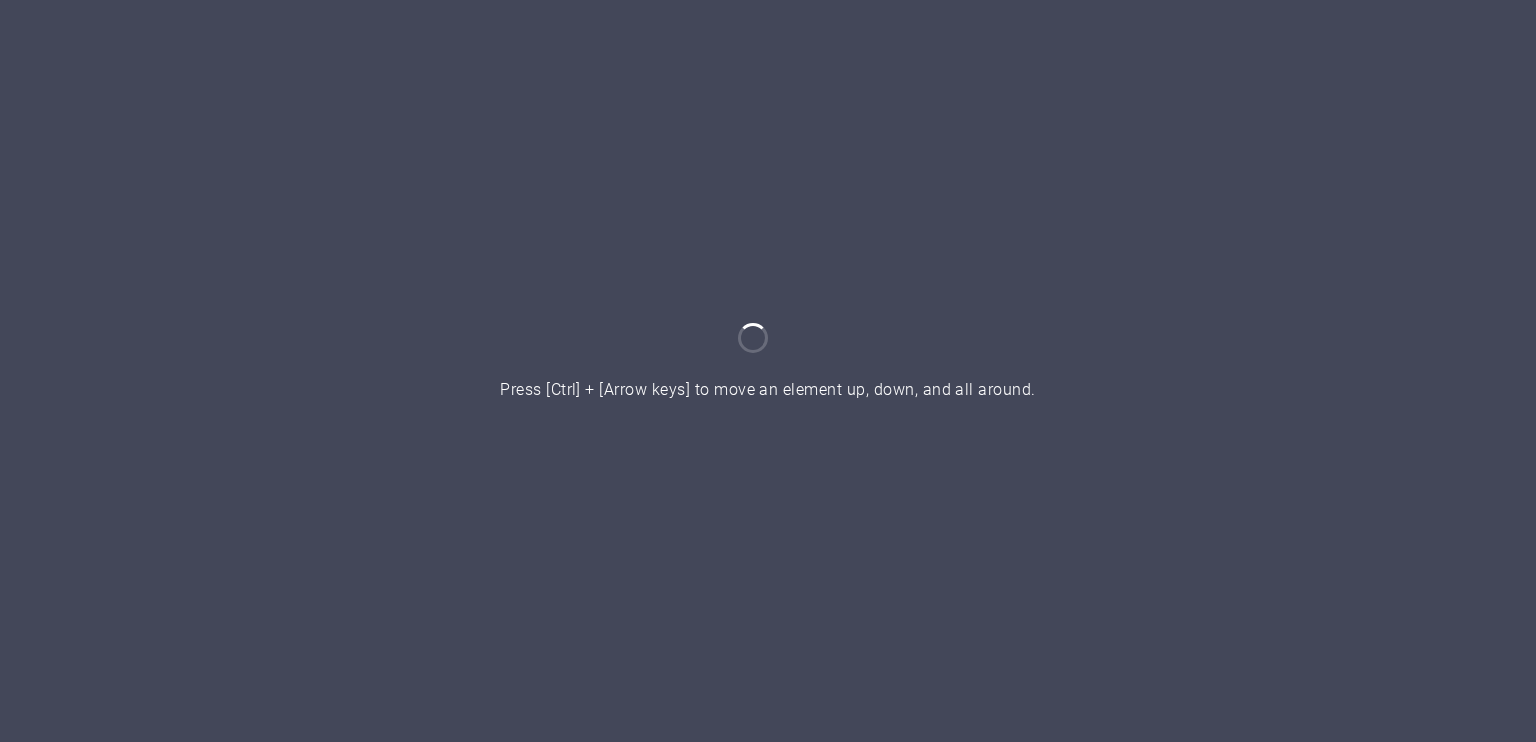 scroll, scrollTop: 0, scrollLeft: 0, axis: both 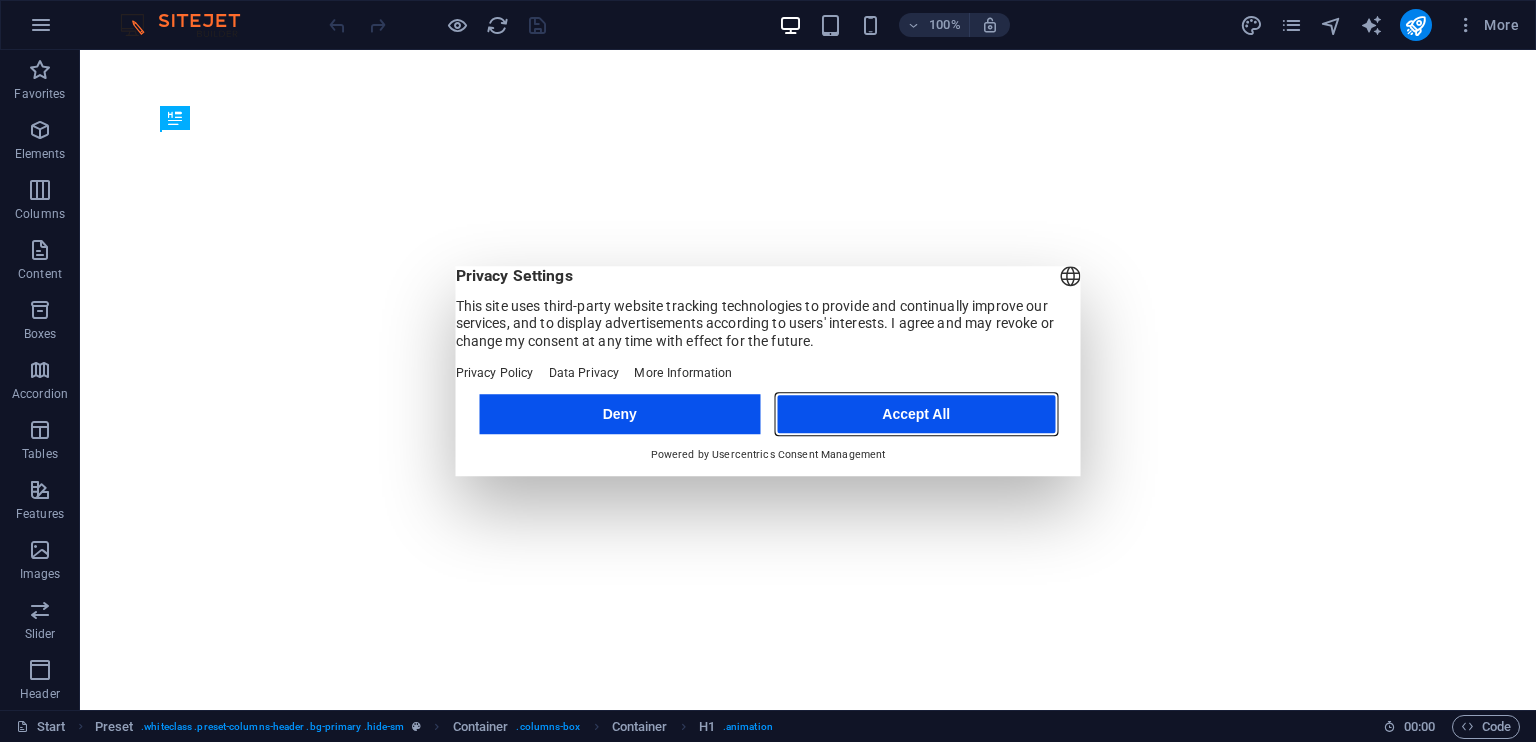 click on "Accept All" at bounding box center (916, 414) 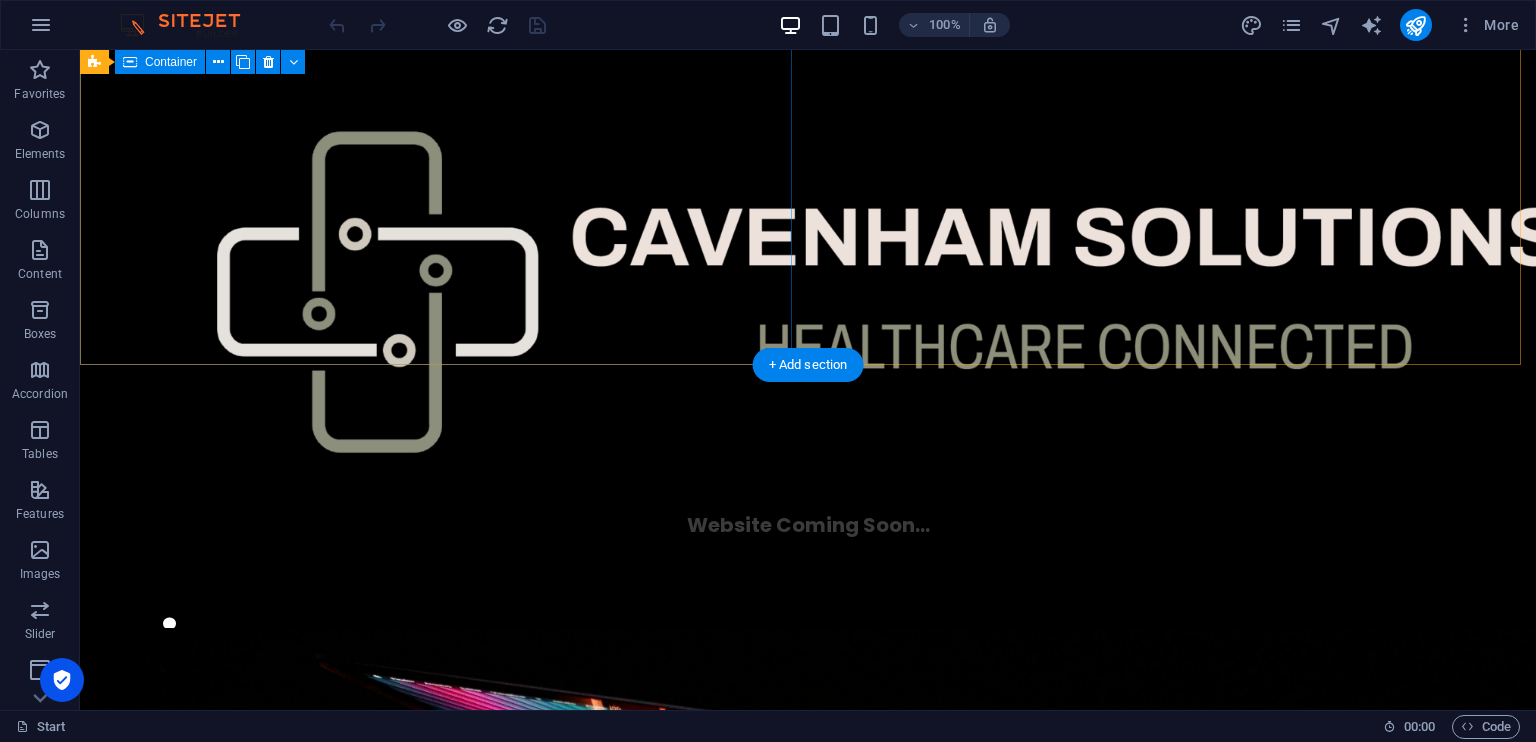 scroll, scrollTop: 54, scrollLeft: 0, axis: vertical 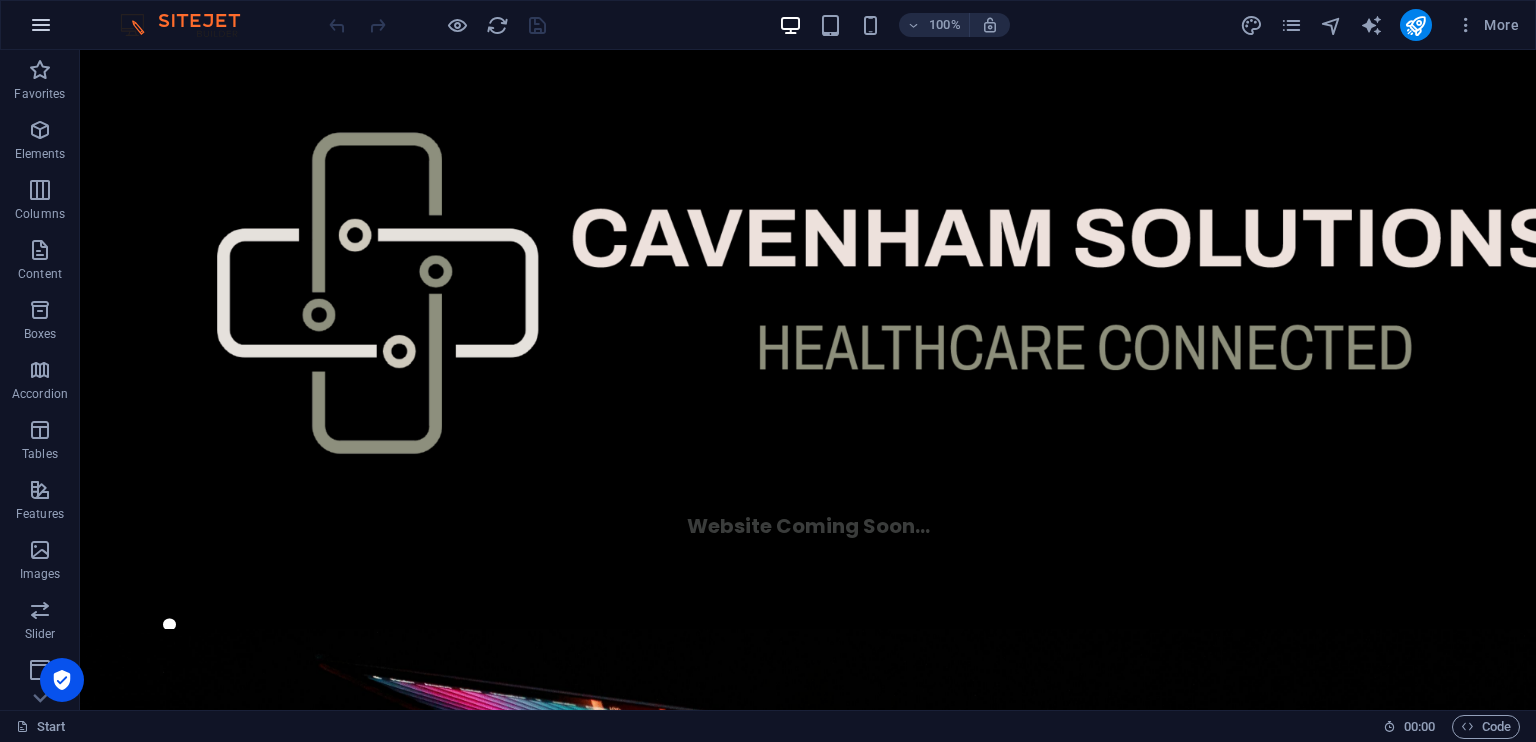 click at bounding box center (41, 25) 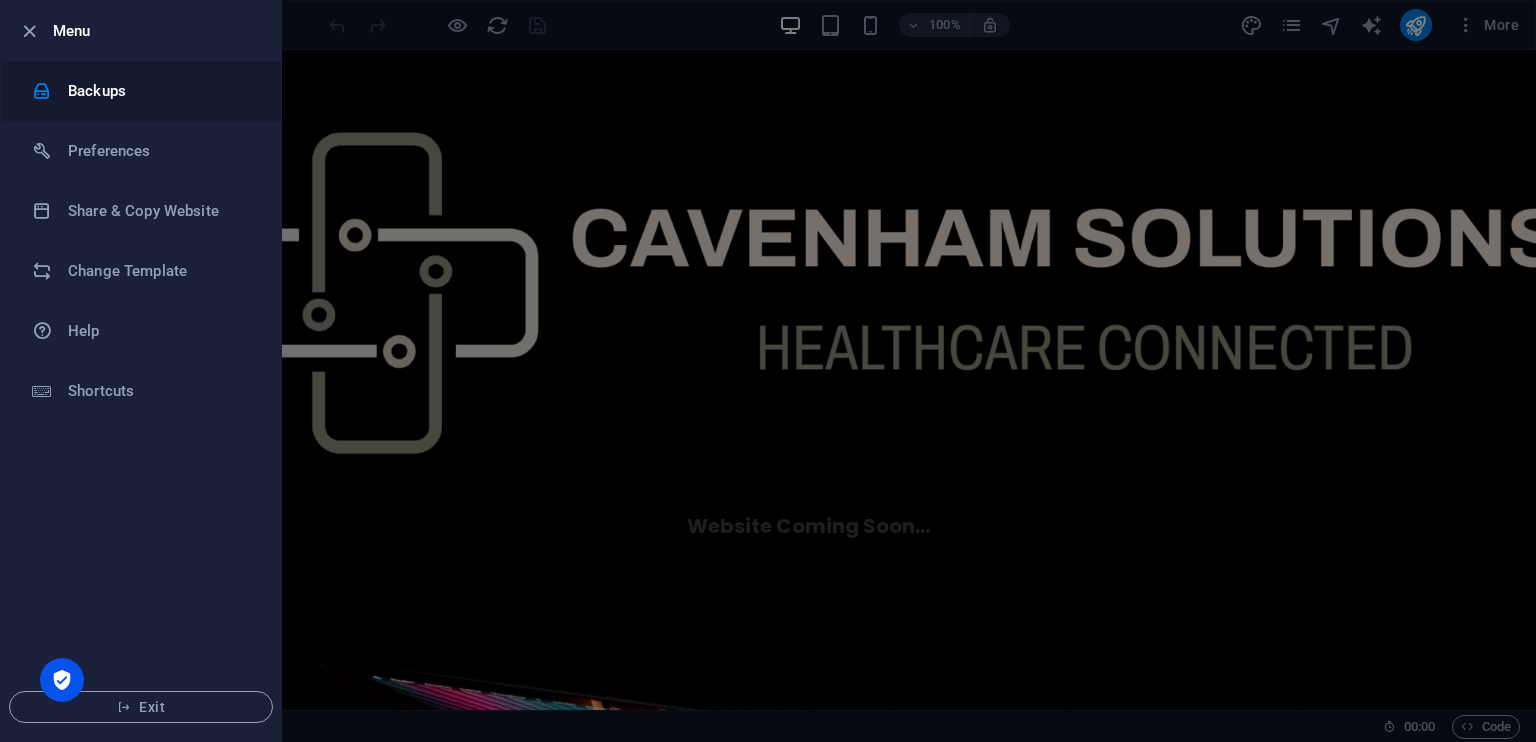 click on "Backups" at bounding box center (141, 91) 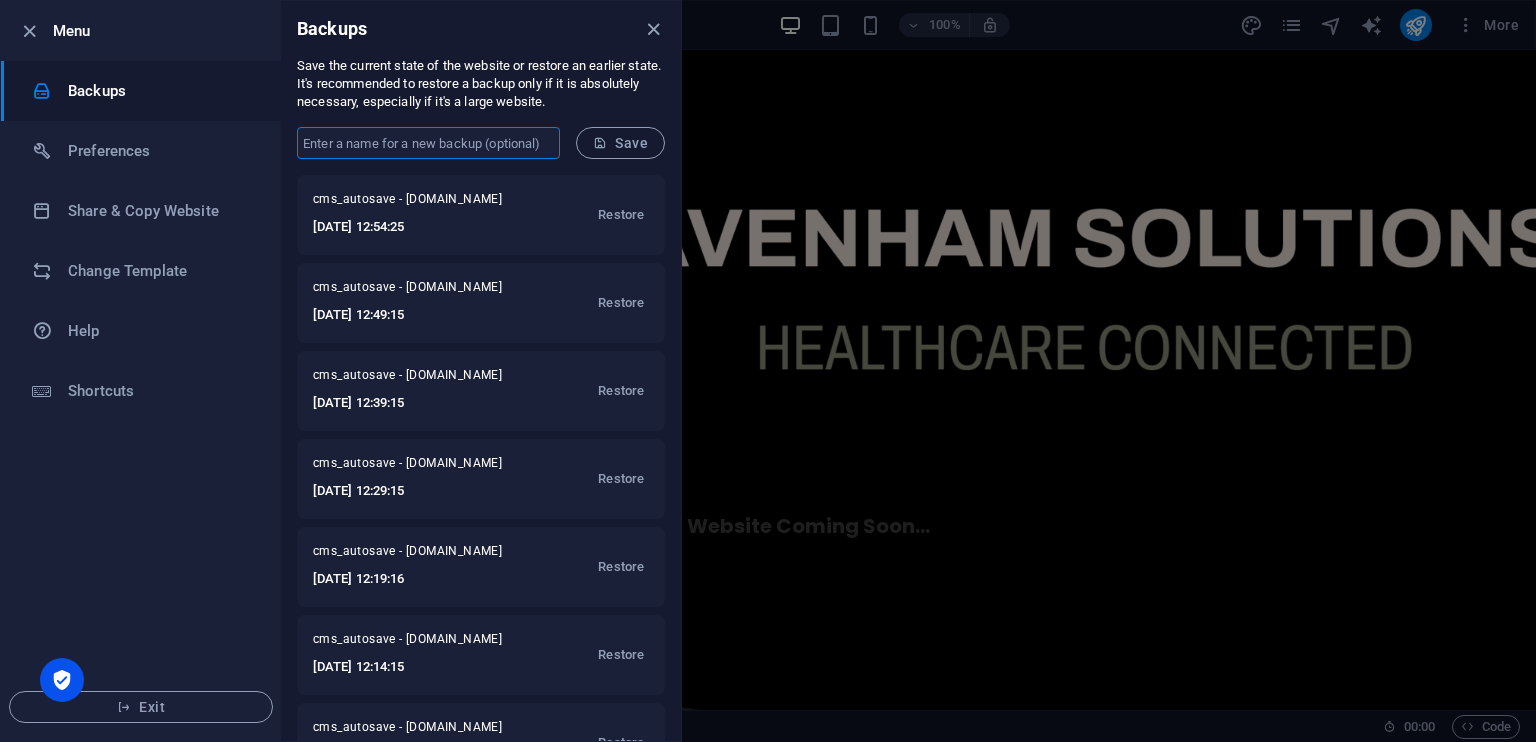 click at bounding box center [428, 143] 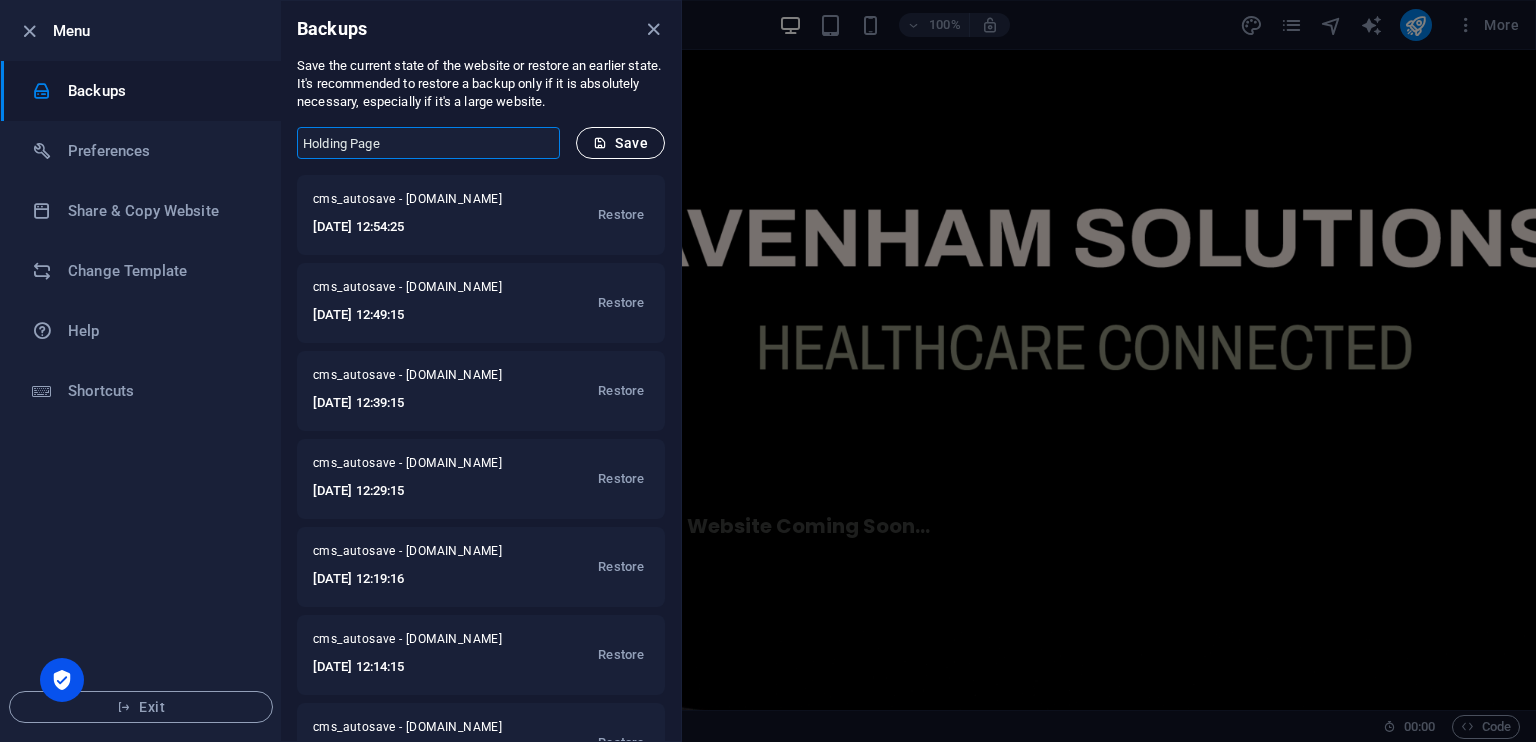 type on "Holding Page" 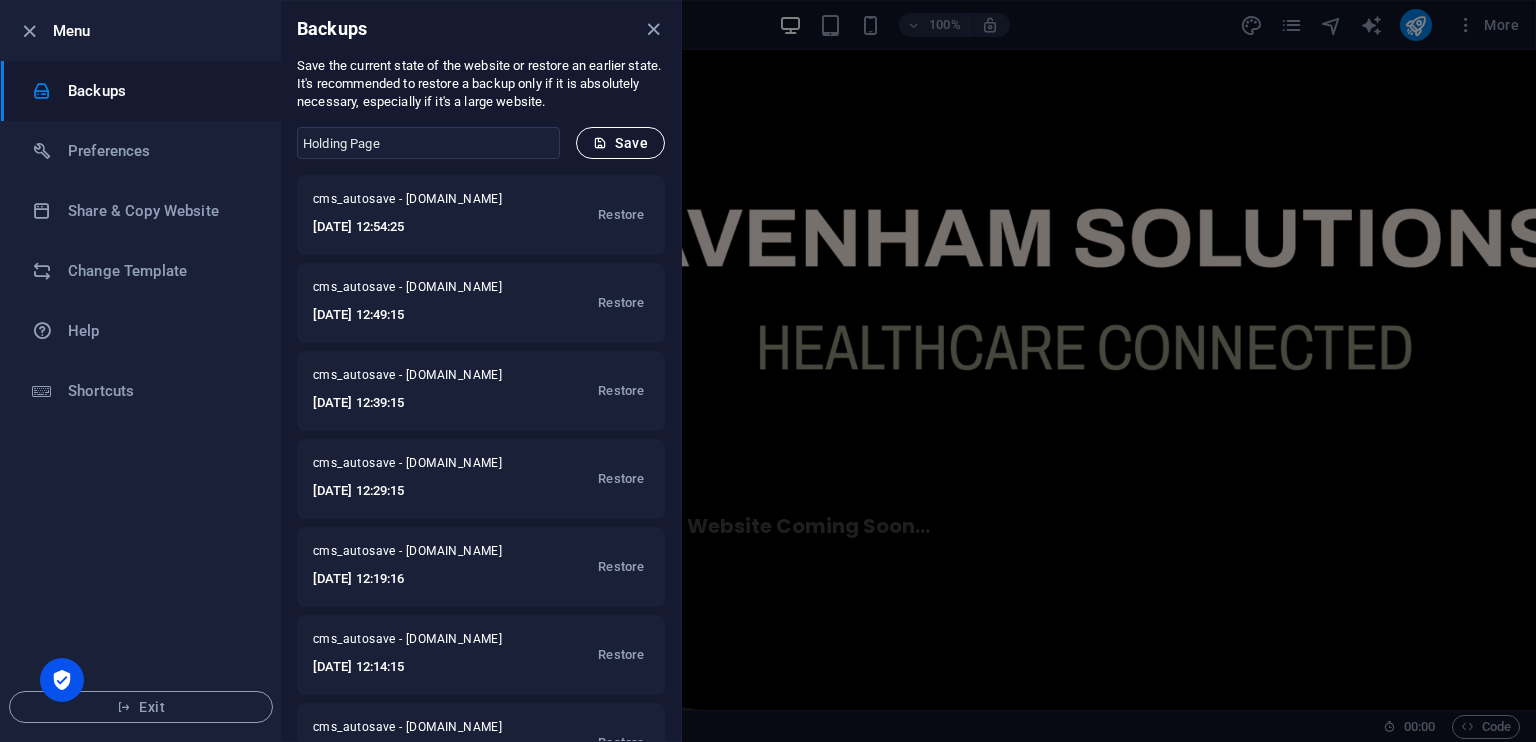 click on "Save" at bounding box center [620, 143] 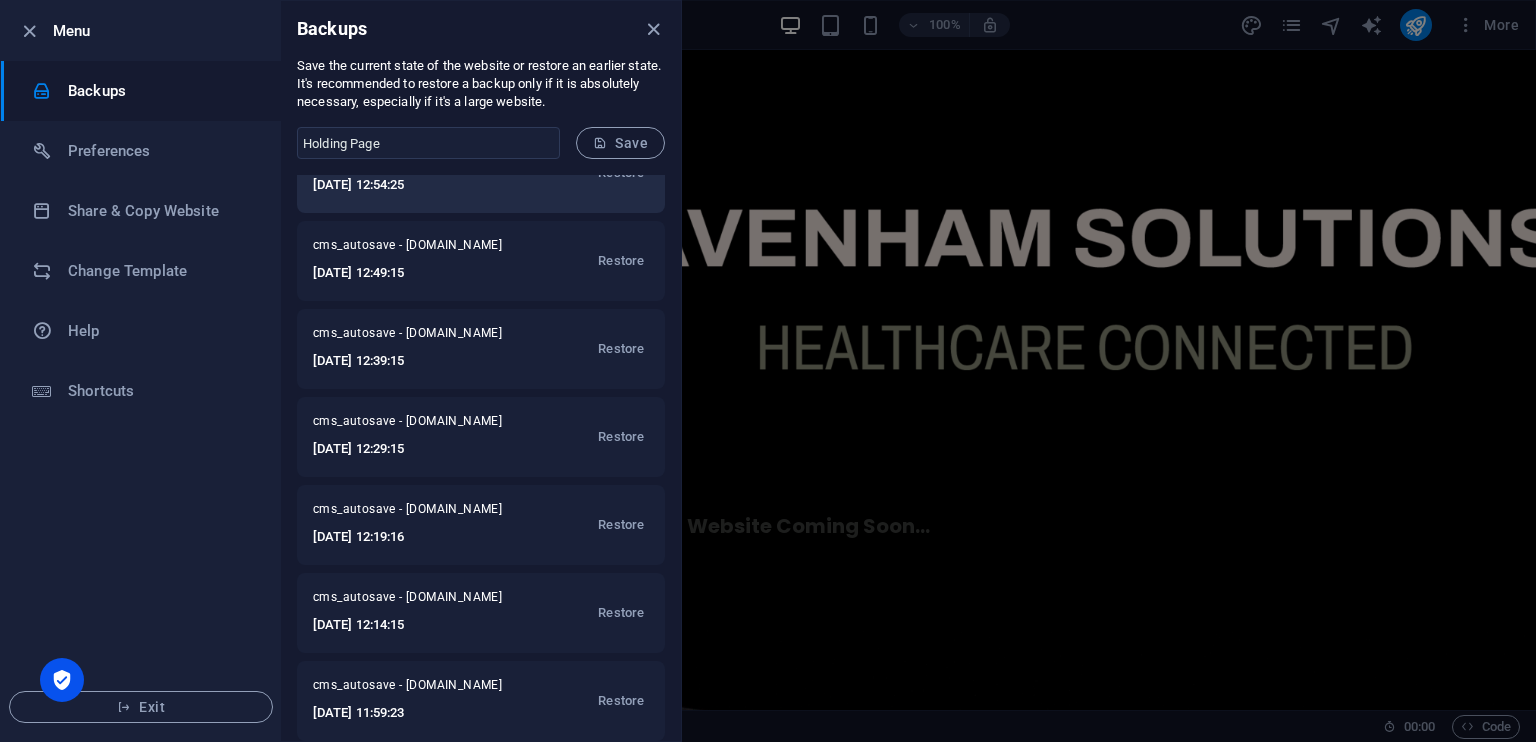 scroll, scrollTop: 0, scrollLeft: 0, axis: both 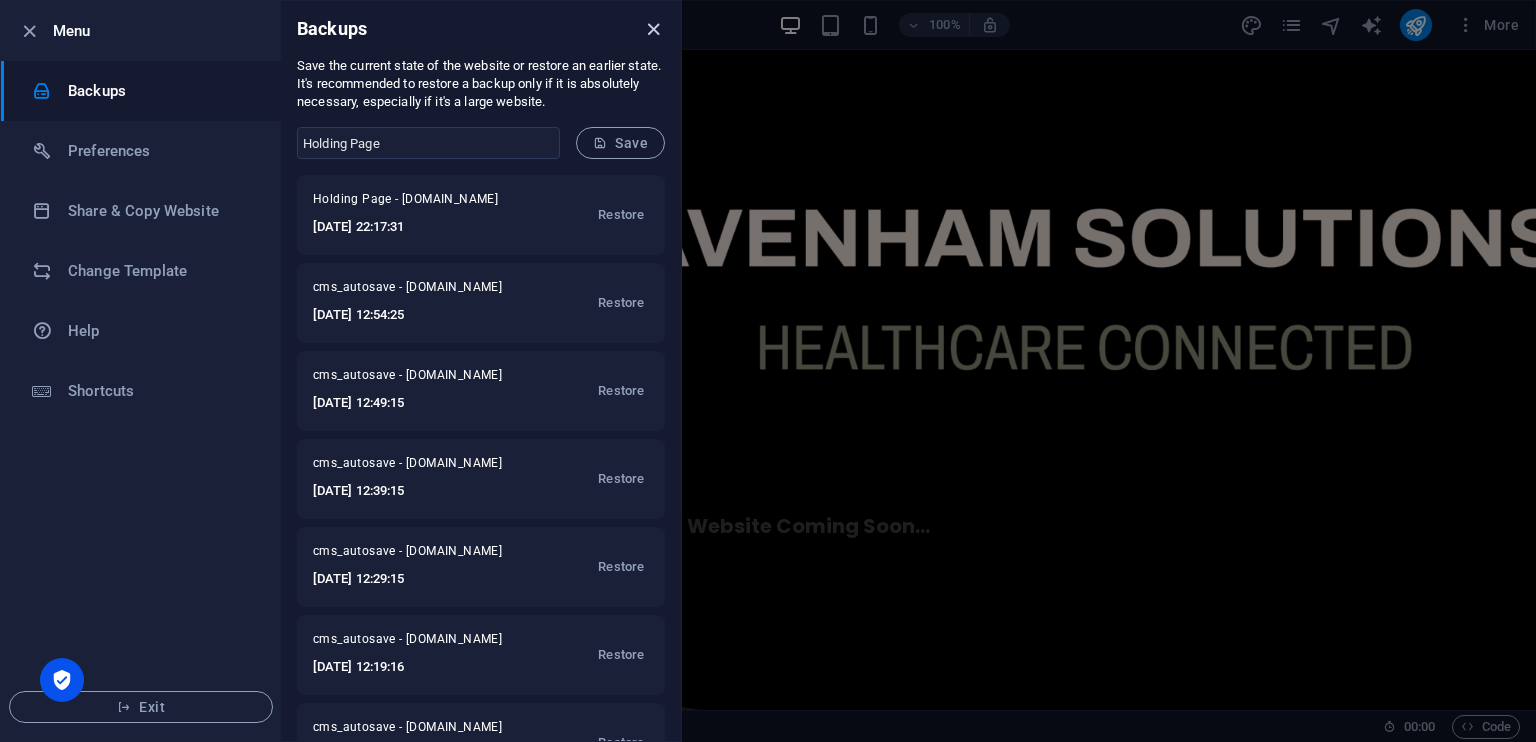 click at bounding box center (653, 29) 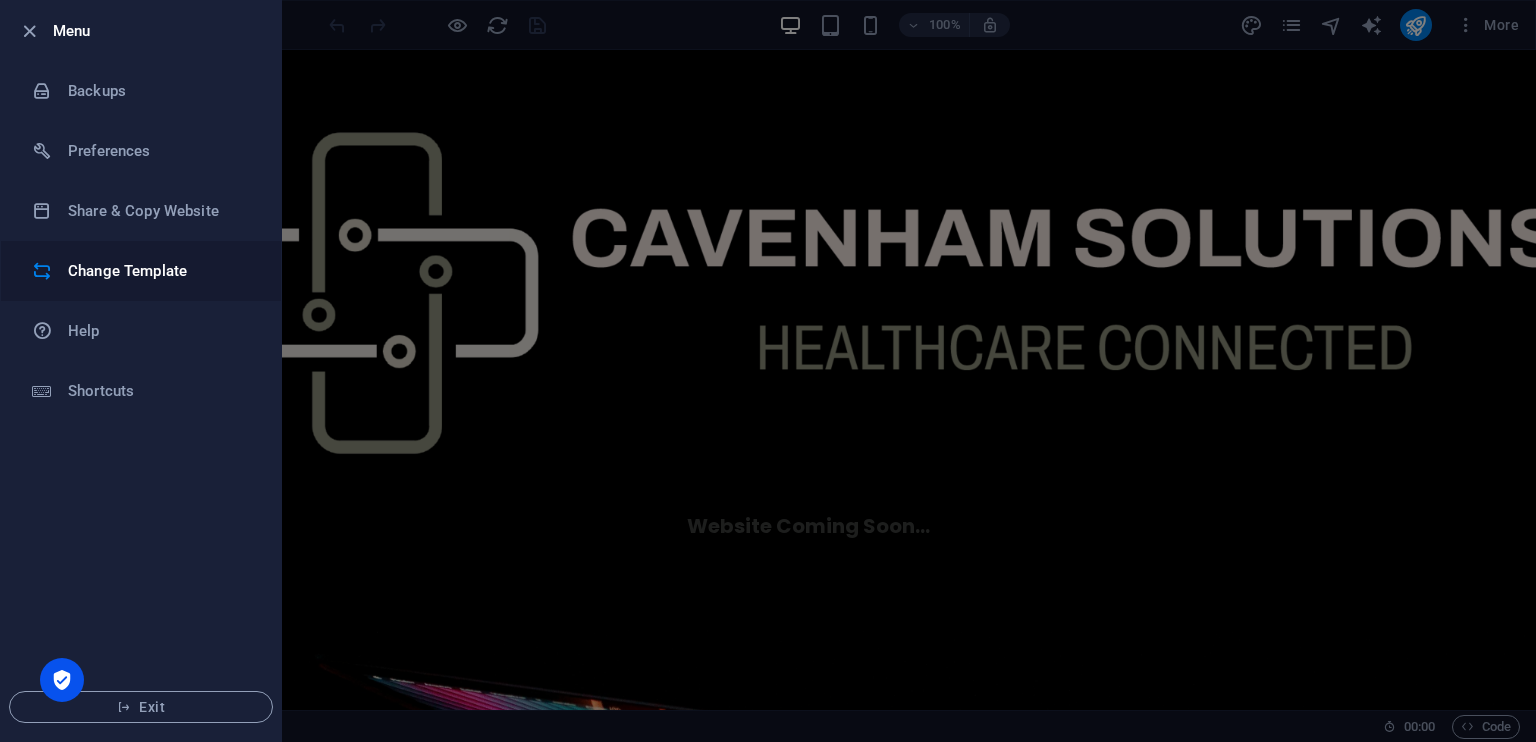 click on "Change Template" at bounding box center (160, 271) 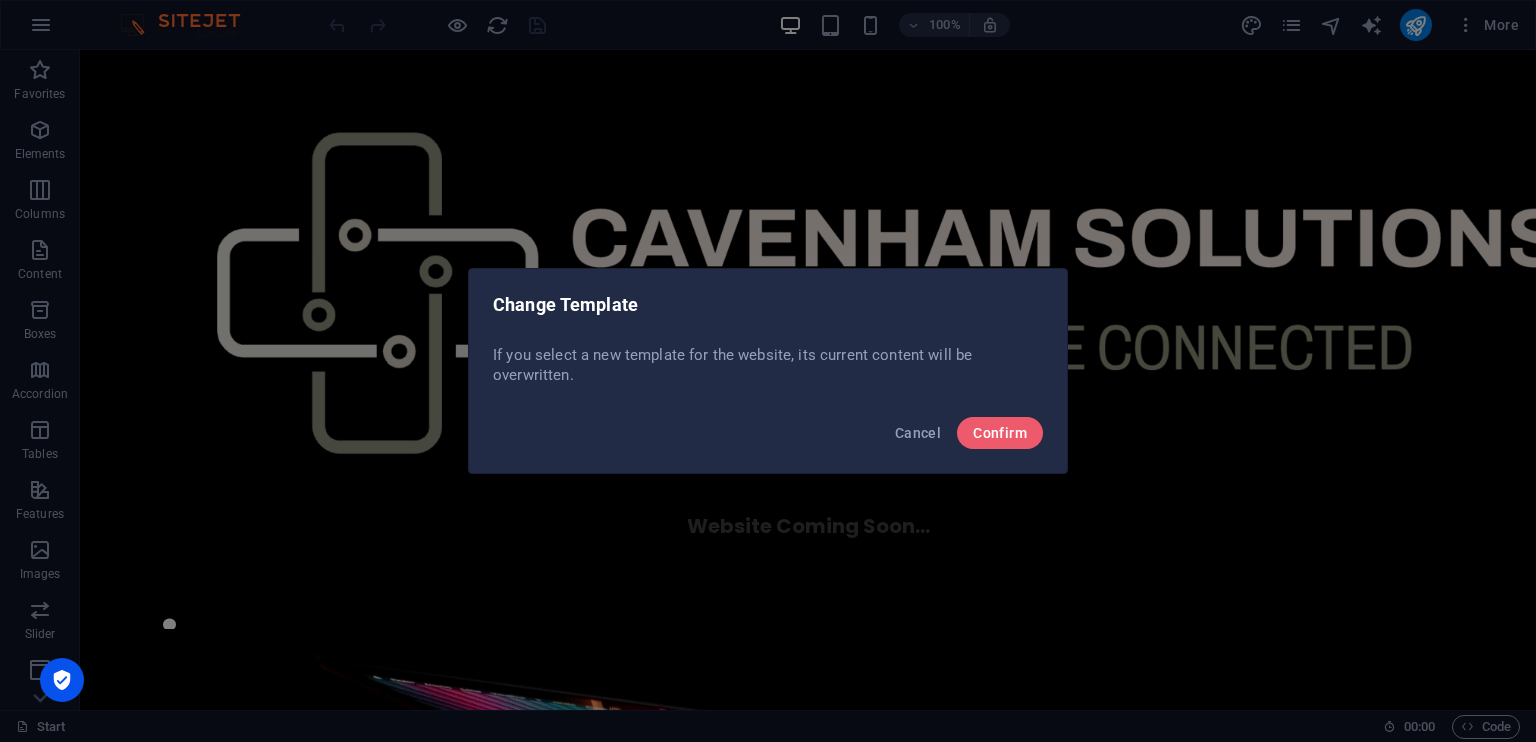 click on "Cancel Confirm" at bounding box center (768, 439) 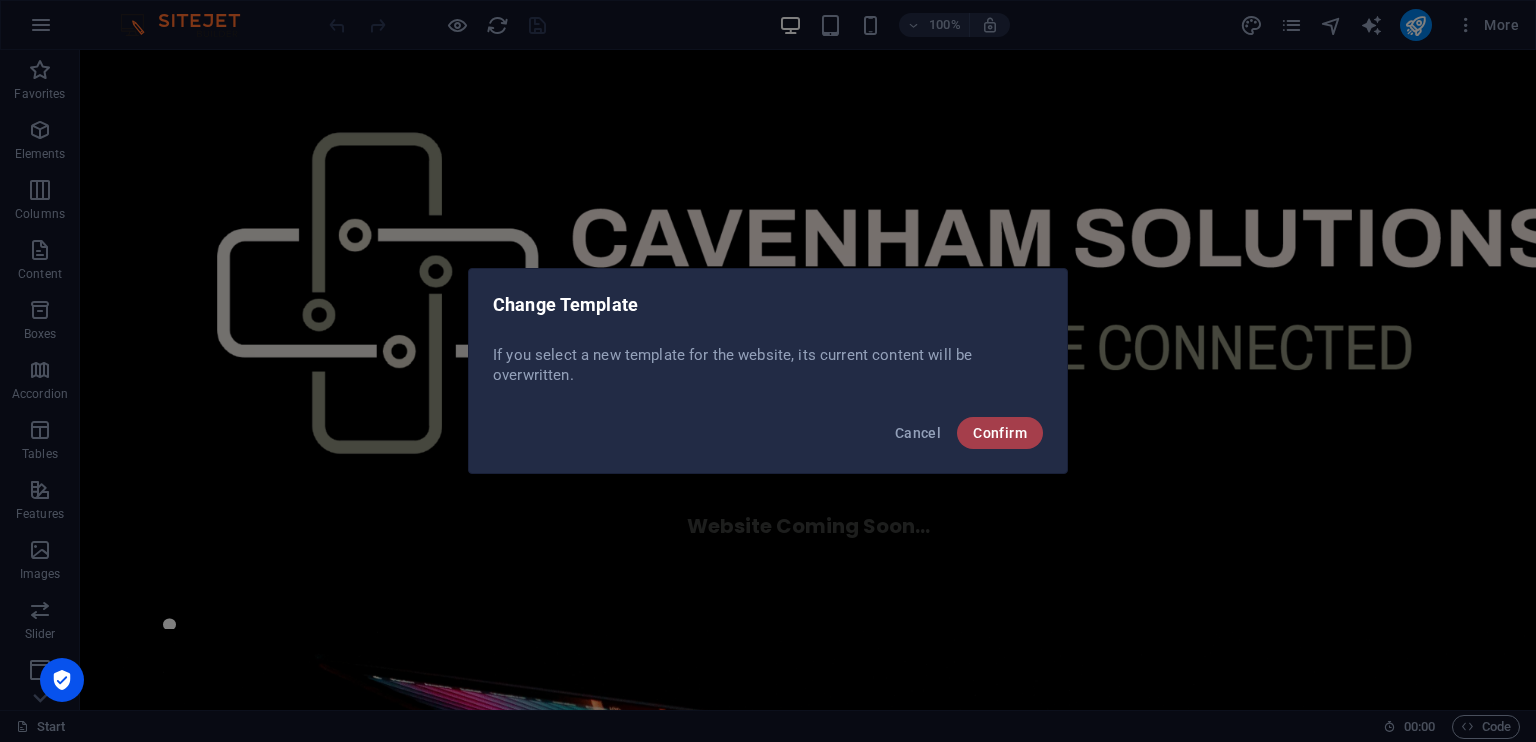 click on "Confirm" at bounding box center [1000, 433] 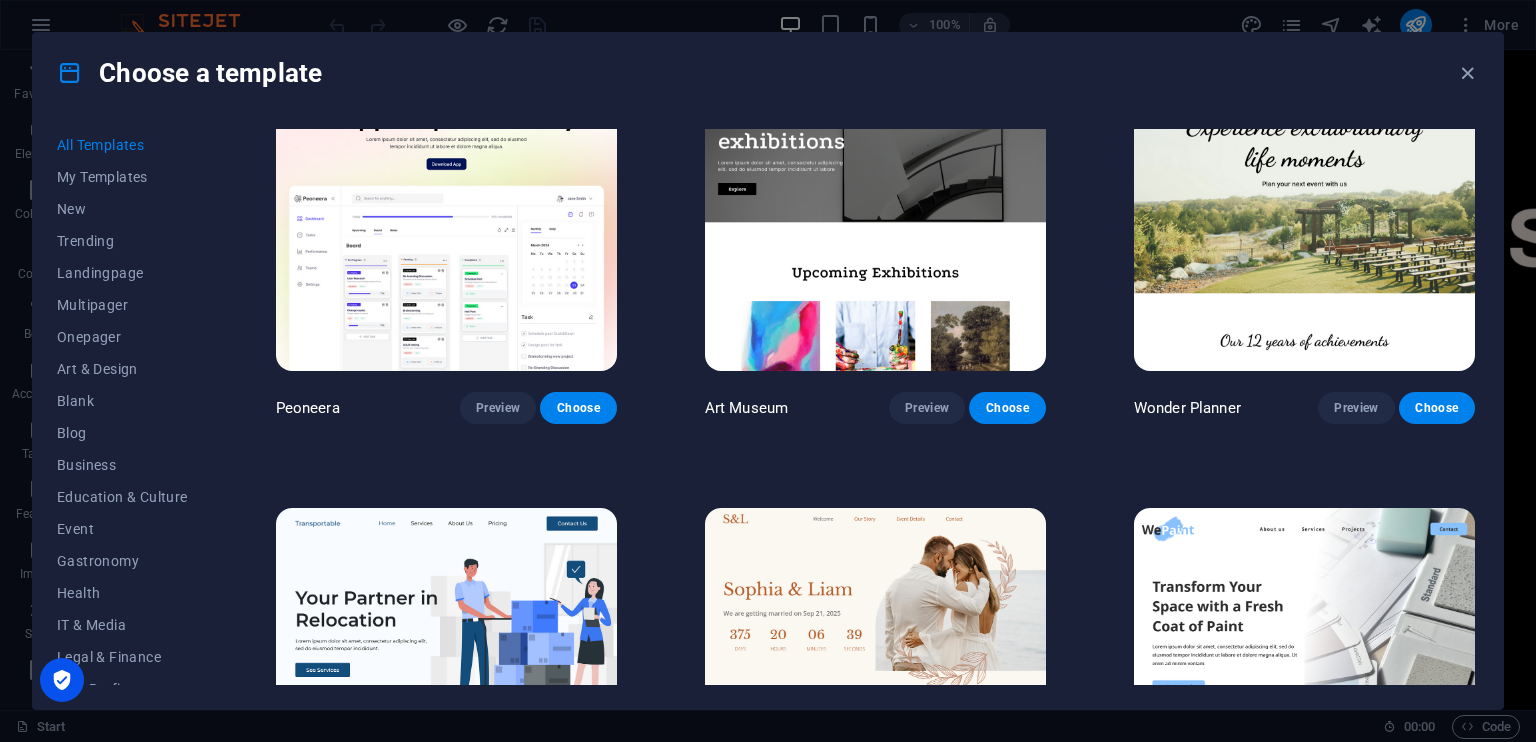 scroll, scrollTop: 128, scrollLeft: 0, axis: vertical 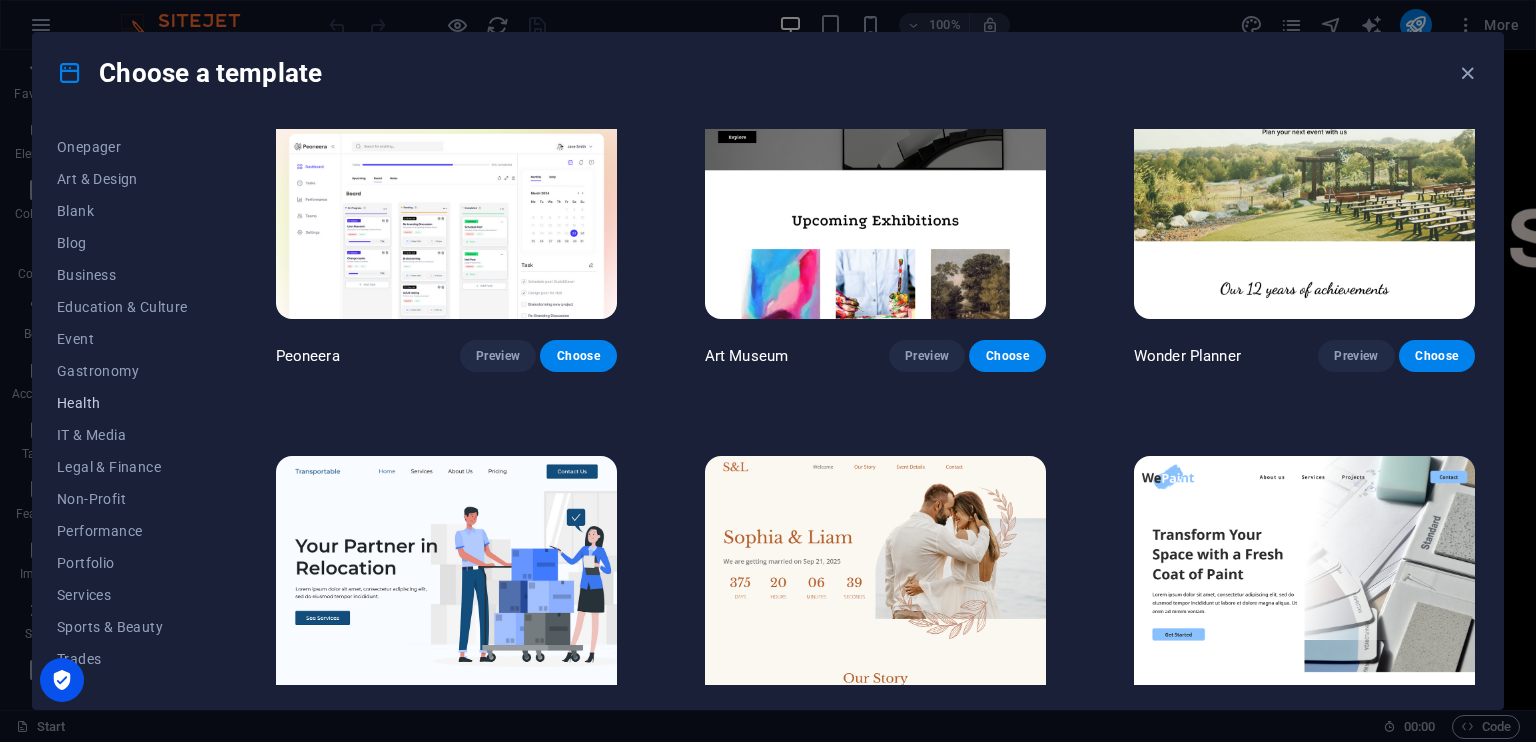 click on "Health" at bounding box center [122, 403] 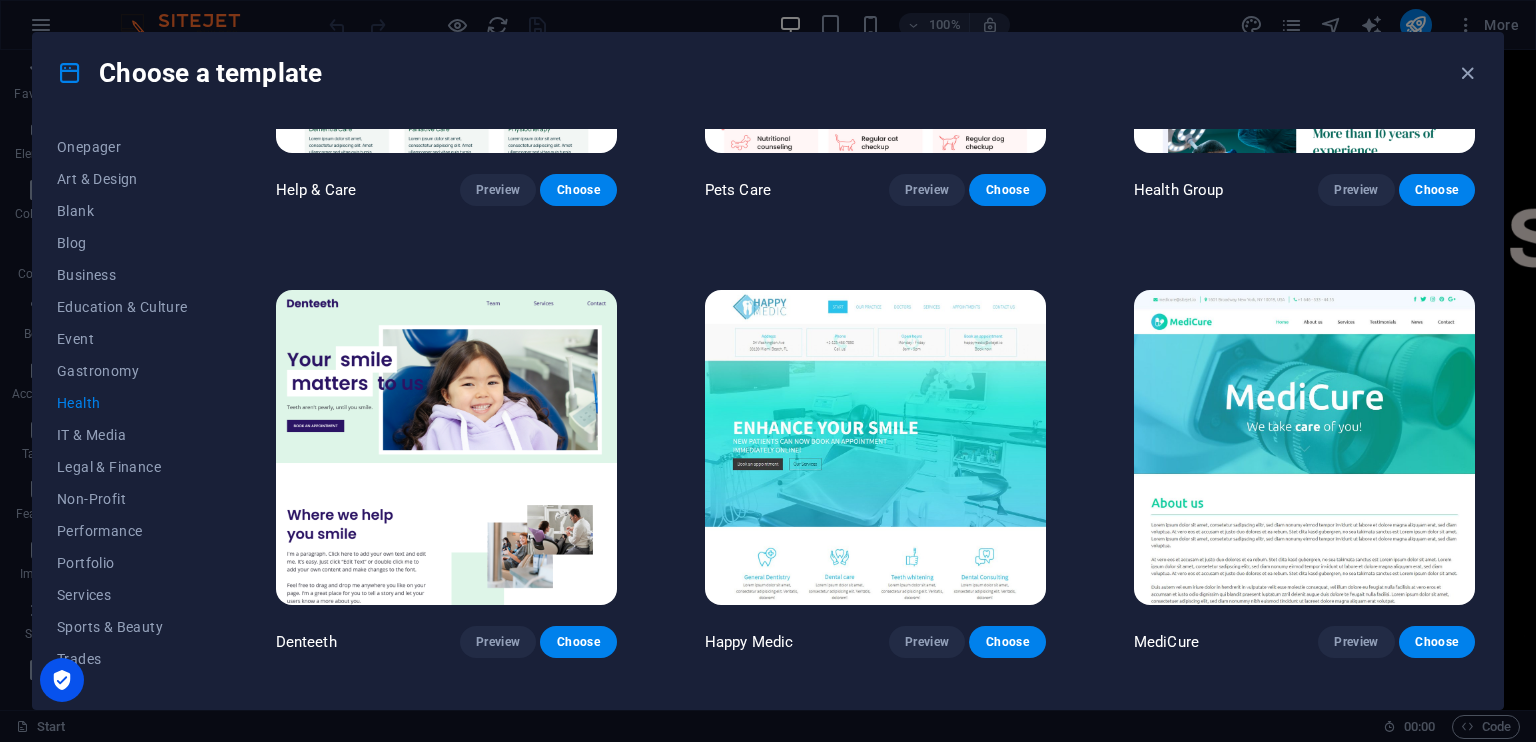 scroll, scrollTop: 296, scrollLeft: 0, axis: vertical 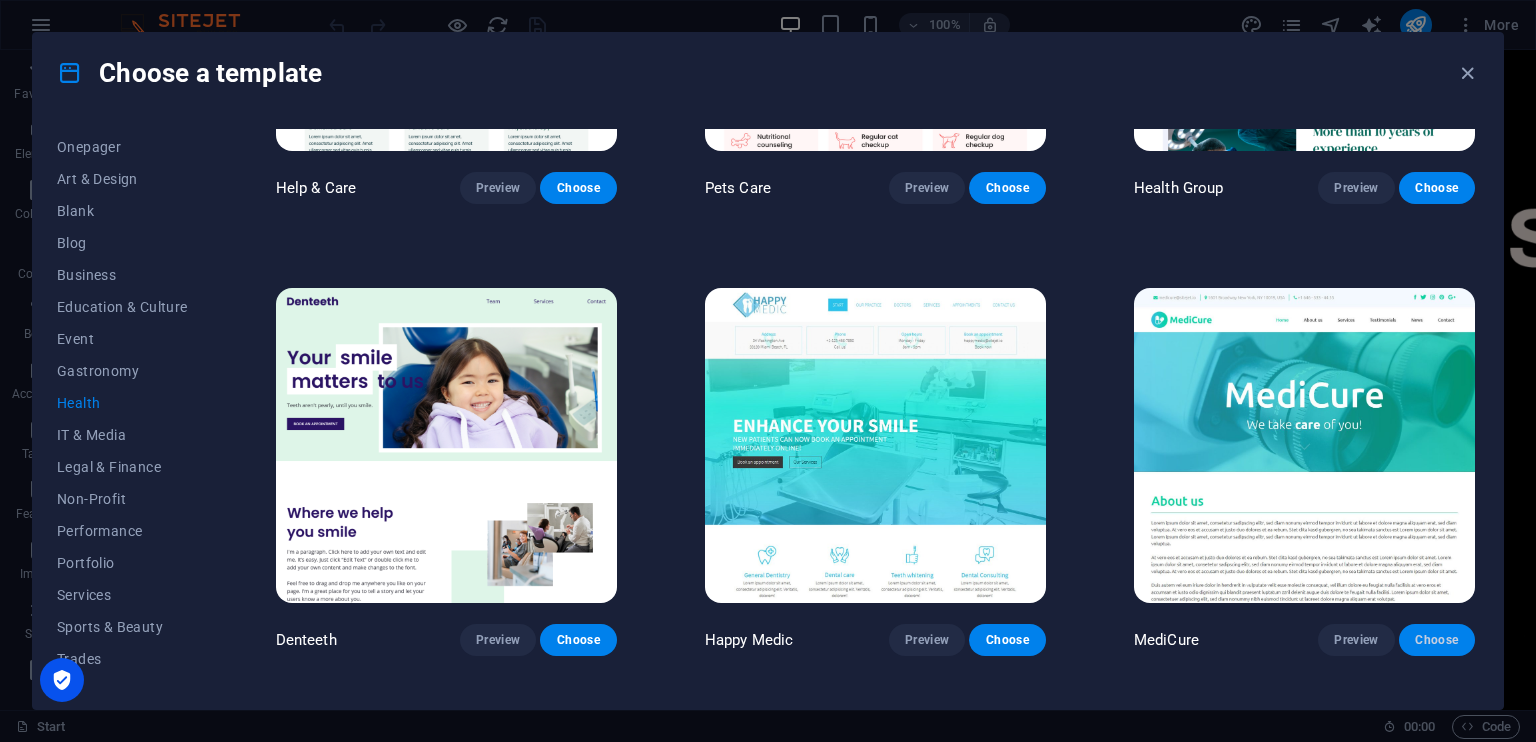 click on "Choose" at bounding box center [1437, 640] 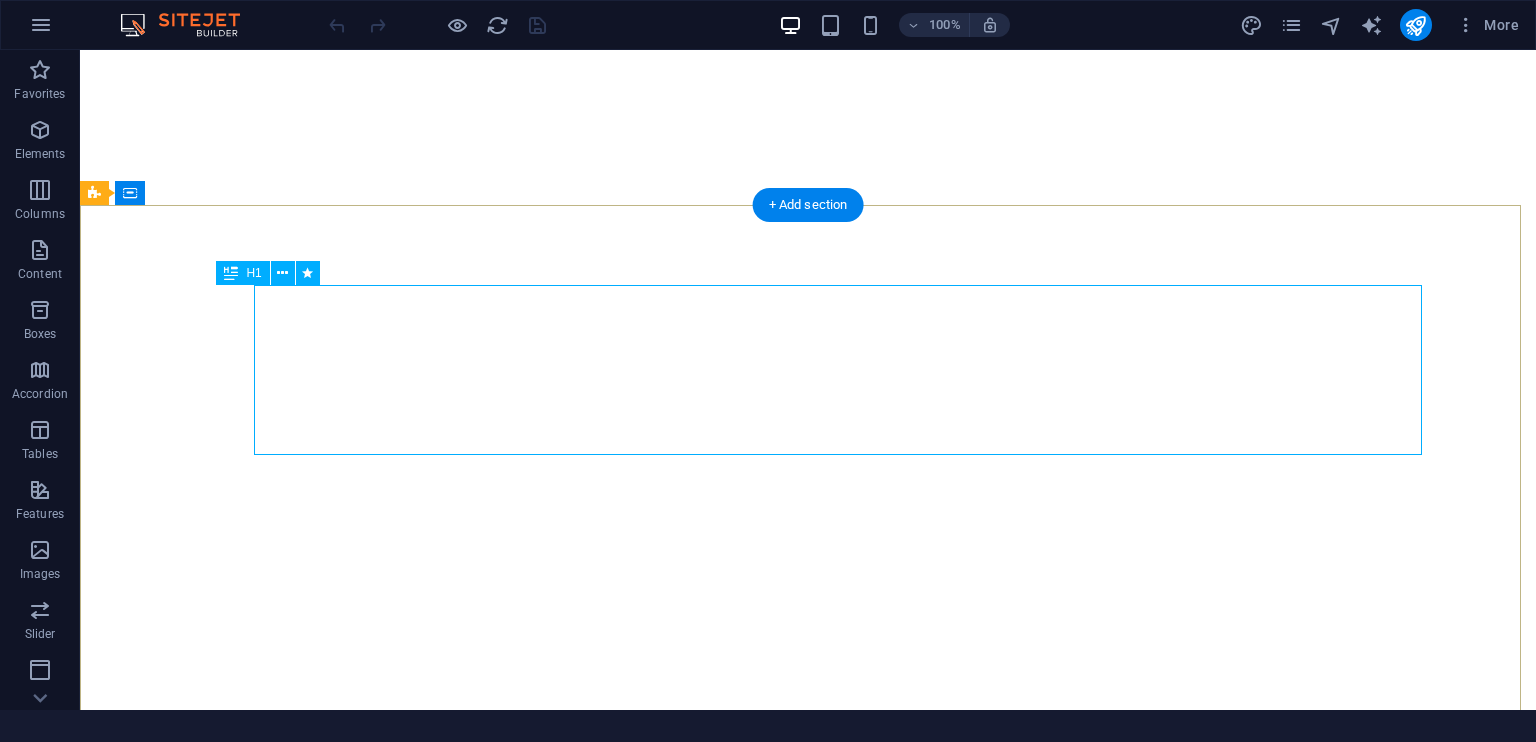 scroll, scrollTop: 0, scrollLeft: 0, axis: both 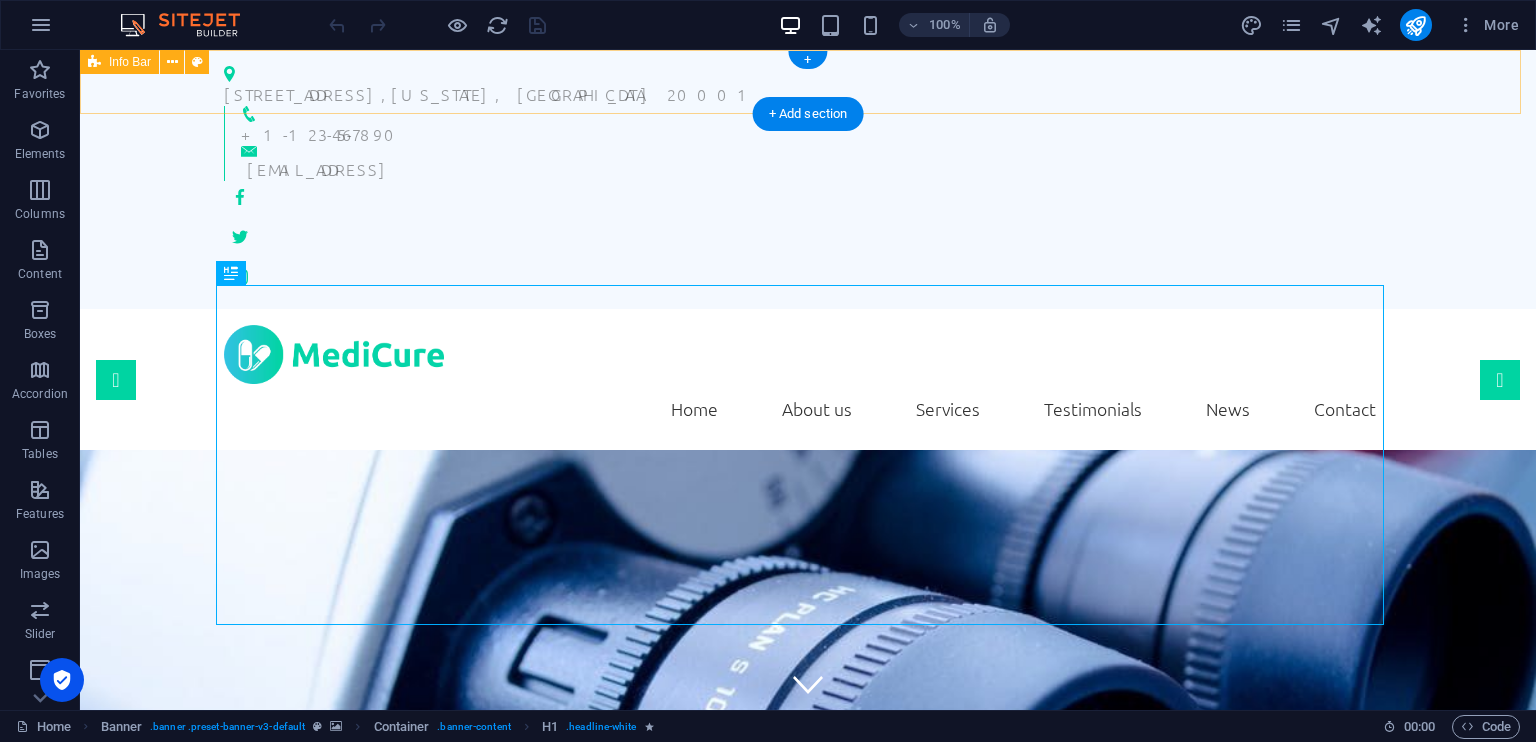 click on "[STREET_ADDRESS][US_STATE] + 1-123-456-7890 [EMAIL_ADDRESS]" at bounding box center (808, 179) 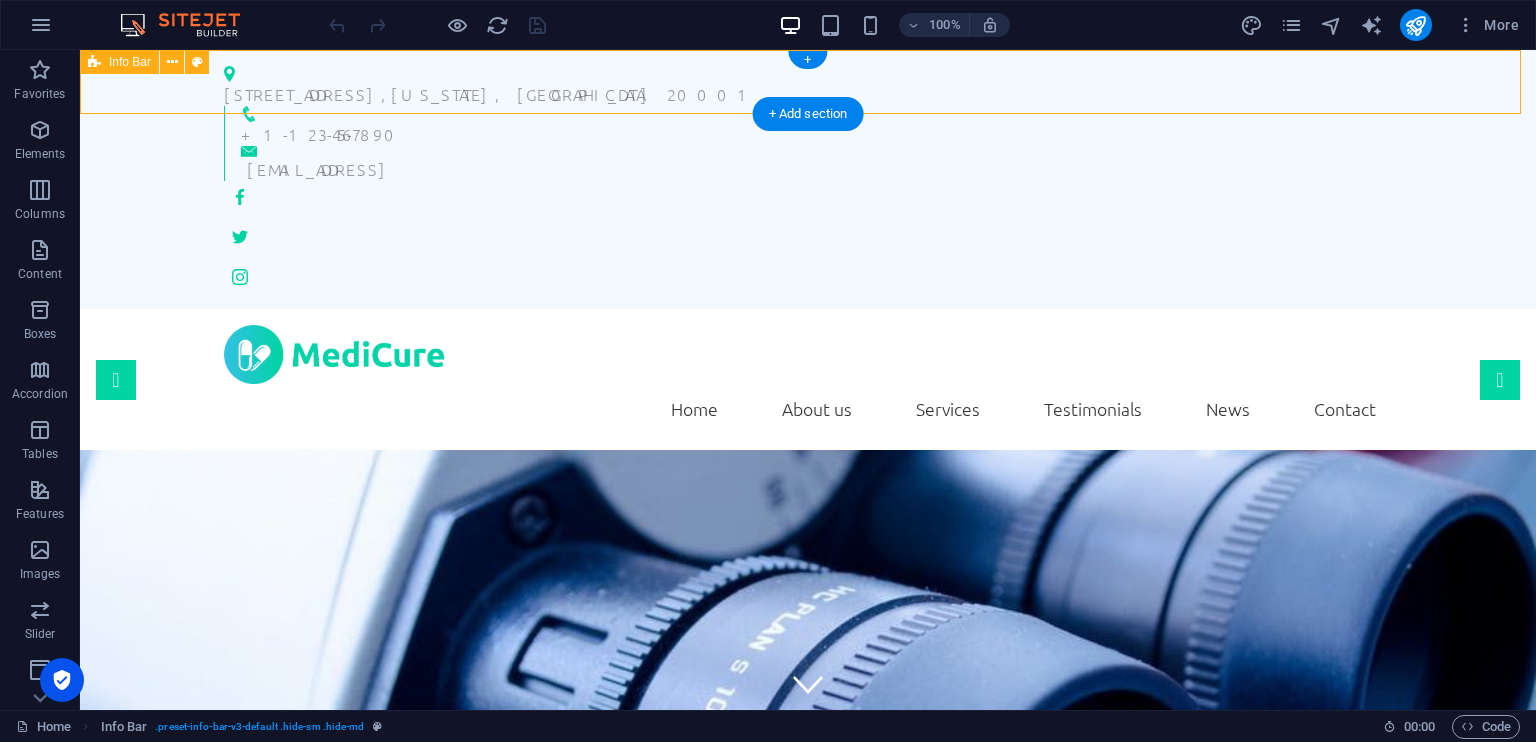 click on "[STREET_ADDRESS][US_STATE] + 1-123-456-7890 [EMAIL_ADDRESS]" at bounding box center [808, 179] 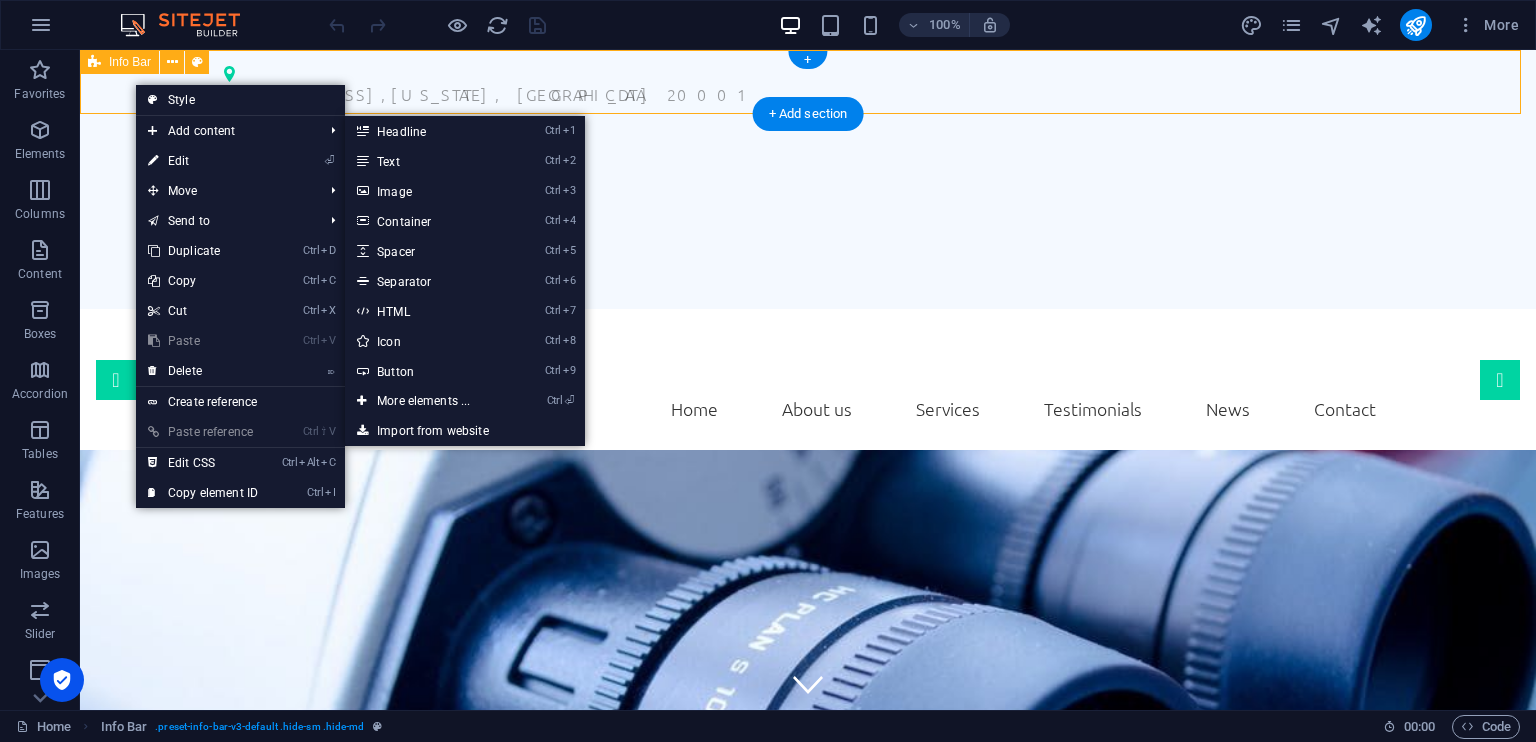 click on "[STREET_ADDRESS][US_STATE] + 1-123-456-7890 [EMAIL_ADDRESS]" at bounding box center (808, 179) 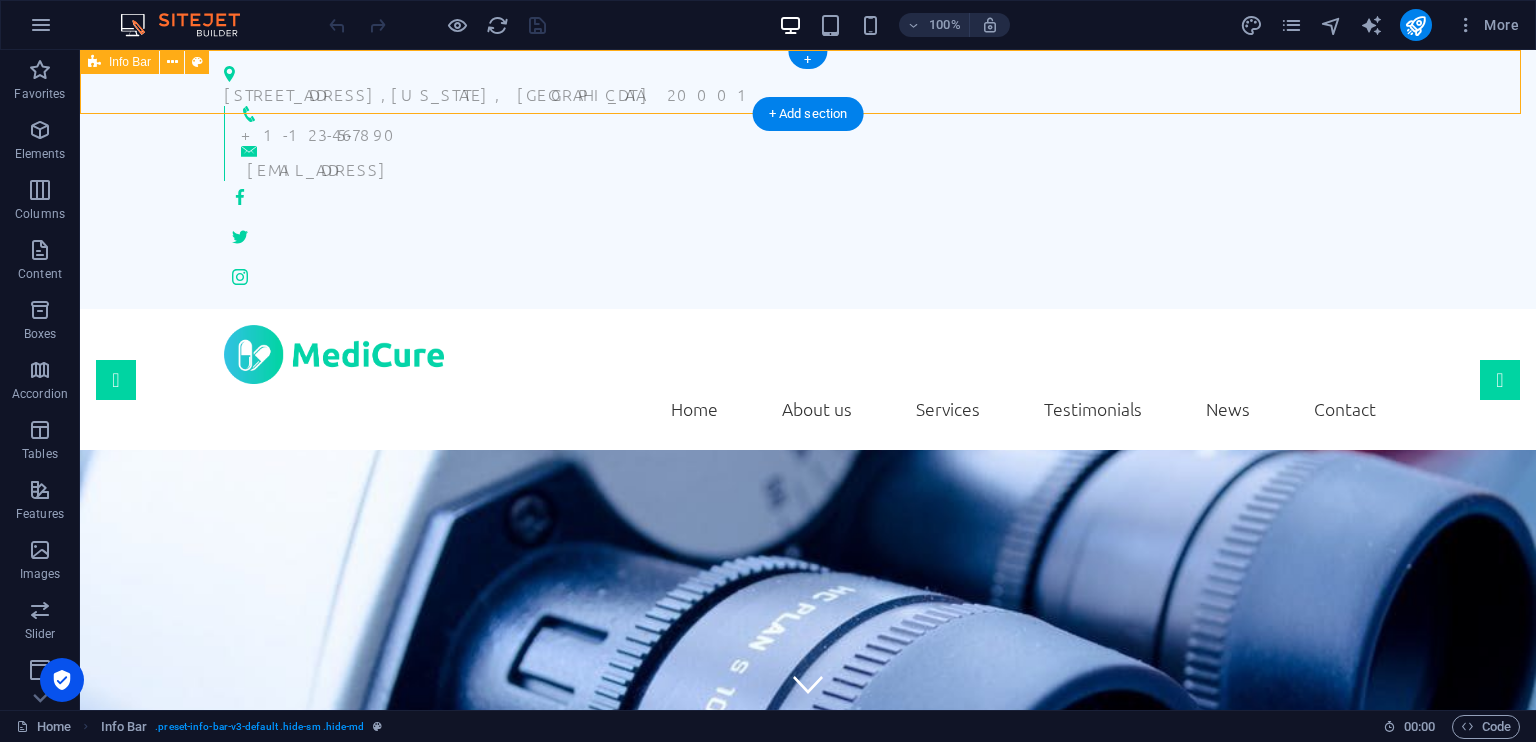click on "[STREET_ADDRESS][US_STATE] + 1-123-456-7890 [EMAIL_ADDRESS]" at bounding box center (808, 179) 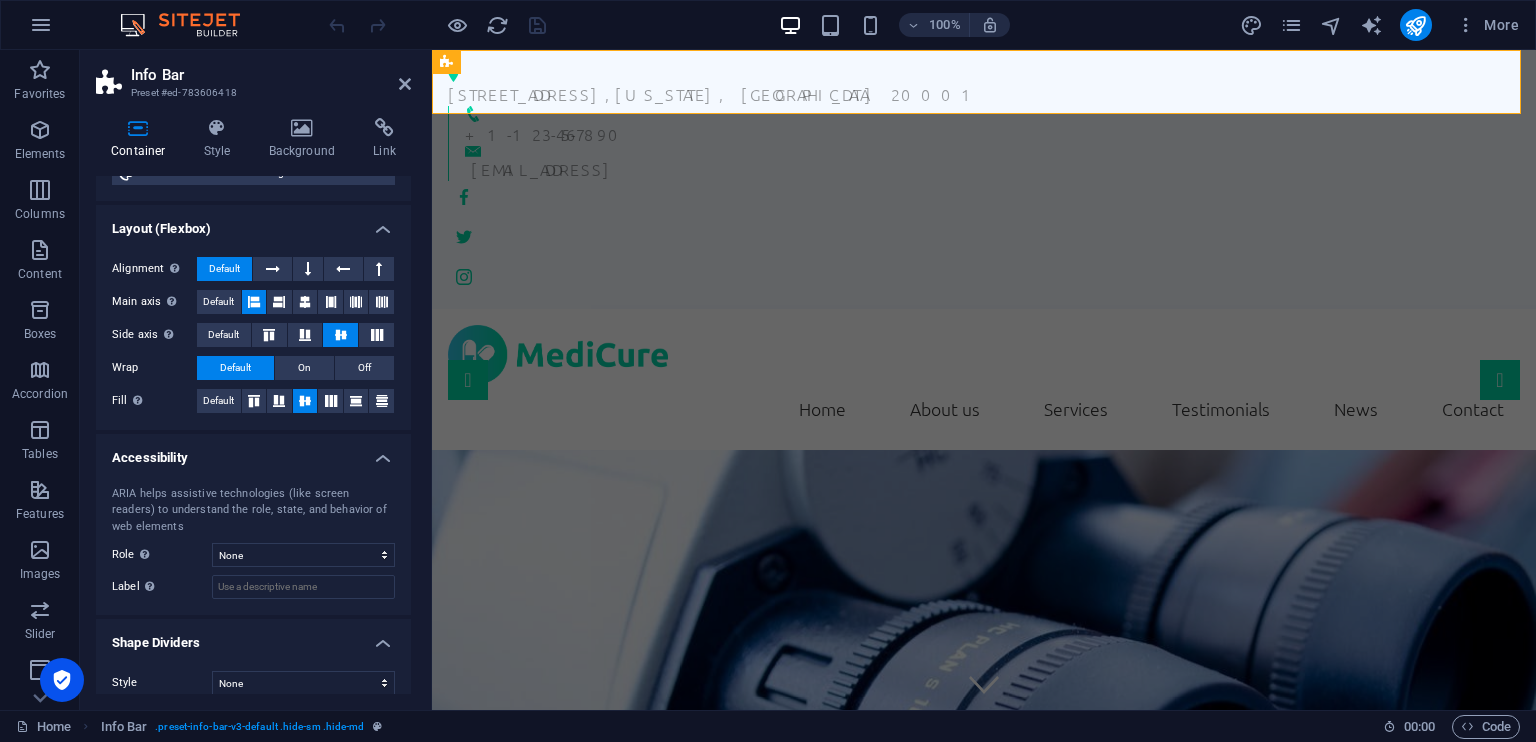 scroll, scrollTop: 0, scrollLeft: 0, axis: both 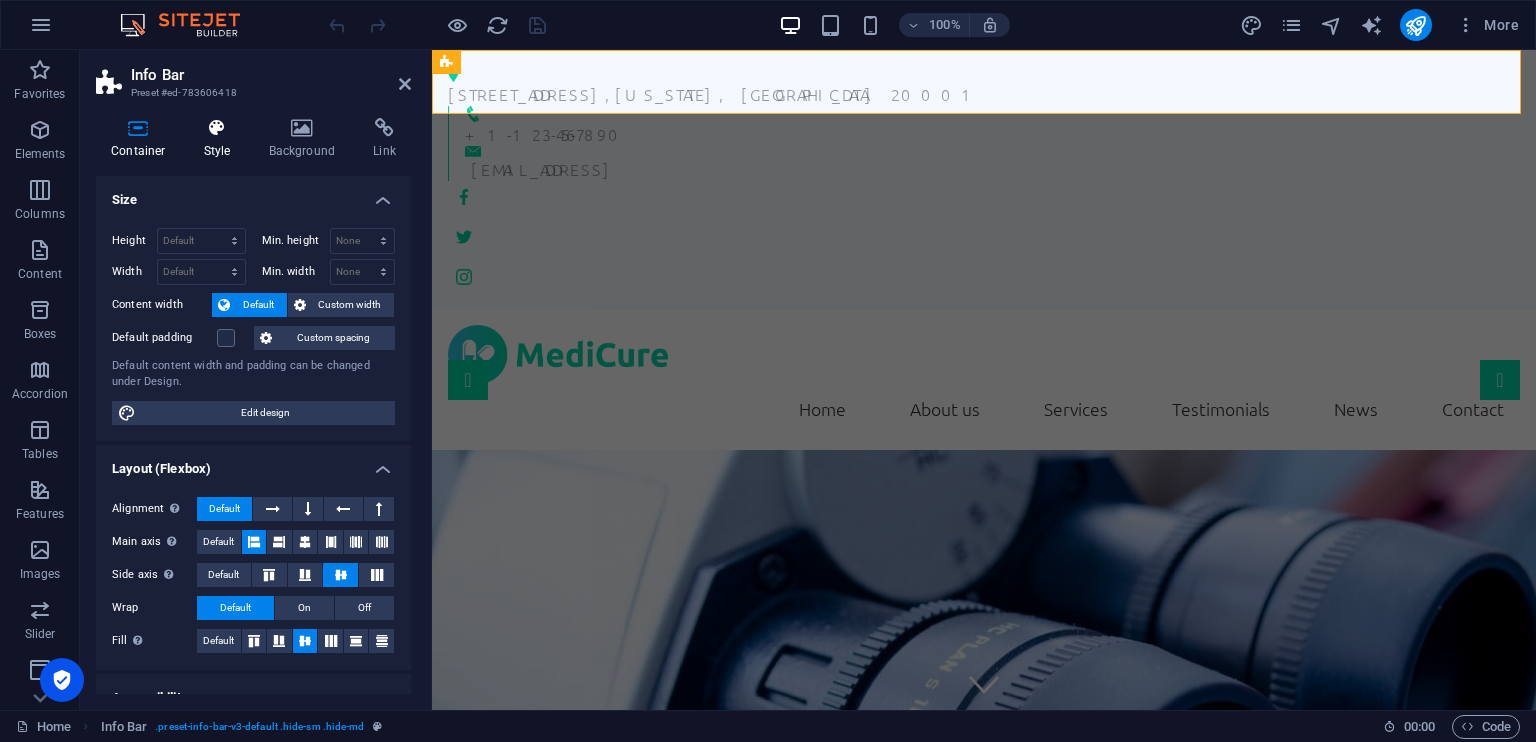 click at bounding box center (217, 128) 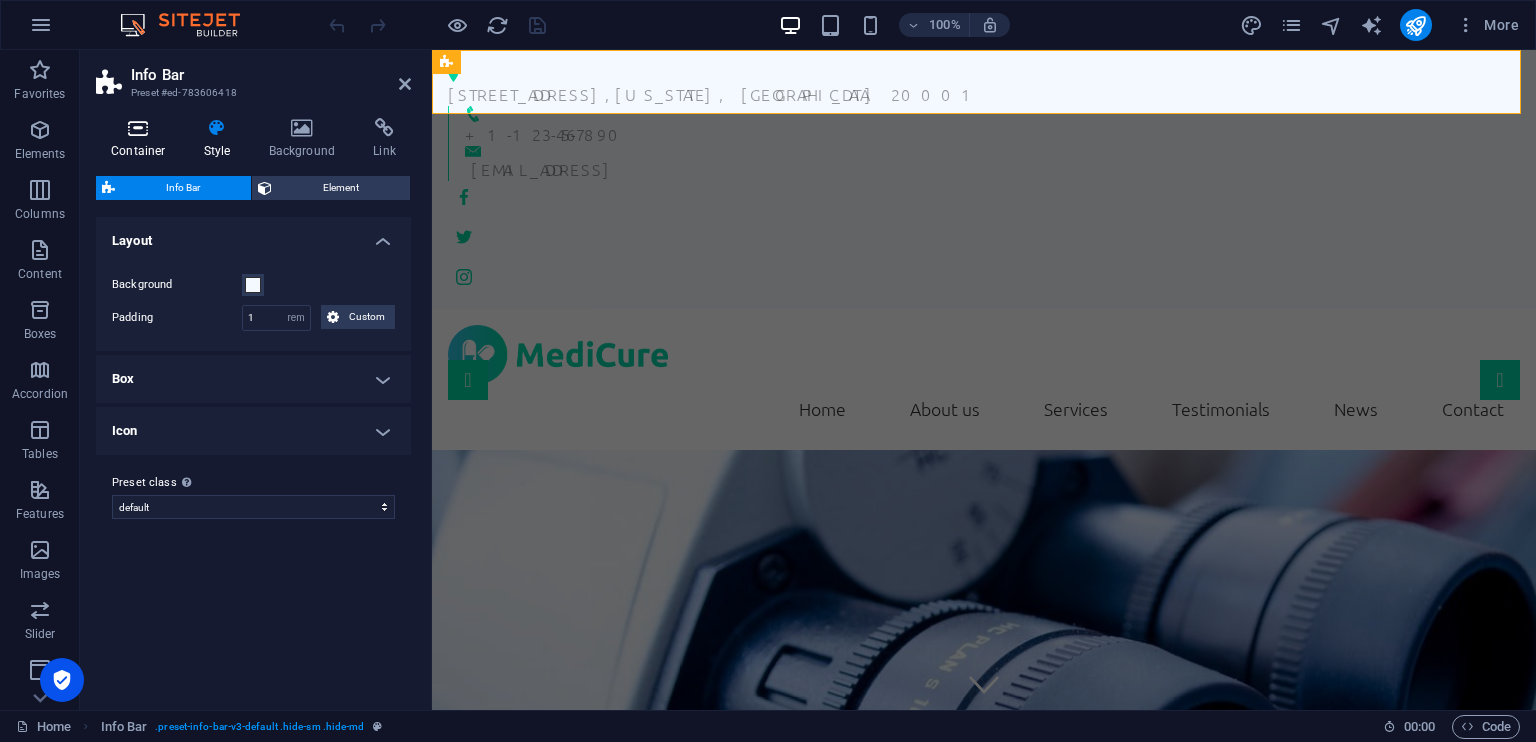 click at bounding box center (138, 128) 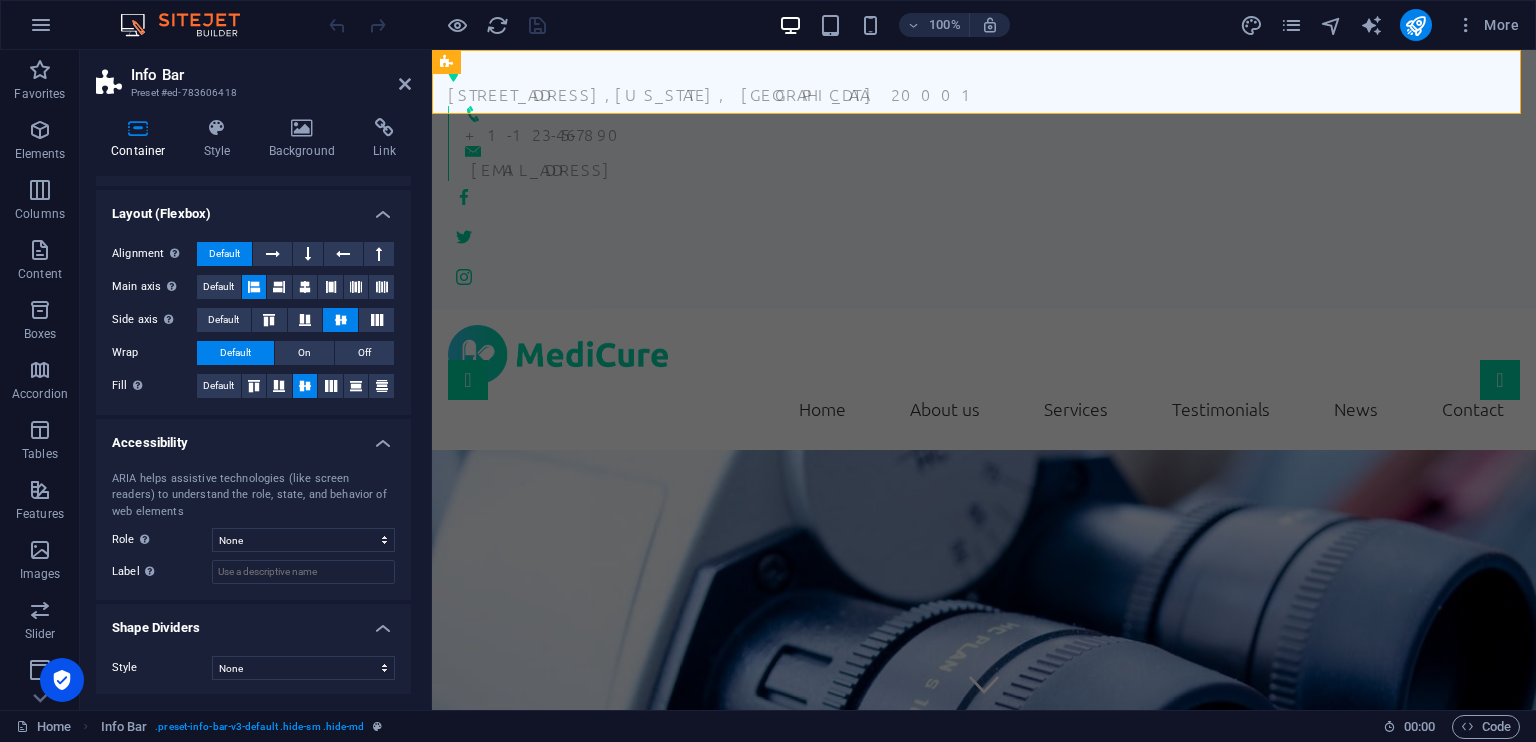 scroll, scrollTop: 15, scrollLeft: 0, axis: vertical 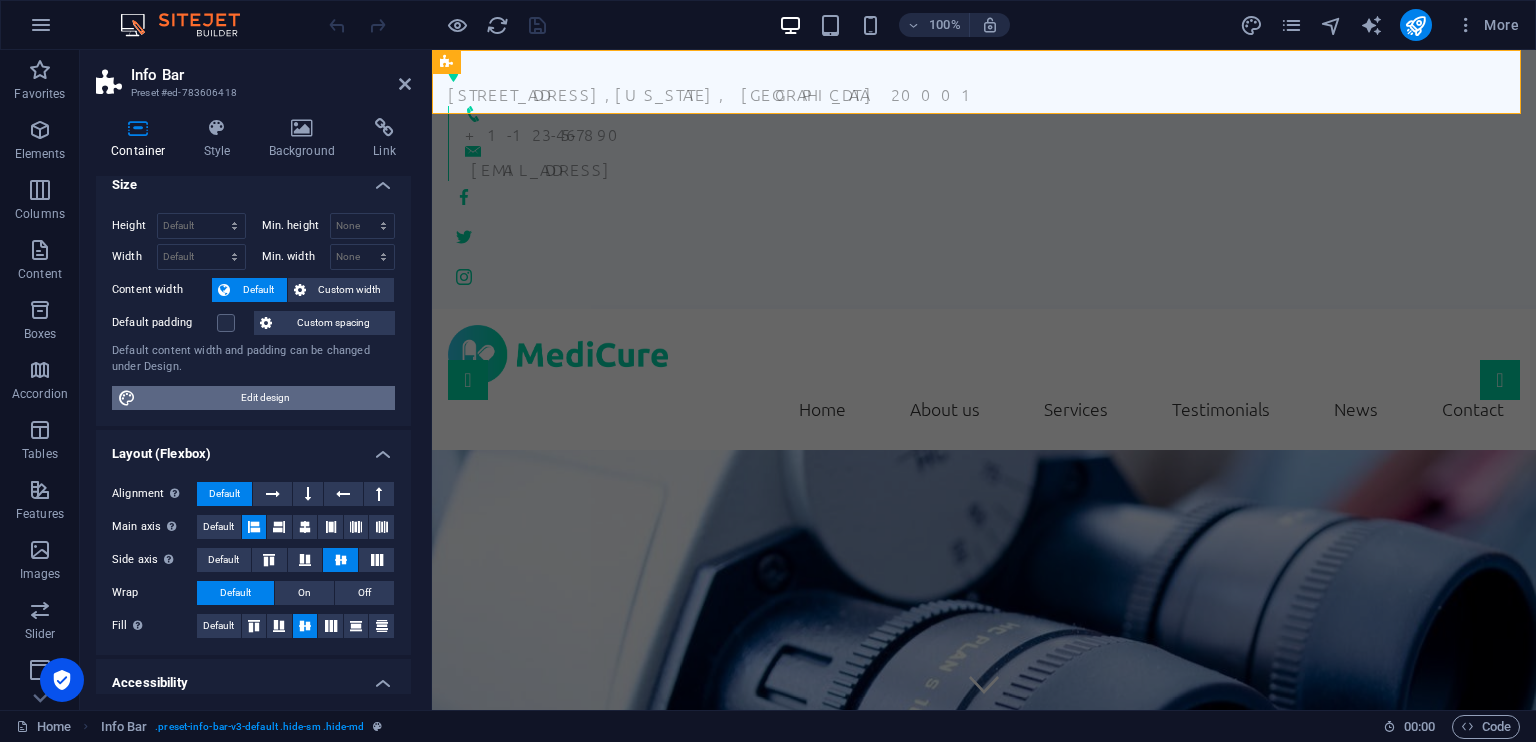 click on "Edit design" at bounding box center [265, 398] 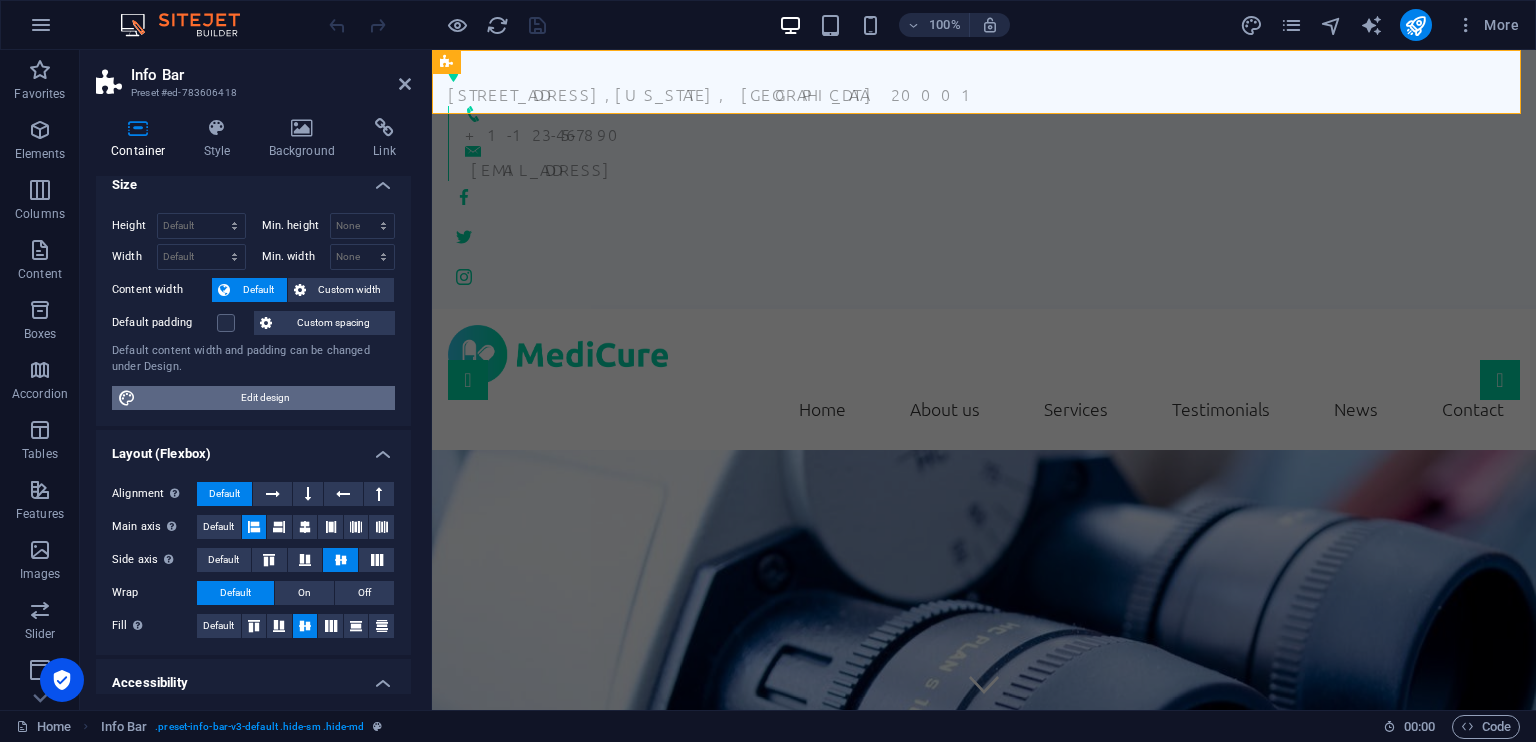 select on "rem" 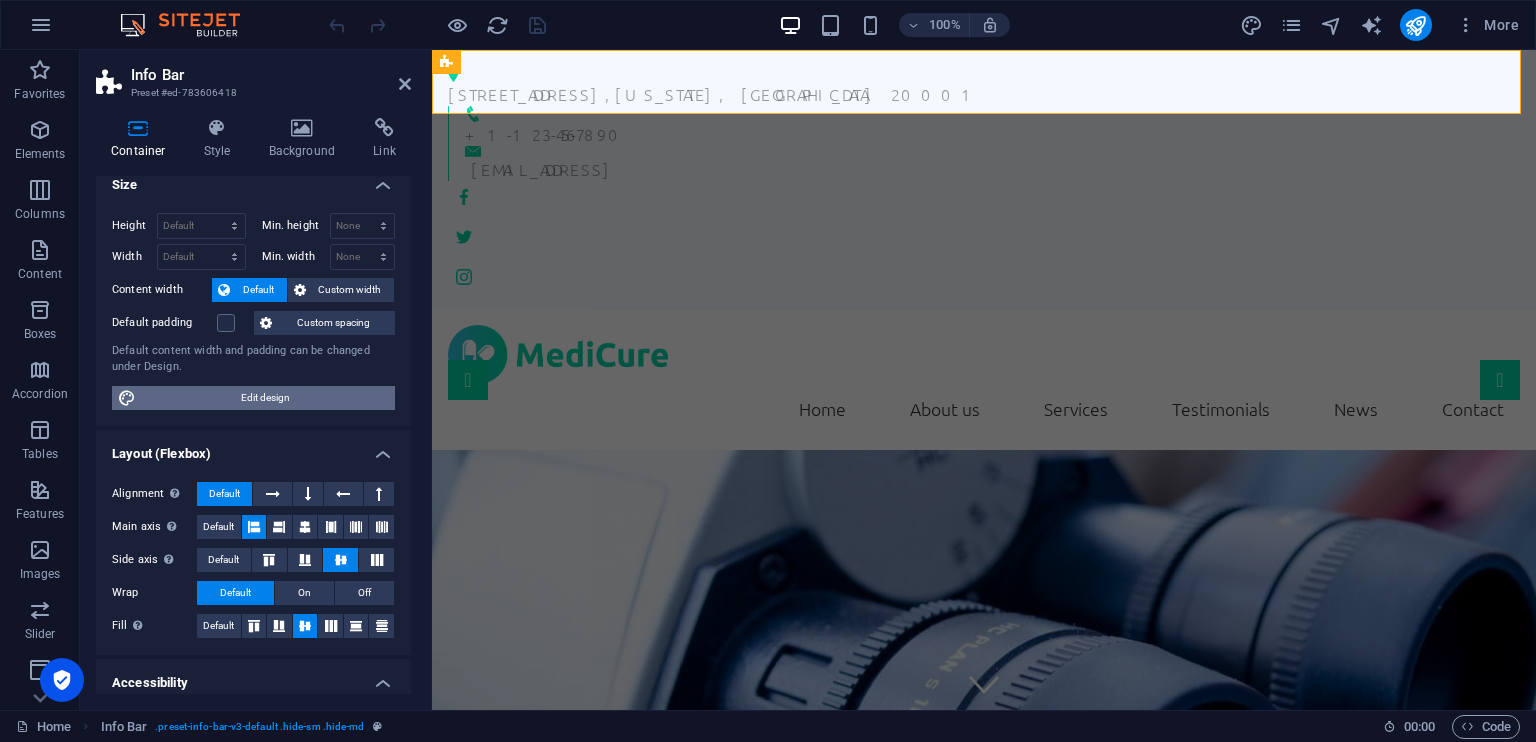 select on "ease-in-out" 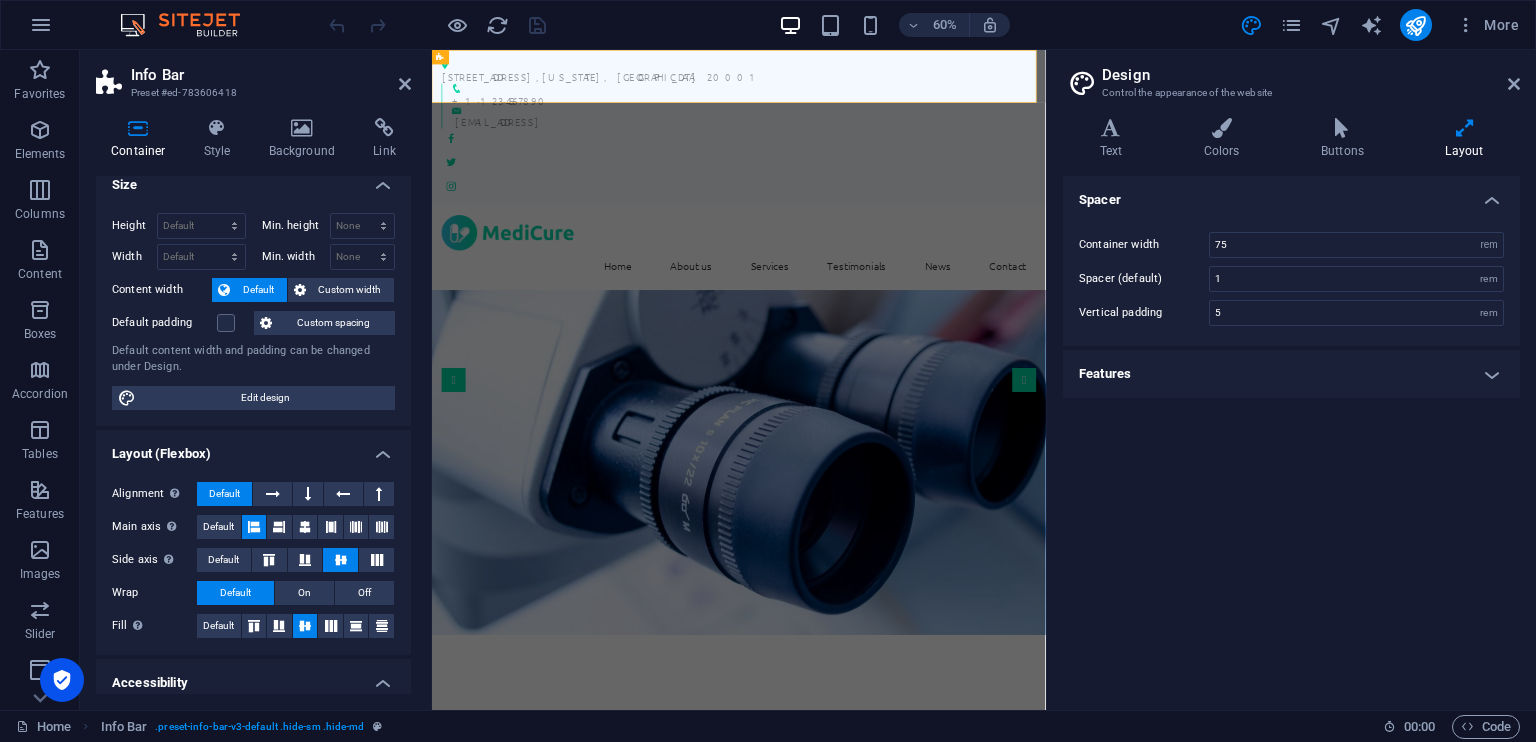 click on "Features" at bounding box center [1291, 374] 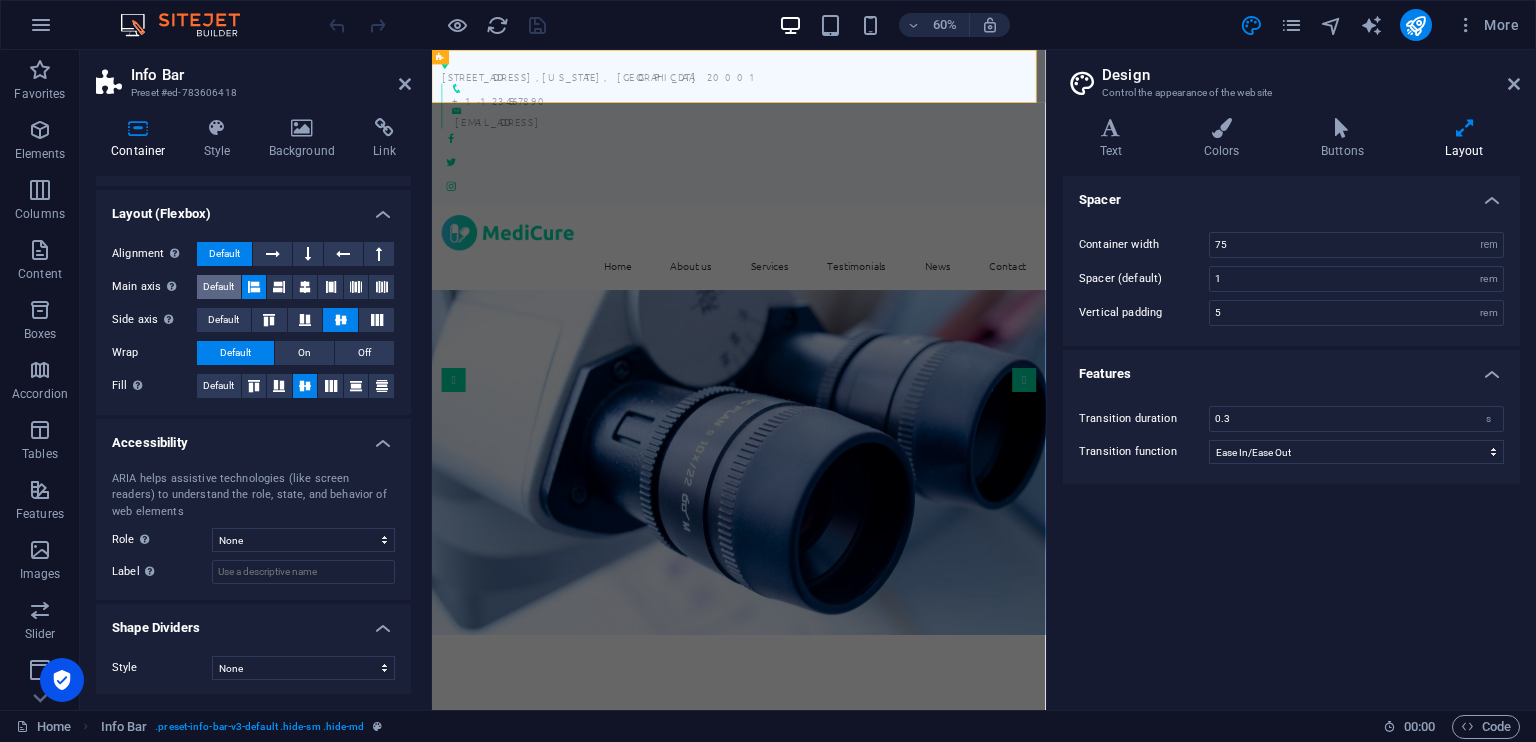 scroll, scrollTop: 0, scrollLeft: 0, axis: both 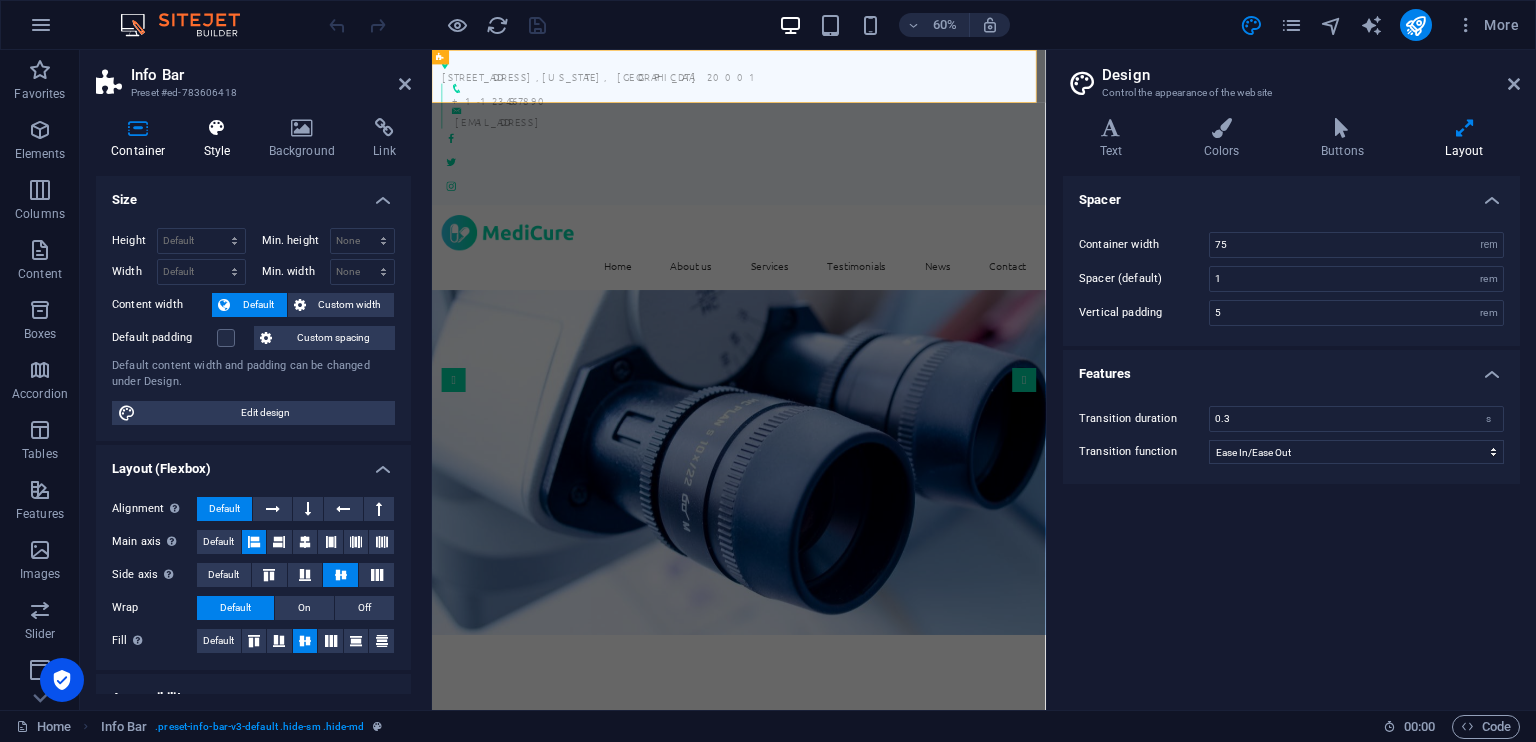 click at bounding box center (217, 128) 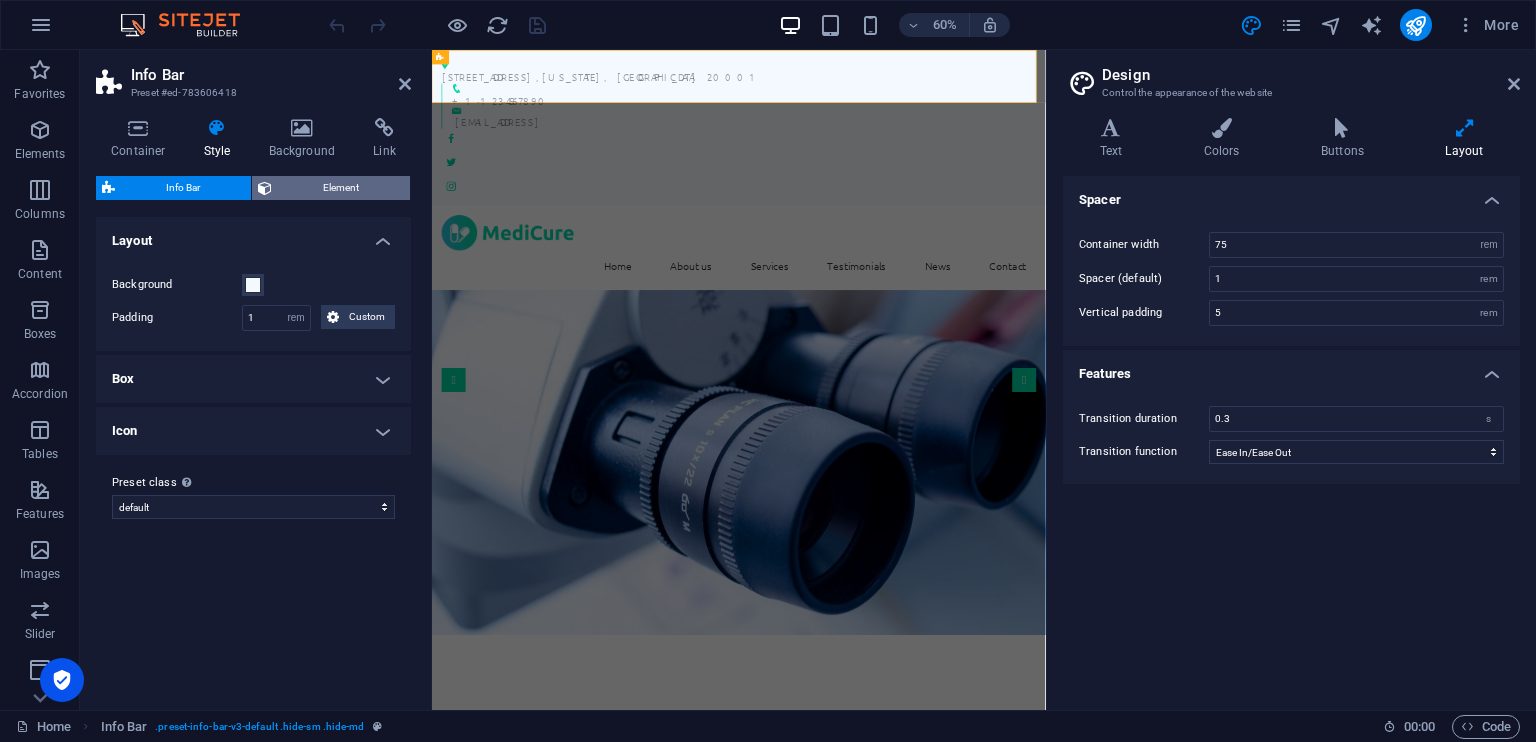 click on "Element" at bounding box center [341, 188] 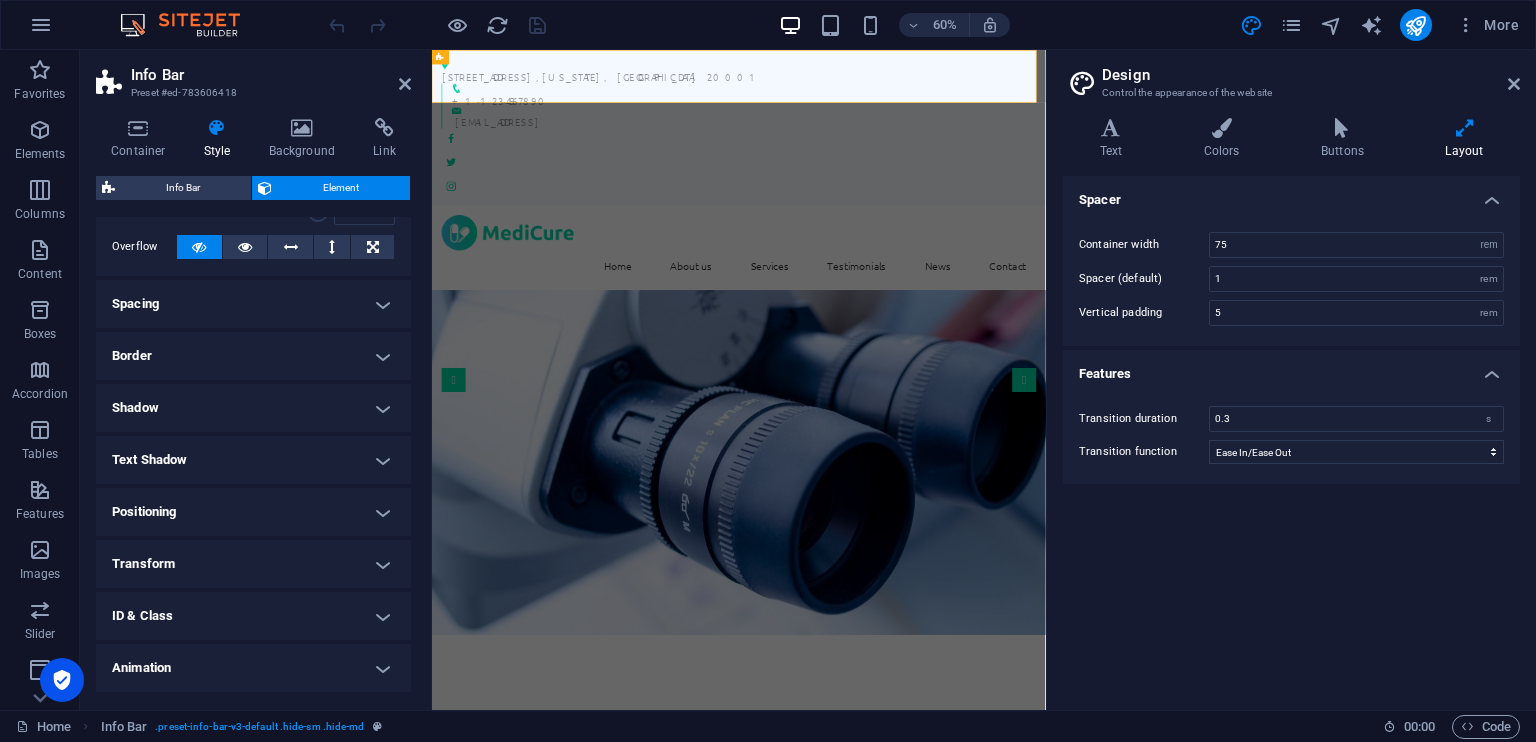 scroll, scrollTop: 0, scrollLeft: 0, axis: both 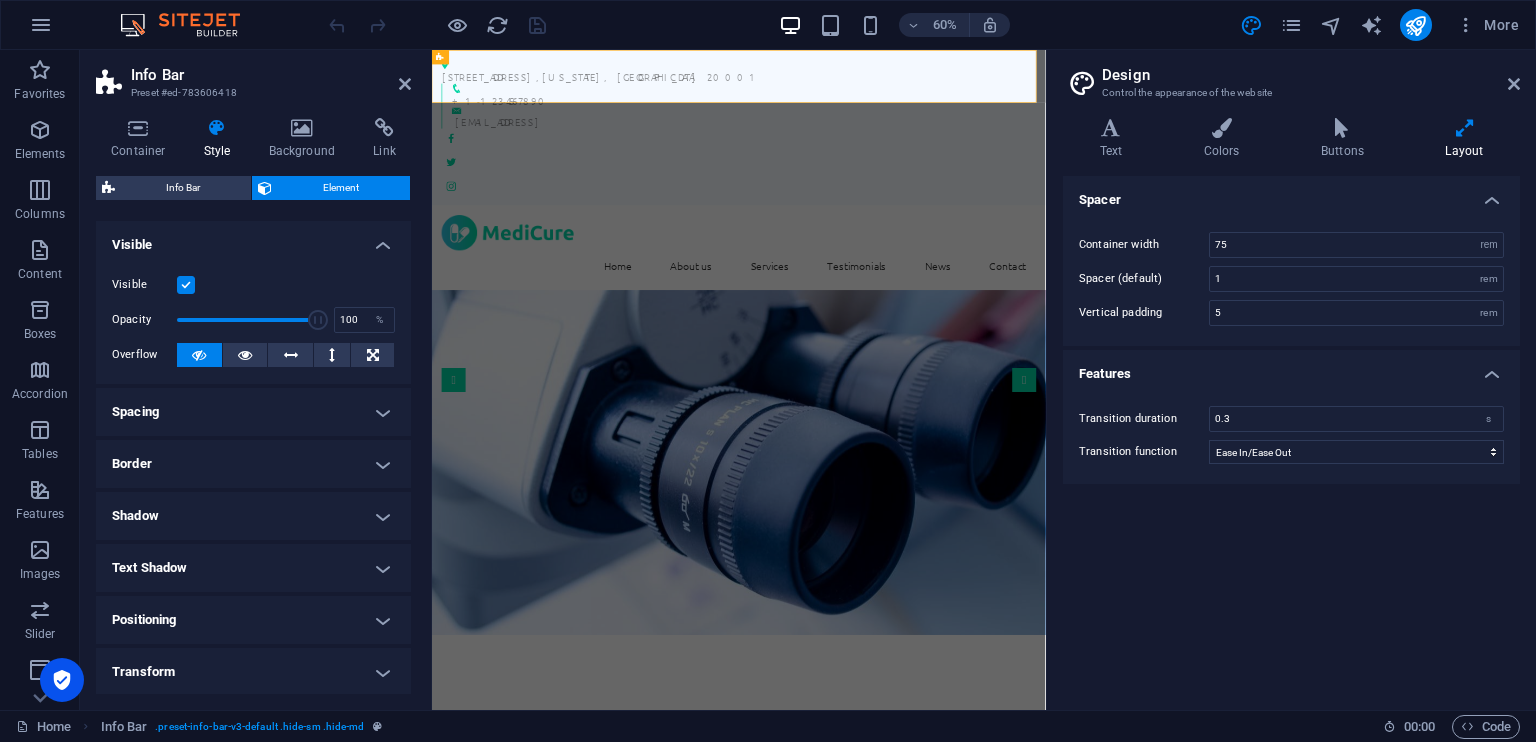 click on "Visible" at bounding box center (253, 285) 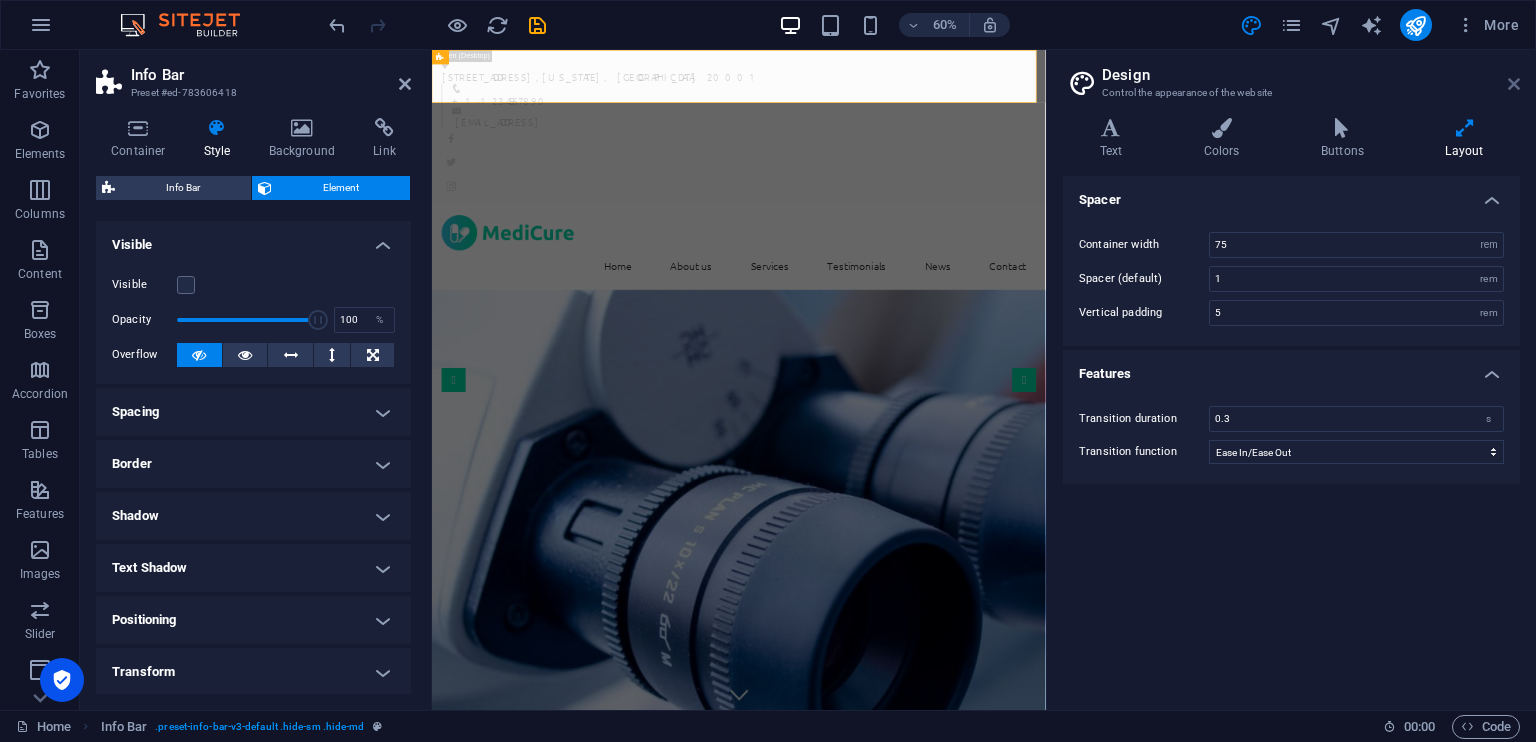 click at bounding box center [1514, 84] 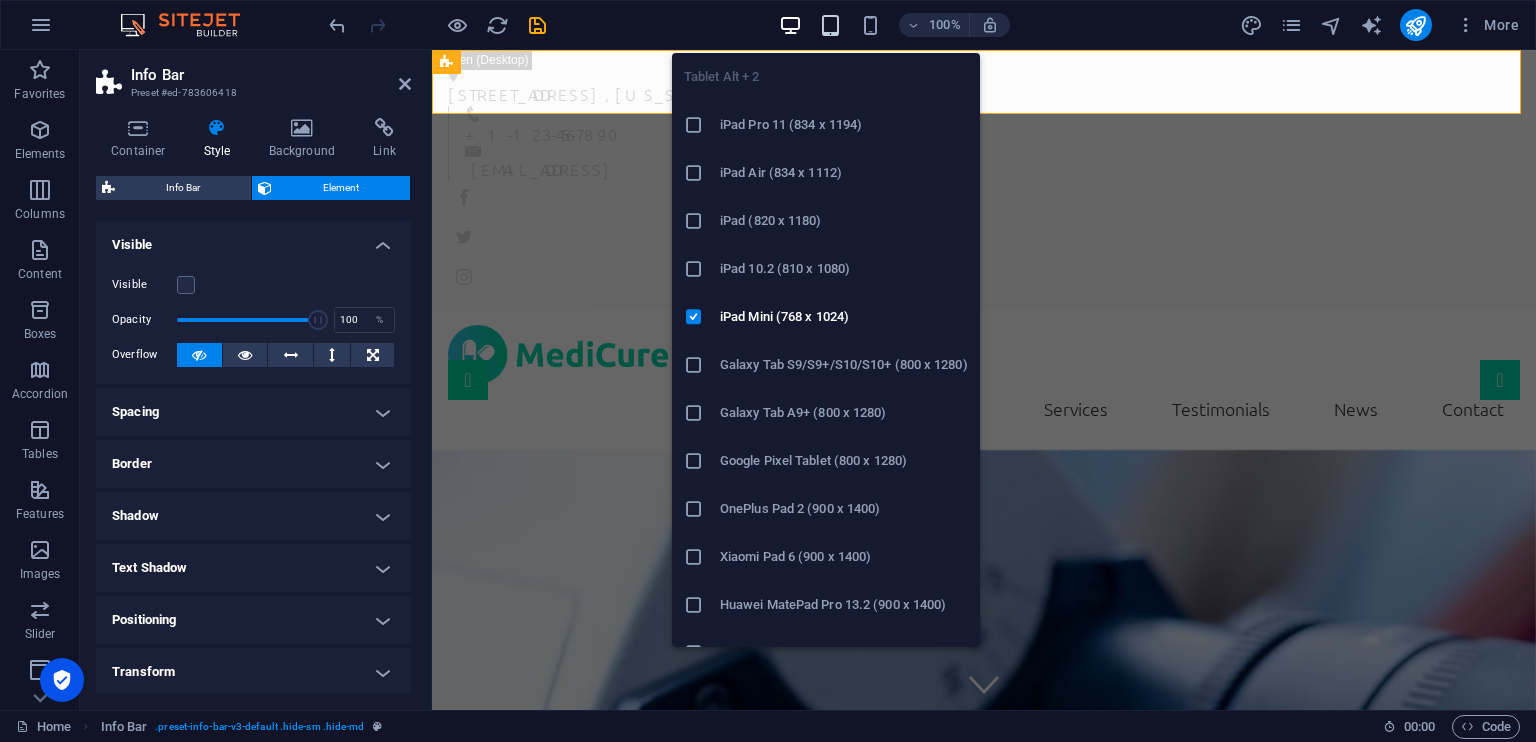 click at bounding box center (830, 25) 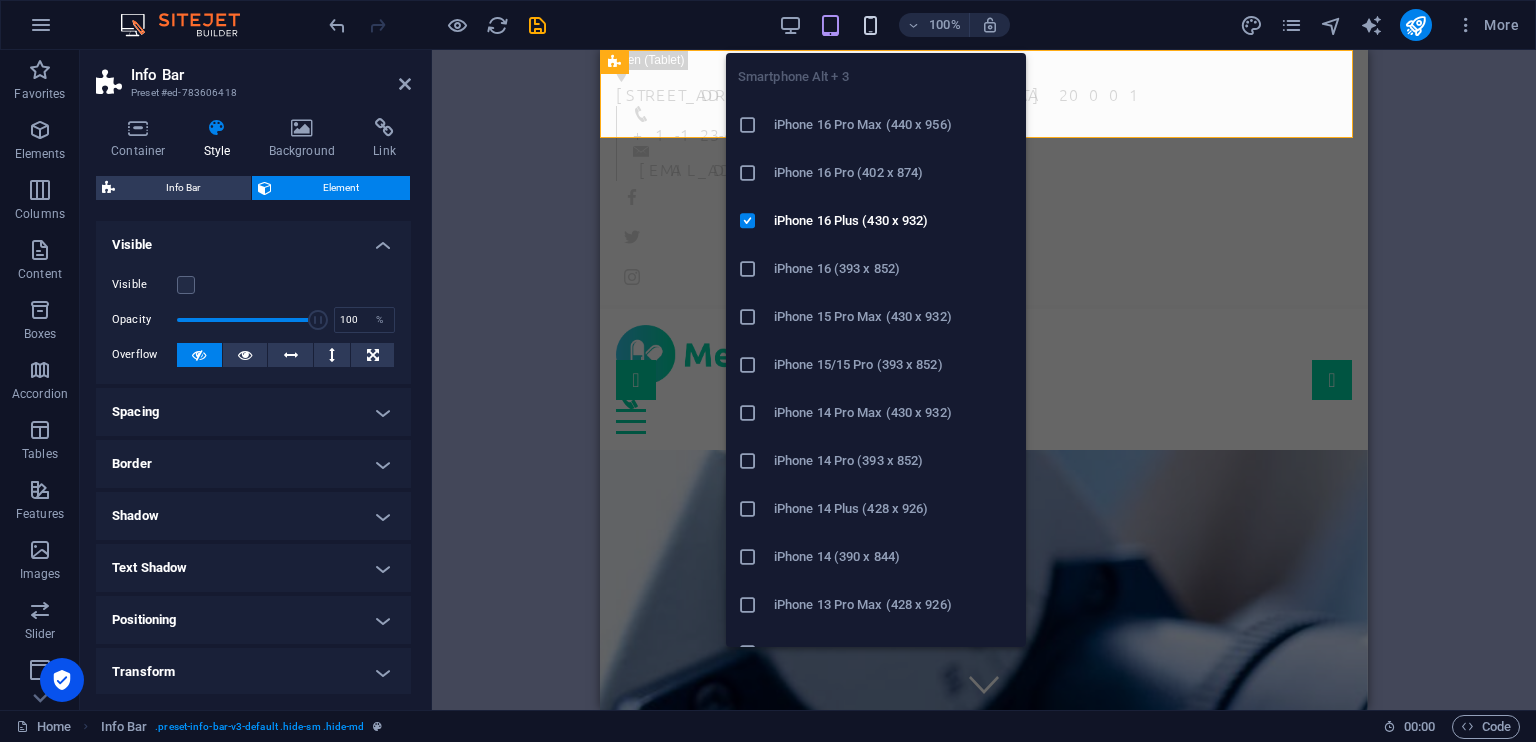 click at bounding box center [870, 25] 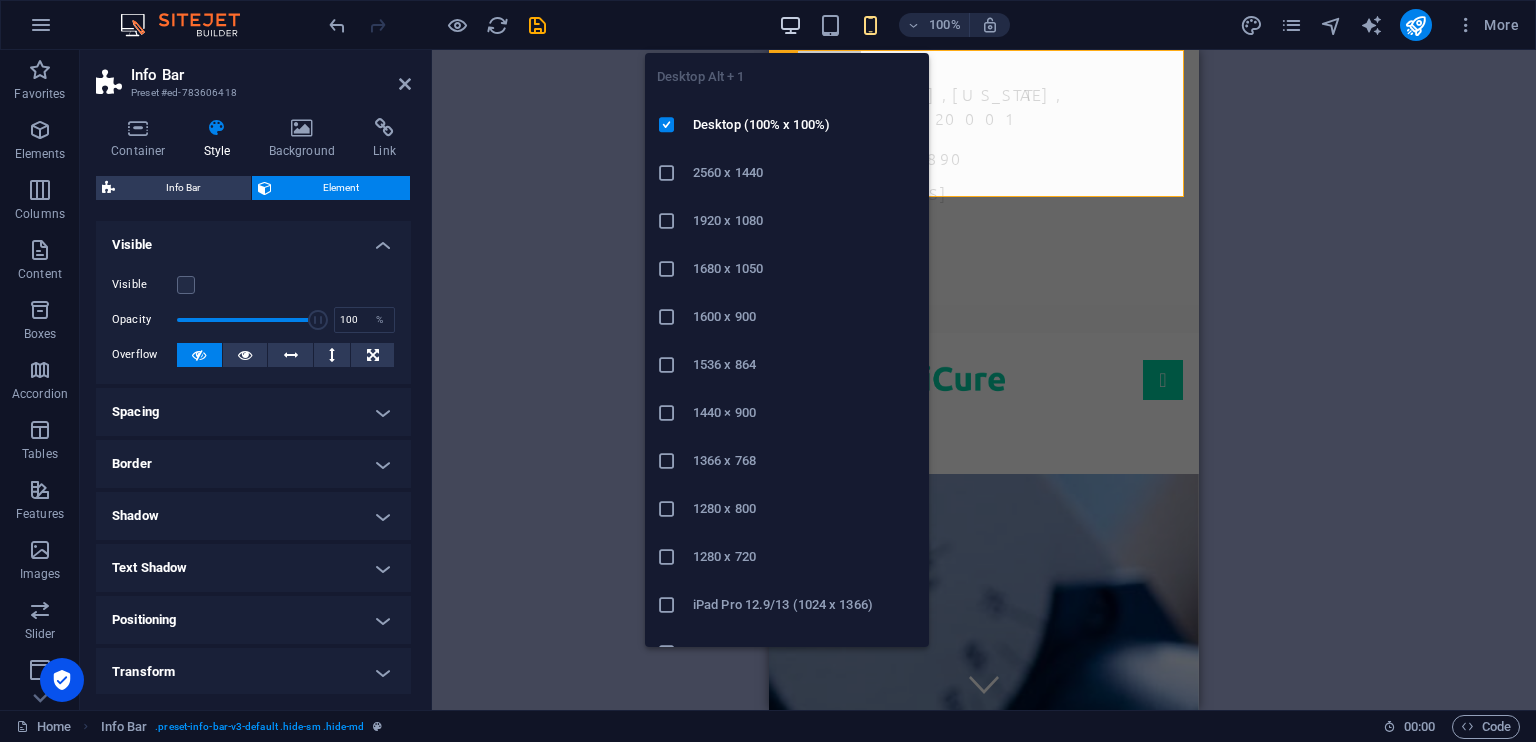 click at bounding box center (790, 25) 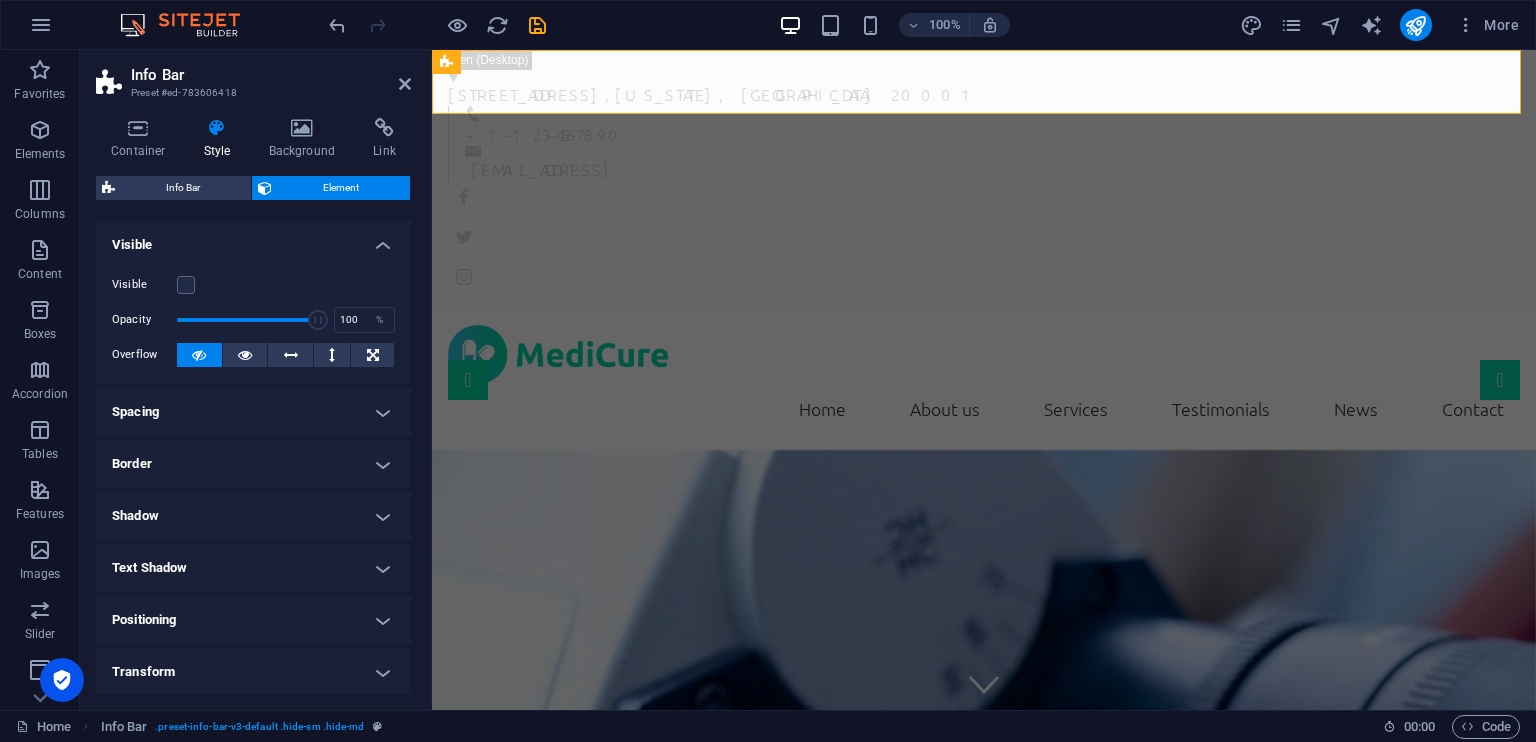 click on "Info Bar Preset #ed-783606418" at bounding box center [253, 76] 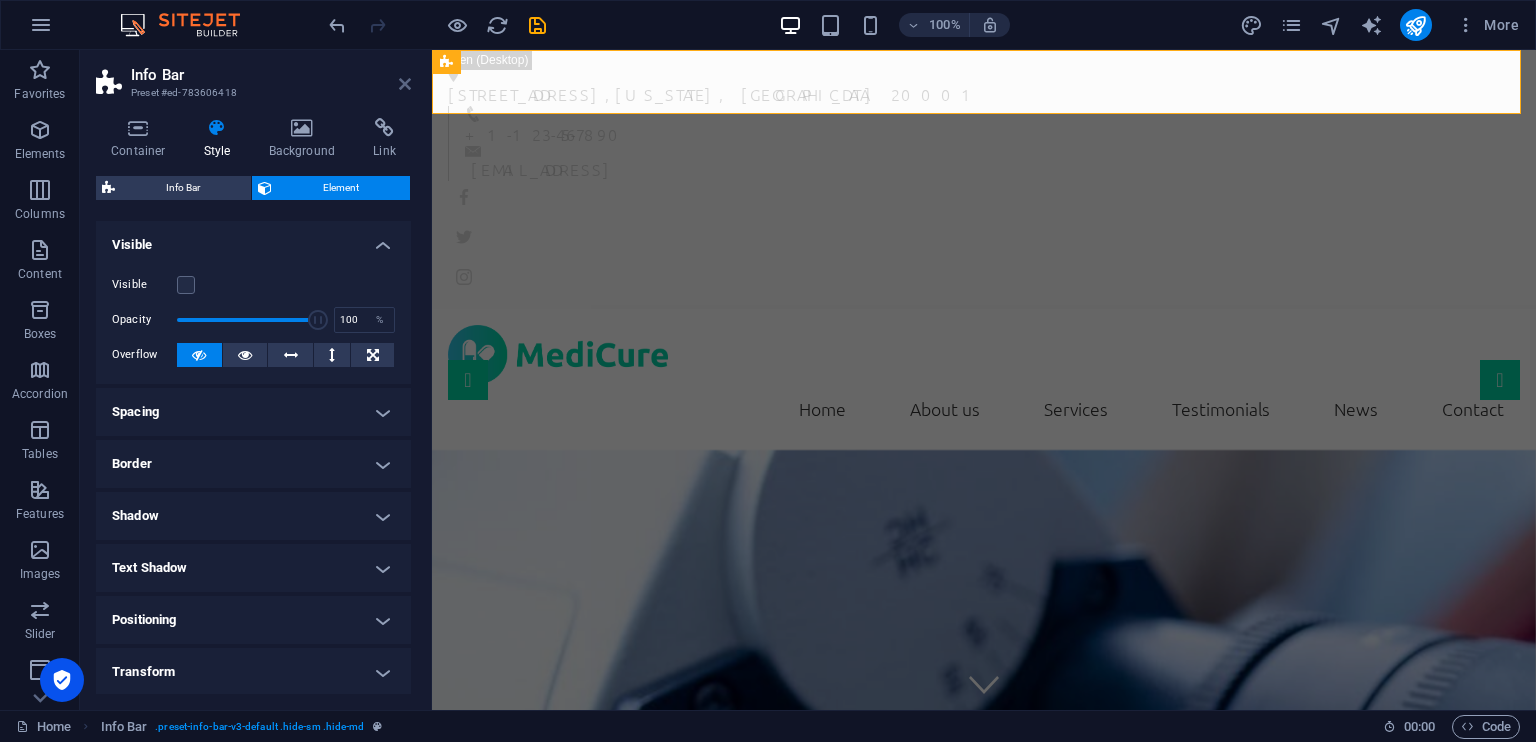 click at bounding box center (405, 84) 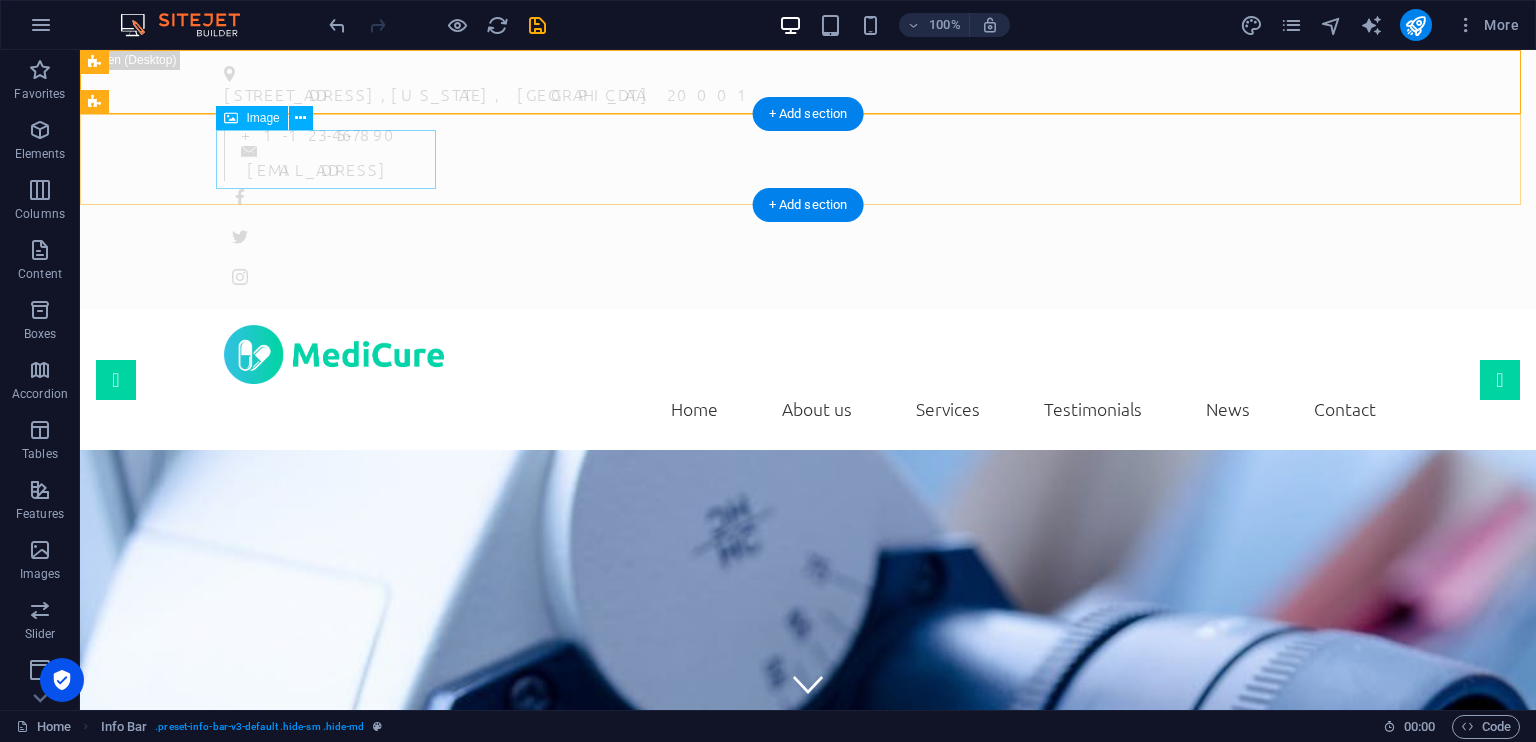 click at bounding box center (808, 354) 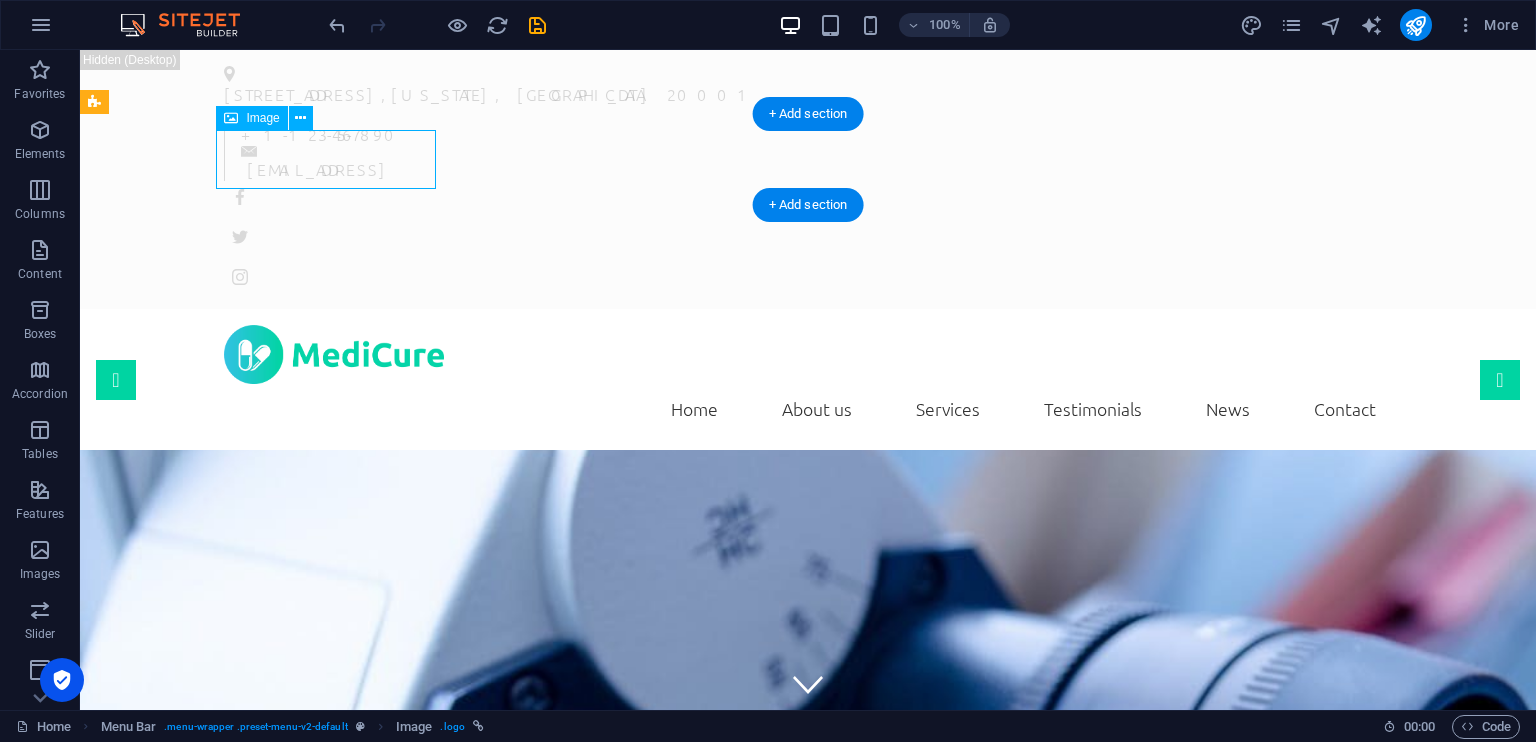 click at bounding box center [808, 354] 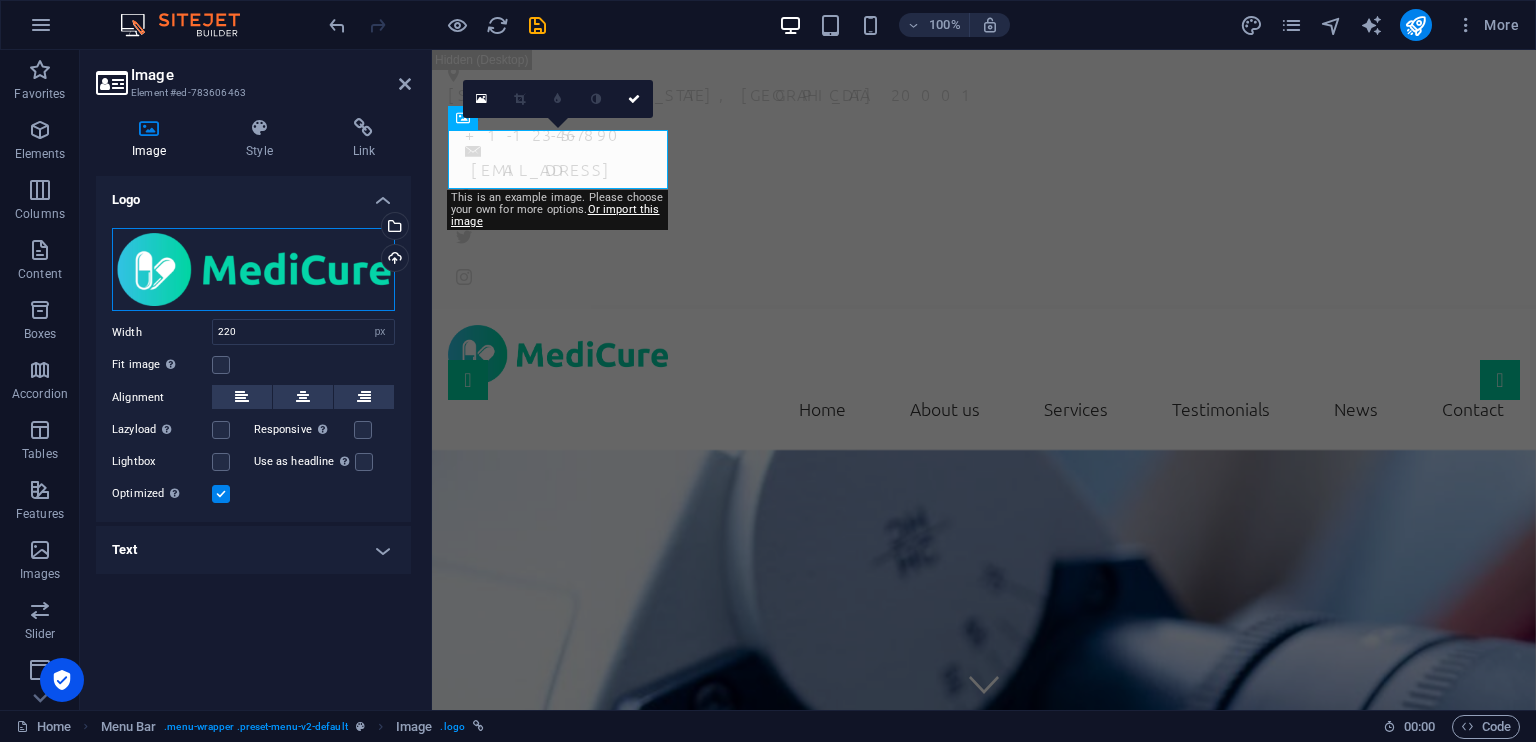 click on "Drag files here, click to choose files or select files from Files or our free stock photos & videos" at bounding box center [253, 270] 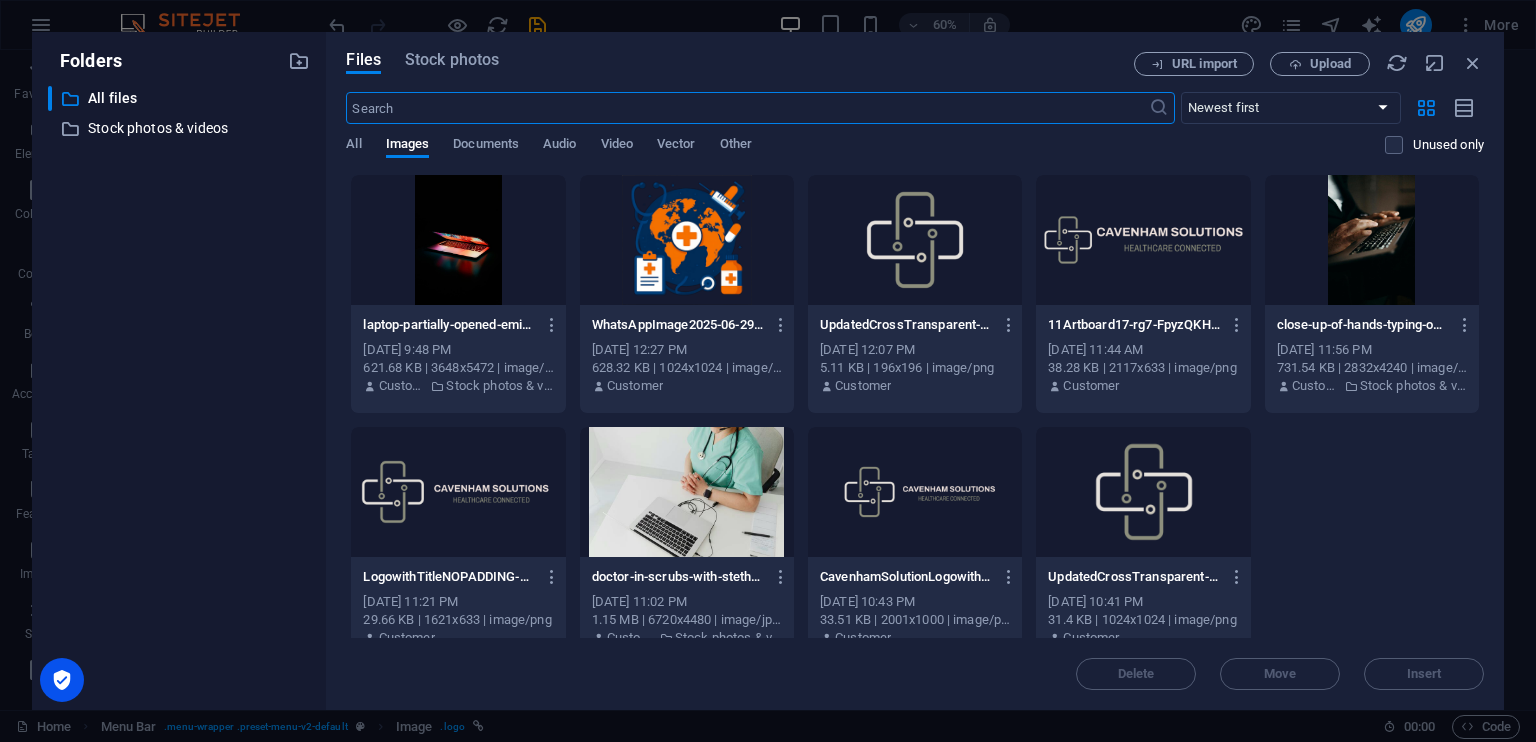 click at bounding box center (1143, 240) 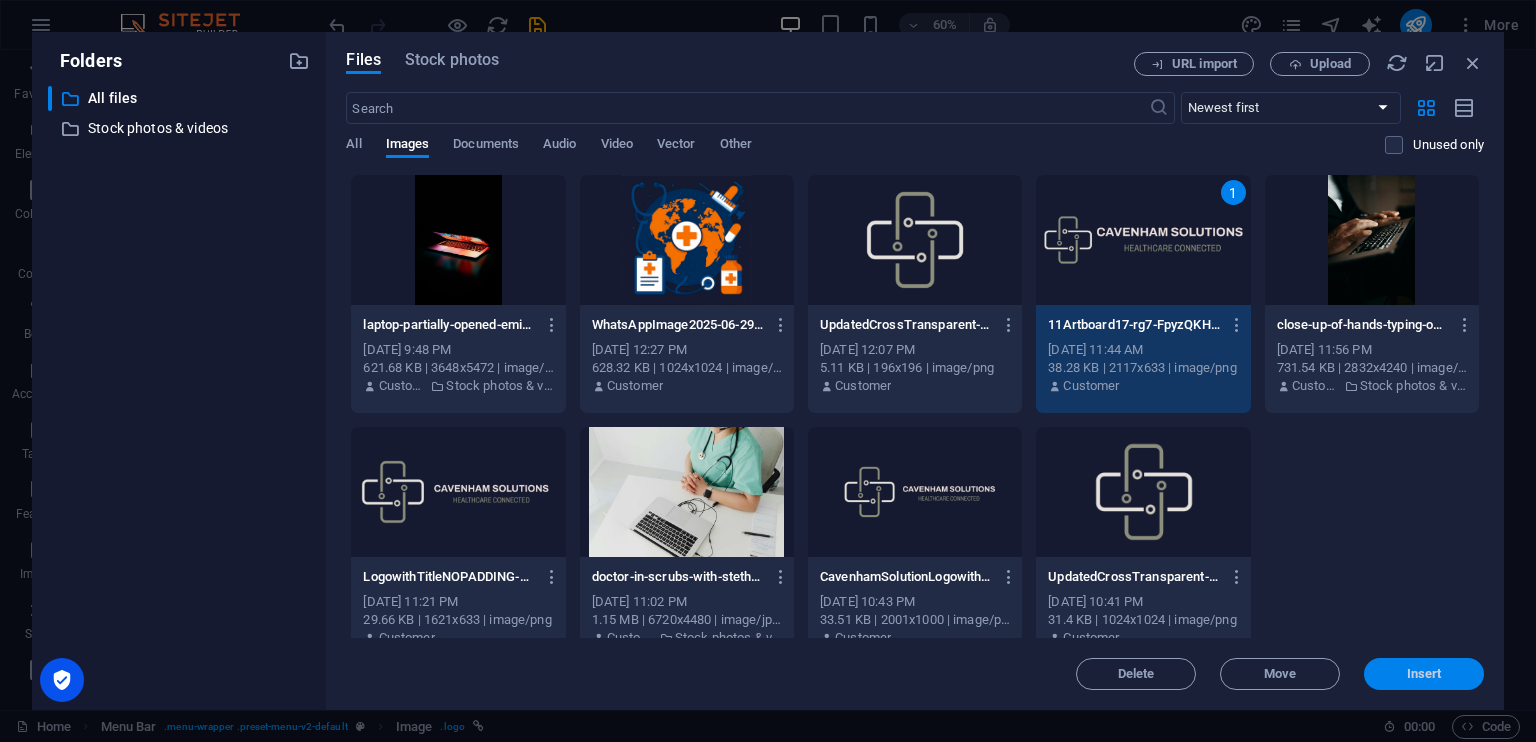 click on "Insert" at bounding box center (1424, 674) 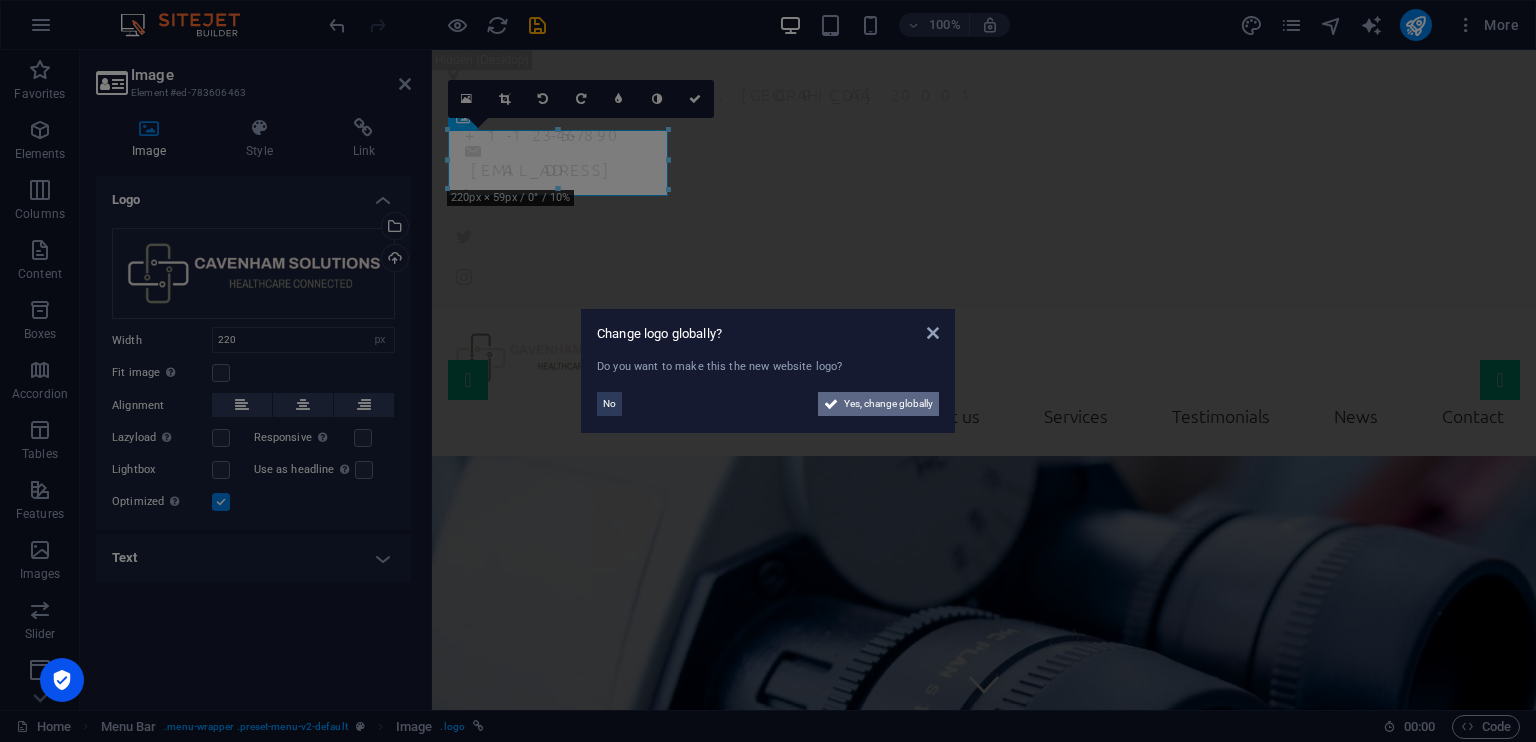 click on "Yes, change globally" at bounding box center [888, 404] 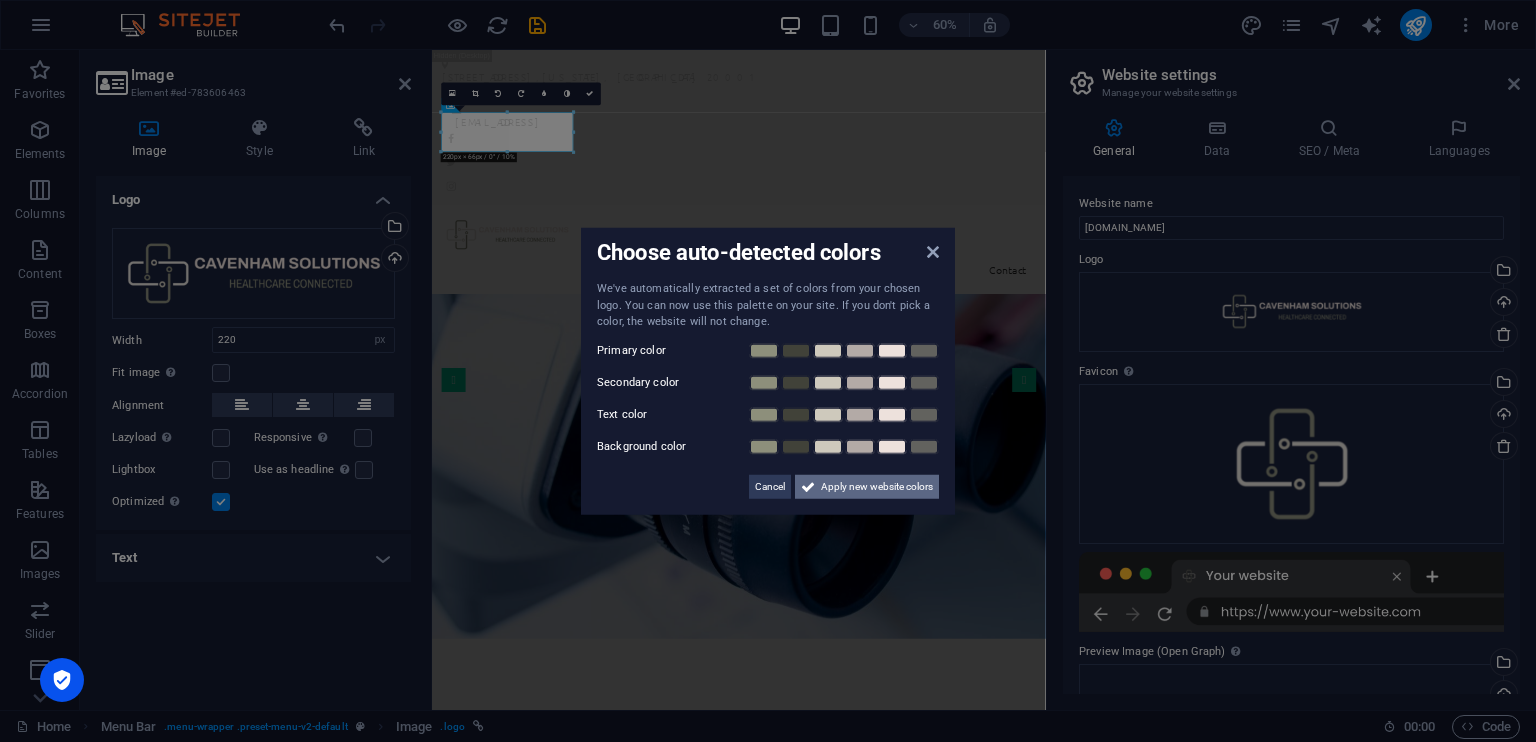 click on "Apply new website colors" at bounding box center (877, 486) 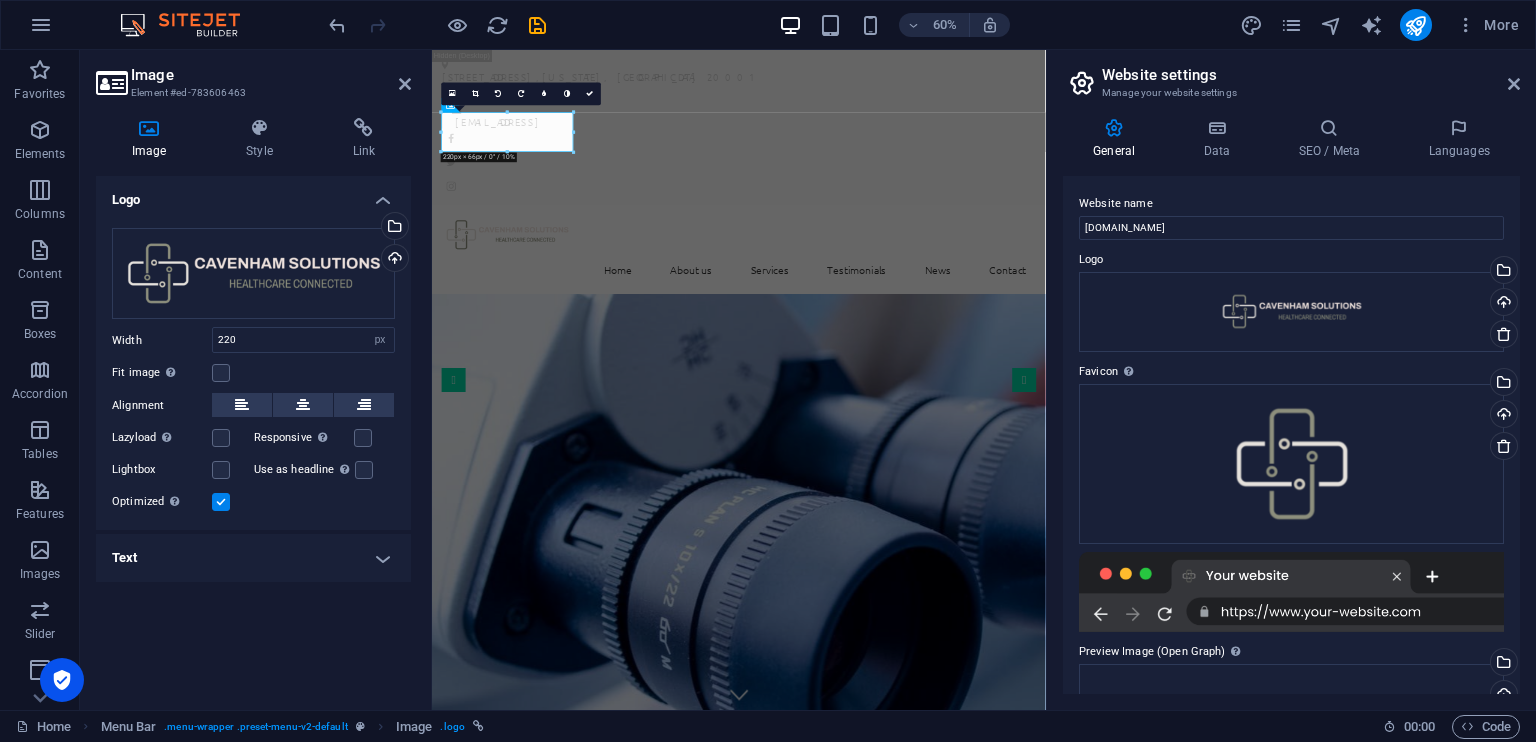 click on "Website settings Manage your website settings  General  Data  SEO / Meta  Languages Website name [DOMAIN_NAME] Logo Drag files here, click to choose files or select files from Files or our free stock photos & videos Select files from the file manager, stock photos, or upload file(s) Upload Favicon Set the favicon of your website here. A favicon is a small icon shown in the browser tab next to your website title. It helps visitors identify your website. Drag files here, click to choose files or select files from Files or our free stock photos & videos Select files from the file manager, stock photos, or upload file(s) Upload Preview Image (Open Graph) This image will be shown when the website is shared on social networks Drag files here, click to choose files or select files from Files or our free stock photos & videos Select files from the file manager, stock photos, or upload file(s) Upload Contact data for this website. This can be used everywhere on the website and will update automatically. Street" at bounding box center [1291, 380] 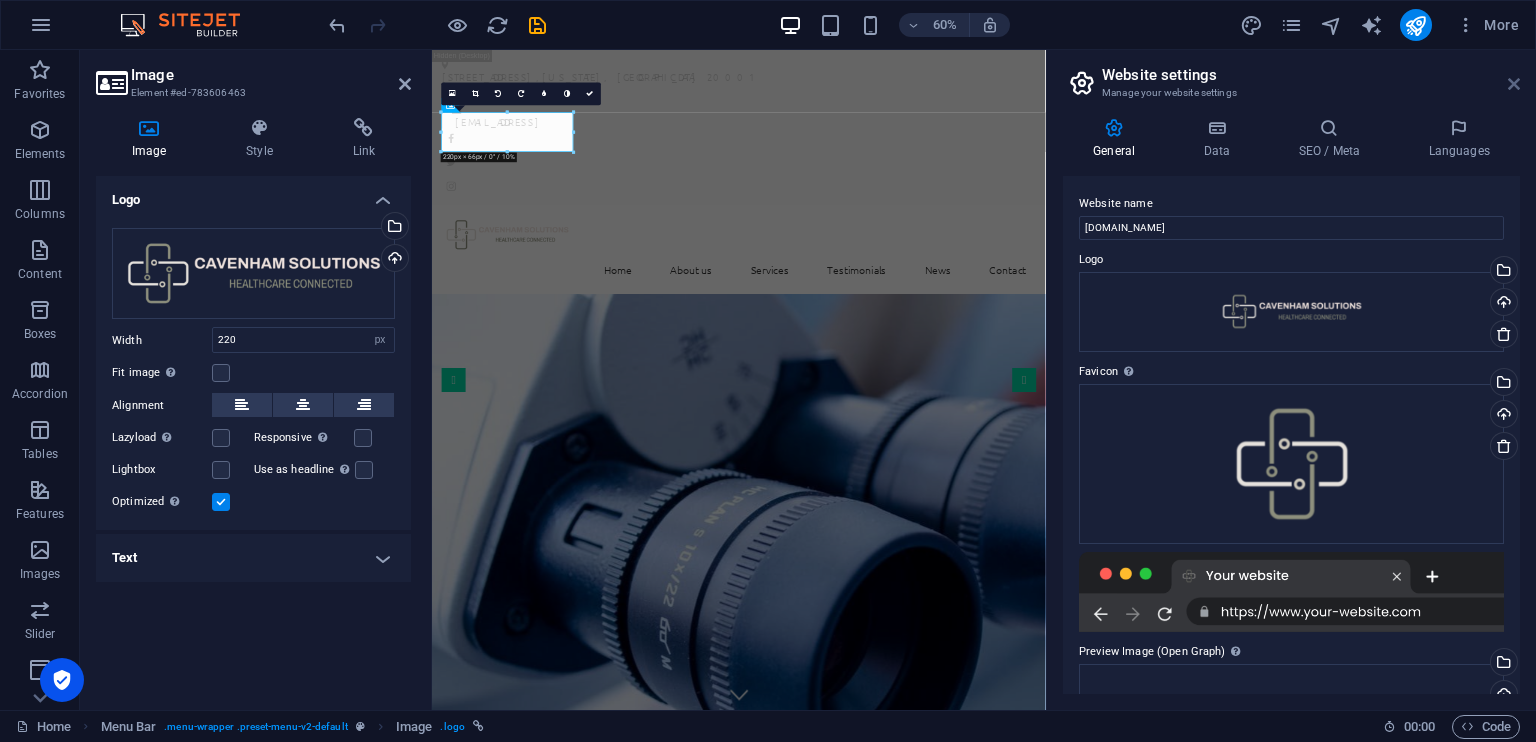 click at bounding box center [1514, 84] 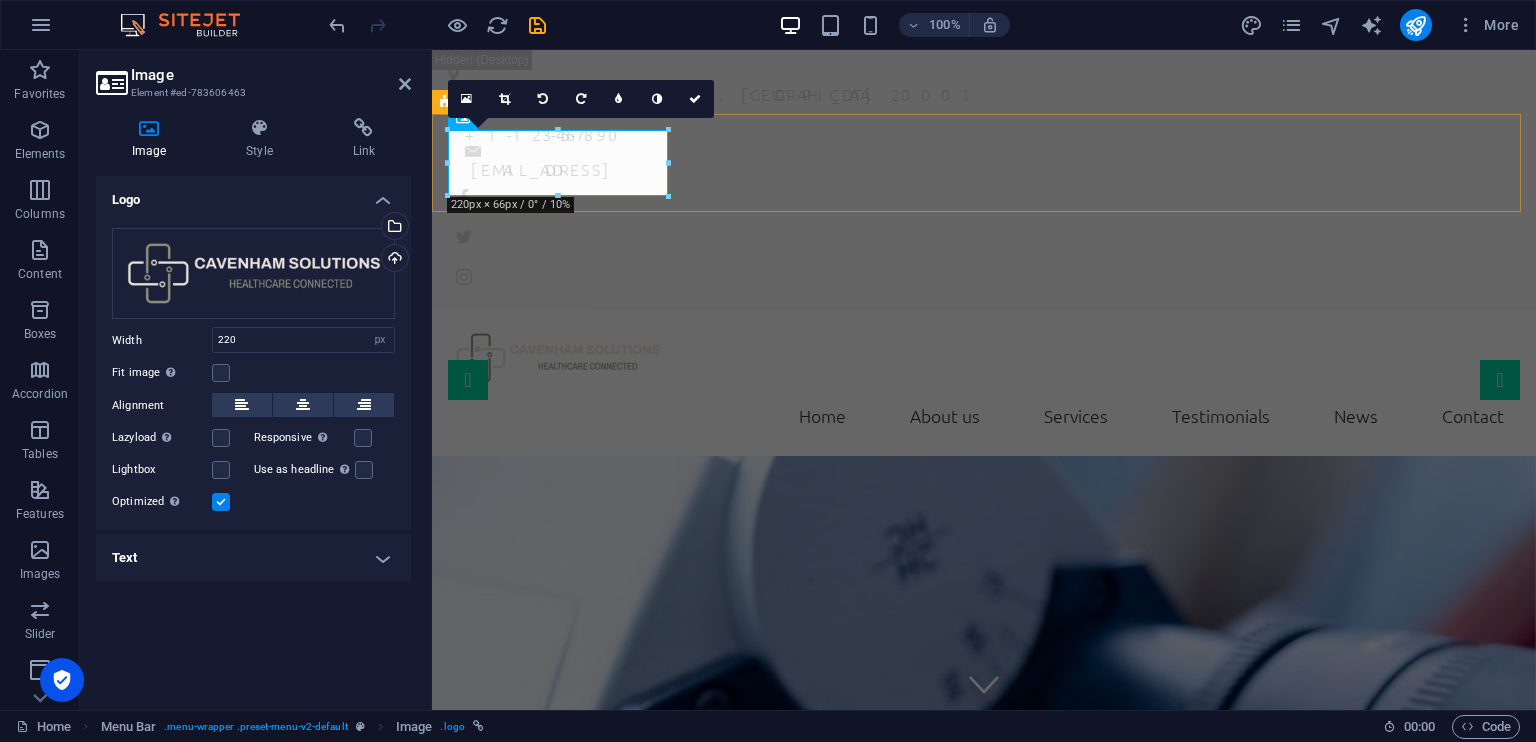 click on "Home About us Services Testimonials News Contact" at bounding box center (984, 383) 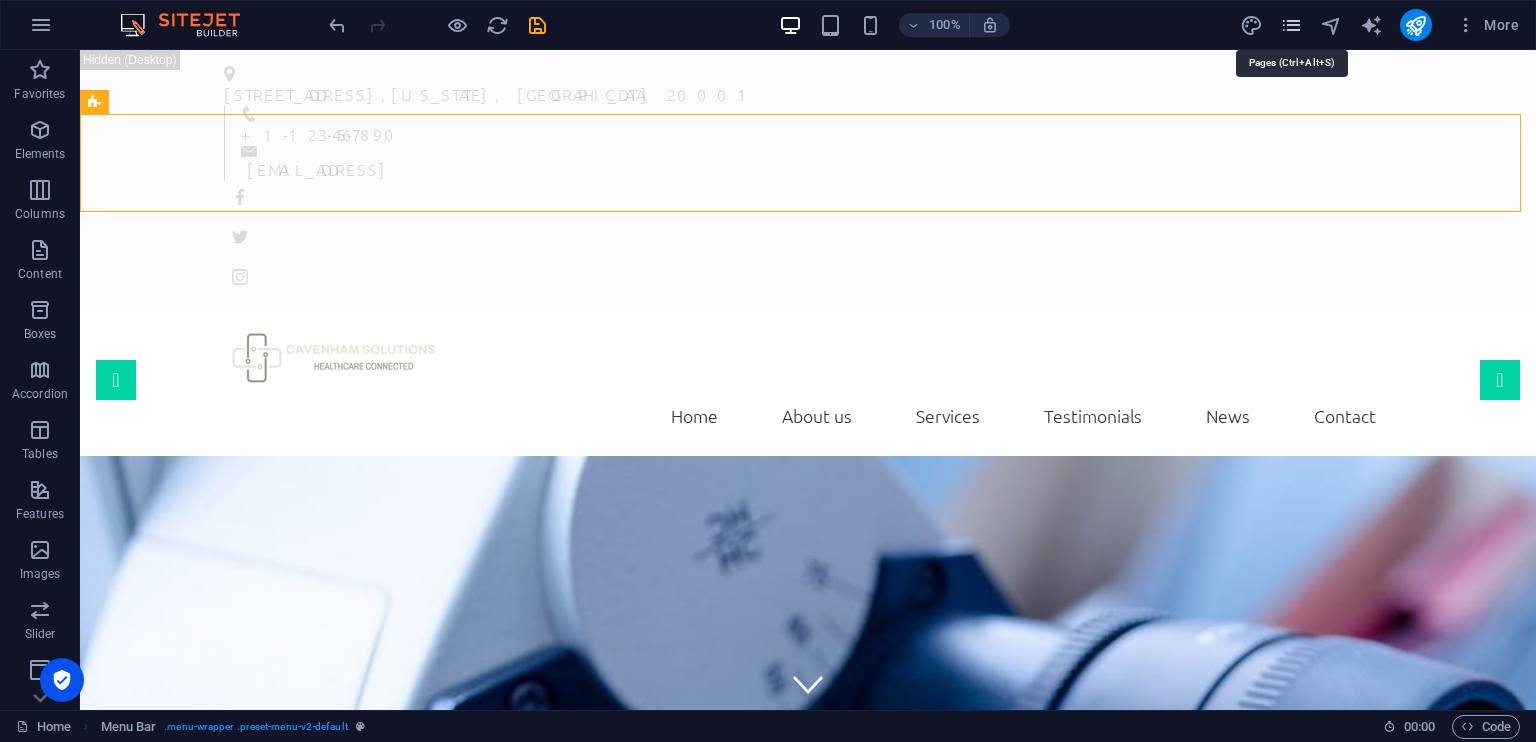 click at bounding box center [1291, 25] 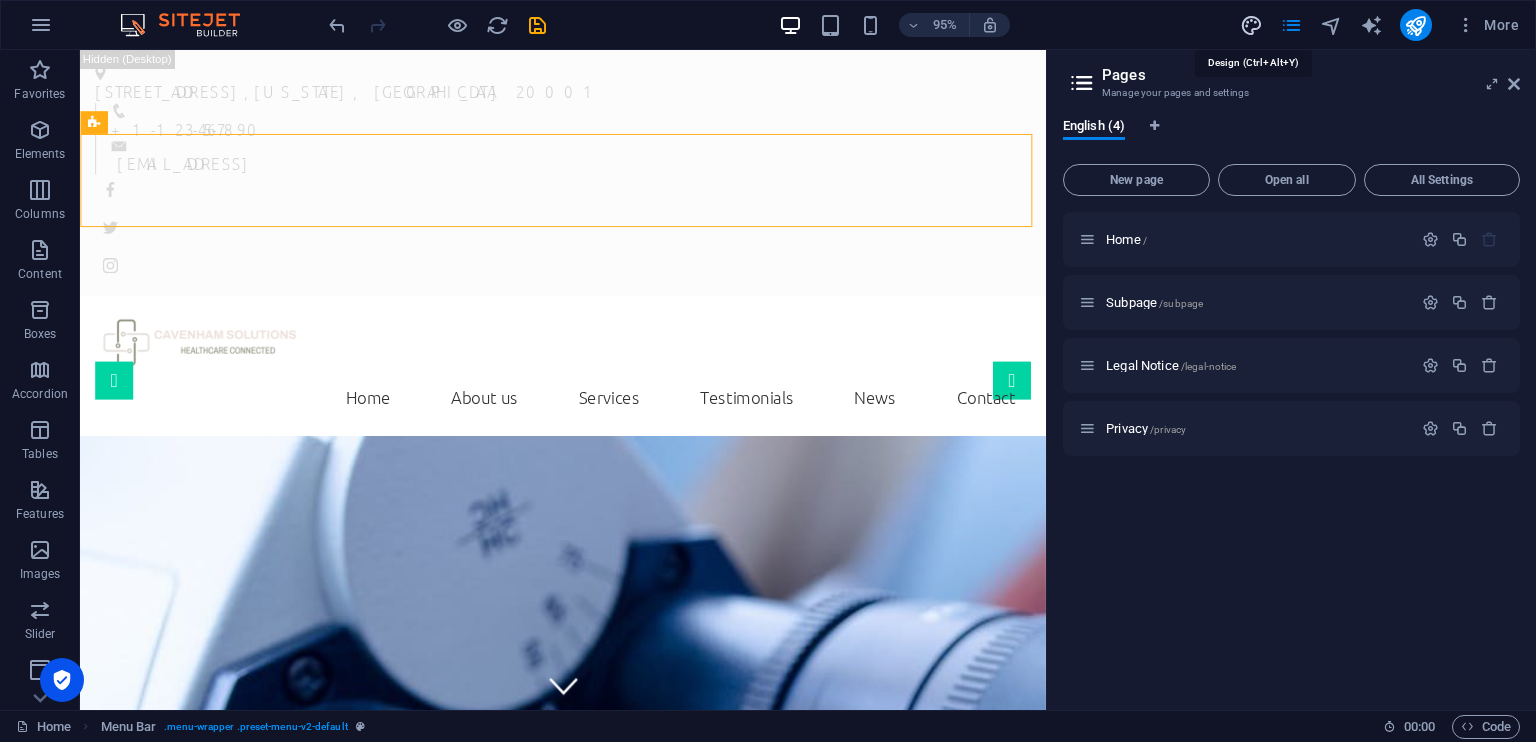 click at bounding box center (1251, 25) 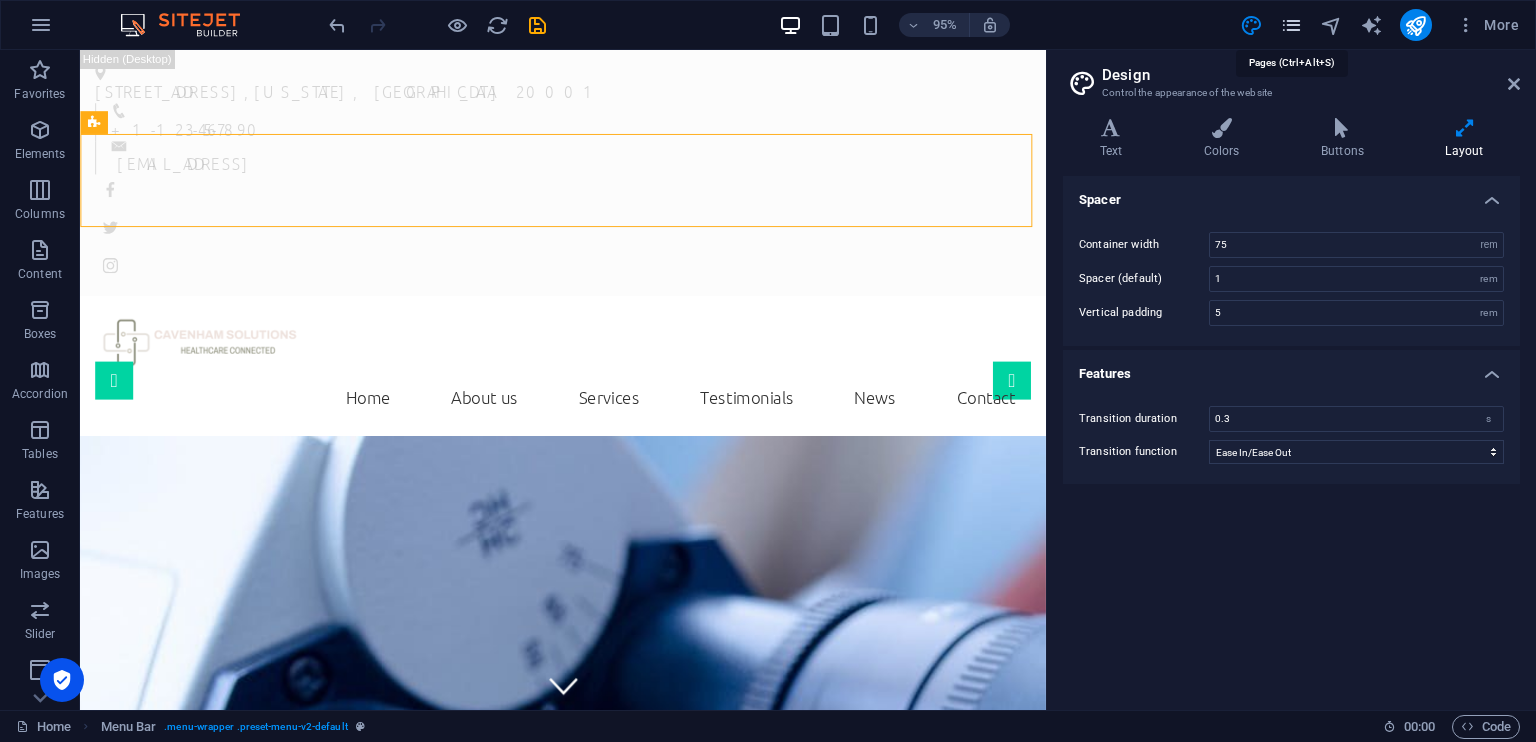 click at bounding box center [1291, 25] 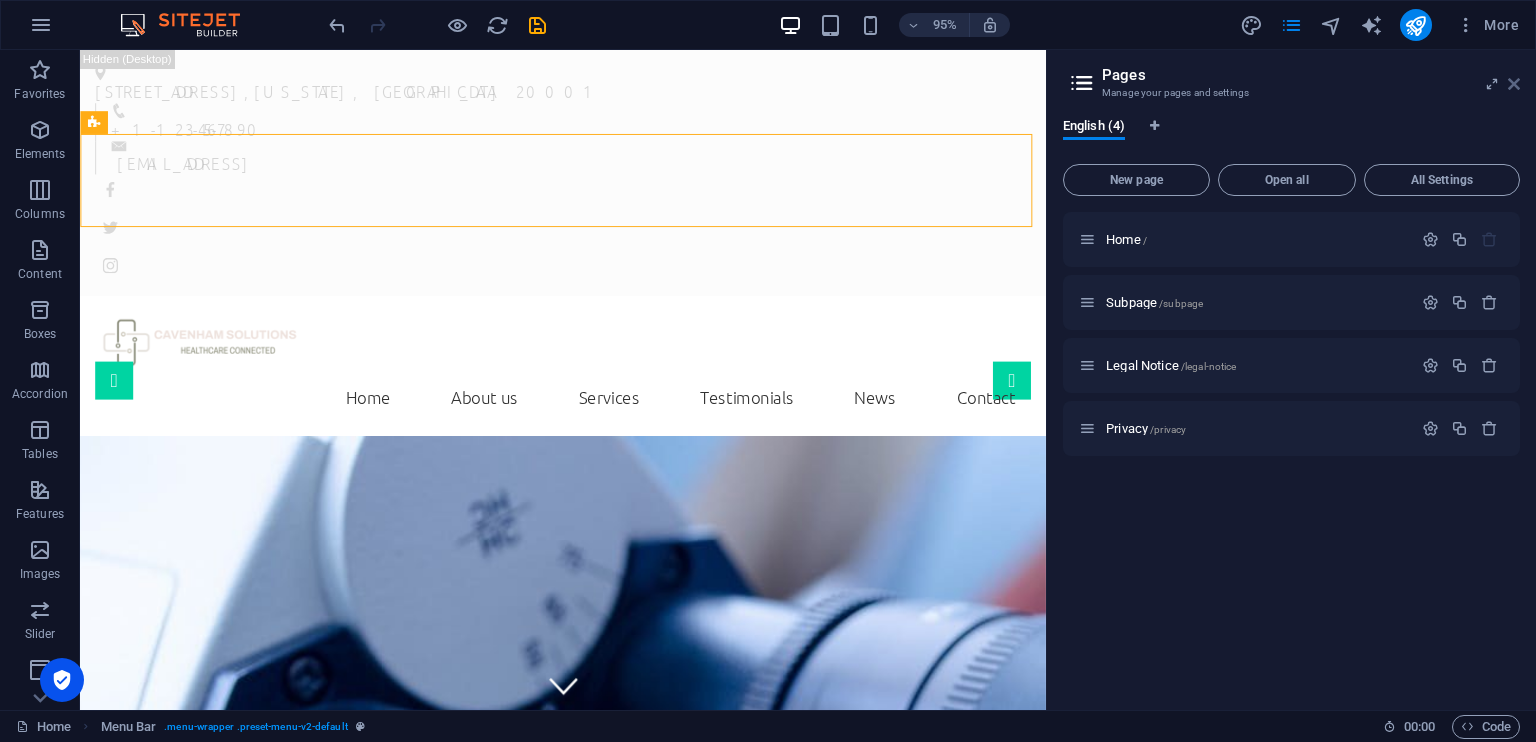 click at bounding box center (1514, 84) 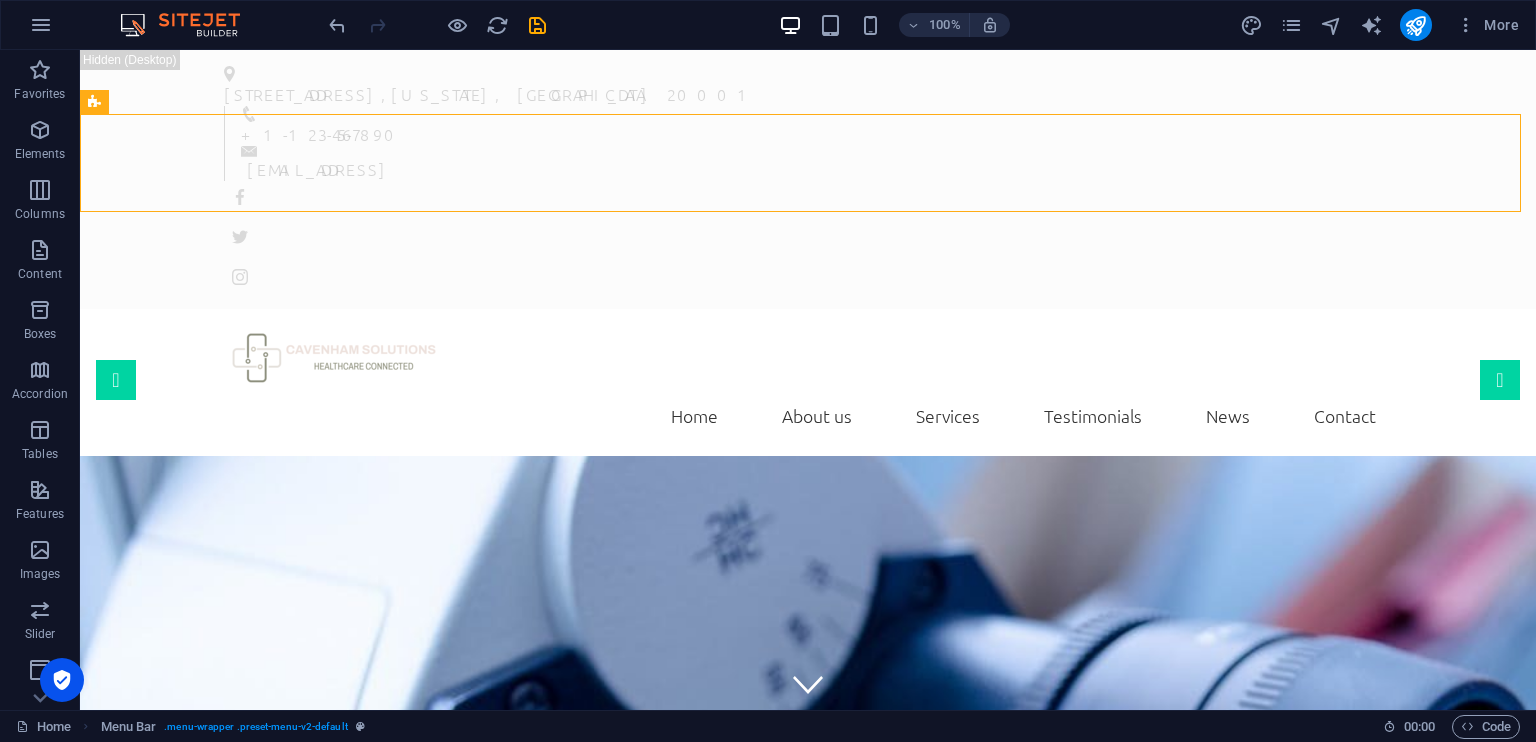 click on "100% More" at bounding box center (926, 25) 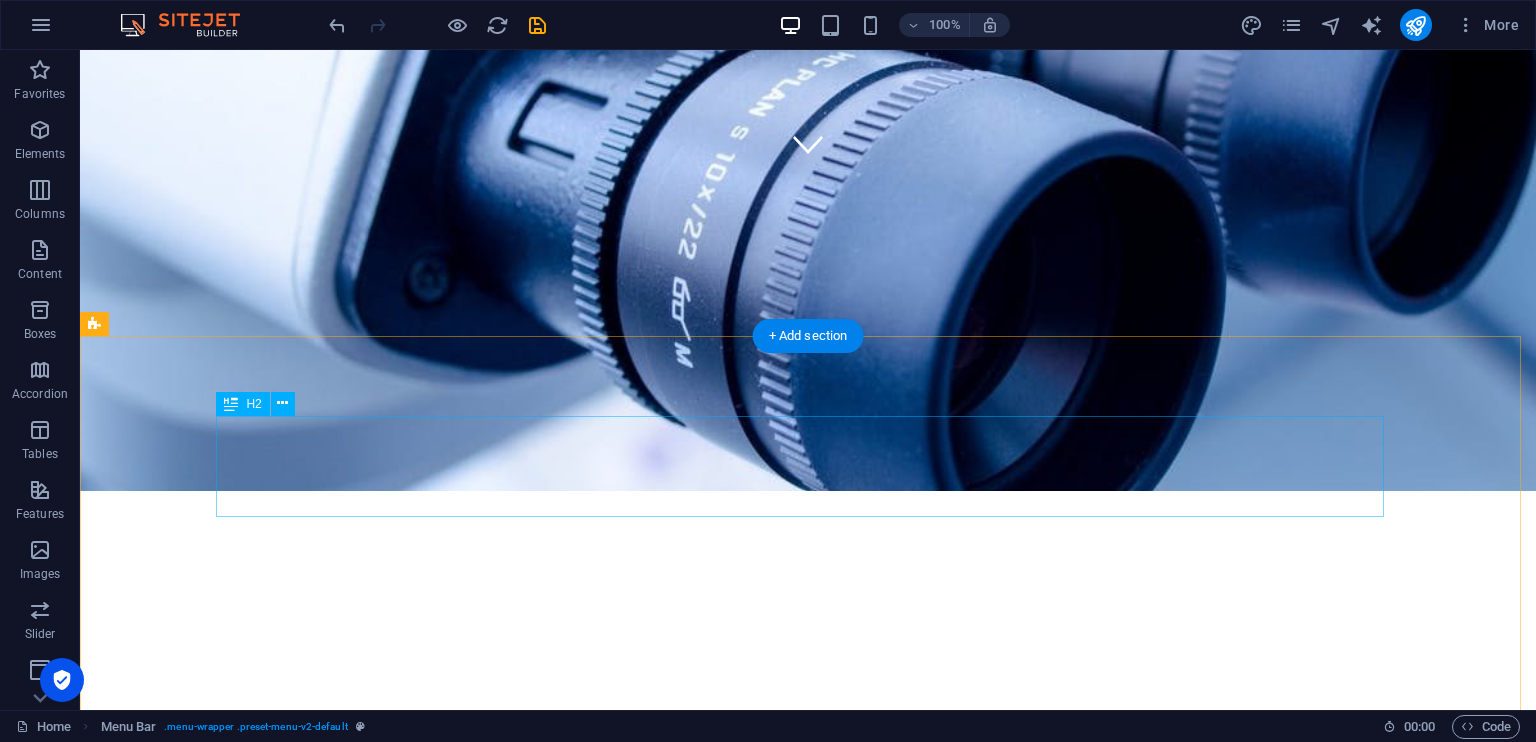 scroll, scrollTop: 807, scrollLeft: 0, axis: vertical 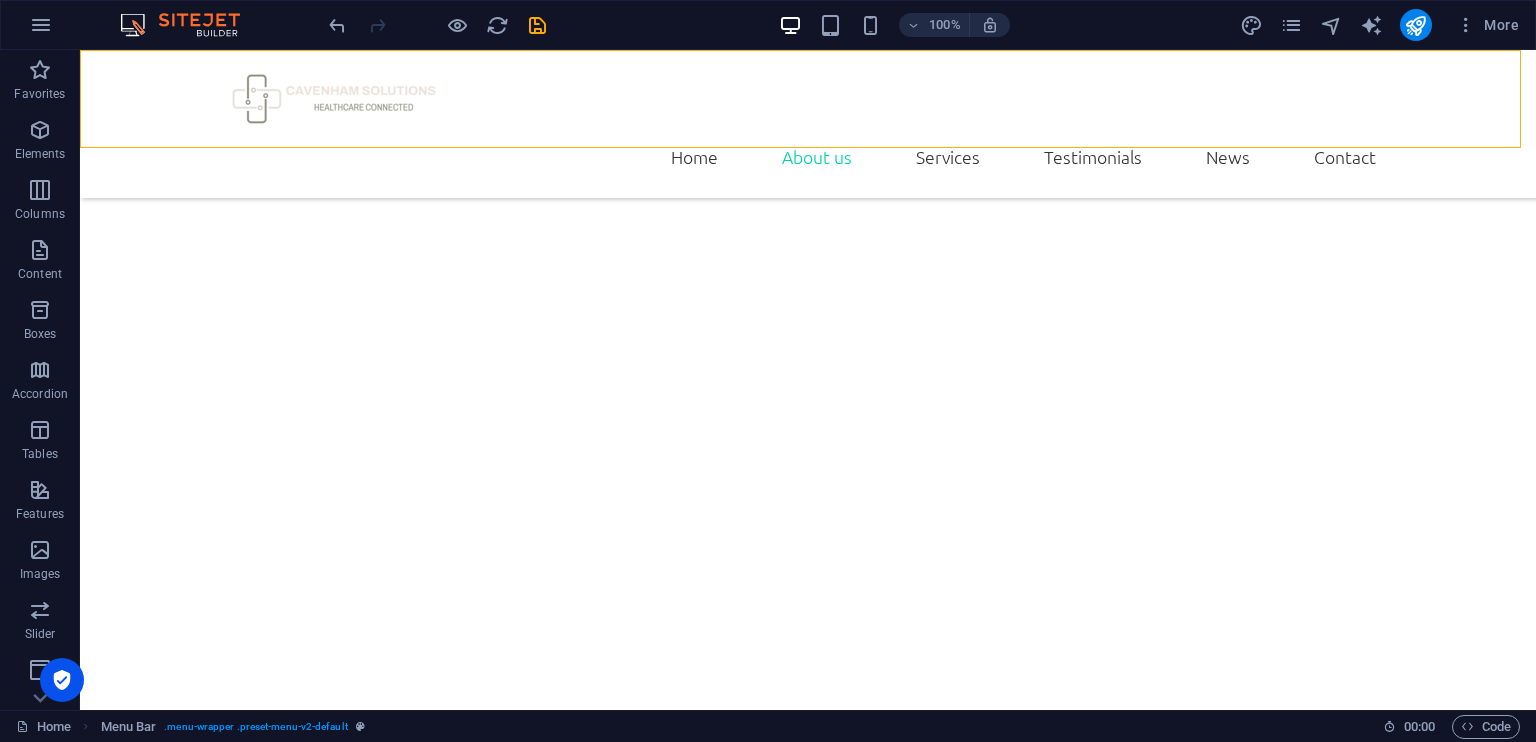 click on "100% More" at bounding box center [926, 25] 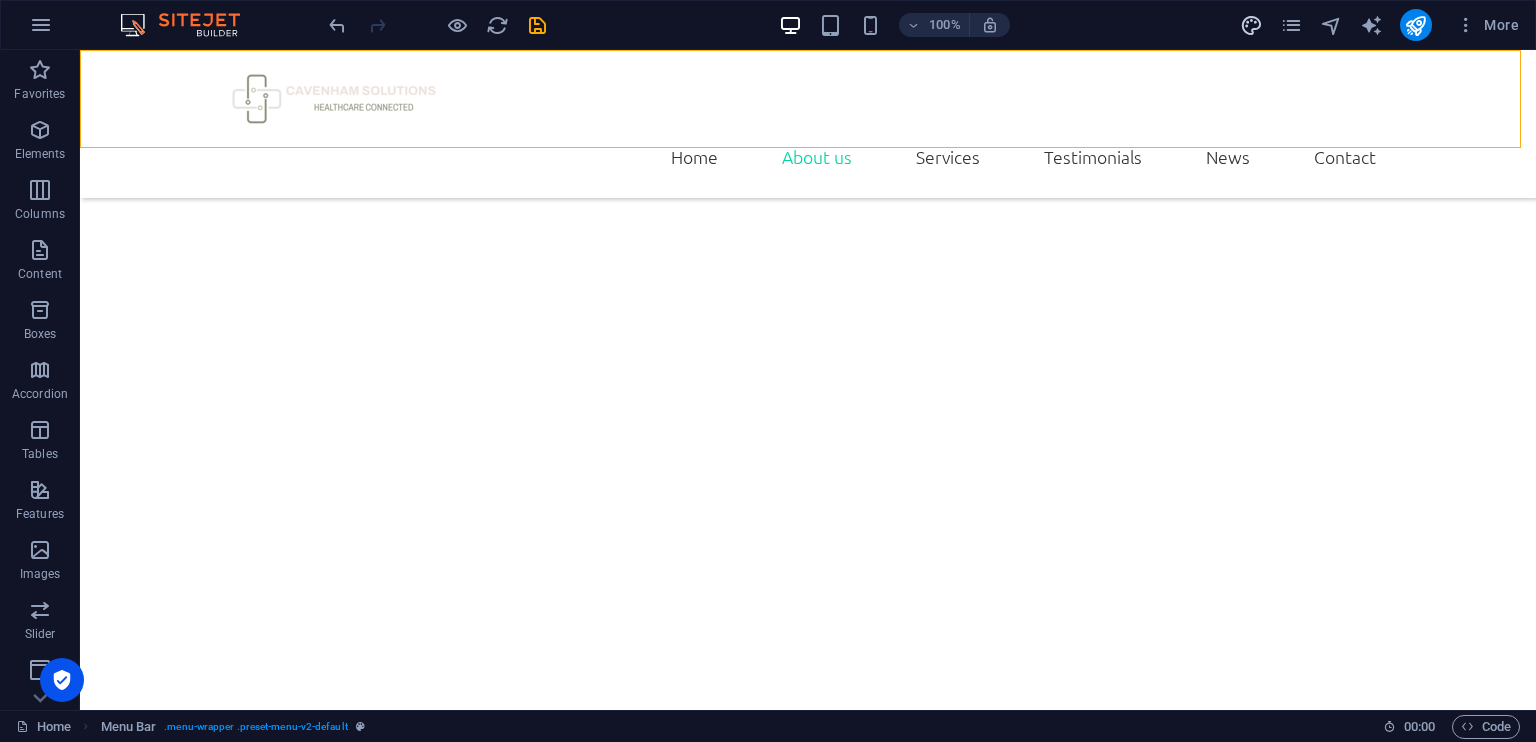 click at bounding box center (1251, 25) 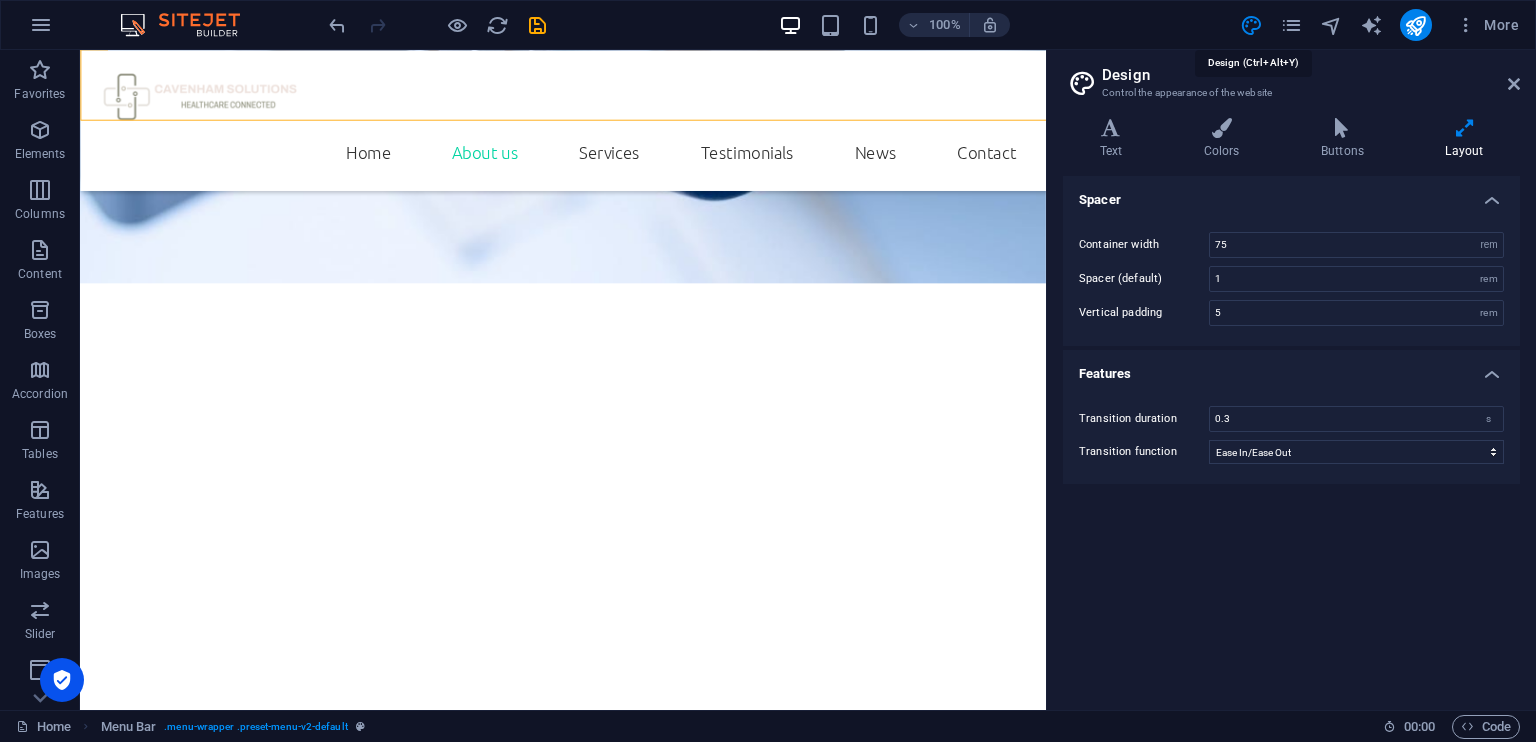 scroll, scrollTop: 831, scrollLeft: 0, axis: vertical 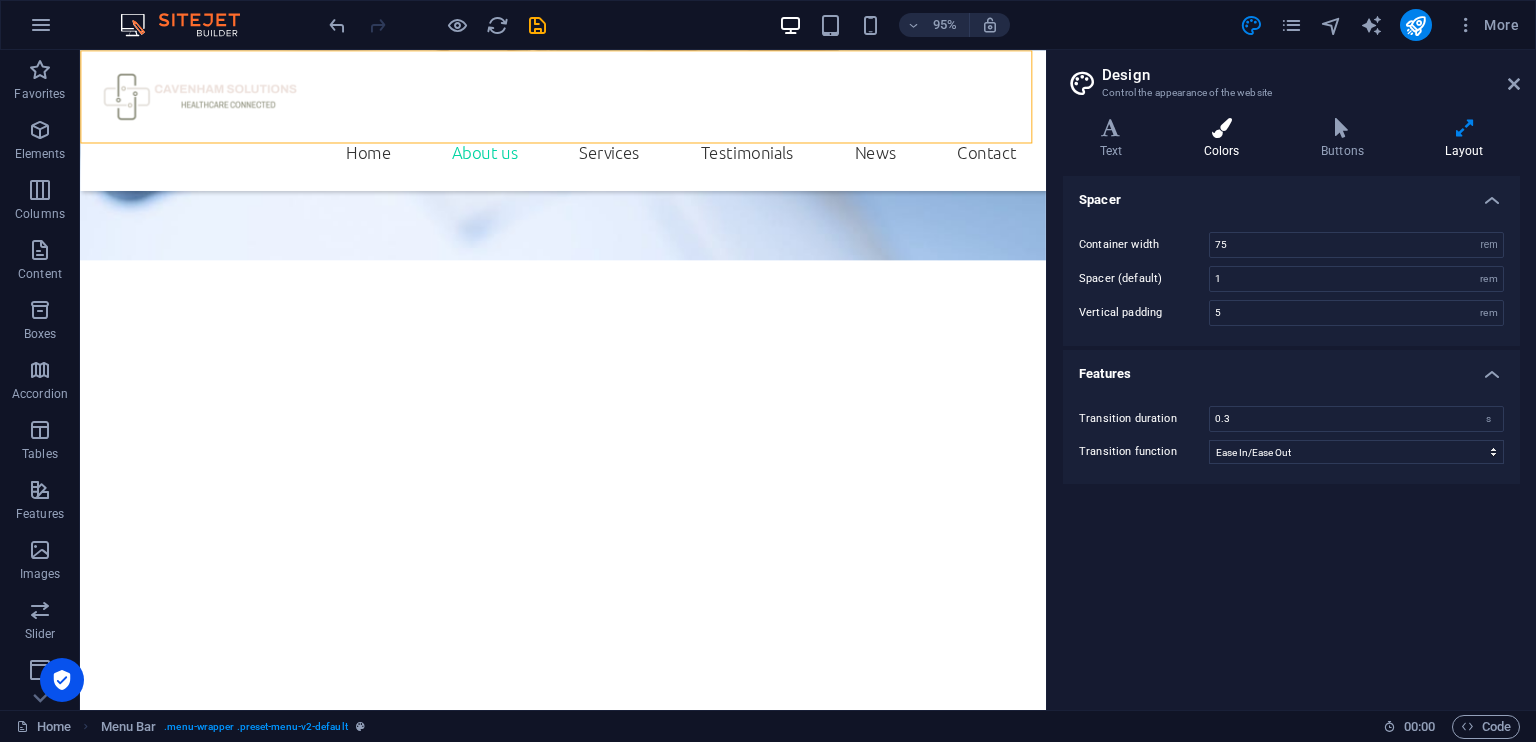 click at bounding box center [1221, 128] 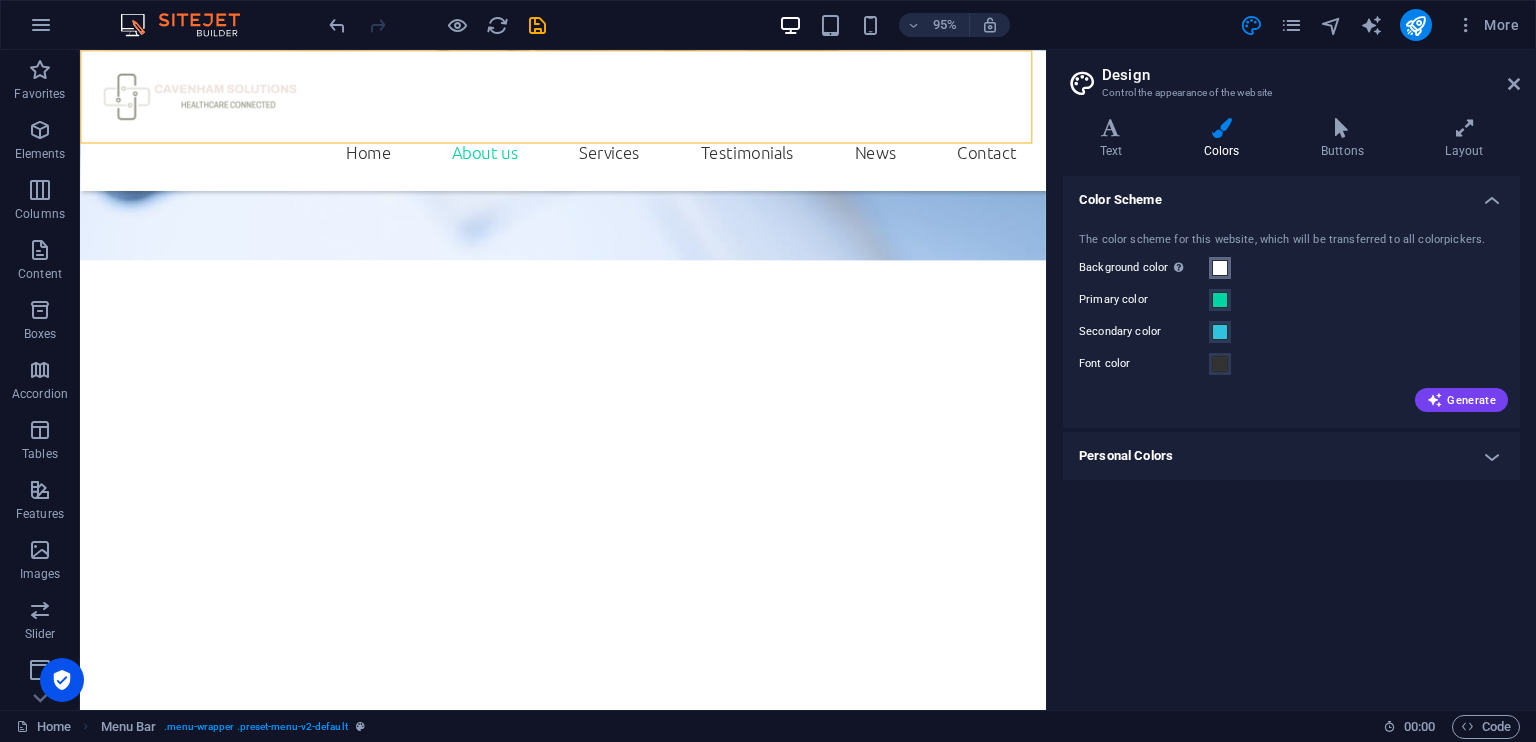 click at bounding box center [1220, 268] 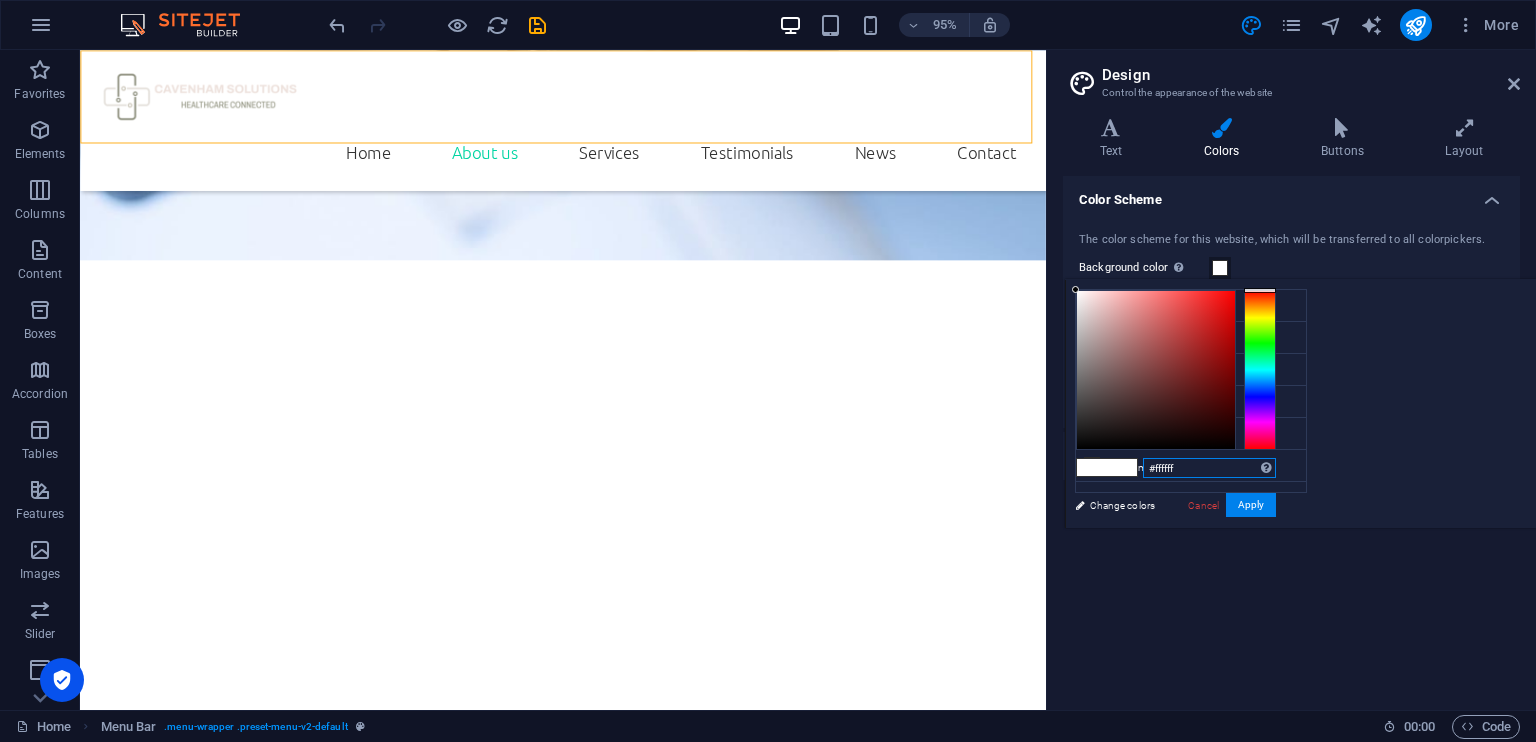 click on "#ffffff" at bounding box center [1209, 468] 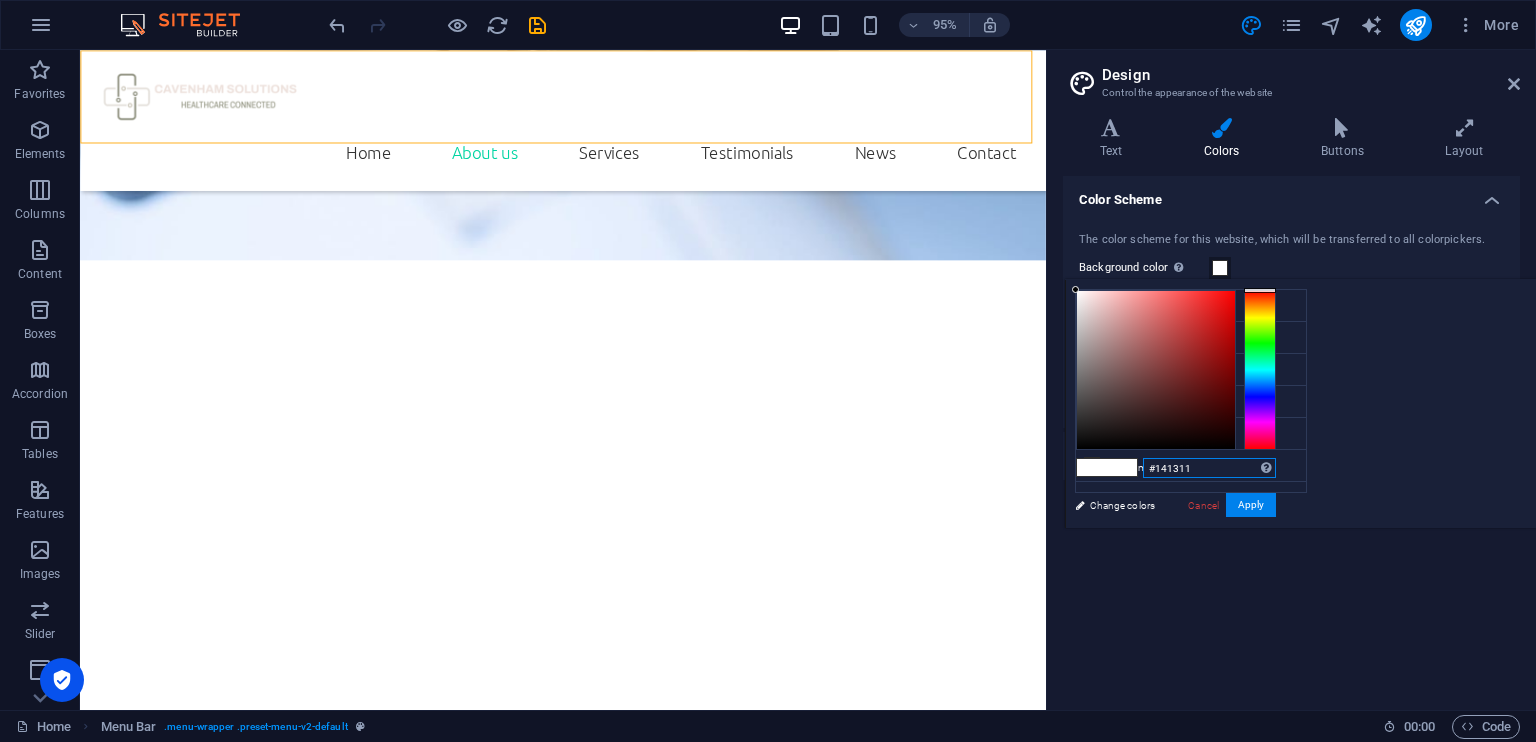 type on "#141311" 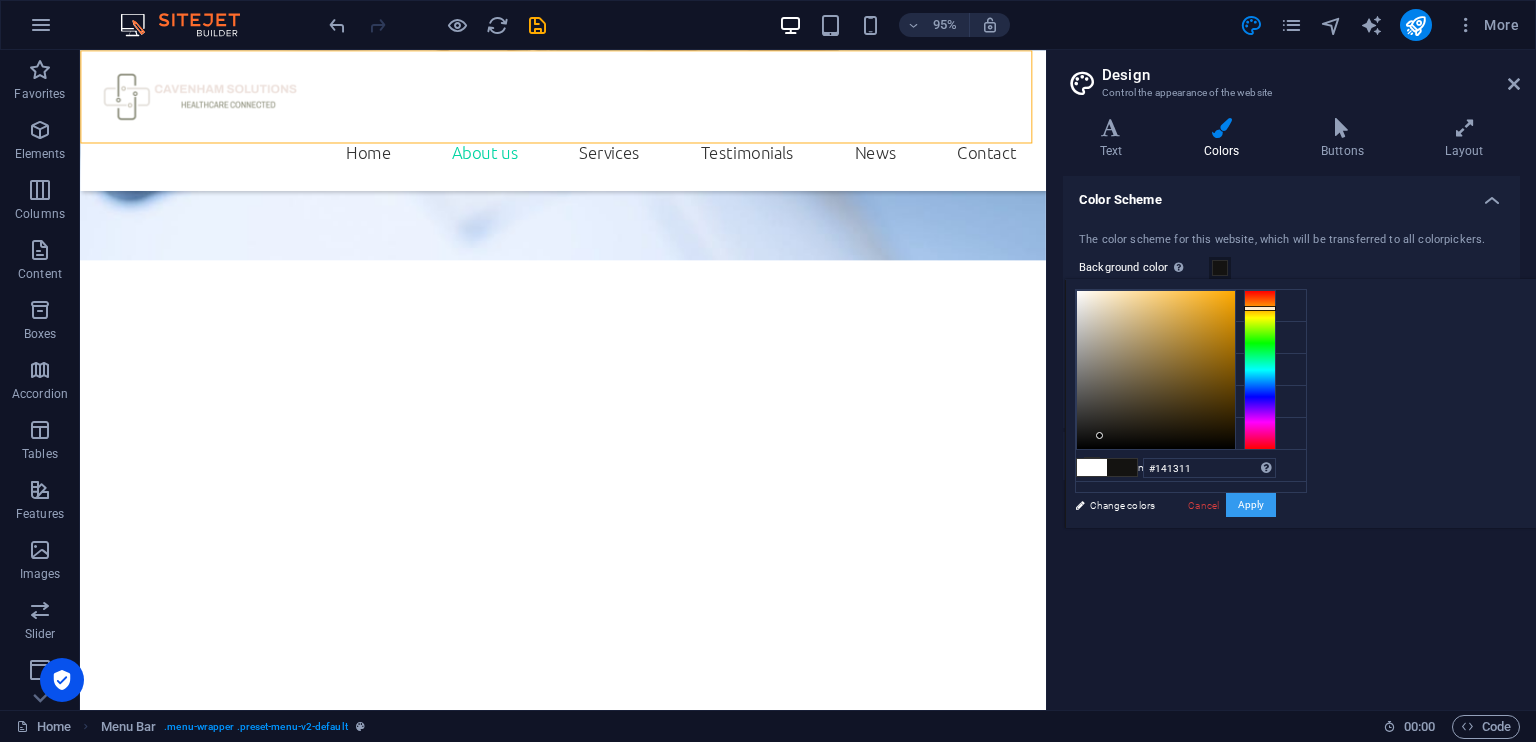 click on "Apply" at bounding box center (1251, 505) 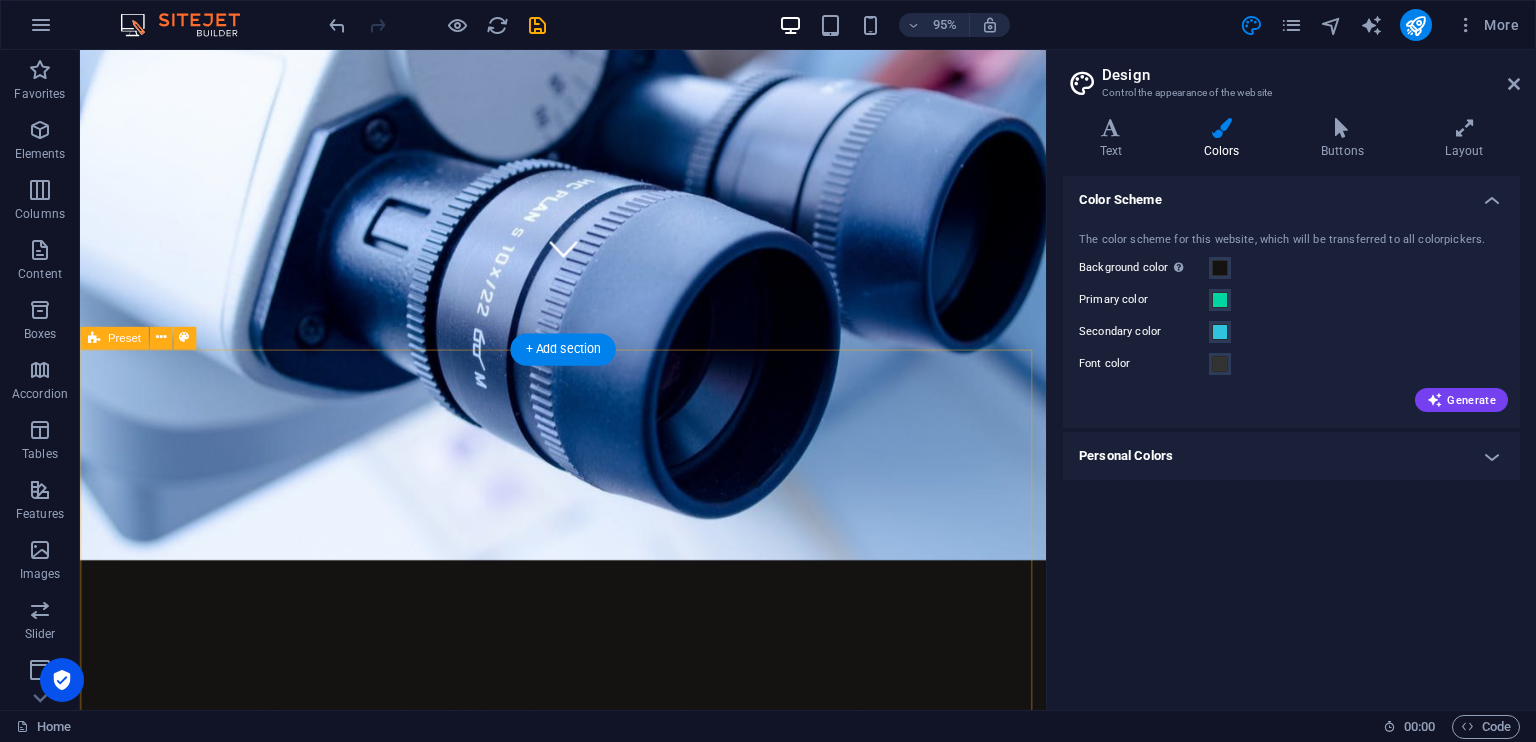 scroll, scrollTop: 462, scrollLeft: 0, axis: vertical 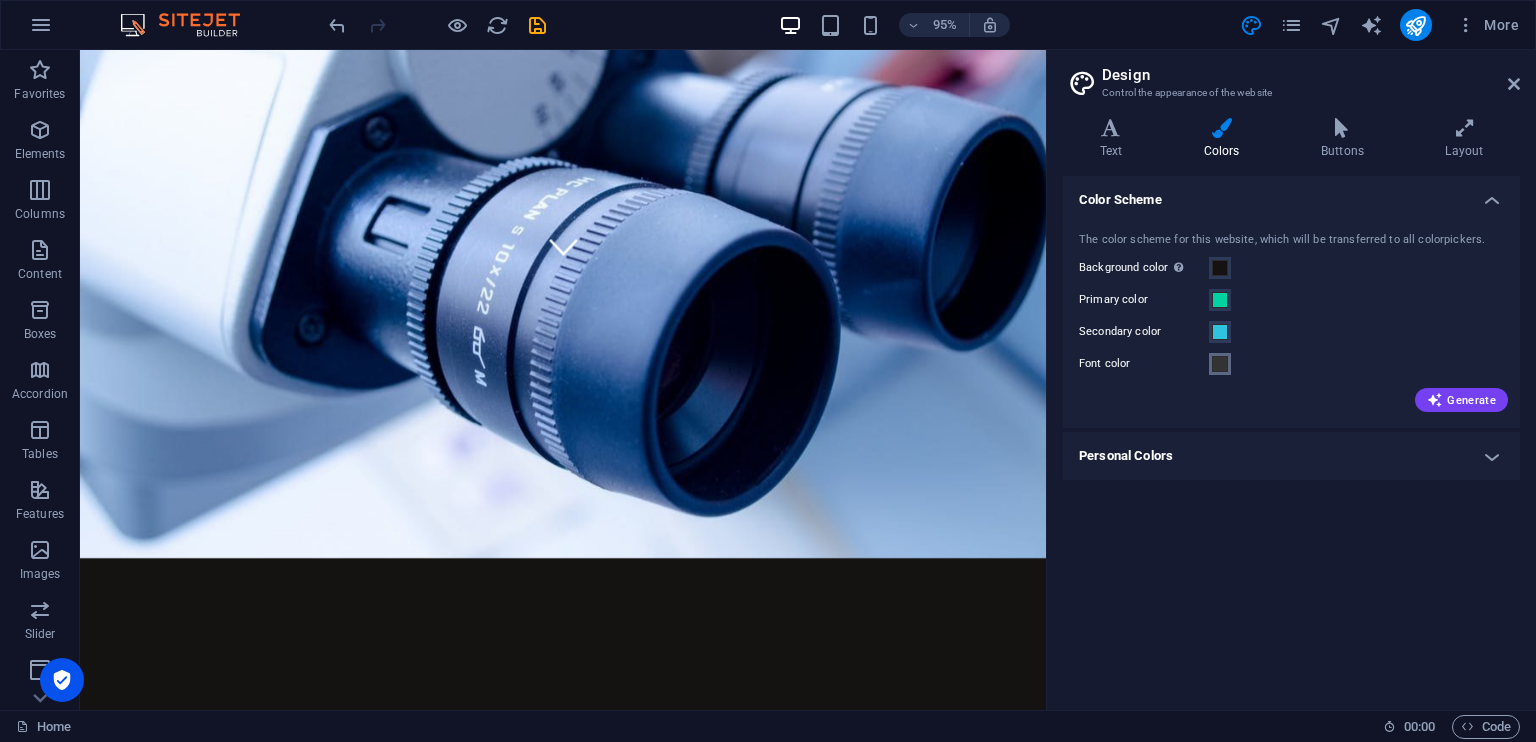 click at bounding box center [1220, 364] 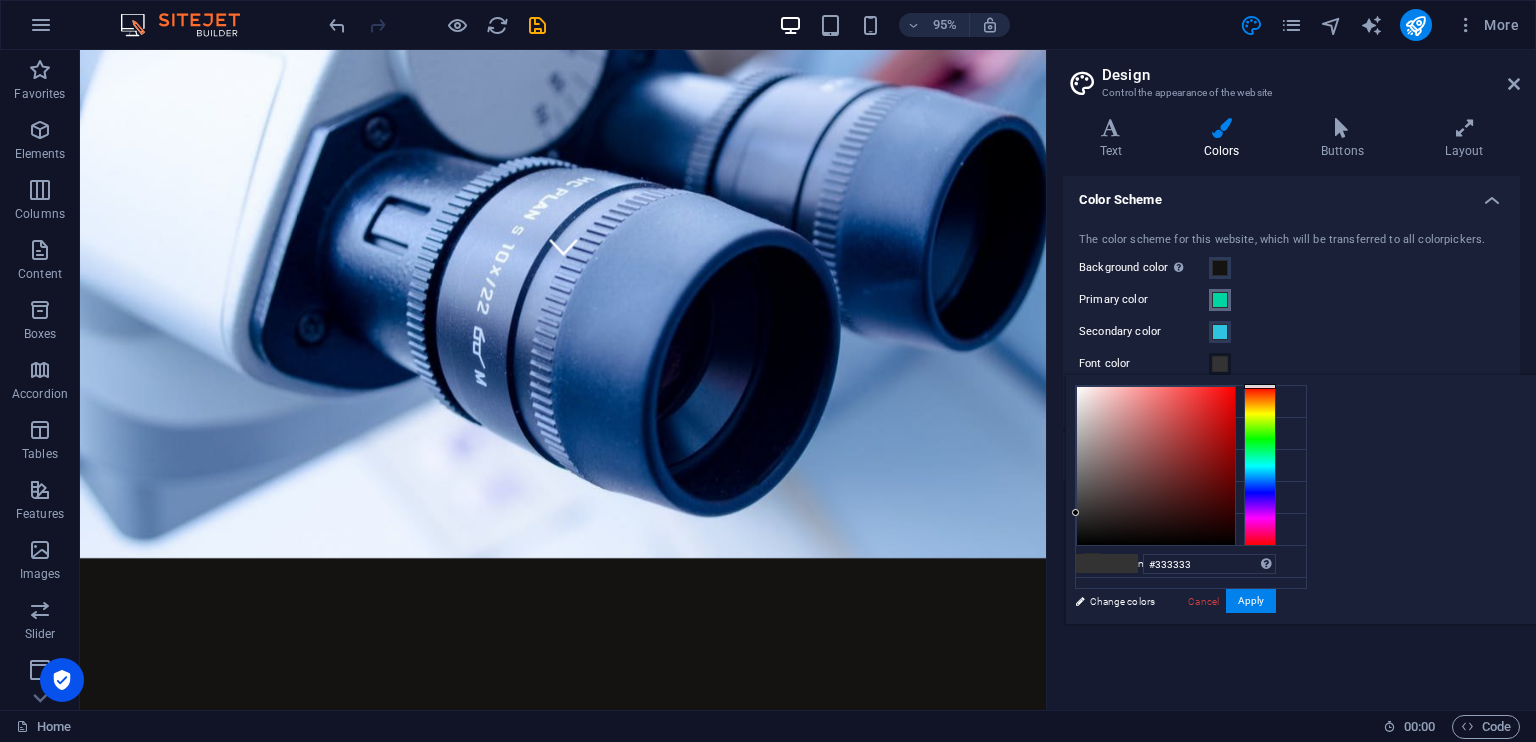 click on "Primary color" at bounding box center (1220, 300) 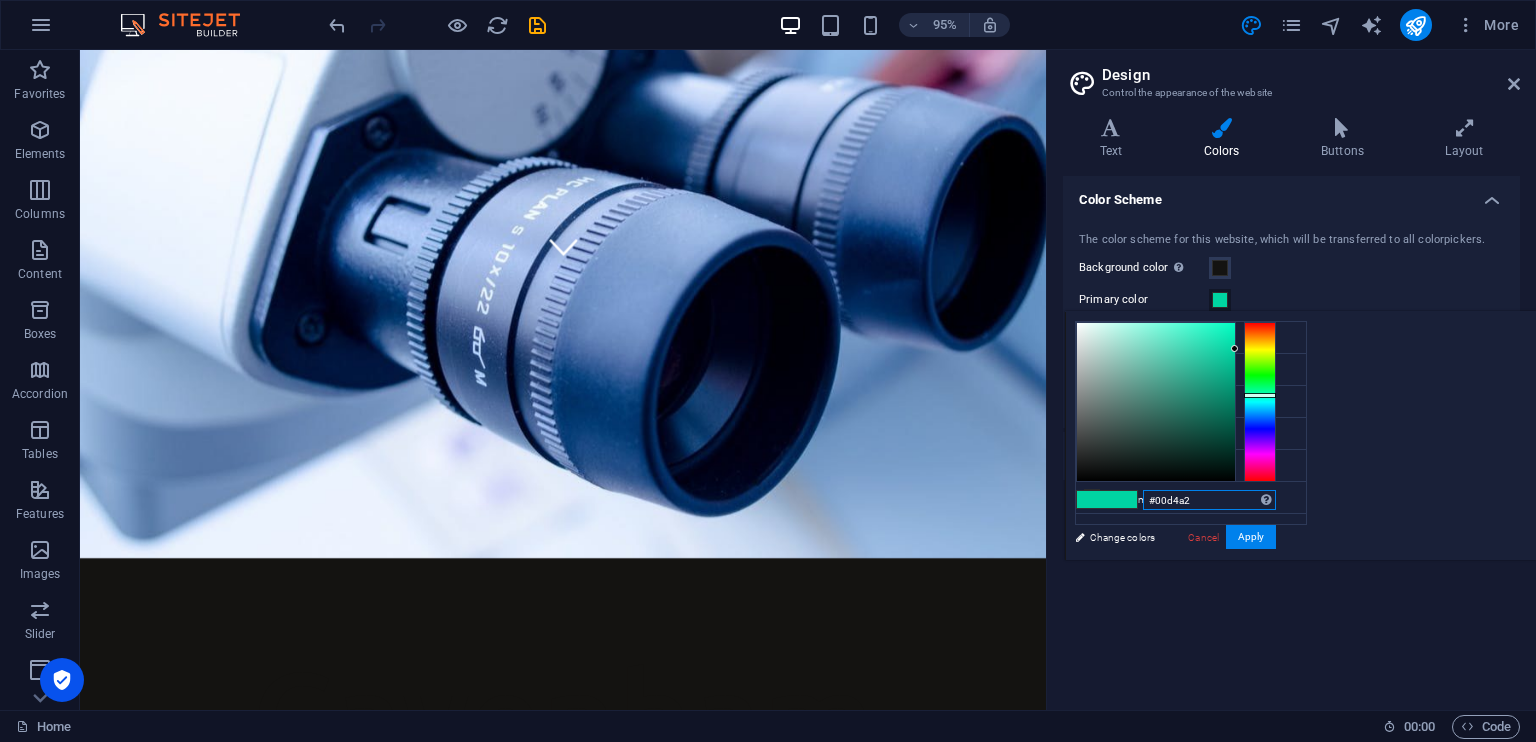 click on "#00d4a2" at bounding box center [1209, 500] 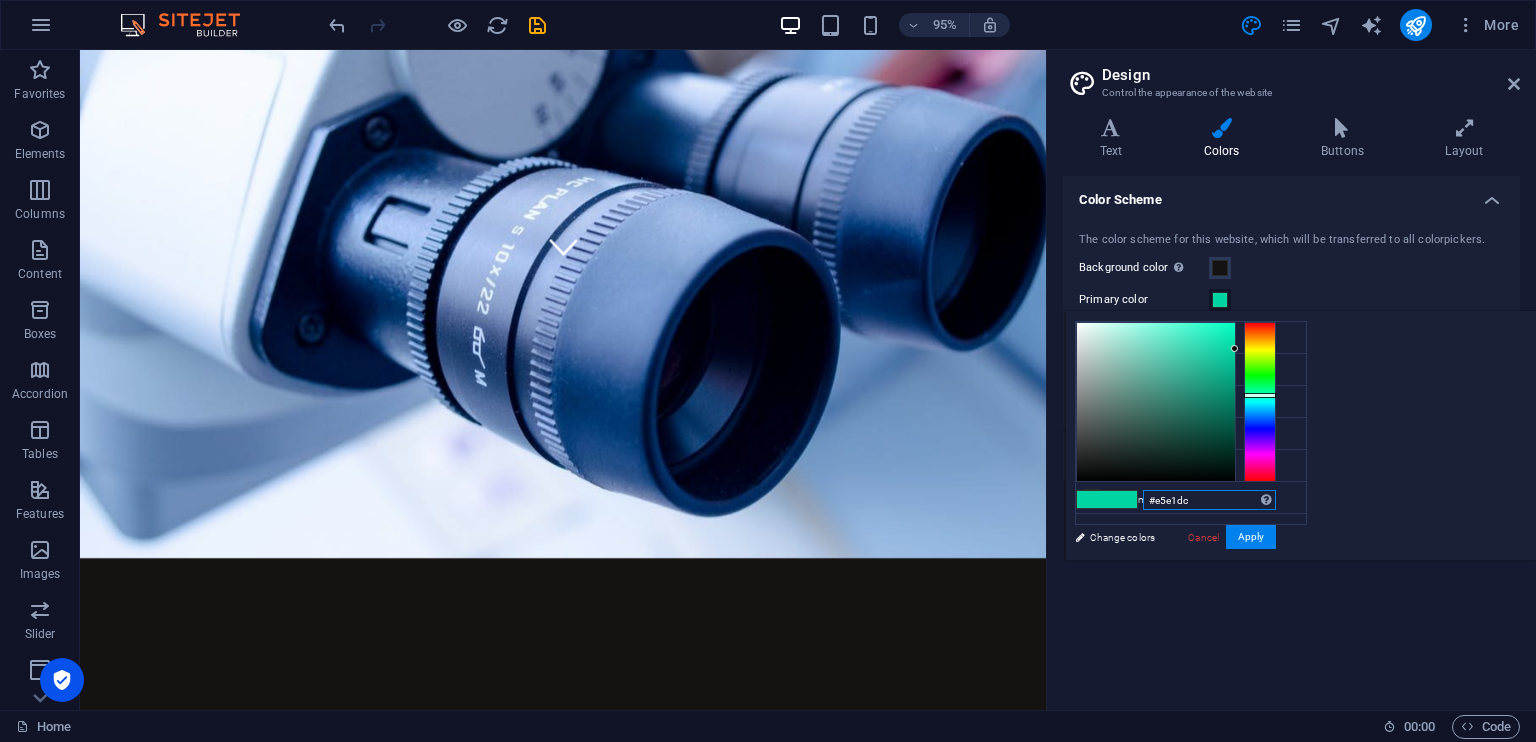 type on "#e5e1dc" 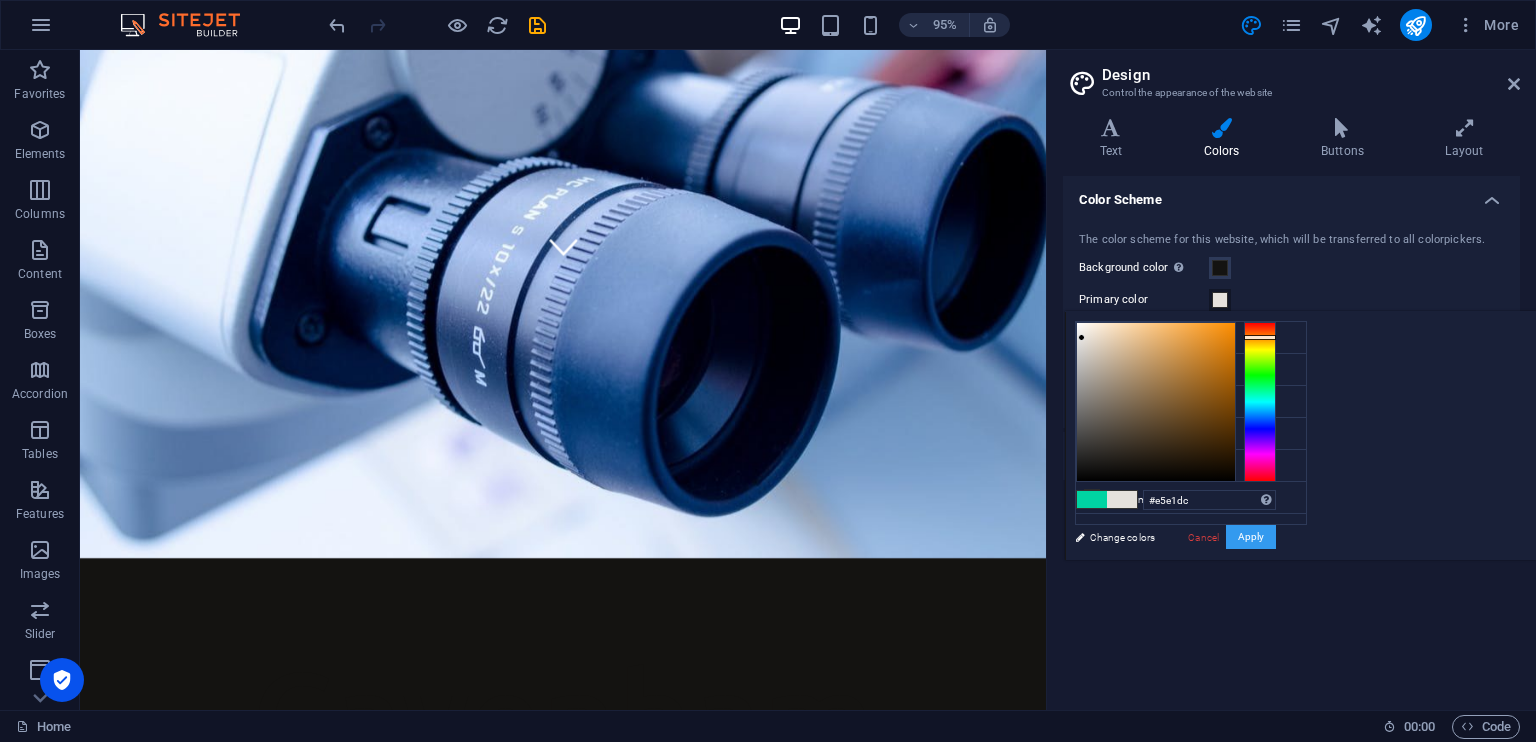 click on "Apply" at bounding box center [1251, 537] 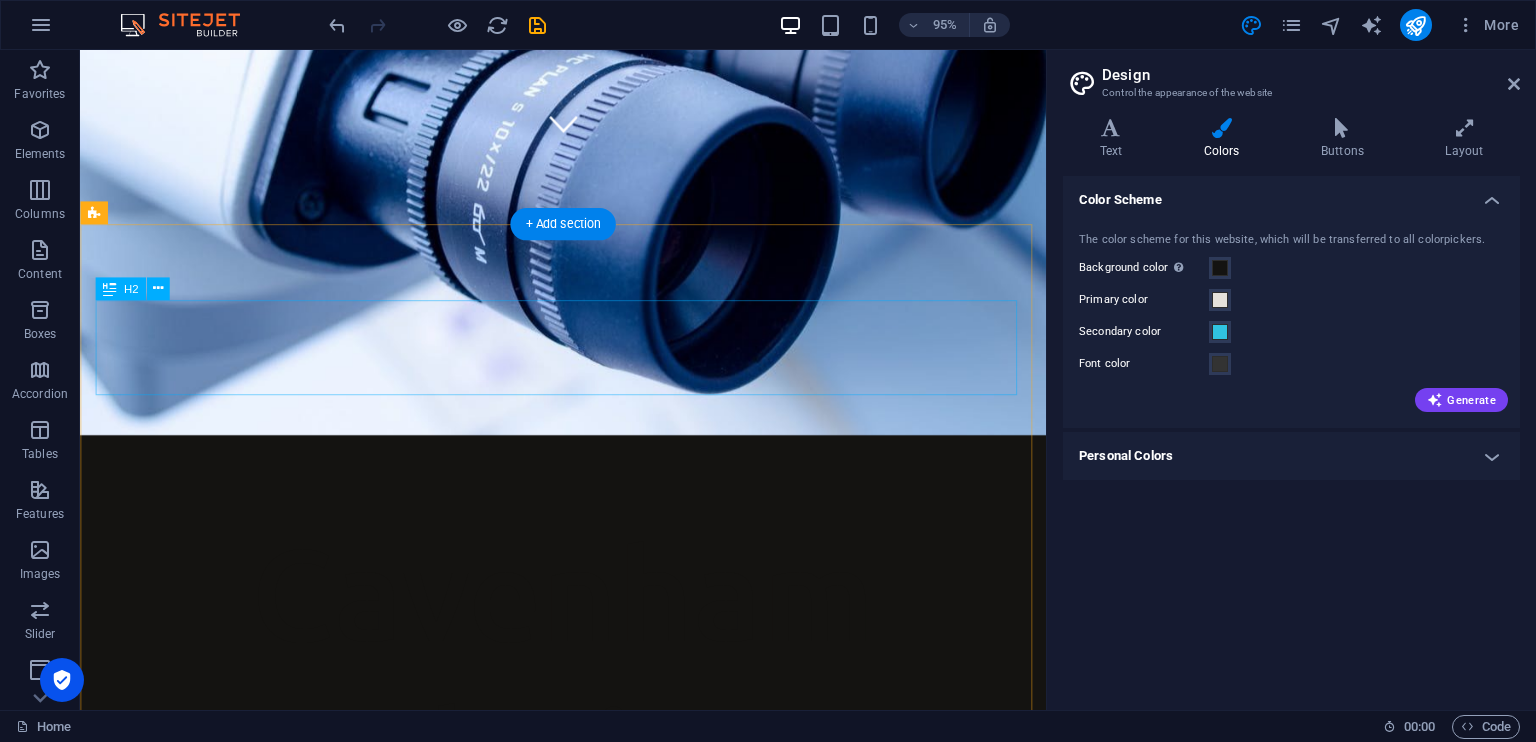 scroll, scrollTop: 594, scrollLeft: 0, axis: vertical 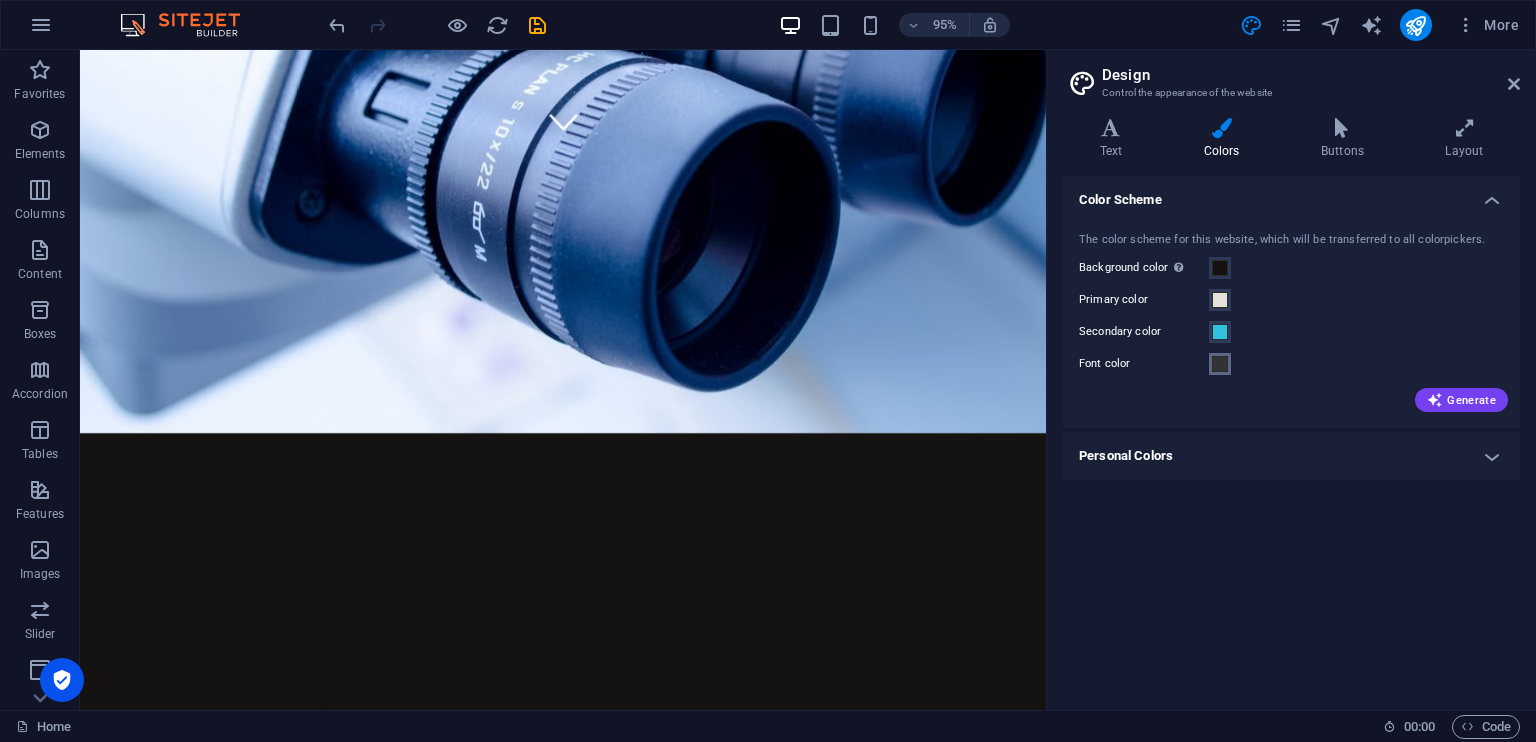 click at bounding box center (1220, 364) 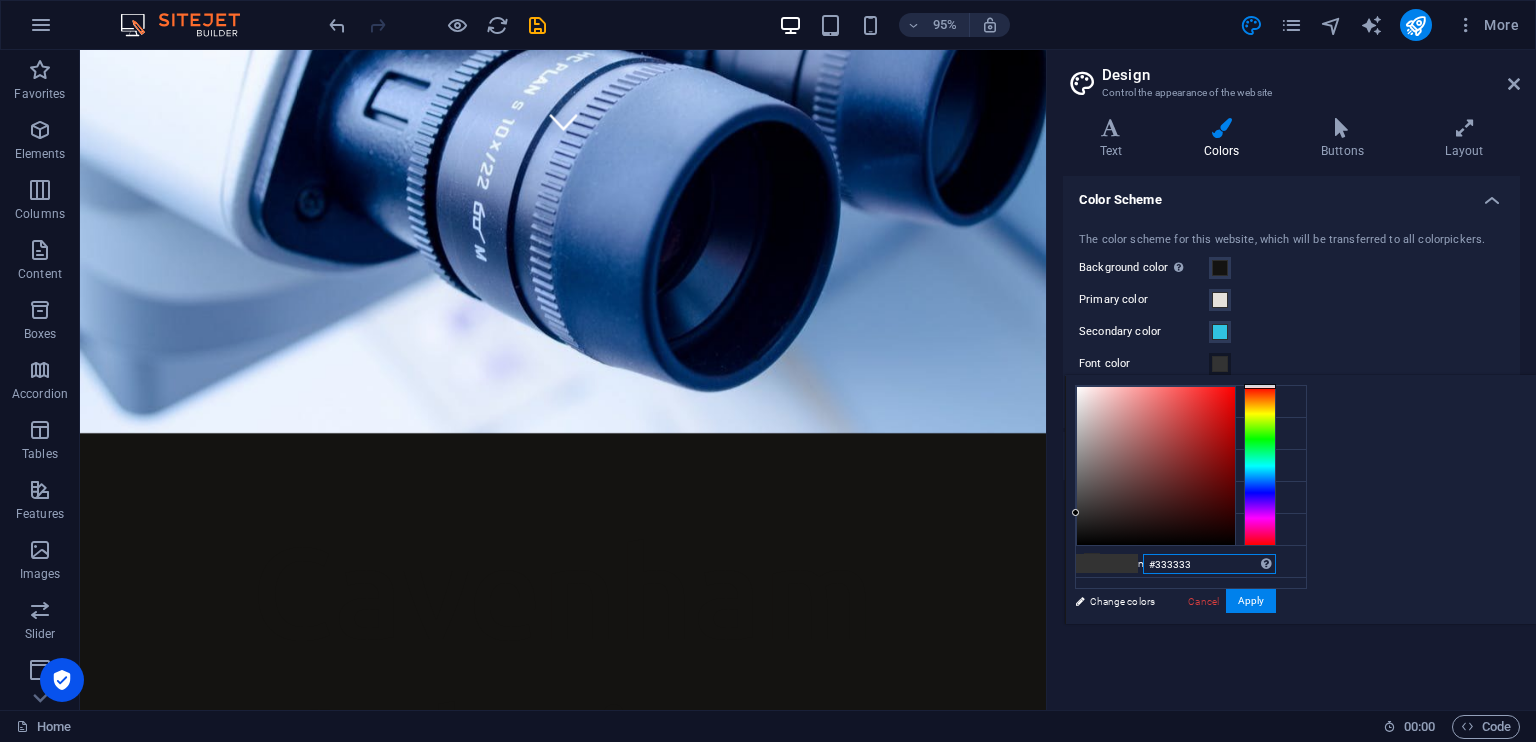 click on "#333333" at bounding box center [1209, 564] 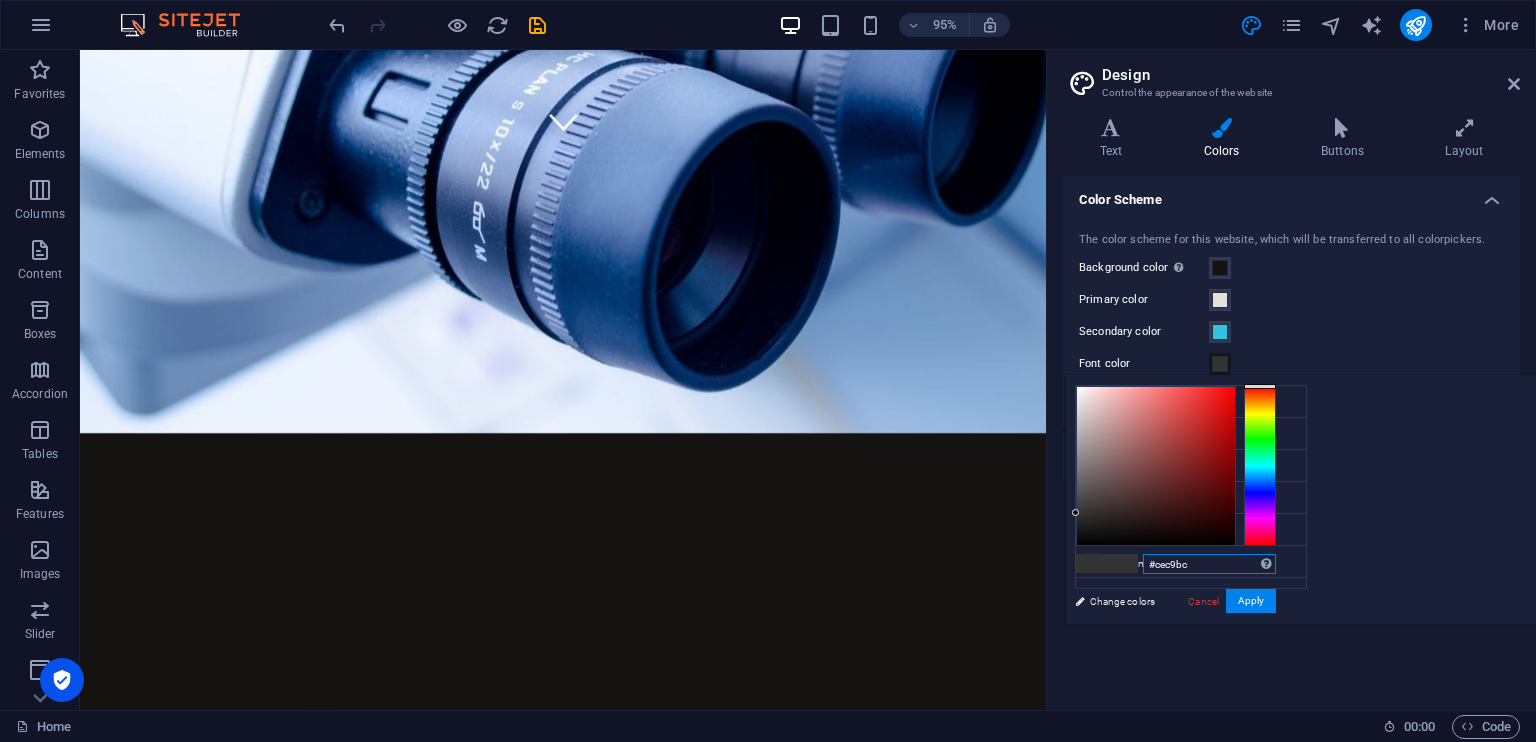 type on "#cec9bc" 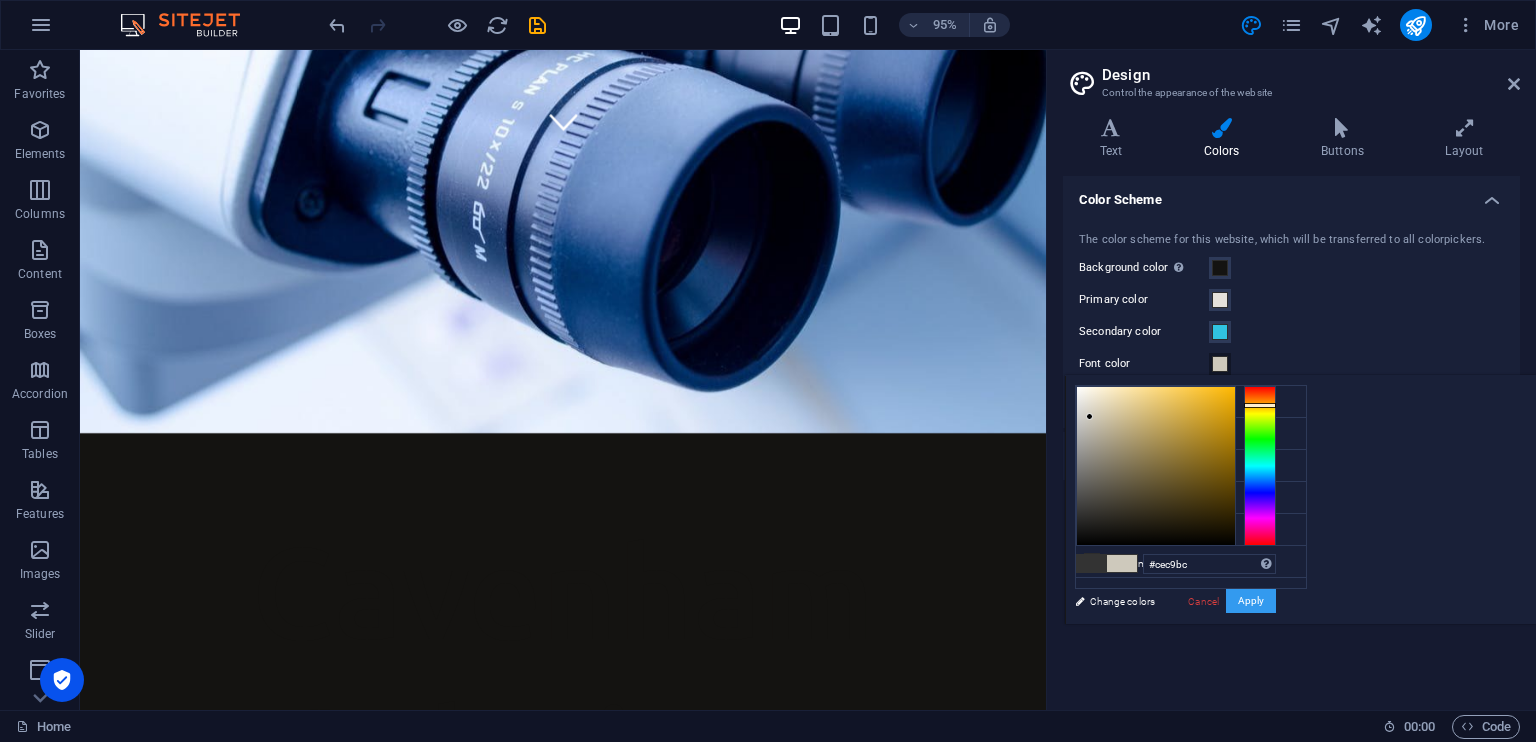 click on "Apply" at bounding box center [1251, 601] 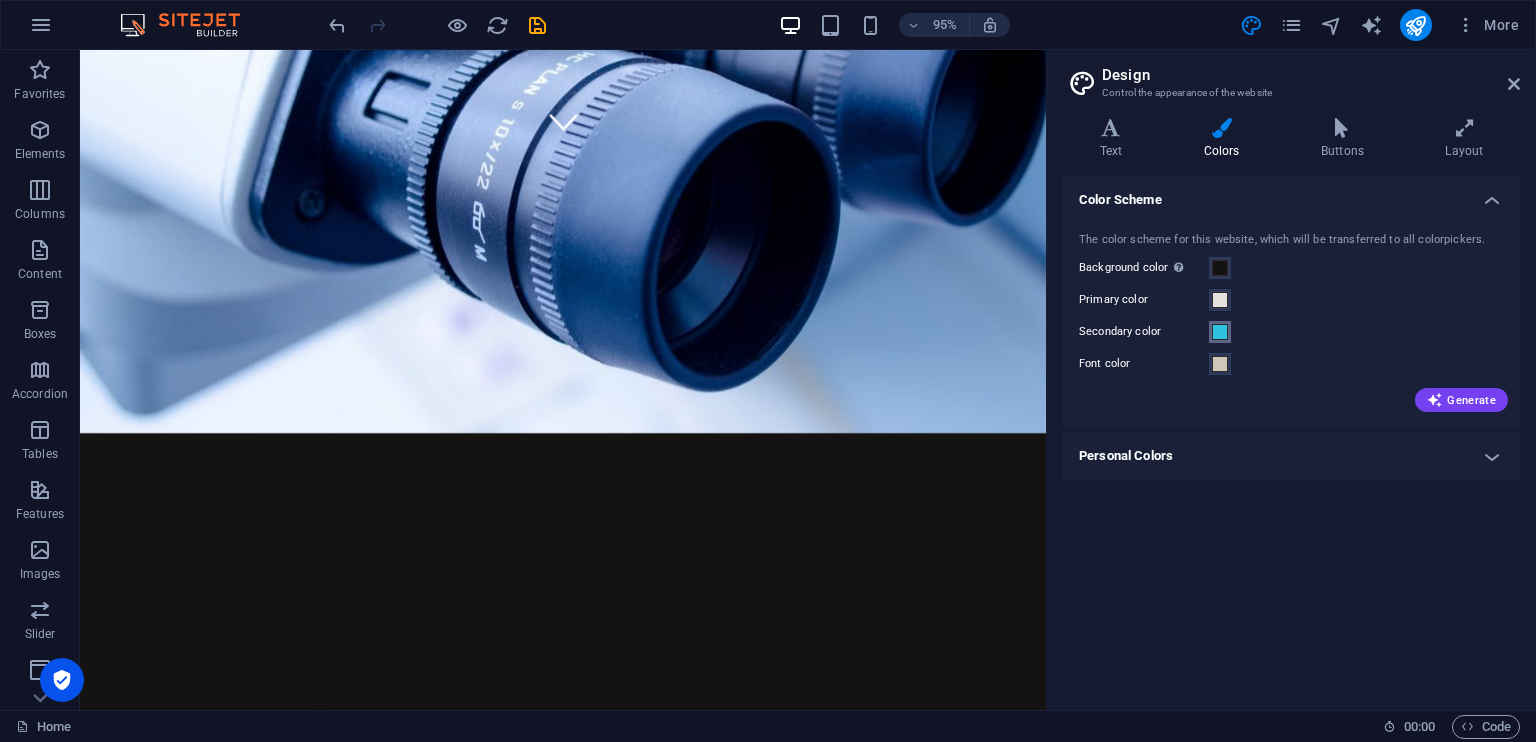 click at bounding box center [1220, 332] 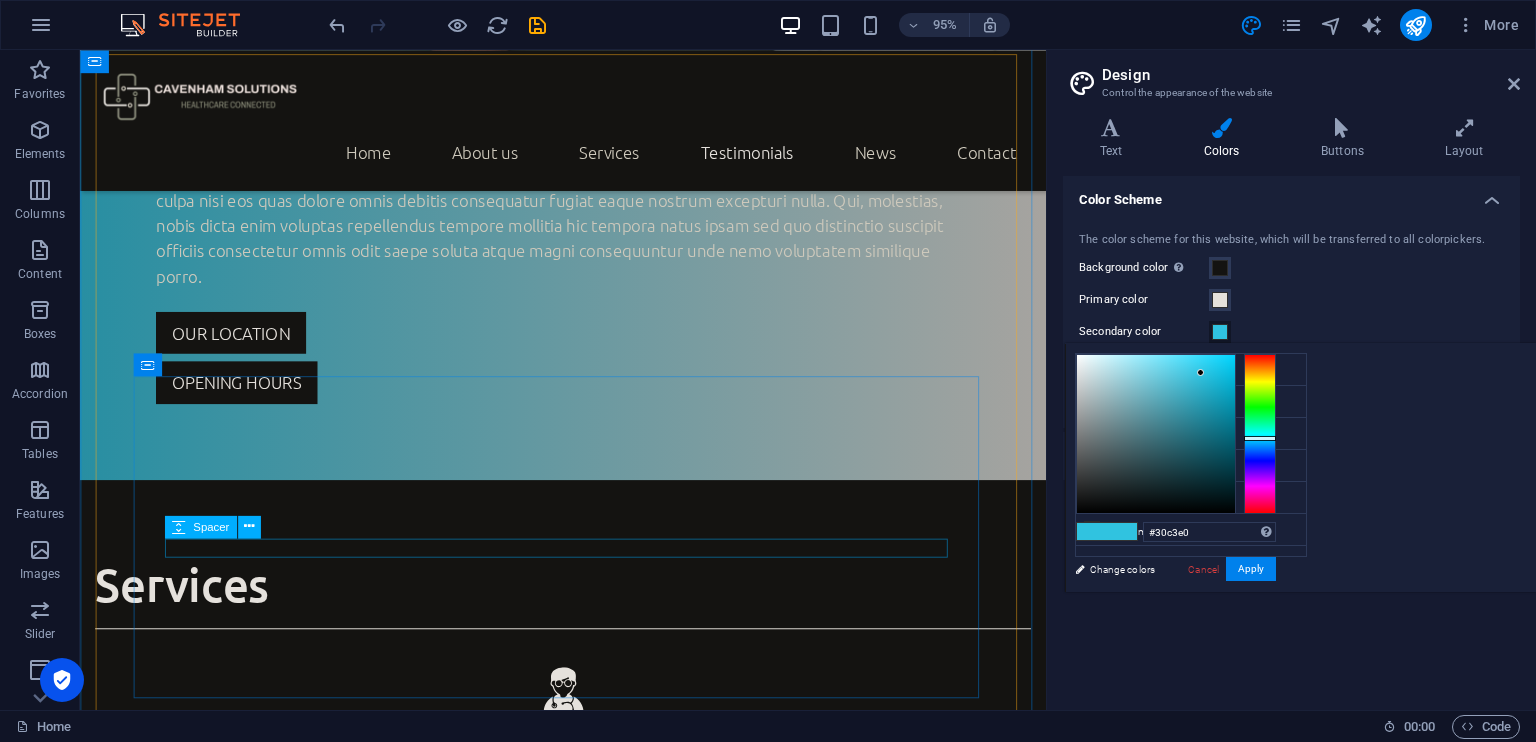 scroll, scrollTop: 3376, scrollLeft: 0, axis: vertical 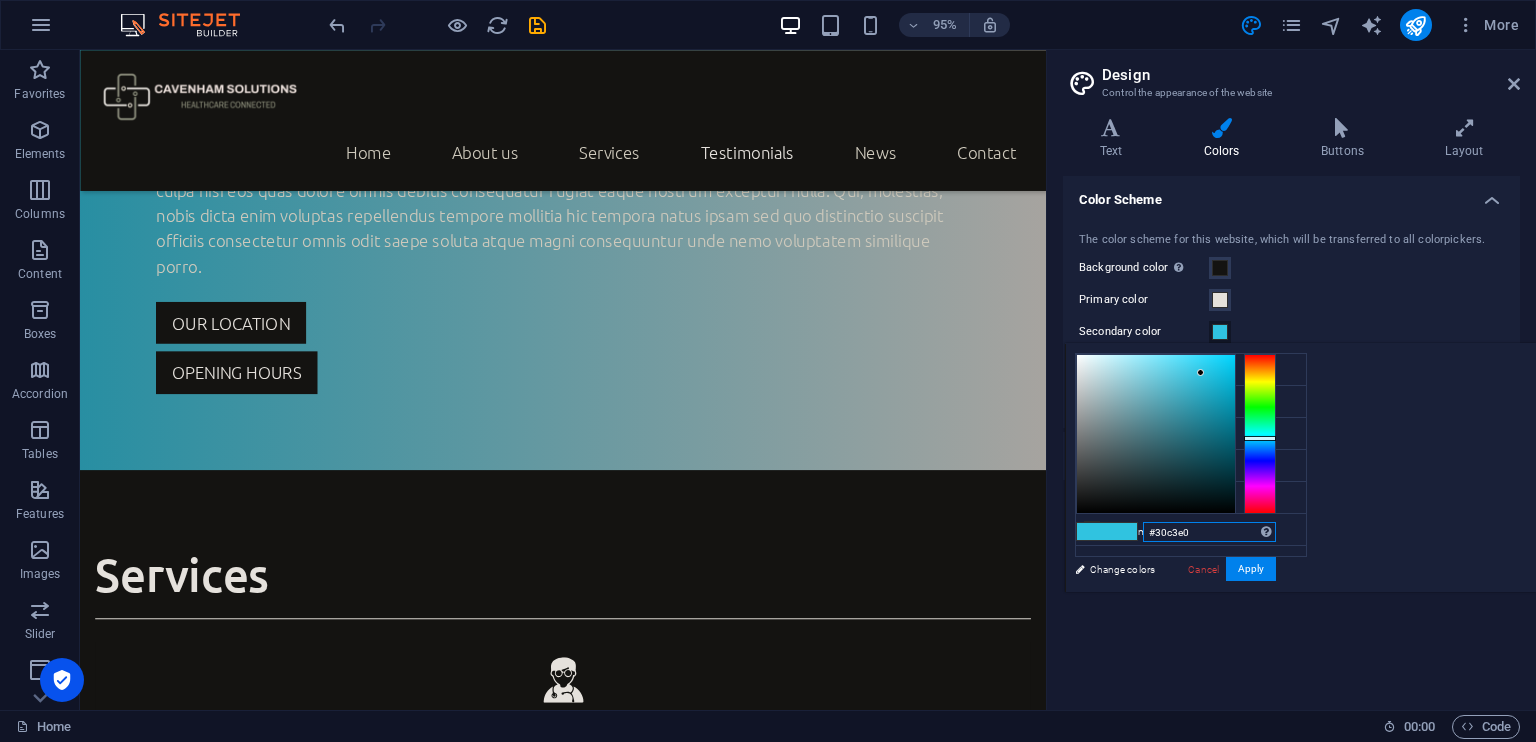 click on "#30c3e0" at bounding box center [1209, 532] 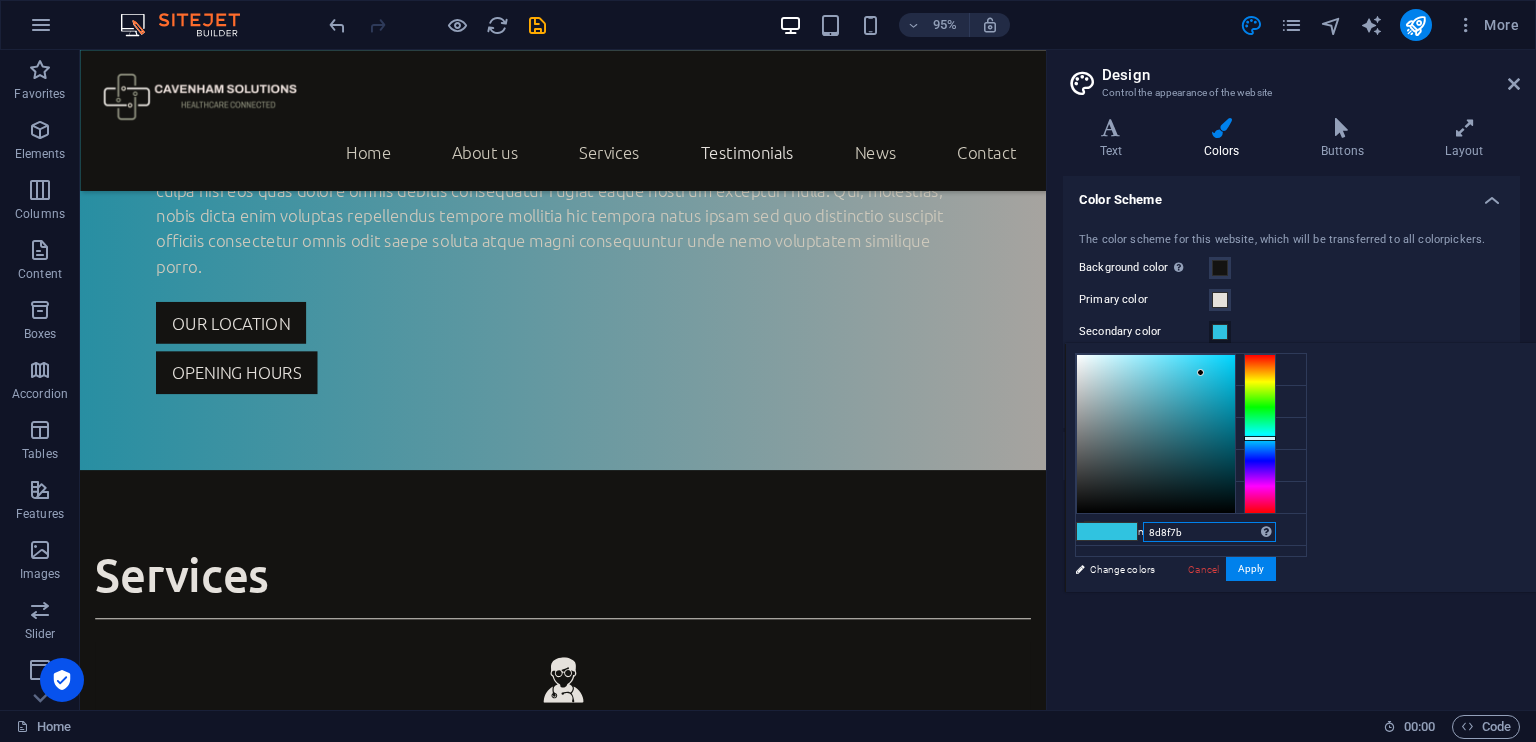type on "#8d8f7b" 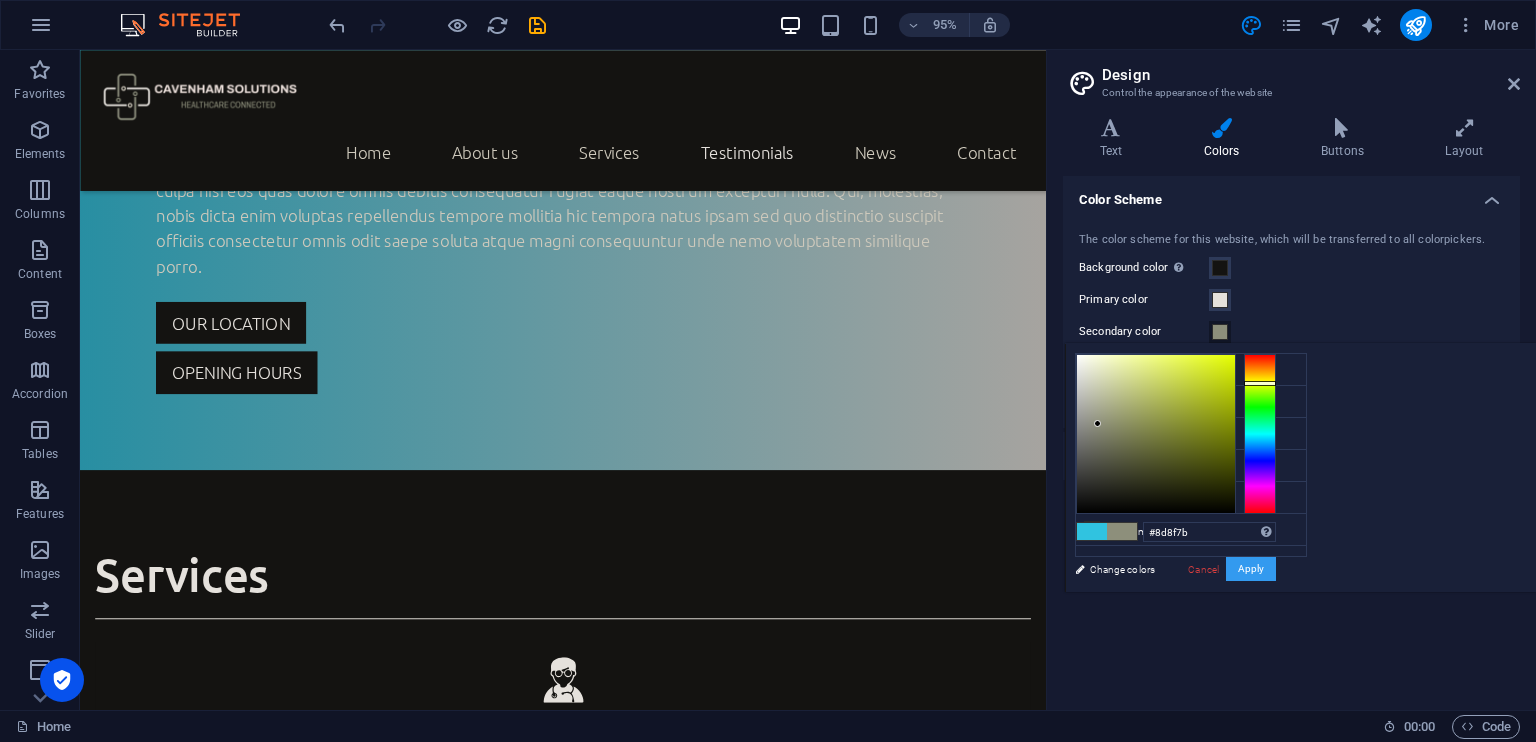 click on "Apply" at bounding box center (1251, 569) 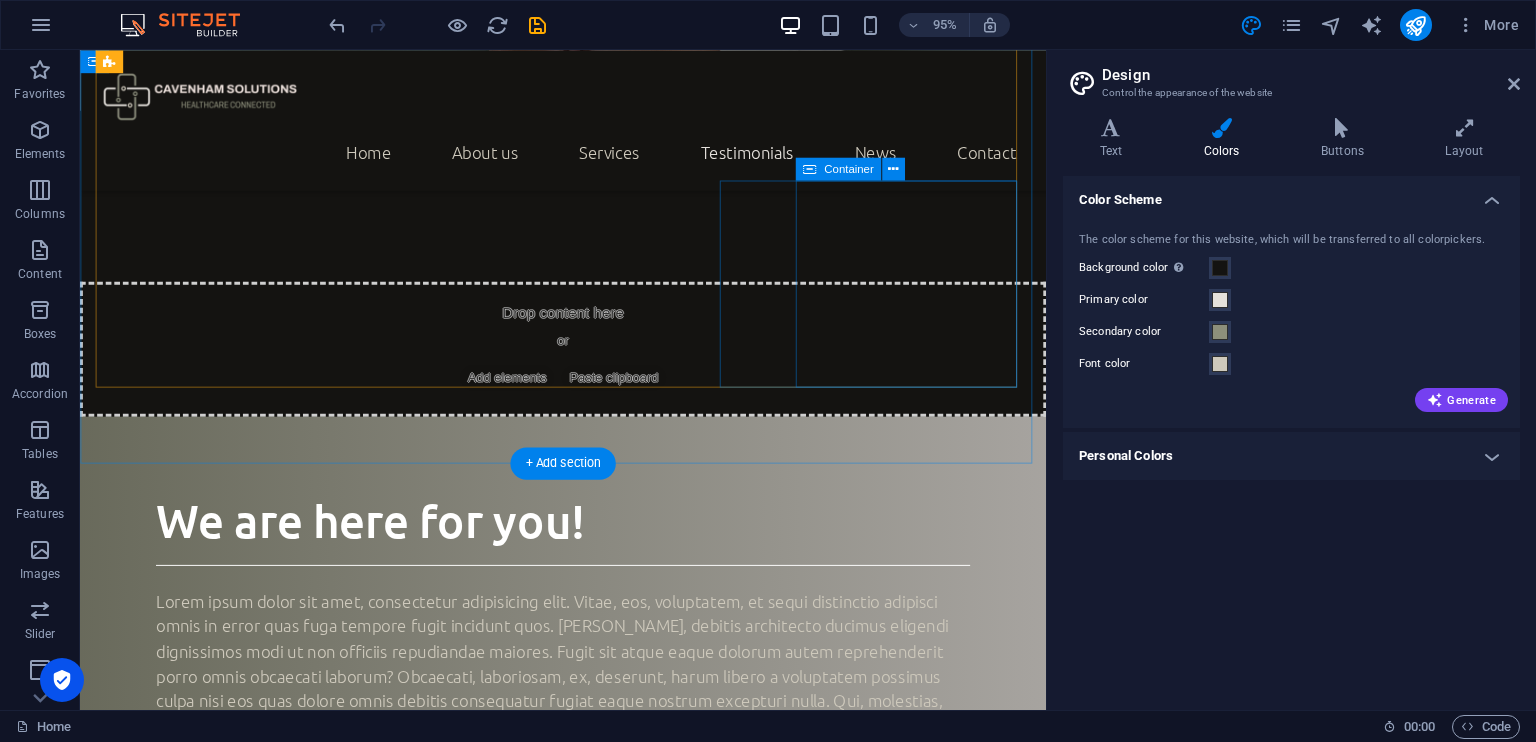 scroll, scrollTop: 2632, scrollLeft: 0, axis: vertical 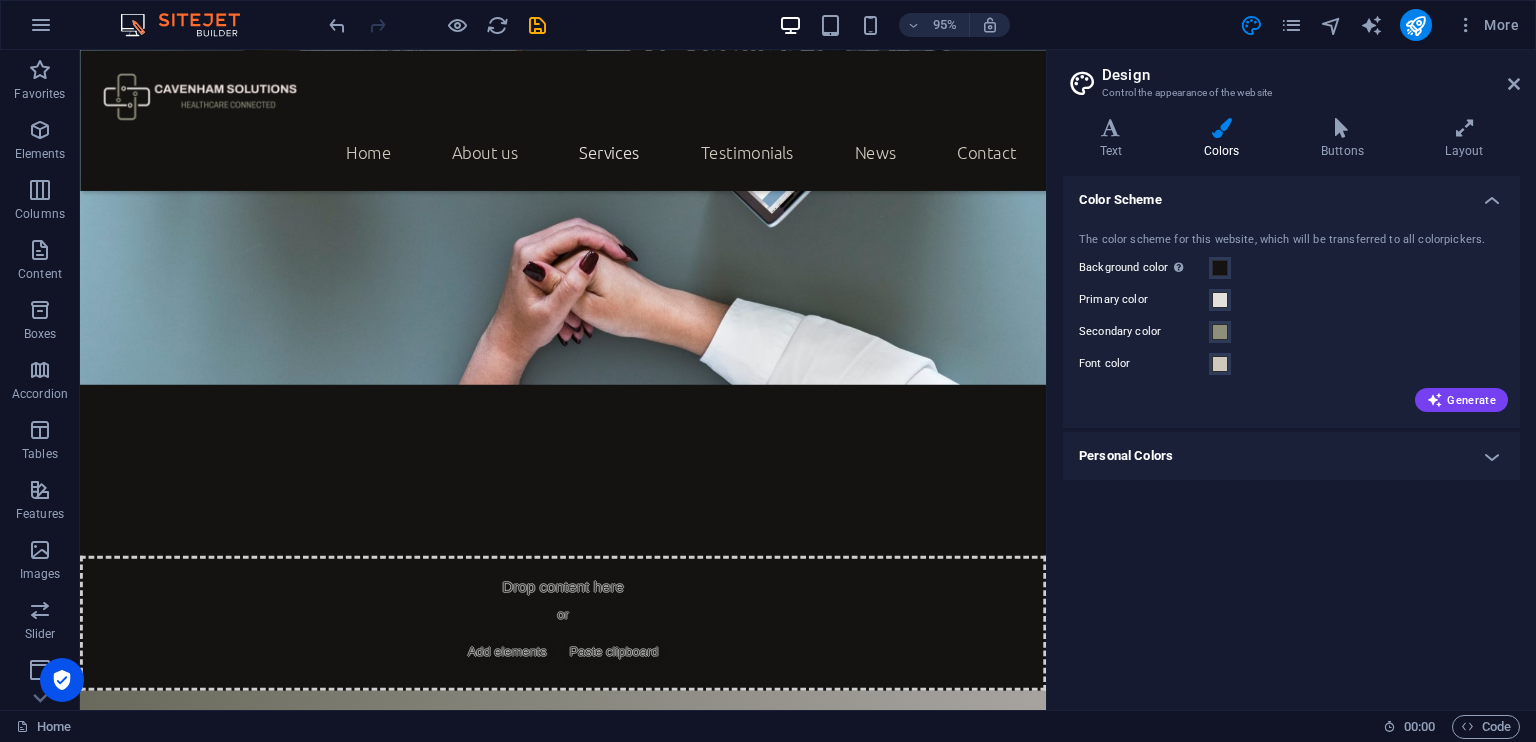click on "Design" at bounding box center [1311, 75] 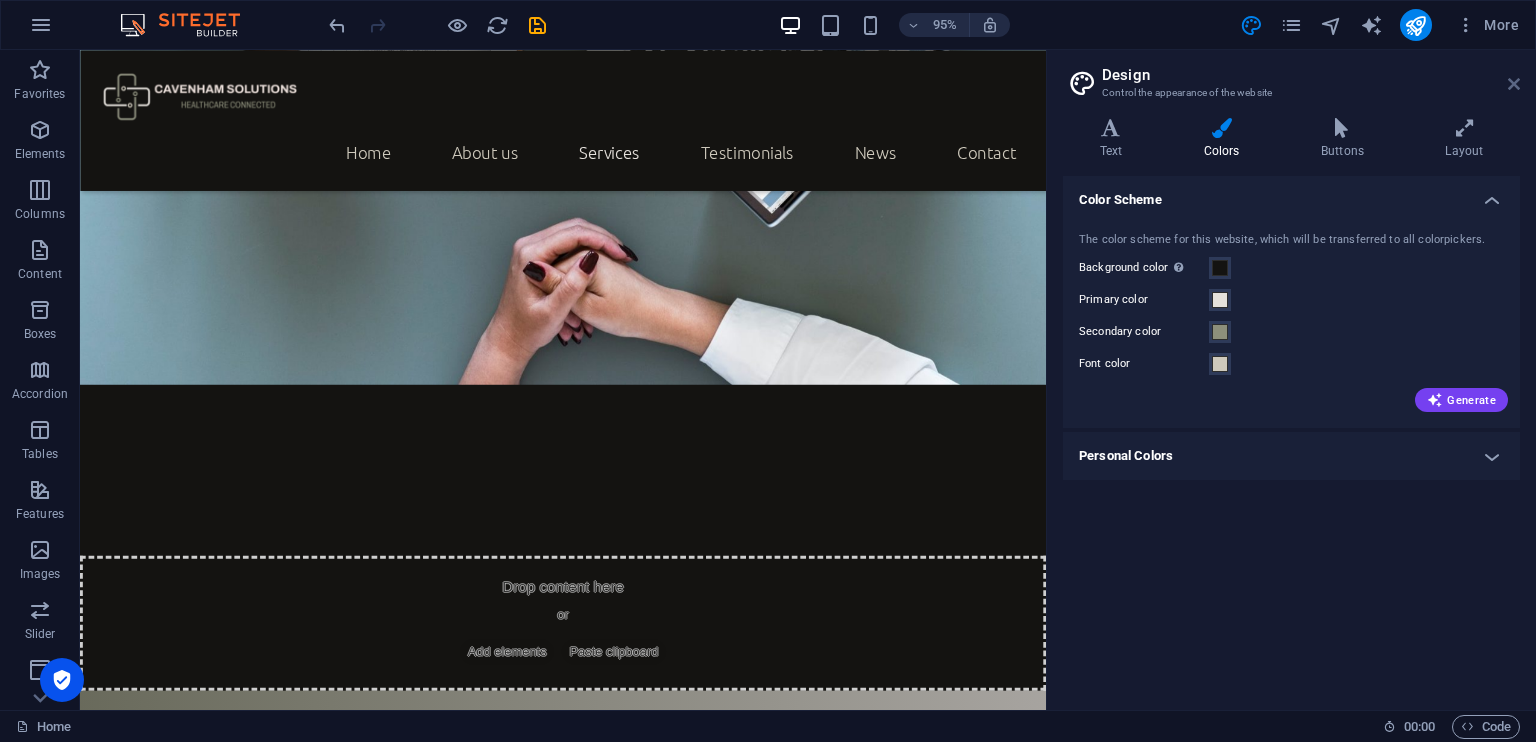 click at bounding box center (1514, 84) 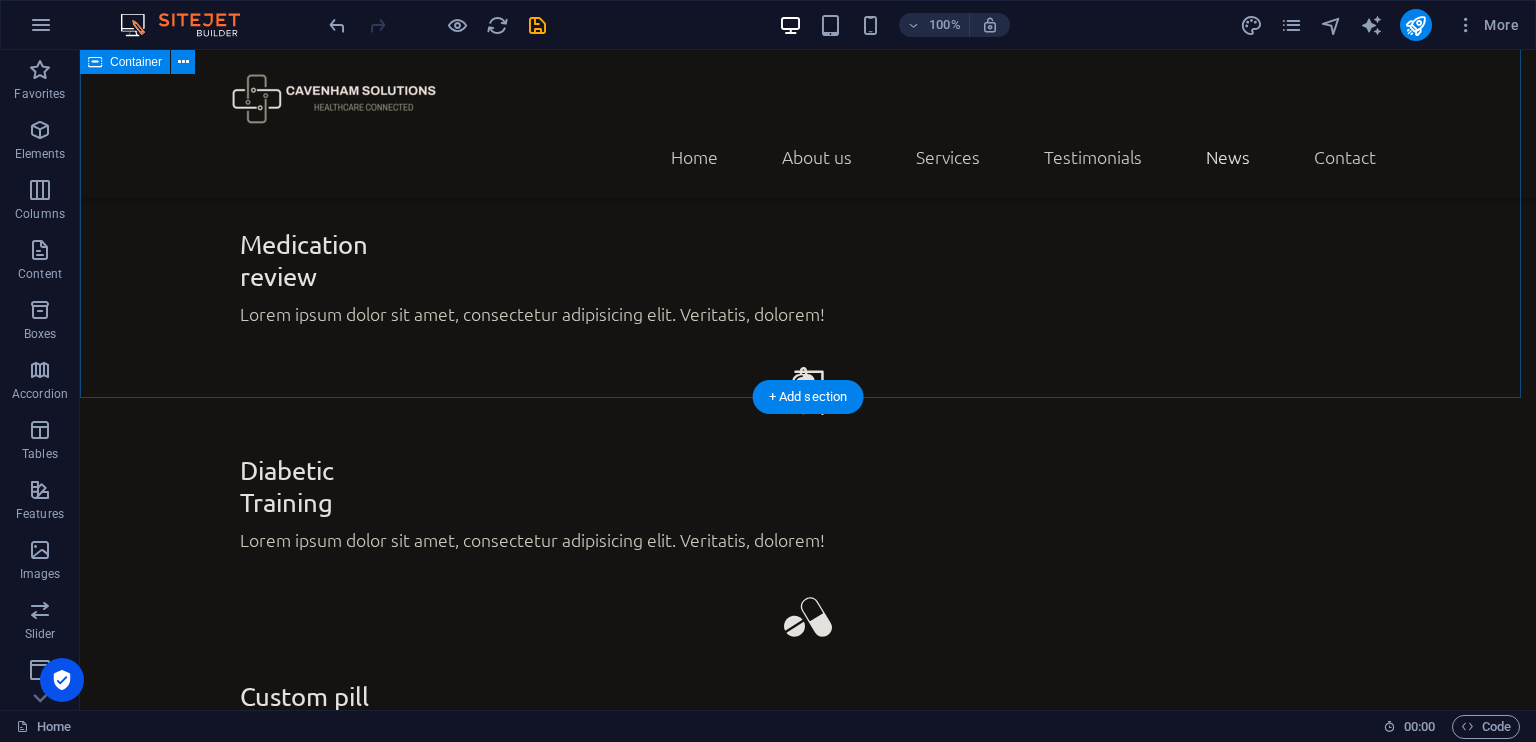 scroll, scrollTop: 4360, scrollLeft: 0, axis: vertical 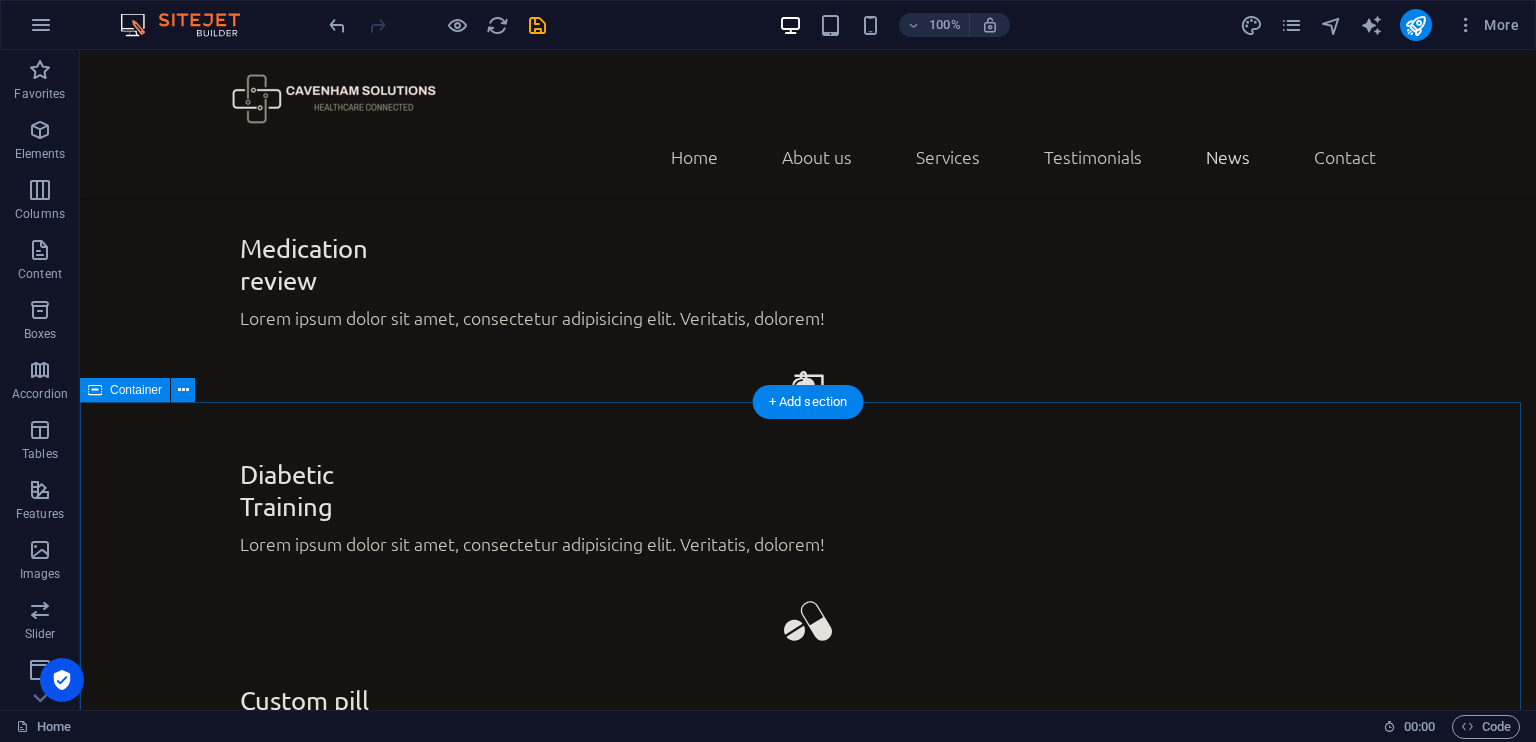 click on "Write us Name Phone E-mail Message   I have read and understand the privacy policy. Unreadable? Regenerate Send Lorem ipsum dolor sit amet, consetetur sadipscing elitr, sed diam nonumy eirmod tempor invidunt ut labore et dolore magna aliquyam erat, sed diam voluptua. At vero eos et accusam et [PERSON_NAME] duo [PERSON_NAME] et ea rebum. Stet clita kasd gubergren, no sea takimata sanctus est Lorem ipsum dolor sit amet." at bounding box center (808, 6023) 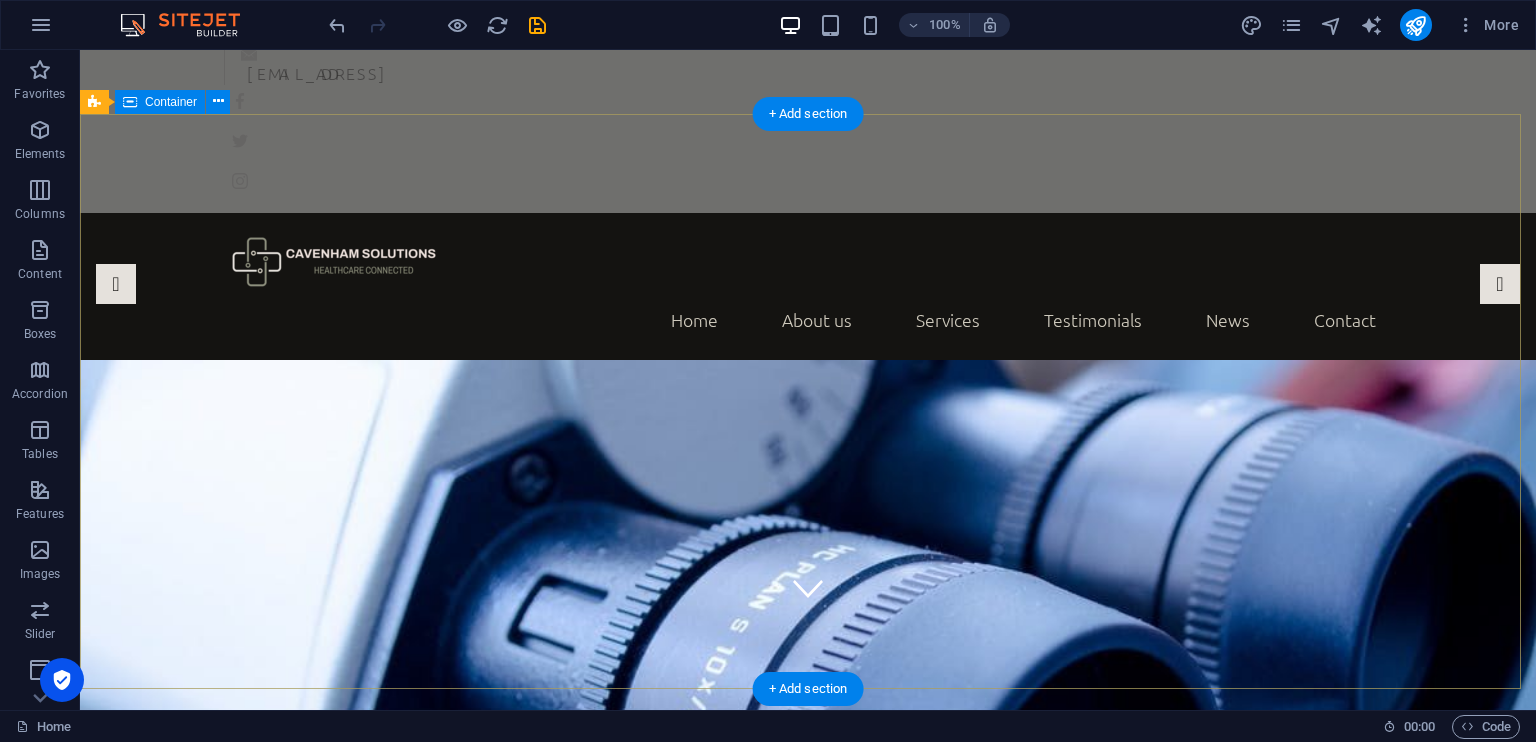 scroll, scrollTop: 98, scrollLeft: 0, axis: vertical 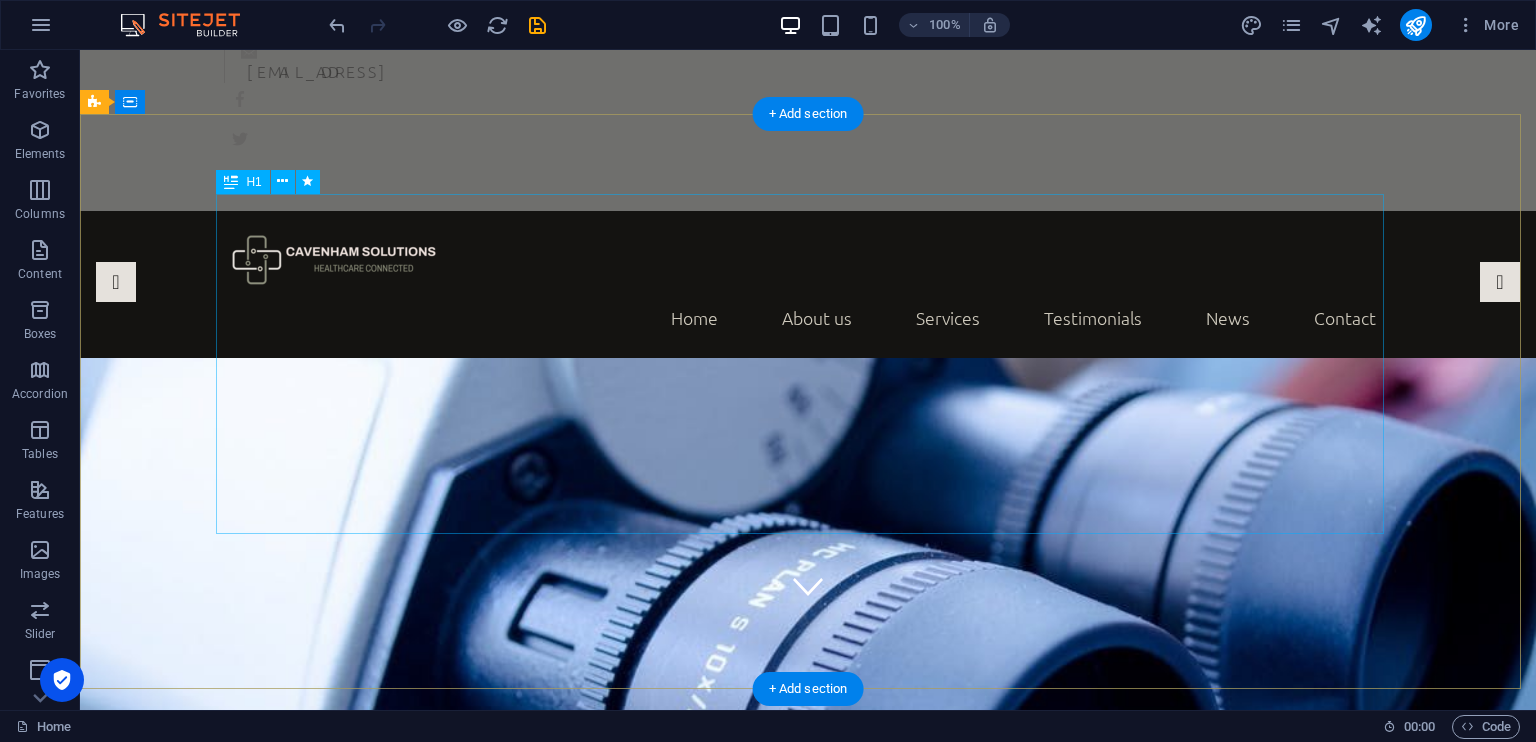 click on "Cavenham Solutions" at bounding box center [808, 1281] 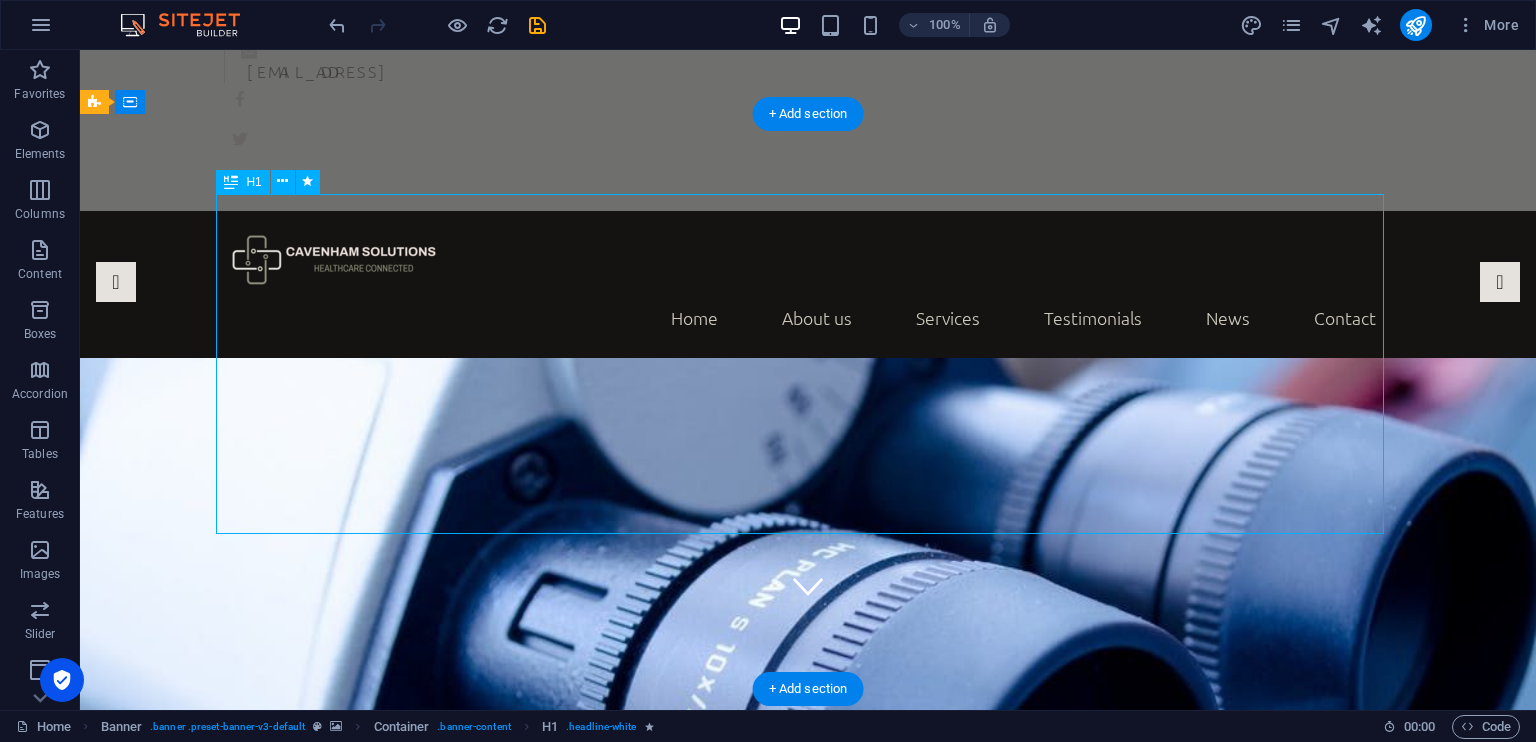 click on "Cavenham Solutions" at bounding box center (808, 1281) 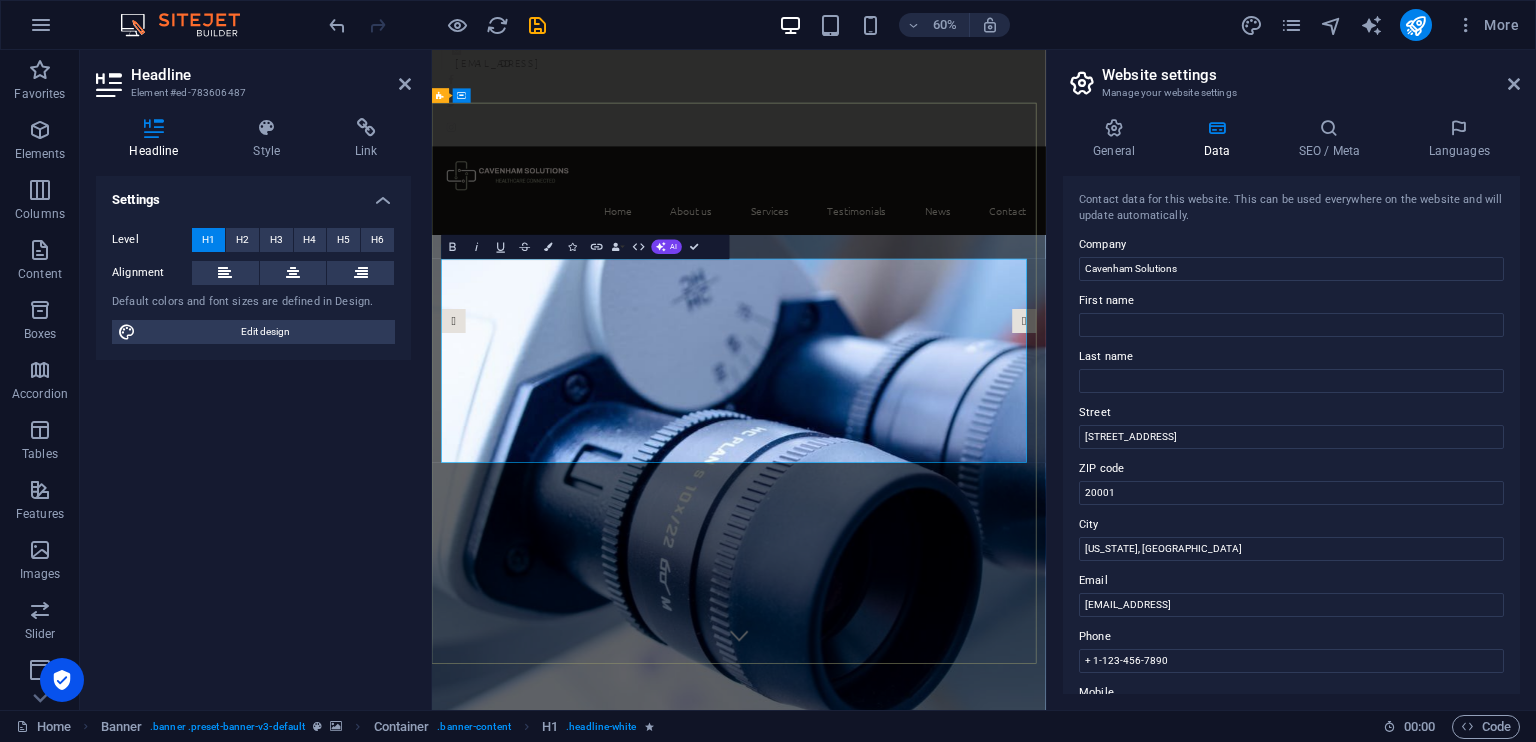 type 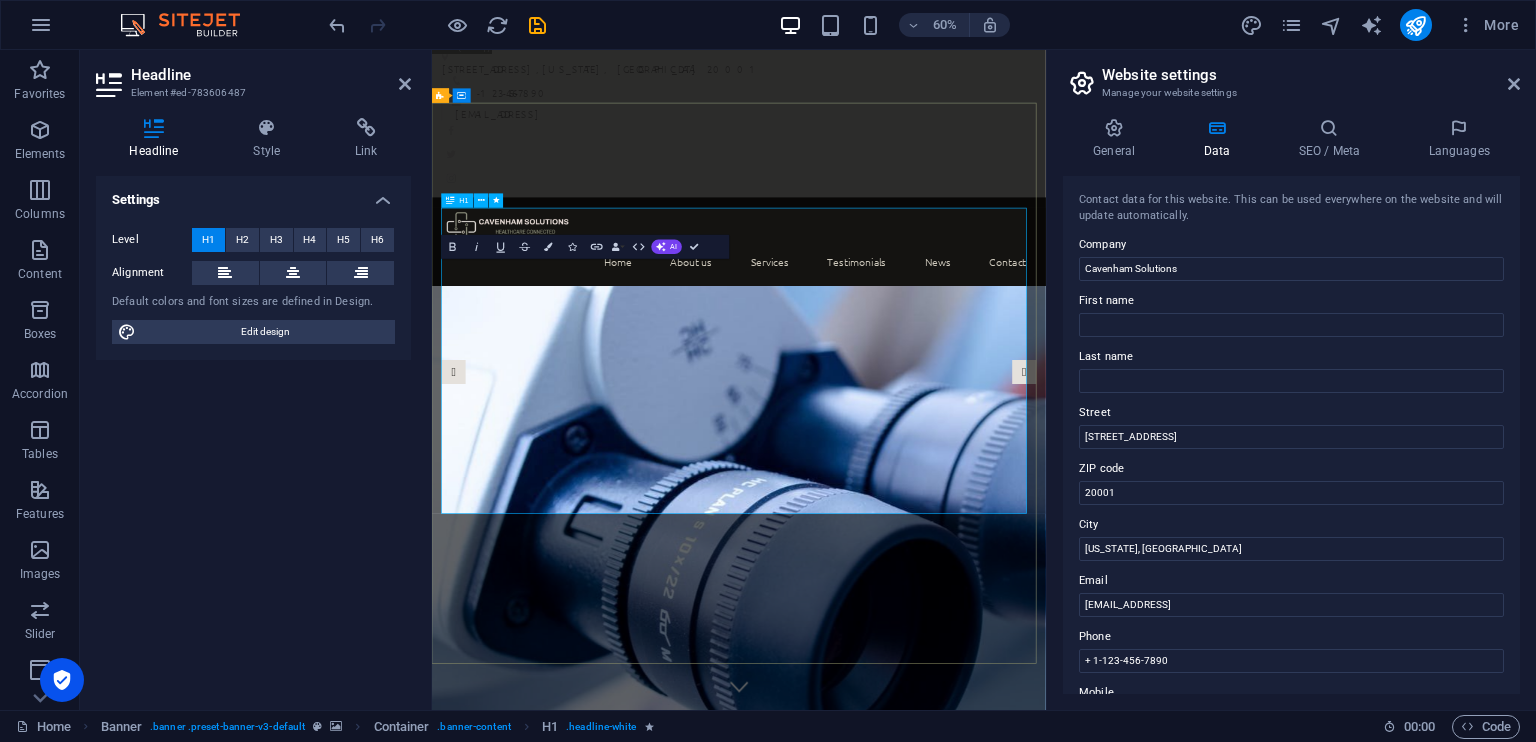 scroll, scrollTop: 98, scrollLeft: 0, axis: vertical 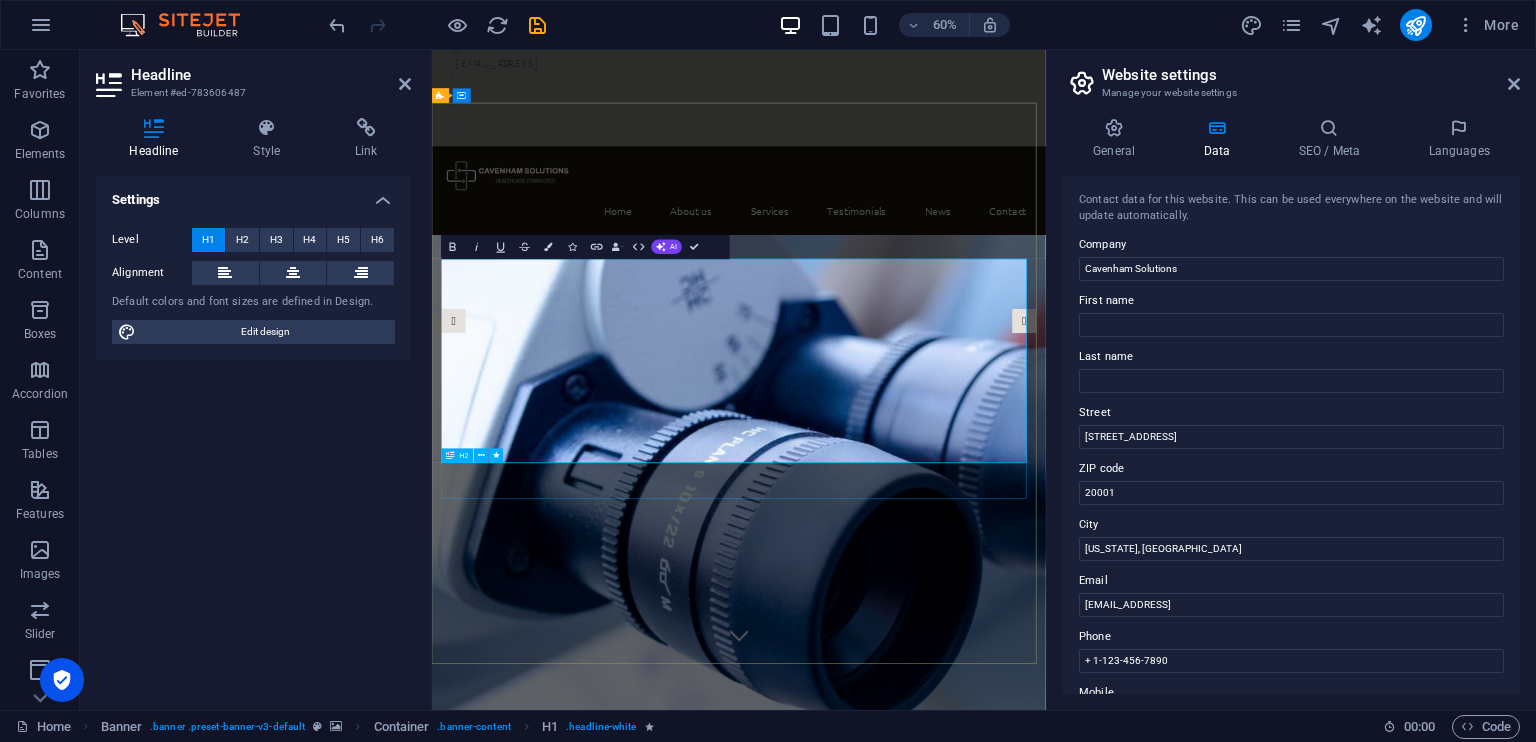 click on "We take  care  of you!" at bounding box center (943, 1744) 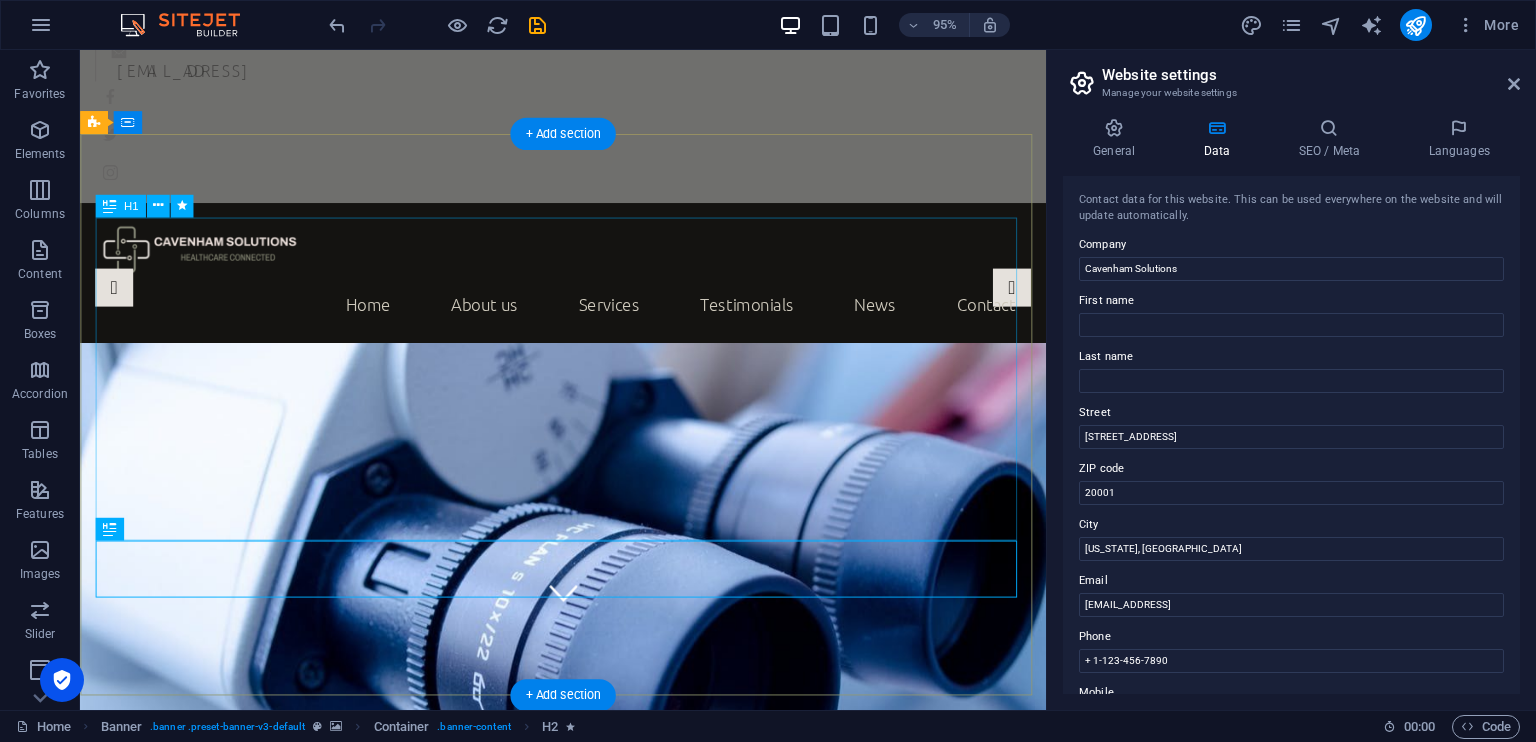 click on "Healthcare Connected" at bounding box center (588, 1199) 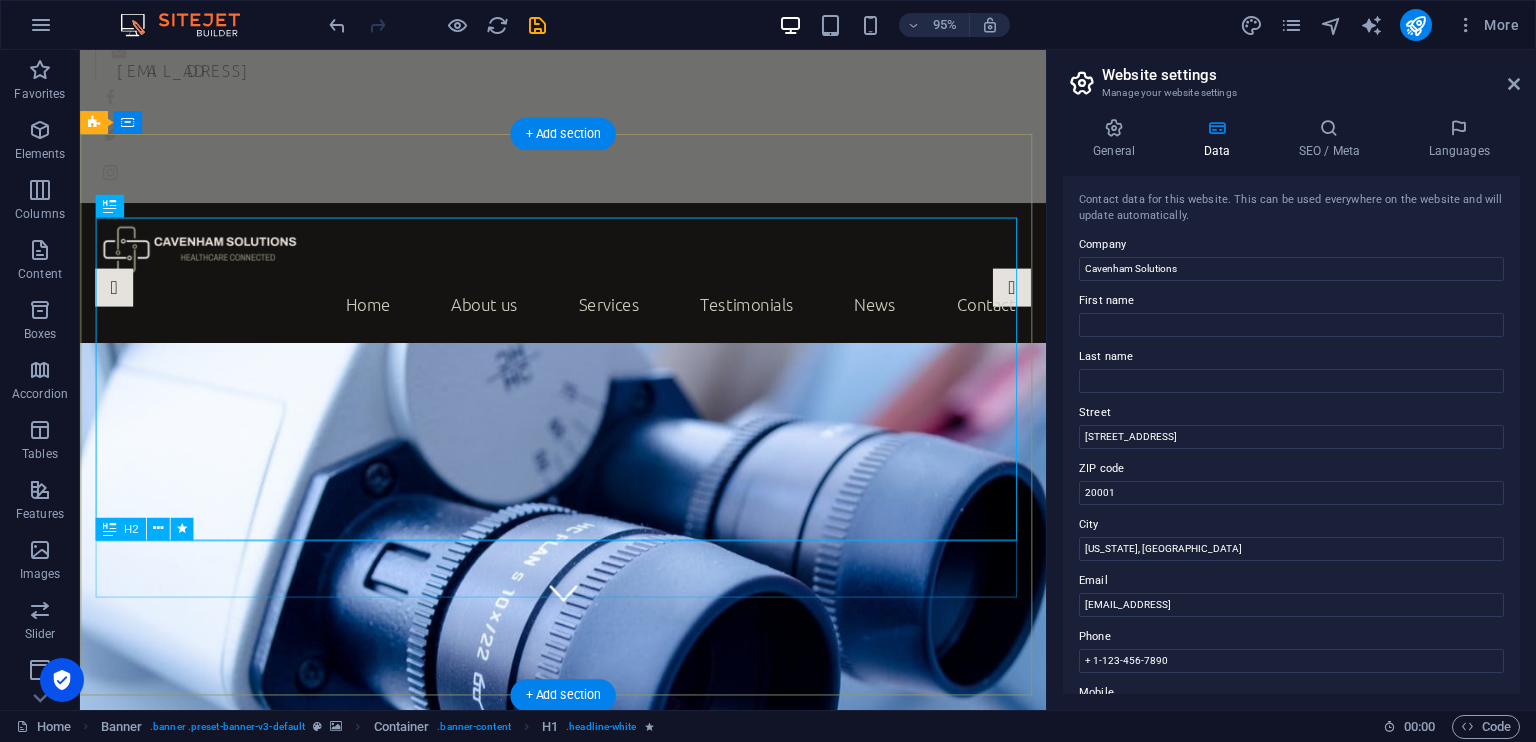 click on "We take  care  of you!" at bounding box center [588, 1399] 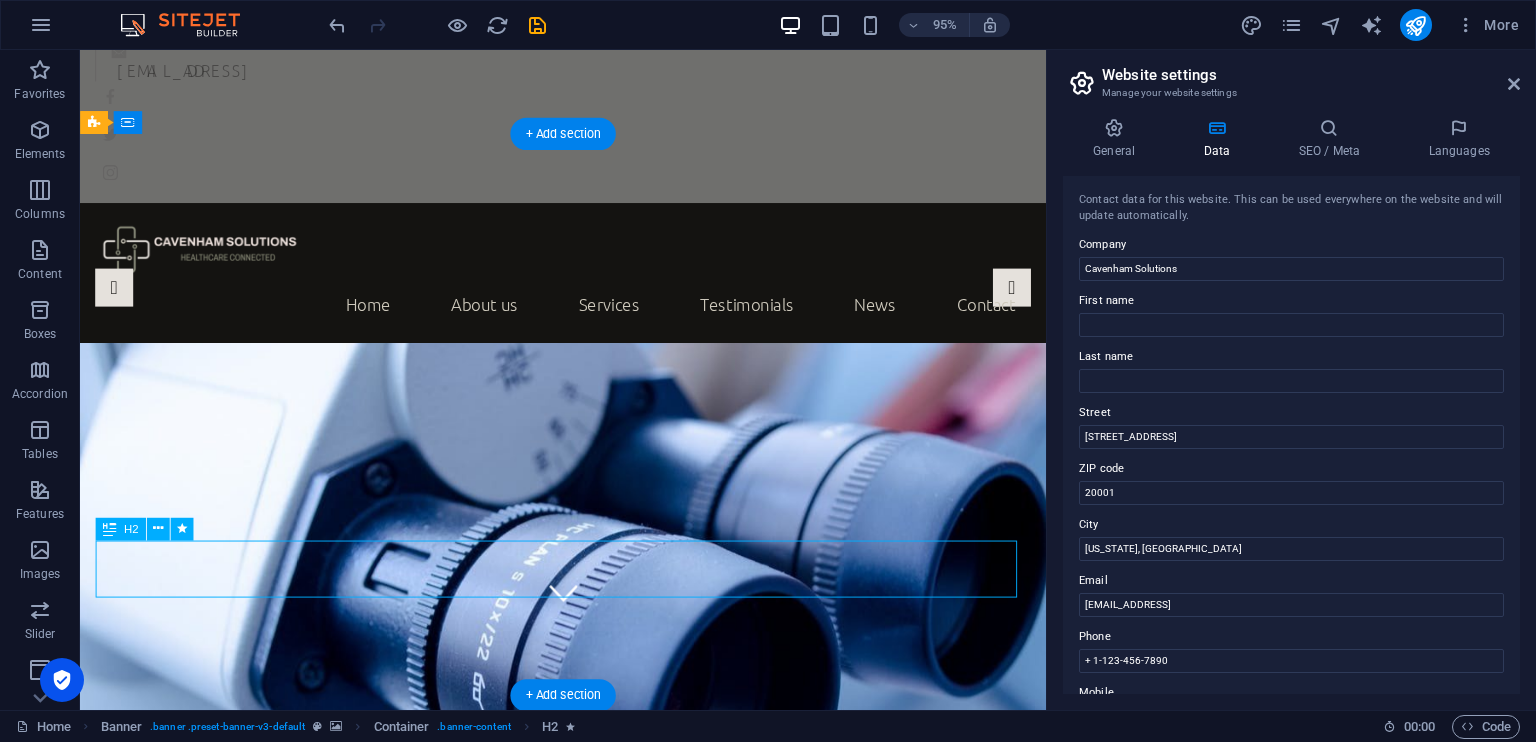 click on "We take  care  of you!" at bounding box center (588, 1399) 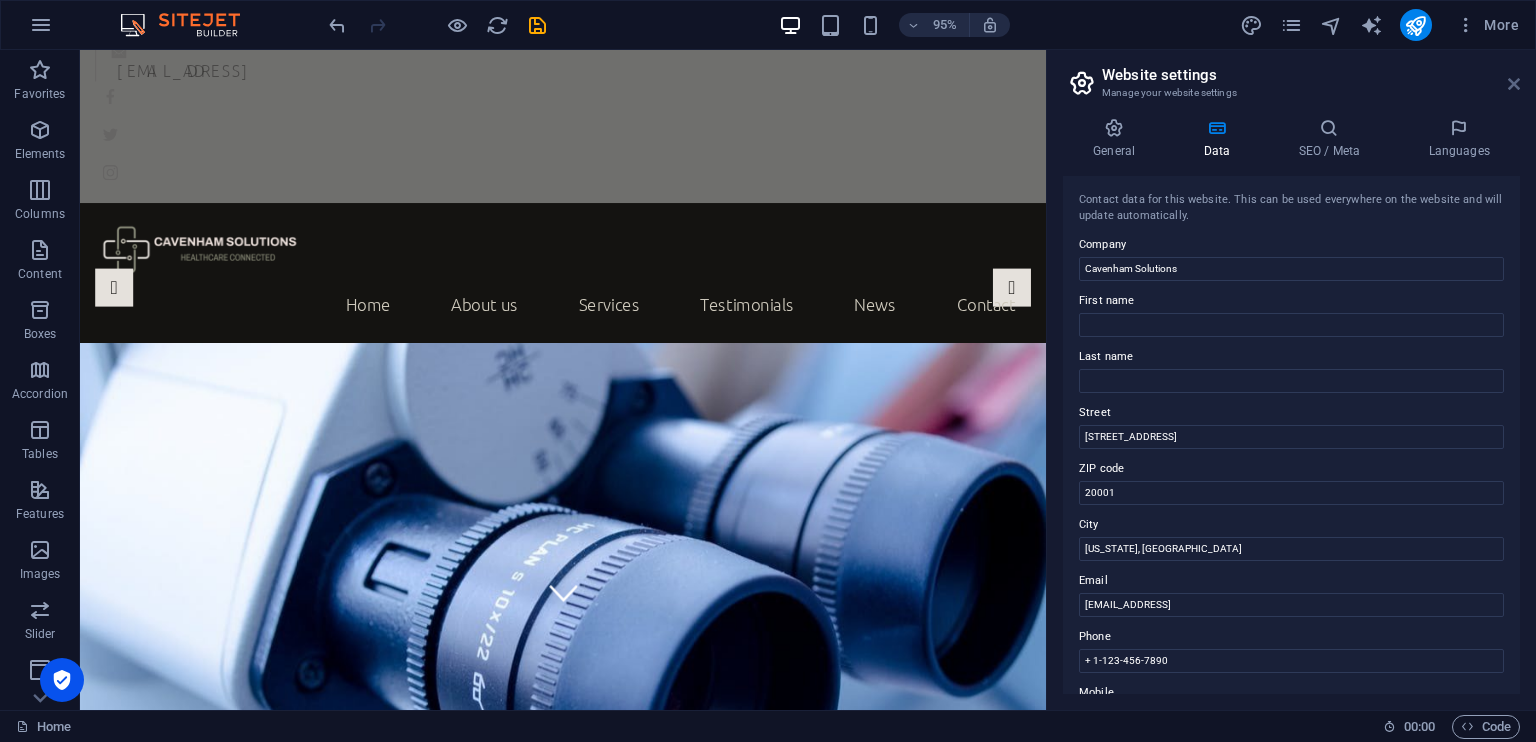 click at bounding box center [1514, 84] 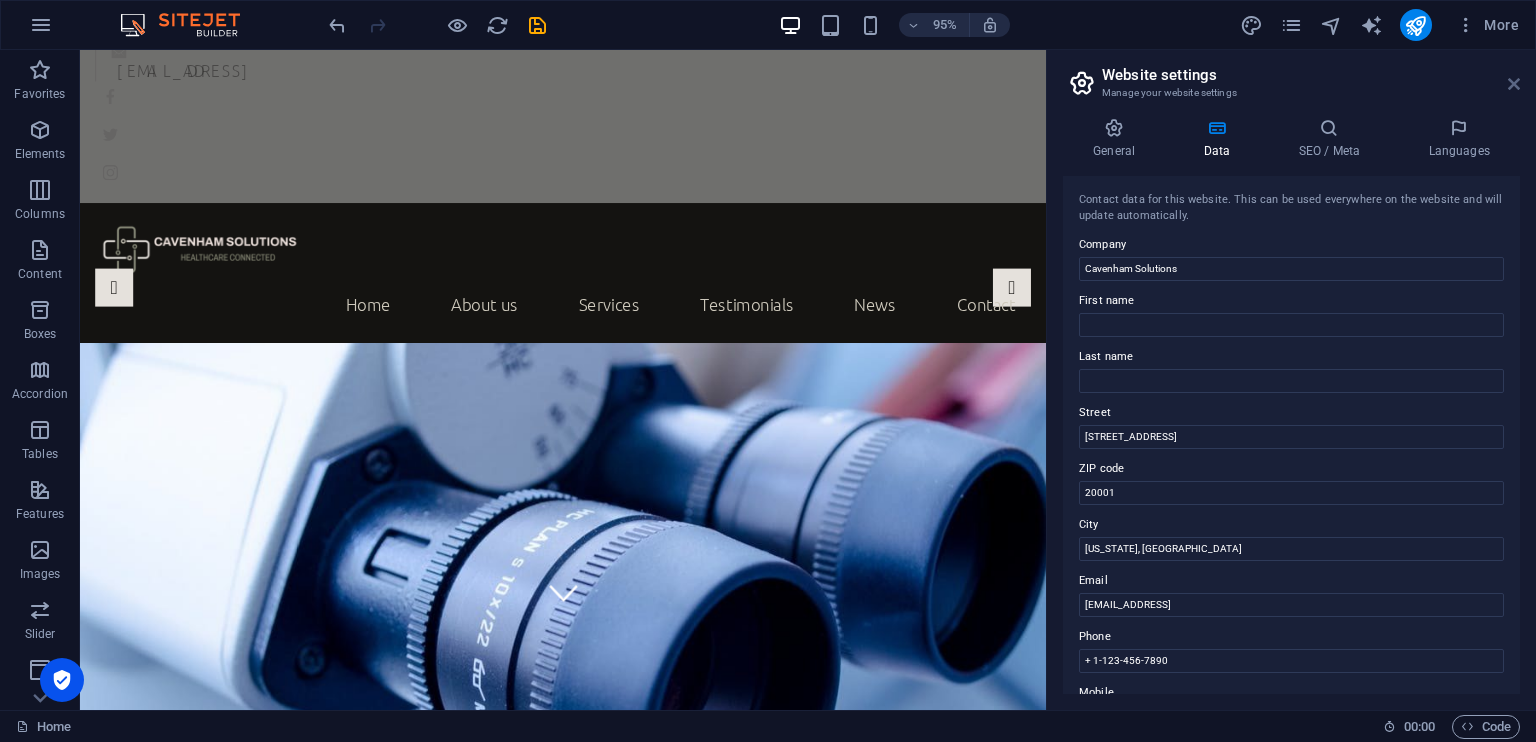 scroll, scrollTop: 74, scrollLeft: 0, axis: vertical 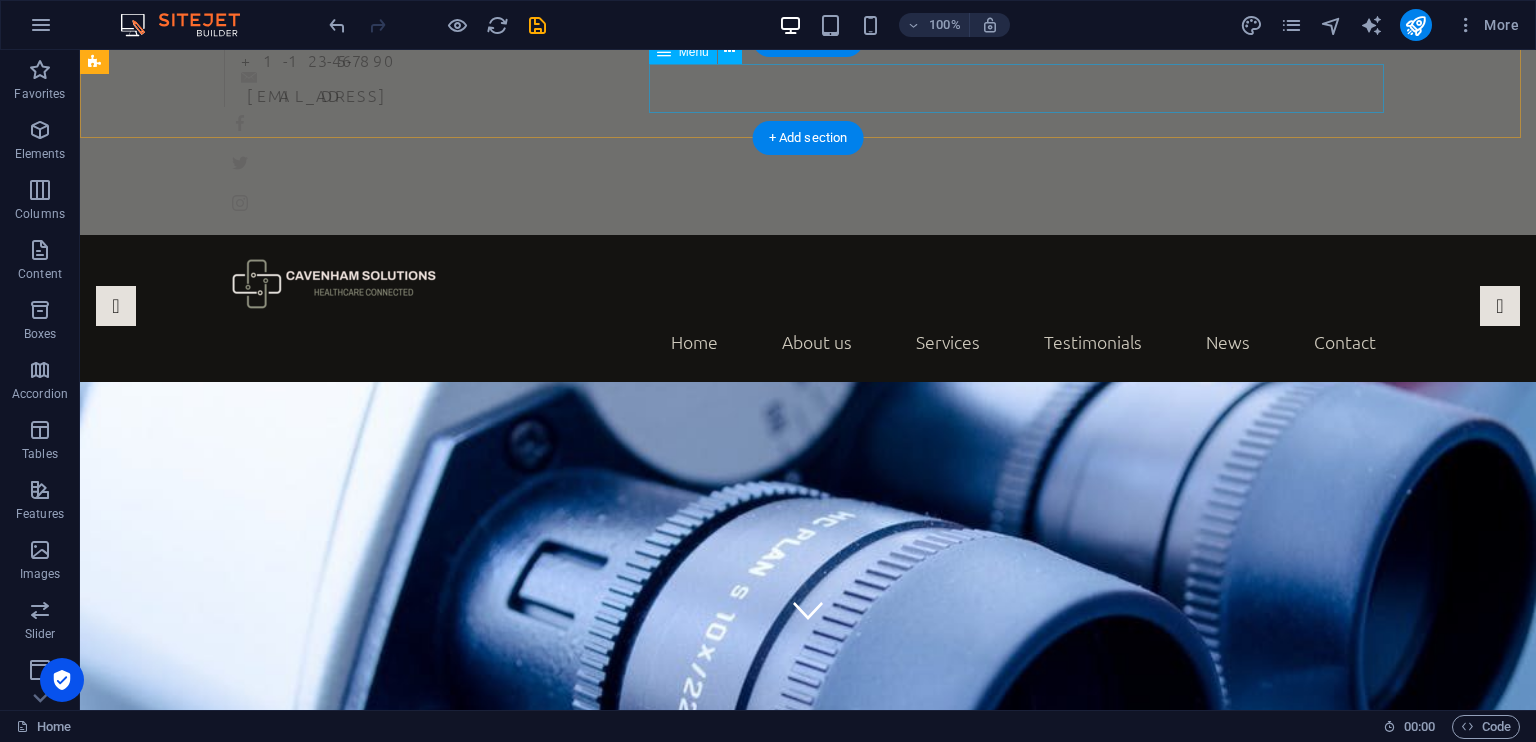 click on "Home About us Services Testimonials News Contact" at bounding box center [808, 342] 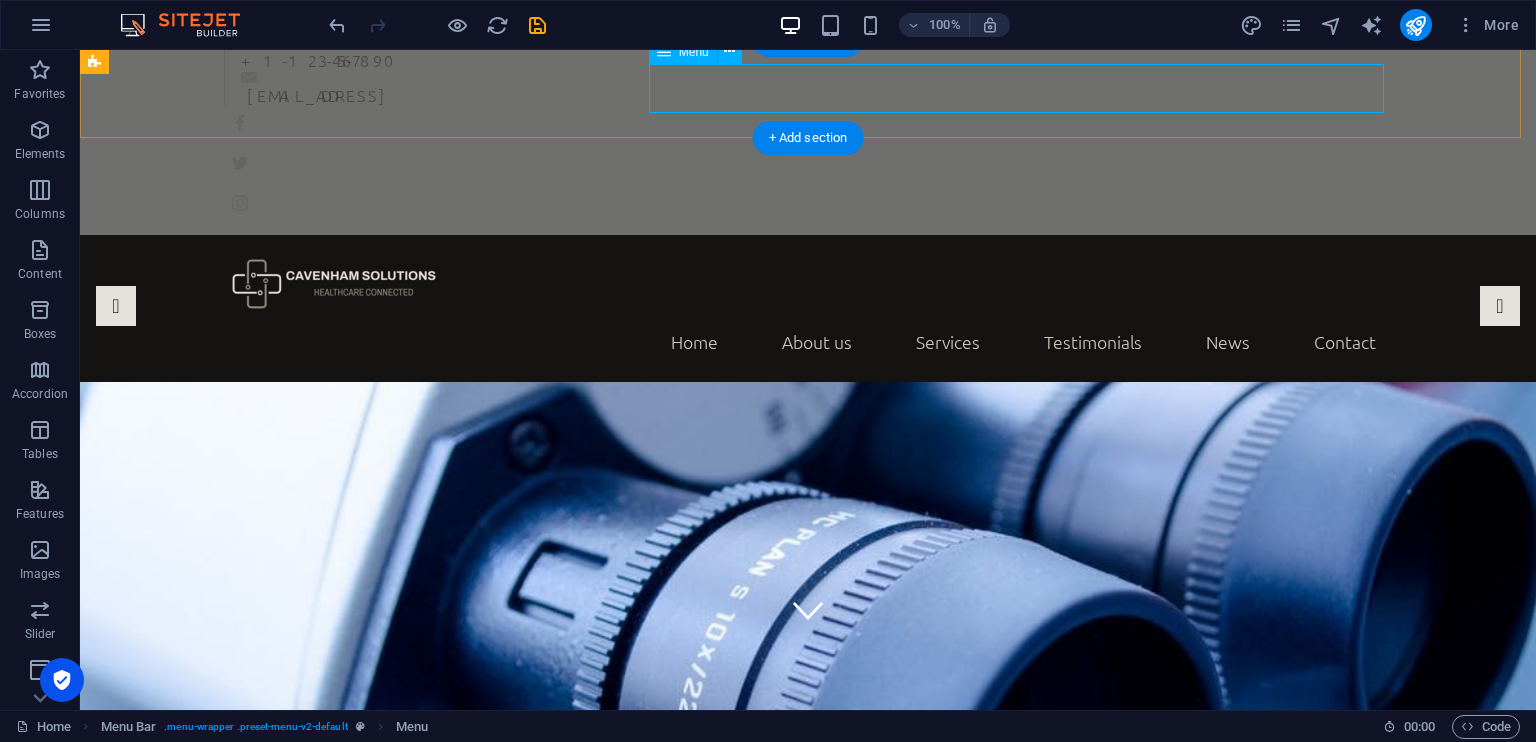 click on "Home About us Services Testimonials News Contact" at bounding box center [808, 342] 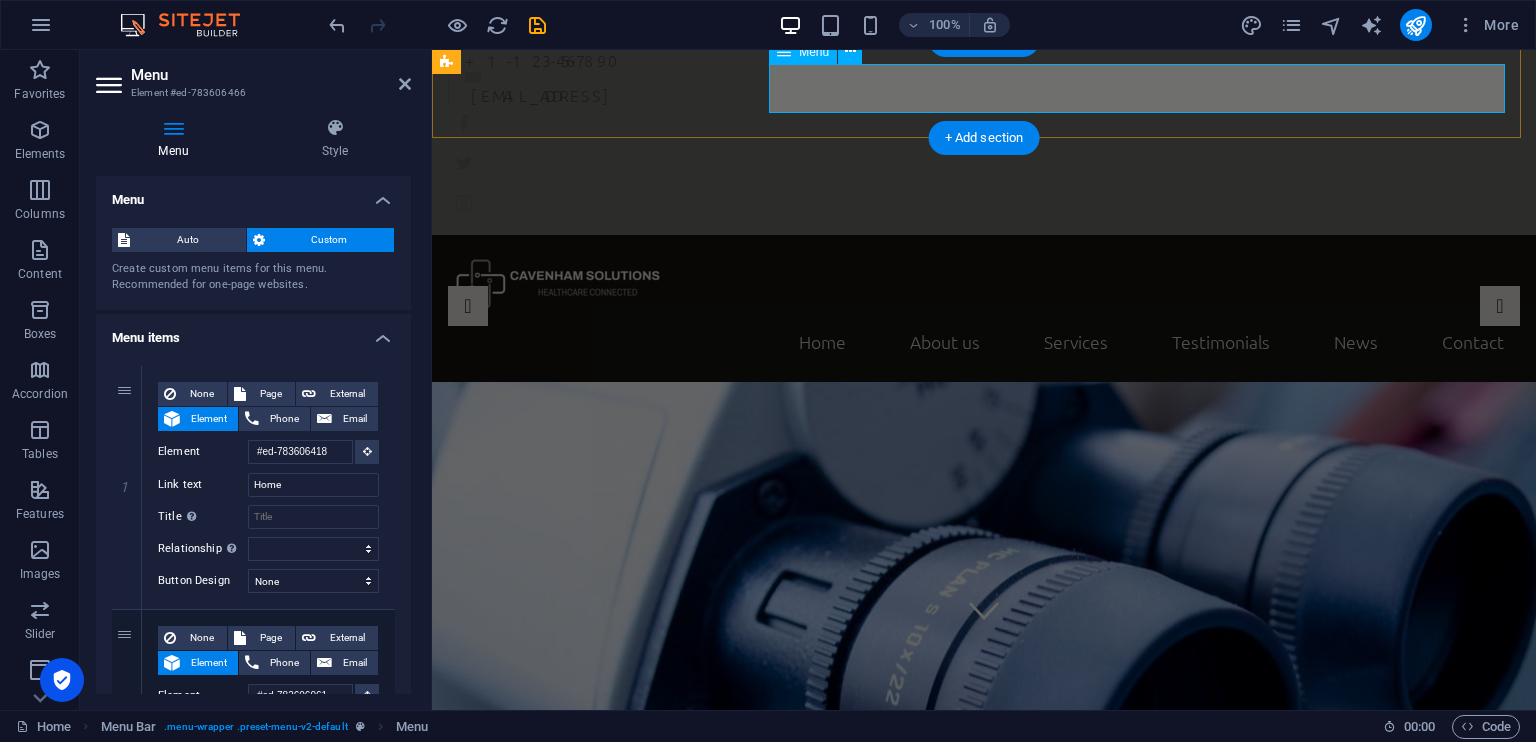 click on "Home About us Services Testimonials News Contact" at bounding box center [984, 342] 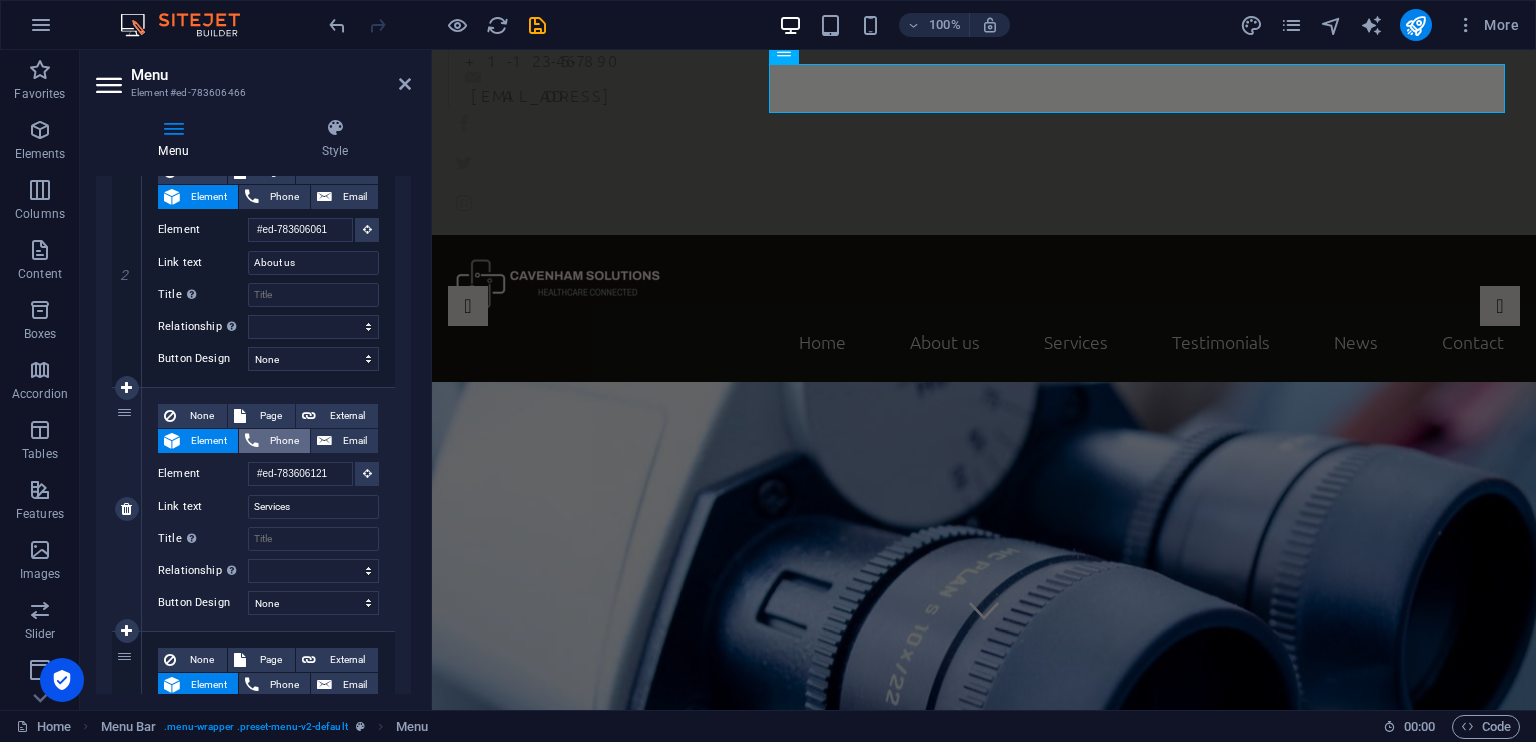 scroll, scrollTop: 400, scrollLeft: 0, axis: vertical 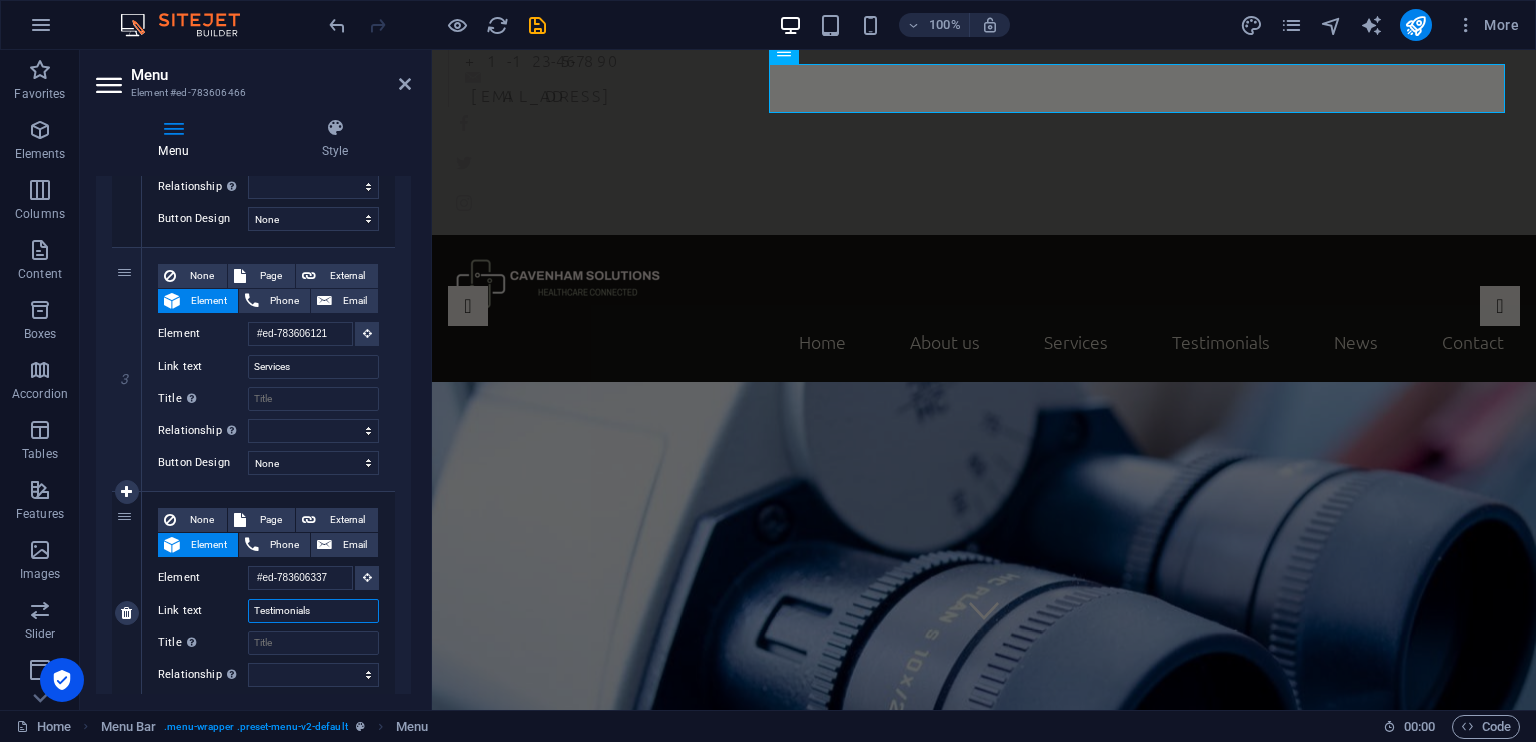 click on "Testimonials" at bounding box center (313, 611) 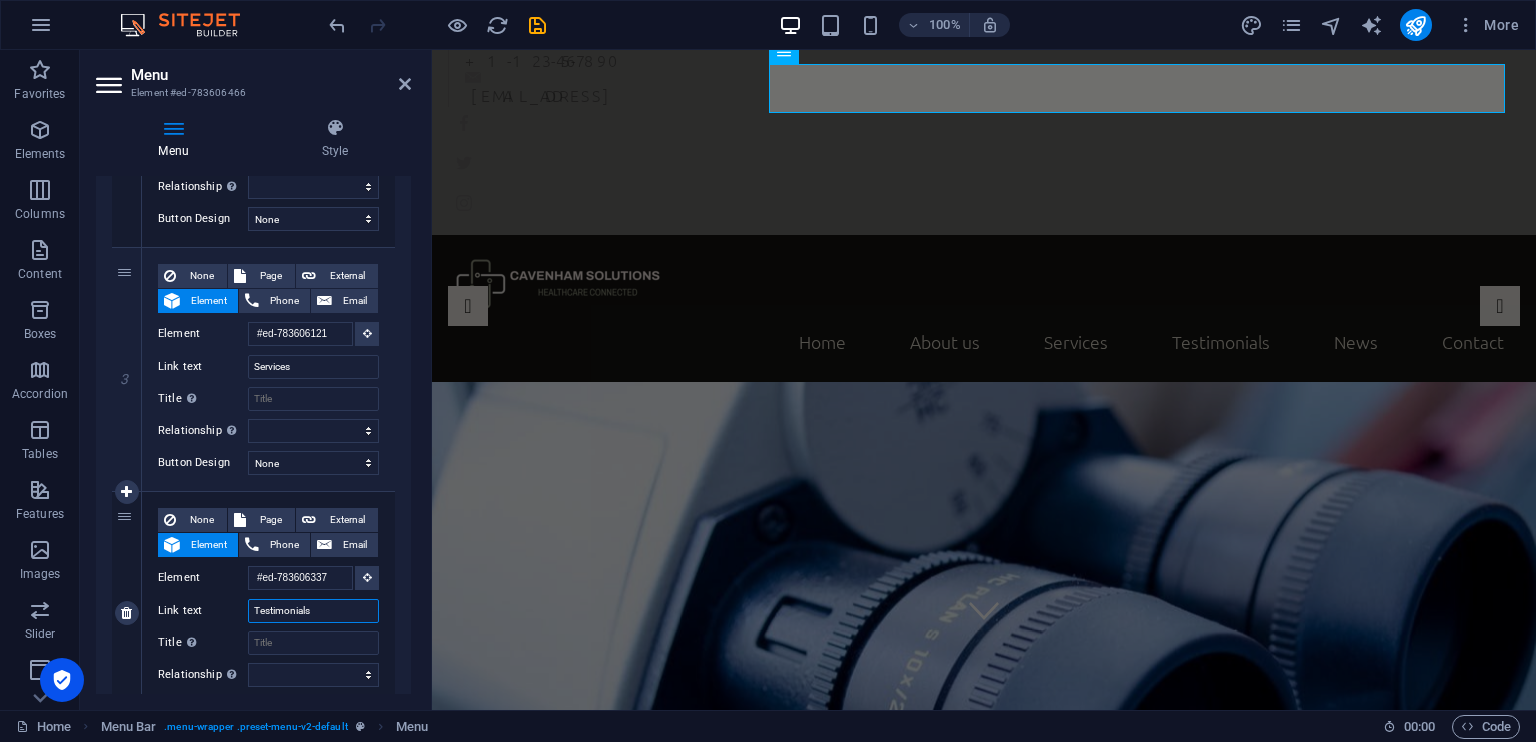 click on "Testimonials" at bounding box center (313, 611) 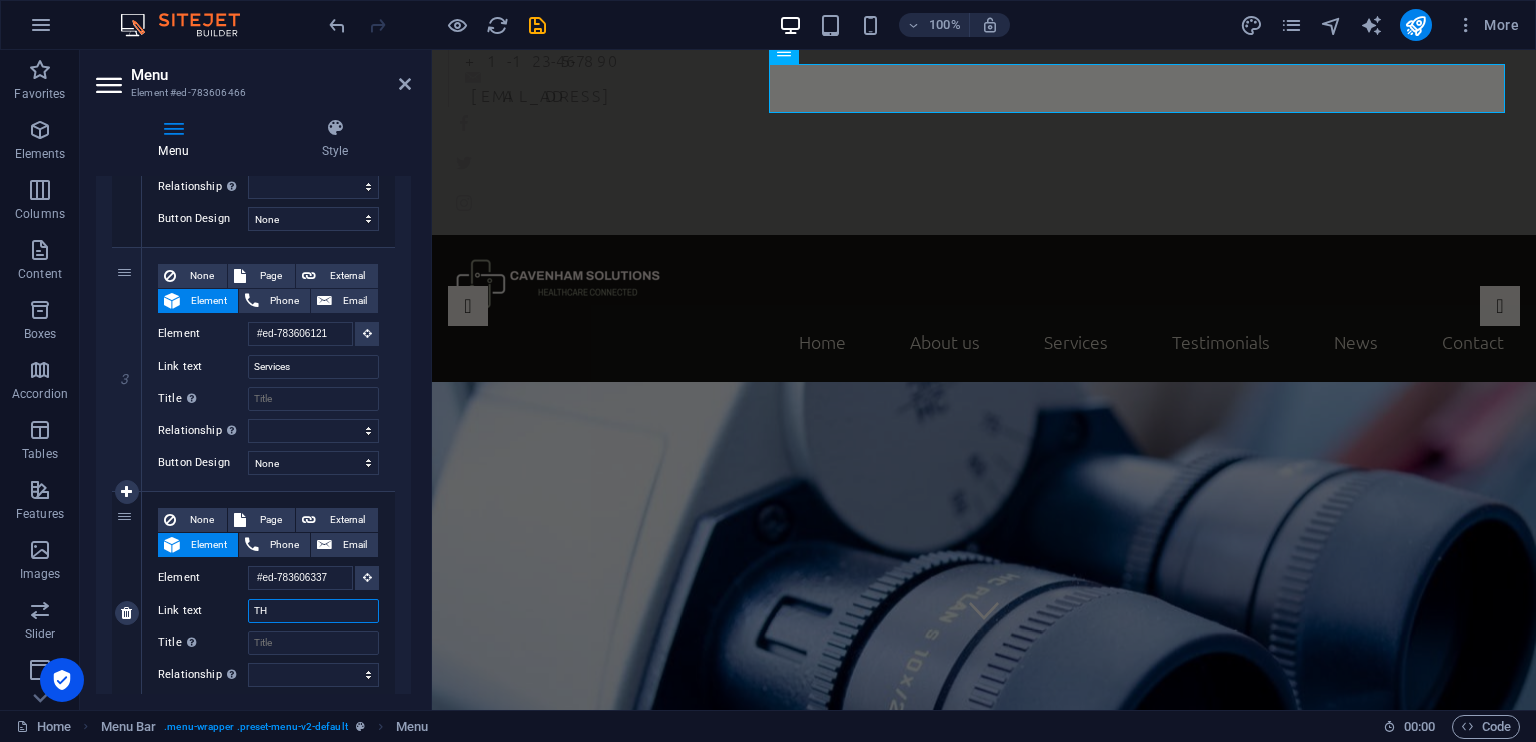 type on "T" 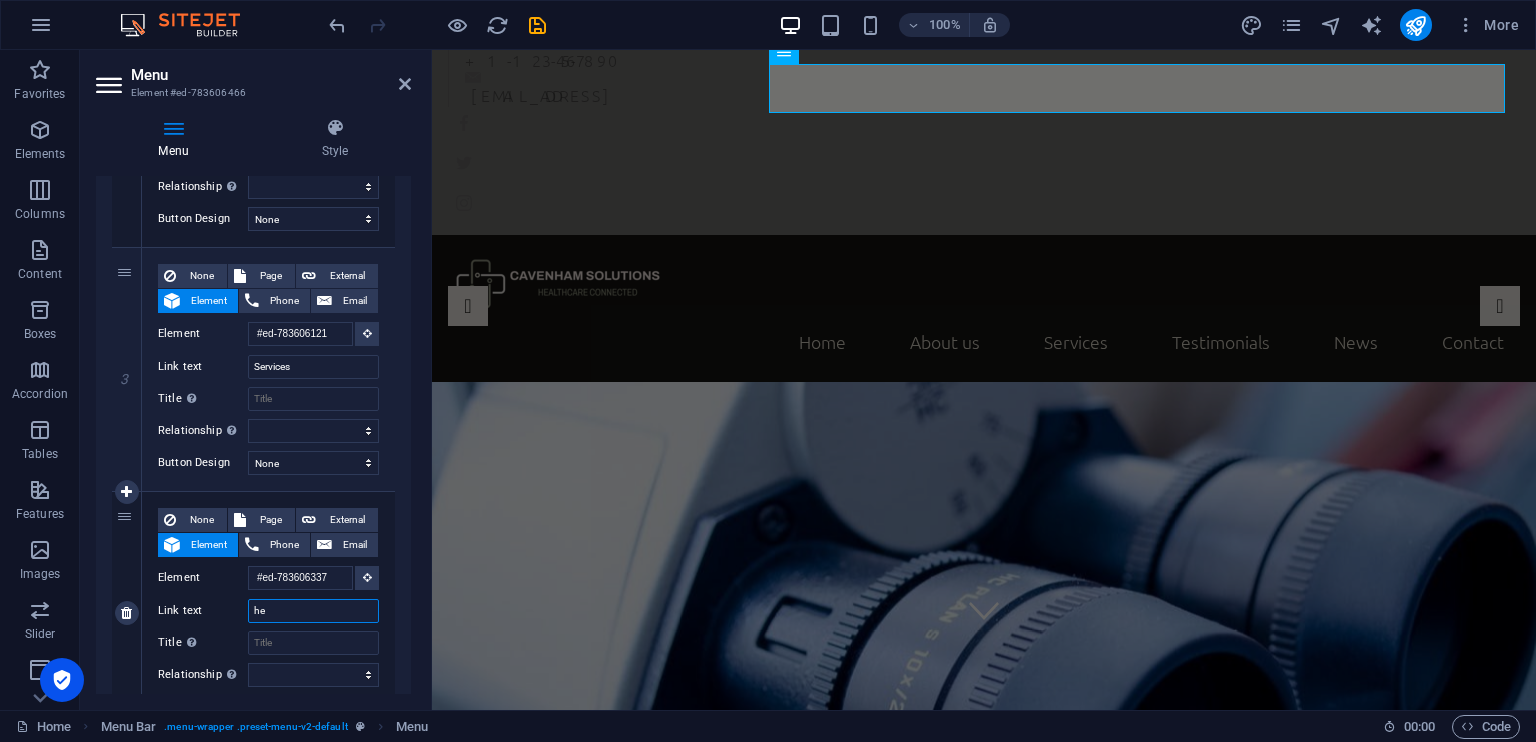 type on "h" 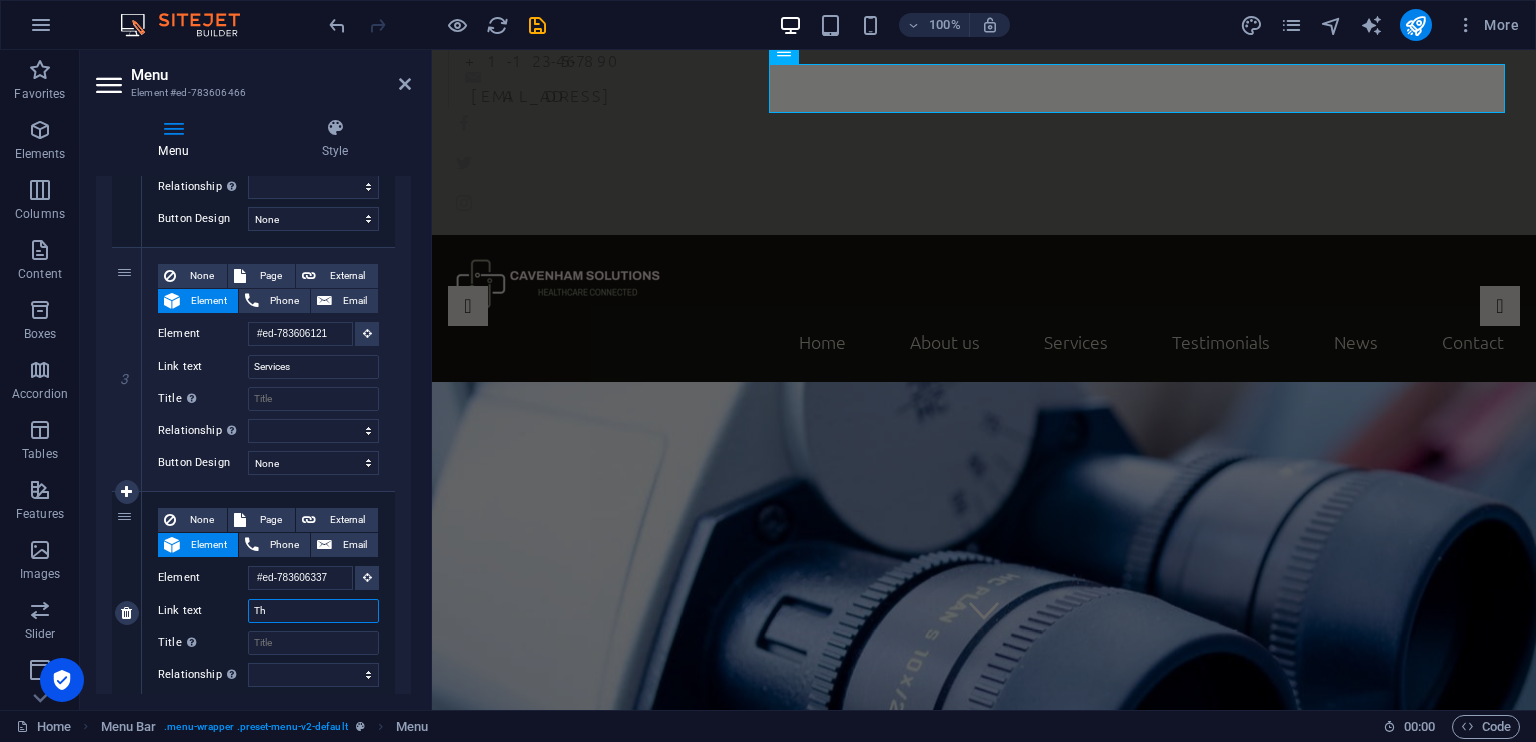 type on "Th" 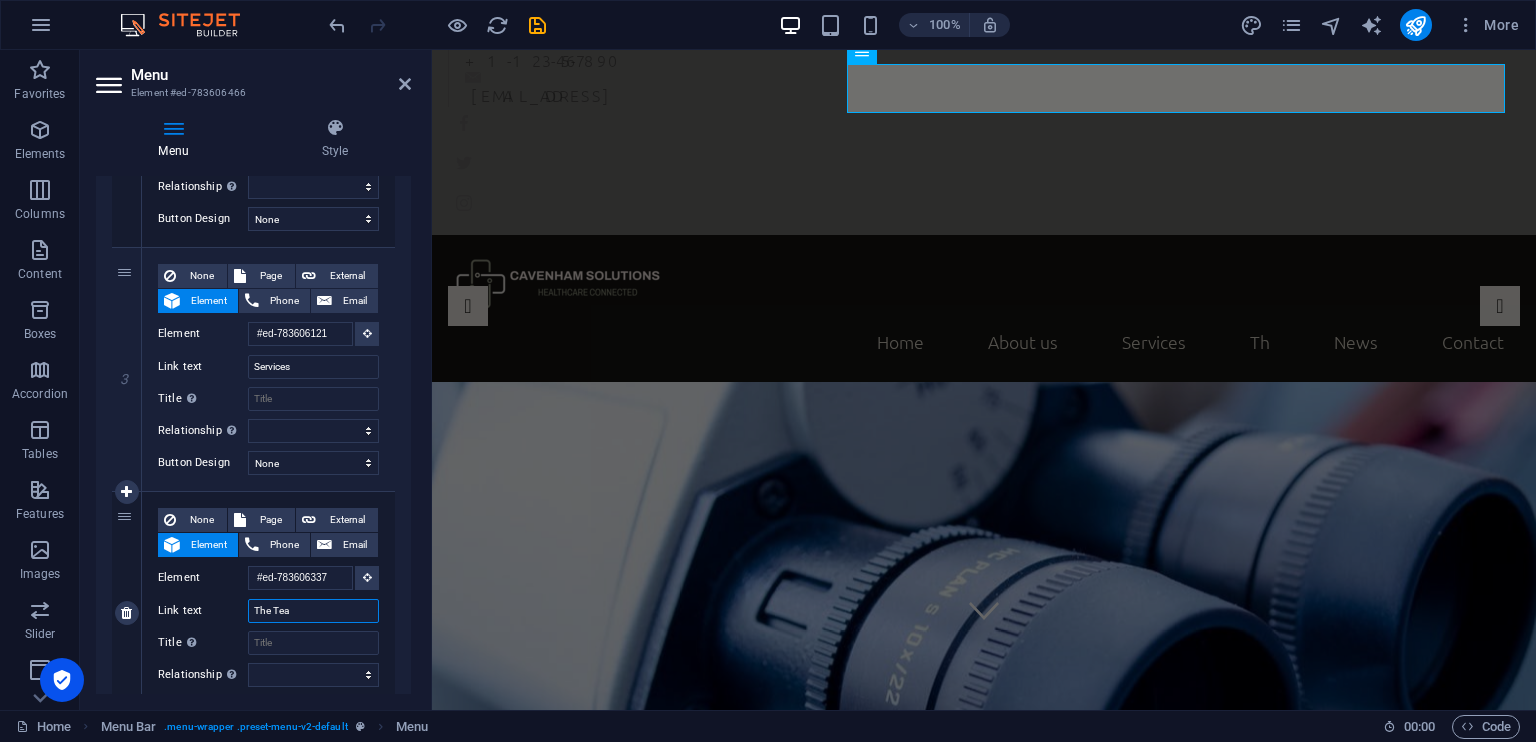 type on "The Team" 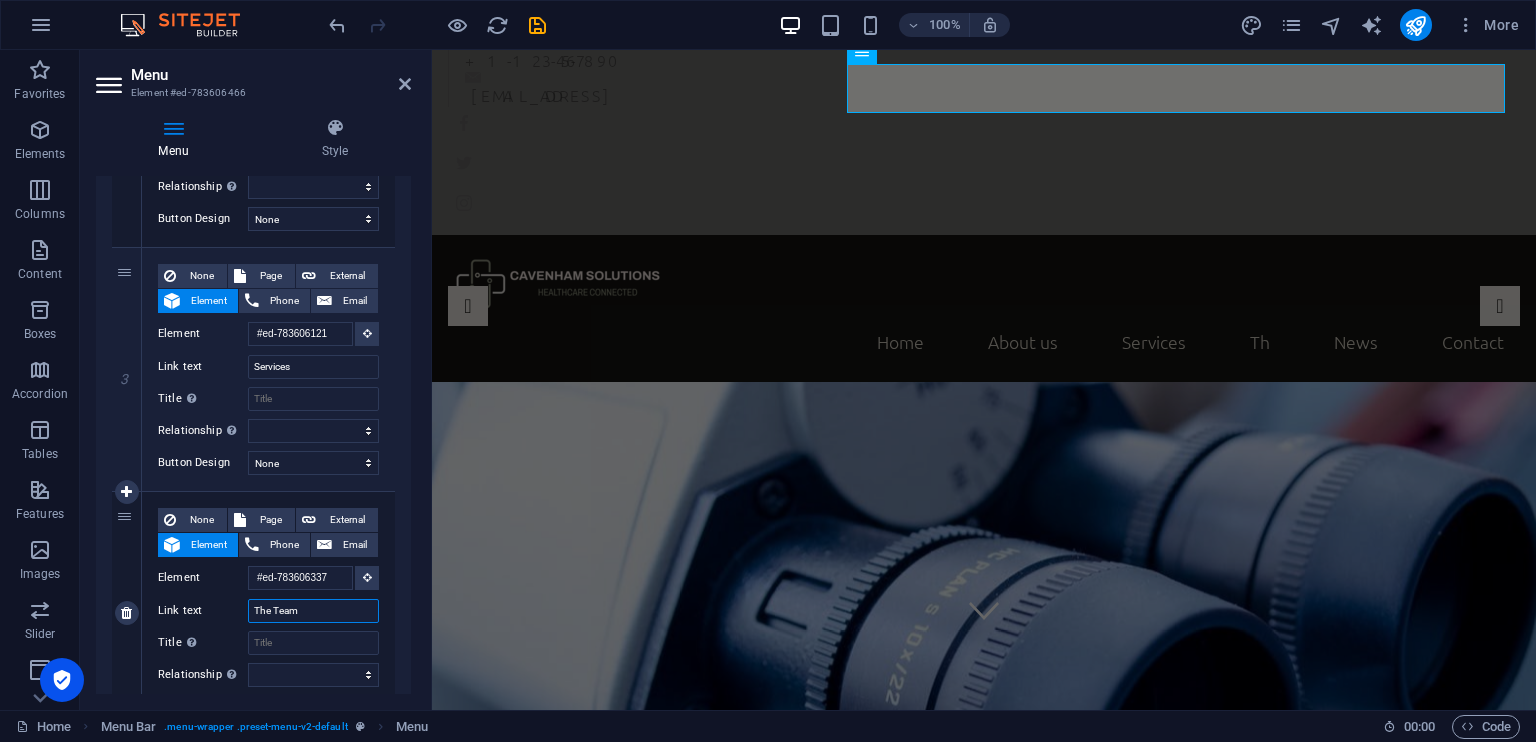 select 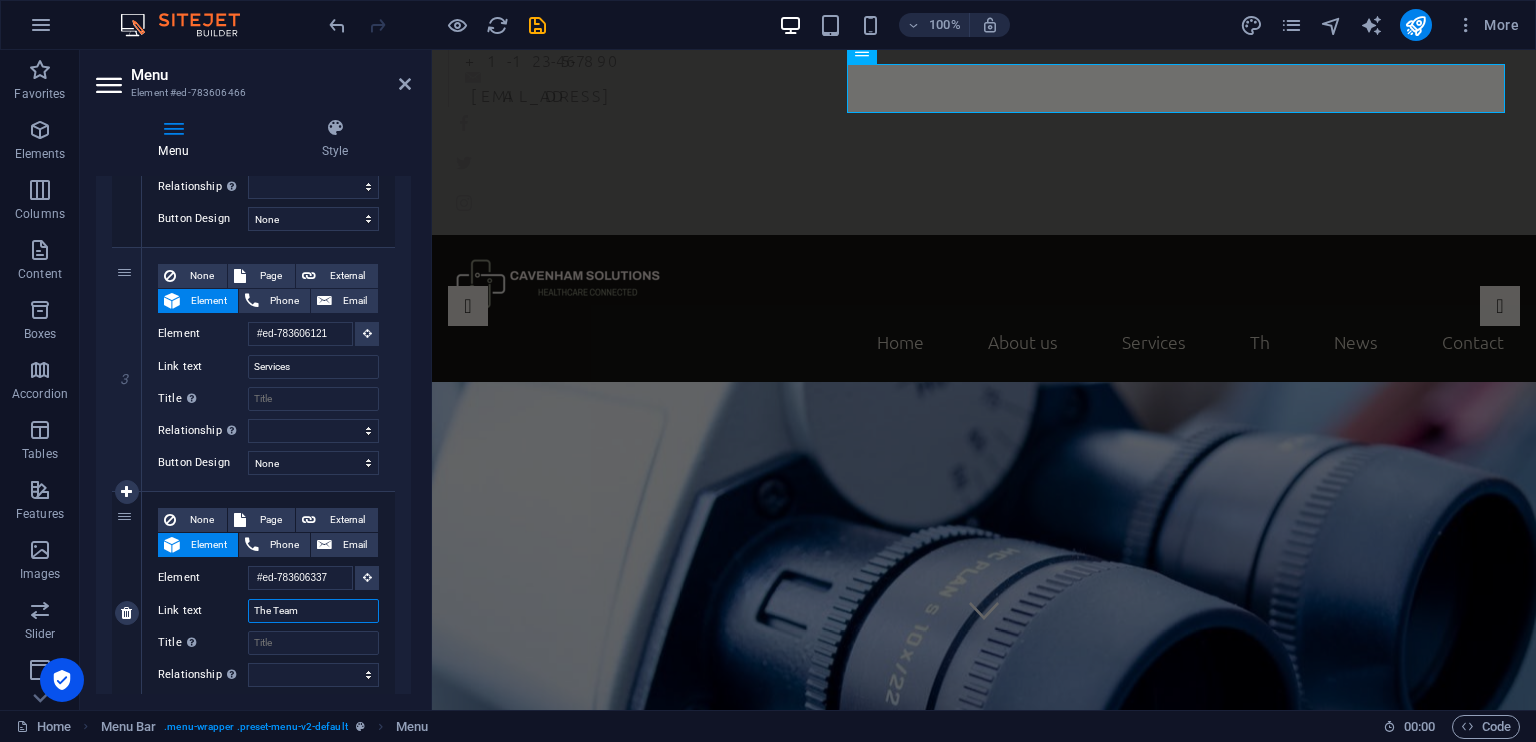 select 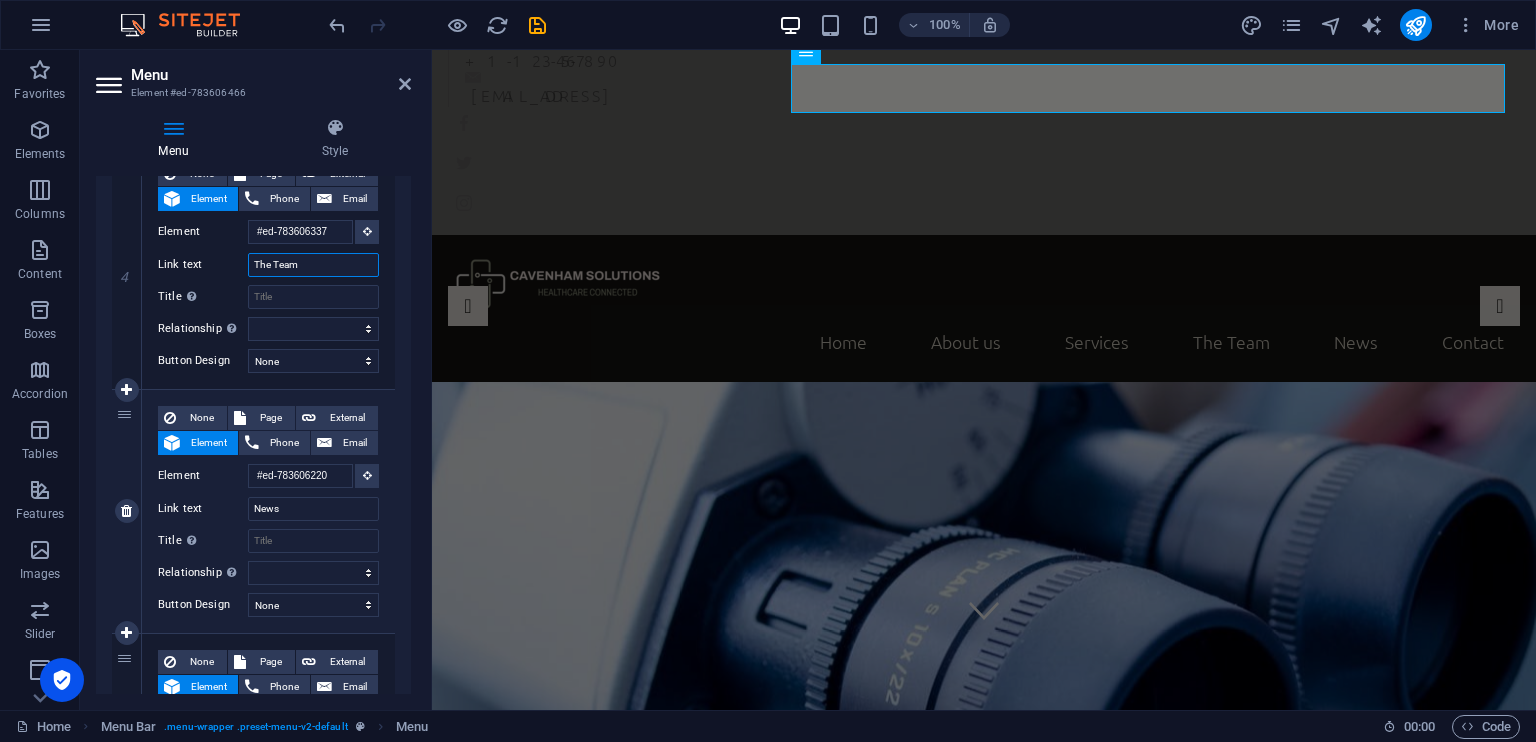 scroll, scrollTop: 954, scrollLeft: 0, axis: vertical 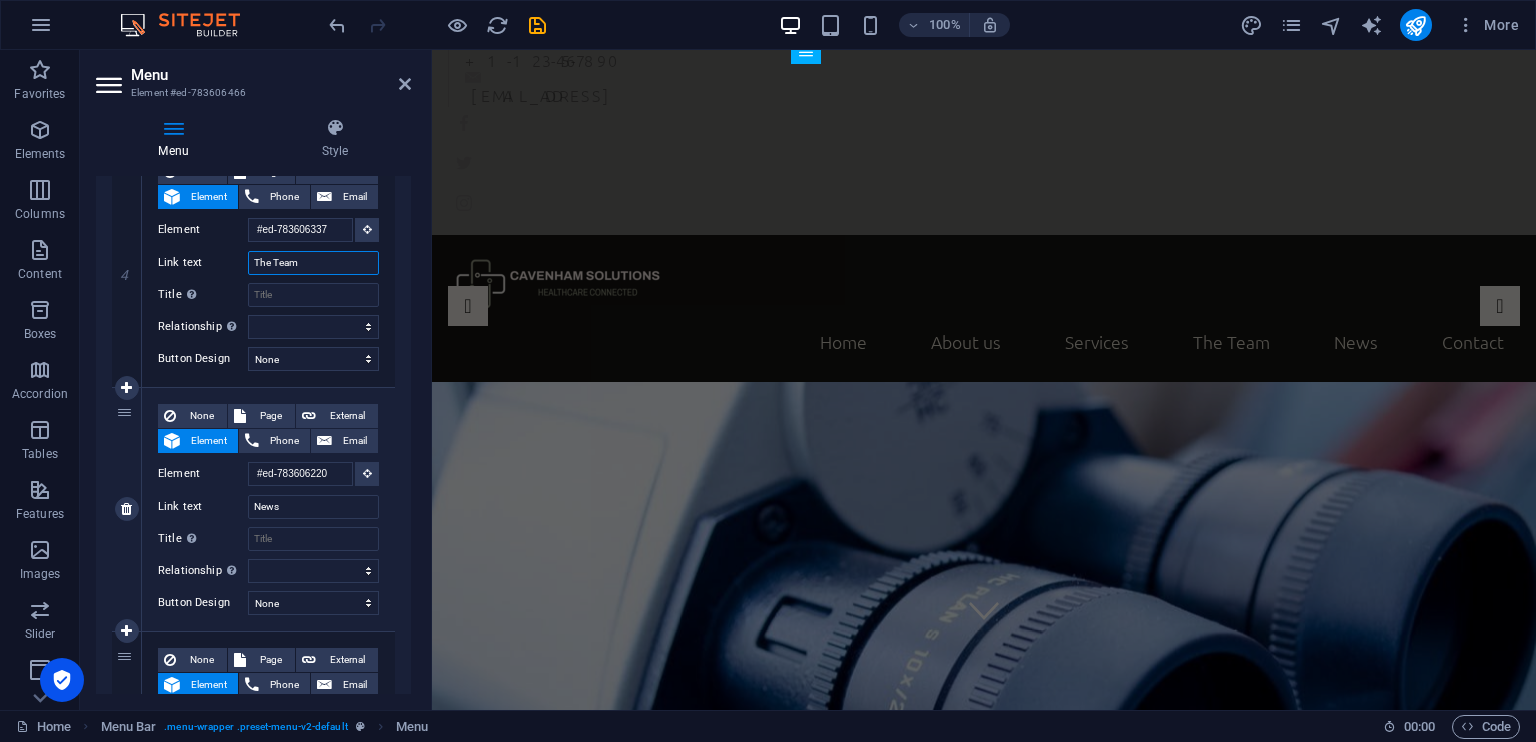 type on "The Team" 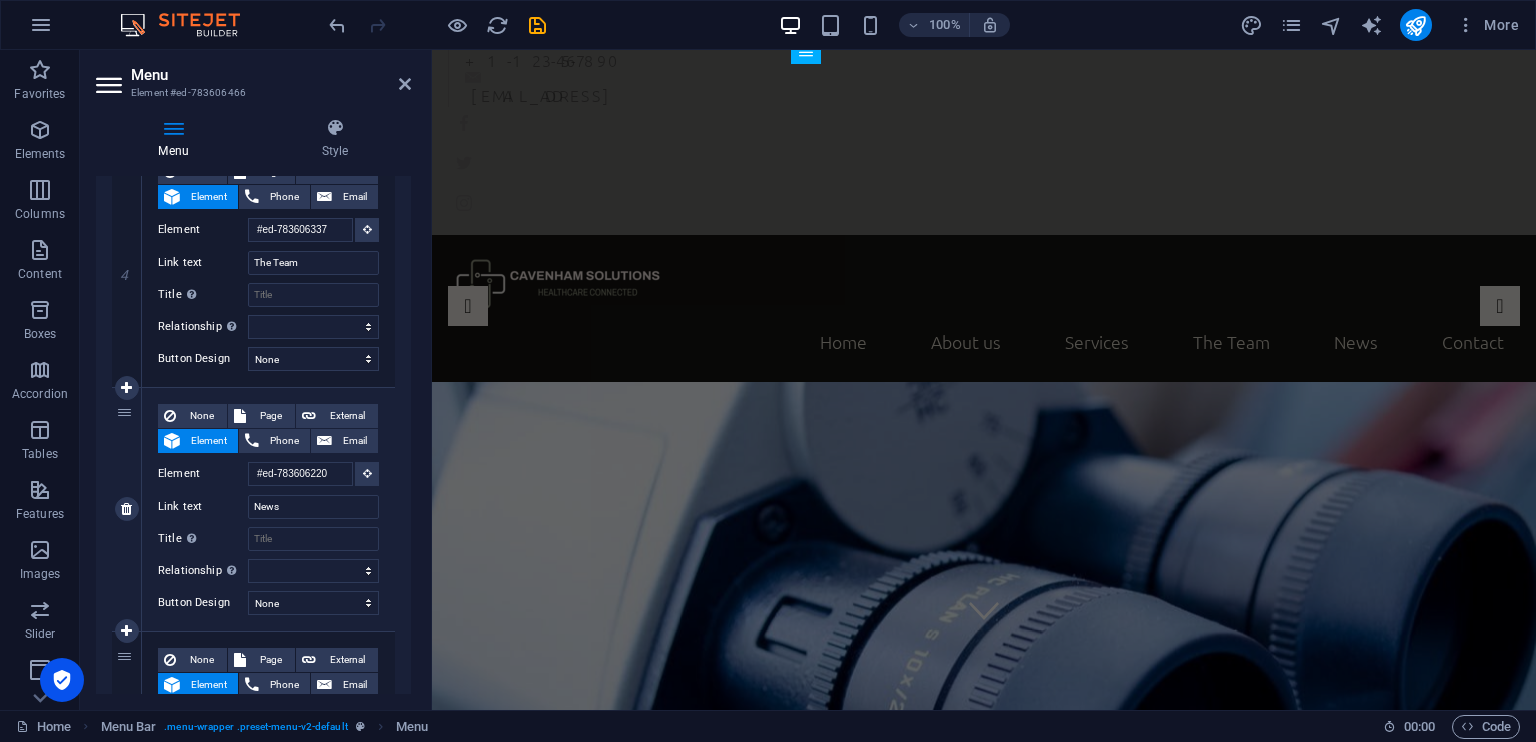 click on "5" at bounding box center (127, 509) 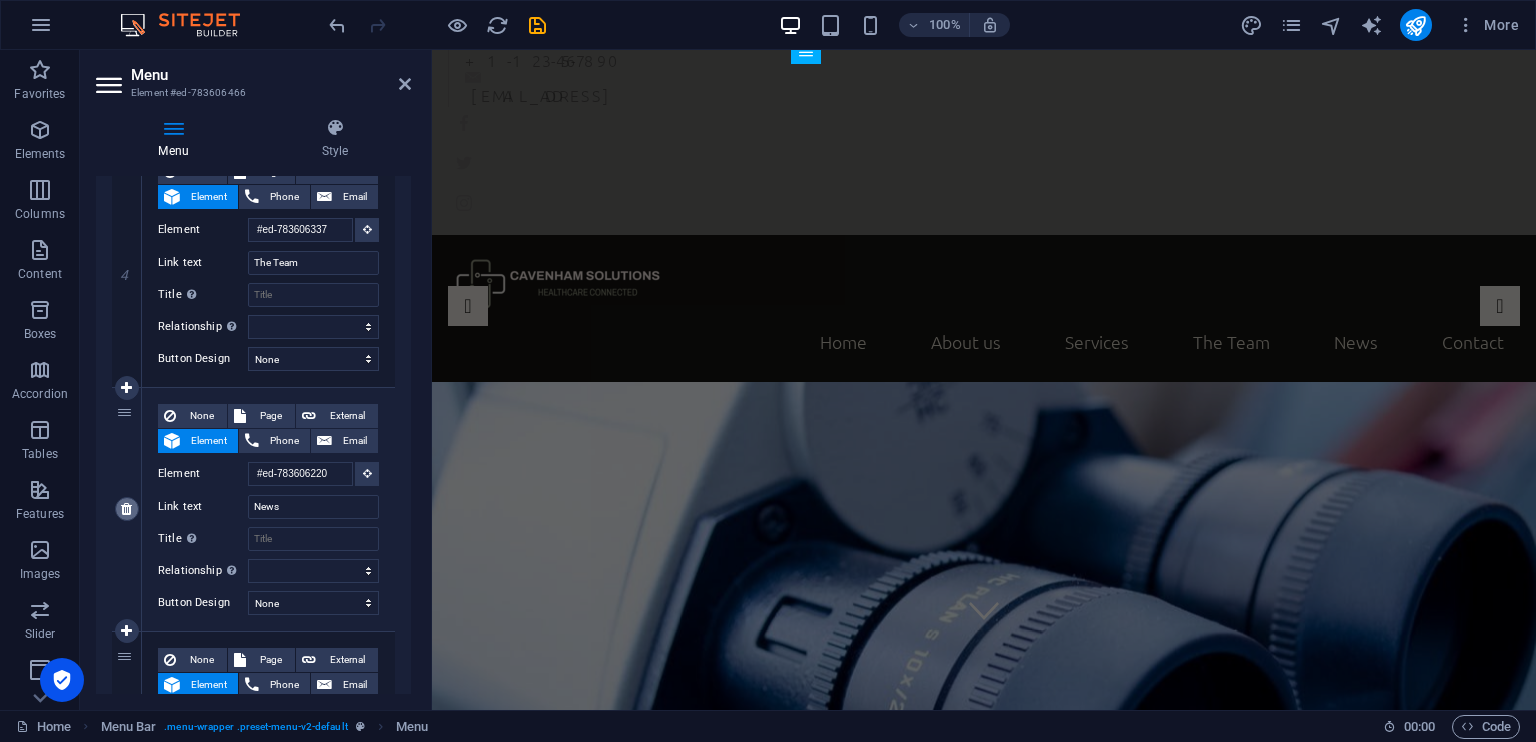 click at bounding box center (126, 509) 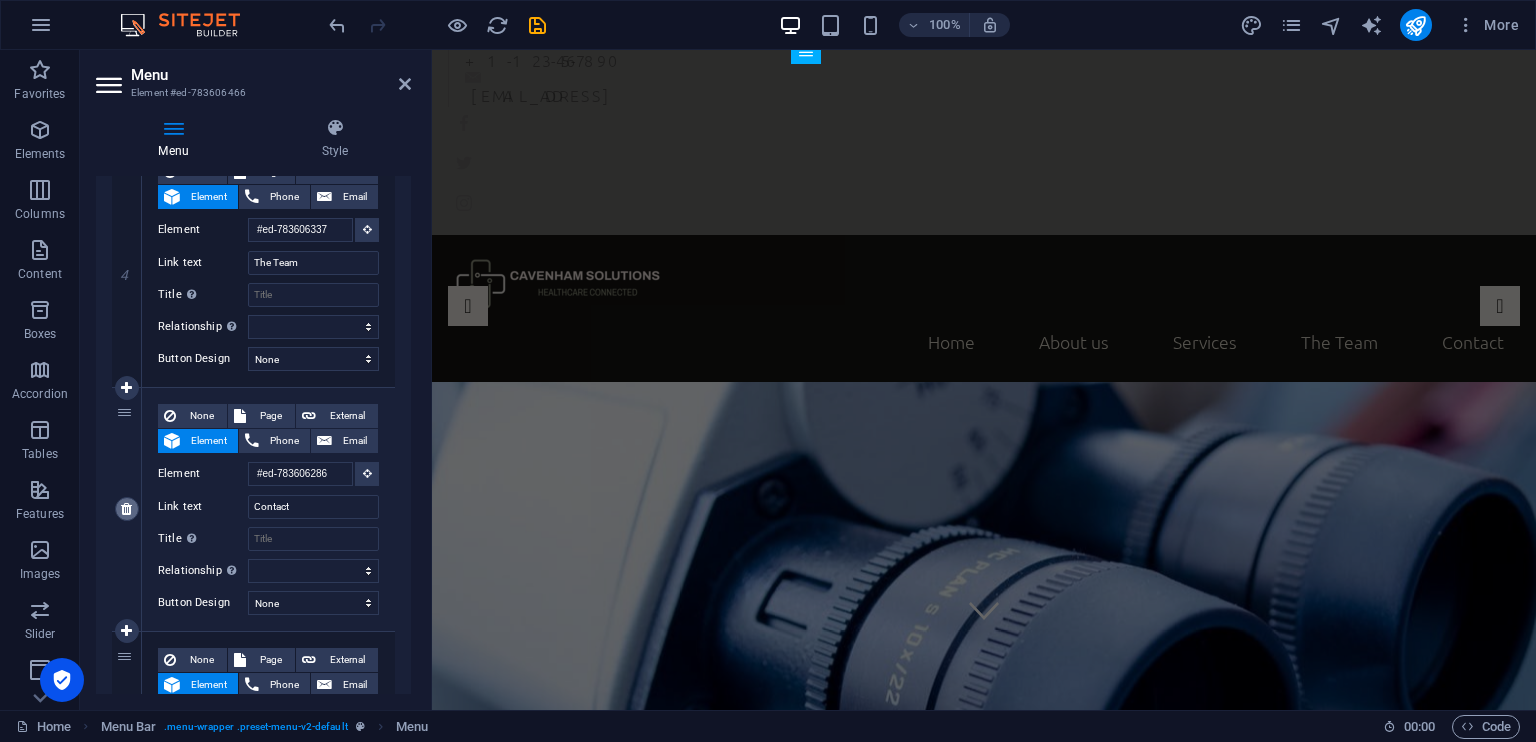 scroll, scrollTop: 945, scrollLeft: 0, axis: vertical 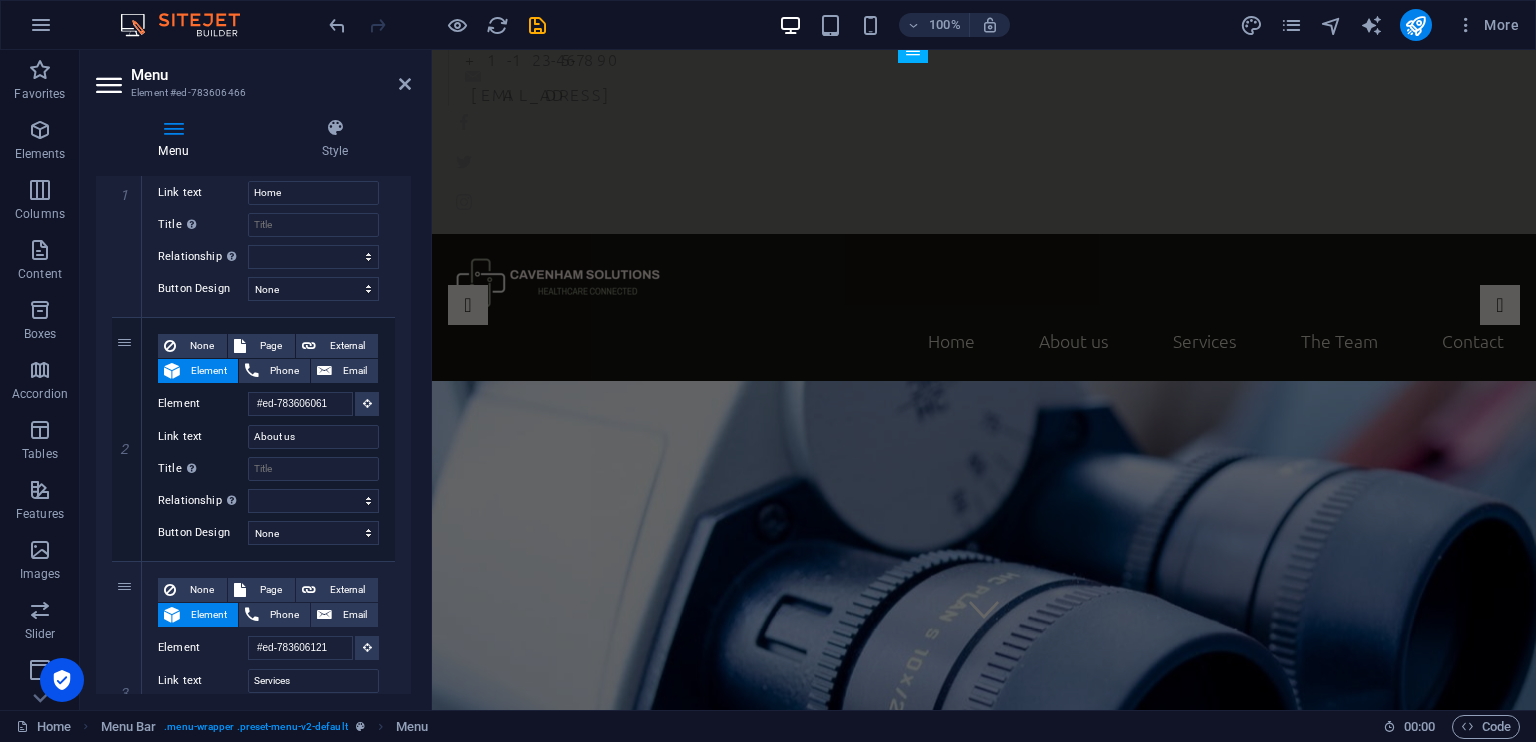 click on "Menu Element #ed-783606466" at bounding box center (253, 76) 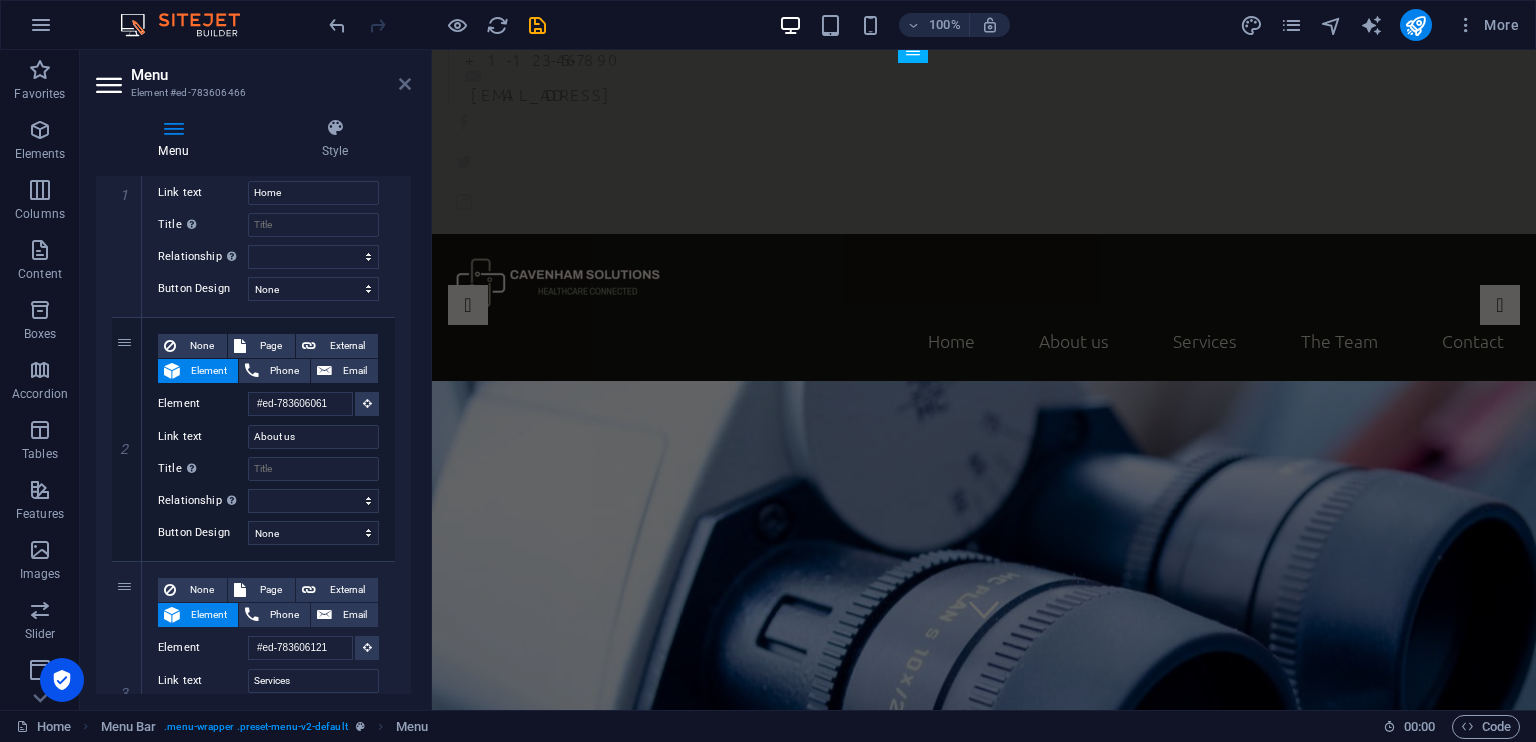 click at bounding box center [405, 84] 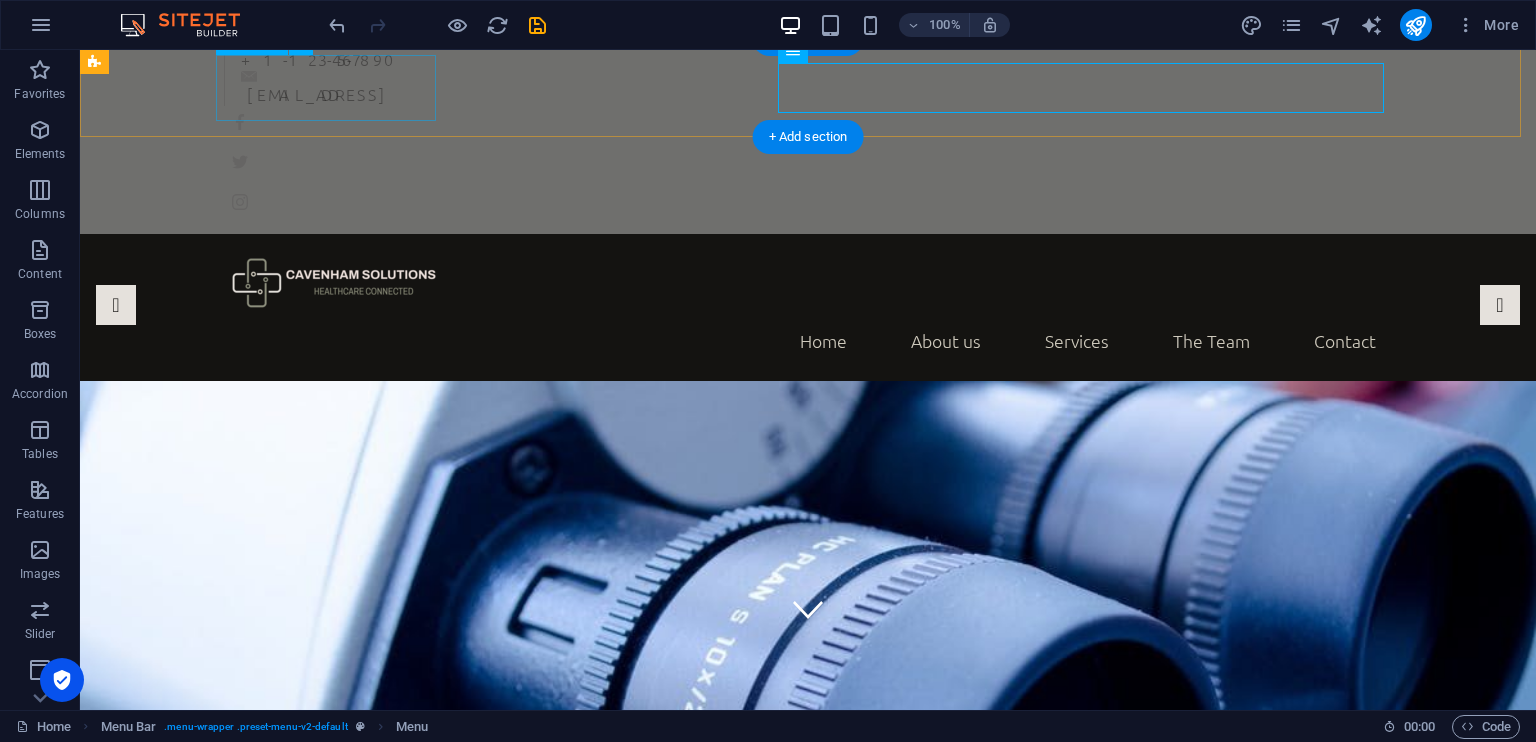 click at bounding box center [808, 283] 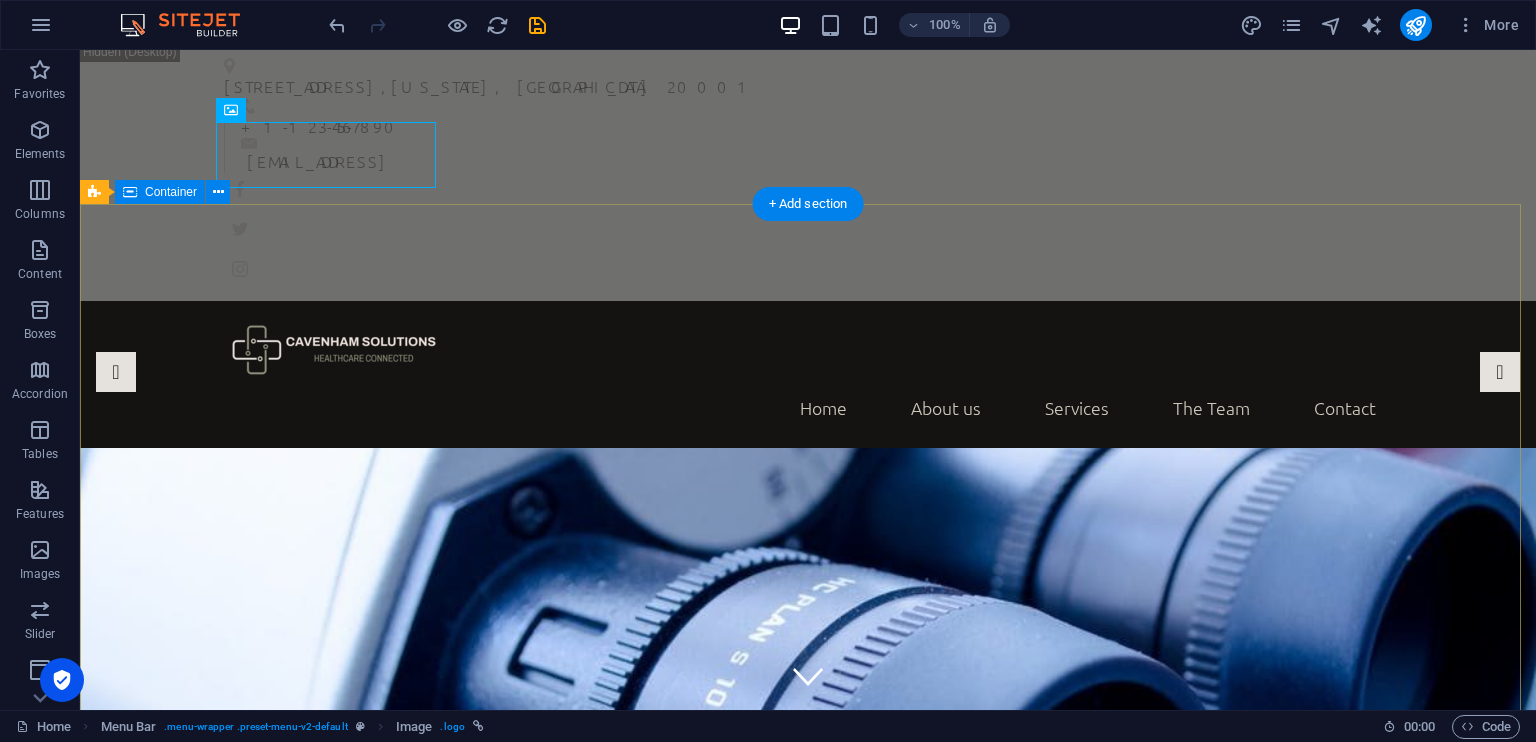 scroll, scrollTop: 241, scrollLeft: 0, axis: vertical 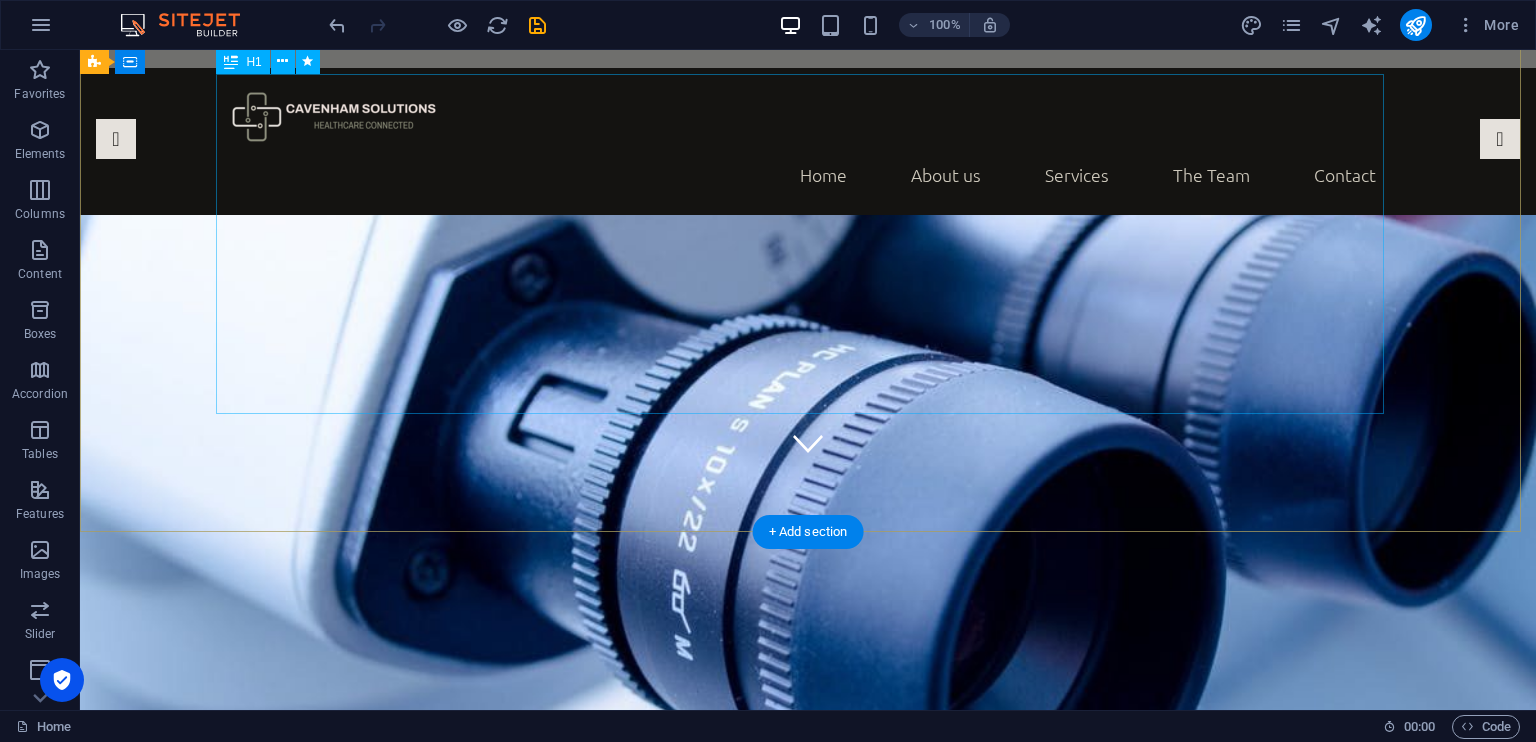 click on "Healthcare Connected" at bounding box center [808, 1027] 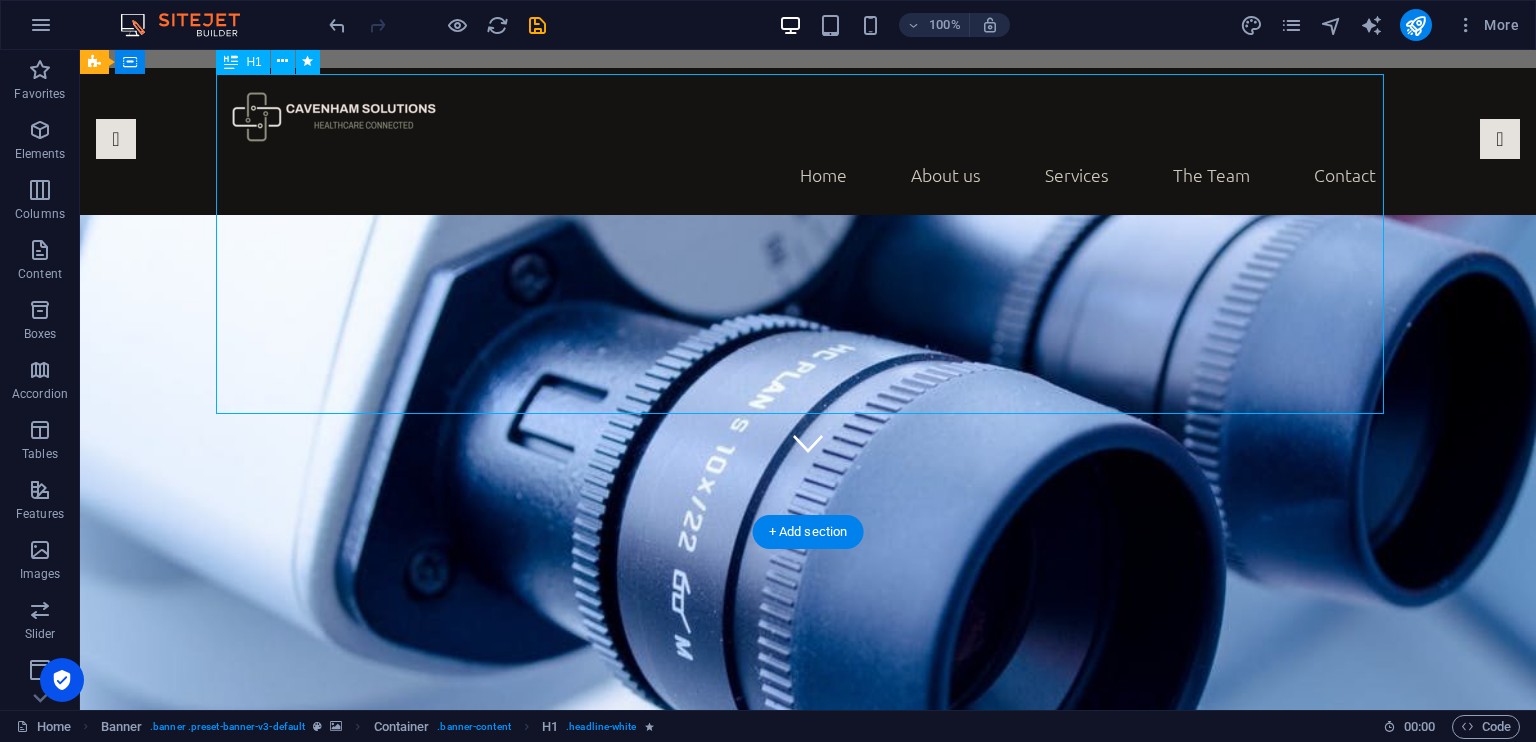 click on "Healthcare Connected" at bounding box center [808, 1027] 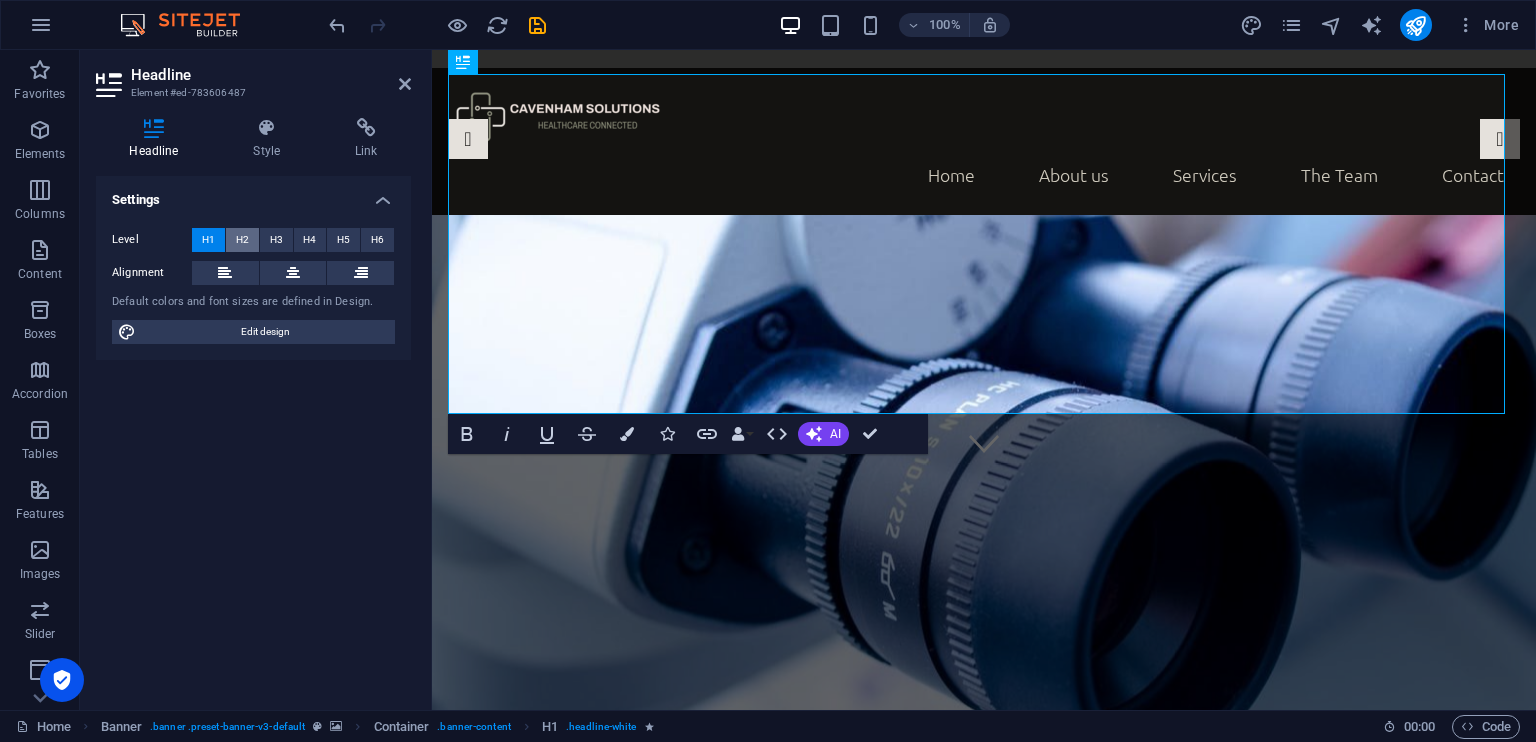 click on "H2" at bounding box center (242, 240) 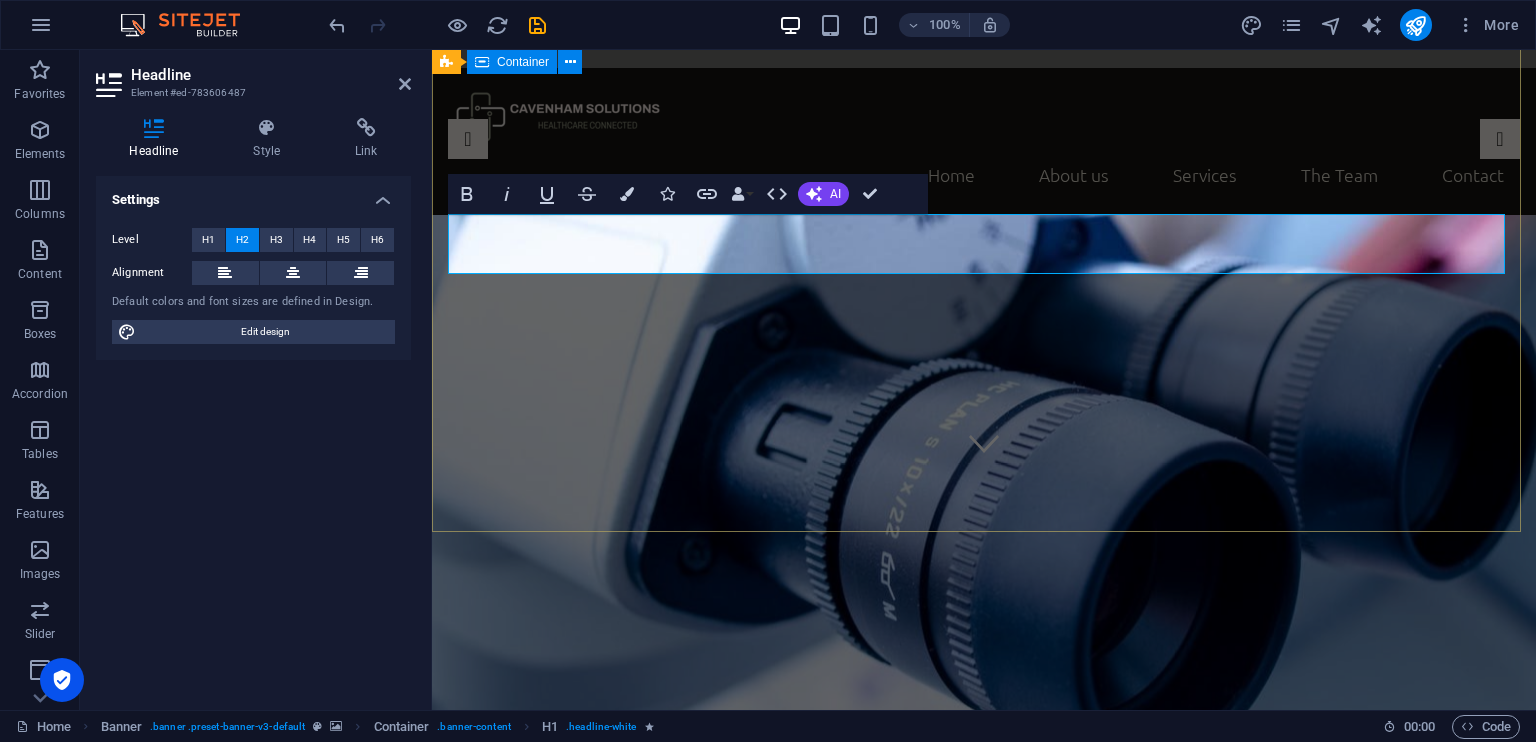 click on "Healthcare Connected" at bounding box center (984, 894) 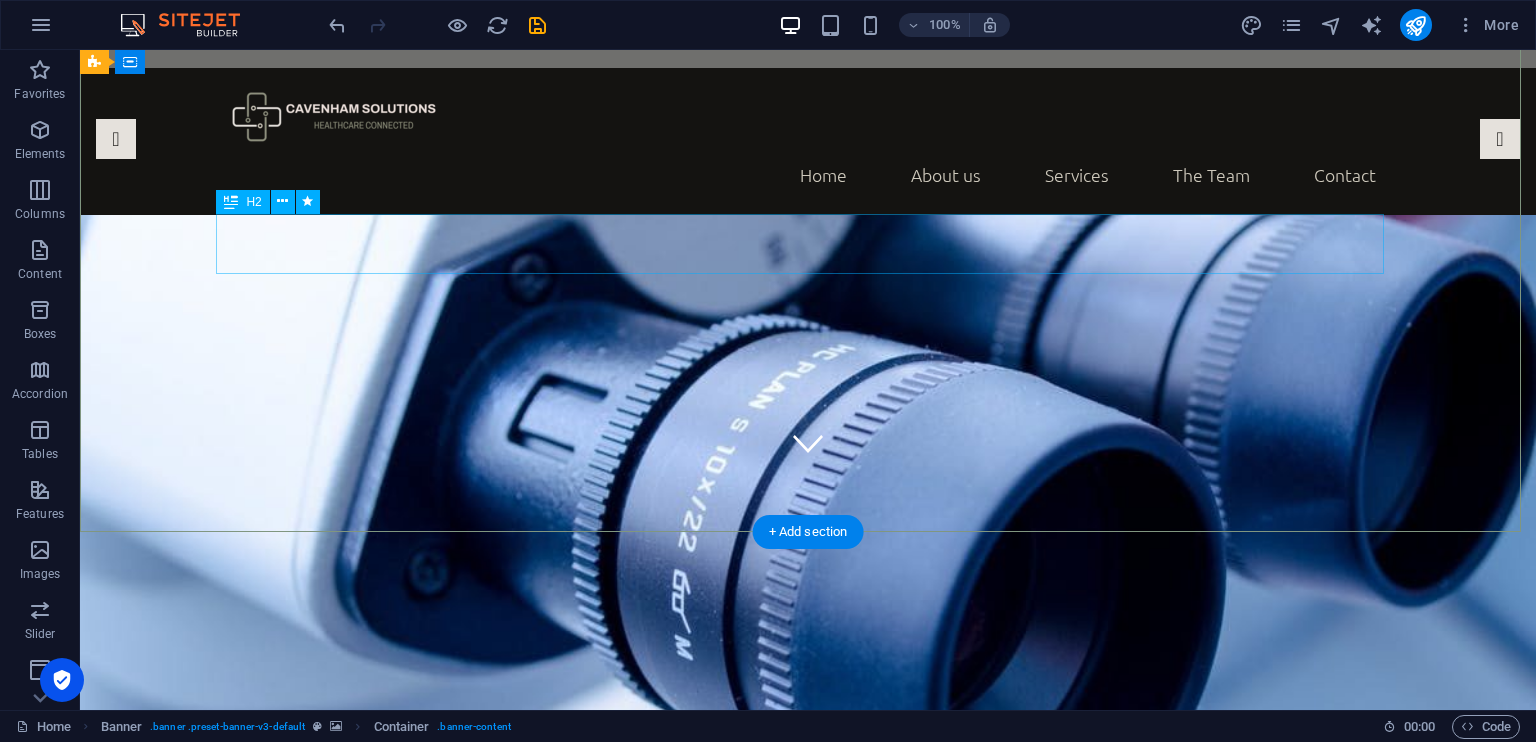 click on "Healthcare Connected" at bounding box center (808, 887) 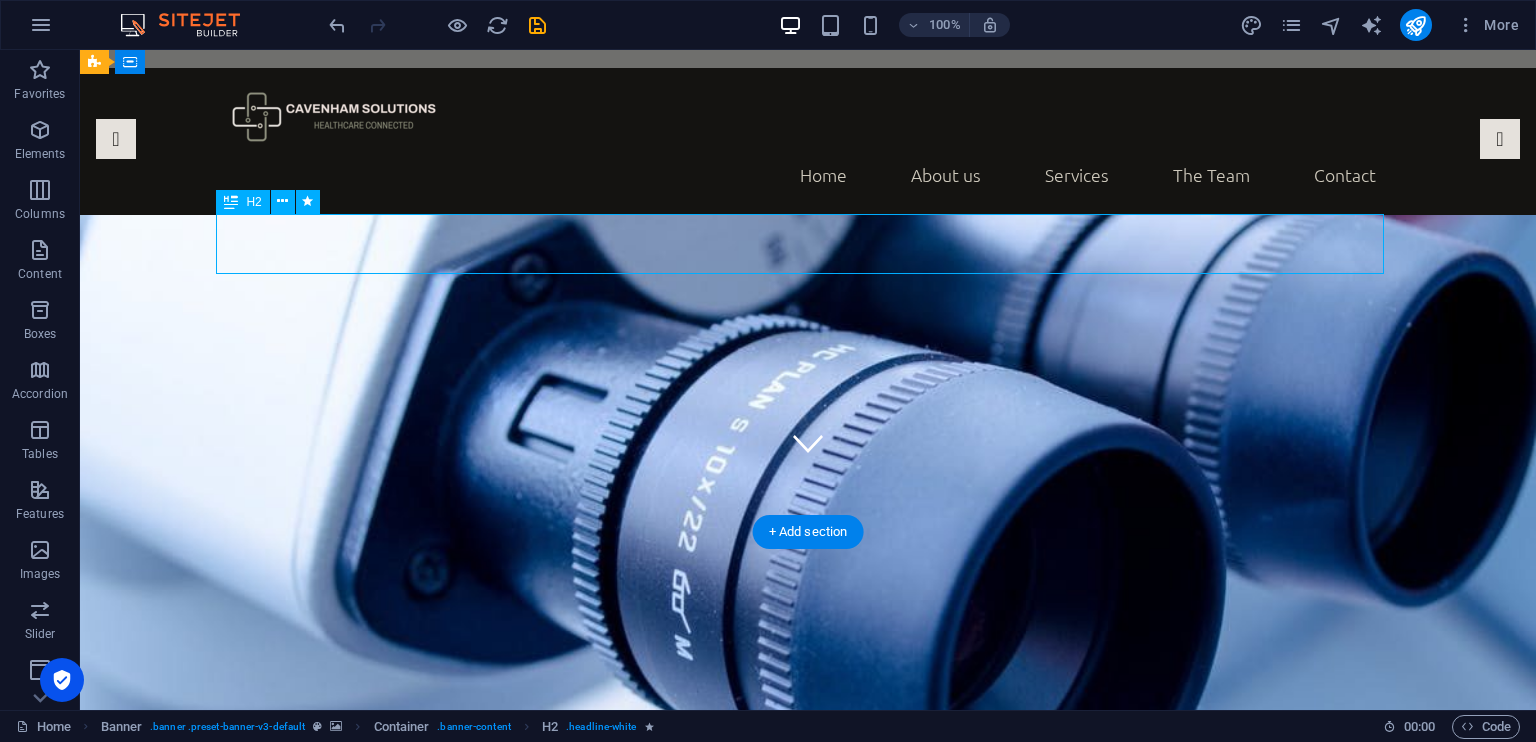 click on "Healthcare Connected" at bounding box center (808, 887) 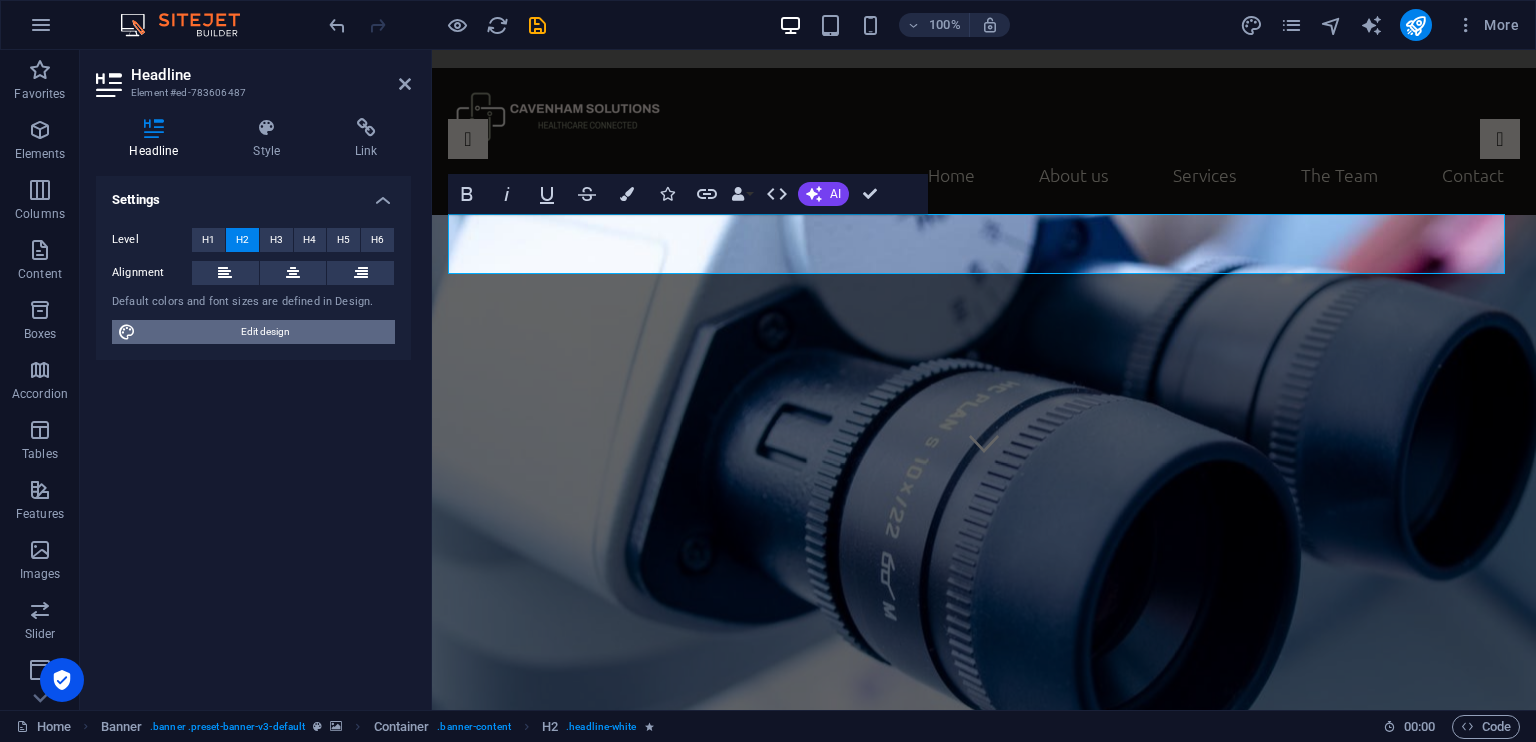 click on "Edit design" at bounding box center (265, 332) 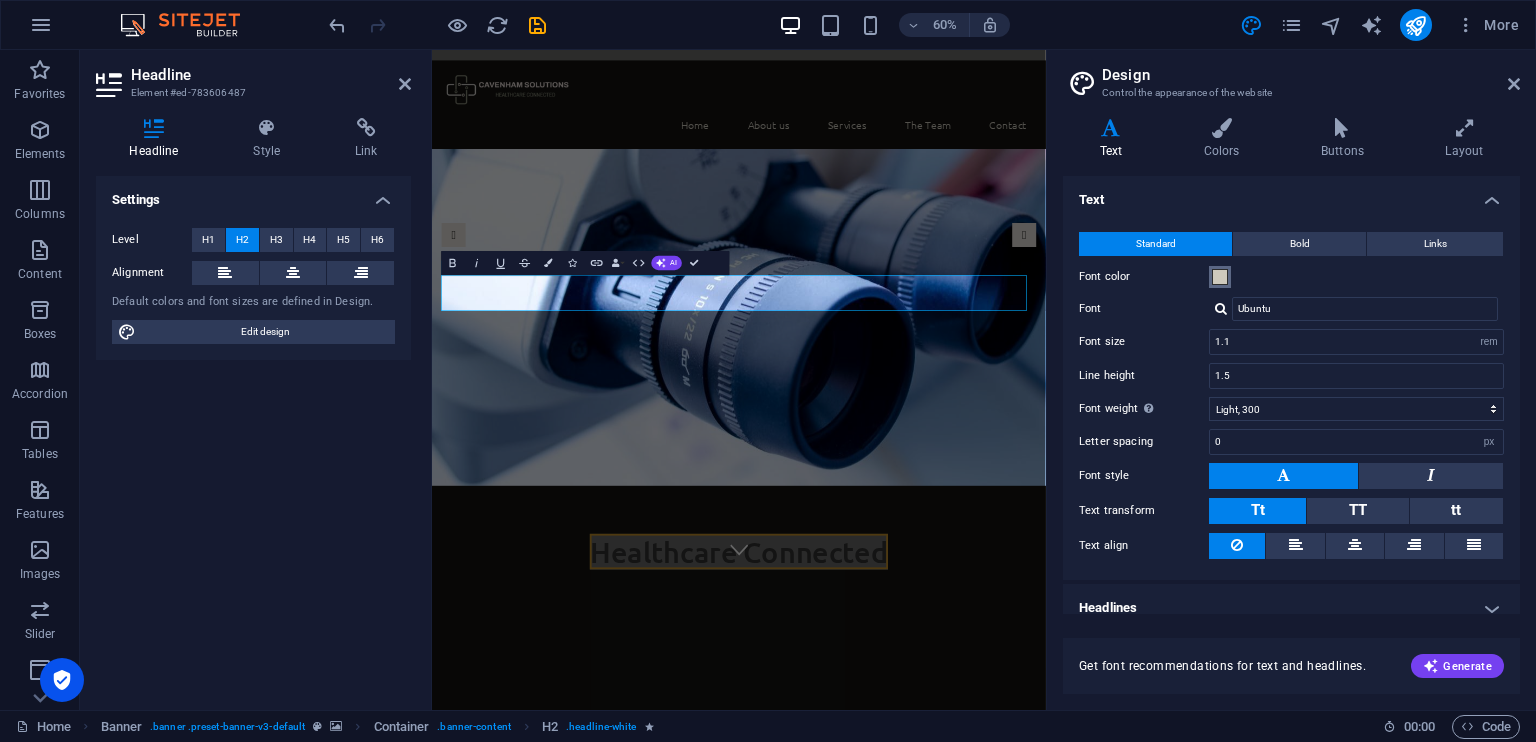 click at bounding box center [1220, 277] 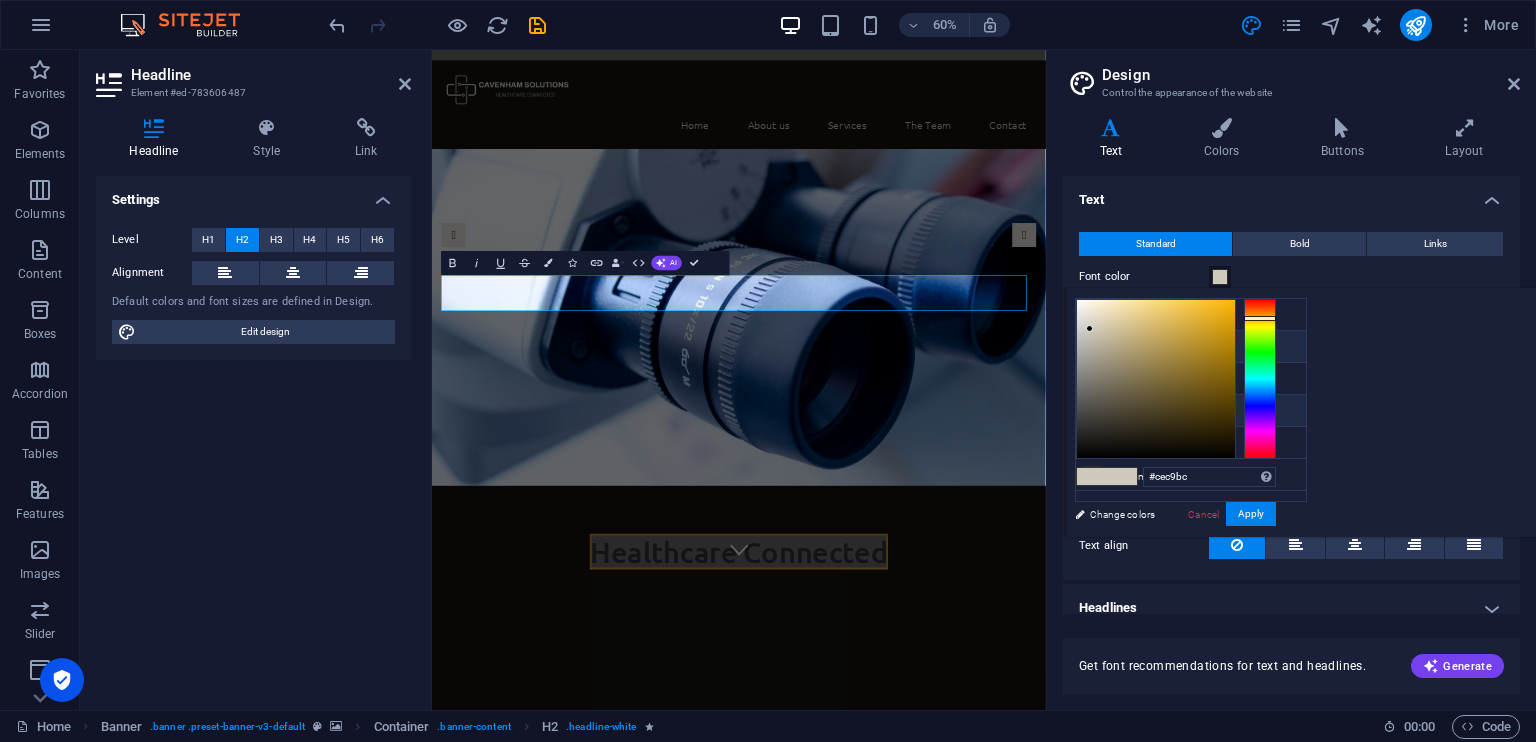 click on "Primary color
#e5e1dc" at bounding box center (1191, 347) 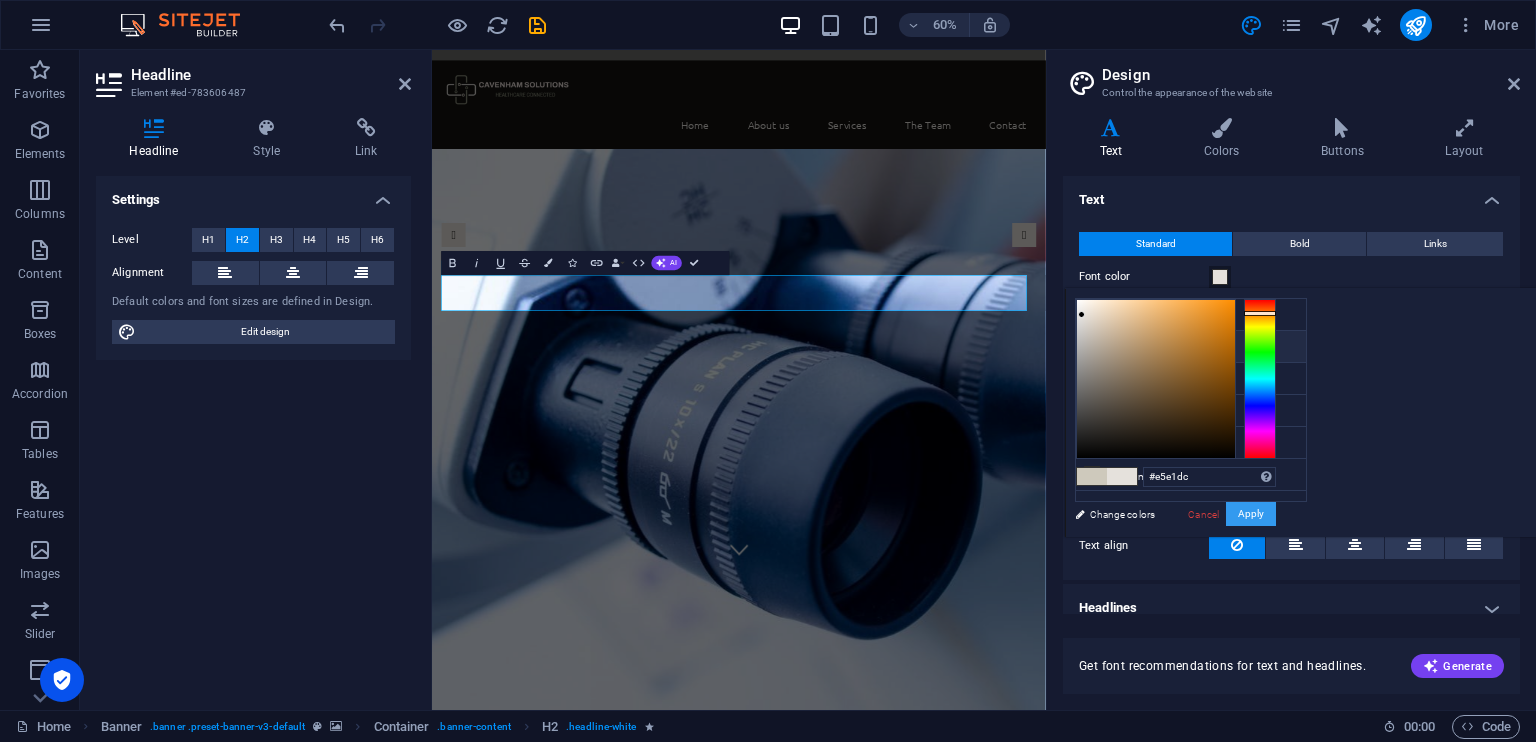 click on "Apply" at bounding box center [1251, 514] 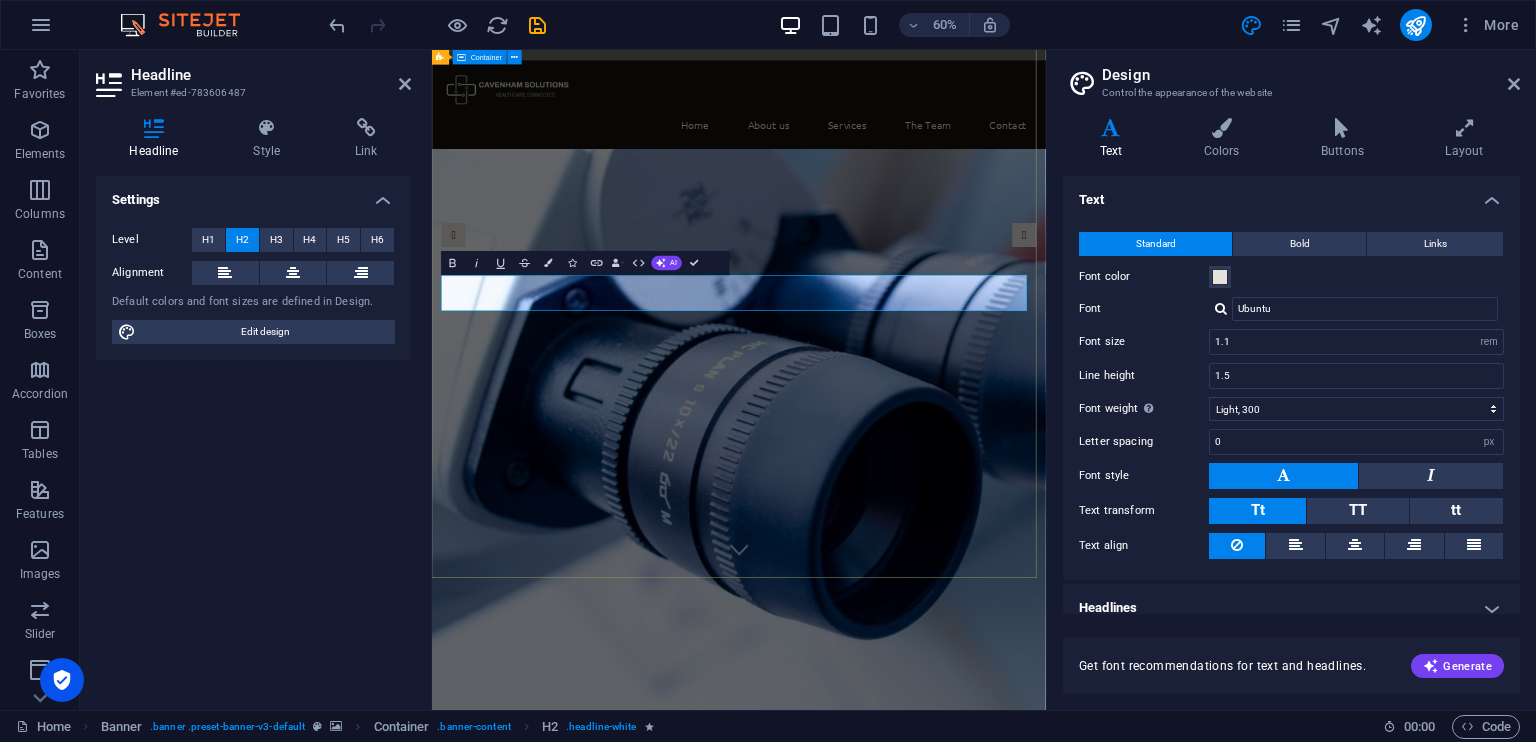 click on "Healthcare Connected" at bounding box center [943, 1268] 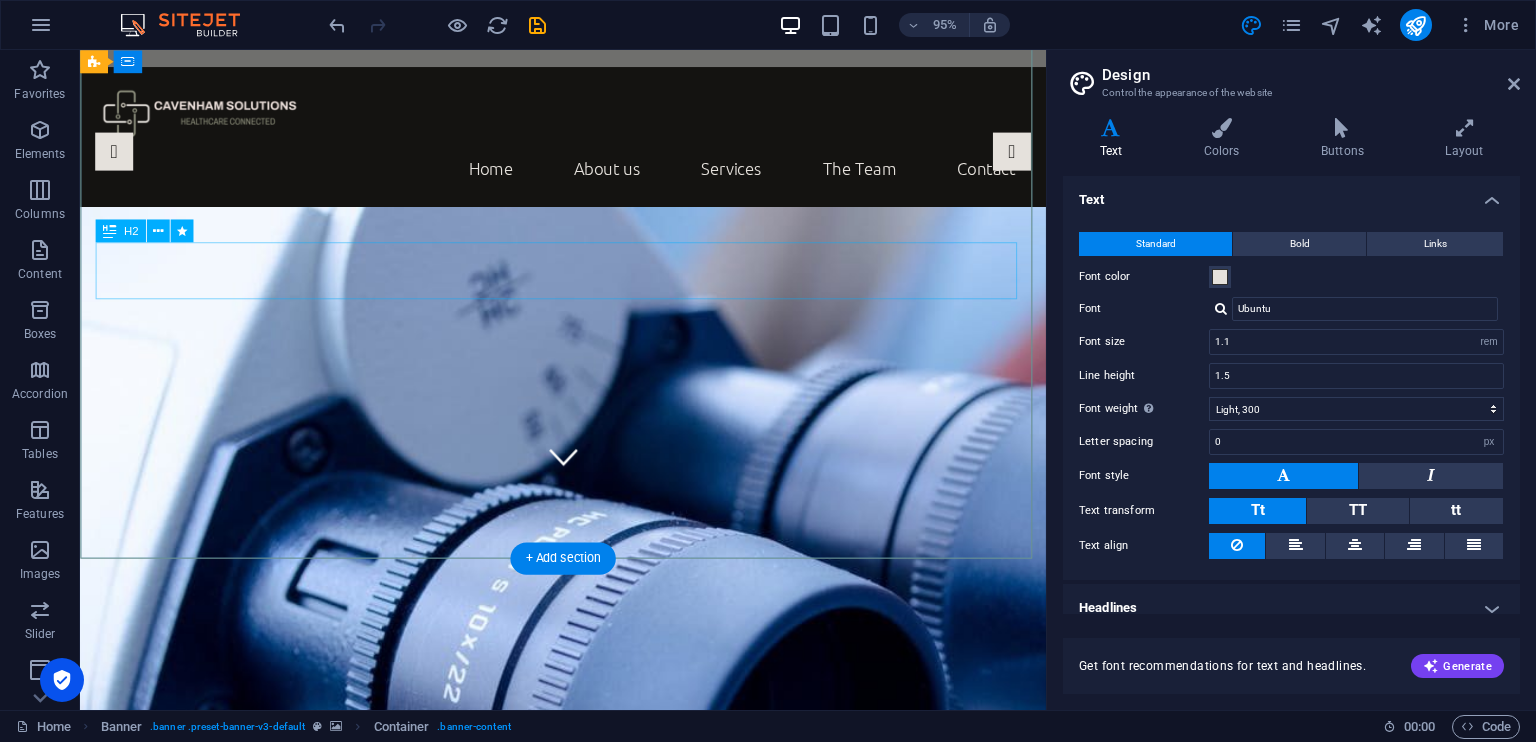 click on "Healthcare Connected" at bounding box center [588, 1261] 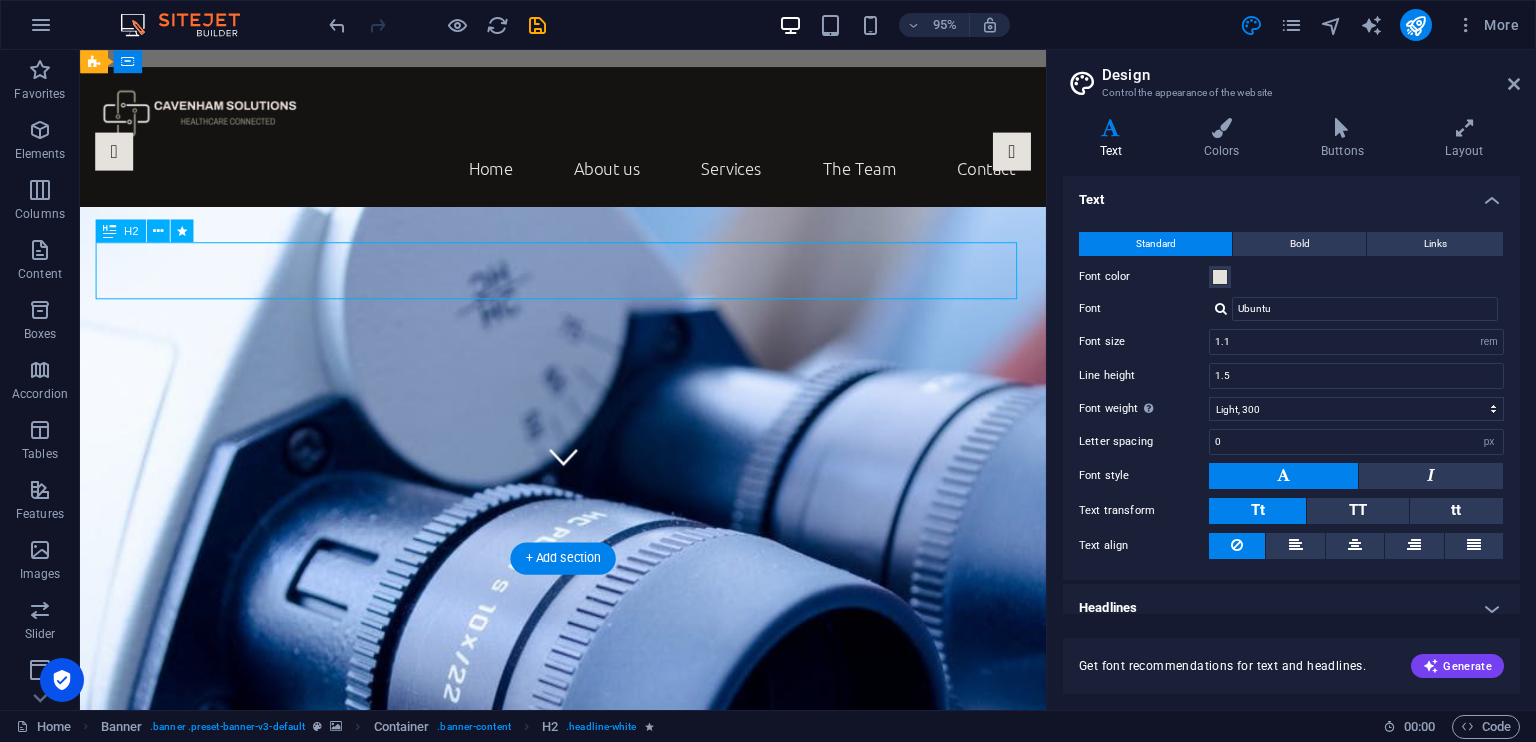 drag, startPoint x: 763, startPoint y: 290, endPoint x: 575, endPoint y: 430, distance: 234.40137 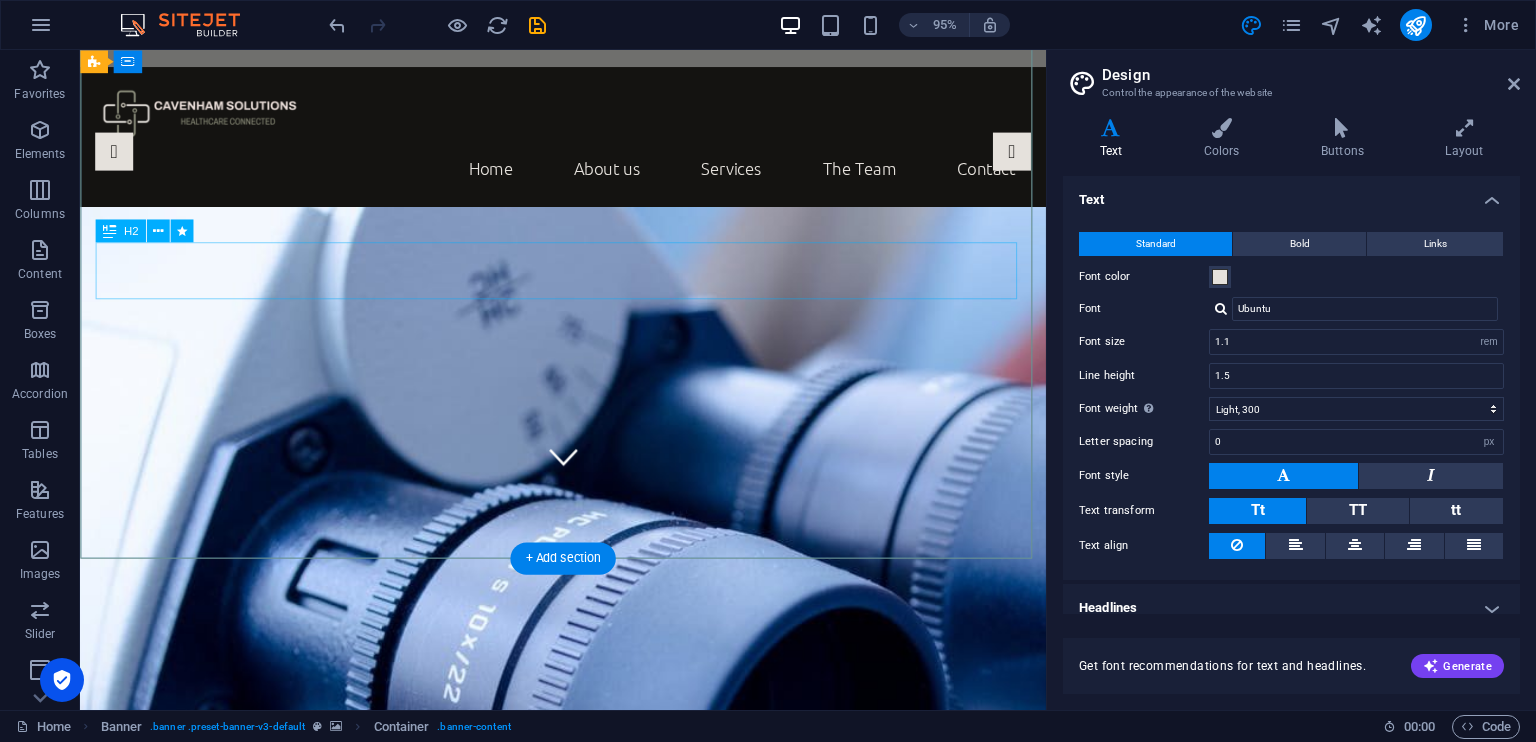 click on "Healthcare Connected" at bounding box center [588, 1261] 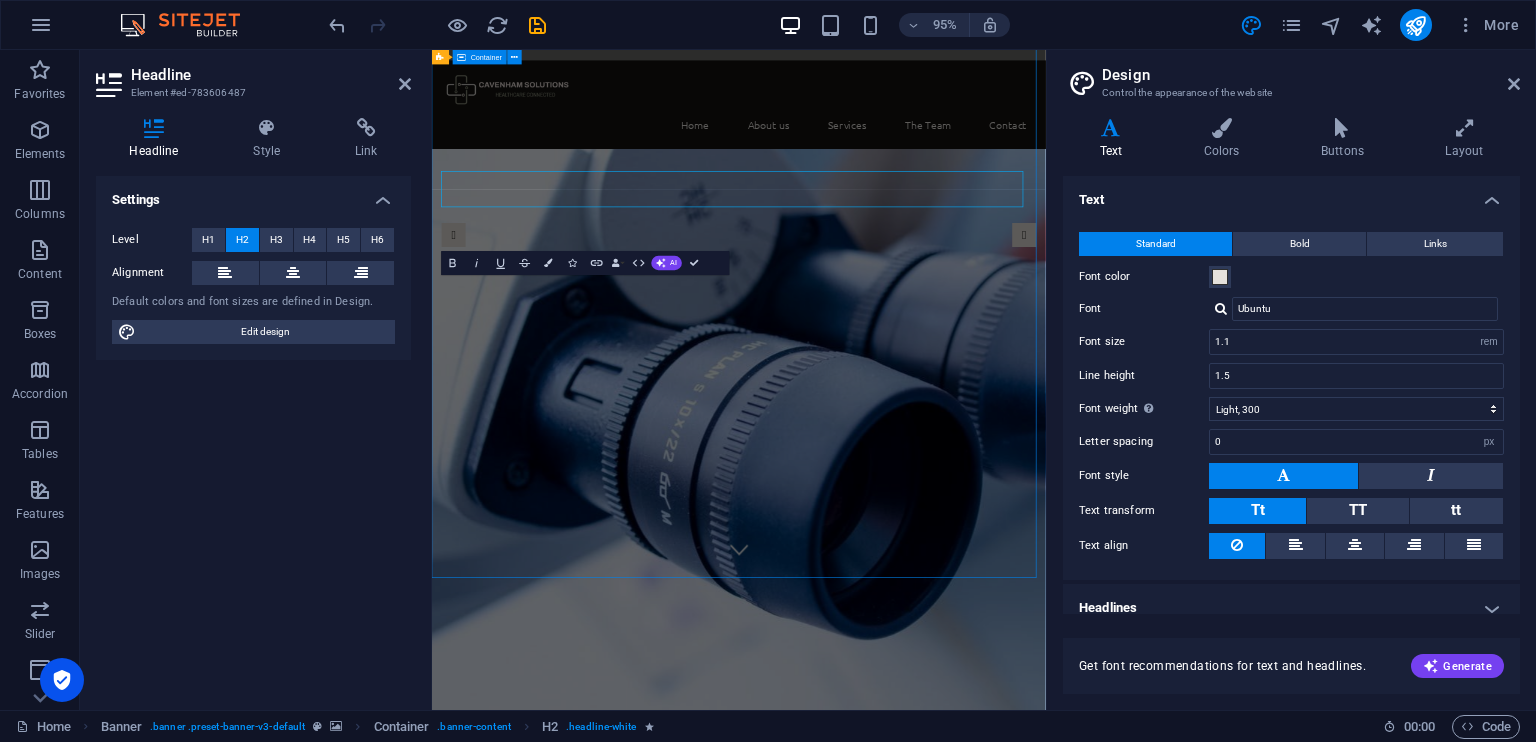 click on "Healthcare Connected" at bounding box center (943, 1268) 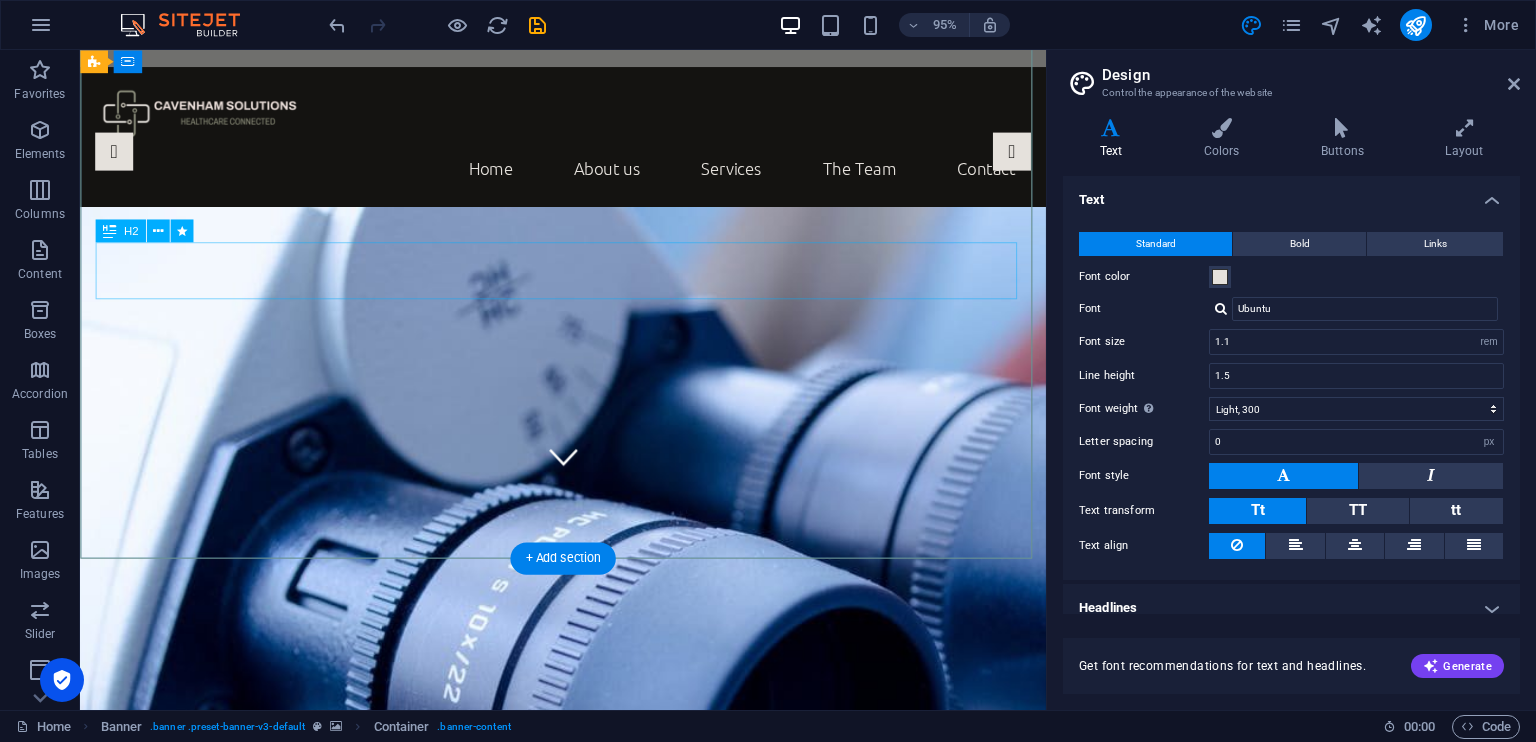 click on "Healthcare Connected" at bounding box center [588, 1261] 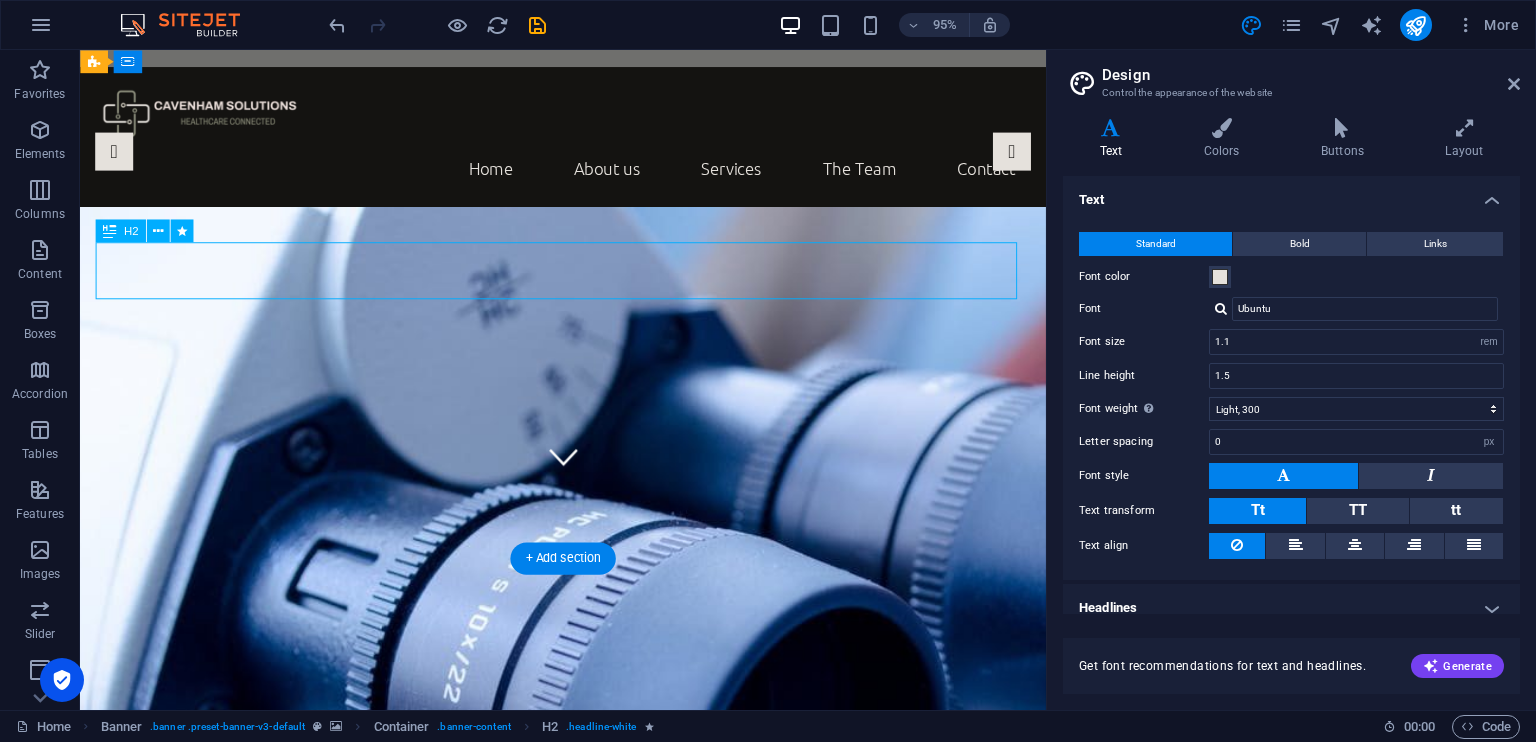 click on "Healthcare Connected" at bounding box center (588, 1261) 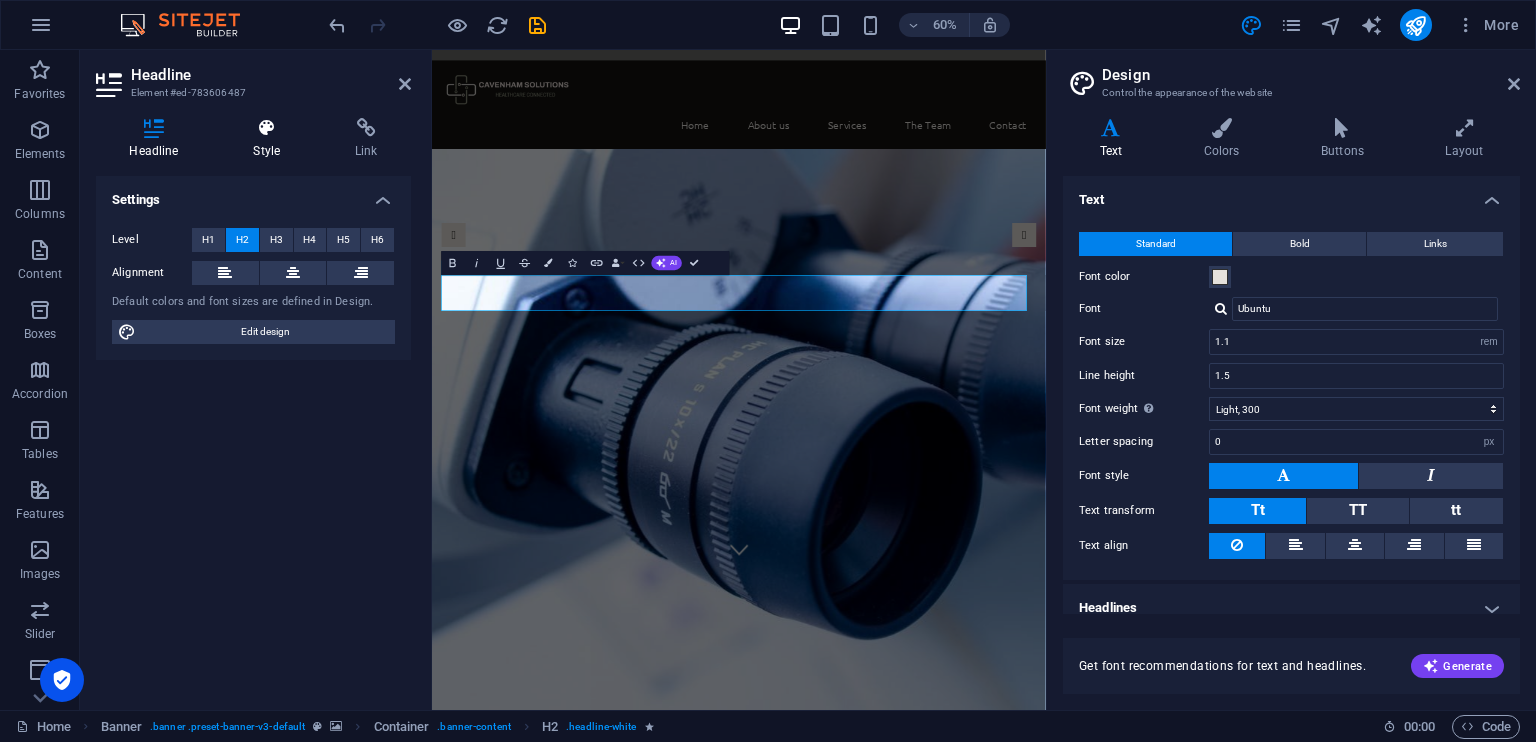 click on "Style" at bounding box center (271, 139) 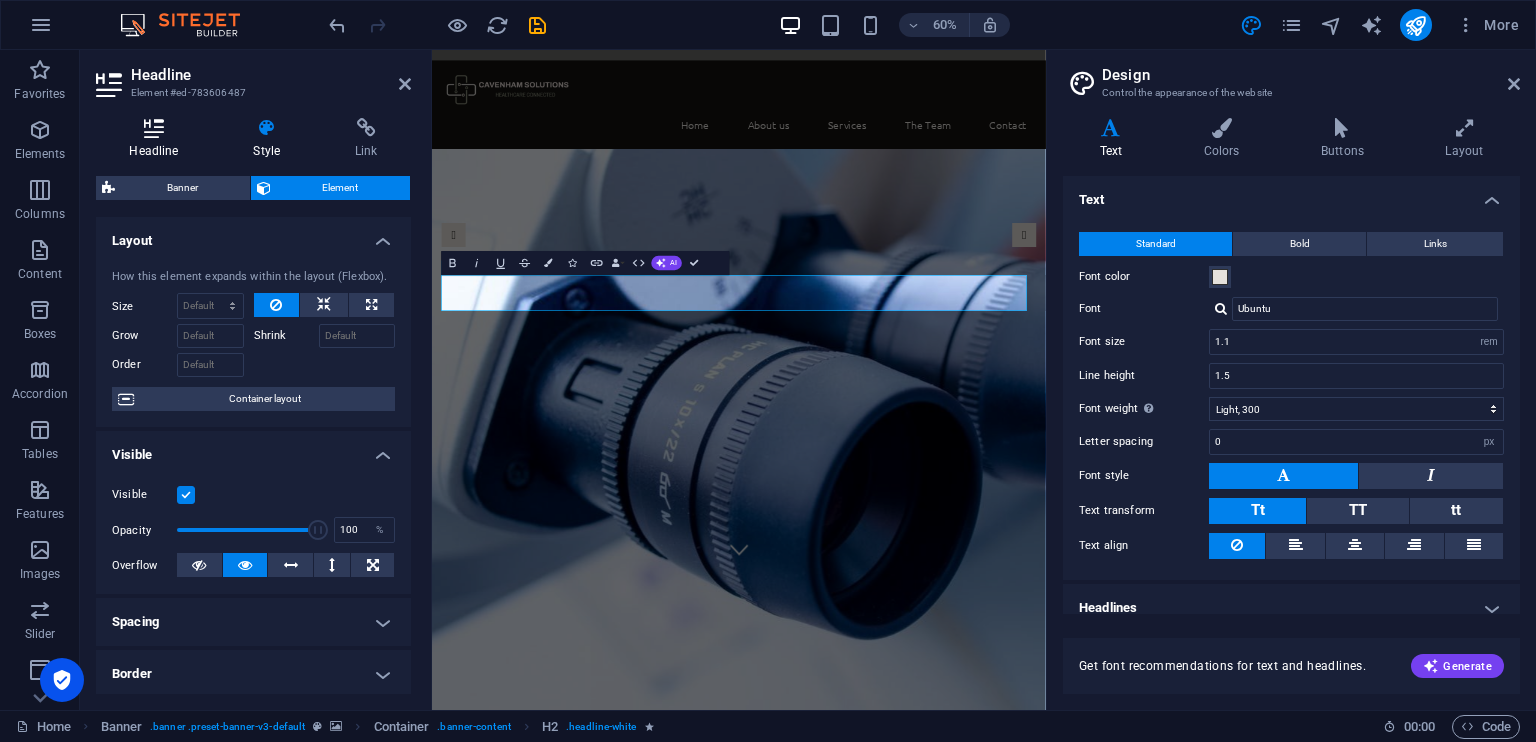 click at bounding box center (154, 128) 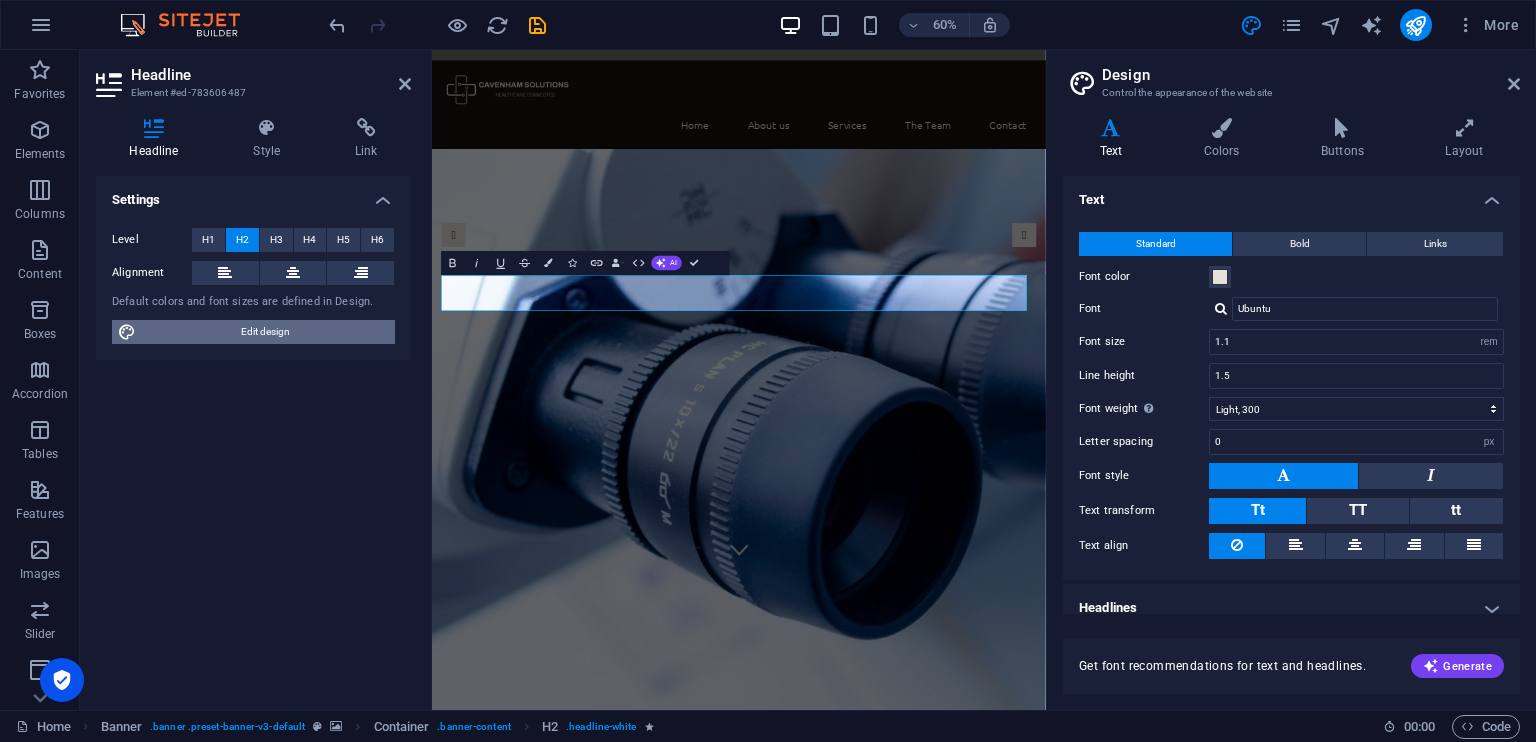 click on "Edit design" at bounding box center (265, 332) 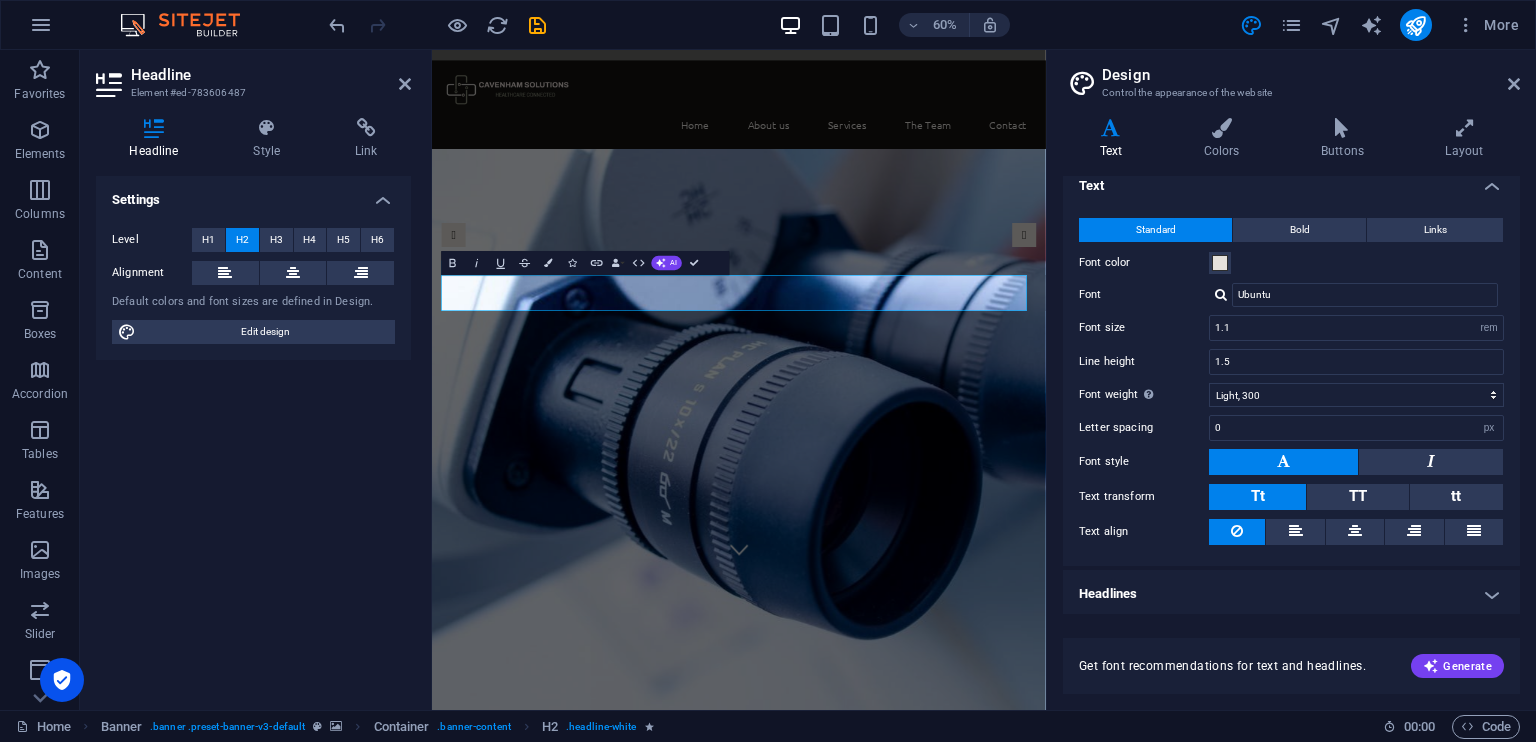 scroll, scrollTop: 0, scrollLeft: 0, axis: both 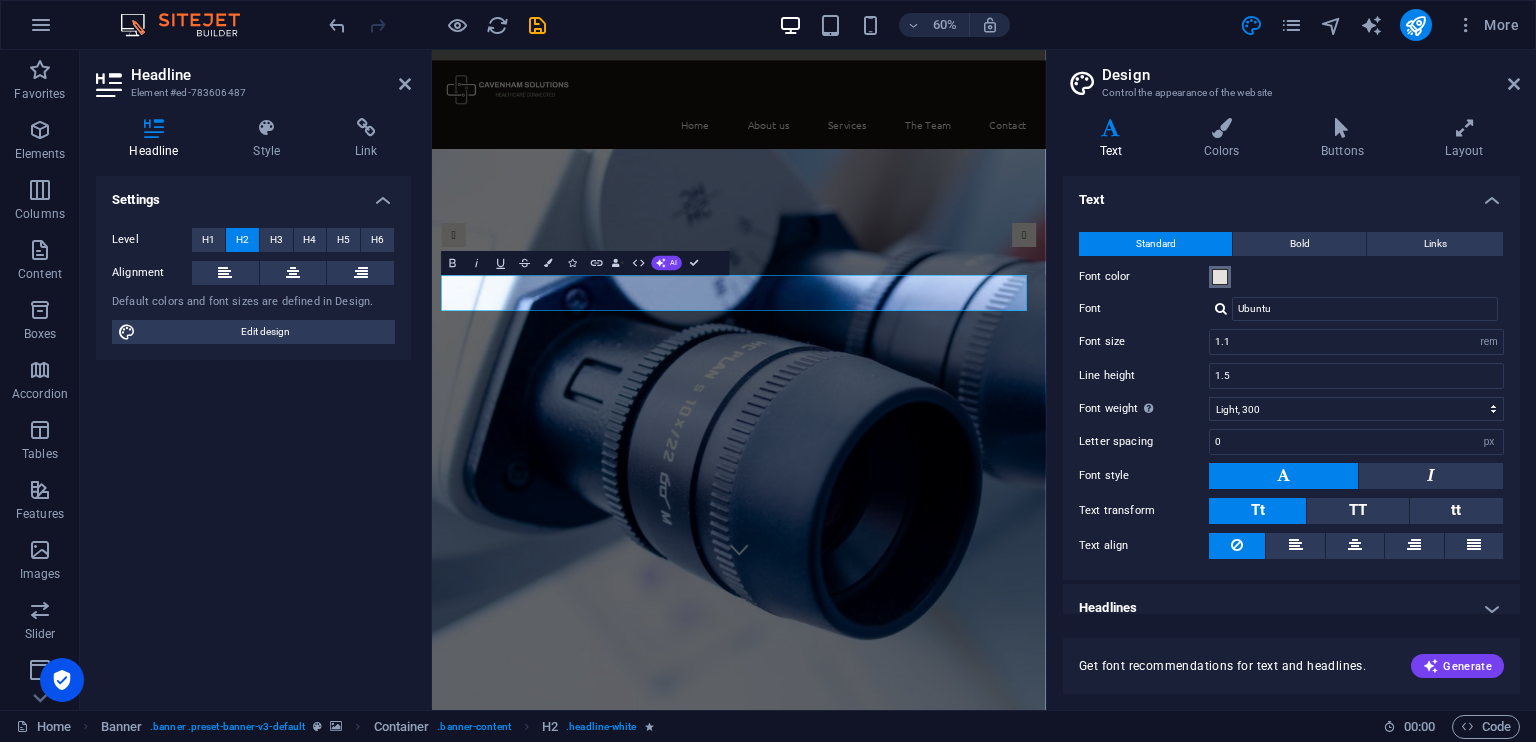 click at bounding box center (1220, 277) 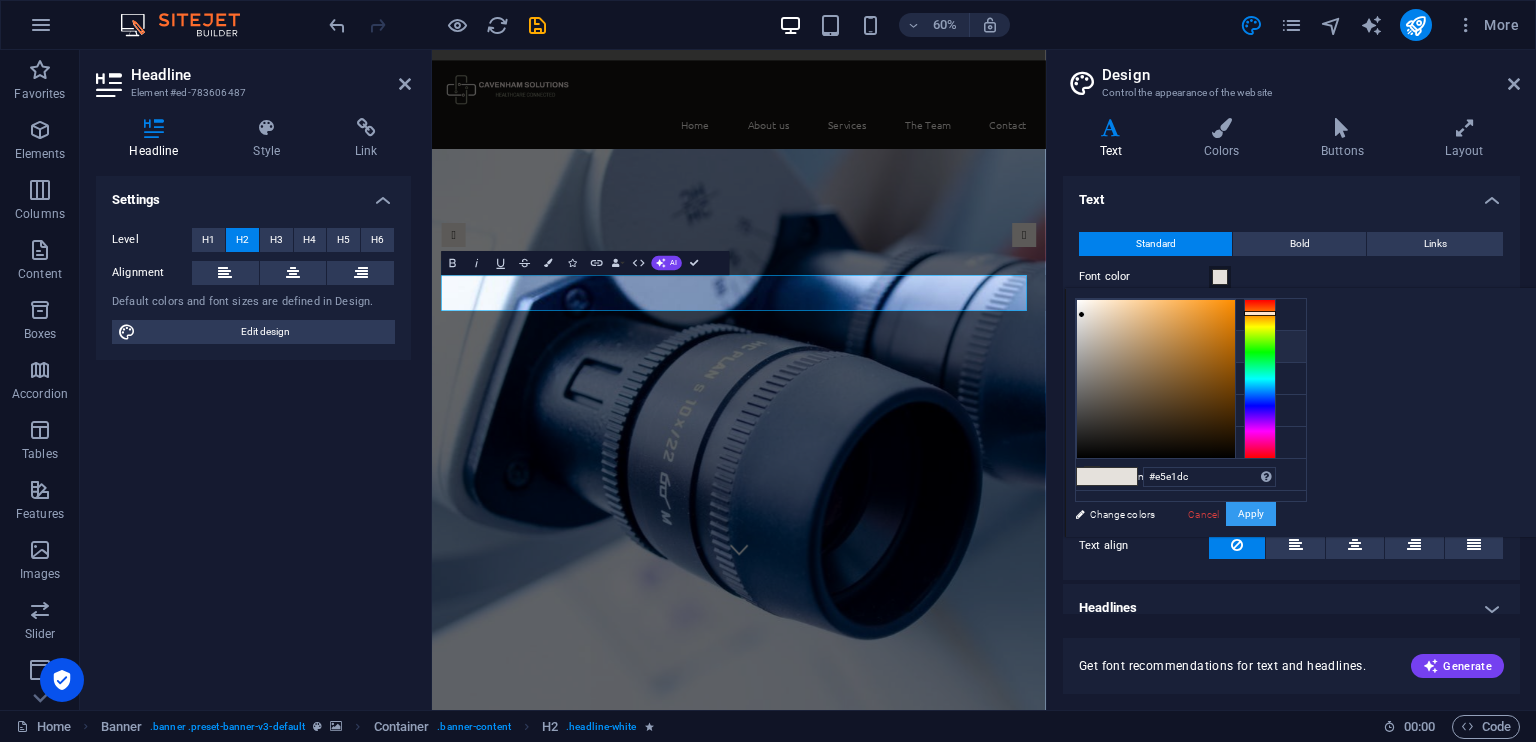 click on "Apply" at bounding box center (1251, 514) 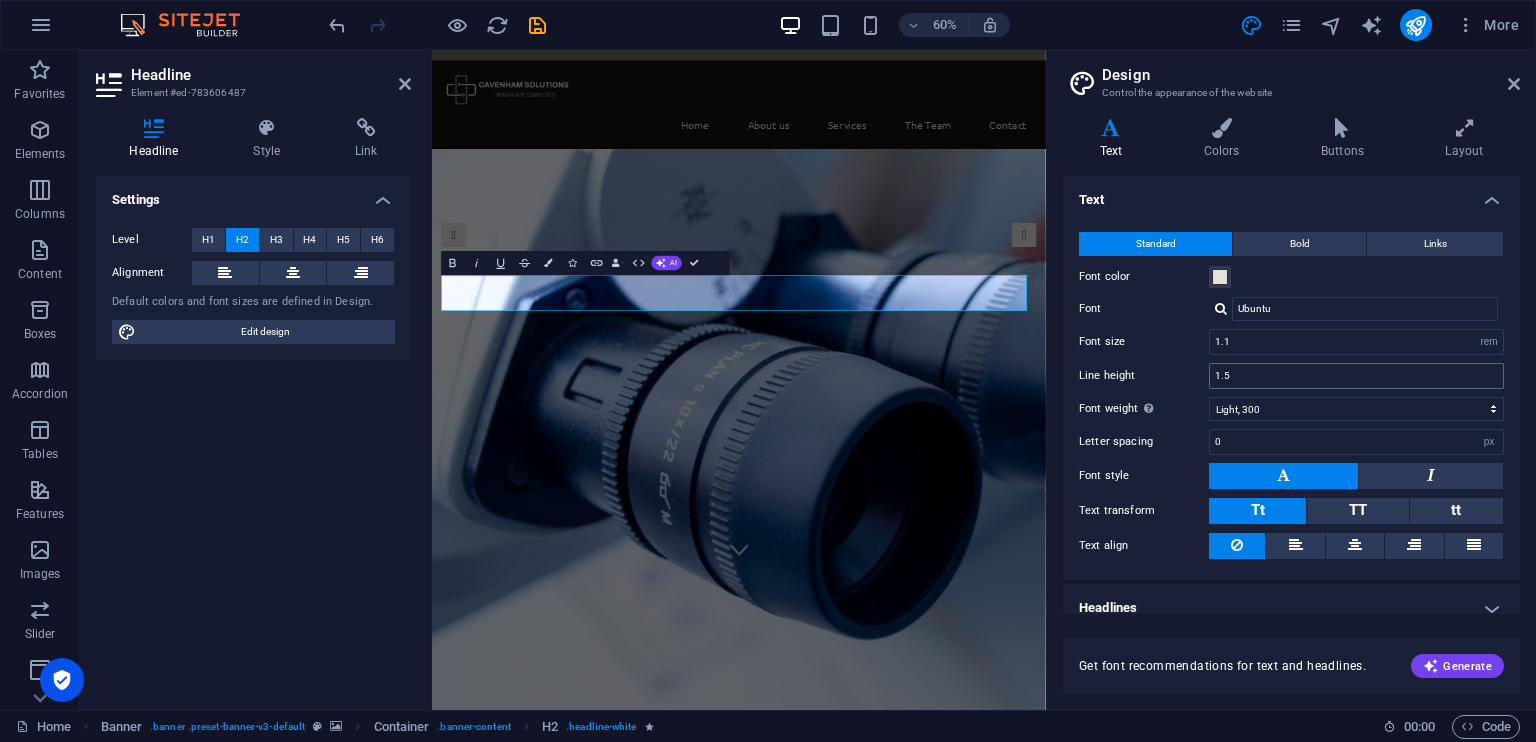 scroll, scrollTop: 14, scrollLeft: 0, axis: vertical 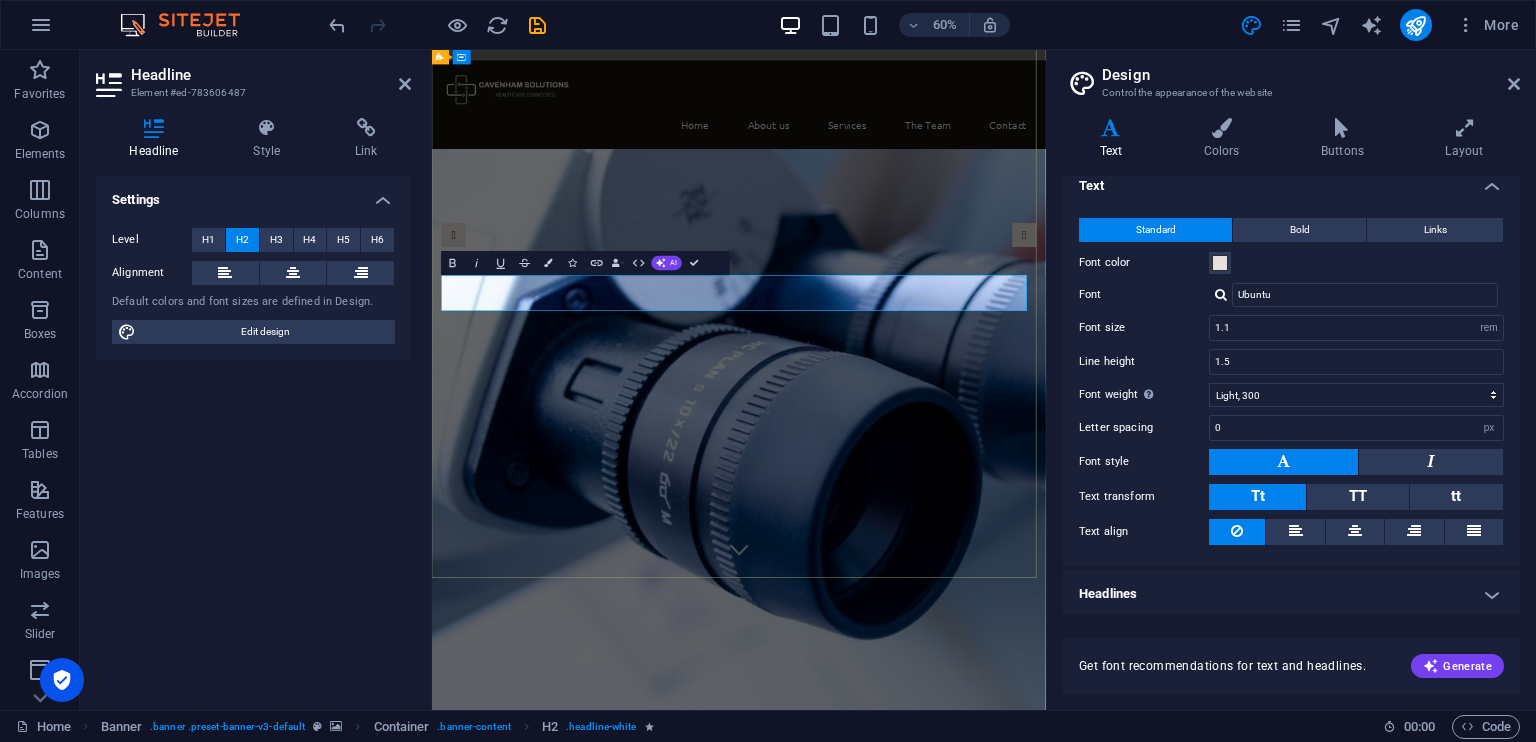 click on "Healthcare Connected" at bounding box center [943, 1261] 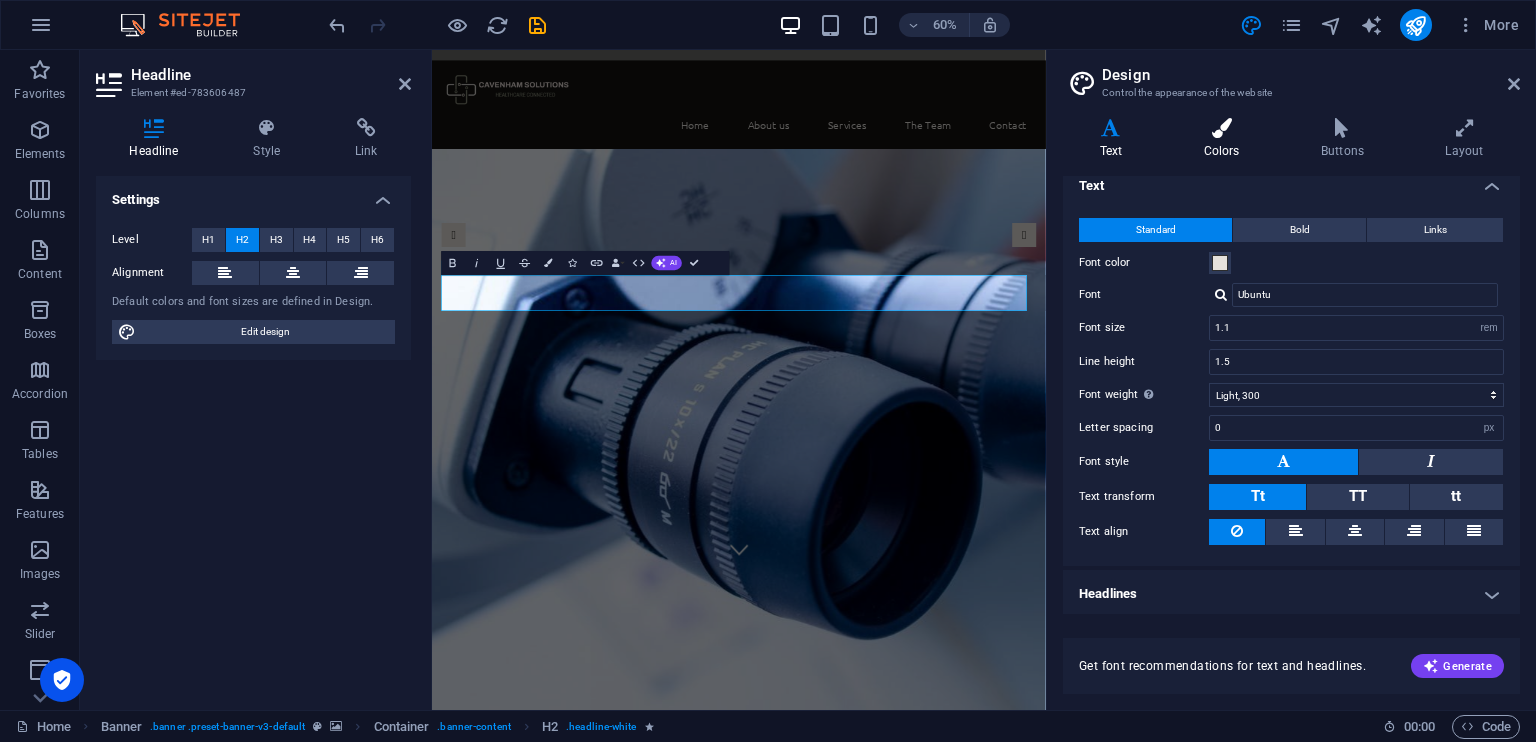 click at bounding box center [1221, 128] 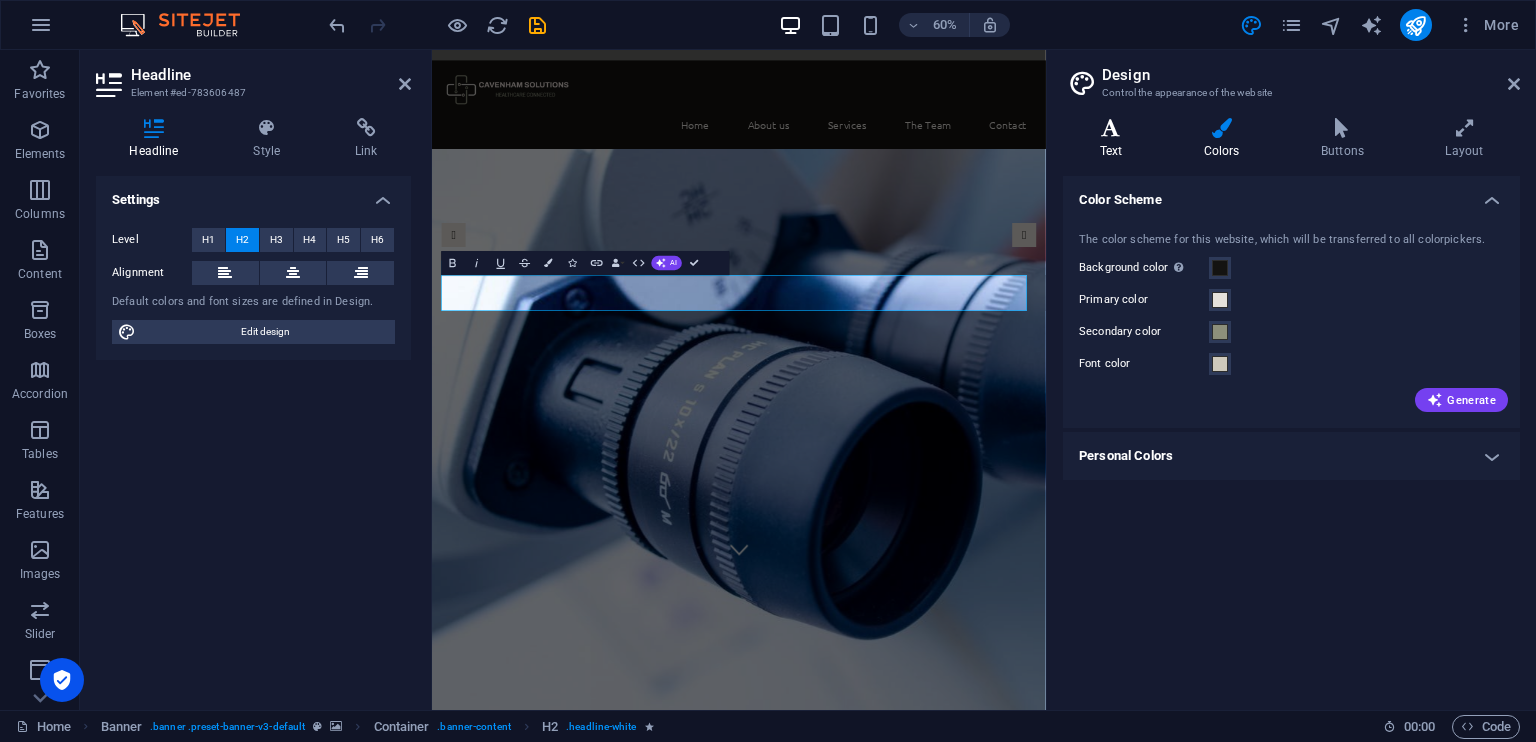 click on "Text" at bounding box center (1115, 139) 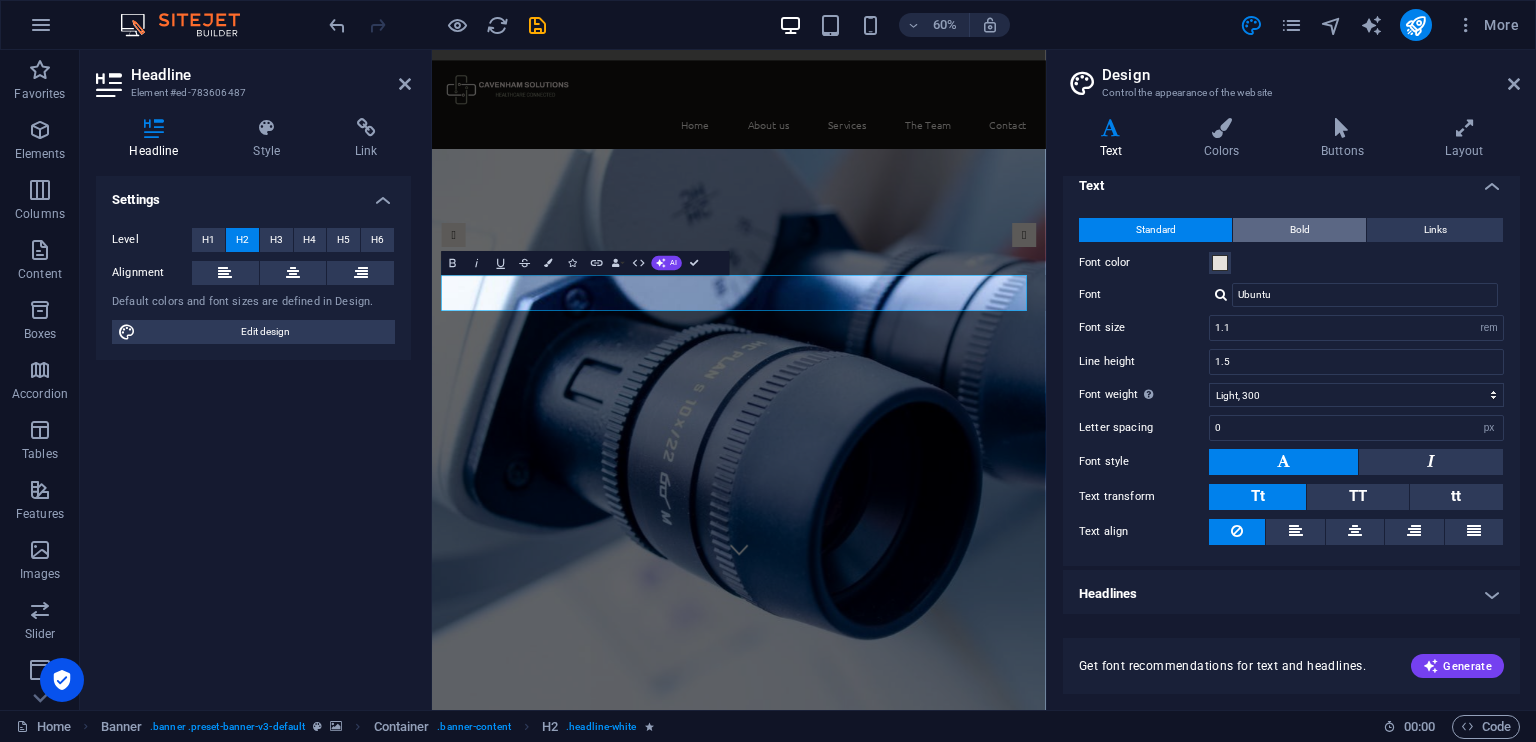 click on "Bold" at bounding box center (1300, 230) 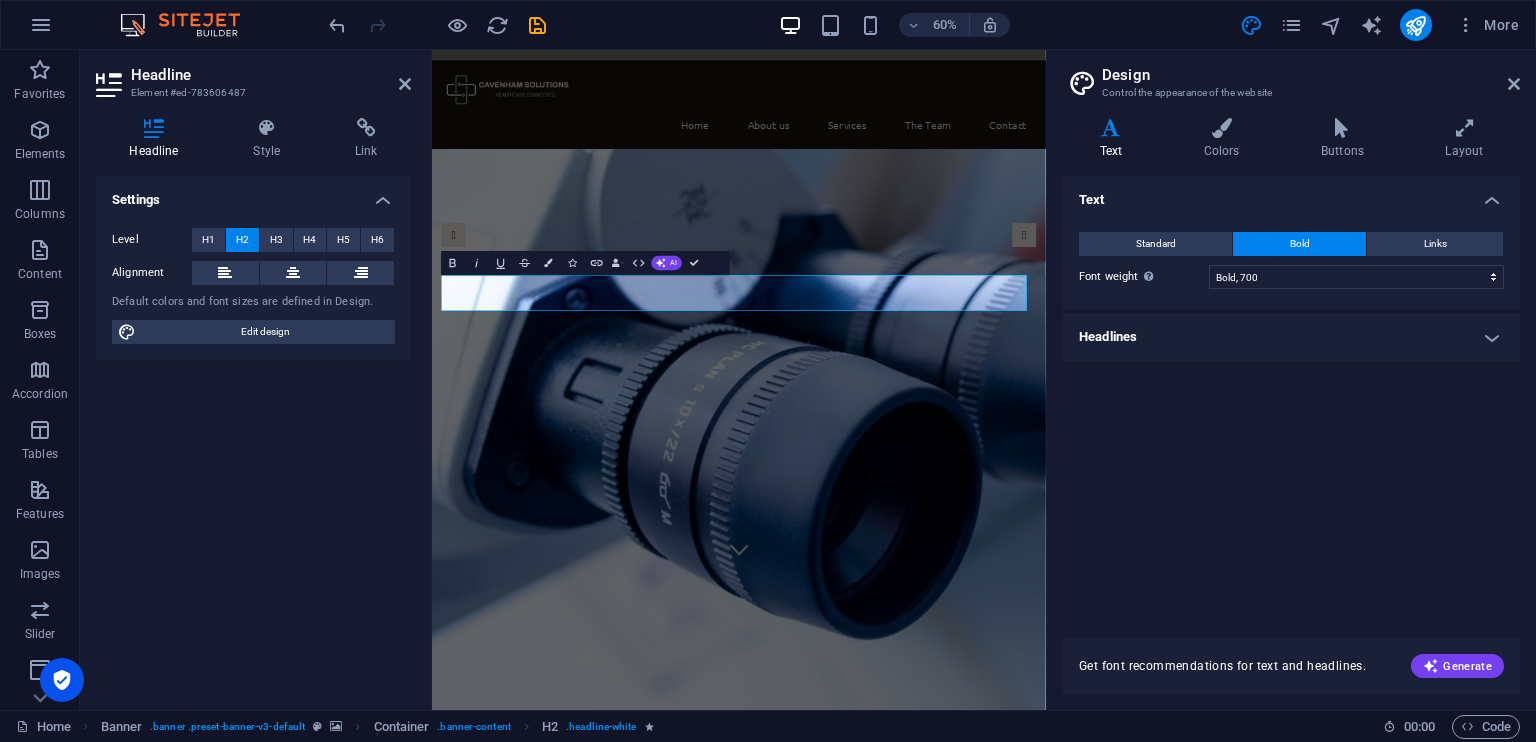 scroll, scrollTop: 0, scrollLeft: 0, axis: both 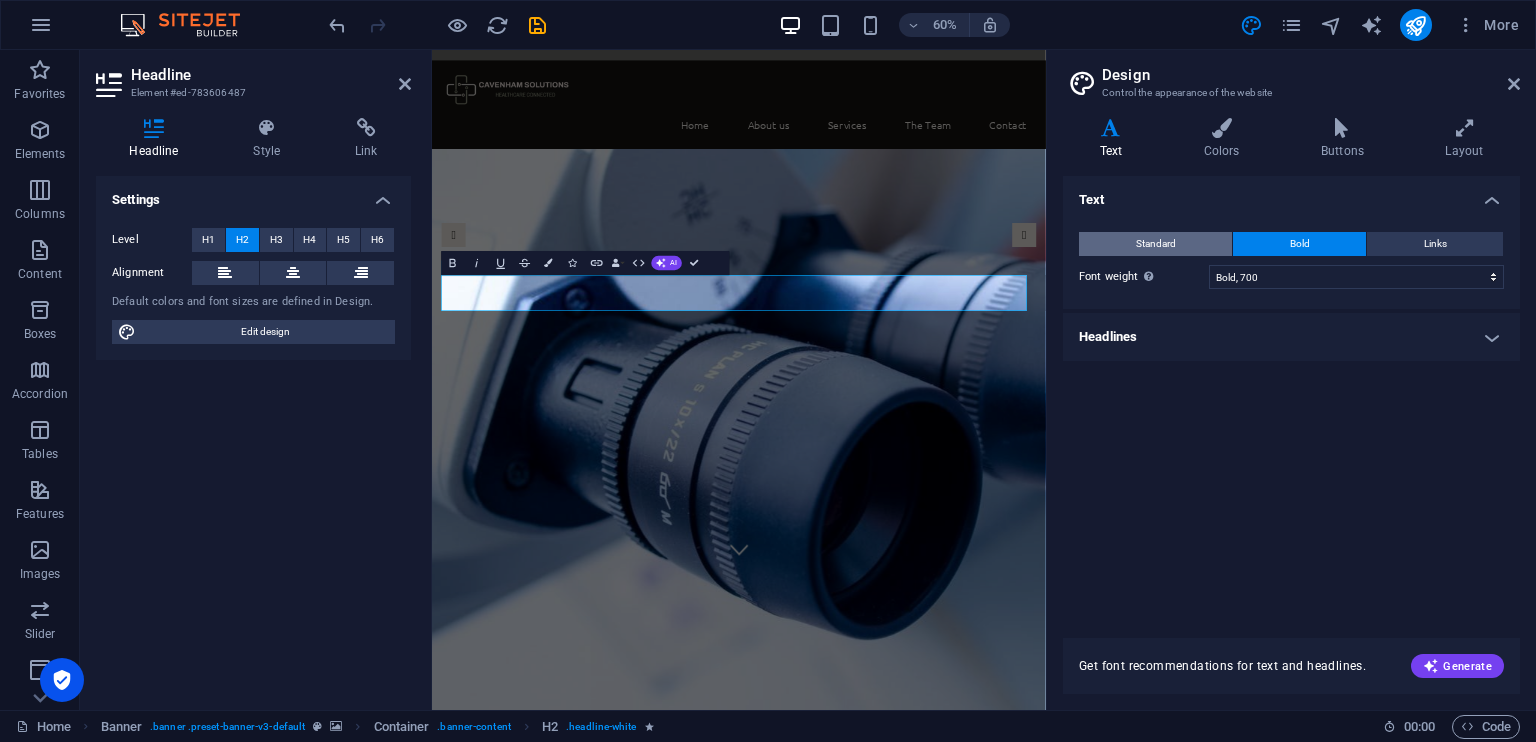 click on "Standard" at bounding box center (1155, 244) 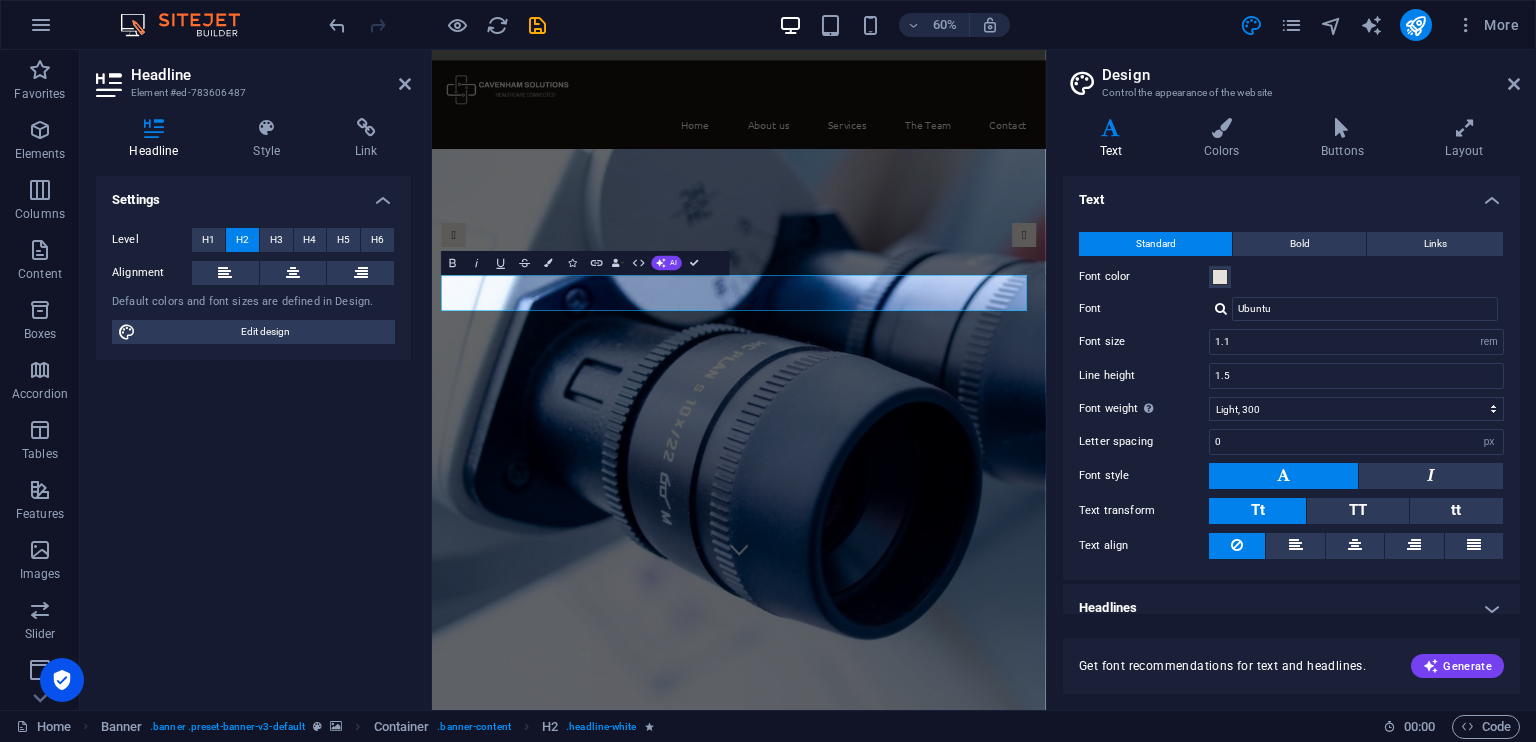 click on "Variants  Text  Colors  Buttons  Layout Text Standard Bold Links Font color Font Ubuntu Font size 1.1 rem px Line height 1.5 Font weight To display the font weight correctly, it may need to be enabled.  Manage Fonts Thin, 100 Extra-light, 200 Light, 300 Regular, 400 Medium, 500 Semi-bold, 600 Bold, 700 Extra-bold, 800 Black, 900 Letter spacing 0 rem px Font style Text transform Tt TT tt Text align Font weight To display the font weight correctly, it may need to be enabled.  Manage Fonts Thin, 100 Extra-light, 200 Light, 300 Regular, 400 Medium, 500 Semi-bold, 600 Bold, 700 Extra-bold, 800 Black, 900 Default Hover / Active Font color Font color Decoration None Decoration None Transition duration 0.3 s Transition function Ease Ease In Ease Out Ease In/Ease Out Linear Headlines All H1 / Textlogo H2 H3 H4 H5 H6 Font color Font Ubuntu Line height 1.25 Font weight To display the font weight correctly, it may need to be enabled.  Manage Fonts Thin, 100 Extra-light, 200 Light, 300 Regular, 400 Medium, 500 Bold, 700 0" at bounding box center [1291, 406] 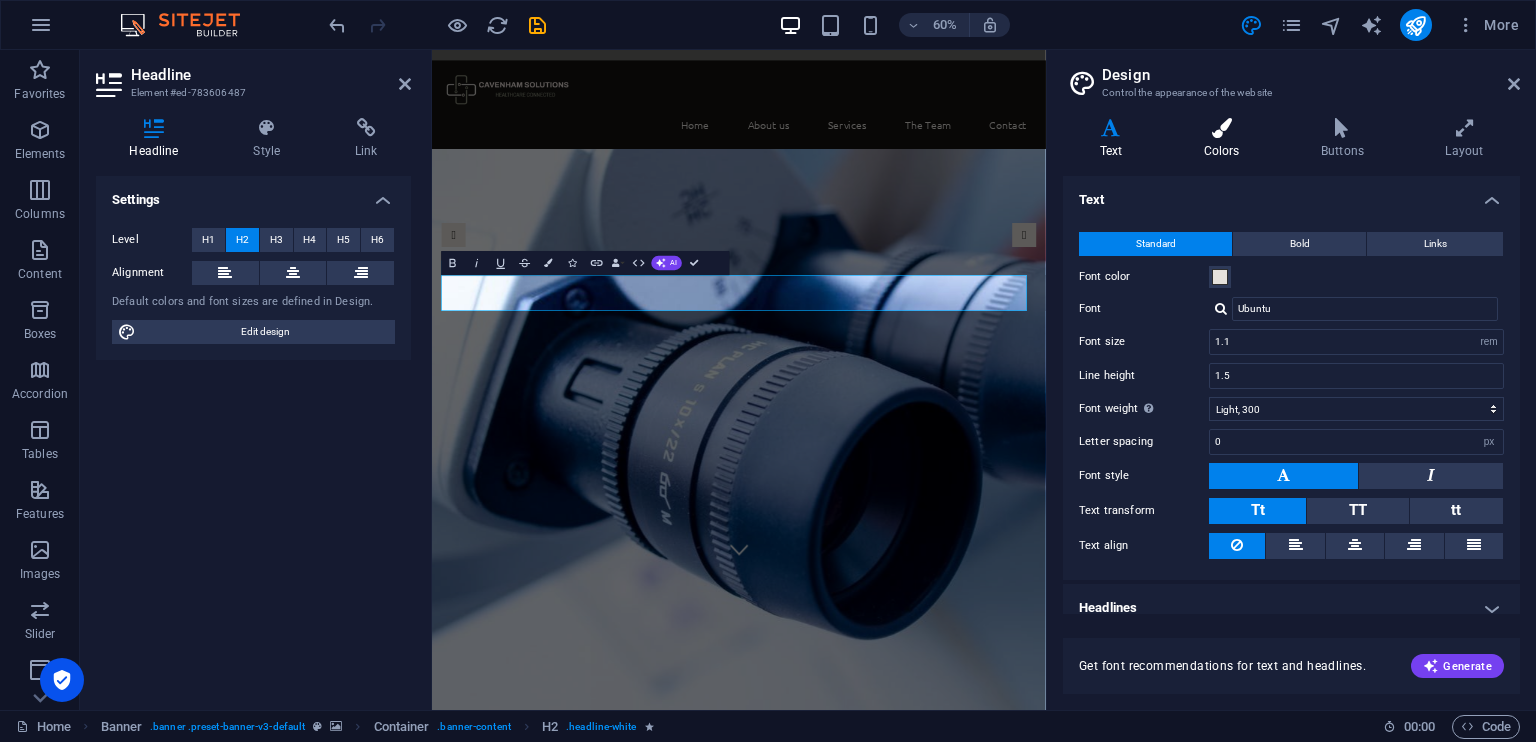 click at bounding box center (1221, 128) 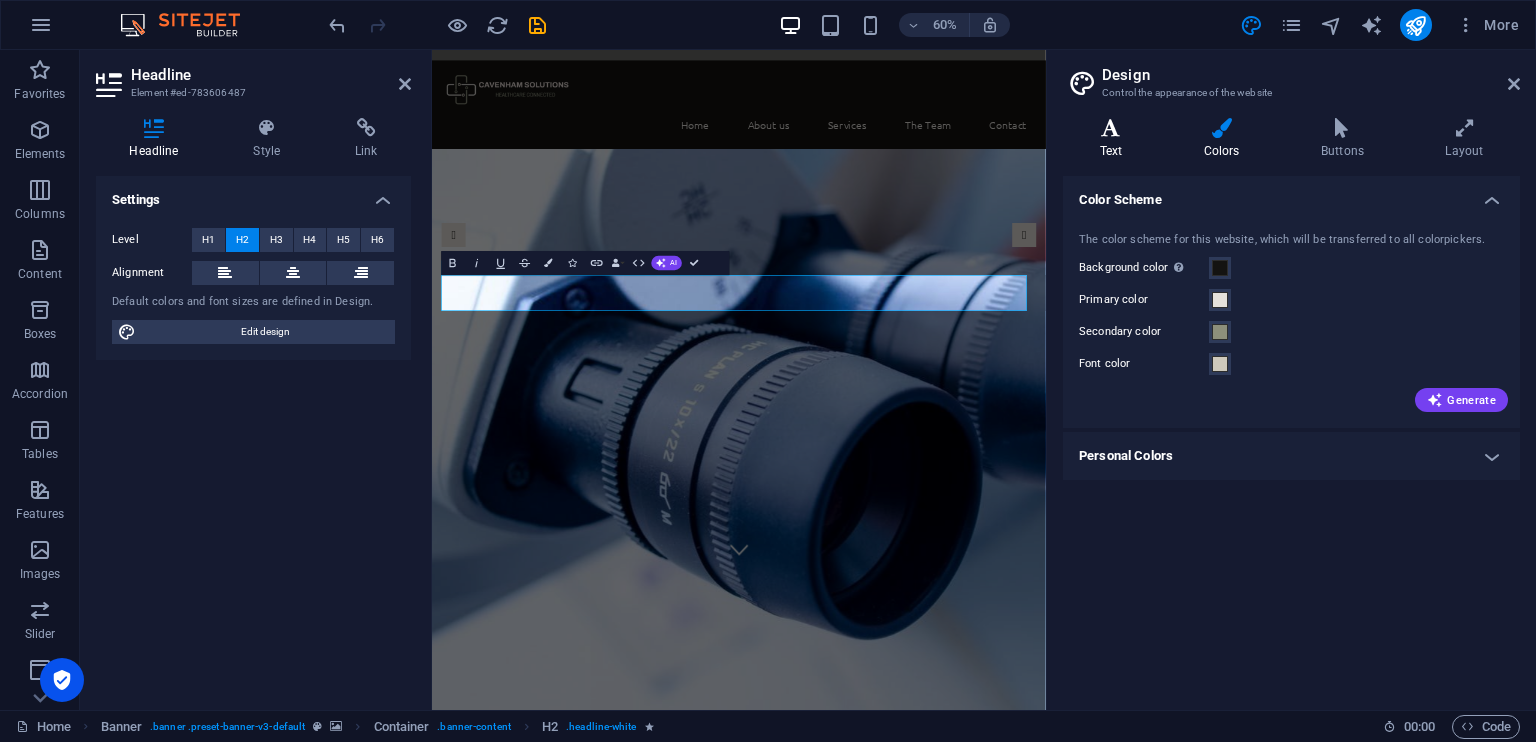 click at bounding box center [1111, 128] 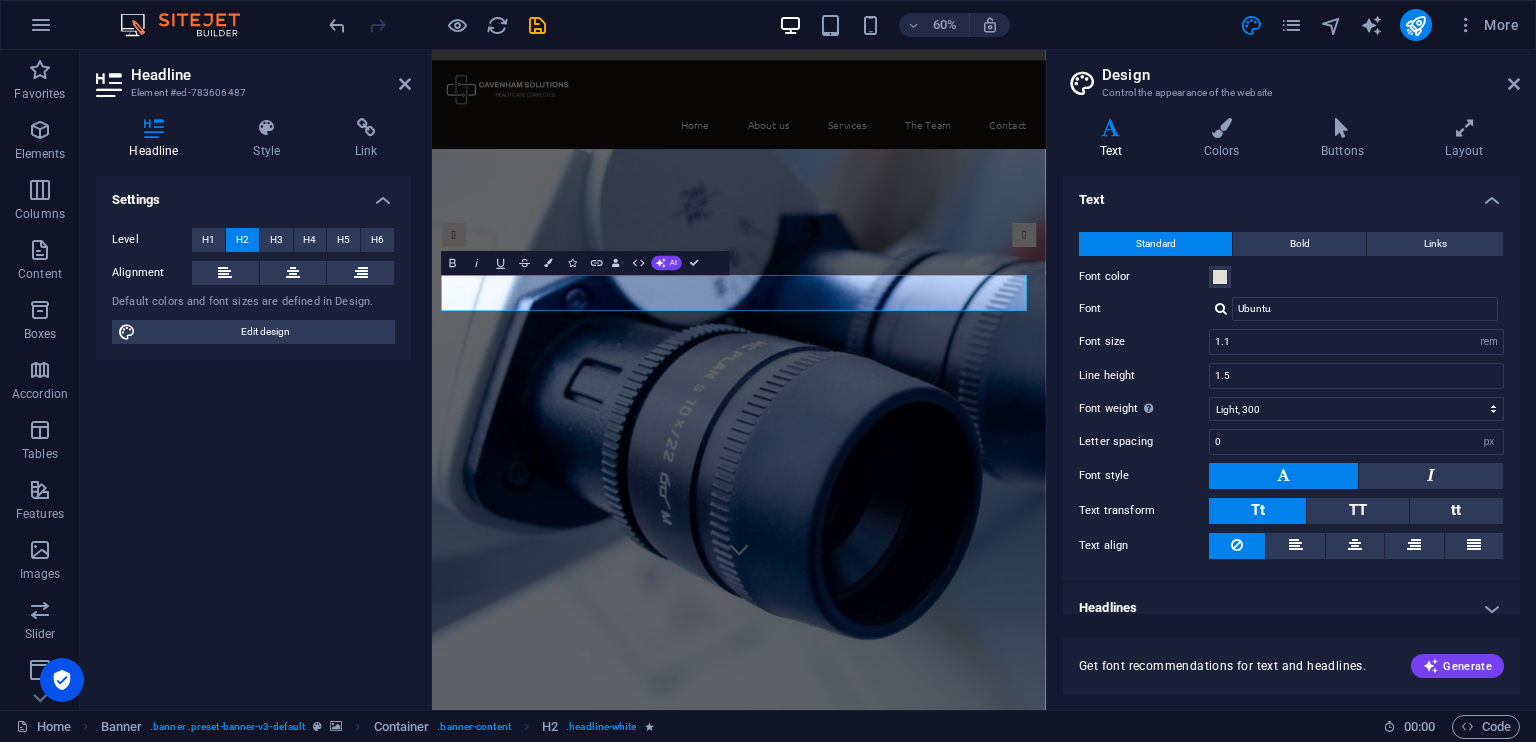 click on "Design Control the appearance of the website Variants  Text  Colors  Buttons  Layout Text Standard Bold Links Font color Font Ubuntu Font size 1.1 rem px Line height 1.5 Font weight To display the font weight correctly, it may need to be enabled.  Manage Fonts Thin, 100 Extra-light, 200 Light, 300 Regular, 400 Medium, 500 Semi-bold, 600 Bold, 700 Extra-bold, 800 Black, 900 Letter spacing 0 rem px Font style Text transform Tt TT tt Text align Font weight To display the font weight correctly, it may need to be enabled.  Manage Fonts Thin, 100 Extra-light, 200 Light, 300 Regular, 400 Medium, 500 Semi-bold, 600 Bold, 700 Extra-bold, 800 Black, 900 Default Hover / Active Font color Font color Decoration None Decoration None Transition duration 0.3 s Transition function Ease Ease In Ease Out Ease In/Ease Out Linear Headlines All H1 / Textlogo H2 H3 H4 H5 H6 Font color Font Ubuntu Line height 1.25 Font weight To display the font weight correctly, it may need to be enabled.  Manage Fonts Thin, 100 Extra-light, 200 0" at bounding box center [1291, 380] 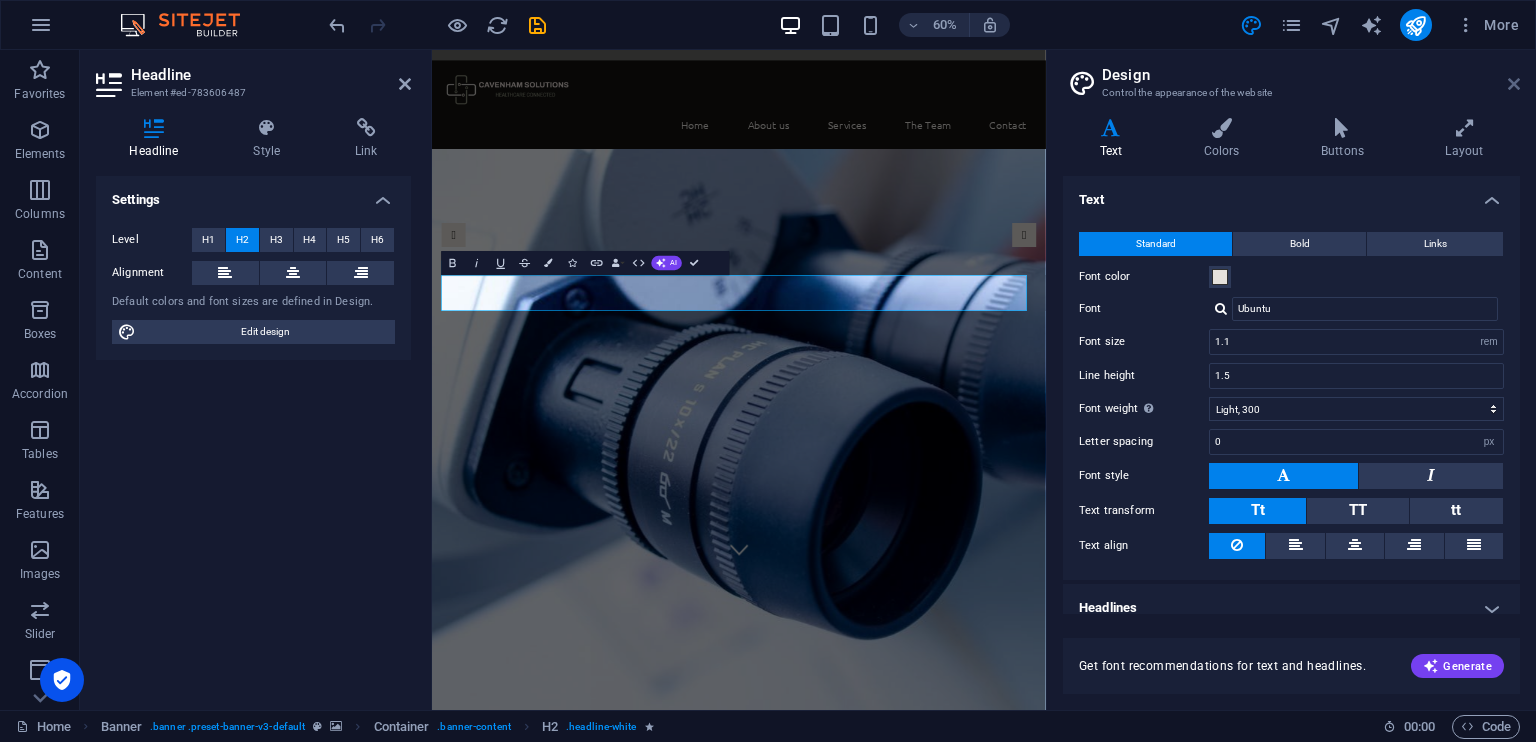 click at bounding box center [1514, 84] 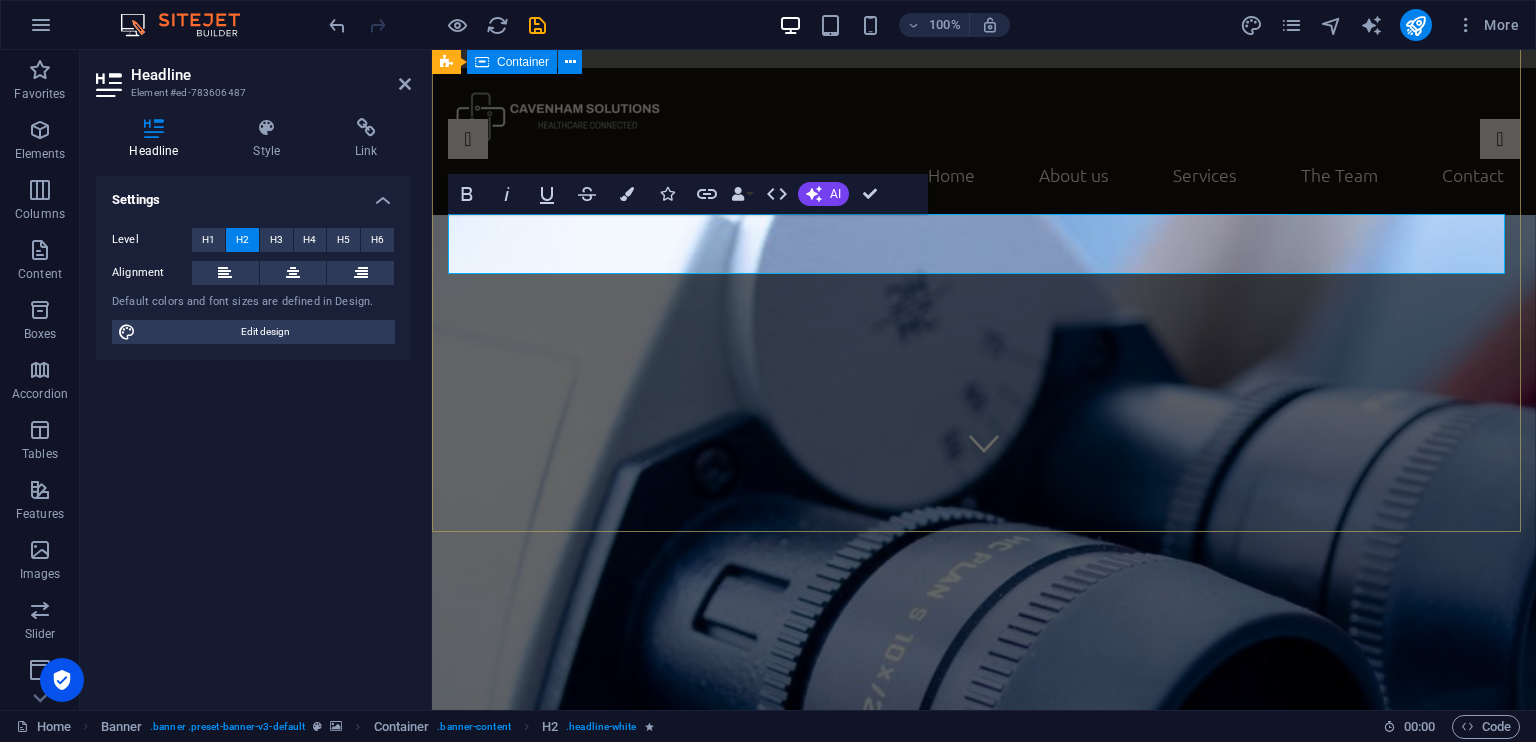 click on "Healthcare Connected" at bounding box center [984, 1268] 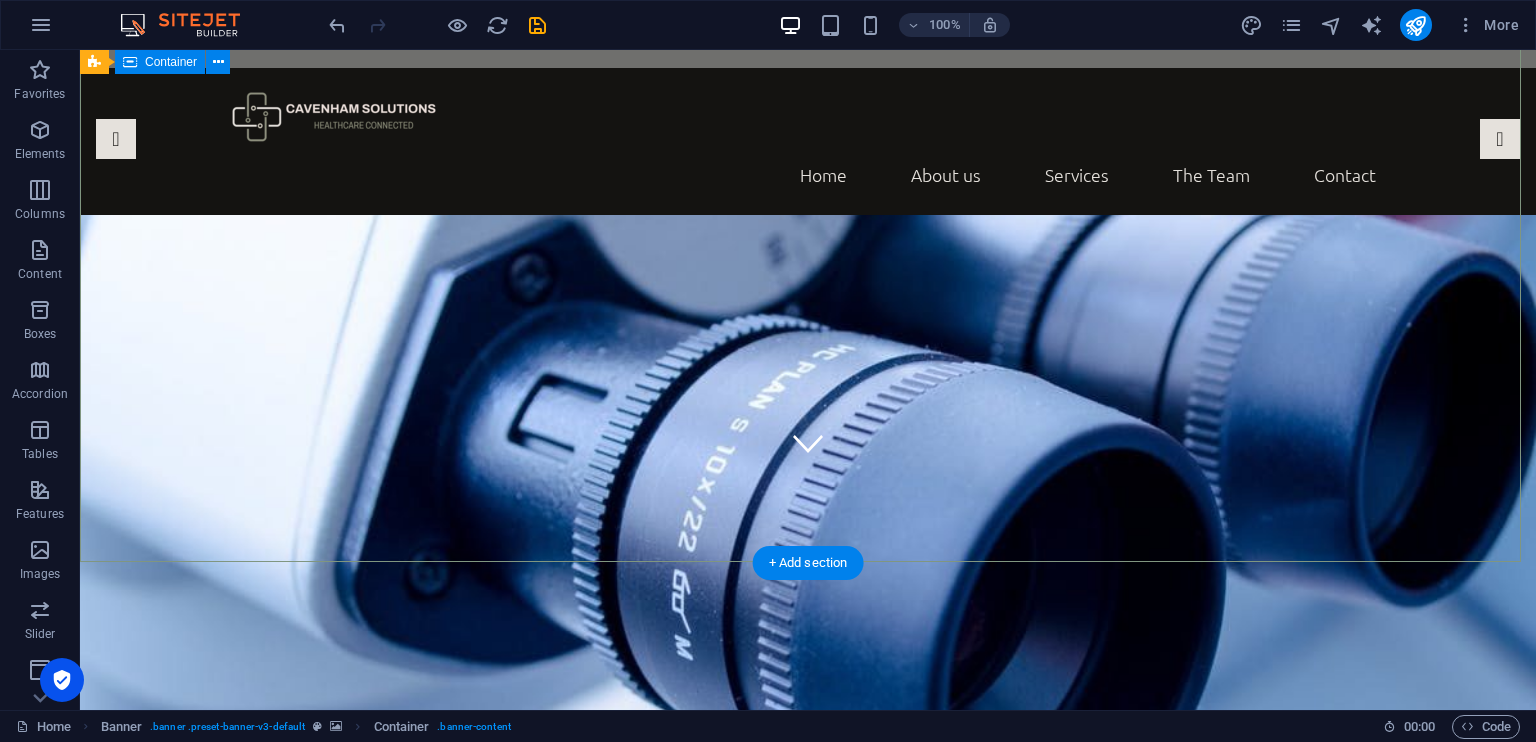scroll, scrollTop: 52, scrollLeft: 0, axis: vertical 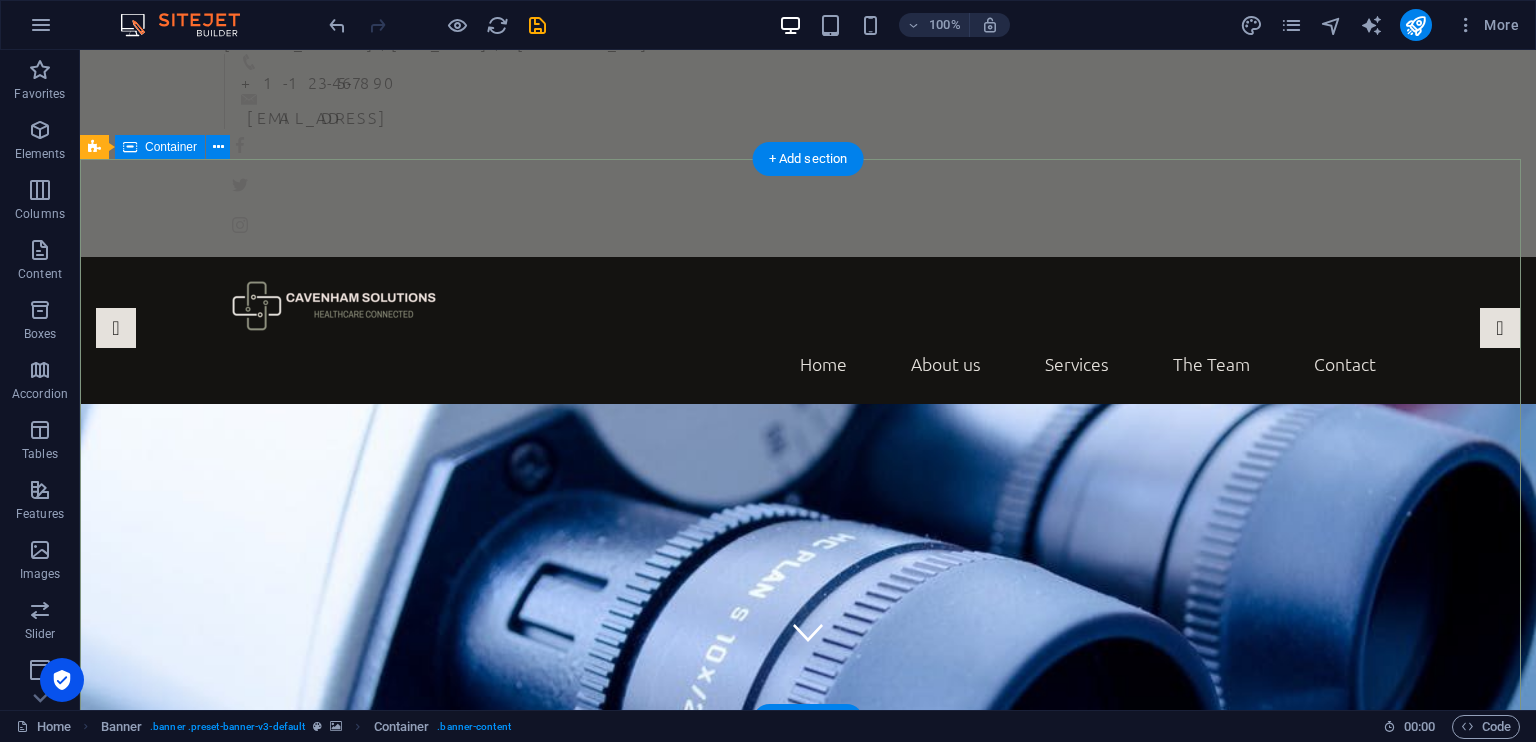click on "Healthcare Connected" at bounding box center [808, 1083] 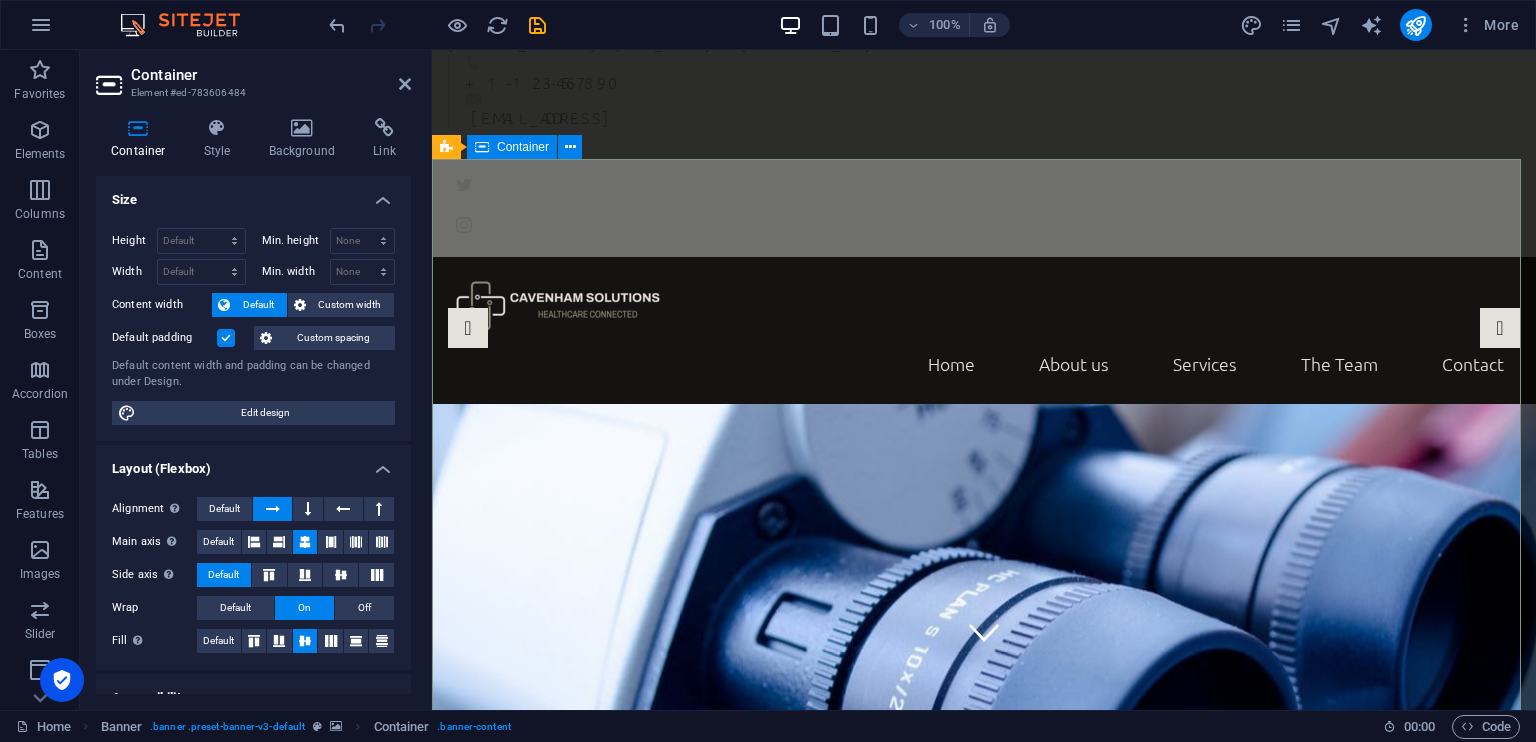 click on "Healthcare Connected" at bounding box center (984, 1083) 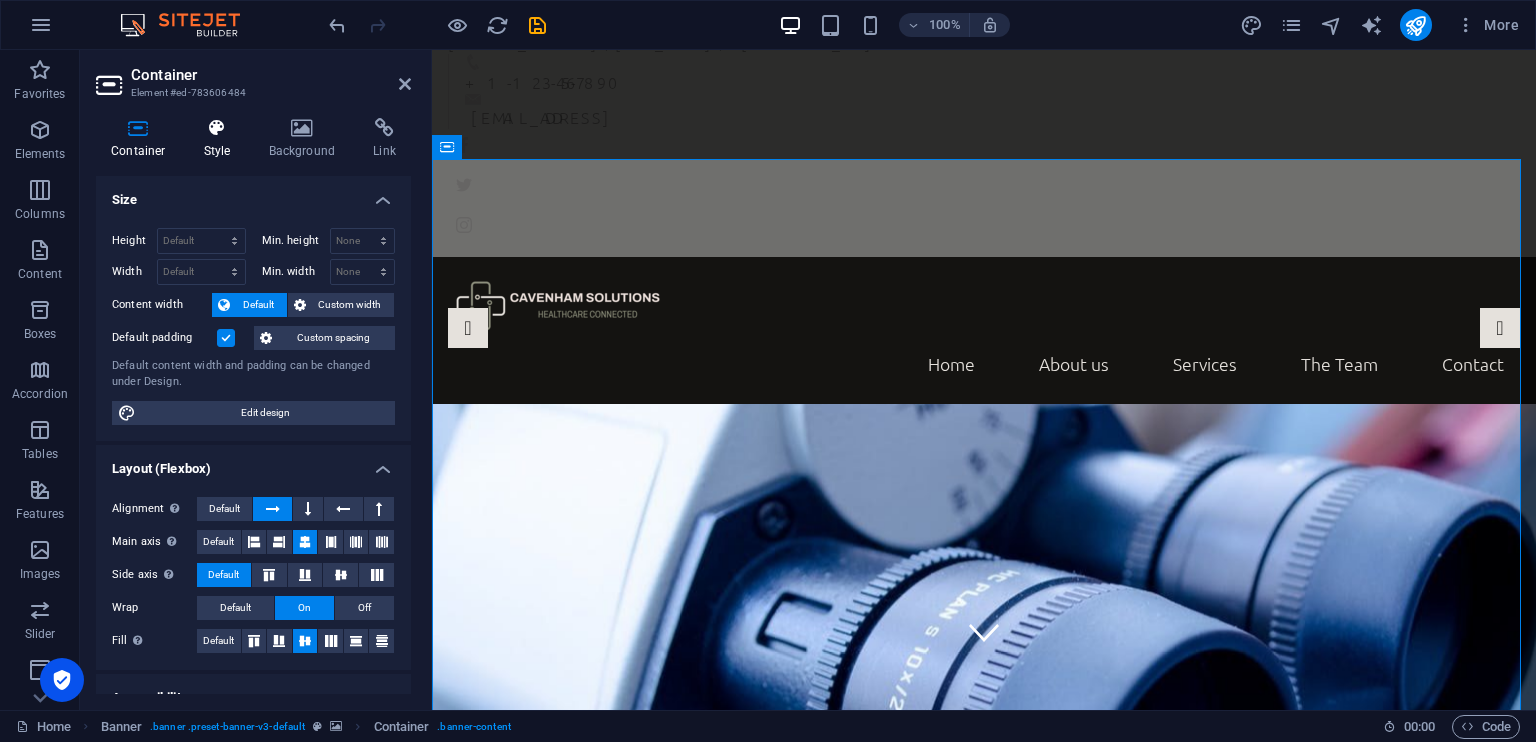 click on "Style" at bounding box center (221, 139) 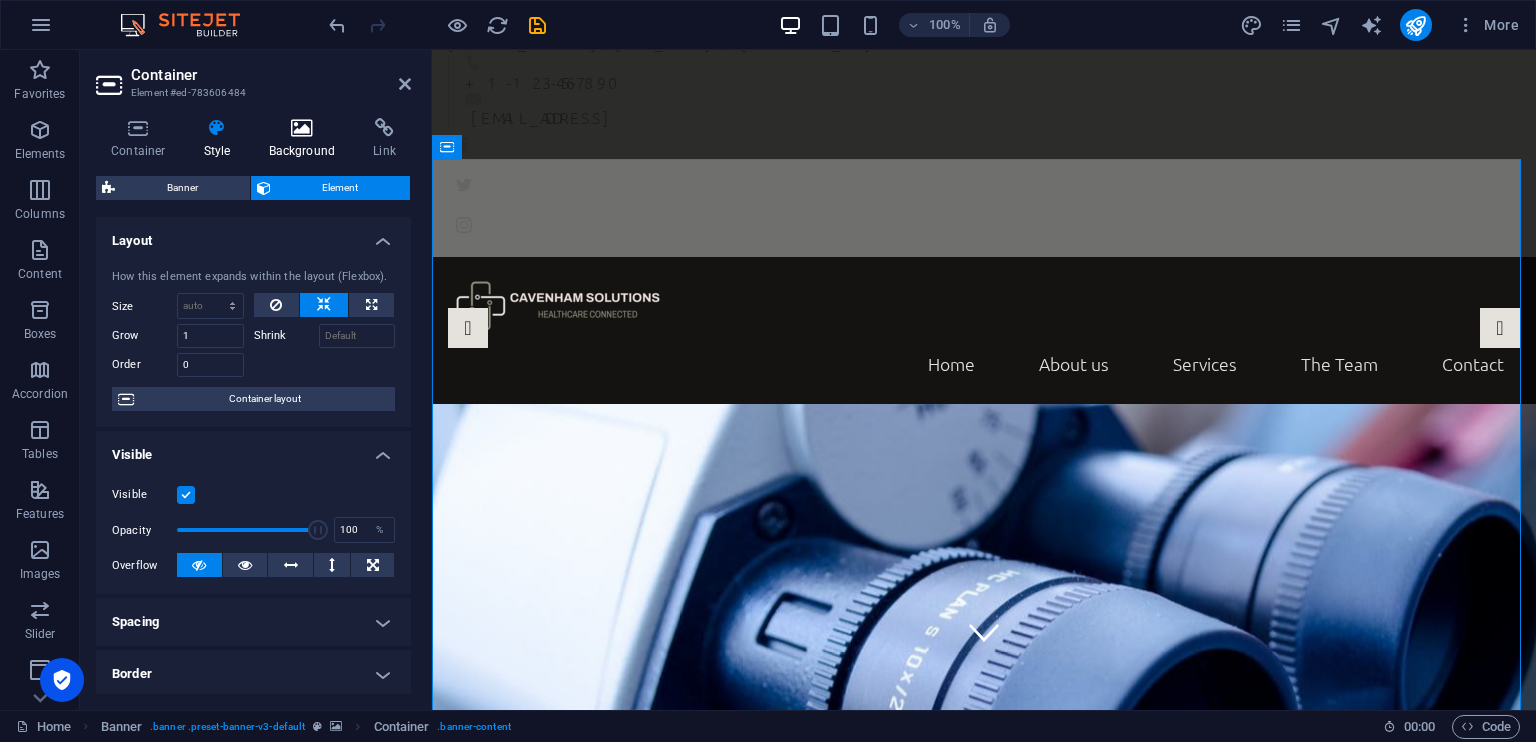 click on "Background" at bounding box center (306, 139) 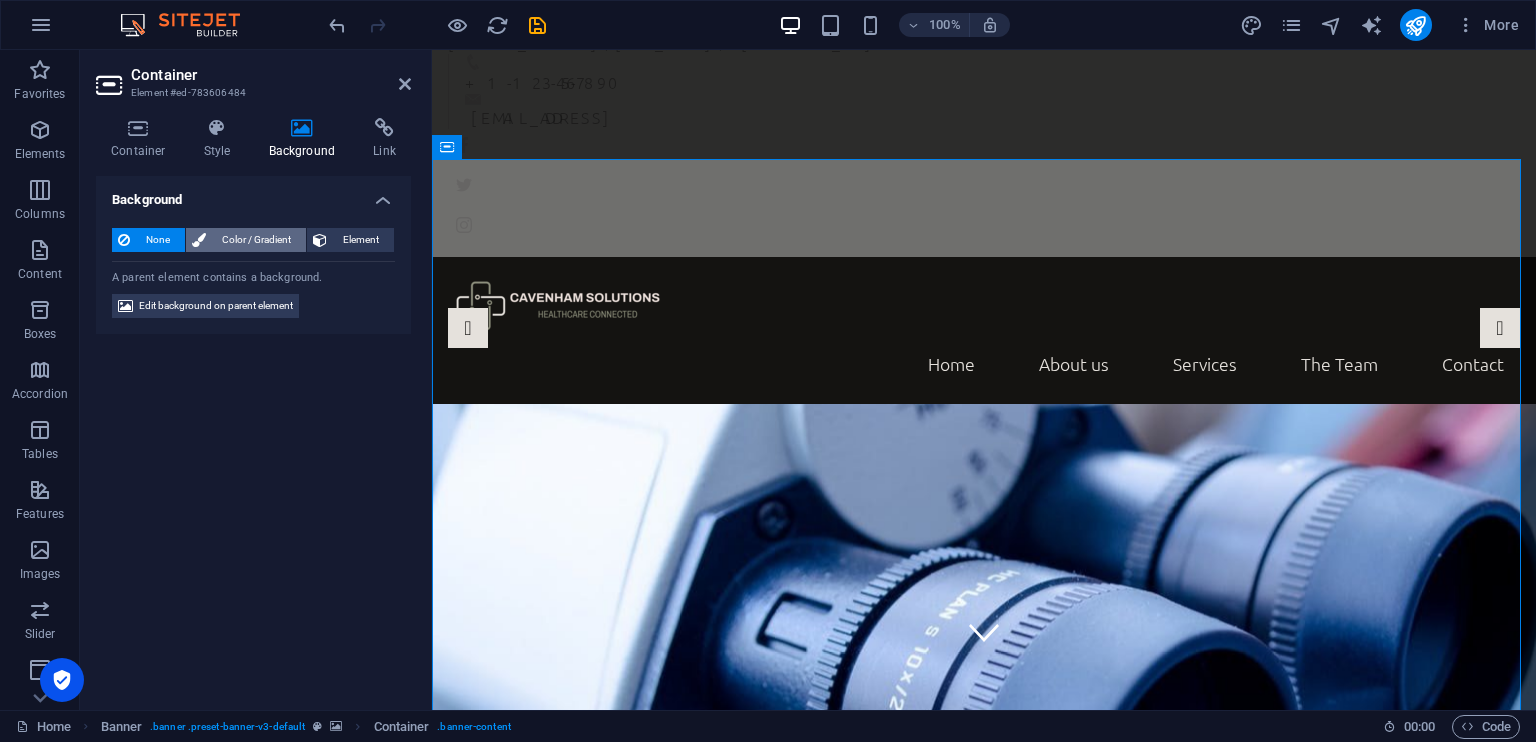 click on "Color / Gradient" at bounding box center (256, 240) 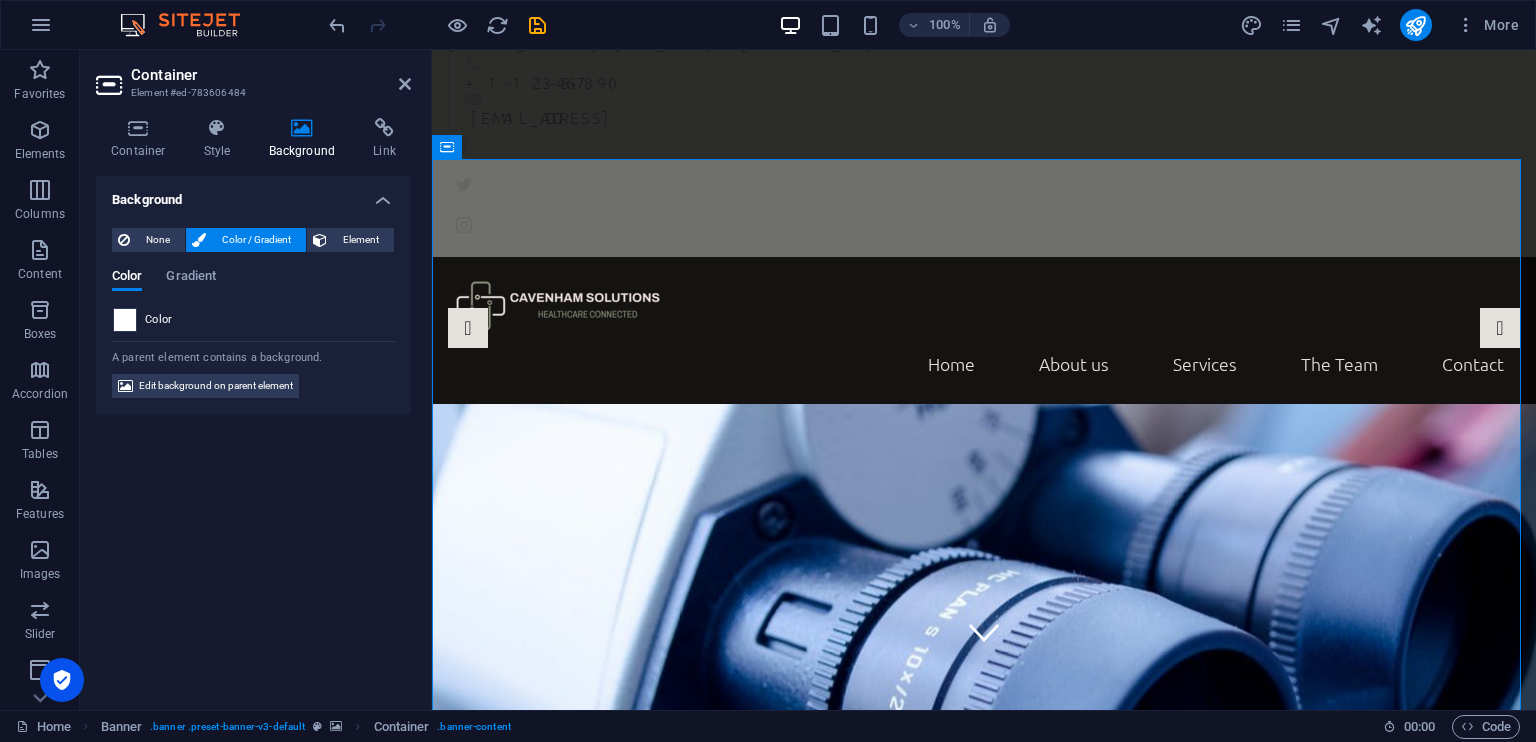 click at bounding box center (125, 320) 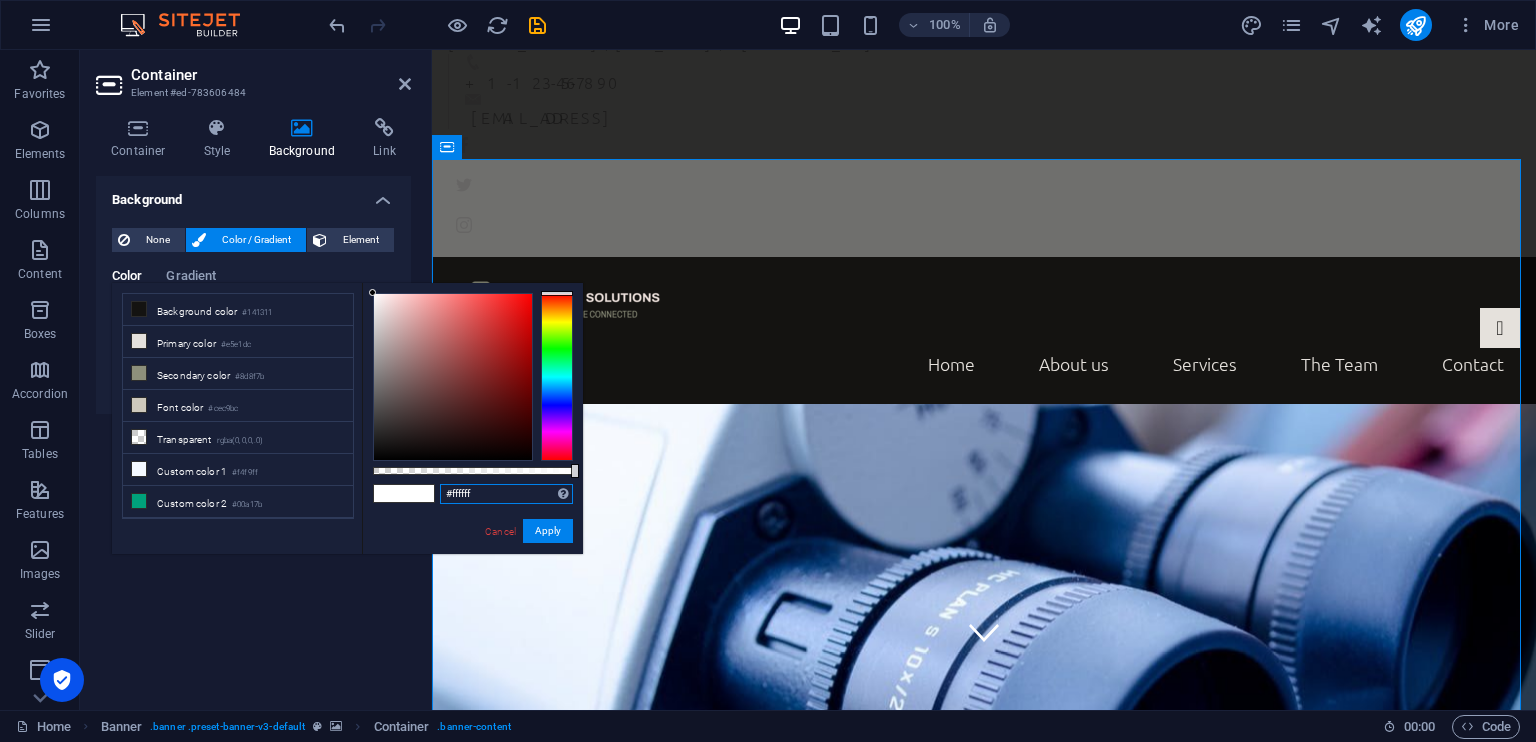 click on "#ffffff" at bounding box center (506, 494) 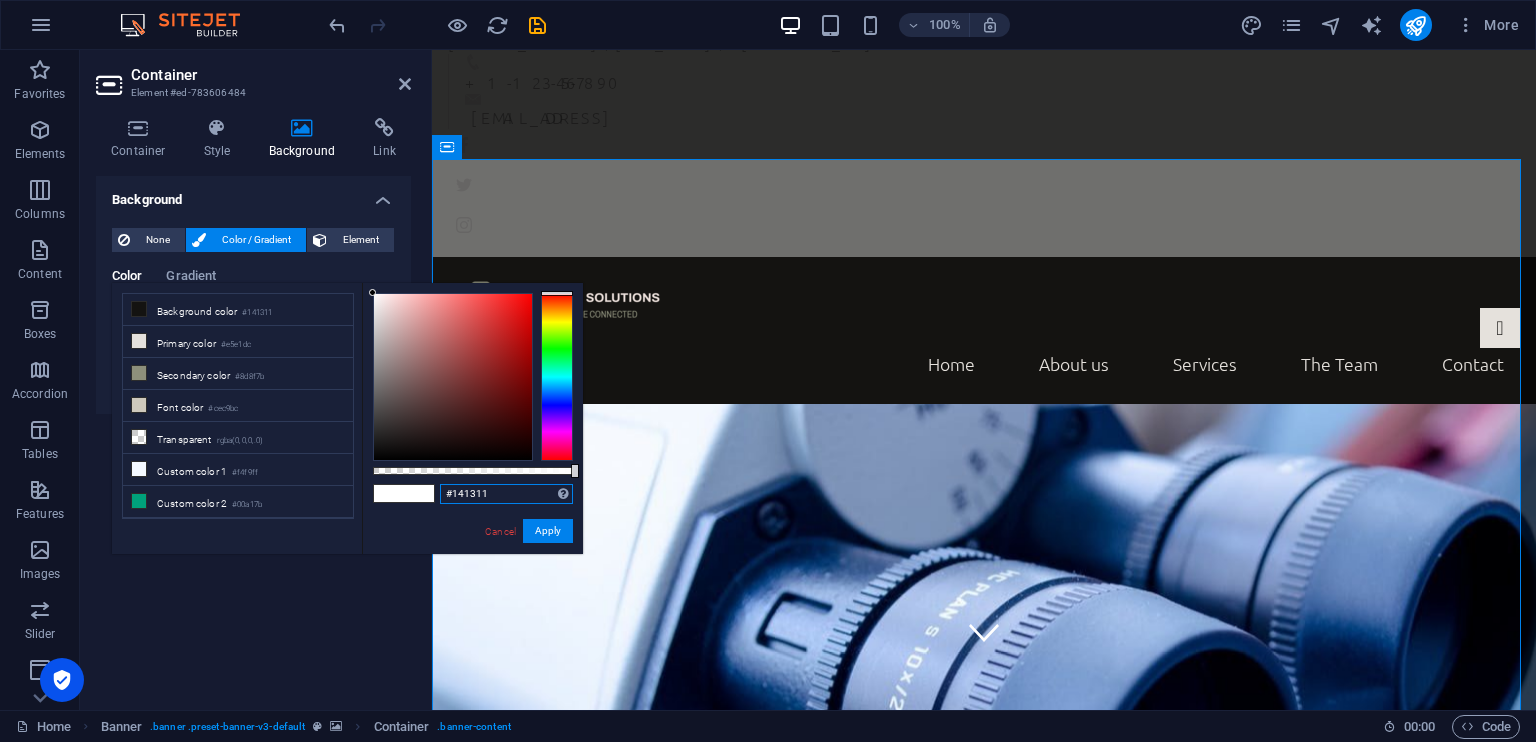 type on "#141311" 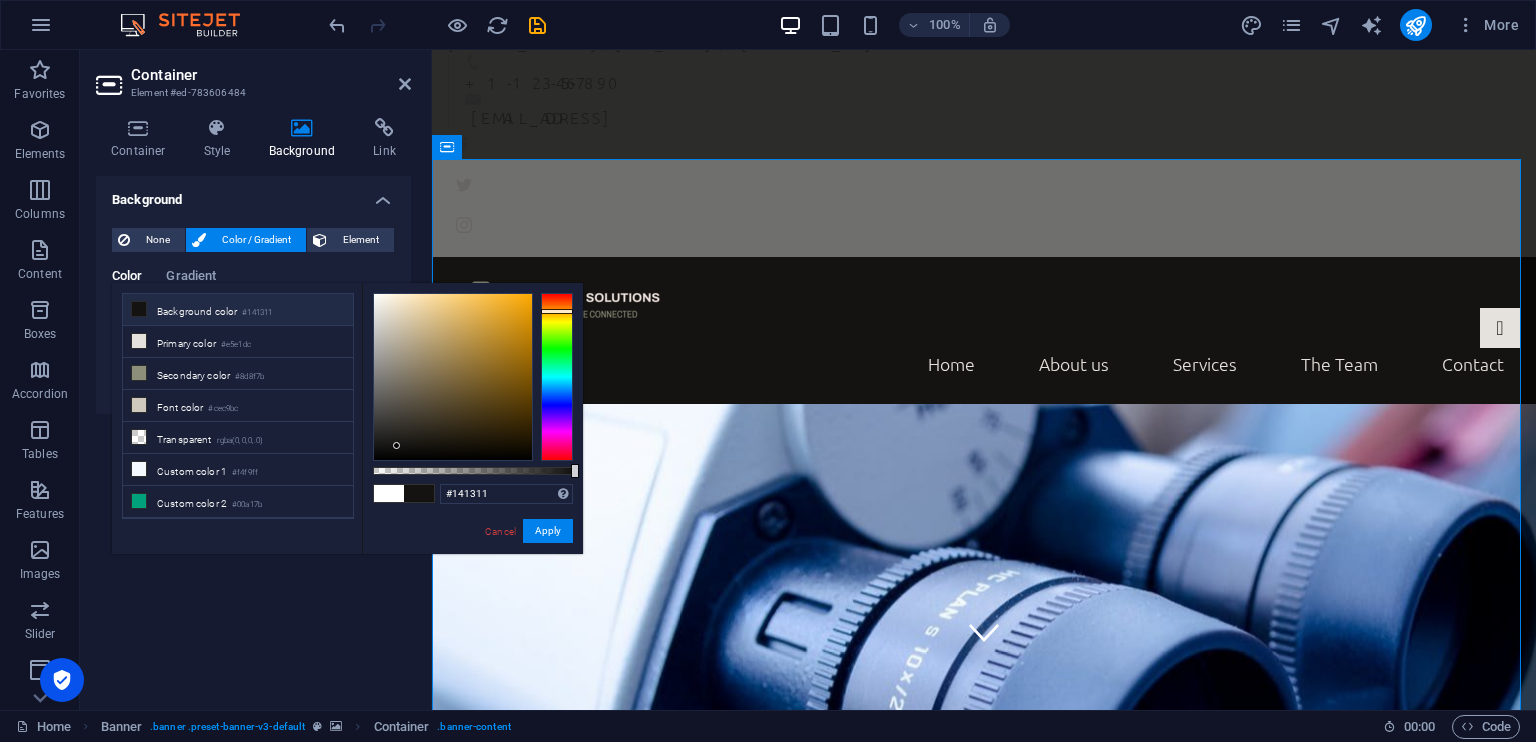 click on "Background None Color / Gradient Element Stretch background to full-width Color overlay Places an overlay over the background to colorize it Parallax 40 % Image Image slider Map Video YouTube Vimeo HTML Color Gradient Color A parent element contains a background. Edit background on parent element" at bounding box center (253, 435) 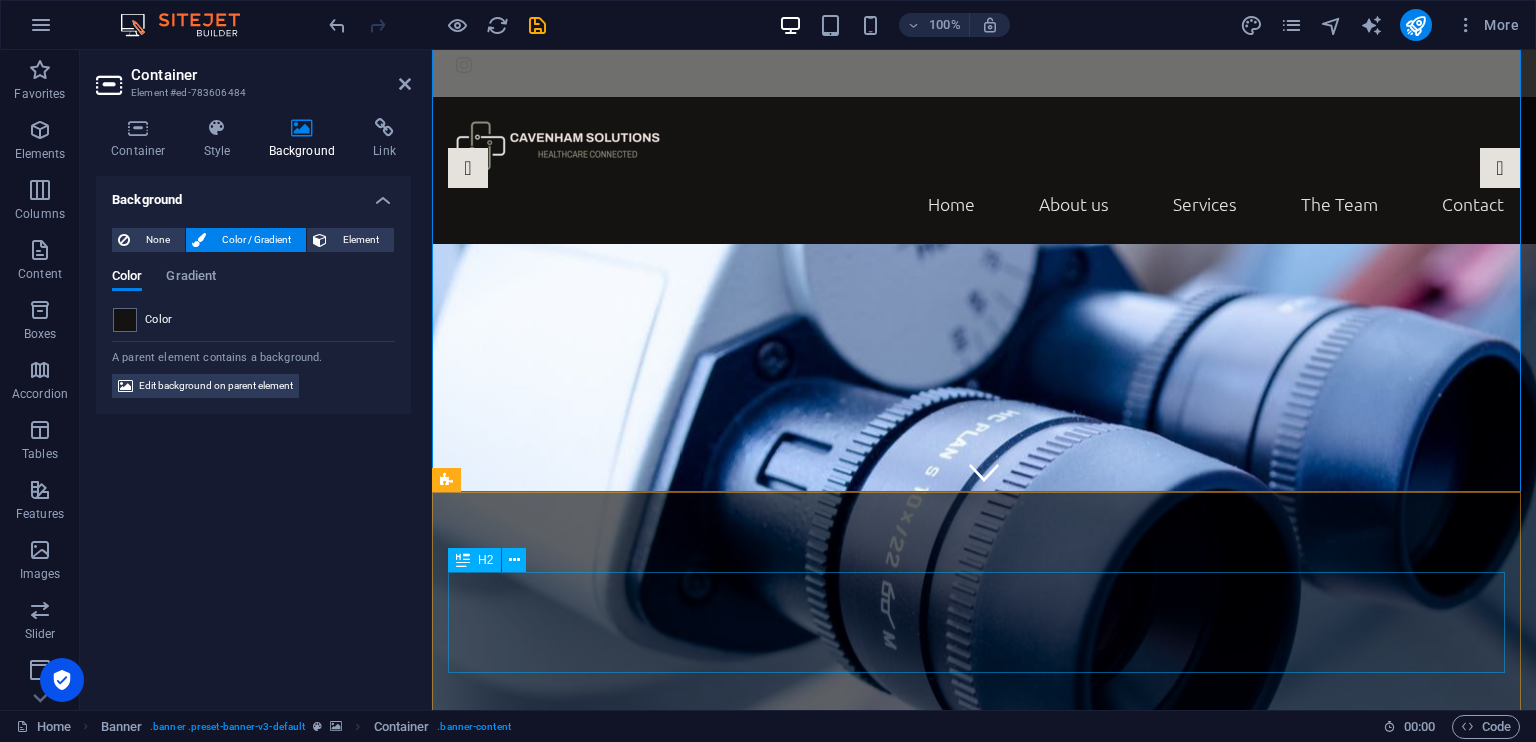 scroll, scrollTop: 300, scrollLeft: 0, axis: vertical 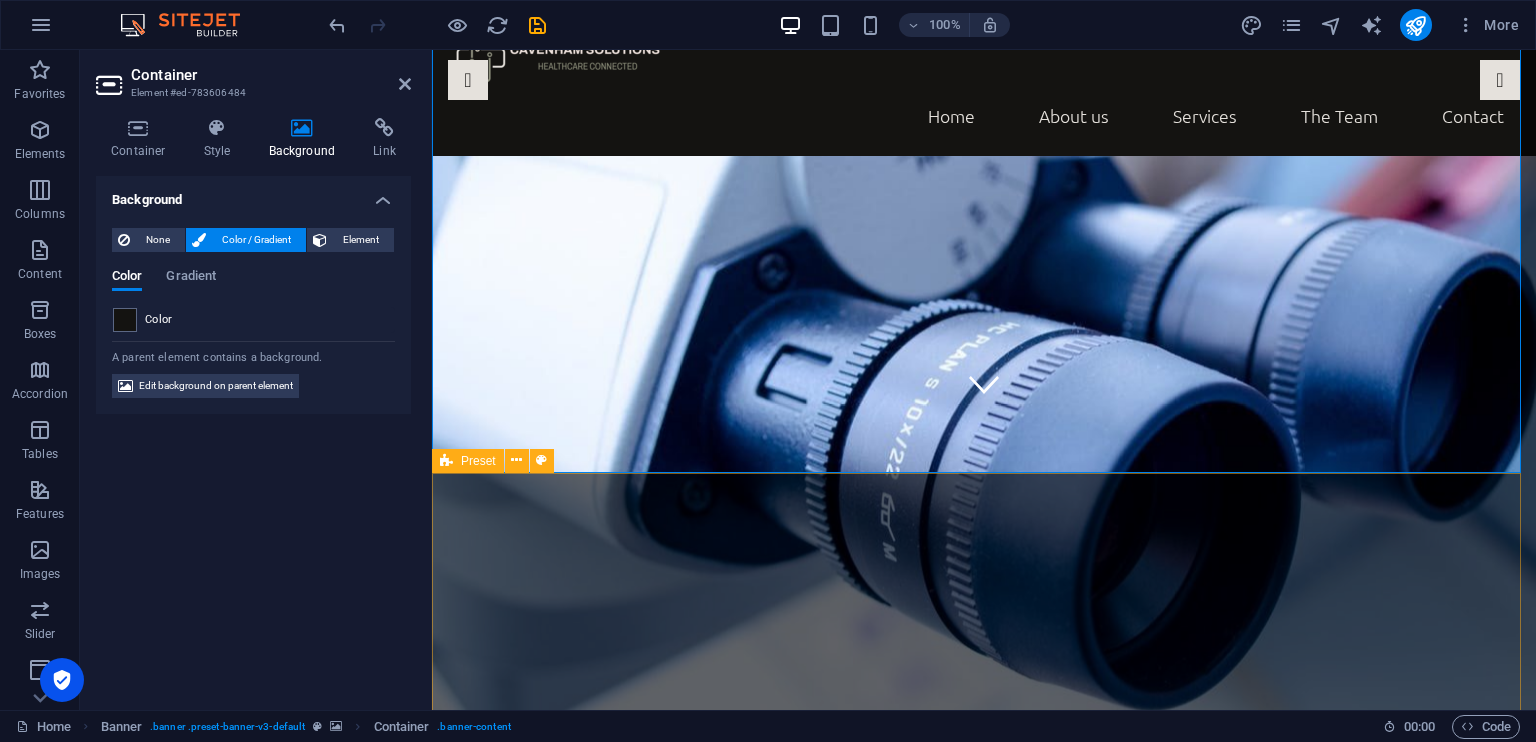 click on "About us Lorem ipsum dolor sit amet, consetetur sadipscing elitr, sed diam nonumy eirmod tempor invidunt ut labore et dolore magna aliquyam erat, sed diam voluptua. At vero eos et accusam et [PERSON_NAME] duo [PERSON_NAME] et ea rebum. Stet clita kasd gubergren, no sea takimata sanctus est Lorem ipsum dolor sit amet. Lorem ipsum dolor sit amet, consetetur sadipscing elitr, sed diam nonumy eirmod tempor invidunt ut labore et dolore magna aliquyam erat, sed diam voluptua.  At vero eos et accusam et [PERSON_NAME] duo [PERSON_NAME] et ea rebum. Stet clita kasd gubergren, no sea takimata sanctus est Lorem ipsum dolor sit amet. Lorem ipsum dolor sit amet, consetetur sadipscing elitr, sed diam nonumy eirmod tempor invidunt ut labore et dolore magna aliquyam erat, sed diam voluptua. At vero eos et accusam et [PERSON_NAME] duo [PERSON_NAME] et ea rebum. Stet clita kasd gubergren, no sea takimata sanctus est Lorem ipsum dolor sit amet." at bounding box center [984, 1294] 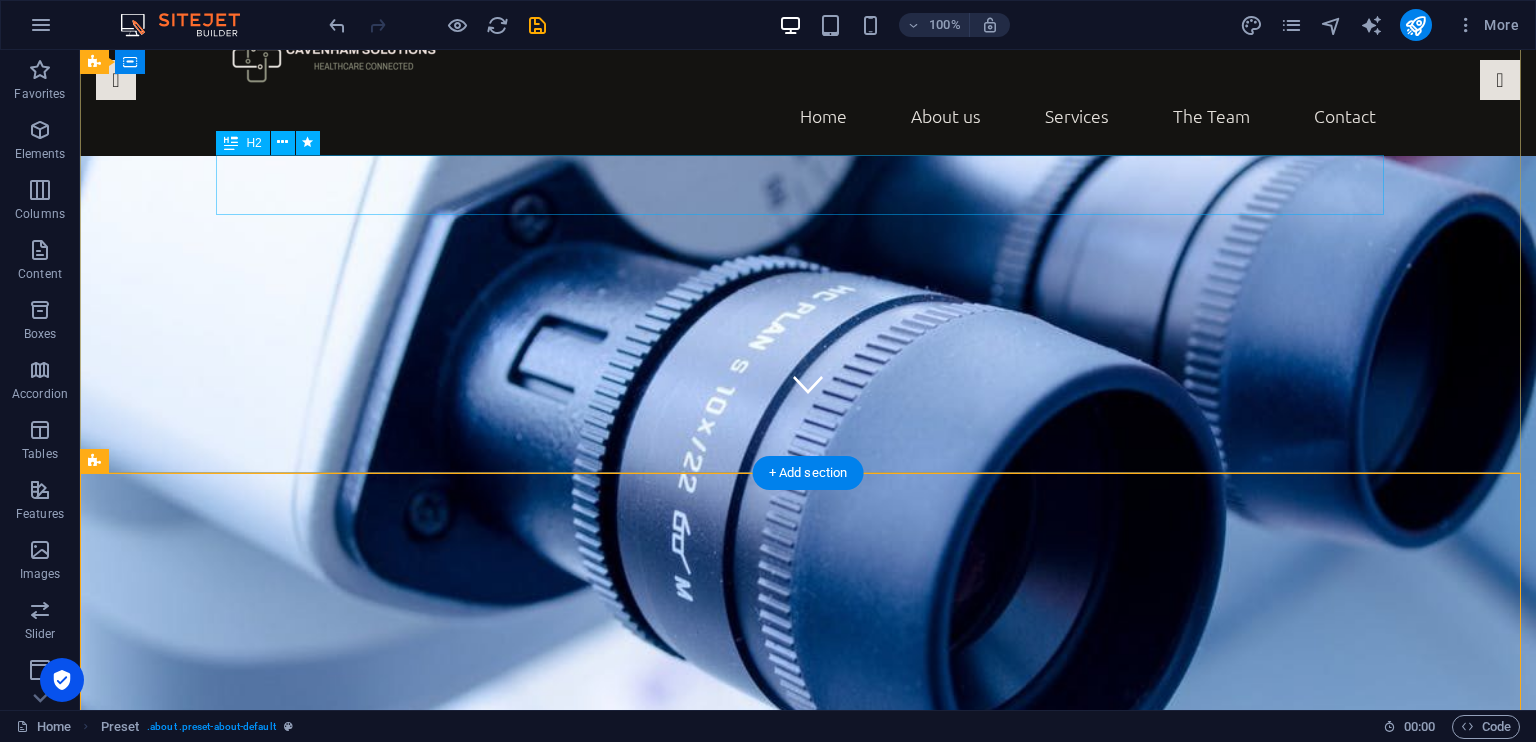 click on "Healthcare Connected" at bounding box center (808, 828) 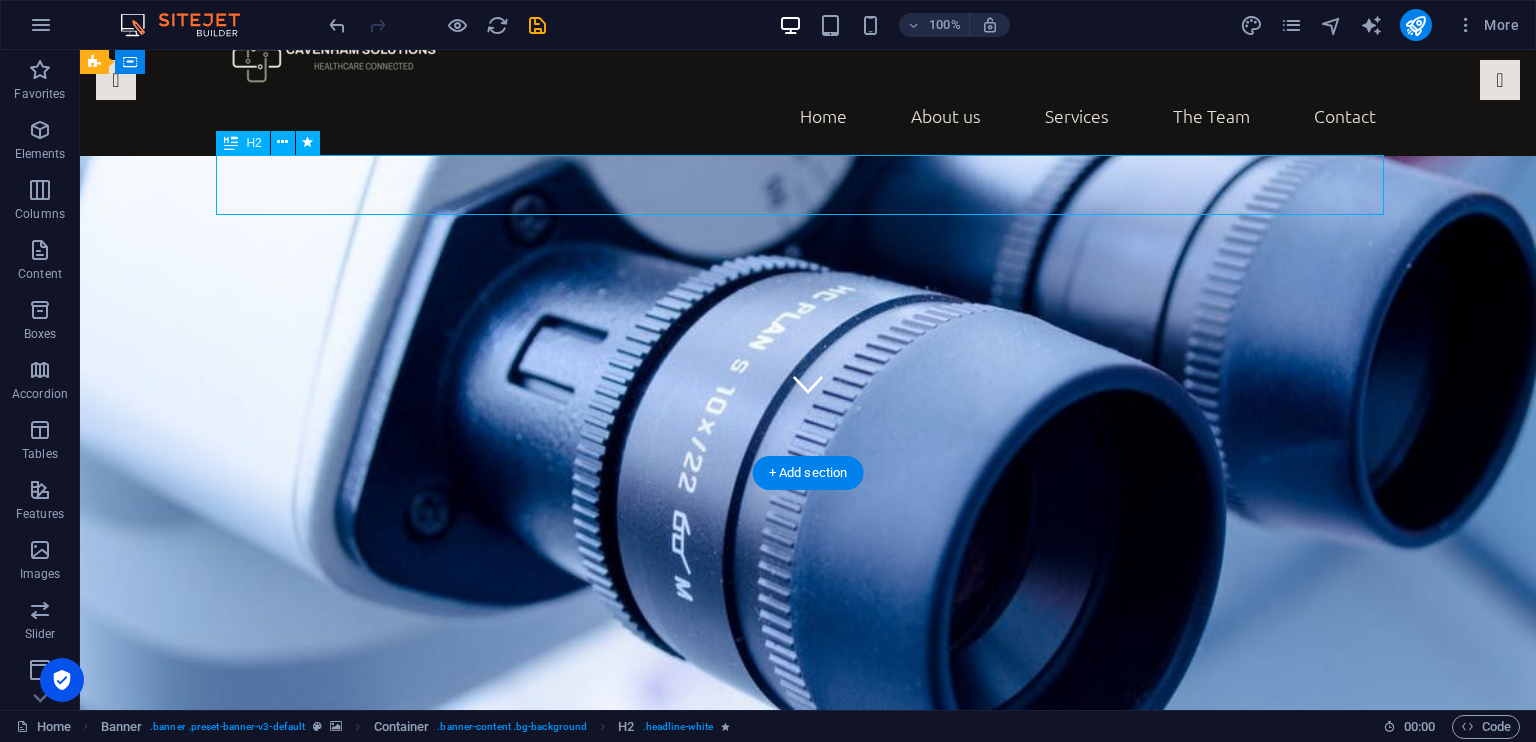 click on "Healthcare Connected" at bounding box center (808, 828) 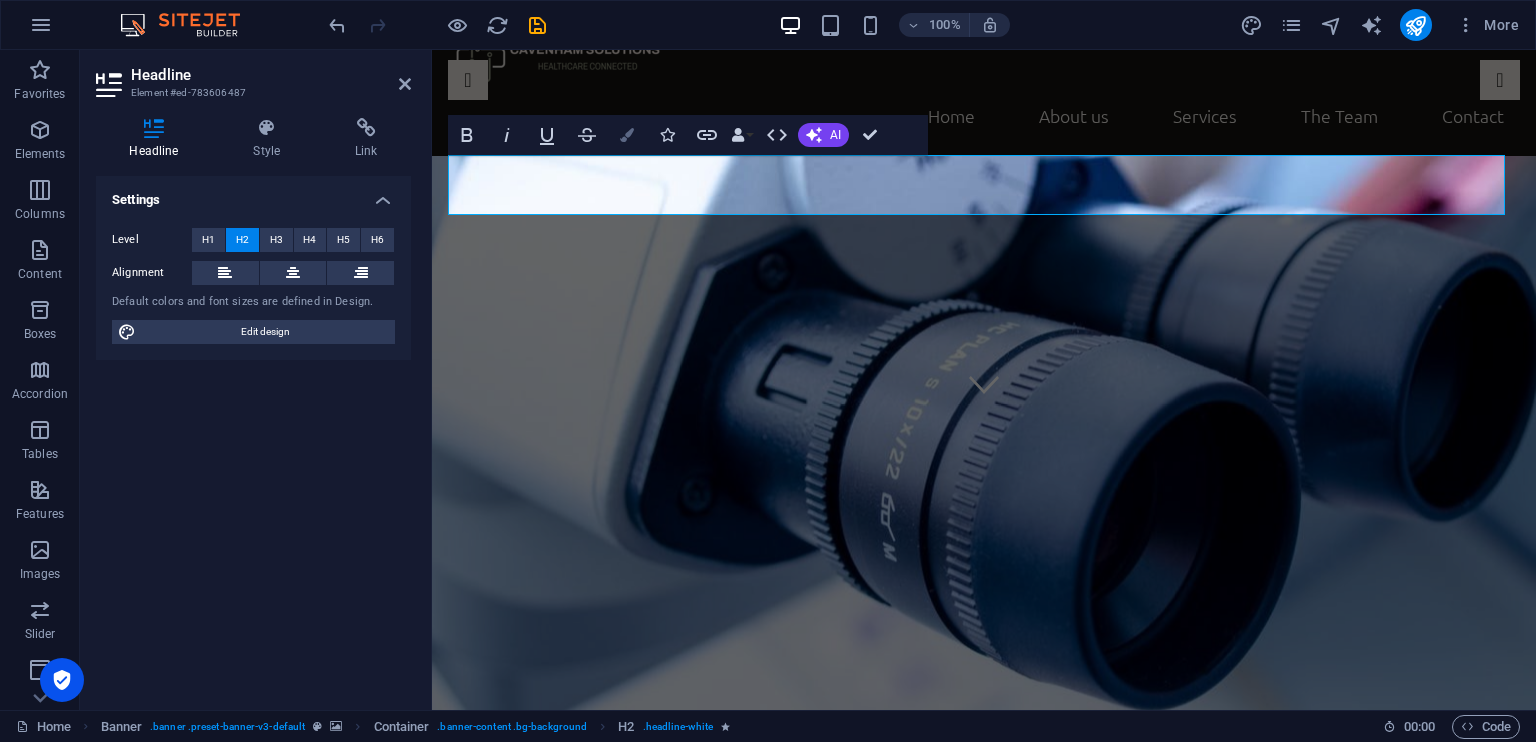 click at bounding box center [627, 135] 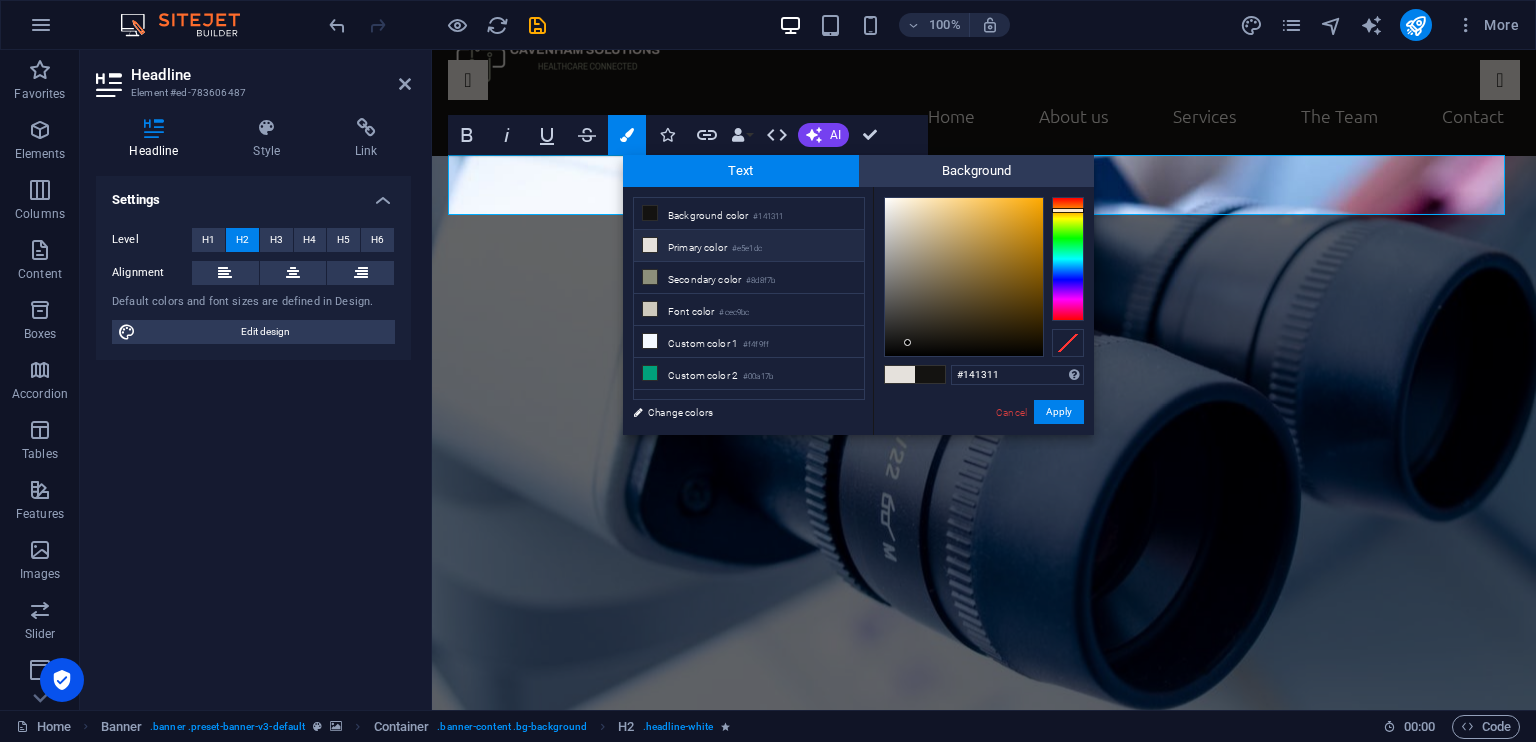 click on "Primary color
#e5e1dc" at bounding box center [749, 246] 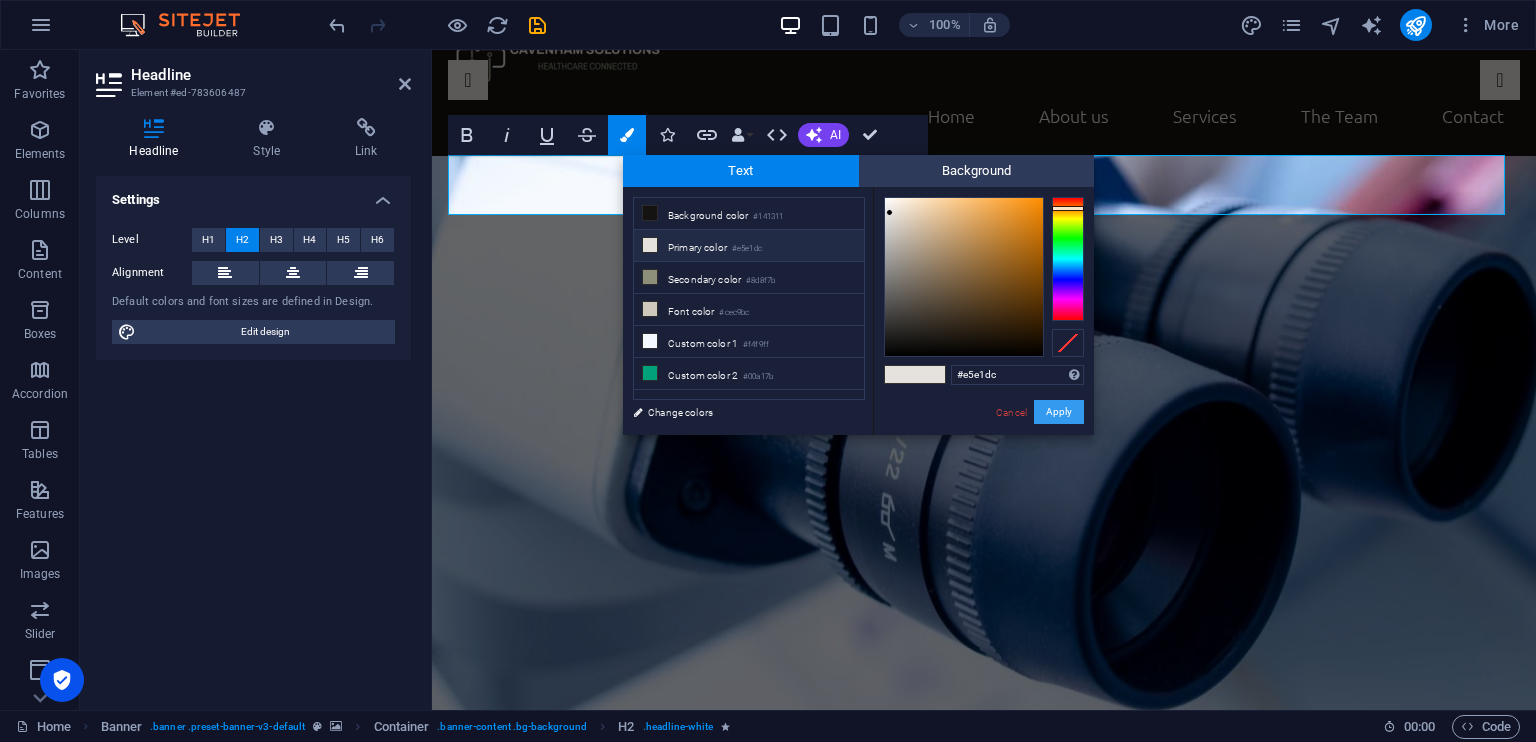 click on "Apply" at bounding box center (1059, 412) 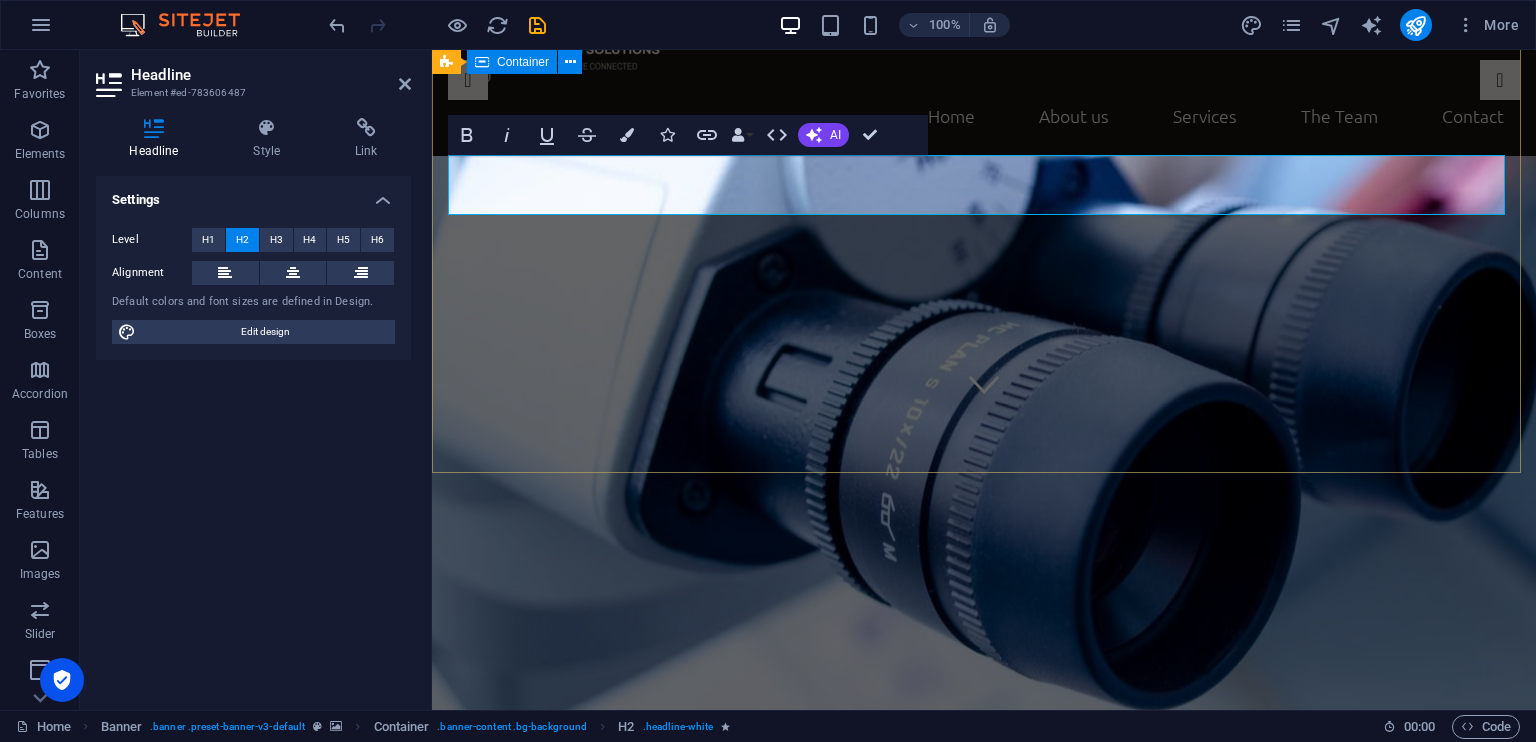 click on "Healthcare Connected" at bounding box center (984, 835) 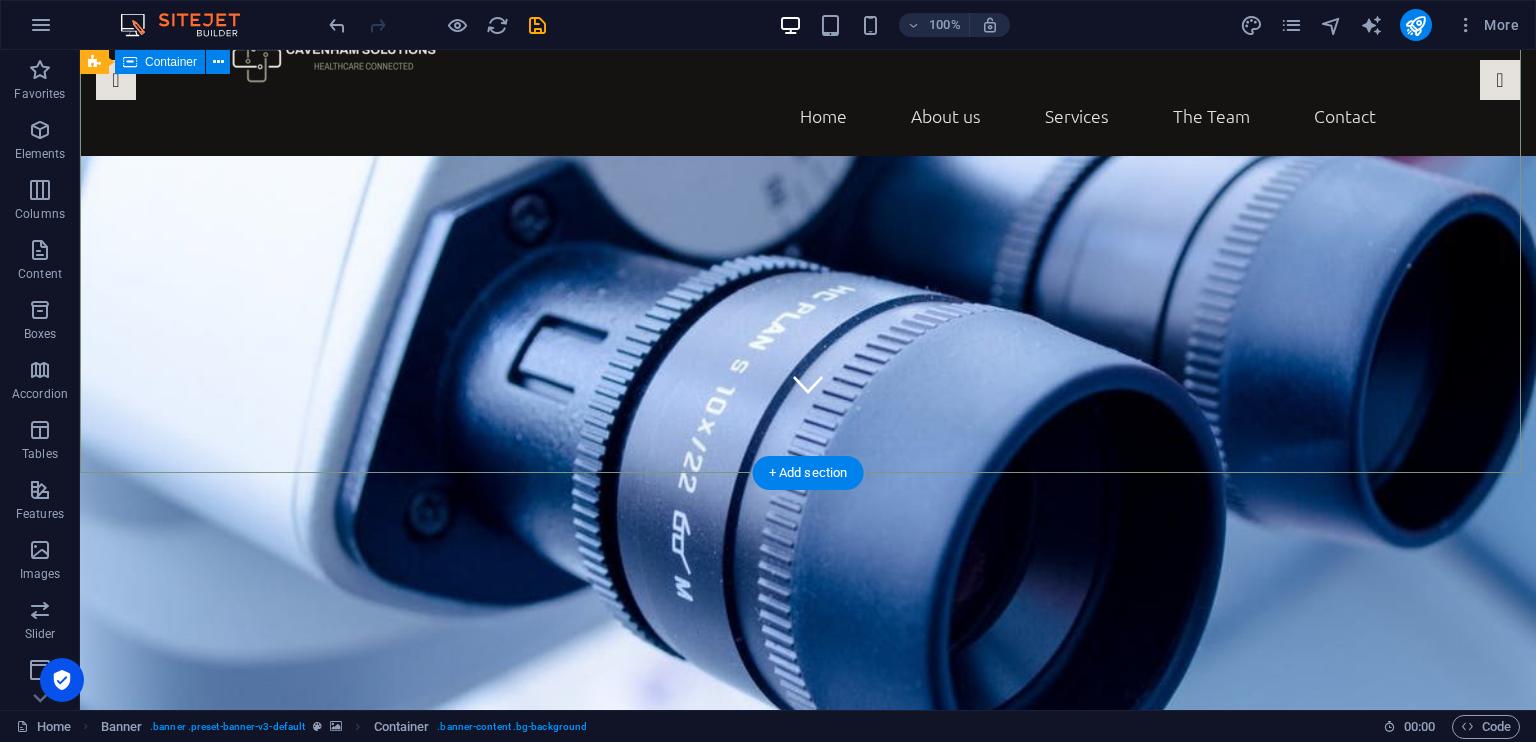 scroll, scrollTop: 107, scrollLeft: 0, axis: vertical 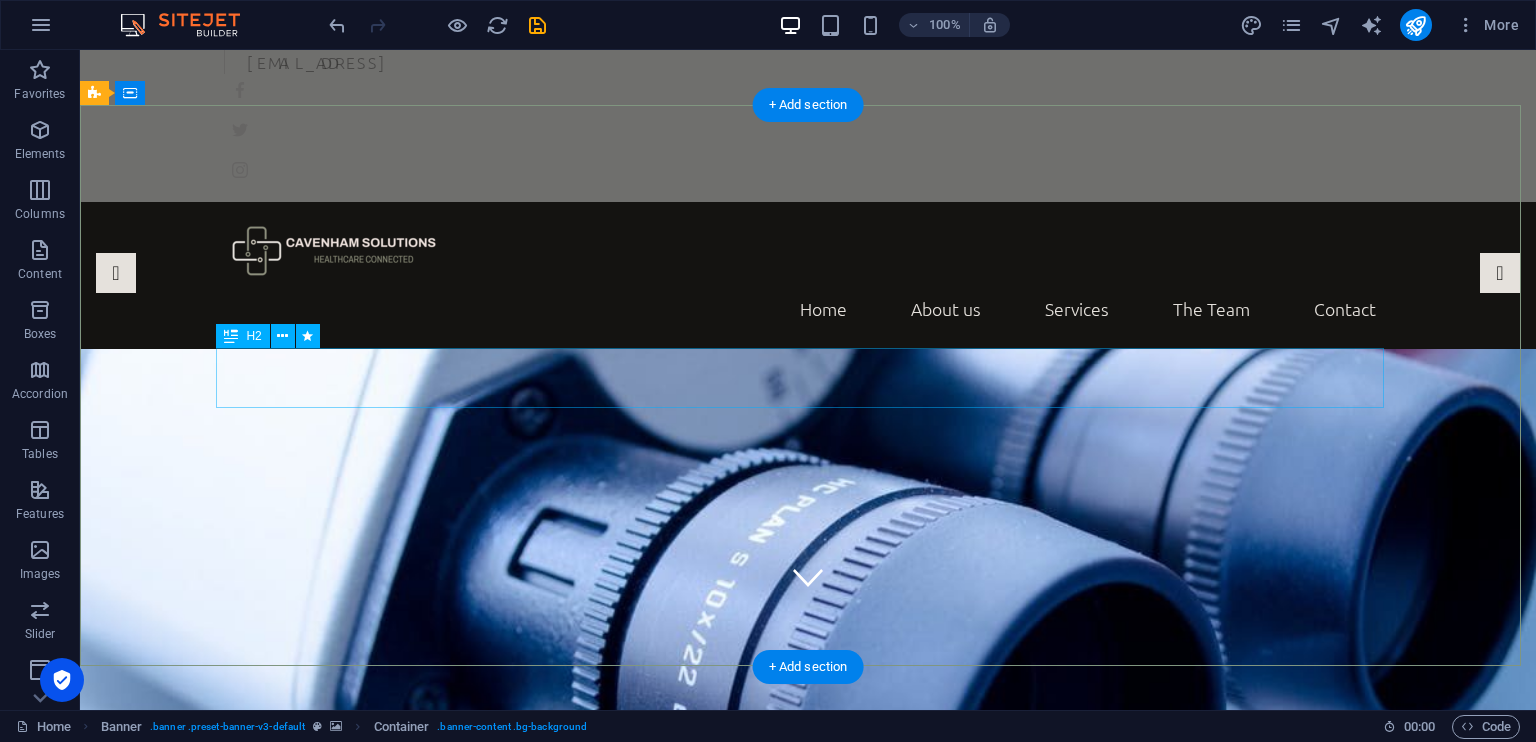 click on "Healthcare Connected" at bounding box center [808, 1020] 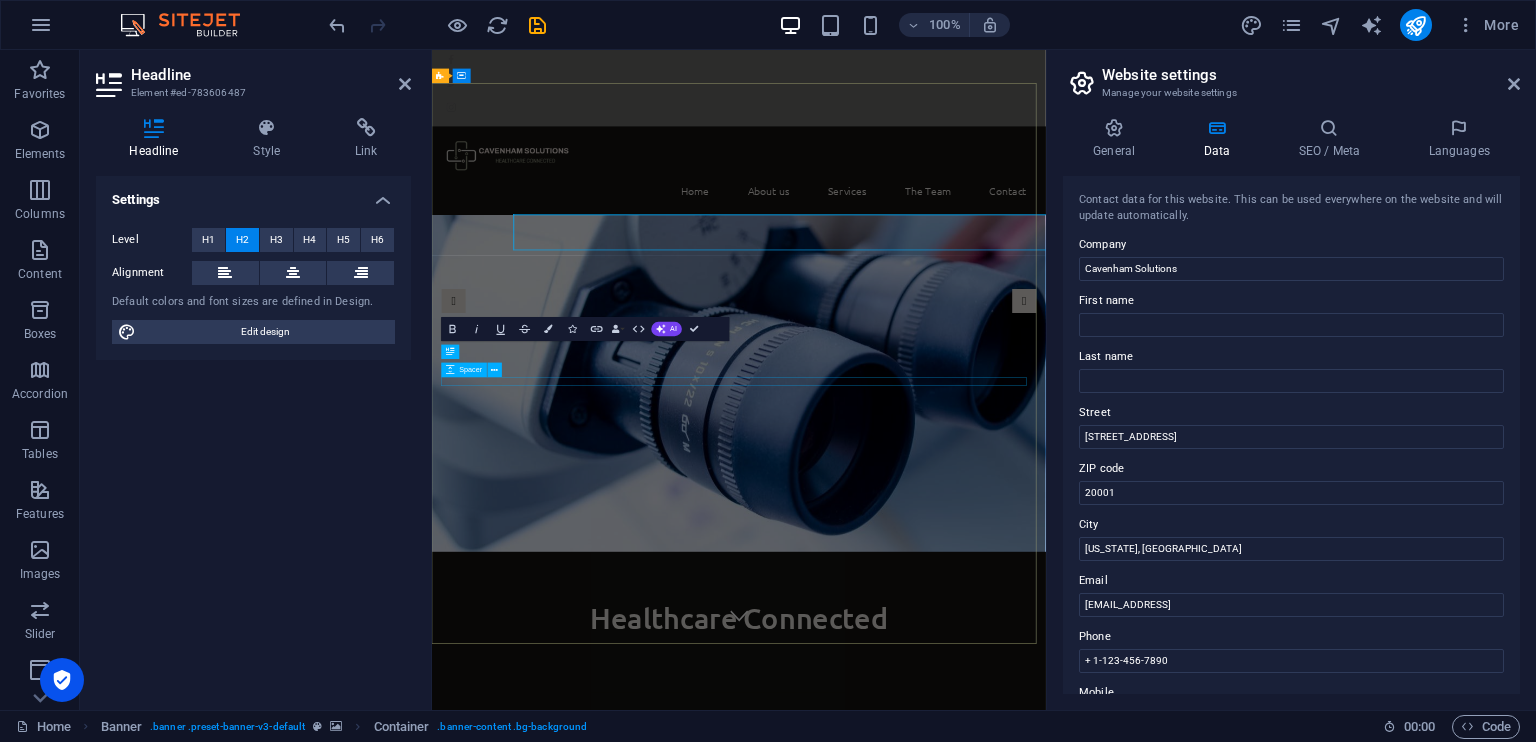 click on "Healthcare Connected" at bounding box center [943, 1004] 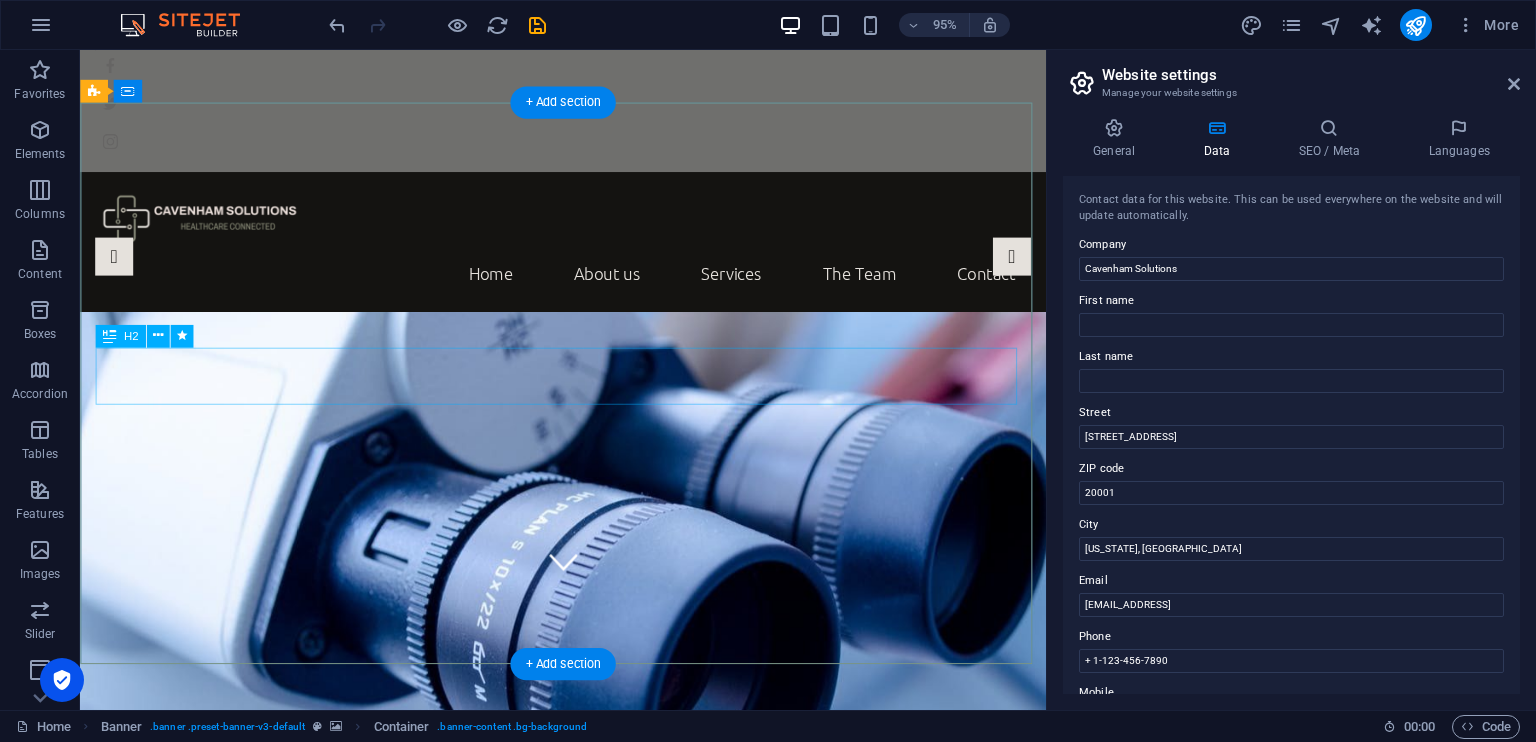 click on "Healthcare Connected" at bounding box center [588, 1026] 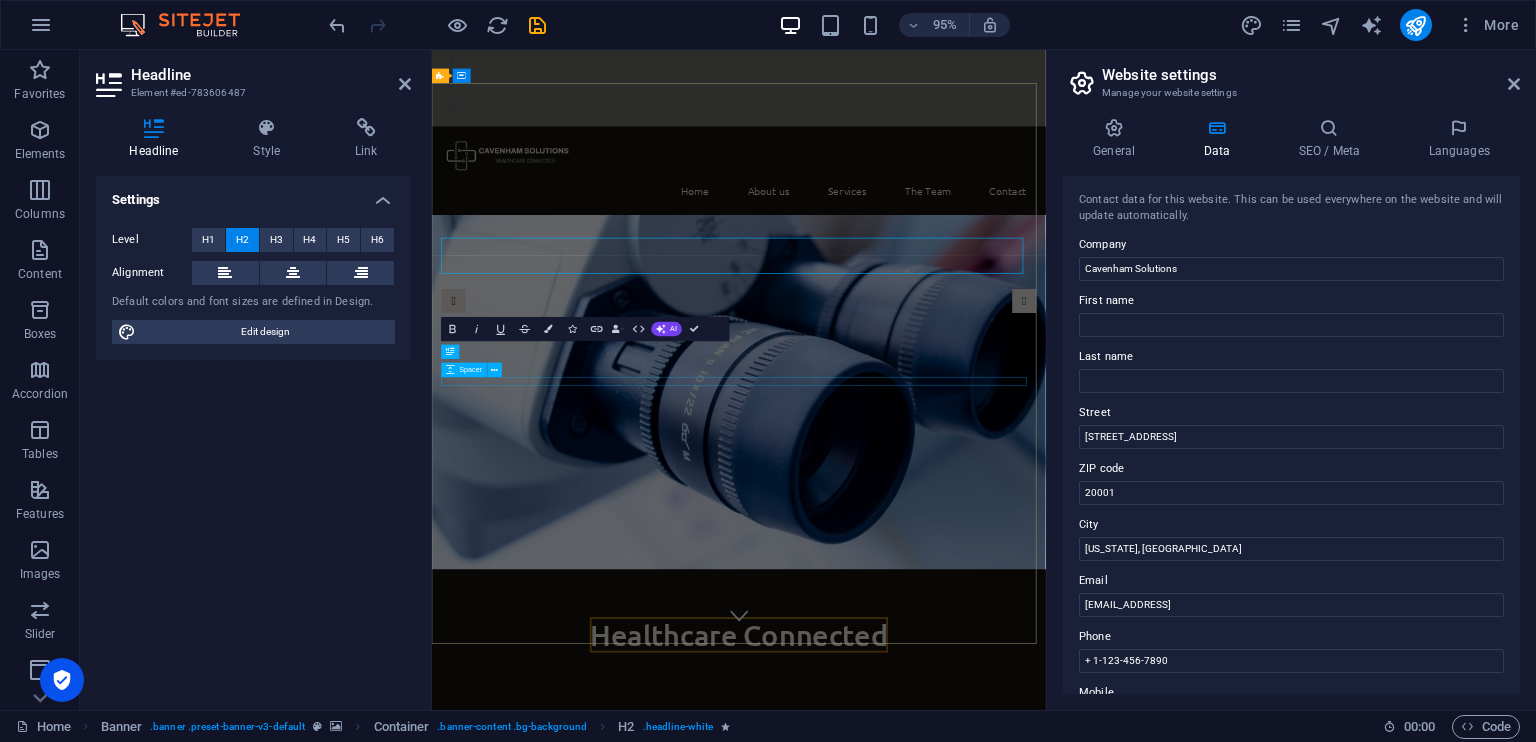 drag, startPoint x: 1334, startPoint y: 400, endPoint x: 1274, endPoint y: 604, distance: 212.64055 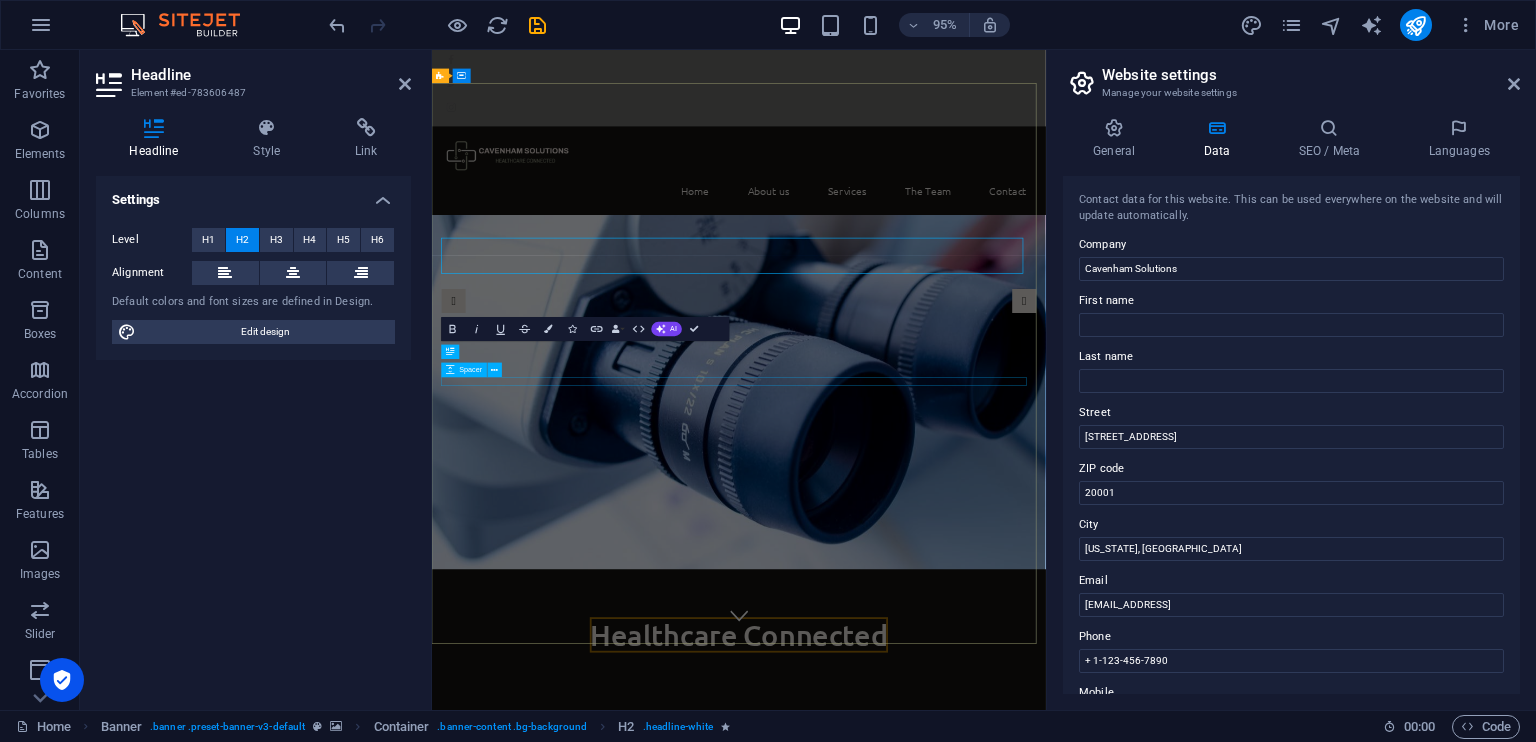 click on "Healthcare Connected" at bounding box center [943, 1033] 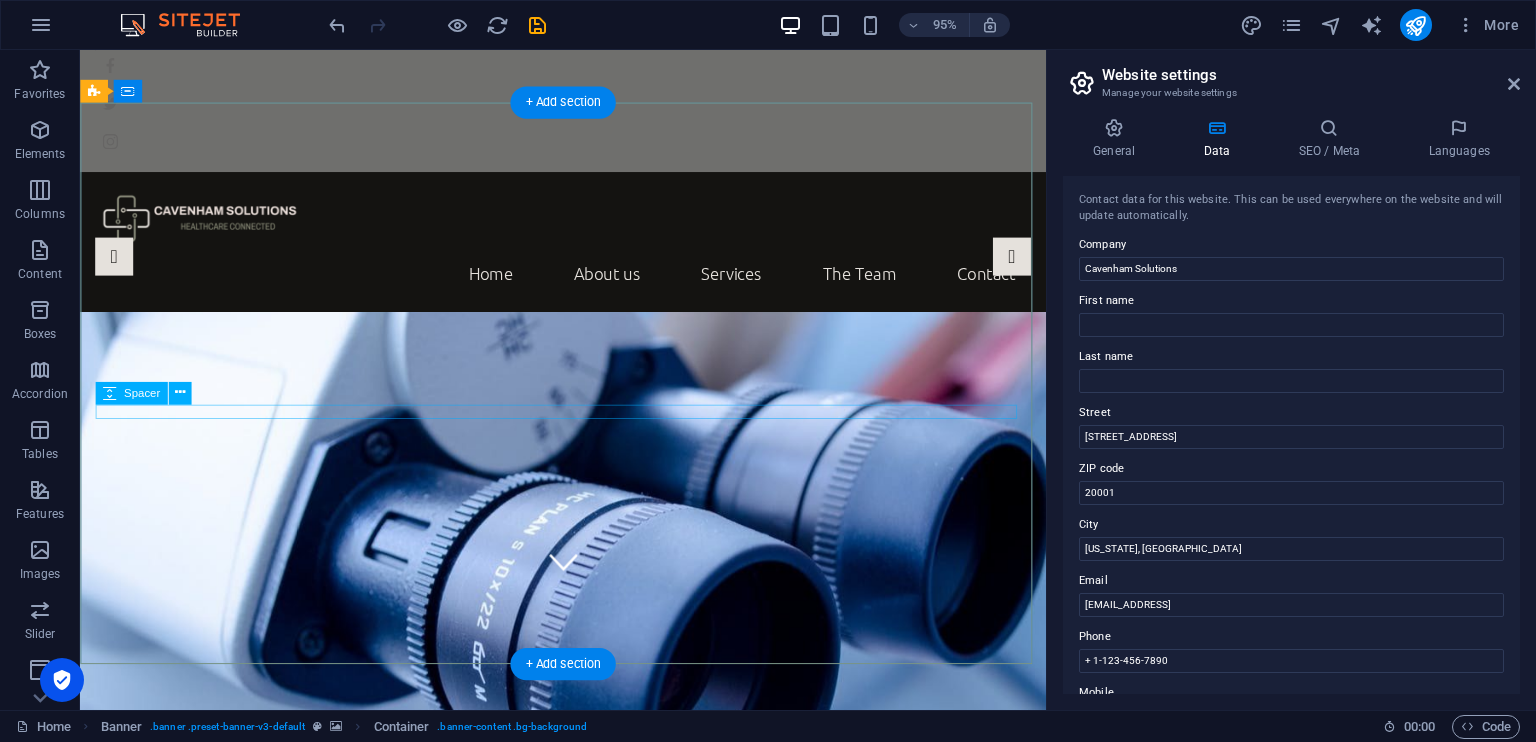 click on "Healthcare Connected" at bounding box center (588, 1025) 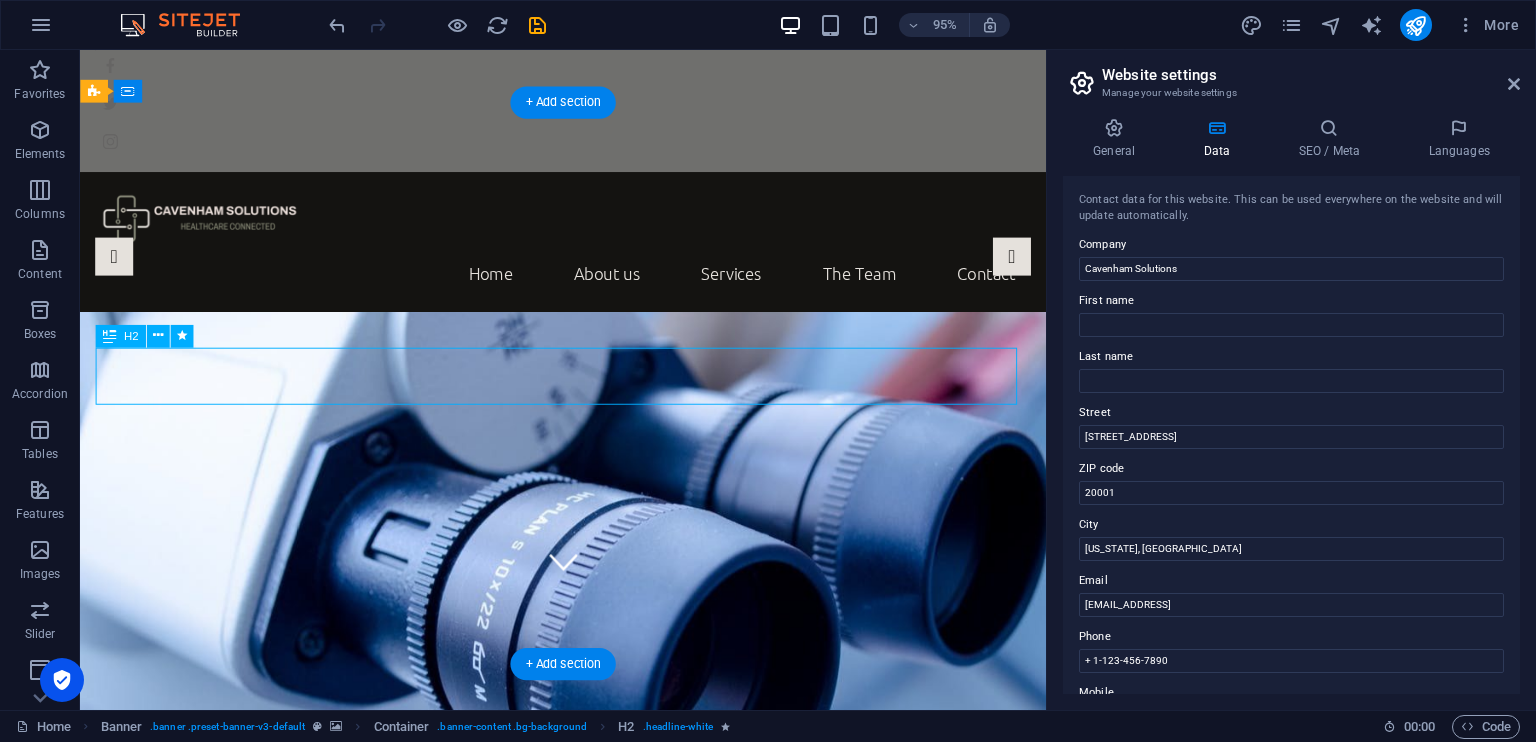 click on "Healthcare Connected" at bounding box center (588, 1025) 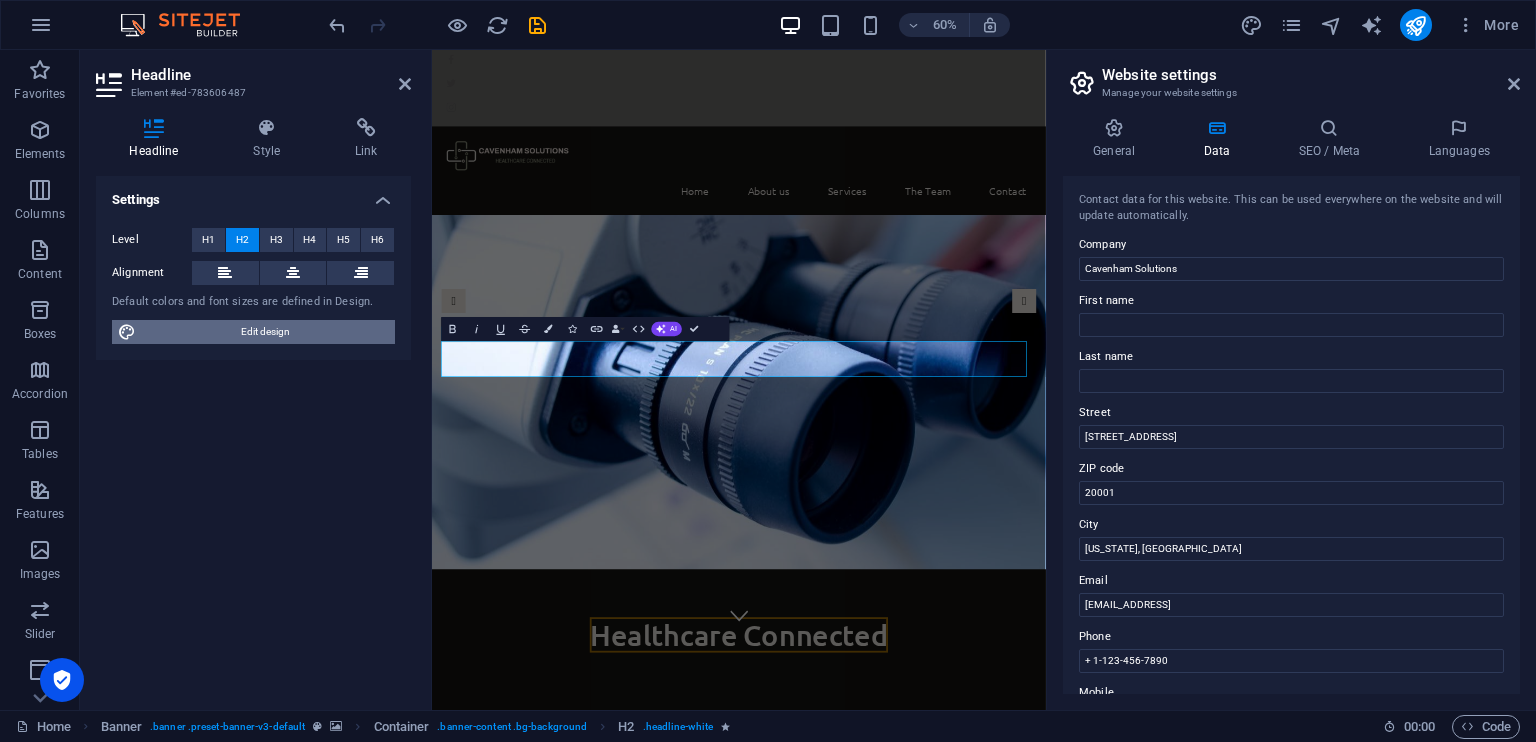 click on "Edit design" at bounding box center [265, 332] 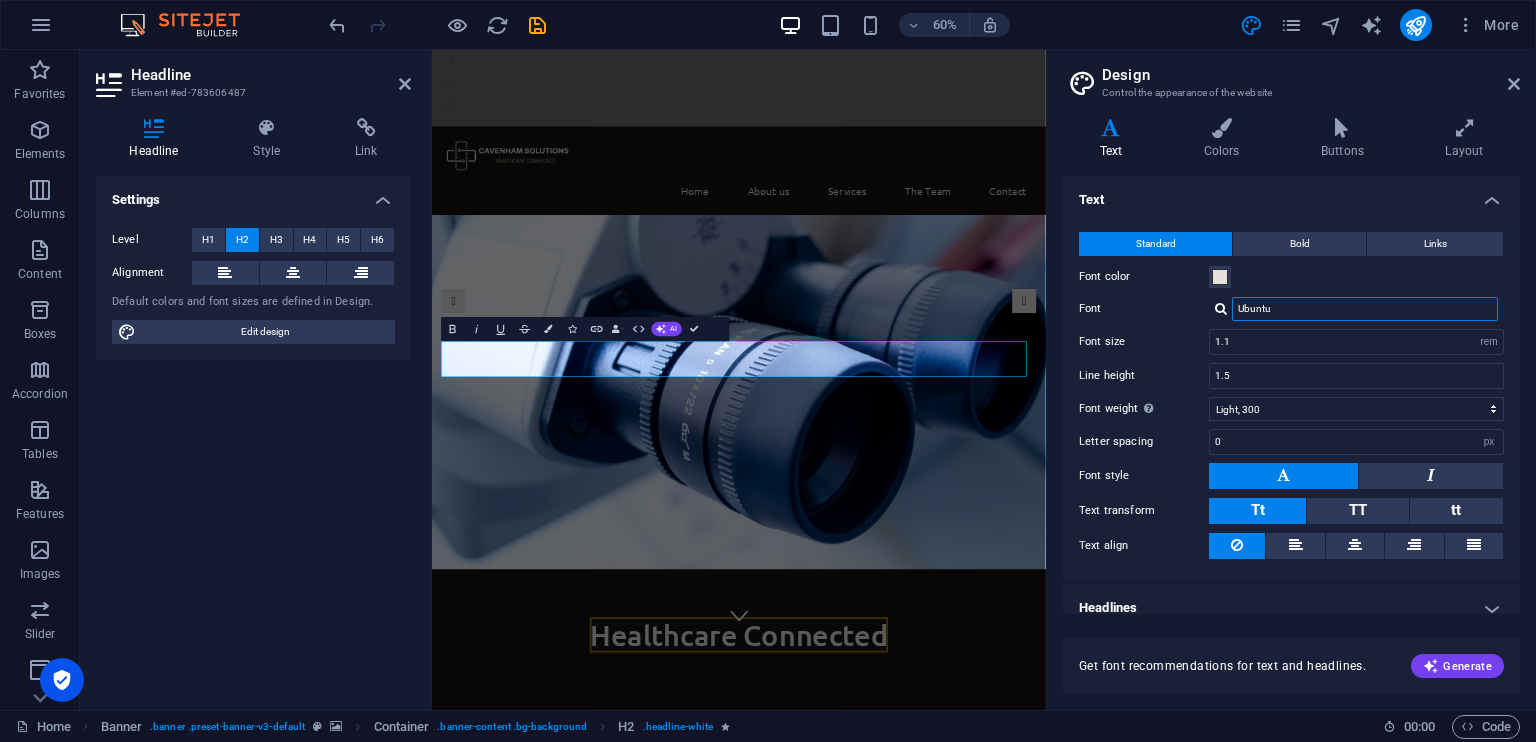 click on "Ubuntu" at bounding box center [1365, 309] 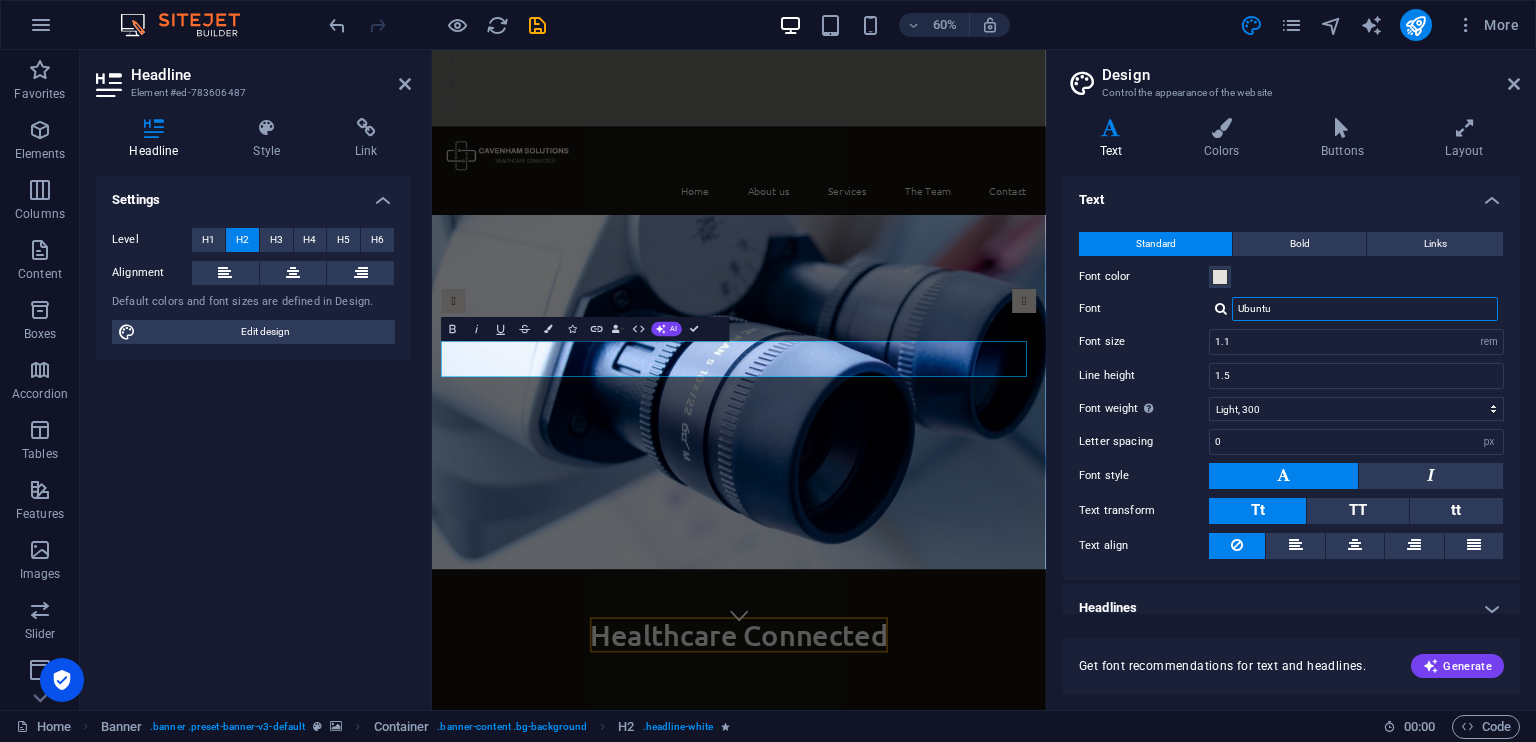 click on "Ubuntu" at bounding box center (1365, 309) 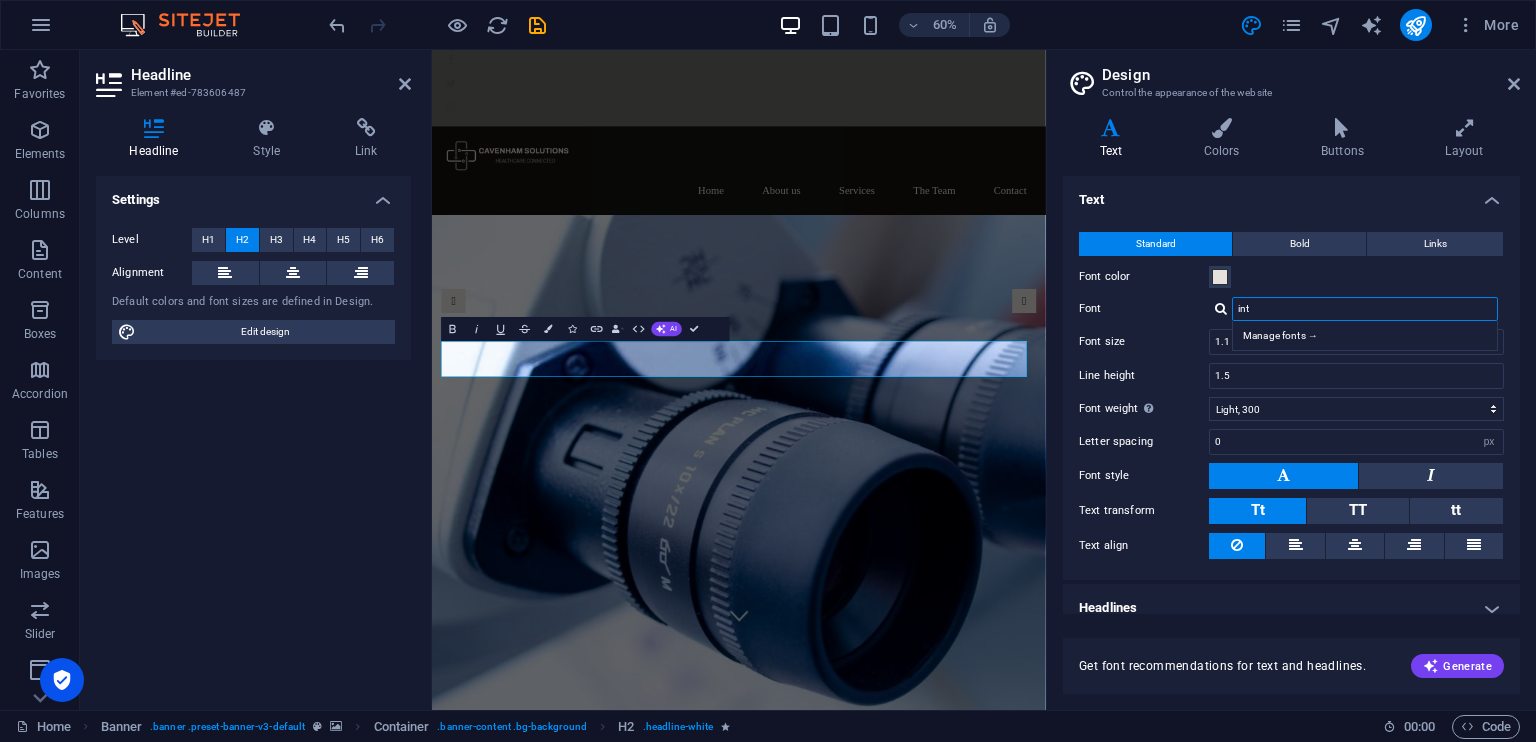 scroll, scrollTop: 107, scrollLeft: 0, axis: vertical 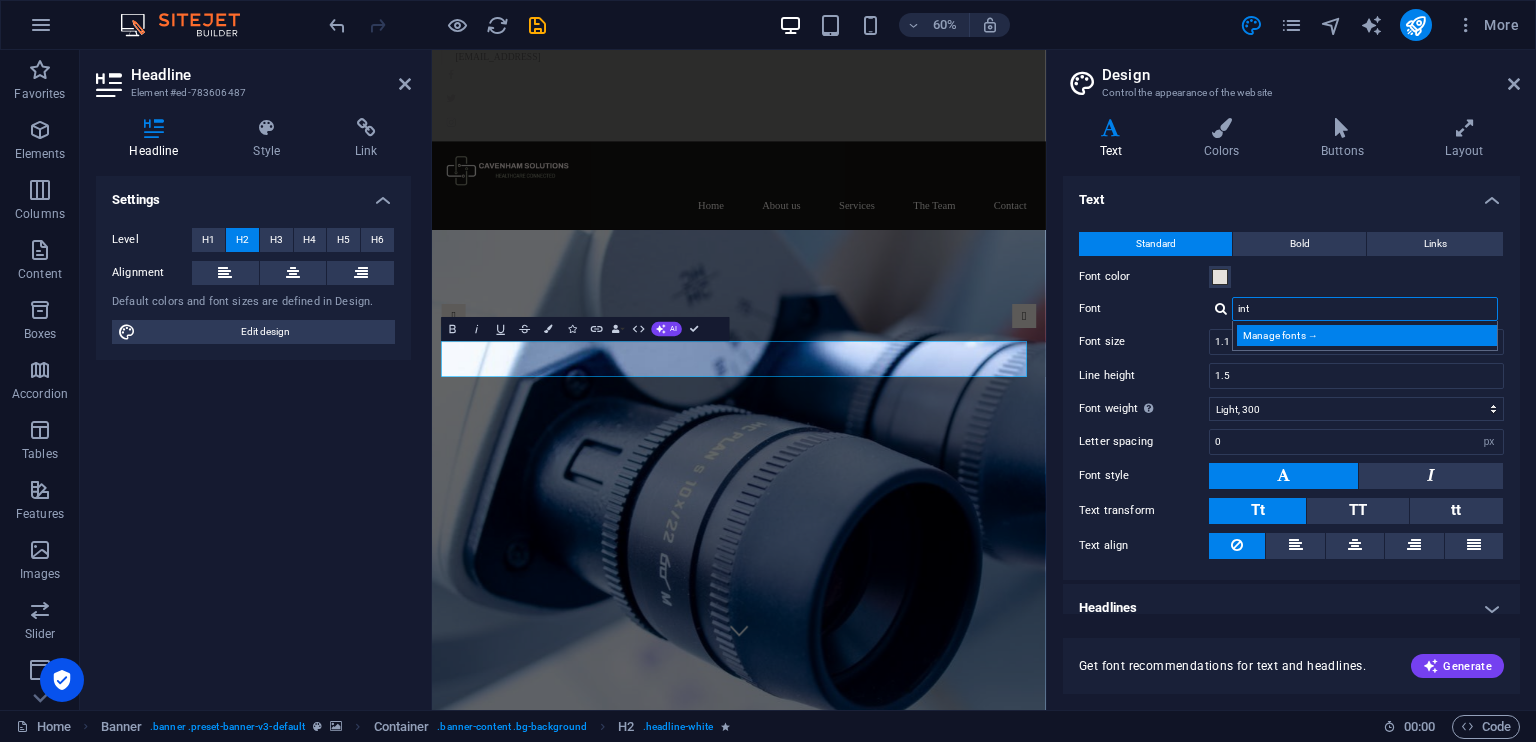 type on "int" 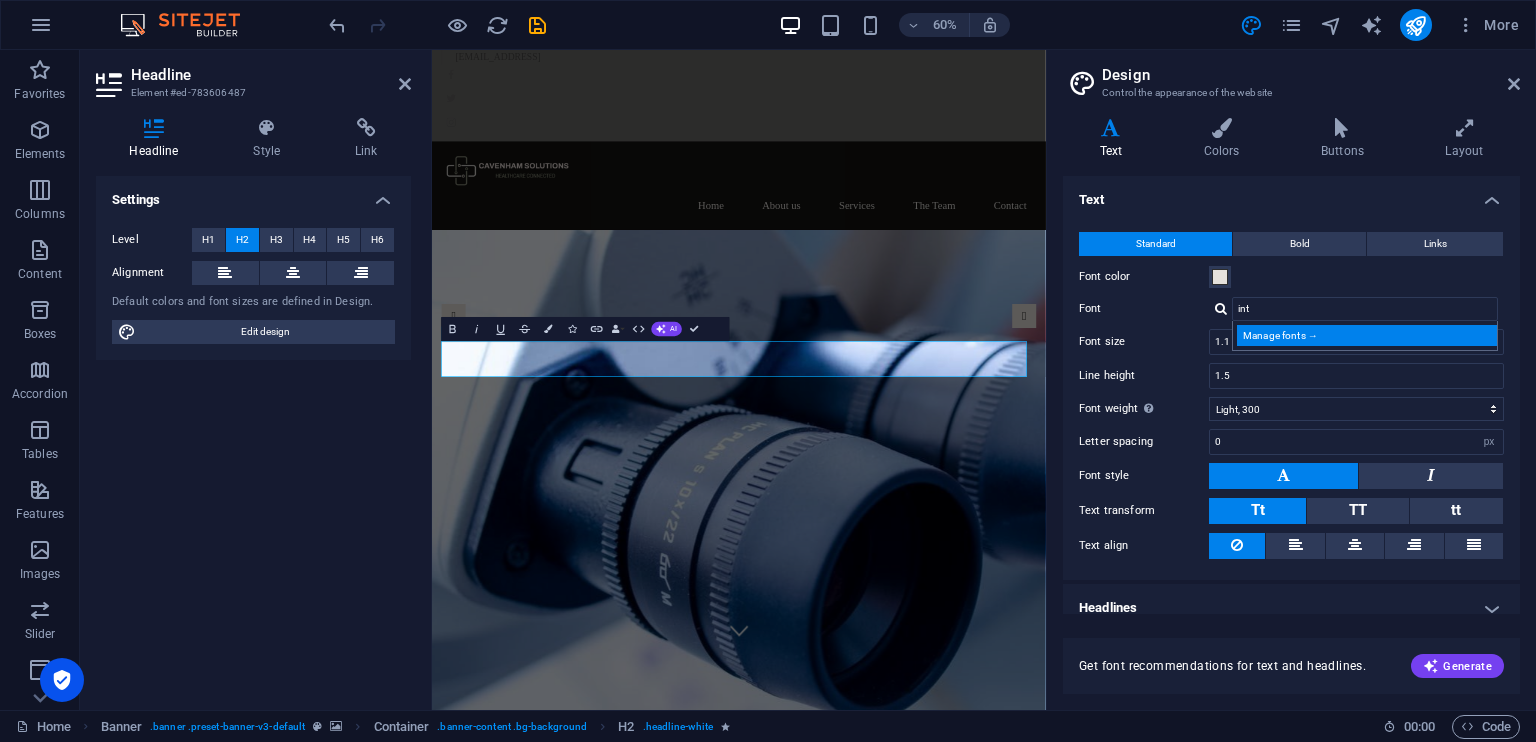 click on "Manage fonts →" at bounding box center (1369, 335) 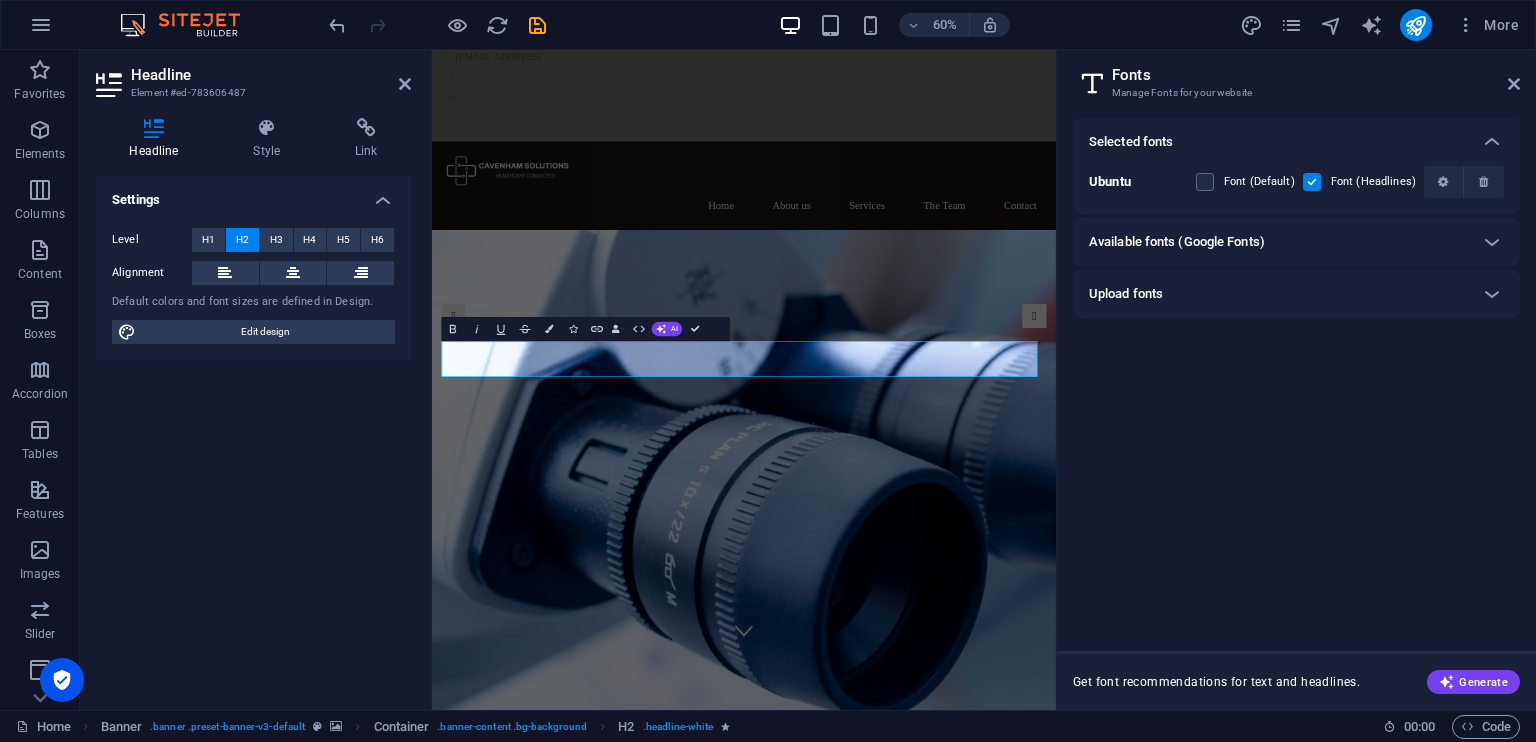 click on "Available fonts (Google Fonts)" at bounding box center (1278, 242) 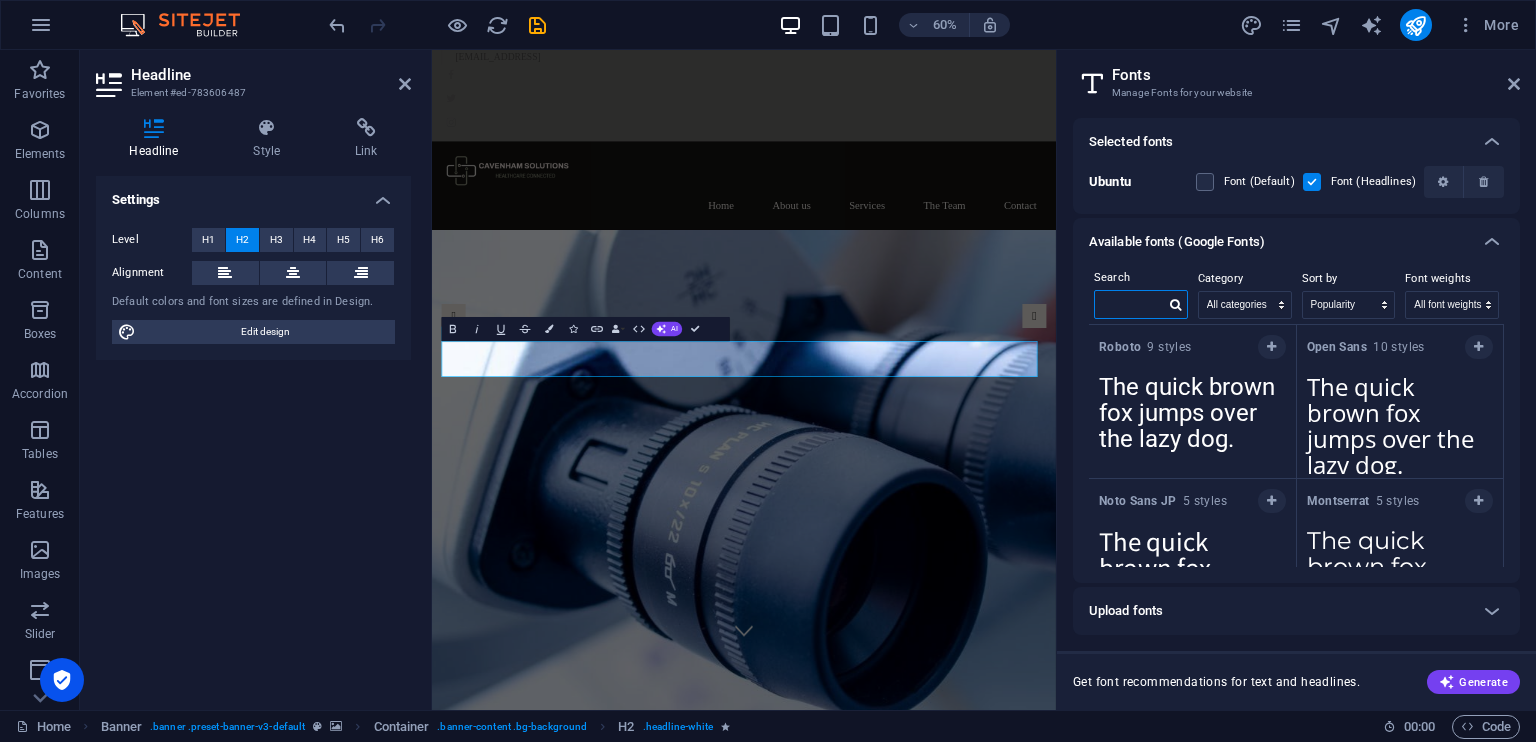 click at bounding box center [1130, 304] 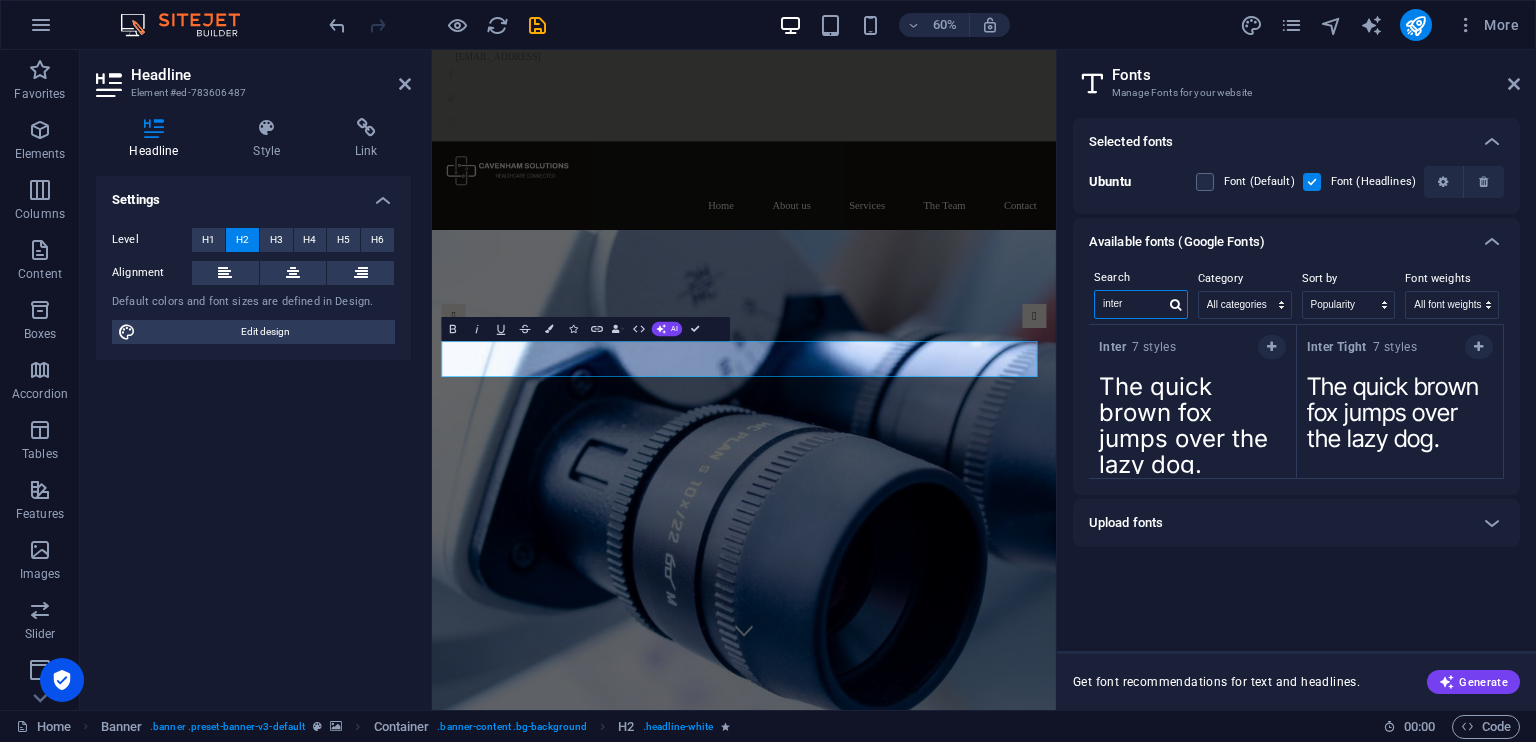 type on "inter" 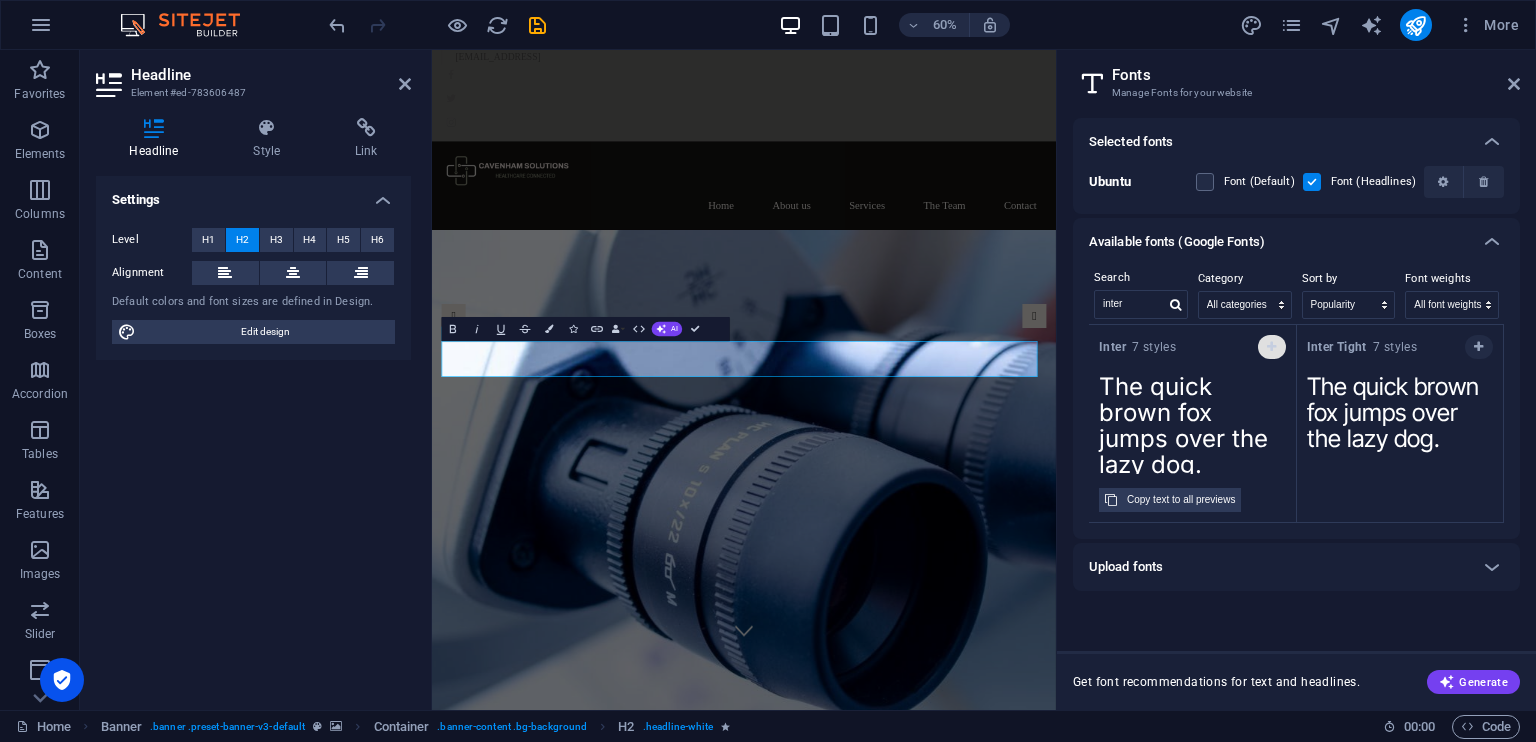 click at bounding box center (1271, 347) 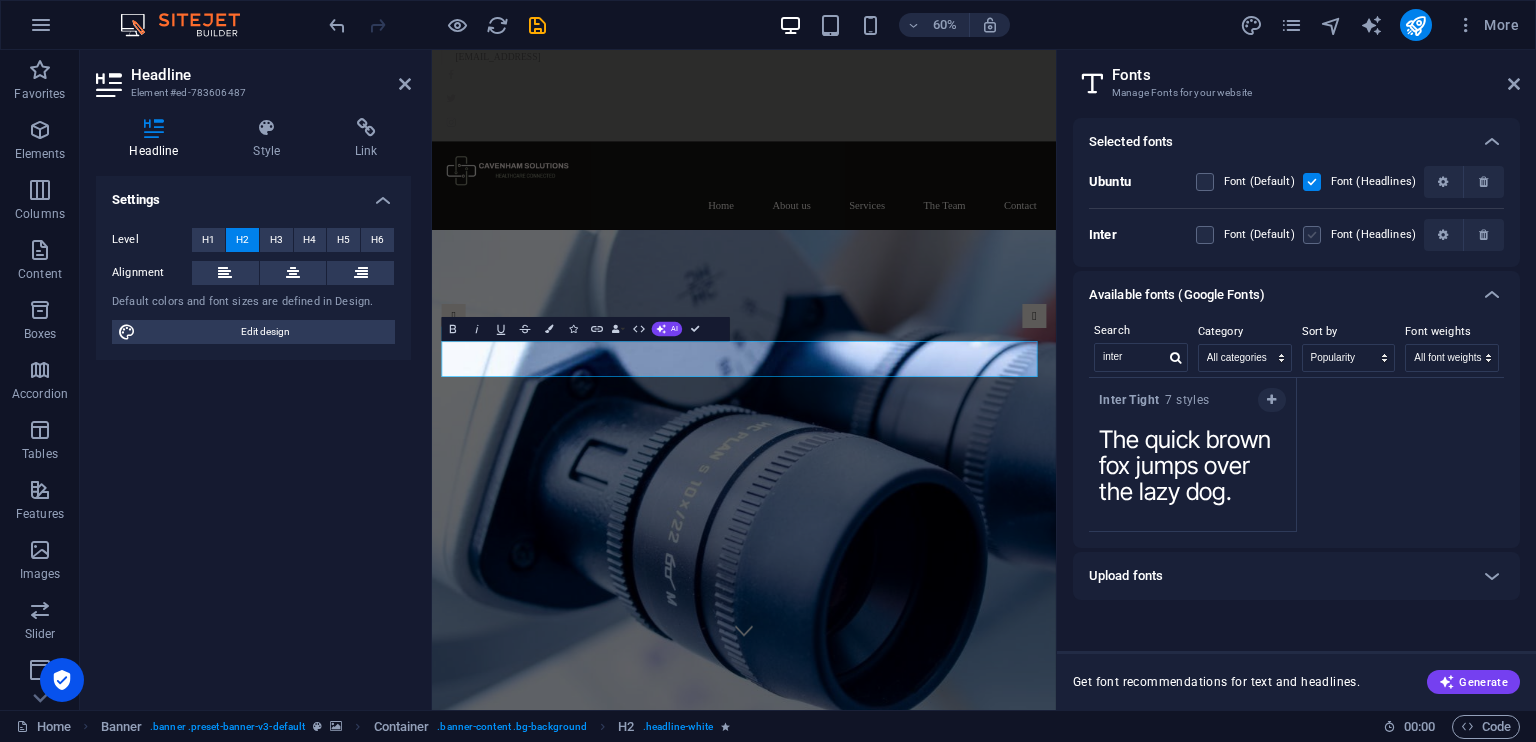 click at bounding box center (1312, 235) 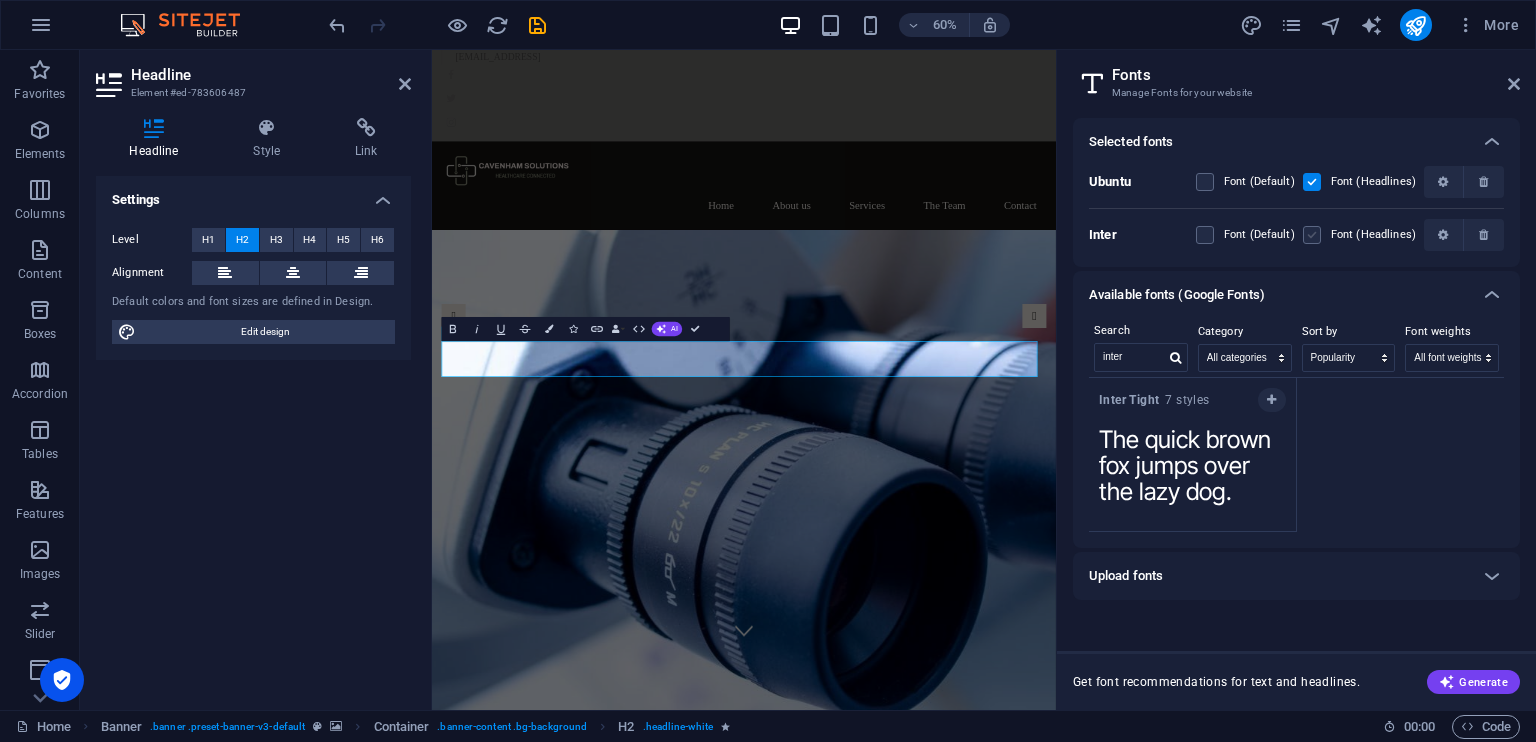 click at bounding box center [0, 0] 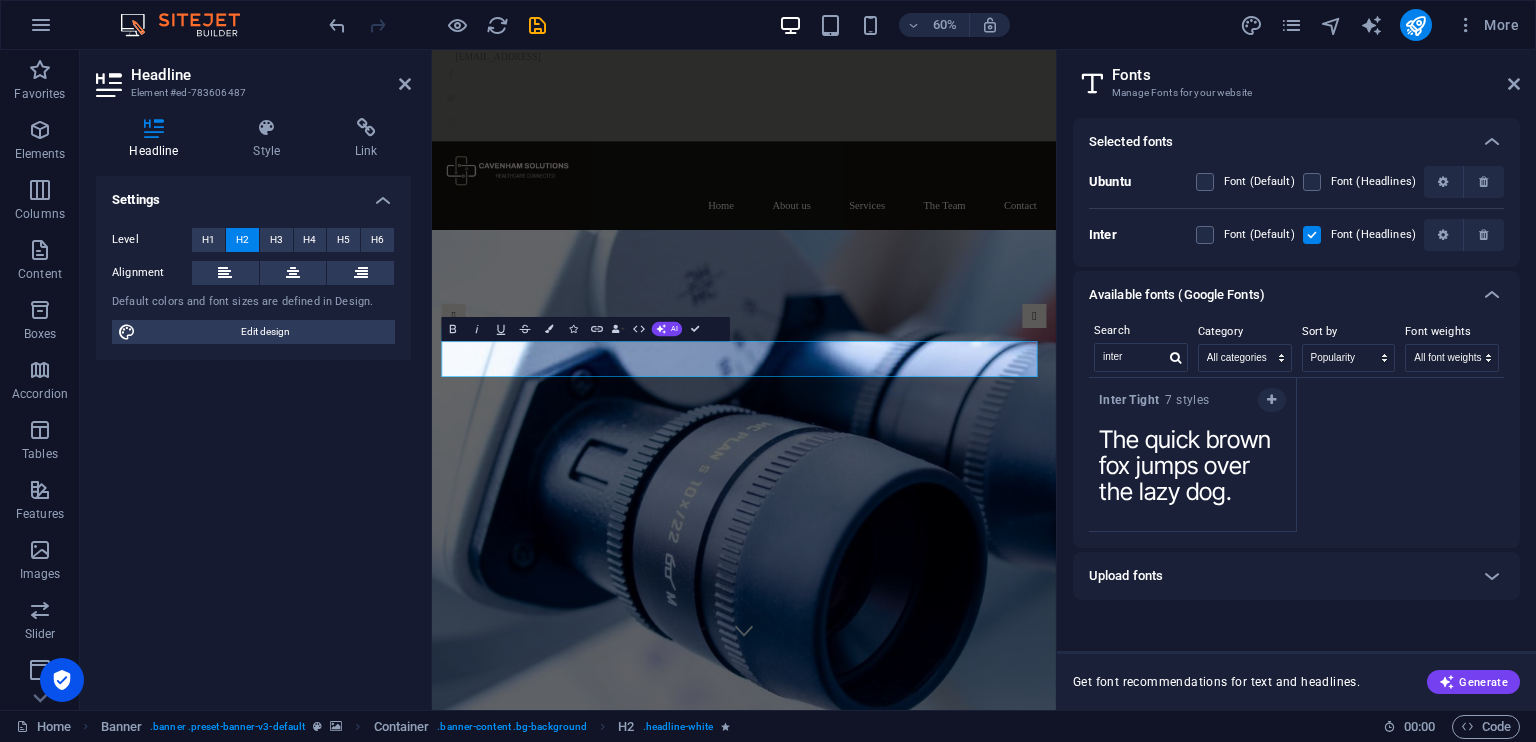 click on "Healthcare Connected" at bounding box center (952, 1402) 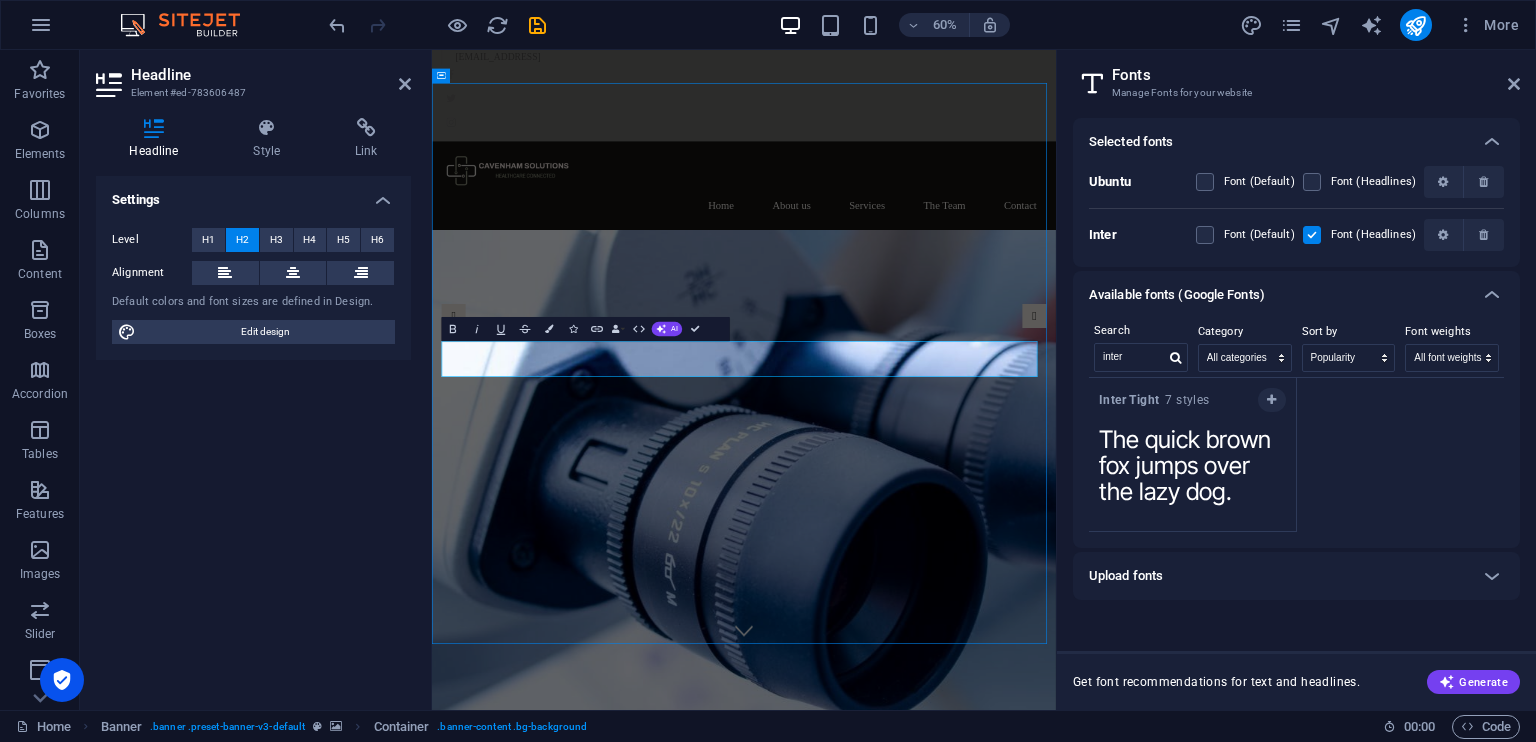 scroll, scrollTop: 131, scrollLeft: 0, axis: vertical 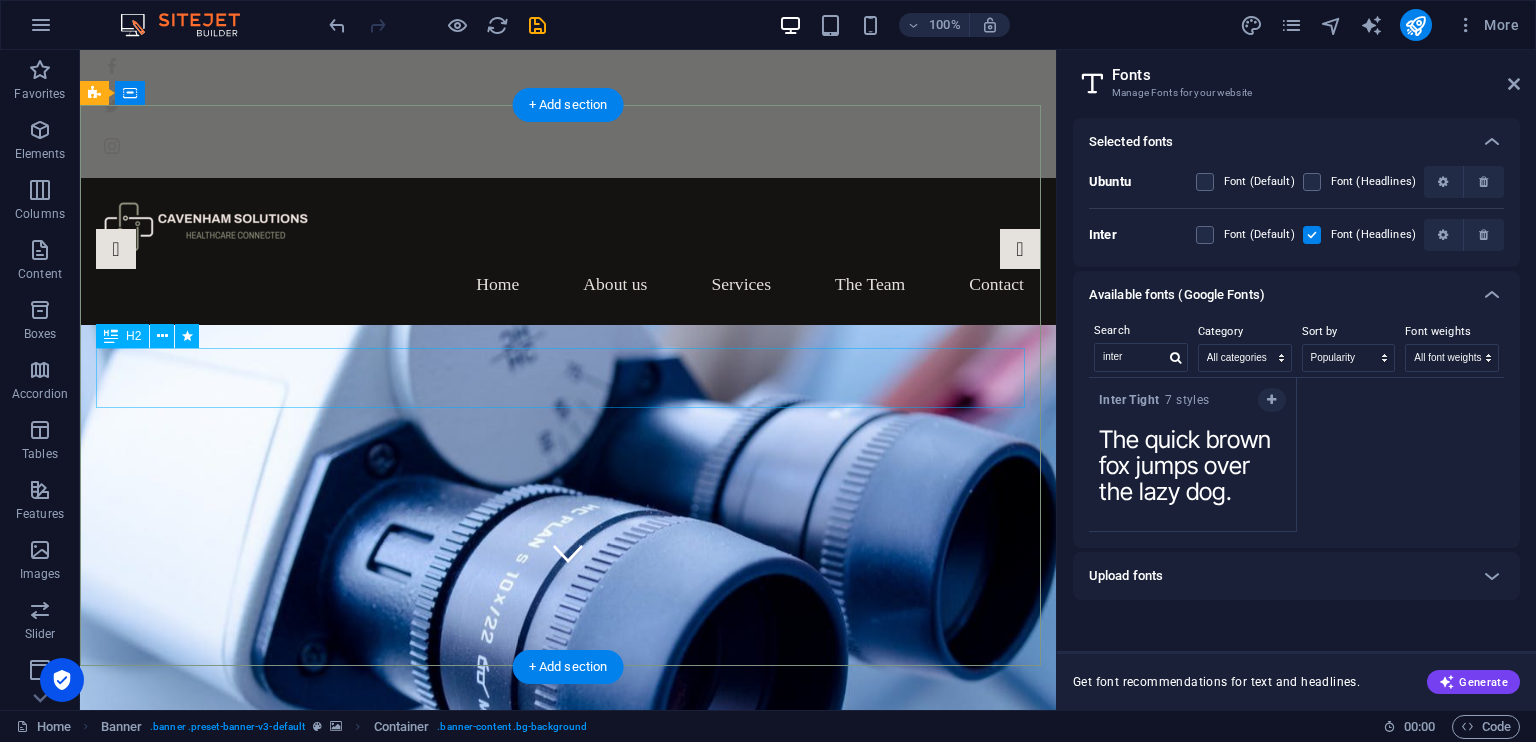 click on "Healthcare Connected" at bounding box center [568, 996] 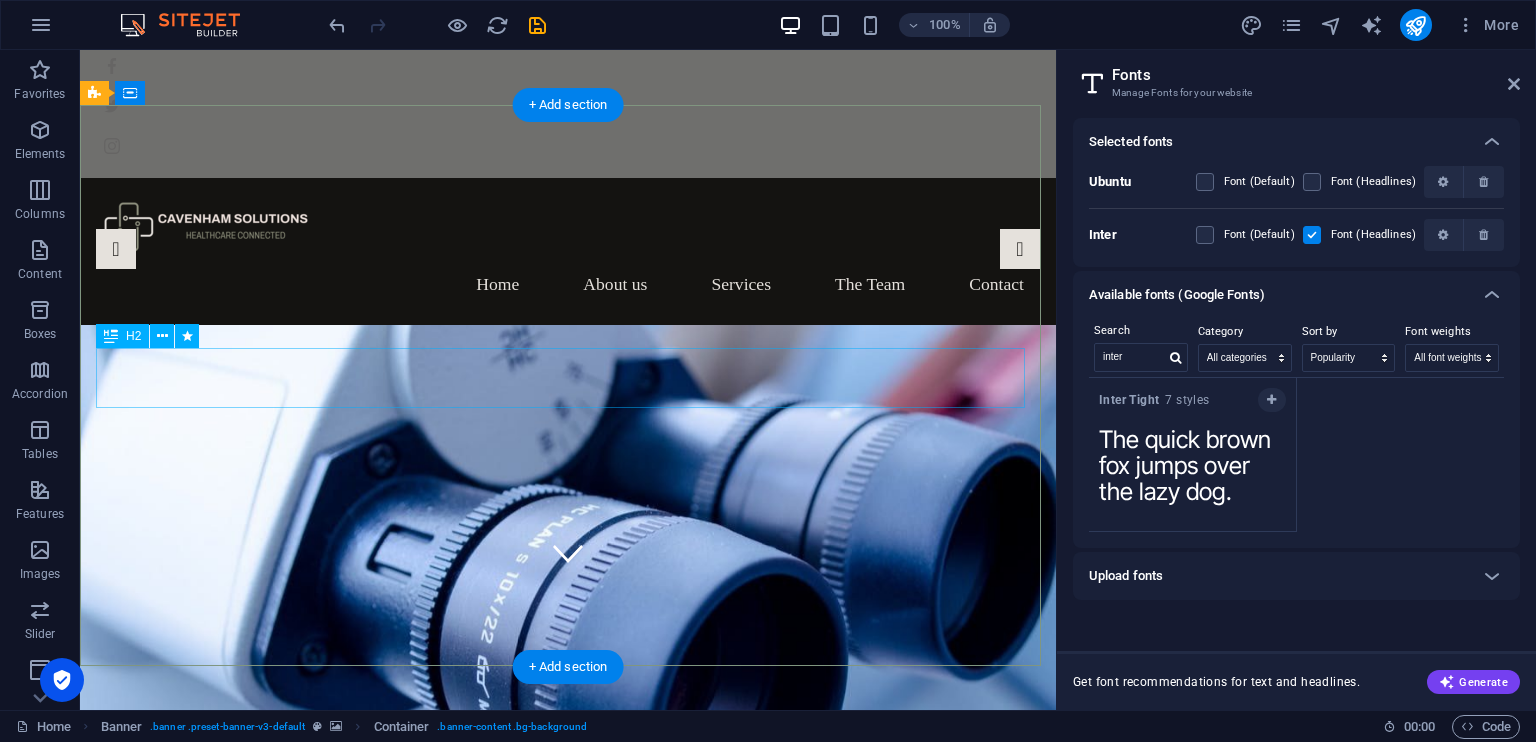 drag, startPoint x: 739, startPoint y: 371, endPoint x: 591, endPoint y: 586, distance: 261.01532 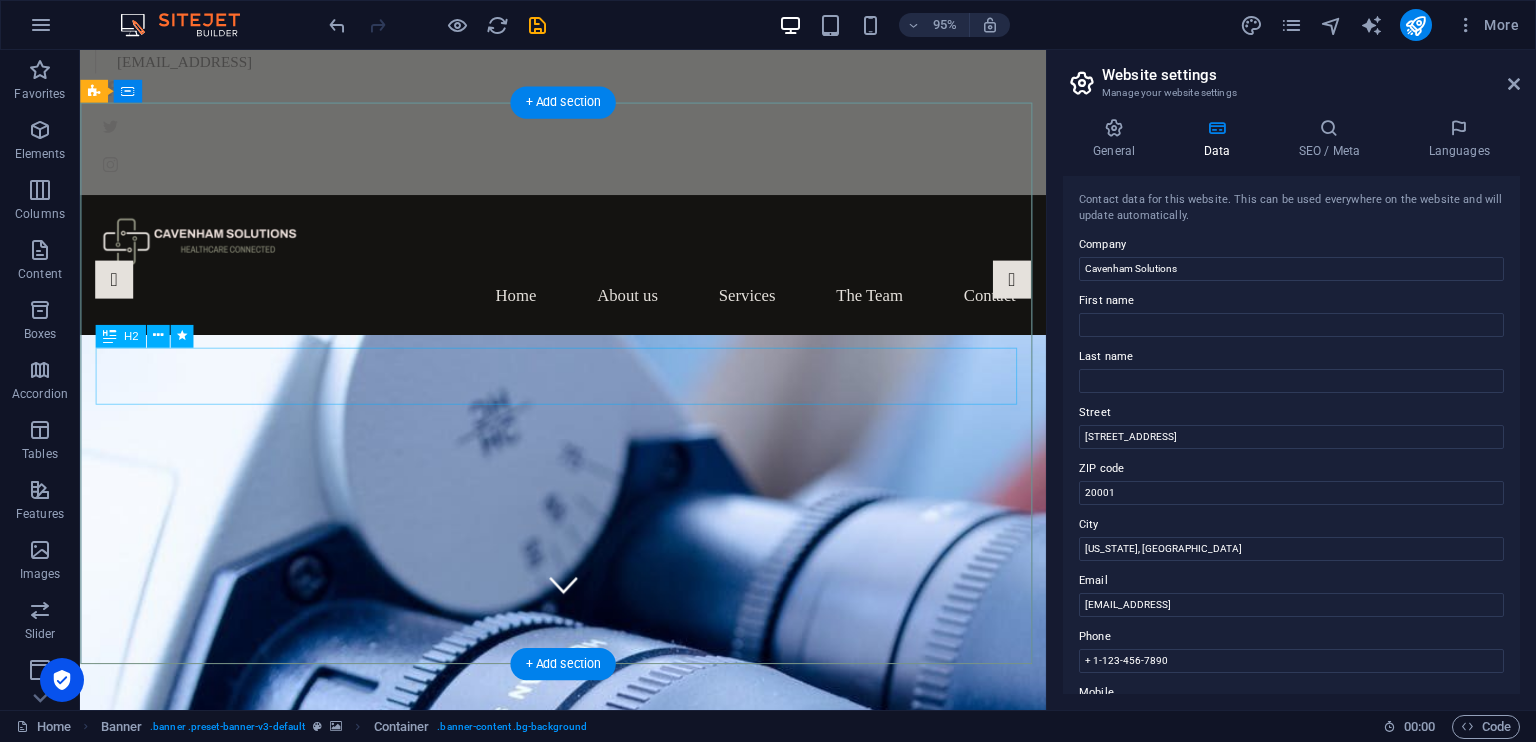 click on "Healthcare Connected" at bounding box center [588, 1394] 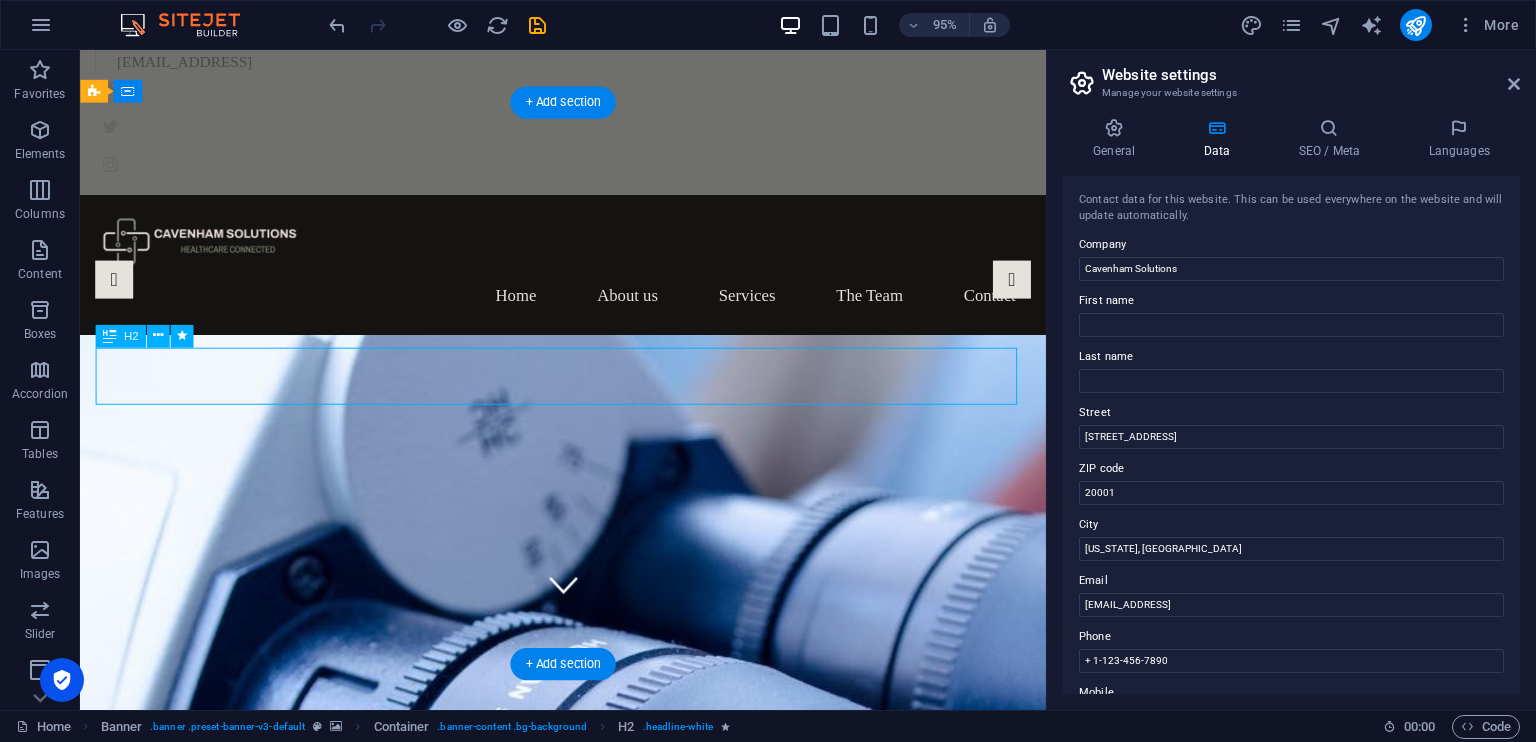 click on "Healthcare Connected" at bounding box center (588, 1394) 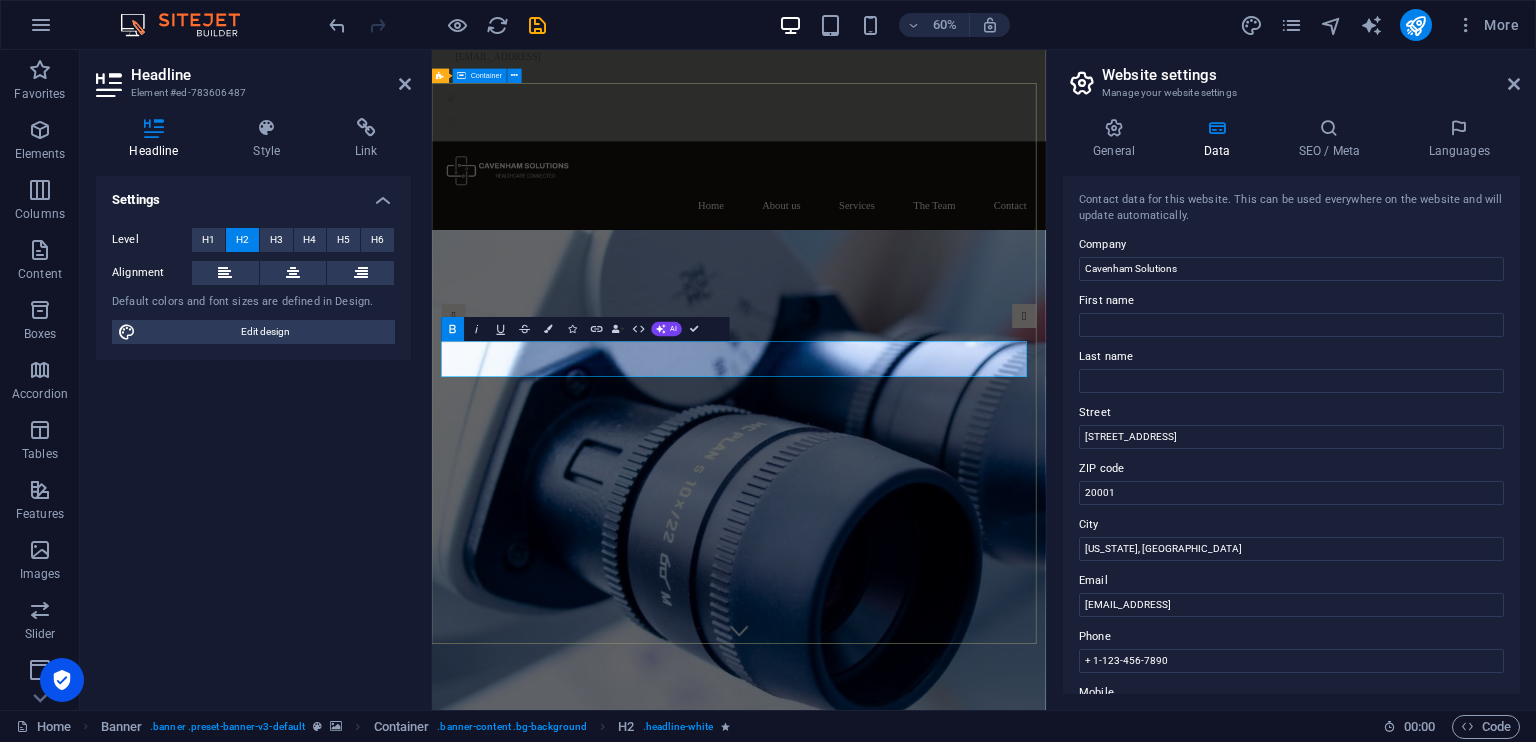 click on "Healthcare Connected" at bounding box center [943, 1402] 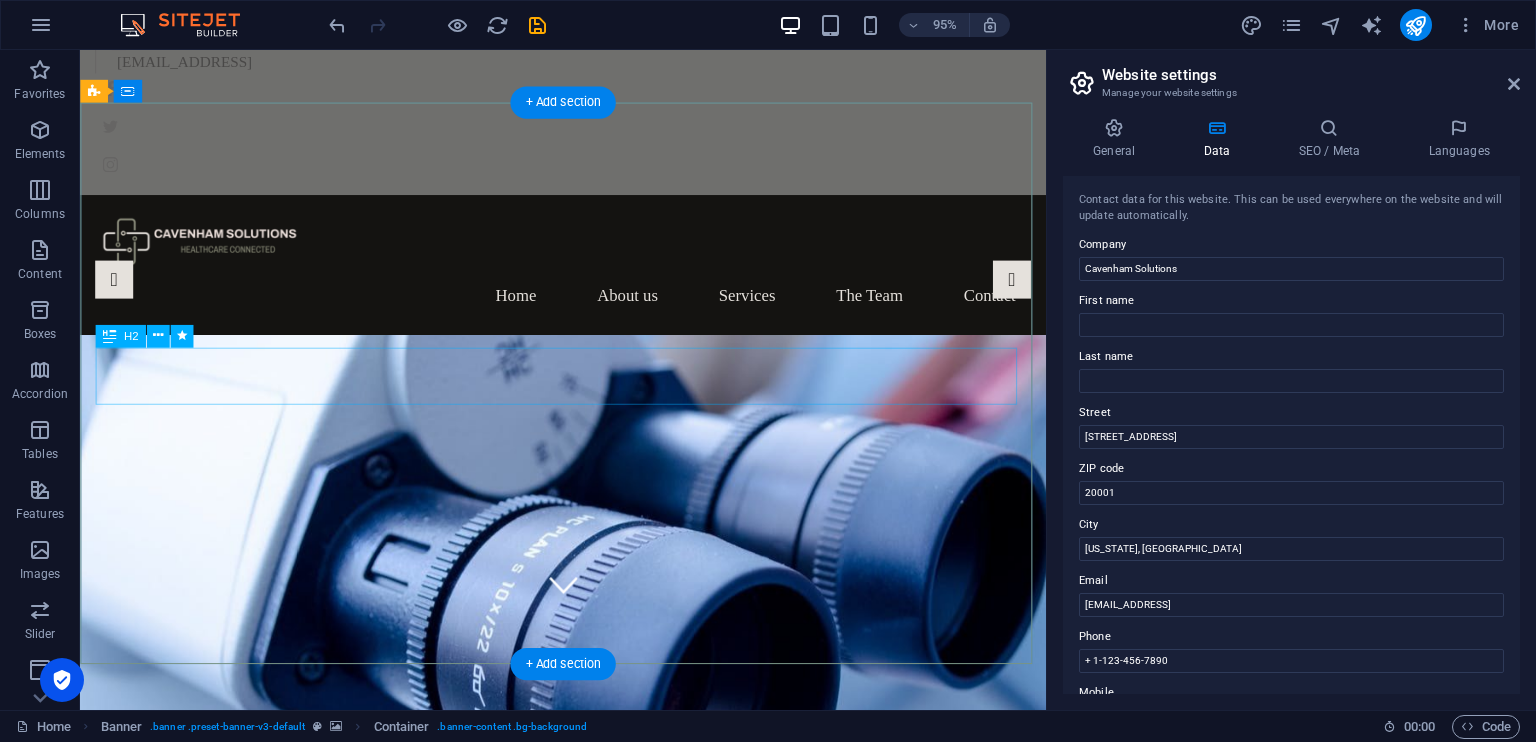 click on "Healthcare Connected" at bounding box center [588, 1050] 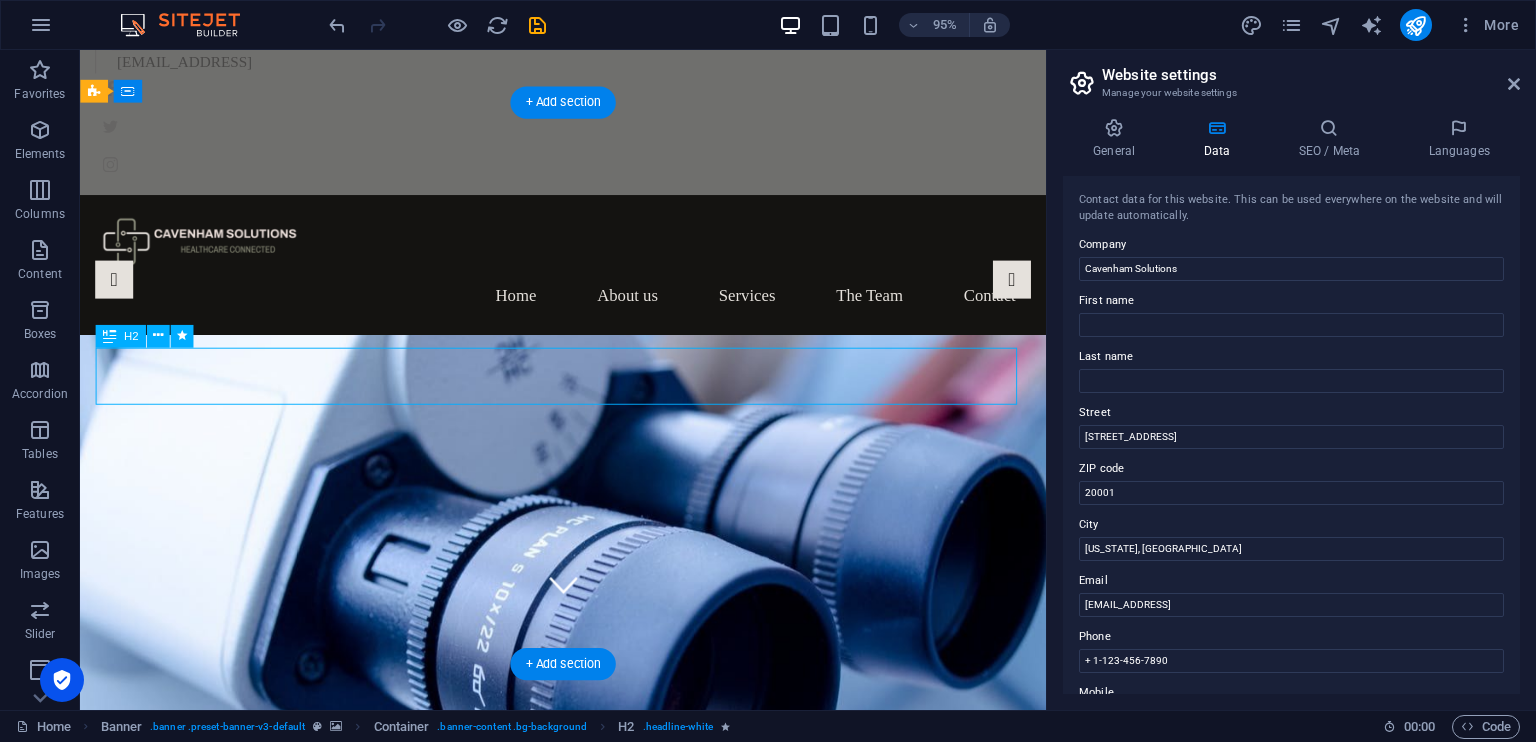 click on "Healthcare Connected" at bounding box center [588, 1050] 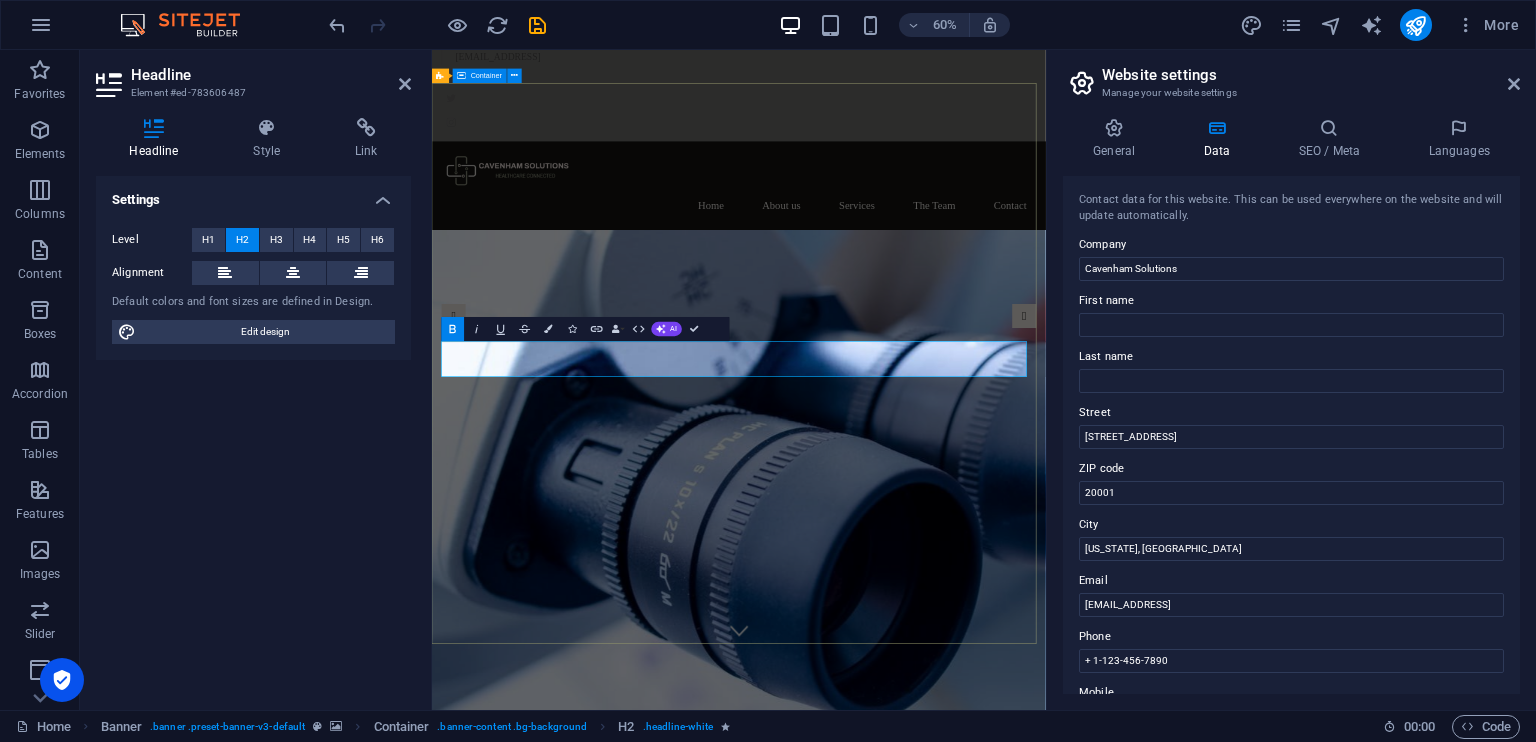 type 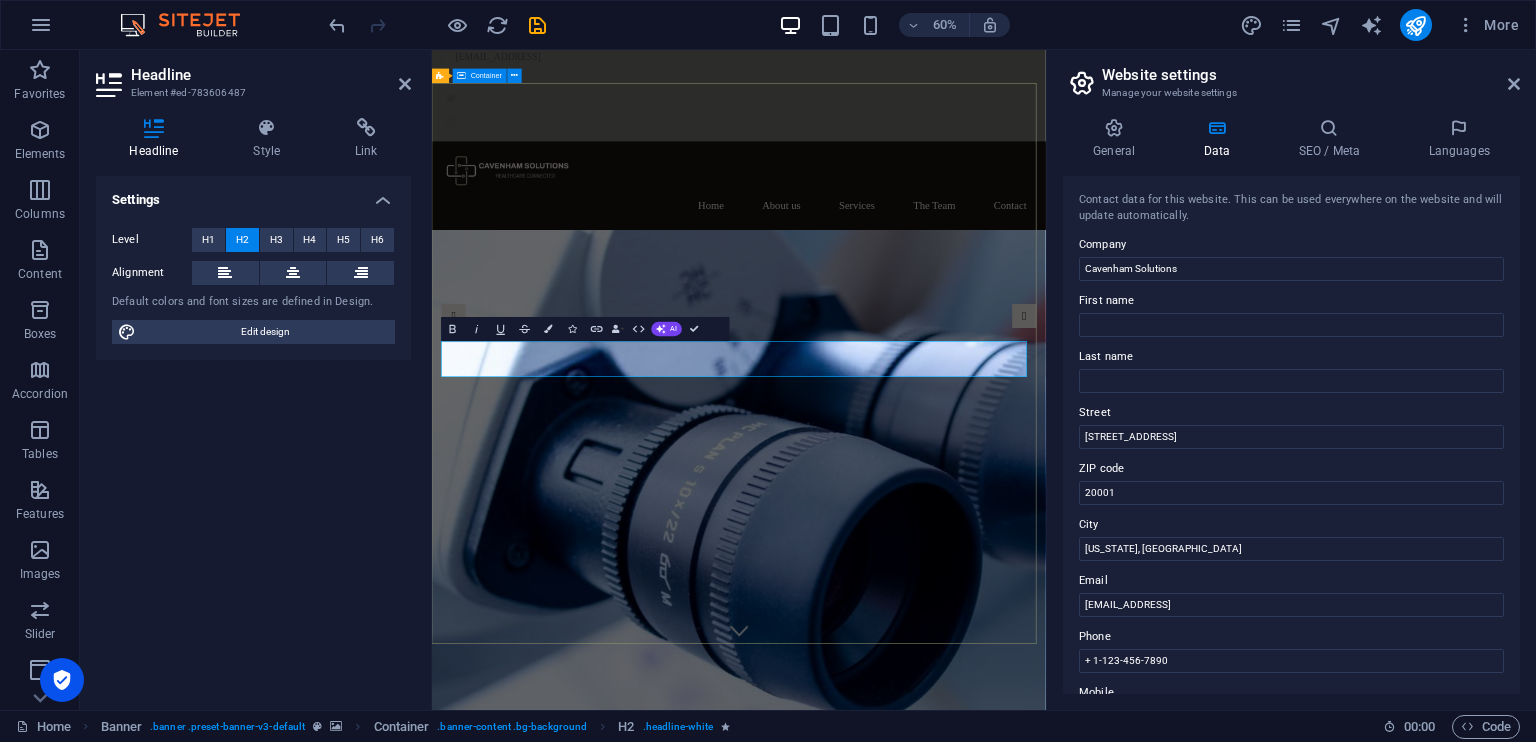 click on "Healthcare Connected ." at bounding box center (943, 1402) 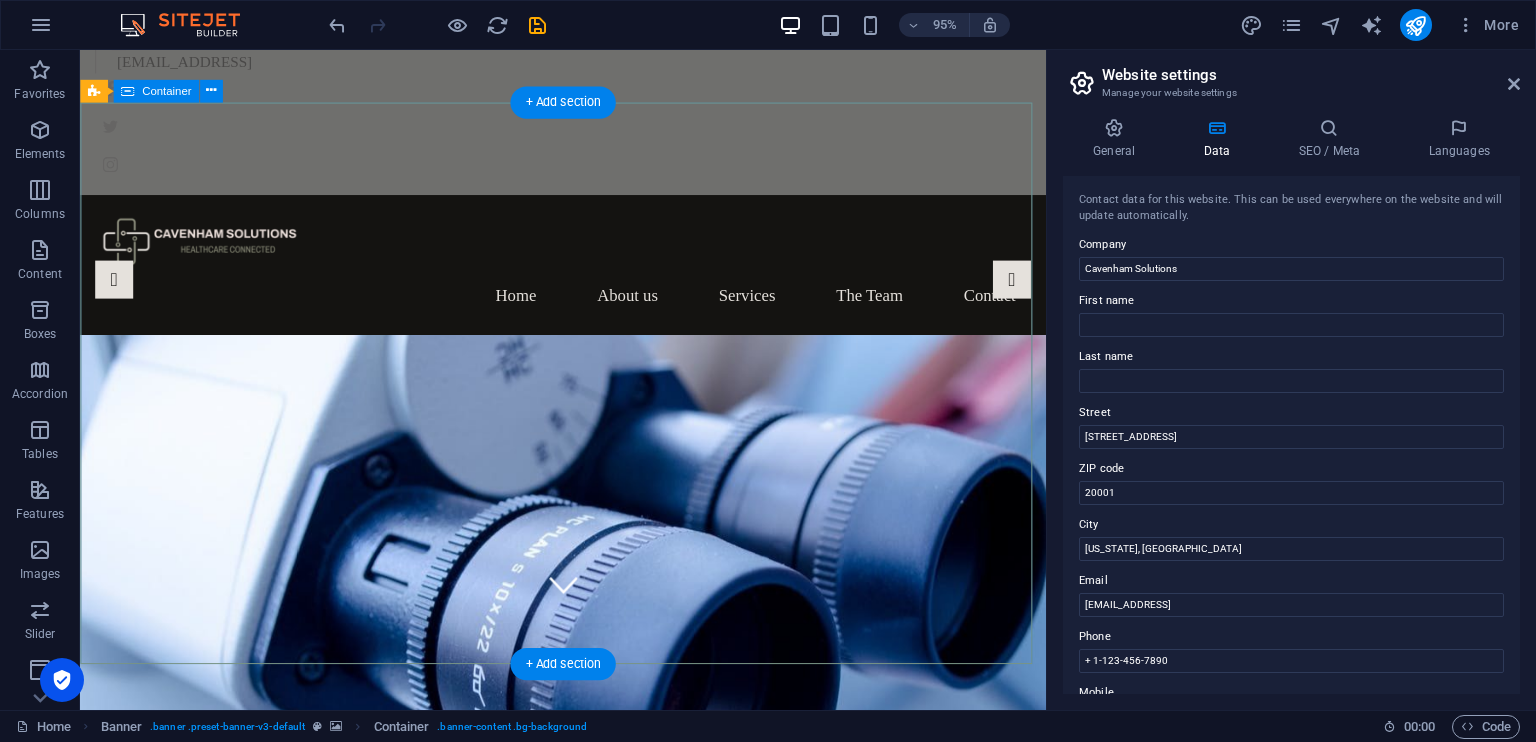 click on "Healthcare Connected ." at bounding box center (588, 1057) 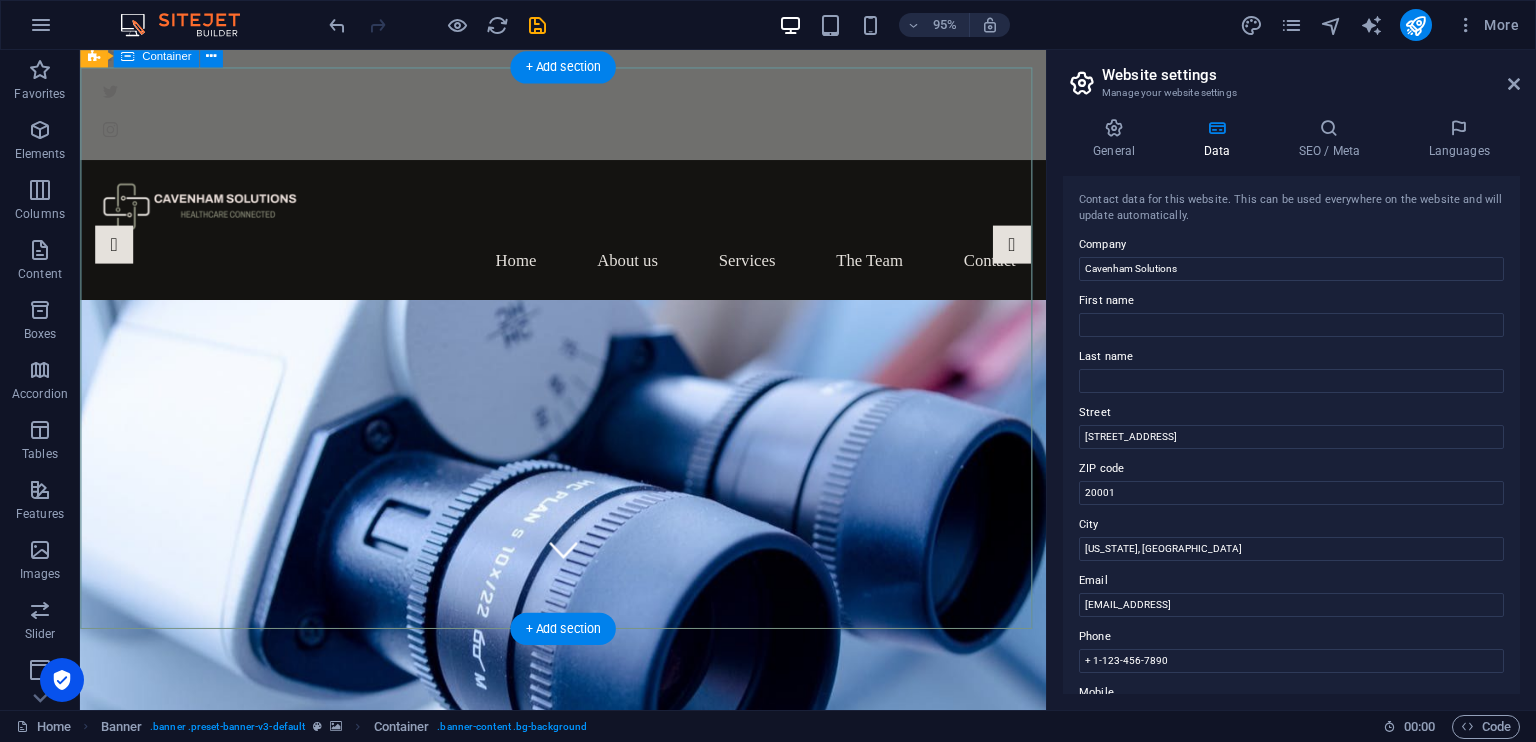 scroll, scrollTop: 144, scrollLeft: 0, axis: vertical 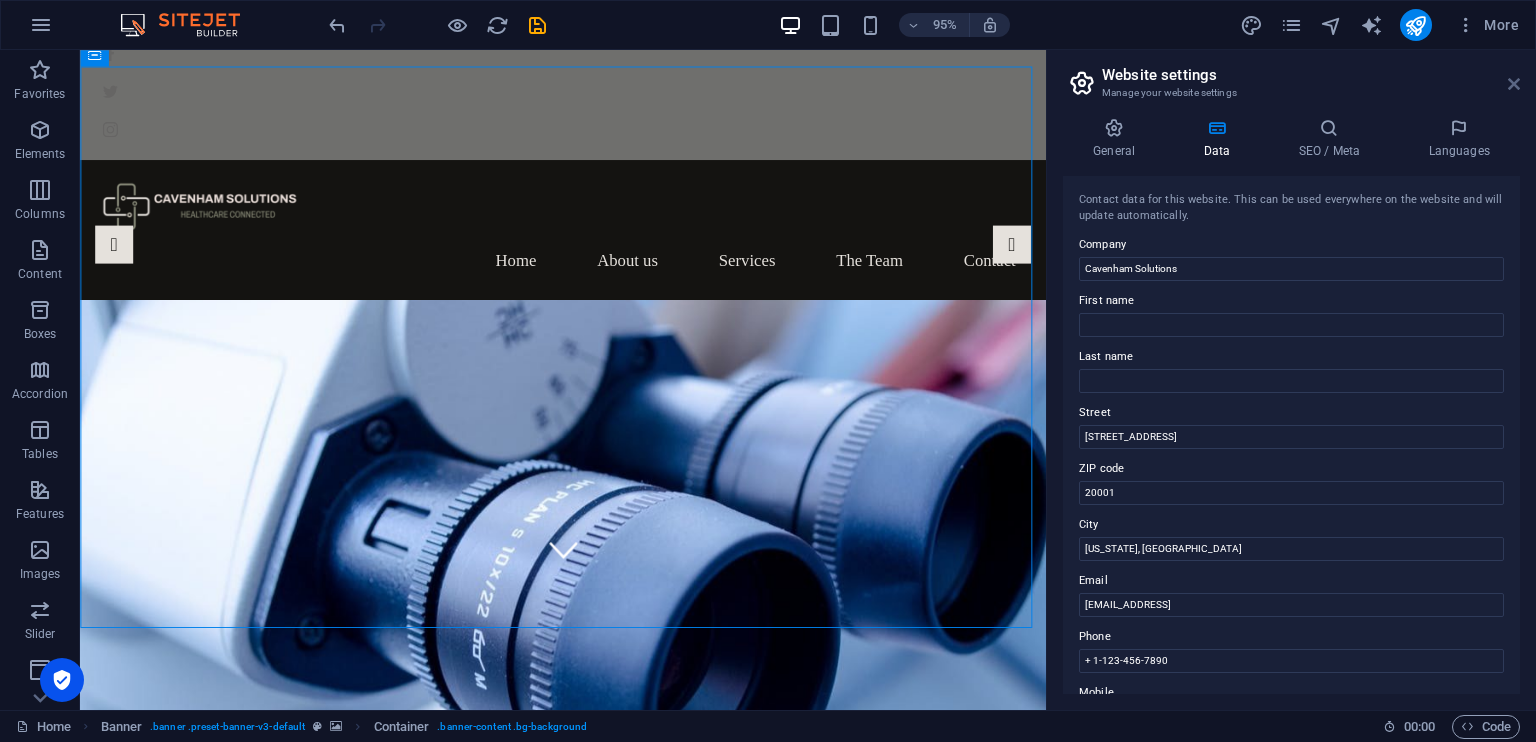 click at bounding box center (1514, 84) 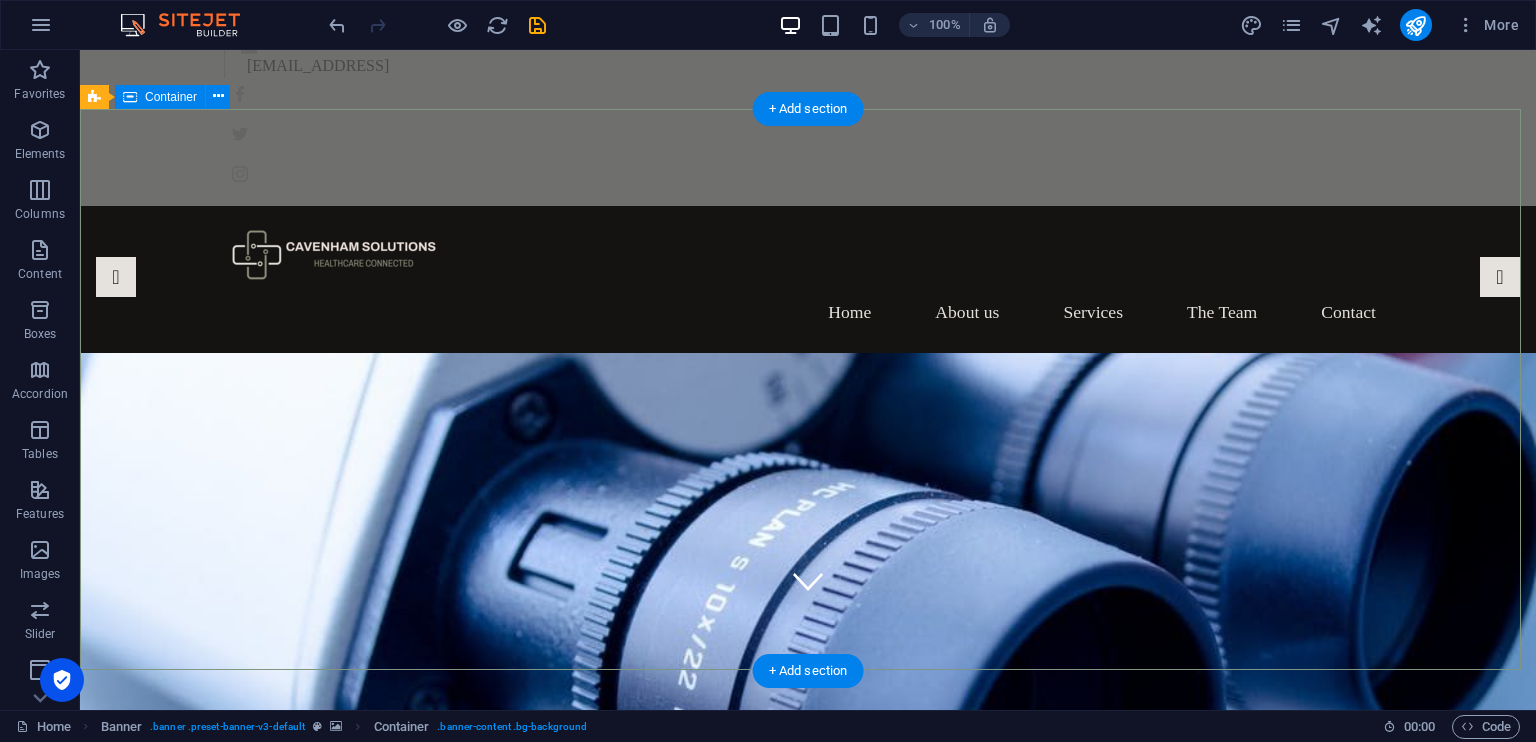 scroll, scrollTop: 104, scrollLeft: 0, axis: vertical 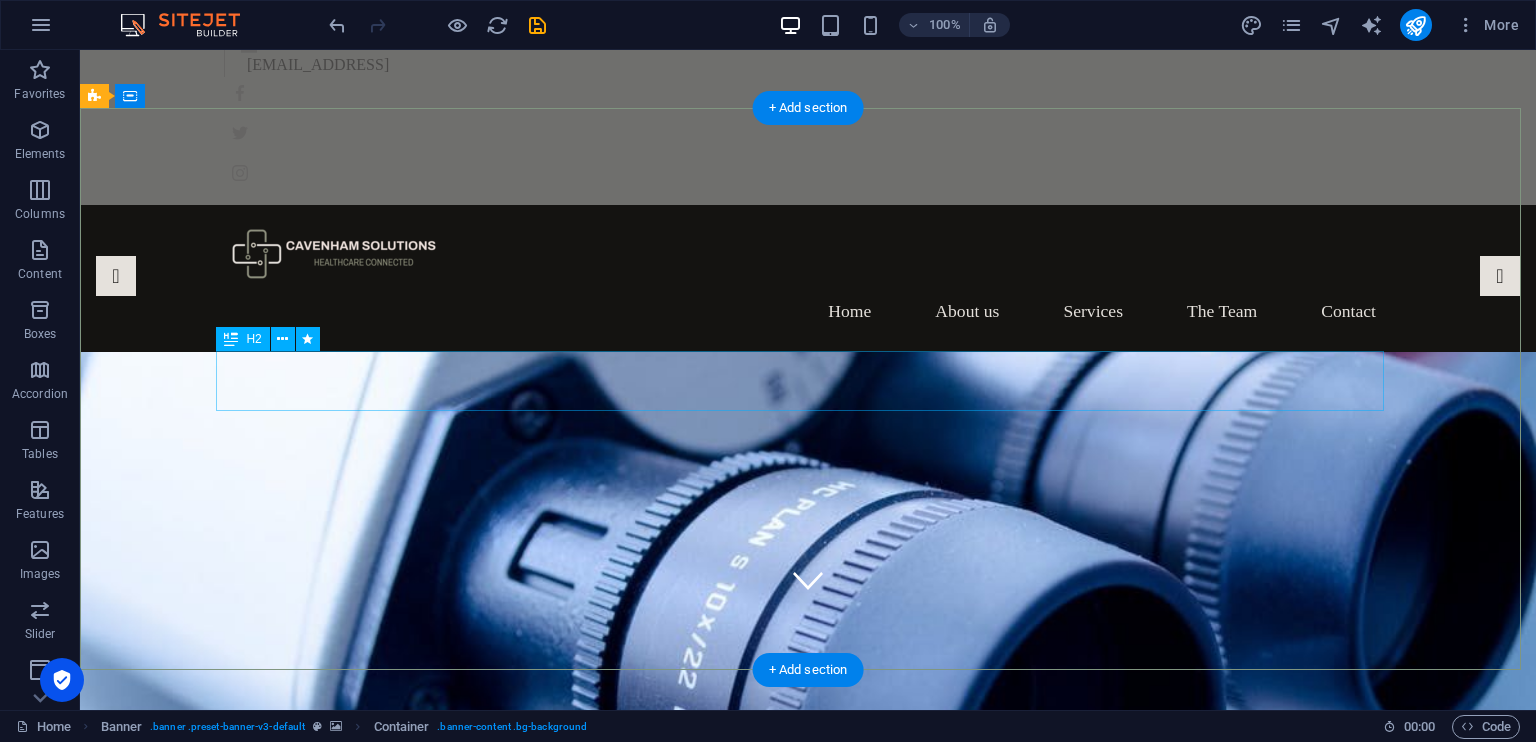 click on "Healthcare Connected" at bounding box center (801, 1023) 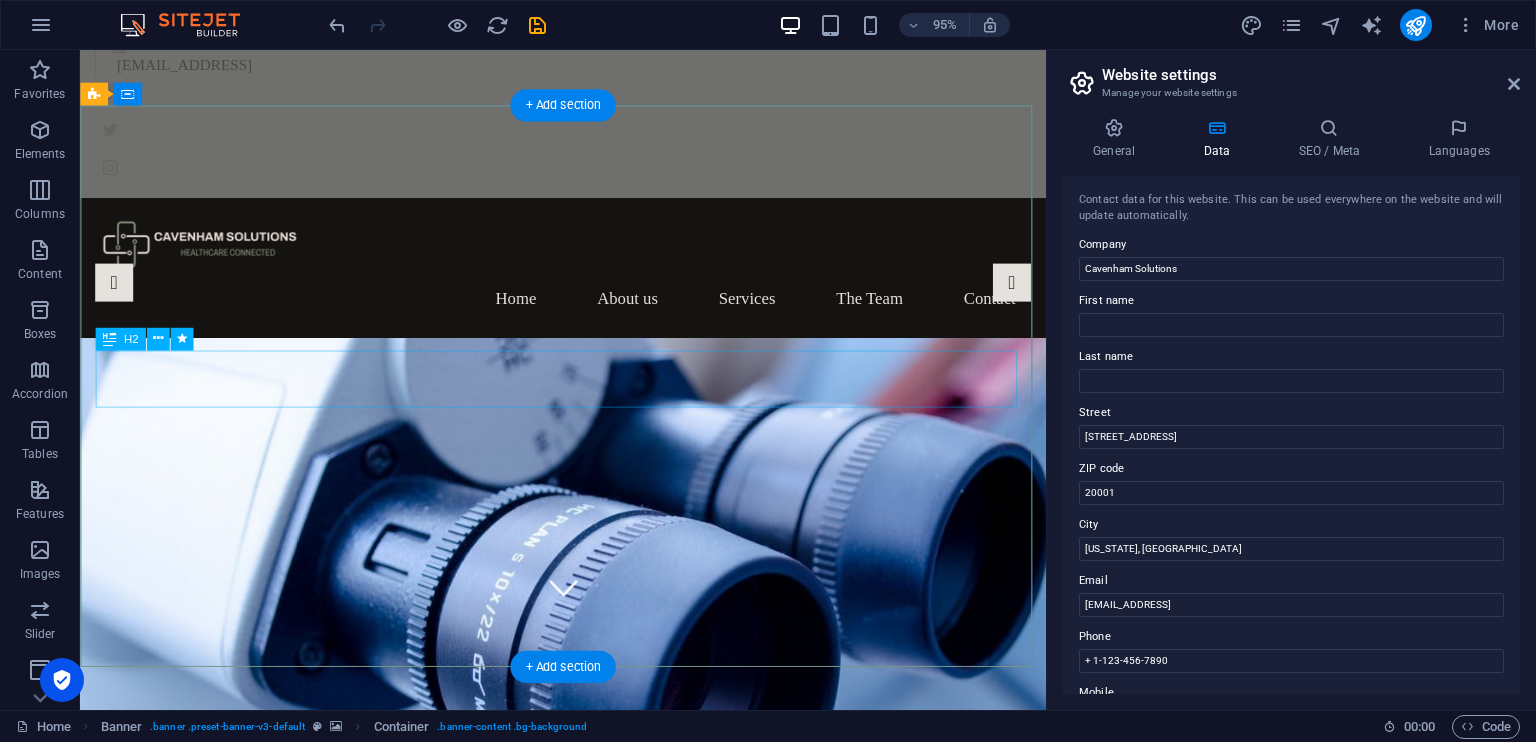 click on "Healthcare Connected" at bounding box center [581, 1023] 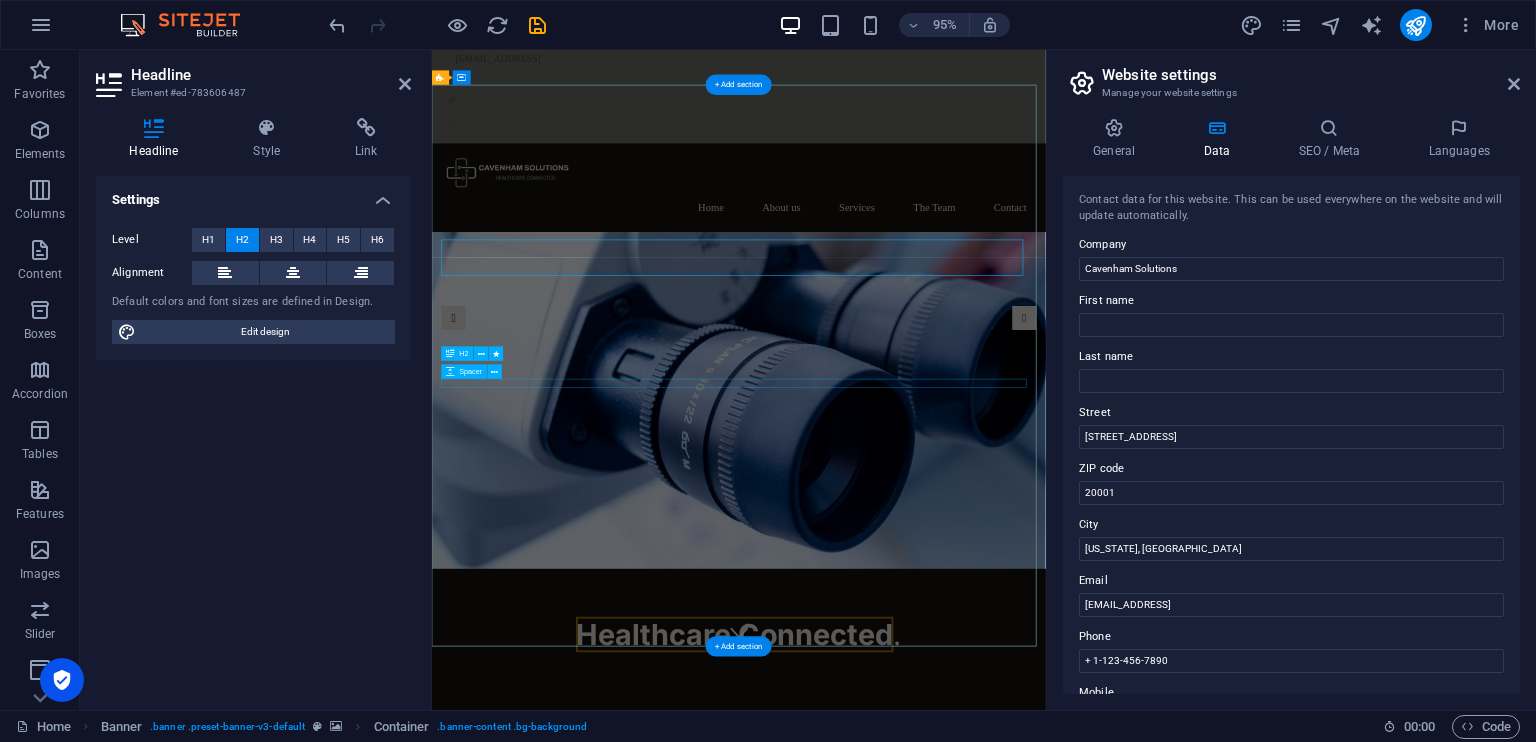 click on "Healthcare Connected ." at bounding box center (943, 1031) 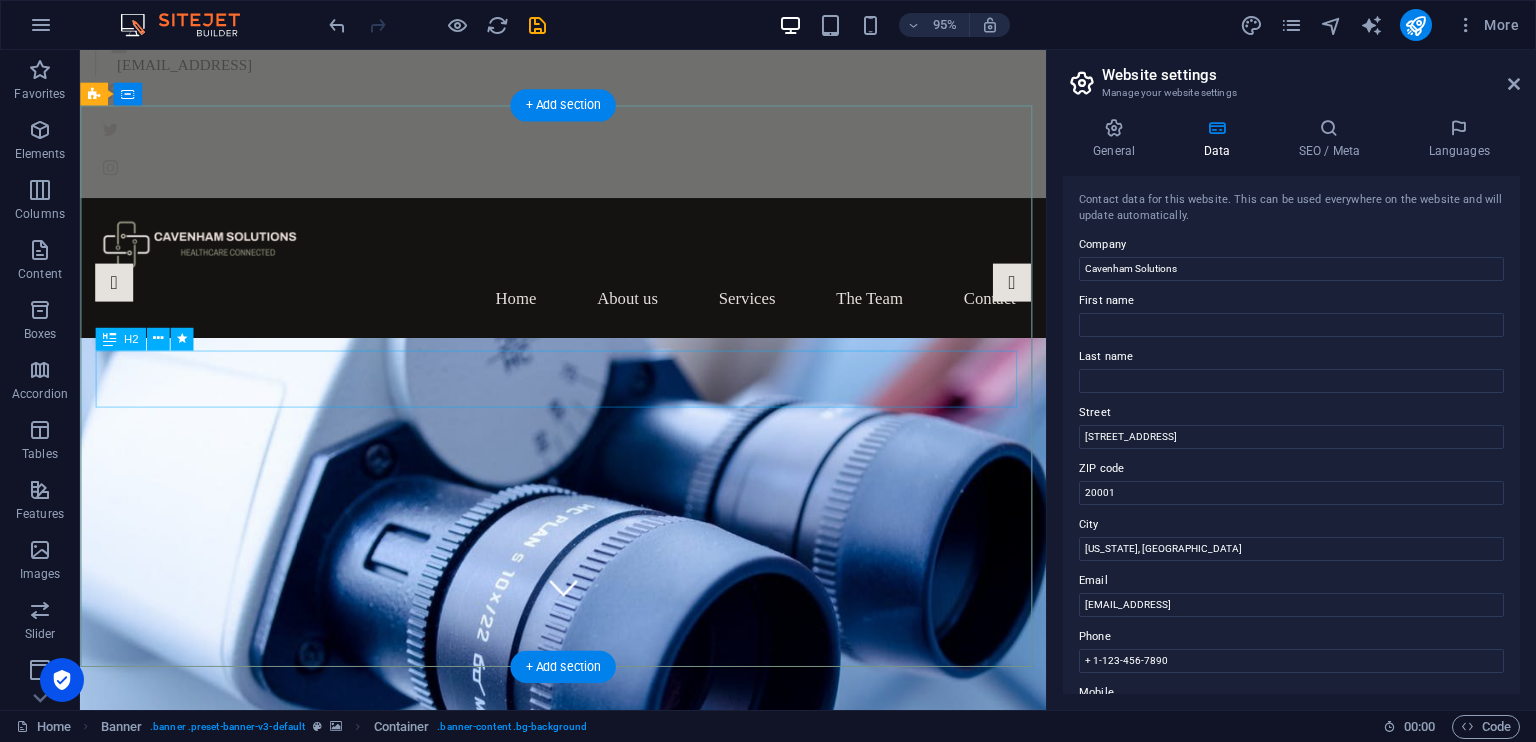 click on "Healthcare Connected" at bounding box center [581, 1023] 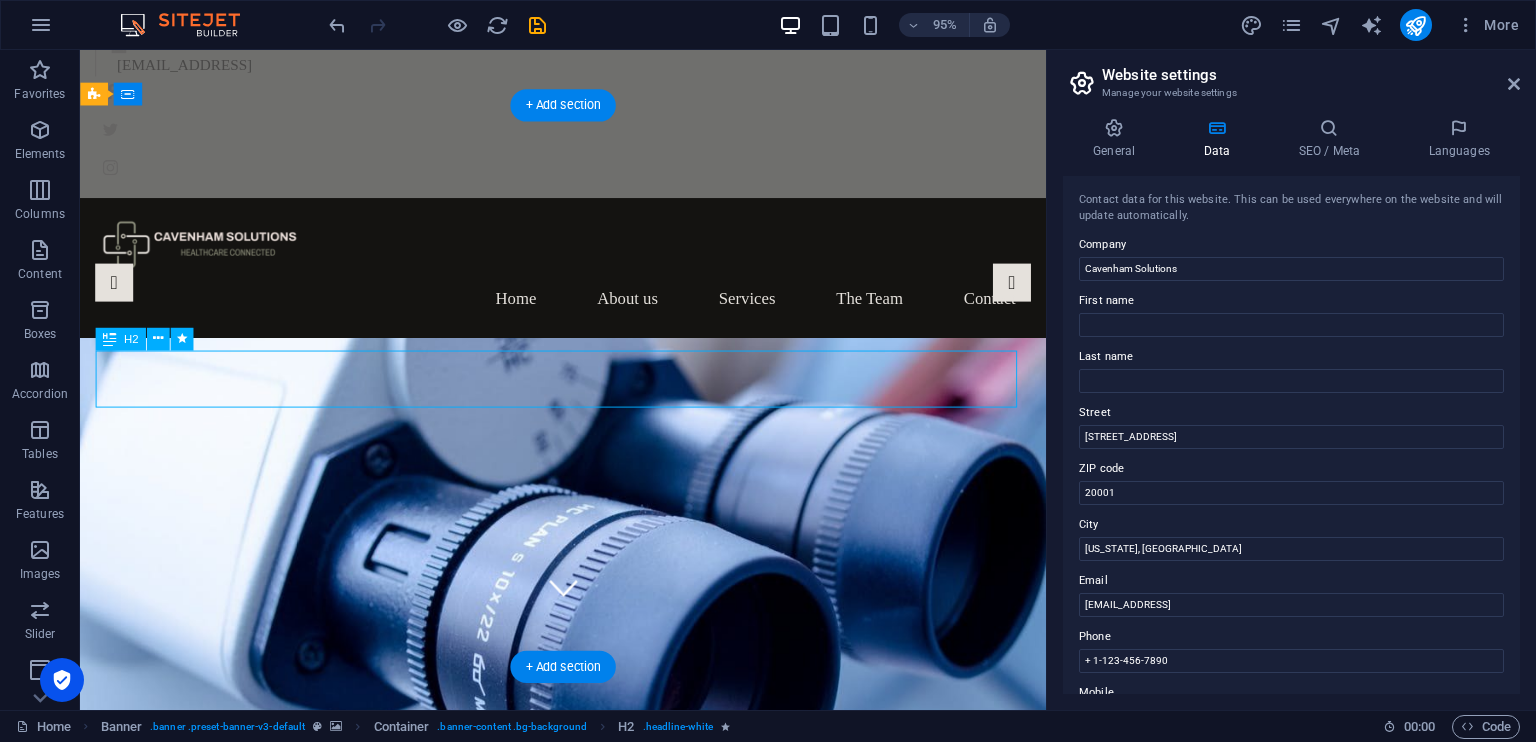 click on "Healthcare Connected" at bounding box center (581, 1023) 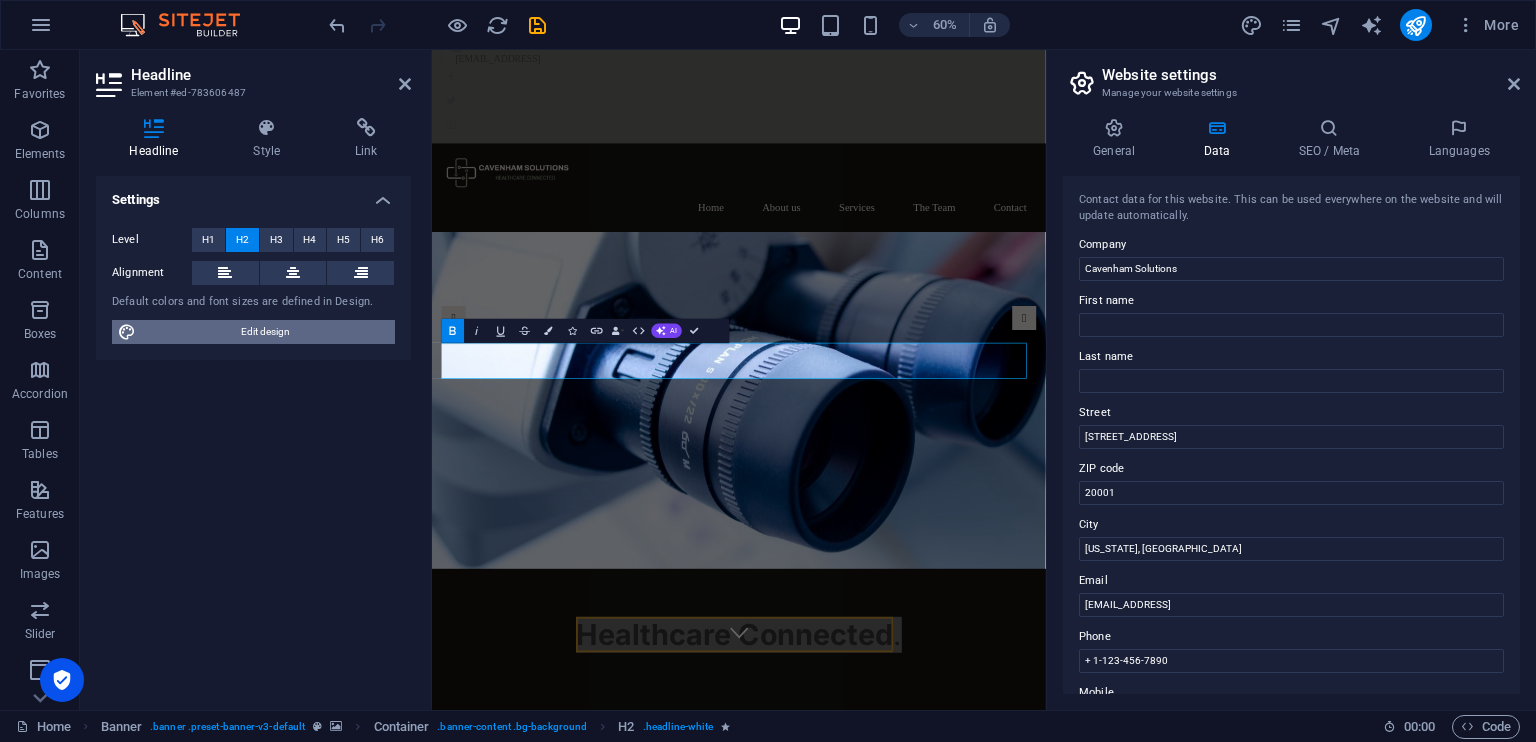 click on "Edit design" at bounding box center (265, 332) 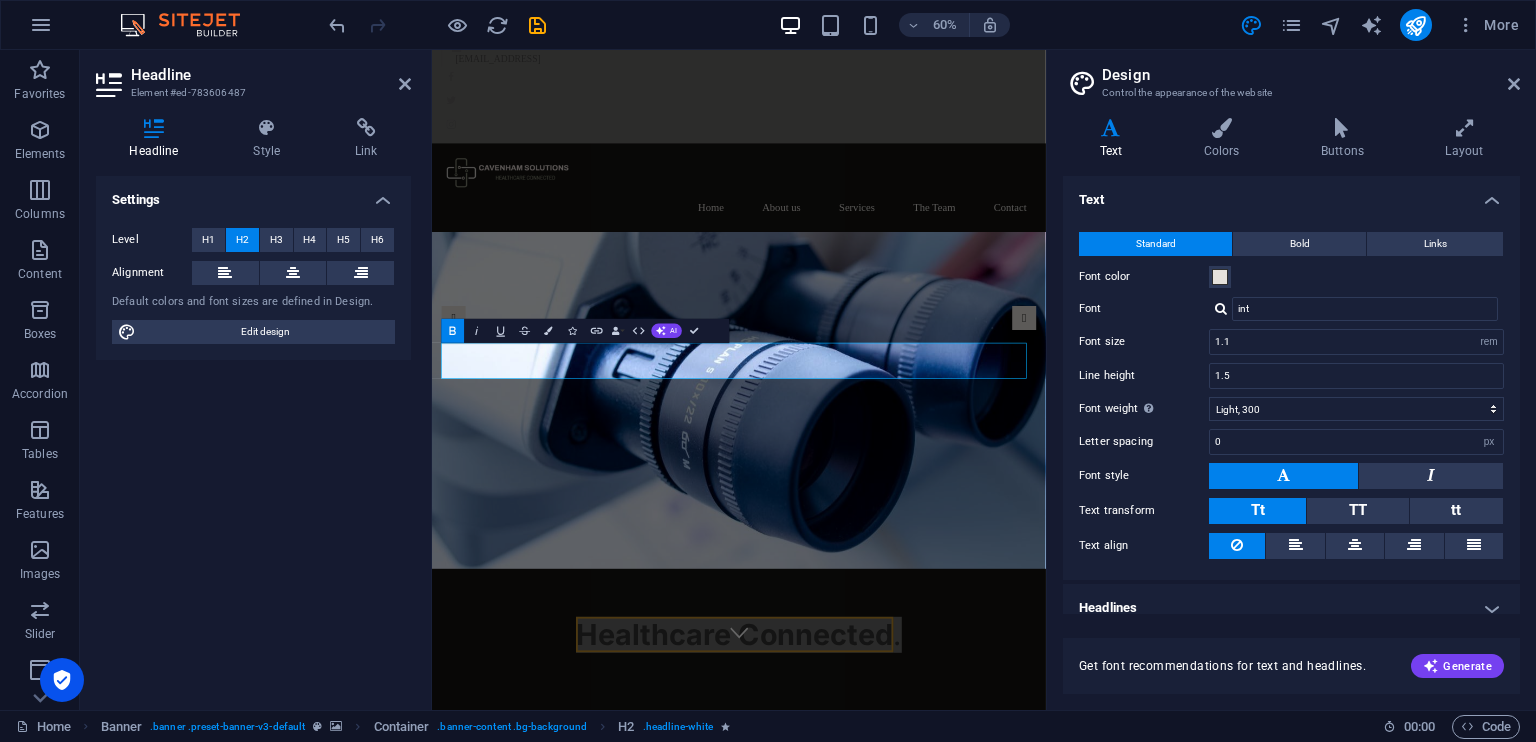 click on "int" at bounding box center (1356, 309) 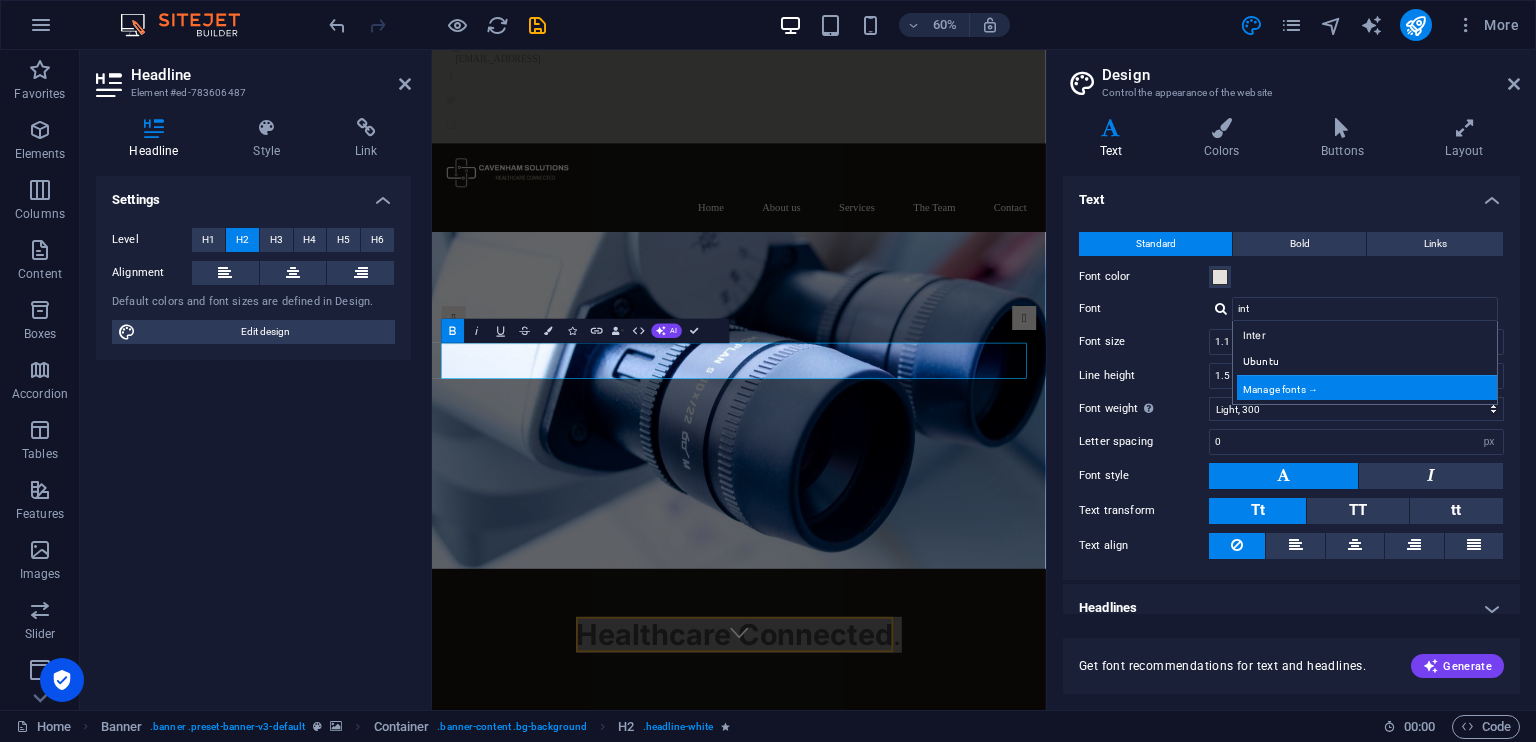 click on "Manage fonts →" at bounding box center (1369, 387) 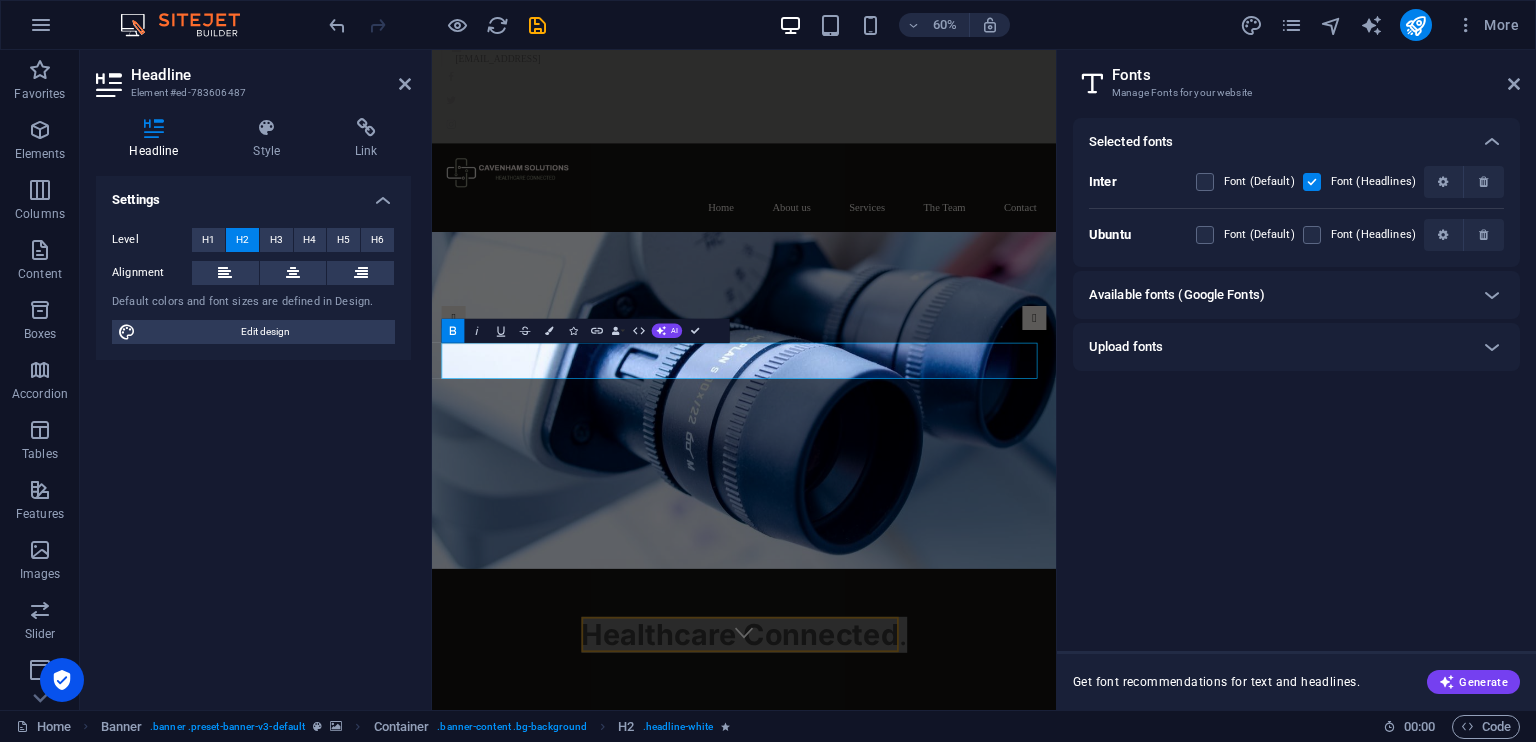 click on "Available fonts (Google Fonts)" at bounding box center (1278, 295) 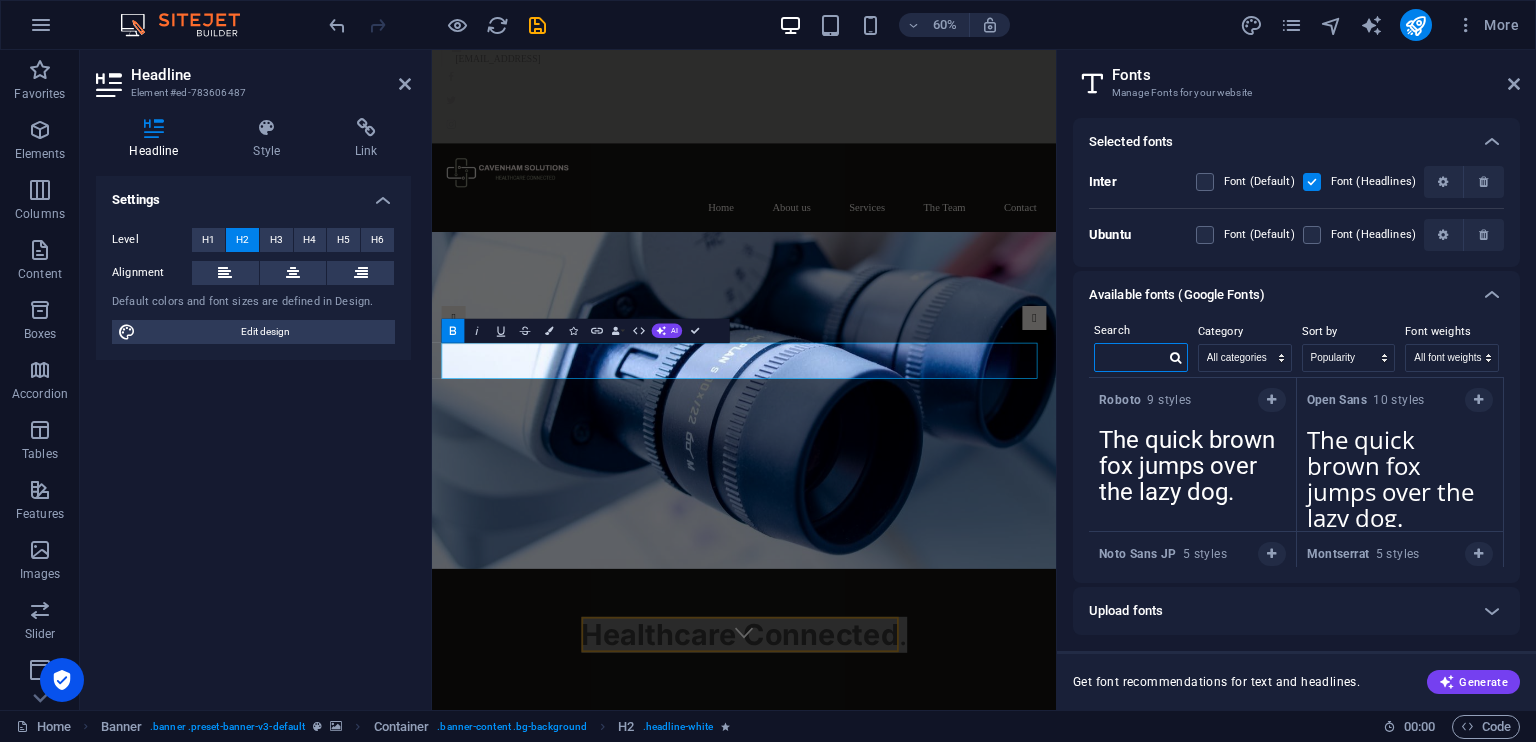 click at bounding box center (1130, 357) 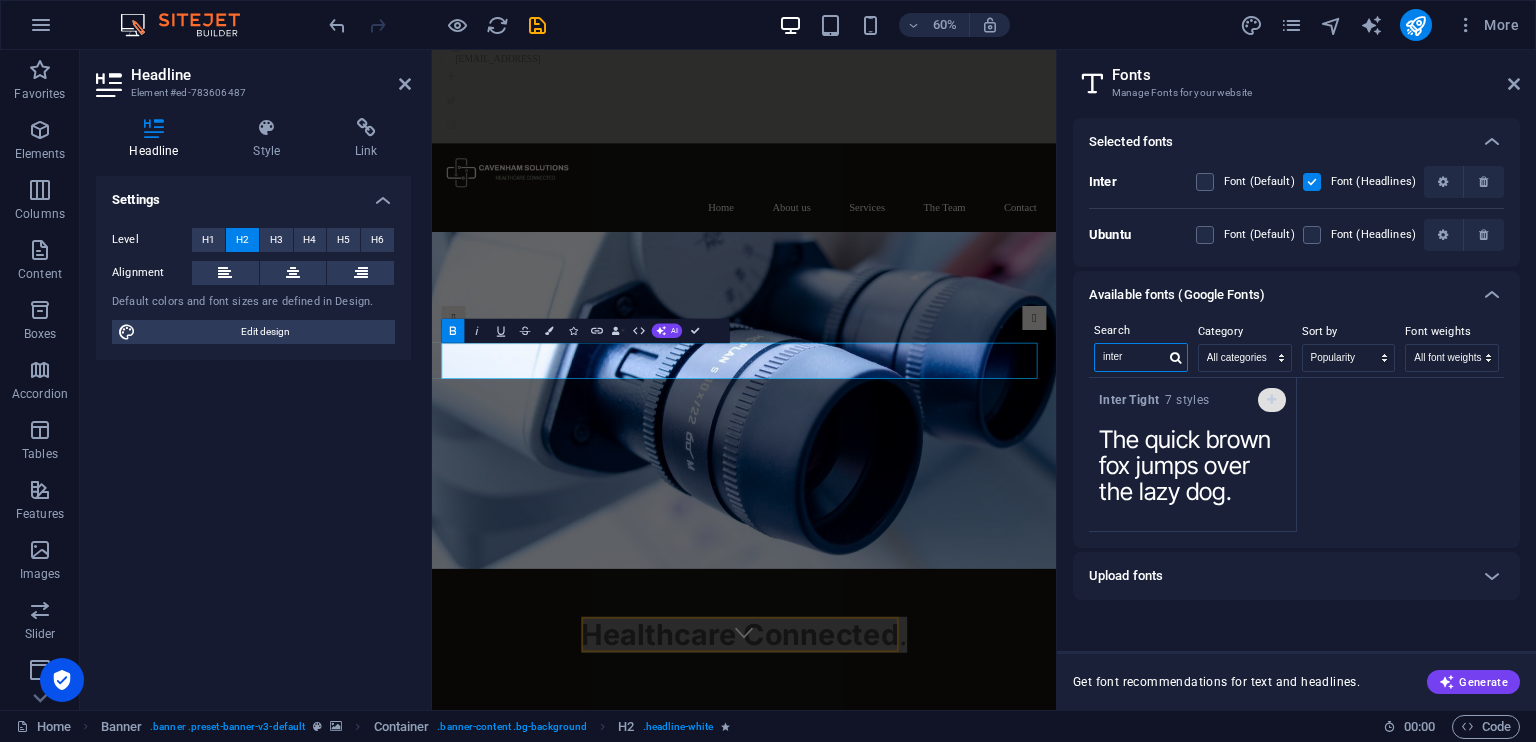 type on "inter" 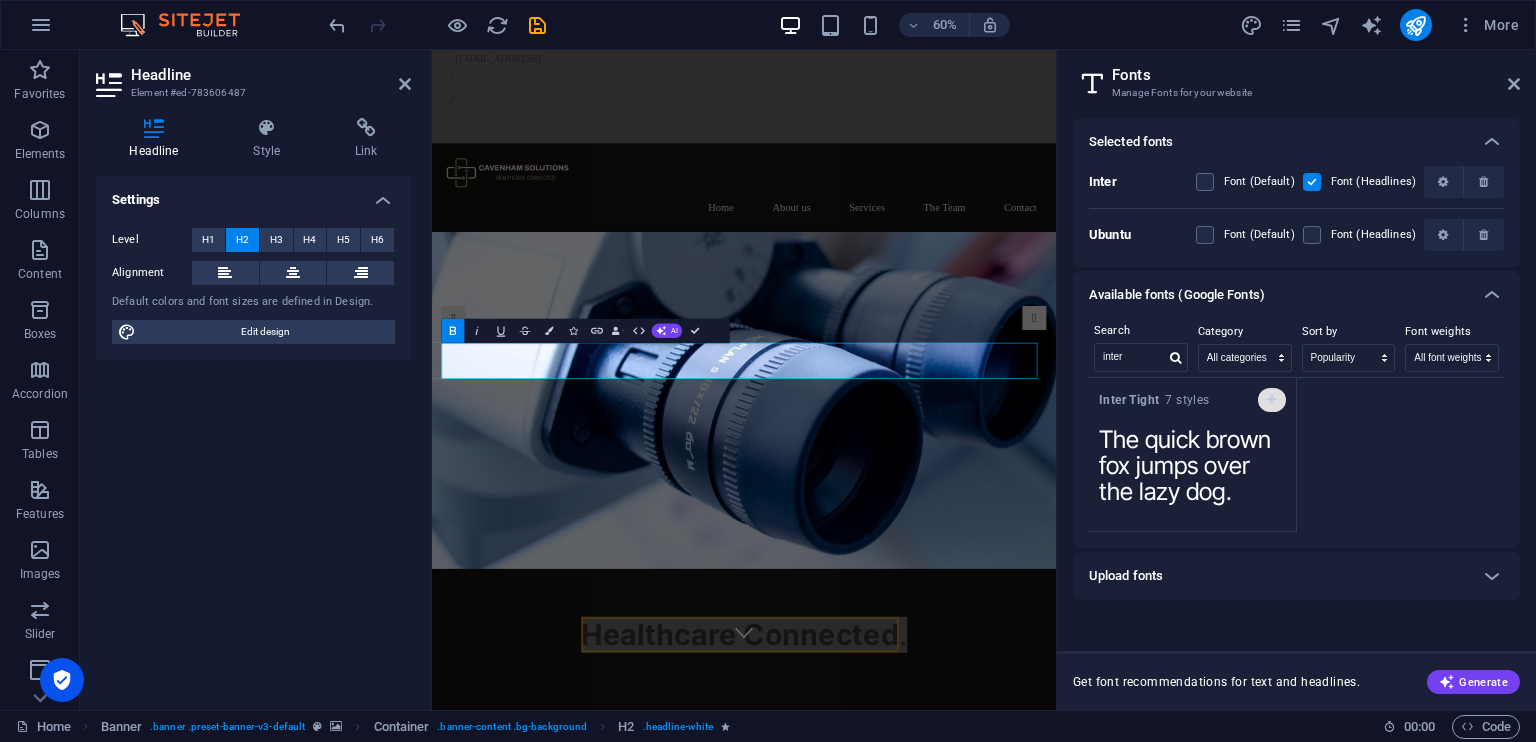 click at bounding box center (1272, 400) 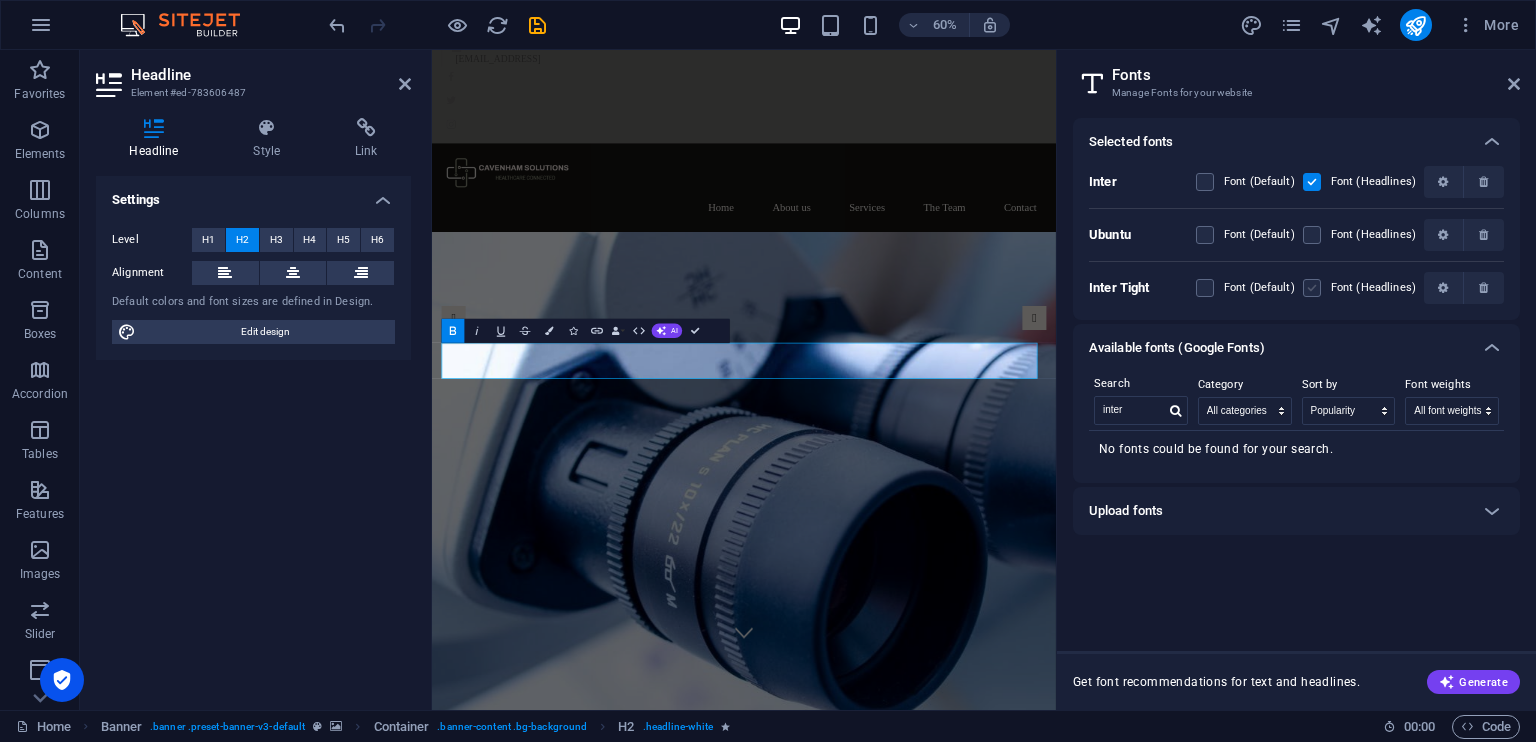 click at bounding box center [1312, 288] 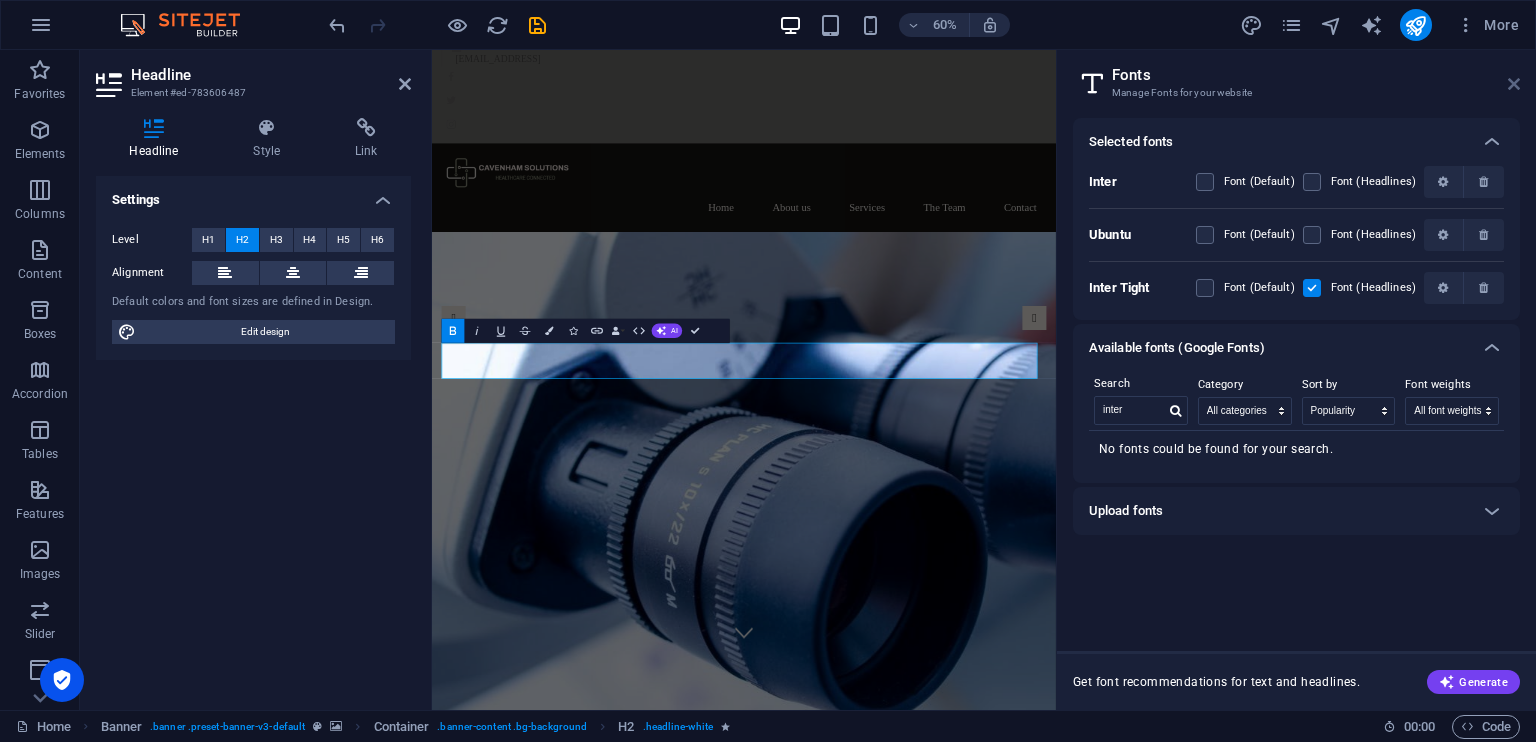 click at bounding box center [1514, 84] 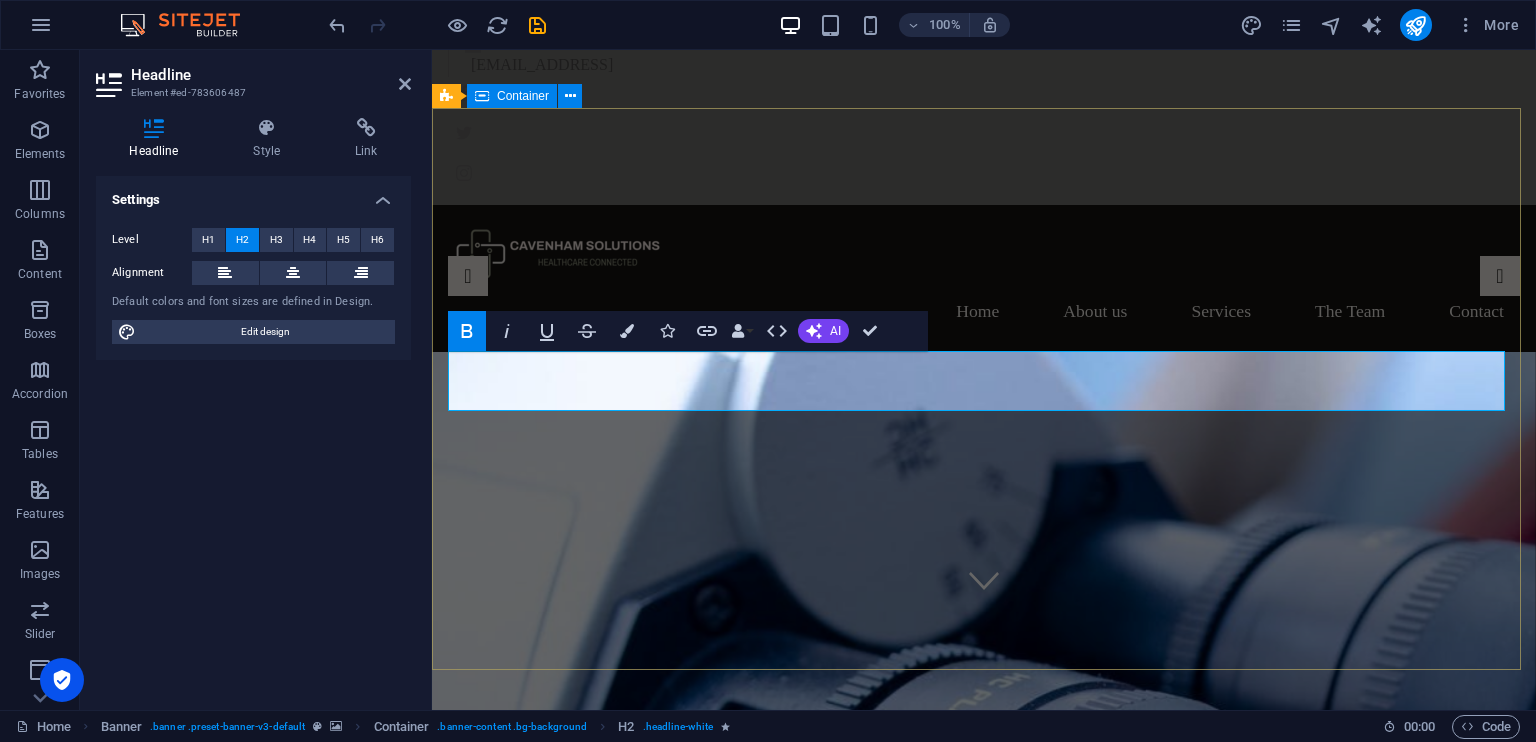 click on "Healthcare Connected ." at bounding box center [984, 1398] 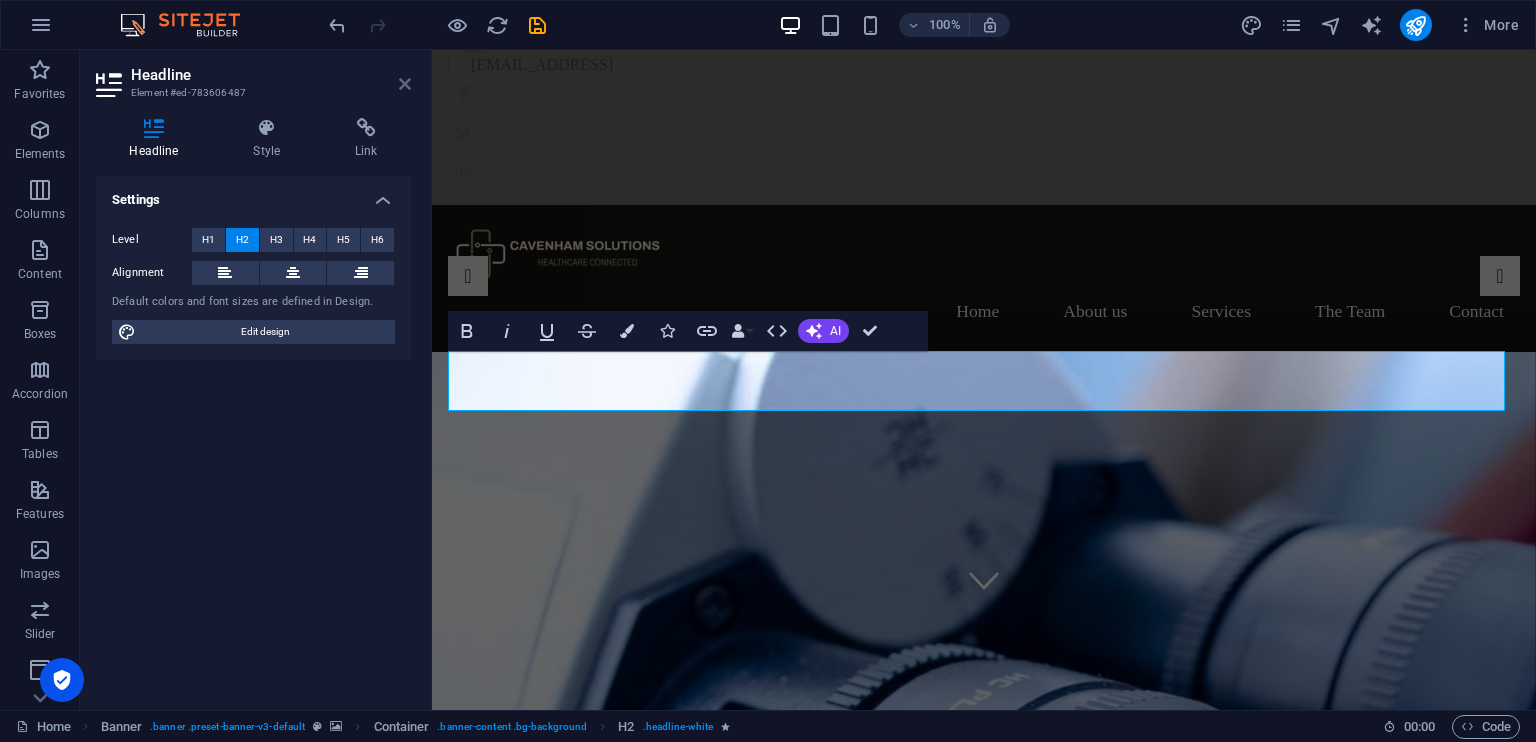 click at bounding box center [405, 84] 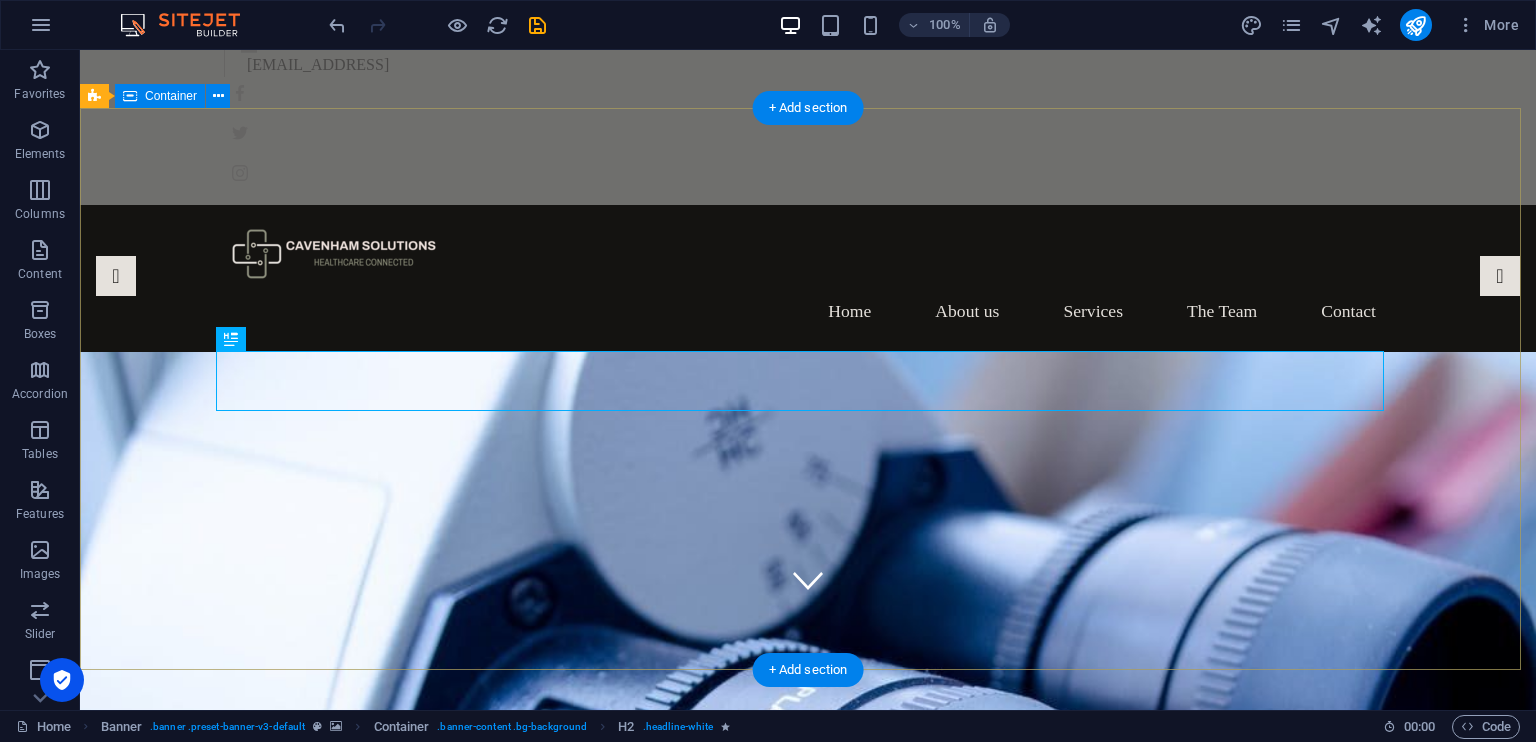 click on "Healthcare Connected ." at bounding box center [808, 1405] 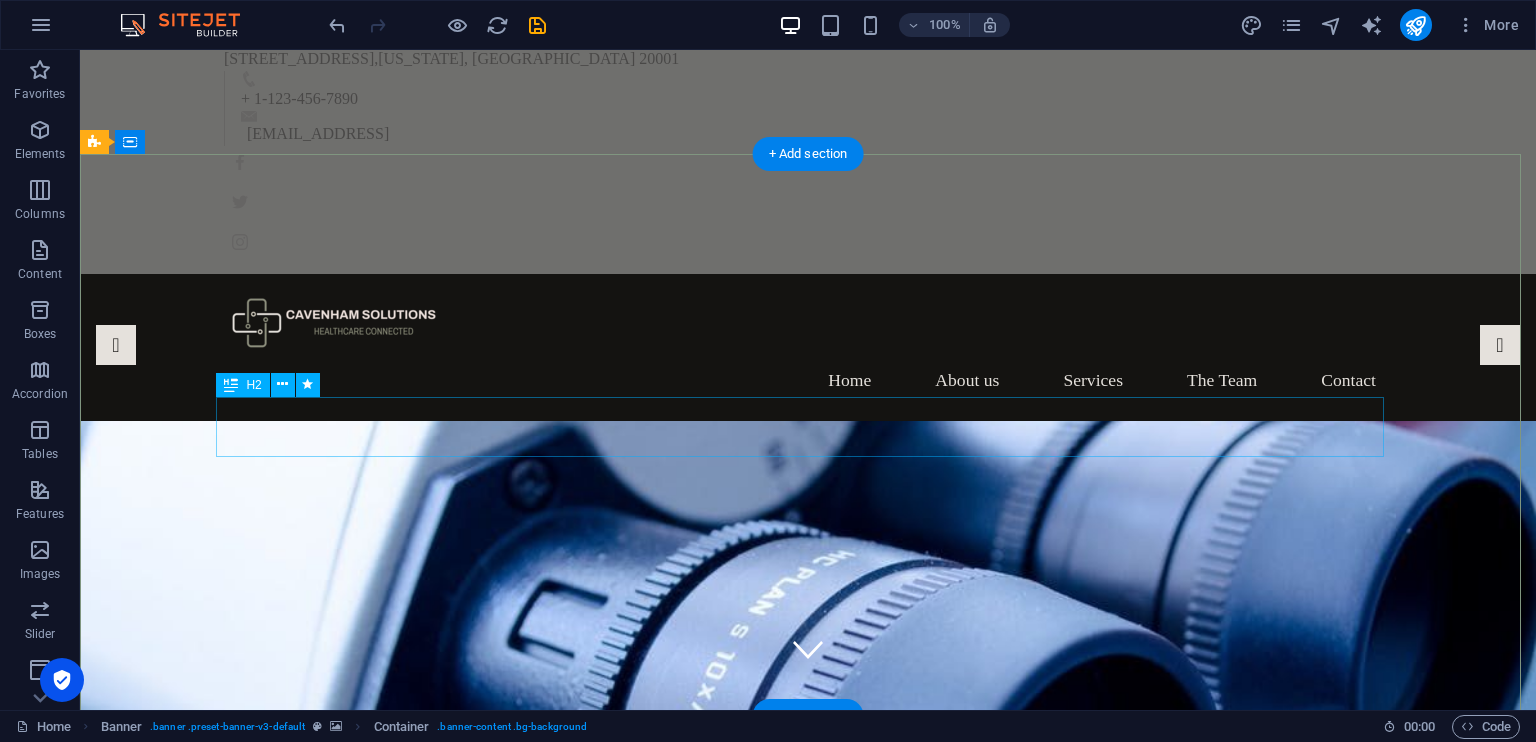 scroll, scrollTop: 32, scrollLeft: 0, axis: vertical 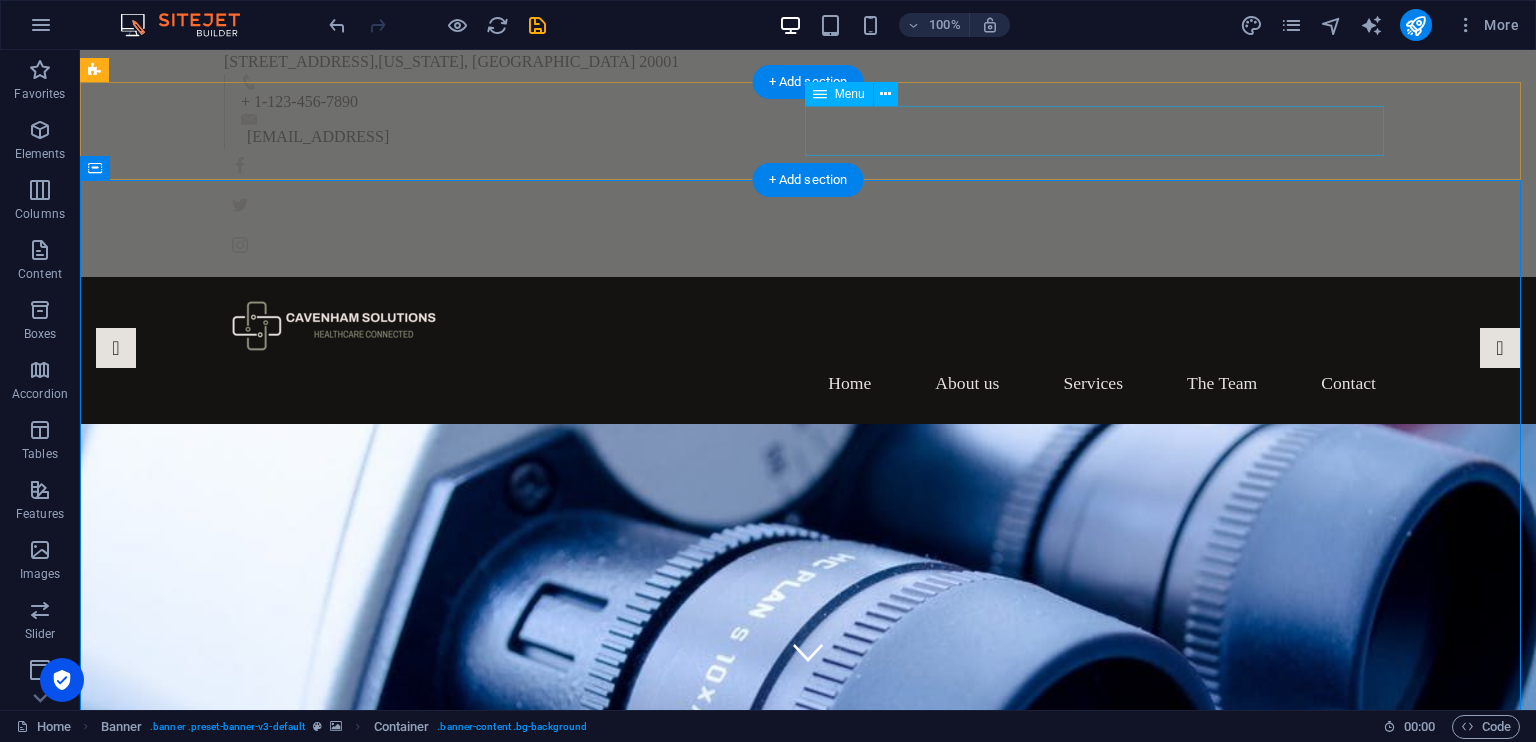 click on "Home About us Services The Team Contact" at bounding box center [808, 384] 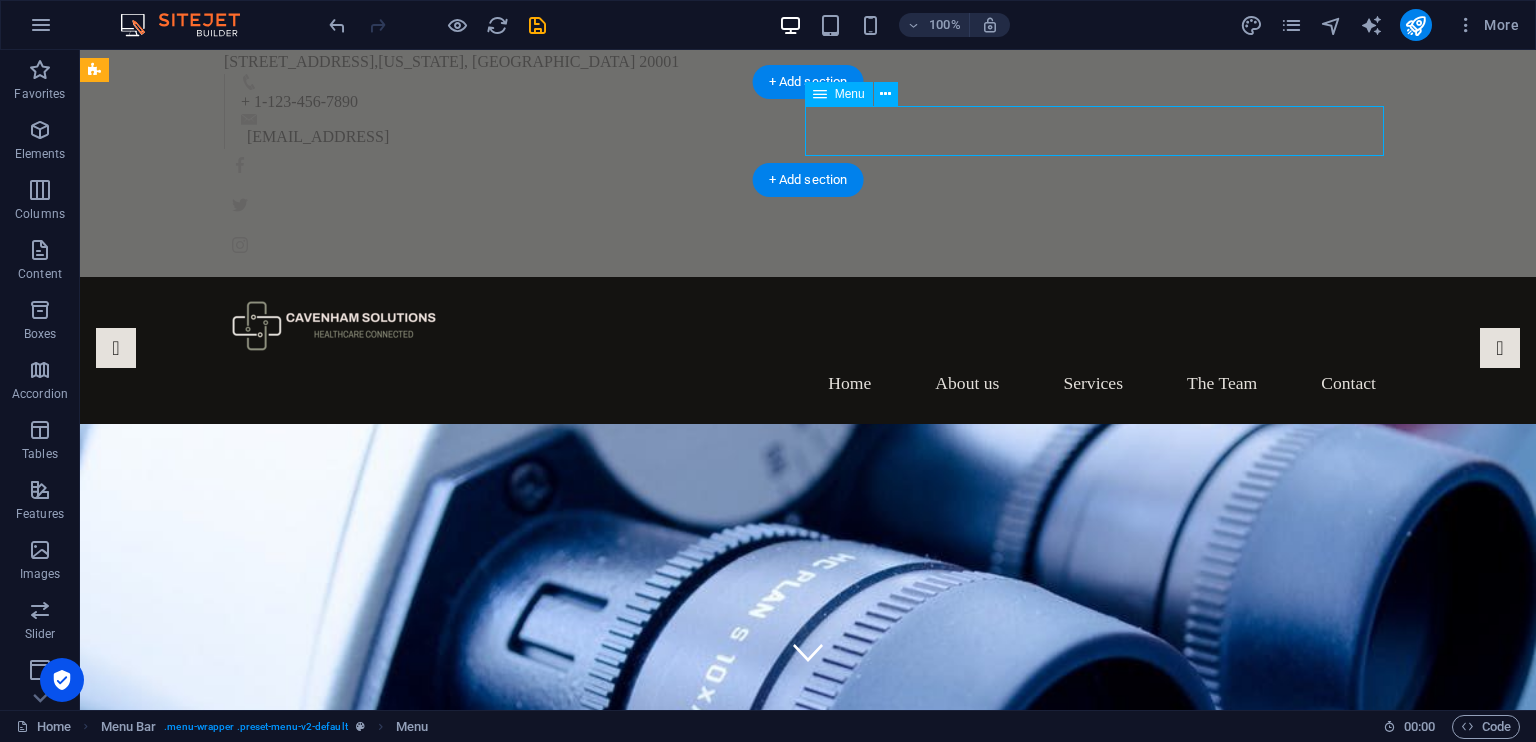 click on "Home About us Services The Team Contact" at bounding box center [808, 384] 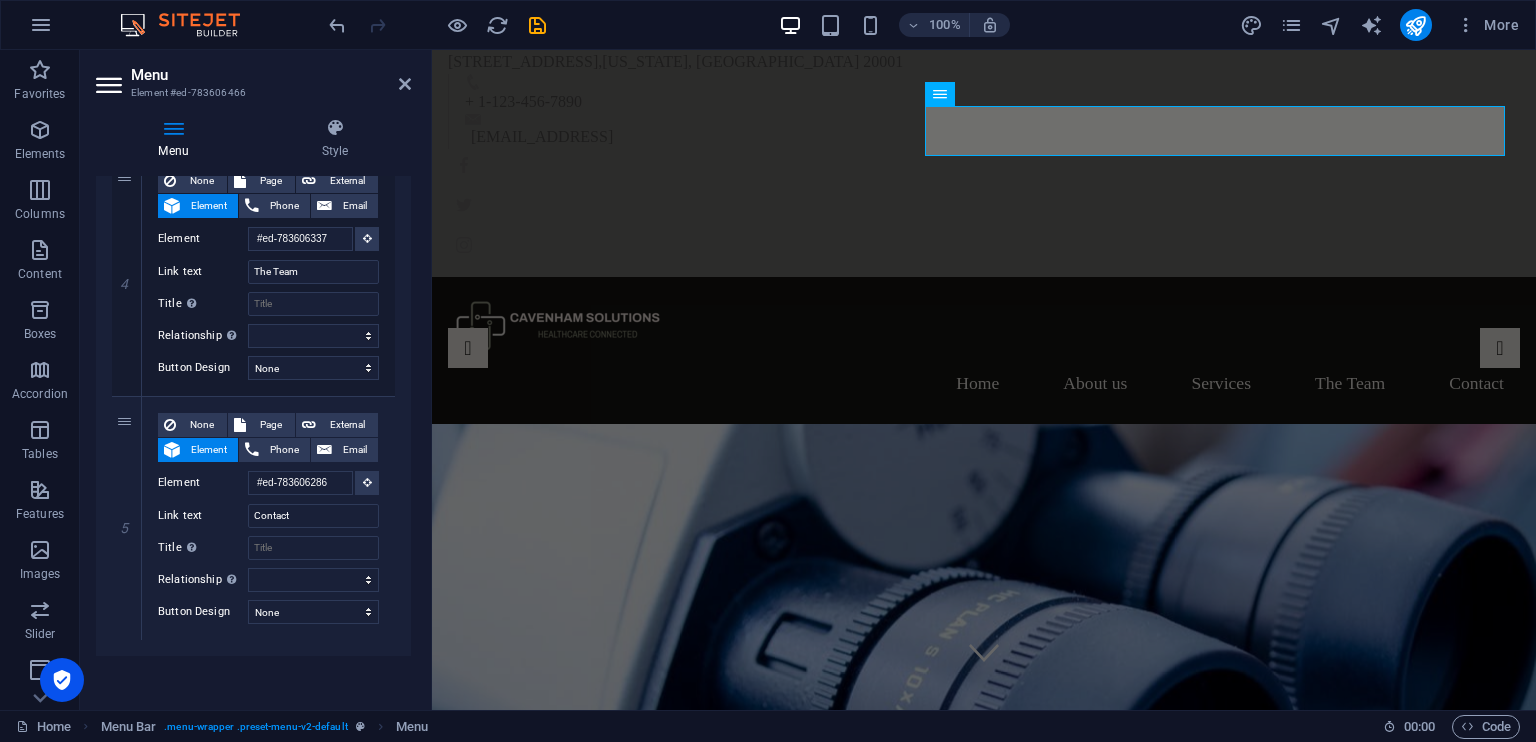 scroll, scrollTop: 0, scrollLeft: 0, axis: both 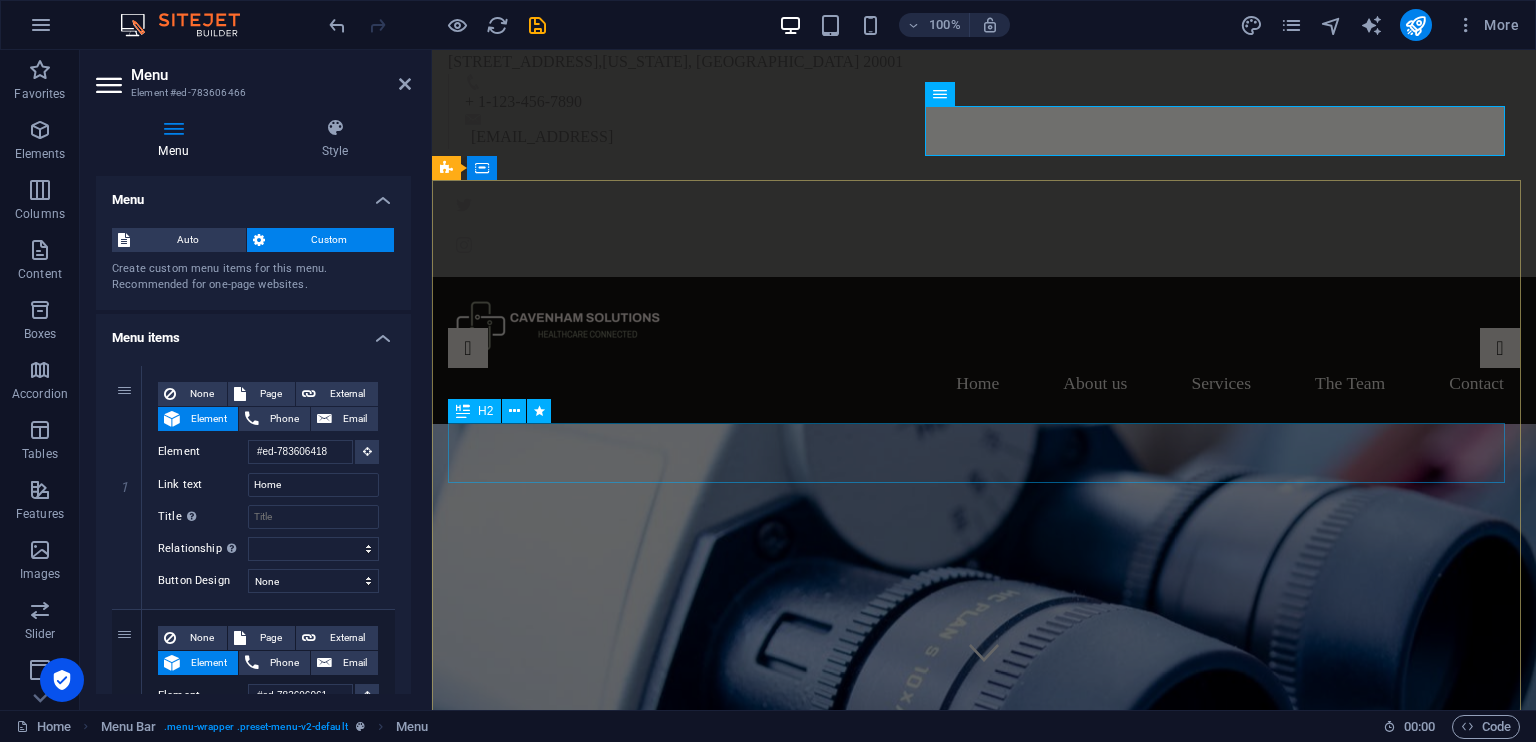 click on "Healthcare Connected" at bounding box center [978, 1095] 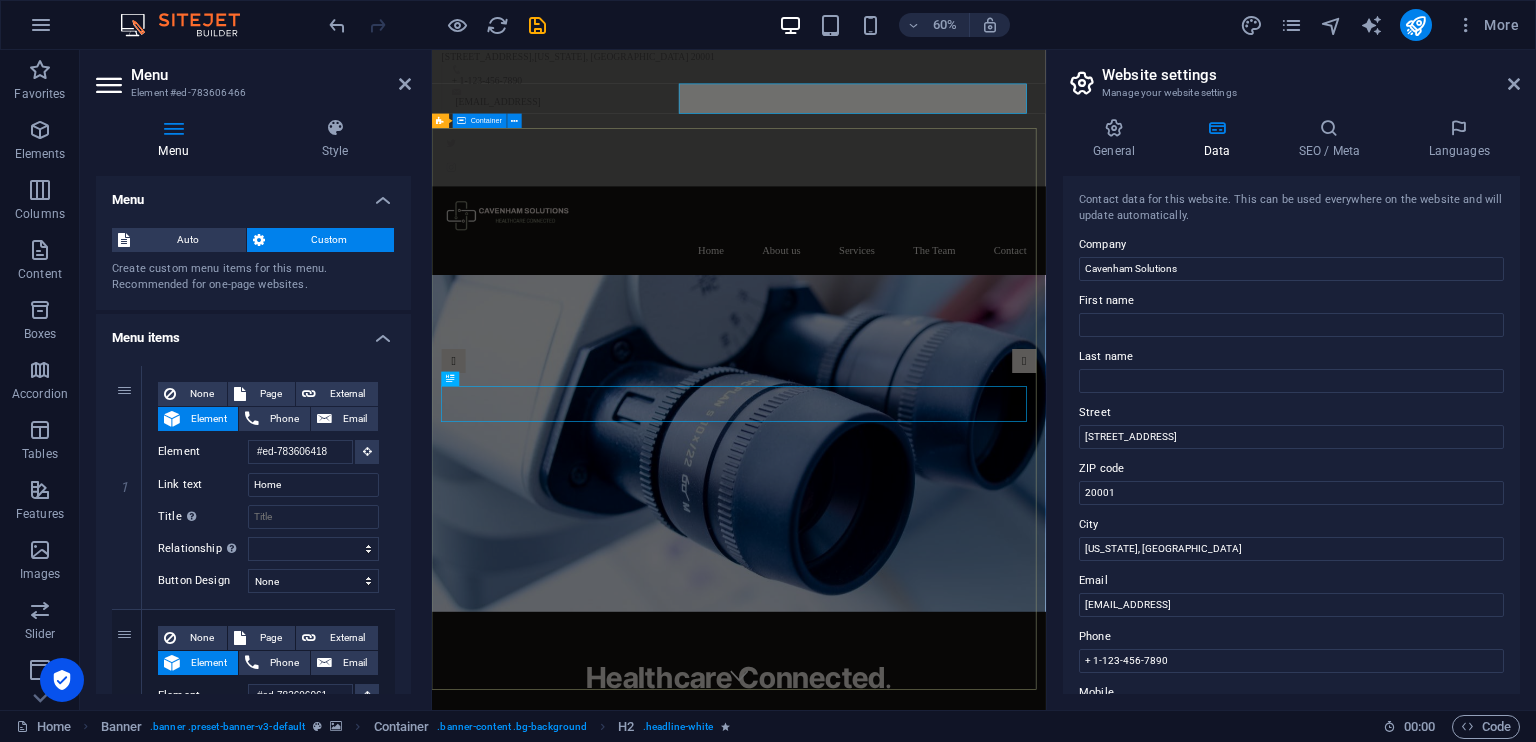click on "Healthcare Connected ." at bounding box center (943, 1103) 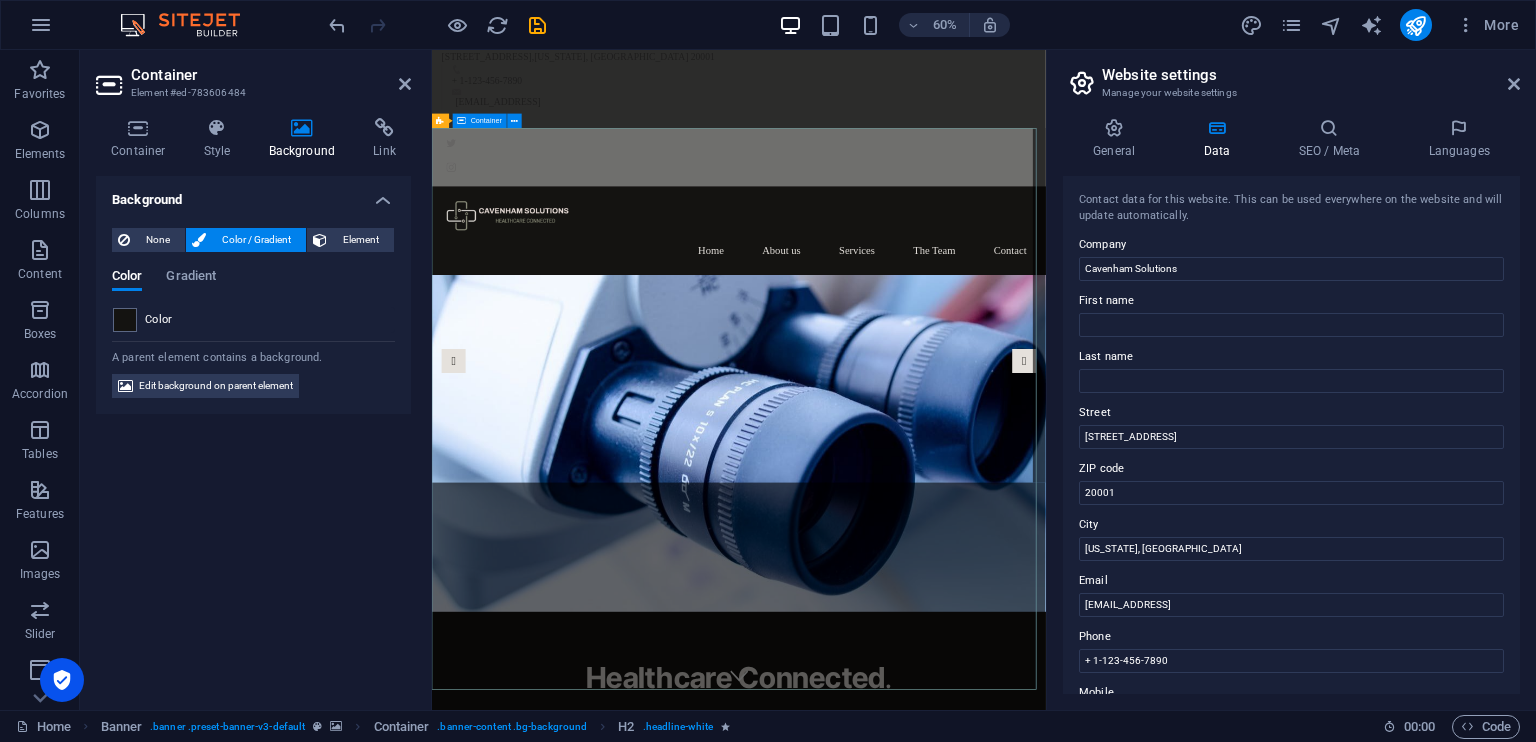 drag, startPoint x: 852, startPoint y: 475, endPoint x: 1133, endPoint y: 758, distance: 398.81073 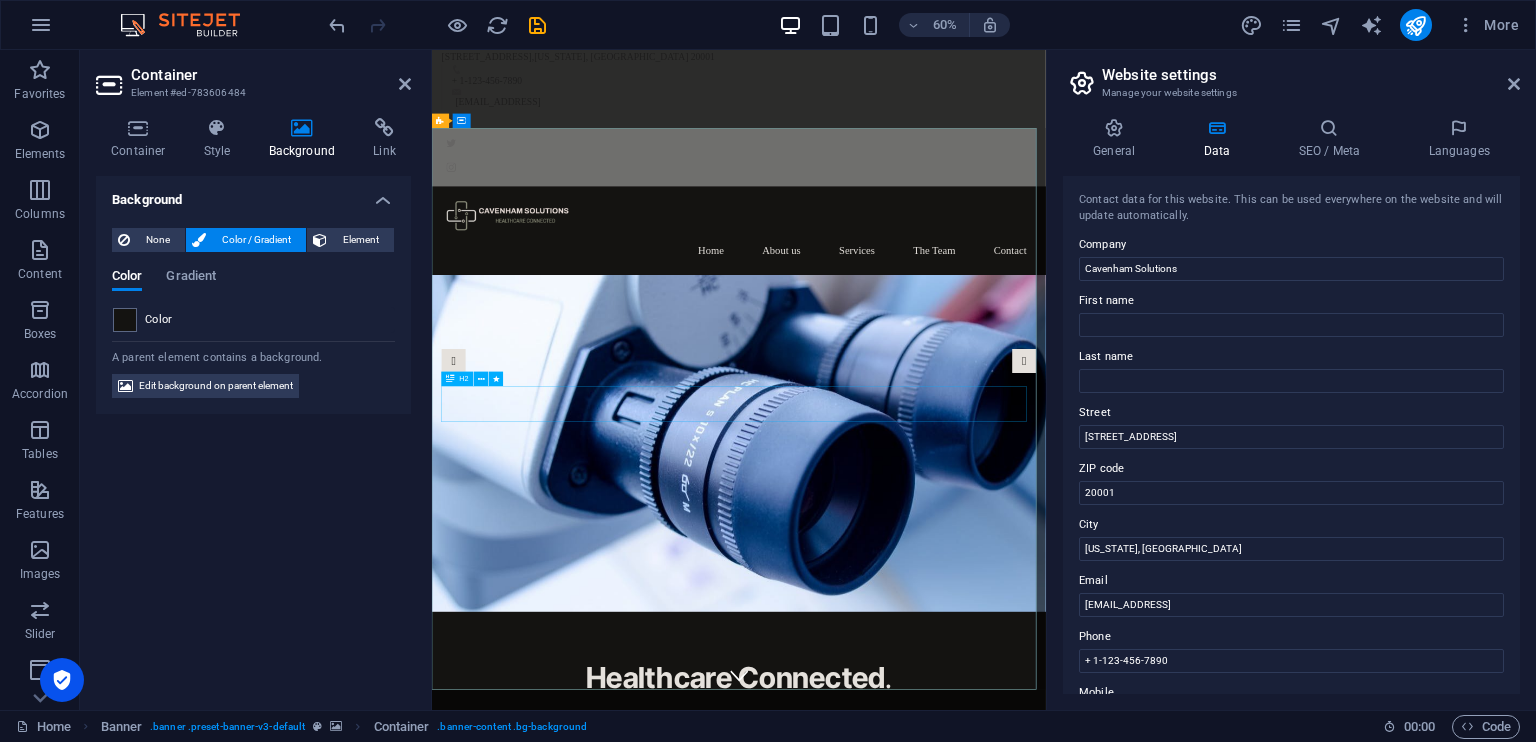 click on "Healthcare Connected" at bounding box center [938, 1095] 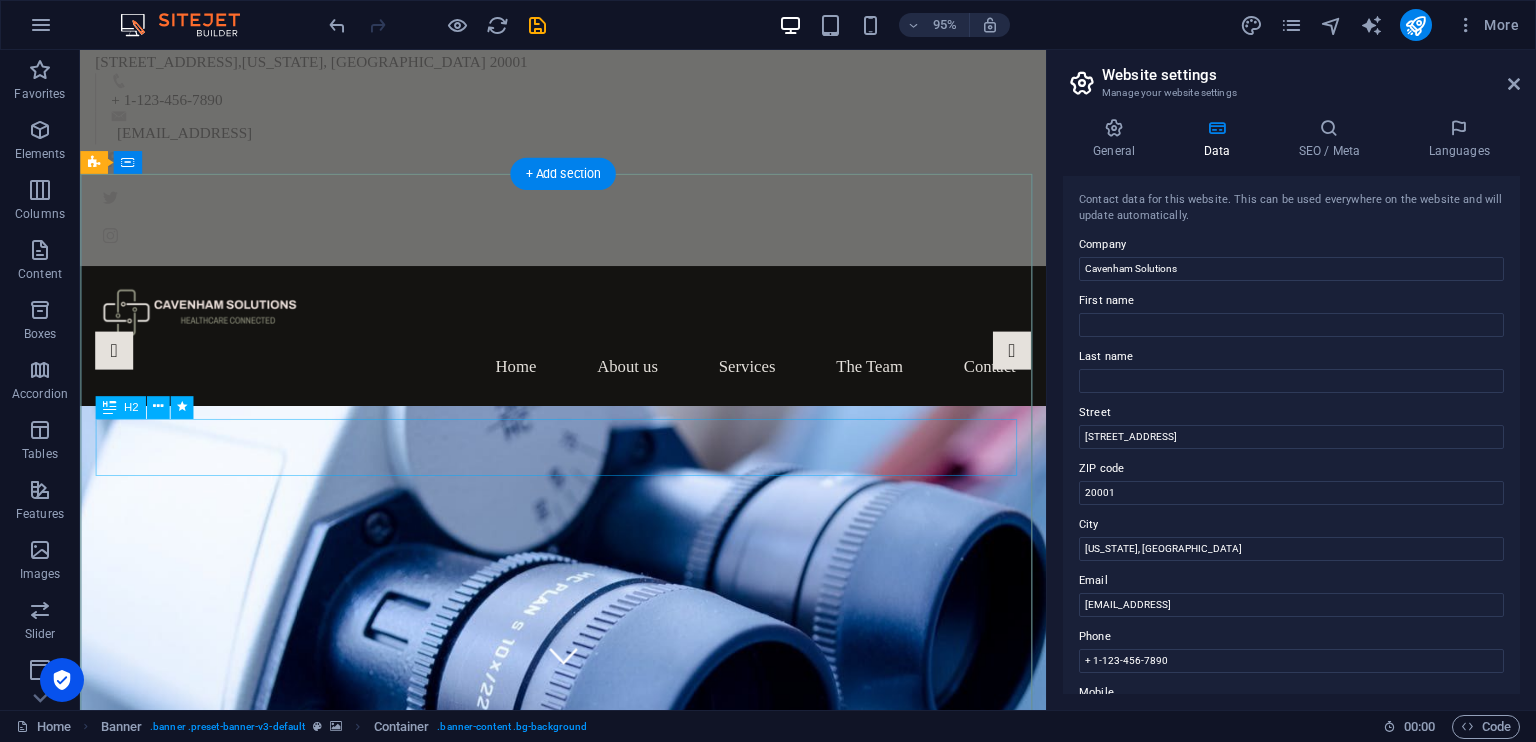click on "Healthcare Connected" at bounding box center (583, 1095) 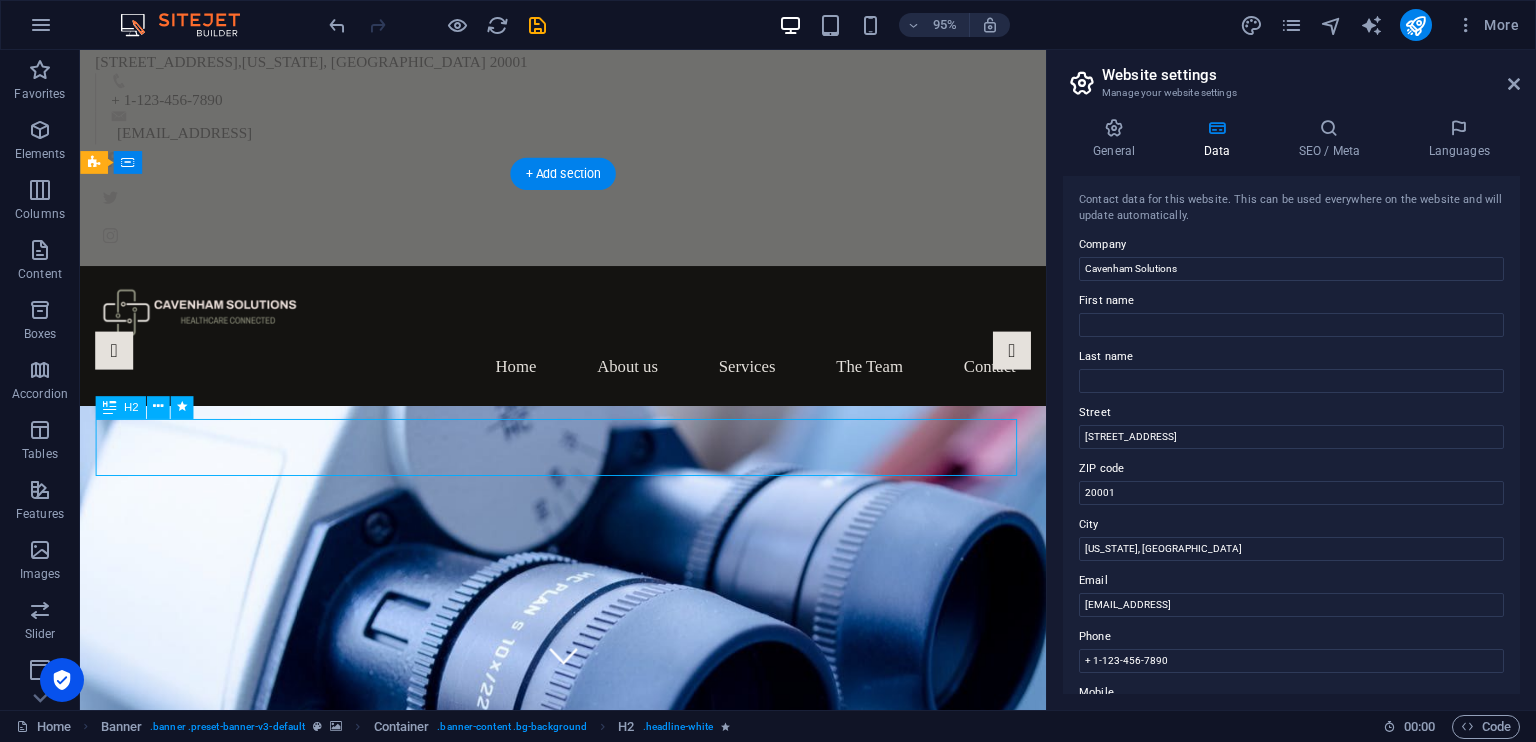 click on "Healthcare Connected" at bounding box center [583, 1095] 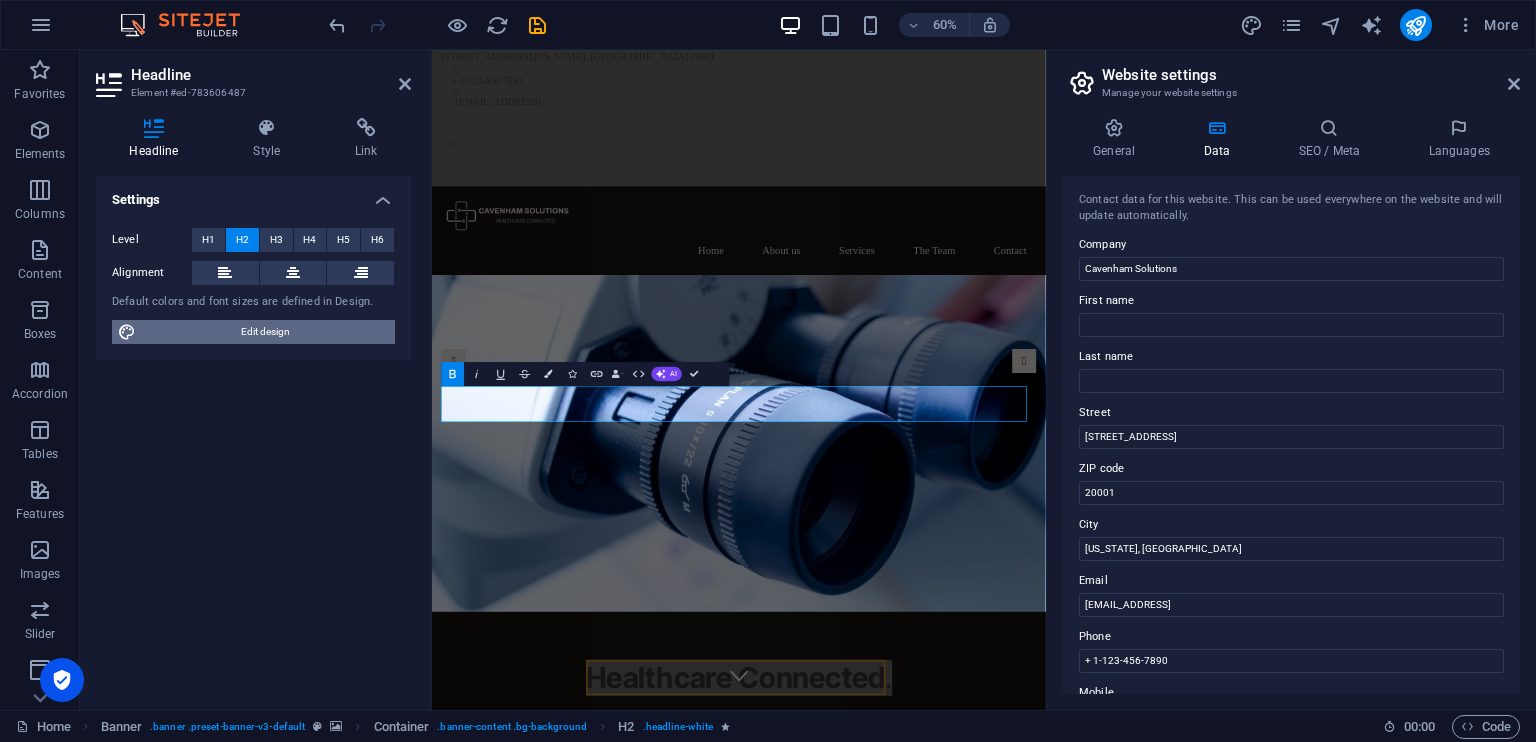 click on "Edit design" at bounding box center [265, 332] 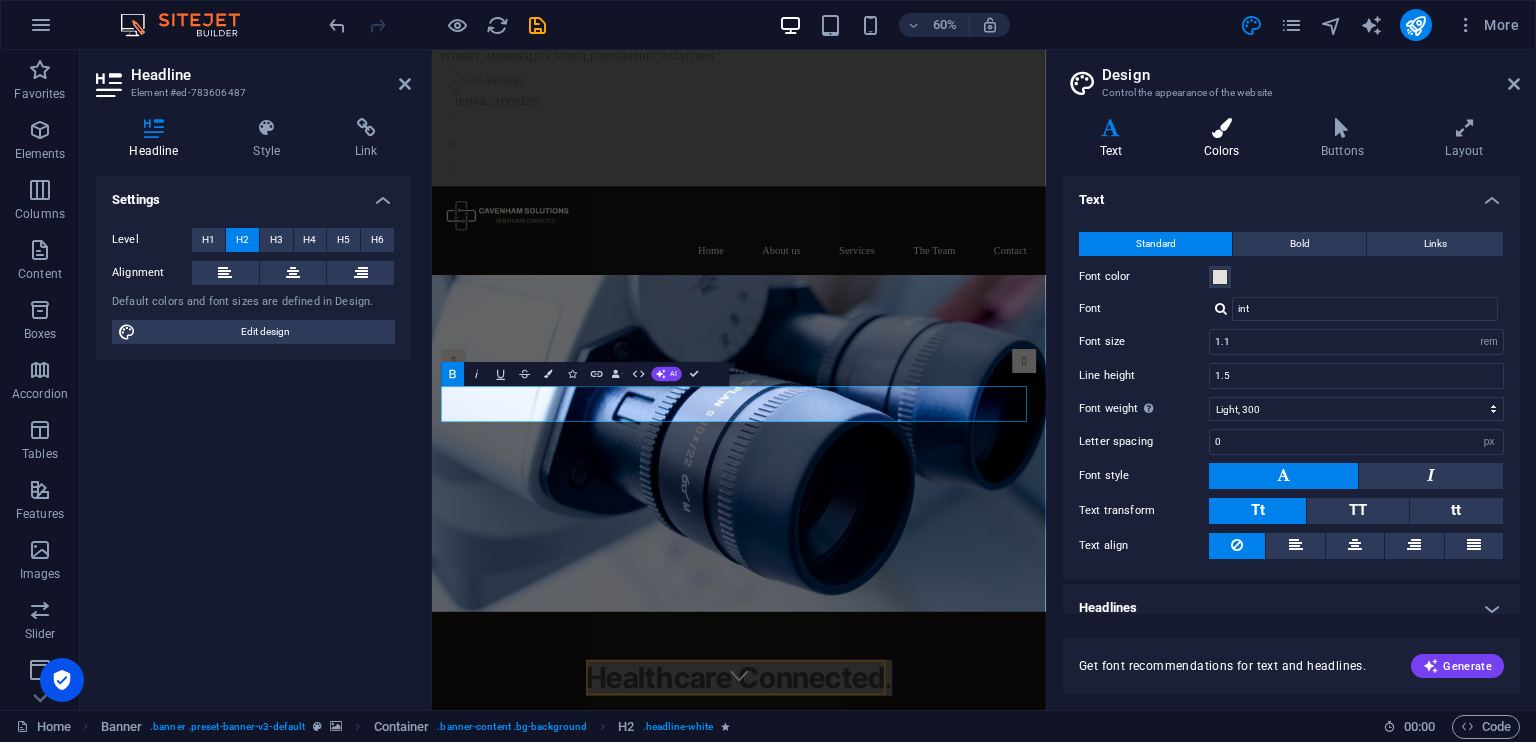 click at bounding box center (1221, 128) 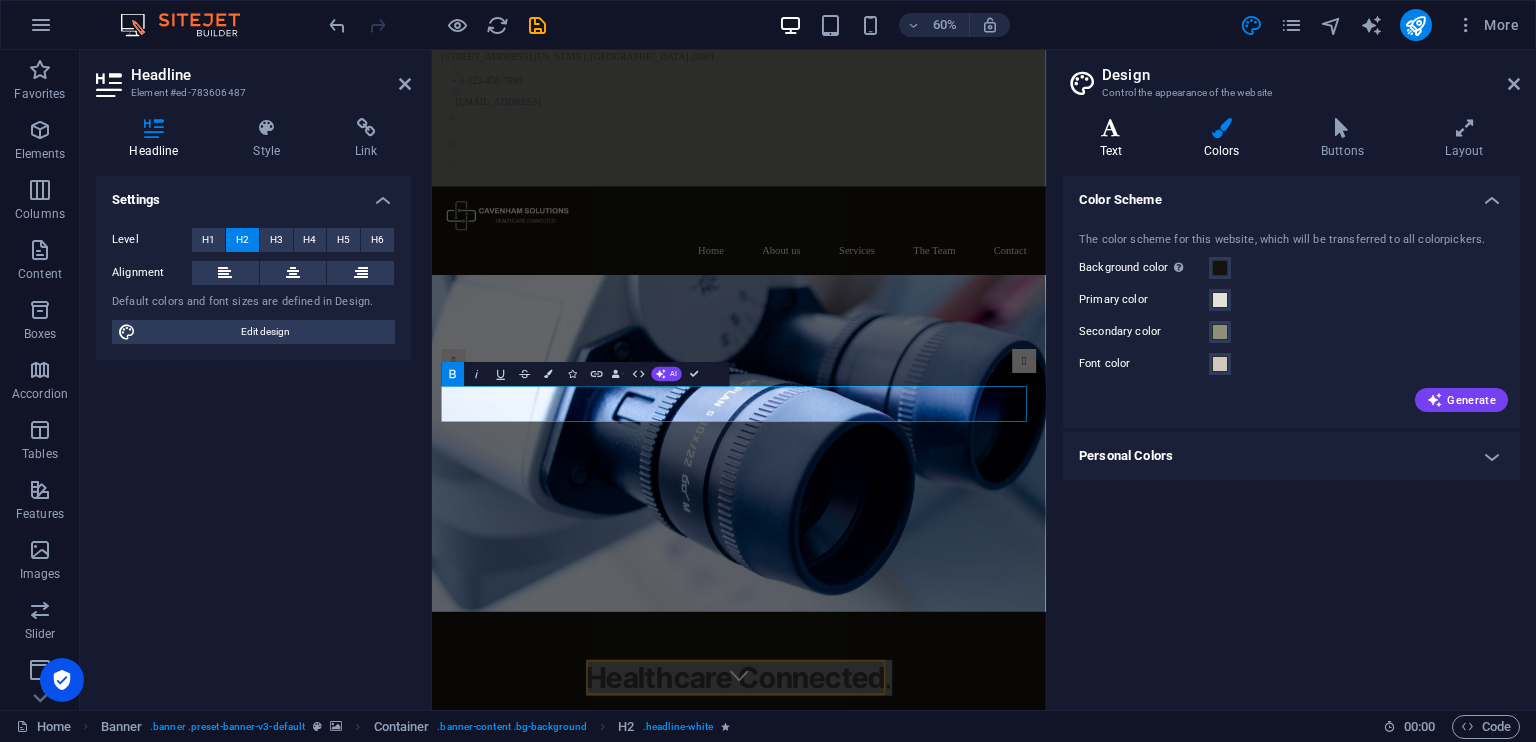 click at bounding box center (1111, 128) 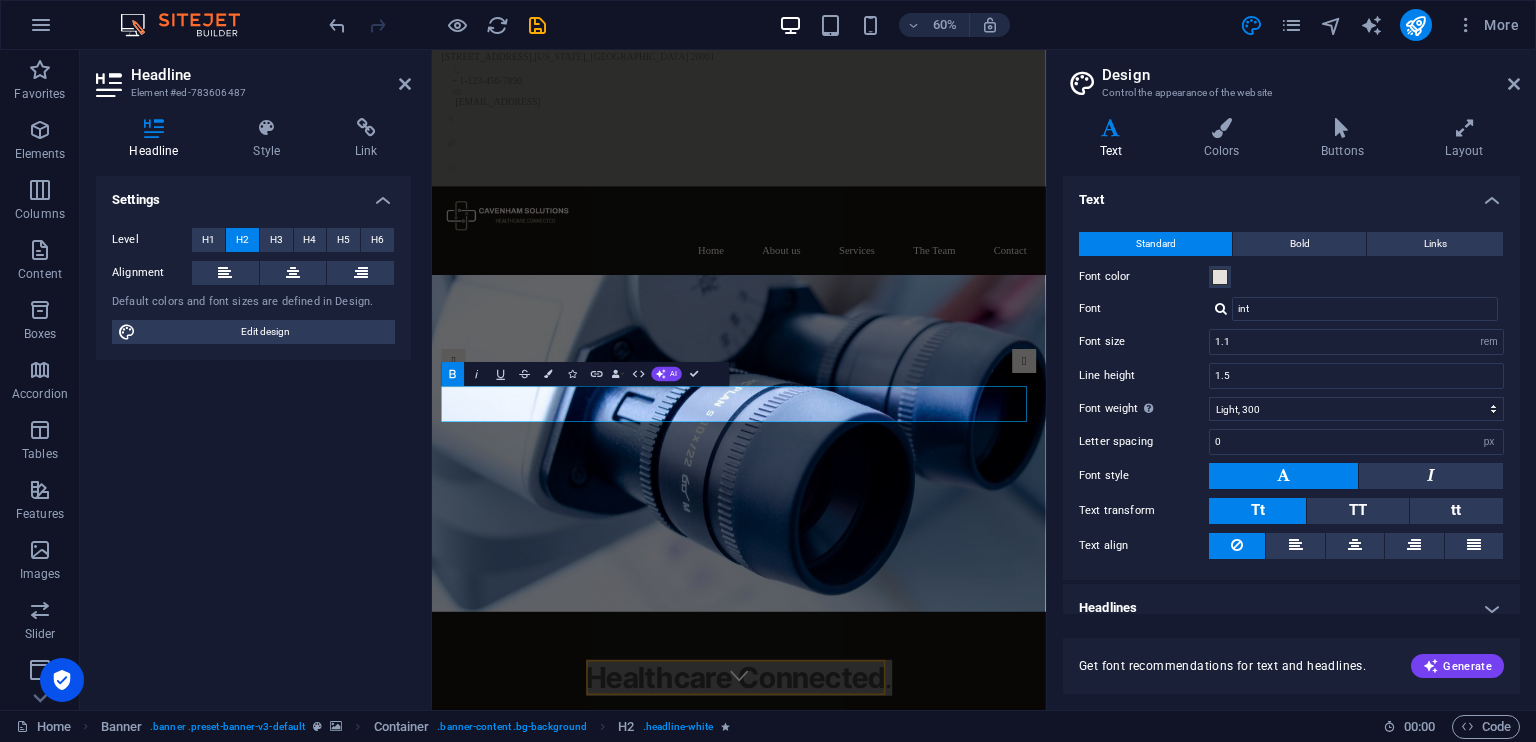 click at bounding box center [1221, 308] 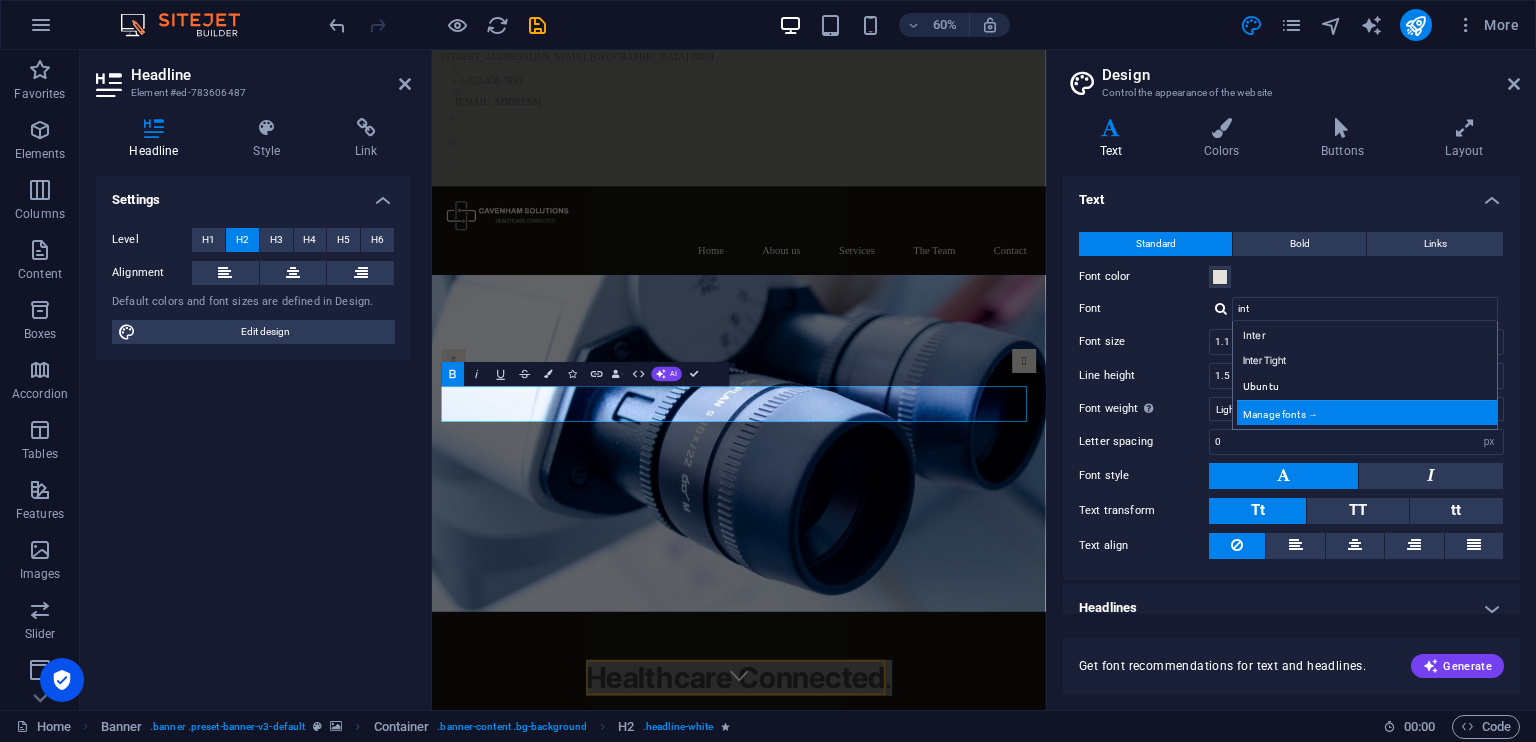 click on "Manage fonts →" at bounding box center [1369, 412] 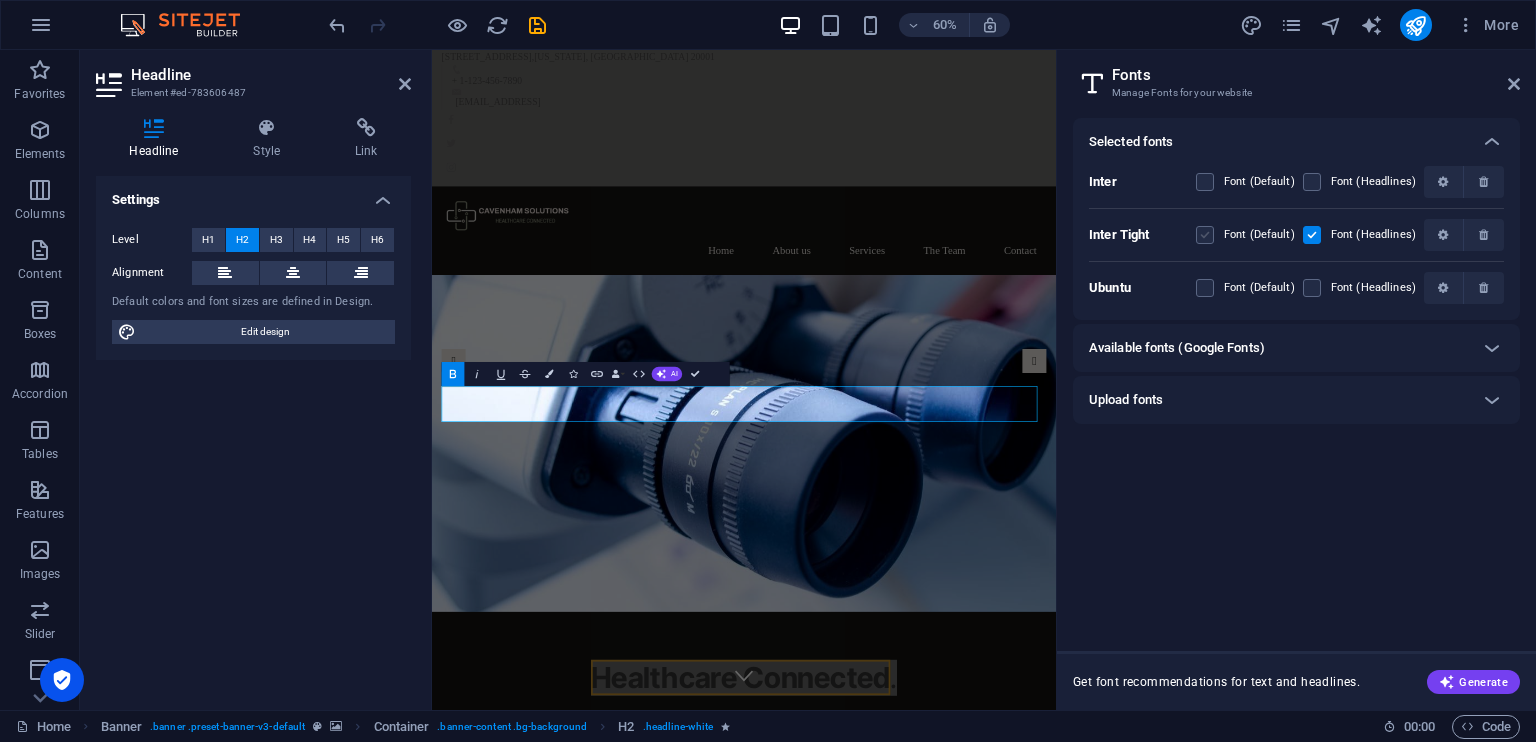click at bounding box center [1205, 235] 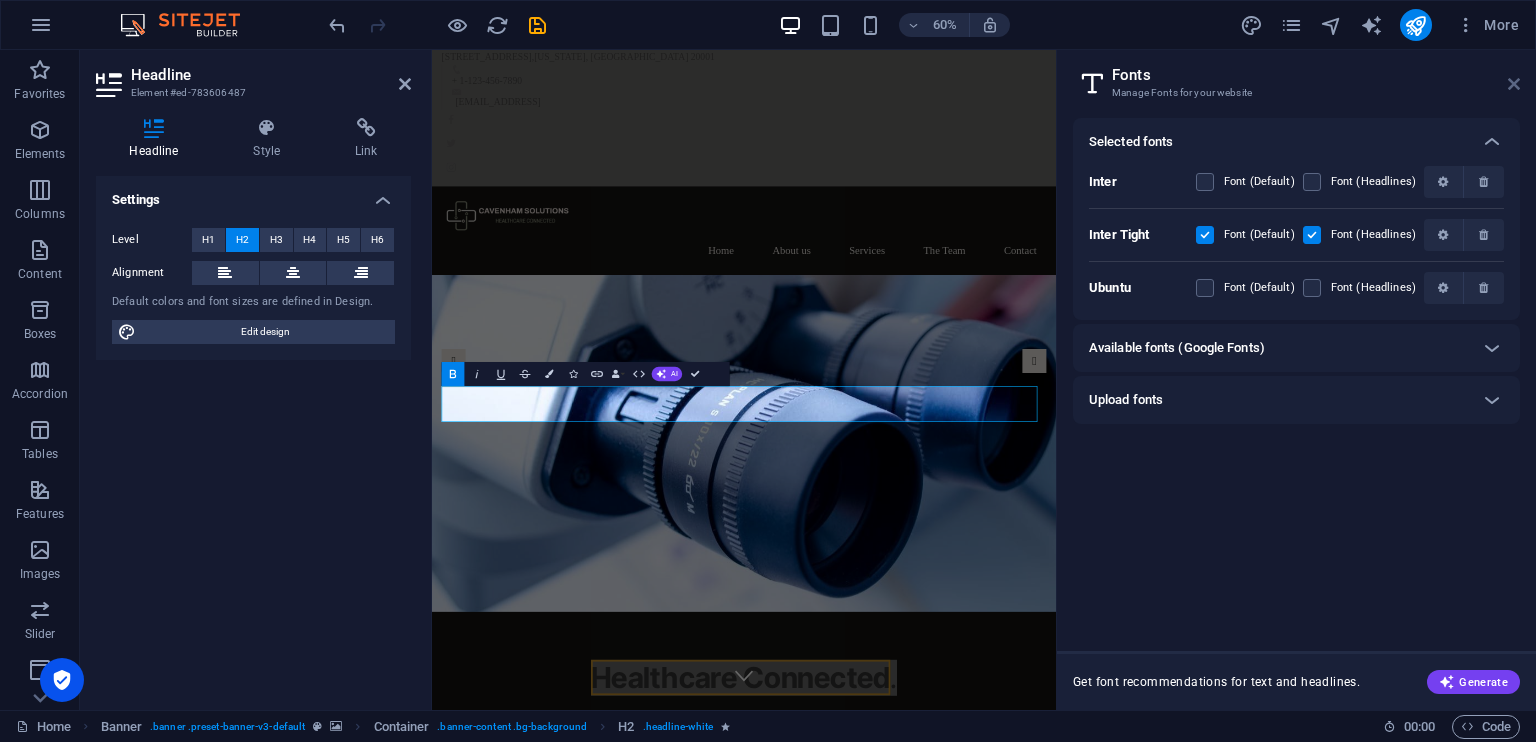 click at bounding box center [1514, 84] 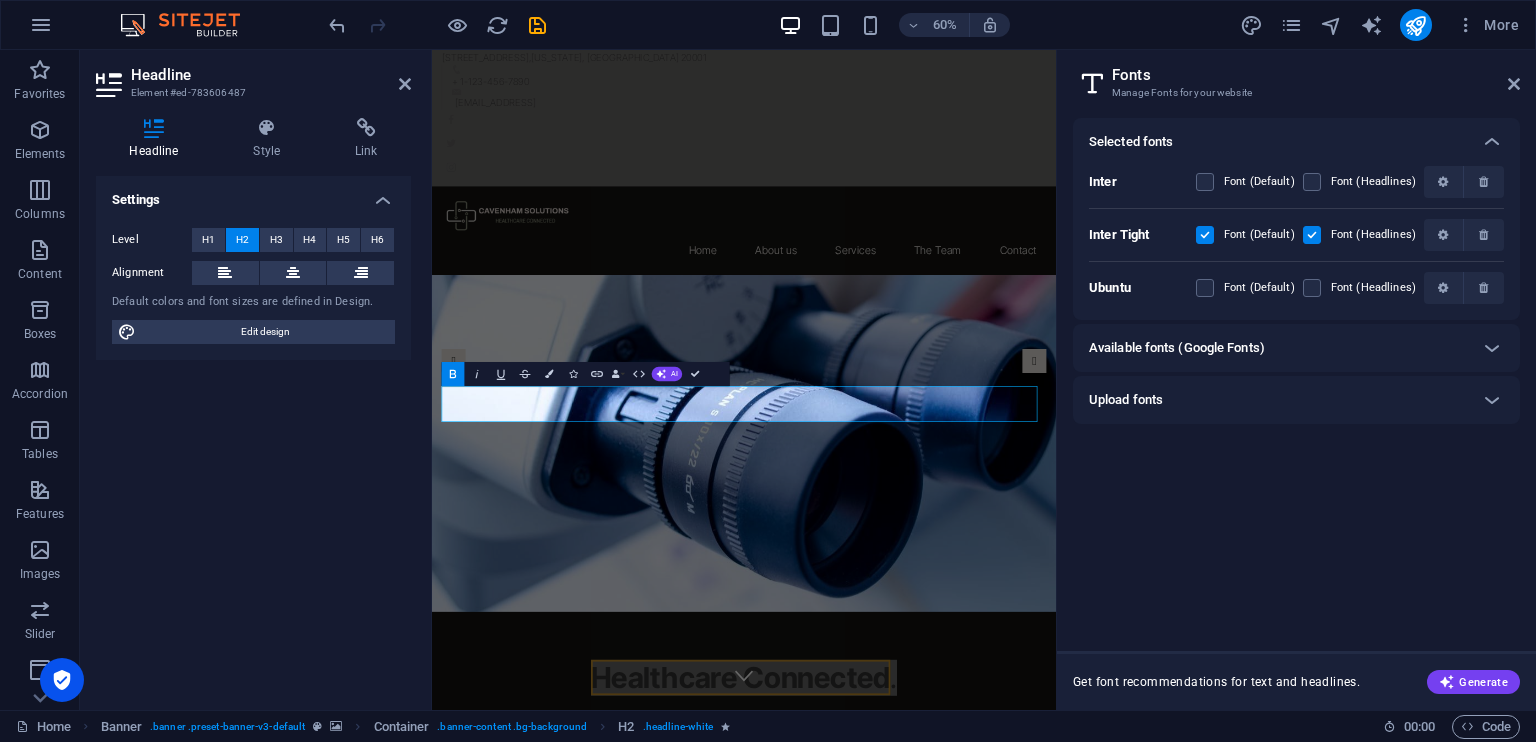 click on "[STREET_ADDRESS][US_STATE] + 1-123-456-7890 [EMAIL_ADDRESS]" at bounding box center [952, 147] 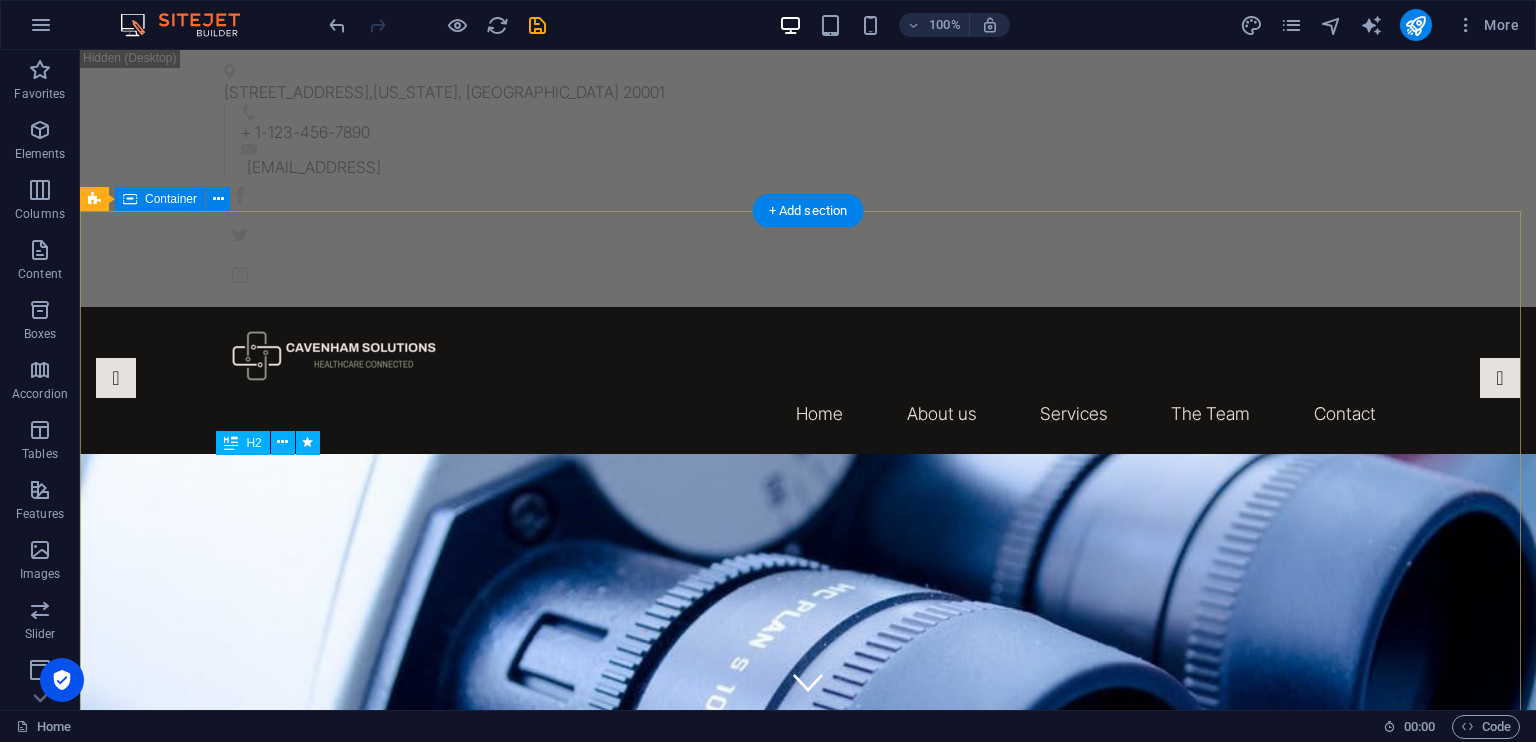 scroll, scrollTop: 0, scrollLeft: 0, axis: both 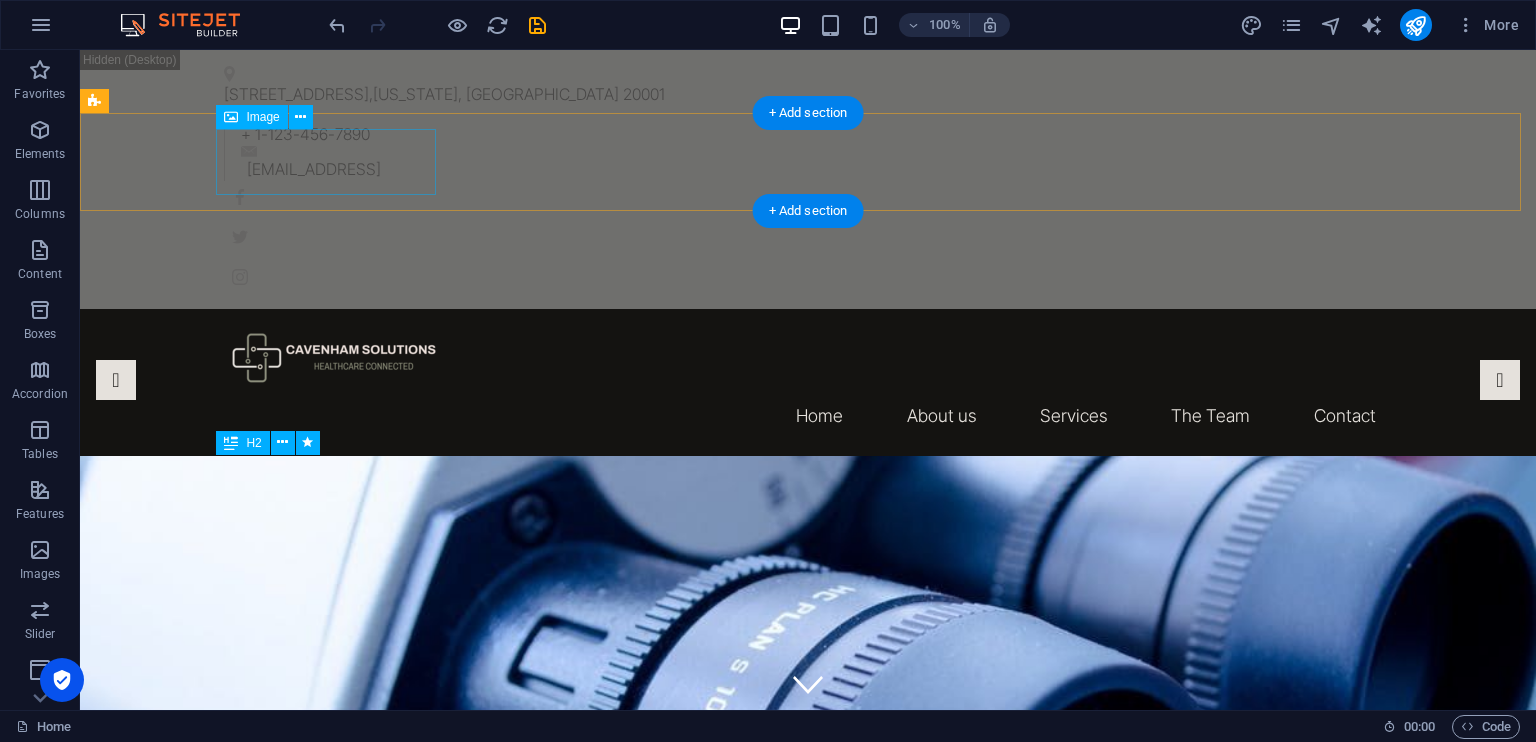click at bounding box center (808, 358) 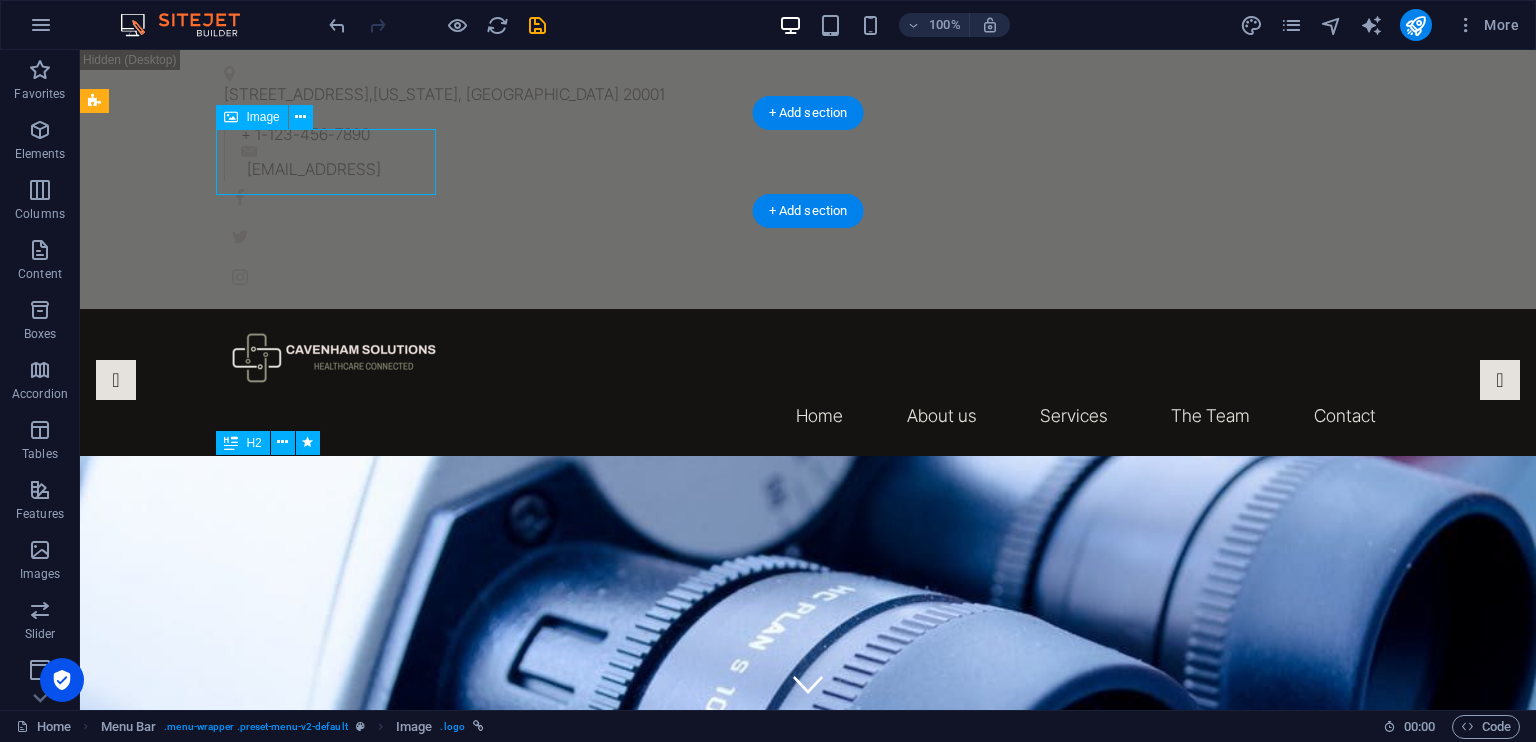 click at bounding box center [808, 358] 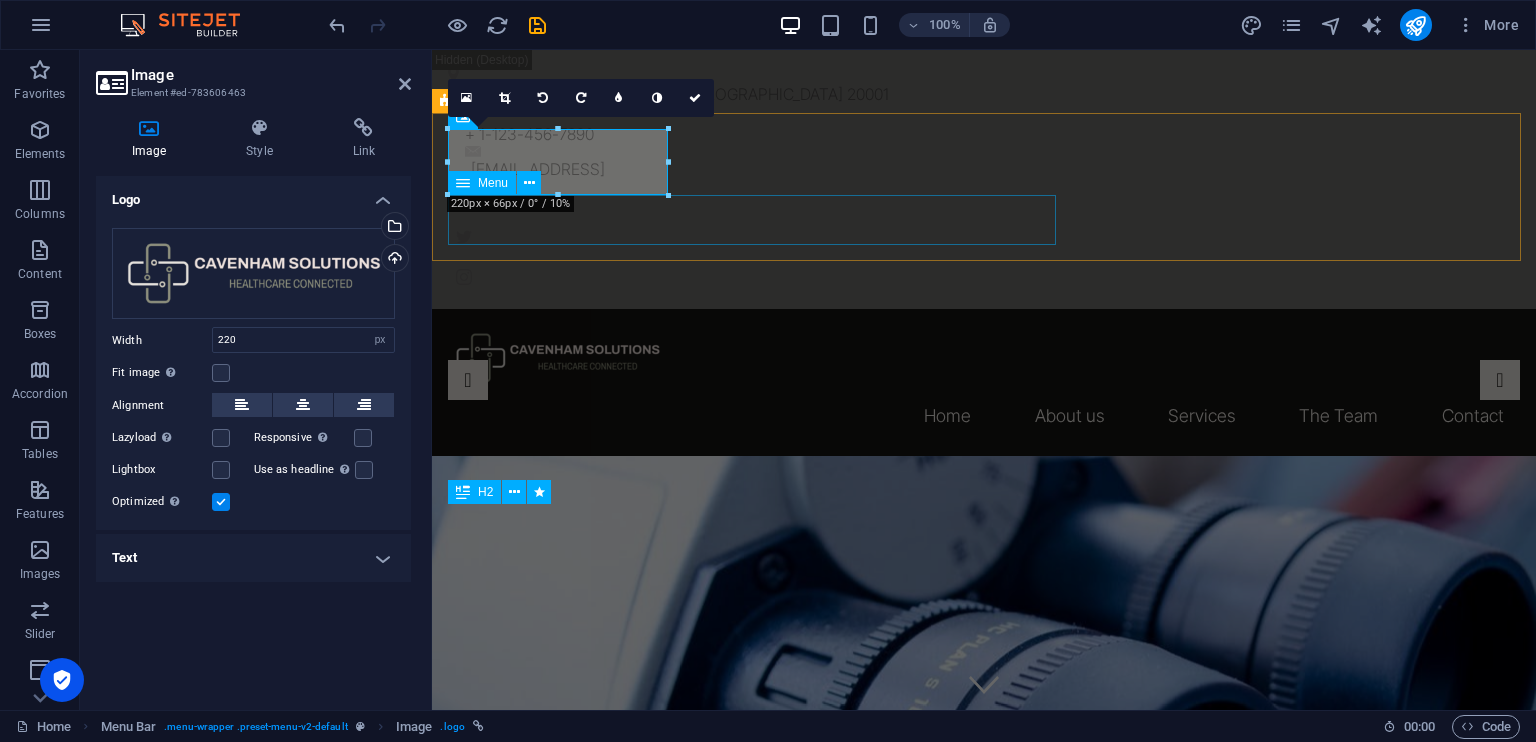 scroll, scrollTop: 36, scrollLeft: 0, axis: vertical 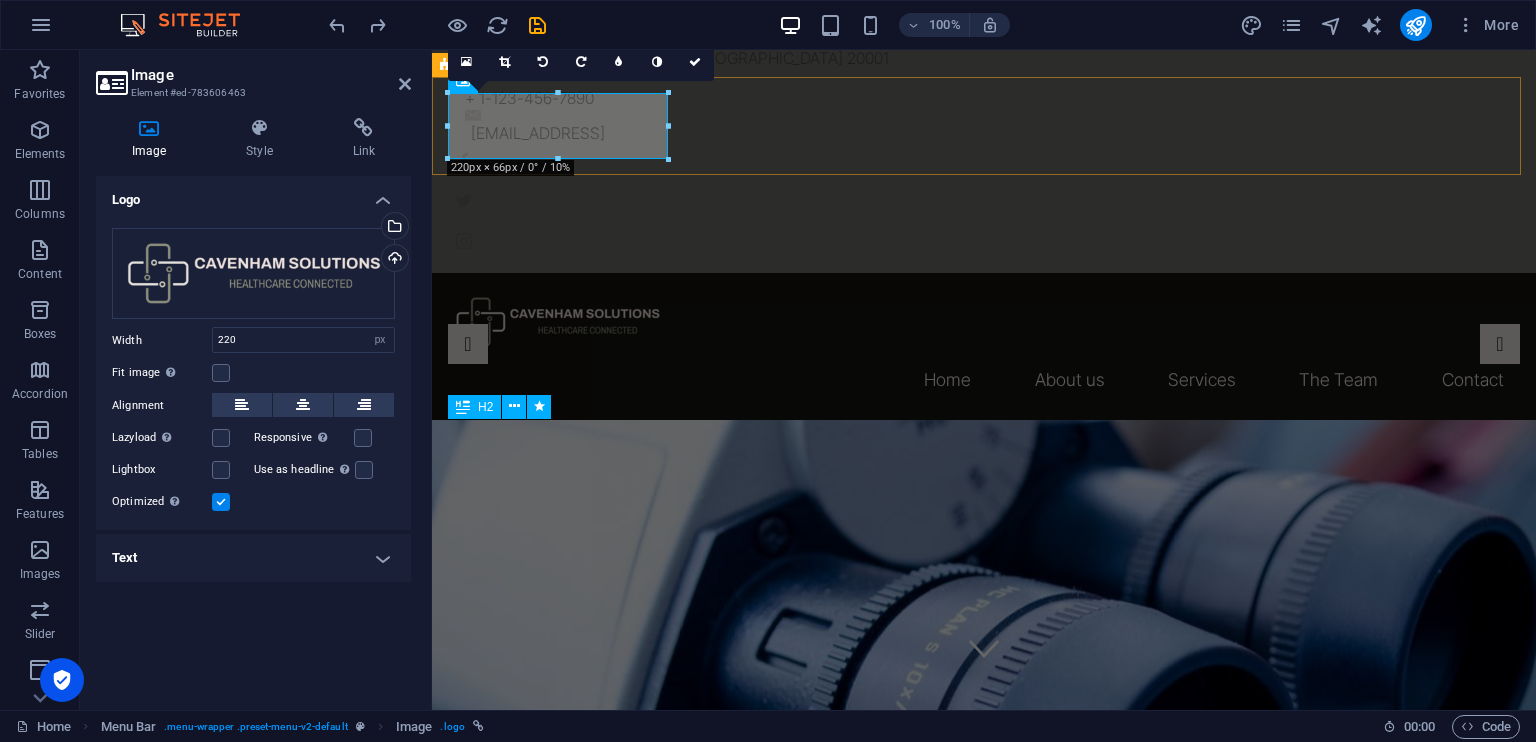 click on "Home About us Services The Team Contact" at bounding box center (984, 347) 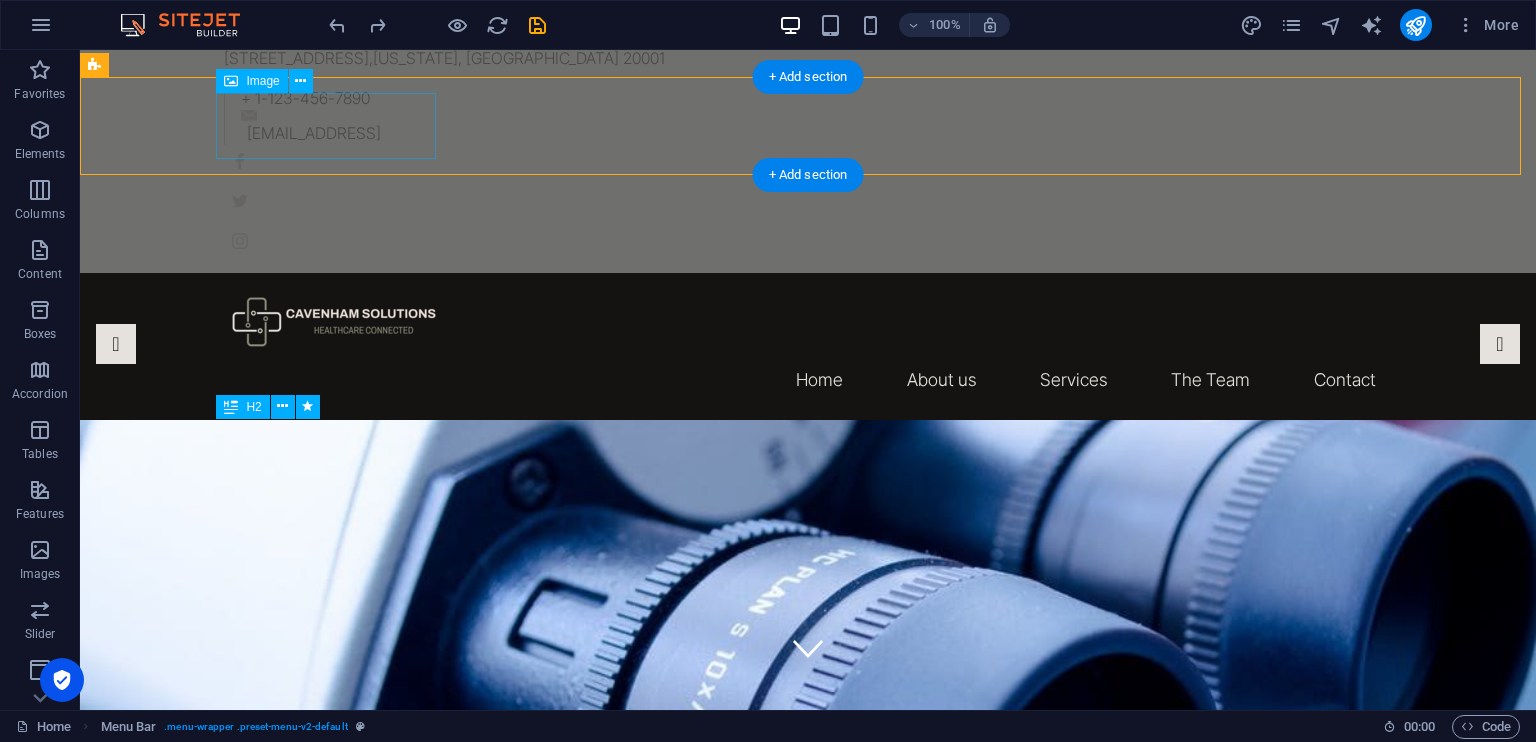 click at bounding box center (808, 322) 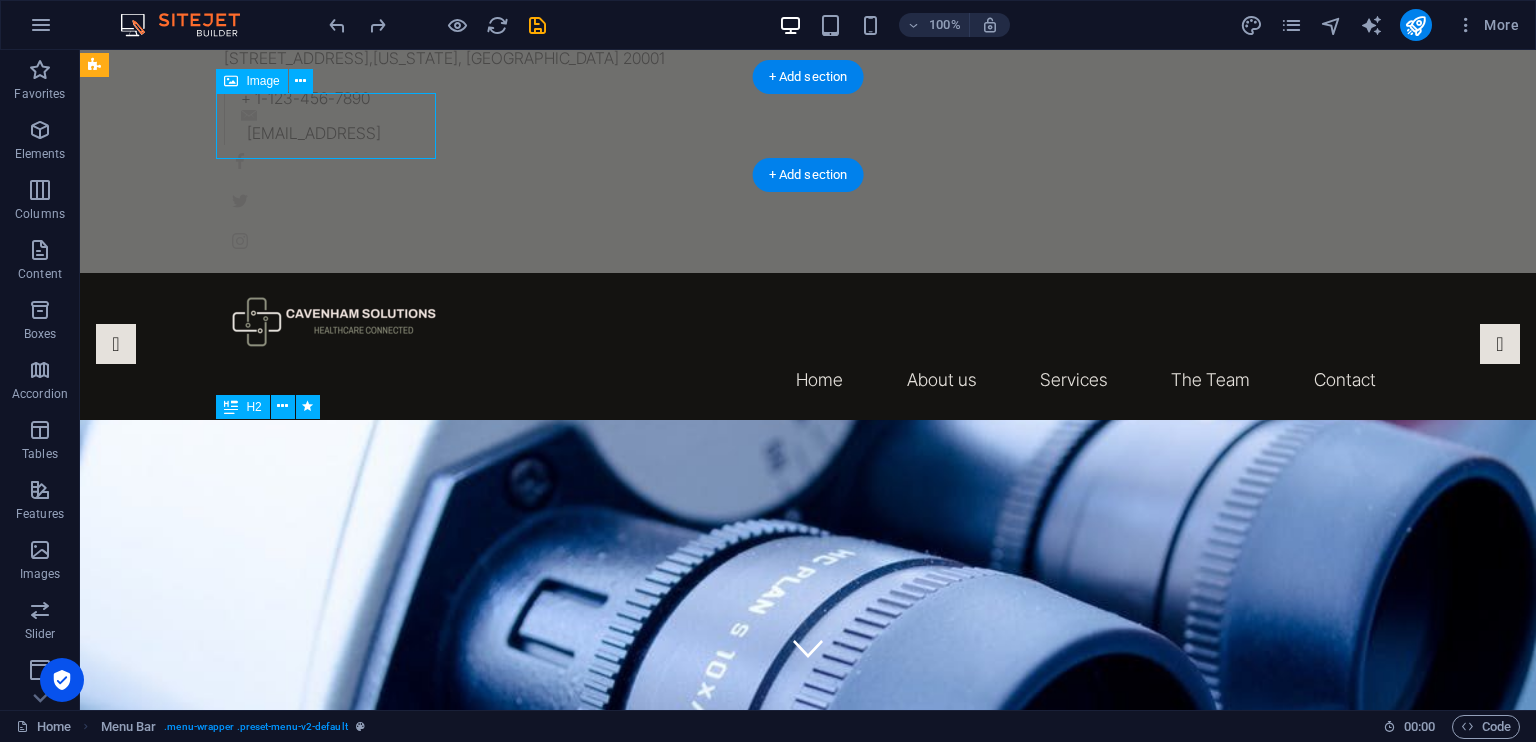 click at bounding box center [808, 322] 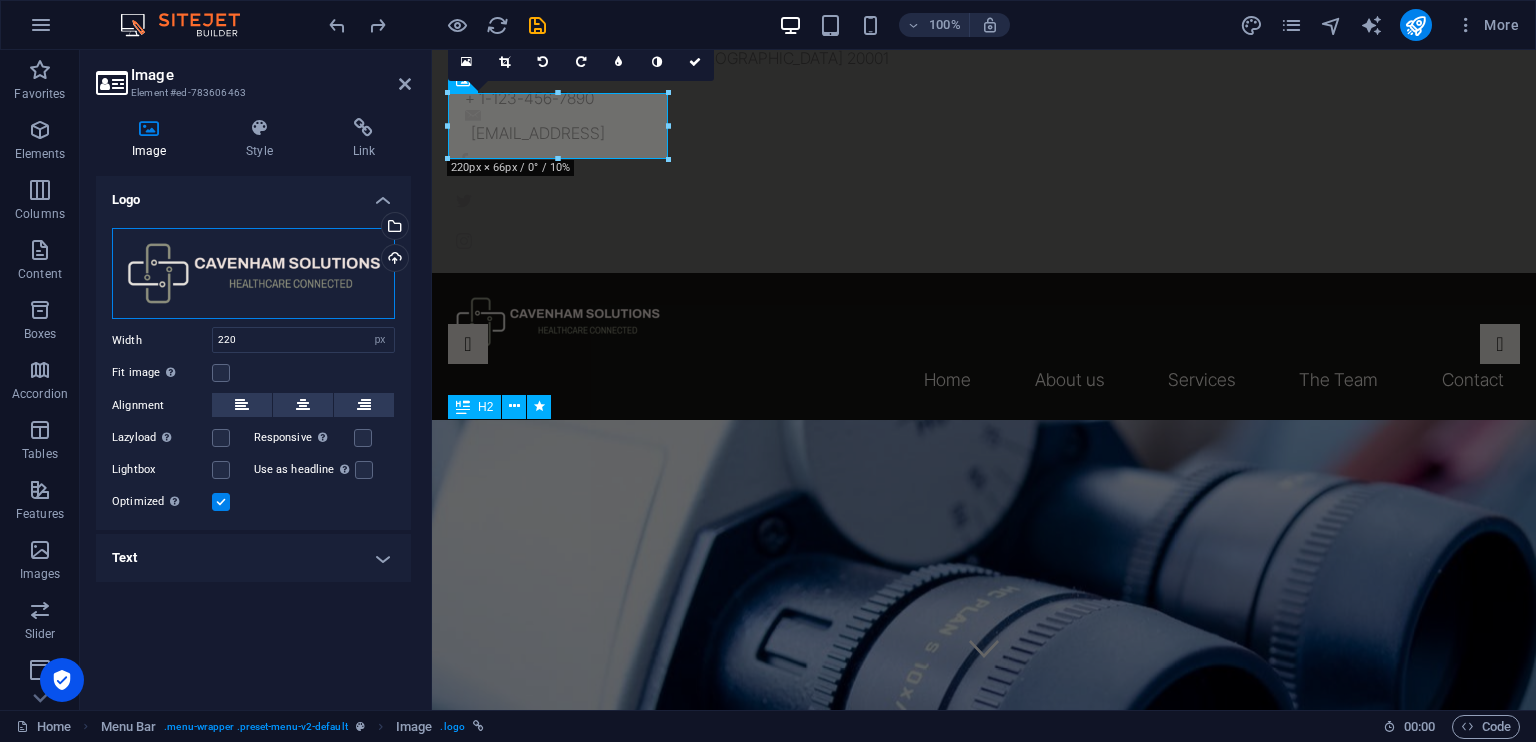 click on "Drag files here, click to choose files or select files from Files or our free stock photos & videos" at bounding box center [253, 274] 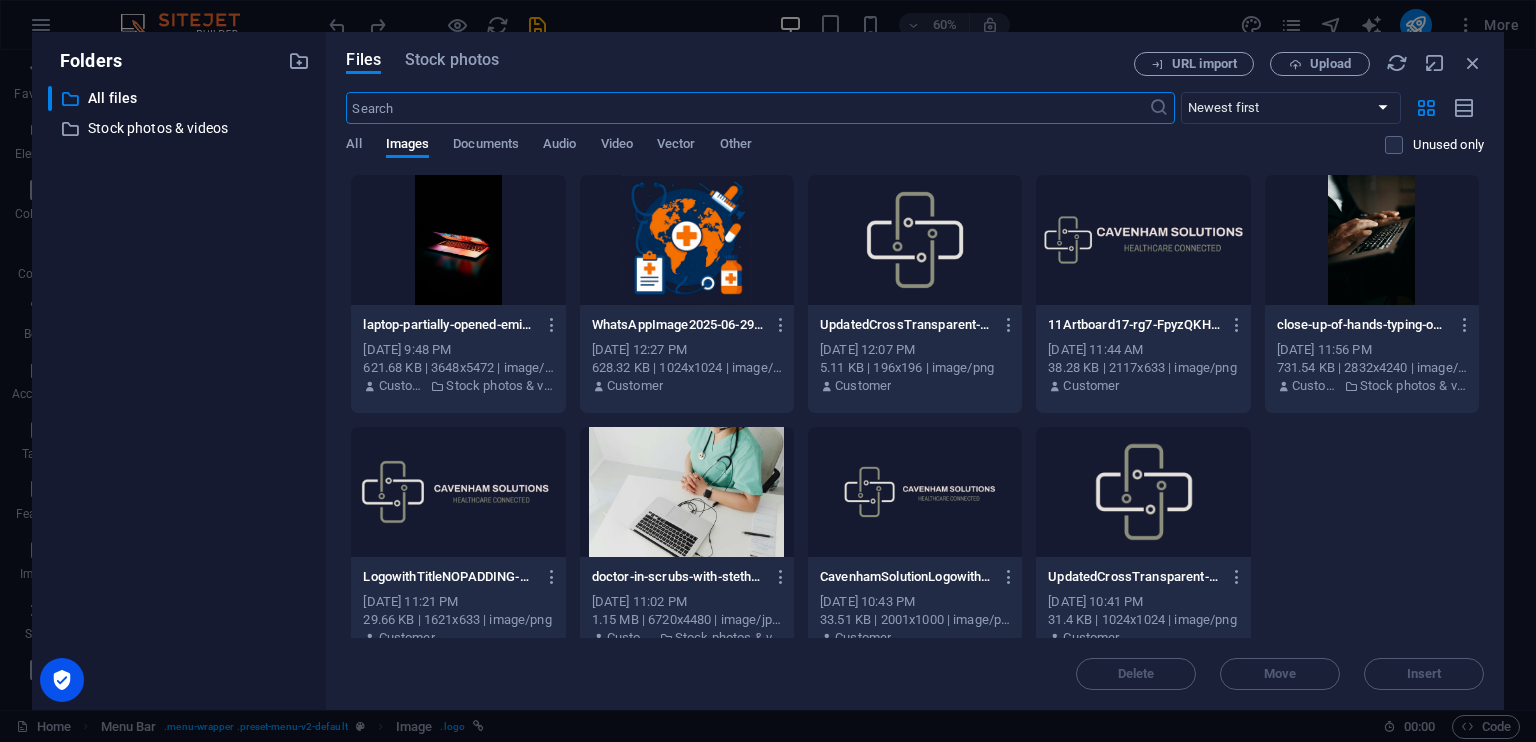 scroll, scrollTop: 32, scrollLeft: 0, axis: vertical 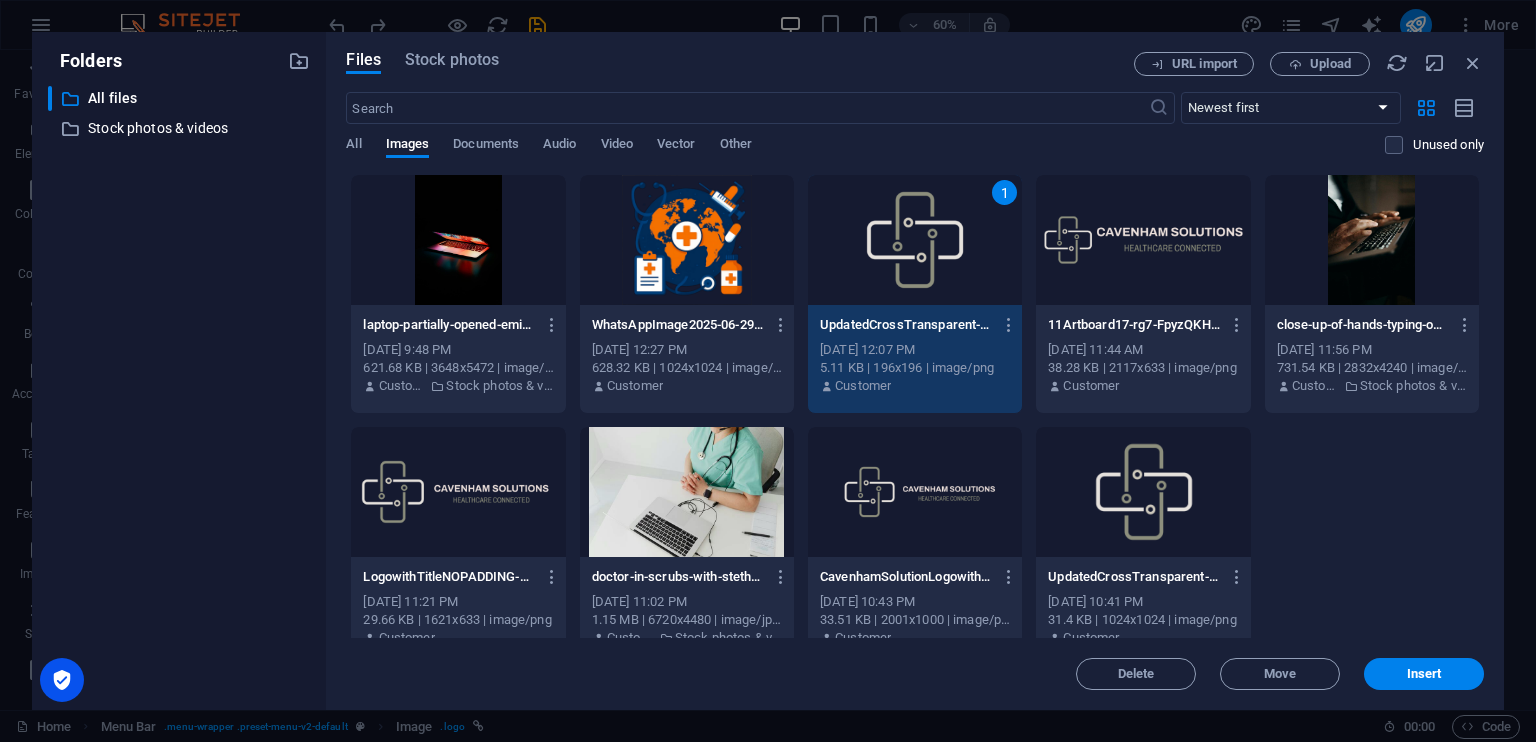 click on "1" at bounding box center (915, 240) 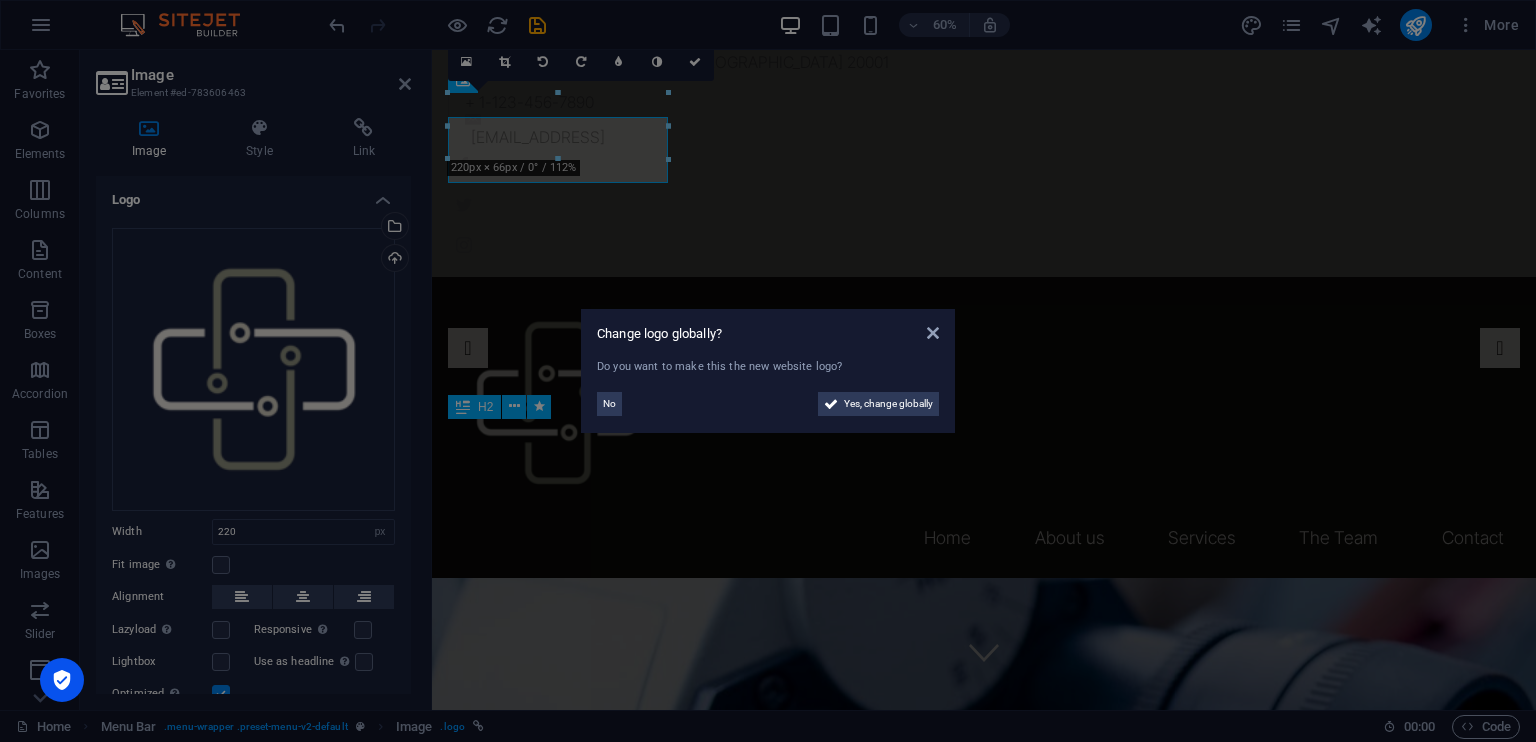 scroll, scrollTop: 36, scrollLeft: 0, axis: vertical 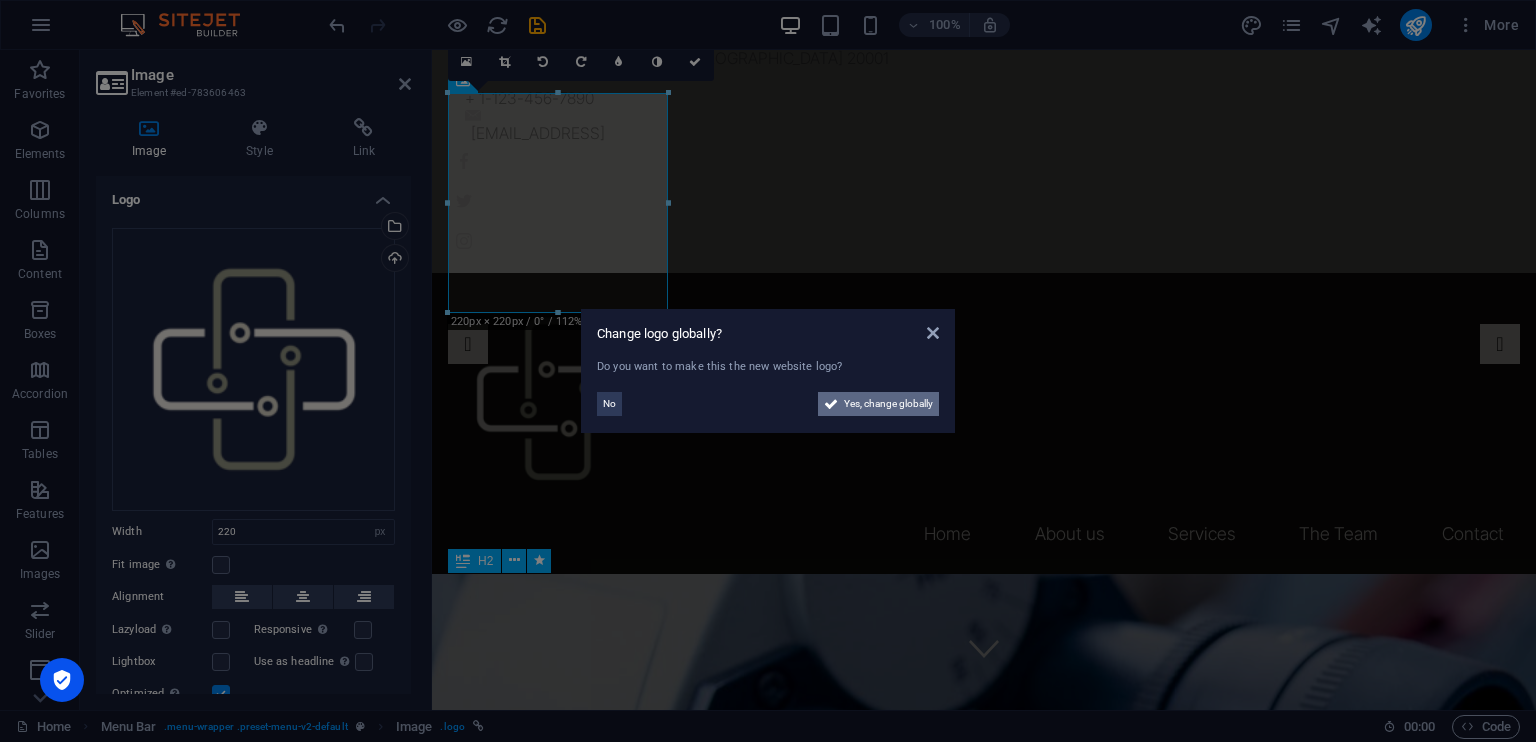 click on "Yes, change globally" at bounding box center [888, 404] 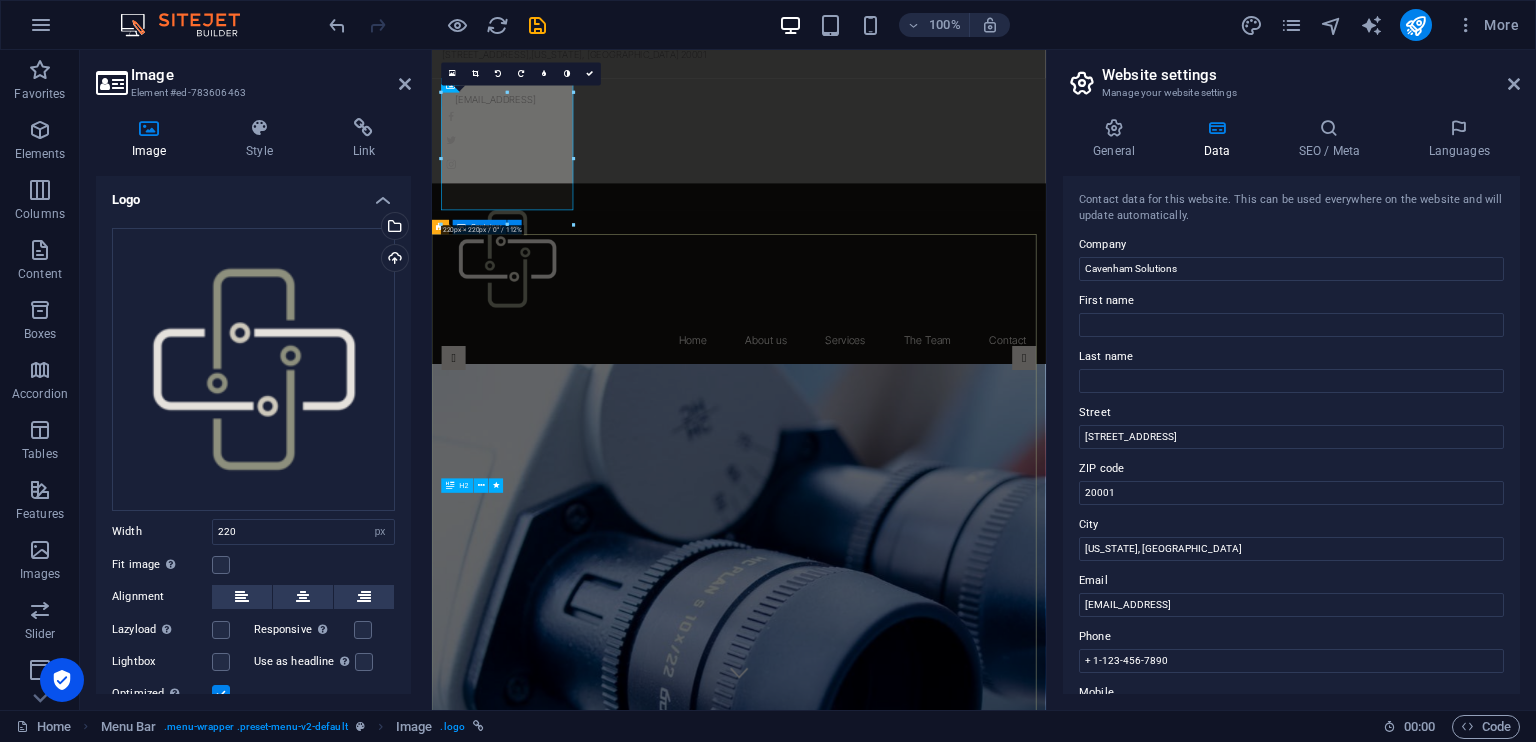 scroll, scrollTop: 32, scrollLeft: 0, axis: vertical 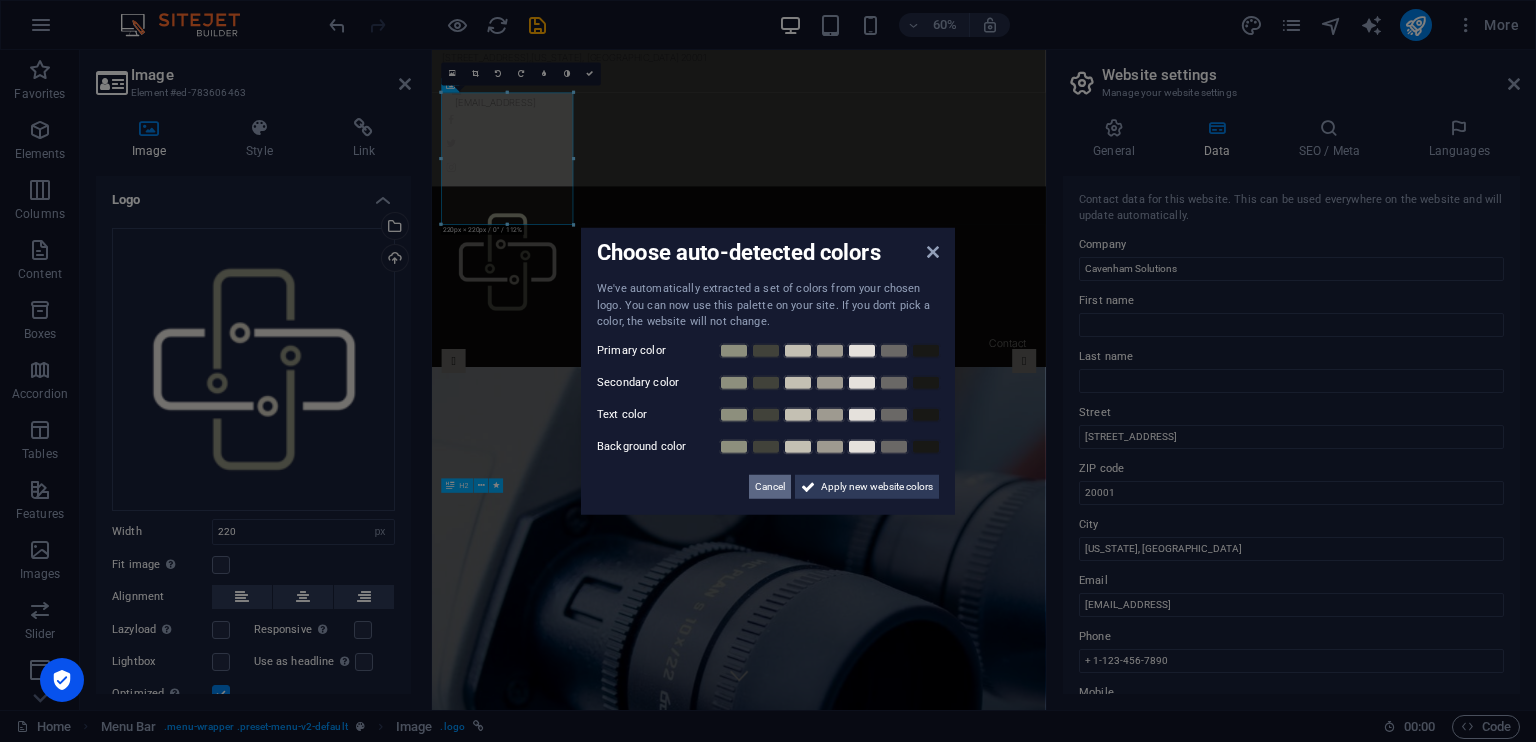 click on "Cancel" at bounding box center [770, 486] 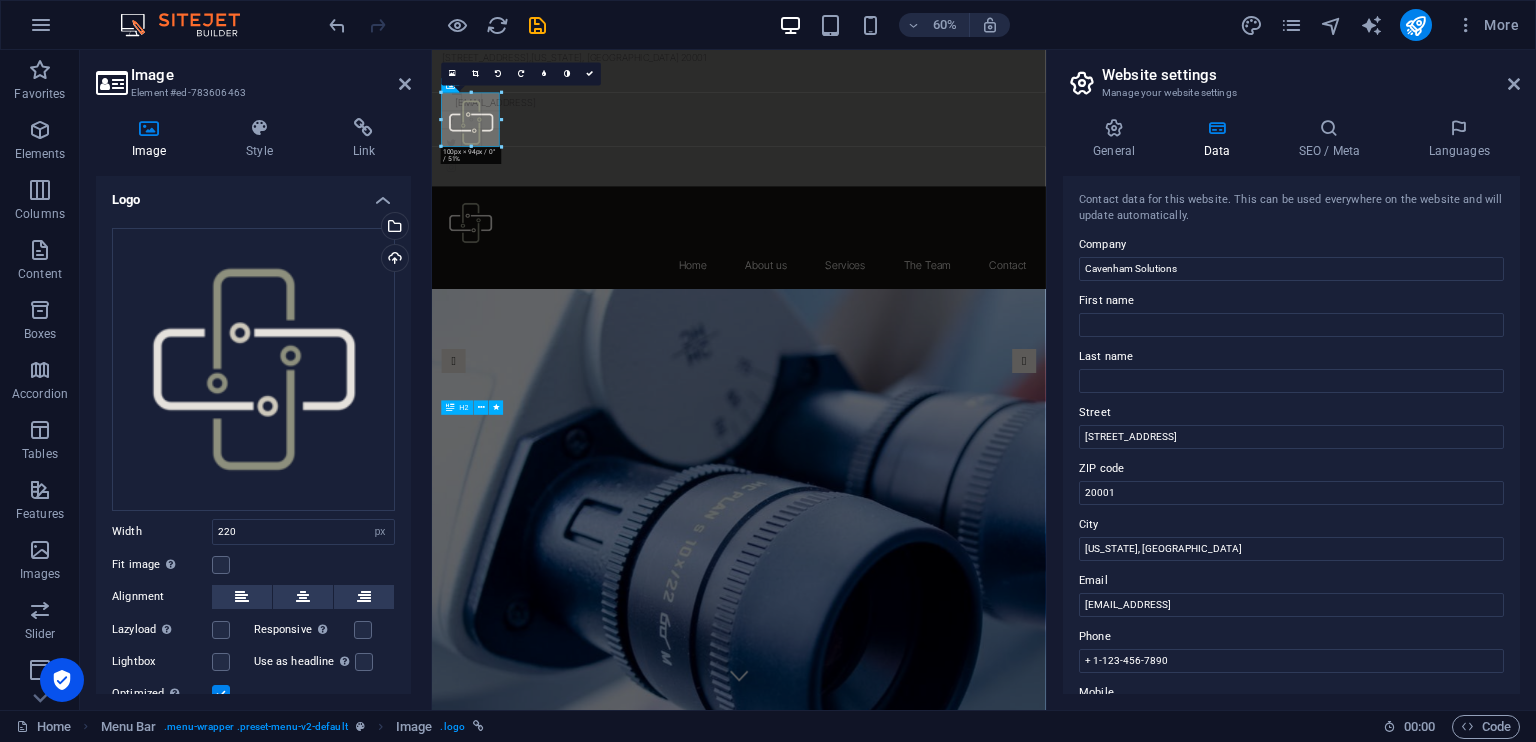 drag, startPoint x: 572, startPoint y: 221, endPoint x: 449, endPoint y: 118, distance: 160.43066 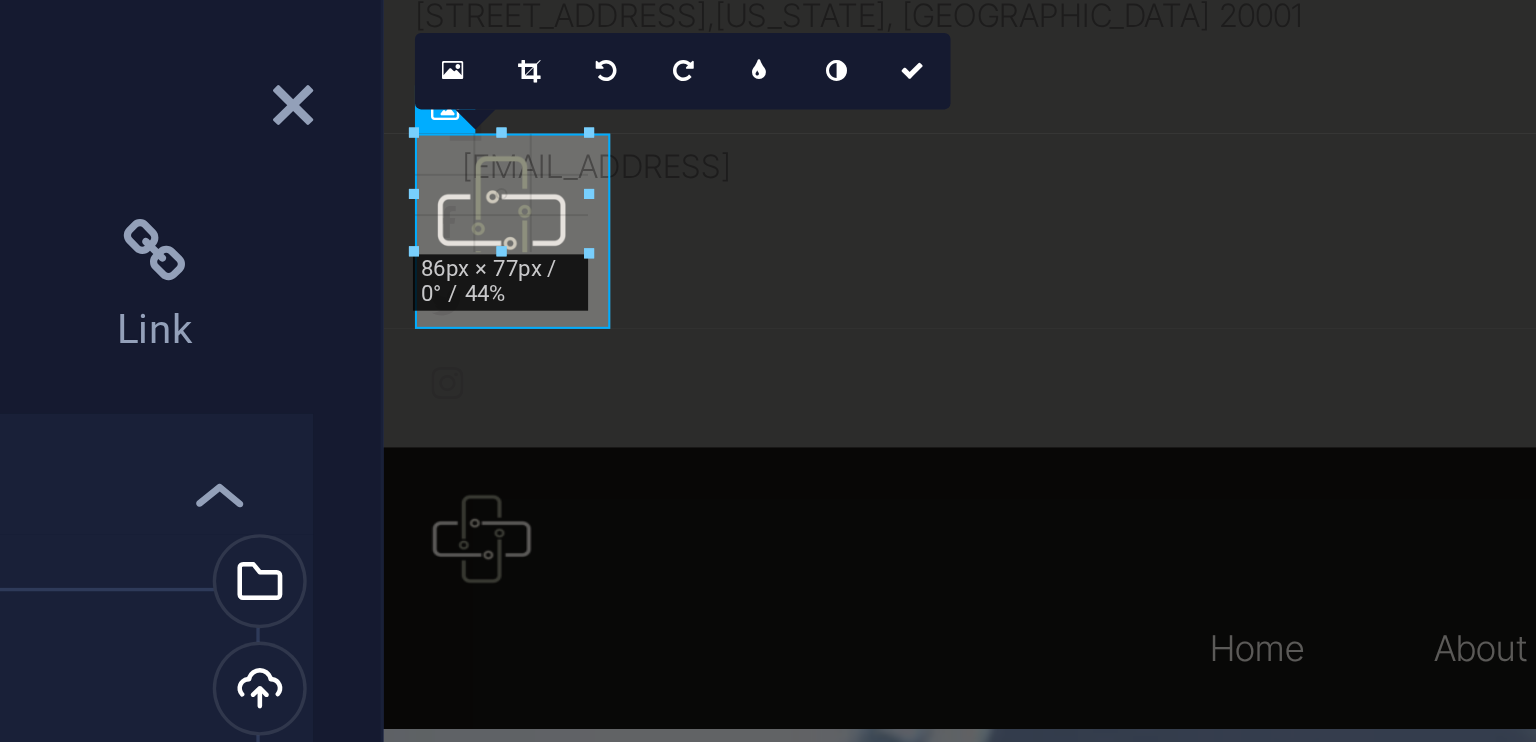 drag, startPoint x: 498, startPoint y: 146, endPoint x: 467, endPoint y: 111, distance: 46.75468 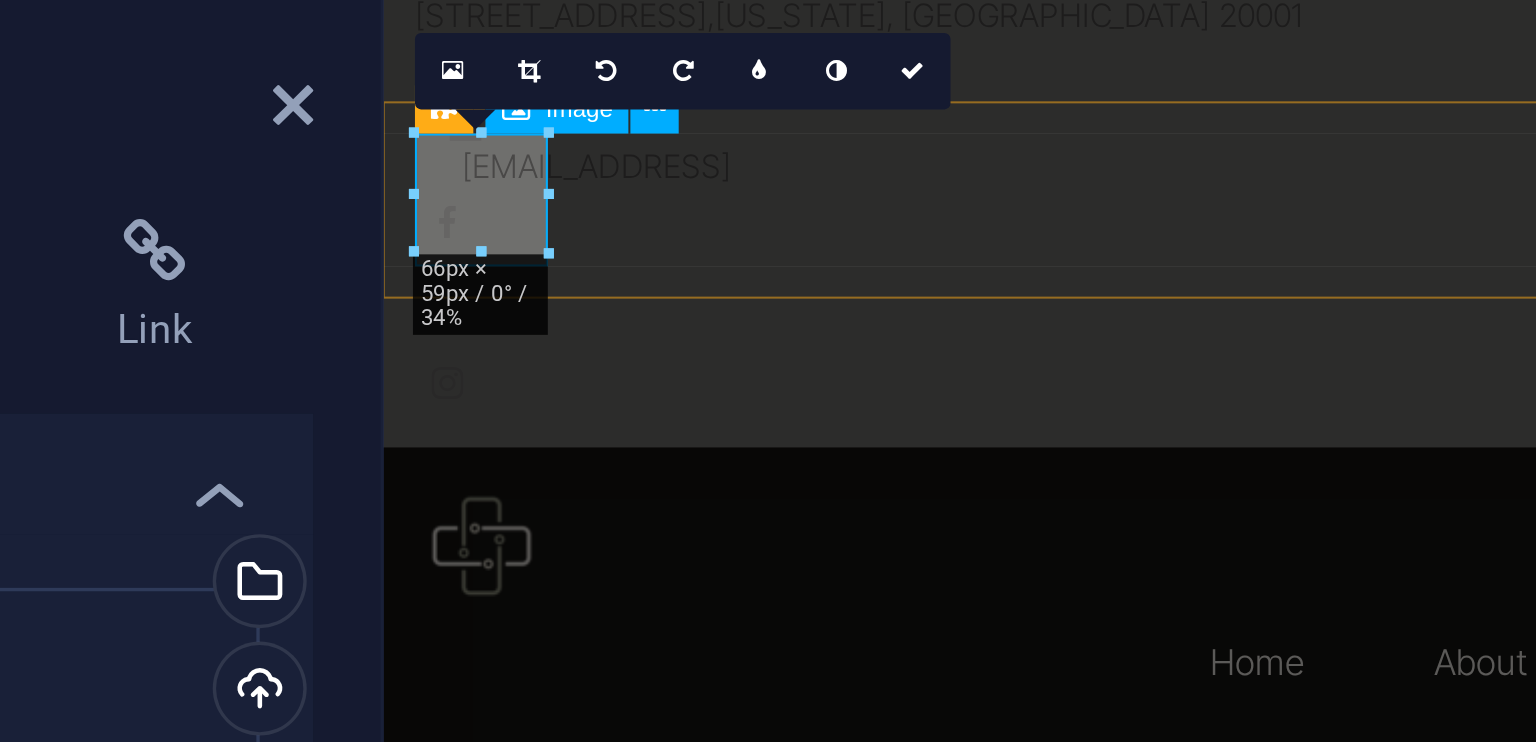 click at bounding box center [894, 267] 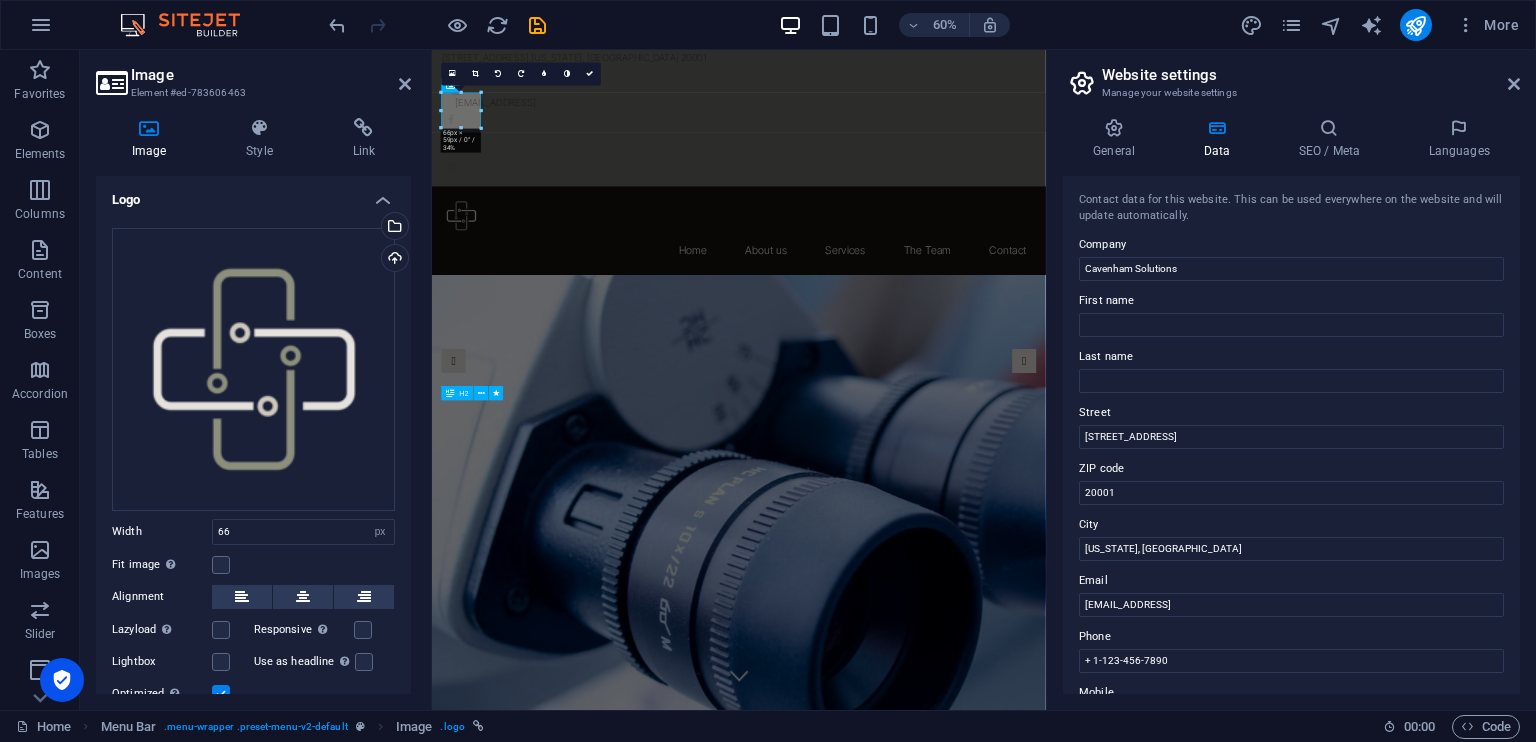 scroll, scrollTop: 74, scrollLeft: 0, axis: vertical 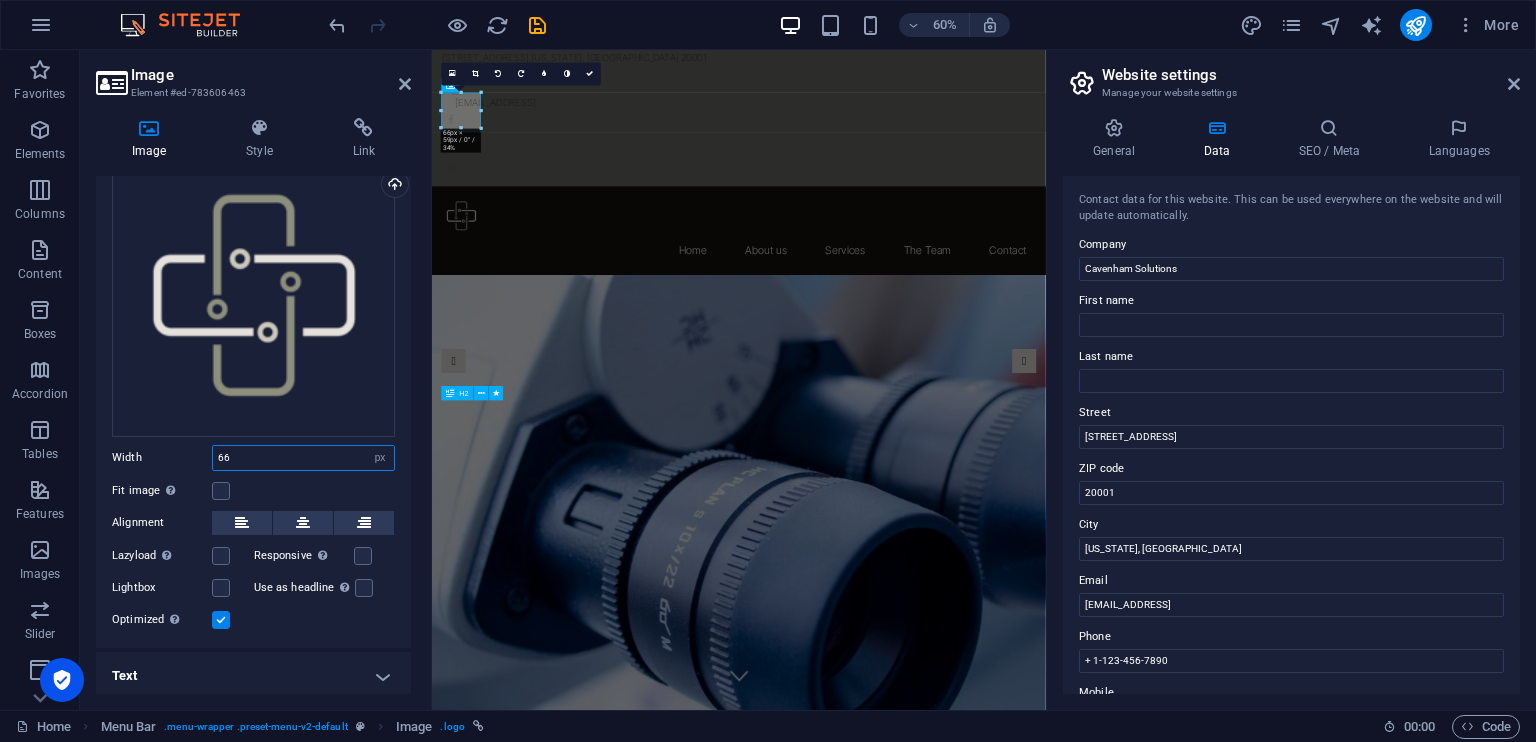 click on "66" at bounding box center [303, 458] 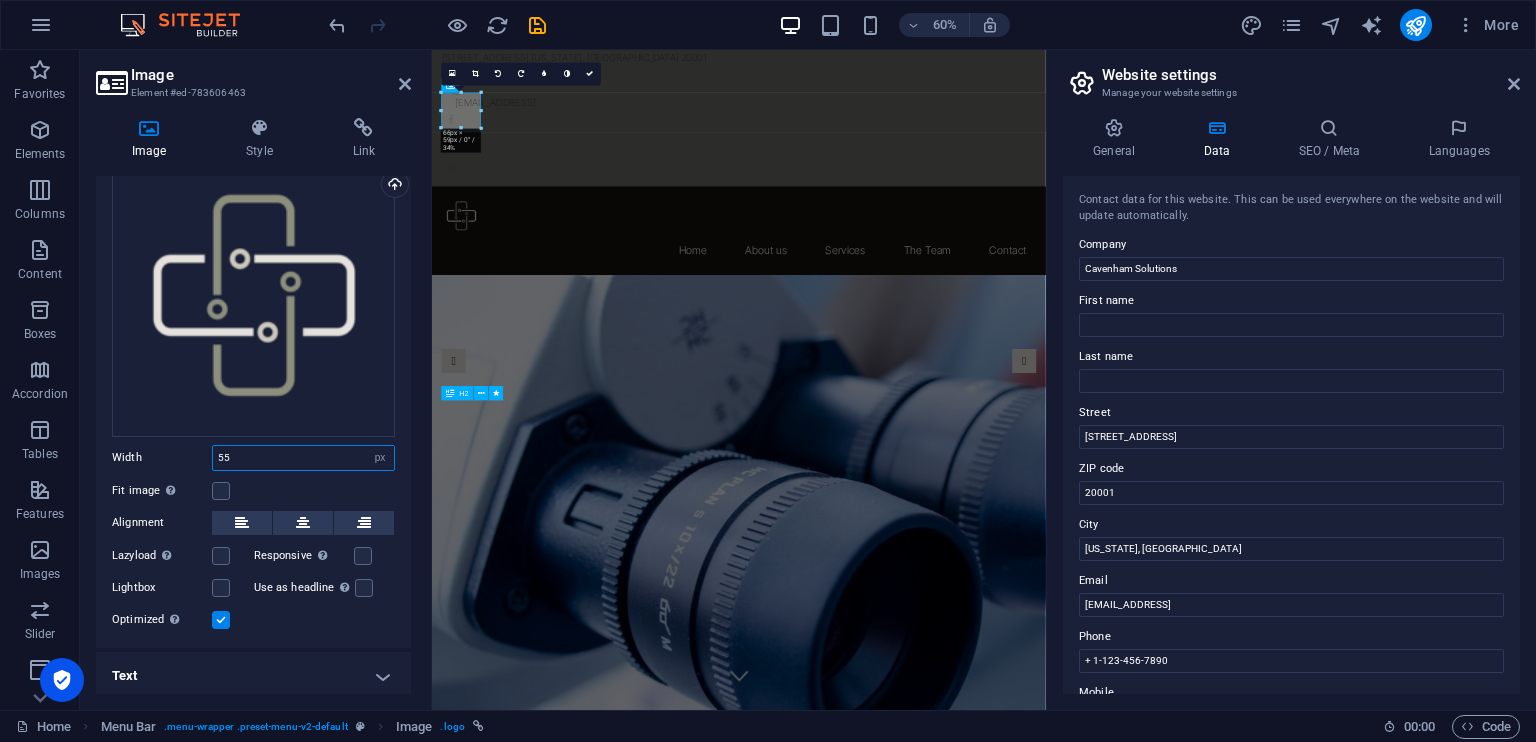 type on "55" 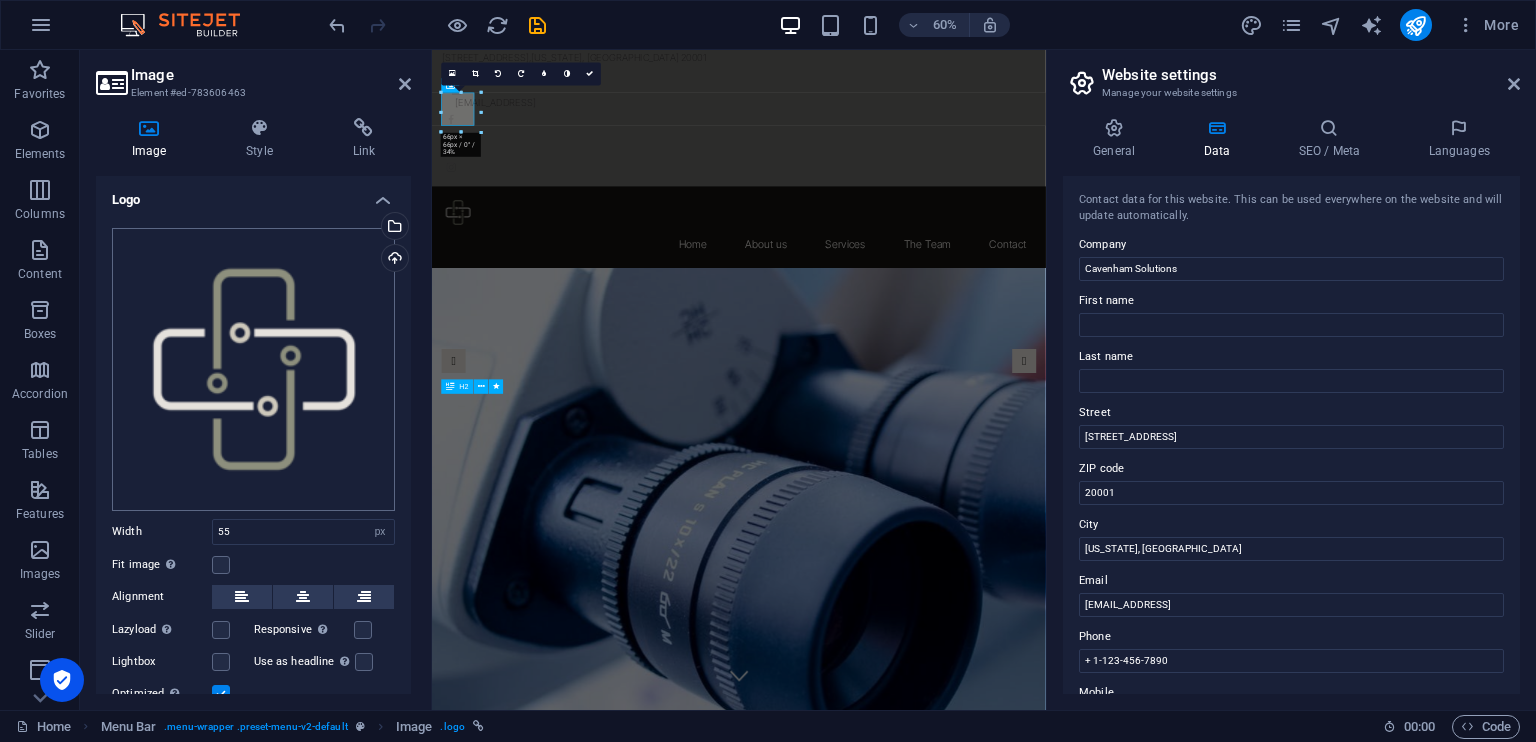 scroll, scrollTop: 74, scrollLeft: 0, axis: vertical 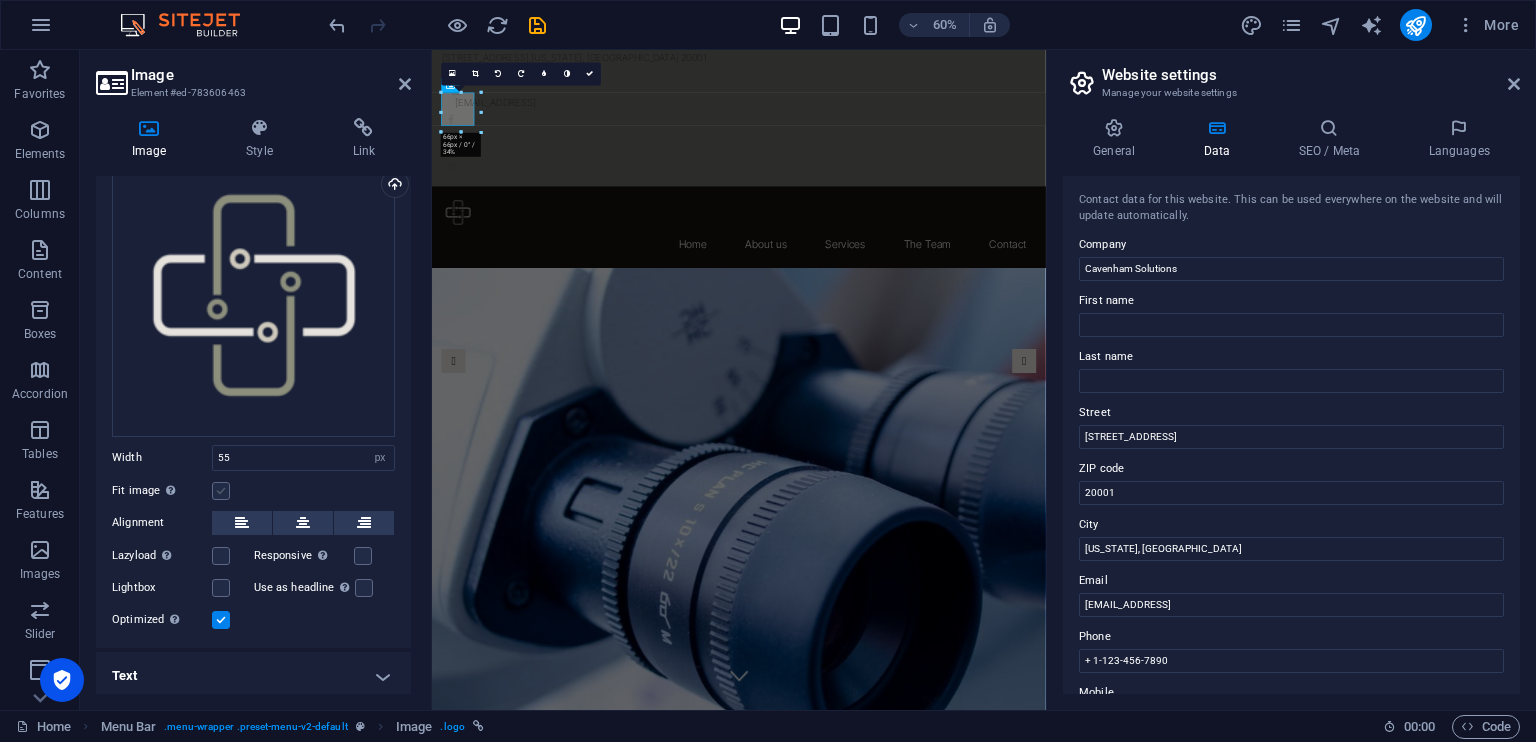 click at bounding box center [221, 491] 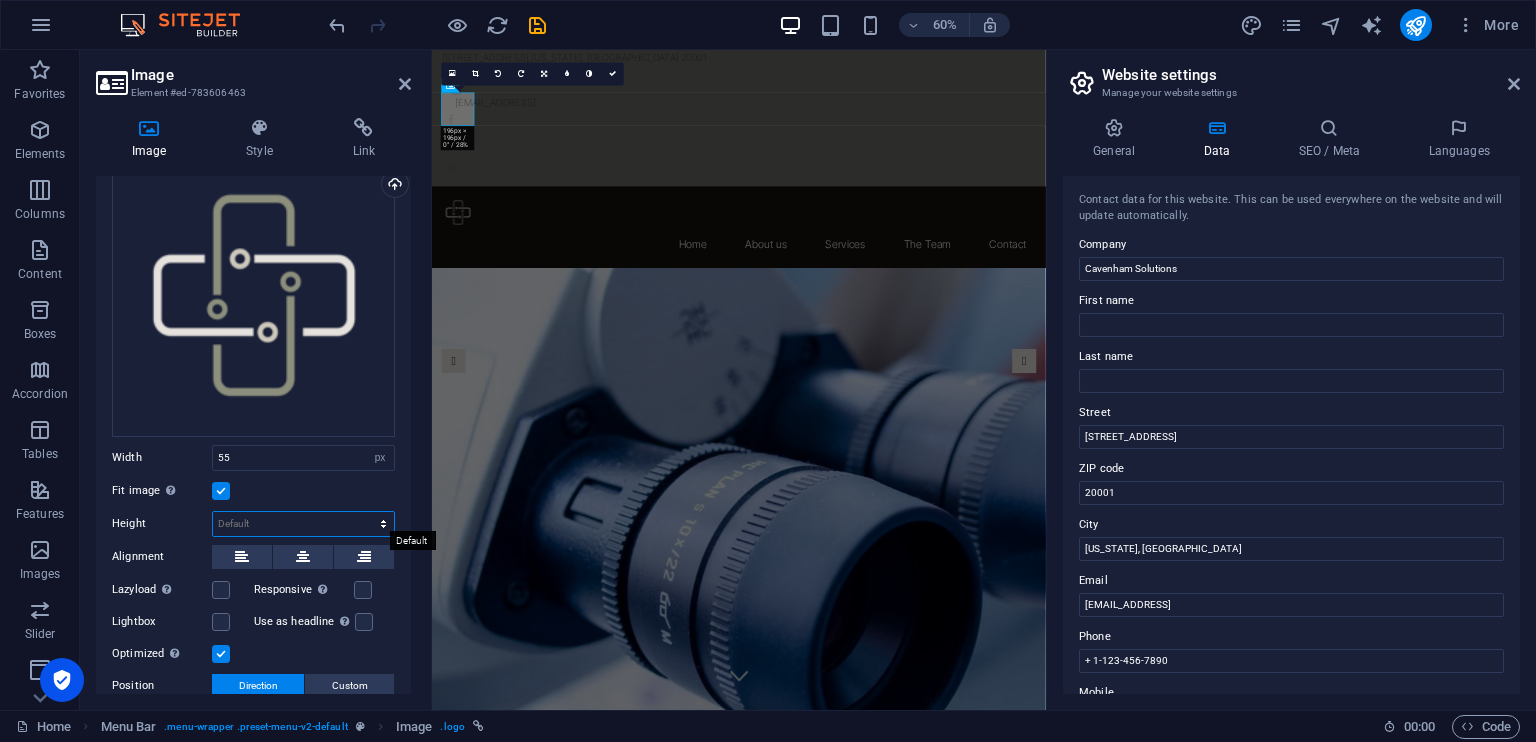click on "Default auto px" at bounding box center [303, 524] 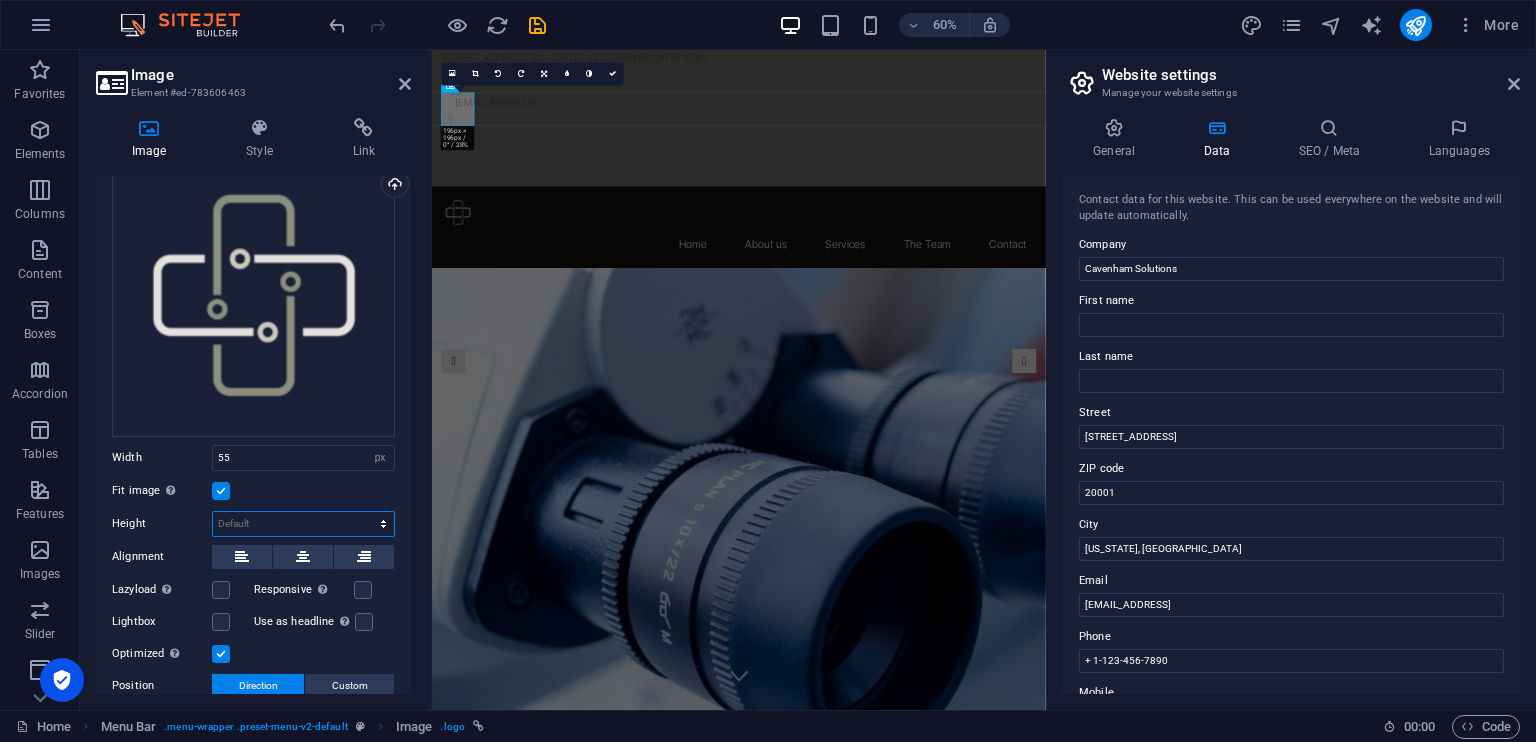 select on "px" 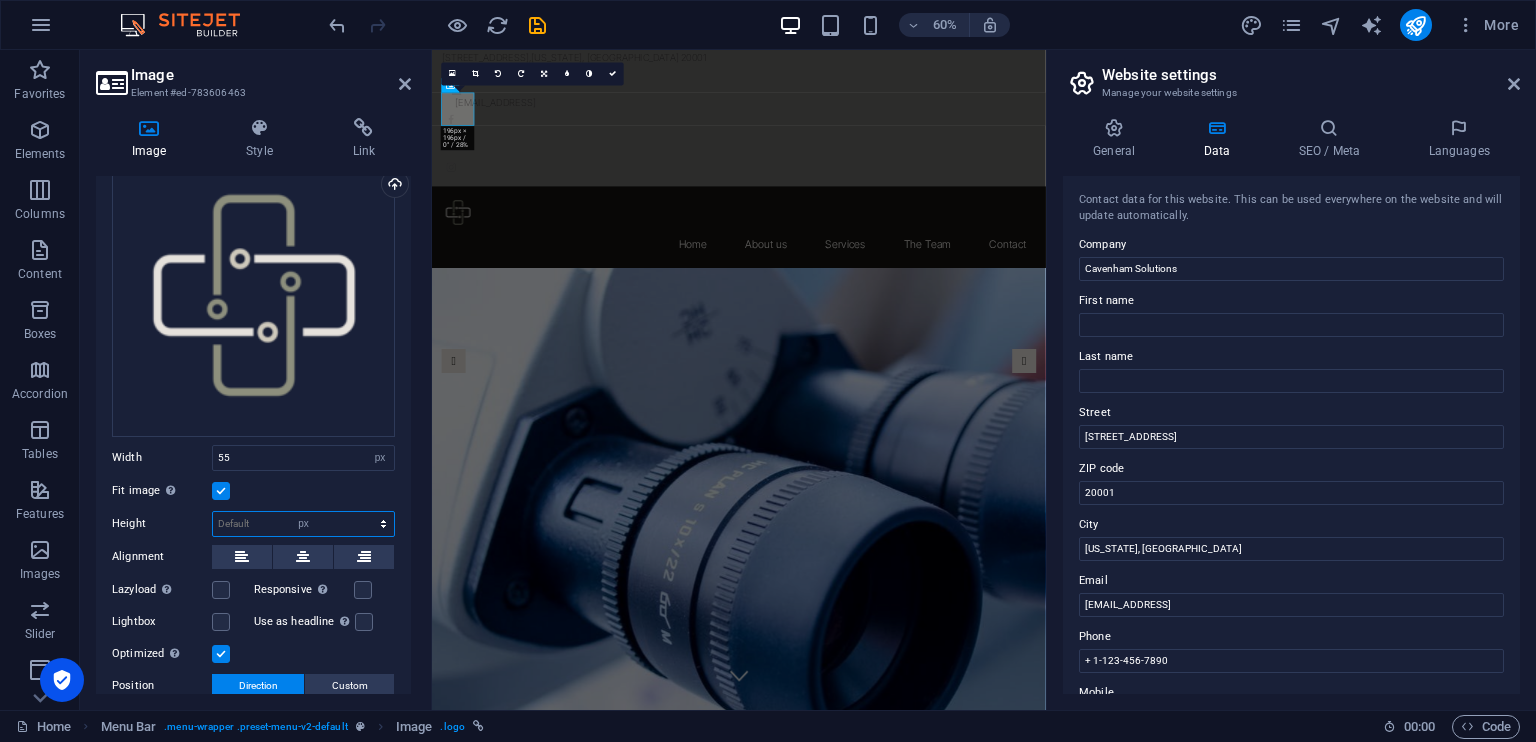 click on "Default auto px" at bounding box center (303, 524) 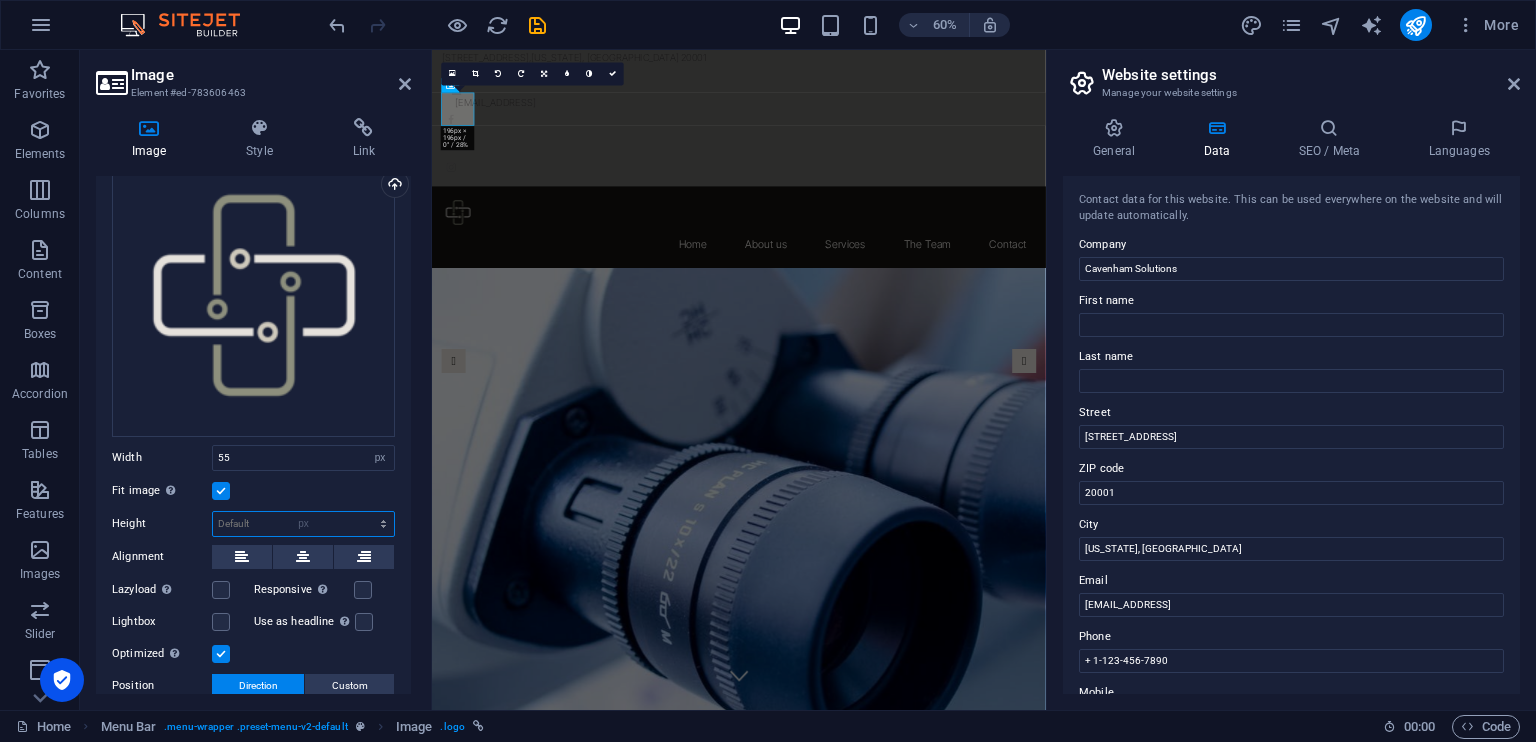 type on "55" 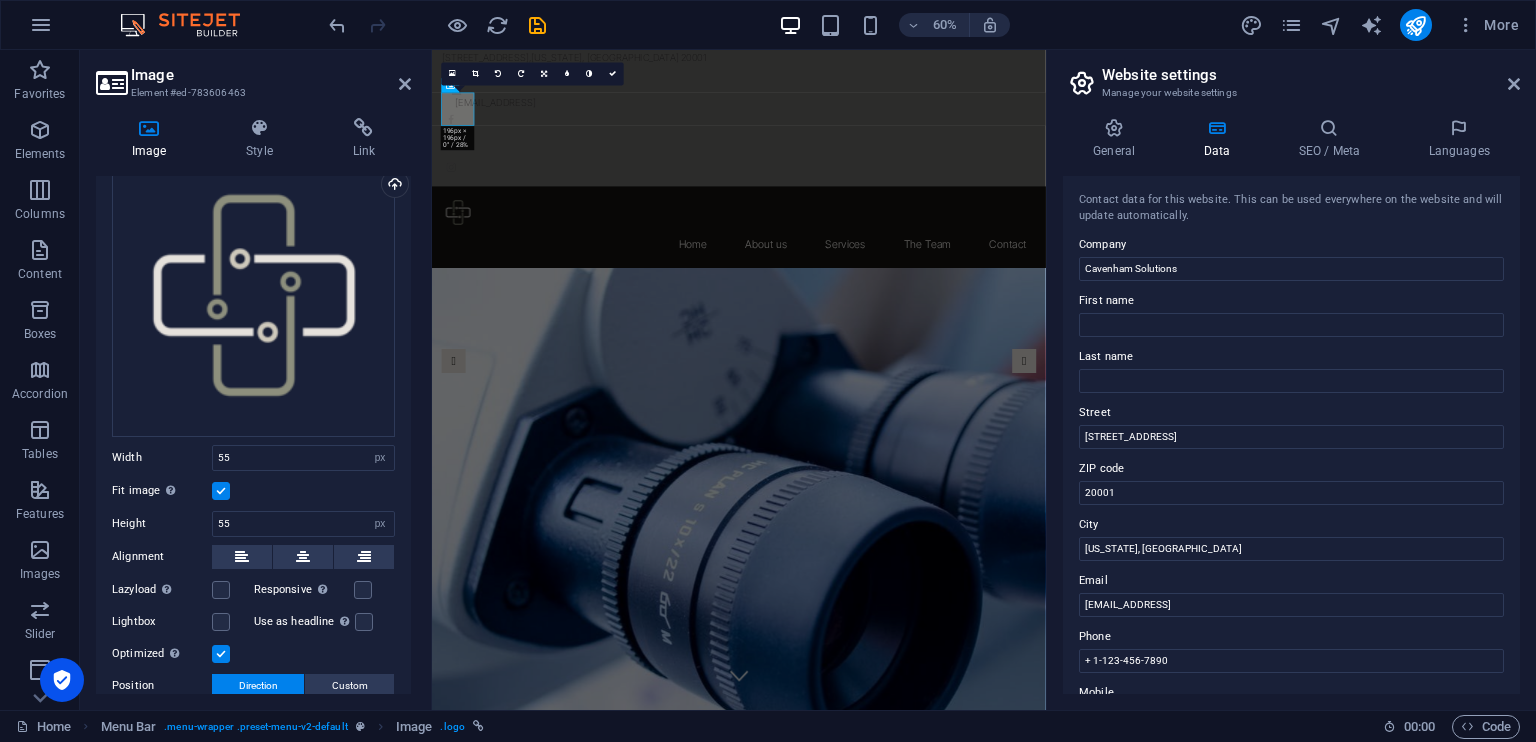 click on "Drag files here, click to choose files or select files from Files or our free stock photos & videos Select files from the file manager, stock photos, or upload file(s) Upload Width 55 Default auto px rem % em vh vw Fit image Automatically fit image to a fixed width and height Height 55 Default auto px Alignment Lazyload Loading images after the page loads improves page speed. Responsive Automatically load retina image and smartphone optimized sizes. Lightbox Use as headline The image will be wrapped in an H1 headline tag. Useful for giving alternative text the weight of an H1 headline, e.g. for the logo. Leave unchecked if uncertain. Optimized Images are compressed to improve page speed. Position Direction Custom X offset 50 px rem % vh vw Y offset 50 px rem % vh vw" at bounding box center (253, 460) 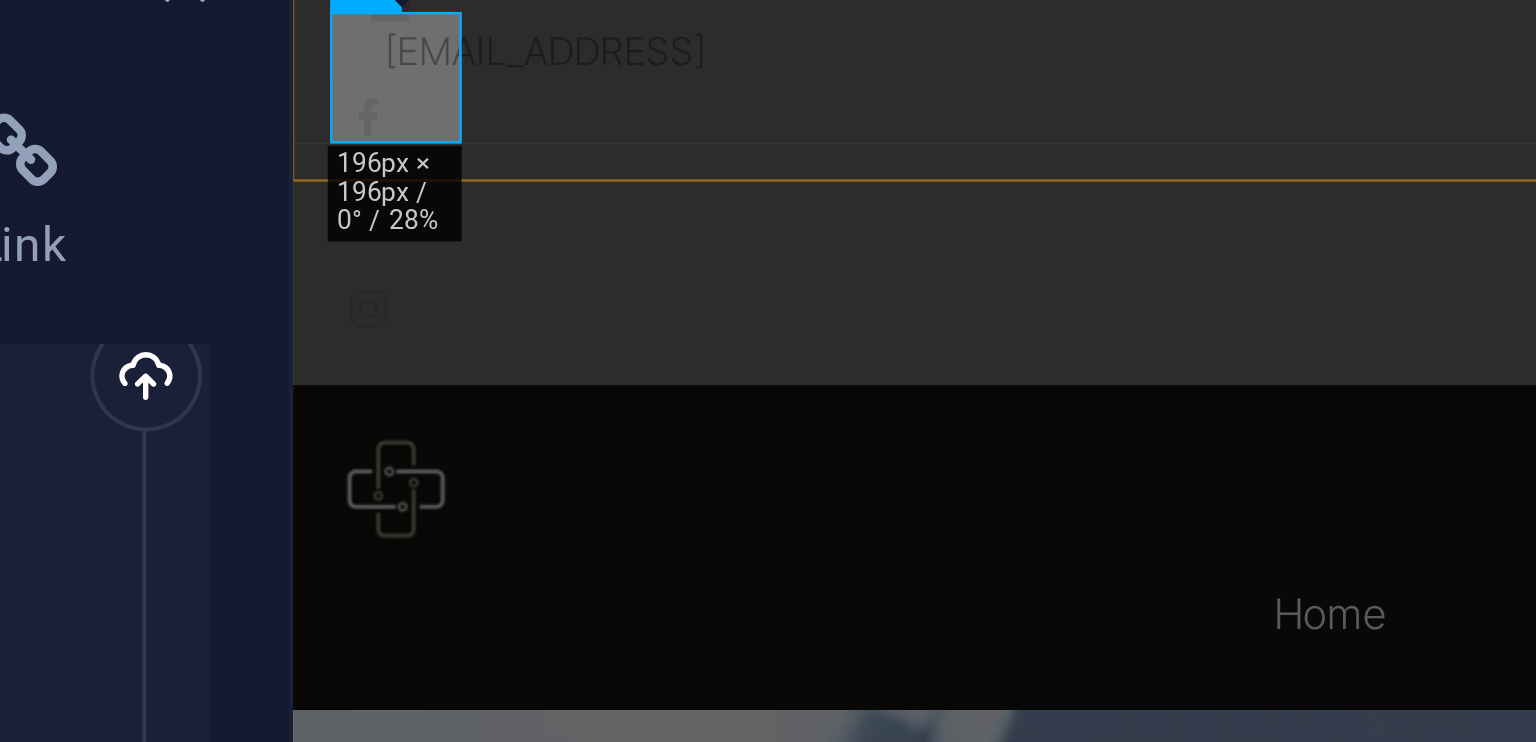 click on "Home About us Services The Team Contact" at bounding box center [804, 138] 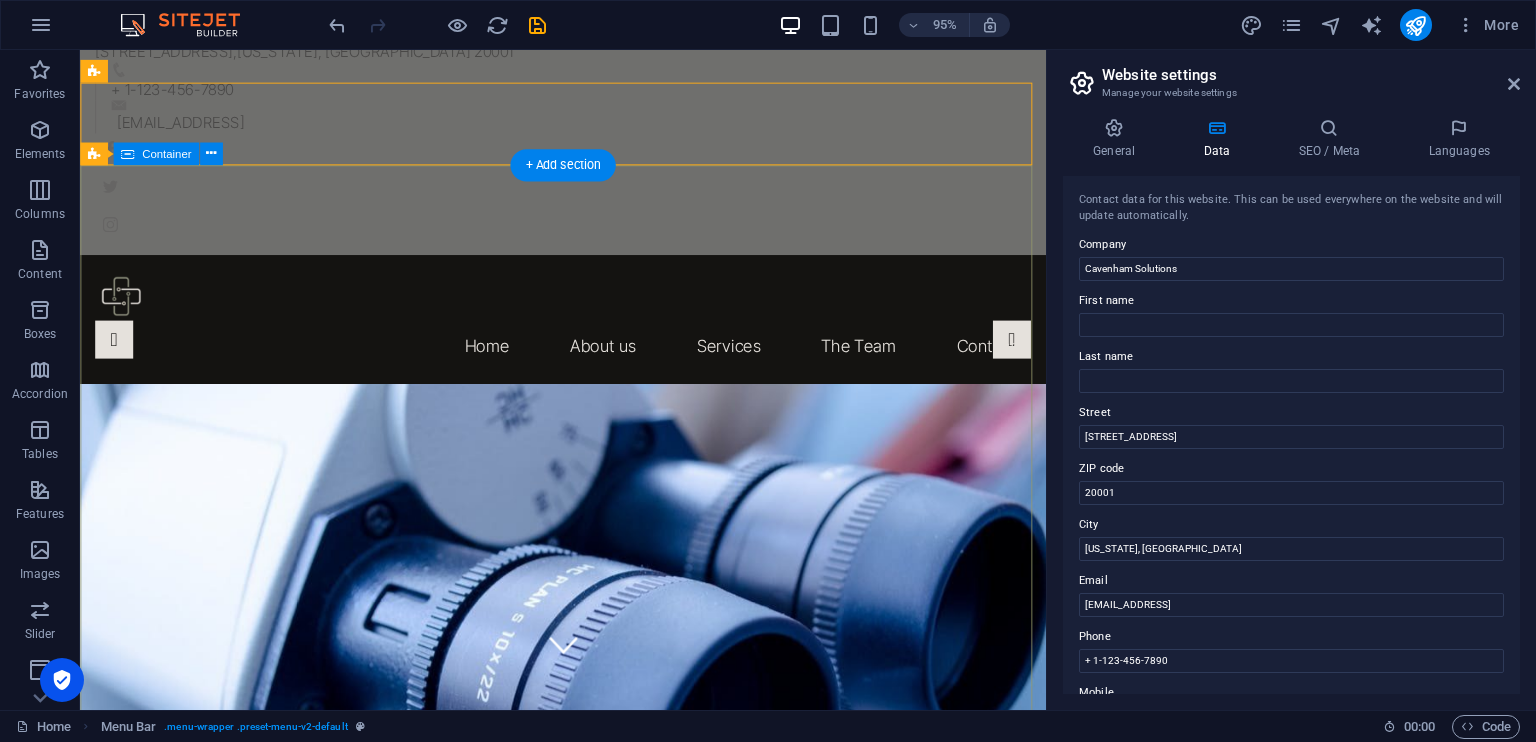 scroll, scrollTop: 46, scrollLeft: 0, axis: vertical 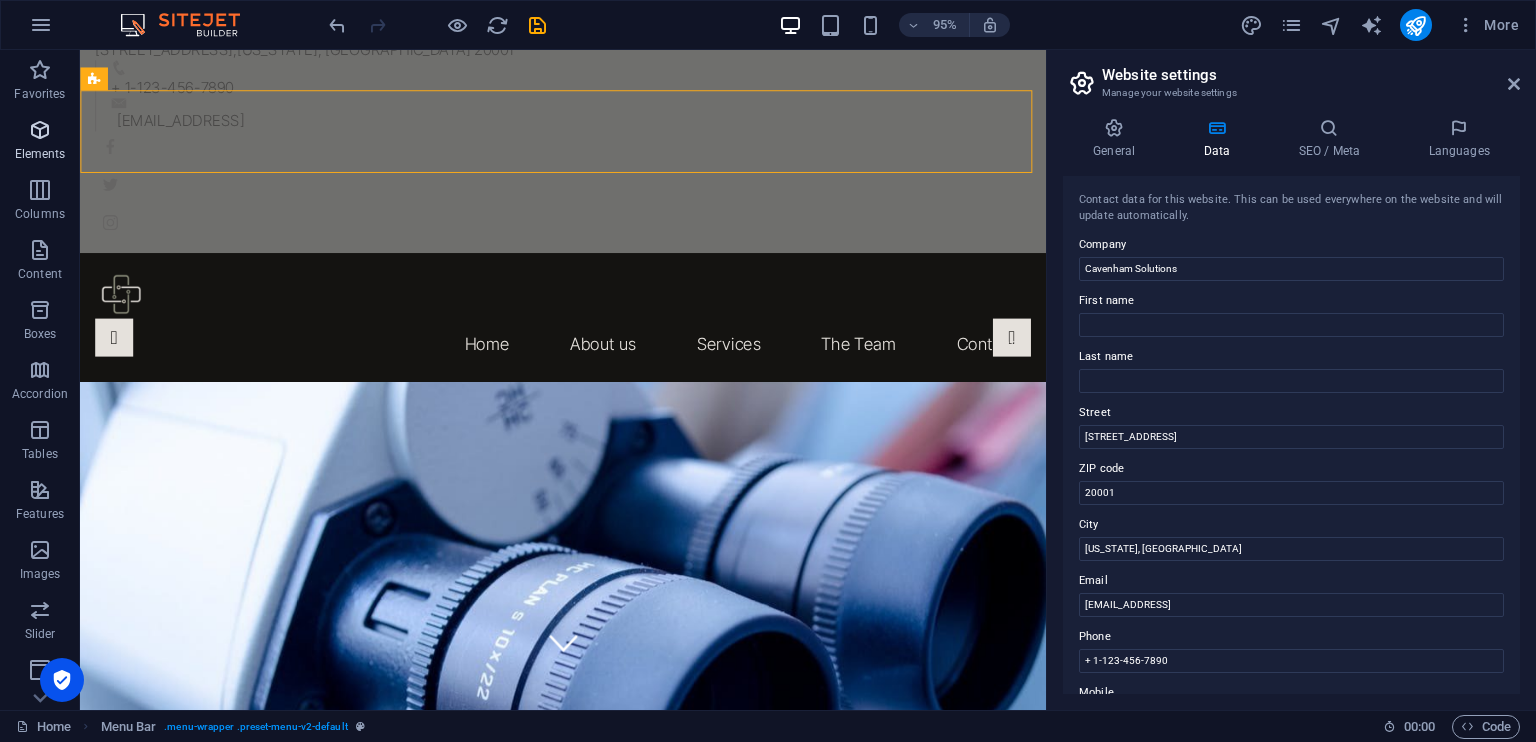 click on "Elements" at bounding box center (40, 154) 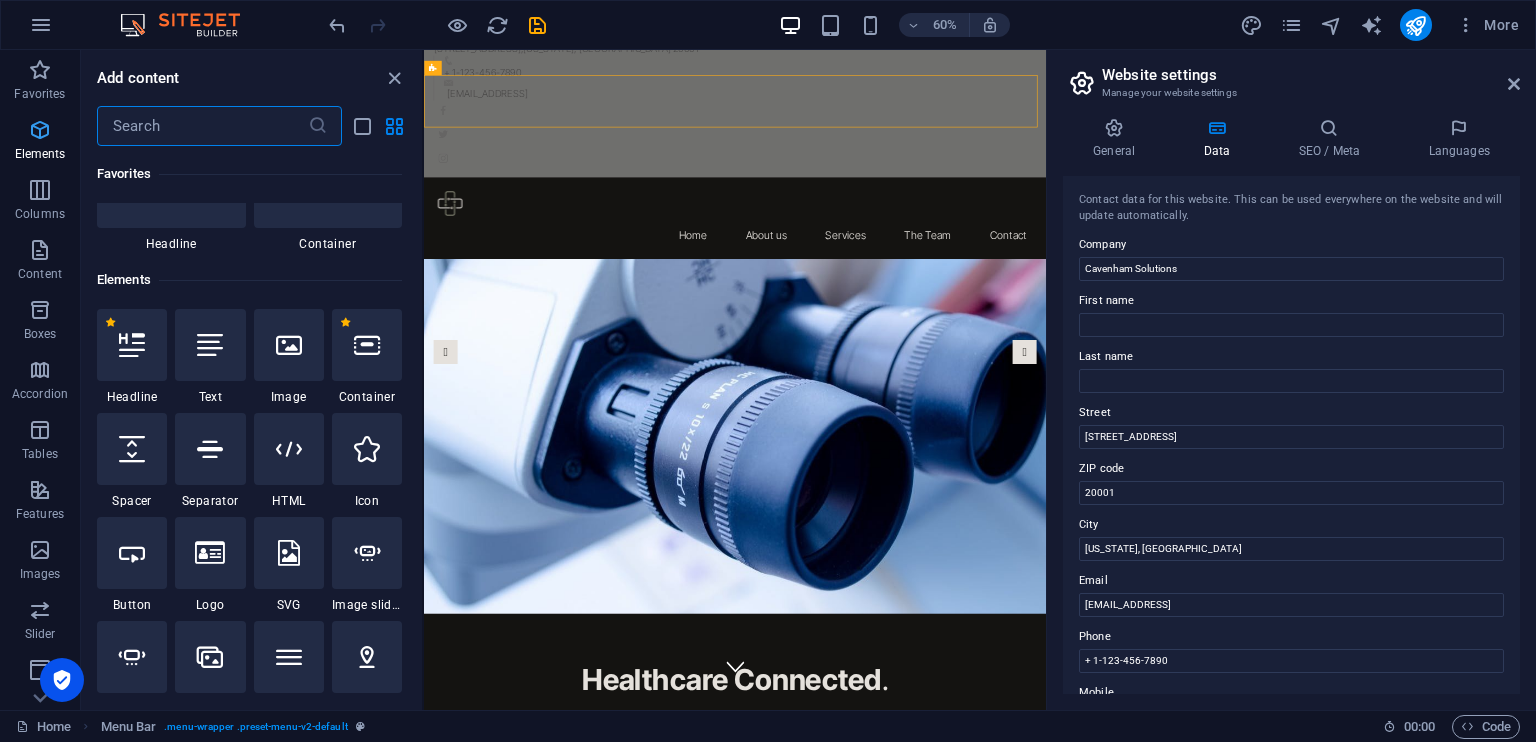 scroll, scrollTop: 212, scrollLeft: 0, axis: vertical 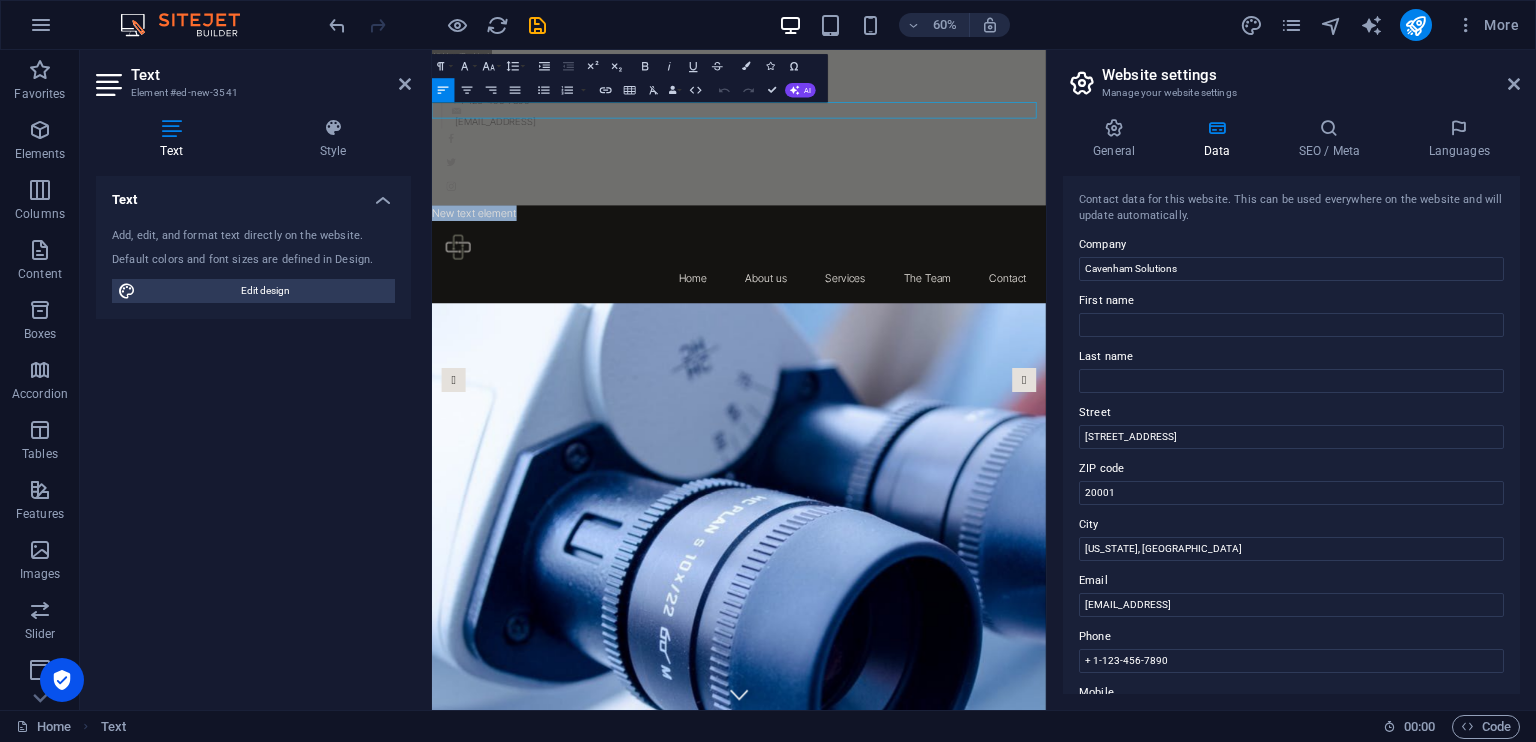 click on "New text element" at bounding box center (943, 322) 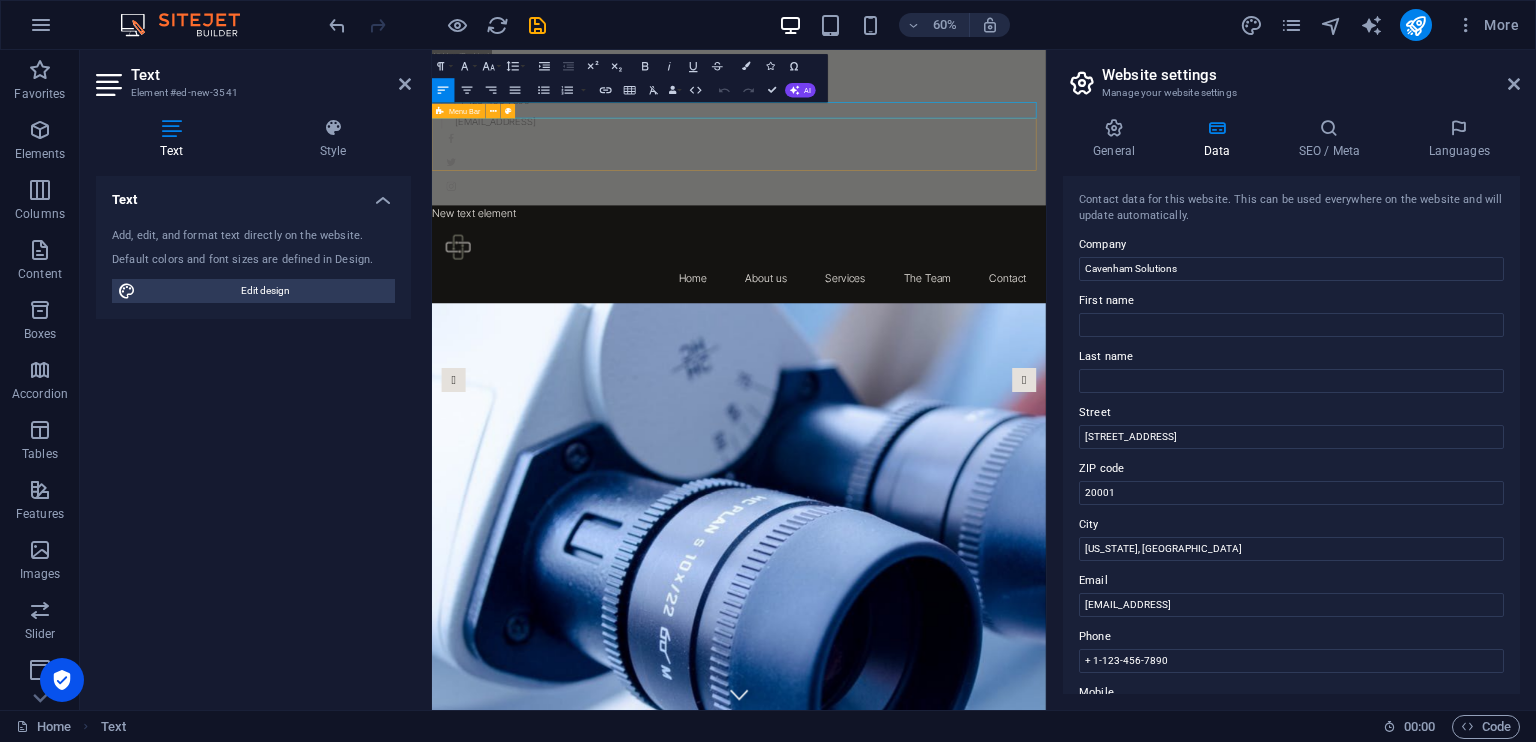 click on "Home About us Services The Team Contact" at bounding box center [943, 403] 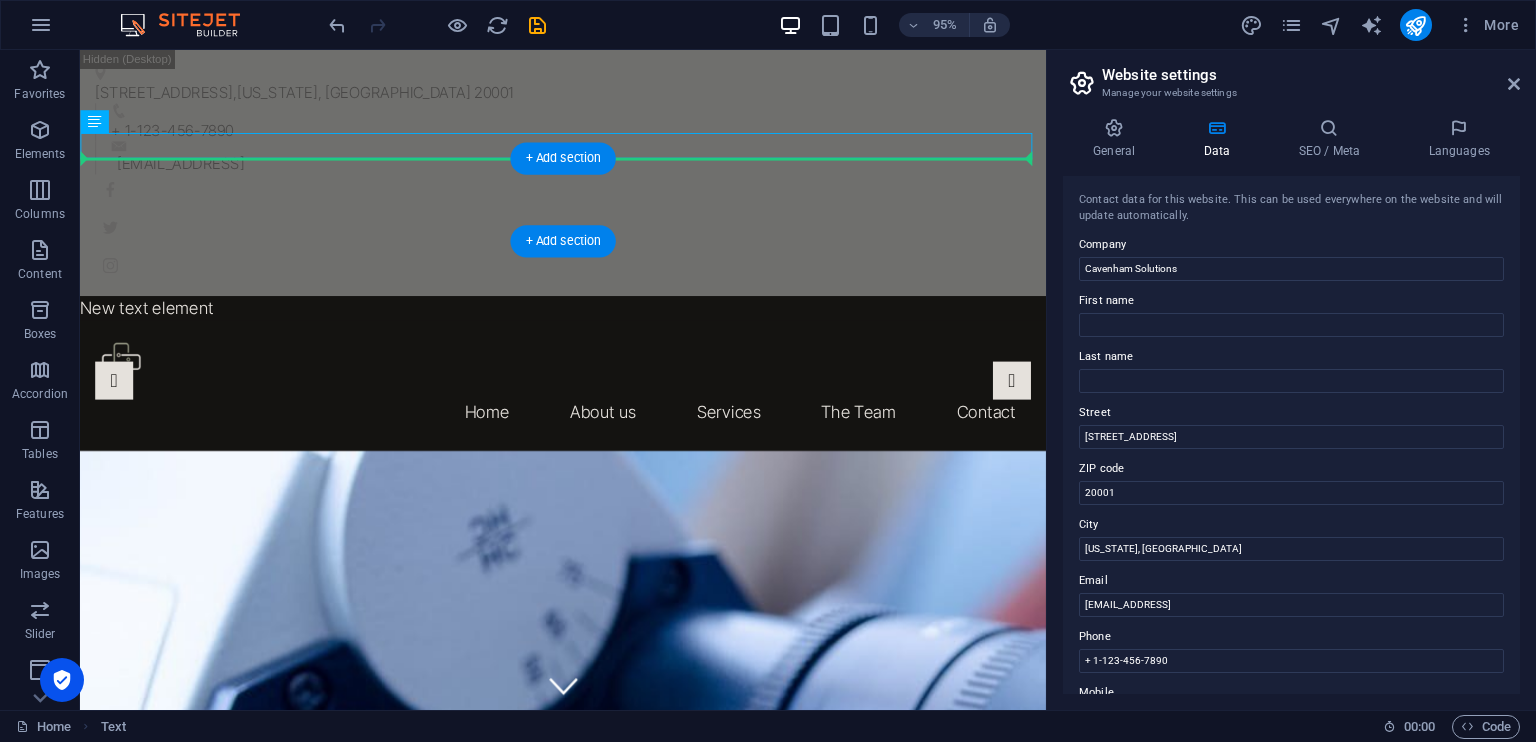 drag, startPoint x: 345, startPoint y: 150, endPoint x: 250, endPoint y: 173, distance: 97.74457 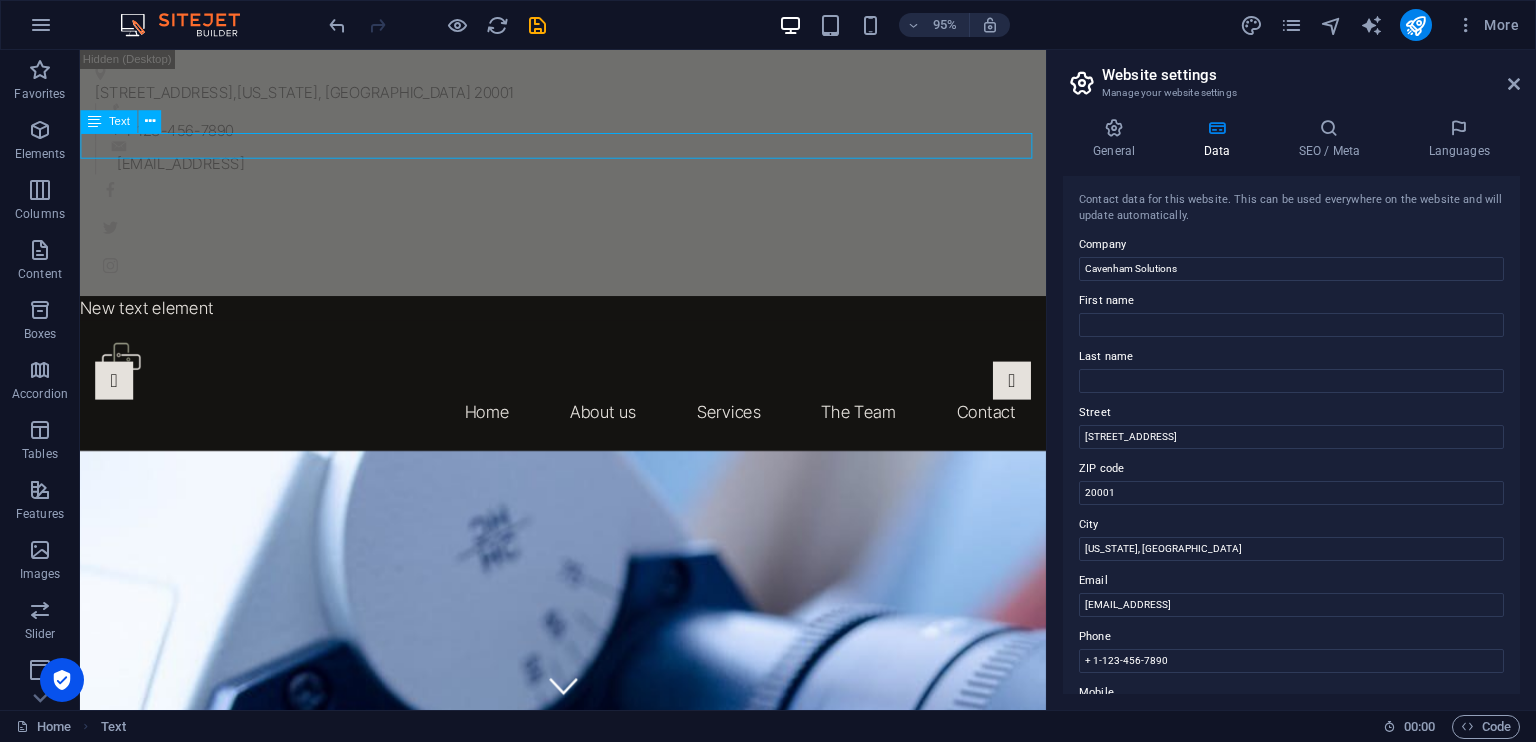 click on "New text element" at bounding box center (588, 322) 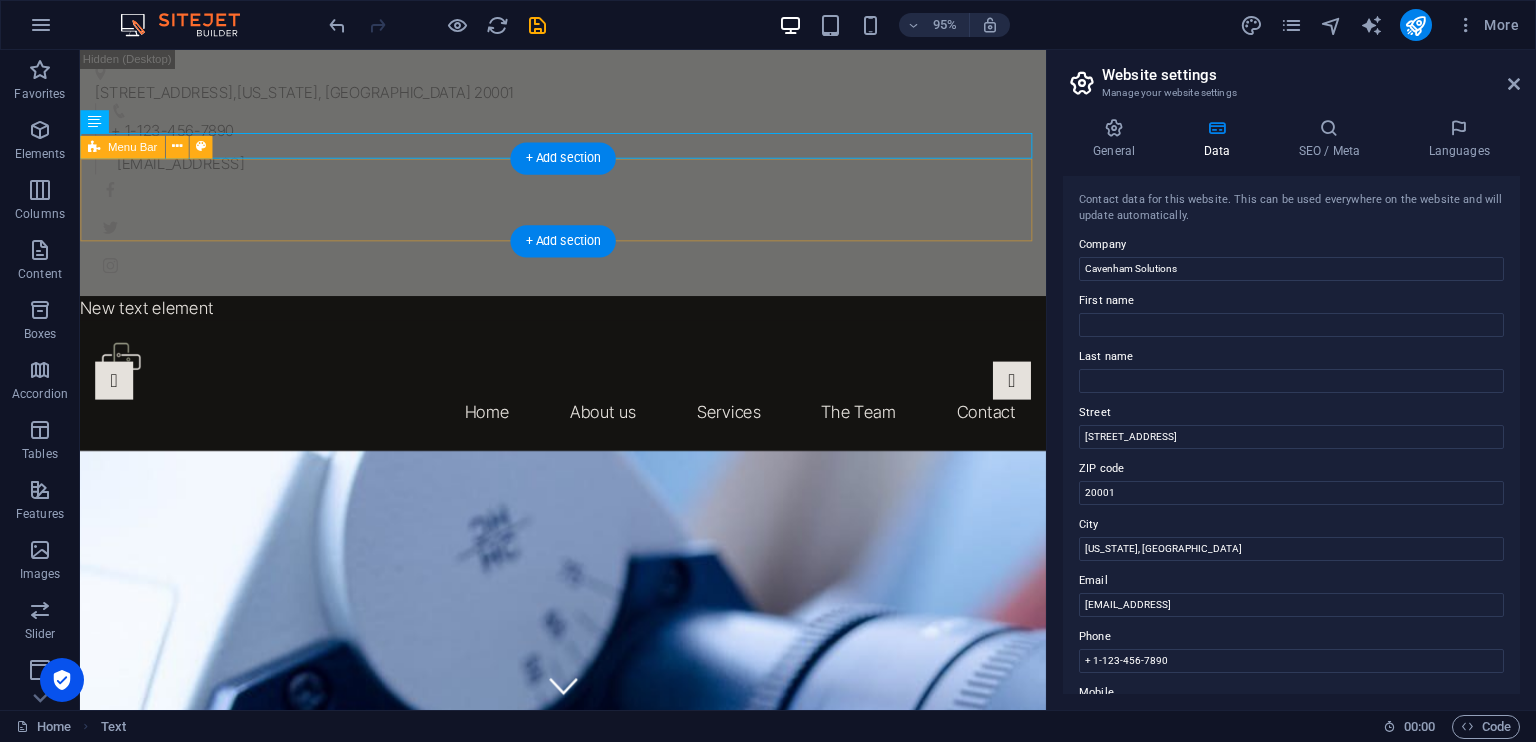 click on "Home About us Services The Team Contact" at bounding box center [588, 403] 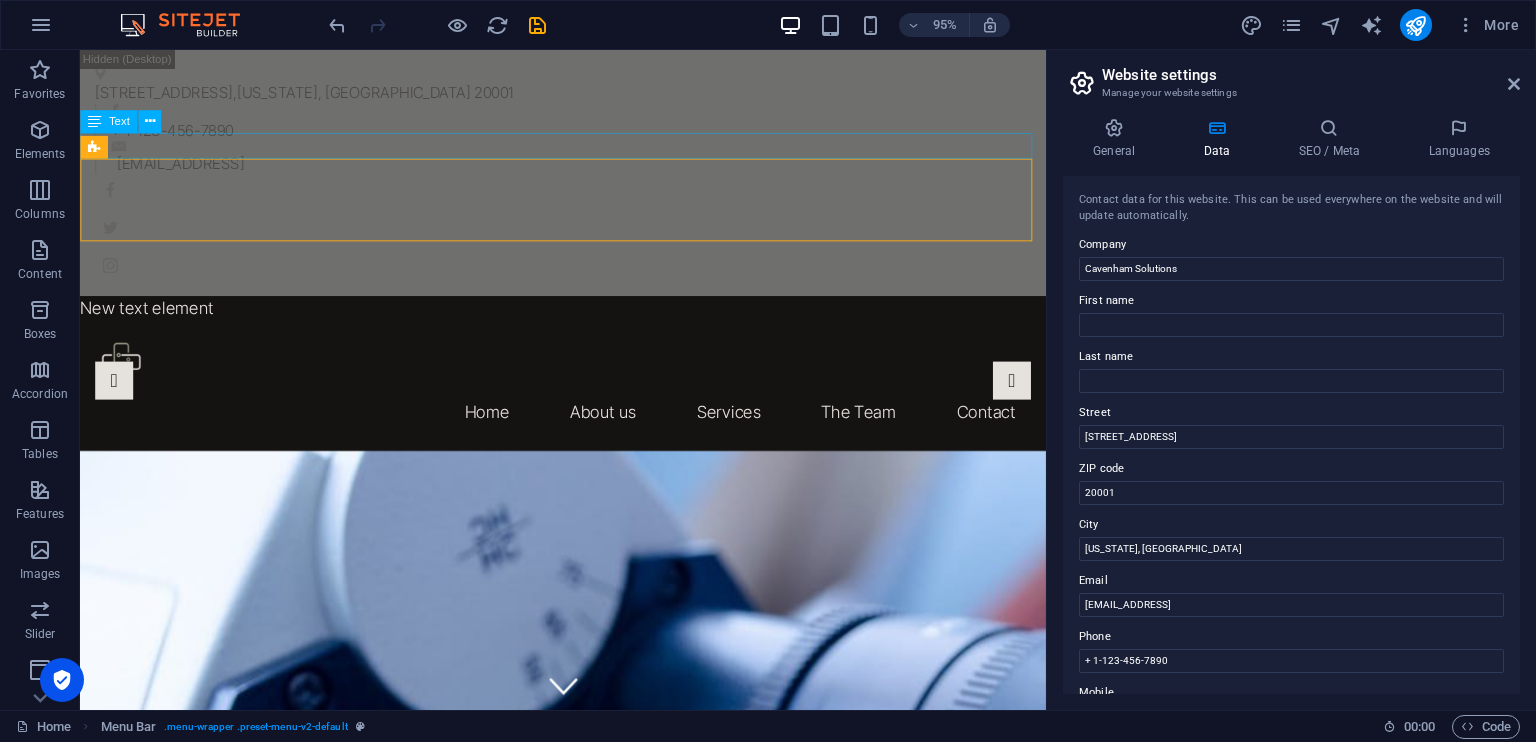 click on "New text element" at bounding box center (588, 322) 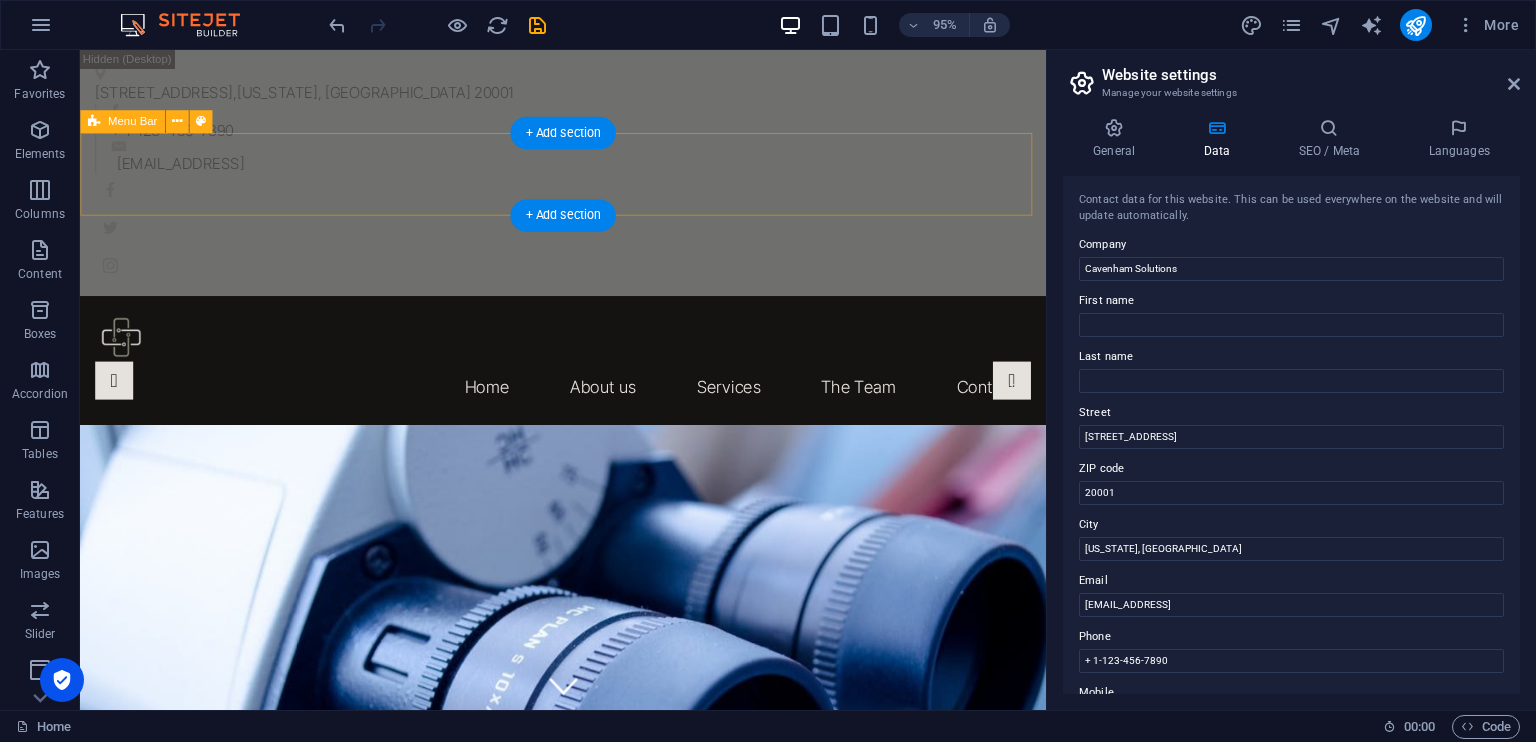 click on "Home About us Services The Team Contact" at bounding box center (588, 377) 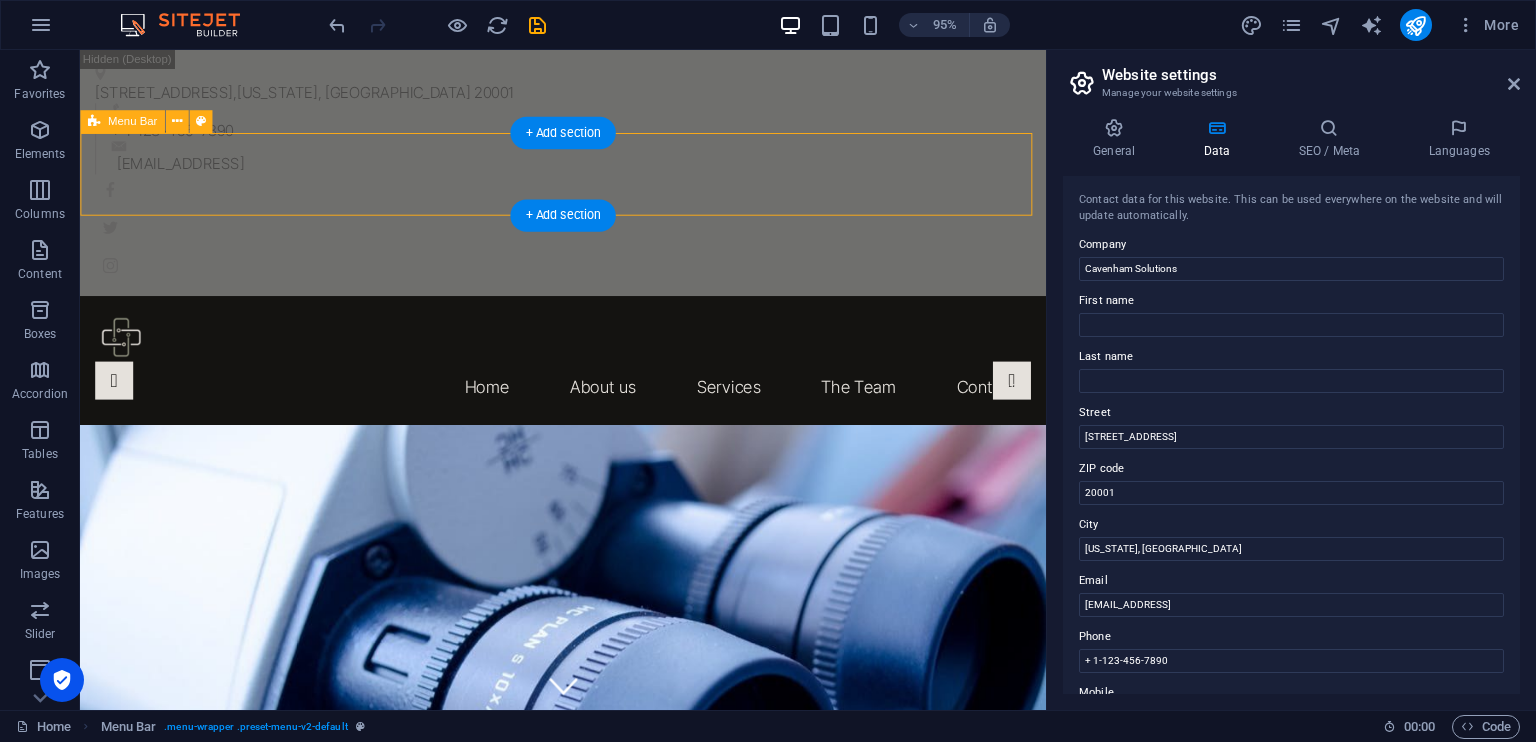 click on "Home About us Services The Team Contact" at bounding box center (588, 377) 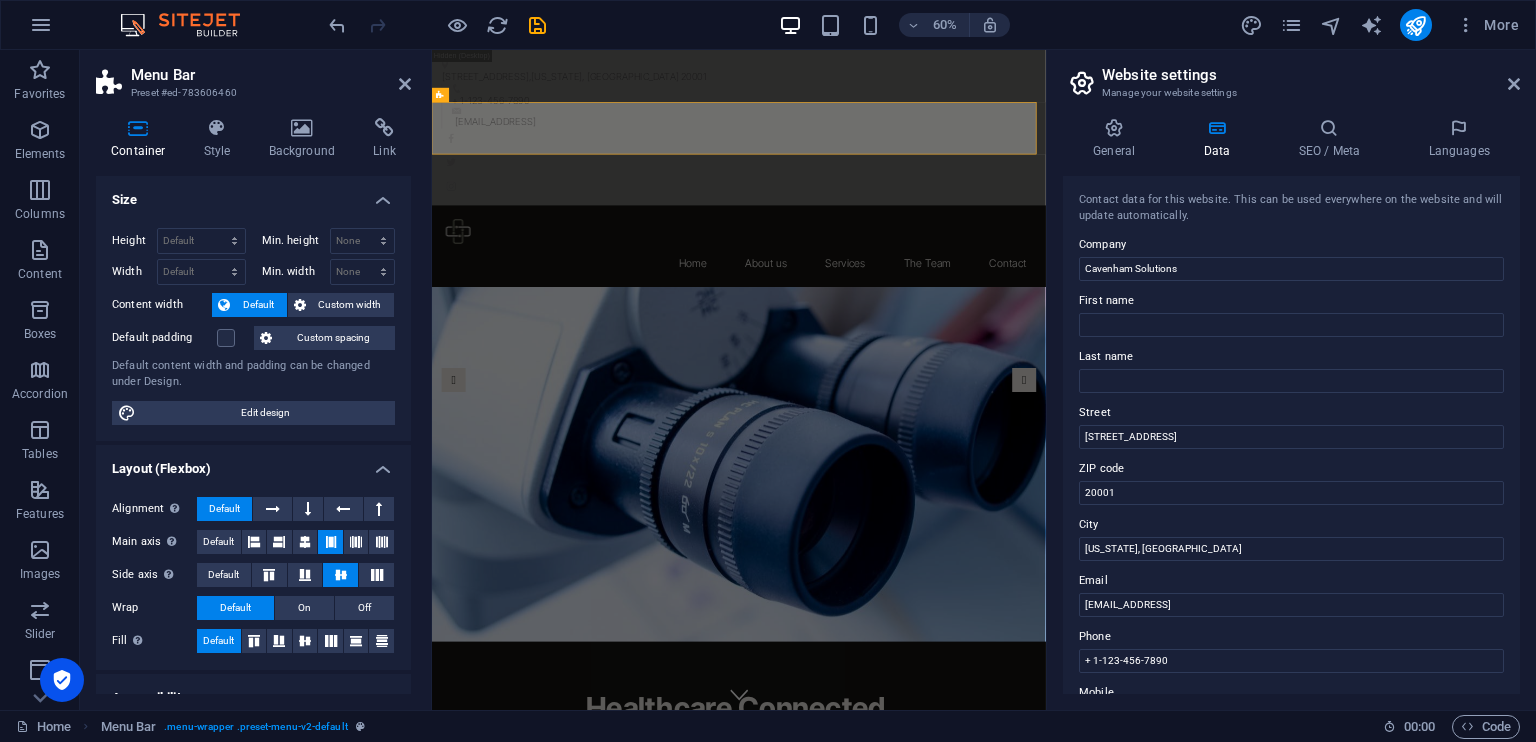 scroll, scrollTop: 255, scrollLeft: 0, axis: vertical 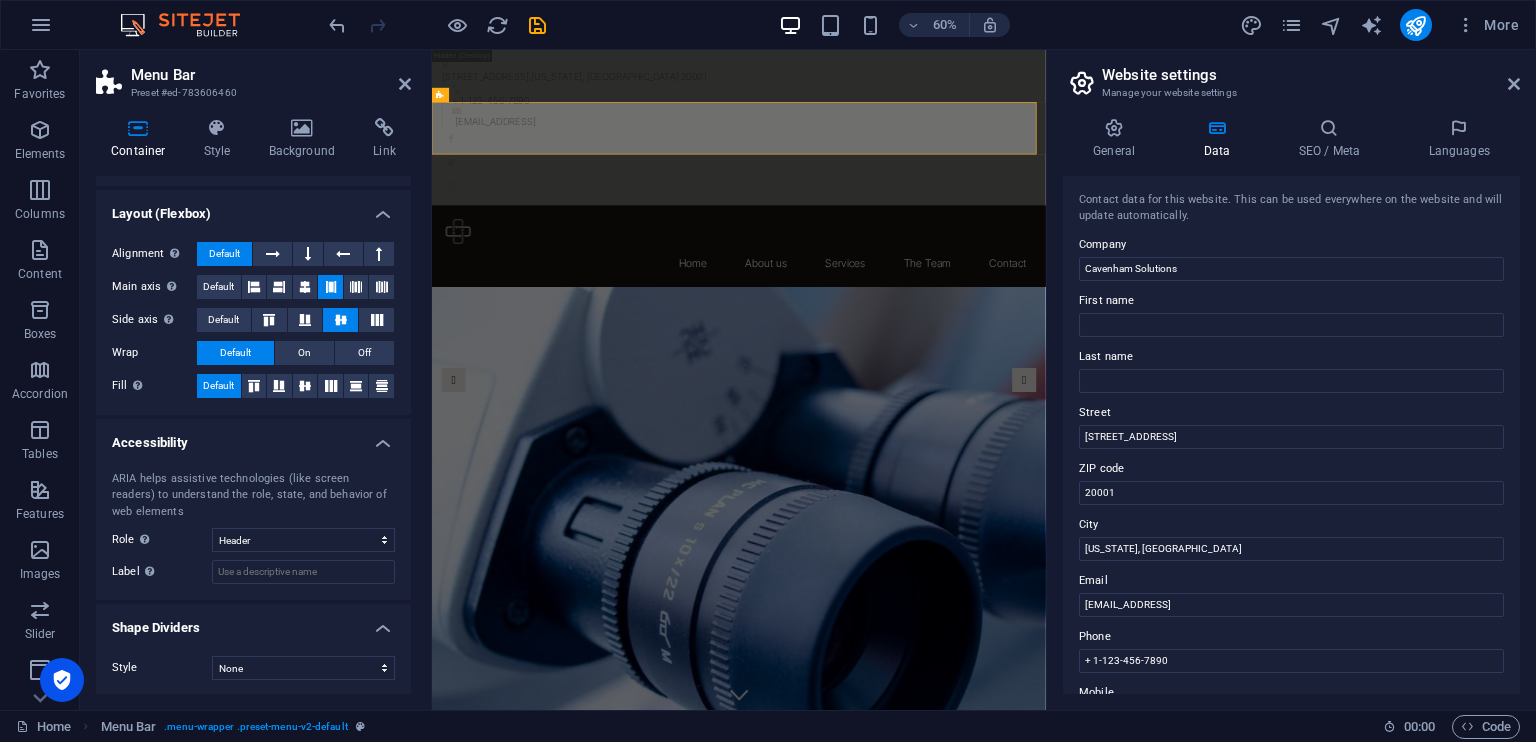 click on "Website settings Manage your website settings  General  Data  SEO / Meta  Languages Website name [DOMAIN_NAME] Logo Drag files here, click to choose files or select files from Files or our free stock photos & videos Select files from the file manager, stock photos, or upload file(s) Upload Favicon Set the favicon of your website here. A favicon is a small icon shown in the browser tab next to your website title. It helps visitors identify your website. Drag files here, click to choose files or select files from Files or our free stock photos & videos Select files from the file manager, stock photos, or upload file(s) Upload Preview Image (Open Graph) This image will be shown when the website is shared on social networks Drag files here, click to choose files or select files from Files or our free stock photos & videos Select files from the file manager, stock photos, or upload file(s) Upload Contact data for this website. This can be used everywhere on the website and will update automatically. Street" at bounding box center (1291, 380) 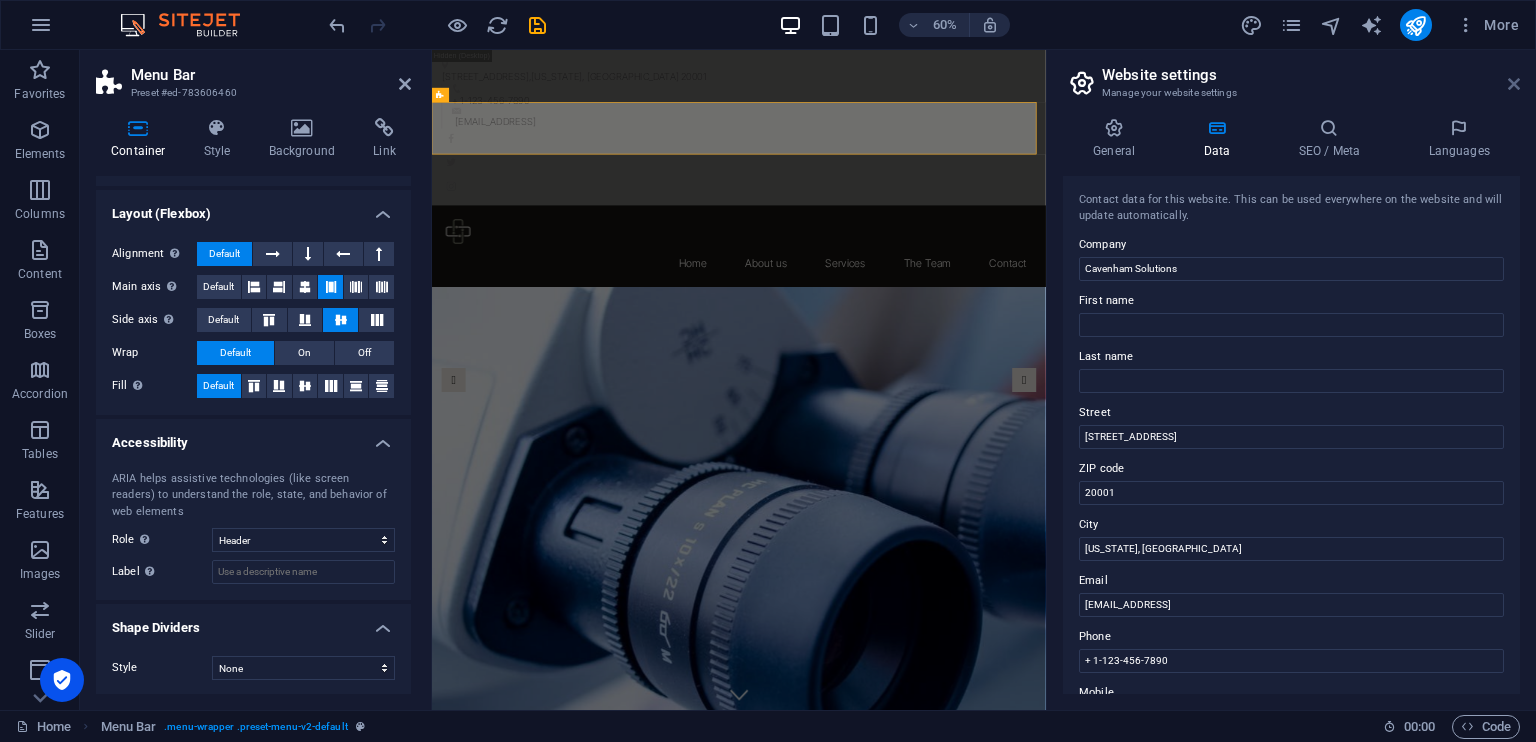 click at bounding box center (1514, 84) 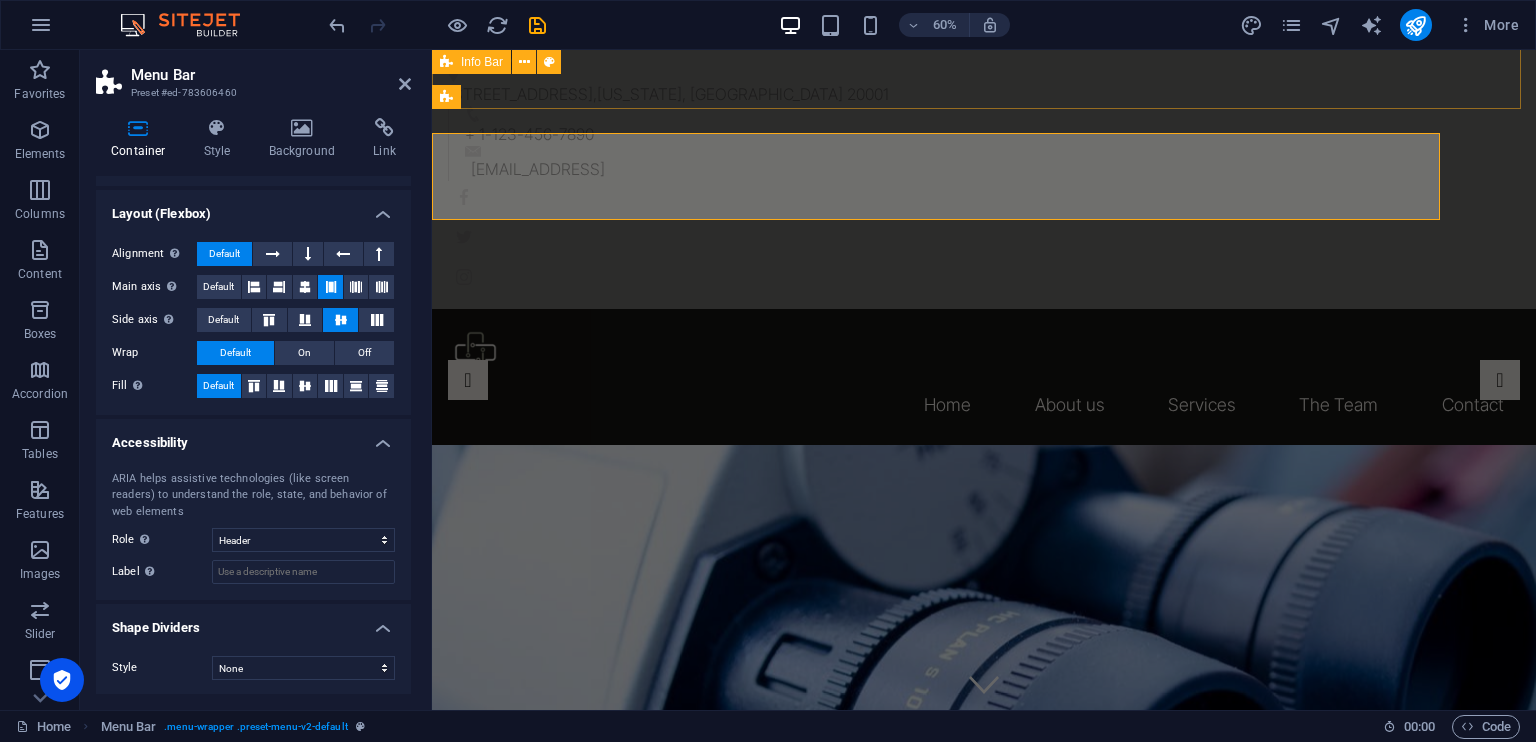 scroll, scrollTop: 4, scrollLeft: 0, axis: vertical 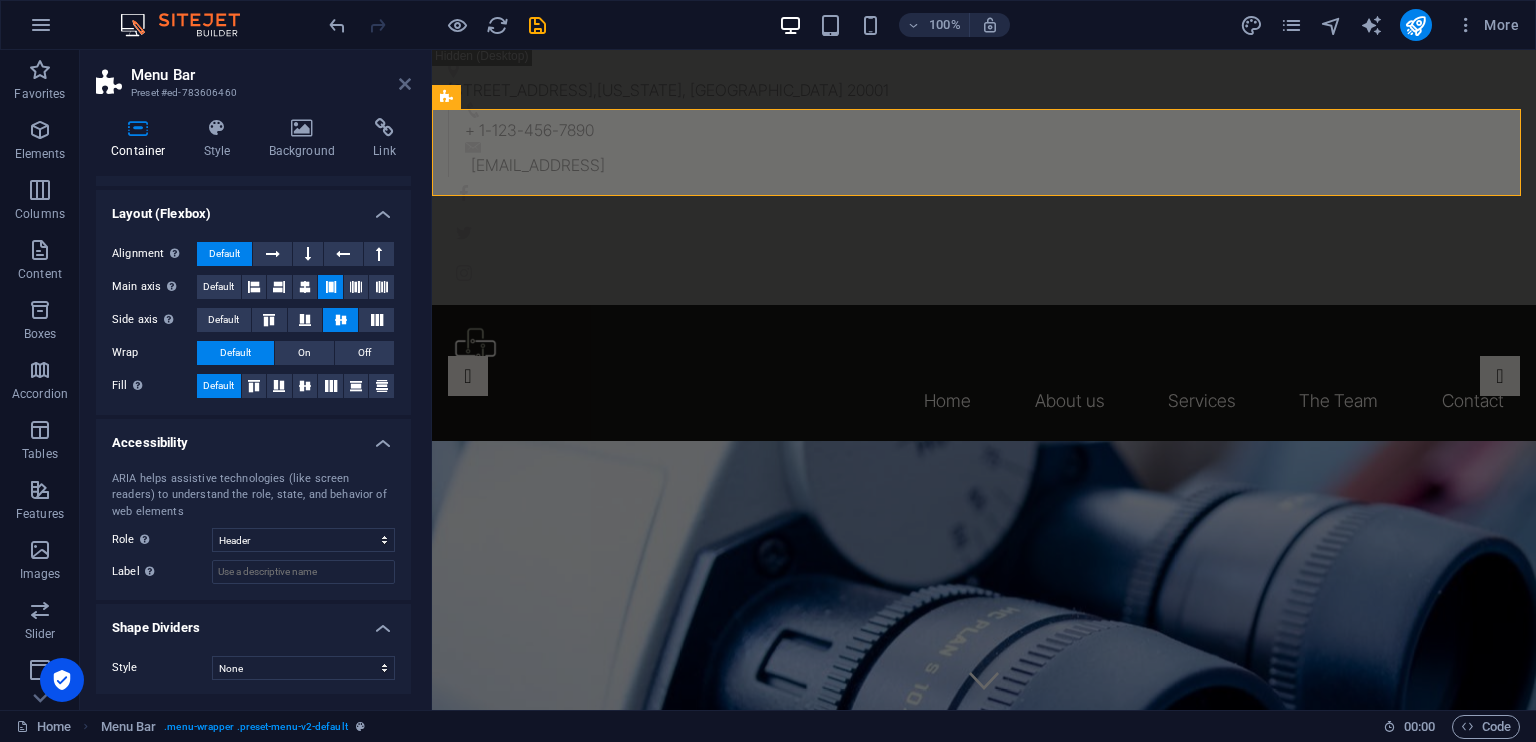 click at bounding box center [405, 84] 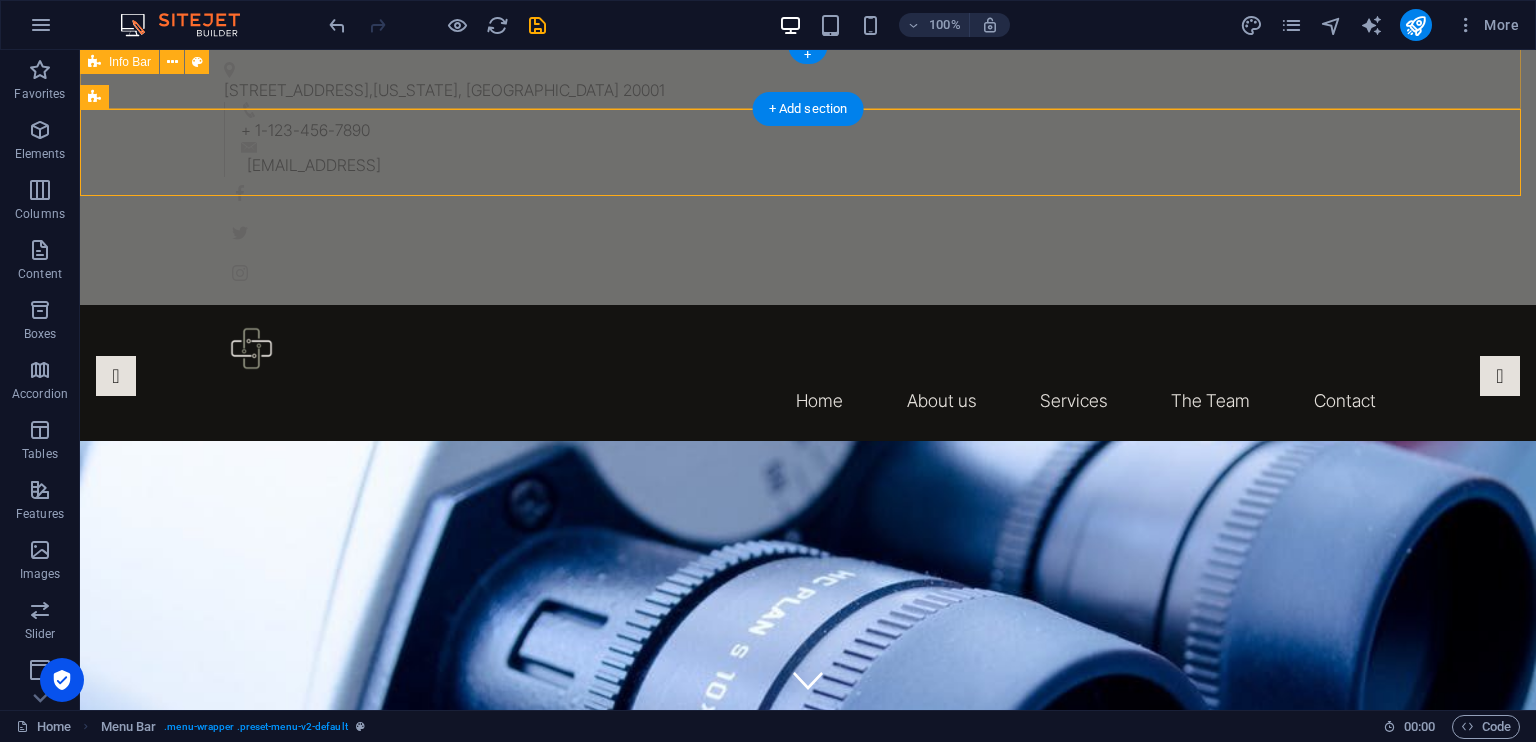 click on "[STREET_ADDRESS][US_STATE] + 1-123-456-7890 [EMAIL_ADDRESS]" at bounding box center (808, 175) 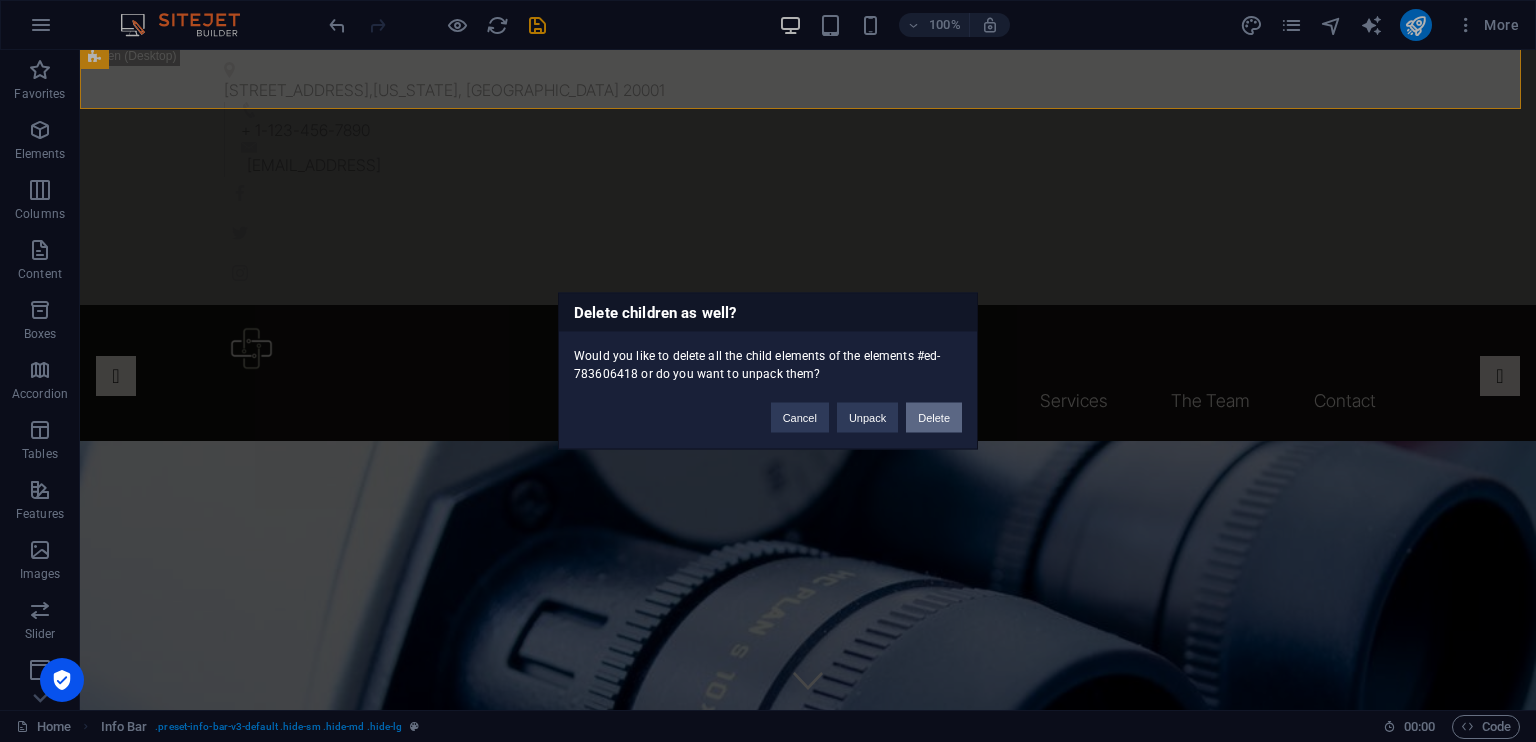 click on "Delete" at bounding box center (934, 418) 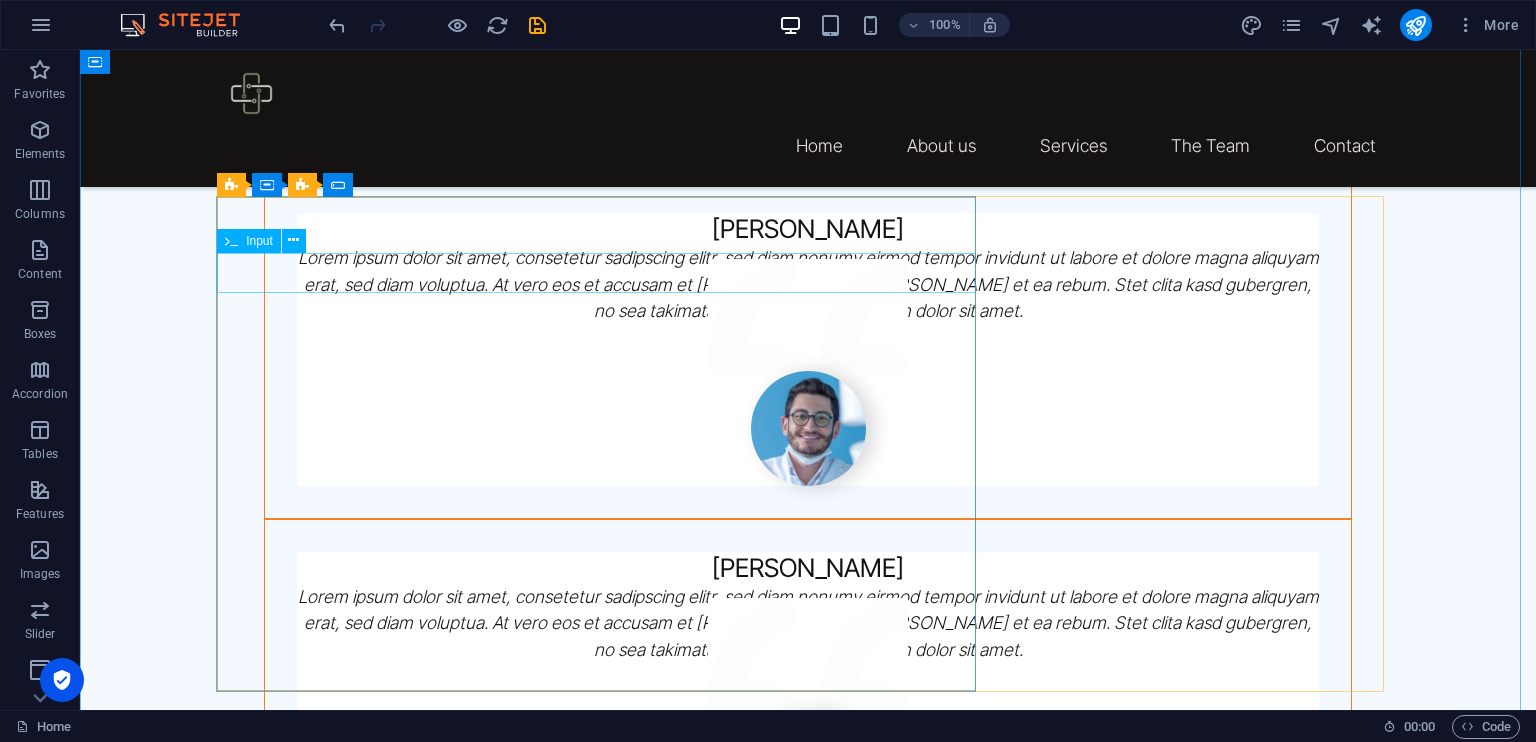 scroll, scrollTop: 4264, scrollLeft: 0, axis: vertical 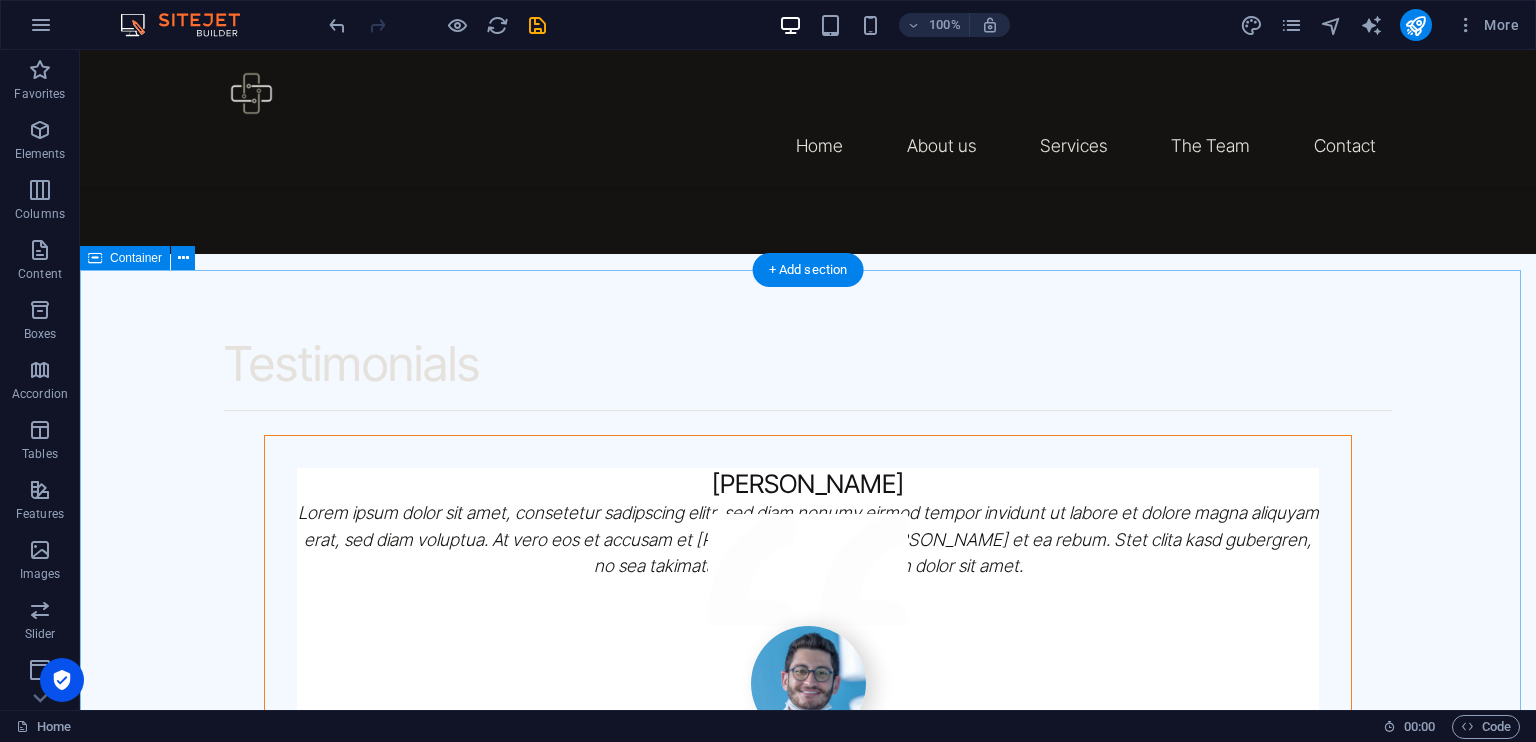click on "Write us Name Phone E-mail Message   I have read and understand the privacy policy. Unreadable? Regenerate Send Lorem ipsum dolor sit amet, consetetur sadipscing elitr, sed diam nonumy eirmod tempor invidunt ut labore et dolore magna aliquyam erat, sed diam voluptua. At vero eos et accusam et [PERSON_NAME] duo [PERSON_NAME] et ea rebum. Stet clita kasd gubergren, no sea takimata sanctus est Lorem ipsum dolor sit amet." at bounding box center (808, 5397) 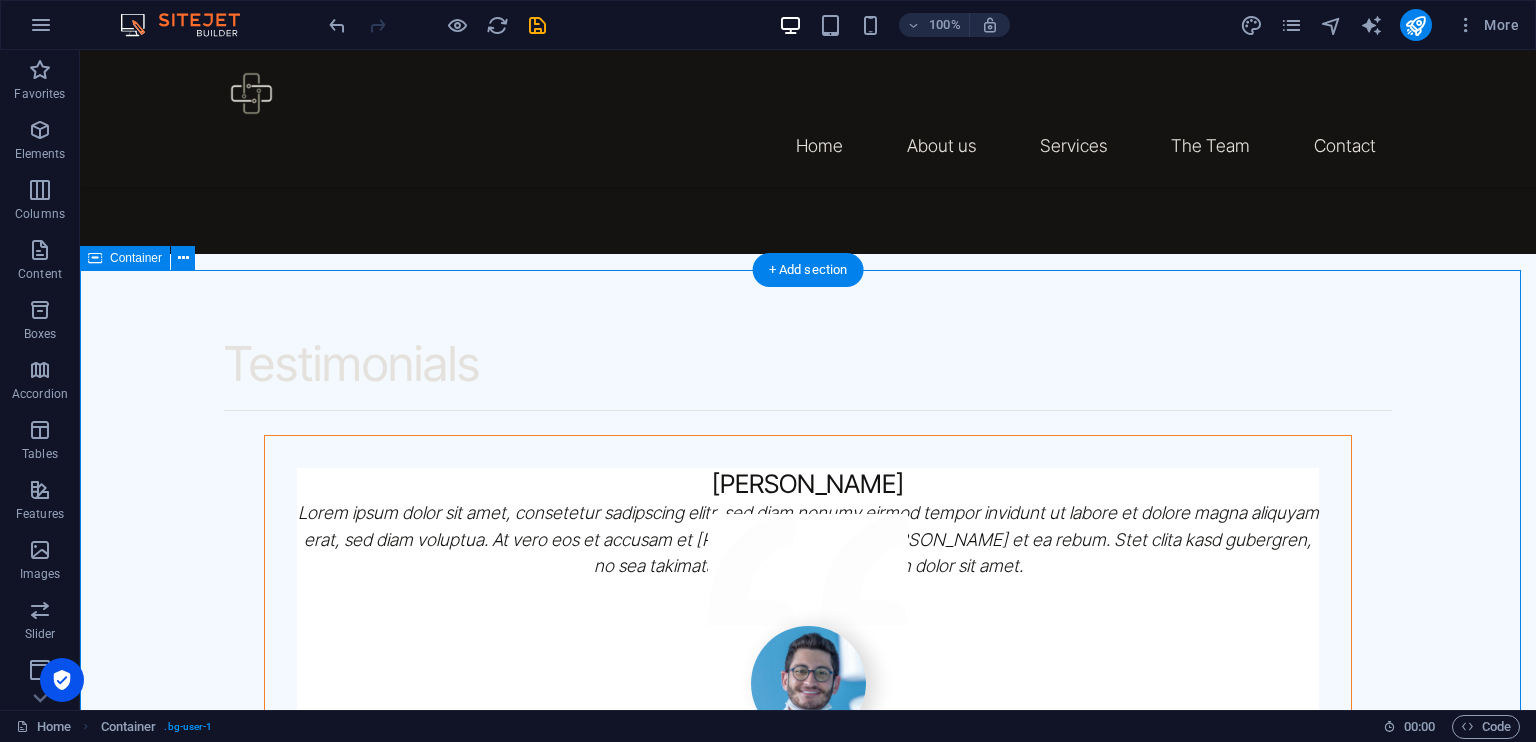 click on "Write us Name Phone E-mail Message   I have read and understand the privacy policy. Unreadable? Regenerate Send Lorem ipsum dolor sit amet, consetetur sadipscing elitr, sed diam nonumy eirmod tempor invidunt ut labore et dolore magna aliquyam erat, sed diam voluptua. At vero eos et accusam et [PERSON_NAME] duo [PERSON_NAME] et ea rebum. Stet clita kasd gubergren, no sea takimata sanctus est Lorem ipsum dolor sit amet." at bounding box center (808, 5397) 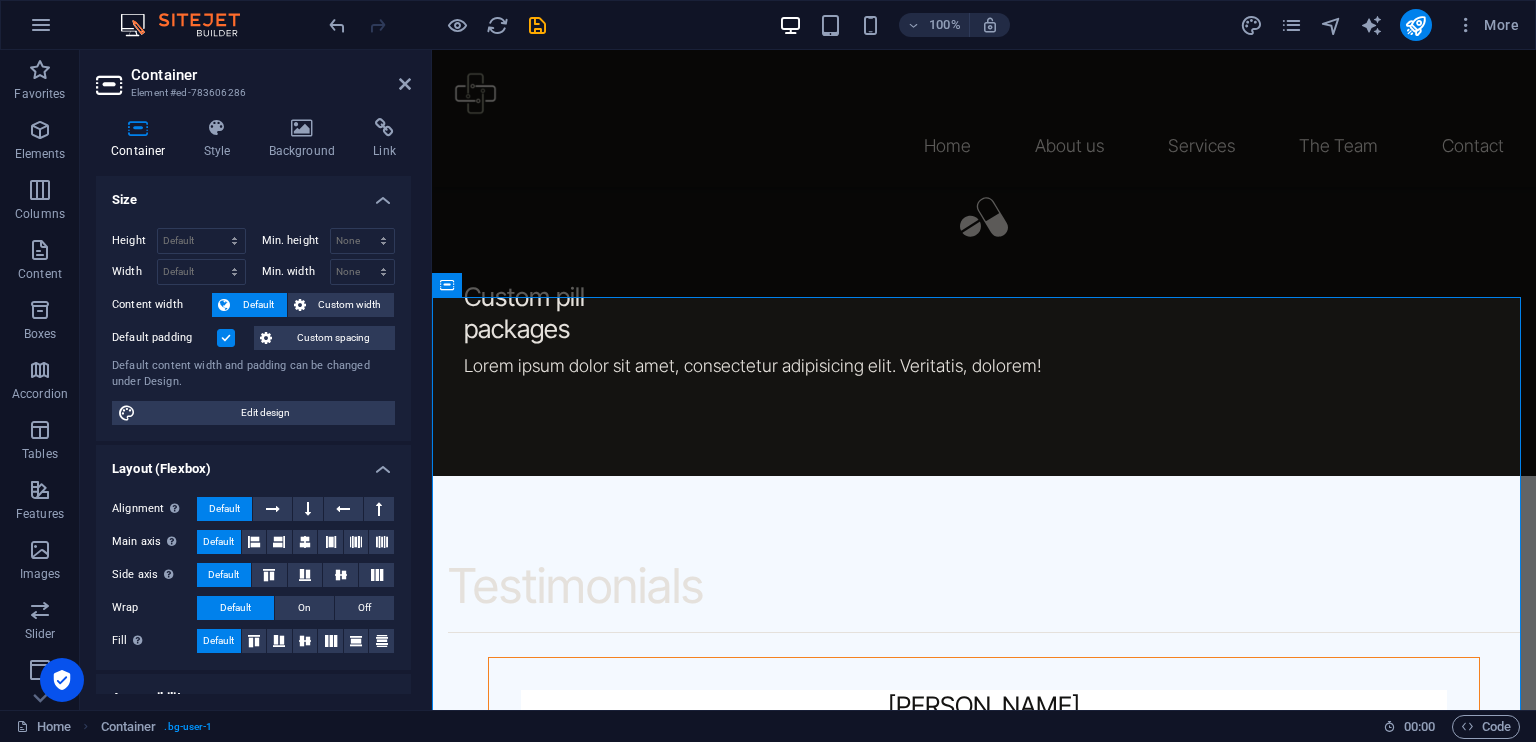 scroll, scrollTop: 4545, scrollLeft: 0, axis: vertical 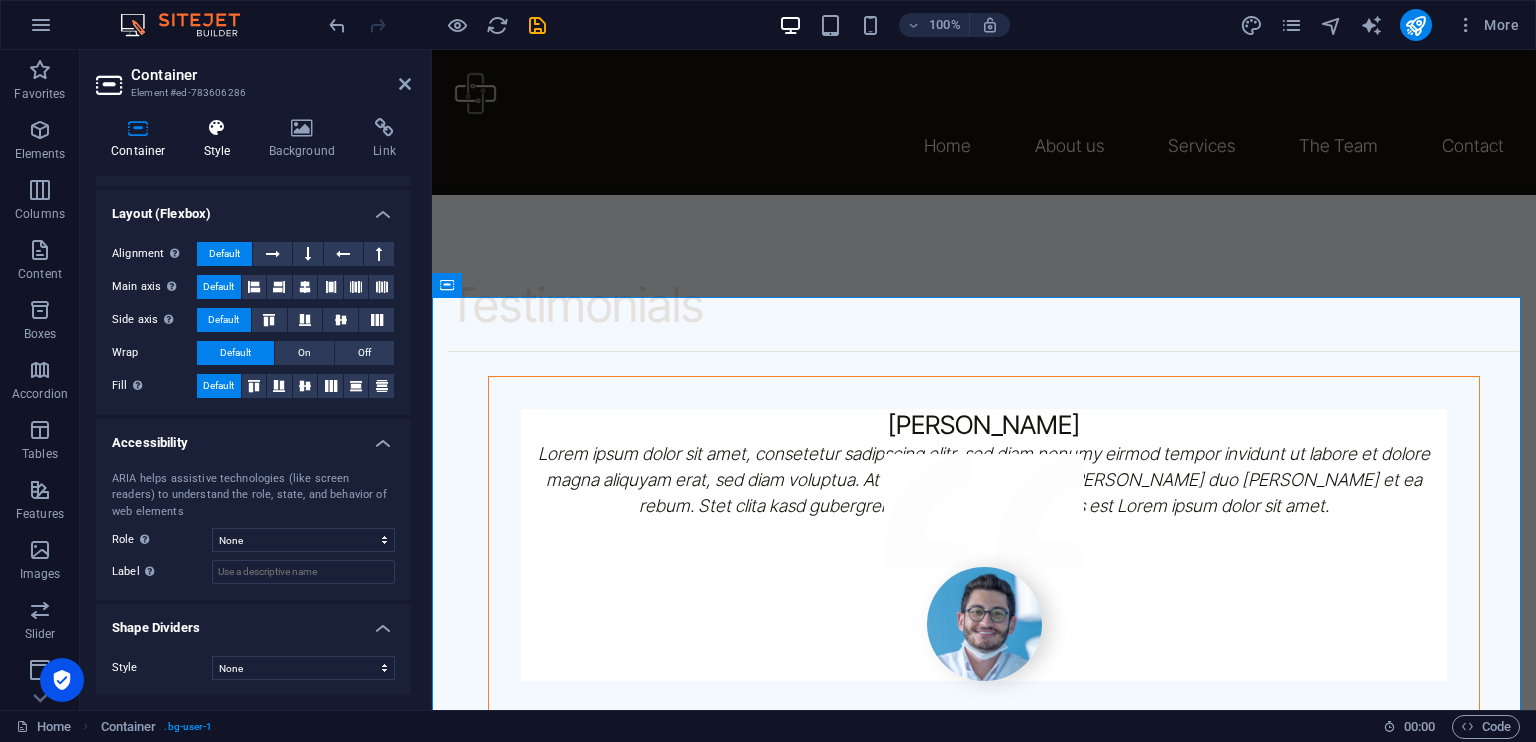 click at bounding box center (217, 128) 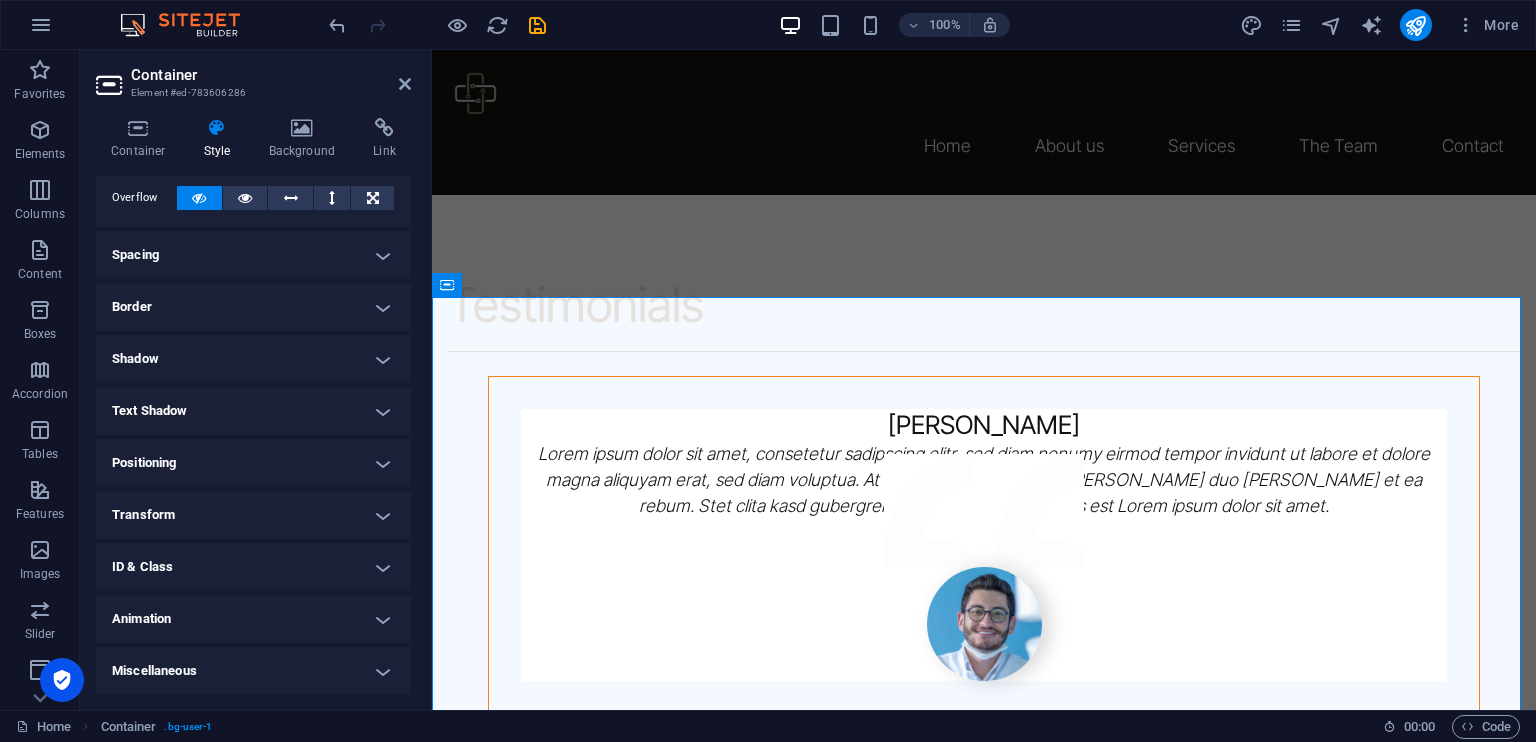 scroll, scrollTop: 0, scrollLeft: 0, axis: both 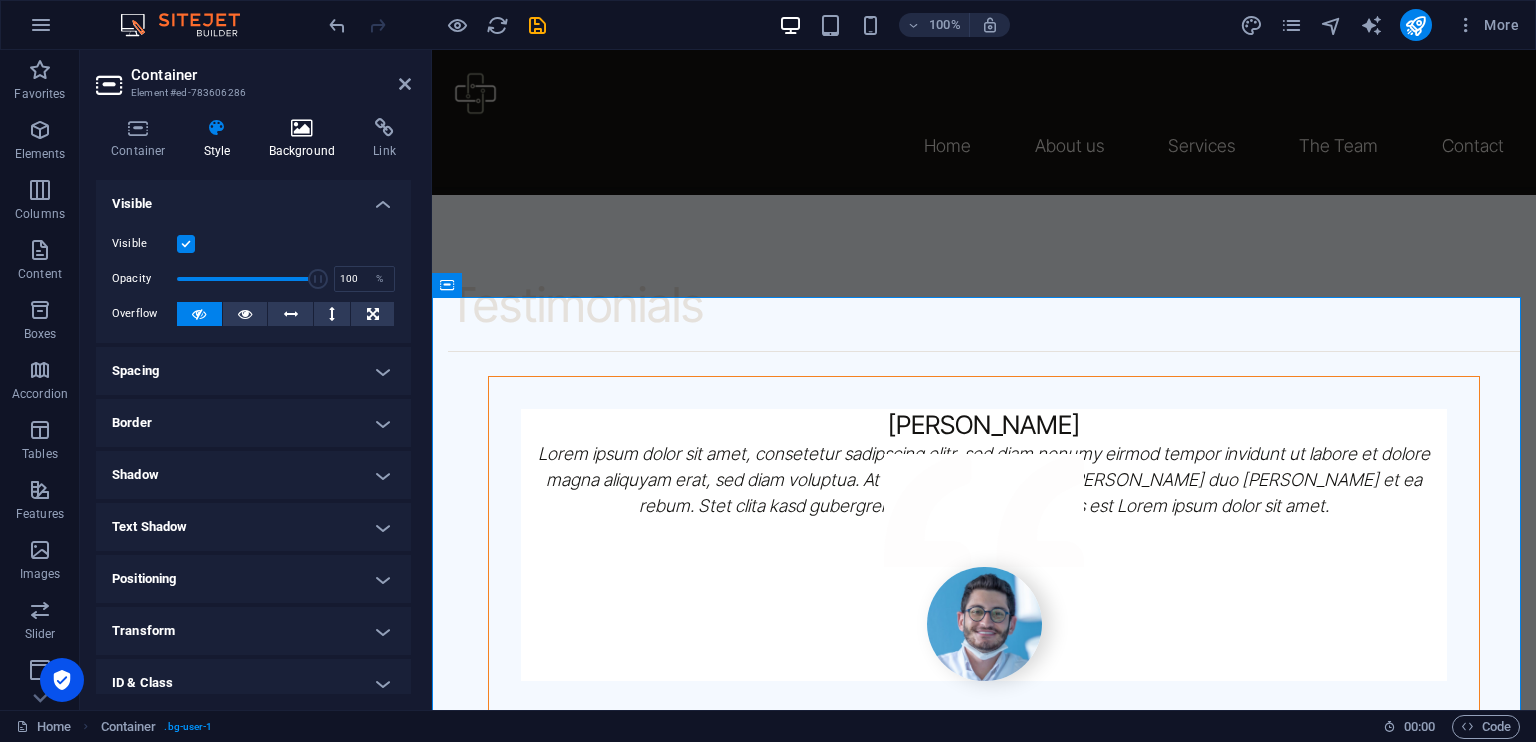 click on "Background" at bounding box center (306, 139) 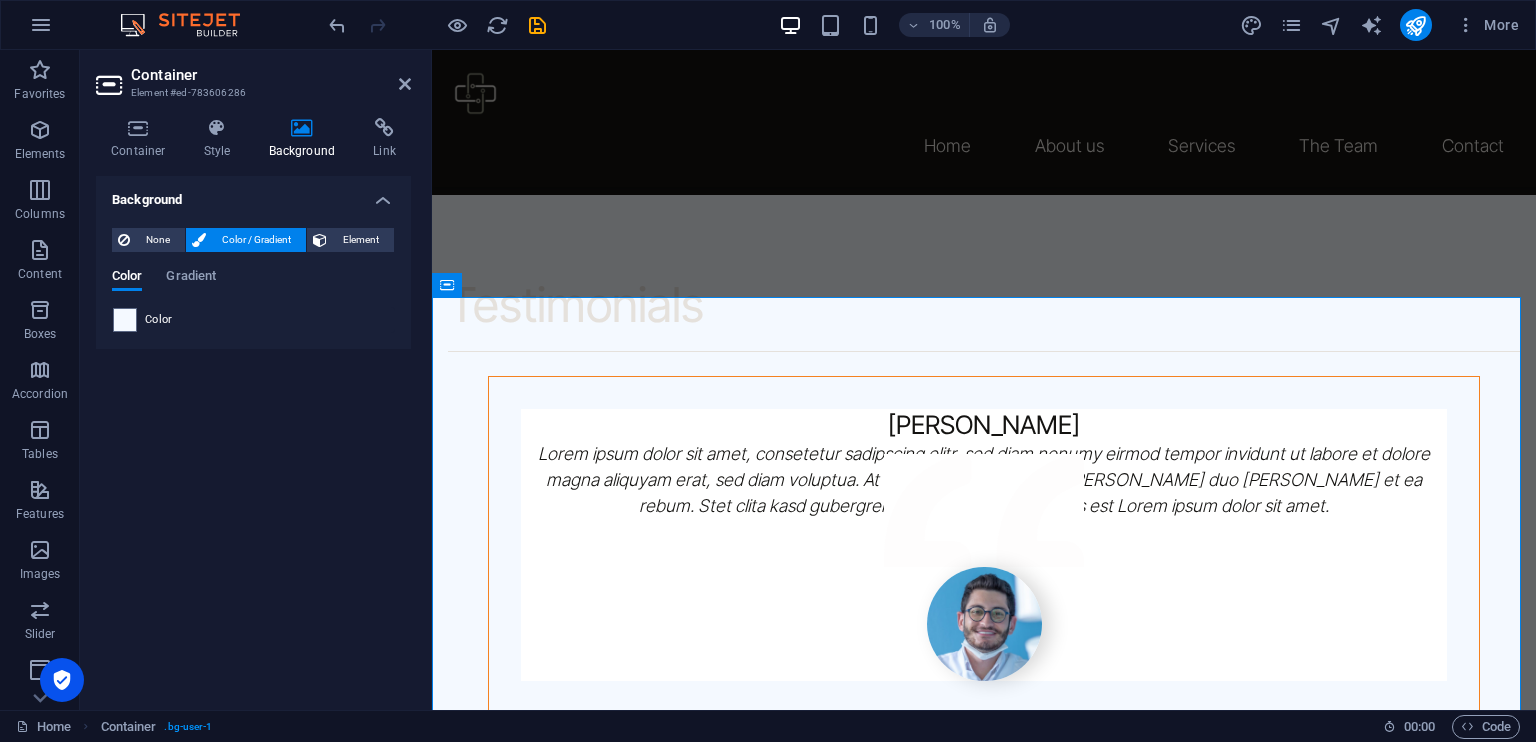 click on "Color" at bounding box center [159, 320] 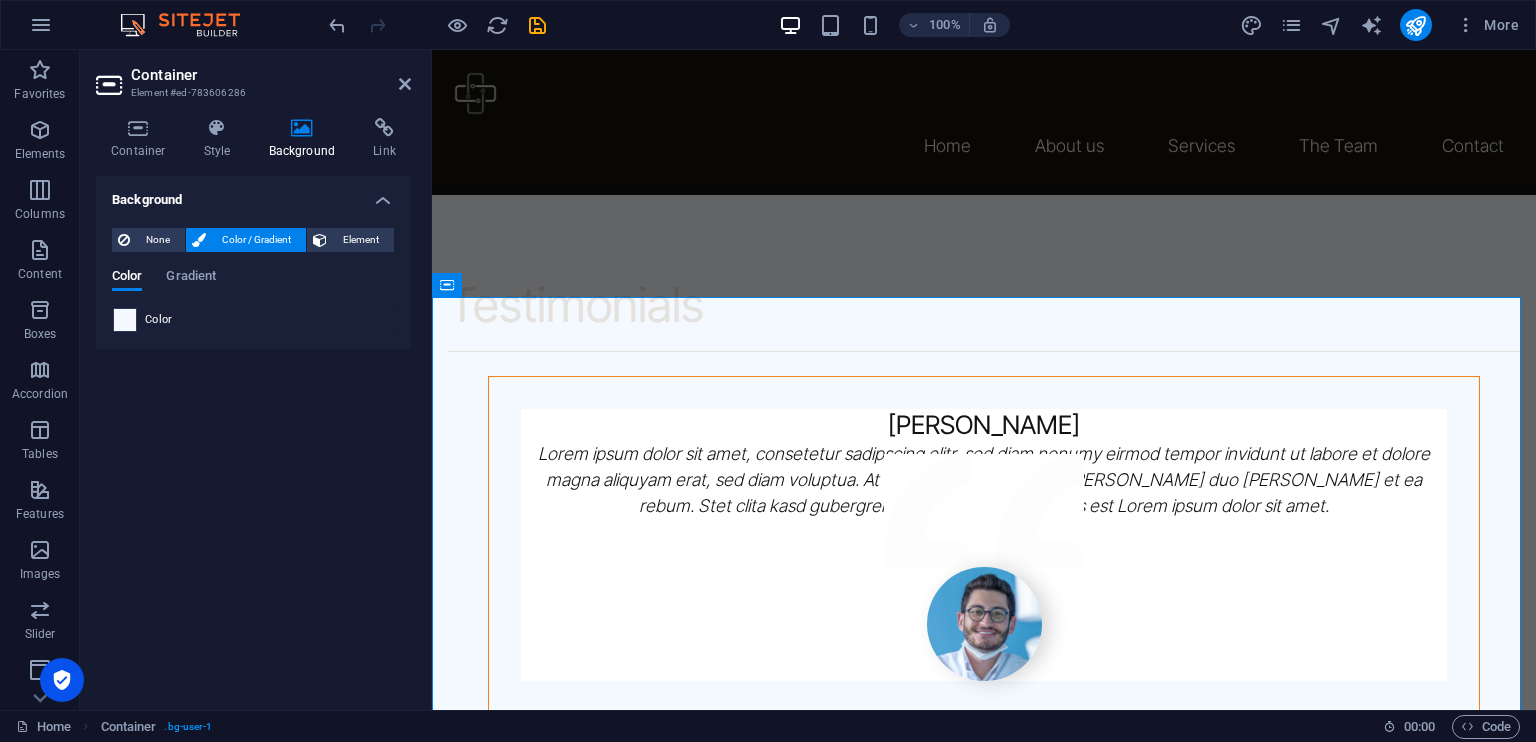 click at bounding box center [125, 320] 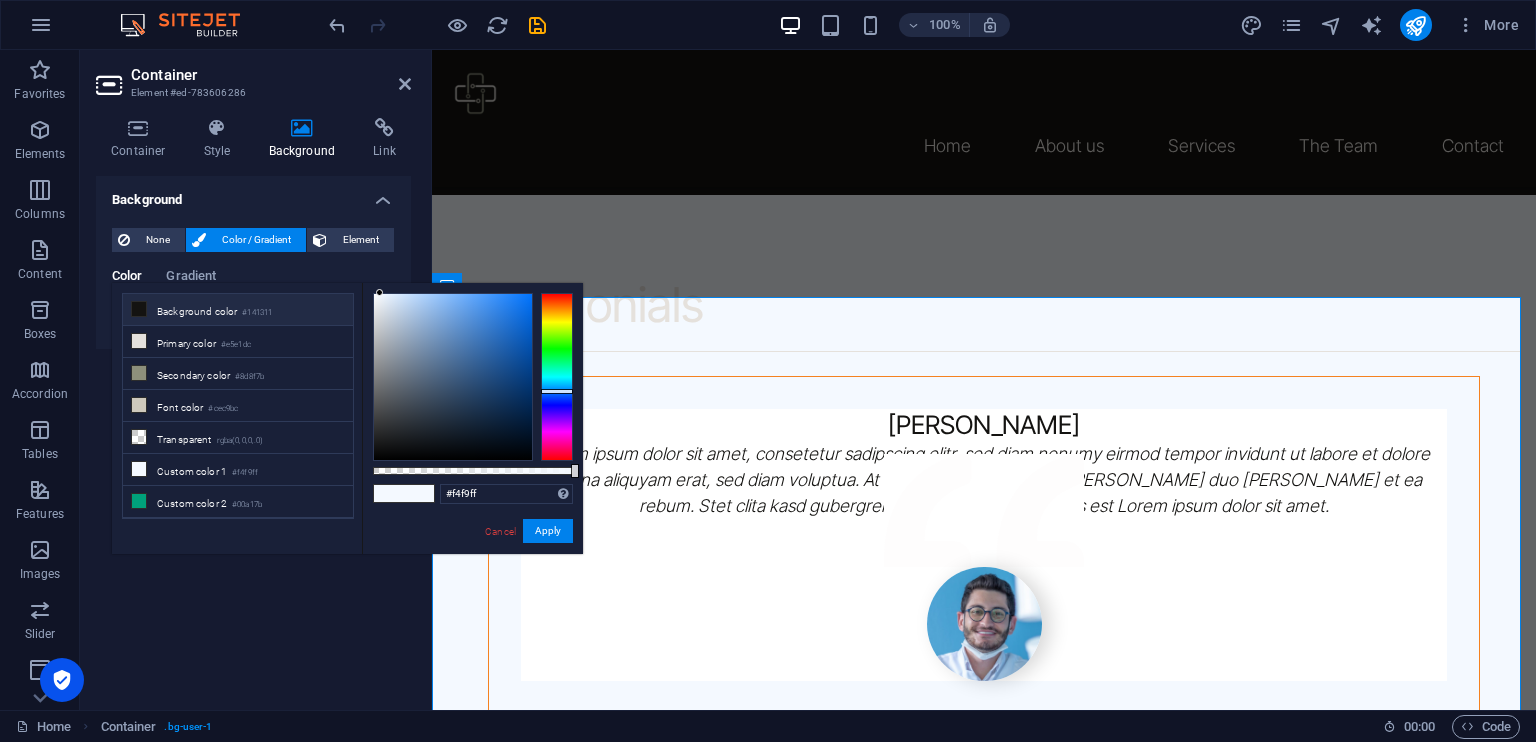 click on "Background color
#141311" at bounding box center (238, 310) 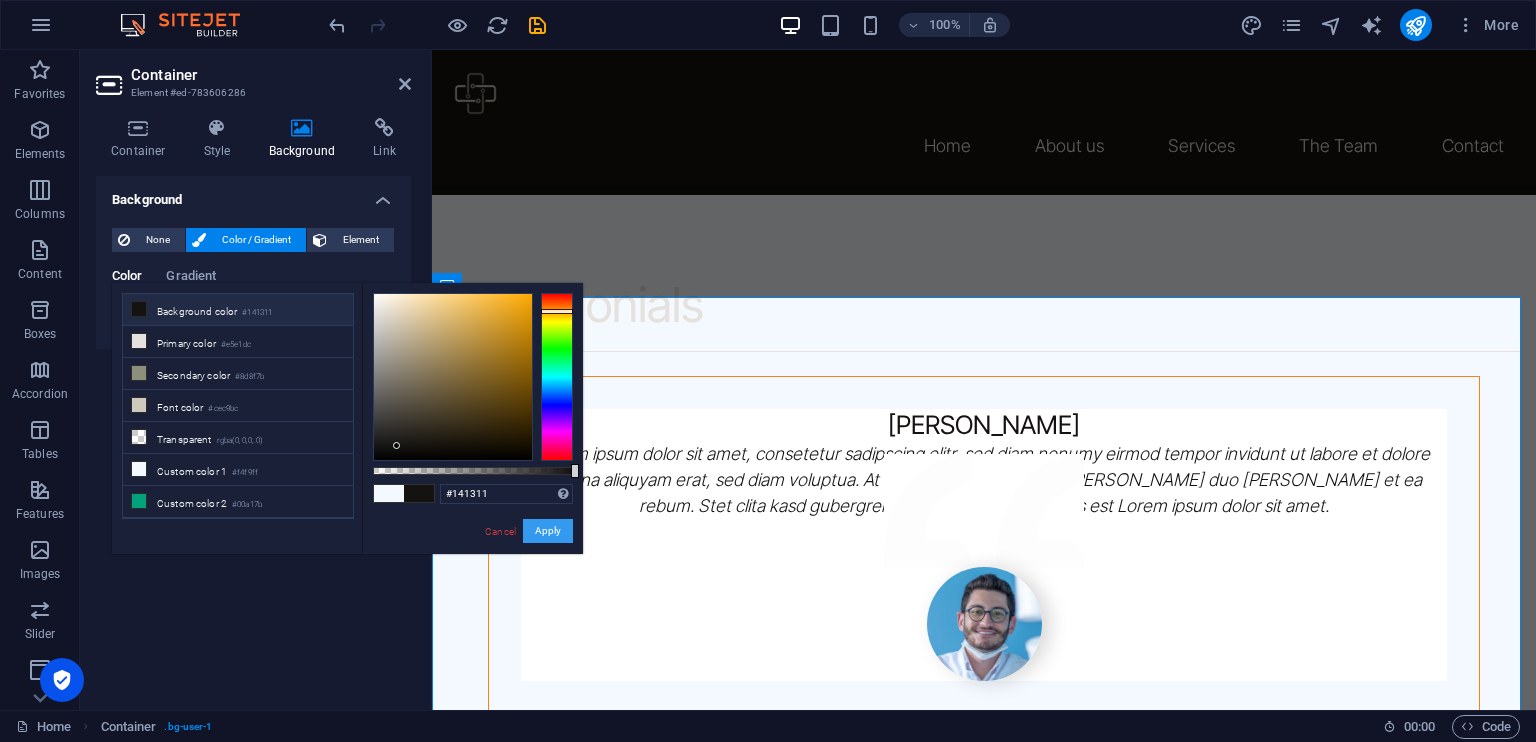click on "Apply" at bounding box center [548, 531] 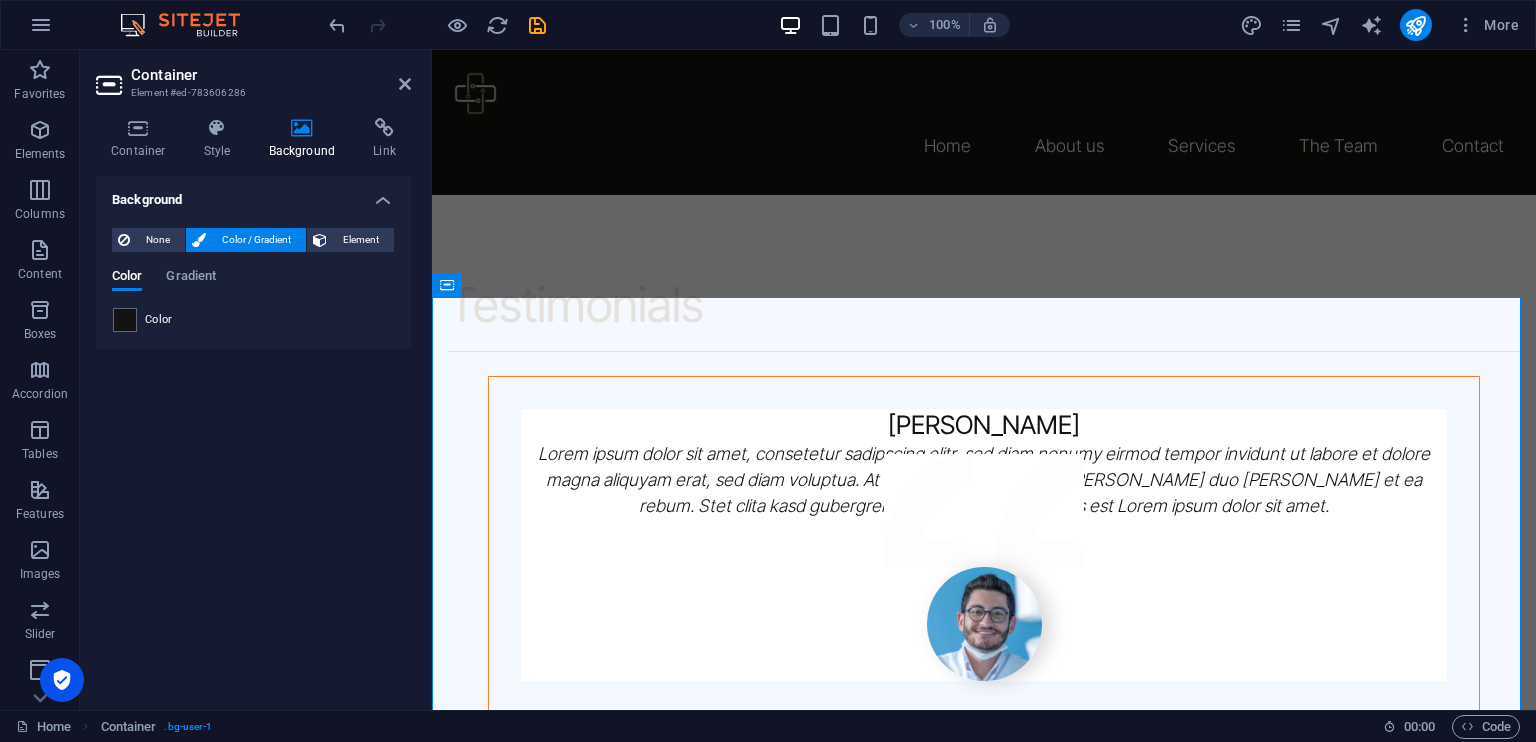 click on "Container Element #ed-783606286" at bounding box center (253, 76) 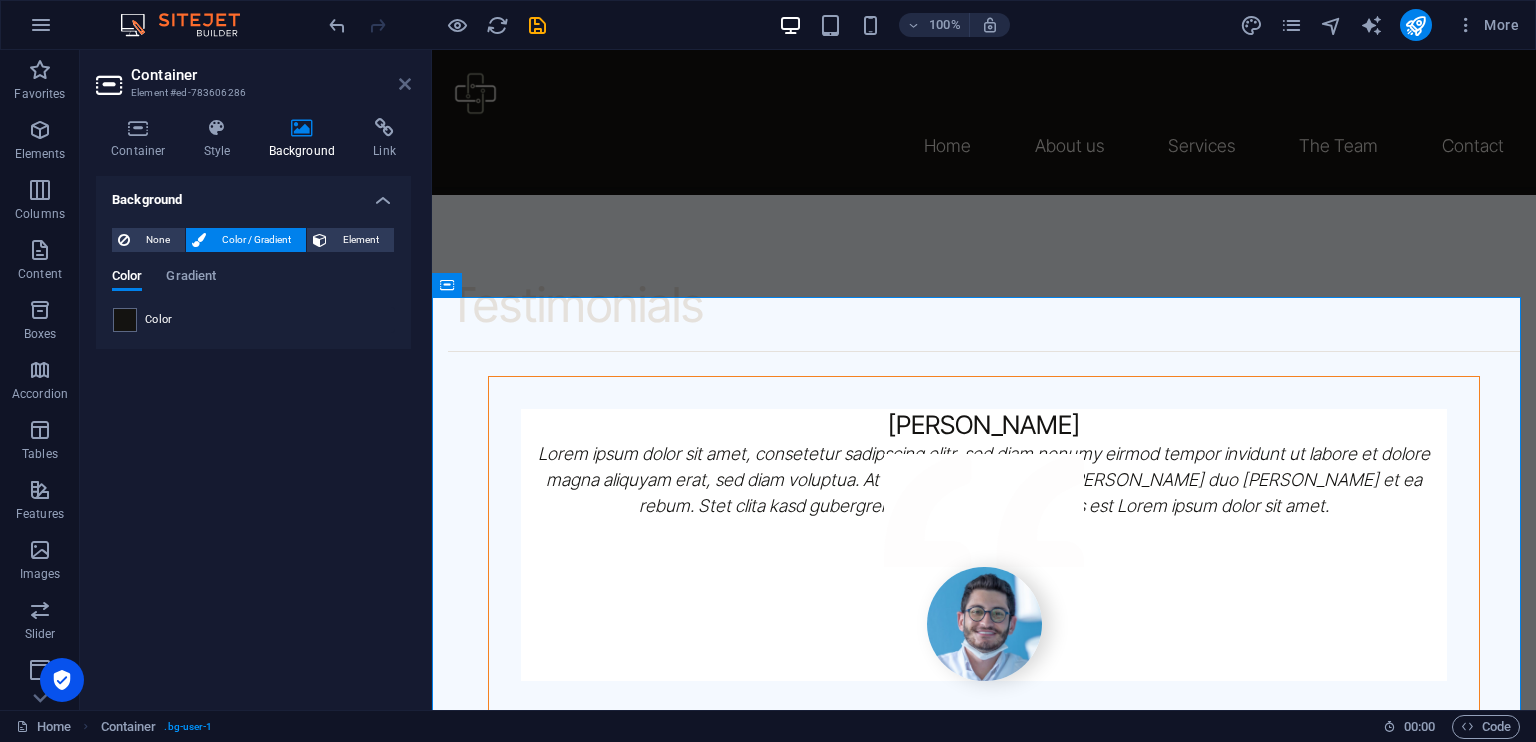 click at bounding box center (405, 84) 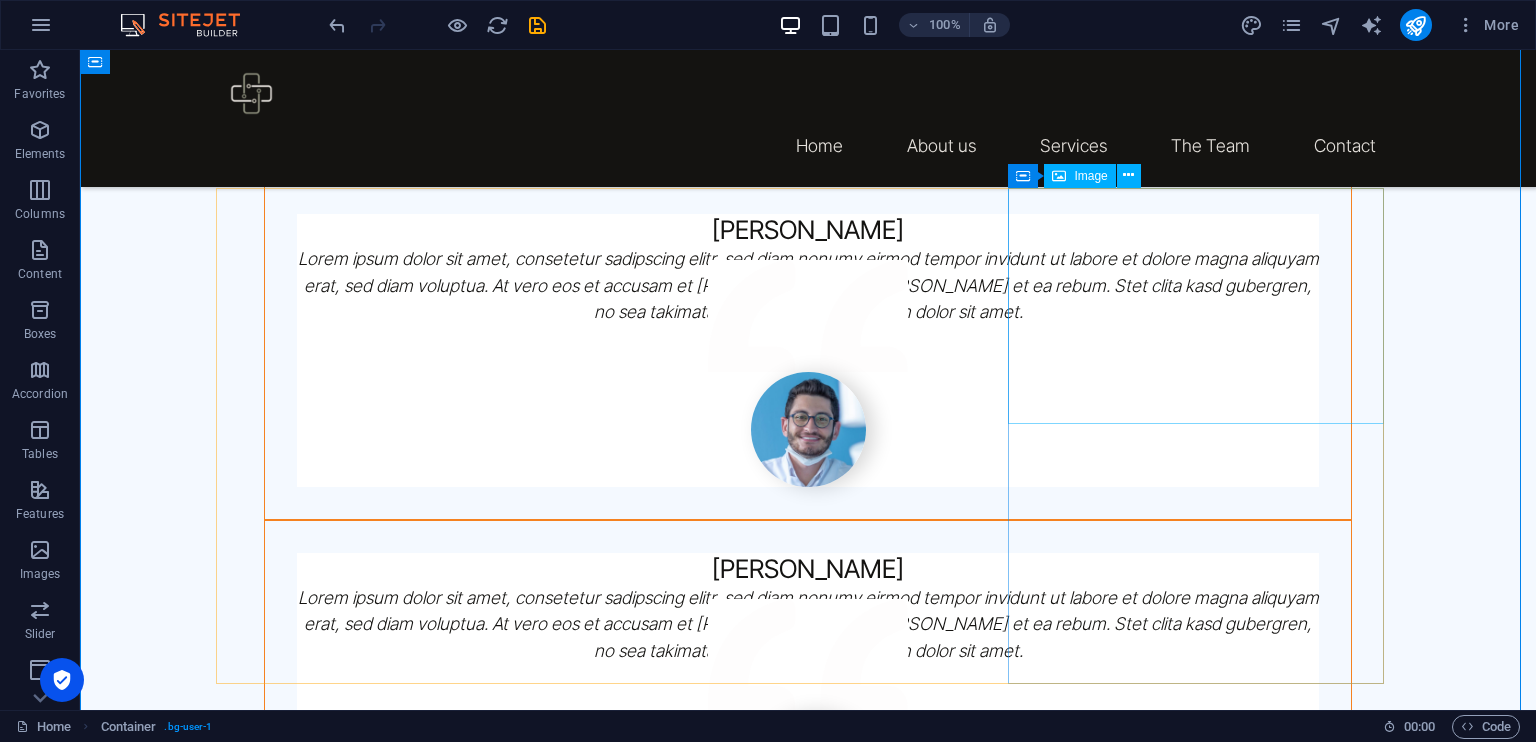 scroll, scrollTop: 4516, scrollLeft: 0, axis: vertical 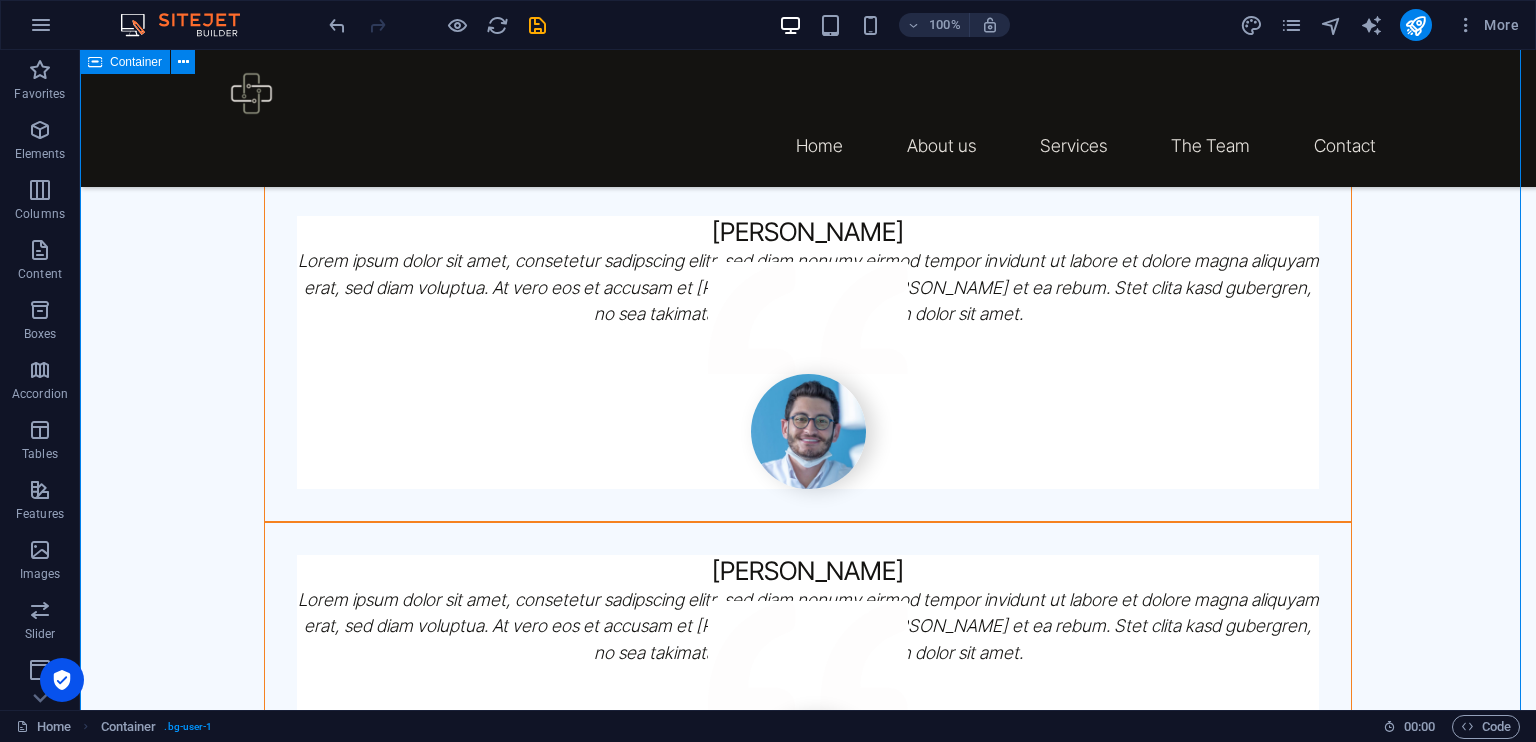 click on "Write us Name Phone E-mail Message   I have read and understand the privacy policy. Unreadable? Regenerate Send Lorem ipsum dolor sit amet, consetetur sadipscing elitr, sed diam nonumy eirmod tempor invidunt ut labore et dolore magna aliquyam erat, sed diam voluptua. At vero eos et accusam et [PERSON_NAME] duo [PERSON_NAME] et ea rebum. Stet clita kasd gubergren, no sea takimata sanctus est Lorem ipsum dolor sit amet." at bounding box center (808, 5145) 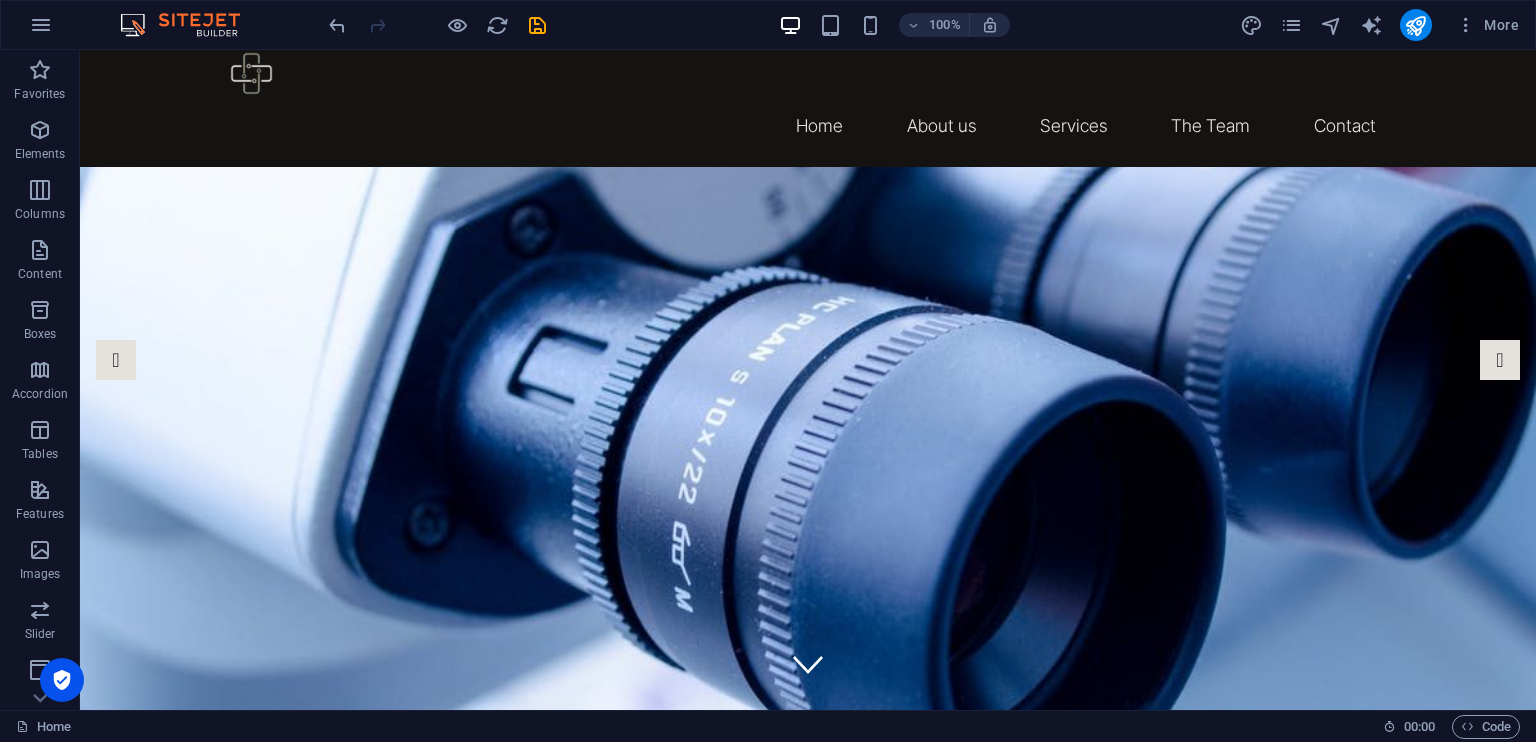 scroll, scrollTop: 0, scrollLeft: 0, axis: both 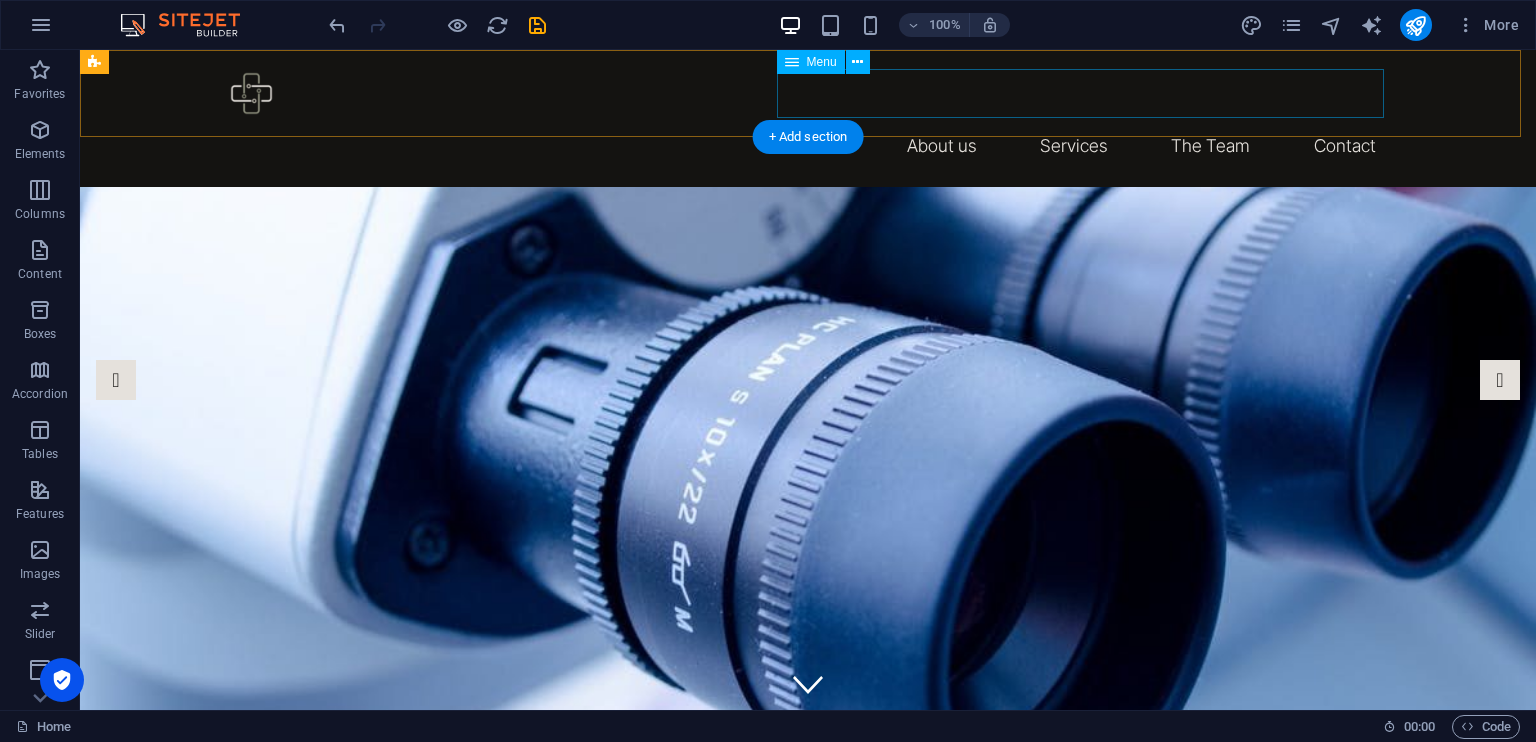 click on "Home About us Services The Team Contact" at bounding box center (808, 146) 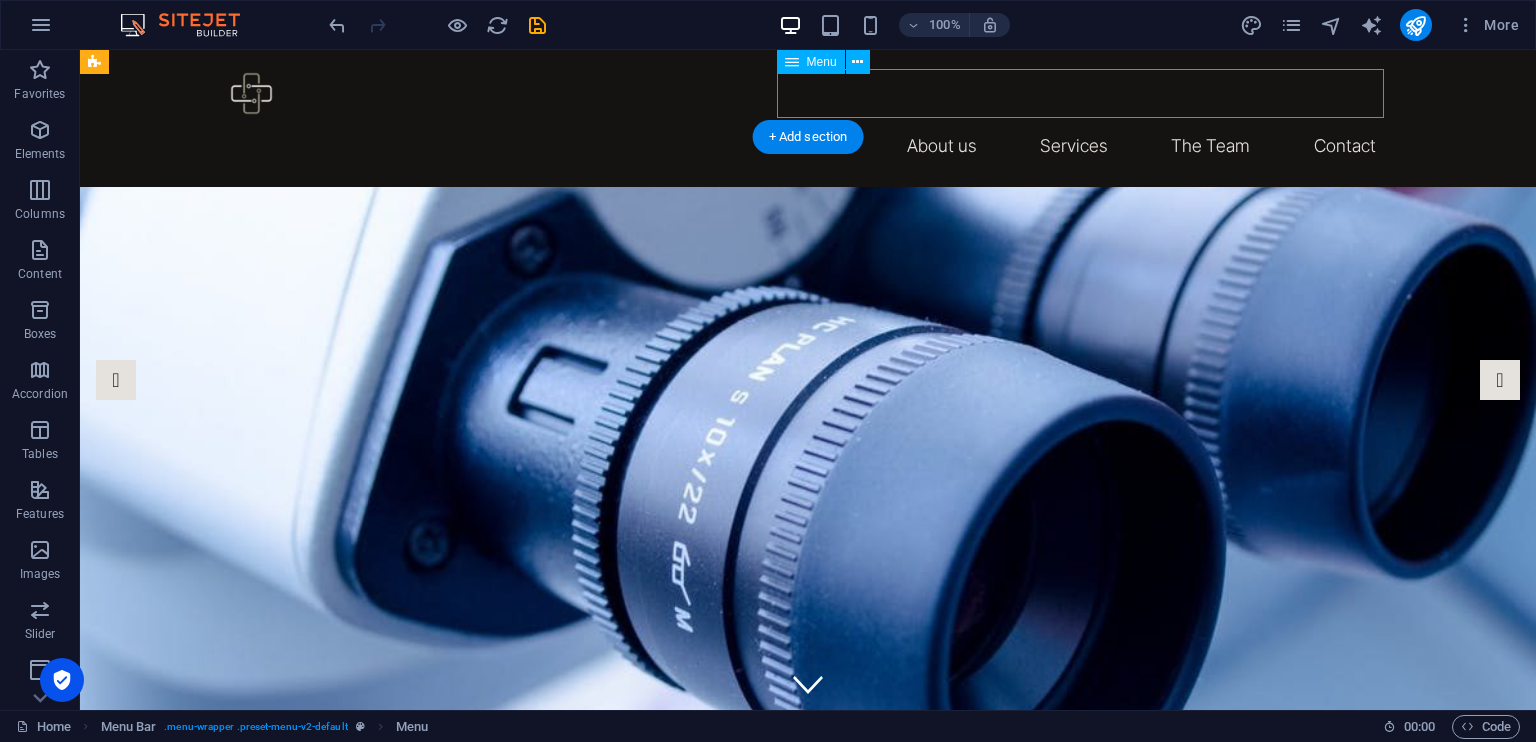 click on "Home About us Services The Team Contact" at bounding box center [808, 146] 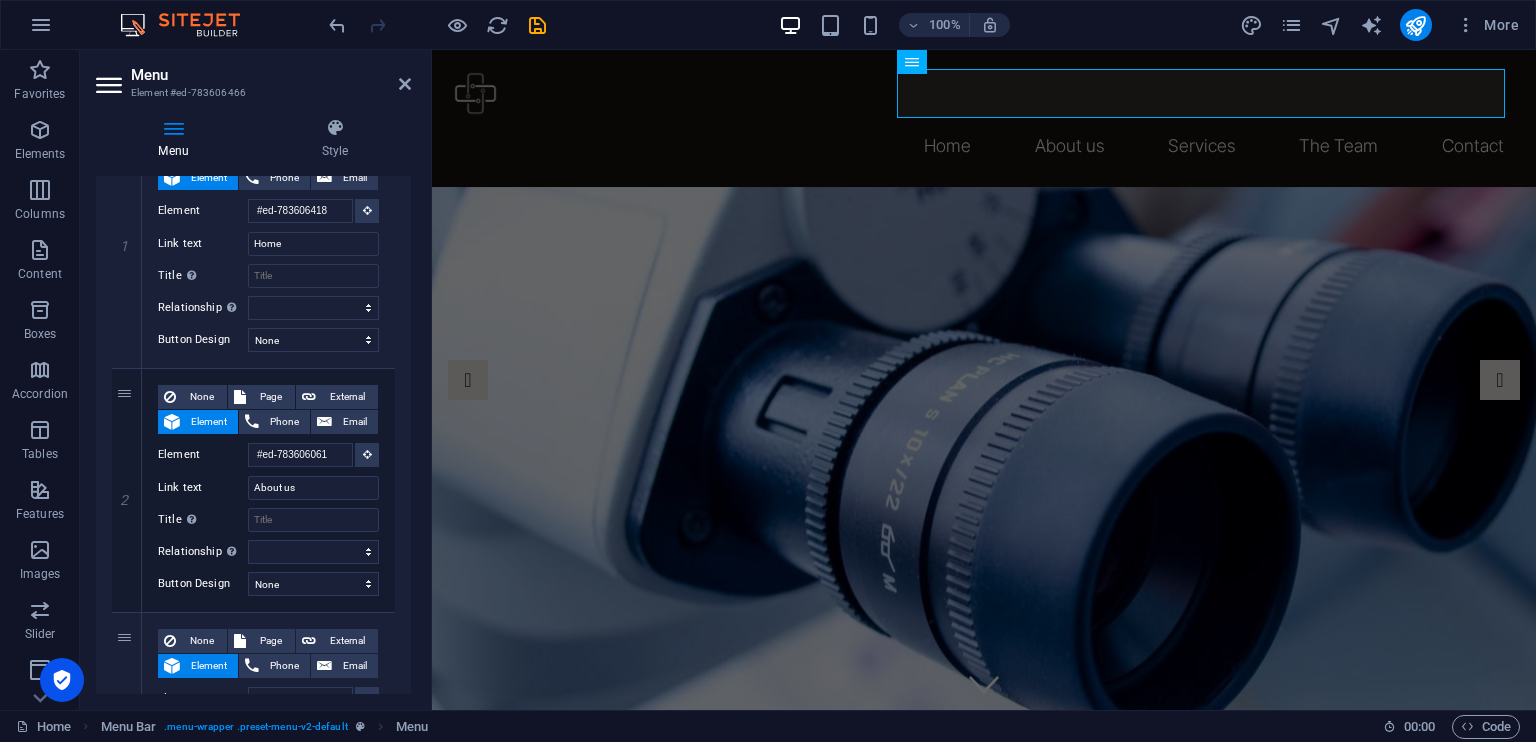 scroll, scrollTop: 228, scrollLeft: 0, axis: vertical 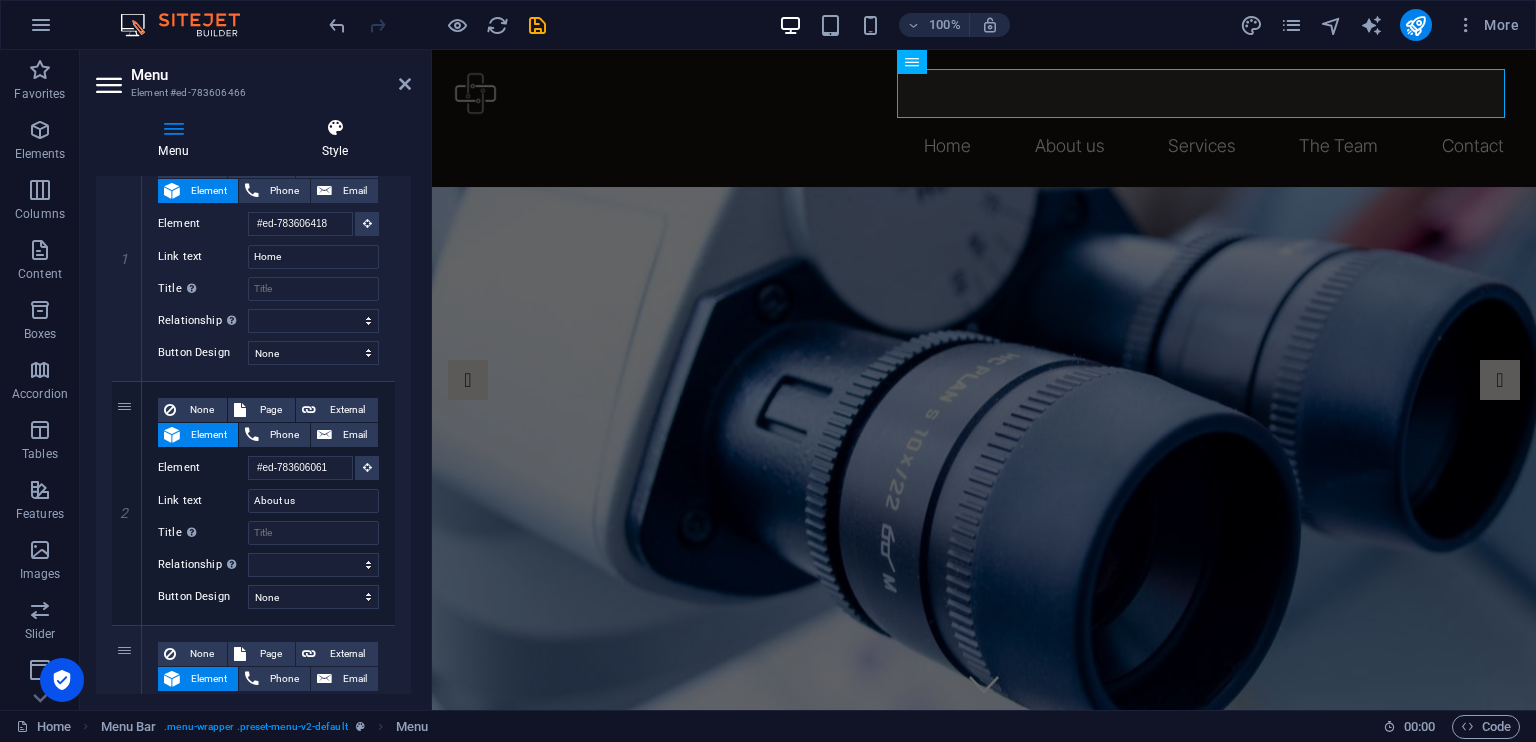 click at bounding box center (335, 128) 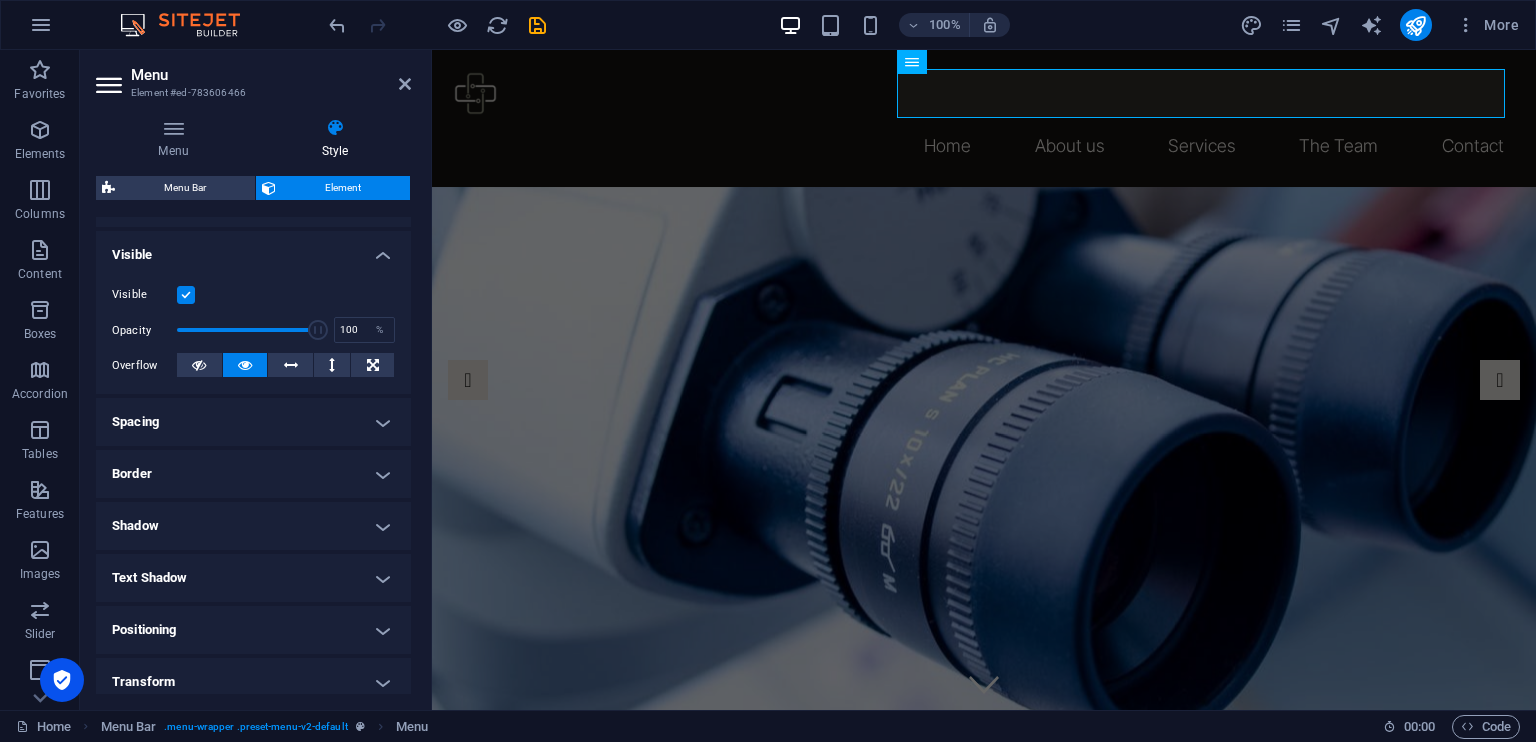 scroll, scrollTop: 202, scrollLeft: 0, axis: vertical 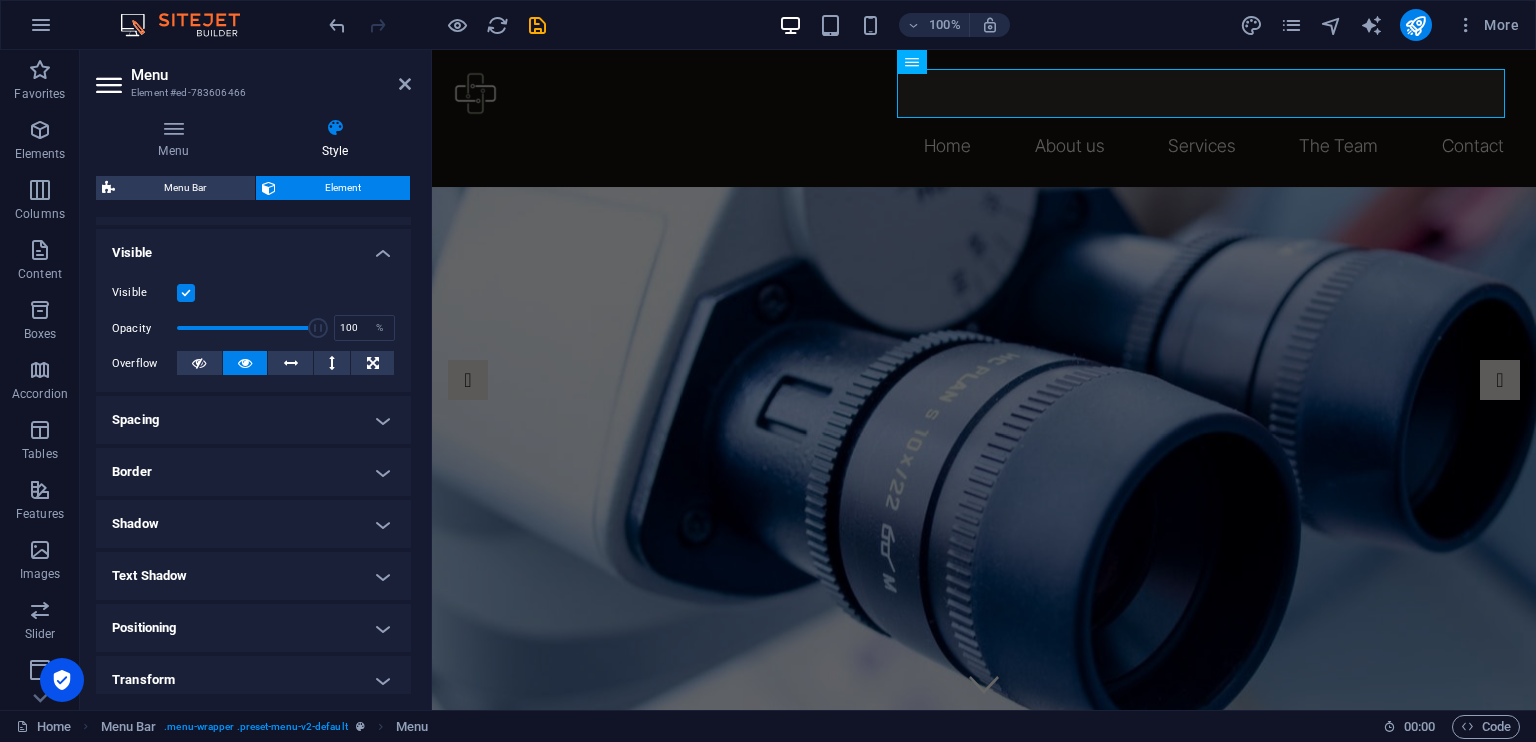 click on "Border" at bounding box center [253, 472] 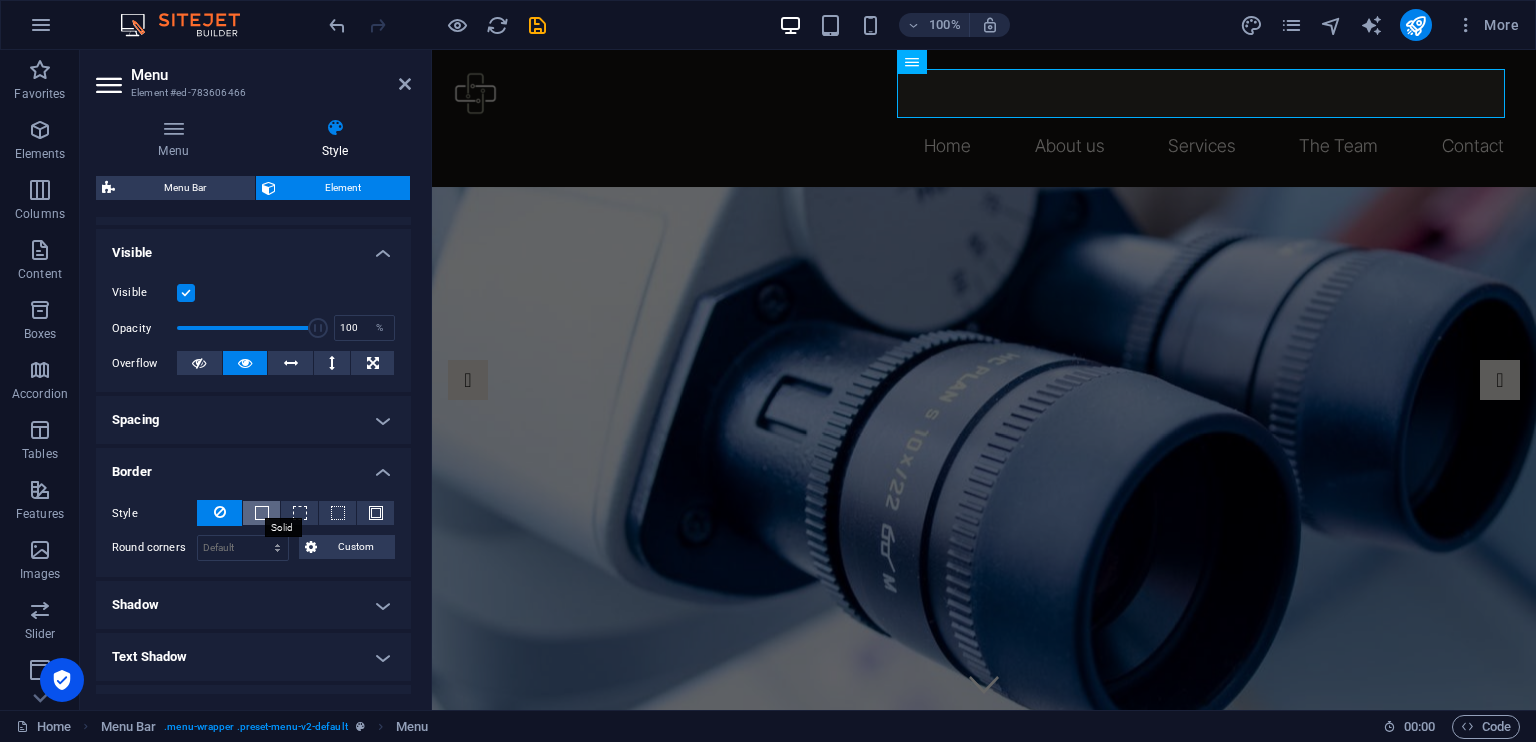 click at bounding box center [262, 513] 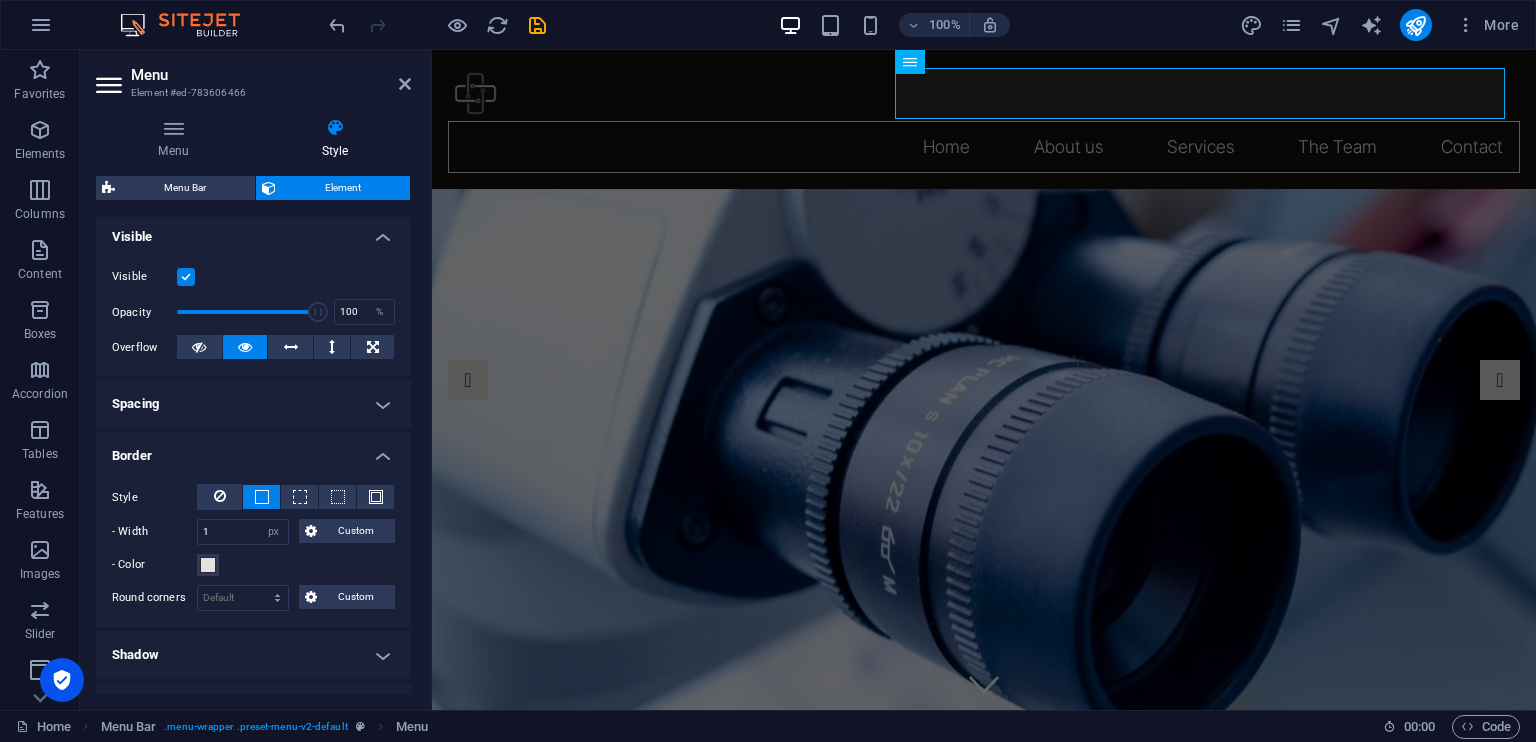 scroll, scrollTop: 220, scrollLeft: 0, axis: vertical 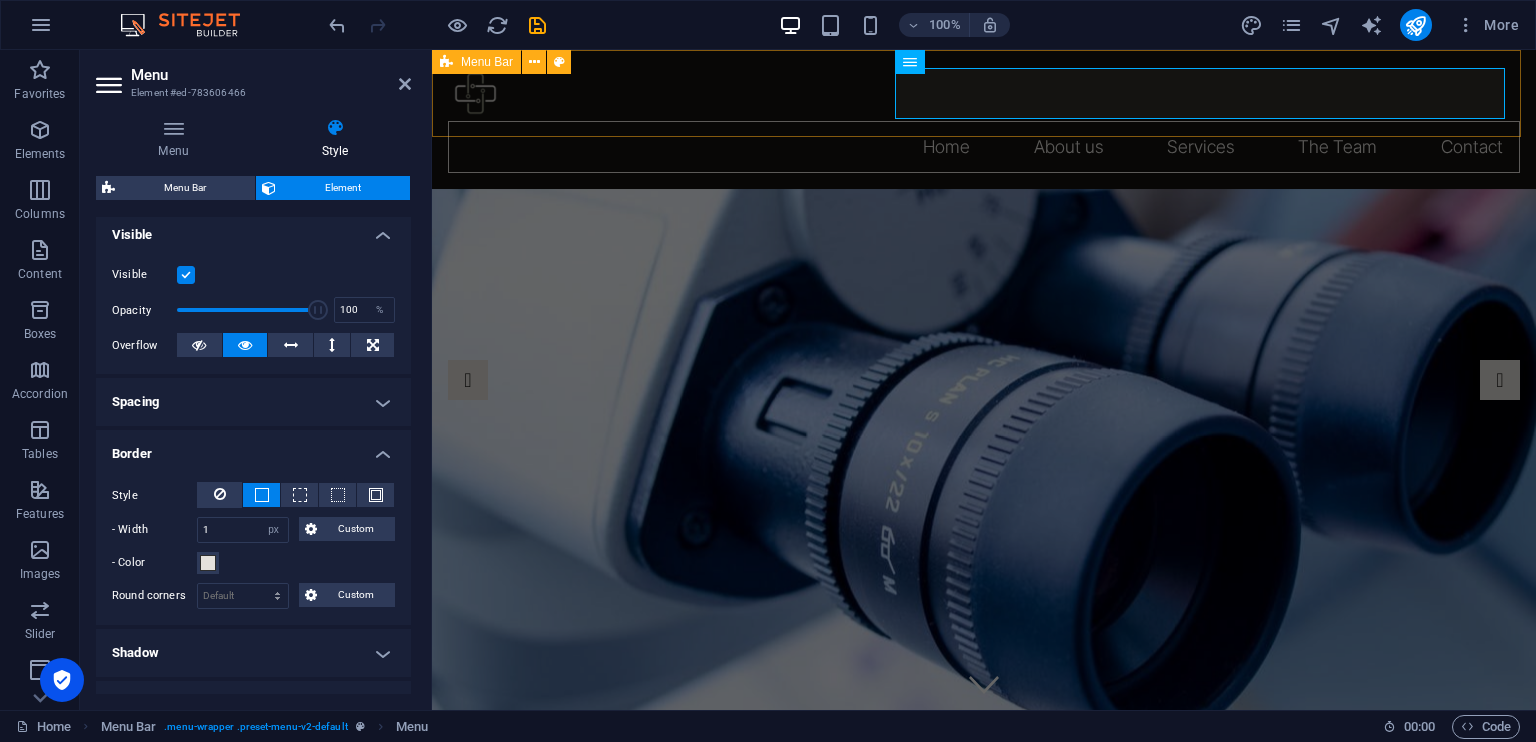 click on "Home About us Services The Team Contact" at bounding box center (984, 119) 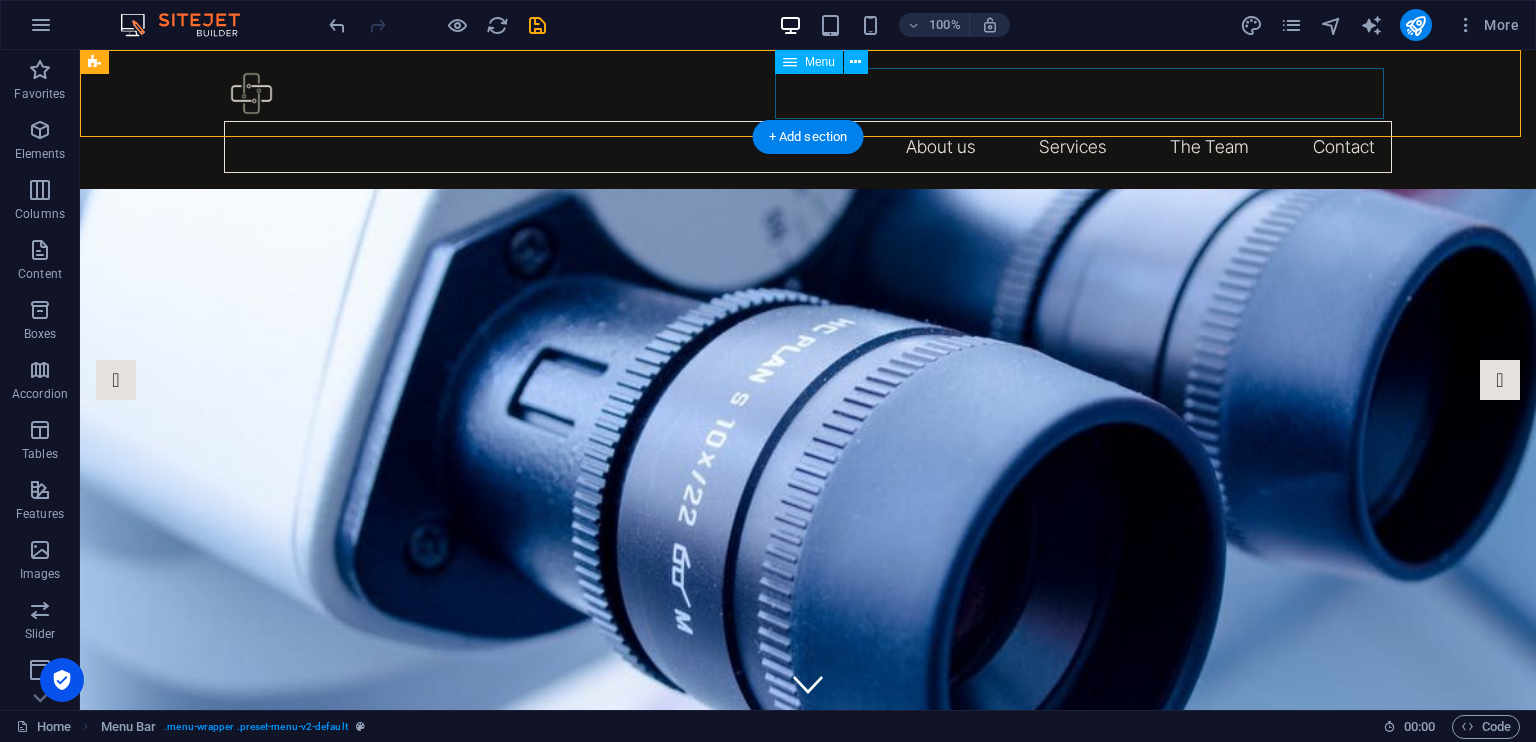 click on "Home About us Services The Team Contact" at bounding box center [808, 147] 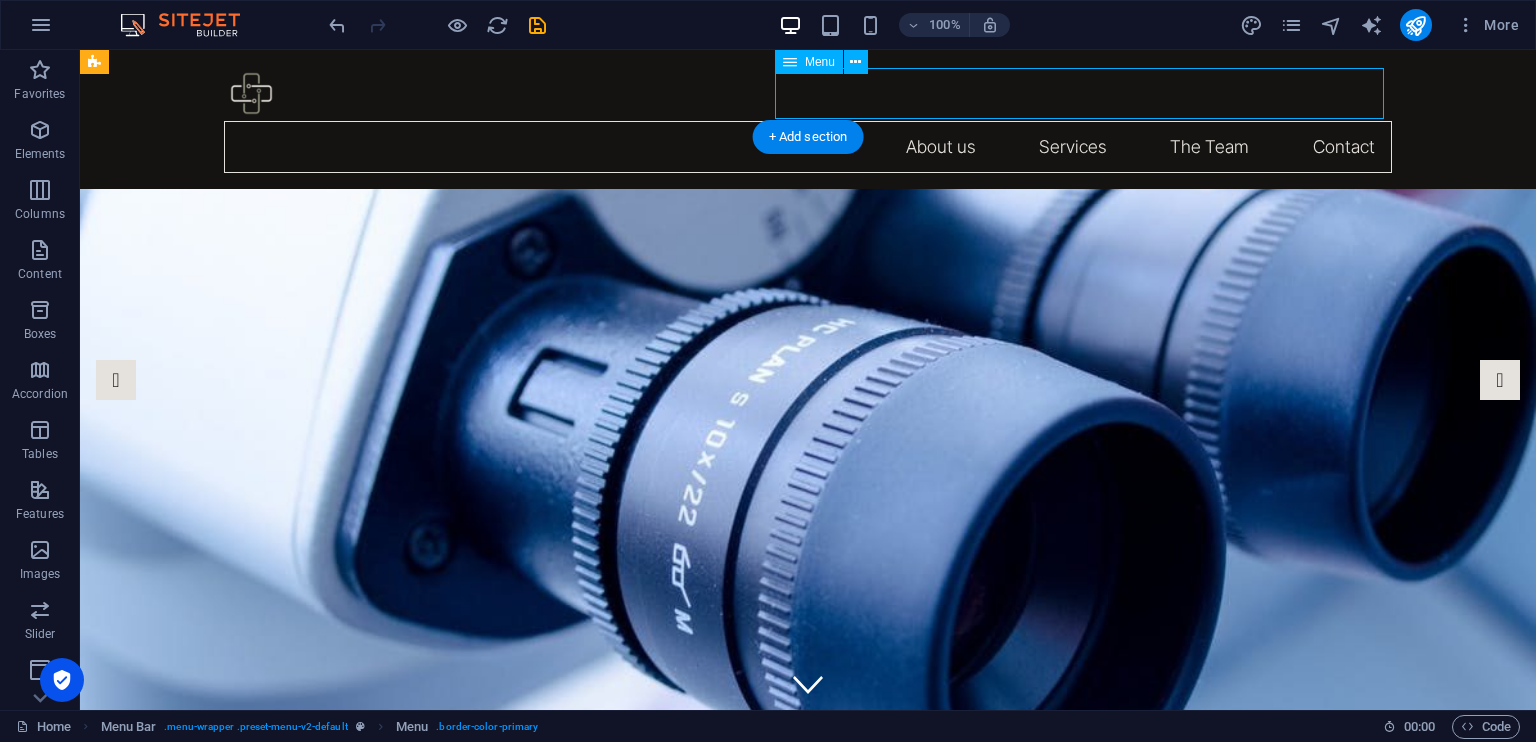 click on "Home About us Services The Team Contact" at bounding box center [808, 147] 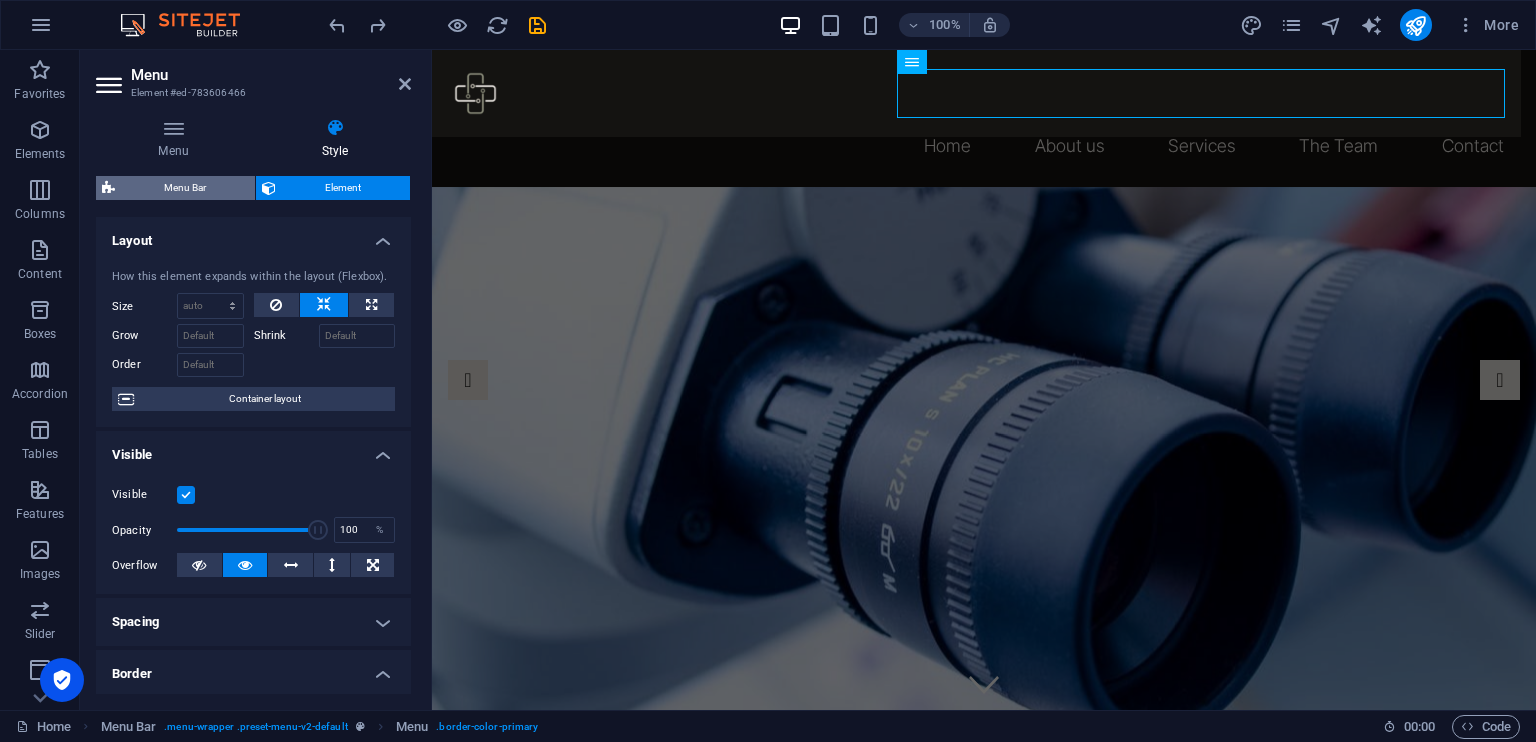 click on "Menu Bar" at bounding box center [185, 188] 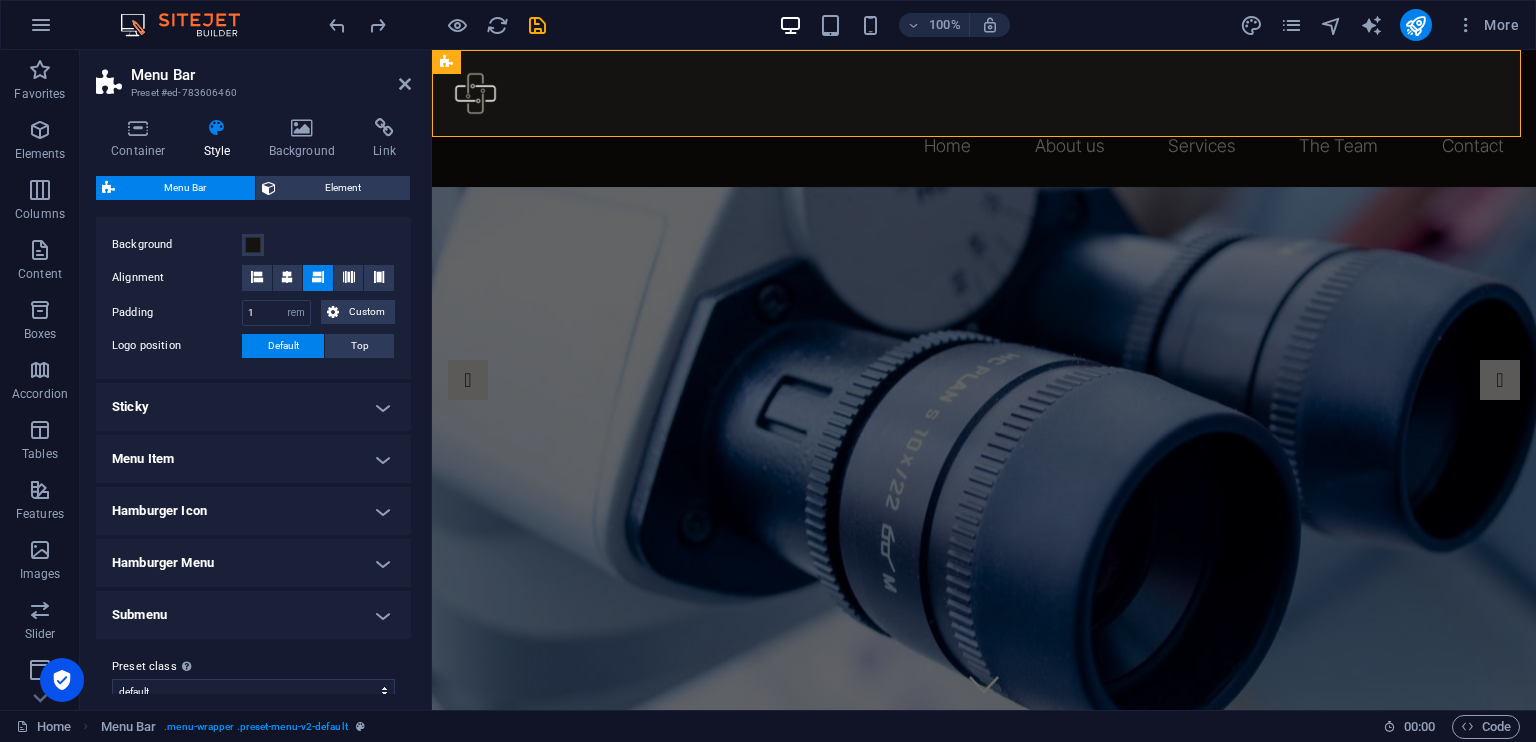 scroll, scrollTop: 382, scrollLeft: 0, axis: vertical 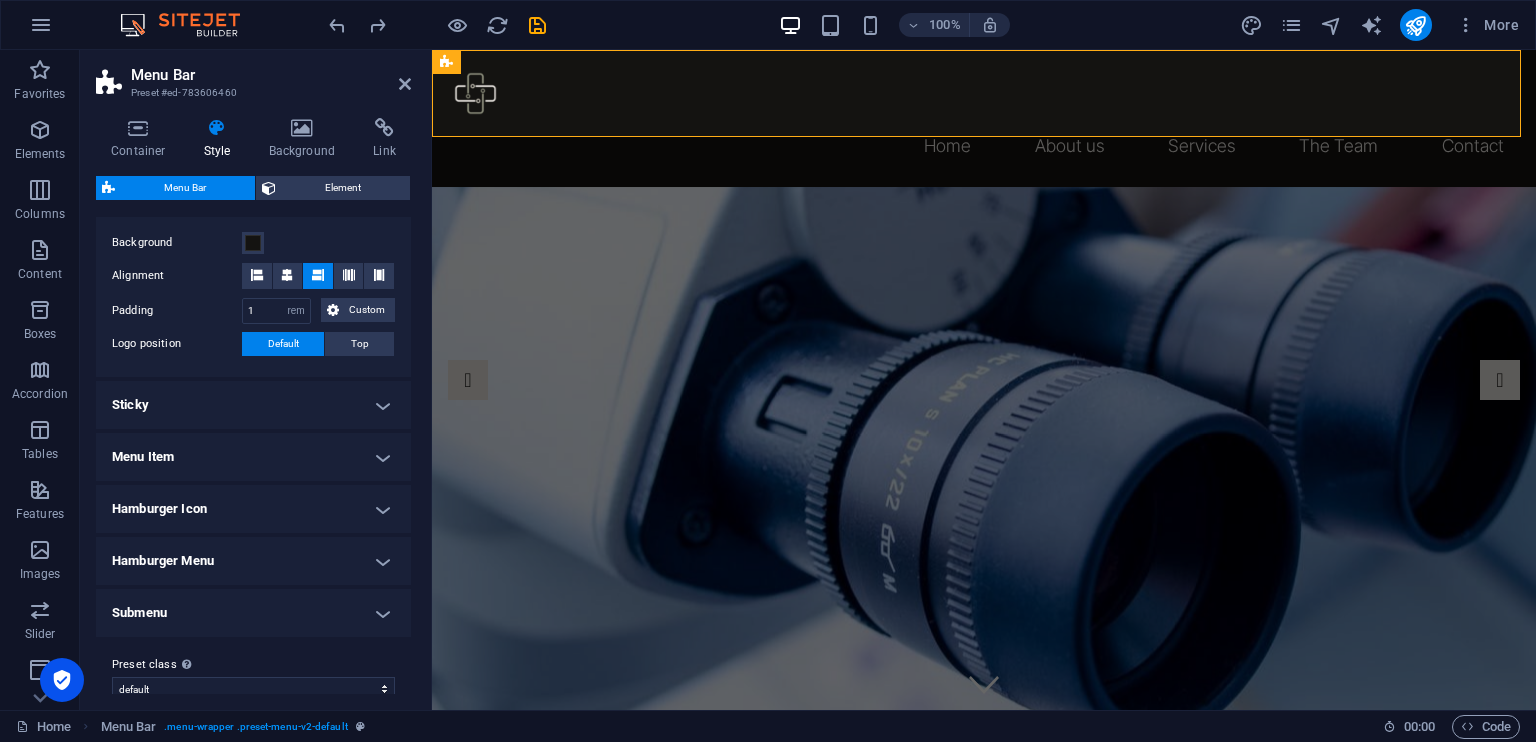 click on "Menu Item" at bounding box center [253, 457] 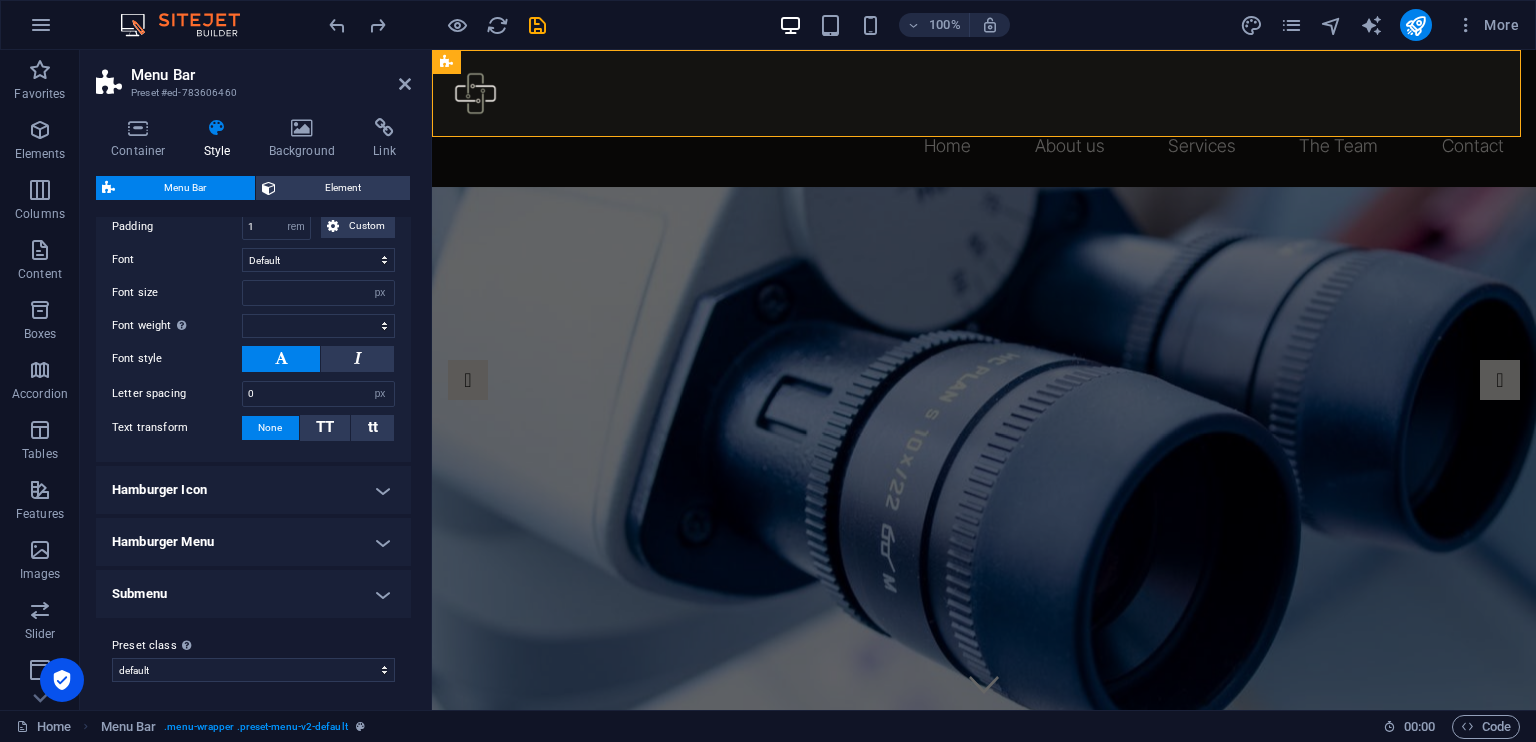 scroll, scrollTop: 852, scrollLeft: 0, axis: vertical 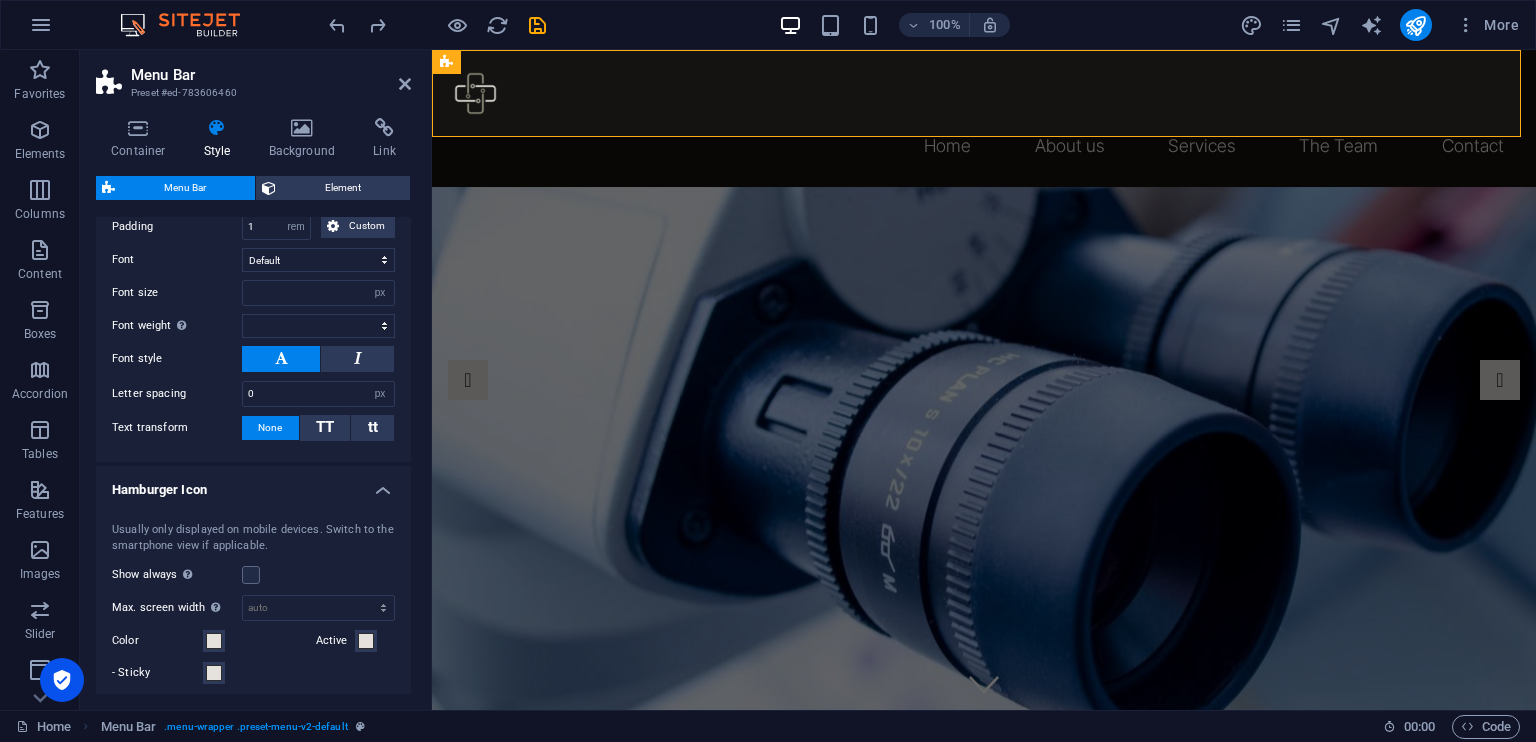 click on "Hamburger Icon" at bounding box center [253, 484] 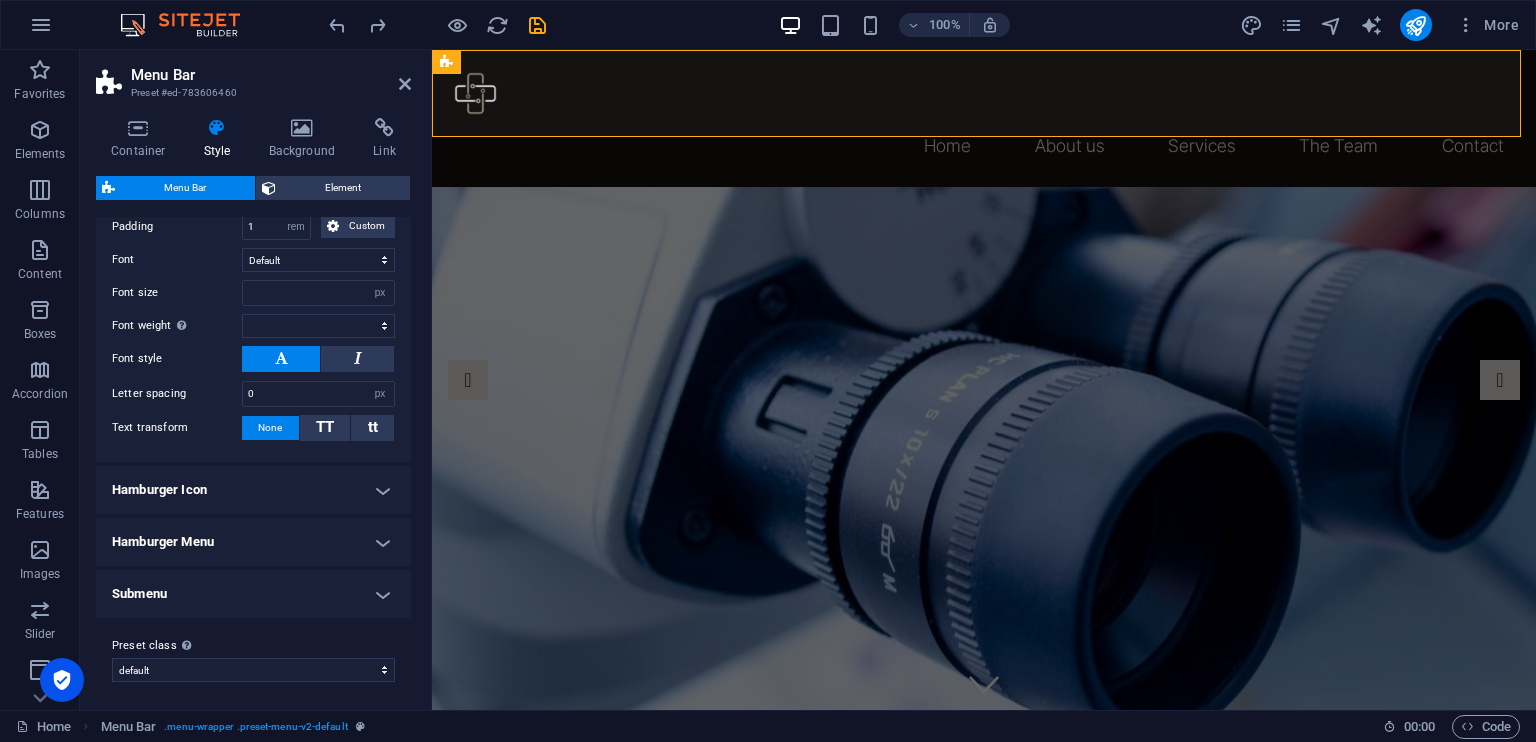 click on "Hamburger Icon" at bounding box center [253, 490] 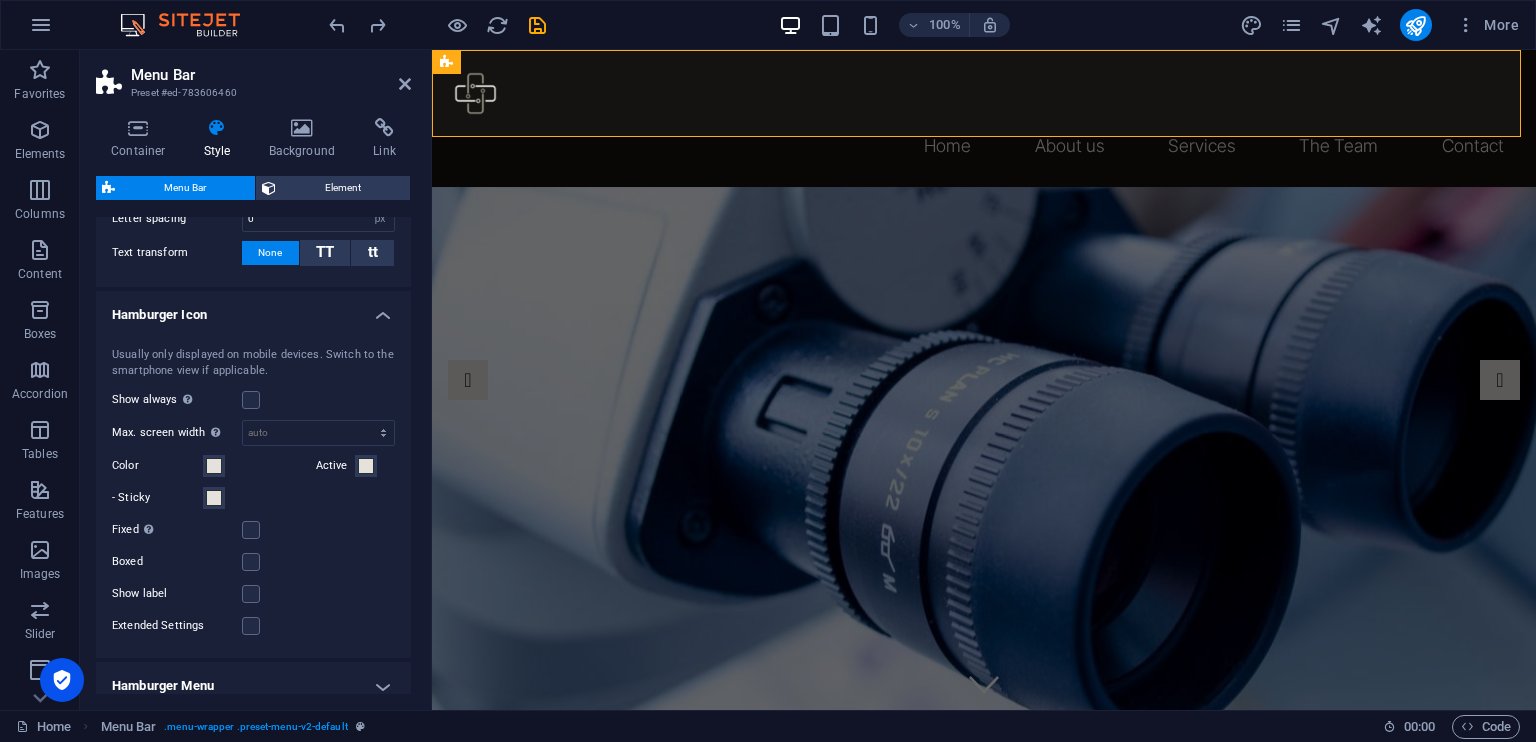 scroll, scrollTop: 1008, scrollLeft: 0, axis: vertical 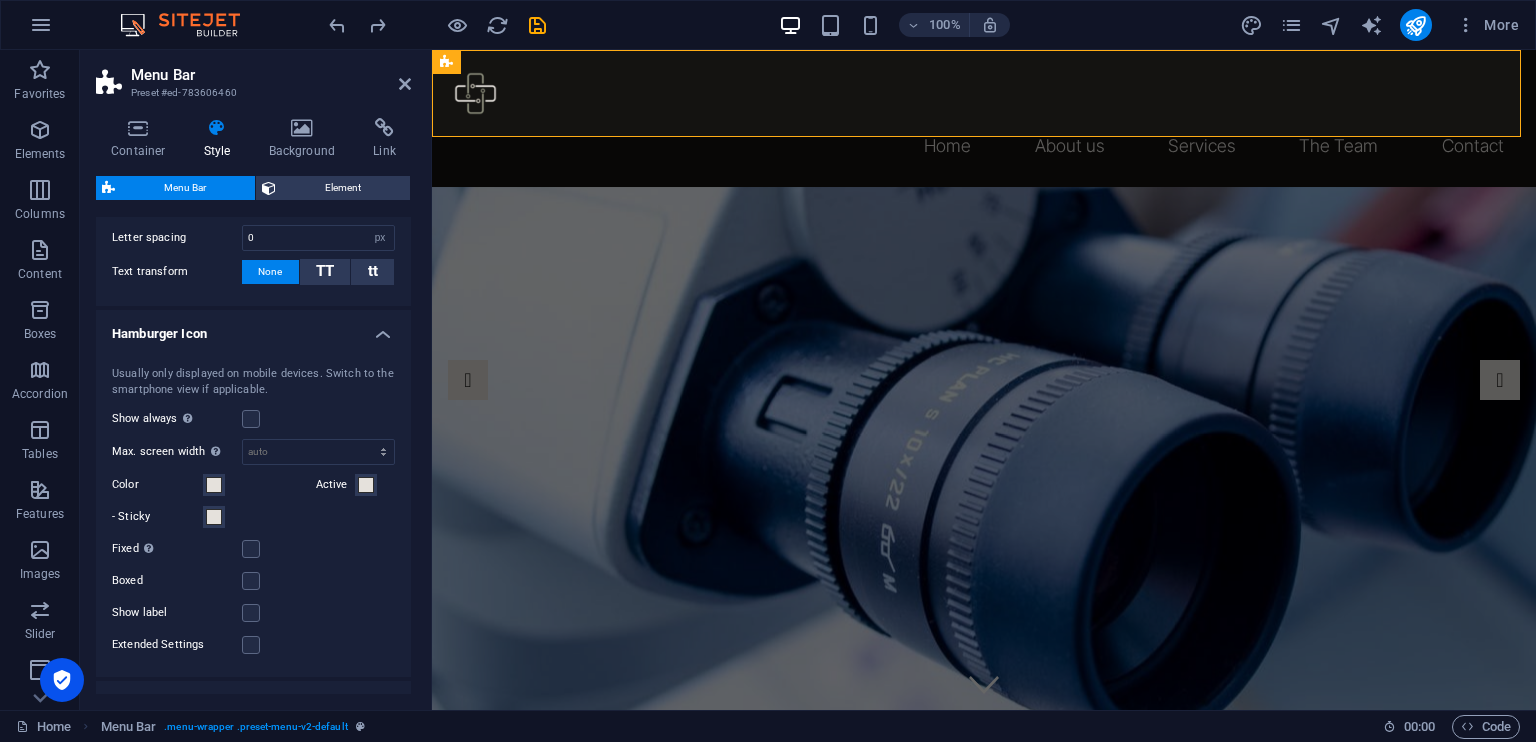 click on "Hamburger Icon" at bounding box center [253, 328] 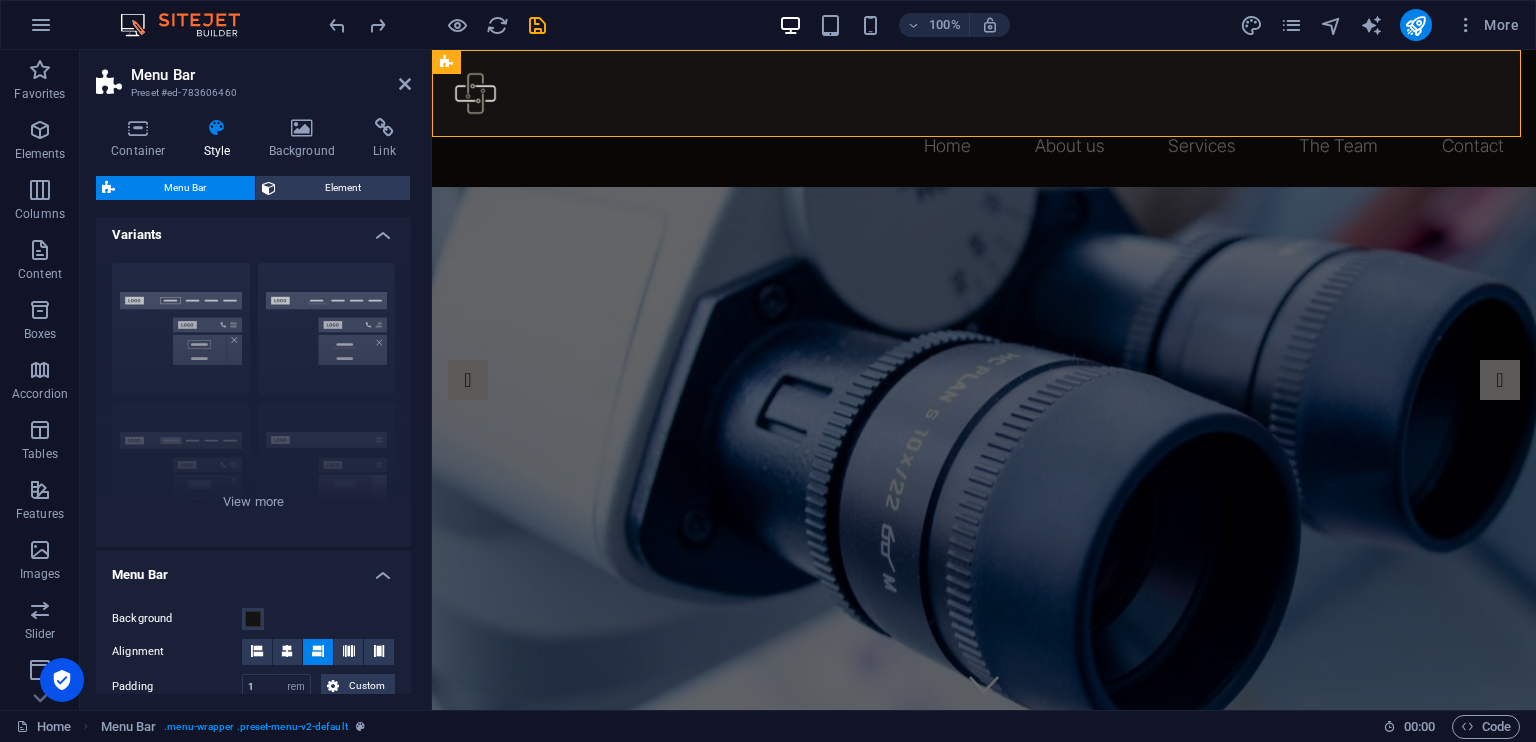 scroll, scrollTop: 0, scrollLeft: 0, axis: both 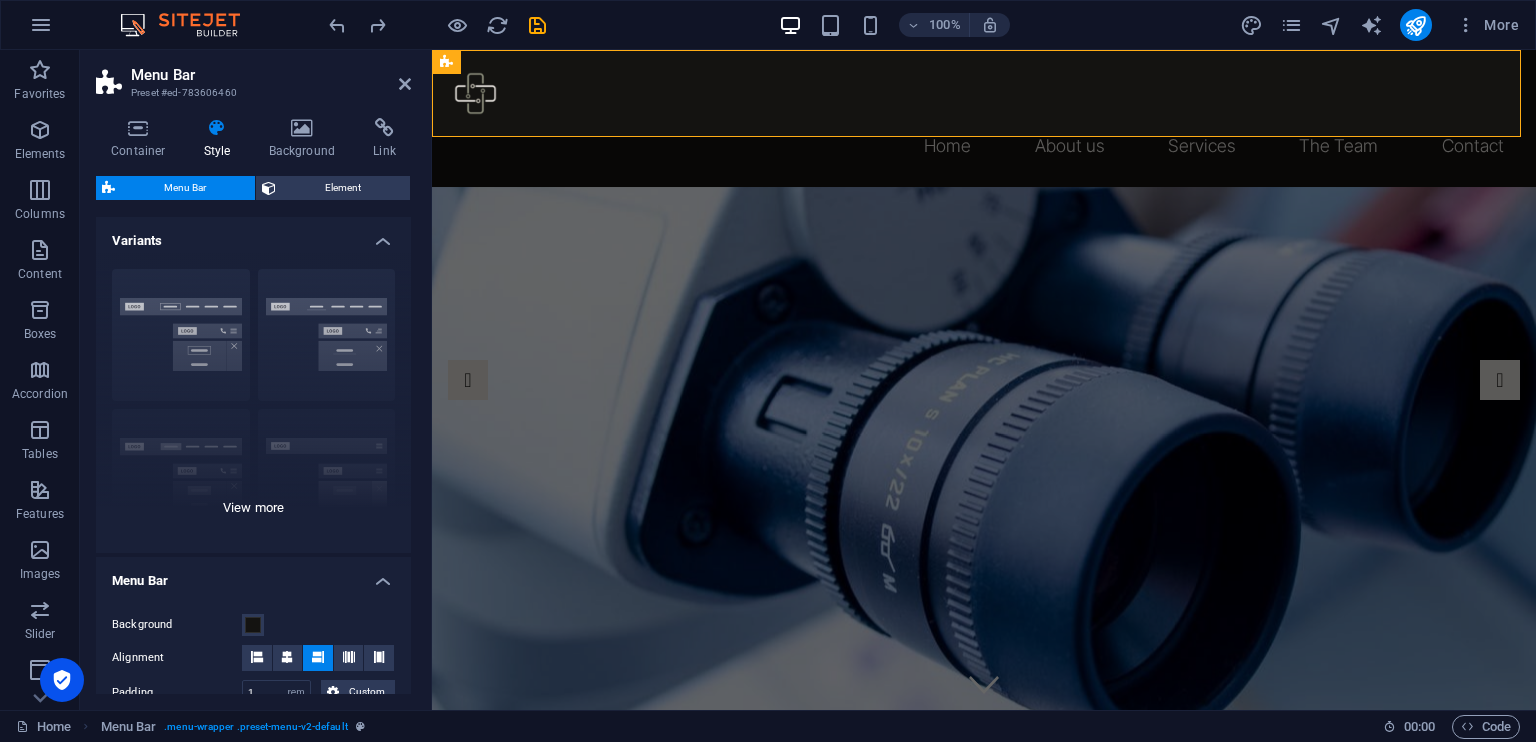 click on "Border Centered Default Fixed Loki Trigger Wide XXL" at bounding box center (253, 403) 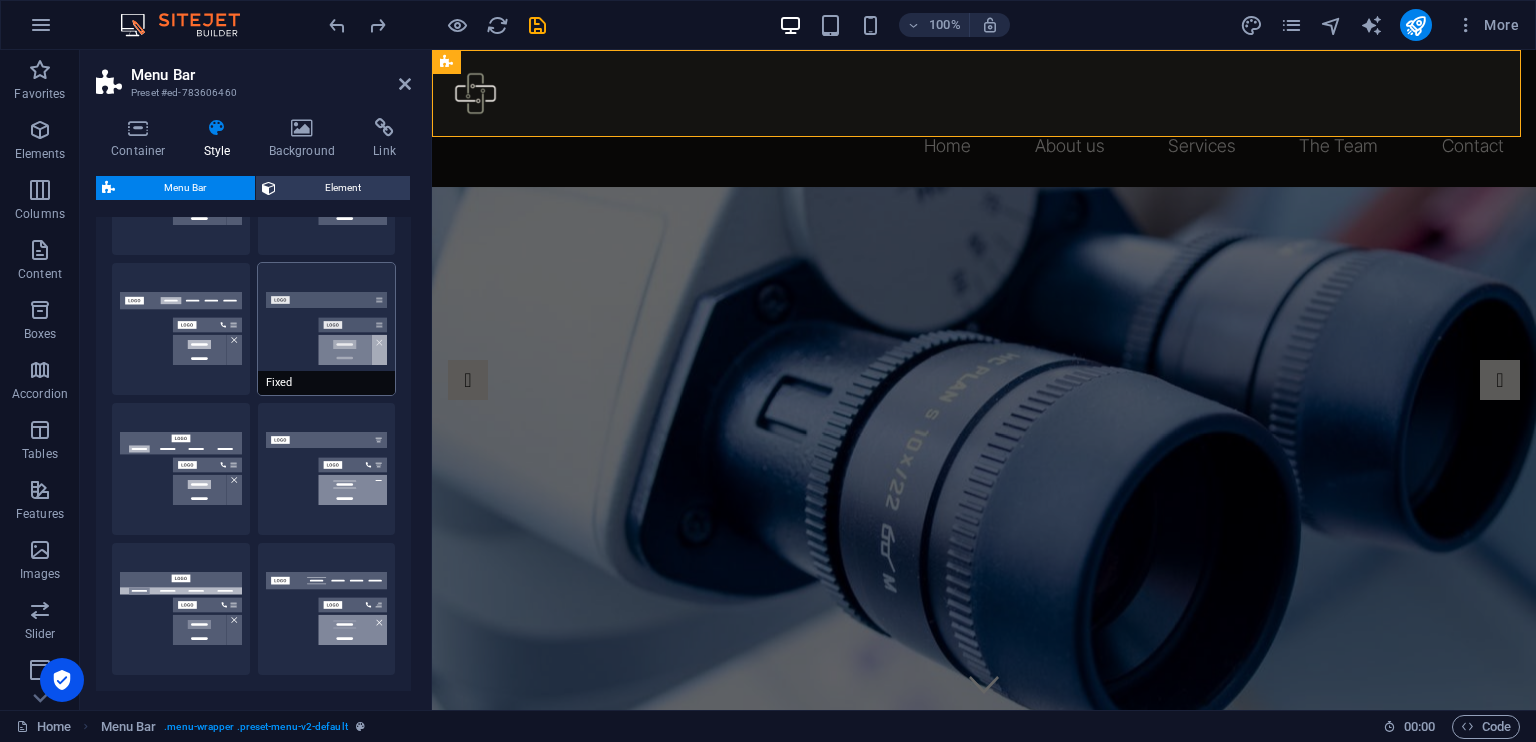 scroll, scrollTop: 135, scrollLeft: 0, axis: vertical 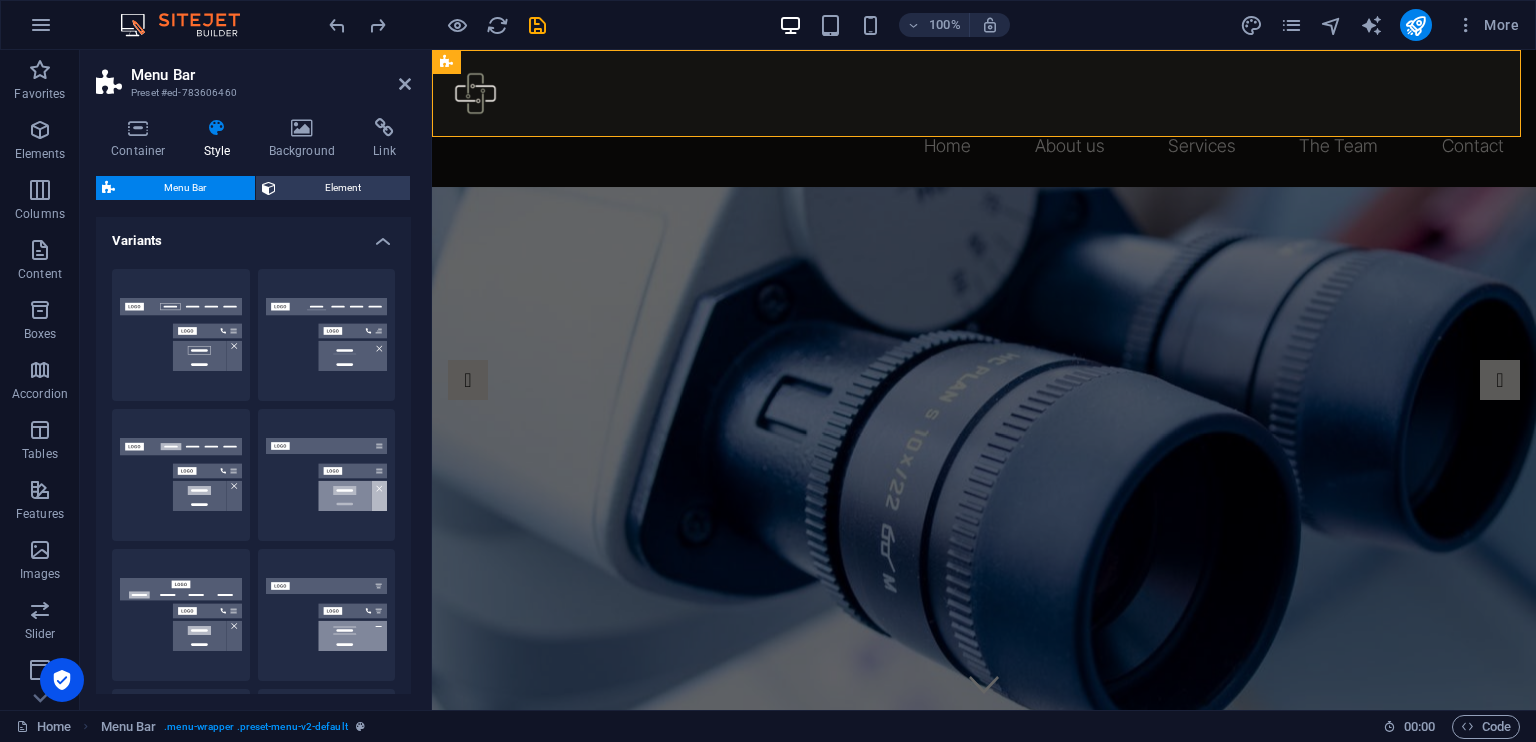 click on "Variants" at bounding box center [253, 235] 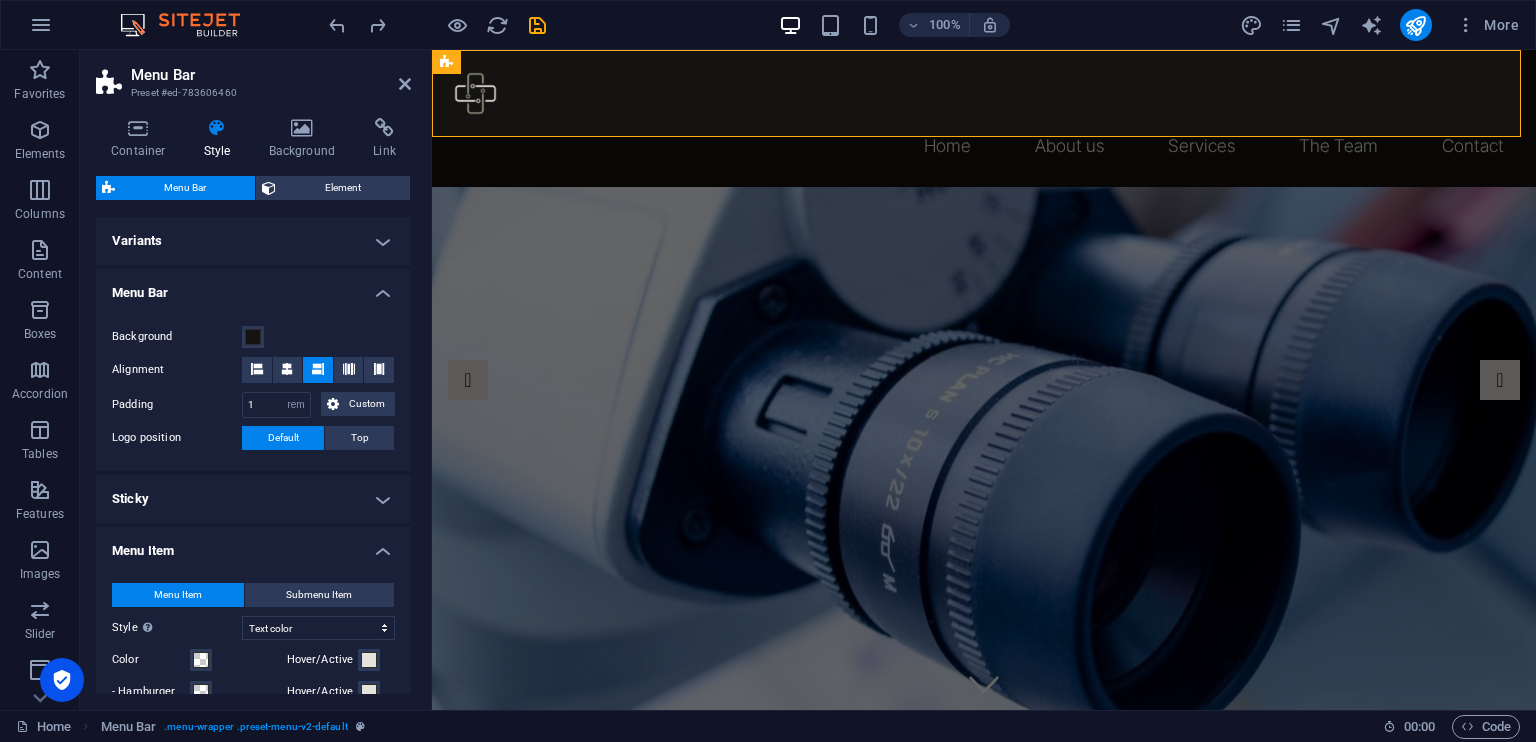 click on "Menu Bar" at bounding box center [253, 287] 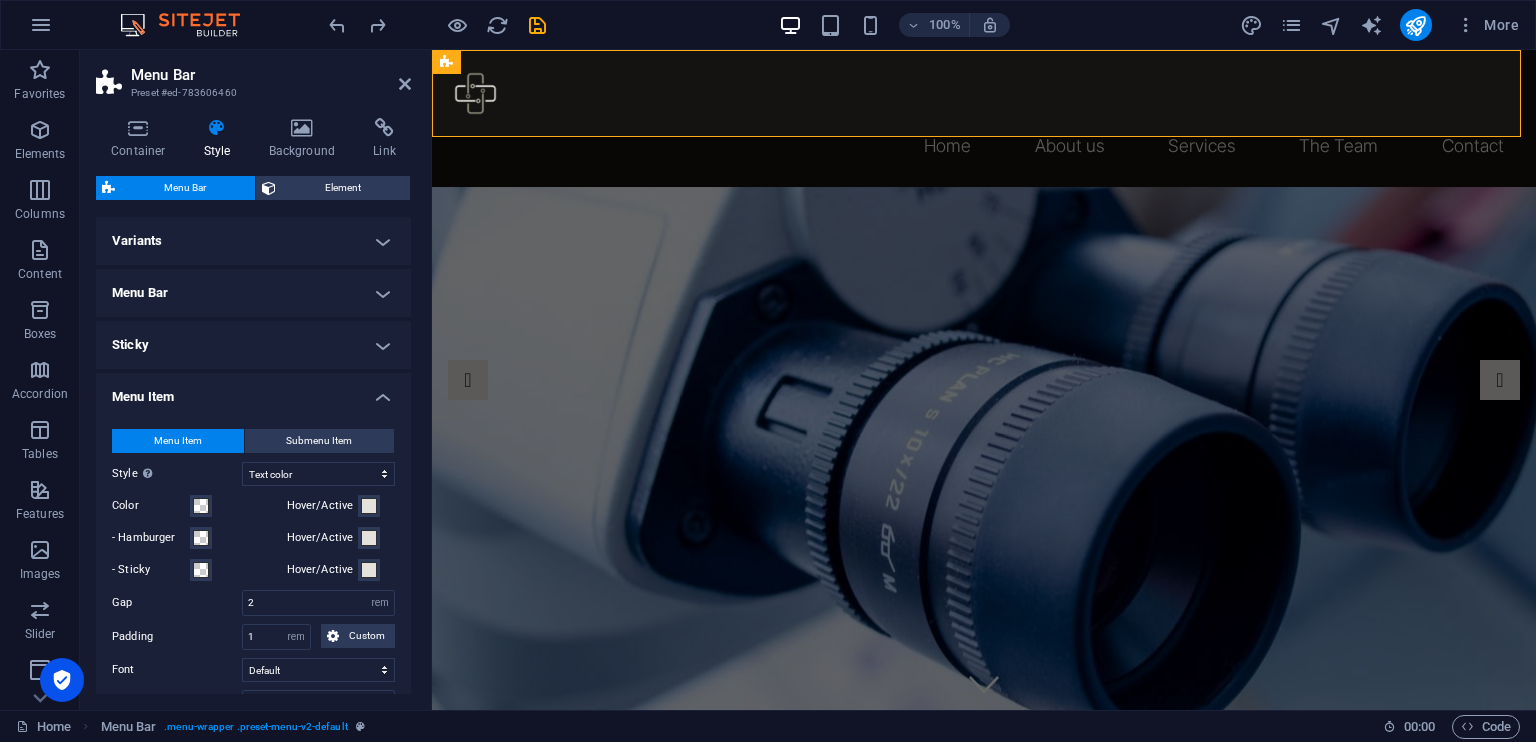 click on "Sticky" at bounding box center [253, 345] 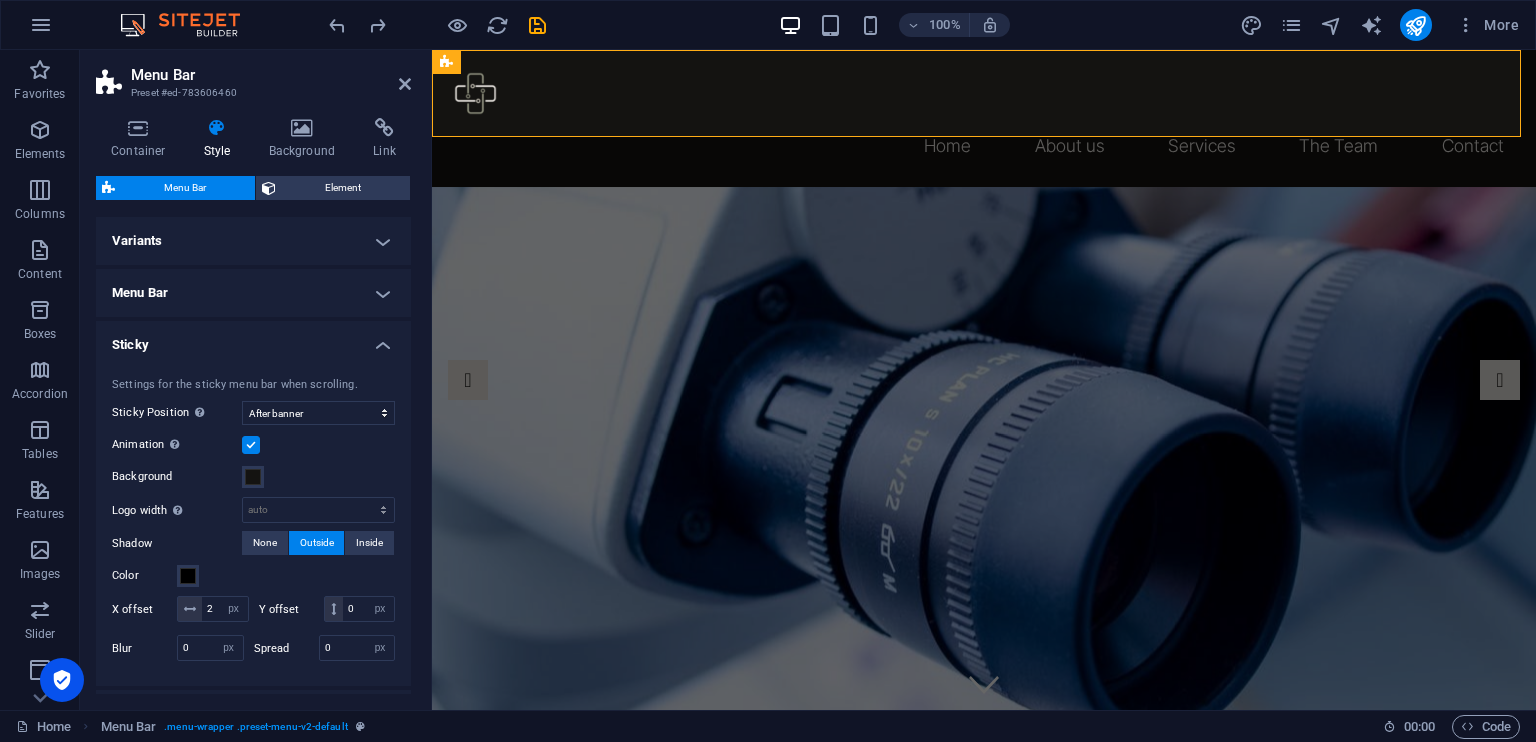 click on "Sticky" at bounding box center (253, 339) 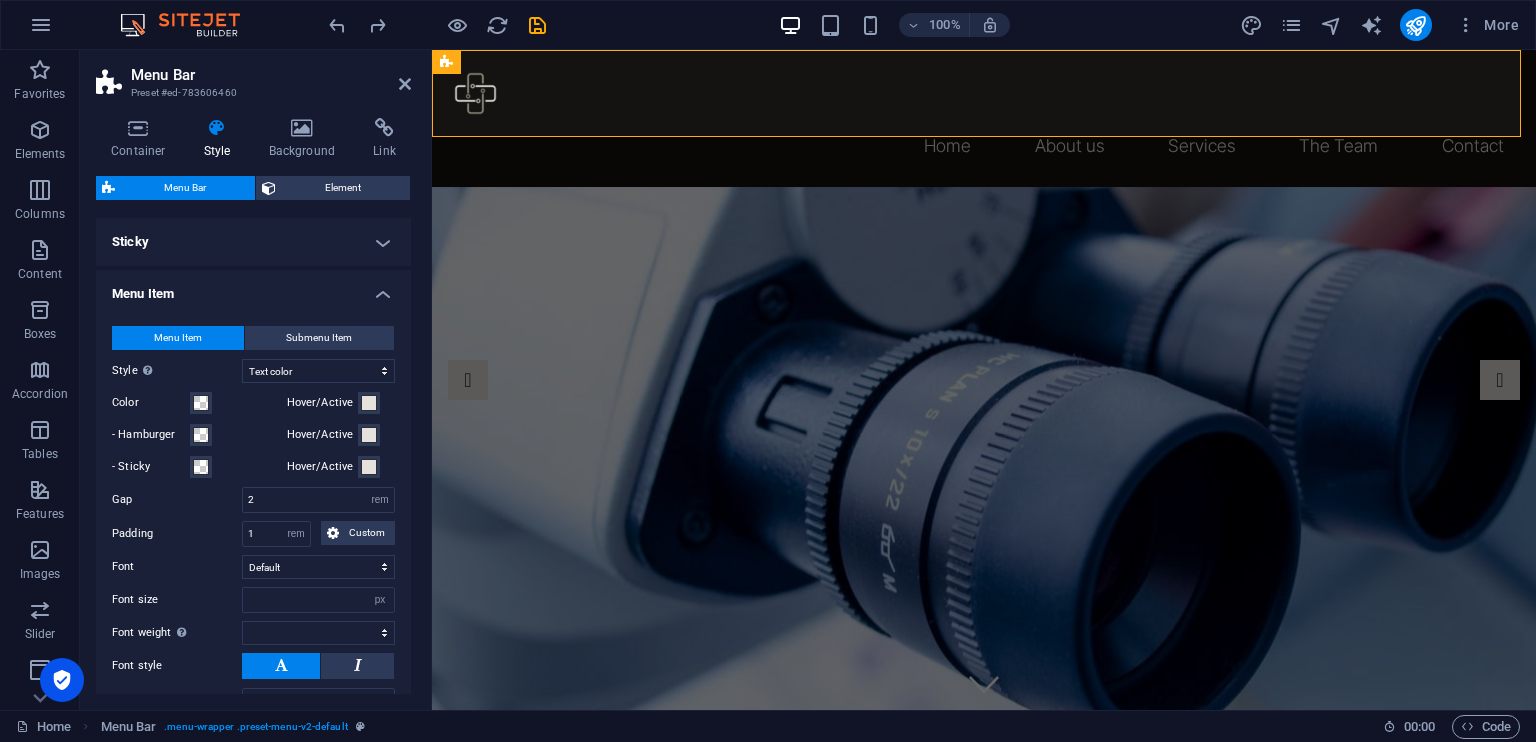 scroll, scrollTop: 104, scrollLeft: 0, axis: vertical 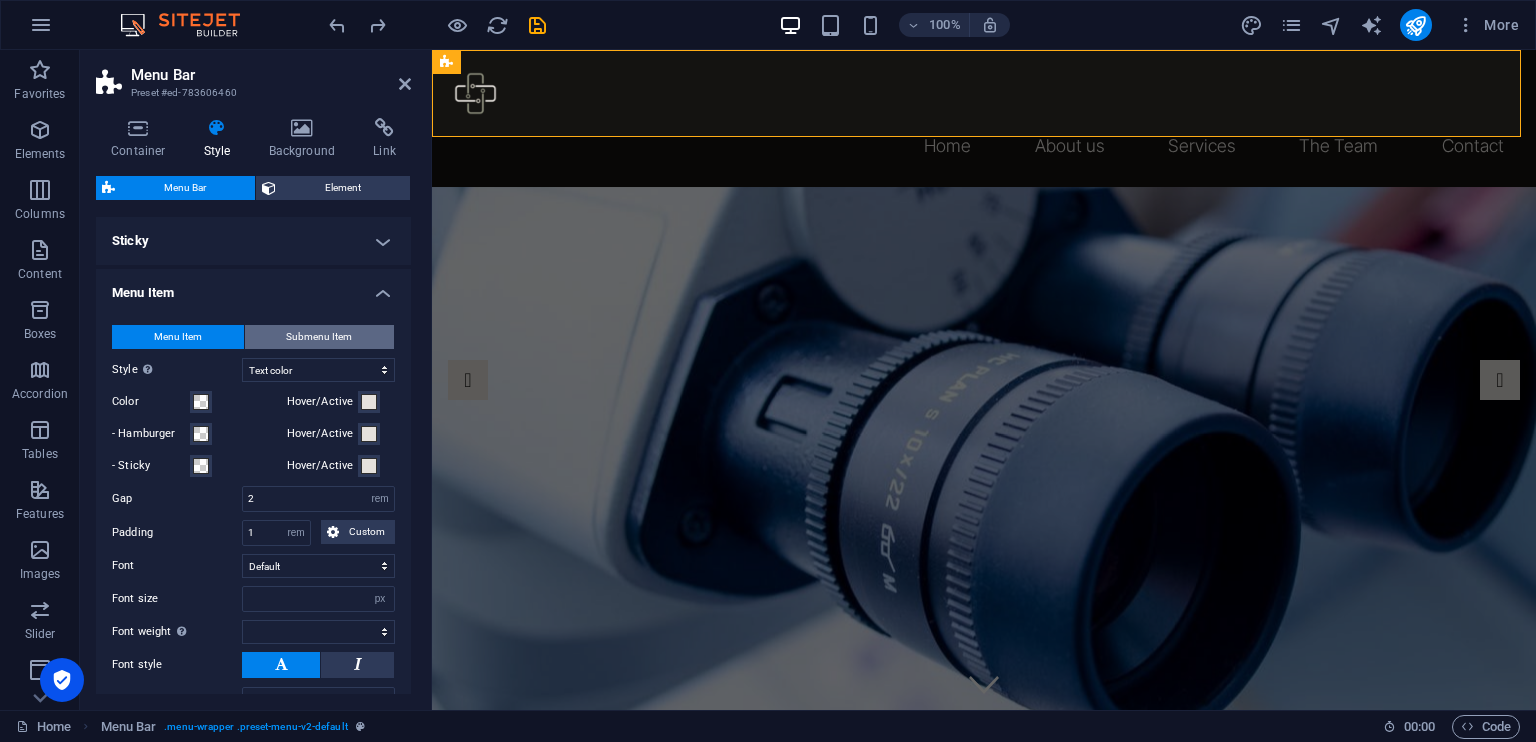 click on "Submenu Item" at bounding box center (320, 337) 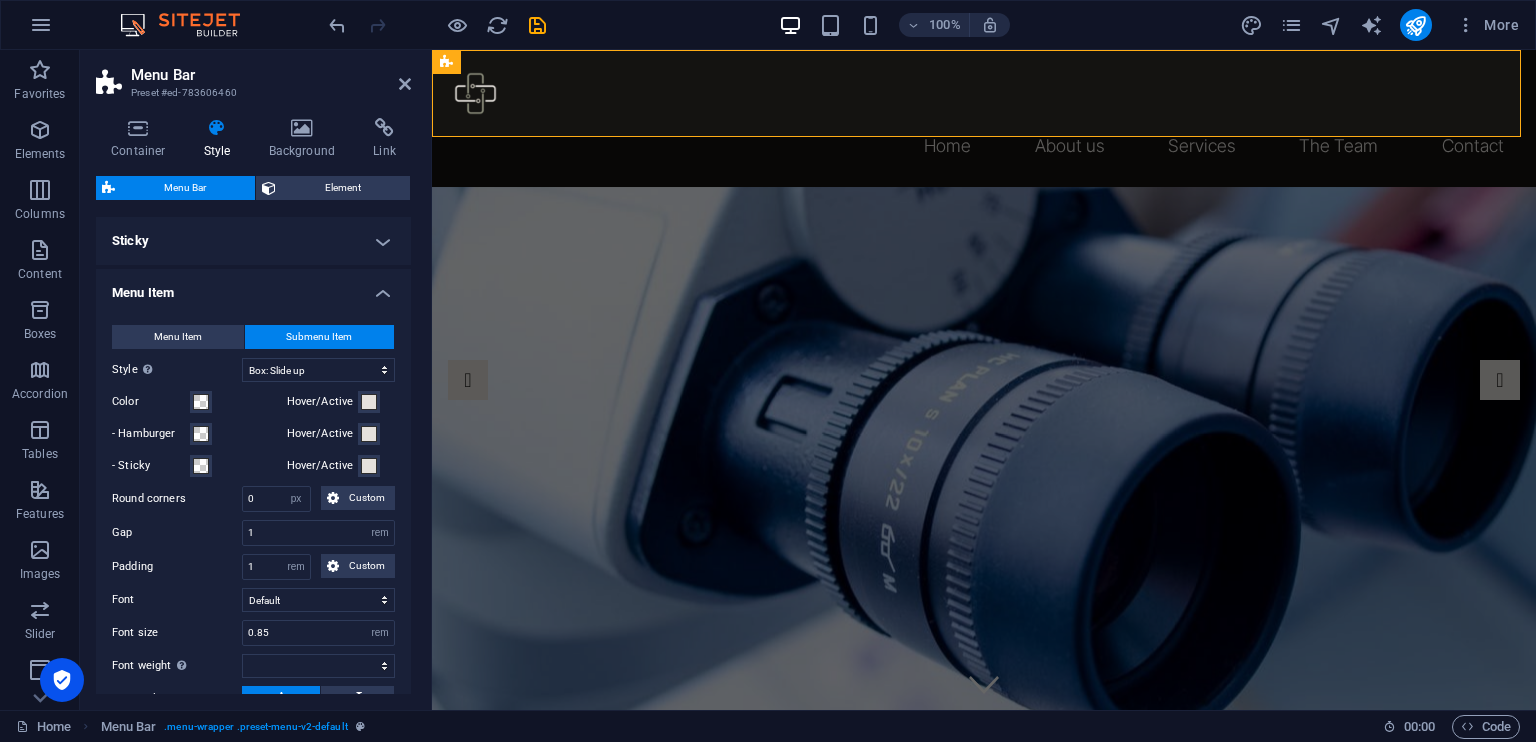 select 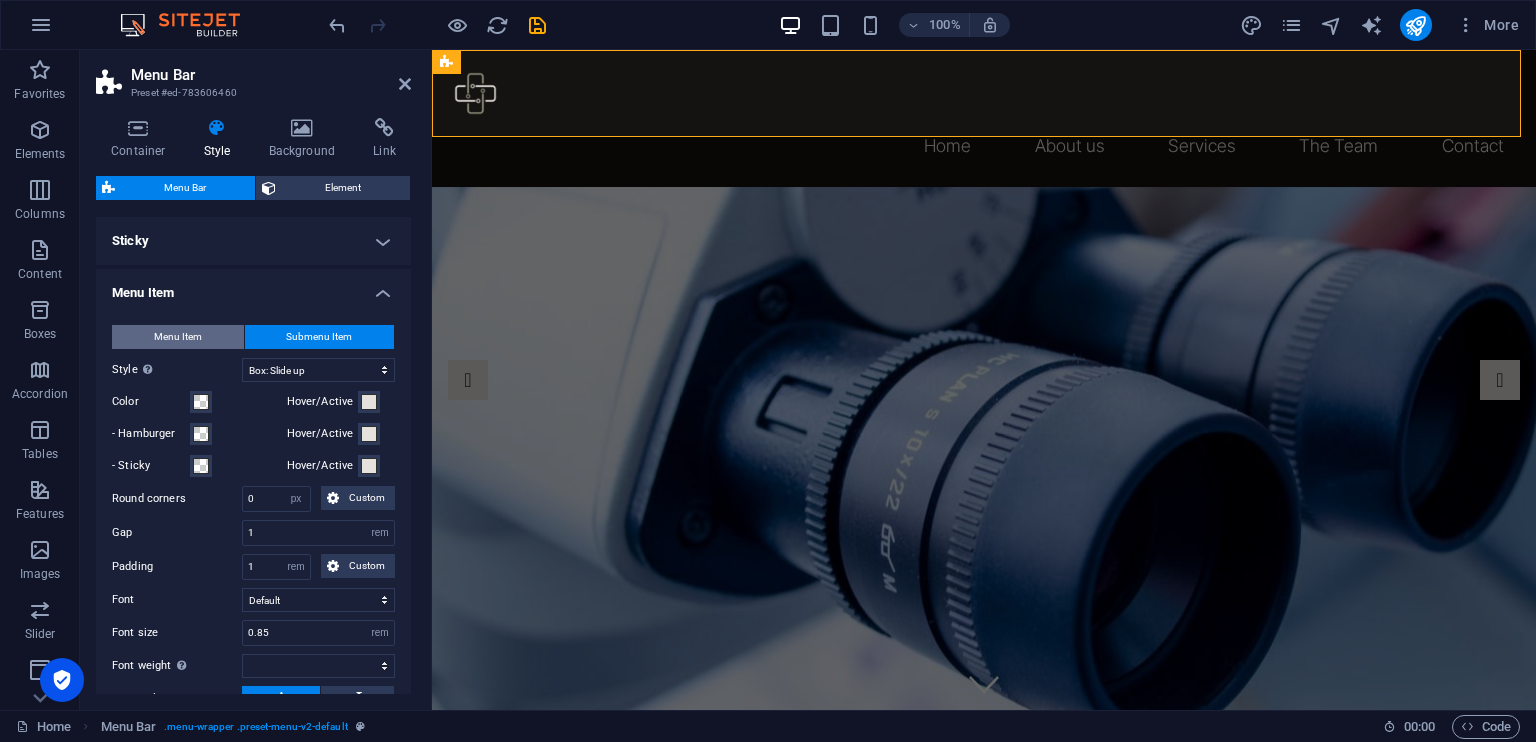 click on "Menu Item" at bounding box center (178, 337) 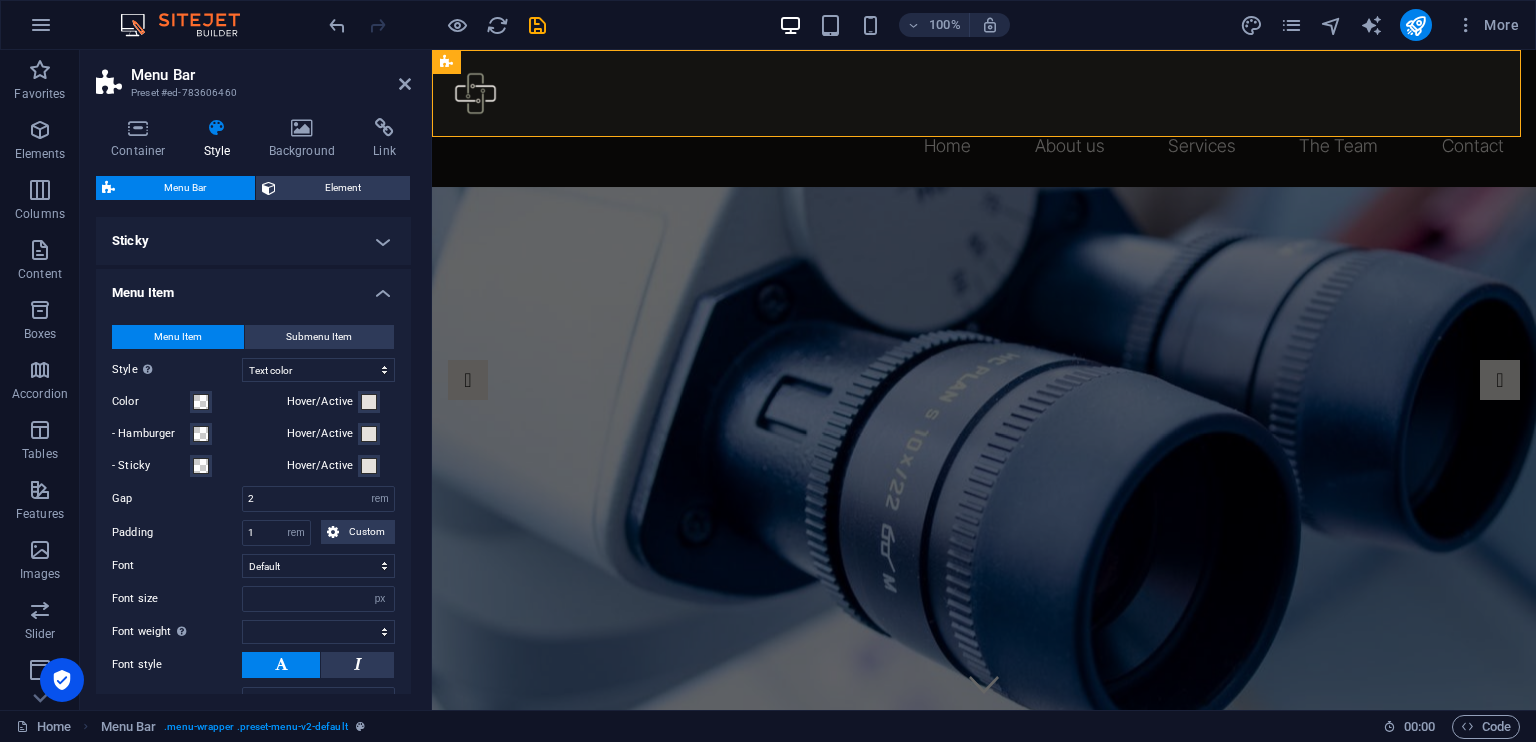 type 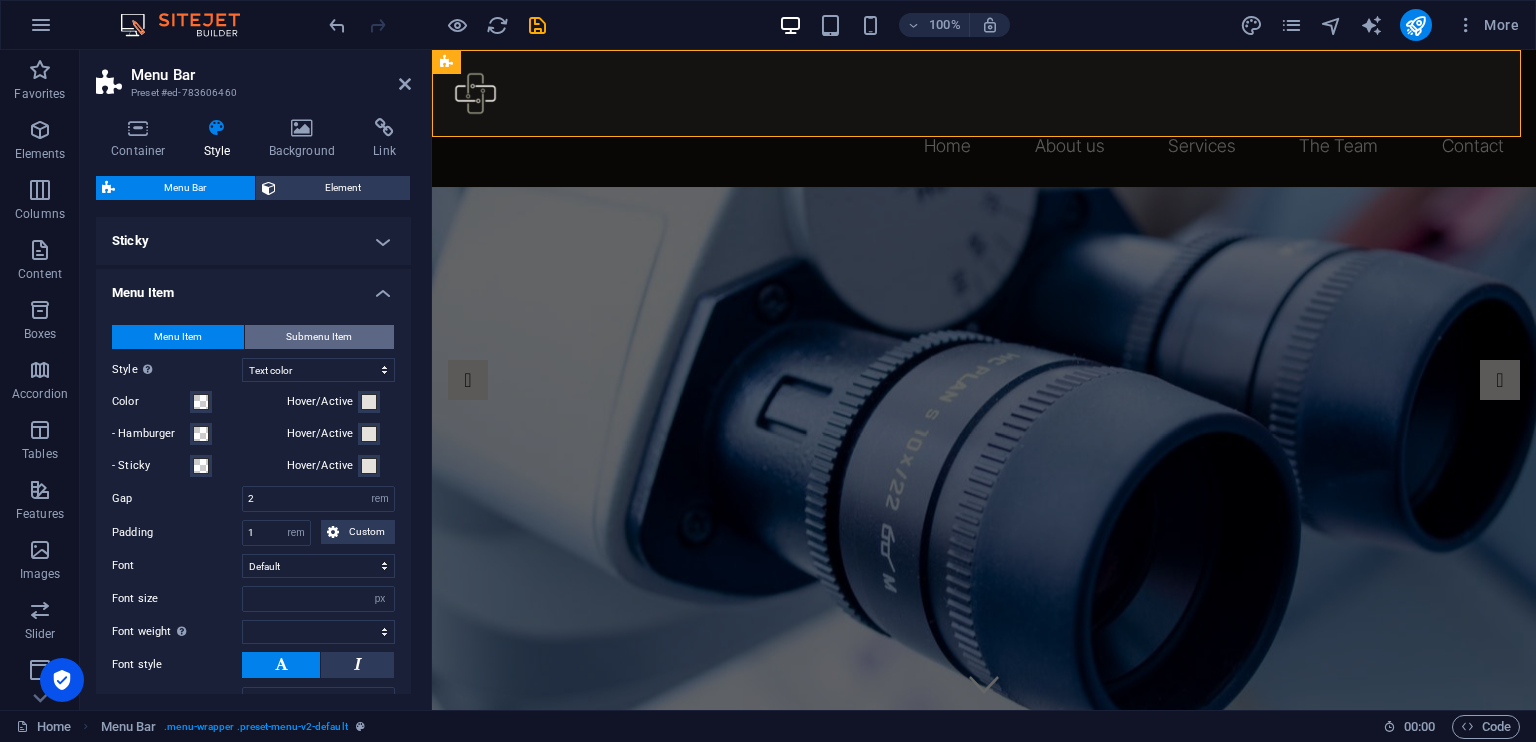 click on "Submenu Item" at bounding box center [320, 337] 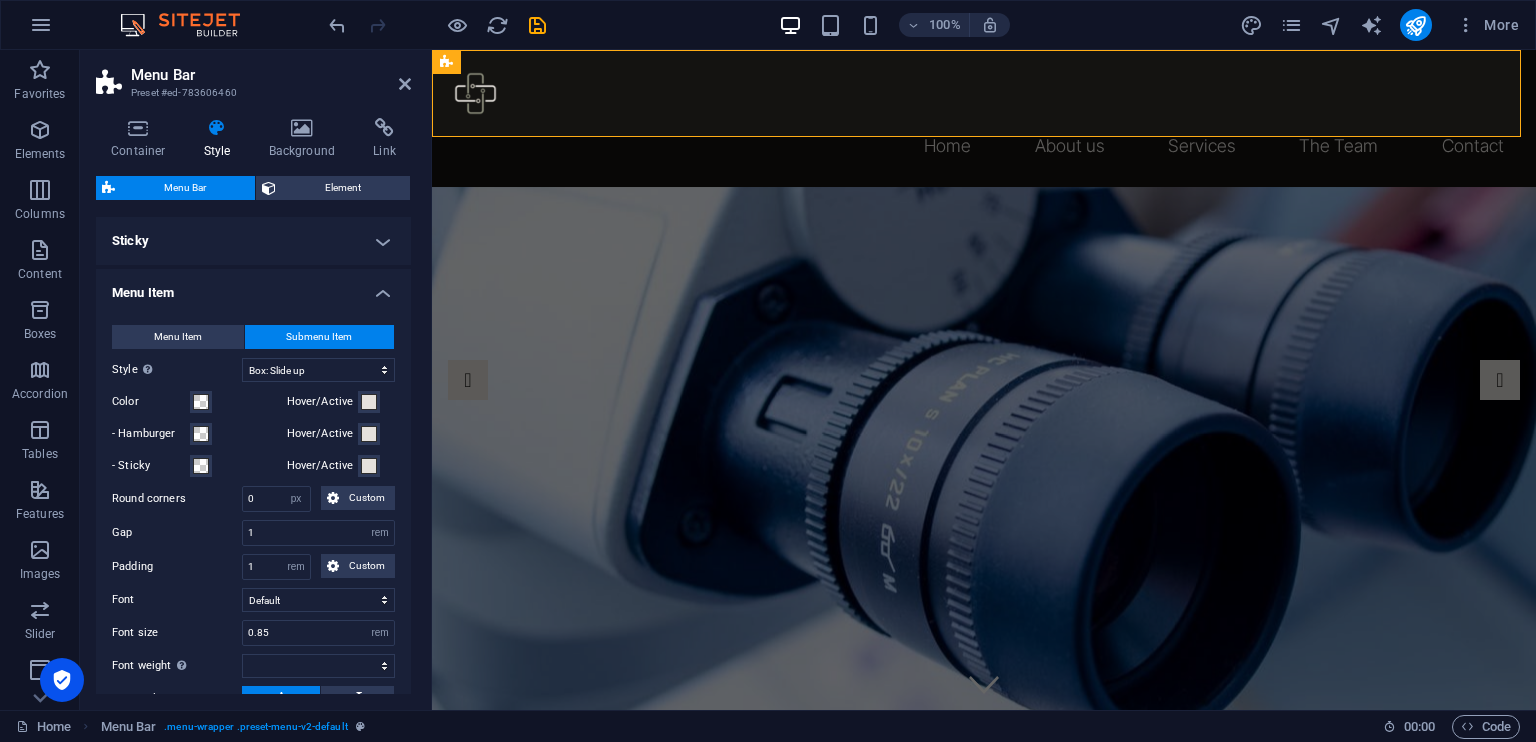 select 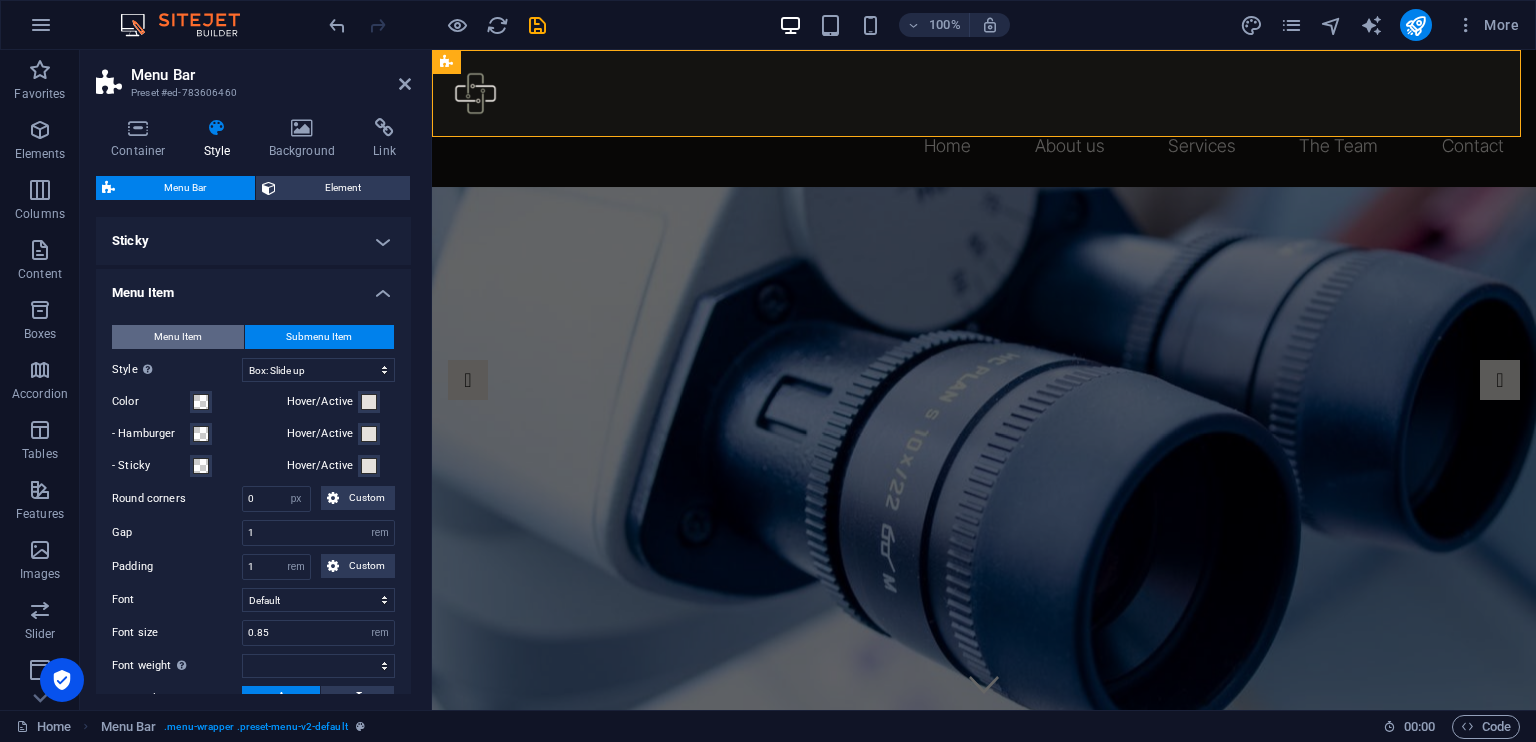 click on "Menu Item" at bounding box center [178, 337] 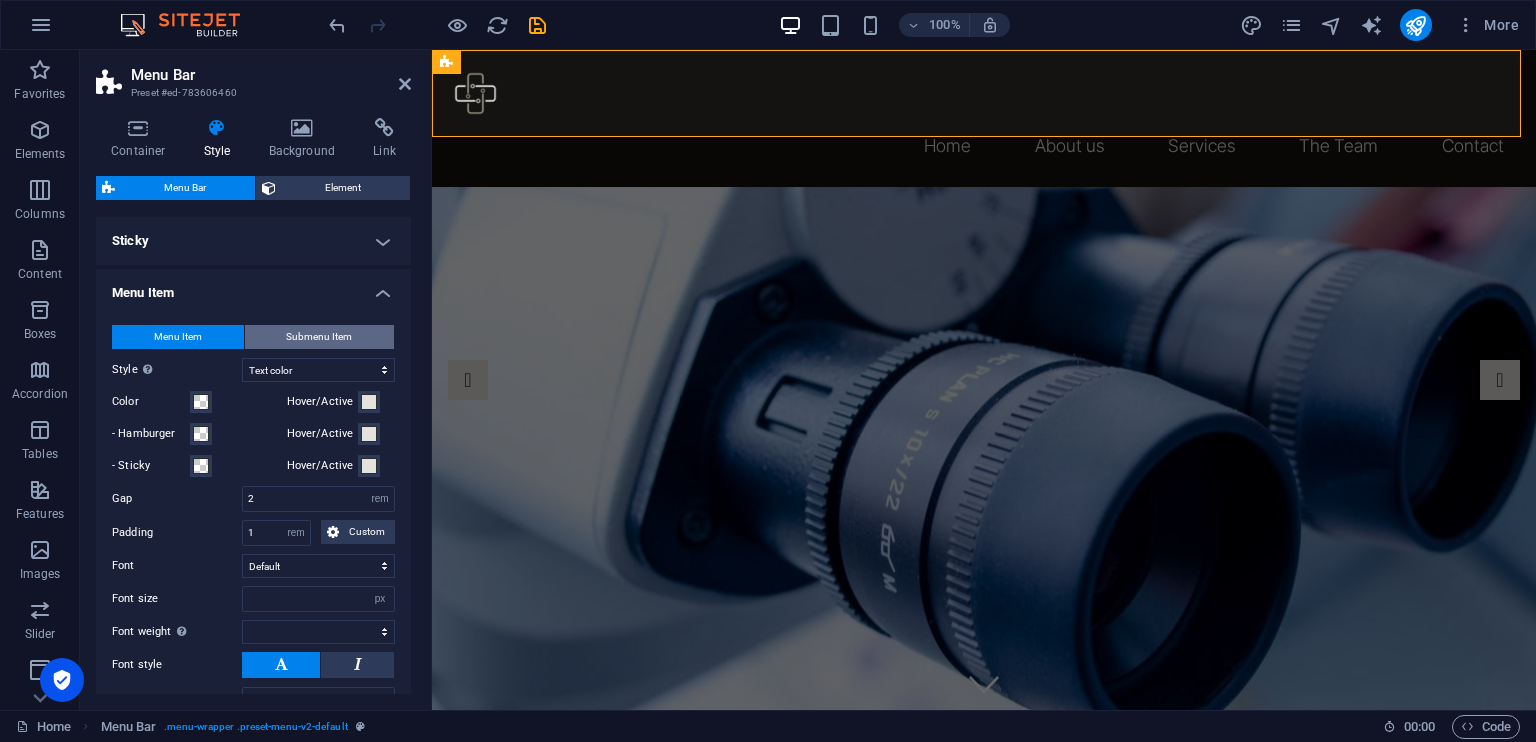 type 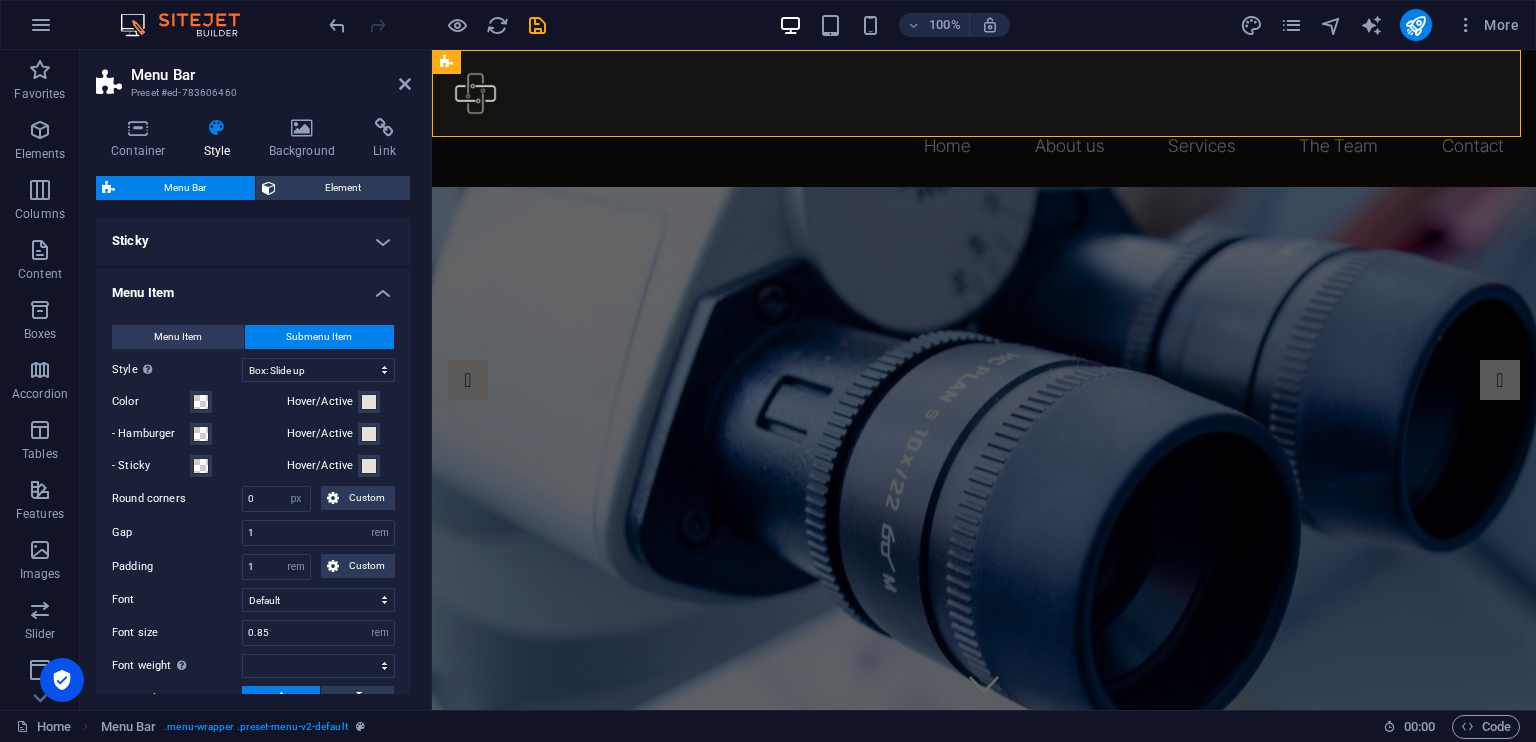 type 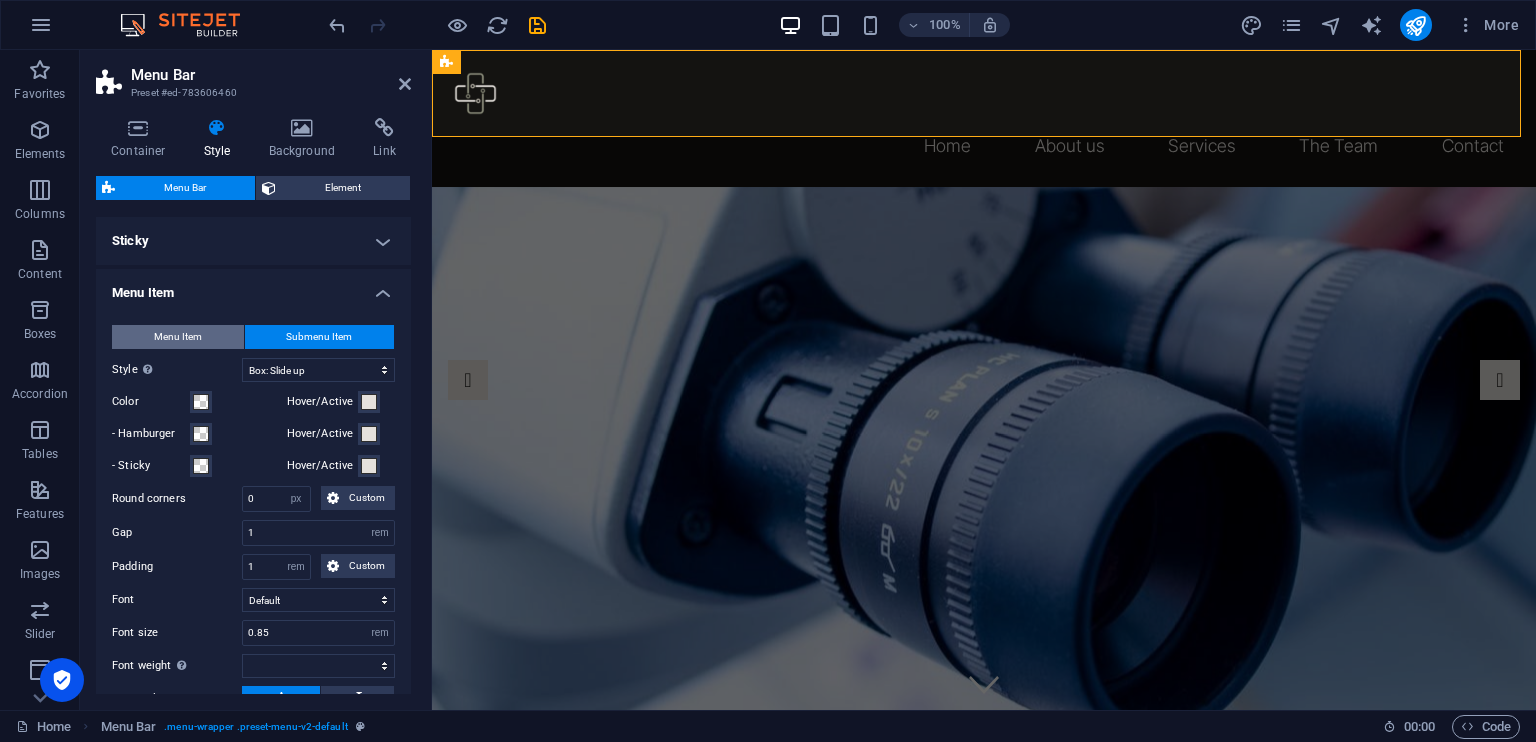click on "Menu Item" at bounding box center [178, 337] 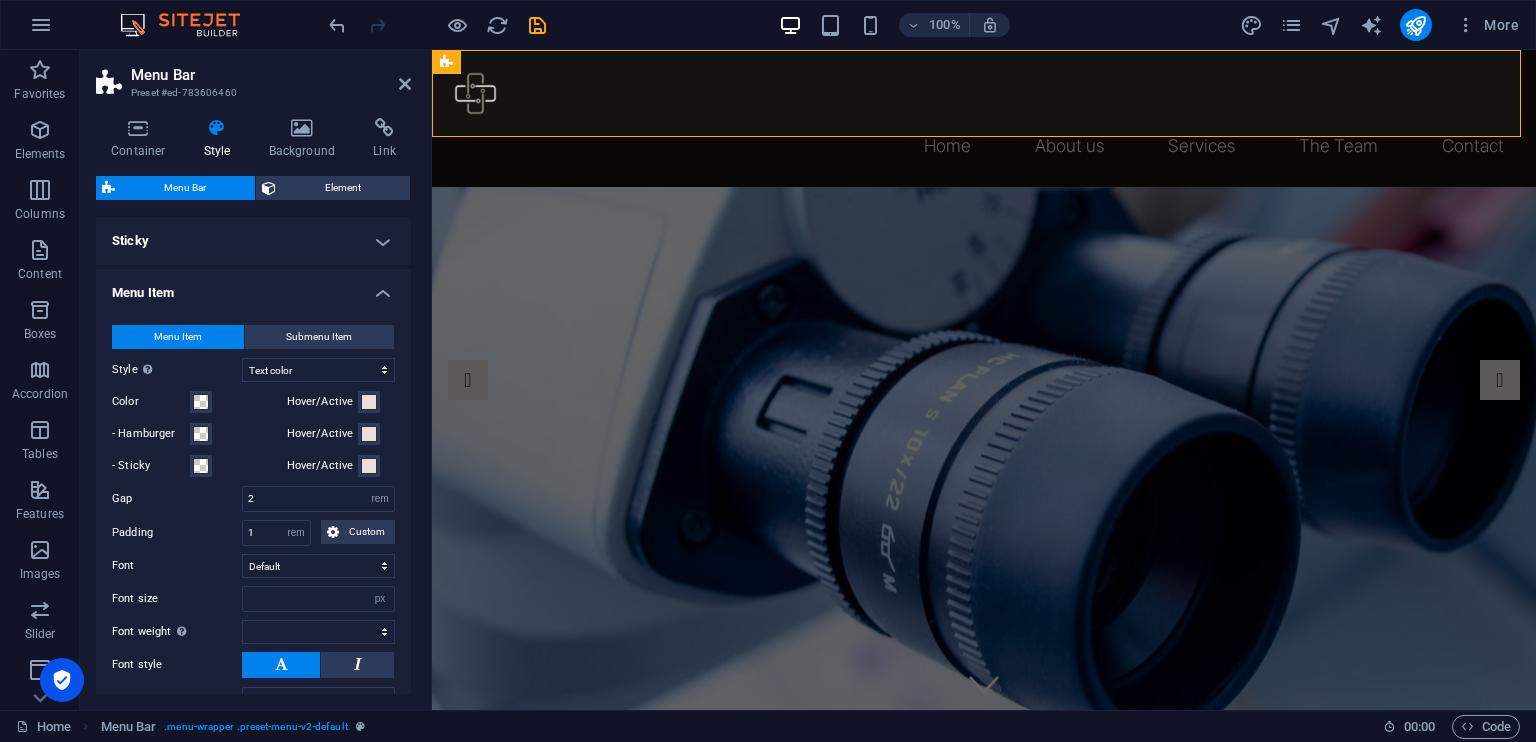 type 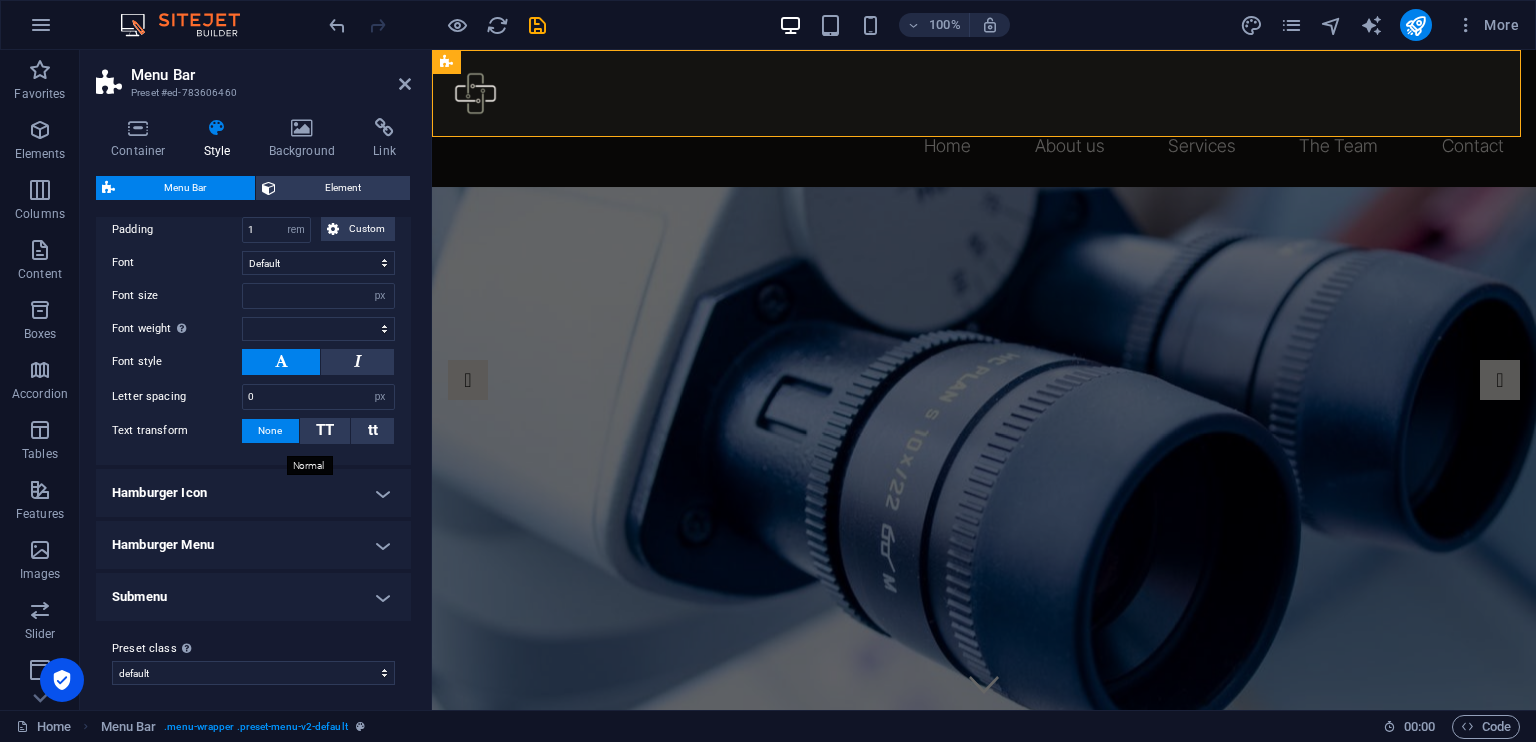 scroll, scrollTop: 411, scrollLeft: 0, axis: vertical 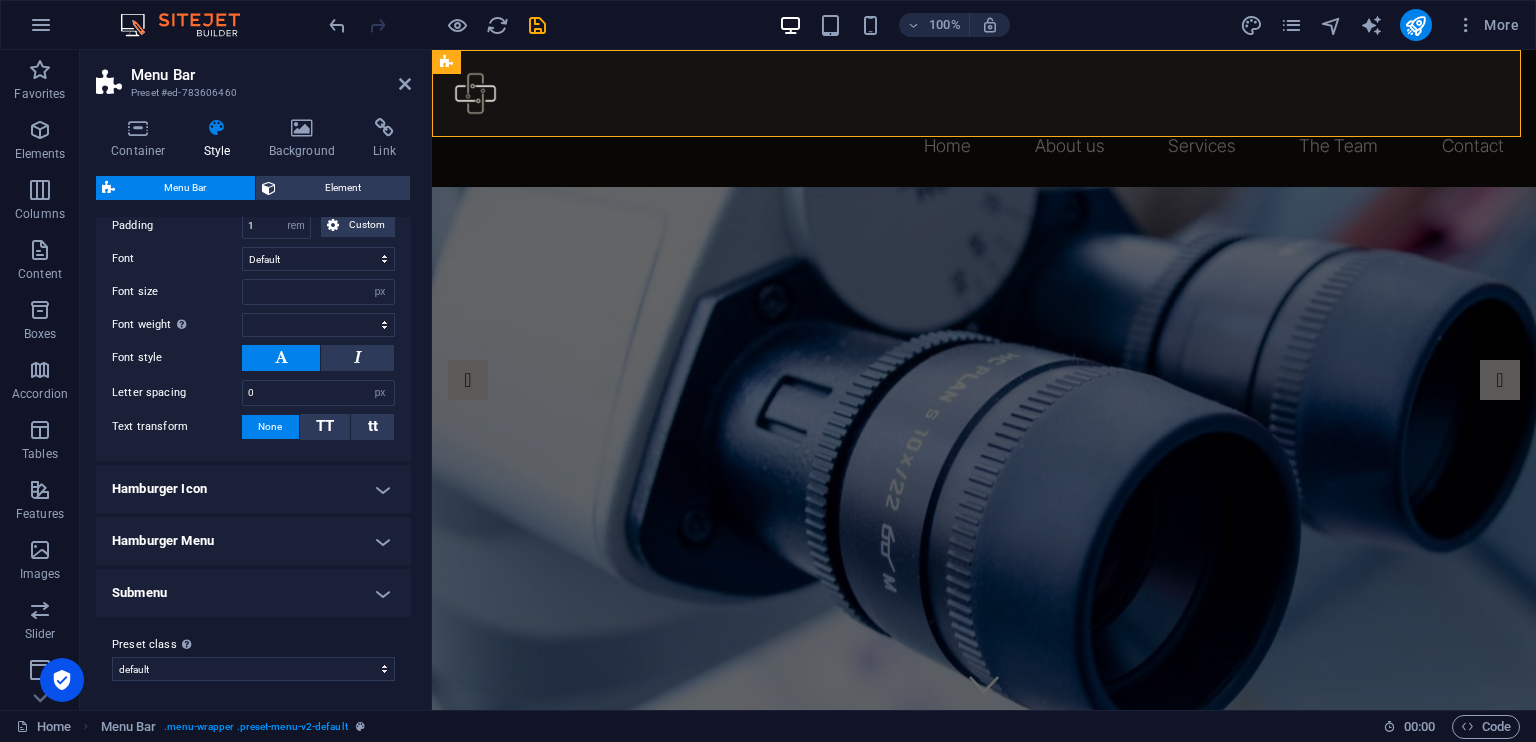 click on "Hamburger Icon" at bounding box center (253, 489) 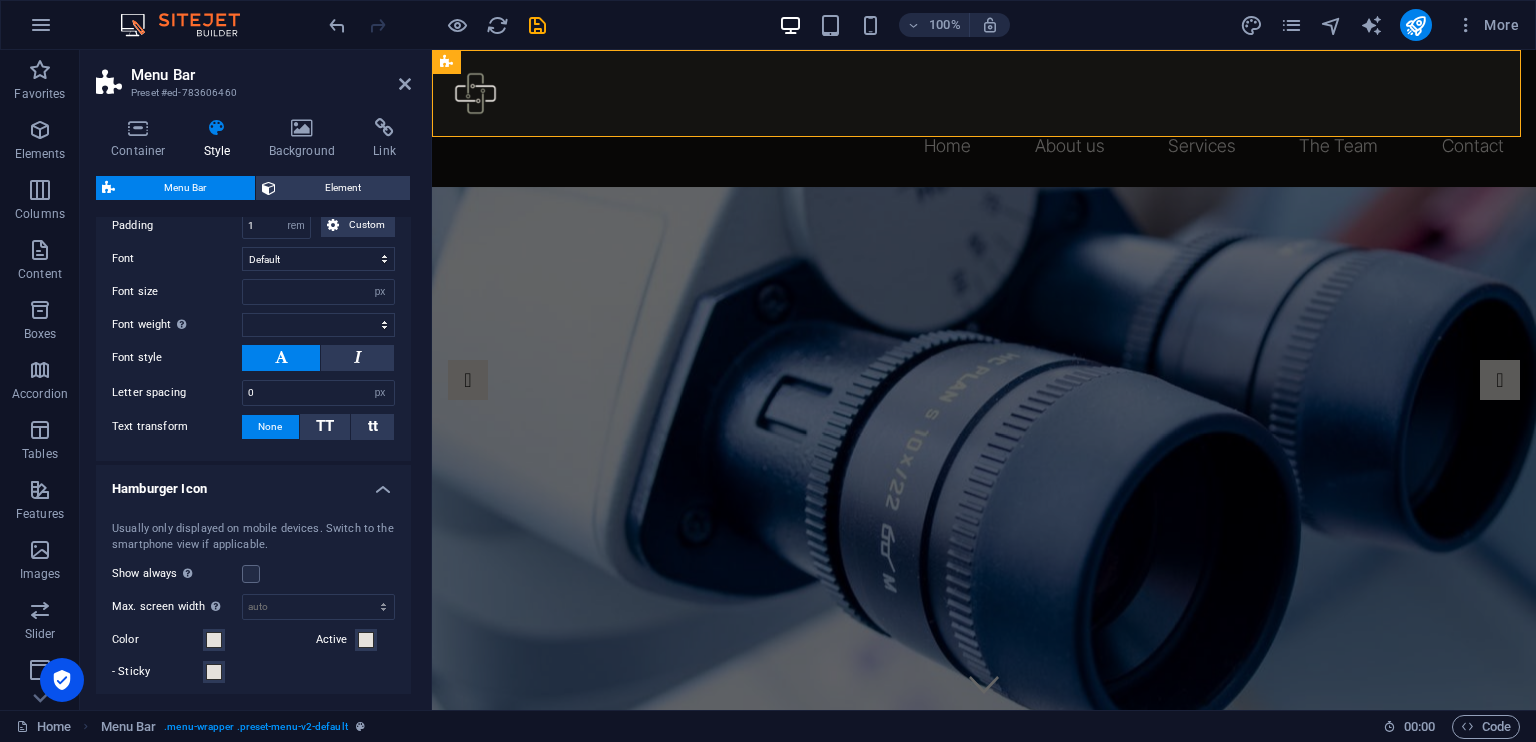 click on "Hamburger Icon" at bounding box center (253, 483) 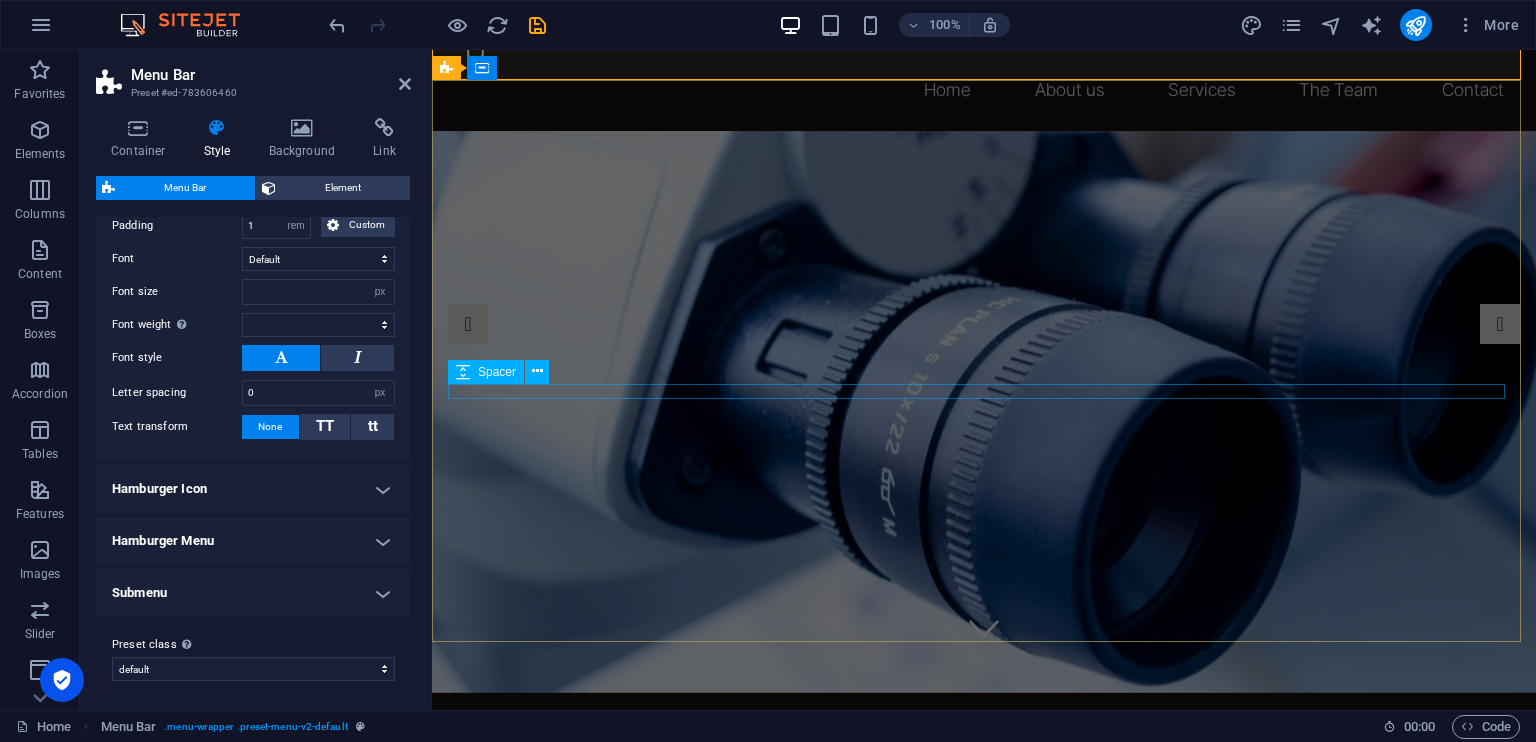 scroll, scrollTop: 4, scrollLeft: 0, axis: vertical 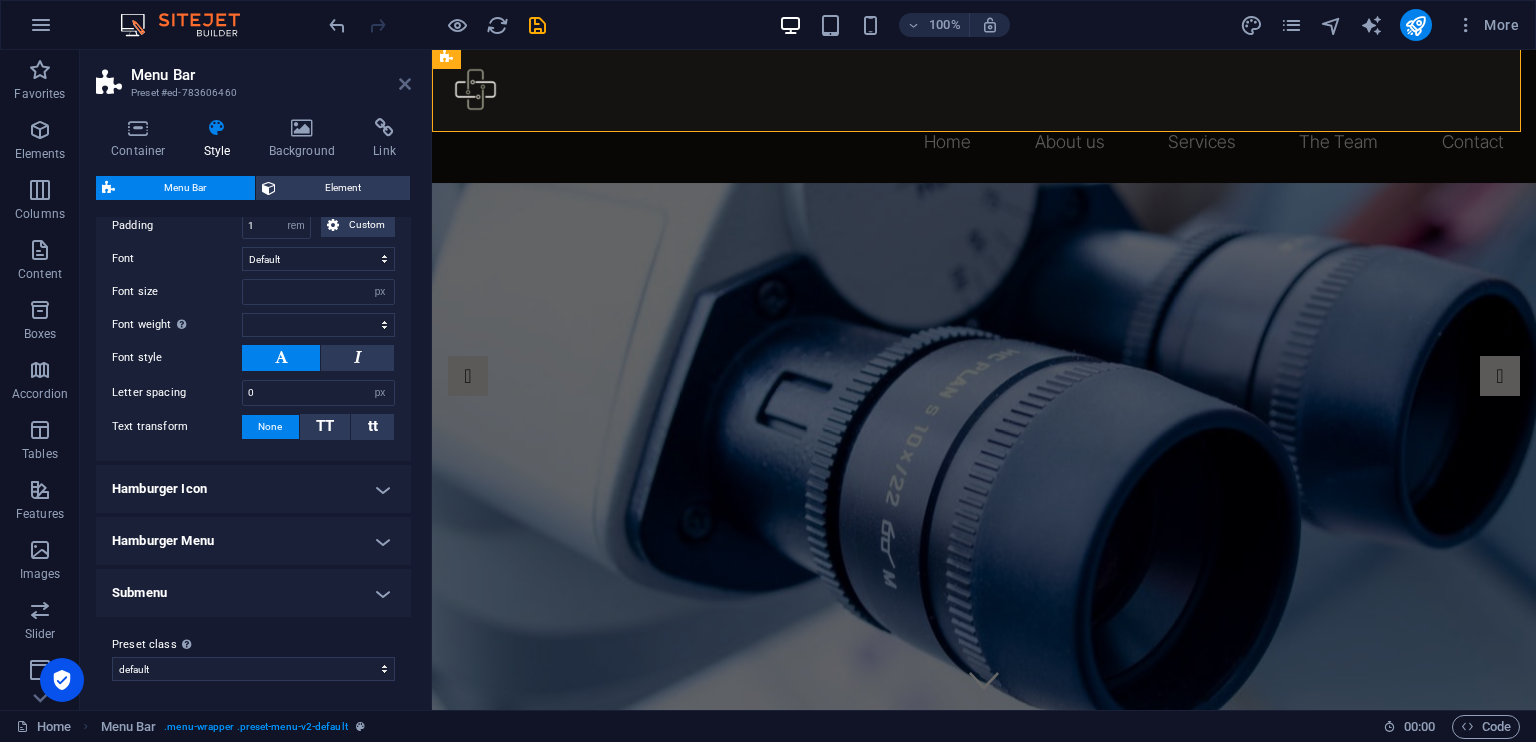 click at bounding box center [405, 84] 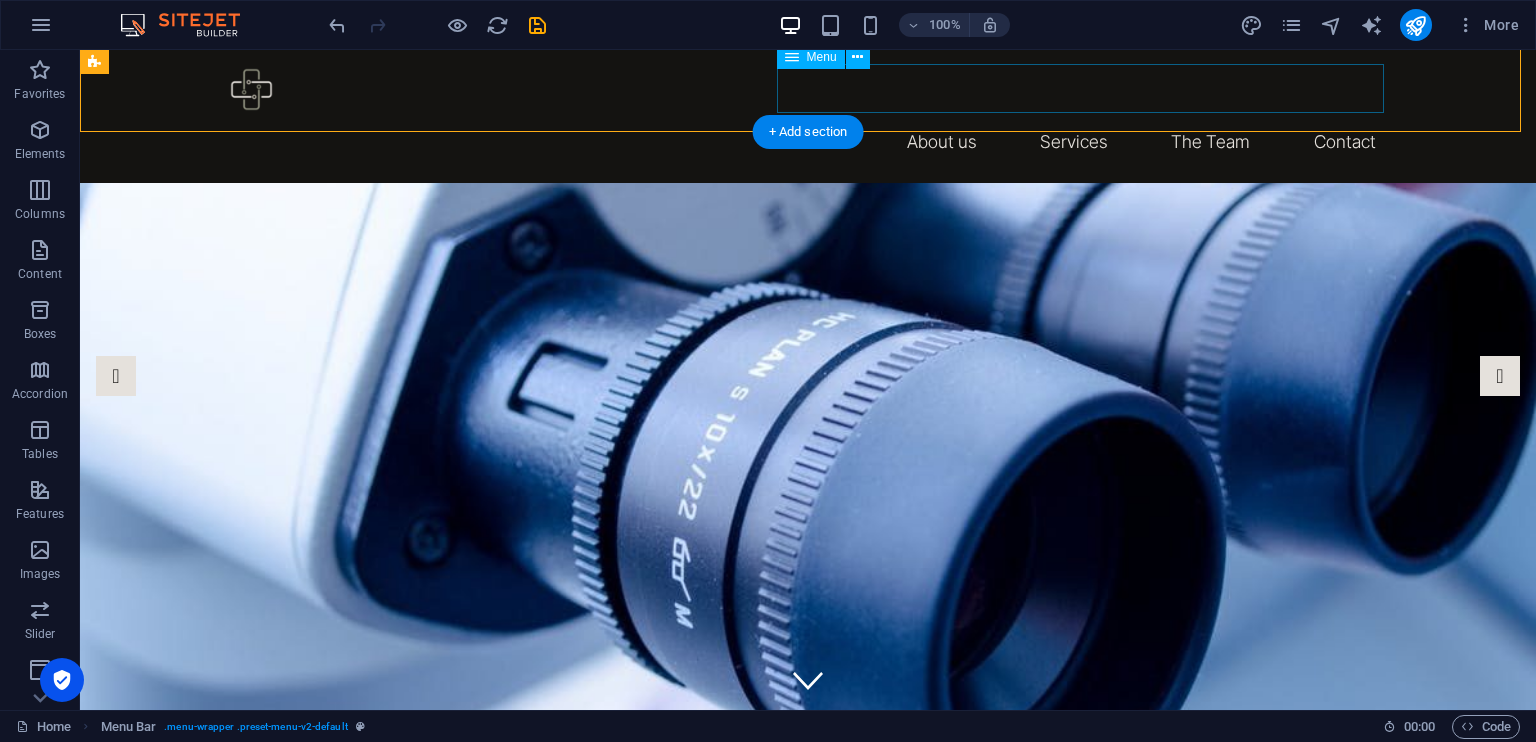 click on "Home About us Services The Team Contact" at bounding box center [808, 142] 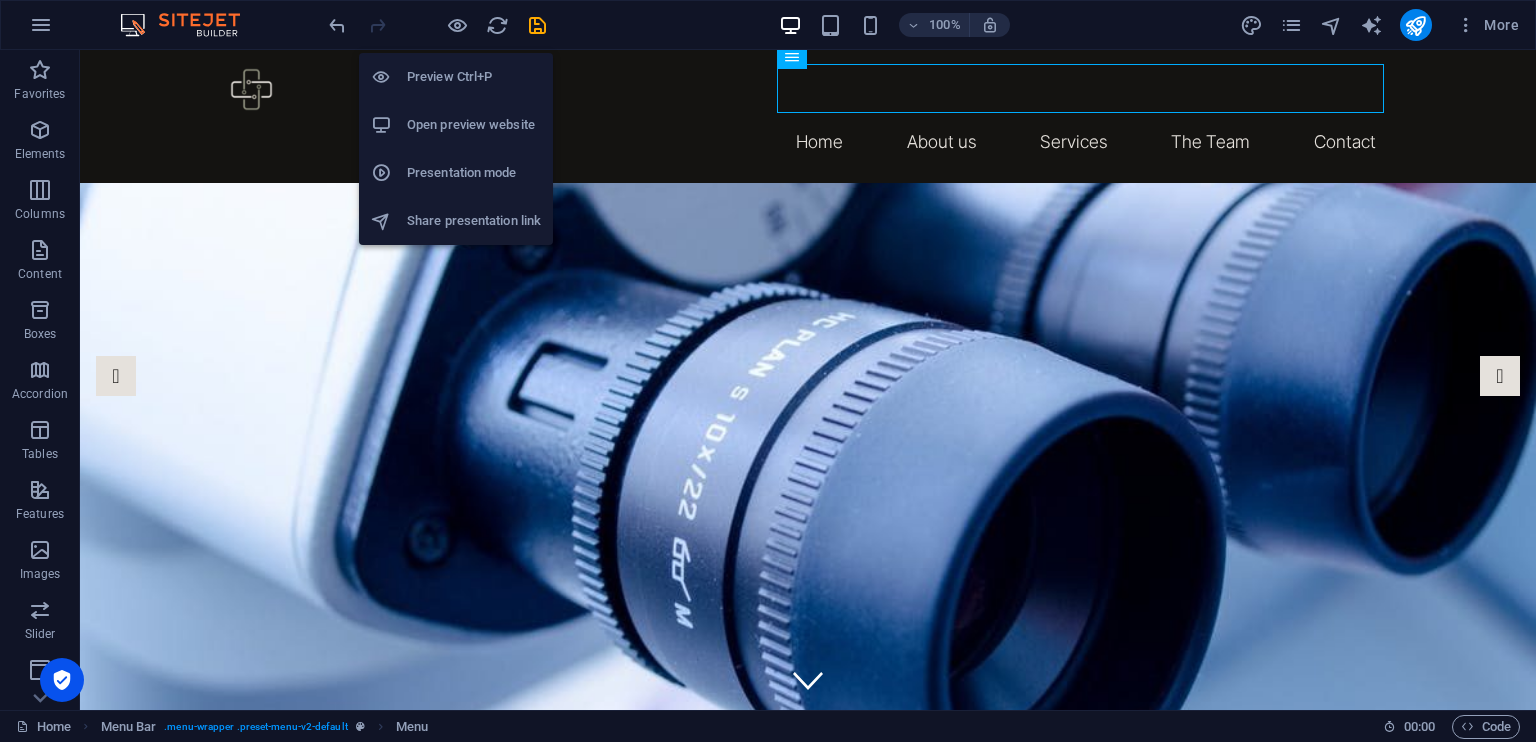 click on "Preview Ctrl+P" at bounding box center [474, 77] 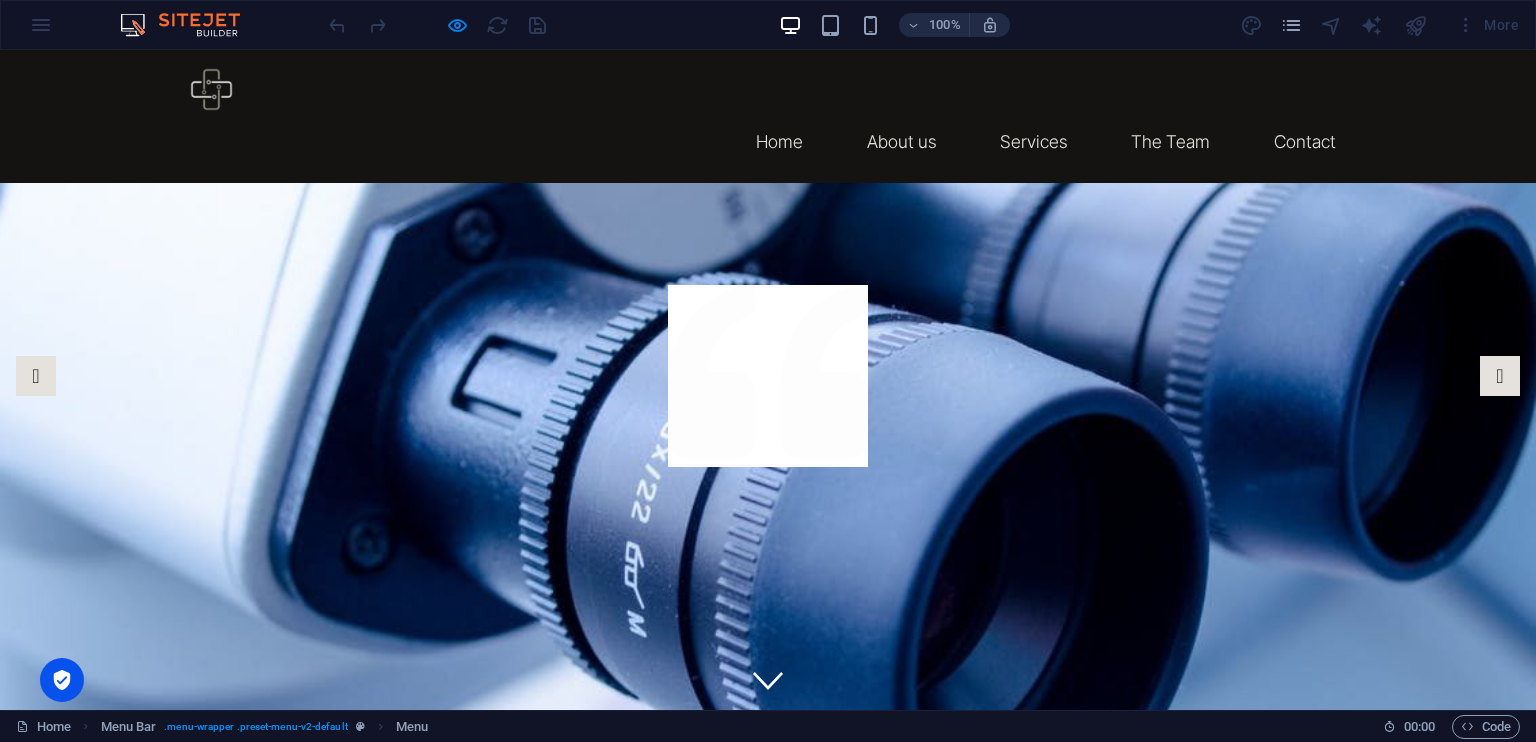 click on "Home" at bounding box center [779, 142] 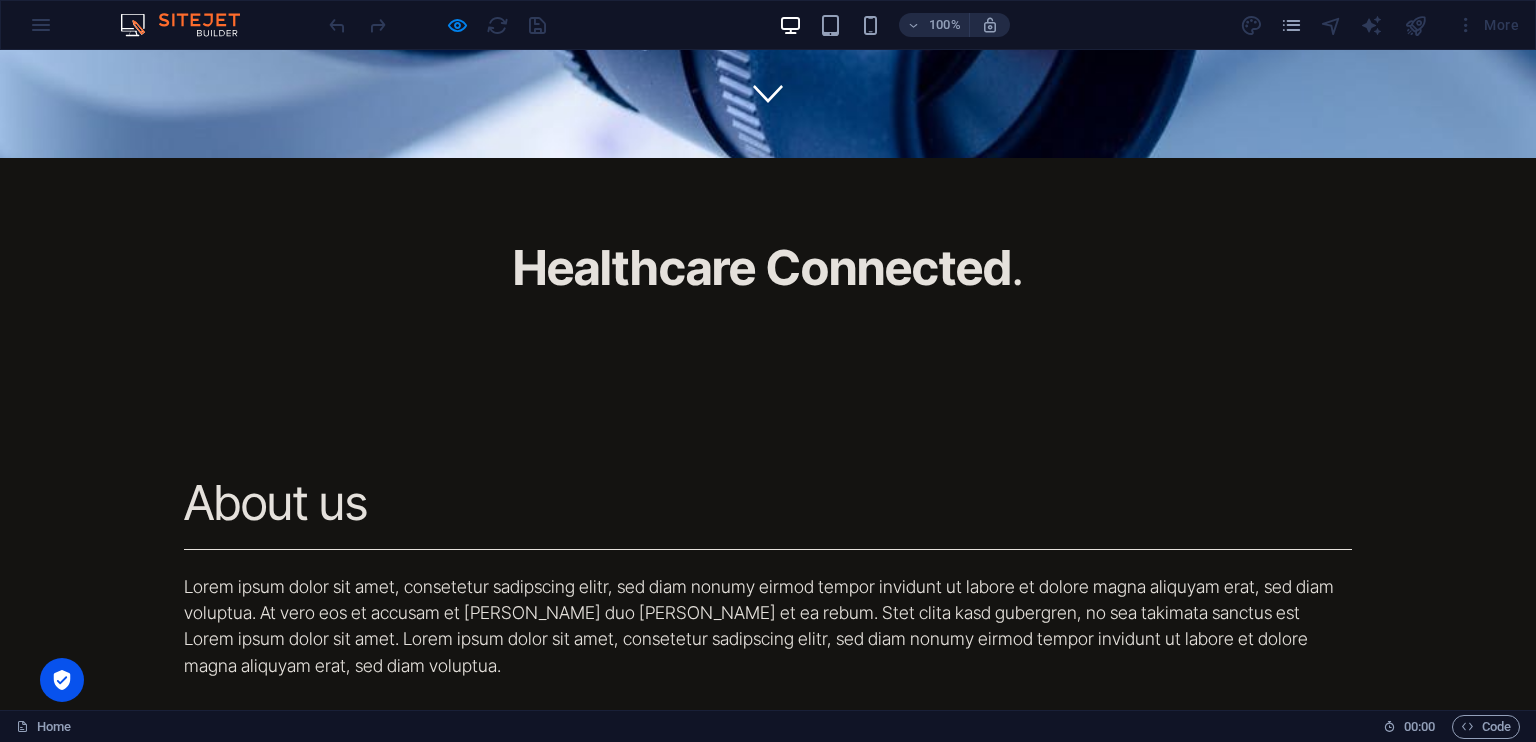 scroll, scrollTop: 0, scrollLeft: 0, axis: both 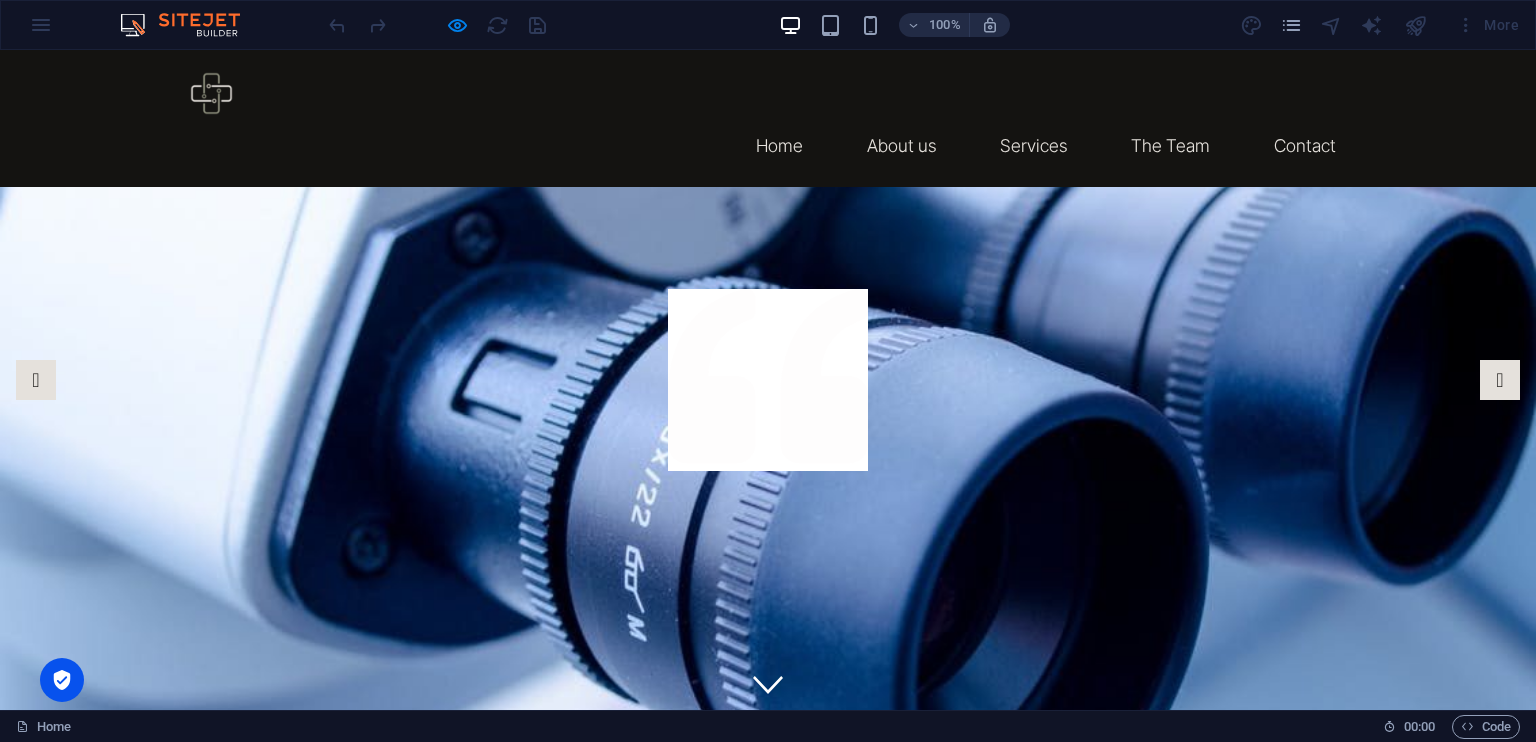 click on "Services" at bounding box center (1033, 146) 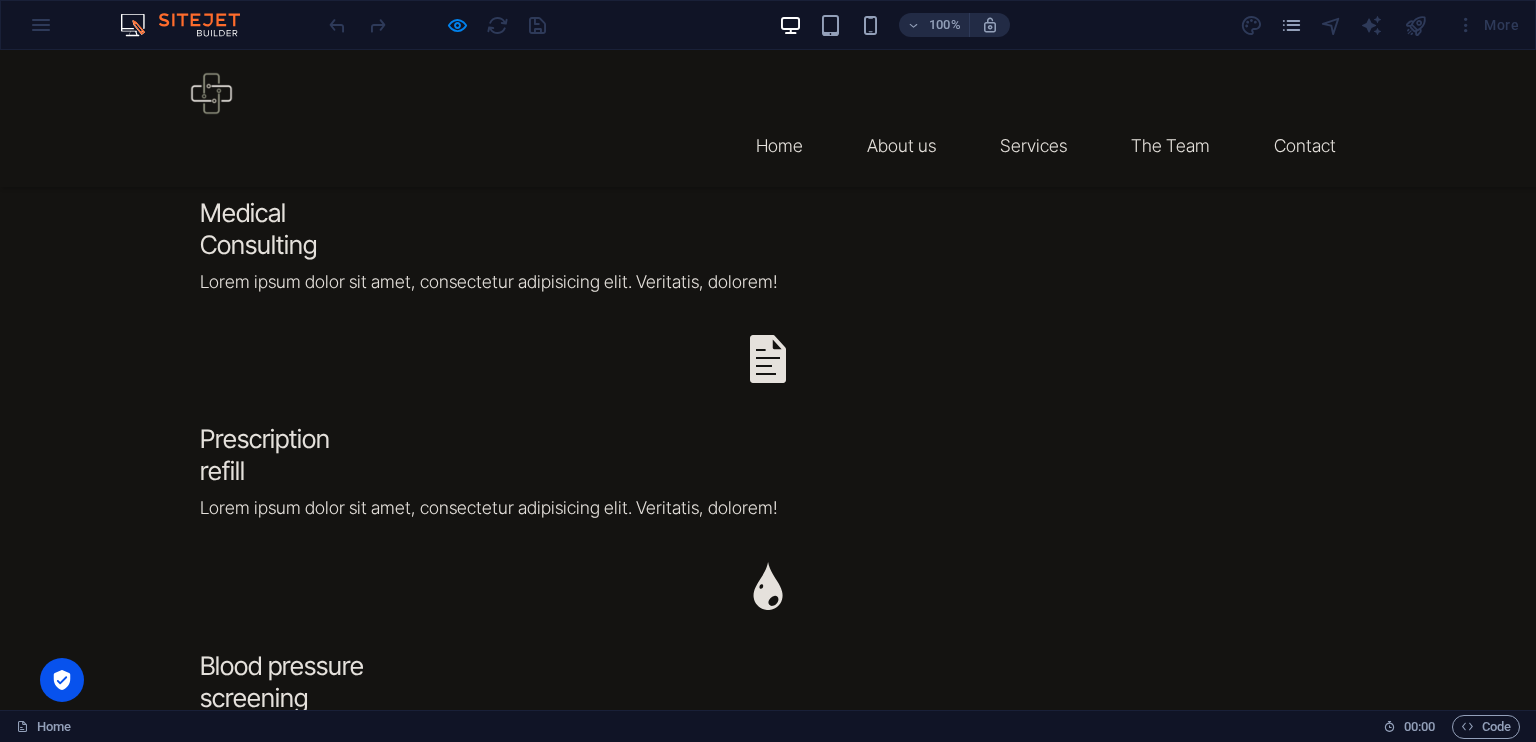 scroll, scrollTop: 2804, scrollLeft: 0, axis: vertical 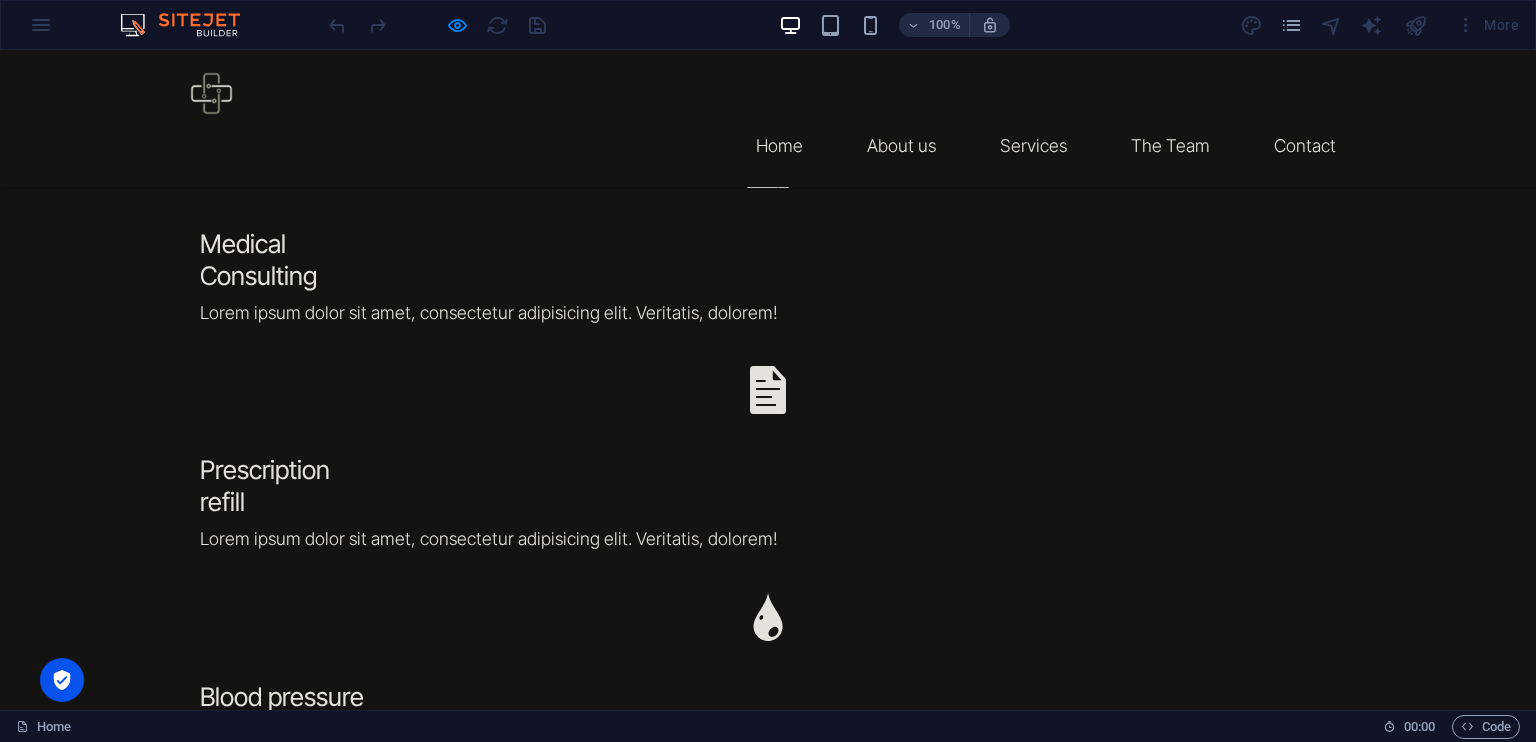 click on "The Team" at bounding box center [1170, 146] 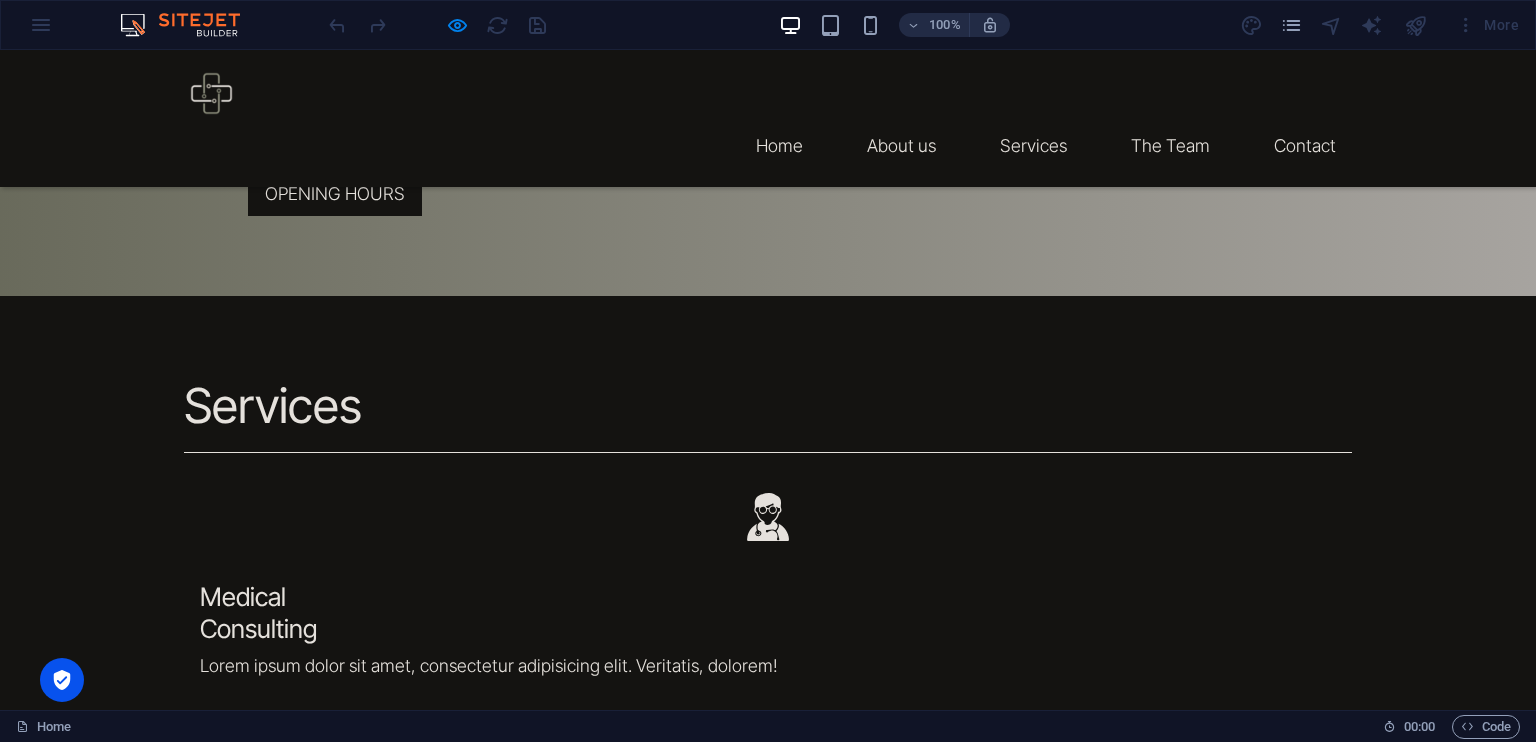 scroll, scrollTop: 2358, scrollLeft: 0, axis: vertical 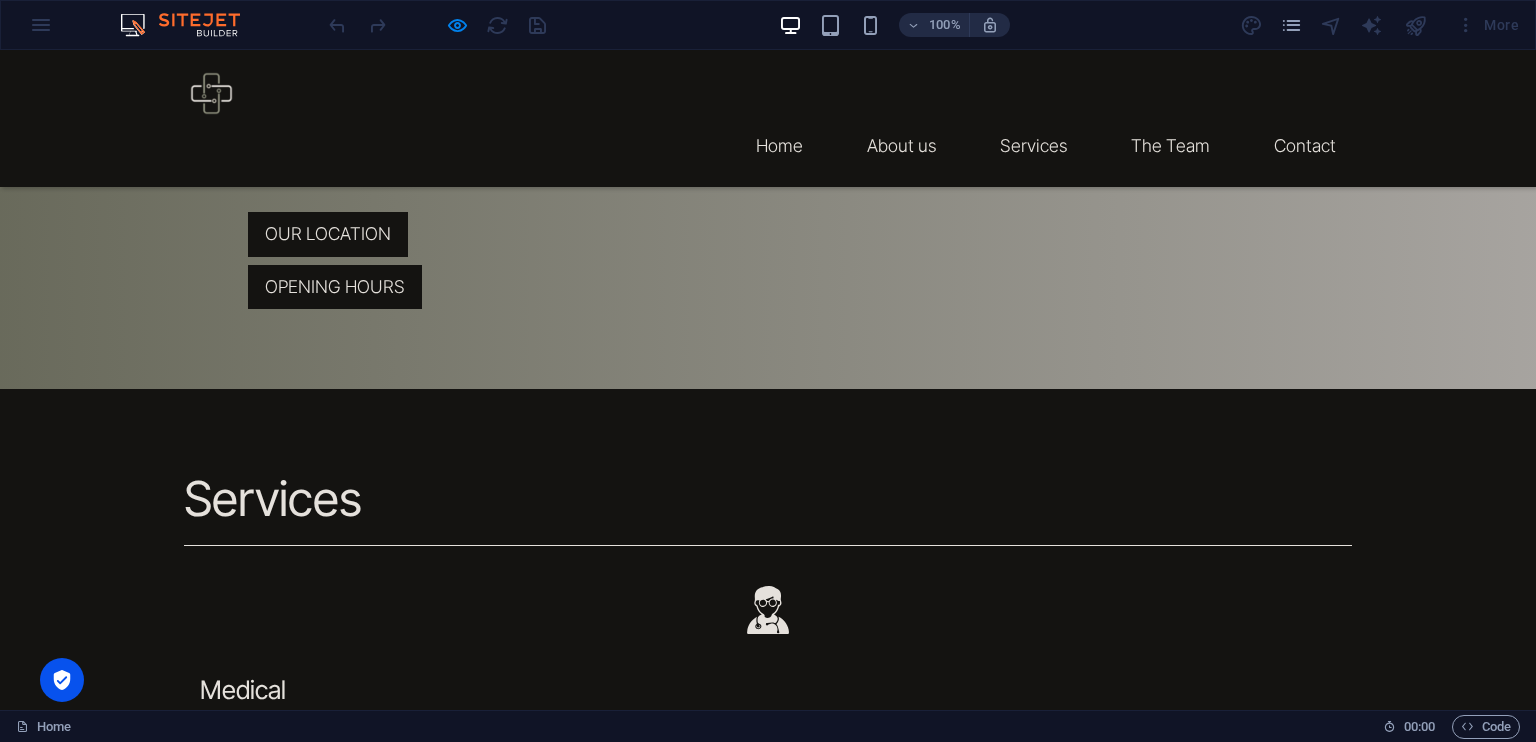 click on "Contact" at bounding box center [1305, 146] 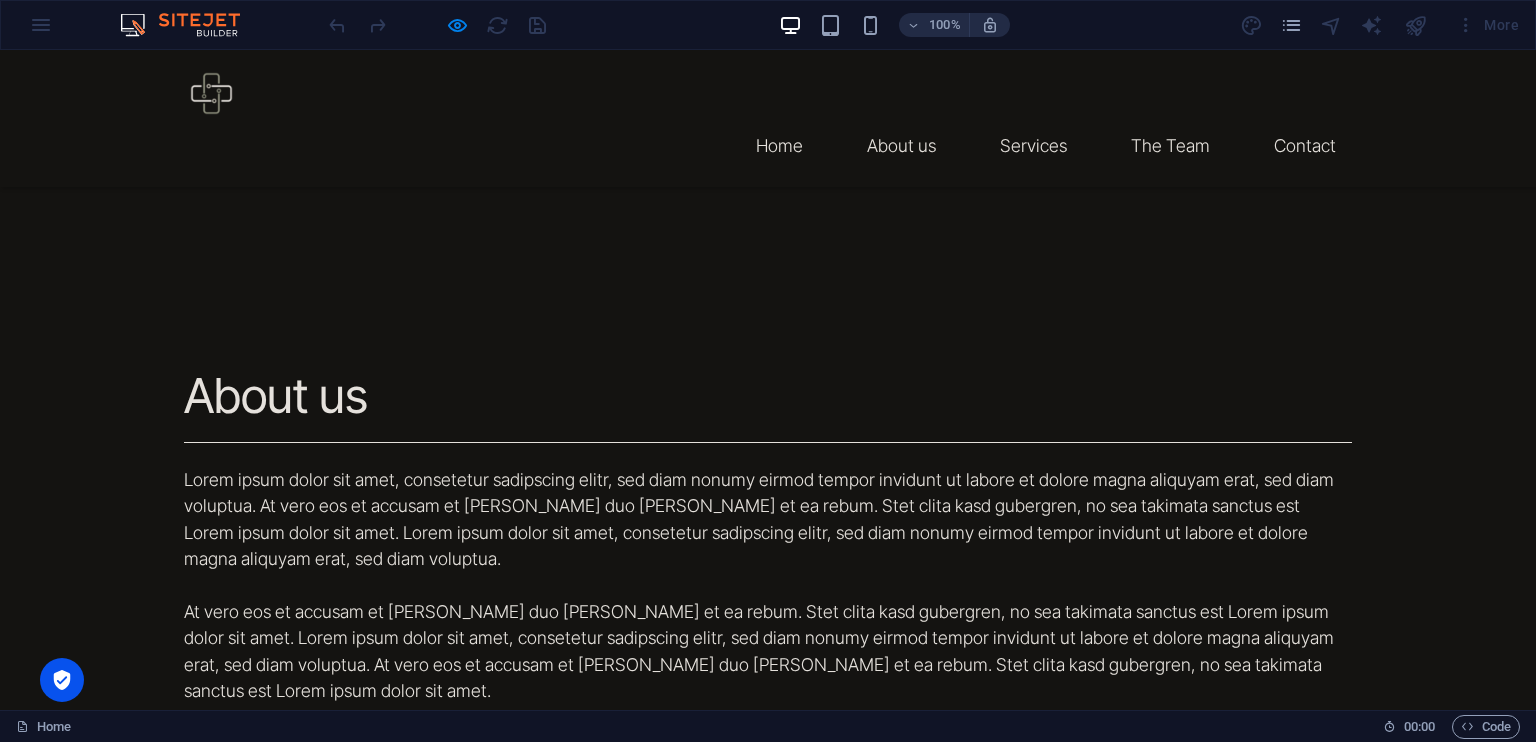 scroll, scrollTop: 0, scrollLeft: 0, axis: both 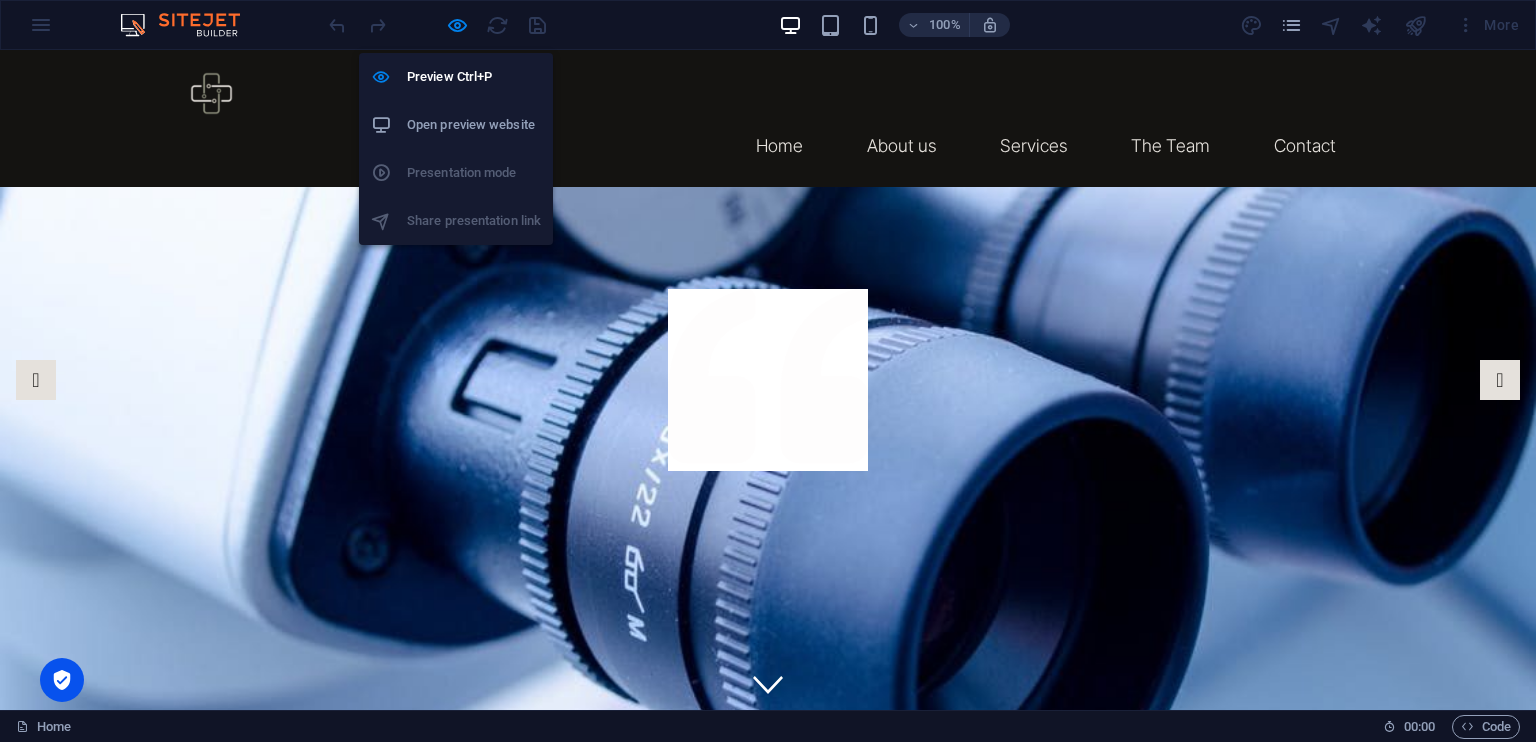 click on "Open preview website" at bounding box center [474, 125] 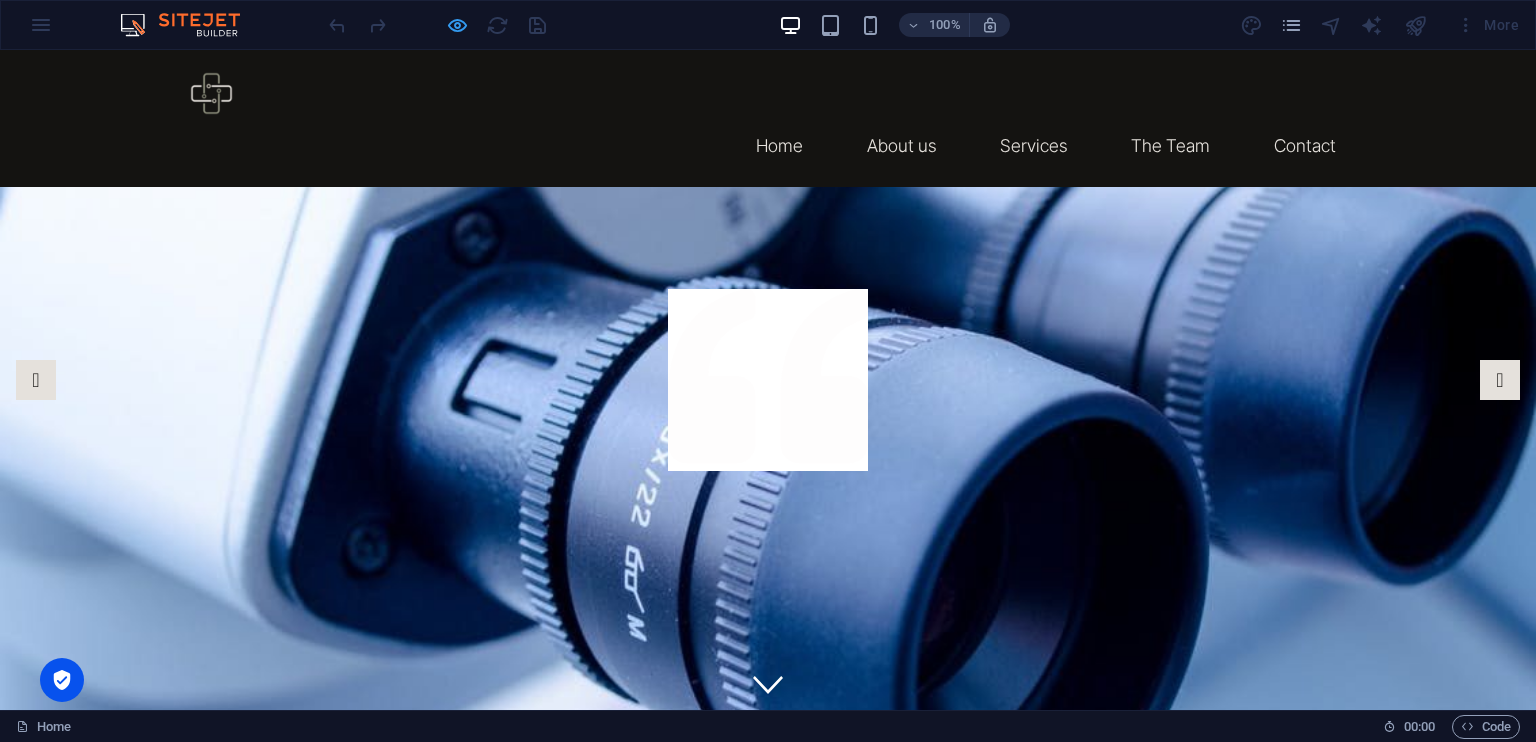 click at bounding box center (457, 25) 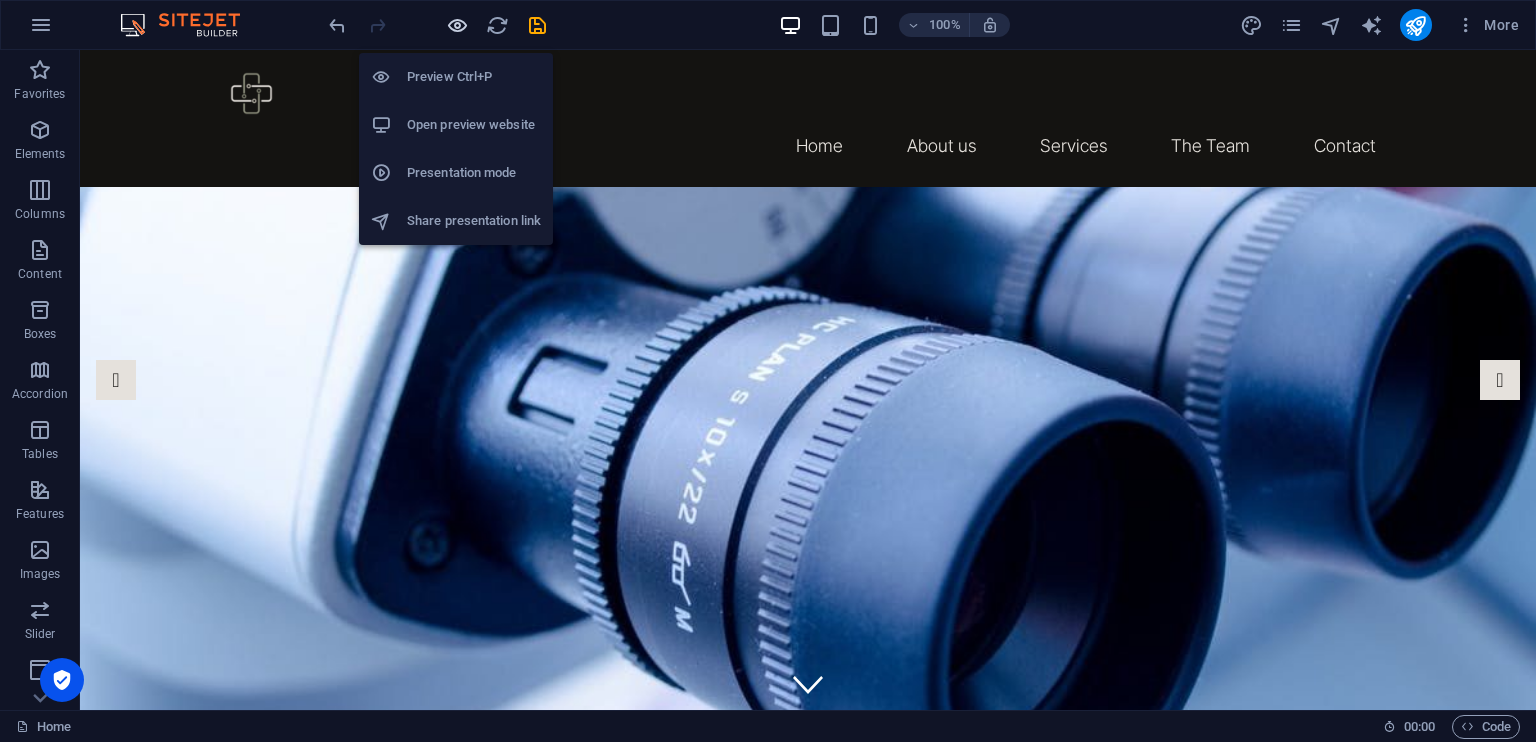 type 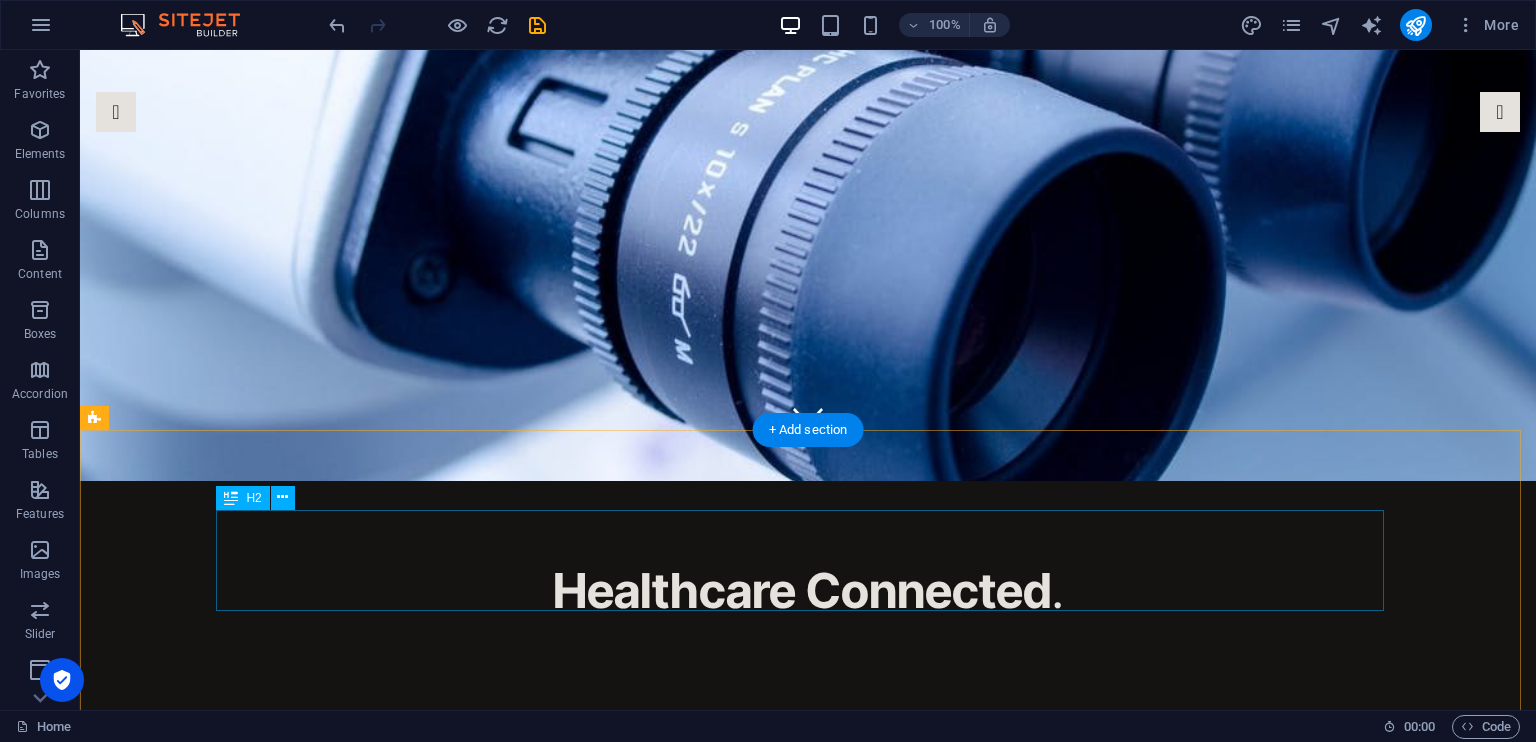 scroll, scrollTop: 0, scrollLeft: 0, axis: both 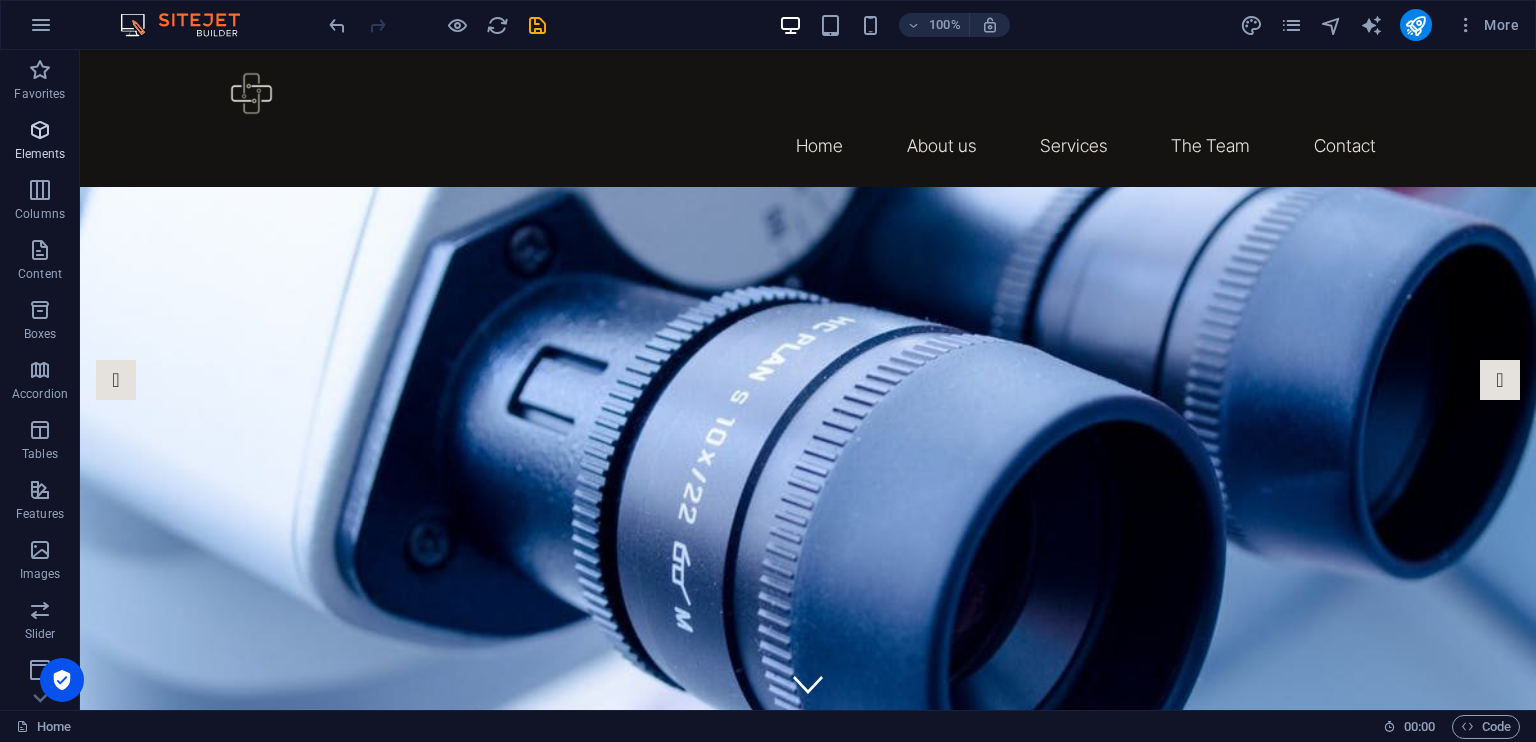 click at bounding box center [40, 130] 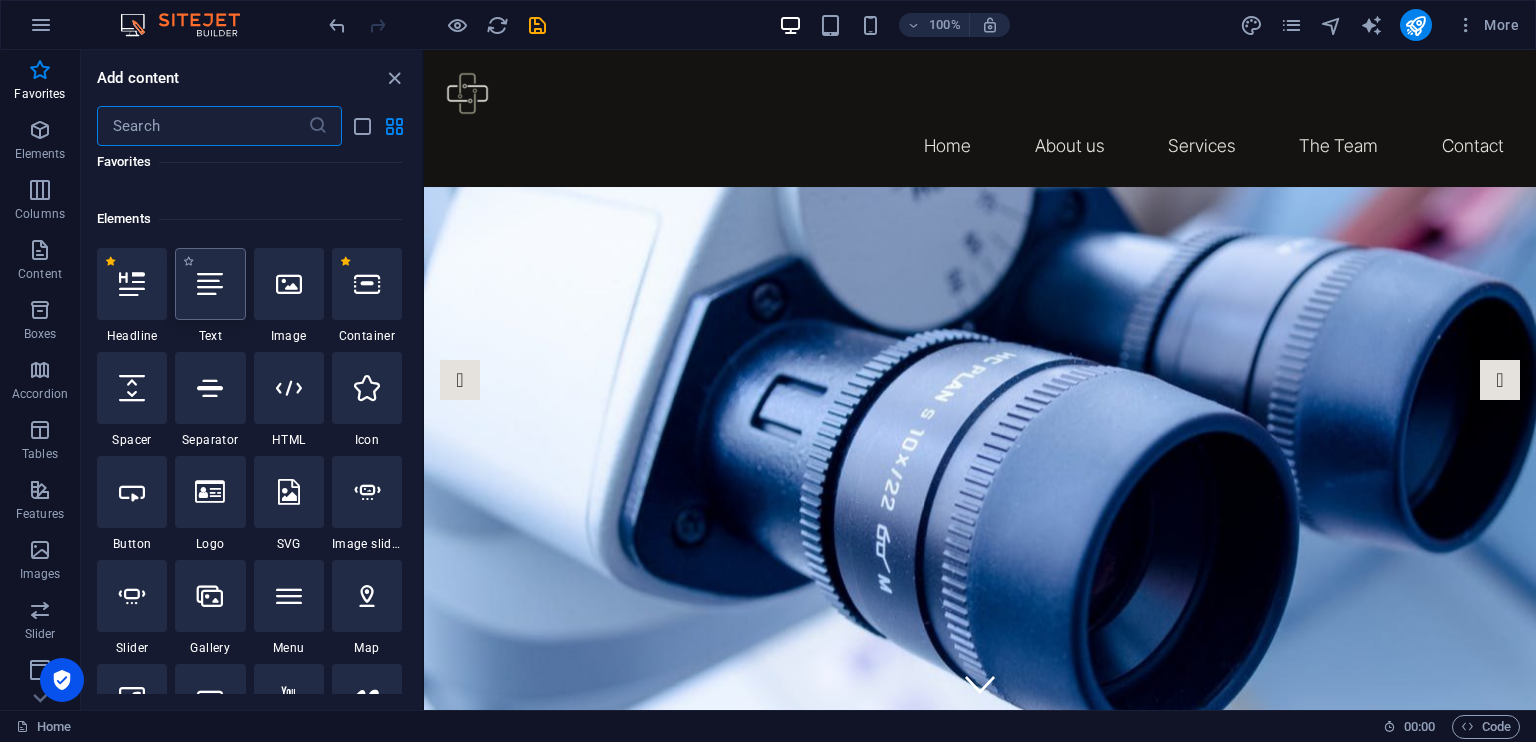 scroll, scrollTop: 160, scrollLeft: 0, axis: vertical 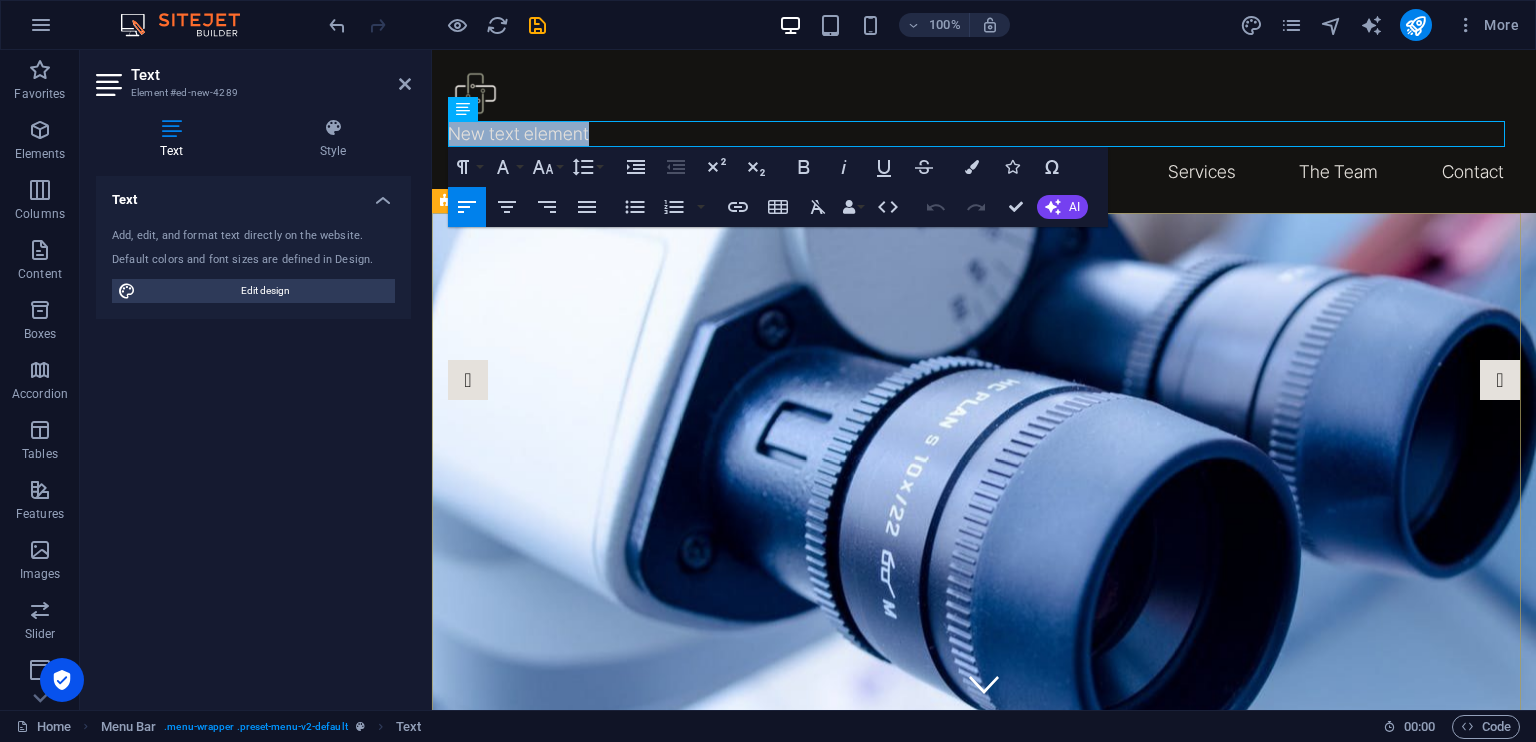 click on "Healthcare Connected ." at bounding box center [984, 892] 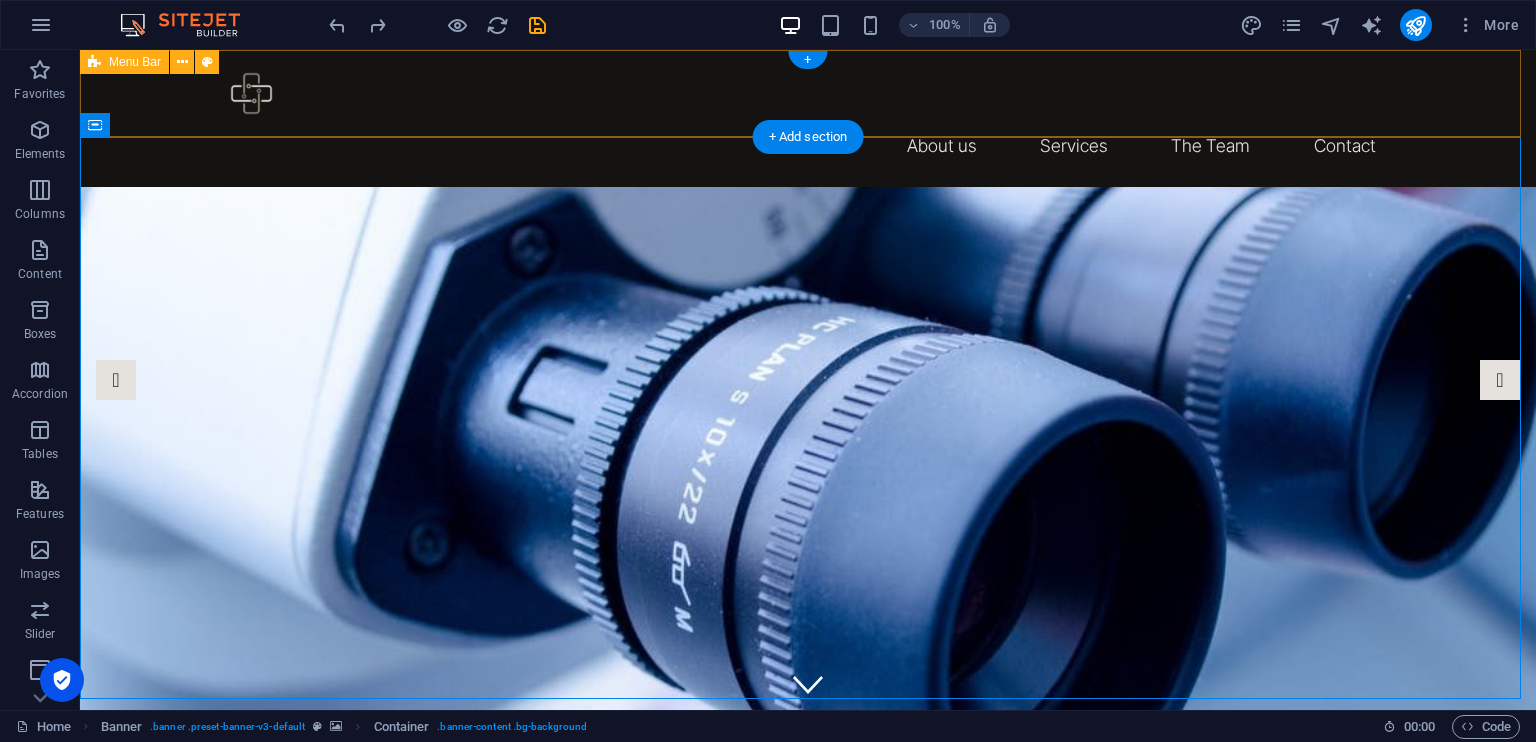 click on "Home About us Services The Team Contact" at bounding box center [808, 118] 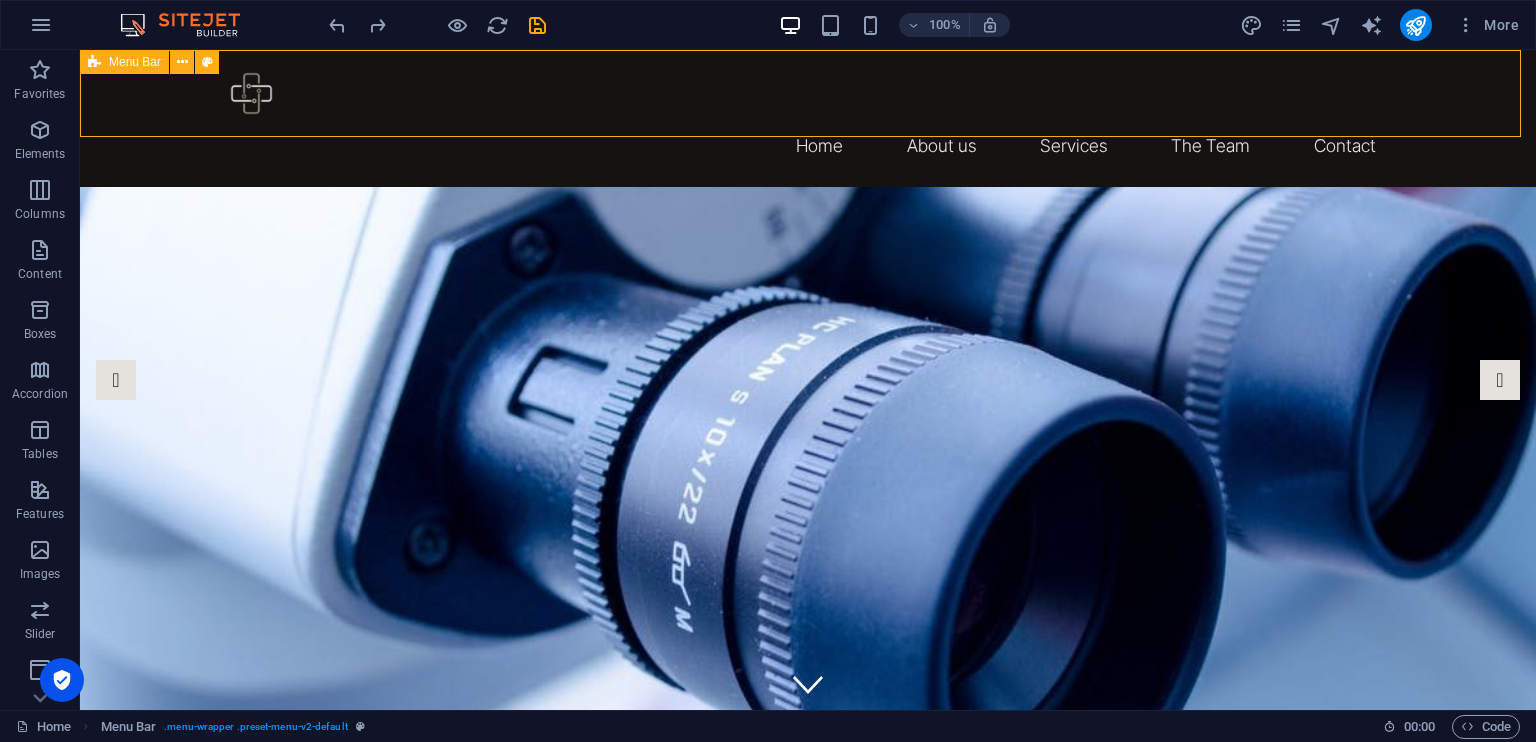 click on "Menu Bar" at bounding box center [135, 62] 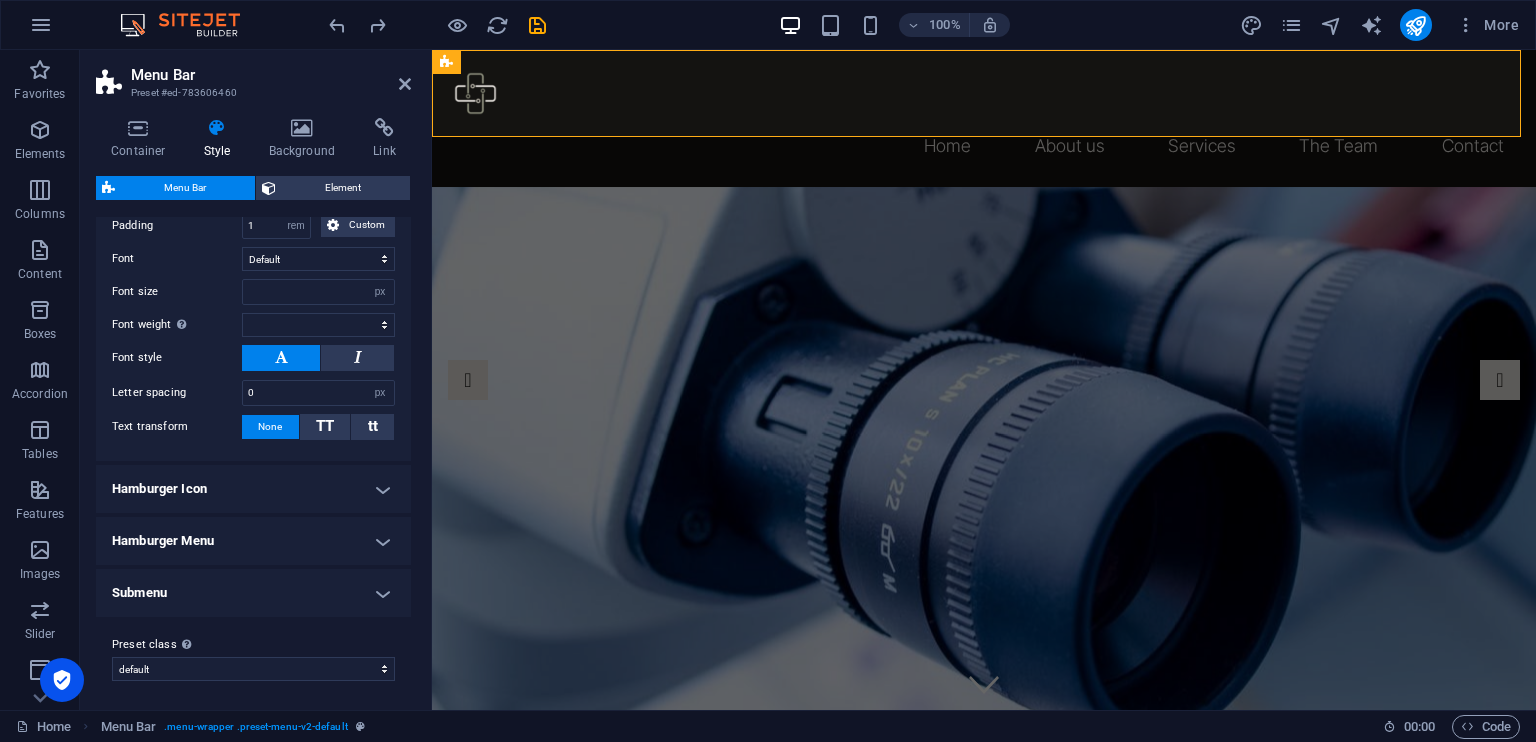 scroll, scrollTop: 0, scrollLeft: 0, axis: both 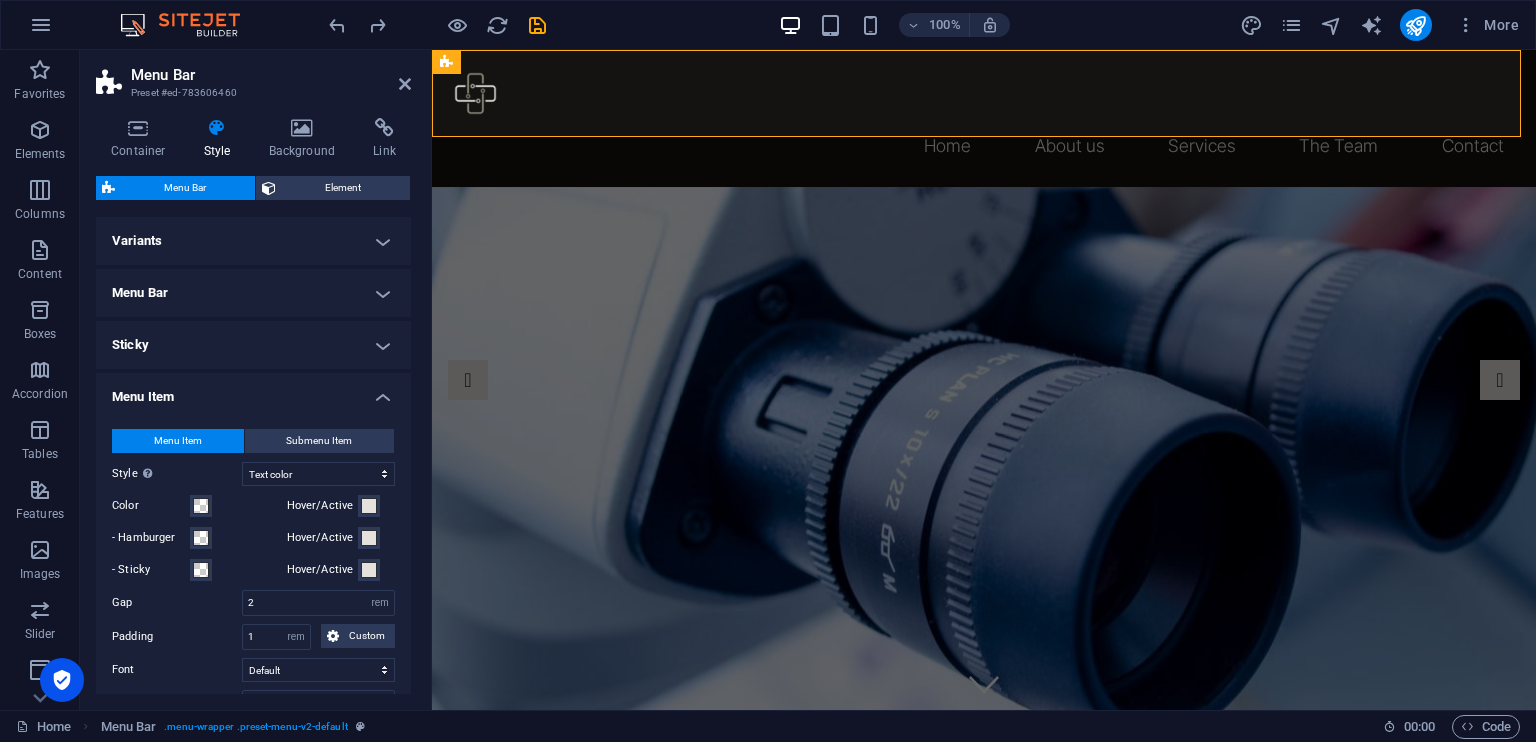click on "Menu Bar" at bounding box center [253, 293] 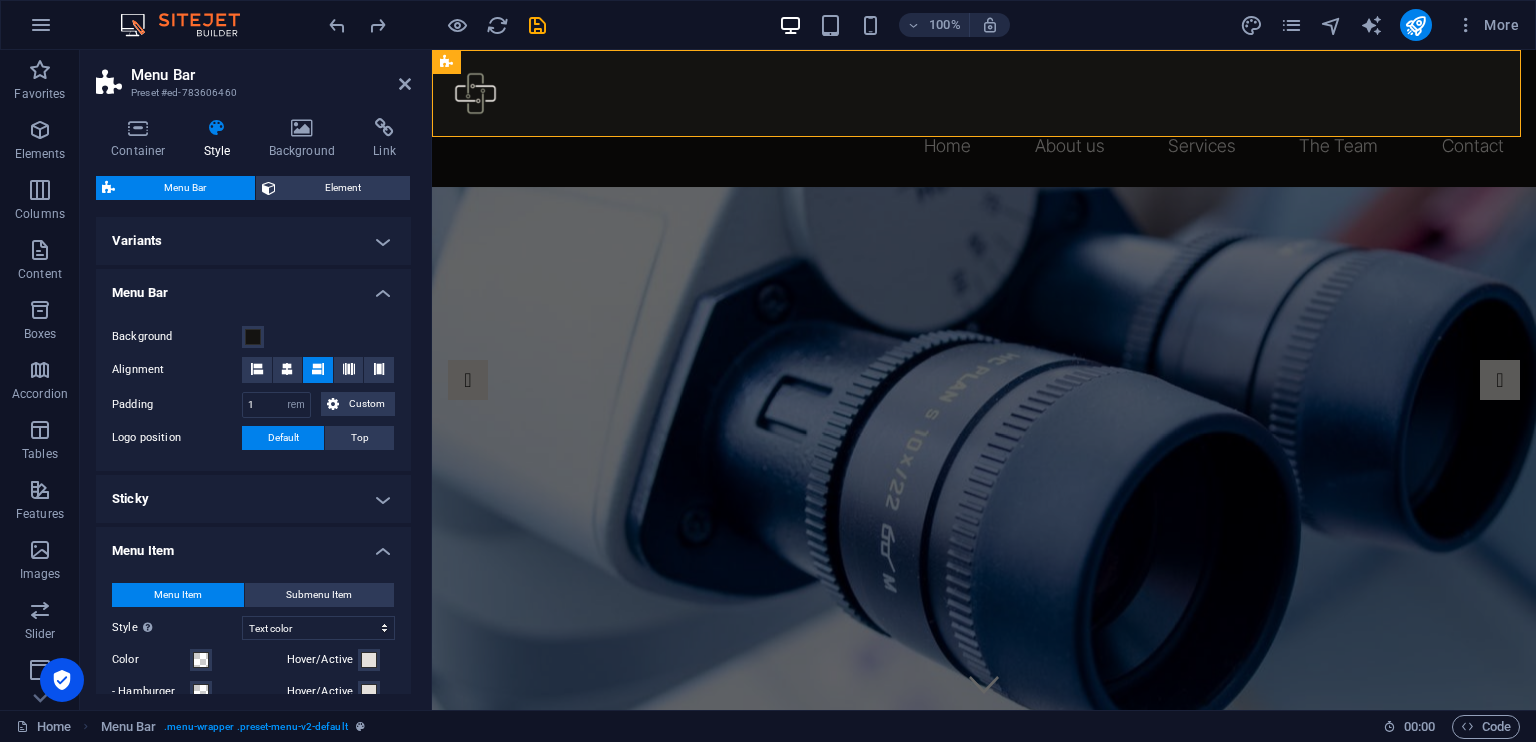 click on "Variants" at bounding box center (253, 241) 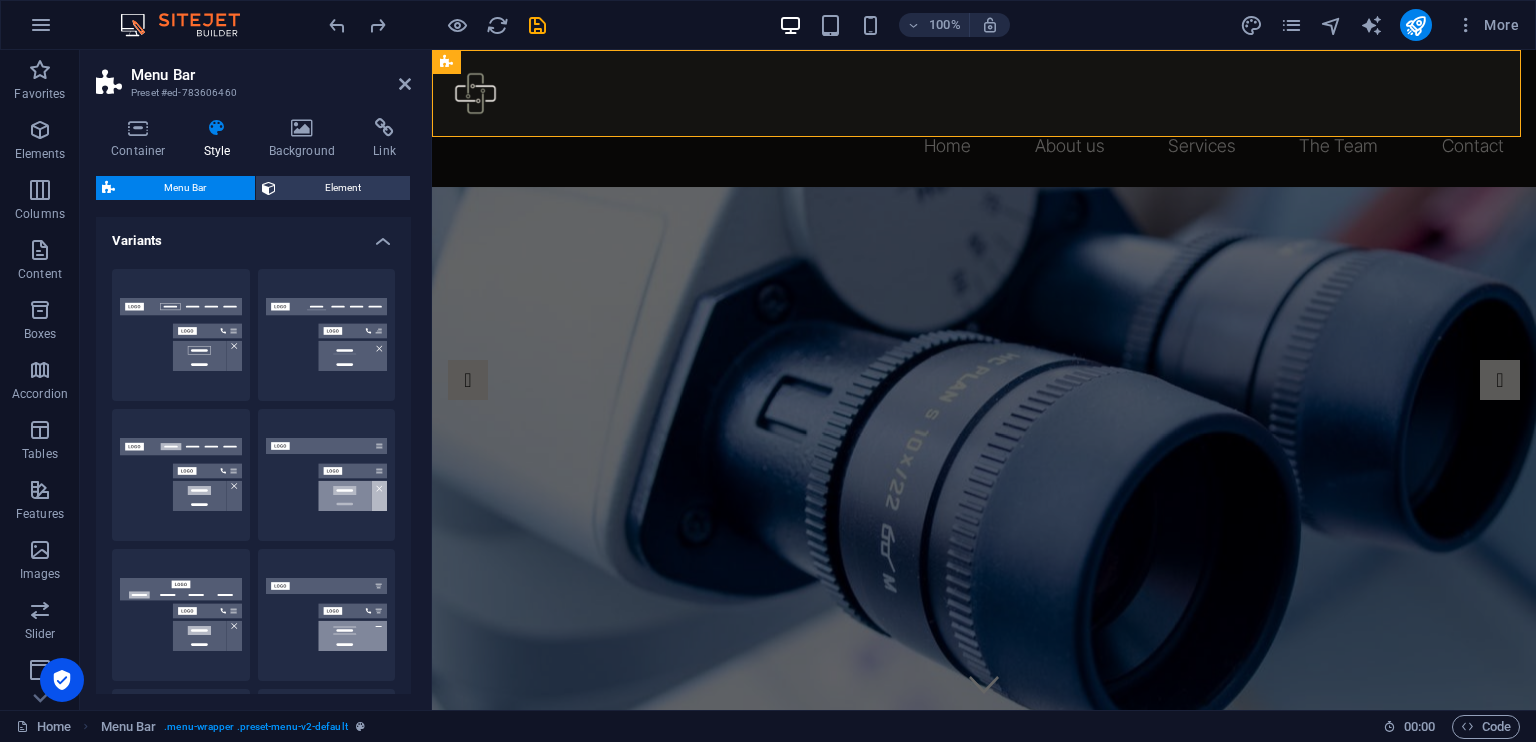 click on "Border Centered Default Fixed Loki Trigger Wide XXL" at bounding box center (253, 545) 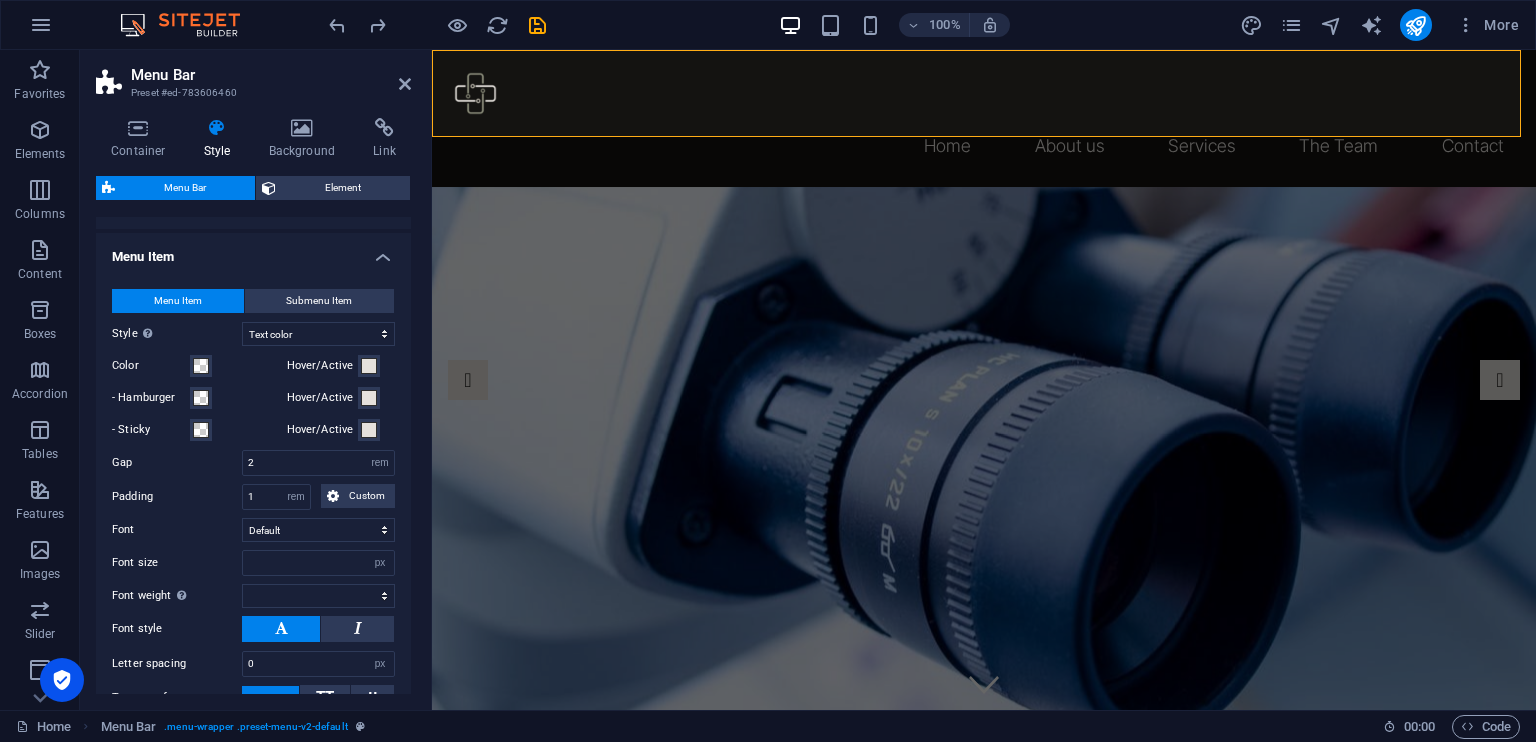 scroll, scrollTop: 271, scrollLeft: 0, axis: vertical 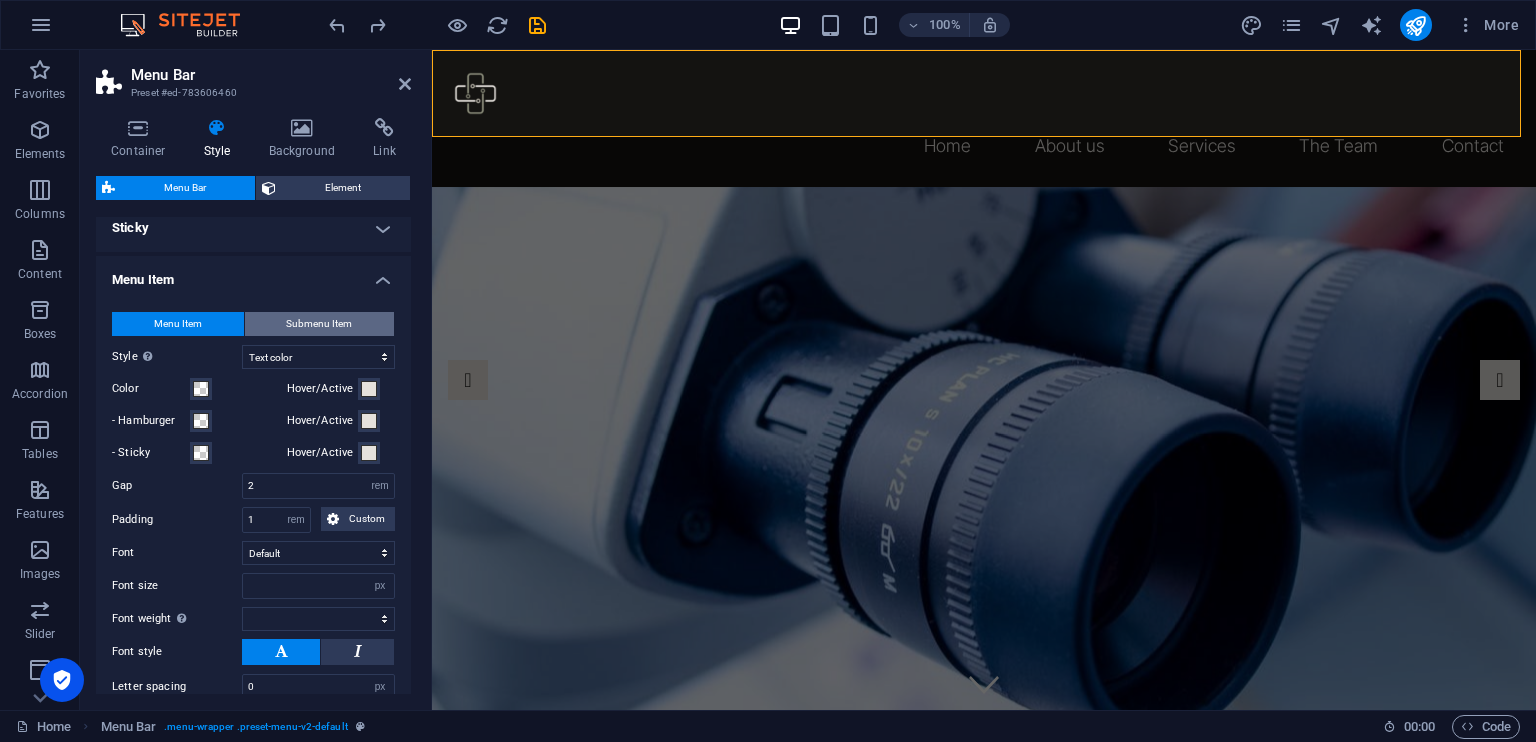 click on "Submenu Item" at bounding box center [319, 324] 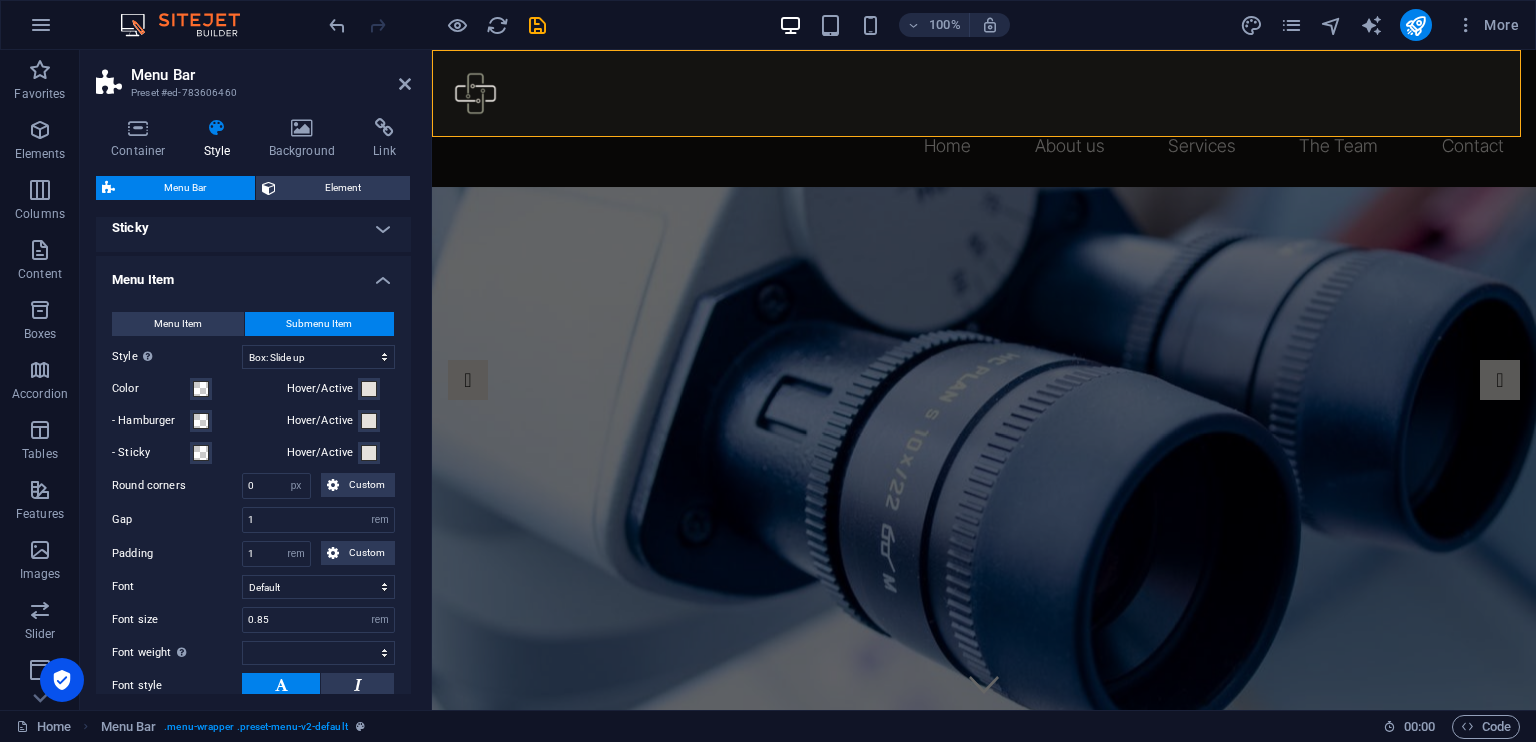type 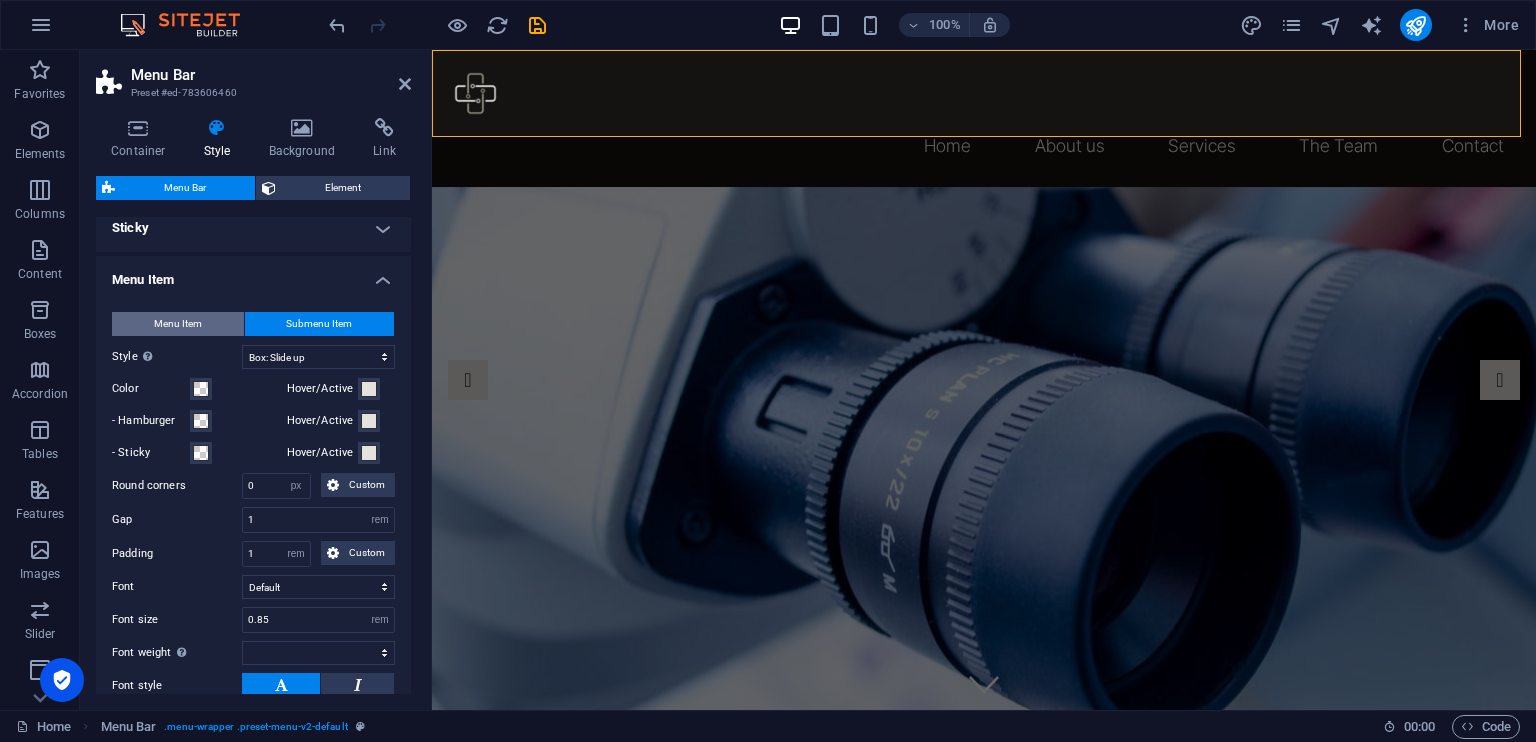 click on "Menu Item" at bounding box center [178, 324] 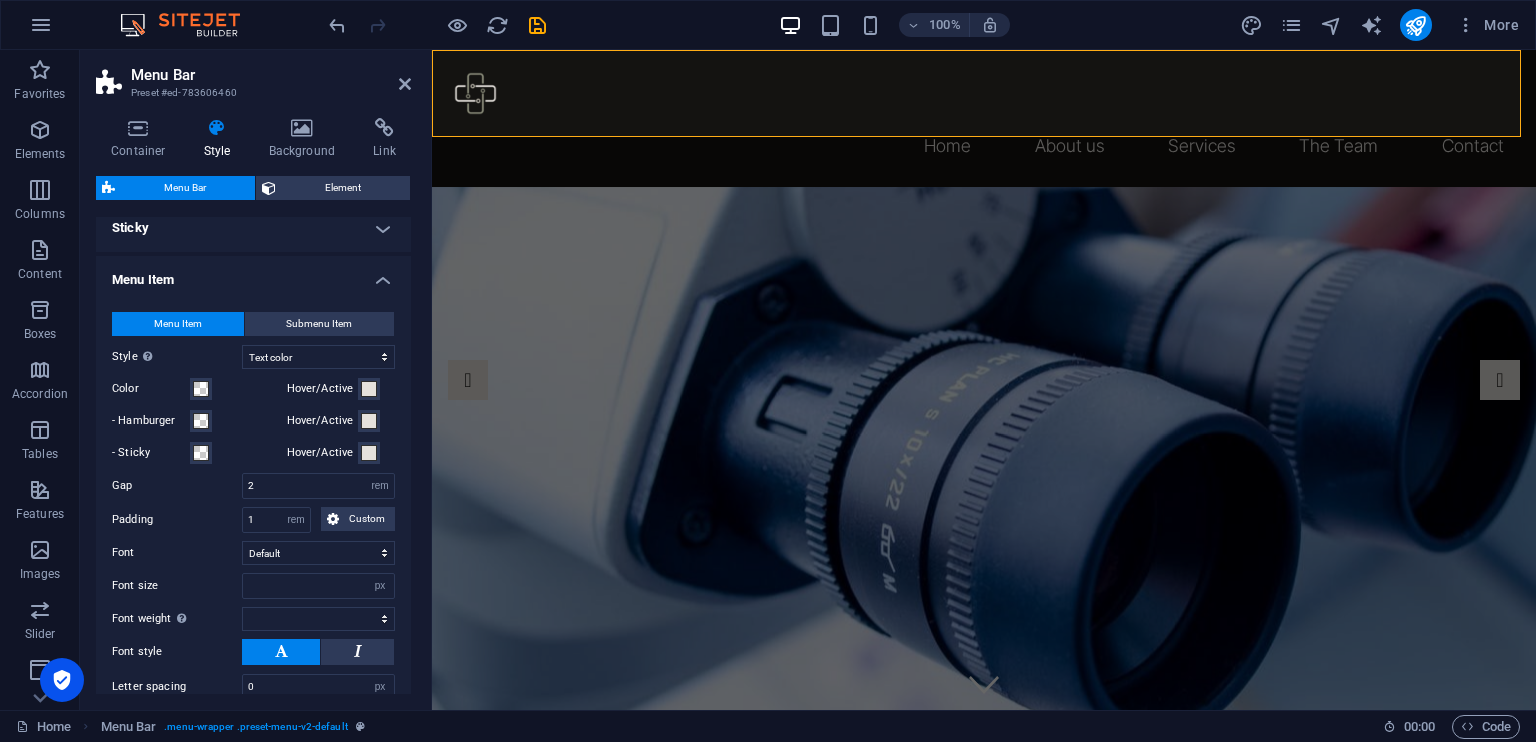 type 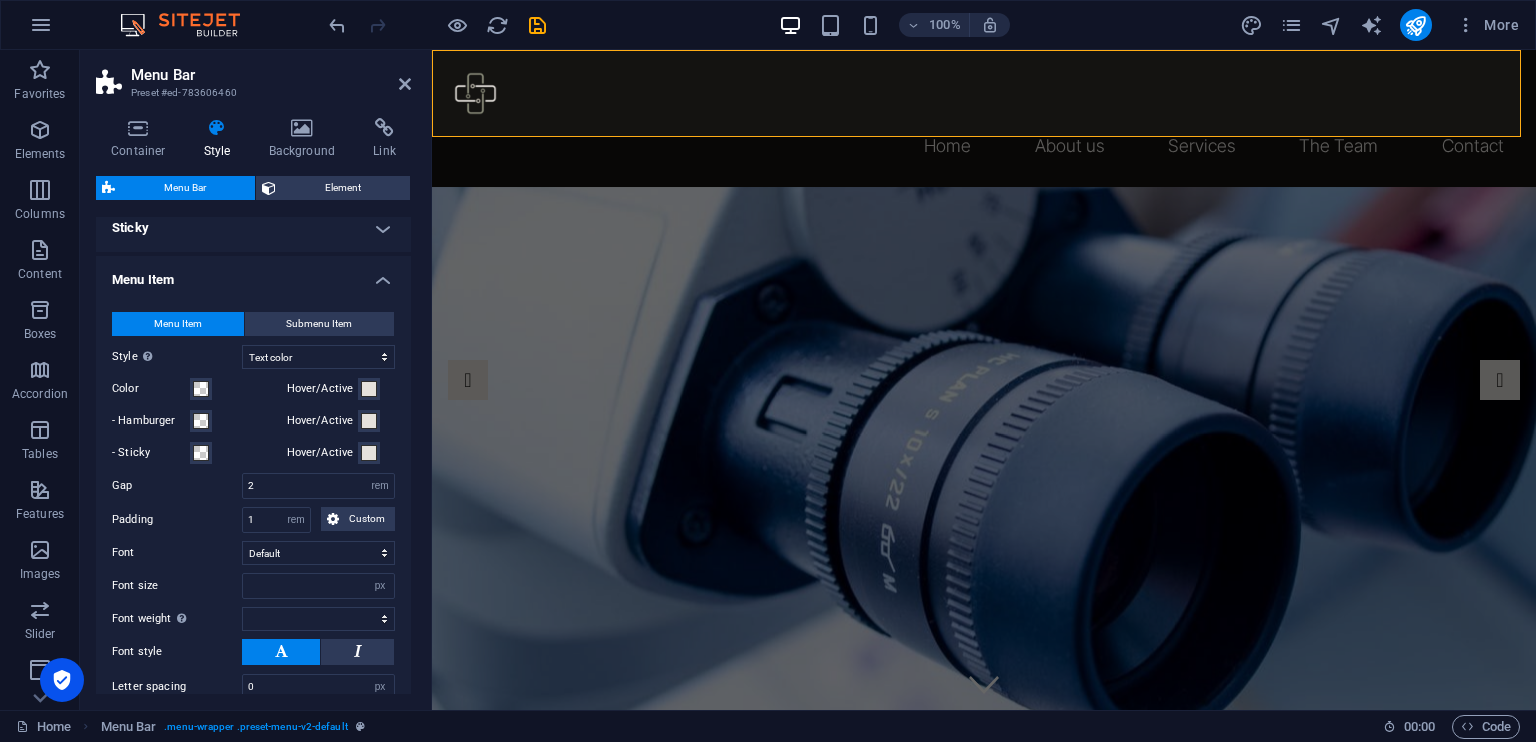 select 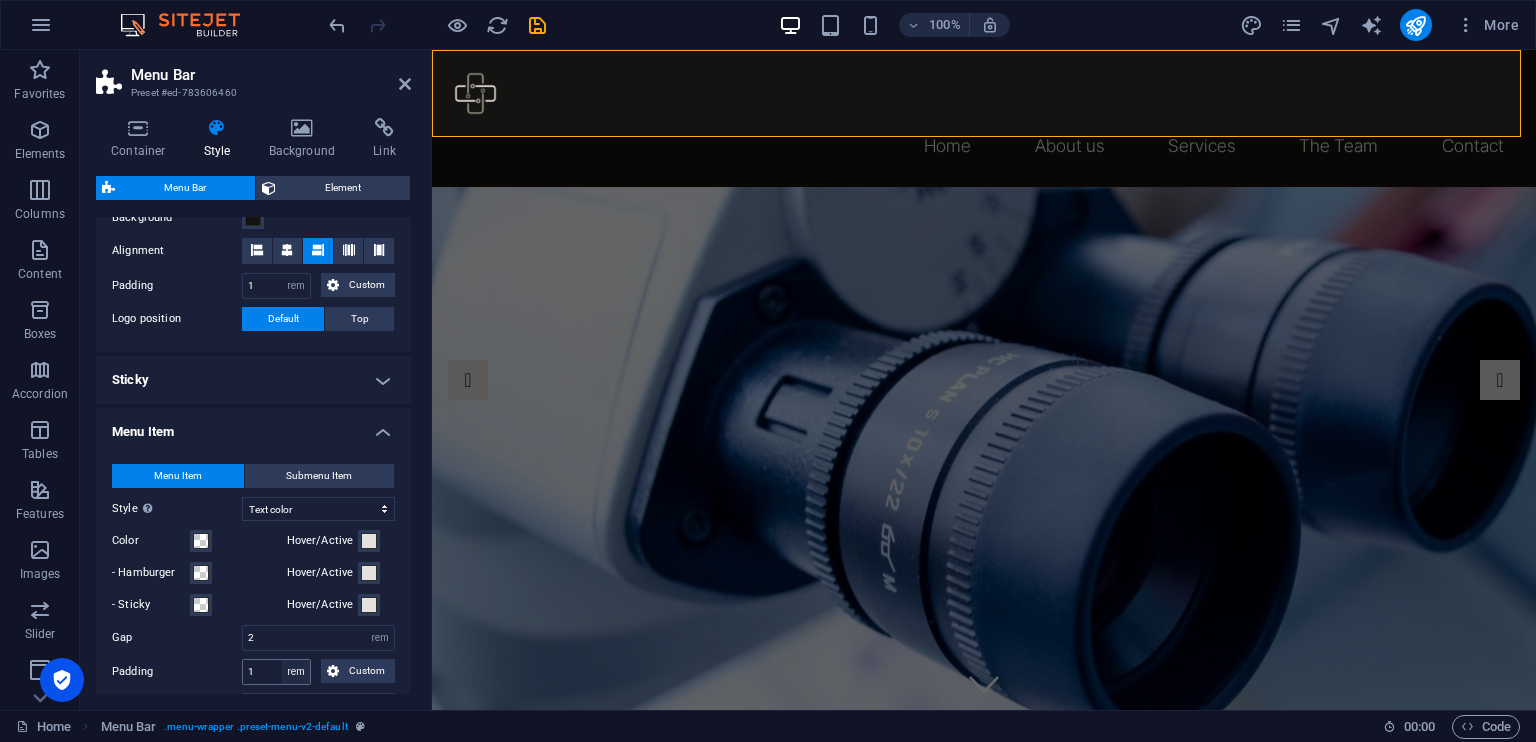 scroll, scrollTop: 0, scrollLeft: 0, axis: both 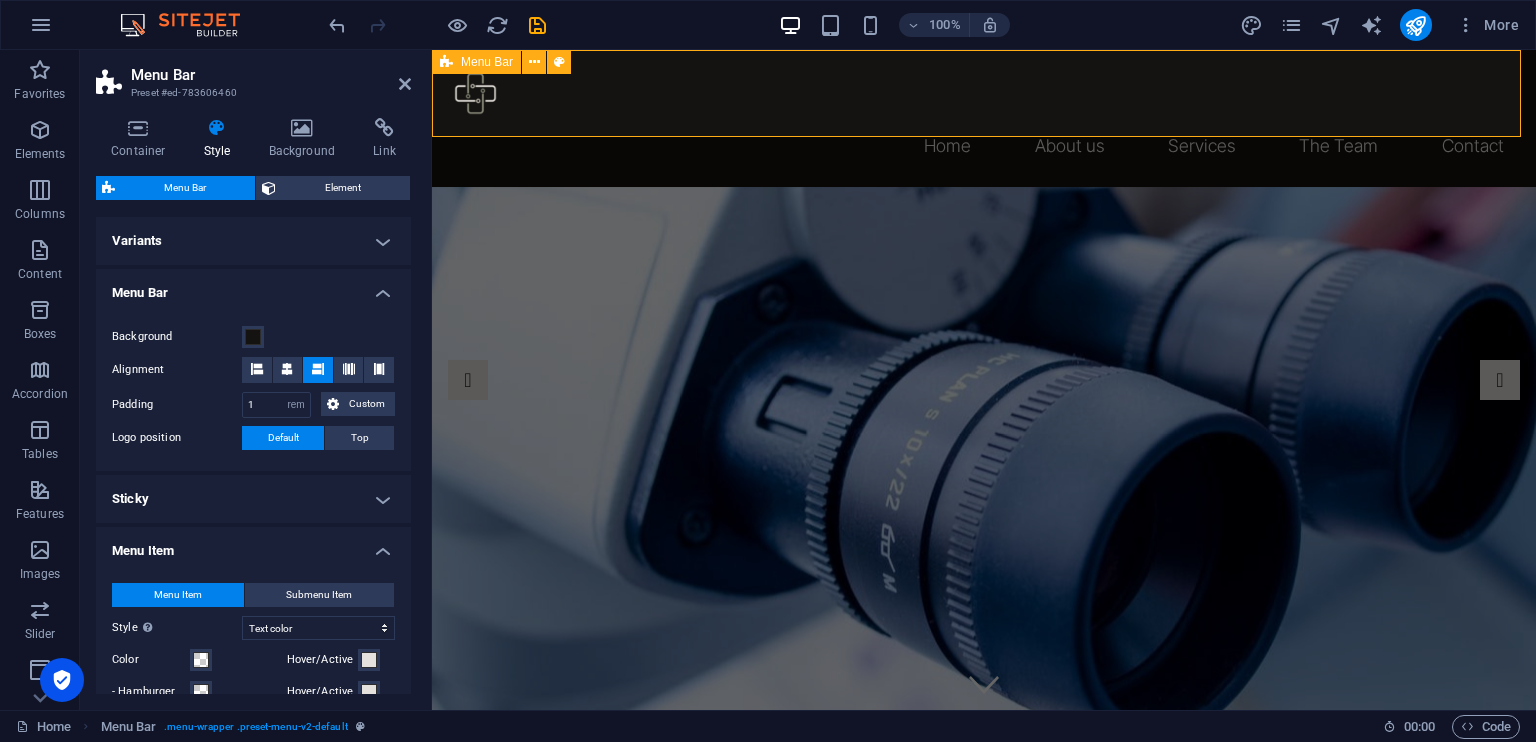 type 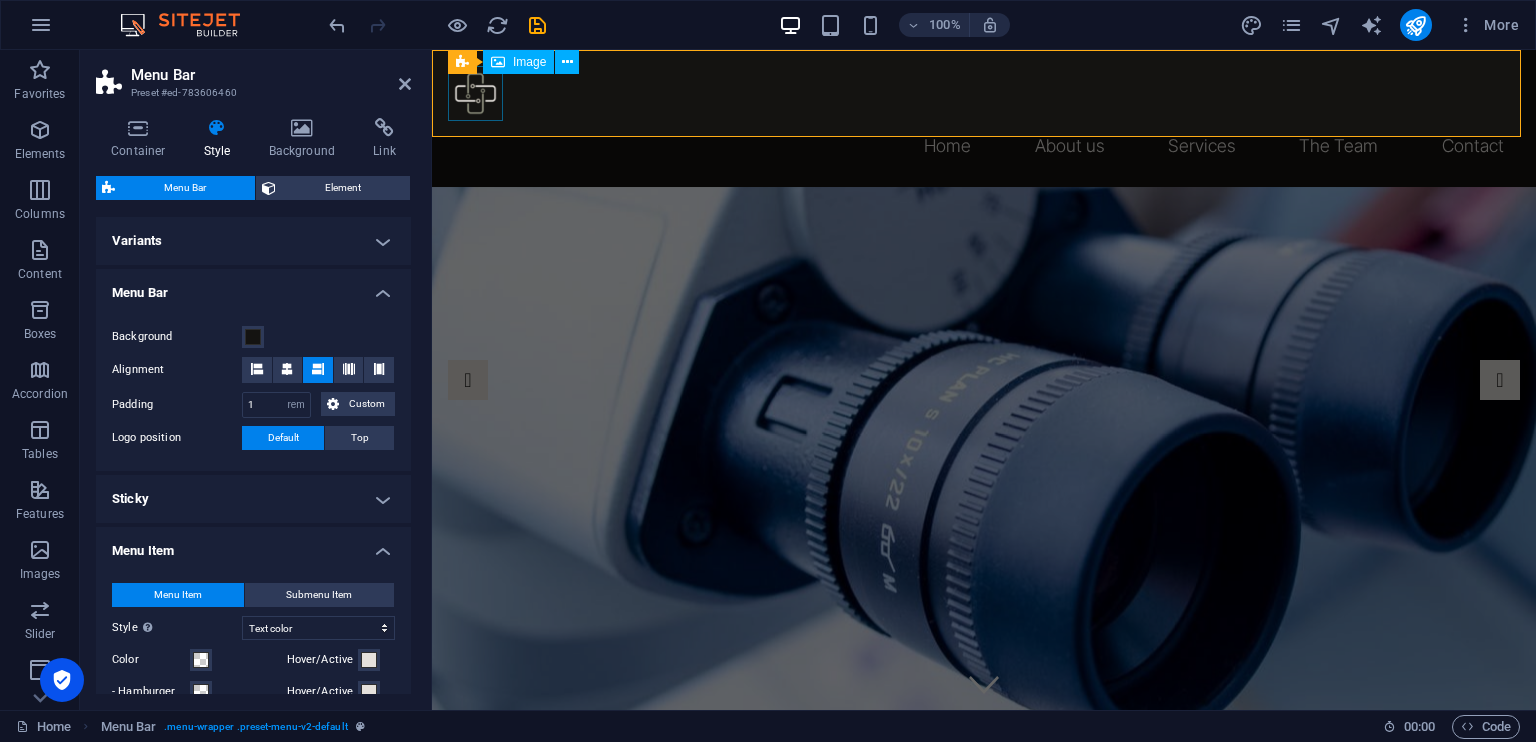 click at bounding box center [984, 93] 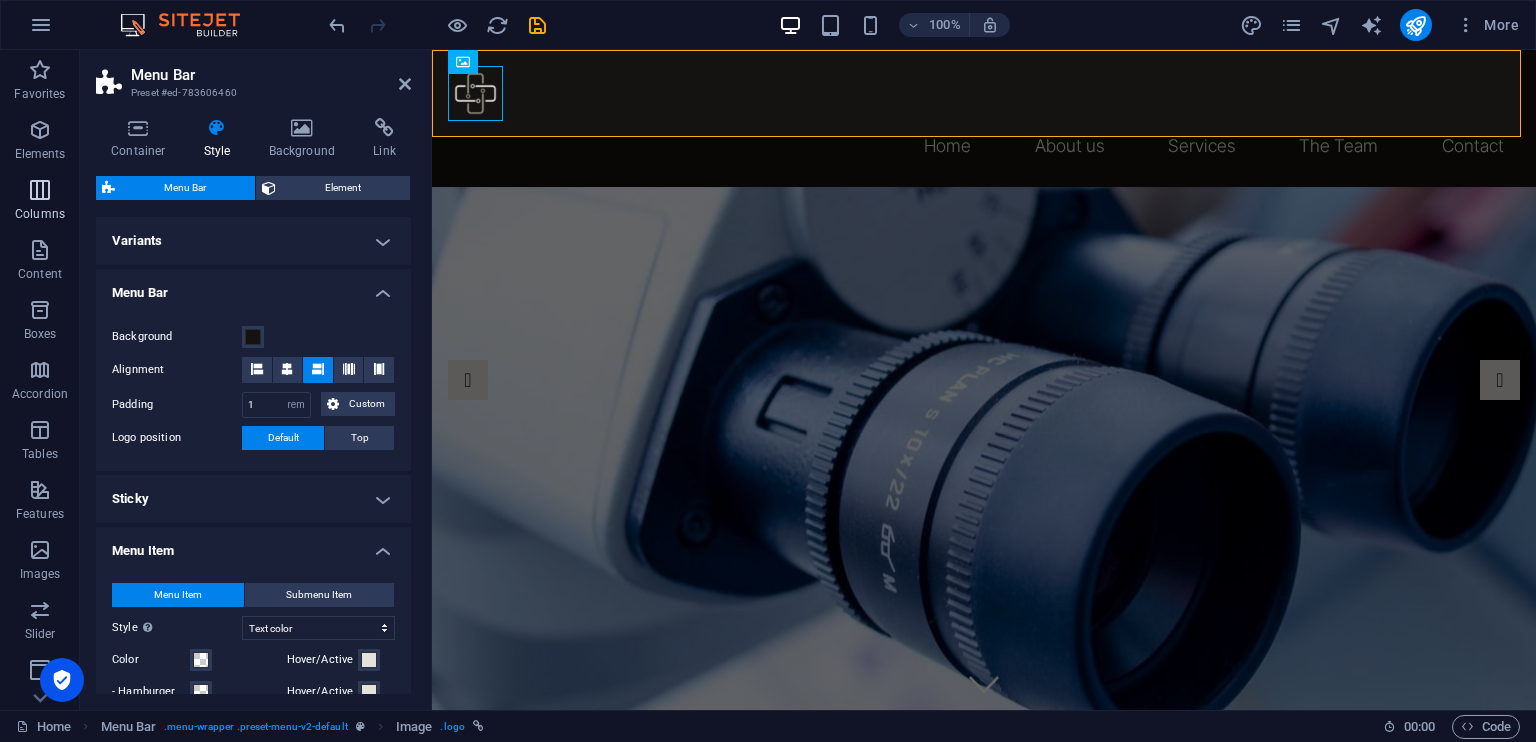 click on "Columns" at bounding box center [40, 214] 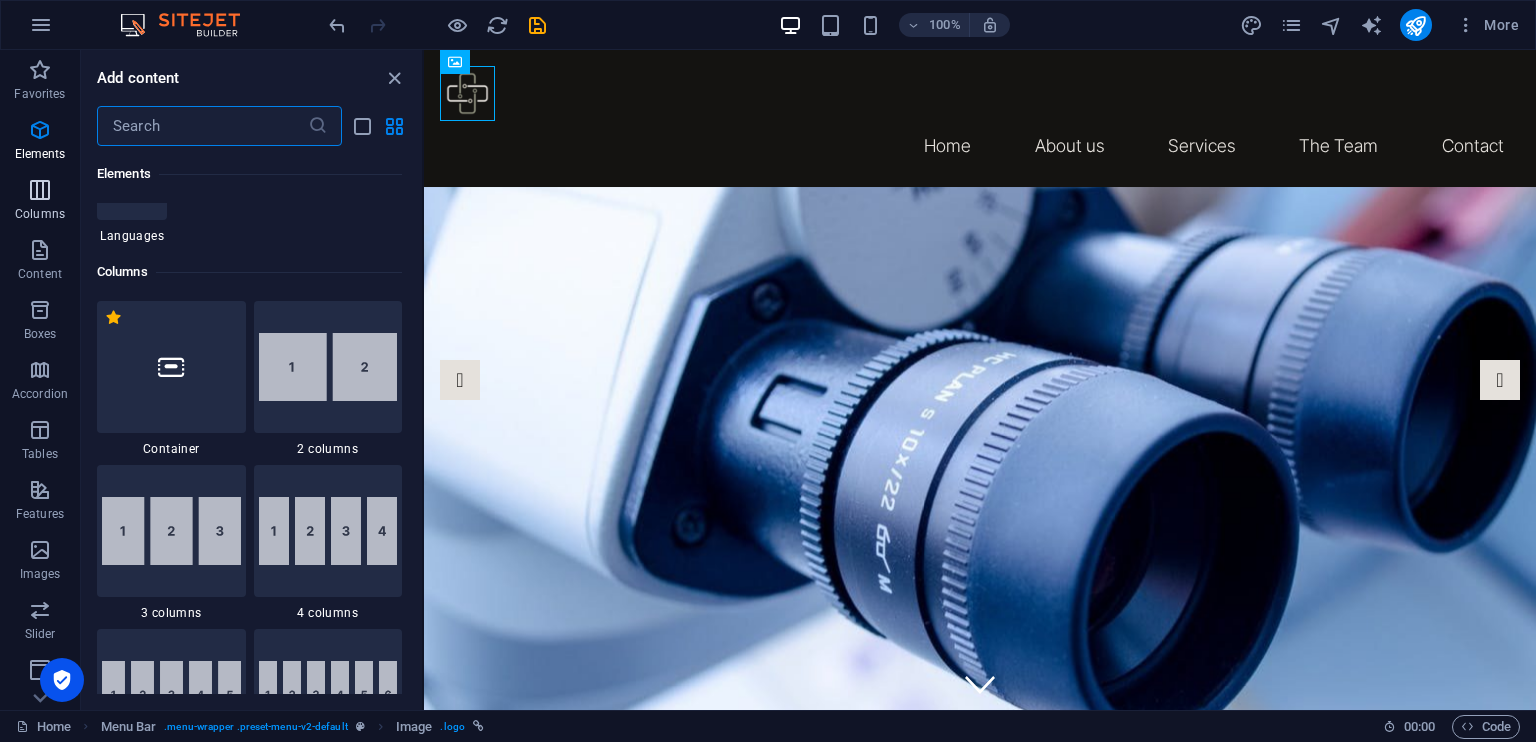scroll, scrollTop: 990, scrollLeft: 0, axis: vertical 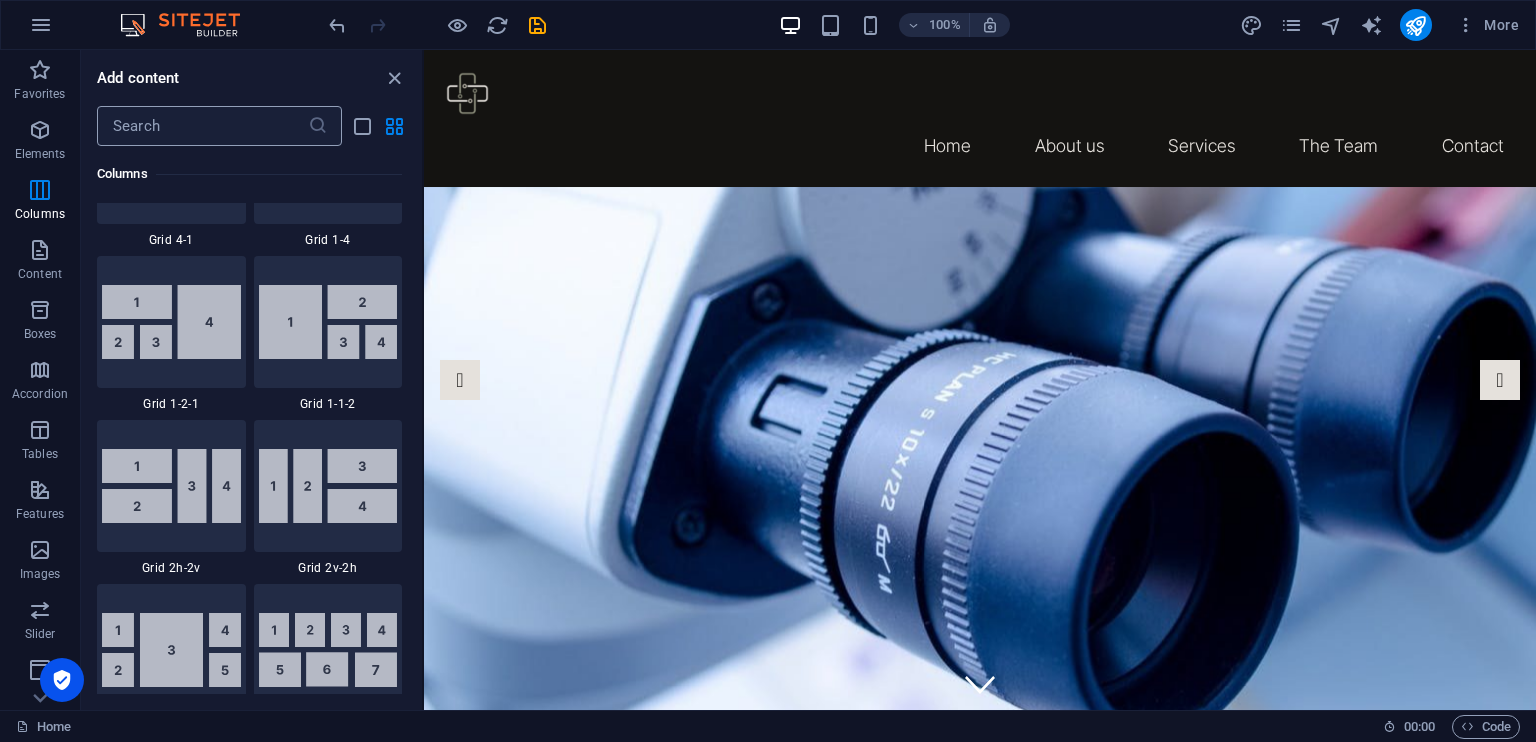 click at bounding box center [202, 126] 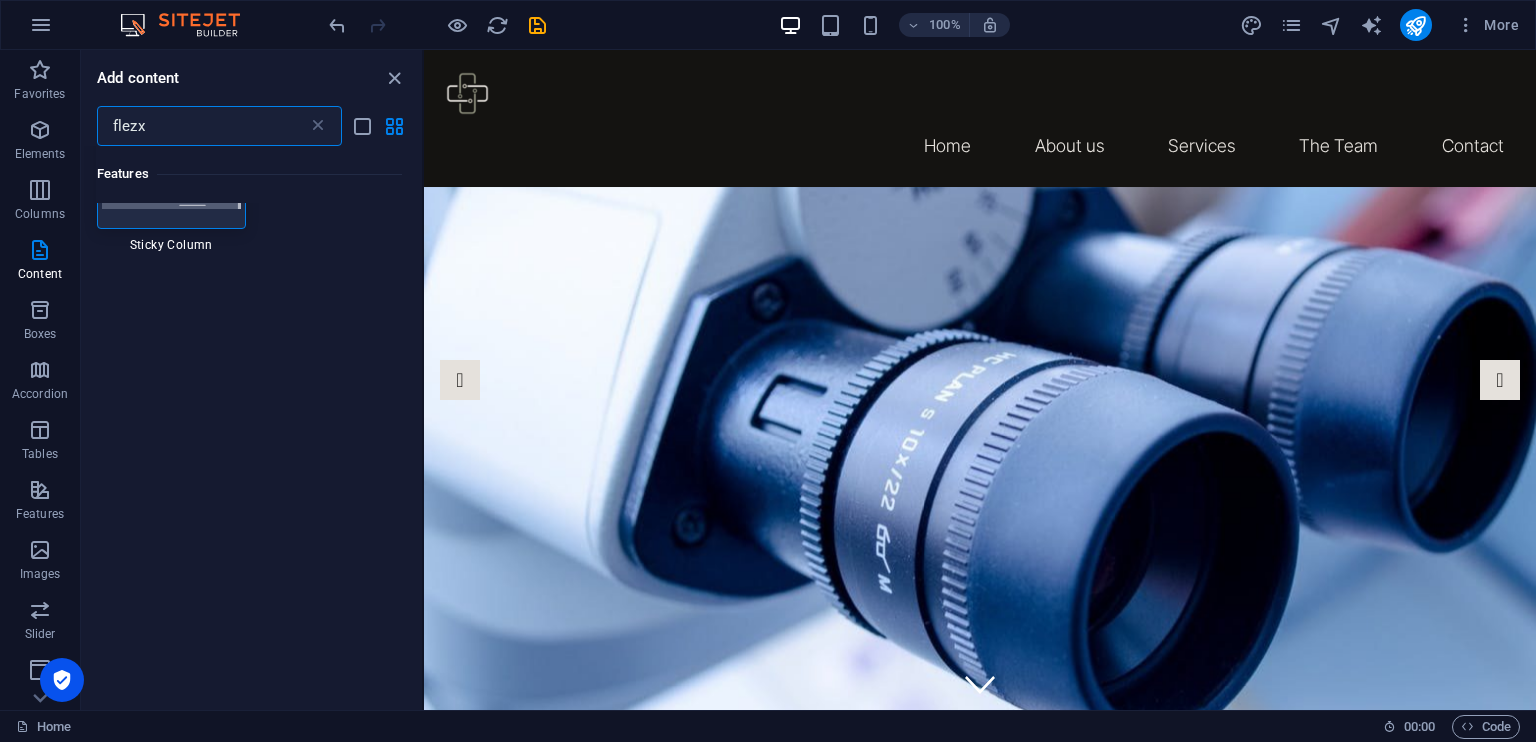 scroll, scrollTop: 0, scrollLeft: 0, axis: both 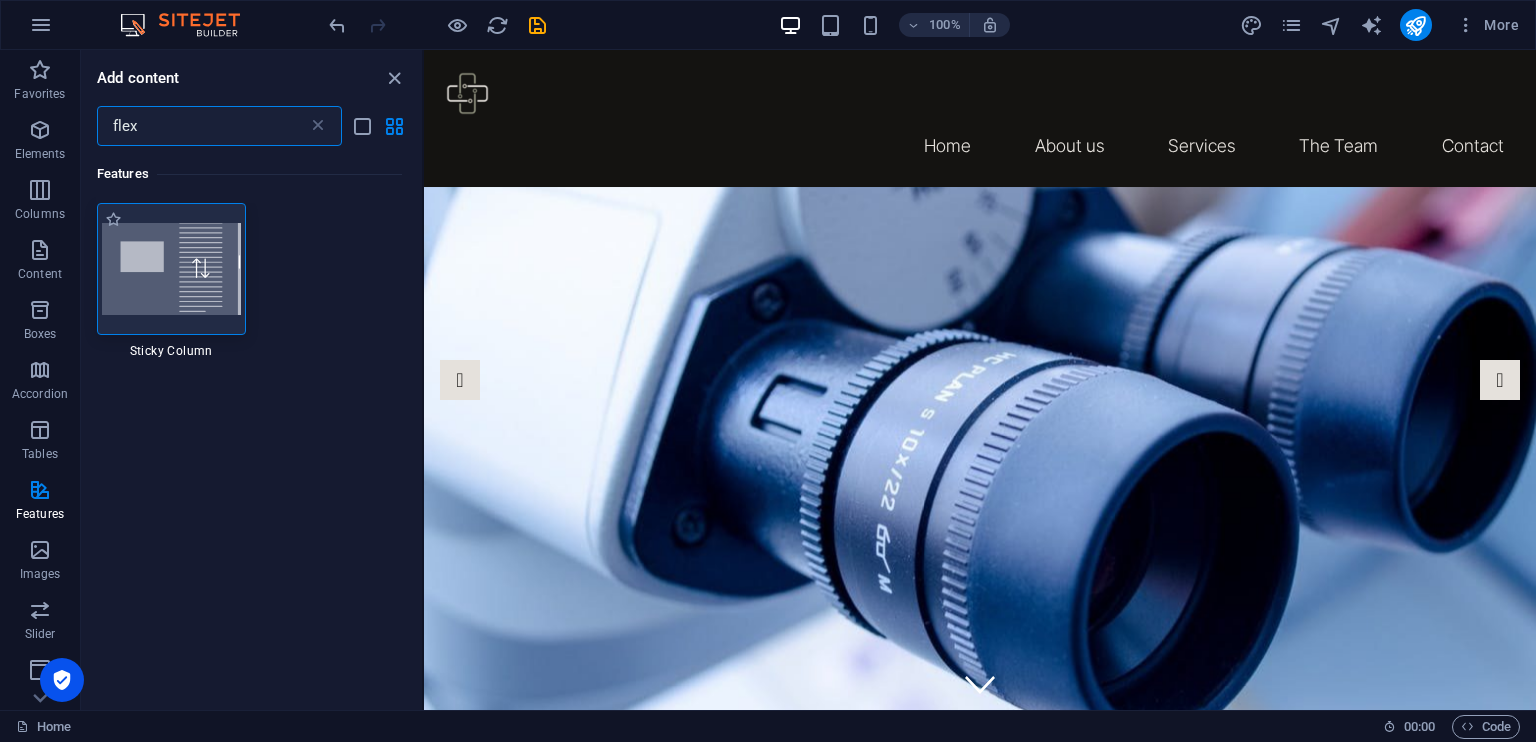 type on "flex" 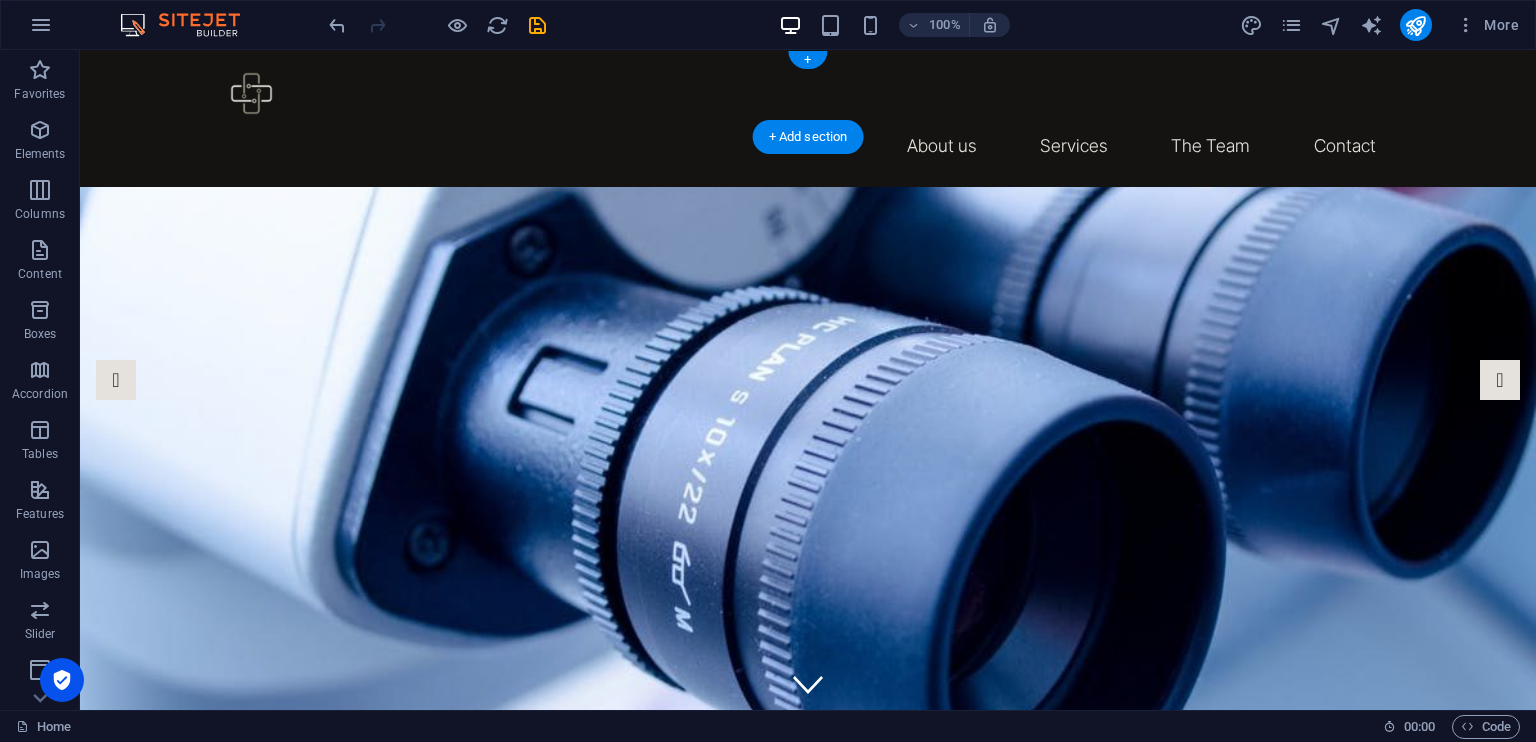 click at bounding box center (808, 93) 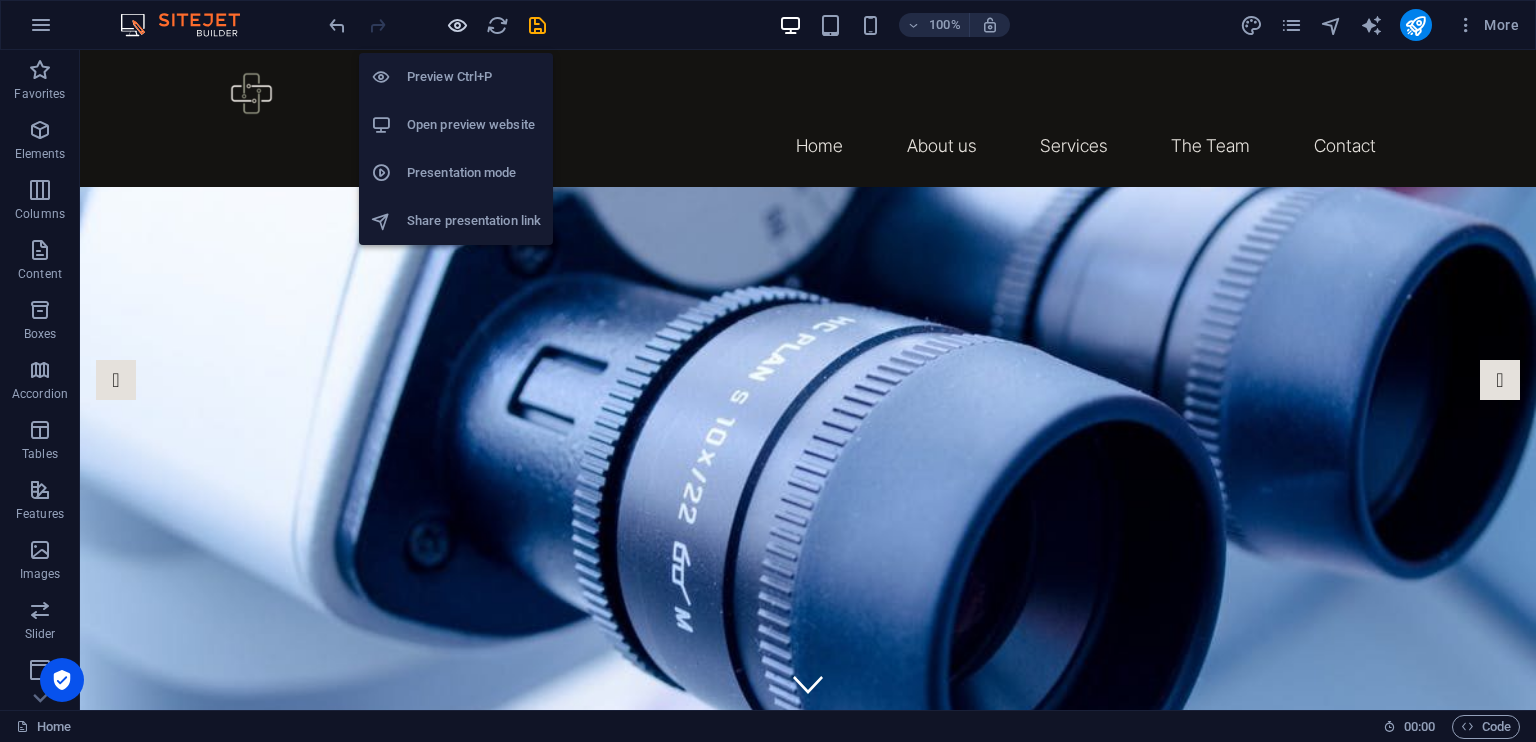 click at bounding box center (457, 25) 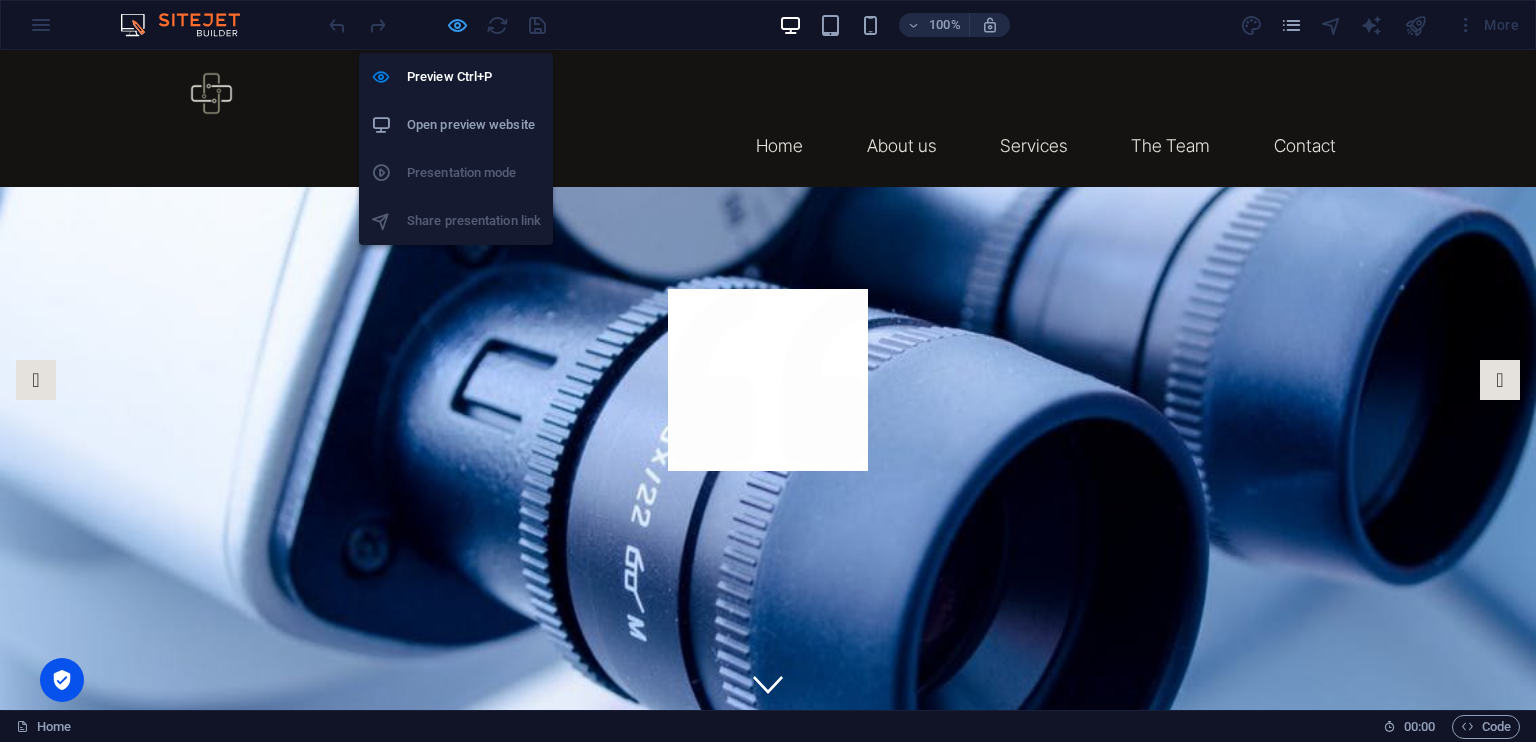 click at bounding box center [457, 25] 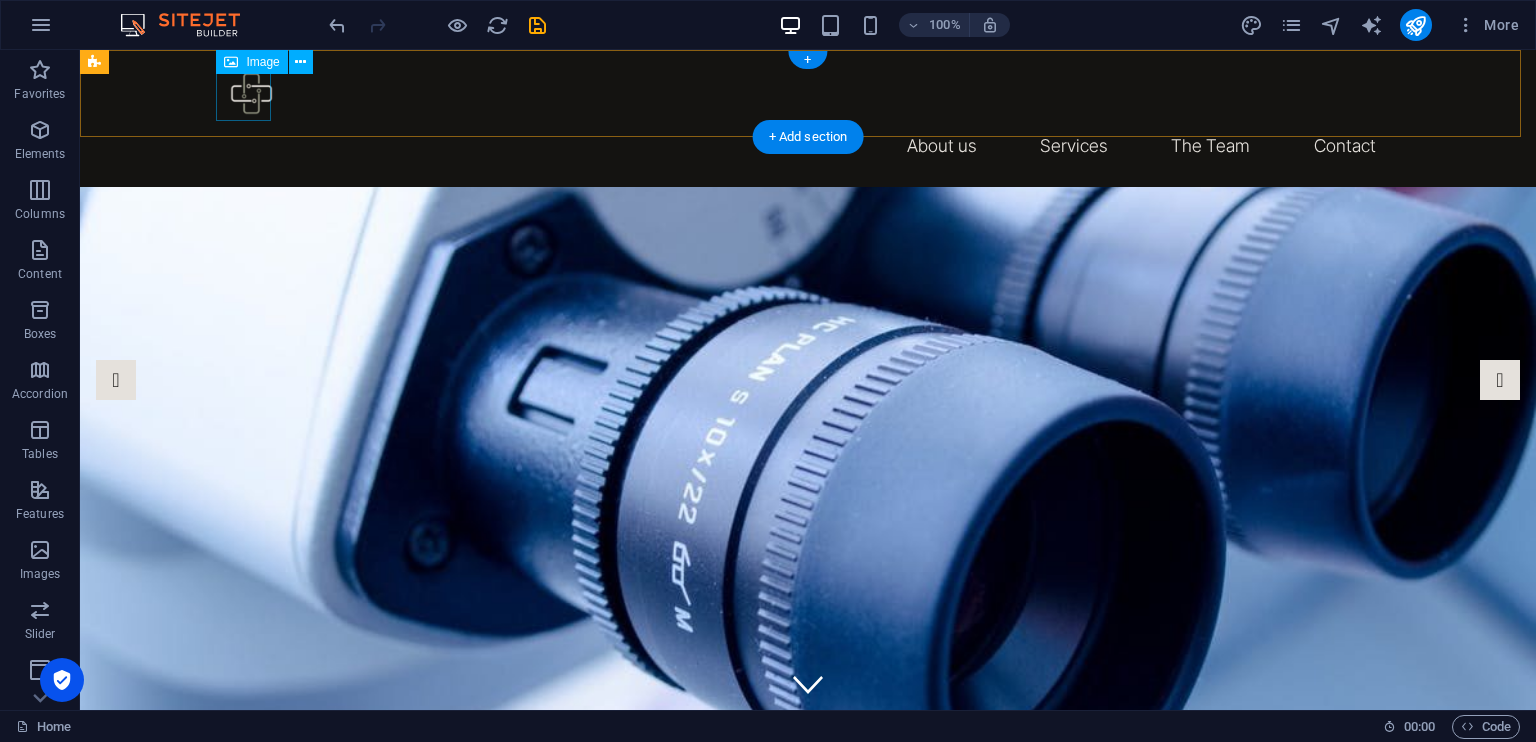 click at bounding box center (808, 93) 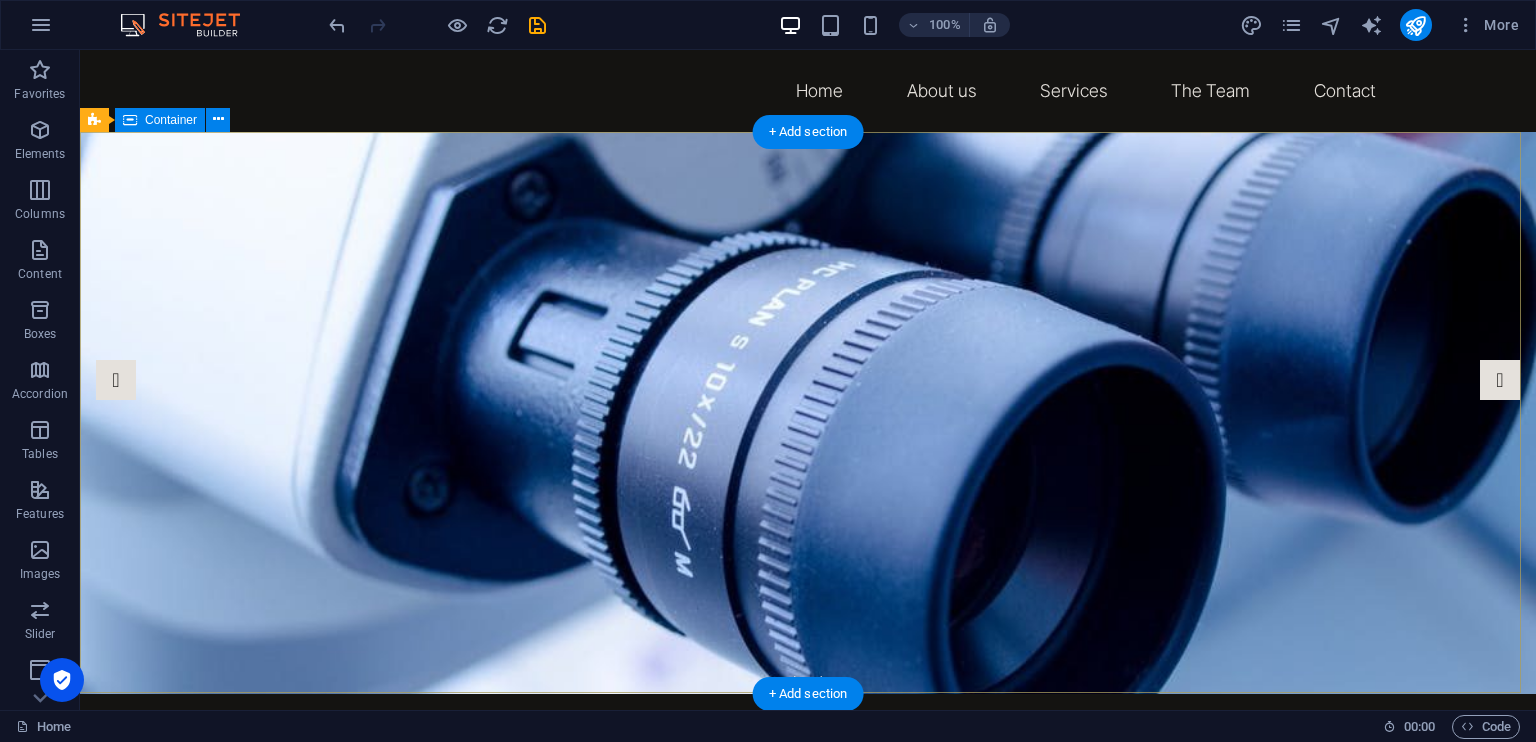 click on "Healthcare Connected ." at bounding box center (808, 811) 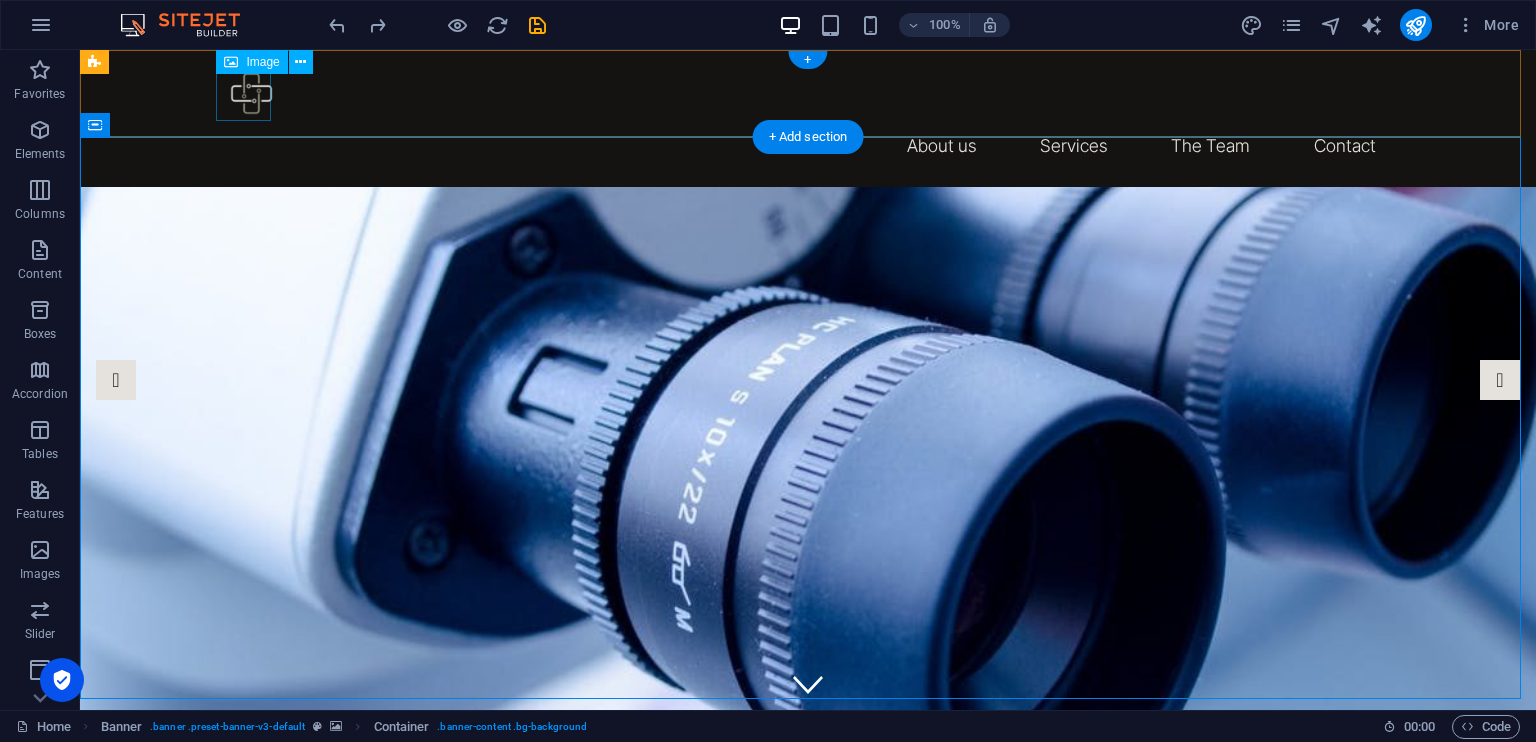 click at bounding box center (808, 93) 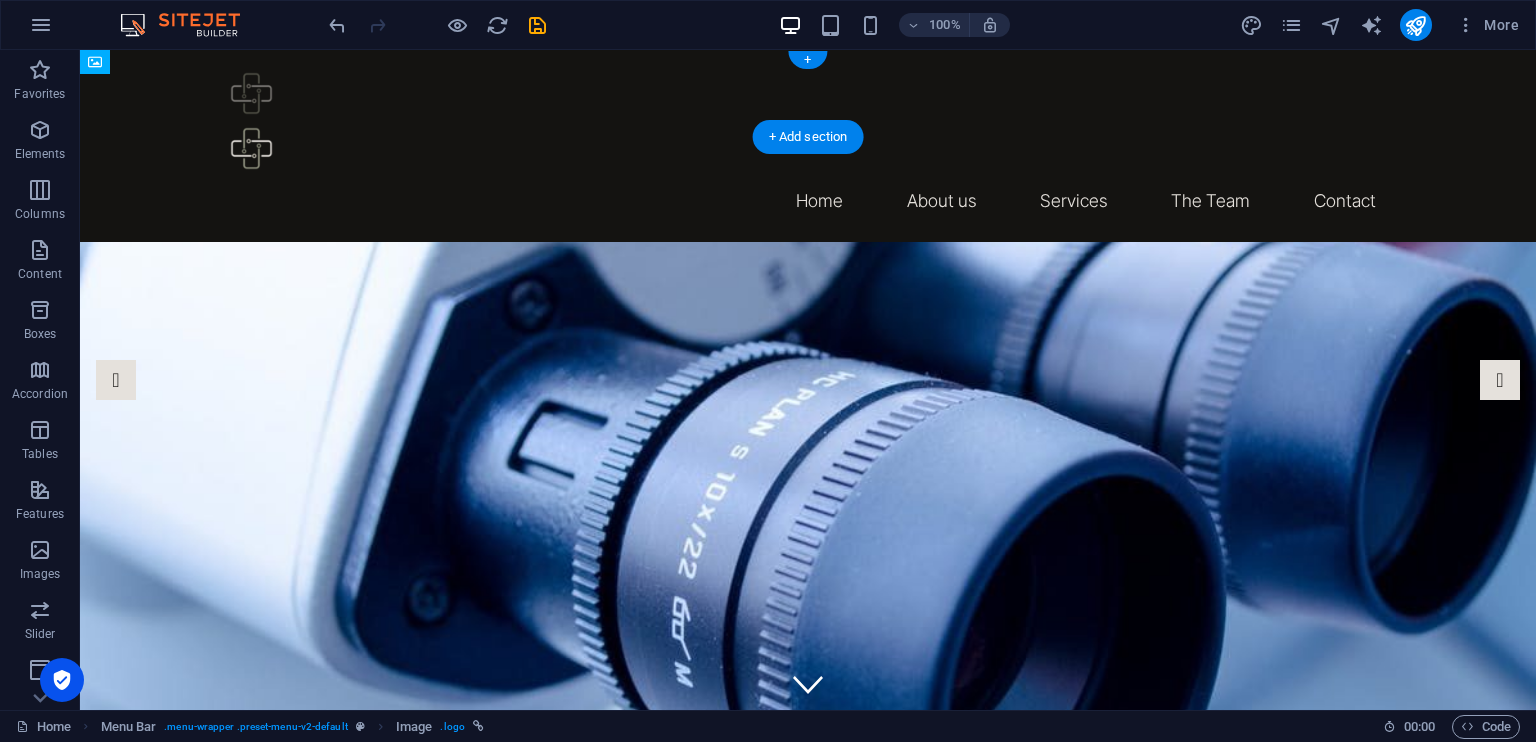 drag, startPoint x: 518, startPoint y: 94, endPoint x: 244, endPoint y: 92, distance: 274.0073 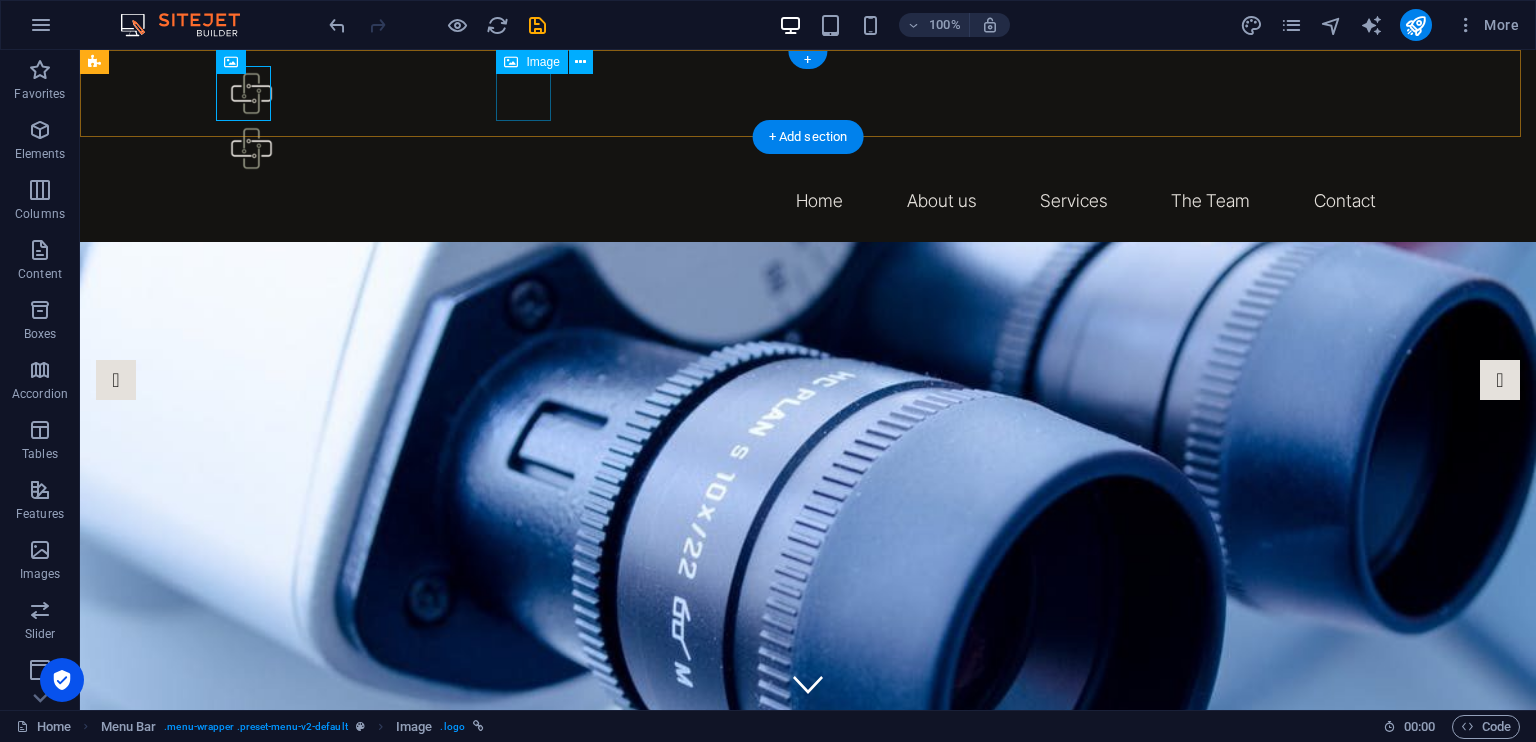 click at bounding box center [808, 148] 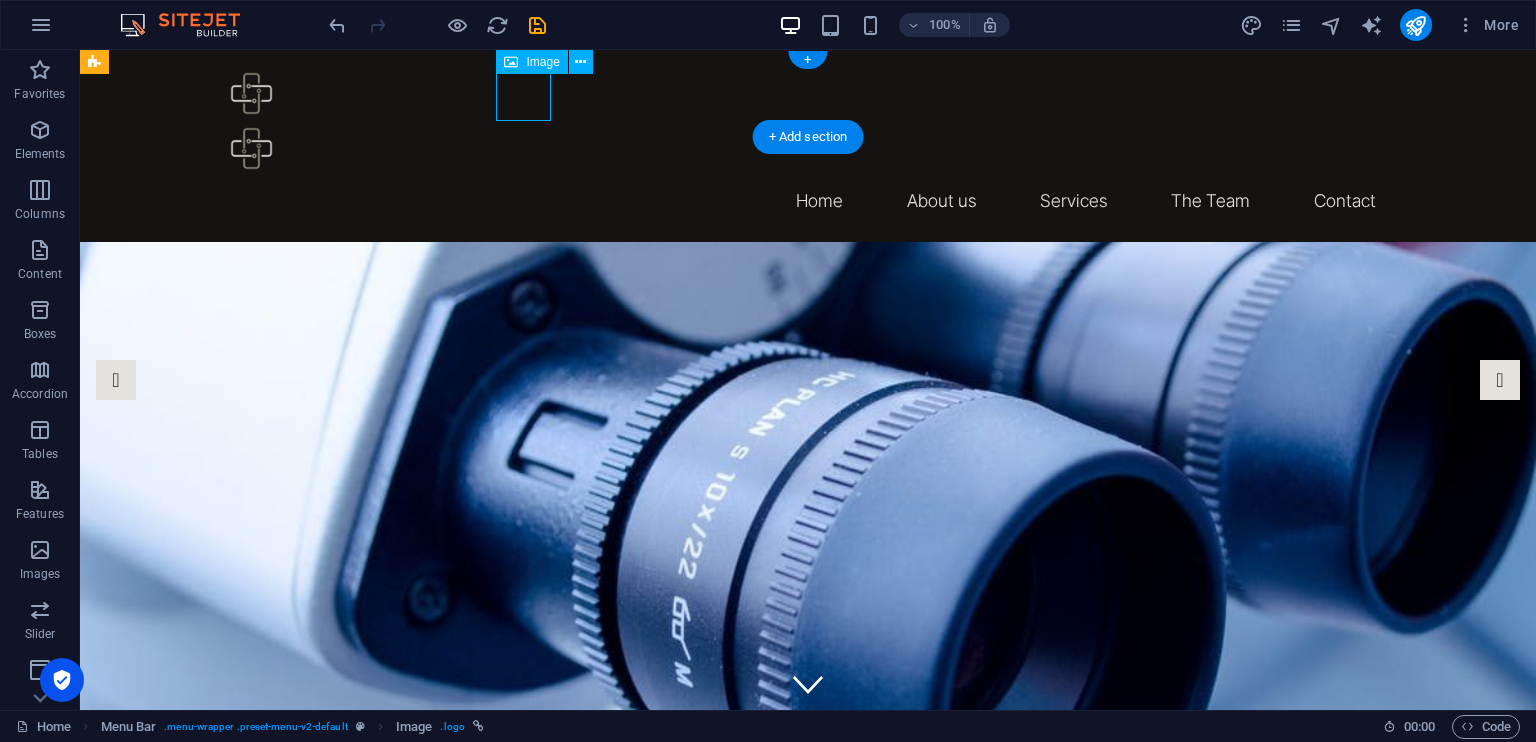 click at bounding box center [808, 148] 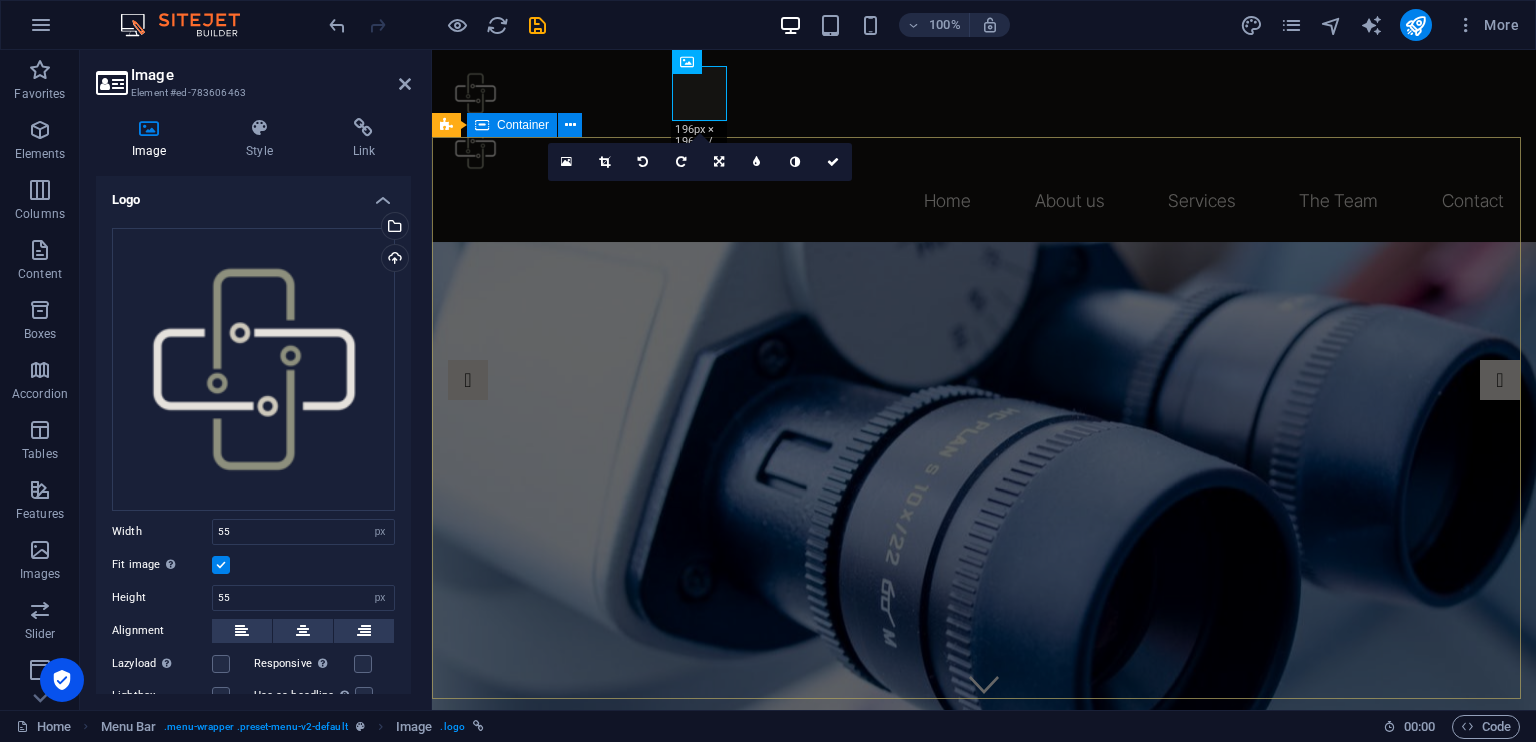 click on "Healthcare Connected" at bounding box center (978, 913) 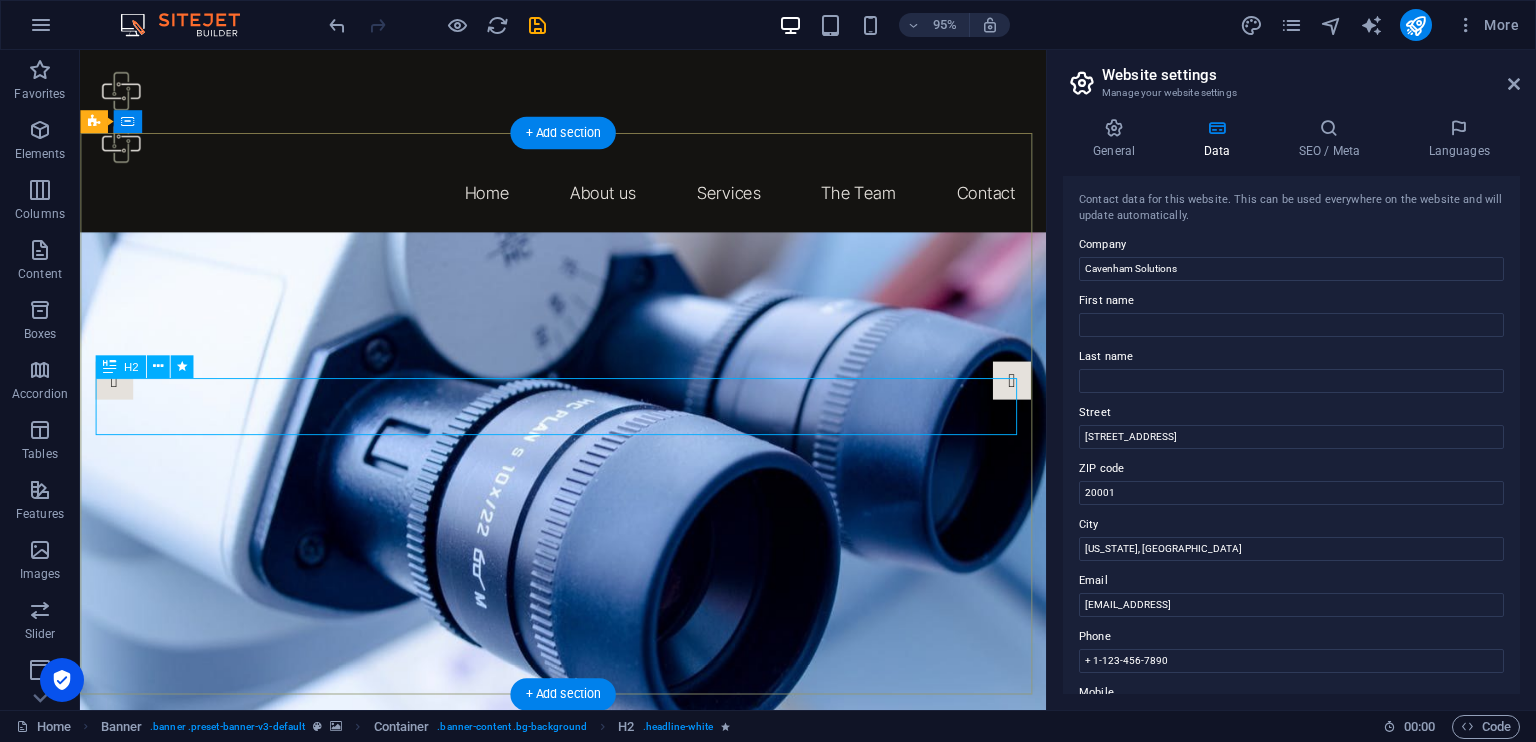 click on "Healthcare Connected" at bounding box center (583, 913) 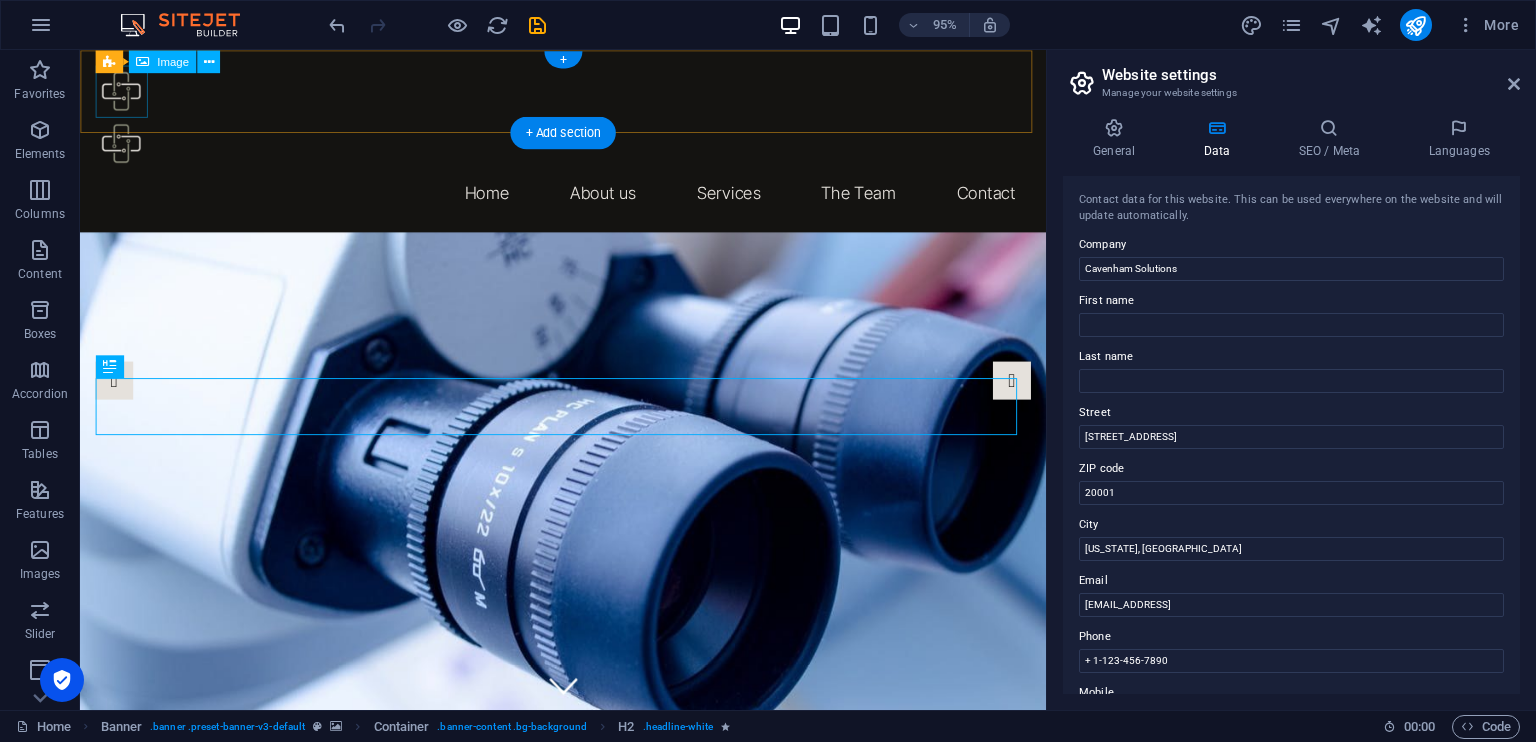 click at bounding box center (588, 93) 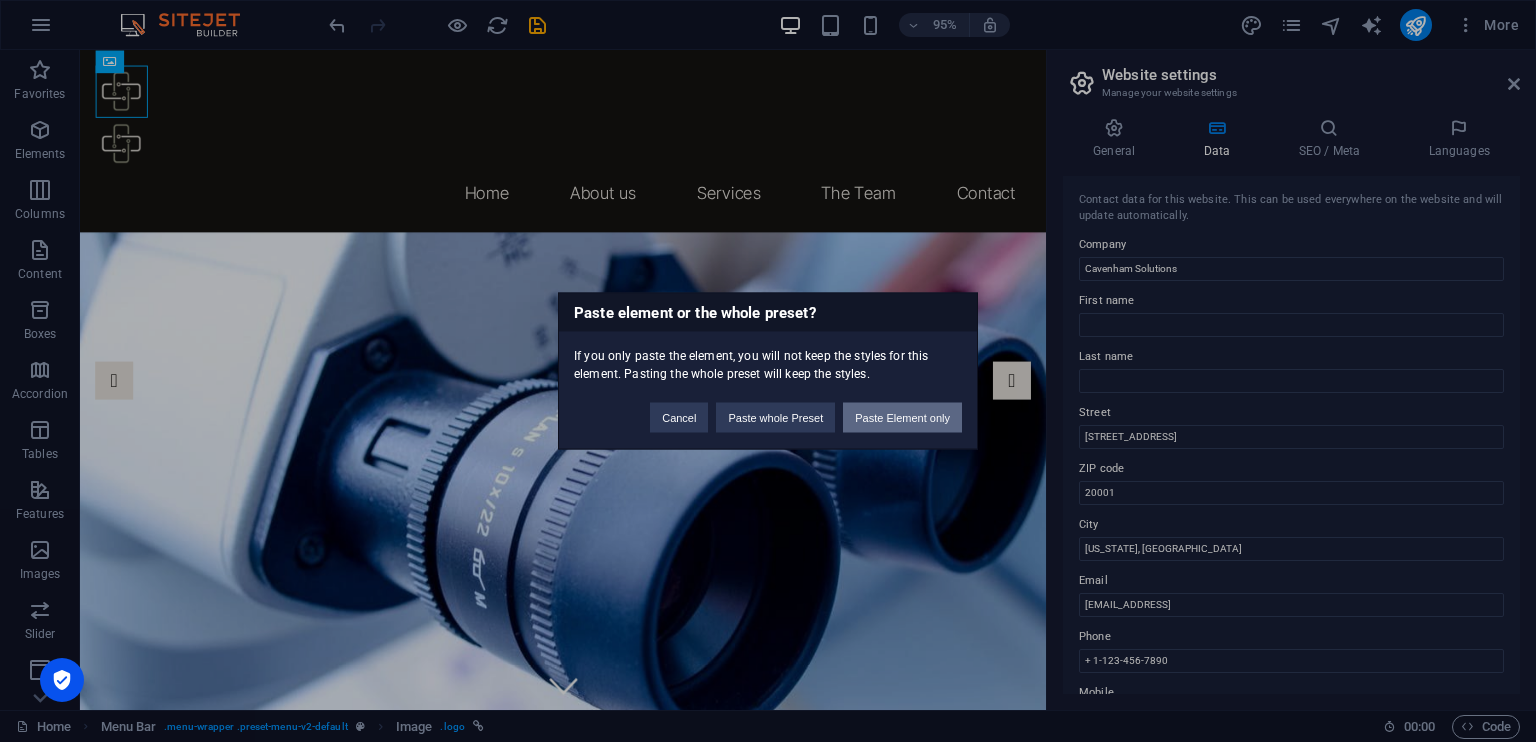 click on "Paste Element only" at bounding box center (902, 418) 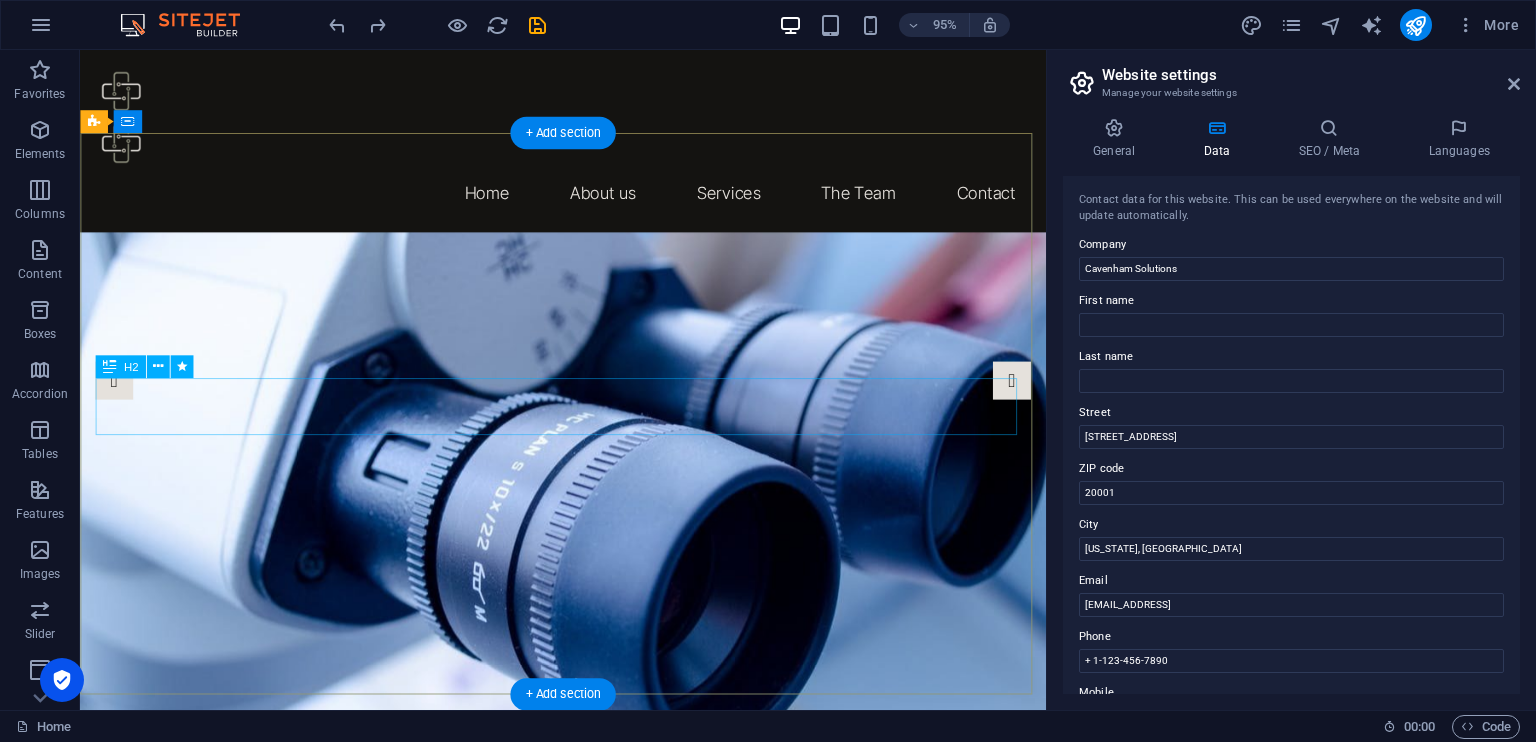 click on "Healthcare Connected" at bounding box center (583, 942) 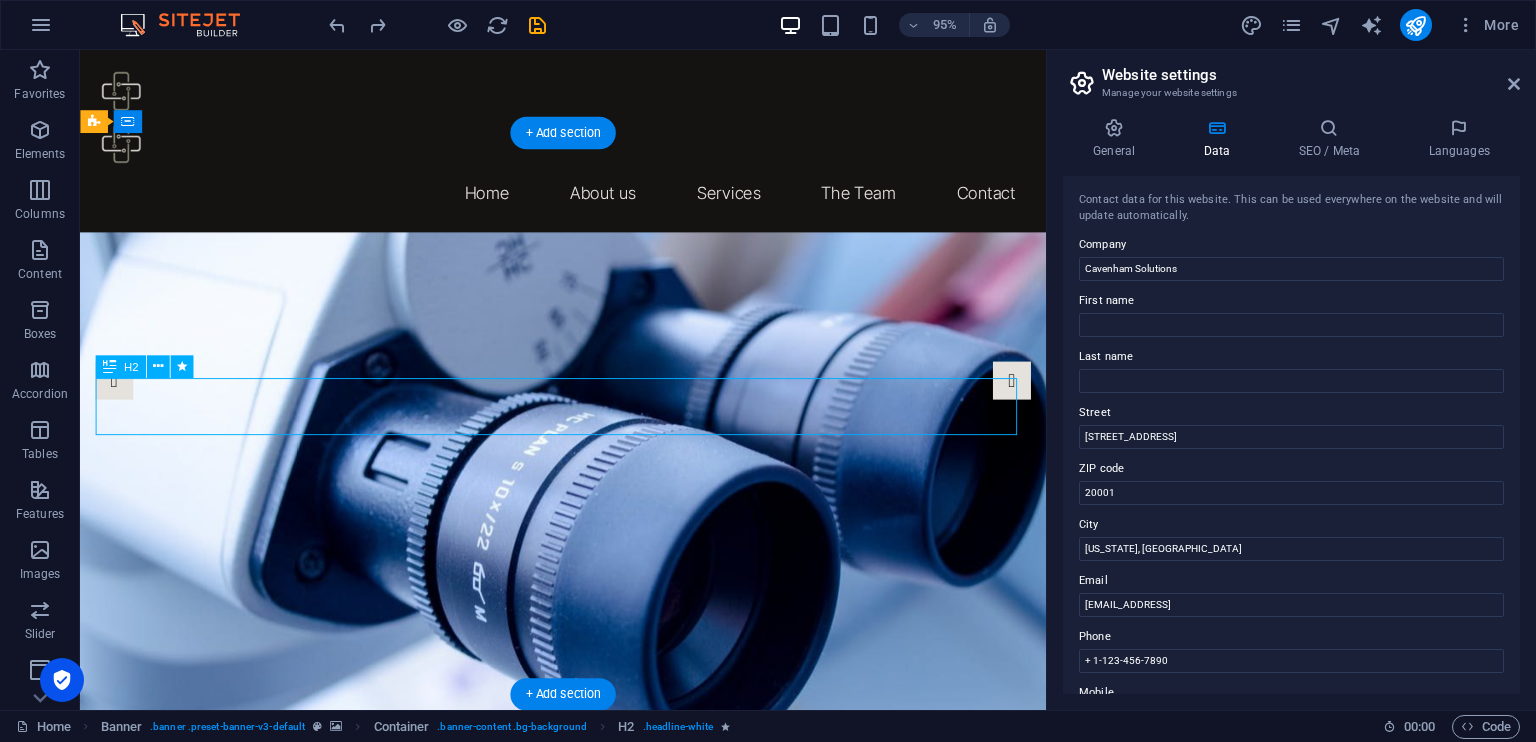 click on "Healthcare Connected" at bounding box center (583, 942) 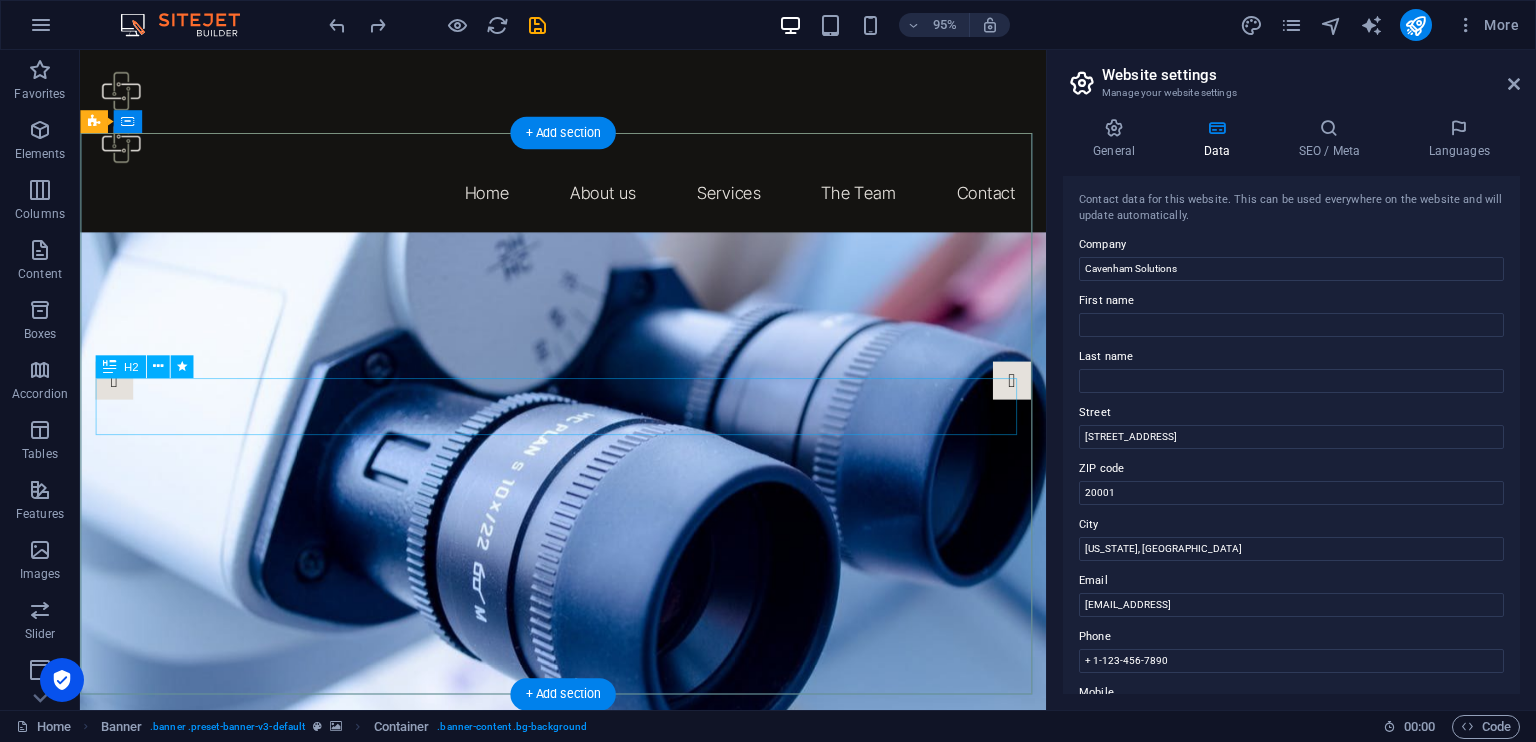 click on "Healthcare Connected" at bounding box center (583, 942) 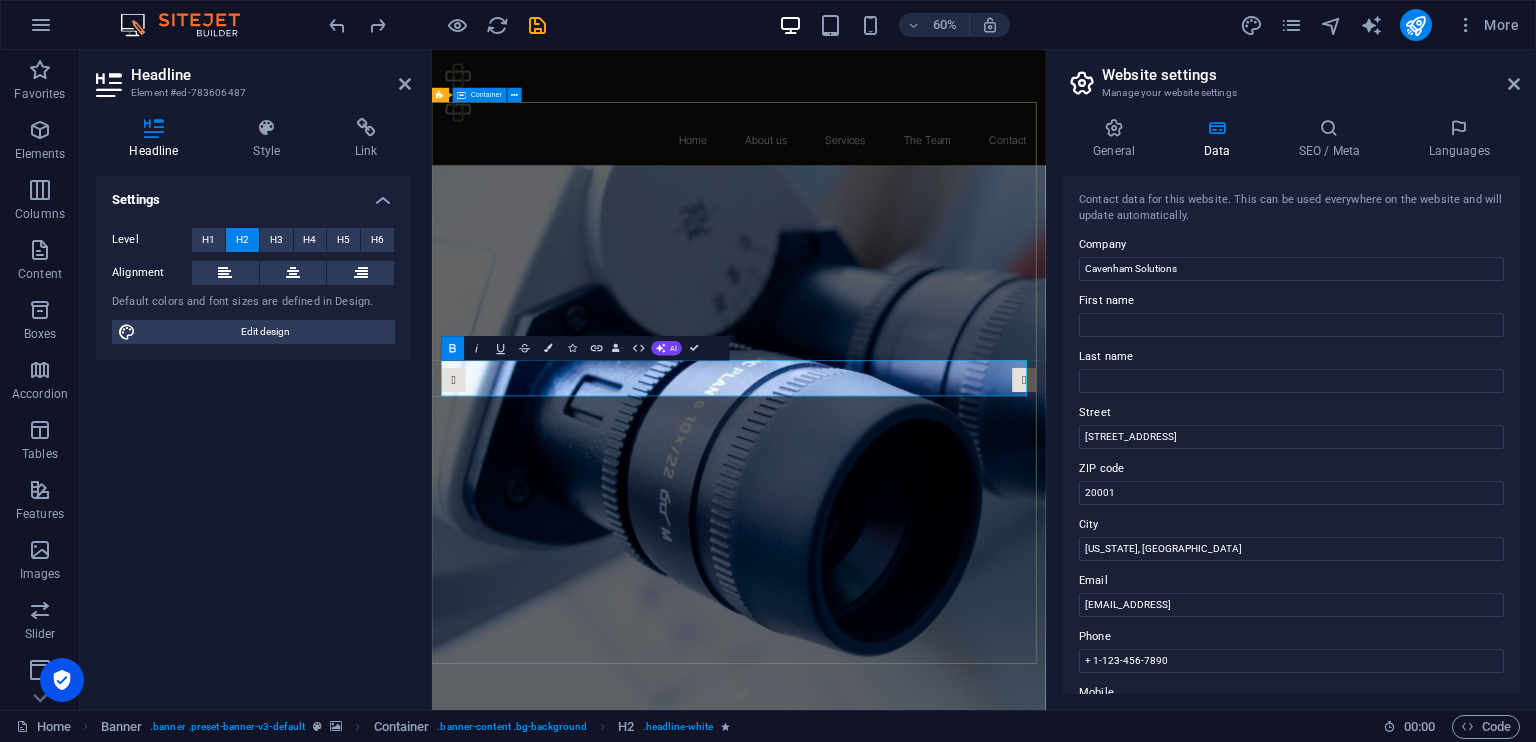 click on "Healthcare Connected ." at bounding box center [943, 1295] 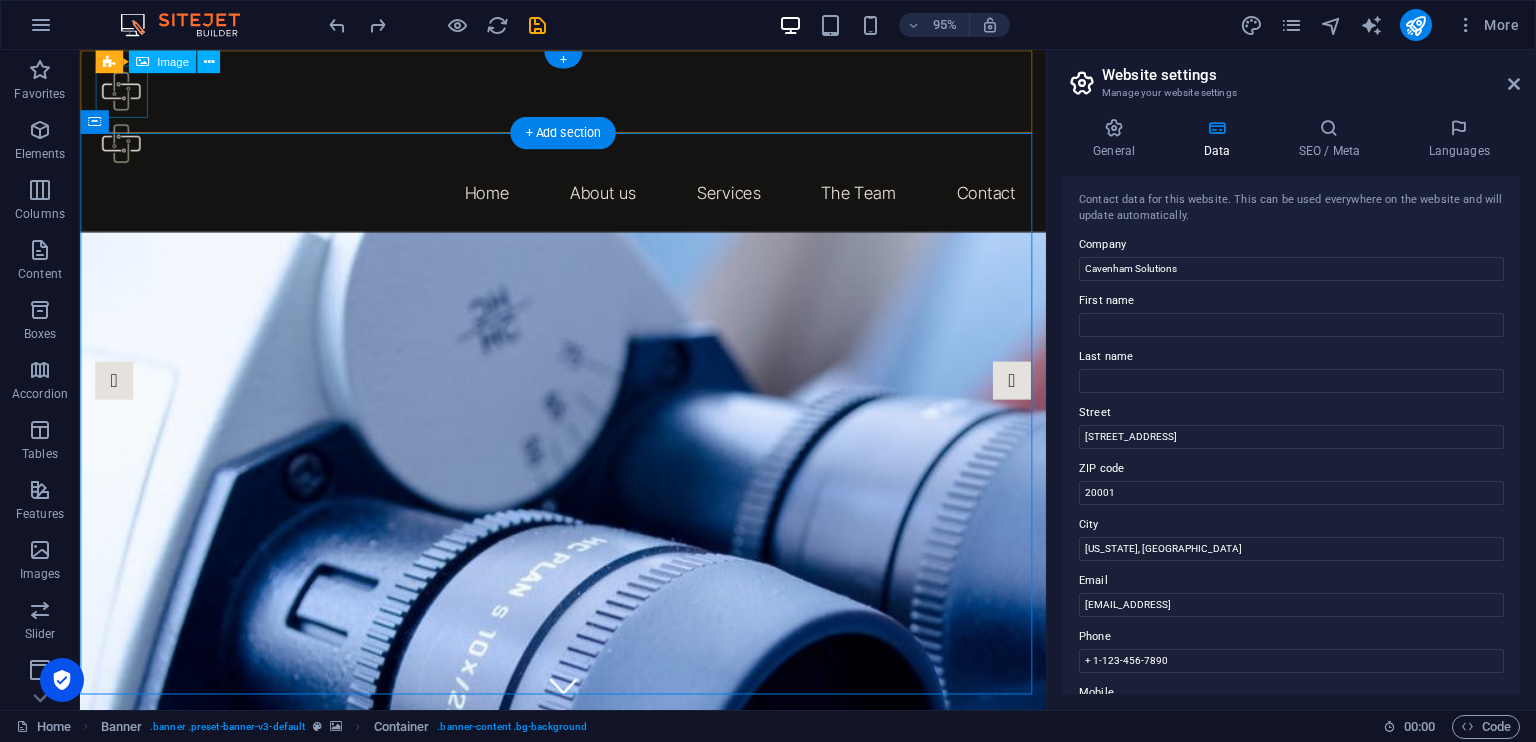 click at bounding box center [588, 93] 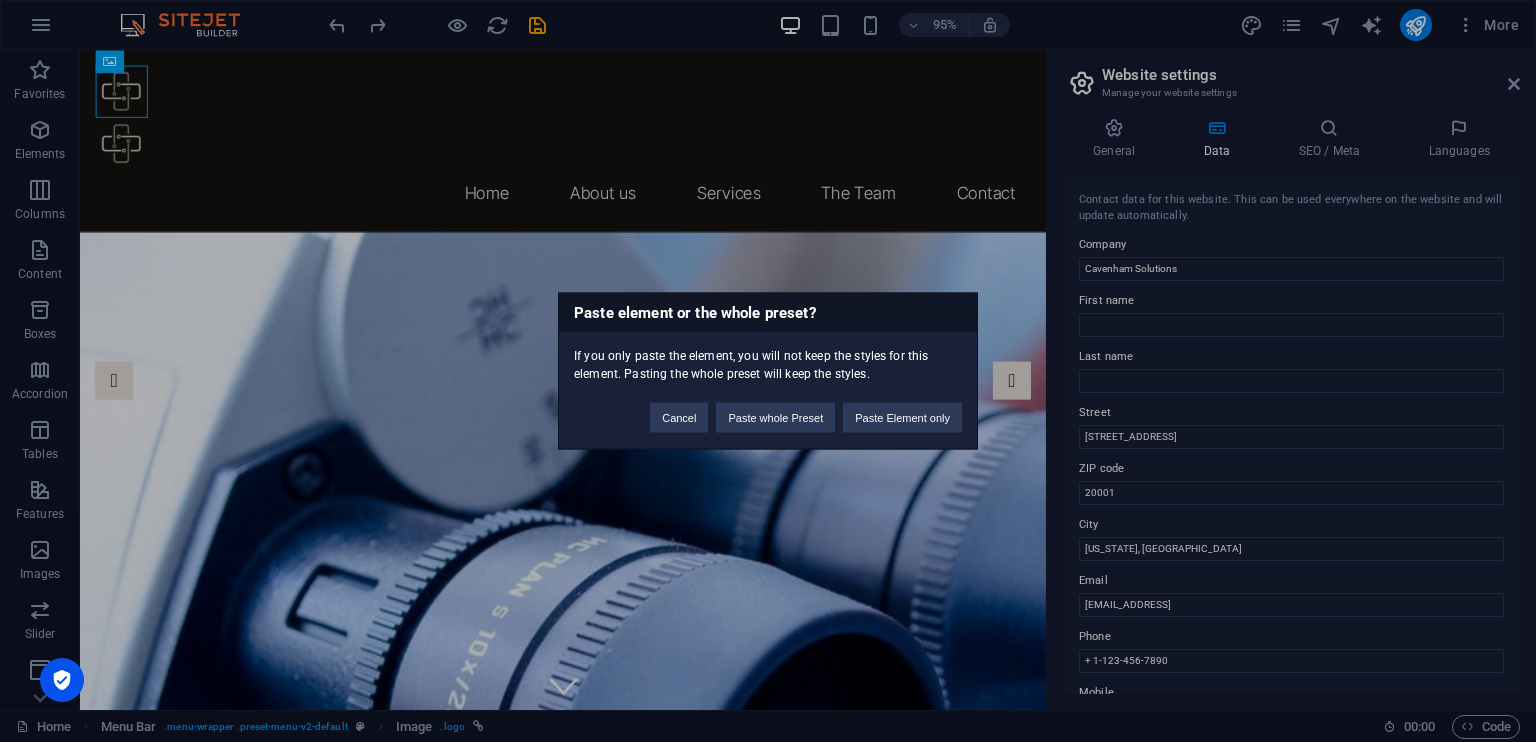 type 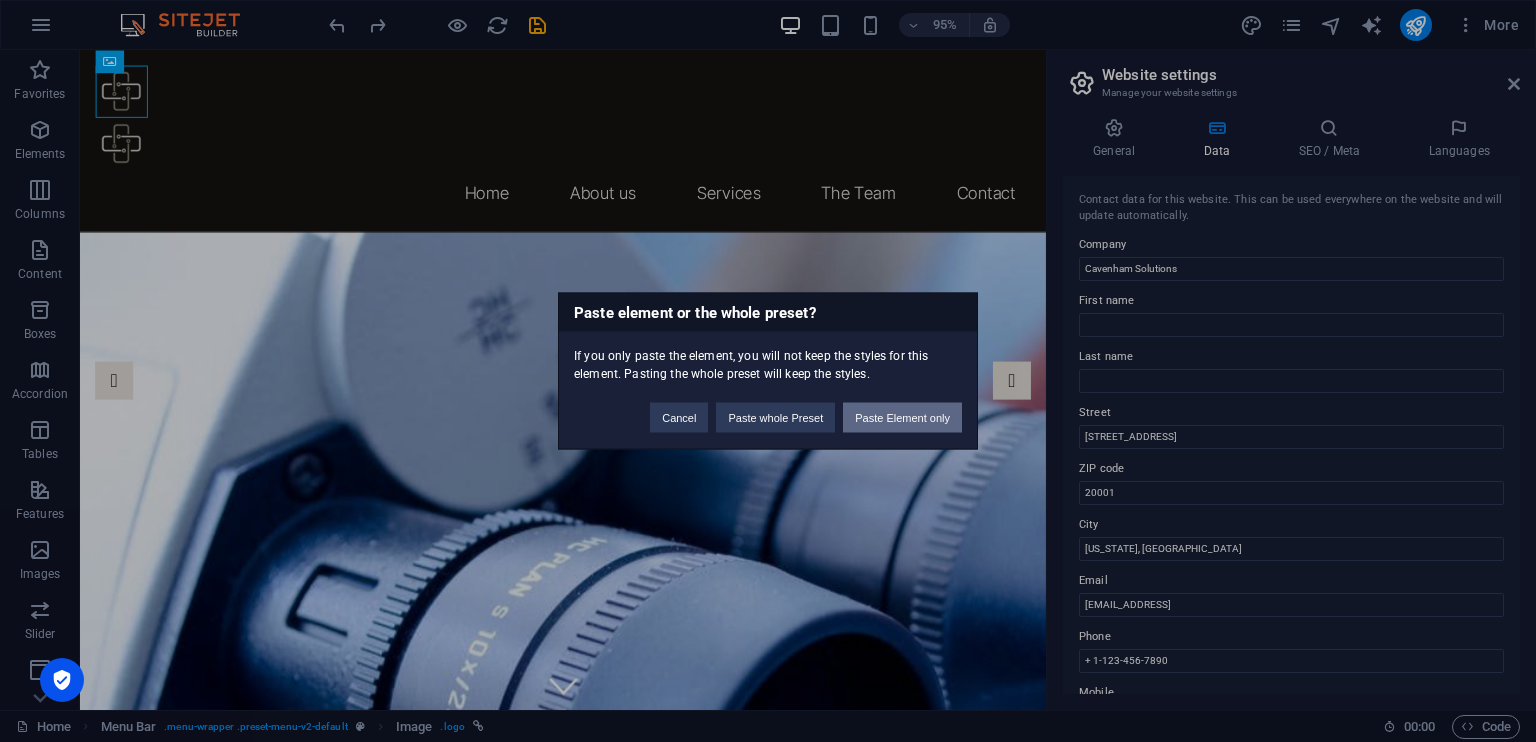 click on "Paste Element only" at bounding box center (902, 418) 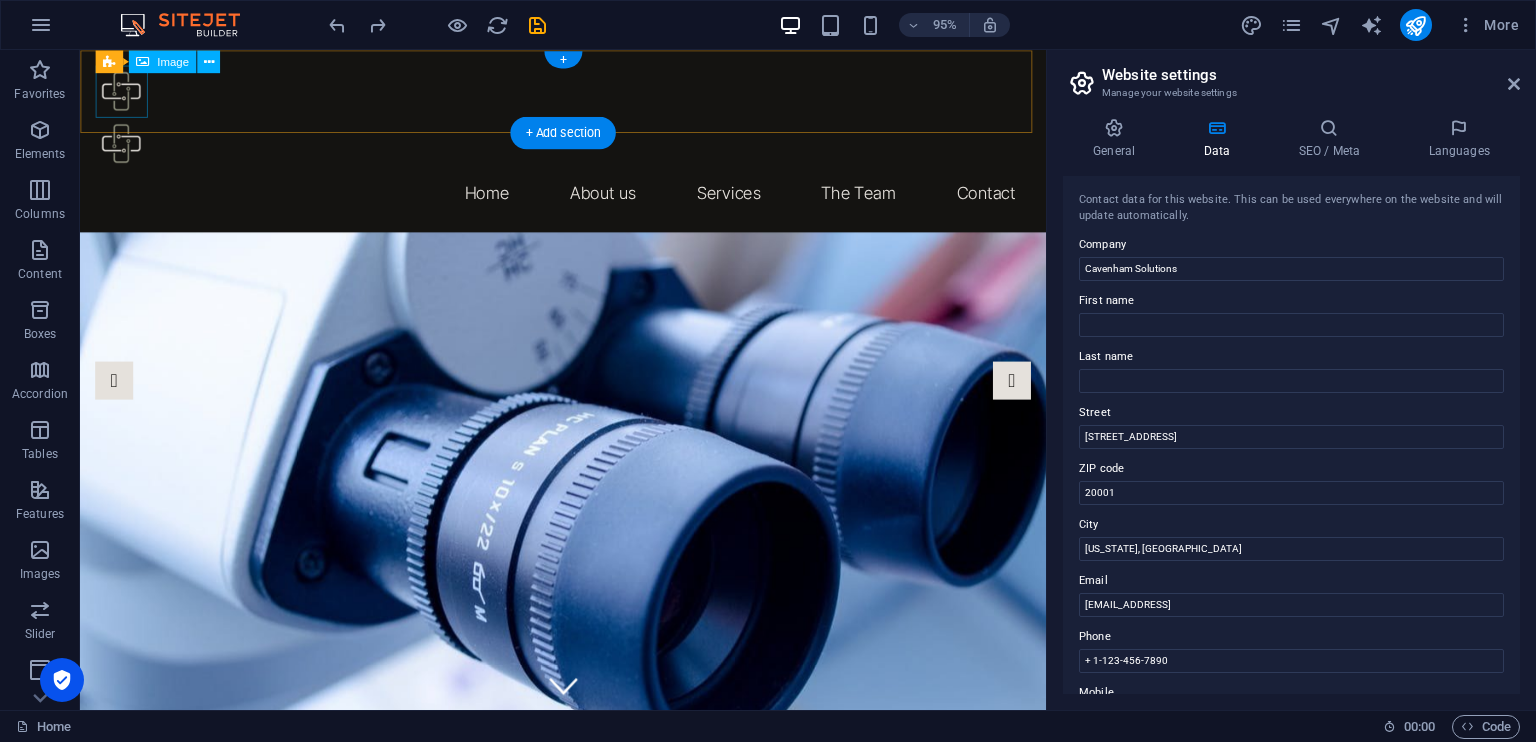 click at bounding box center [588, 93] 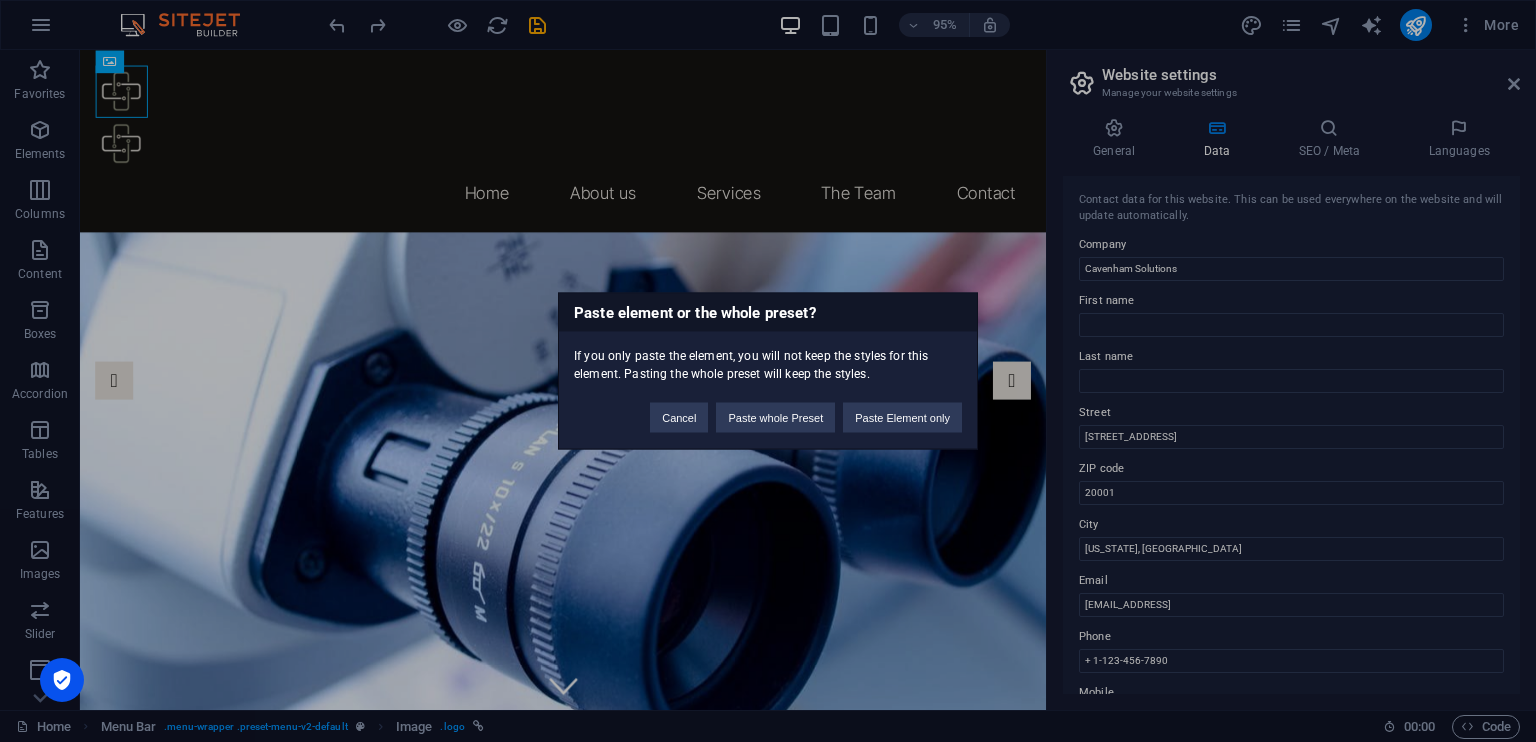 type 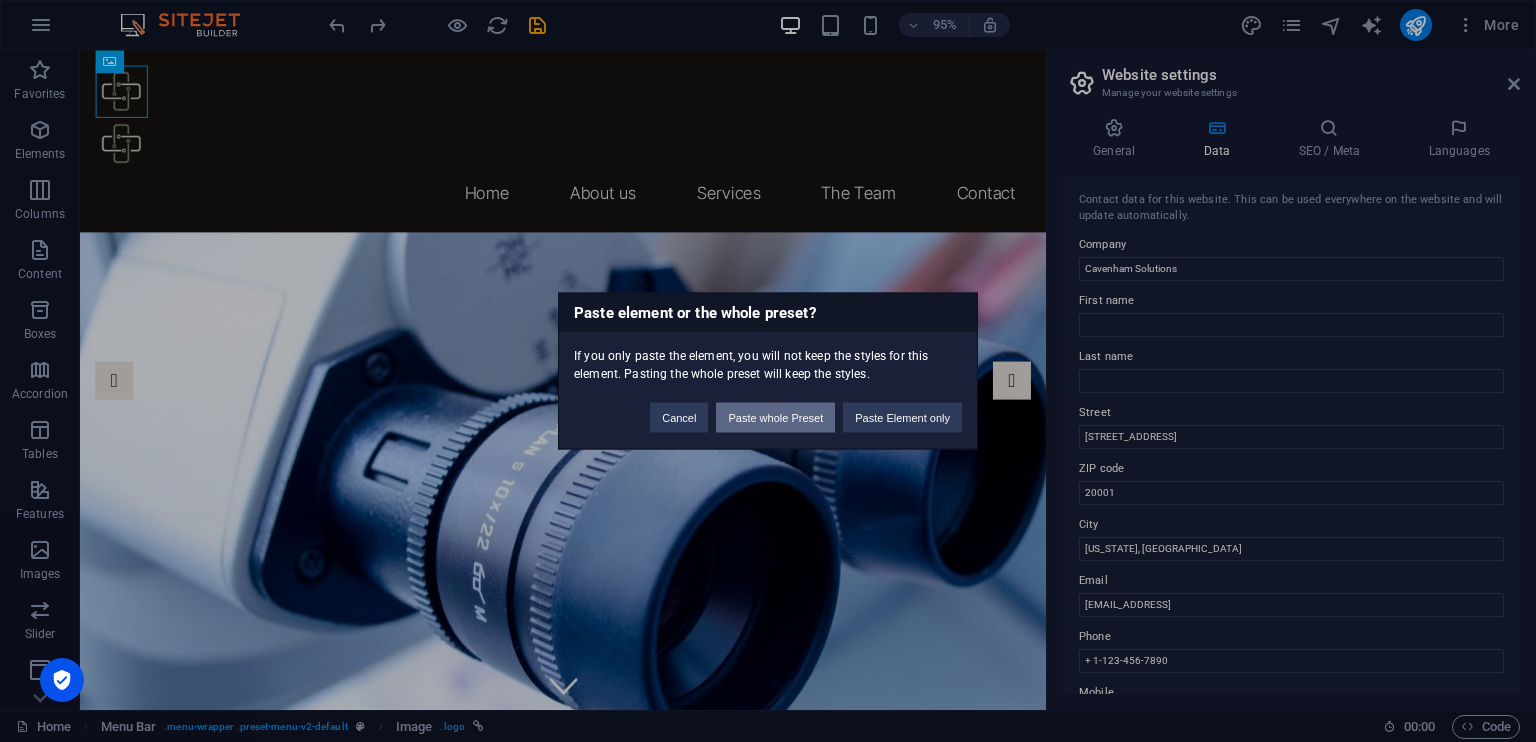 click on "Paste whole Preset" at bounding box center [775, 418] 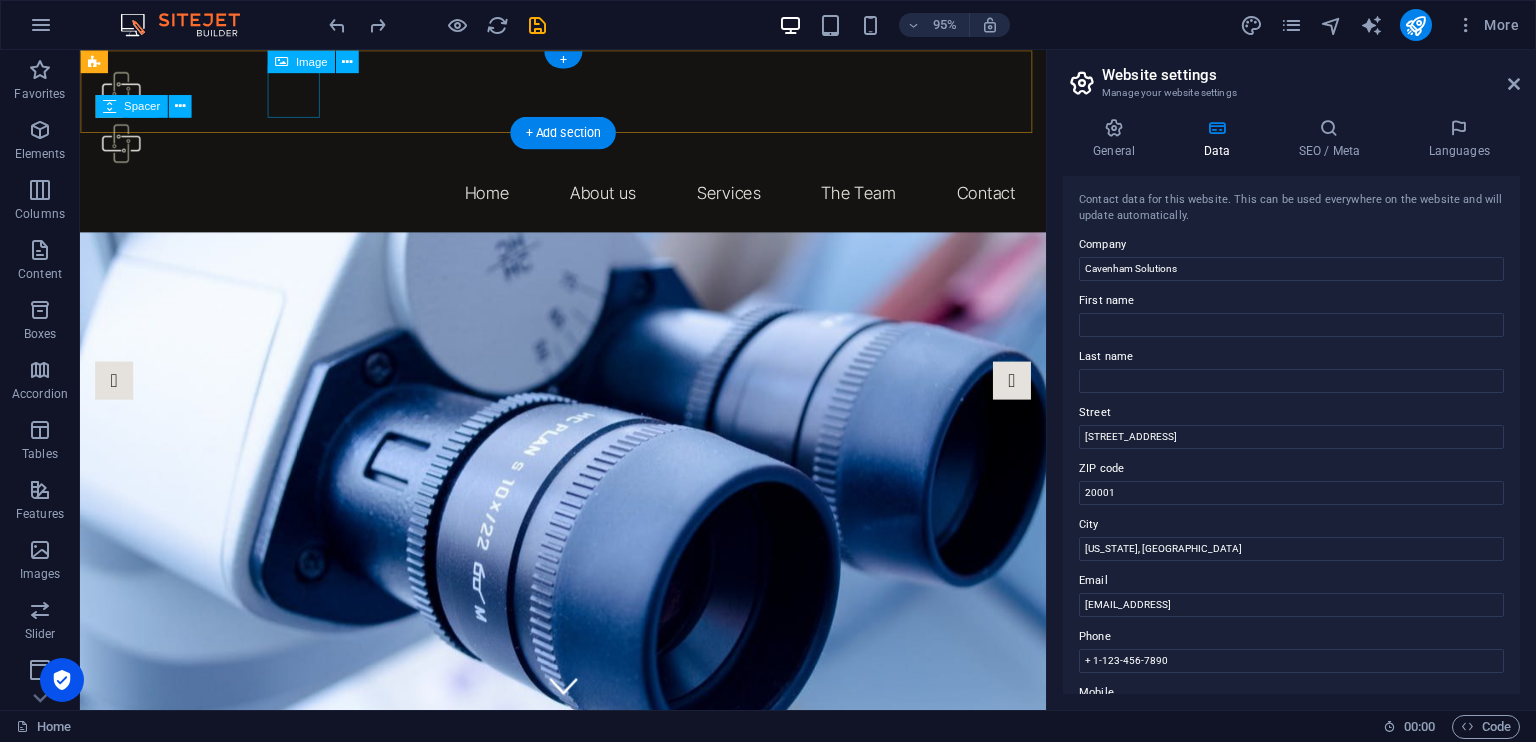 click at bounding box center (588, 148) 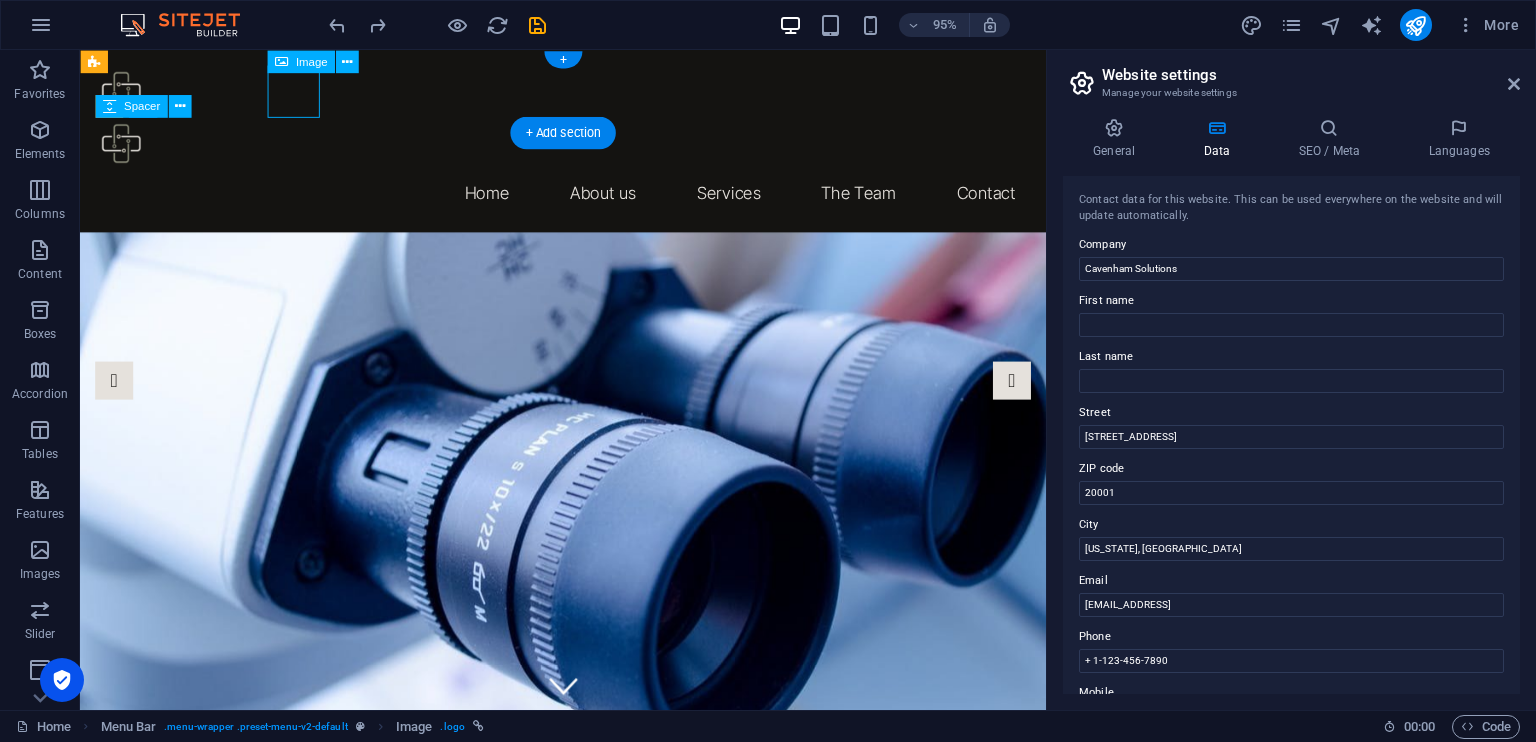 click at bounding box center (588, 148) 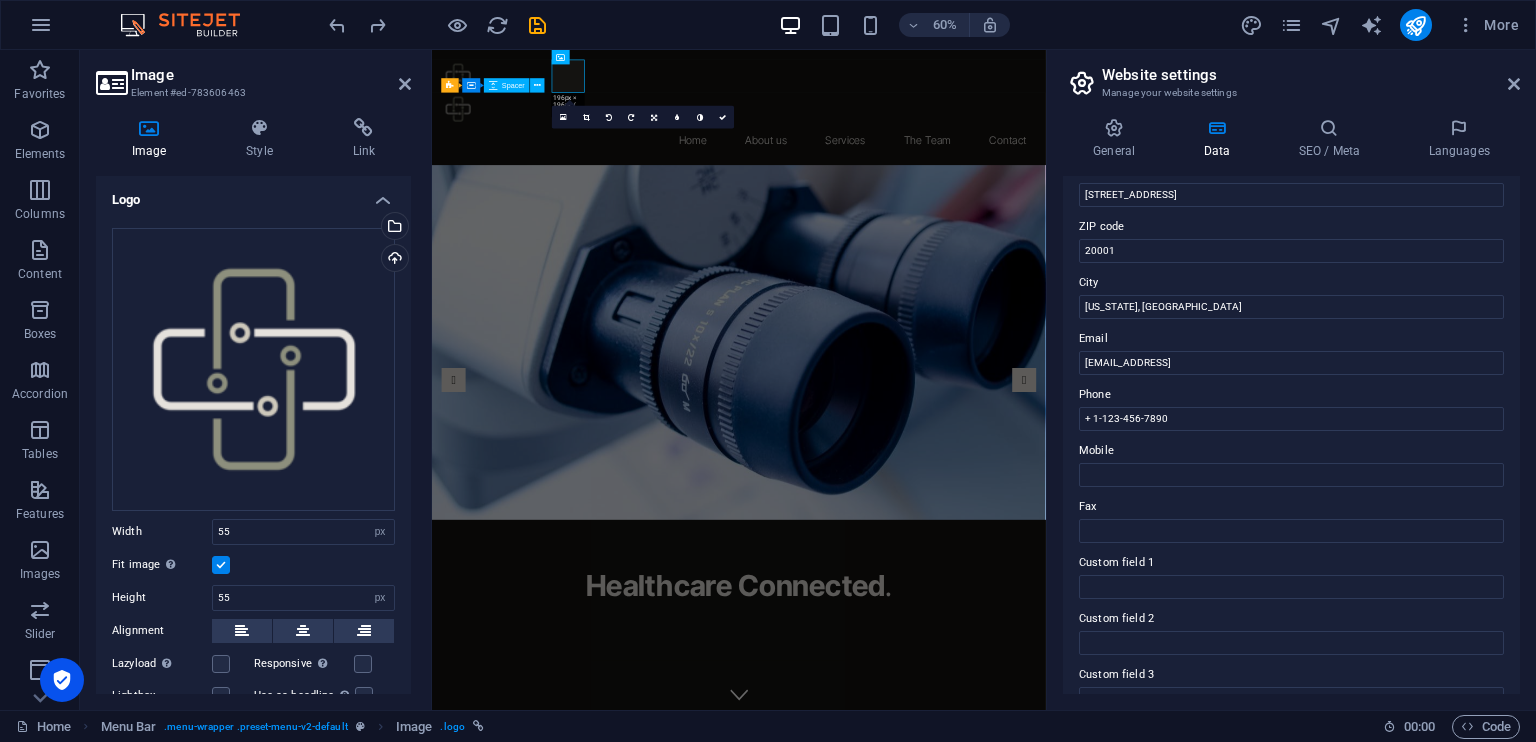scroll, scrollTop: 441, scrollLeft: 0, axis: vertical 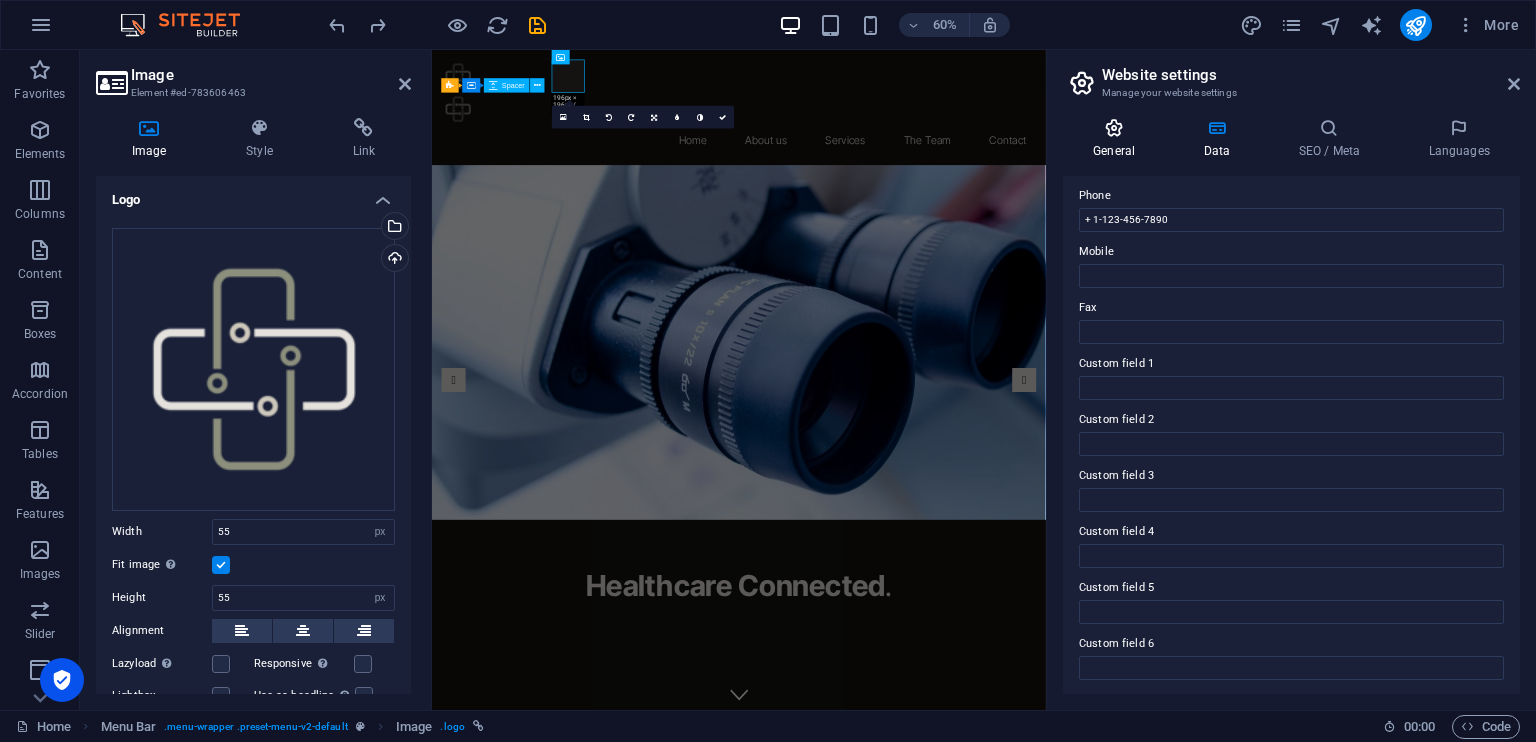 click at bounding box center [1114, 128] 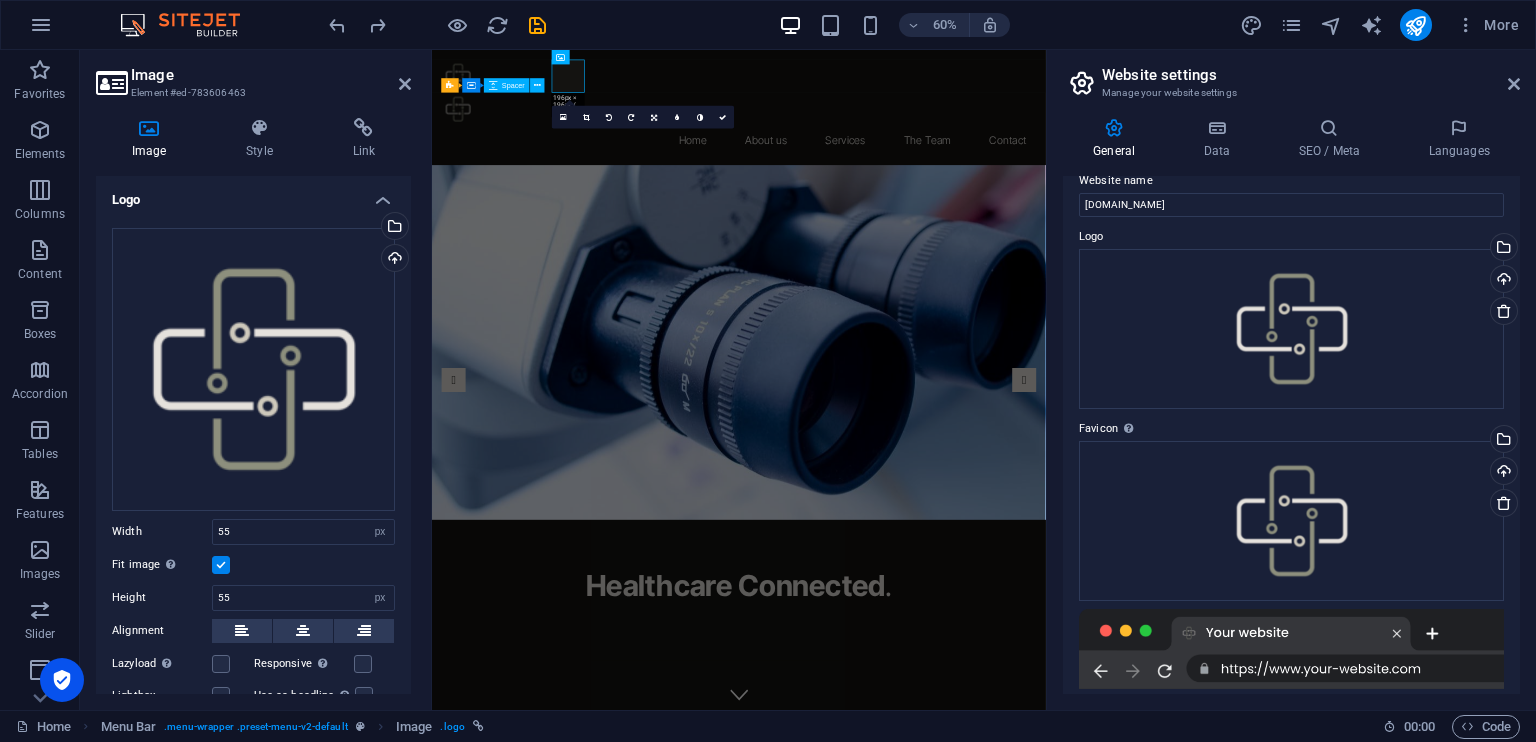 scroll, scrollTop: 0, scrollLeft: 0, axis: both 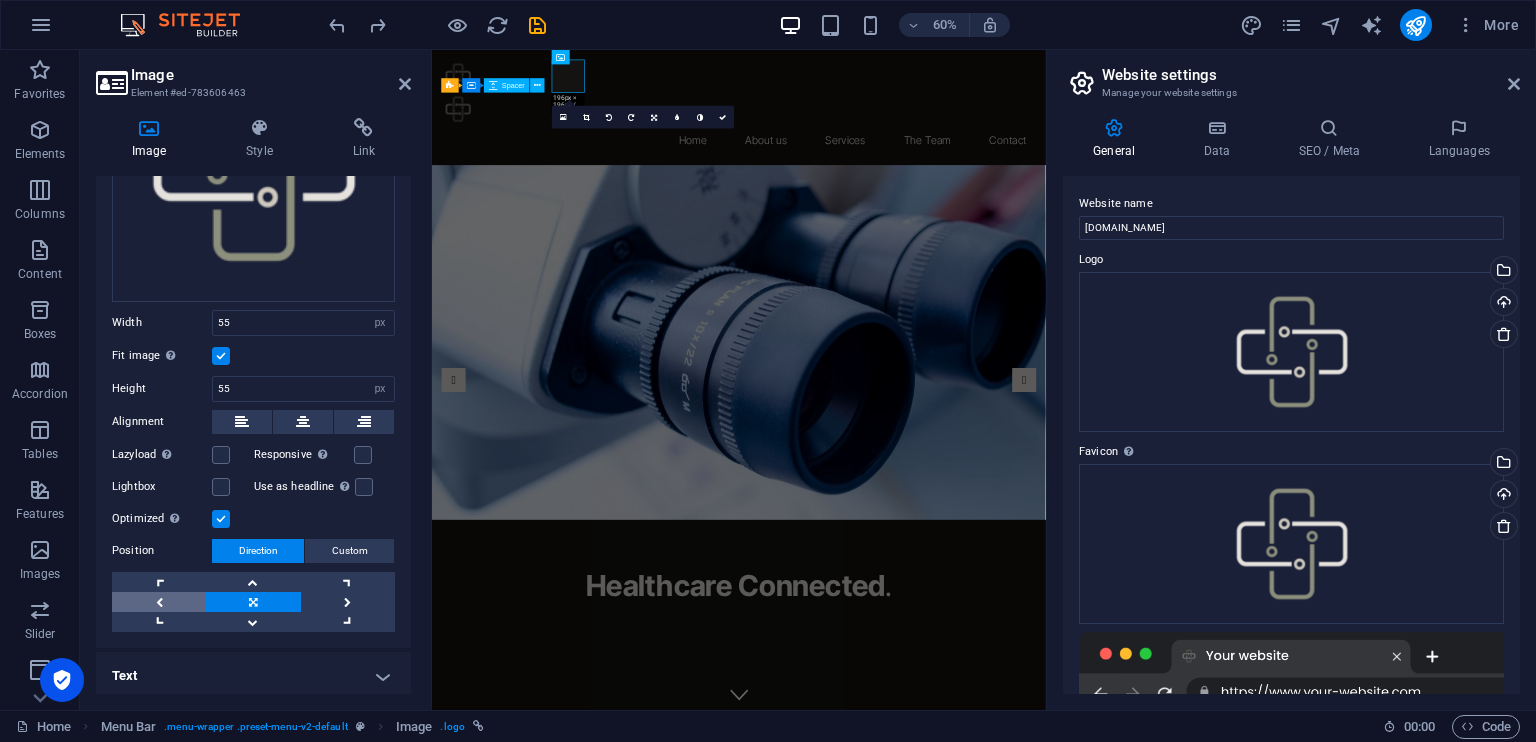 click at bounding box center (159, 602) 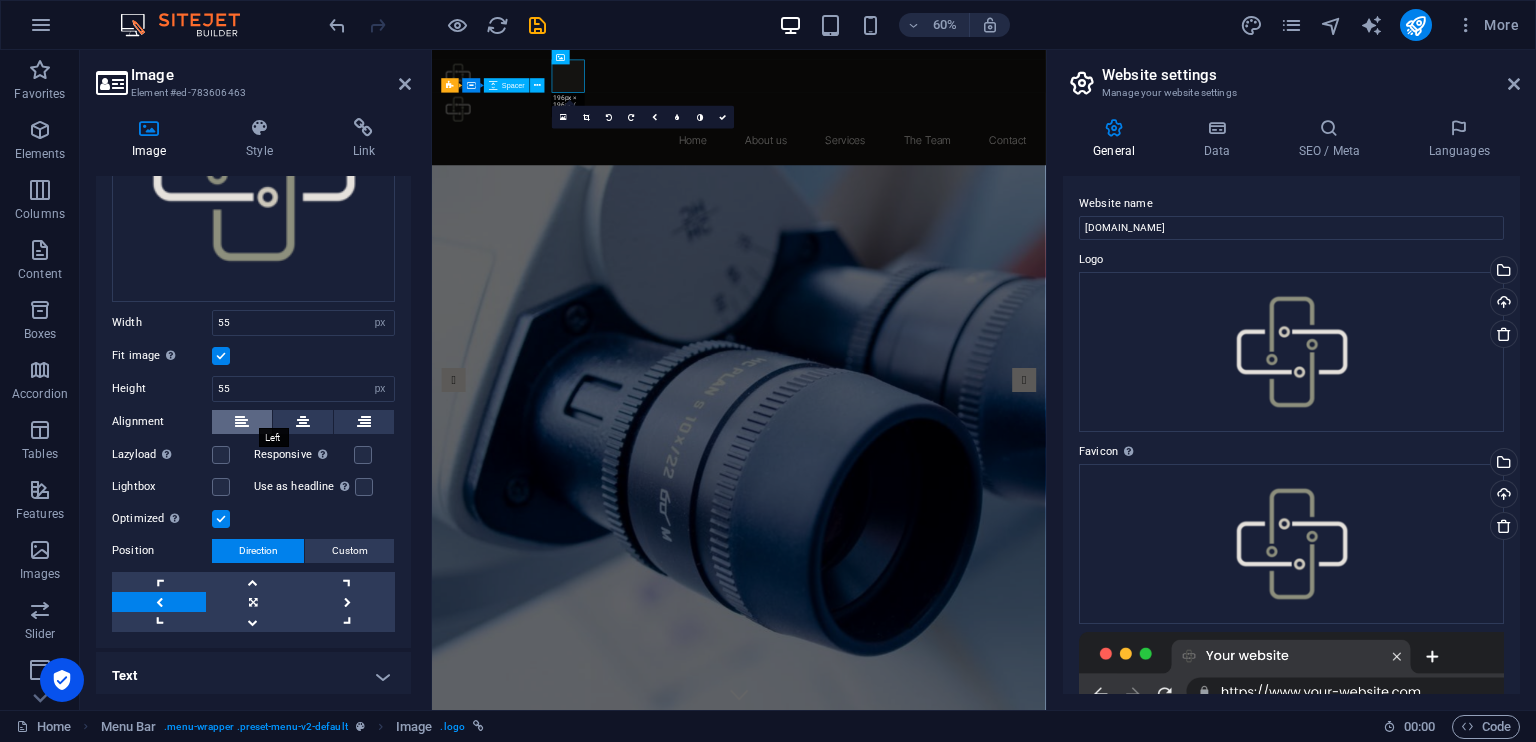 click at bounding box center (242, 422) 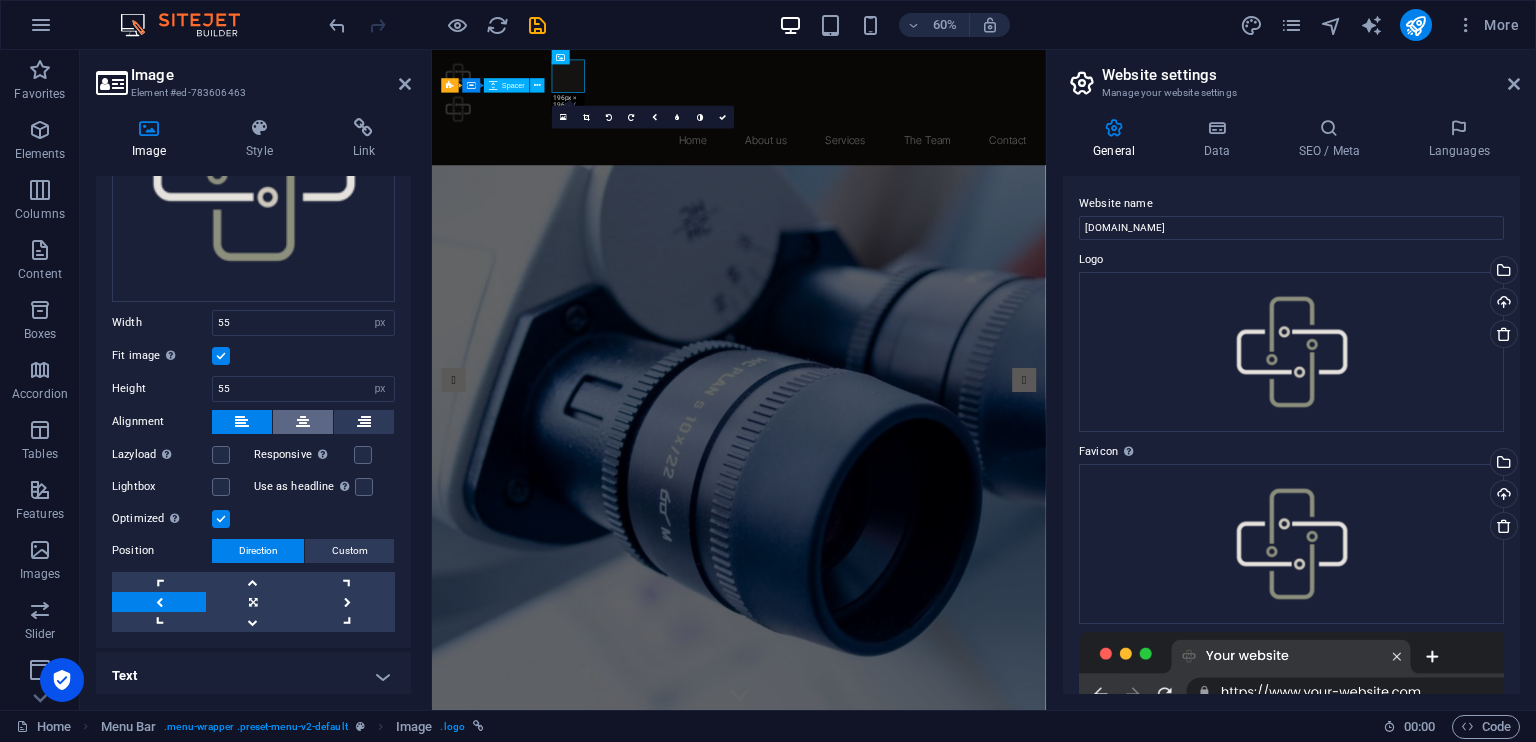 click at bounding box center (303, 422) 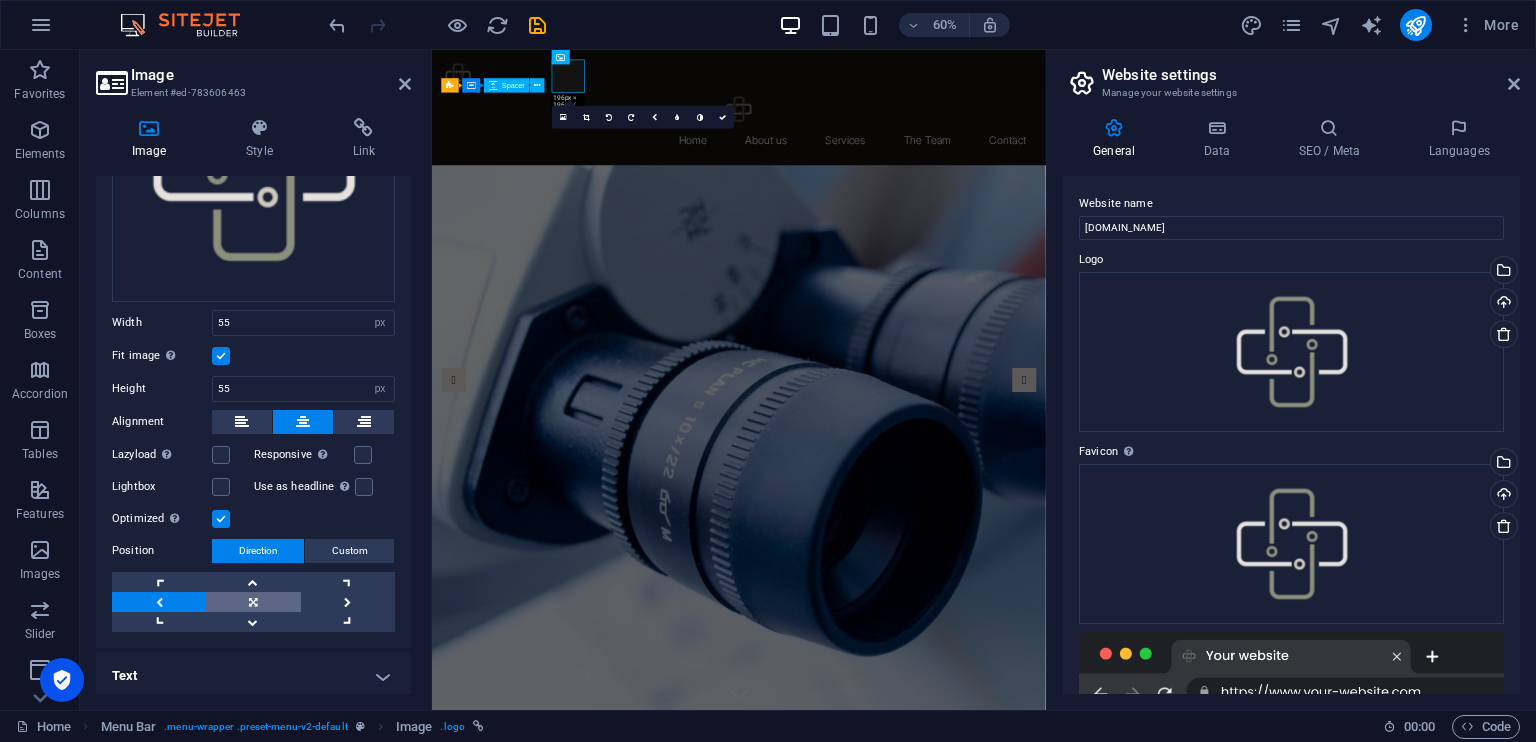 click at bounding box center [253, 602] 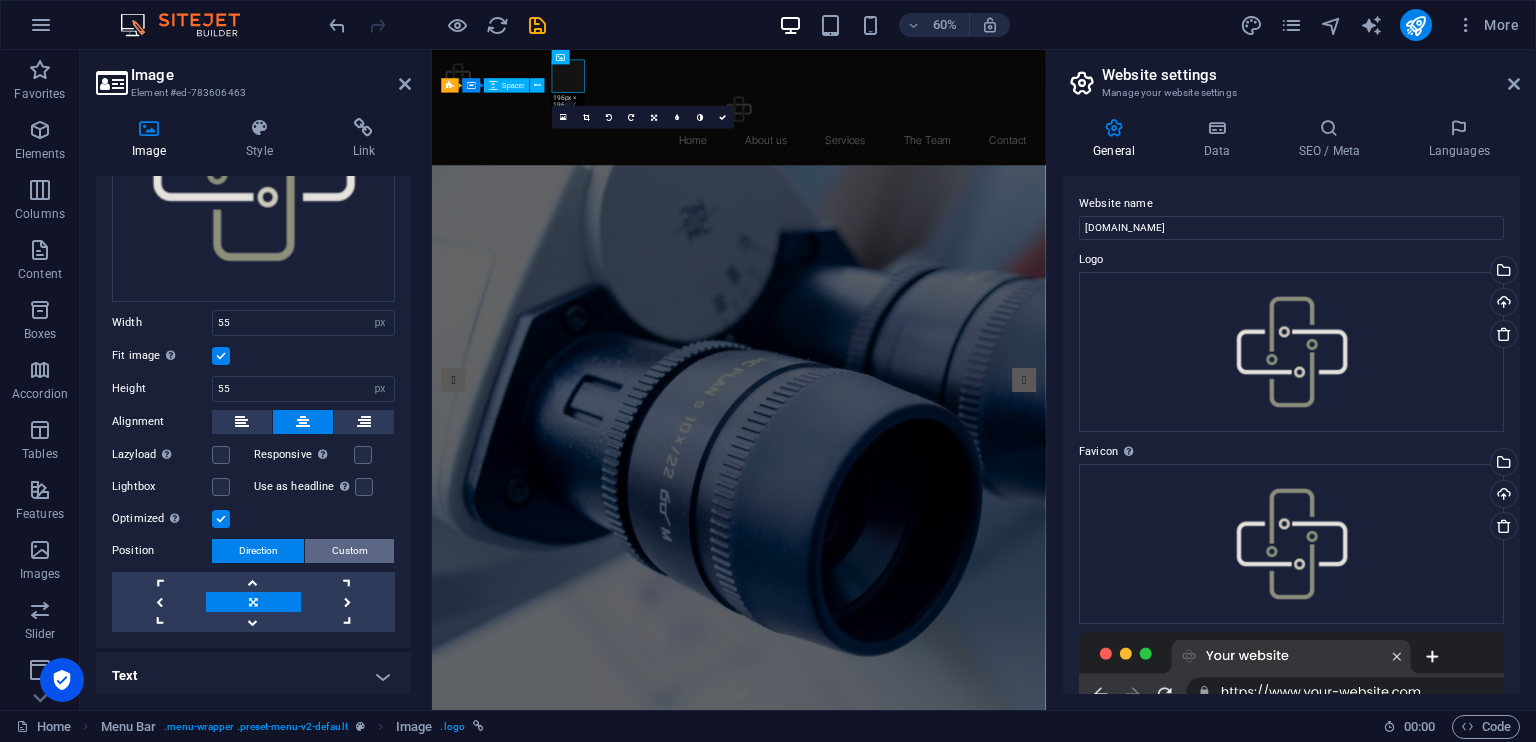 click on "Custom" at bounding box center [350, 551] 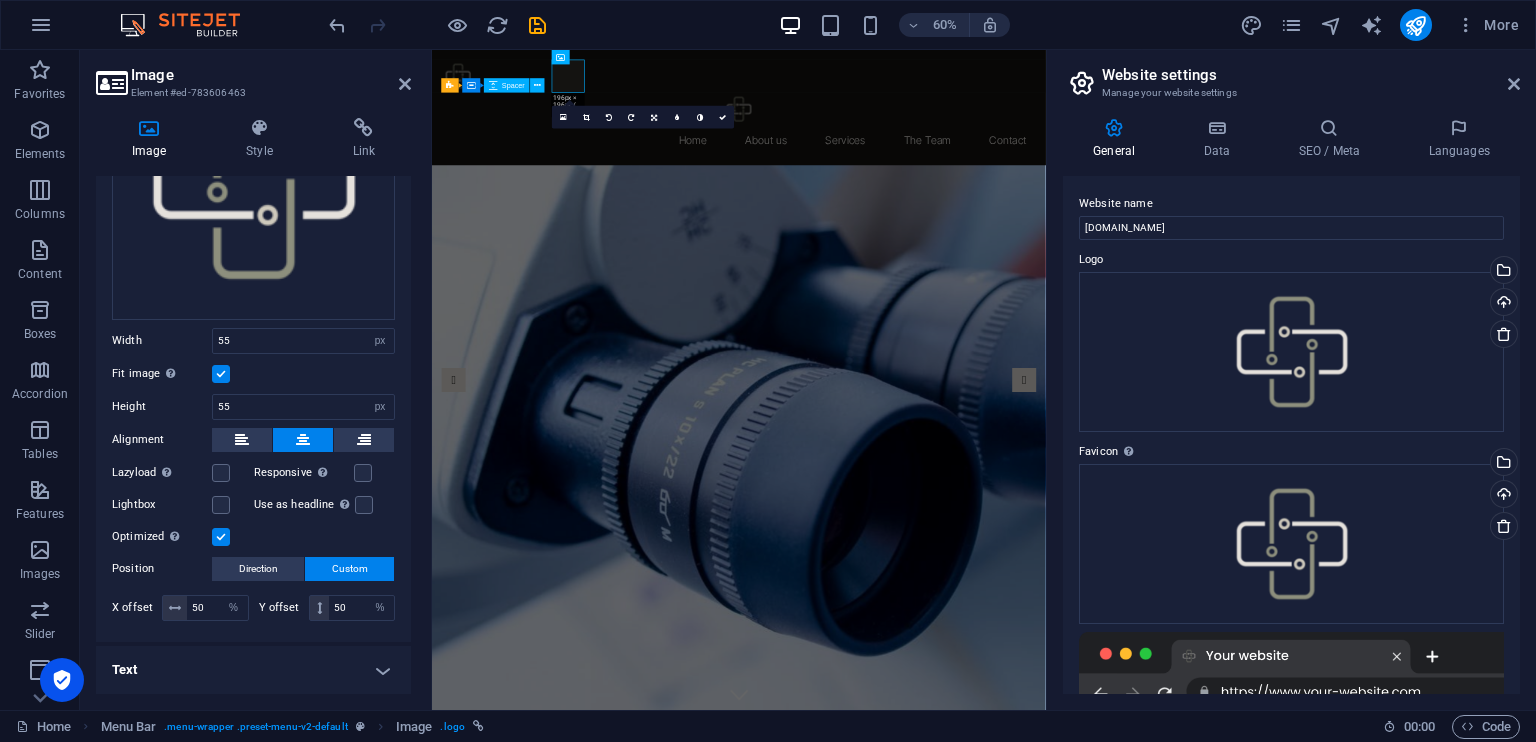 scroll, scrollTop: 184, scrollLeft: 0, axis: vertical 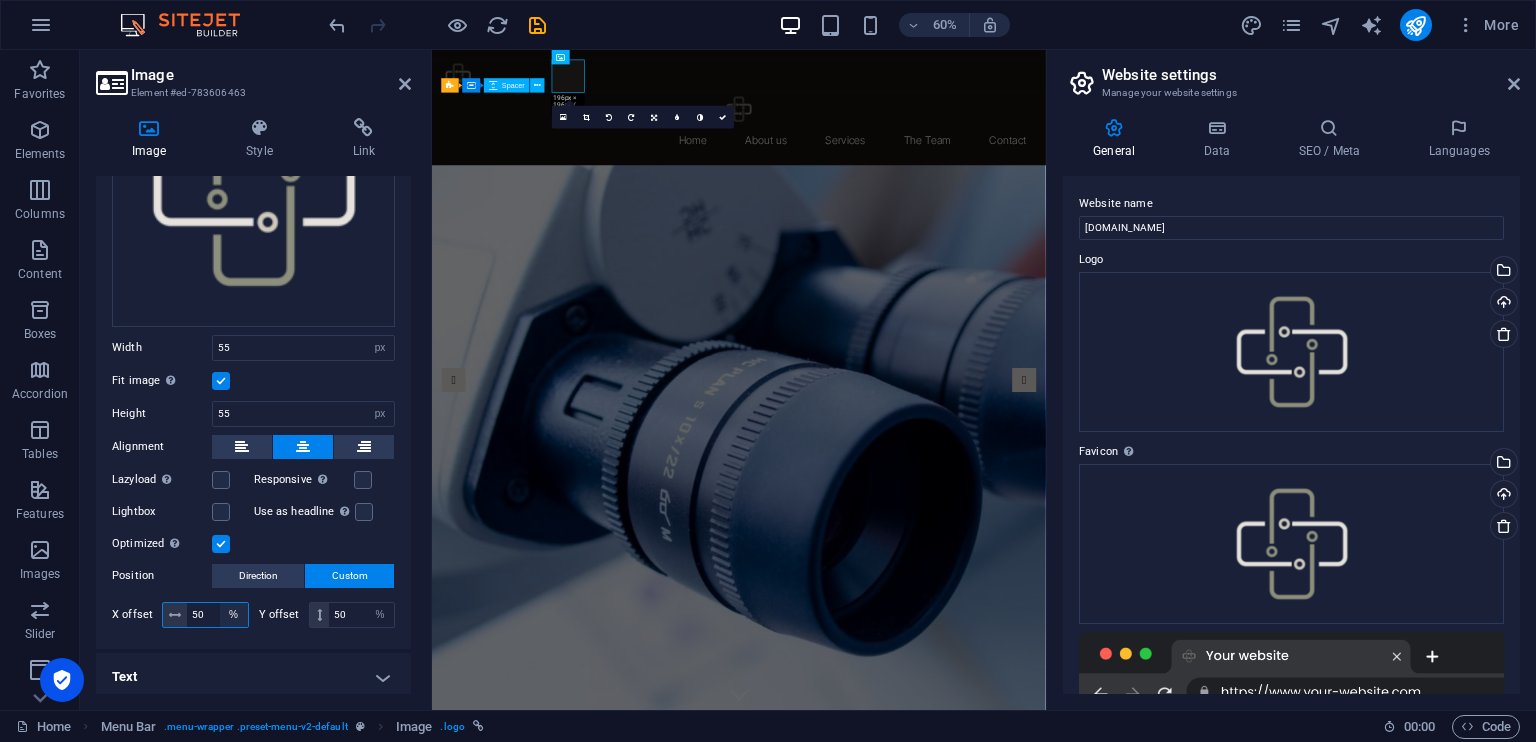 click on "px rem % vh vw" at bounding box center (234, 615) 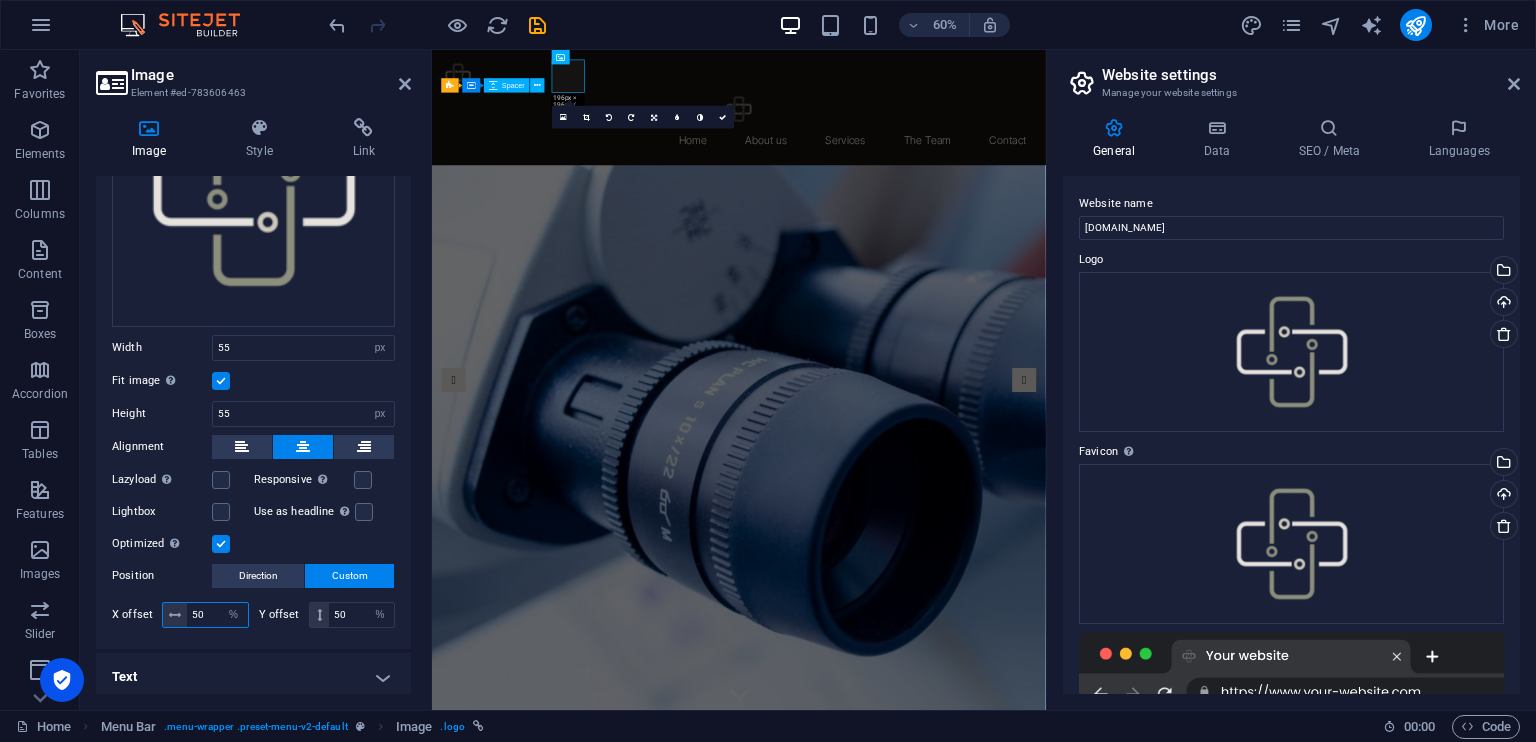 click on "50" at bounding box center [217, 615] 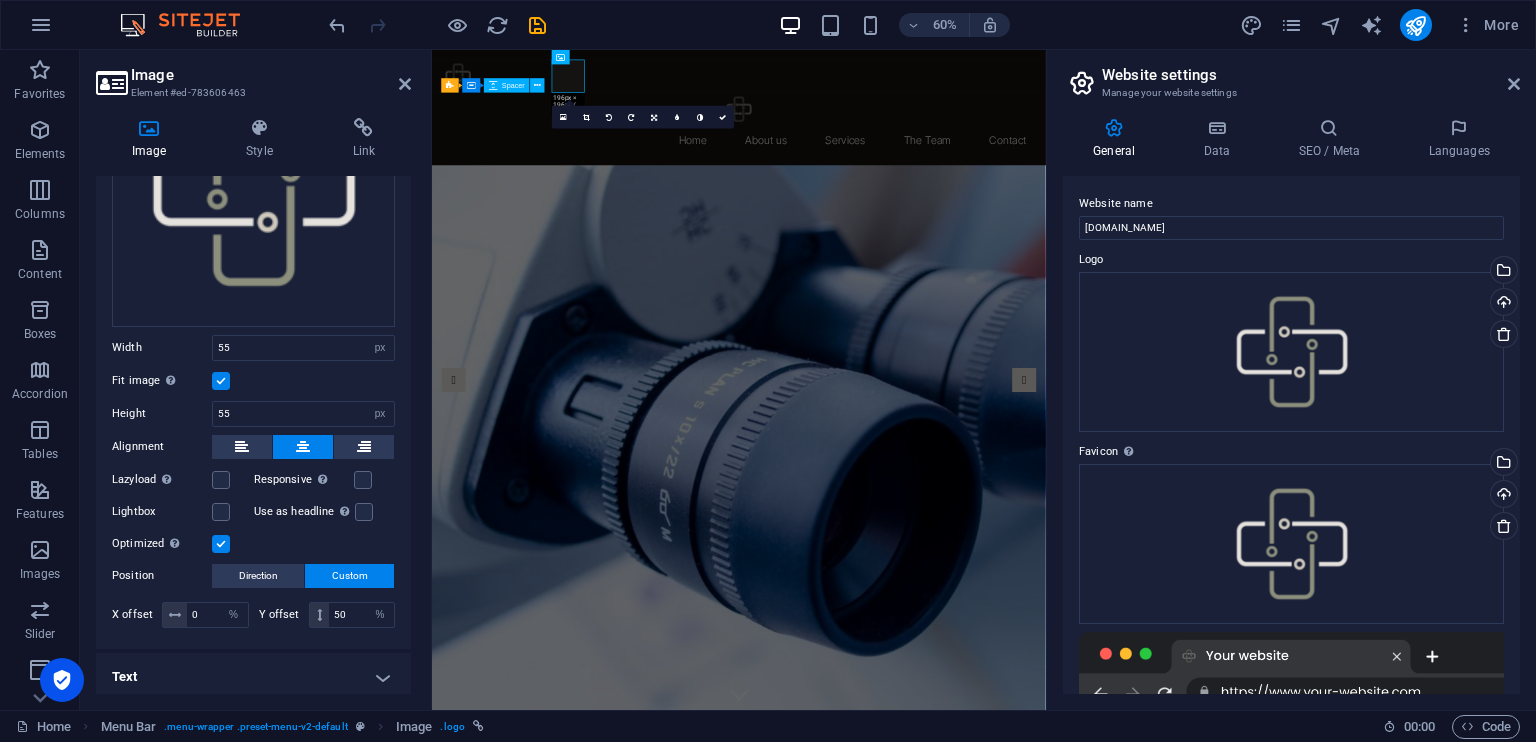 type on "50" 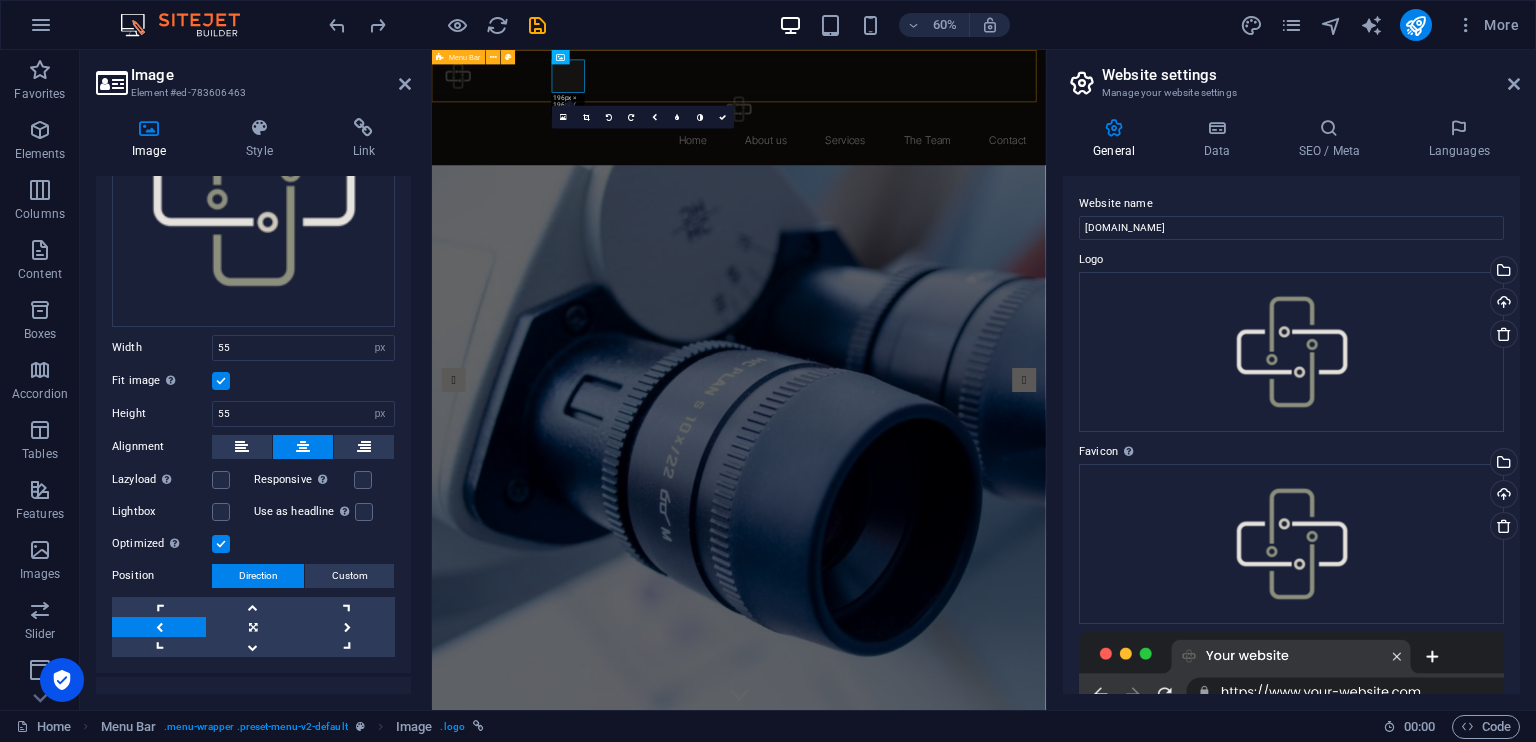 click on "Home About us Services The Team Contact" at bounding box center (943, 146) 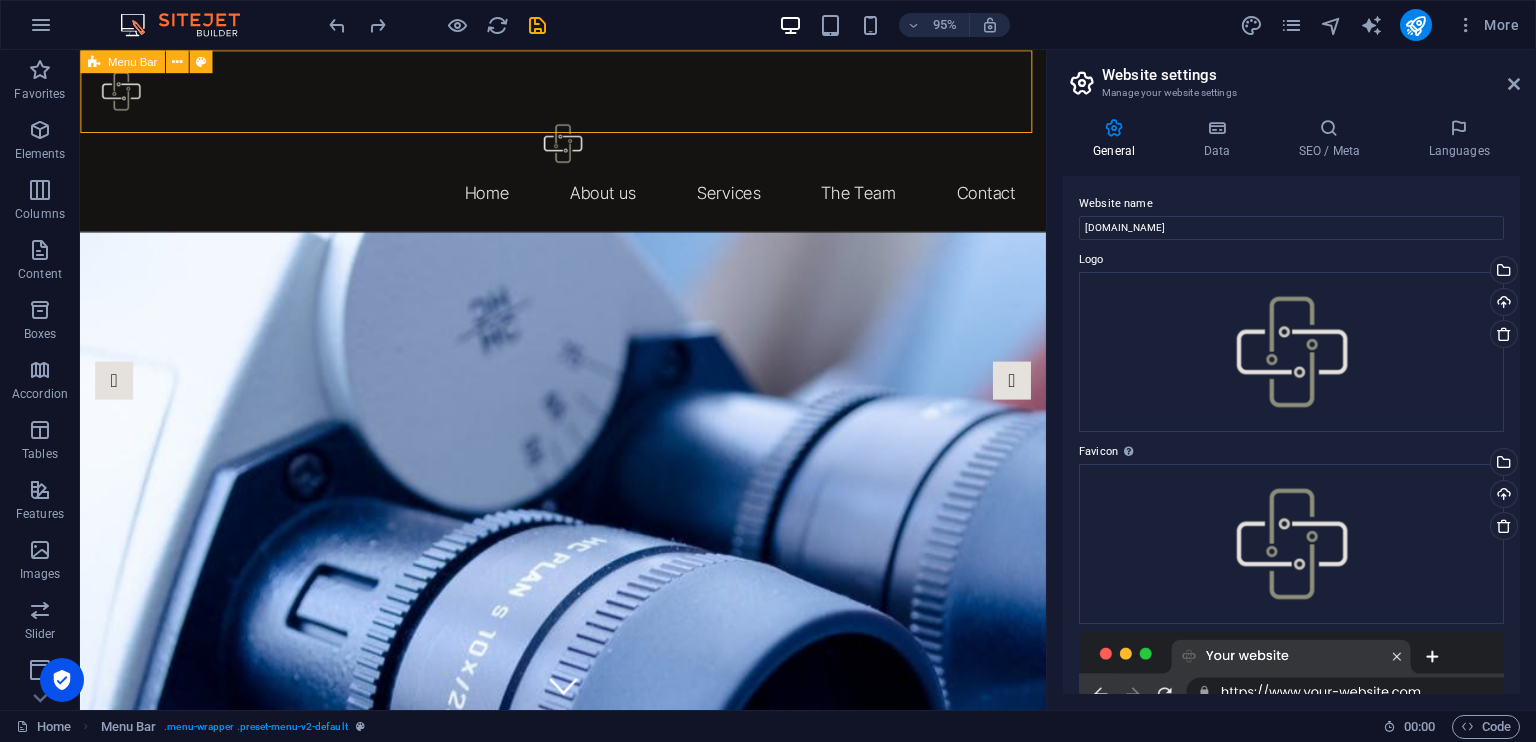 click on "Menu Bar" at bounding box center [132, 61] 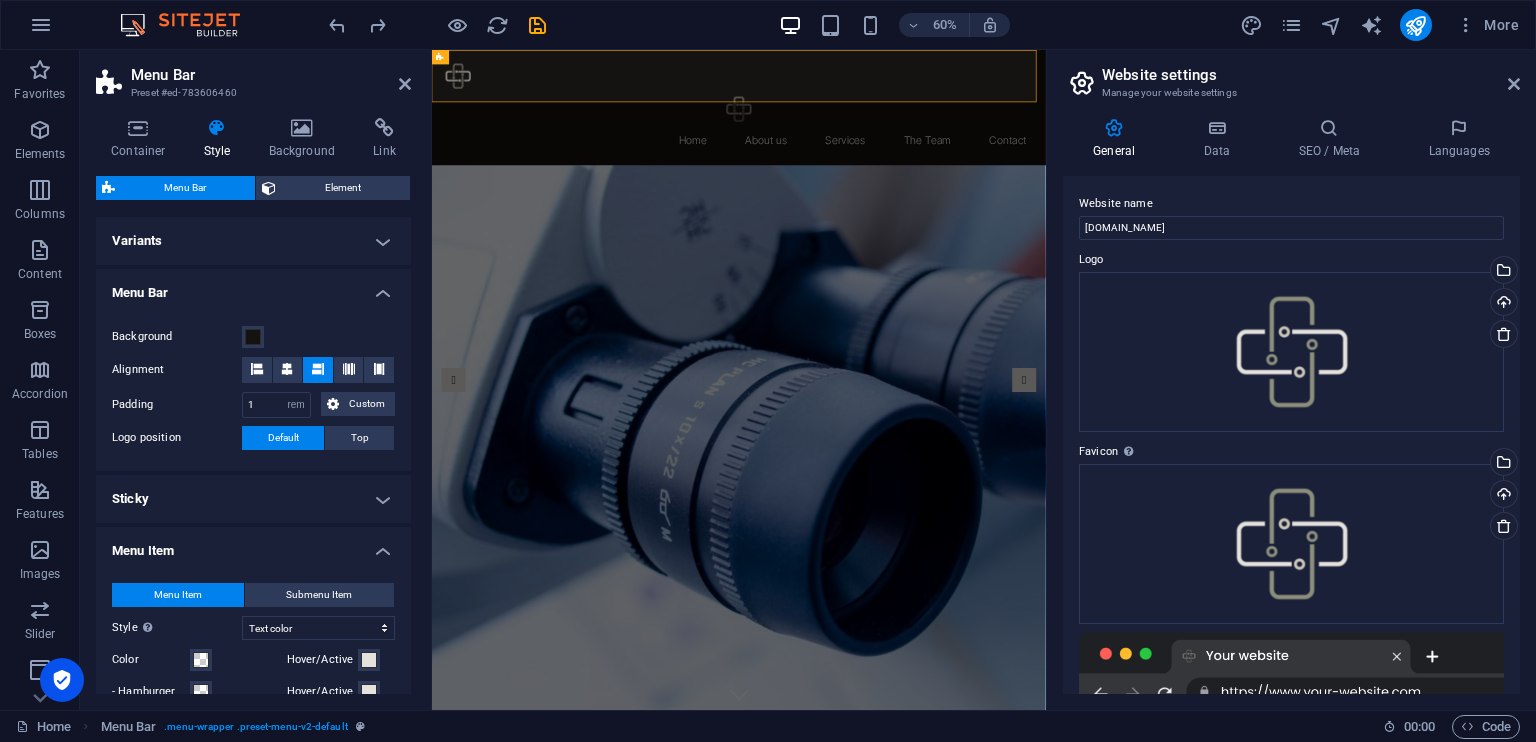 type 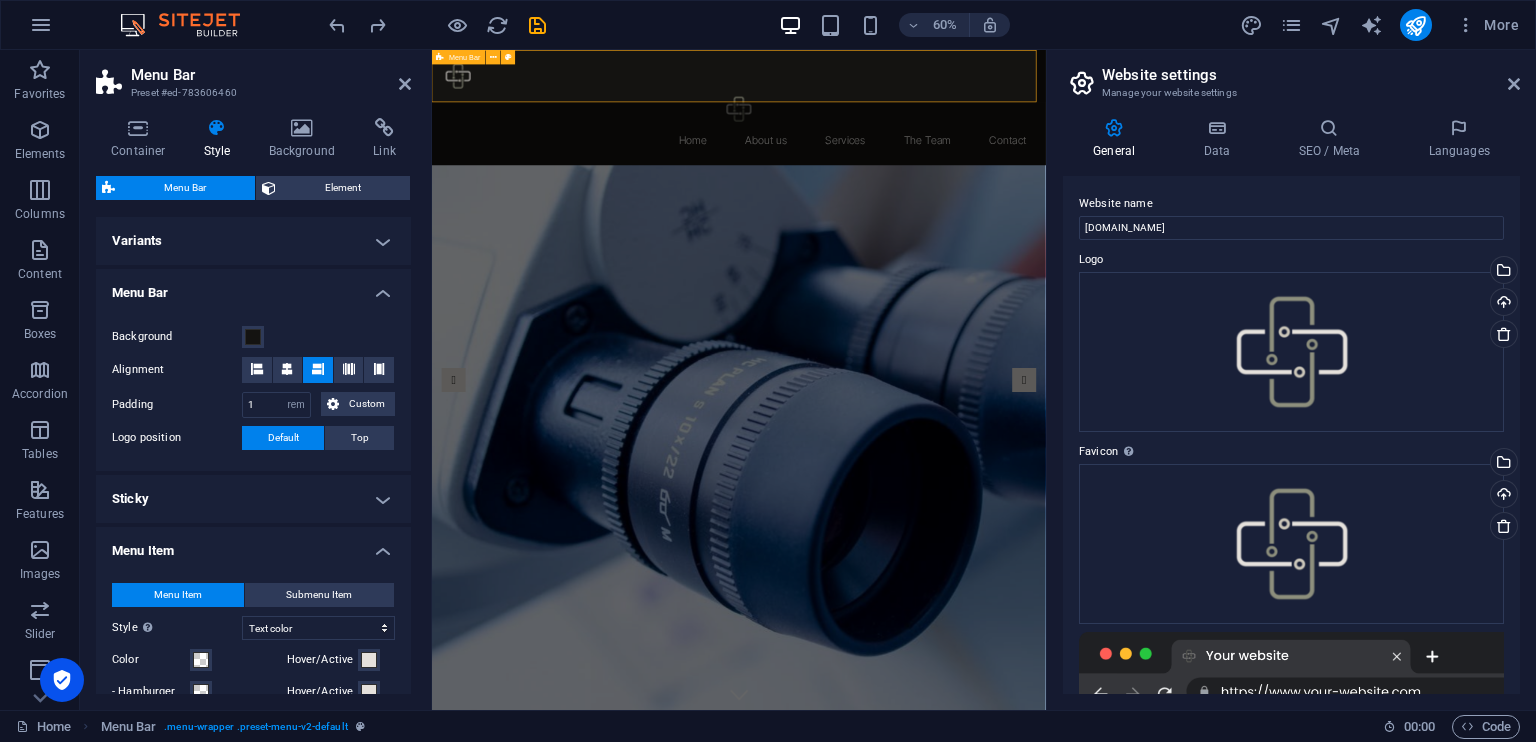 click on "Home About us Services The Team Contact" at bounding box center (943, 146) 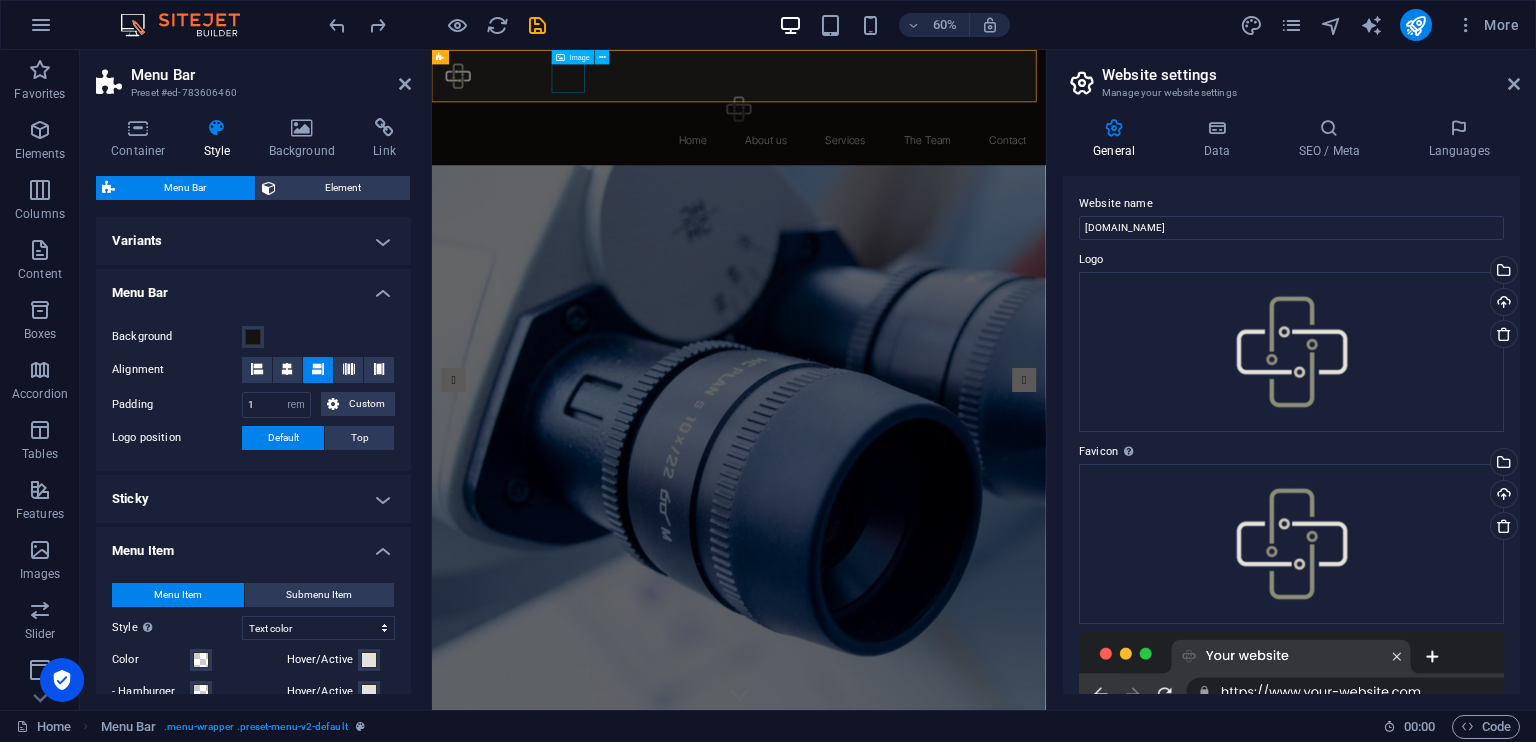 click at bounding box center (943, 148) 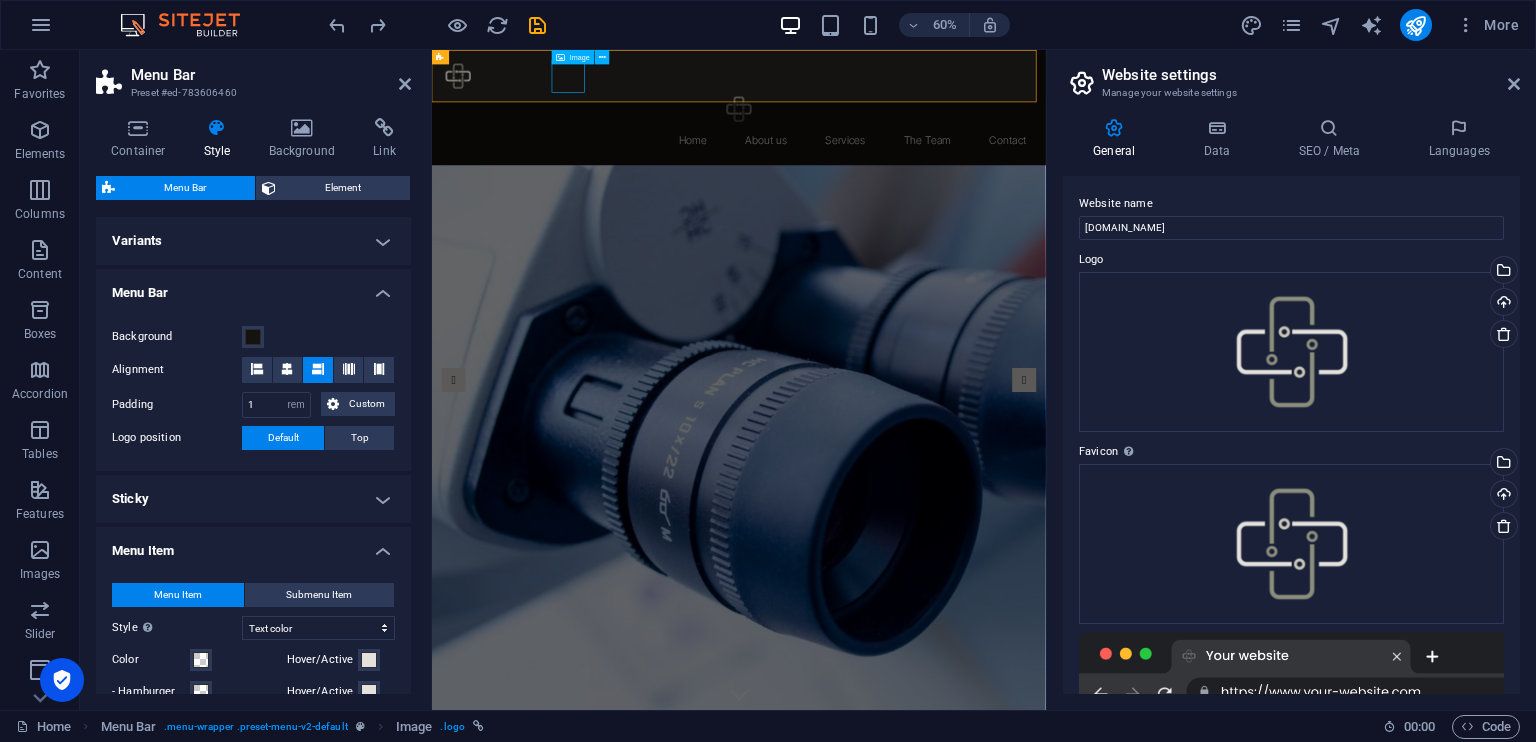 click at bounding box center (943, 148) 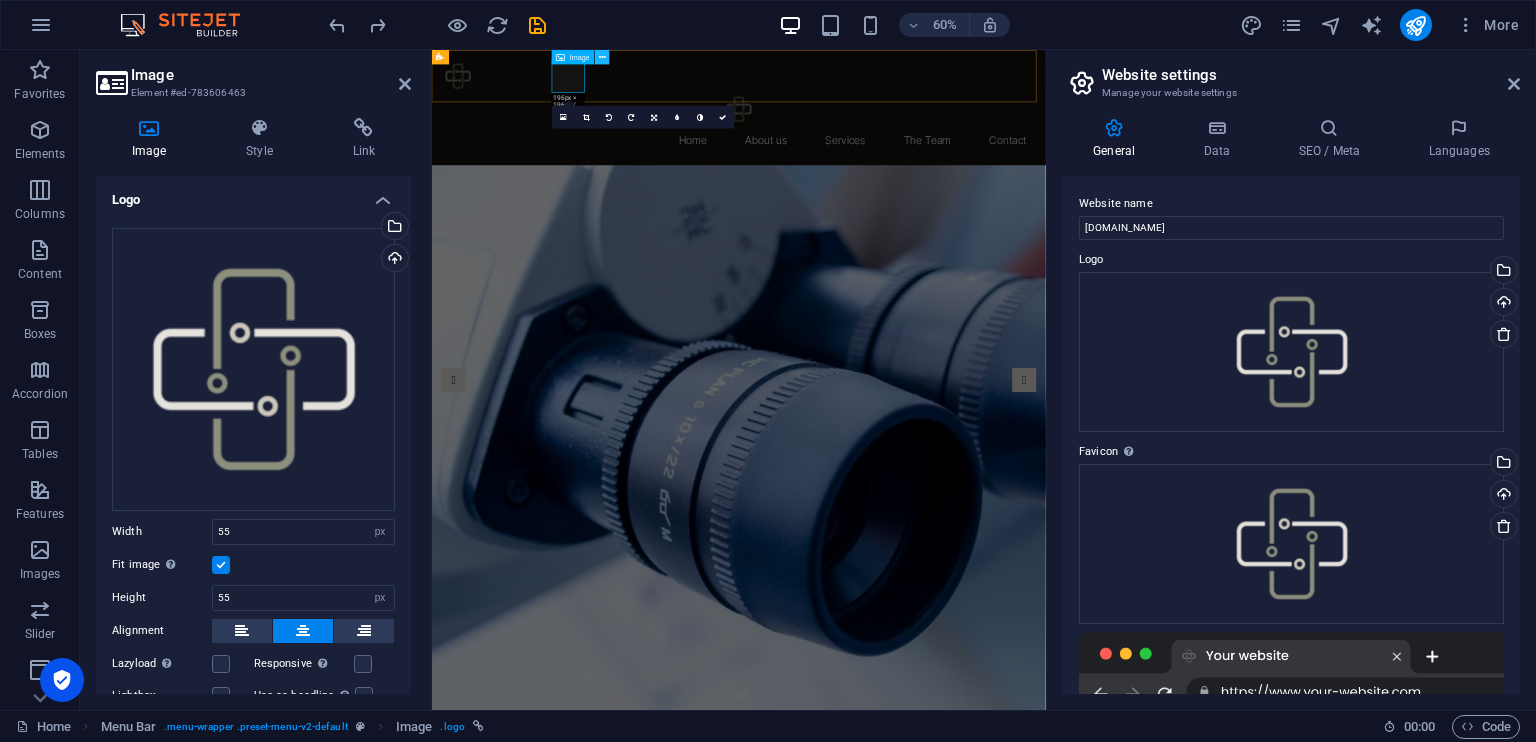 click at bounding box center (602, 57) 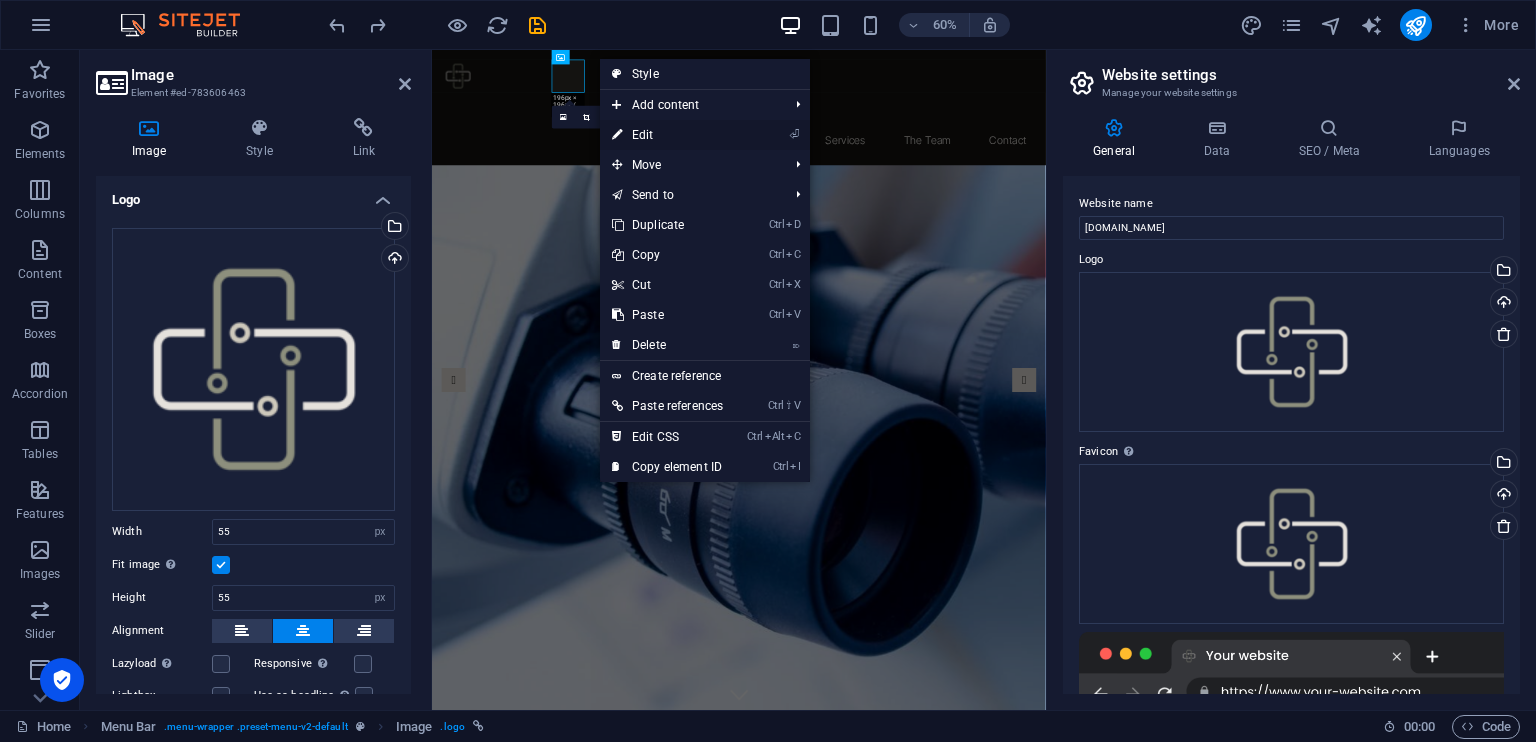 click on "⏎  Edit" at bounding box center [667, 135] 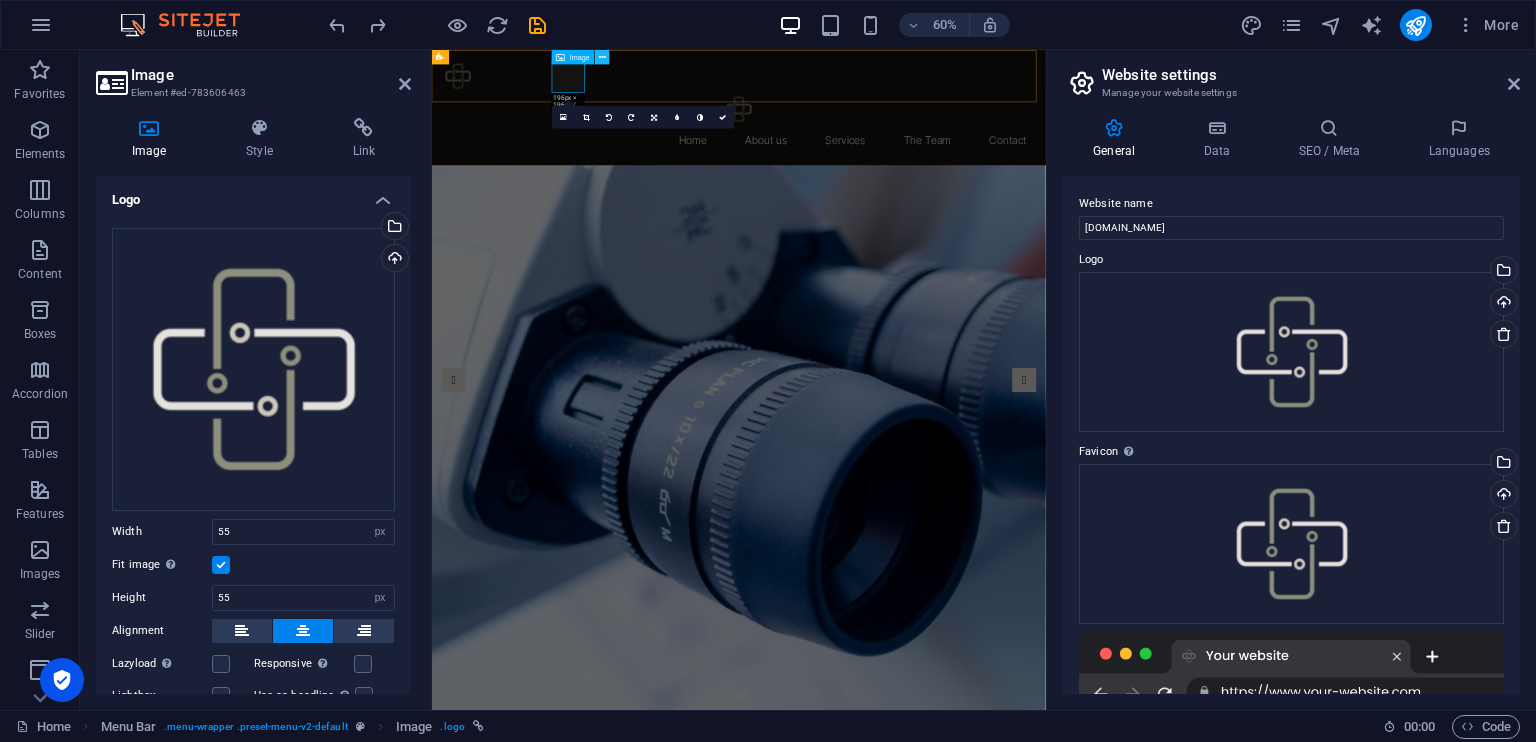 click at bounding box center (602, 57) 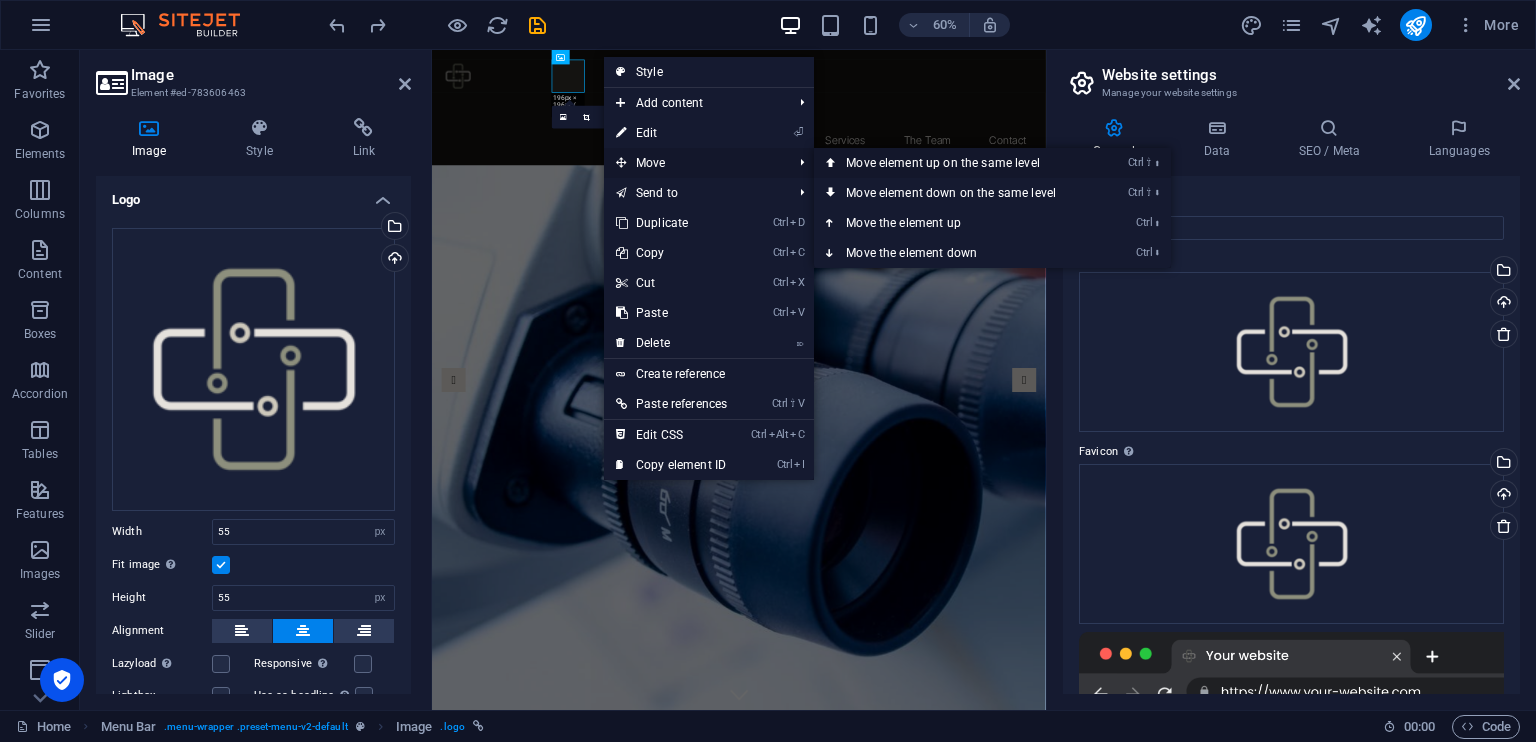 click on "Ctrl ⇧ ⬆  Move element up on the same level" at bounding box center [955, 163] 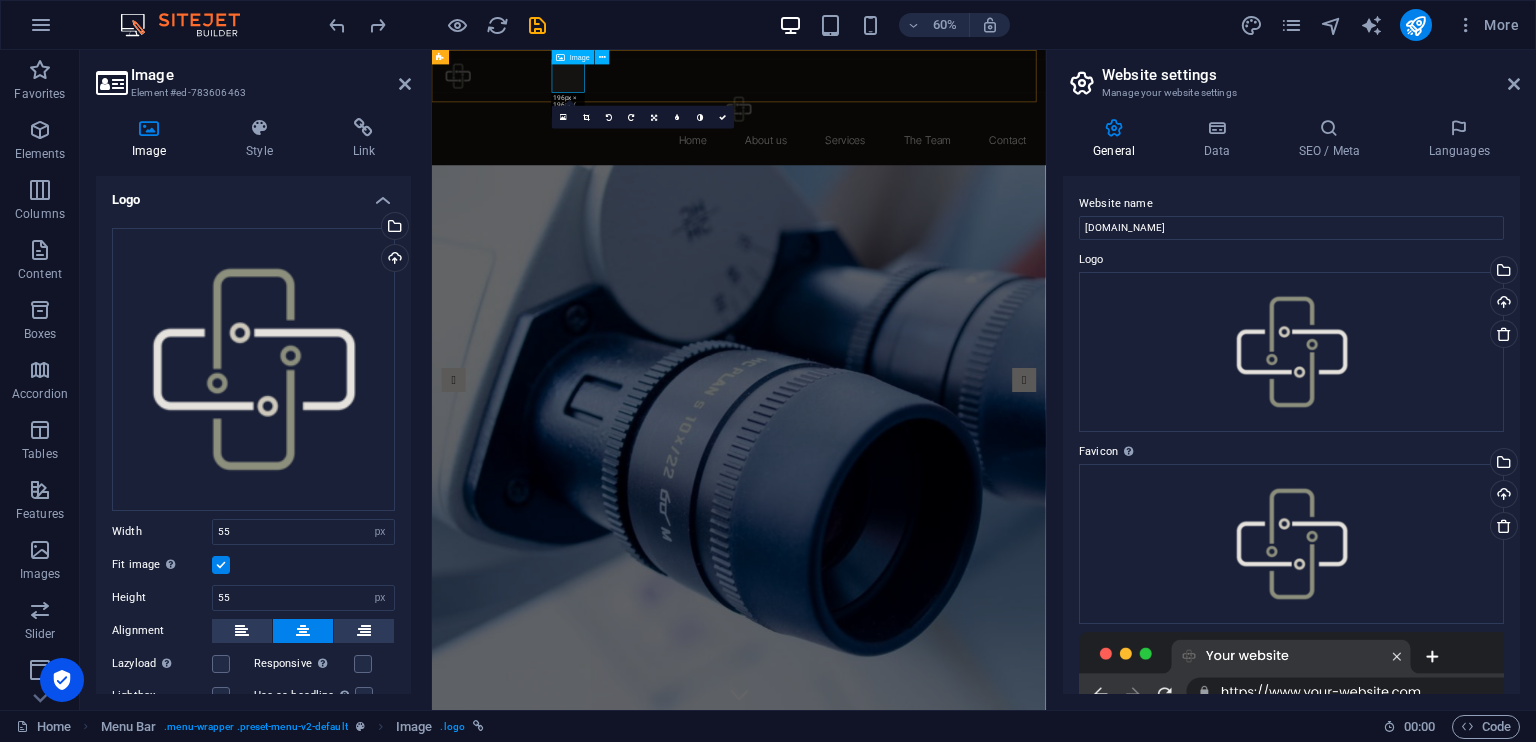 click on "Image" at bounding box center (573, 57) 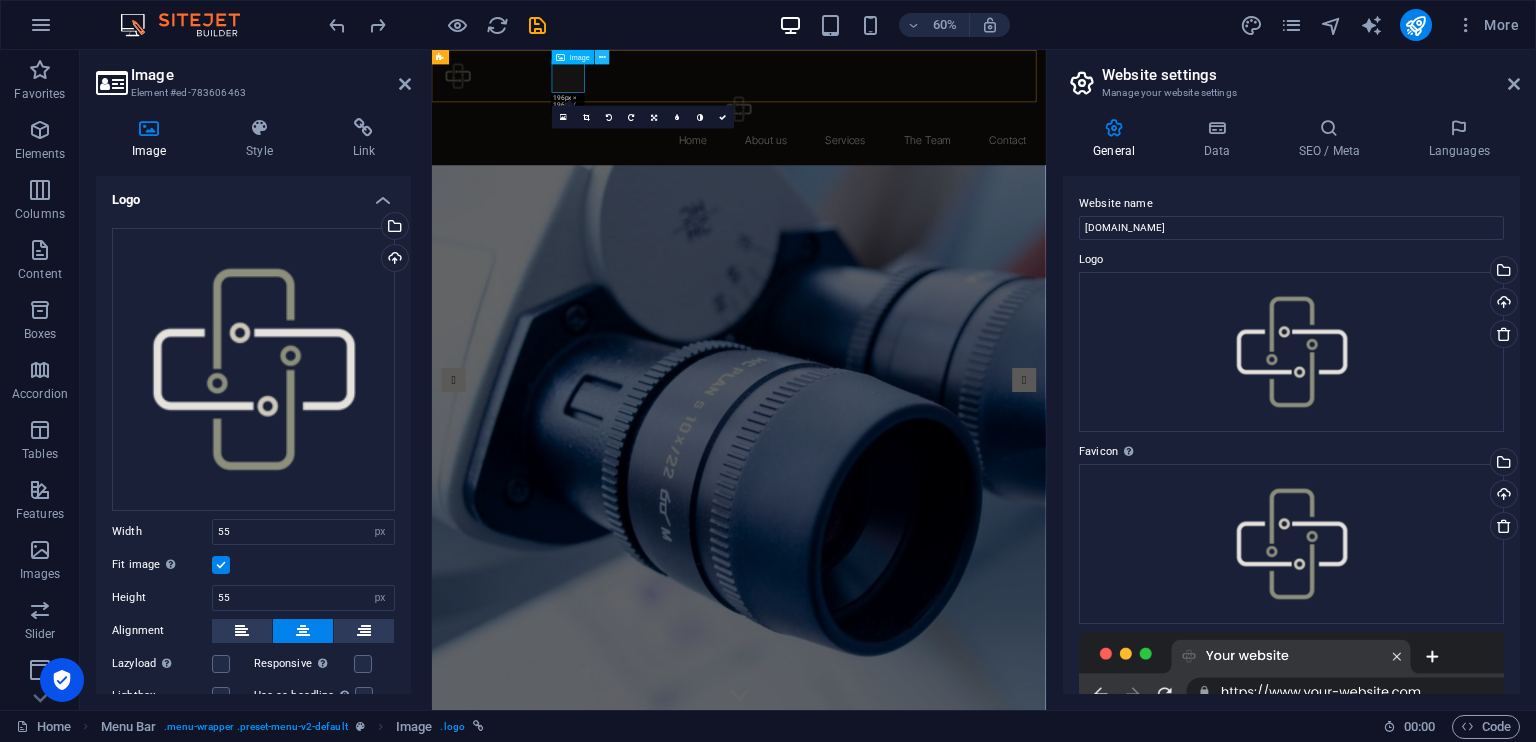 click at bounding box center [602, 57] 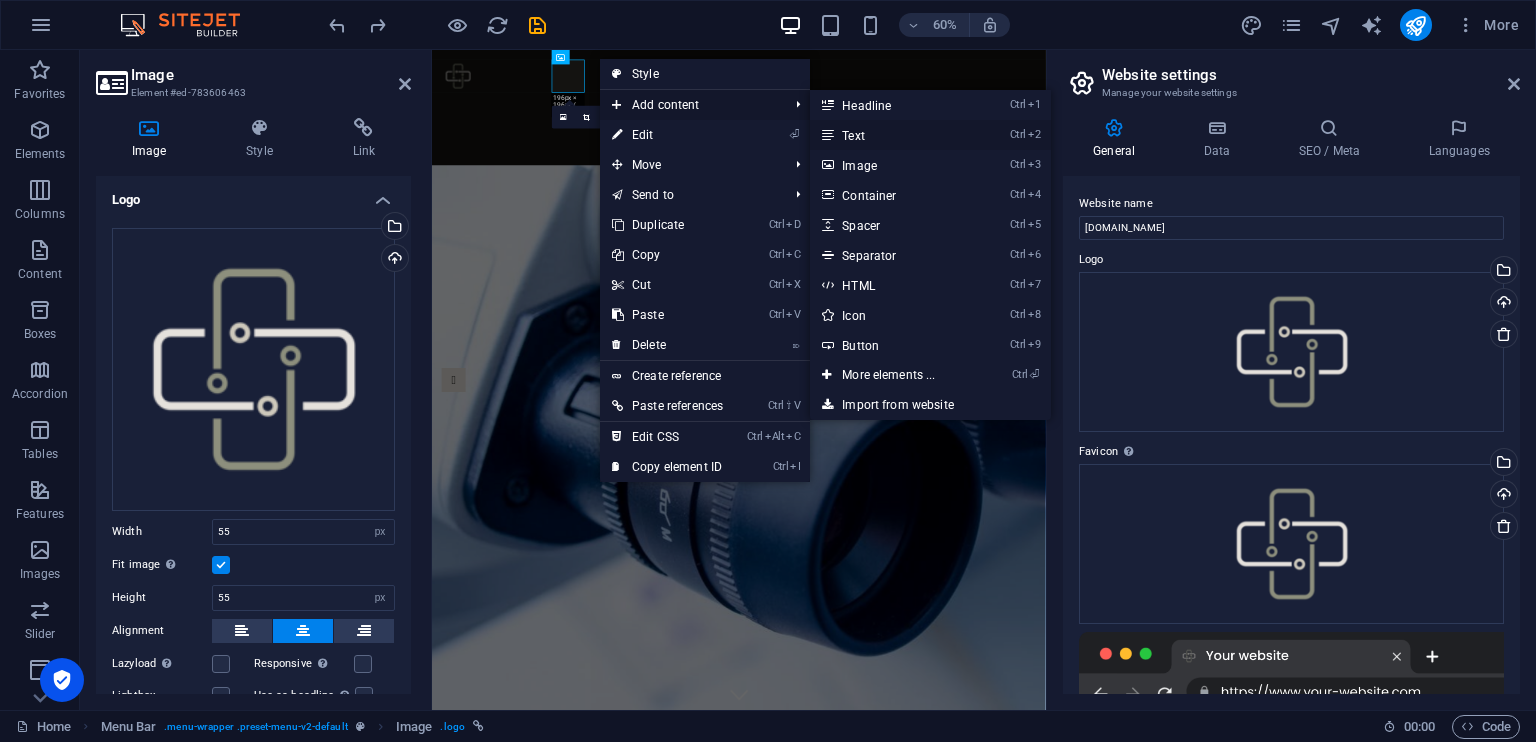 click on "Ctrl 2  Text" at bounding box center (892, 135) 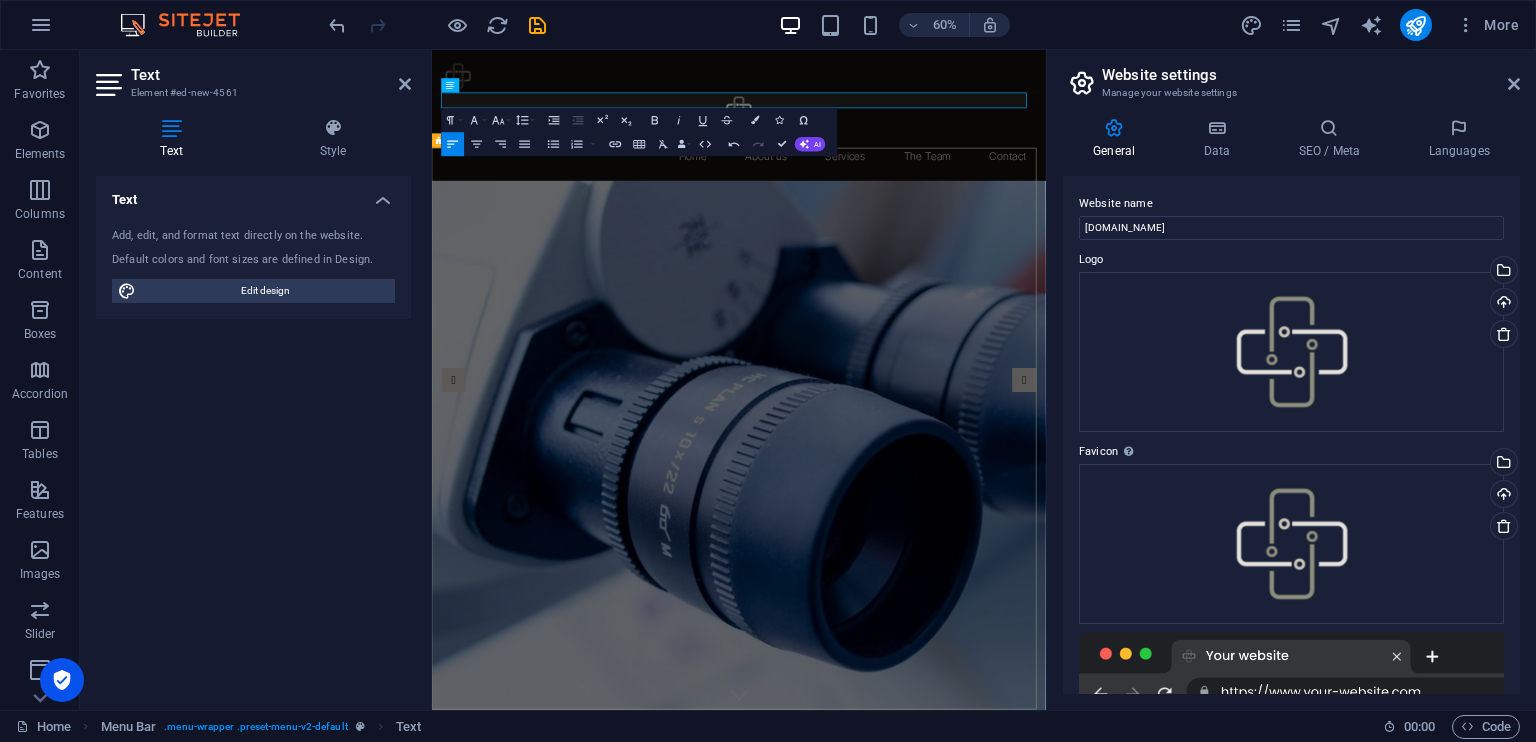 type 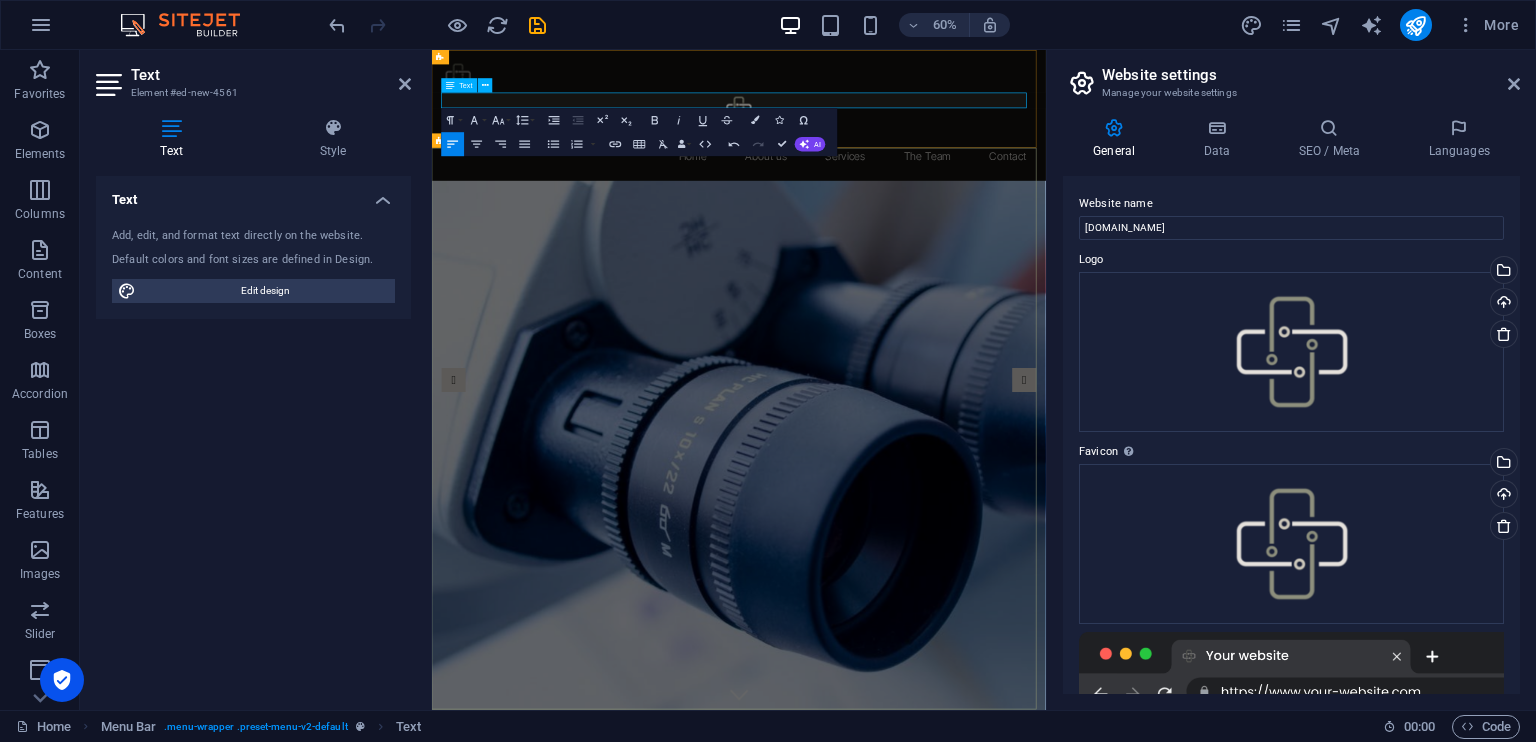 click on "Healthcare Connected ." at bounding box center (943, 1321) 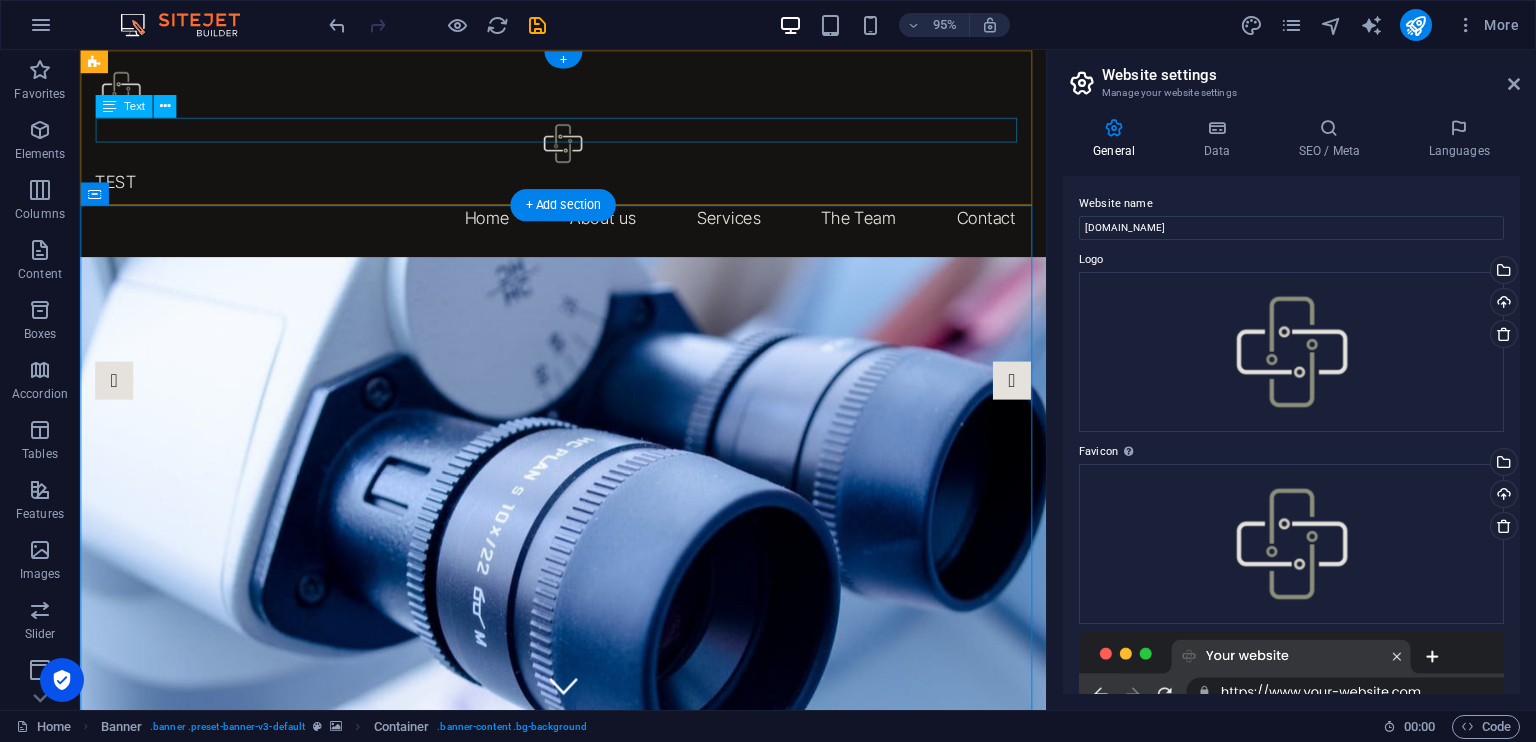 click on "TEST" at bounding box center [588, 189] 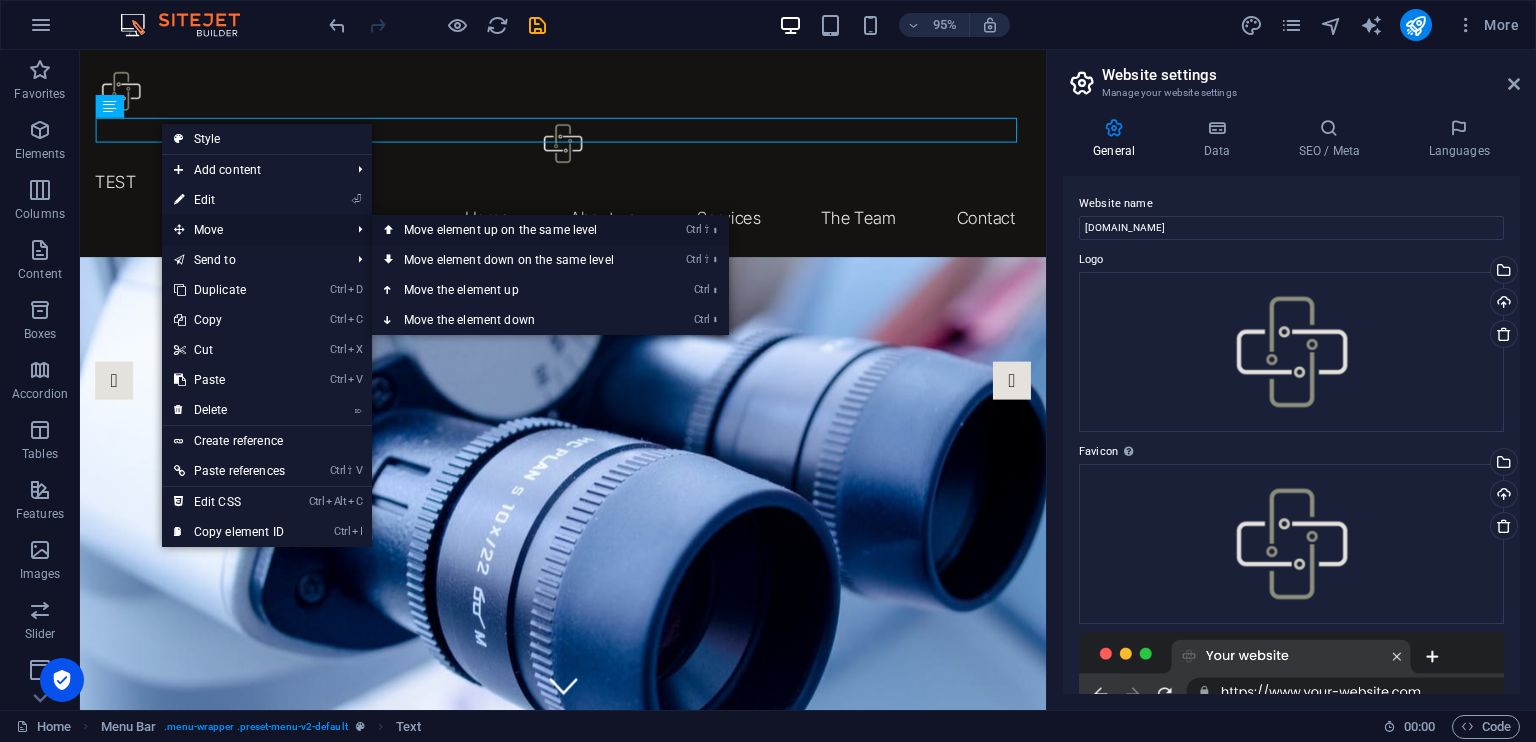 click on "Ctrl ⇧ ⬆  Move element up on the same level" at bounding box center (513, 230) 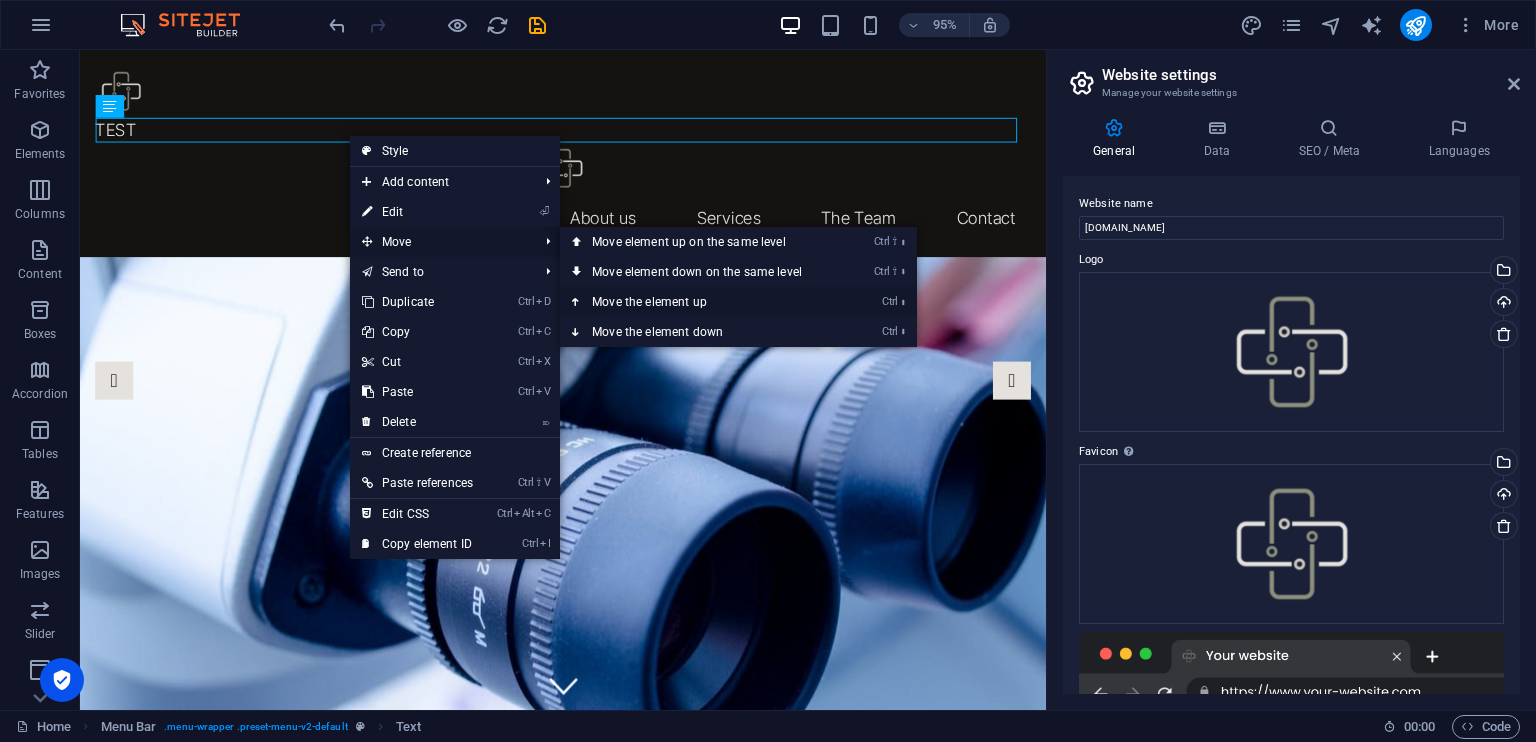 click on "Ctrl ⬆  Move the element up" at bounding box center (701, 302) 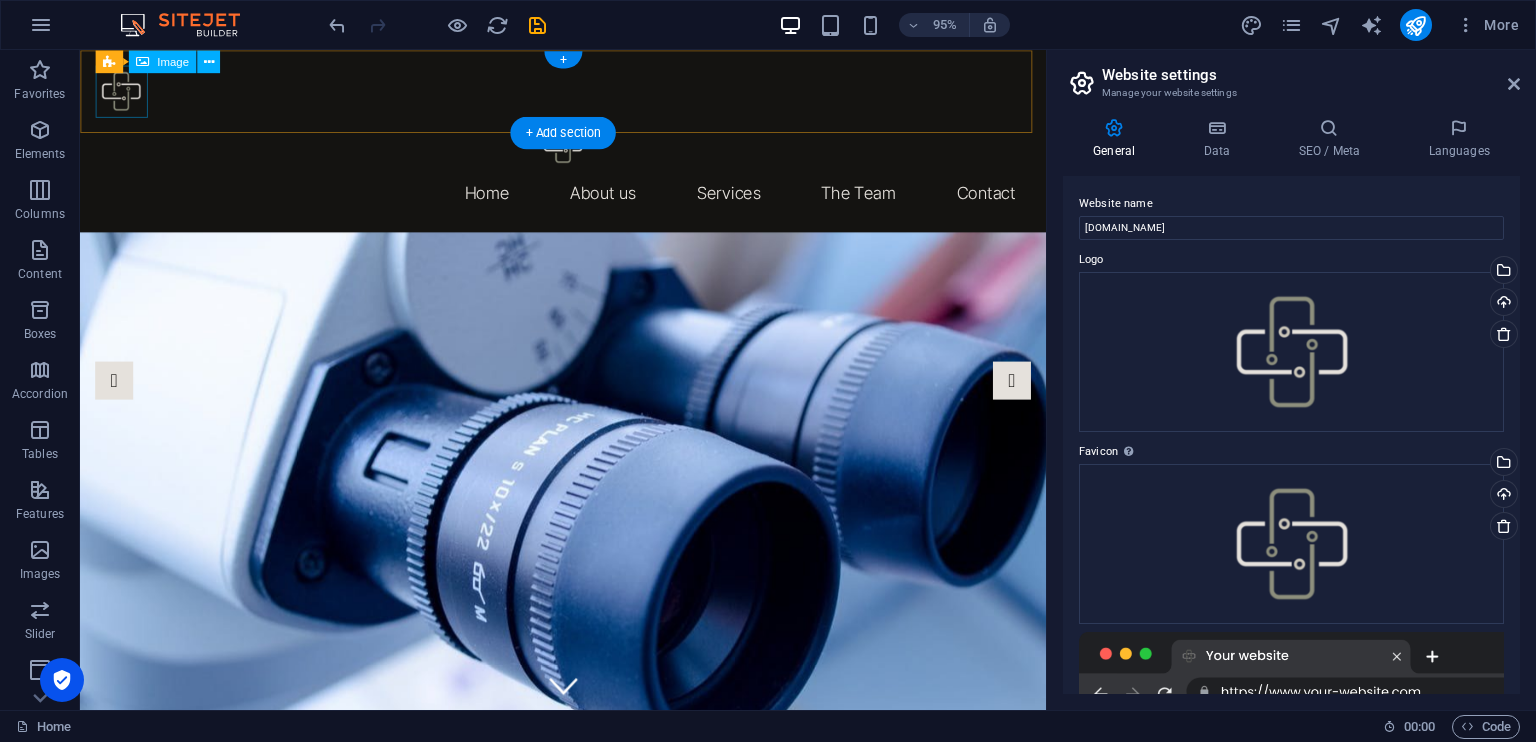 click at bounding box center (588, 93) 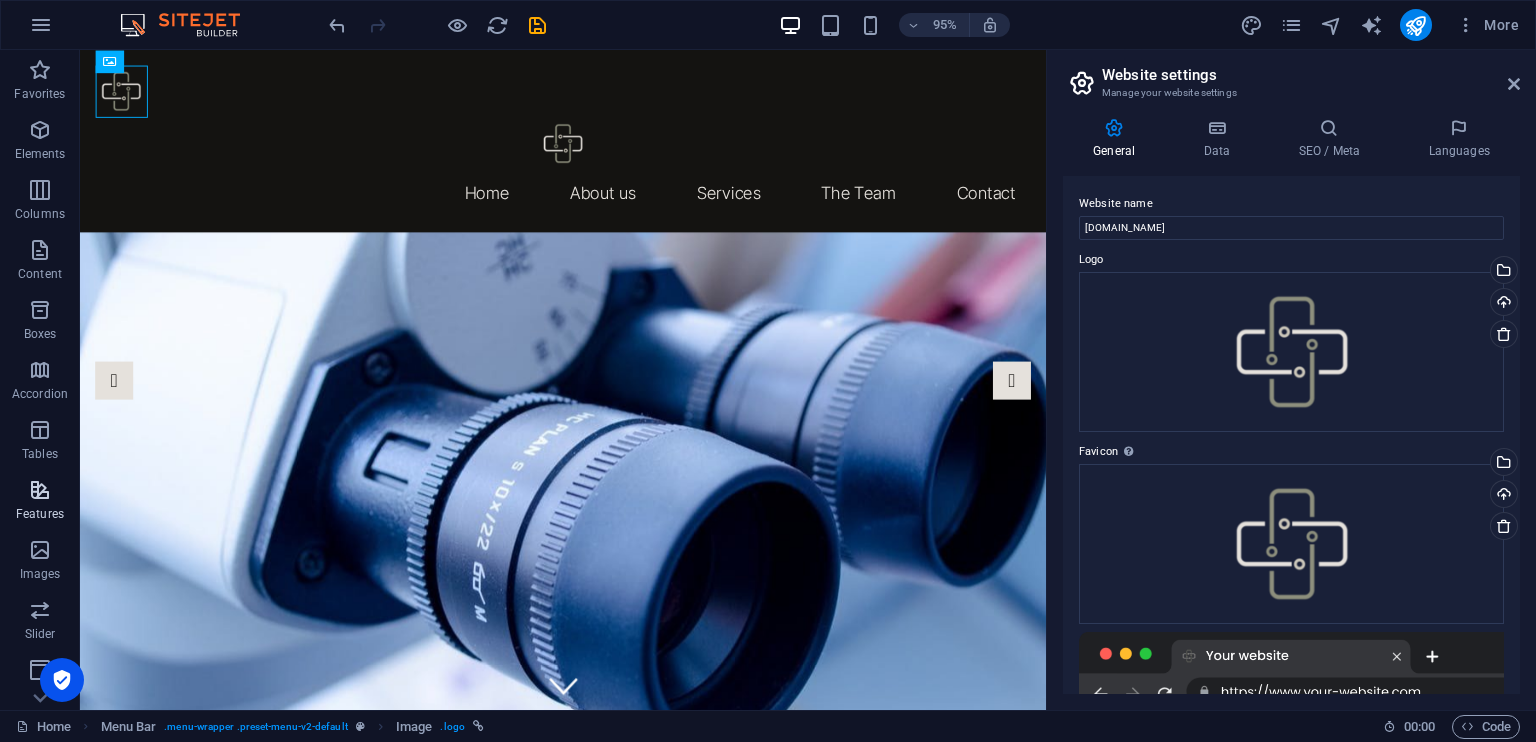 click at bounding box center (40, 490) 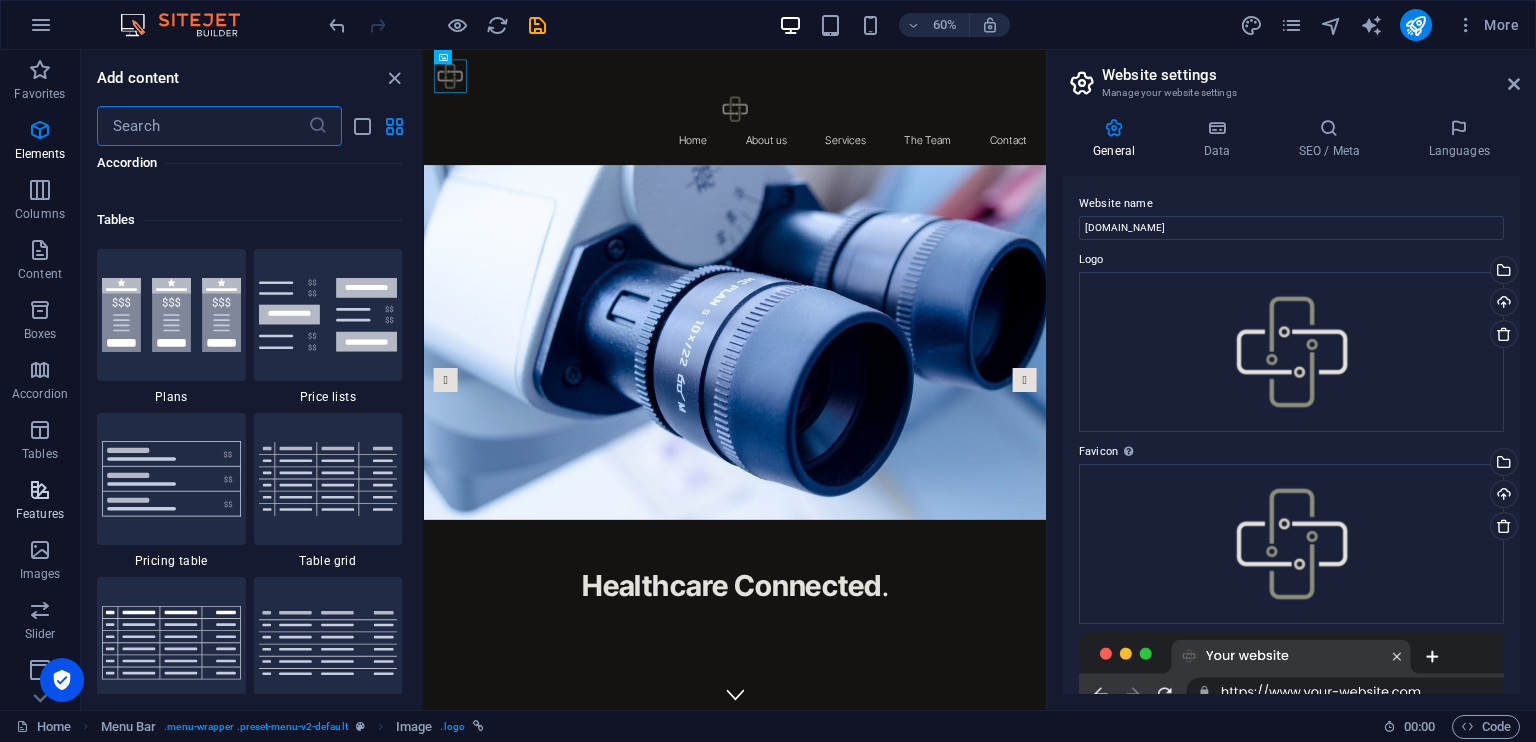 scroll, scrollTop: 7631, scrollLeft: 0, axis: vertical 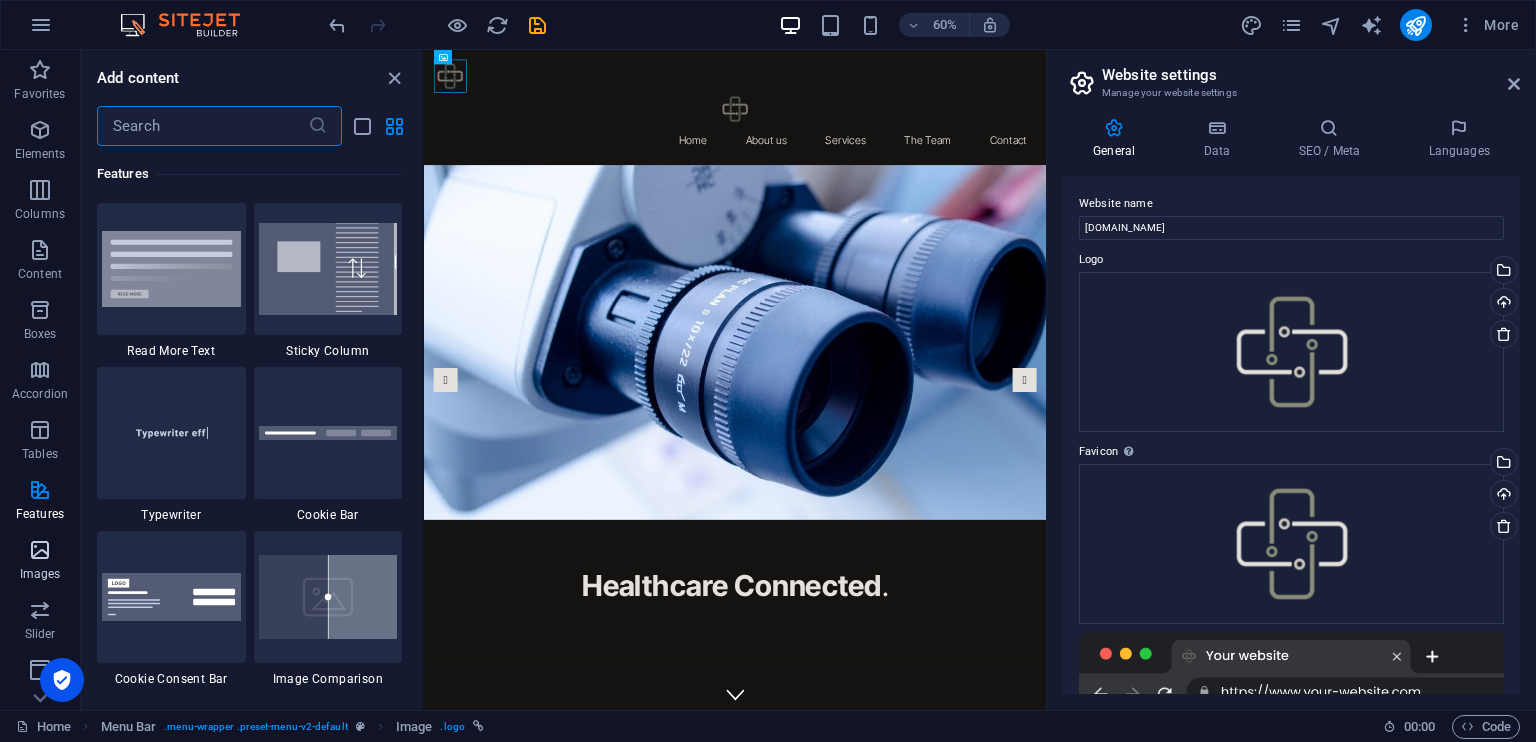 click at bounding box center [40, 550] 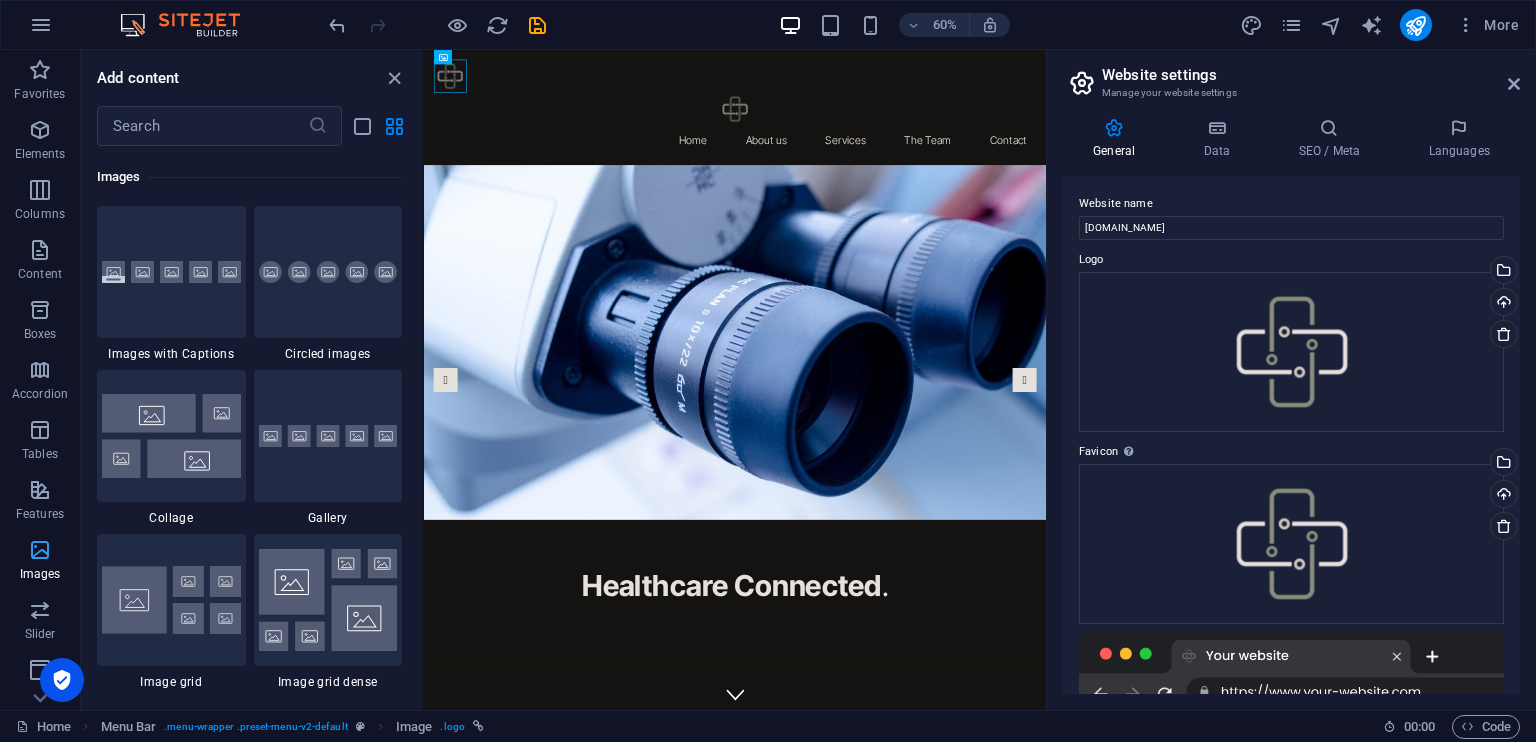 scroll, scrollTop: 9976, scrollLeft: 0, axis: vertical 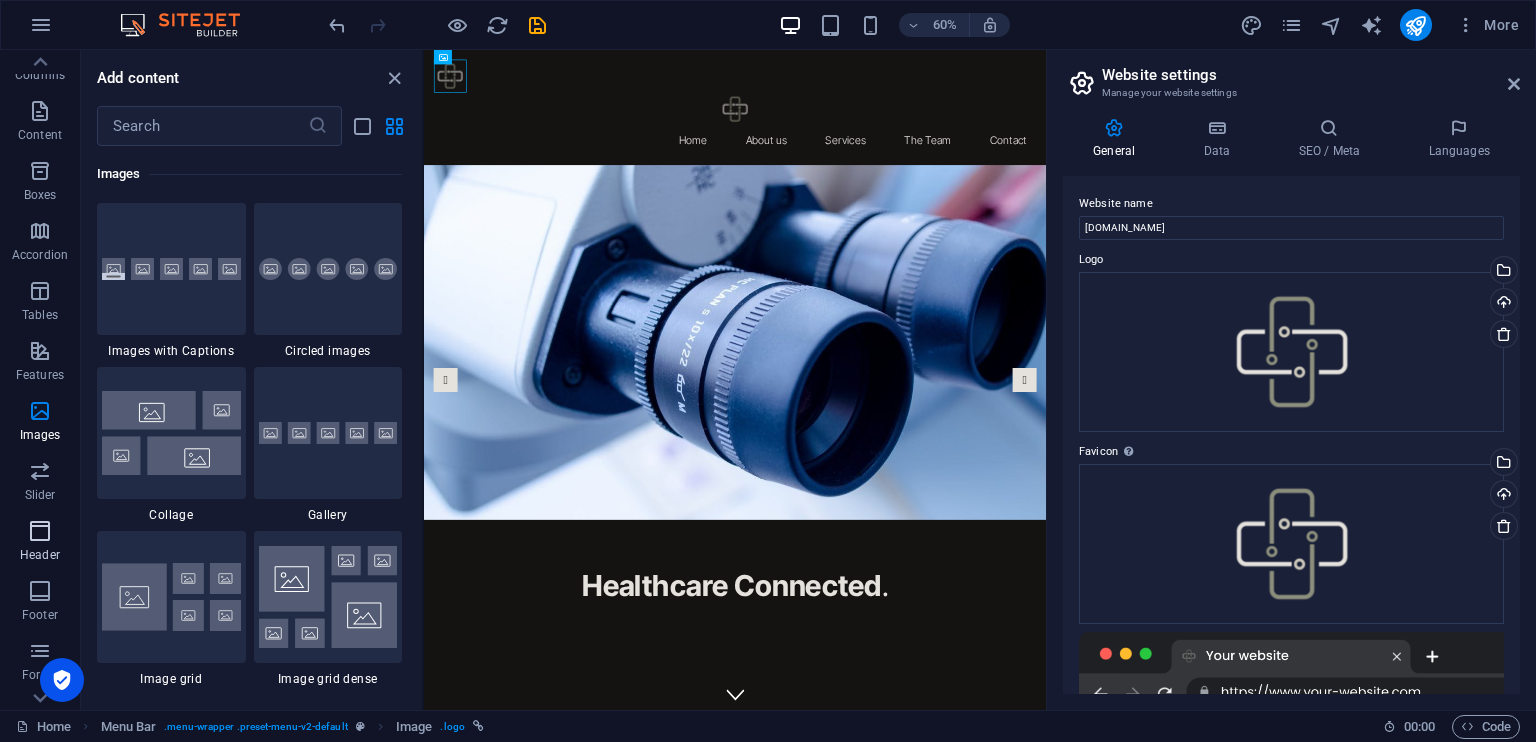 click on "Header" at bounding box center [40, 555] 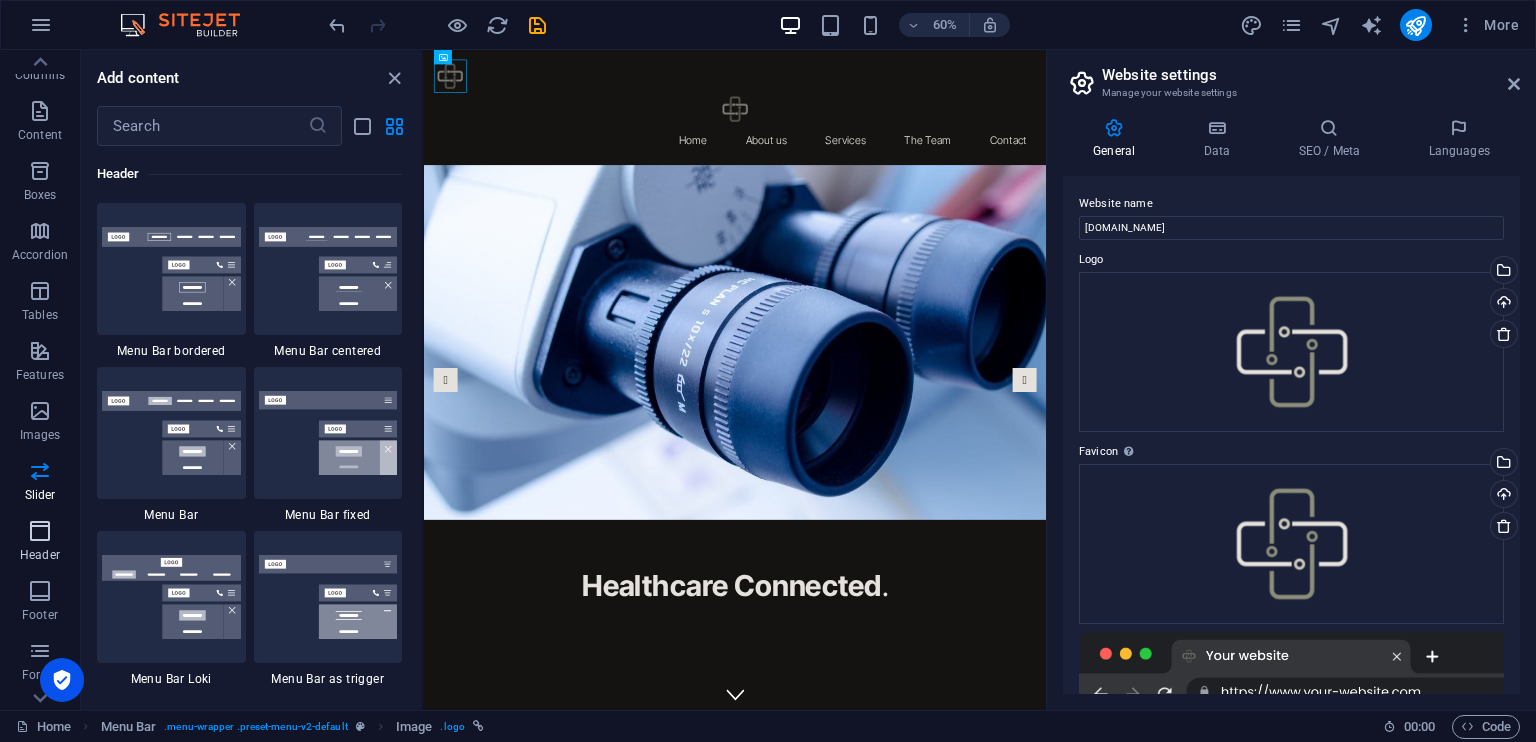 scroll, scrollTop: 11878, scrollLeft: 0, axis: vertical 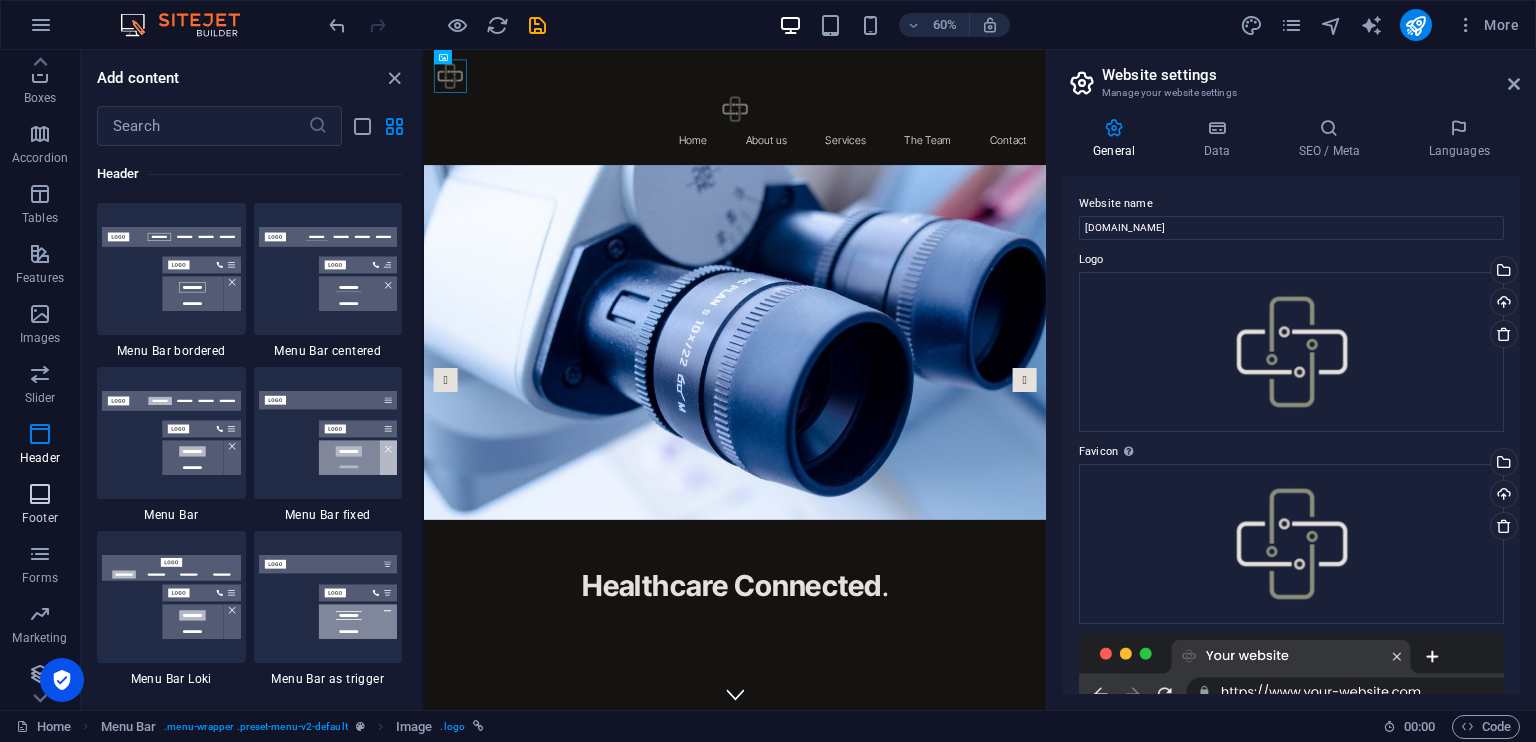 click at bounding box center [40, 494] 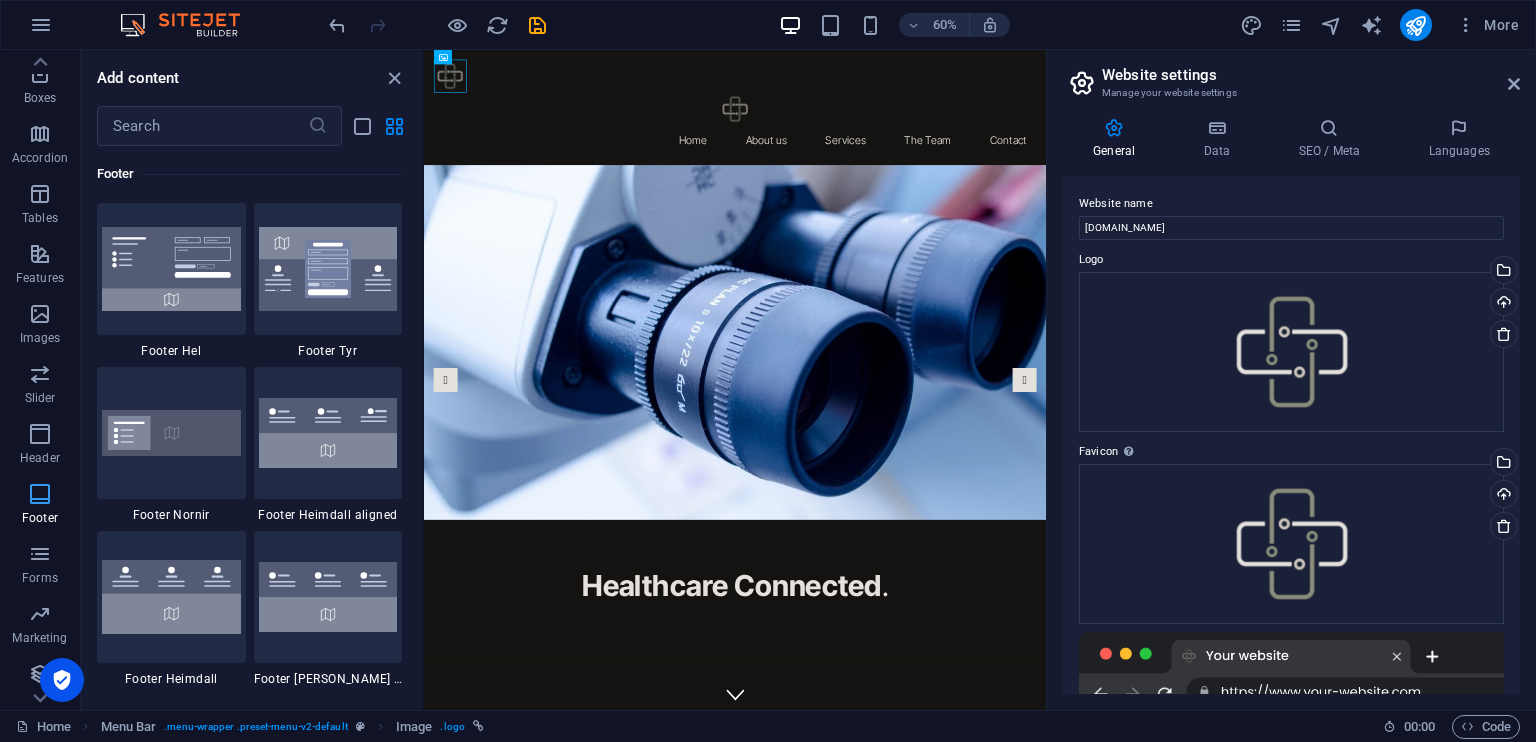scroll, scrollTop: 13075, scrollLeft: 0, axis: vertical 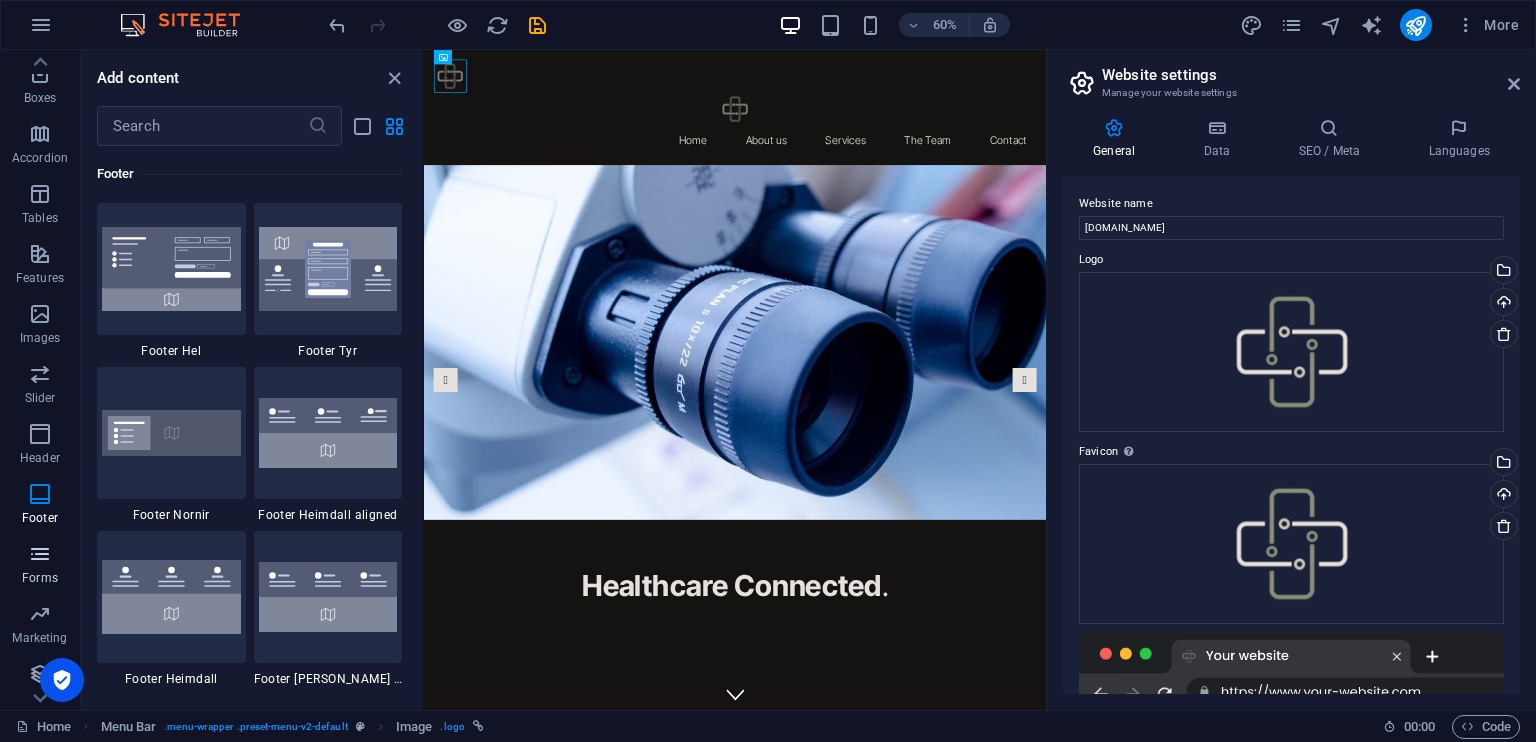 click at bounding box center [40, 554] 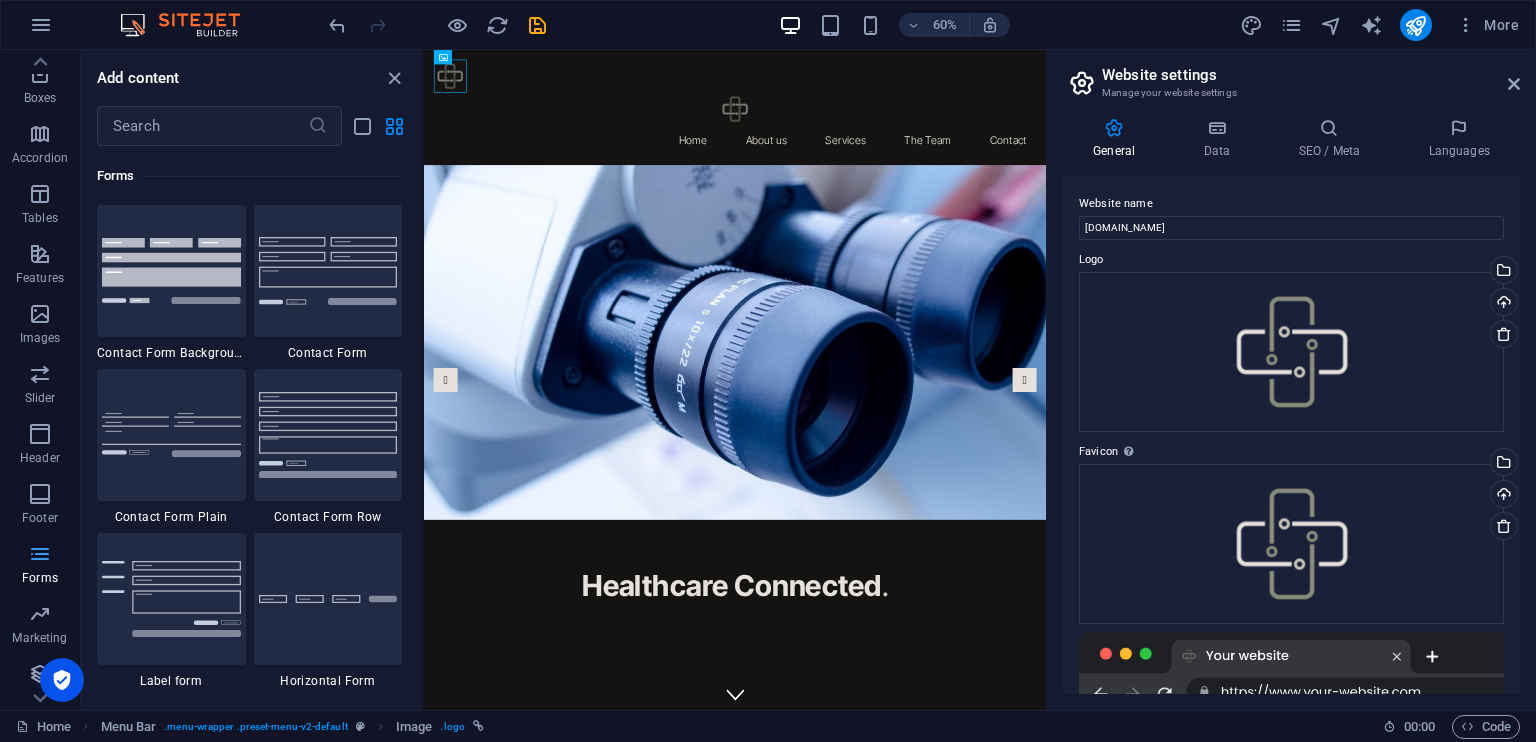 scroll, scrollTop: 14436, scrollLeft: 0, axis: vertical 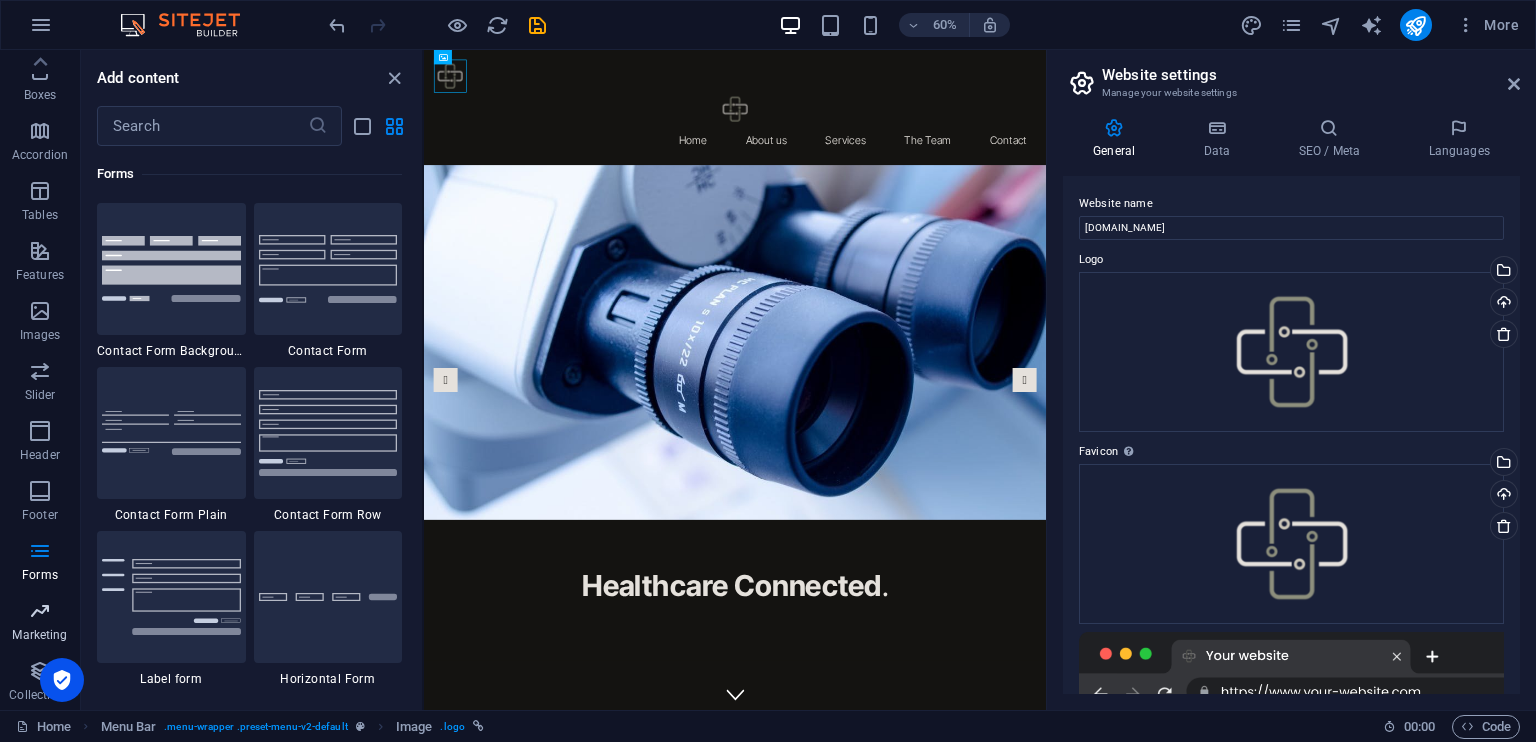 click at bounding box center (40, 611) 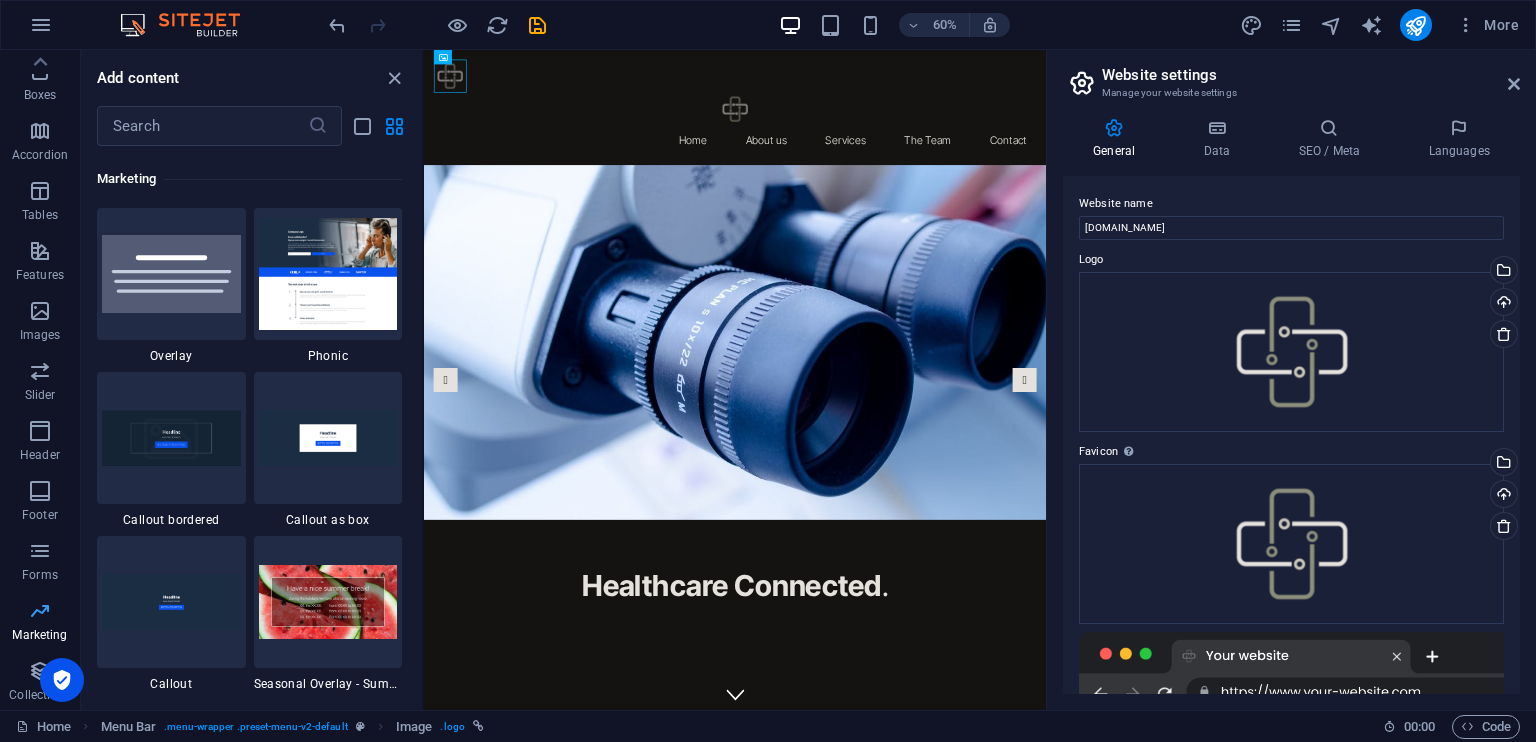 scroll, scrollTop: 16124, scrollLeft: 0, axis: vertical 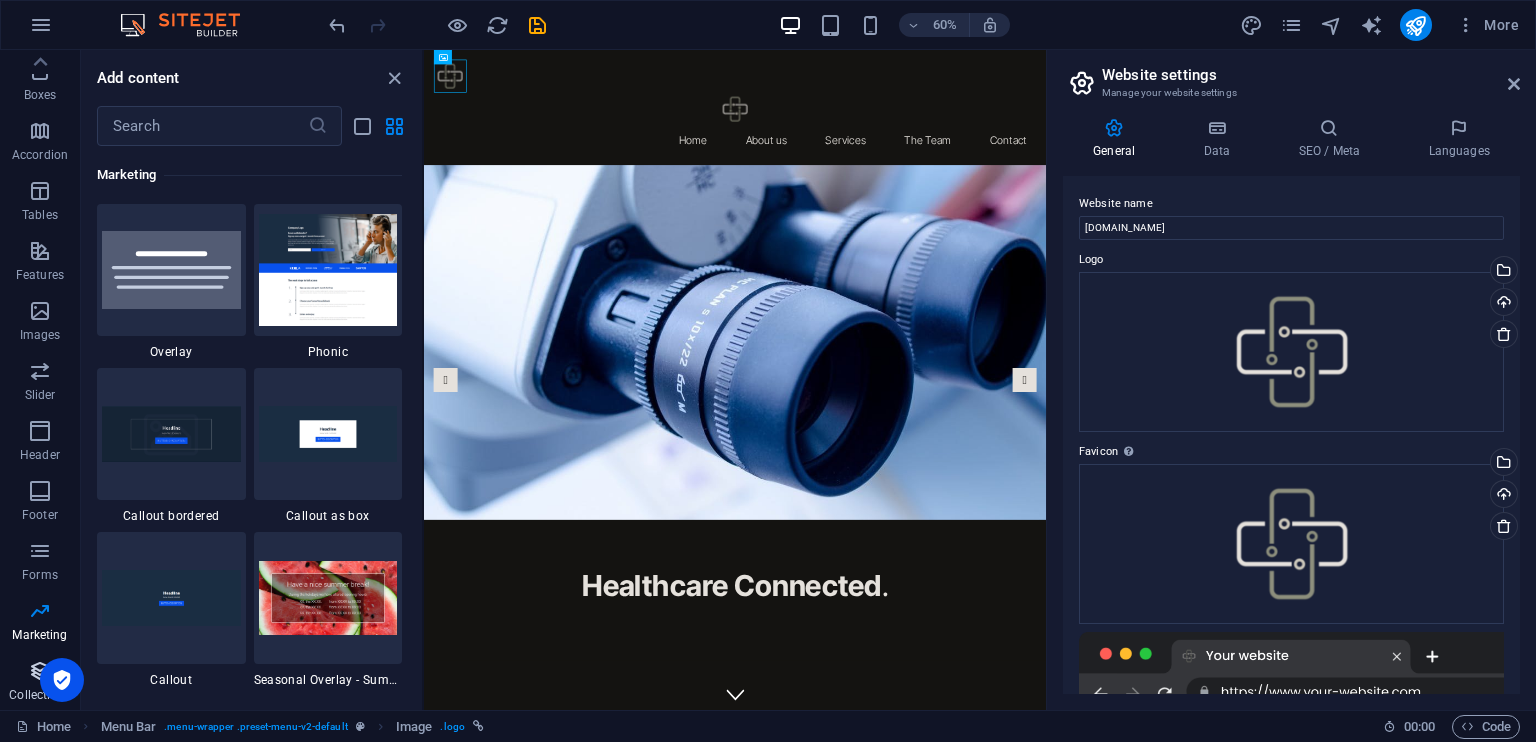 click at bounding box center (40, 671) 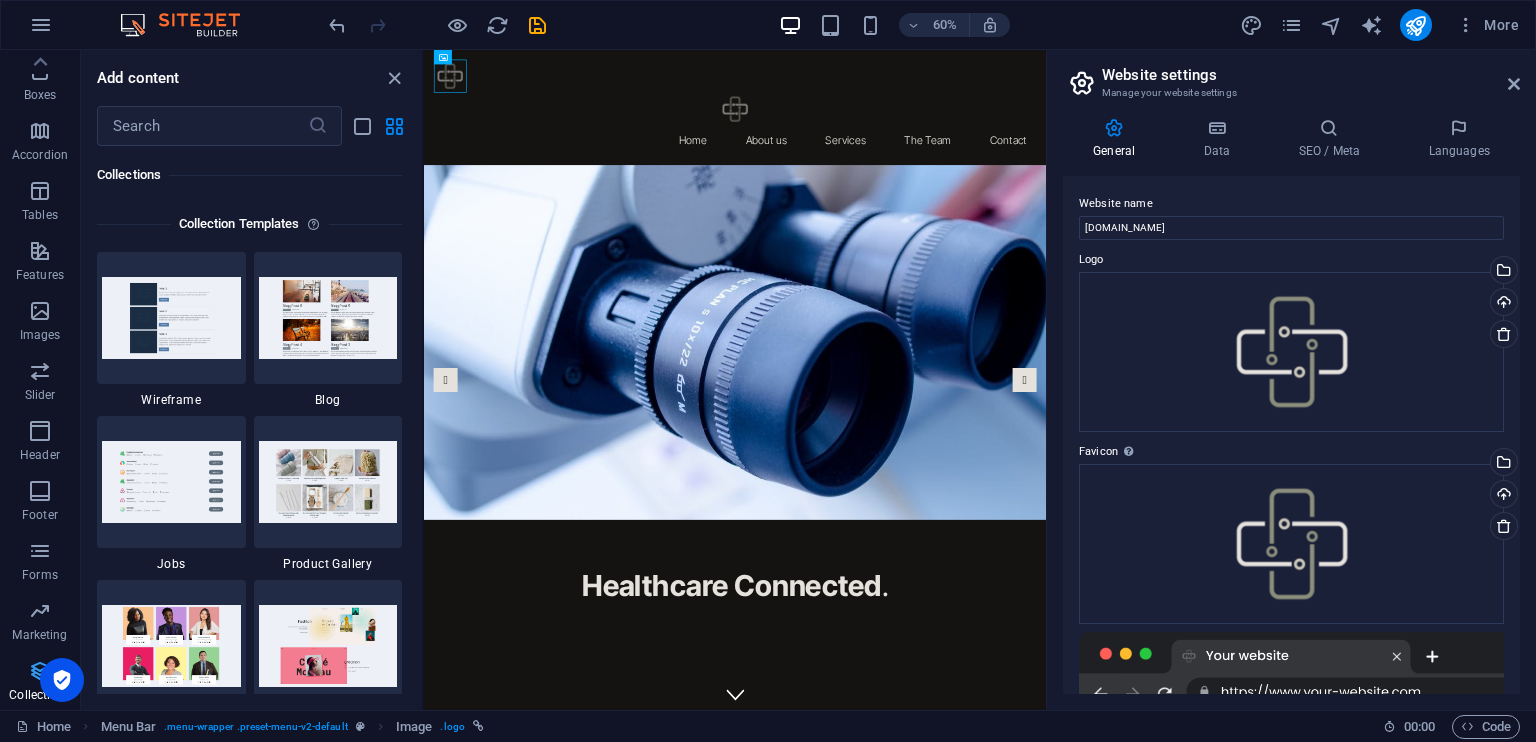 scroll, scrollTop: 18141, scrollLeft: 0, axis: vertical 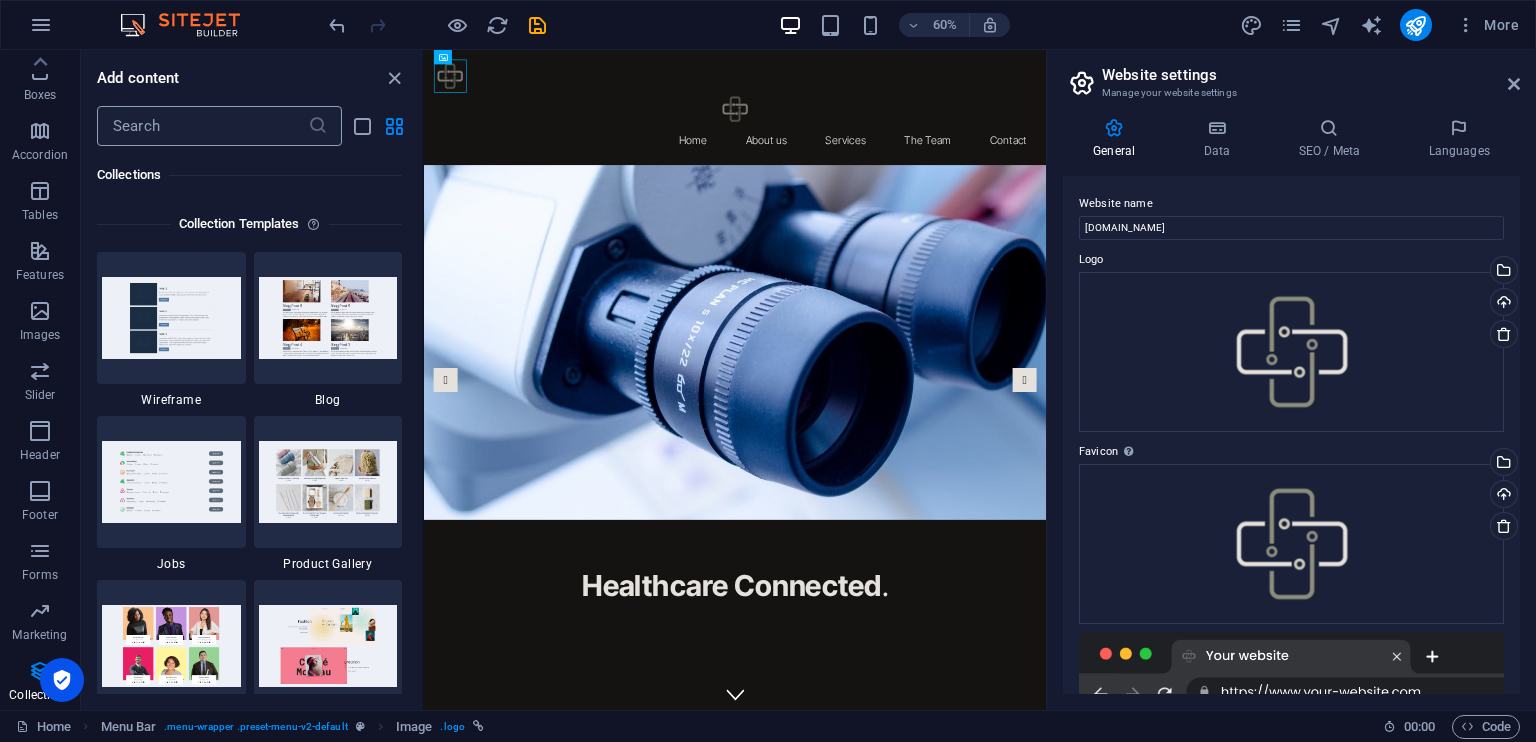 click at bounding box center [202, 126] 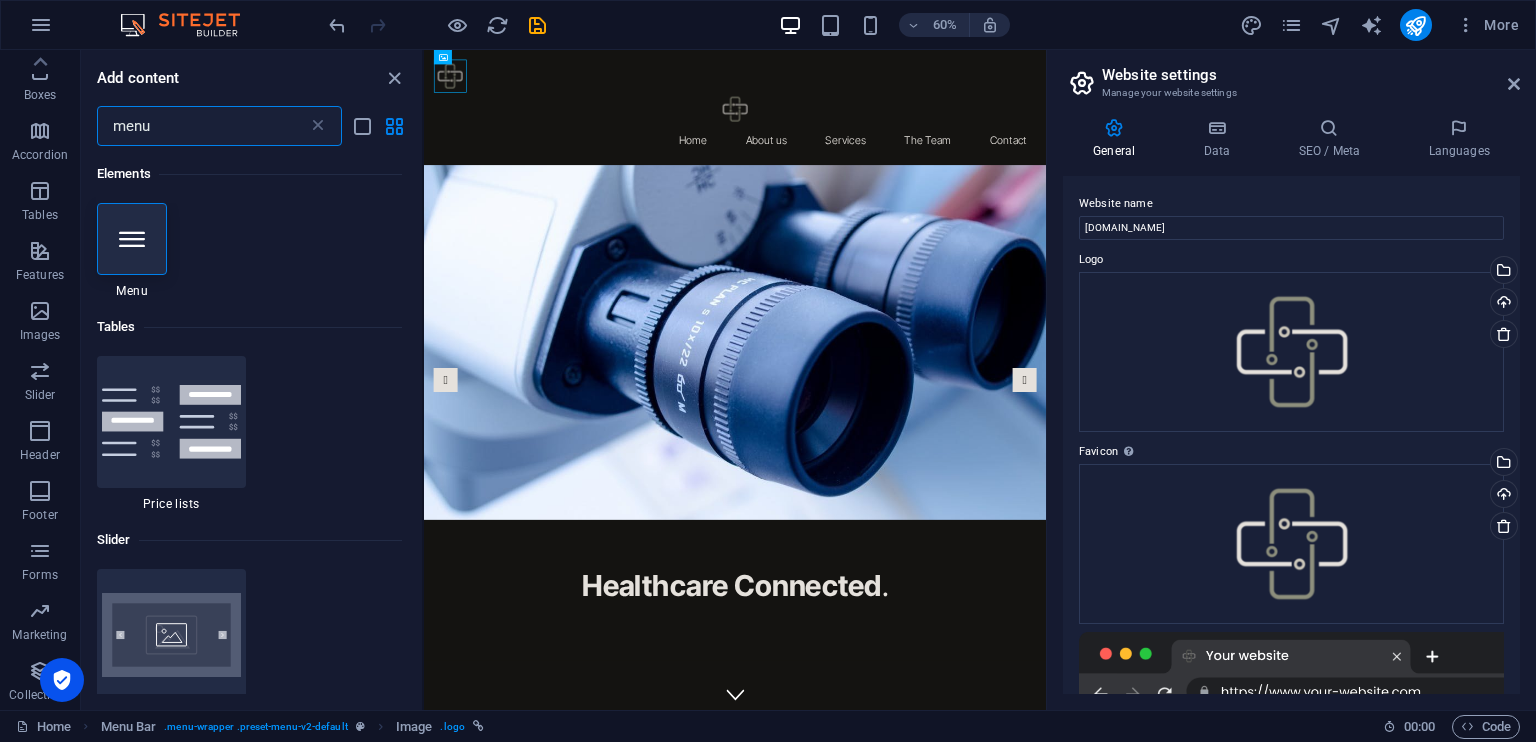 scroll, scrollTop: 0, scrollLeft: 0, axis: both 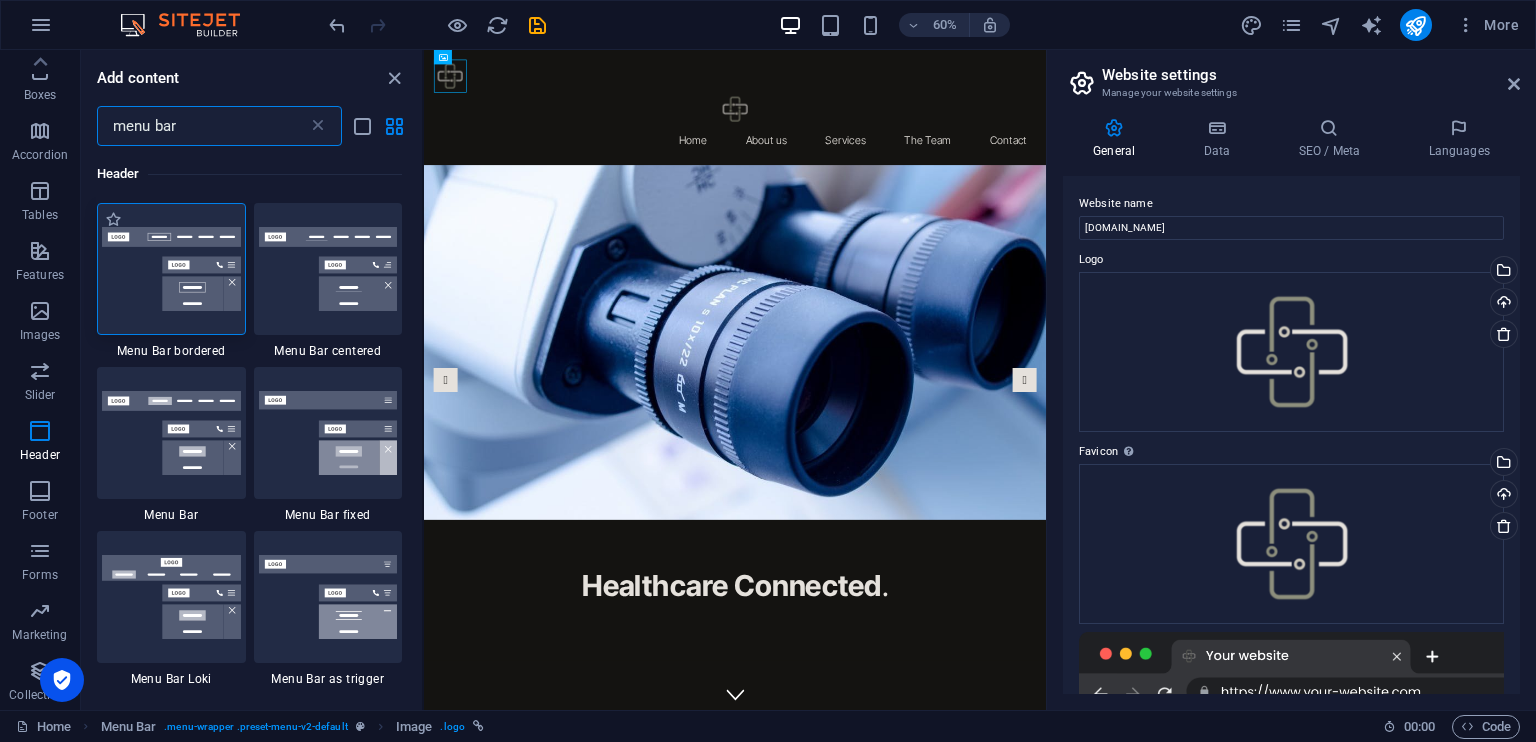type on "menu bar" 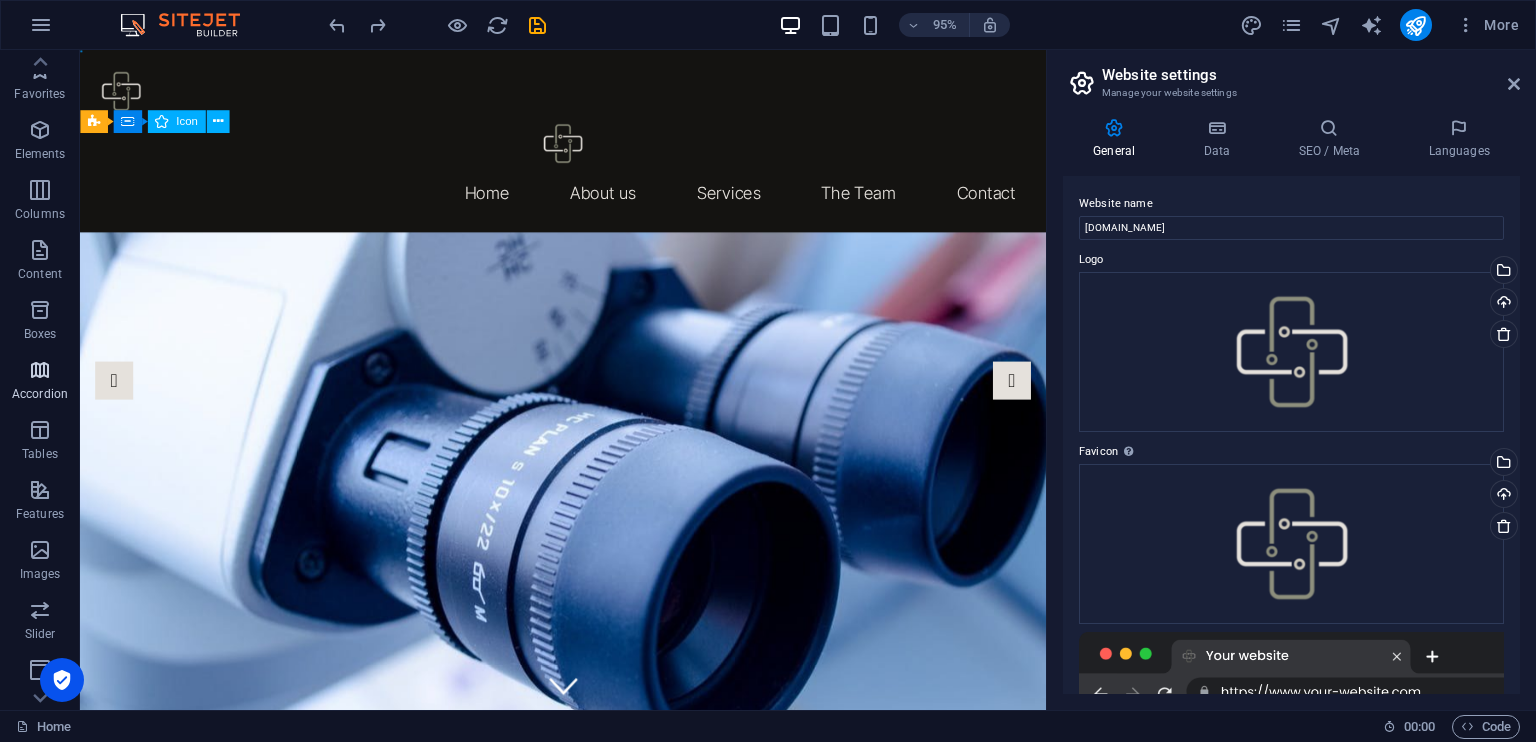 scroll, scrollTop: 0, scrollLeft: 0, axis: both 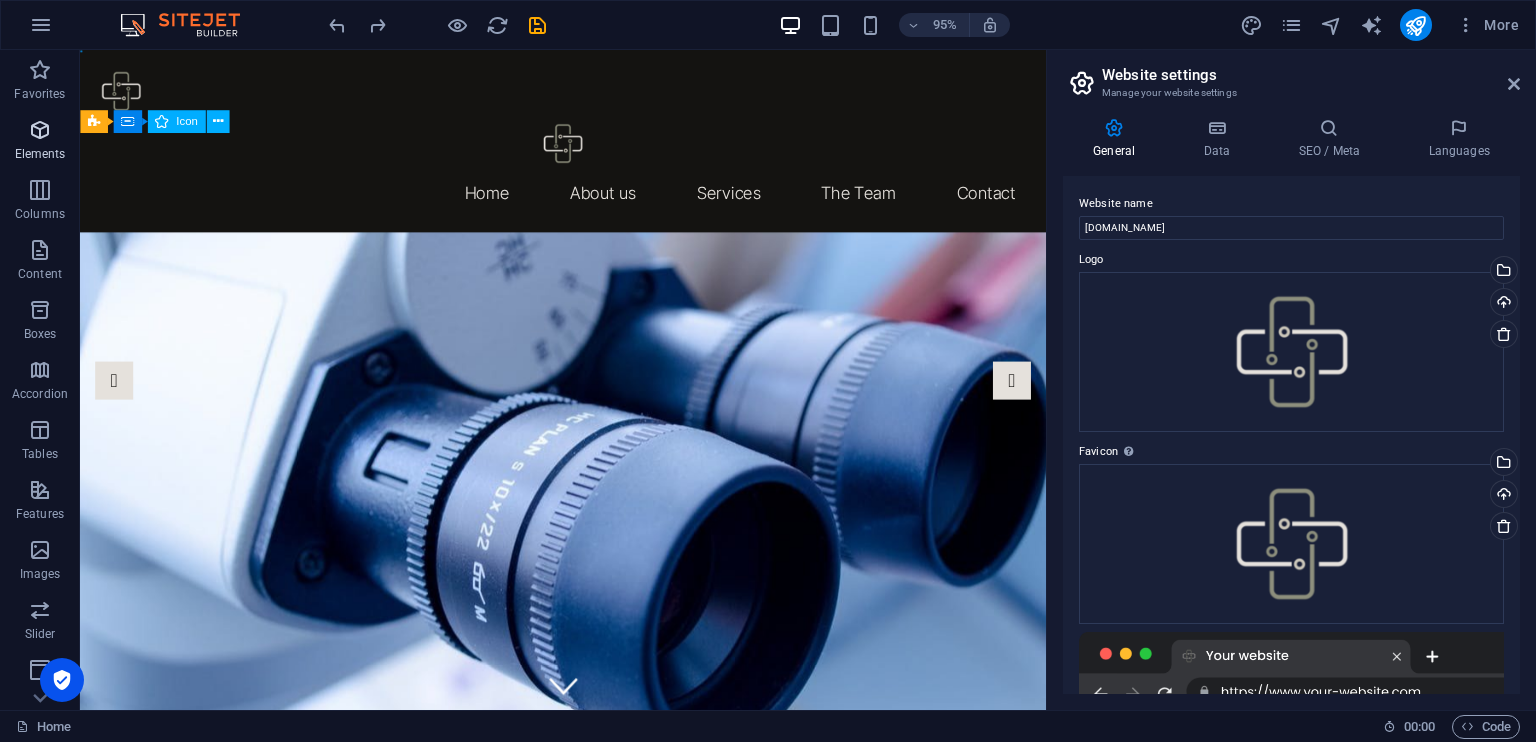 click at bounding box center [40, 130] 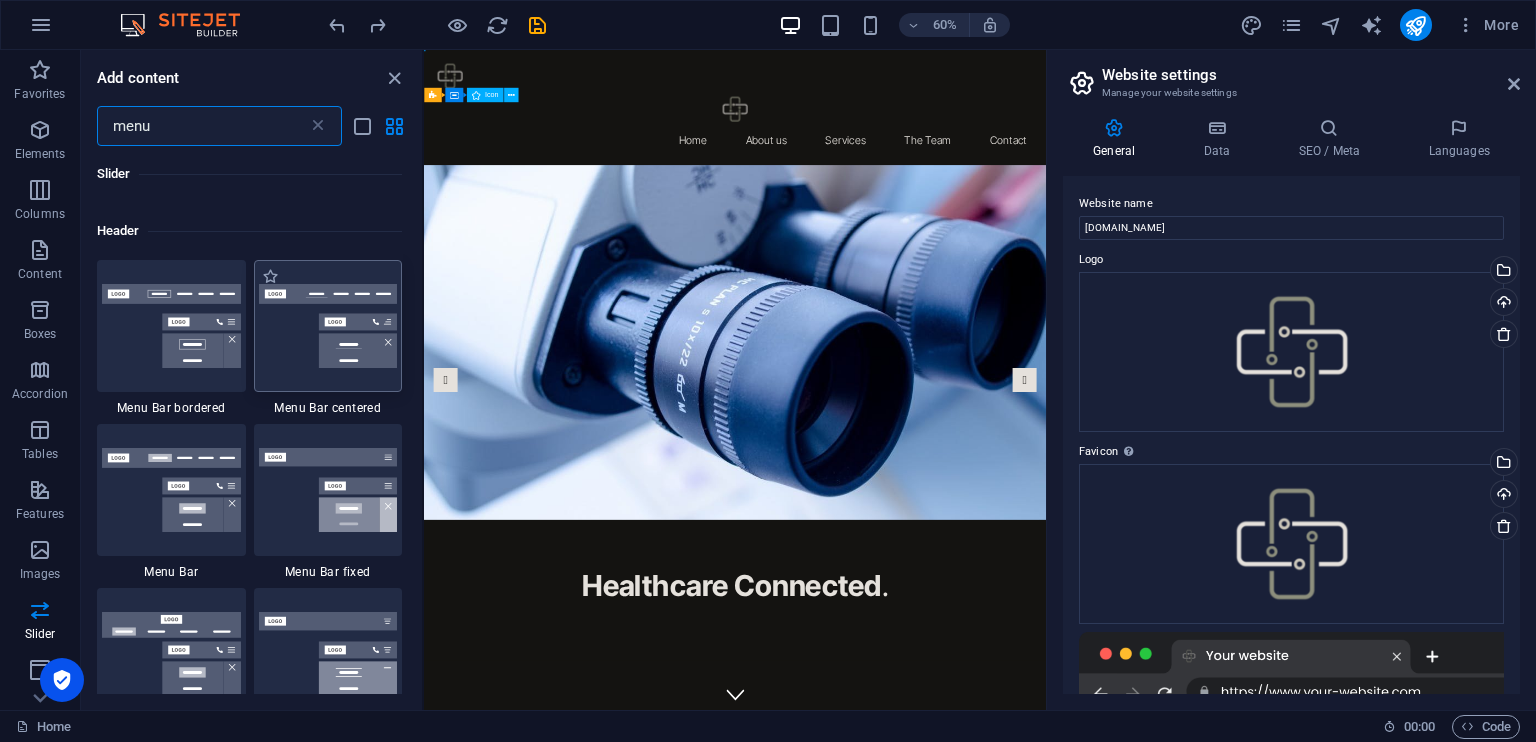scroll, scrollTop: 544, scrollLeft: 0, axis: vertical 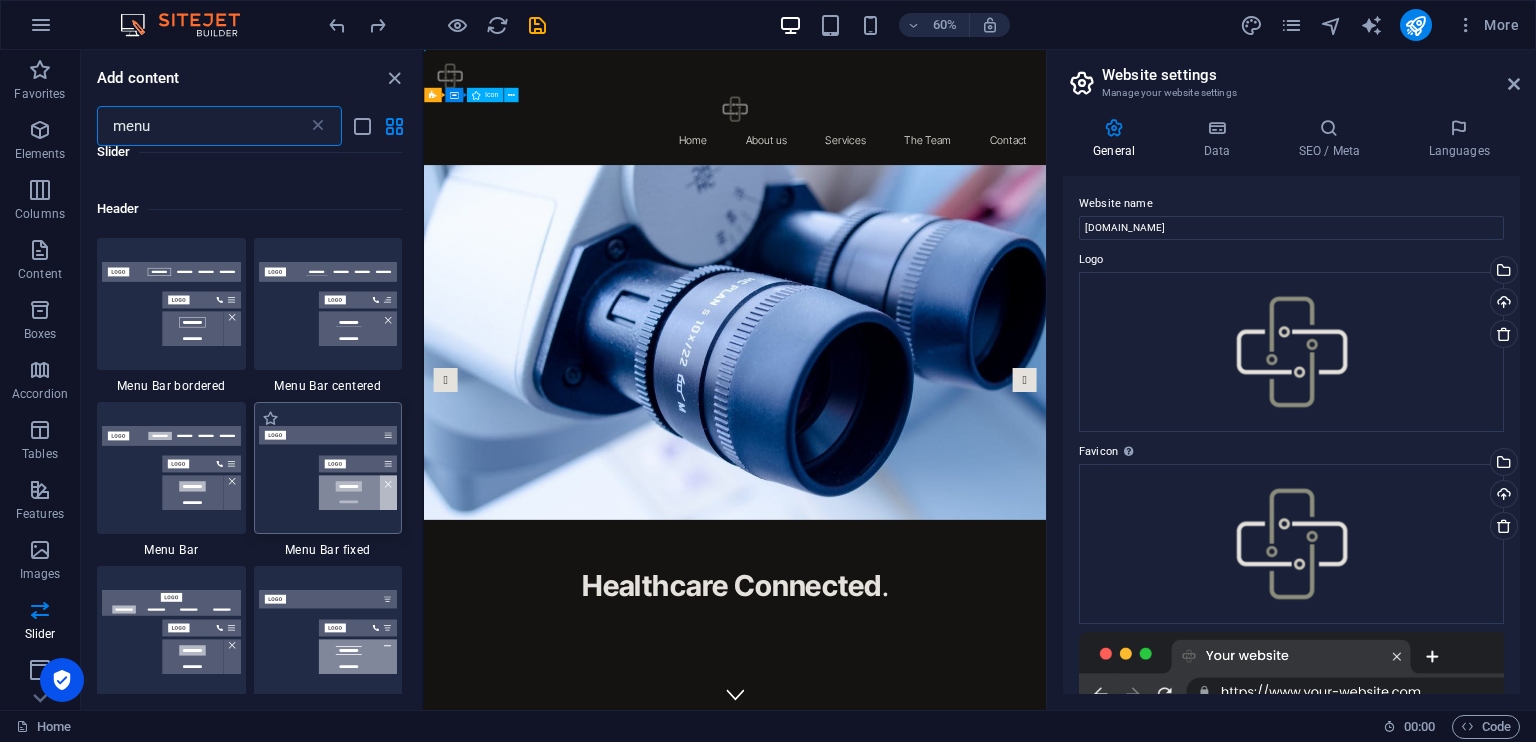 type on "menu" 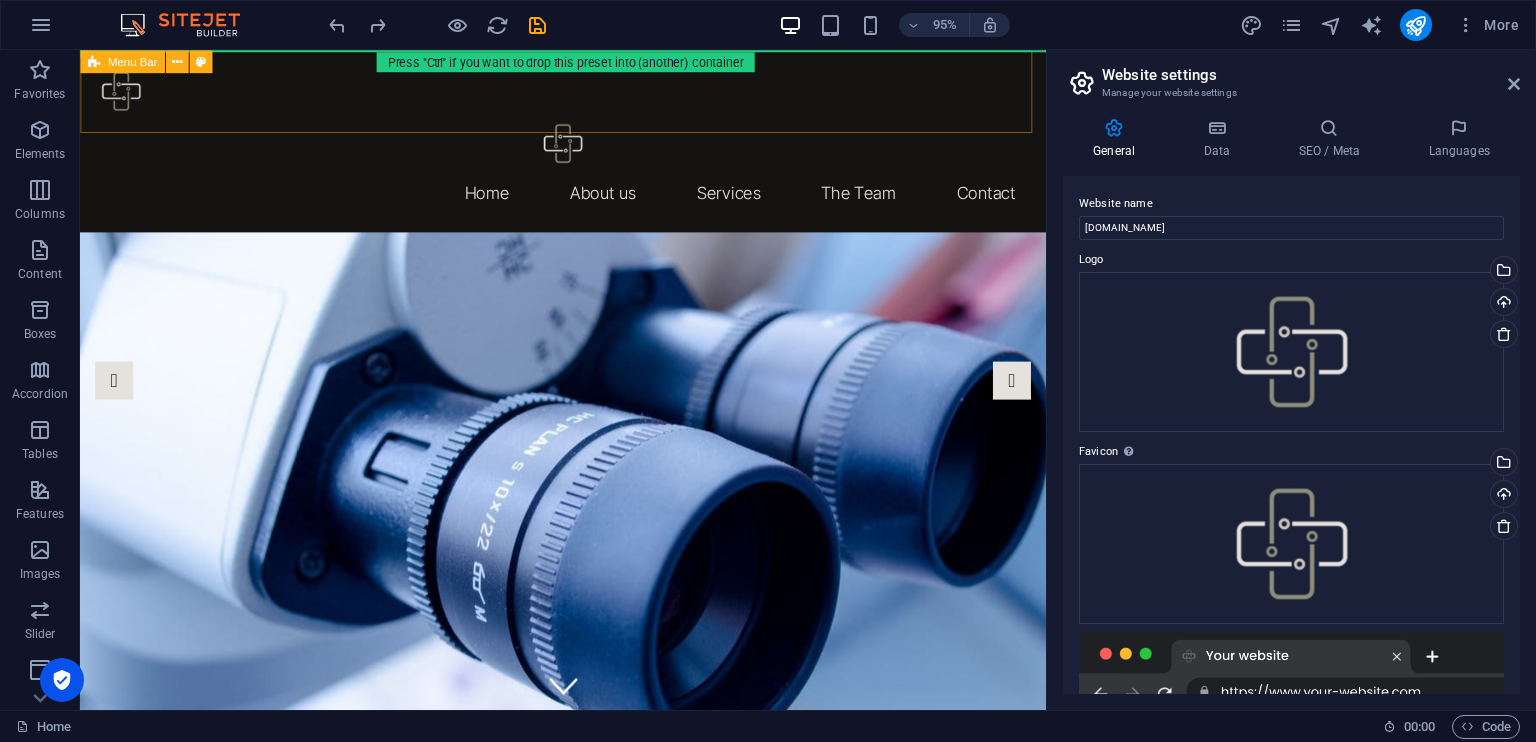 click on "Menu Bar" at bounding box center (122, 61) 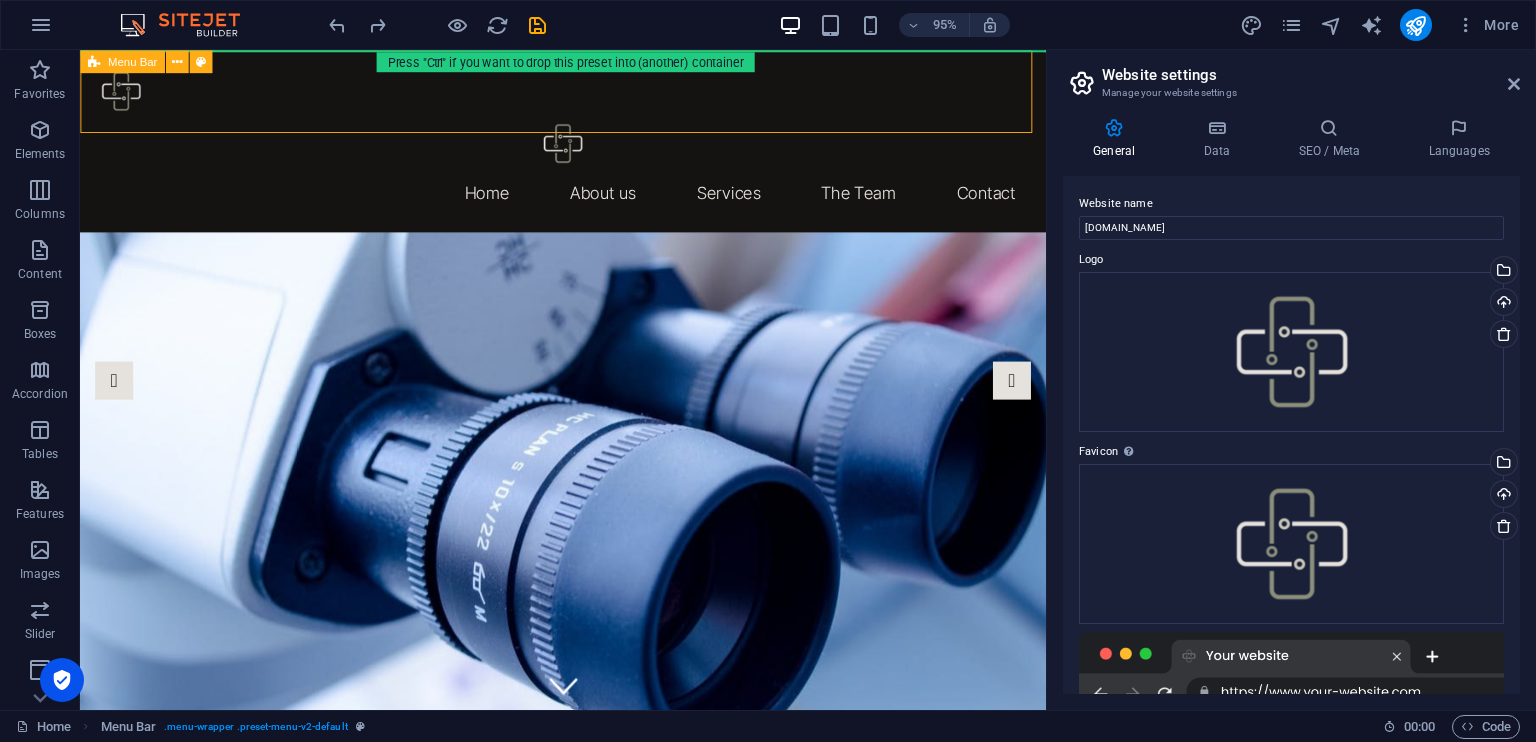 click on "Menu Bar" at bounding box center (122, 61) 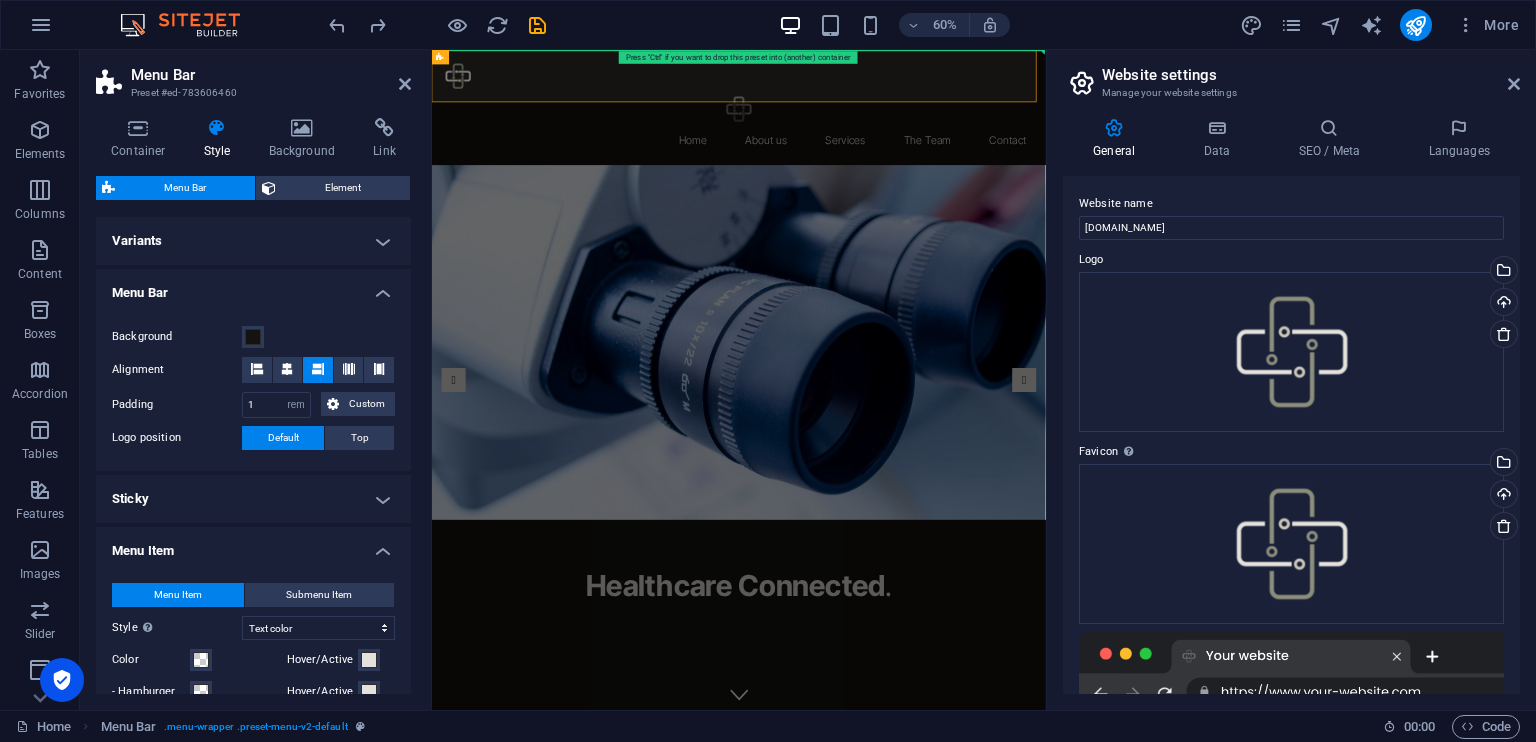 type 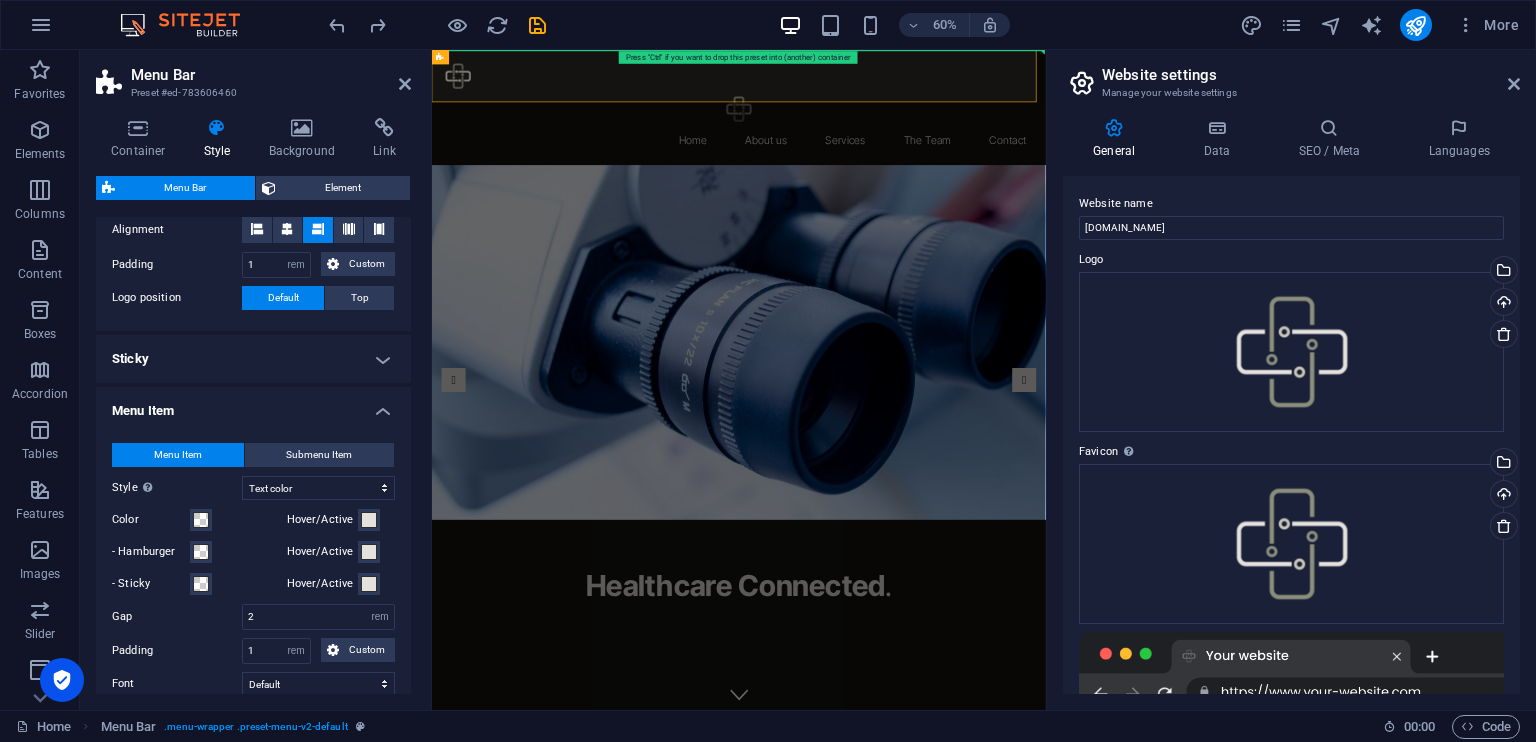 scroll, scrollTop: 138, scrollLeft: 0, axis: vertical 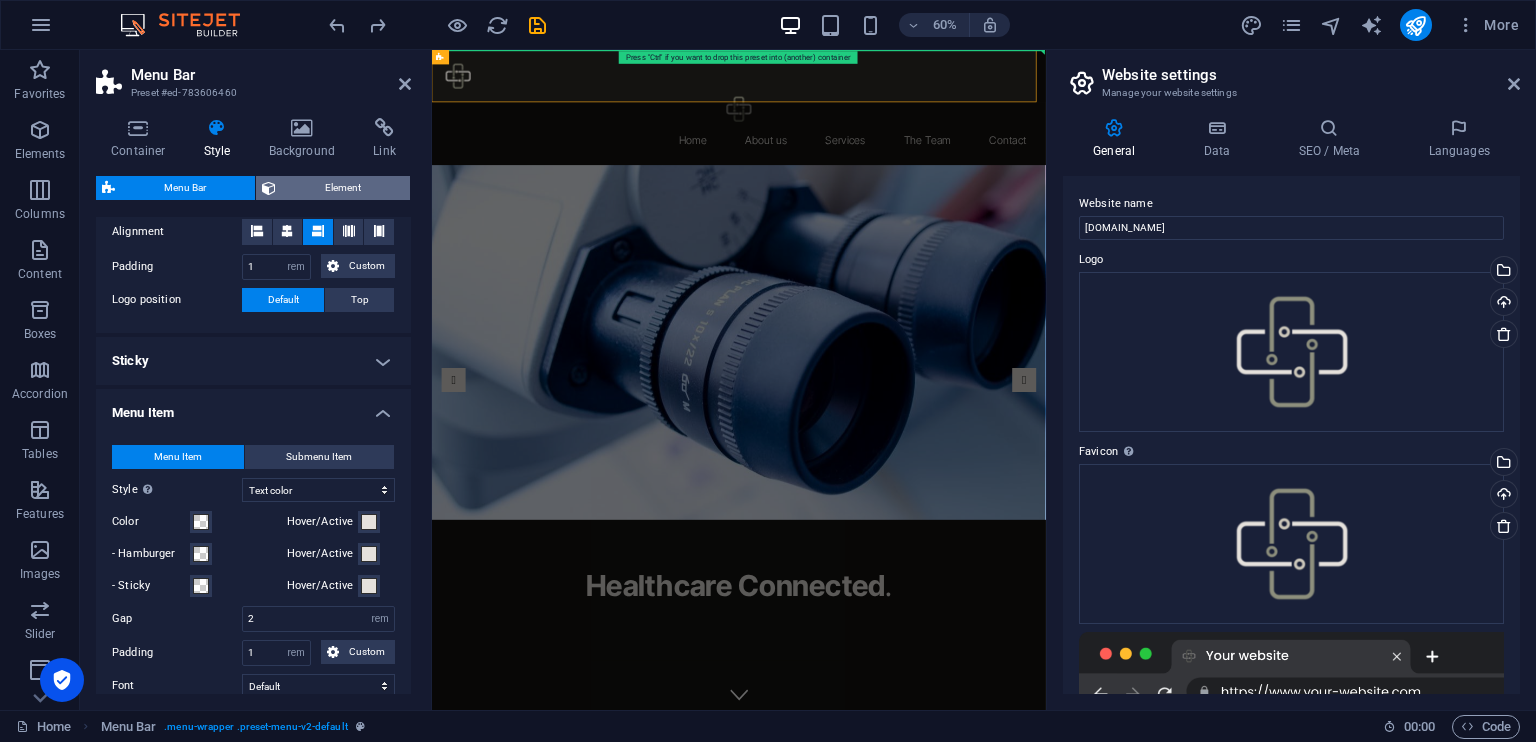 drag, startPoint x: 369, startPoint y: 172, endPoint x: 354, endPoint y: 191, distance: 24.207438 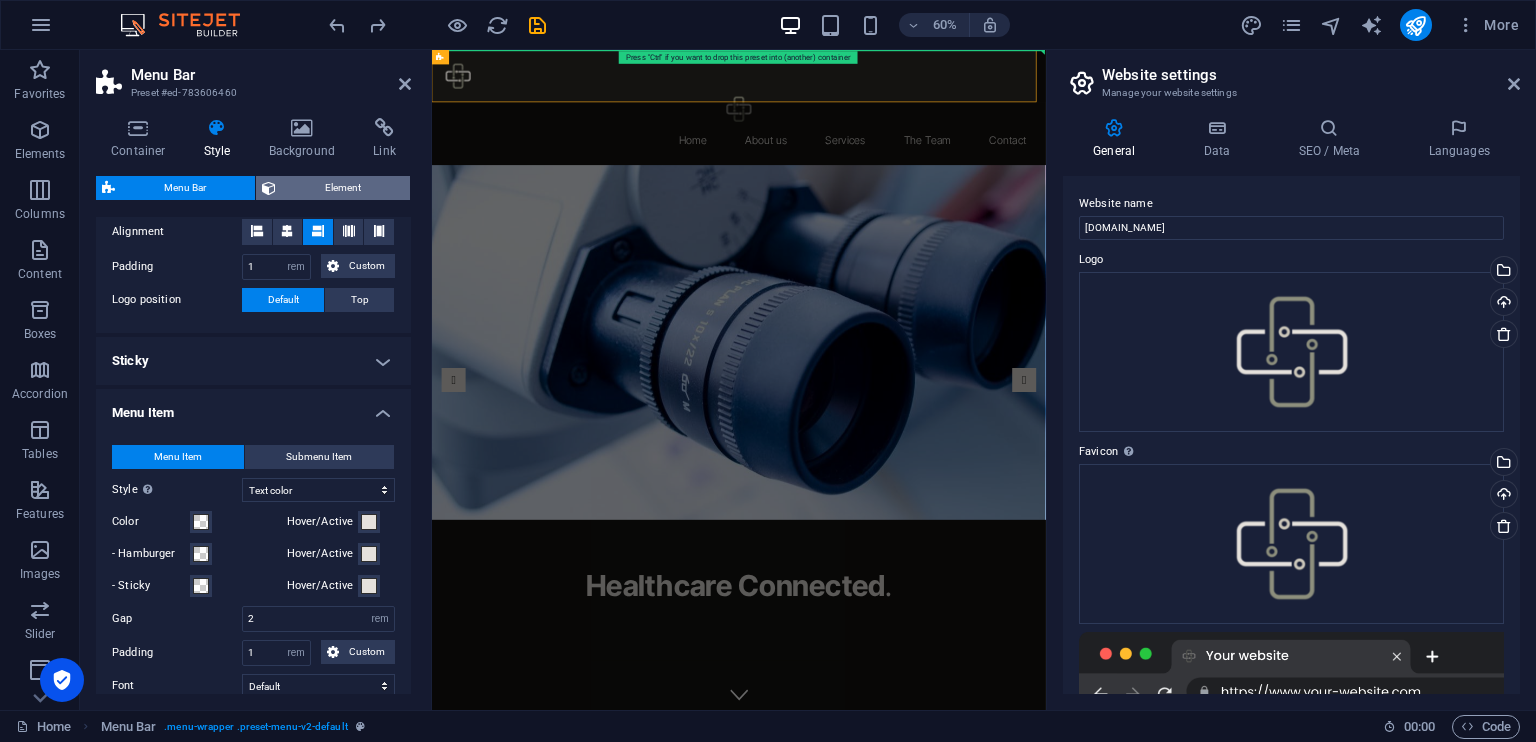 click on "Container Style Background Link Size Height Default px rem % vh vw Min. height None px rem % vh vw Width Default px rem % em vh vw Min. width None px rem % vh vw Content width Default Custom width Width Default px rem % em vh vw Min. width None px rem % vh vw Default padding Custom spacing Default content width and padding can be changed under Design. Edit design Layout (Flexbox) Alignment Determines the flex direction. Default Main axis Determine how elements should behave along the main axis inside this container (justify content). Default Side axis Control the vertical direction of the element inside of the container (align items). Default Wrap Default On Off Fill Controls the distances and direction of elements on the y-axis across several lines (align content). Default Accessibility ARIA helps assistive technologies (like screen readers) to understand the role, state, and behavior of web elements Role The ARIA role defines the purpose of an element.  None Alert Article Banner Comment Fan" at bounding box center (253, 406) 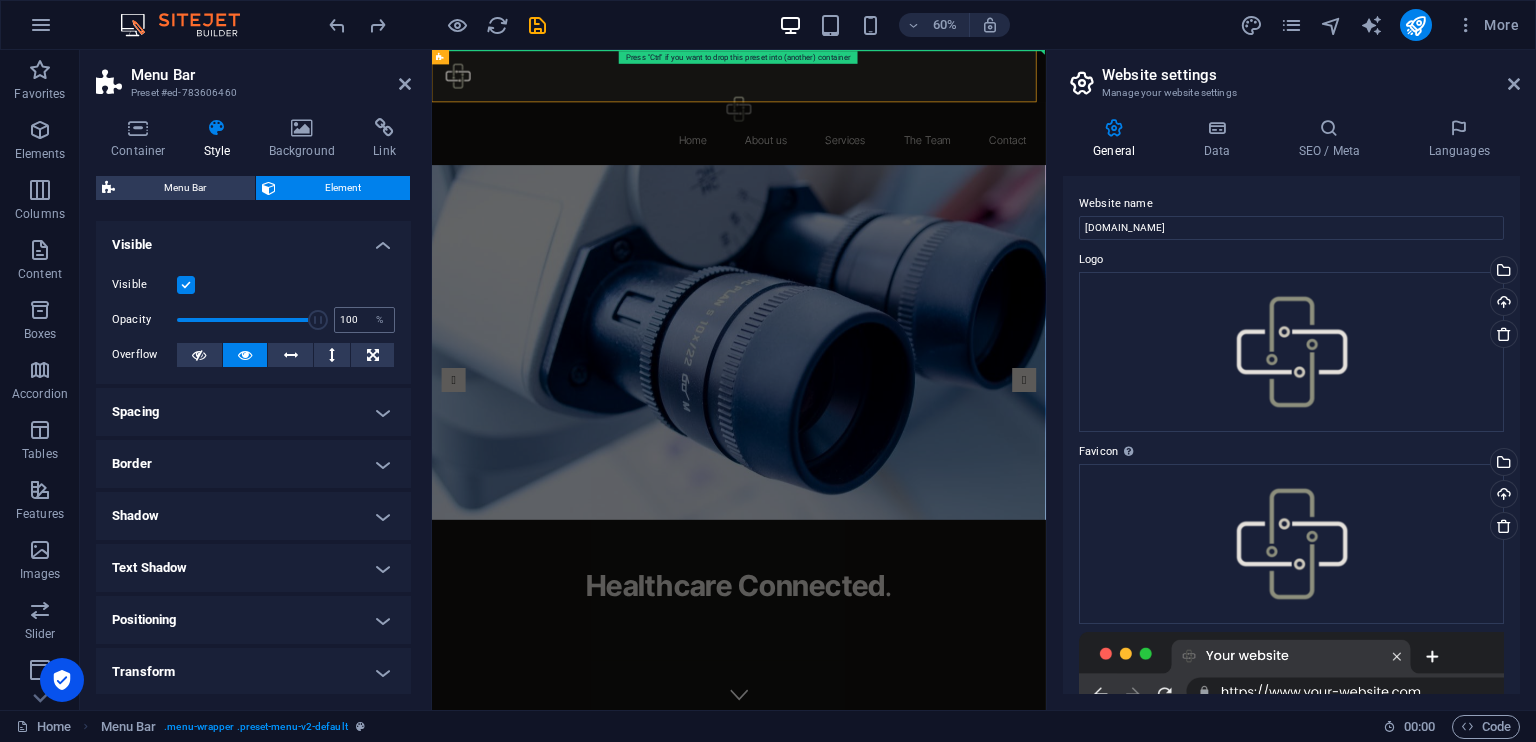 scroll, scrollTop: 157, scrollLeft: 0, axis: vertical 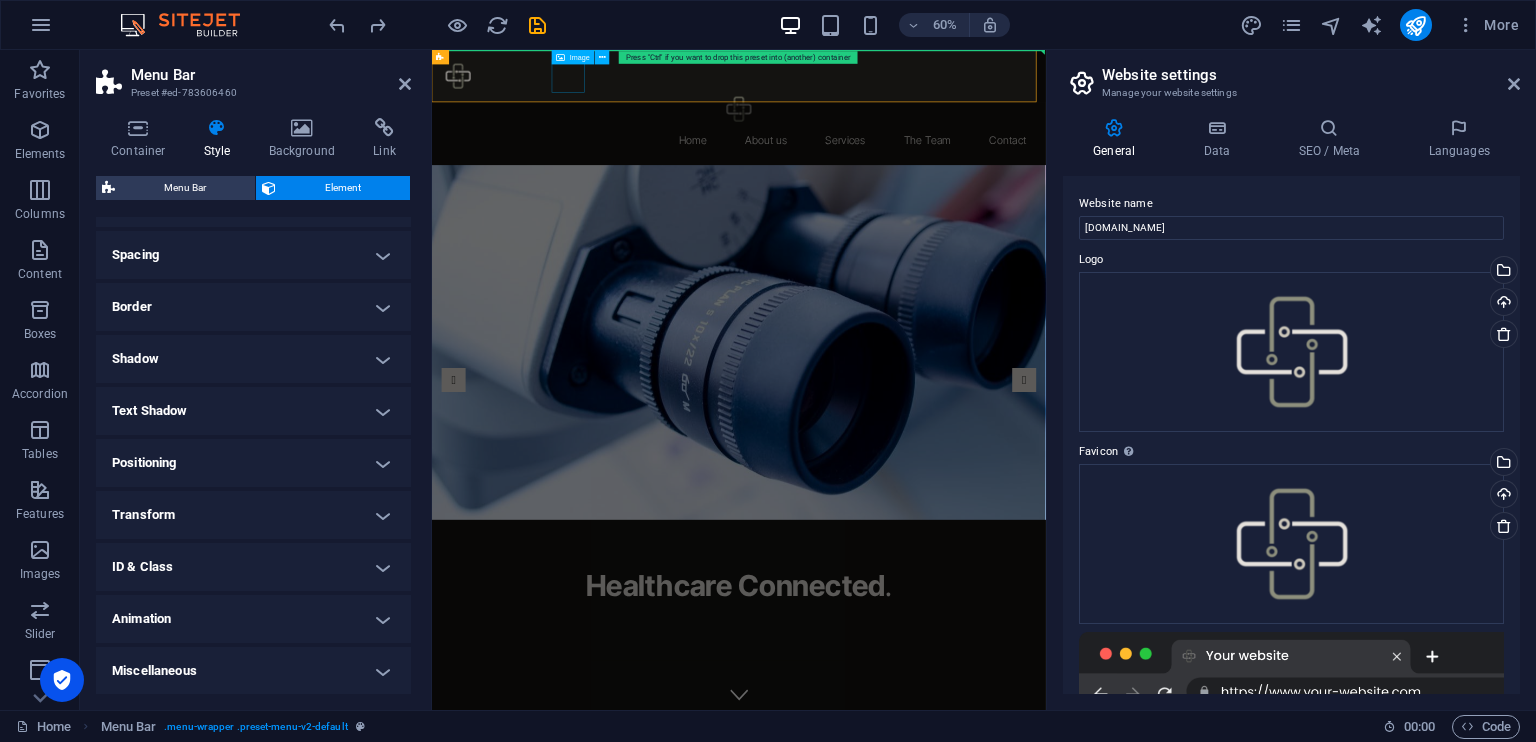 click at bounding box center [943, 148] 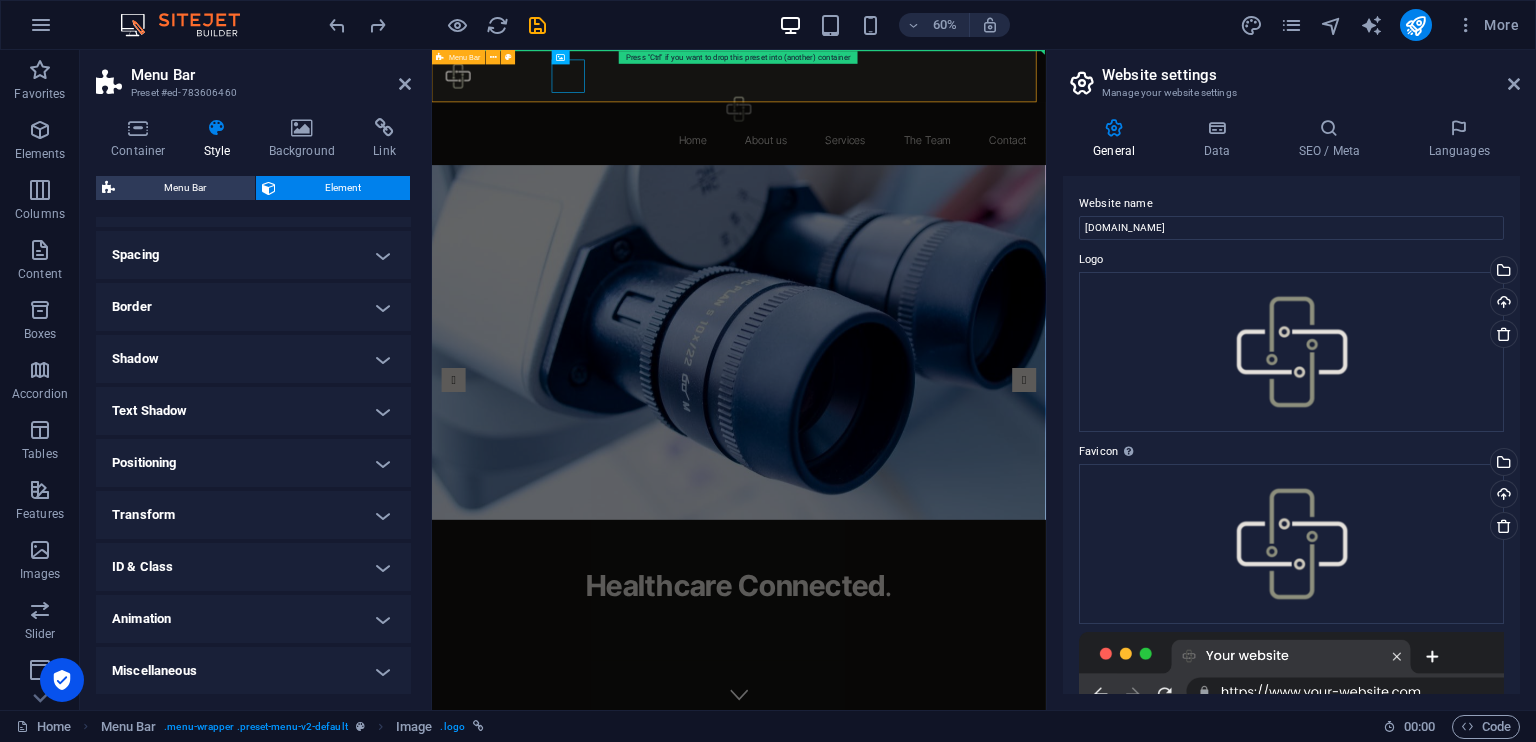 click on "Menu Bar" at bounding box center [464, 57] 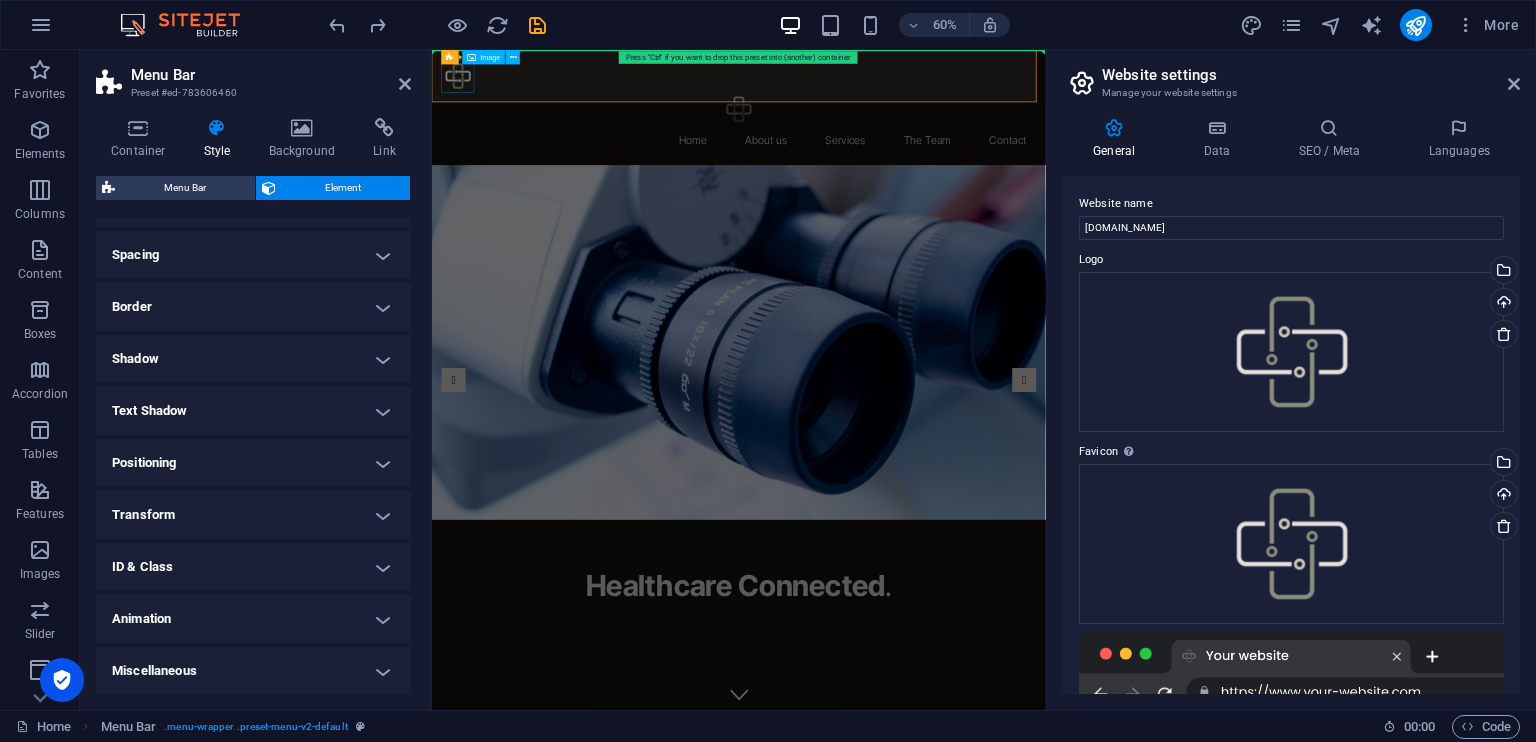 click at bounding box center (943, 93) 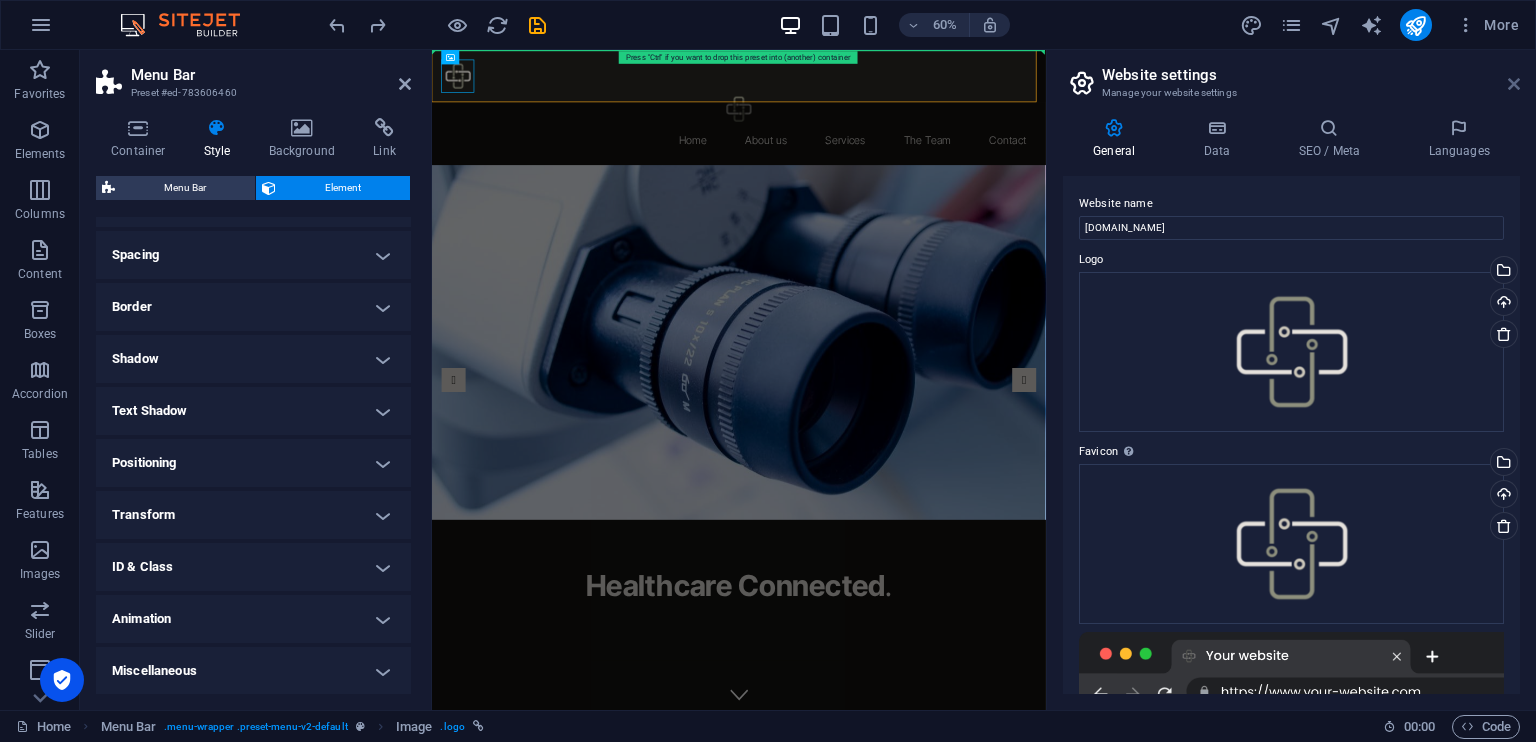 click at bounding box center [1514, 84] 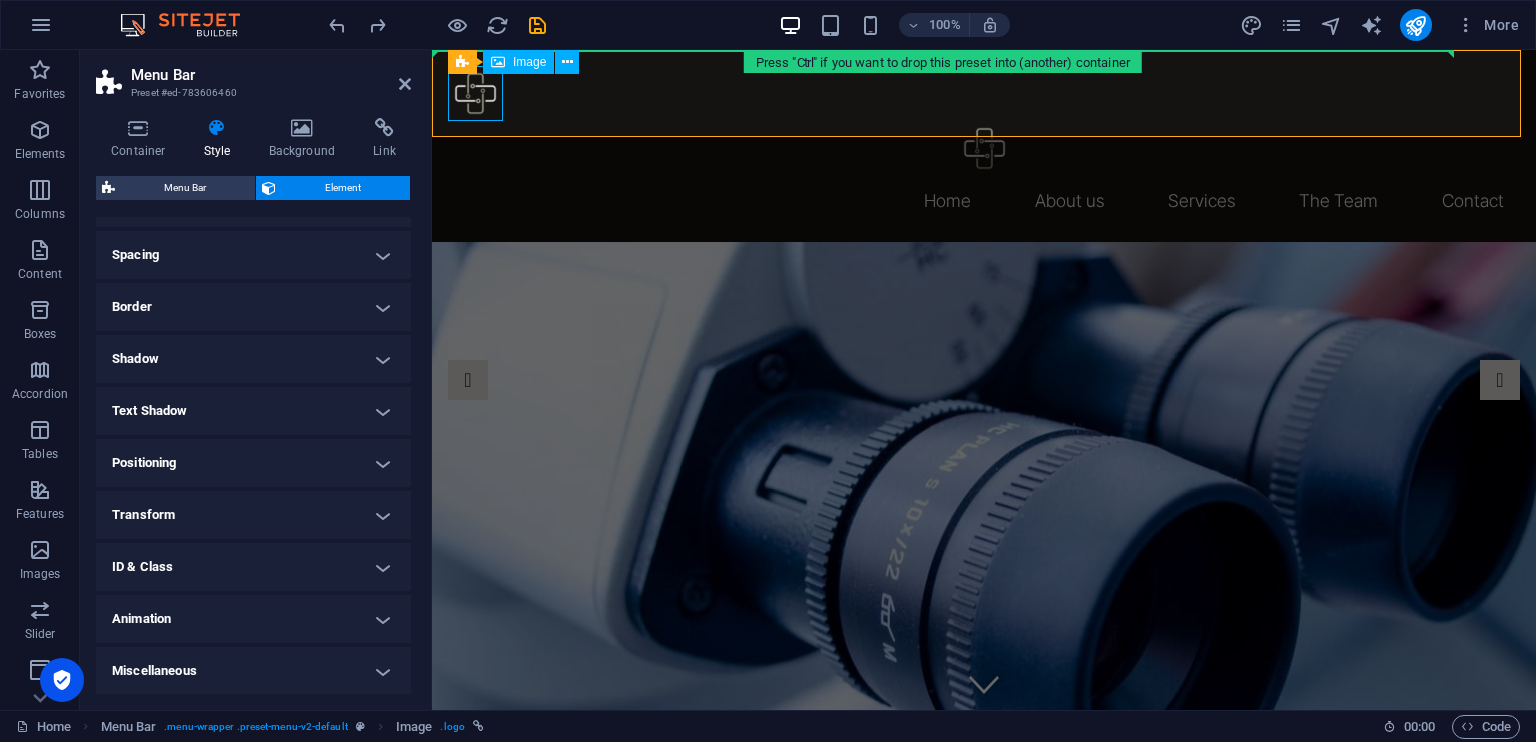 click on "Menu Bar   Image" at bounding box center (520, 62) 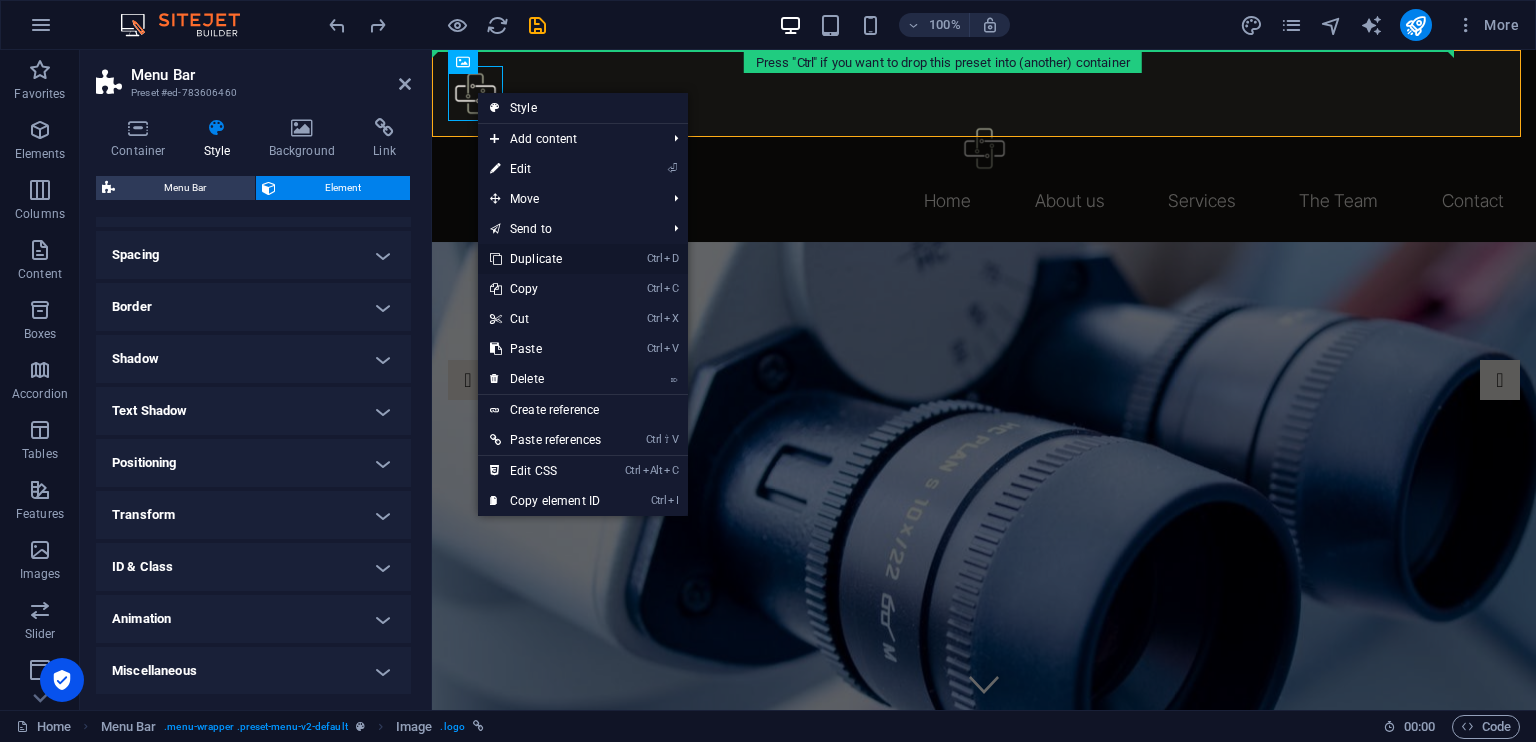 click on "Ctrl D  Duplicate" at bounding box center (583, 259) 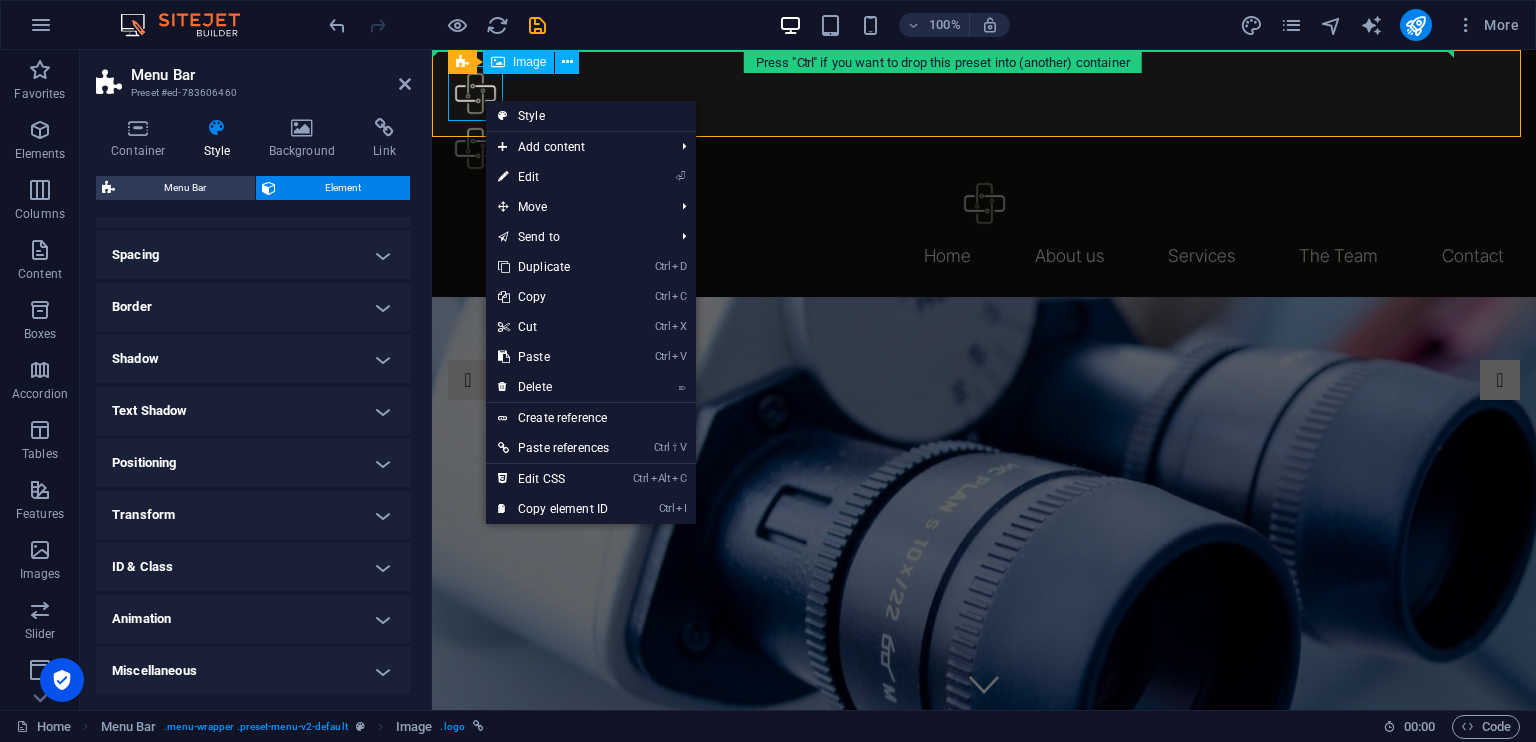 drag, startPoint x: 473, startPoint y: 103, endPoint x: 484, endPoint y: 99, distance: 11.7046995 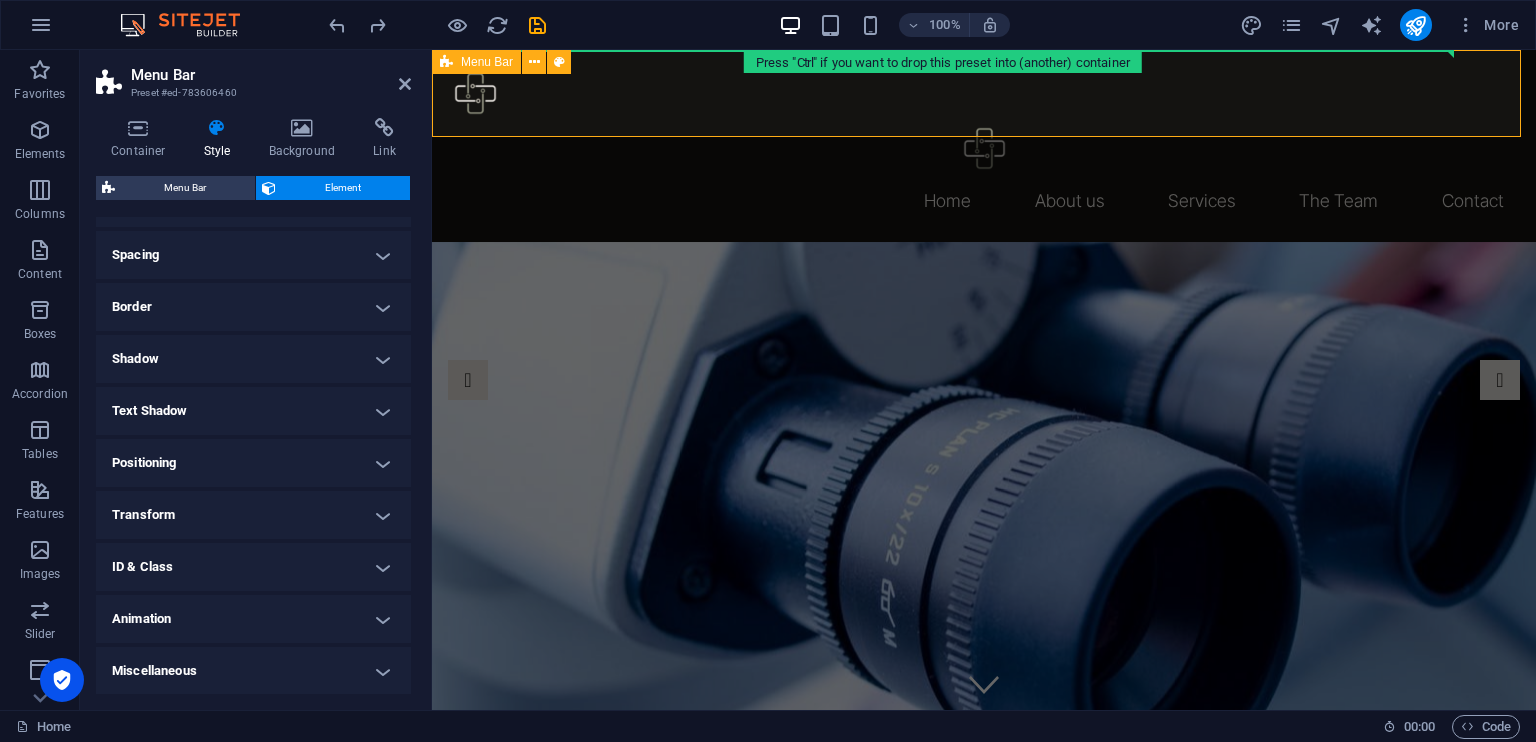 click at bounding box center (984, 93) 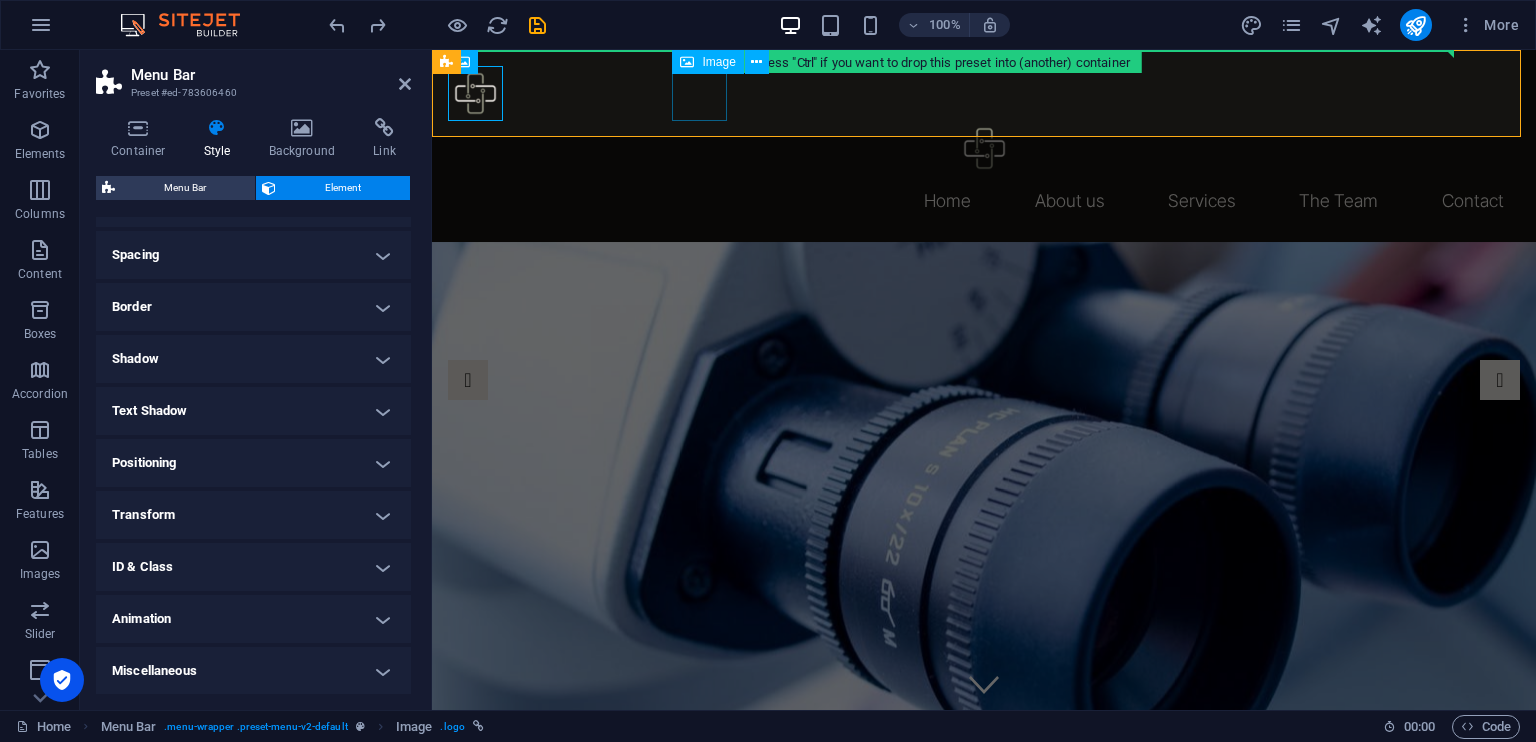 click at bounding box center (984, 148) 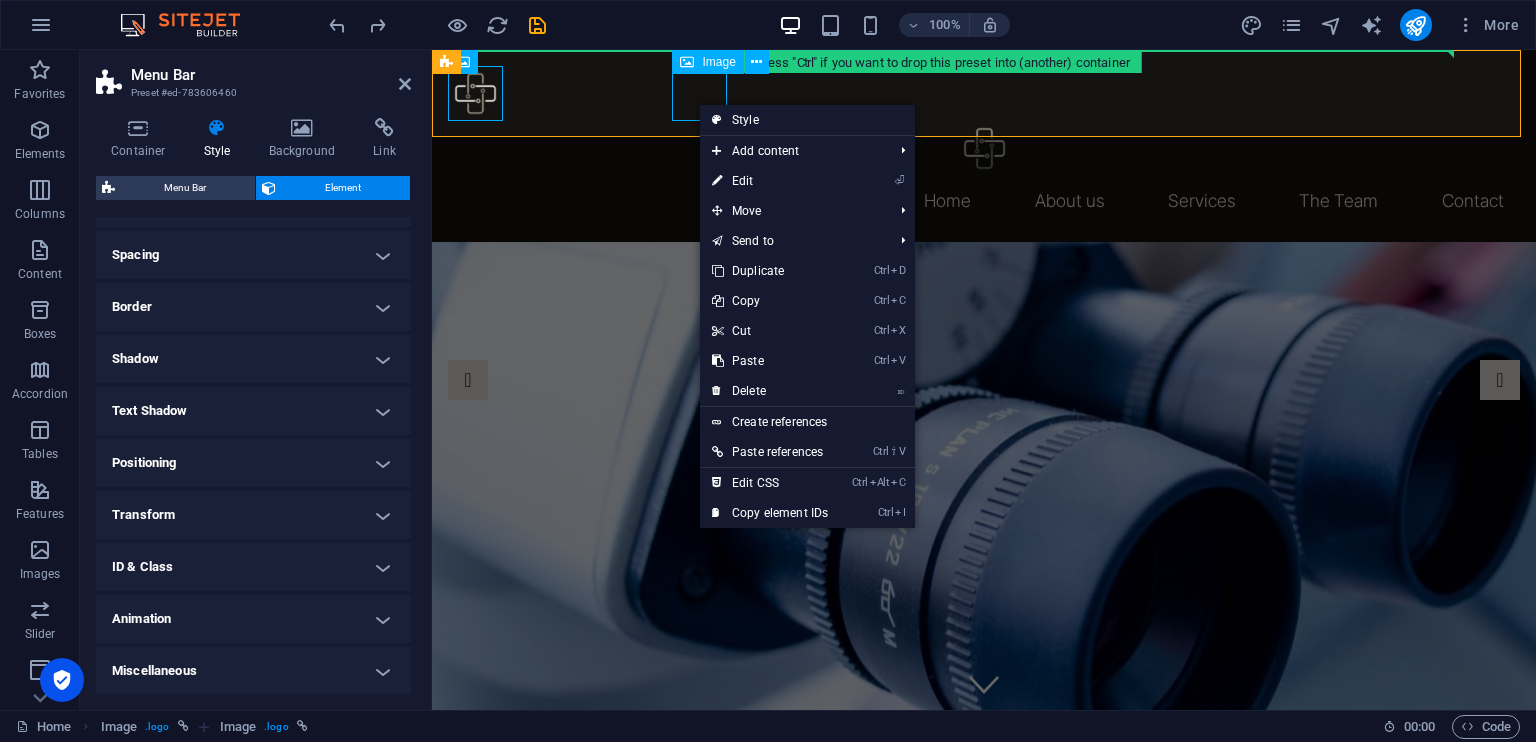 click at bounding box center (984, 148) 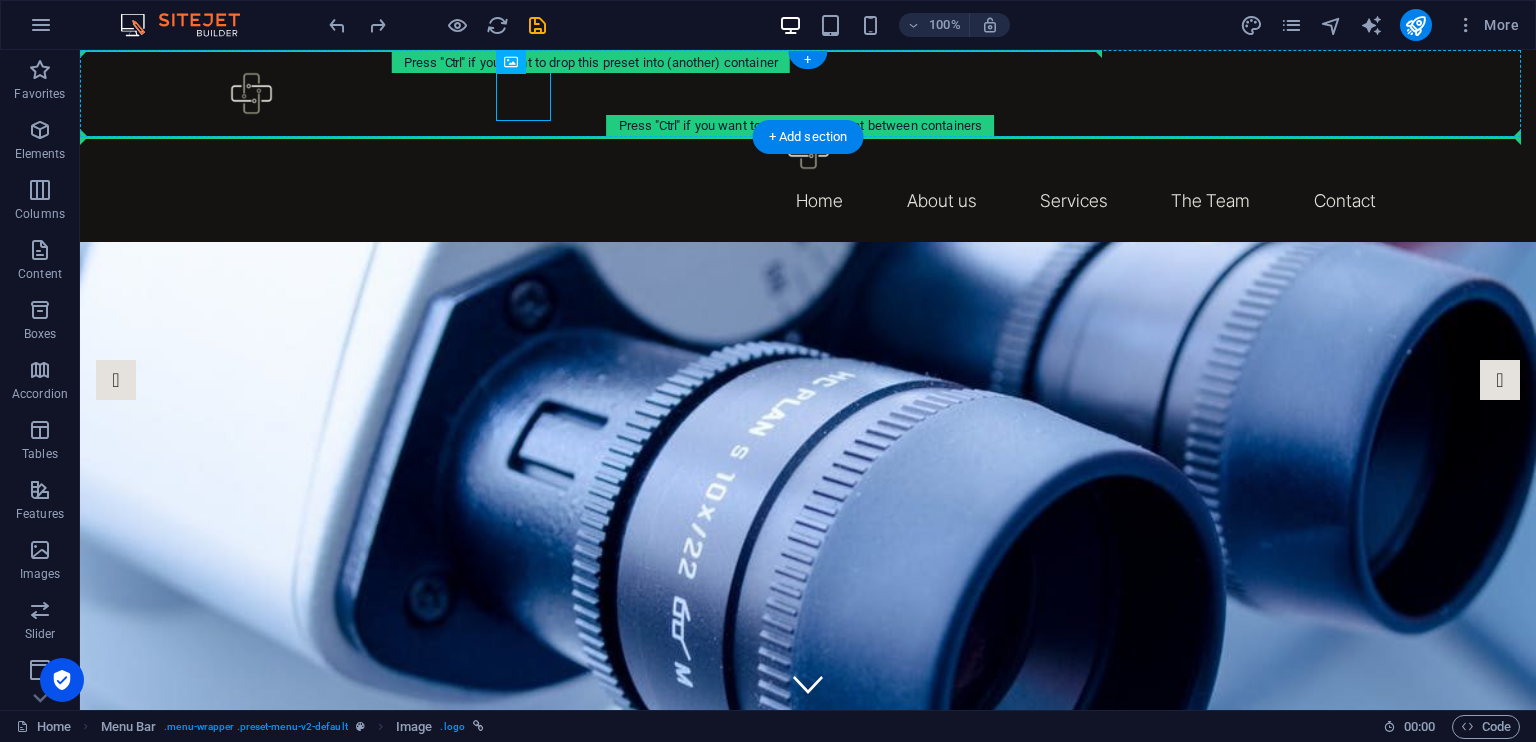 drag, startPoint x: 352, startPoint y: 96, endPoint x: 602, endPoint y: 94, distance: 250.008 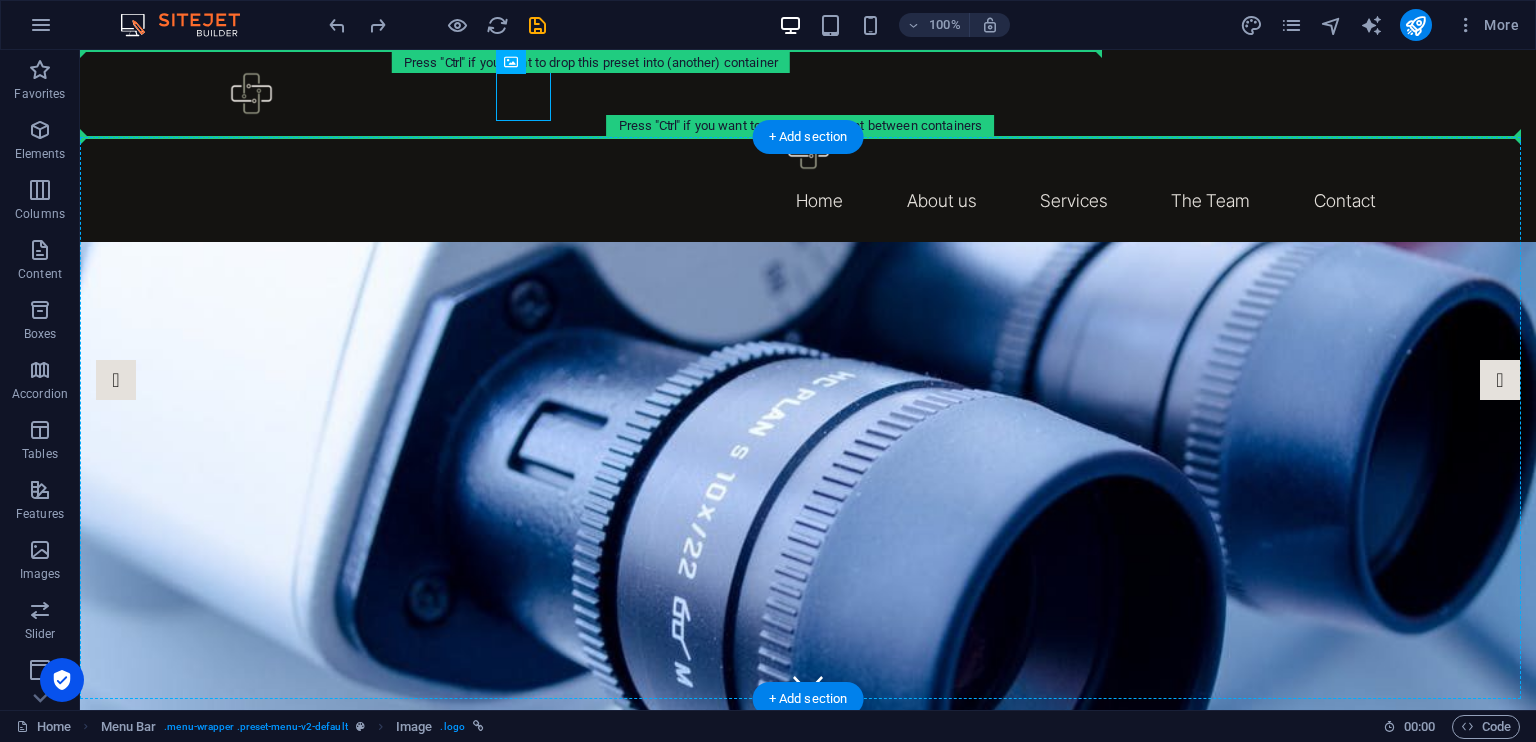 drag, startPoint x: 515, startPoint y: 97, endPoint x: 544, endPoint y: 153, distance: 63.06346 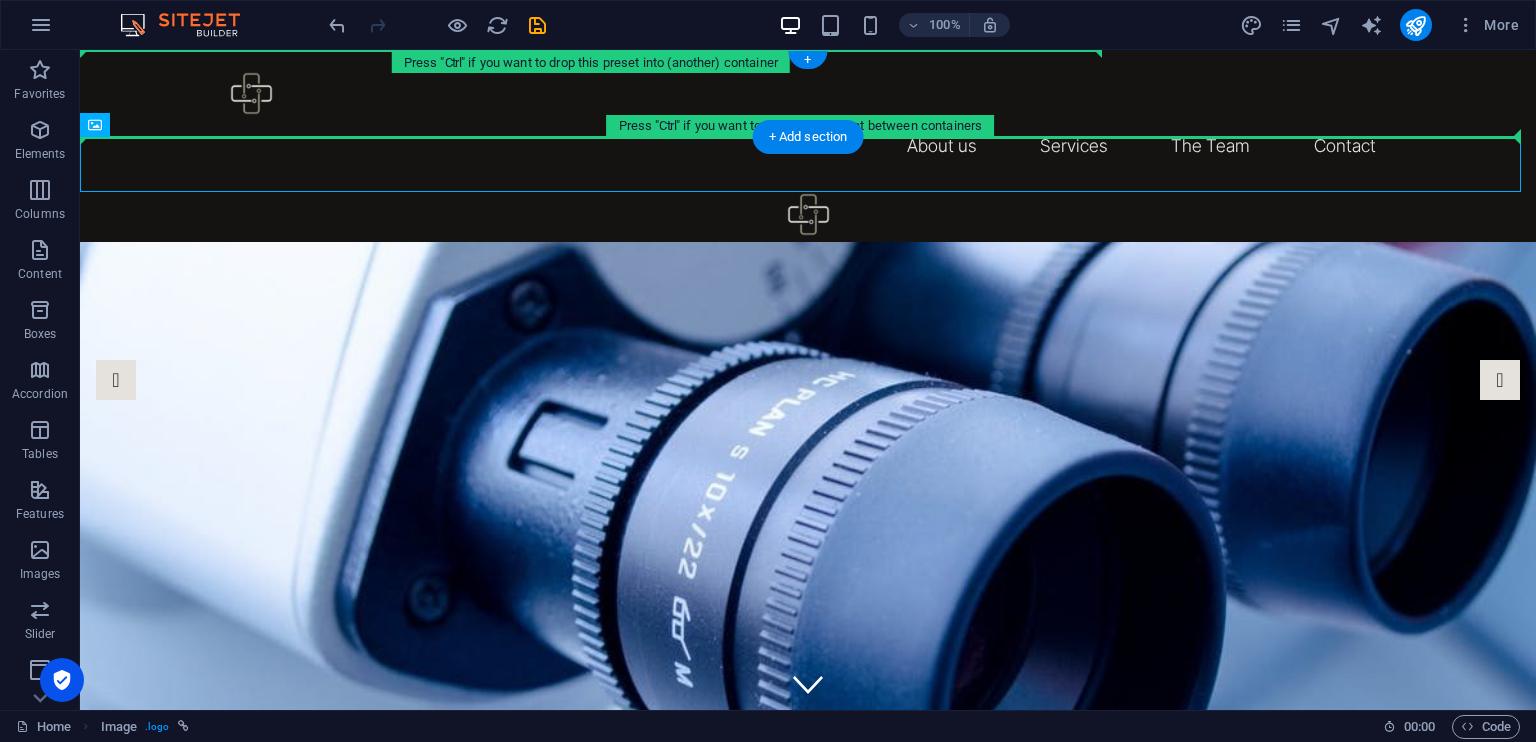 drag, startPoint x: 803, startPoint y: 164, endPoint x: 441, endPoint y: 99, distance: 367.78934 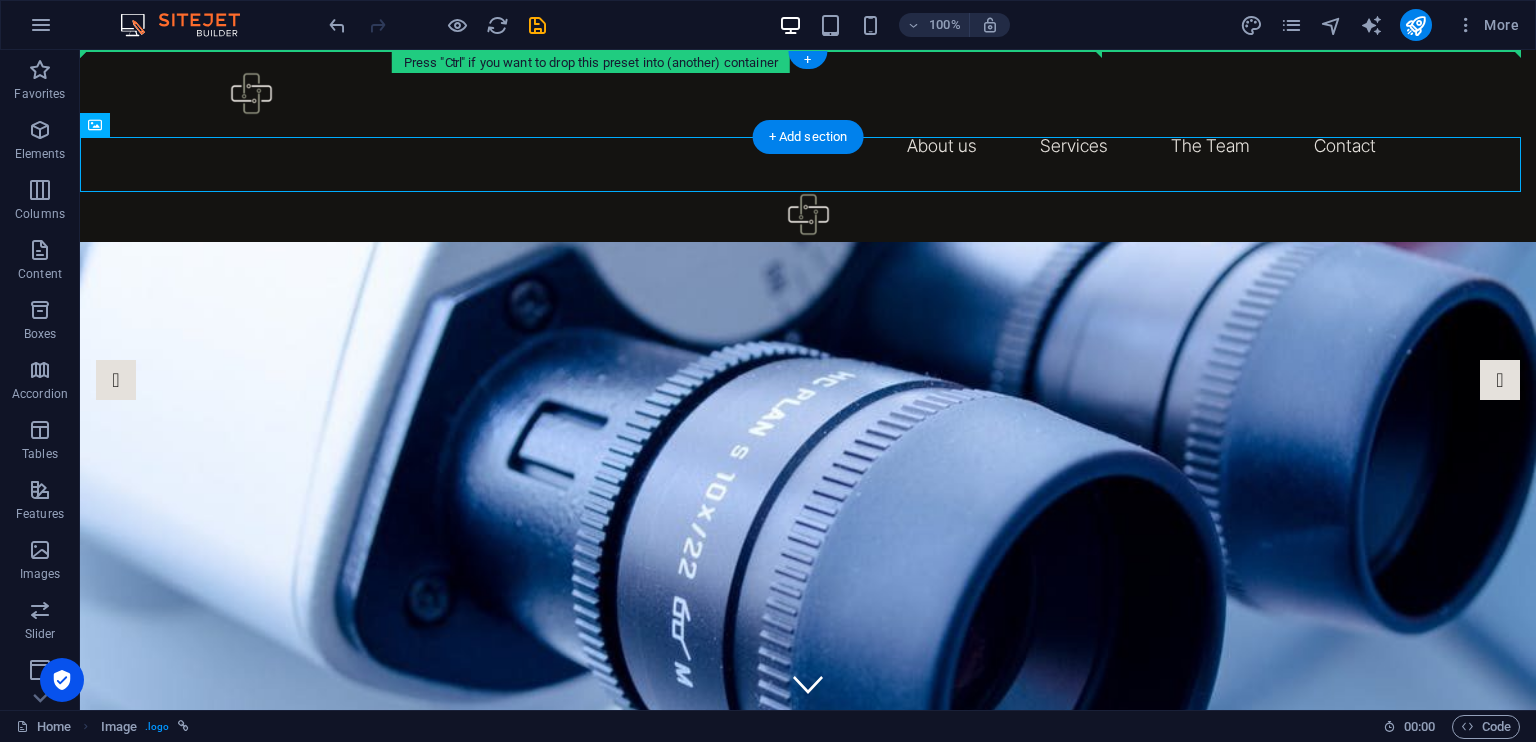 drag, startPoint x: 804, startPoint y: 160, endPoint x: 495, endPoint y: 87, distance: 317.50592 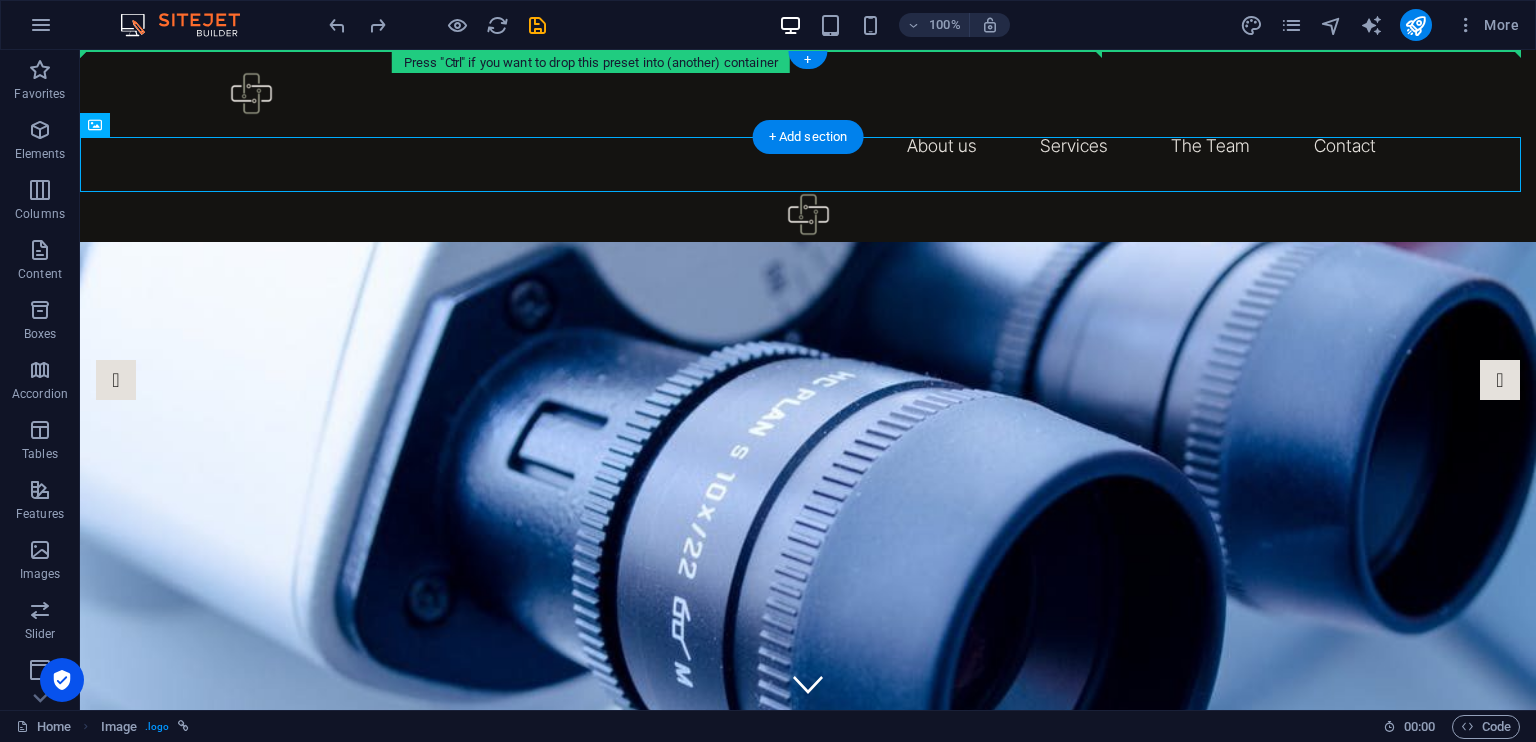 drag, startPoint x: 797, startPoint y: 164, endPoint x: 420, endPoint y: 94, distance: 383.4436 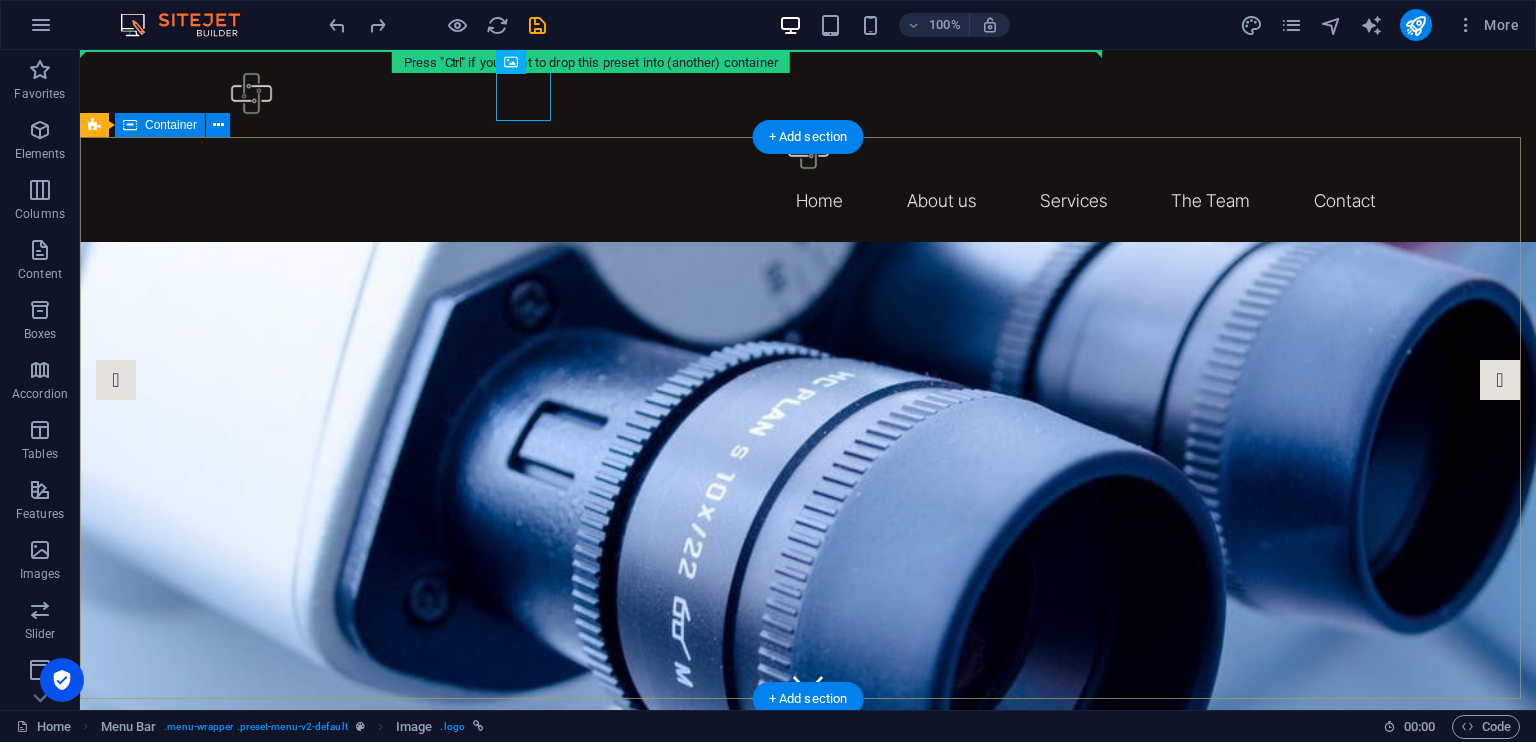 click on "Healthcare Connected ." at bounding box center (808, 921) 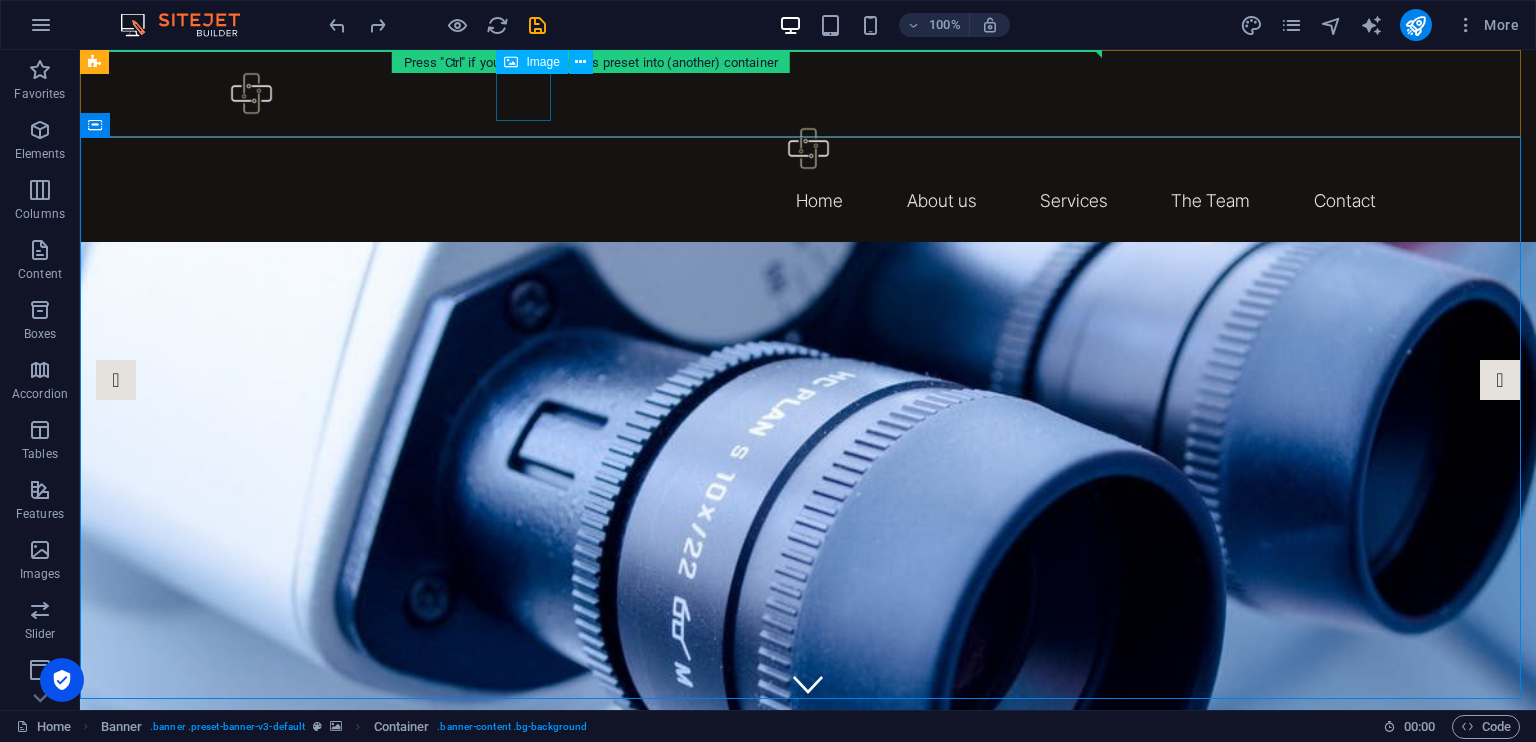 click on "Image" at bounding box center [542, 62] 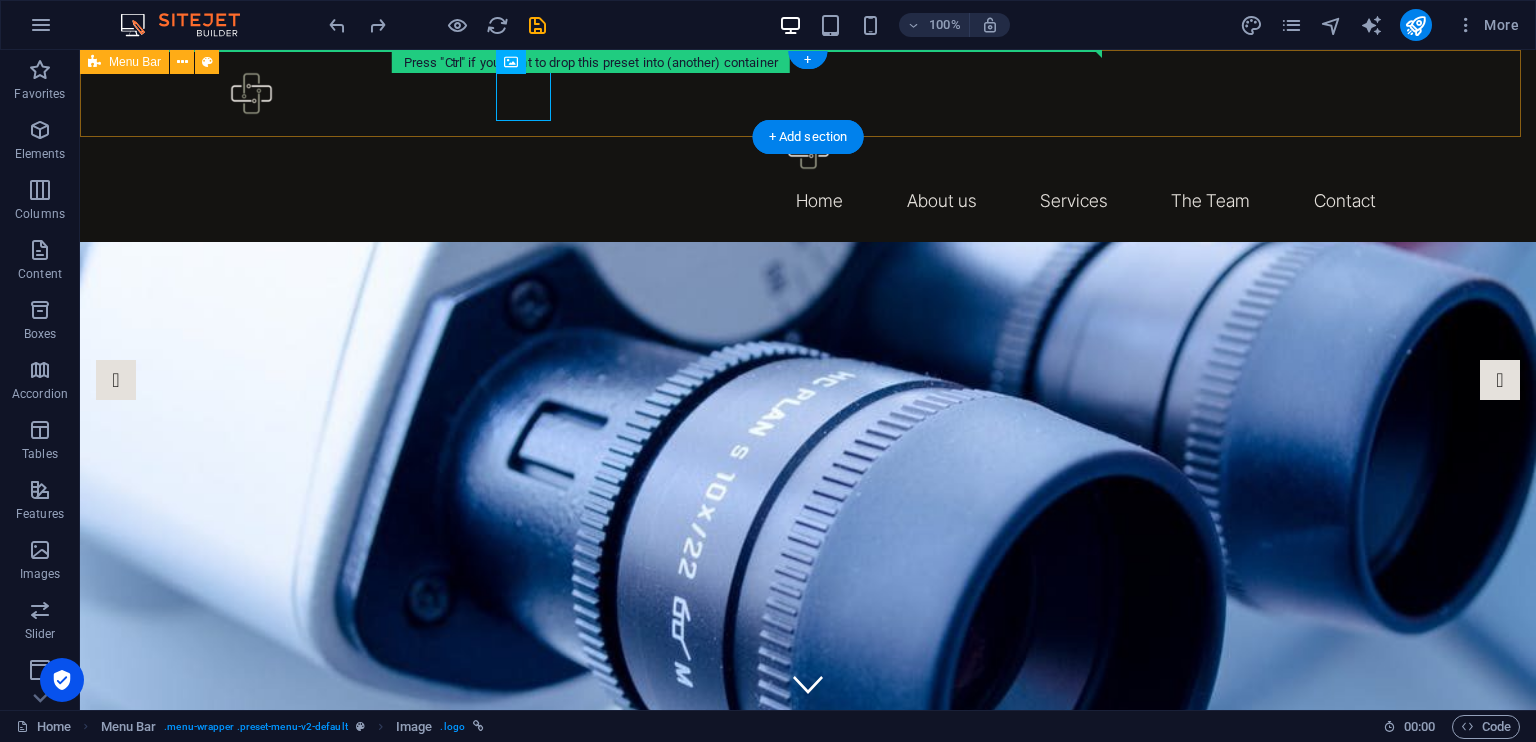 click on "Home About us Services The Team Contact" at bounding box center [808, 146] 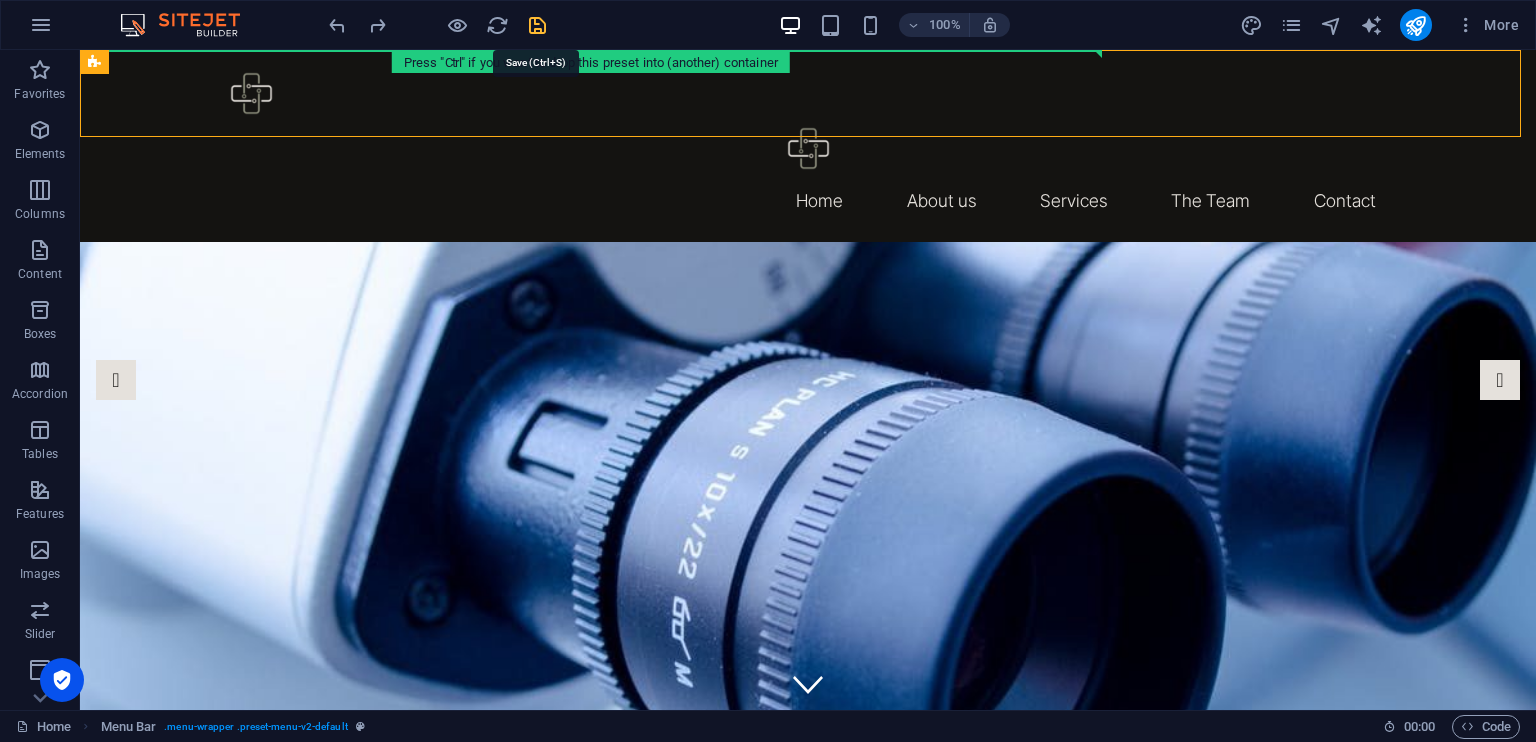 click at bounding box center (537, 25) 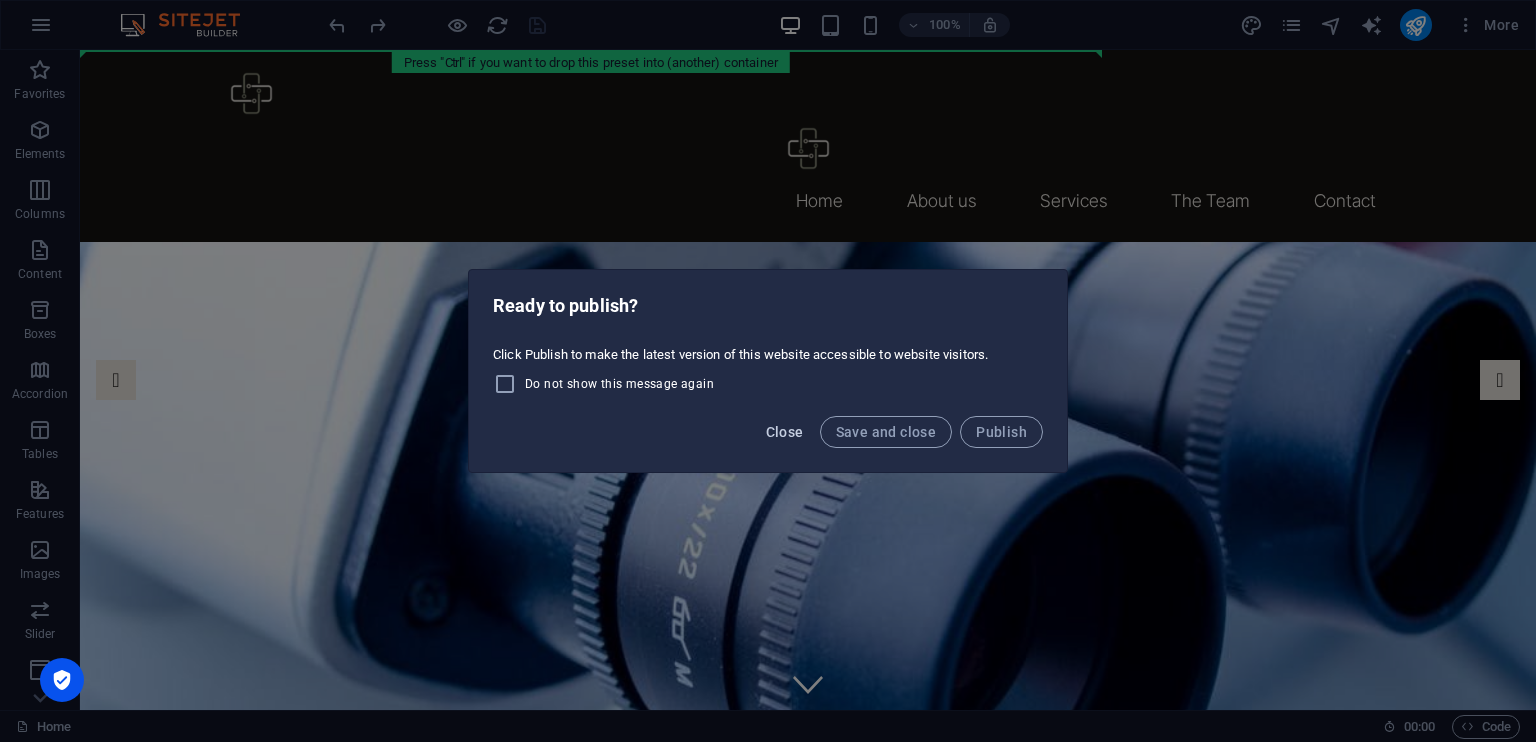 click on "Close" at bounding box center [785, 432] 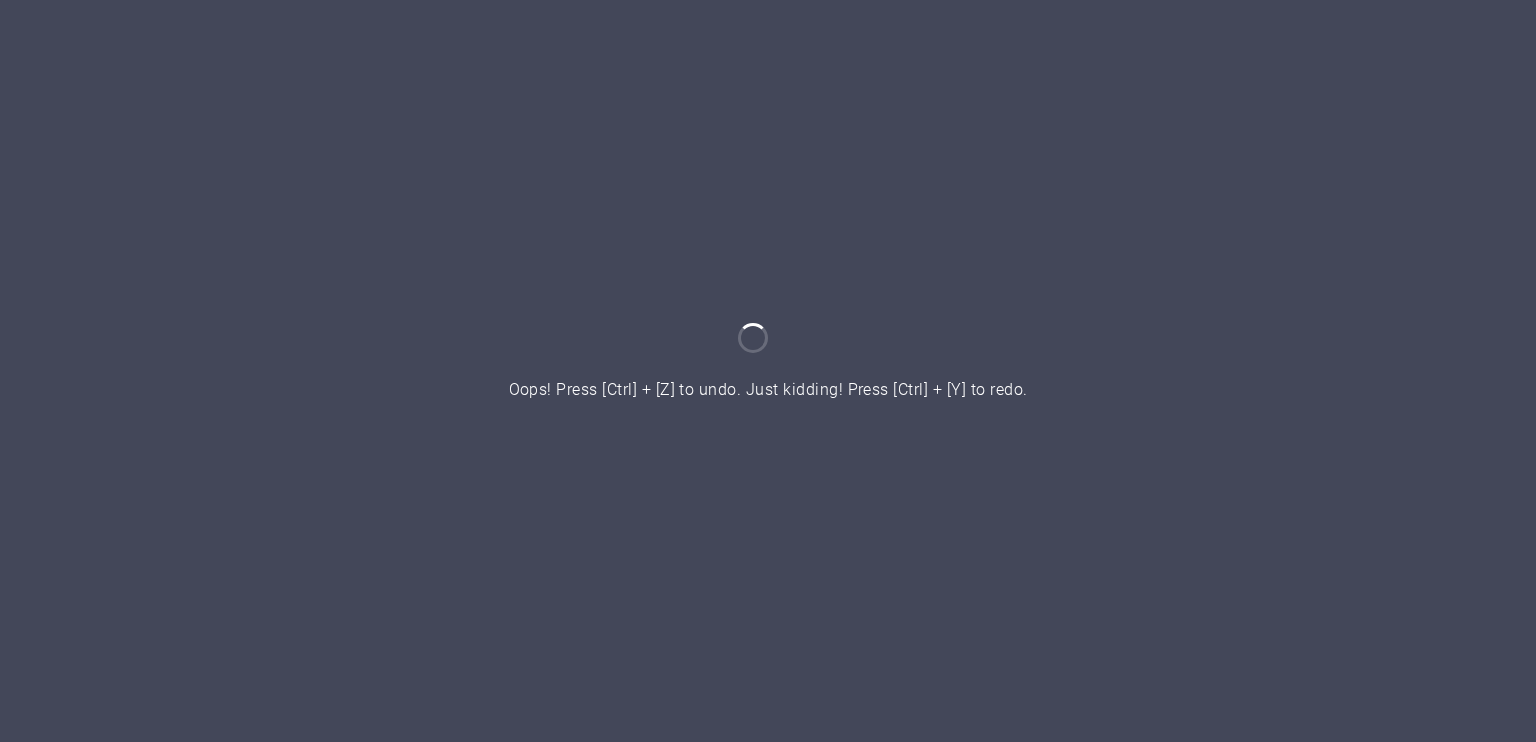 scroll, scrollTop: 0, scrollLeft: 0, axis: both 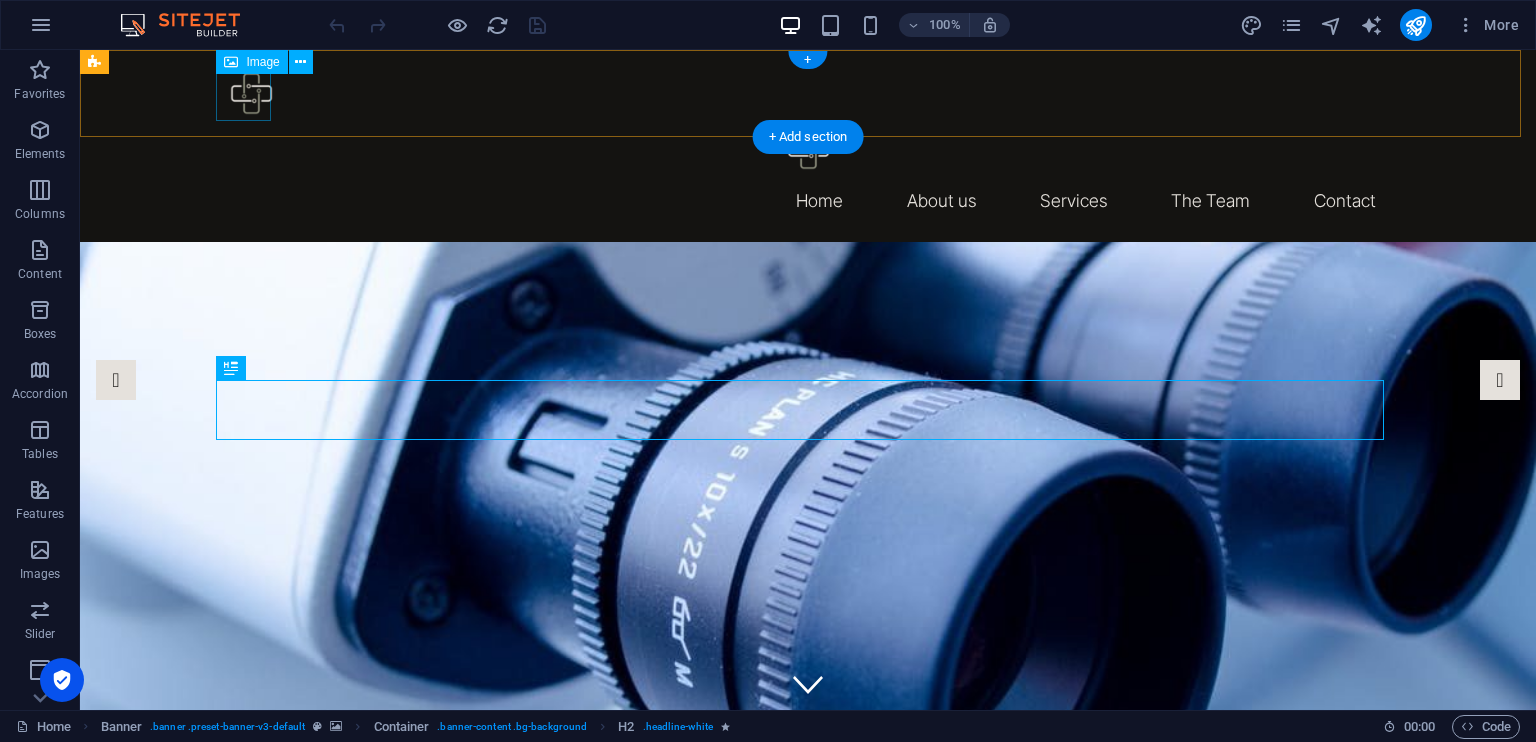 click at bounding box center [808, 93] 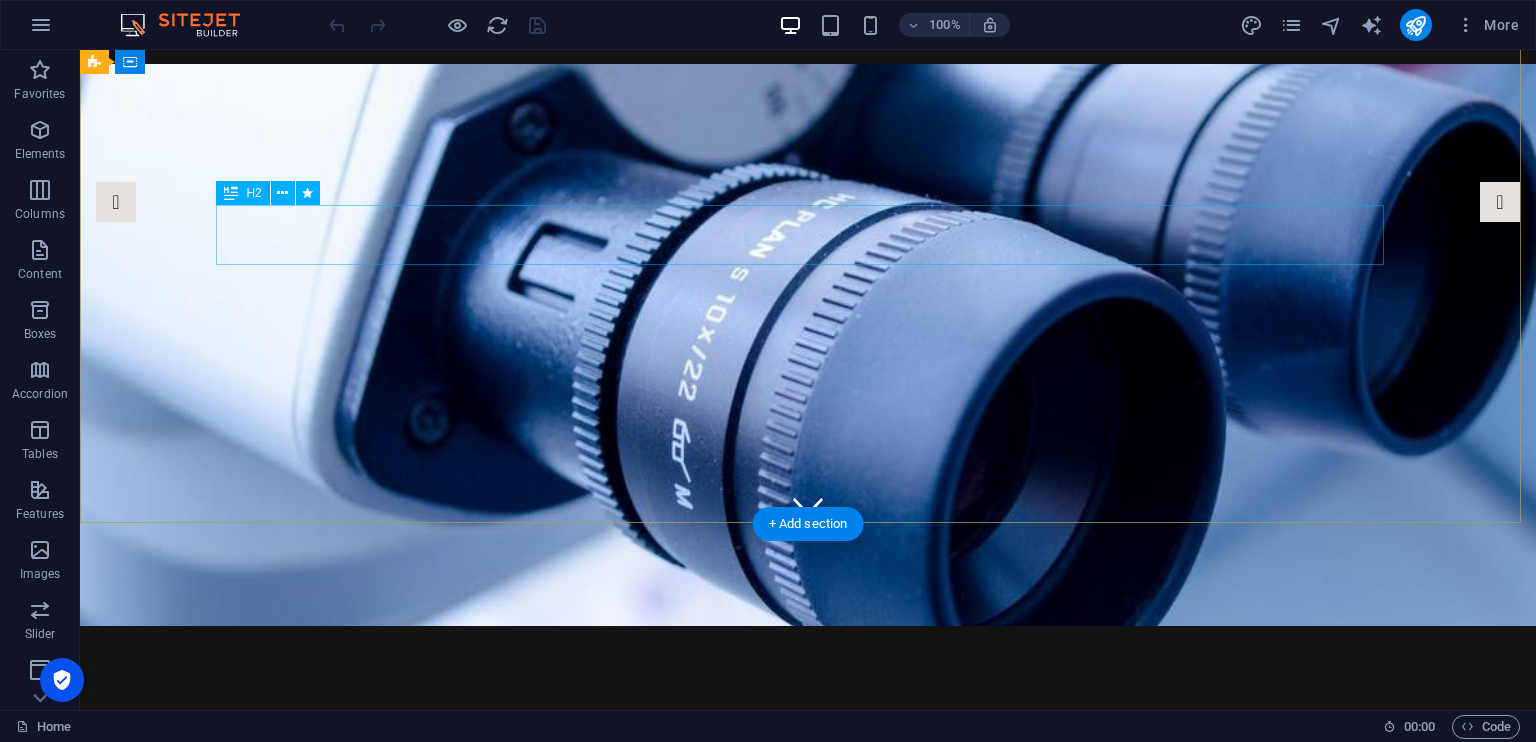 scroll, scrollTop: 175, scrollLeft: 0, axis: vertical 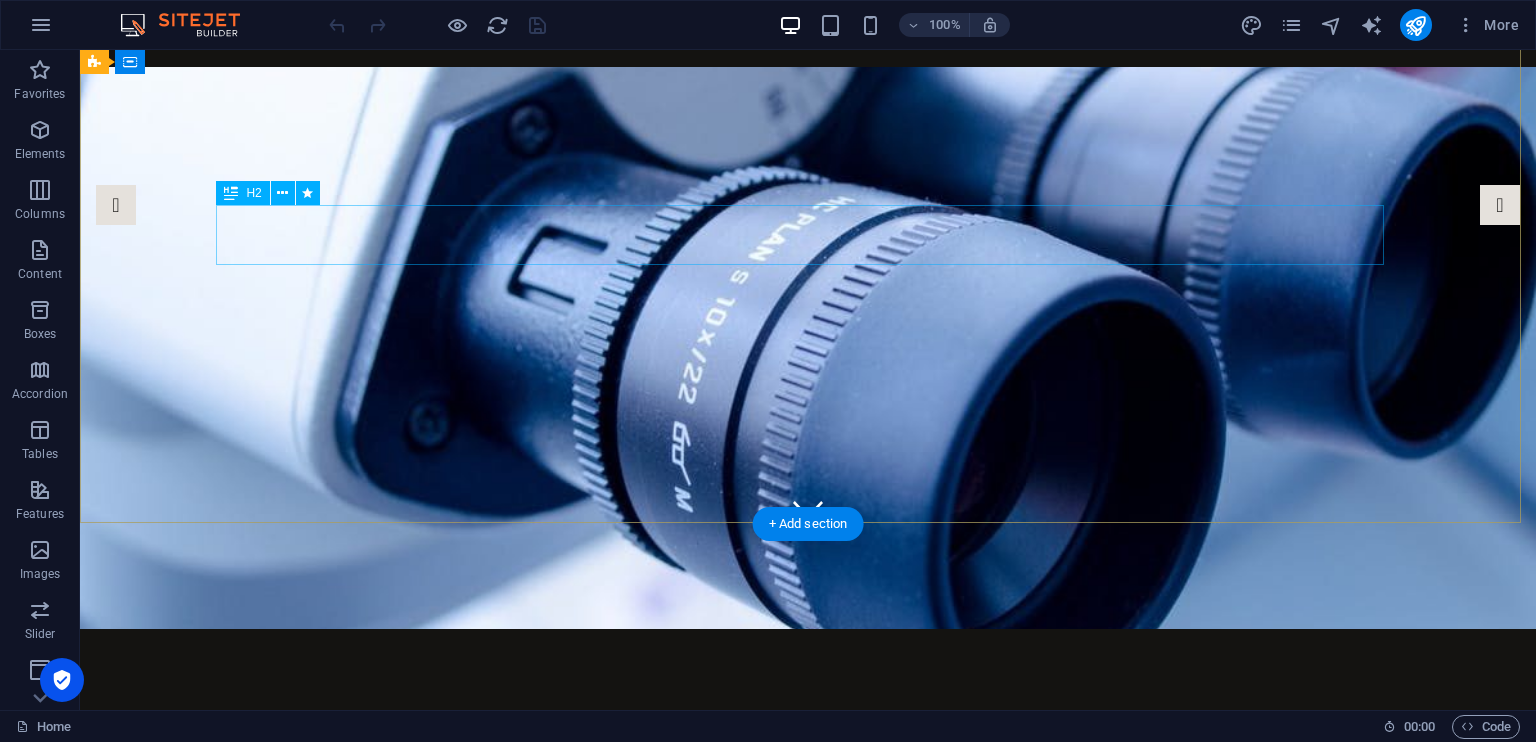 click on "Cavenham Solutions" at bounding box center [803, 738] 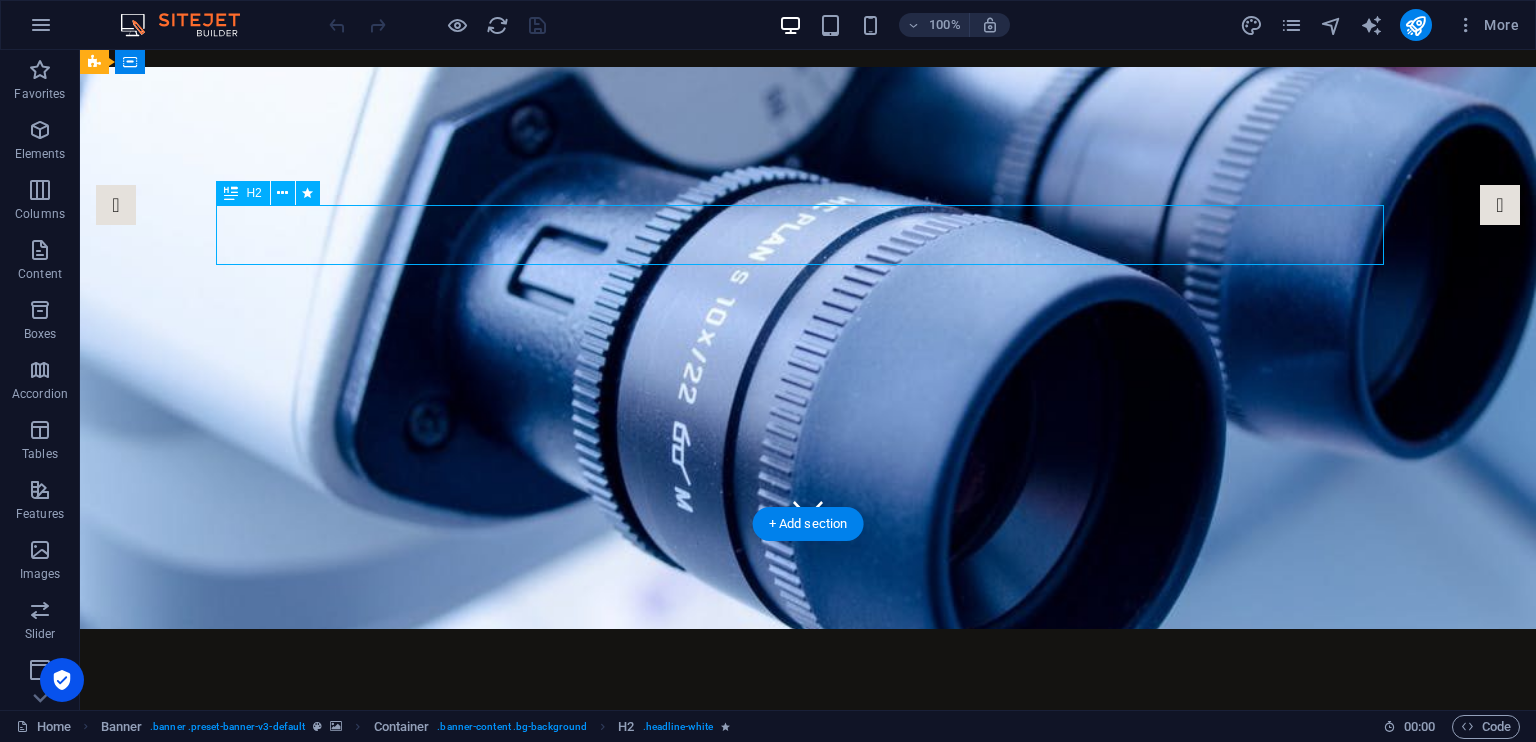 click on "Cavenham Solutions" at bounding box center [803, 738] 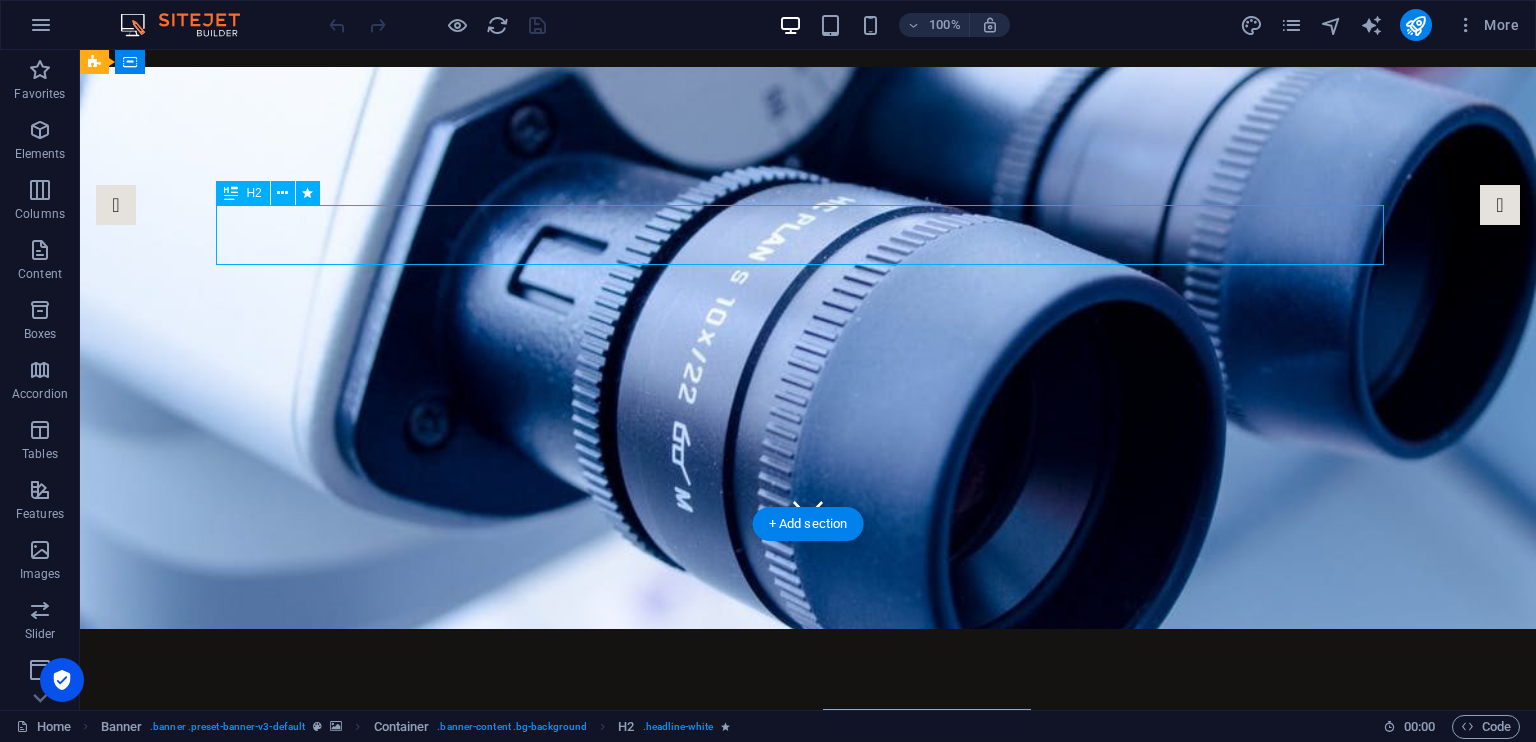 click on "Cavenham Solutions" at bounding box center [803, 738] 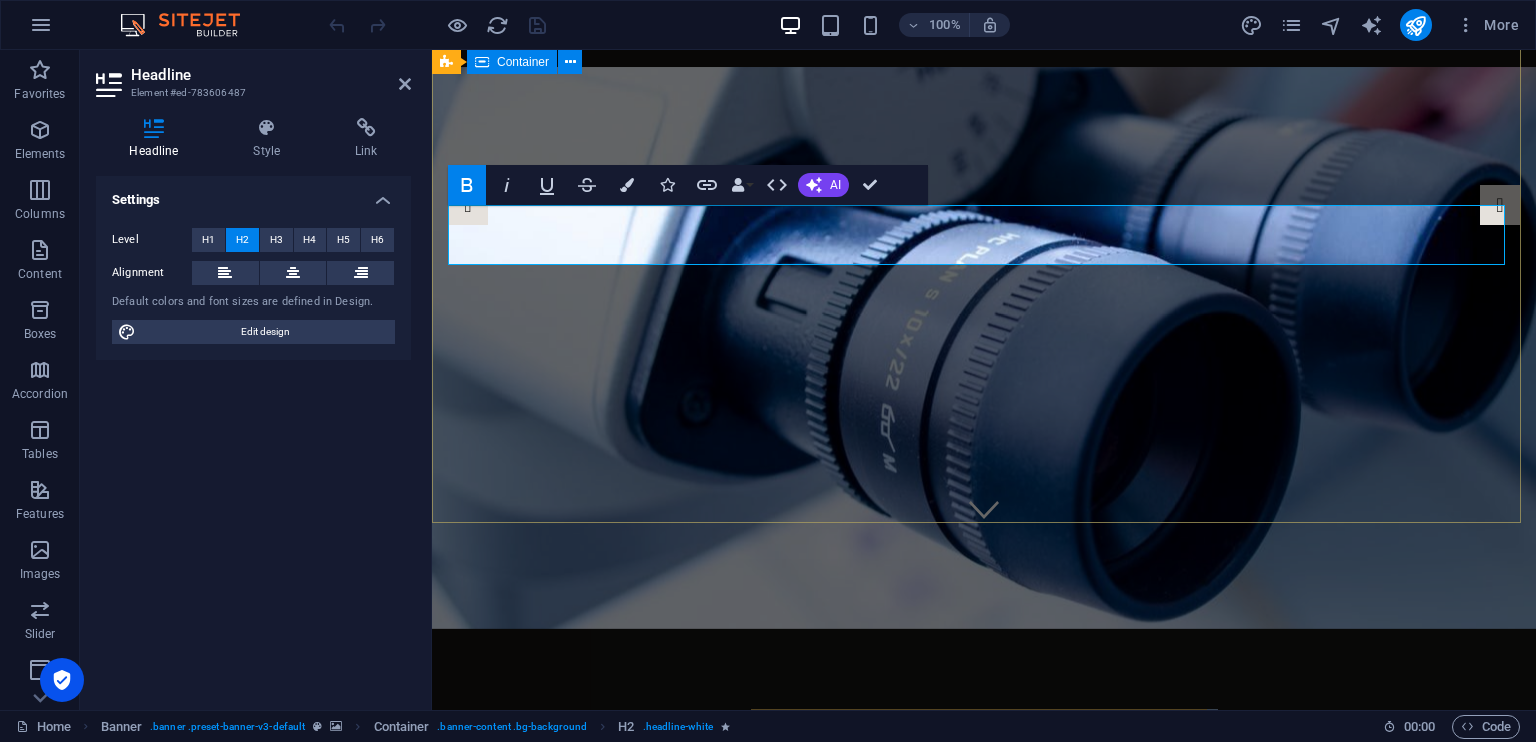 click on "Cavenham Solutions ." at bounding box center [984, 746] 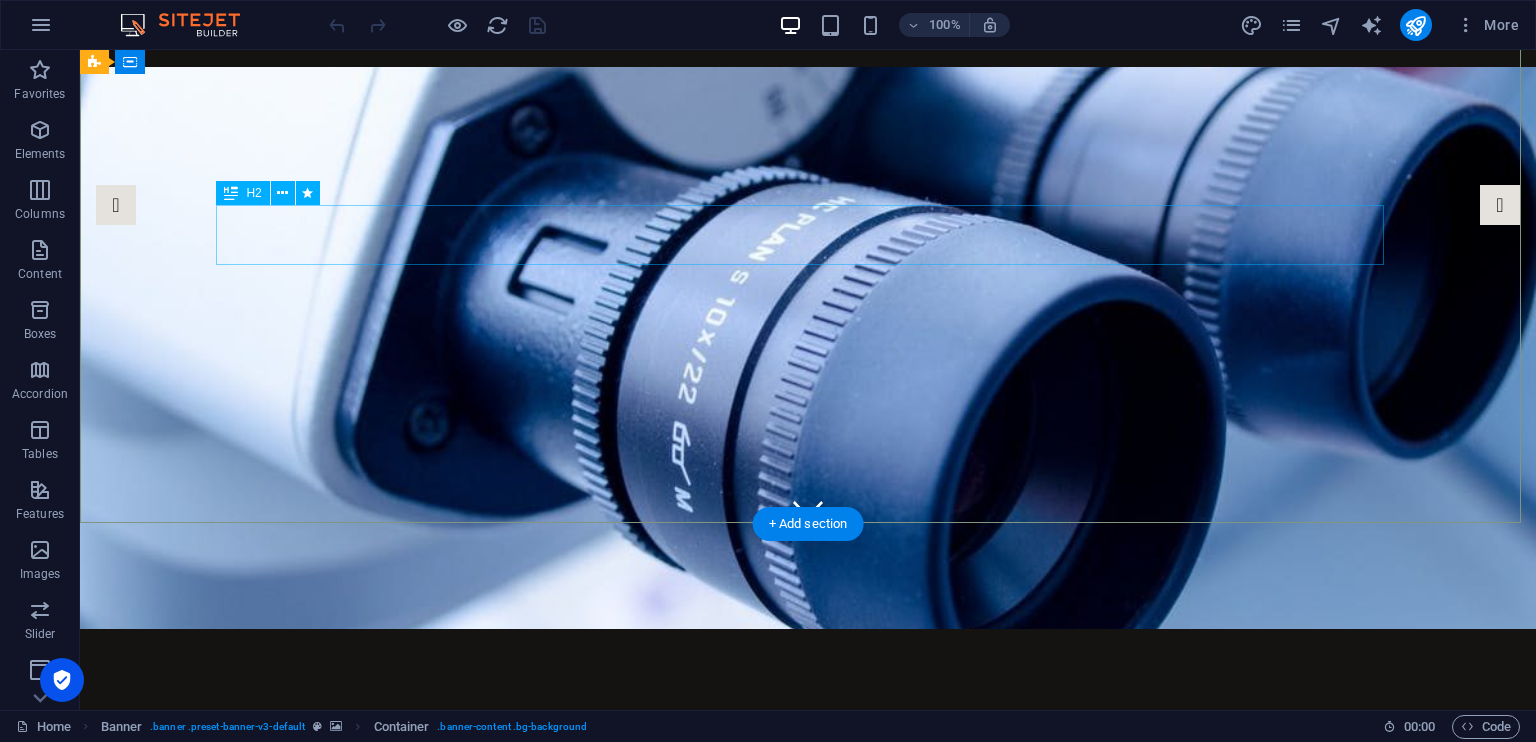 click on "Cavenham Solutions" at bounding box center [803, 738] 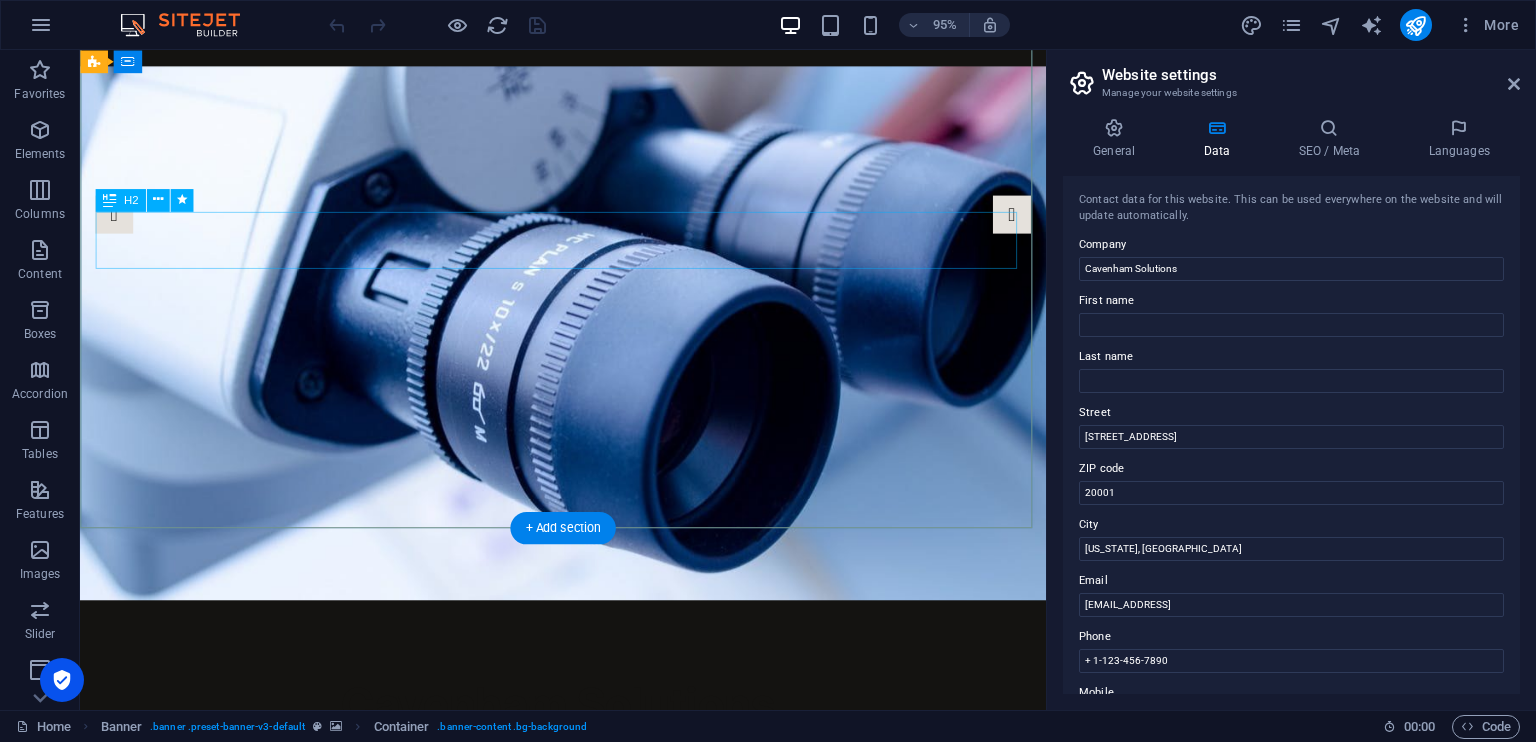 click on "Cavenham Solutions" at bounding box center (583, 738) 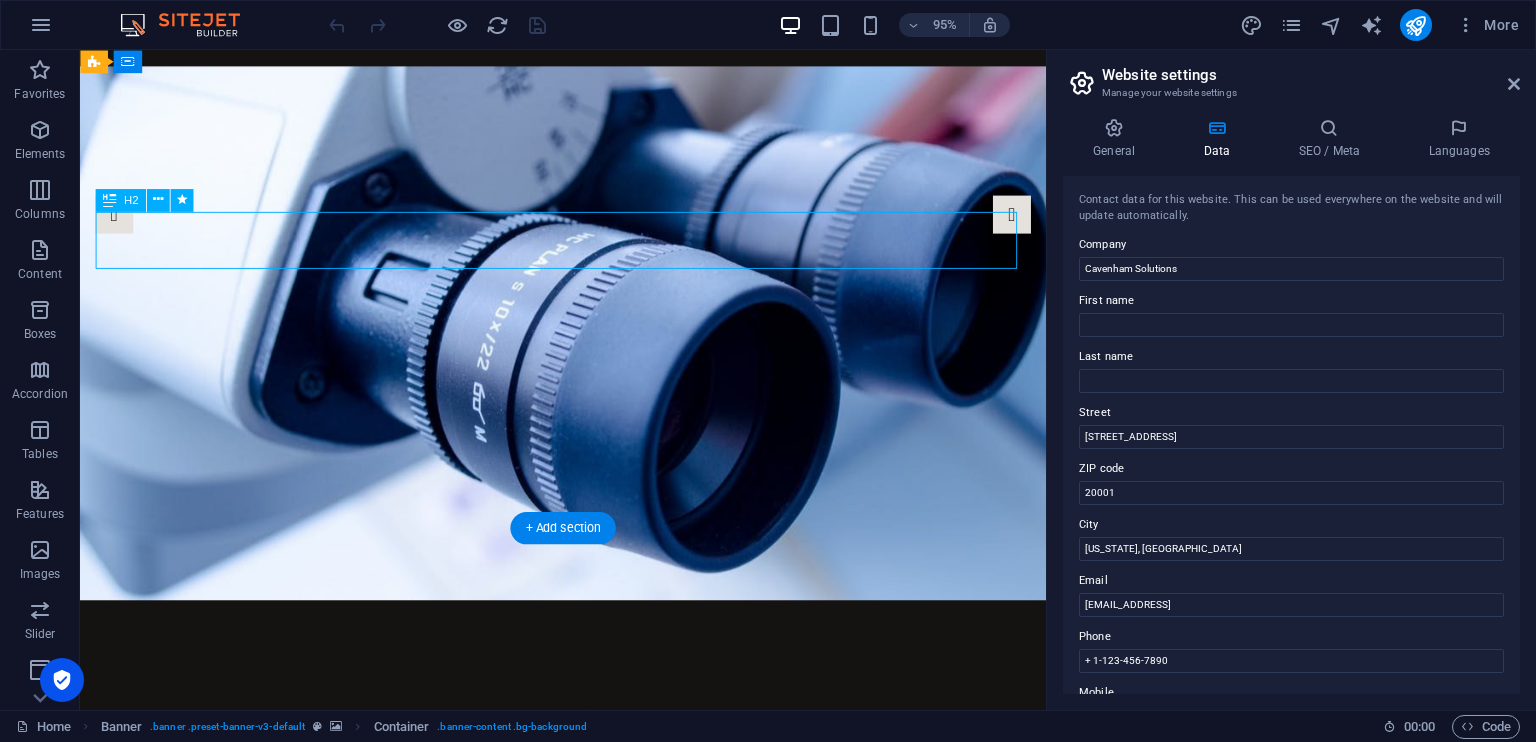 click on "Cavenham Solutions" at bounding box center (583, 738) 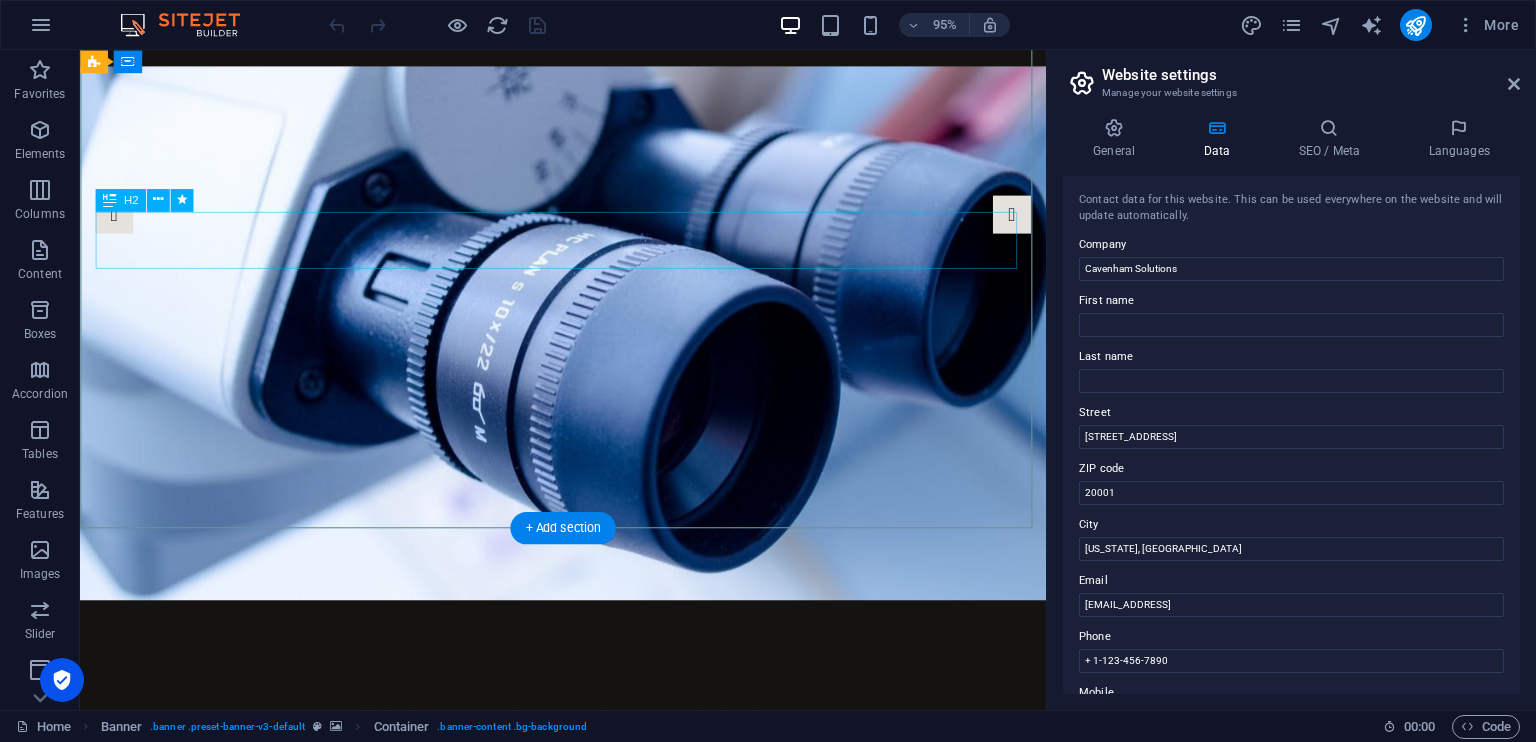 click on "Cavenham Solutions" at bounding box center (583, 738) 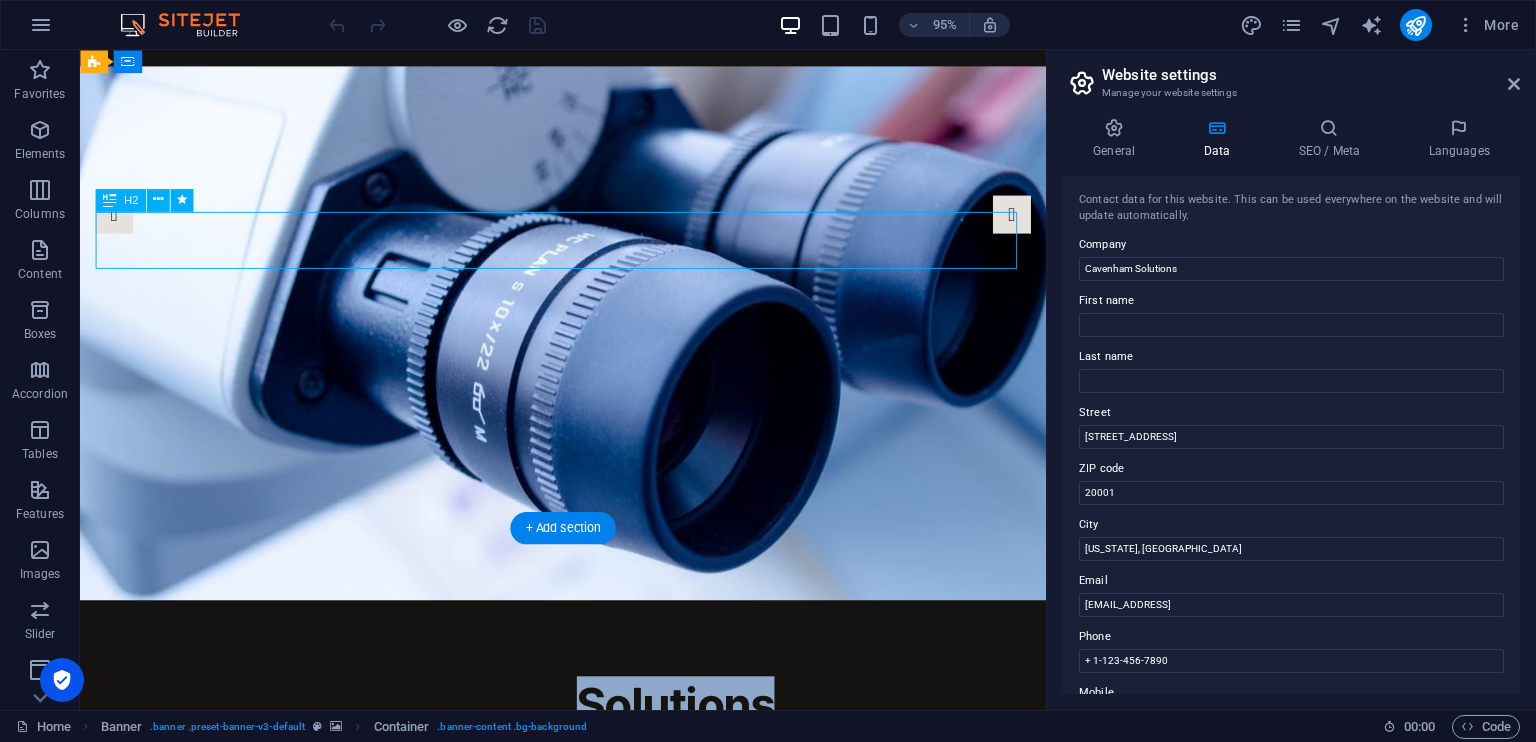 drag, startPoint x: 486, startPoint y: 348, endPoint x: 707, endPoint y: 238, distance: 246.8623 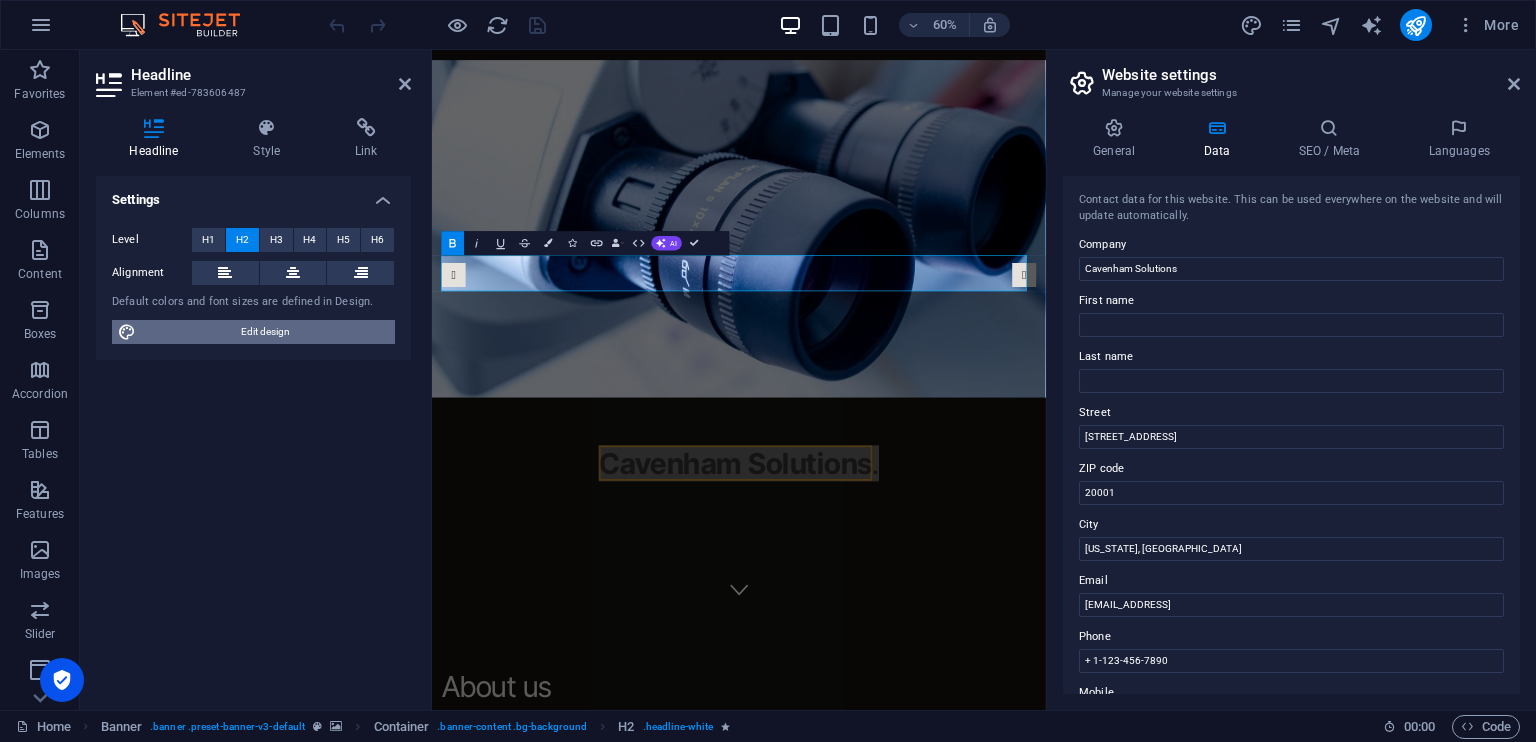click on "Edit design" at bounding box center [265, 332] 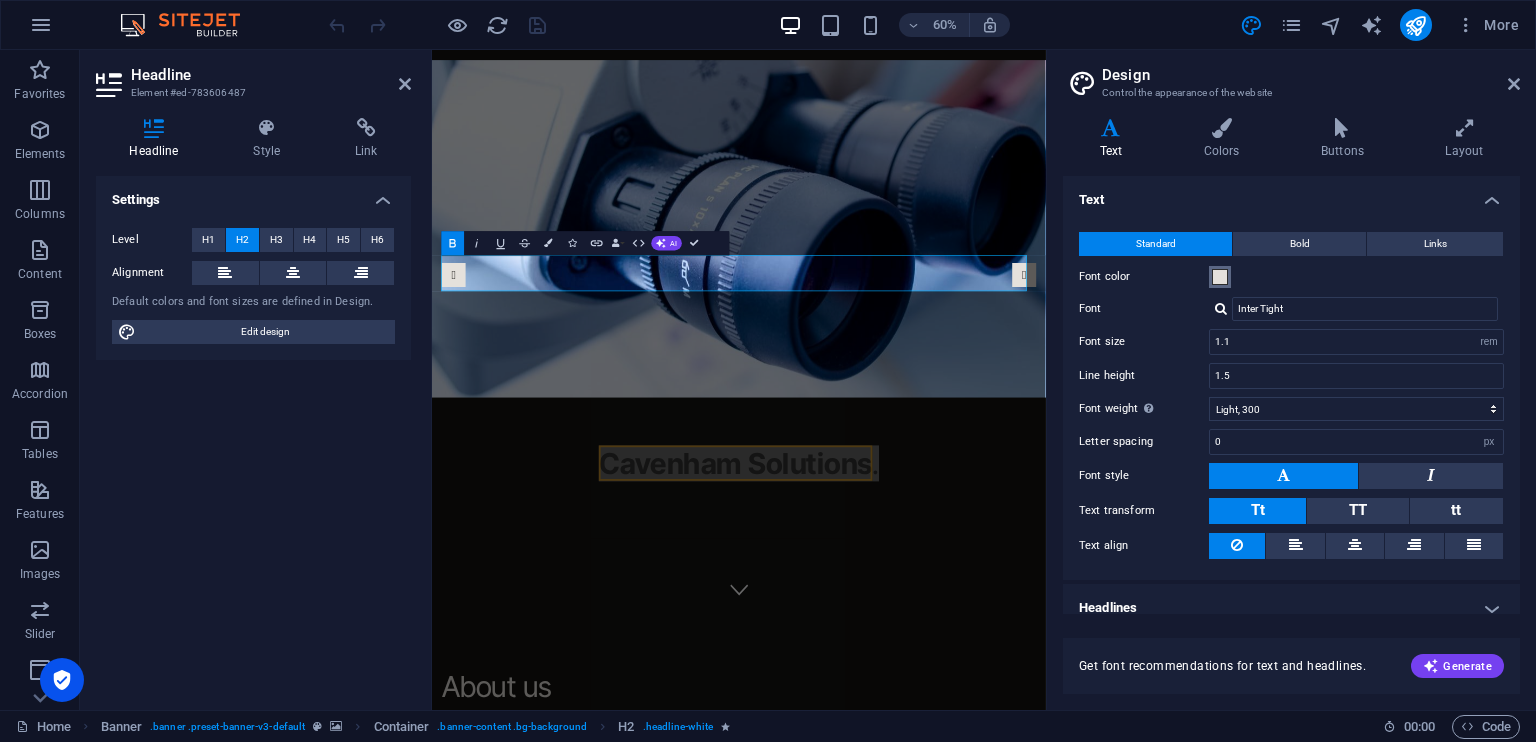 click at bounding box center (1220, 277) 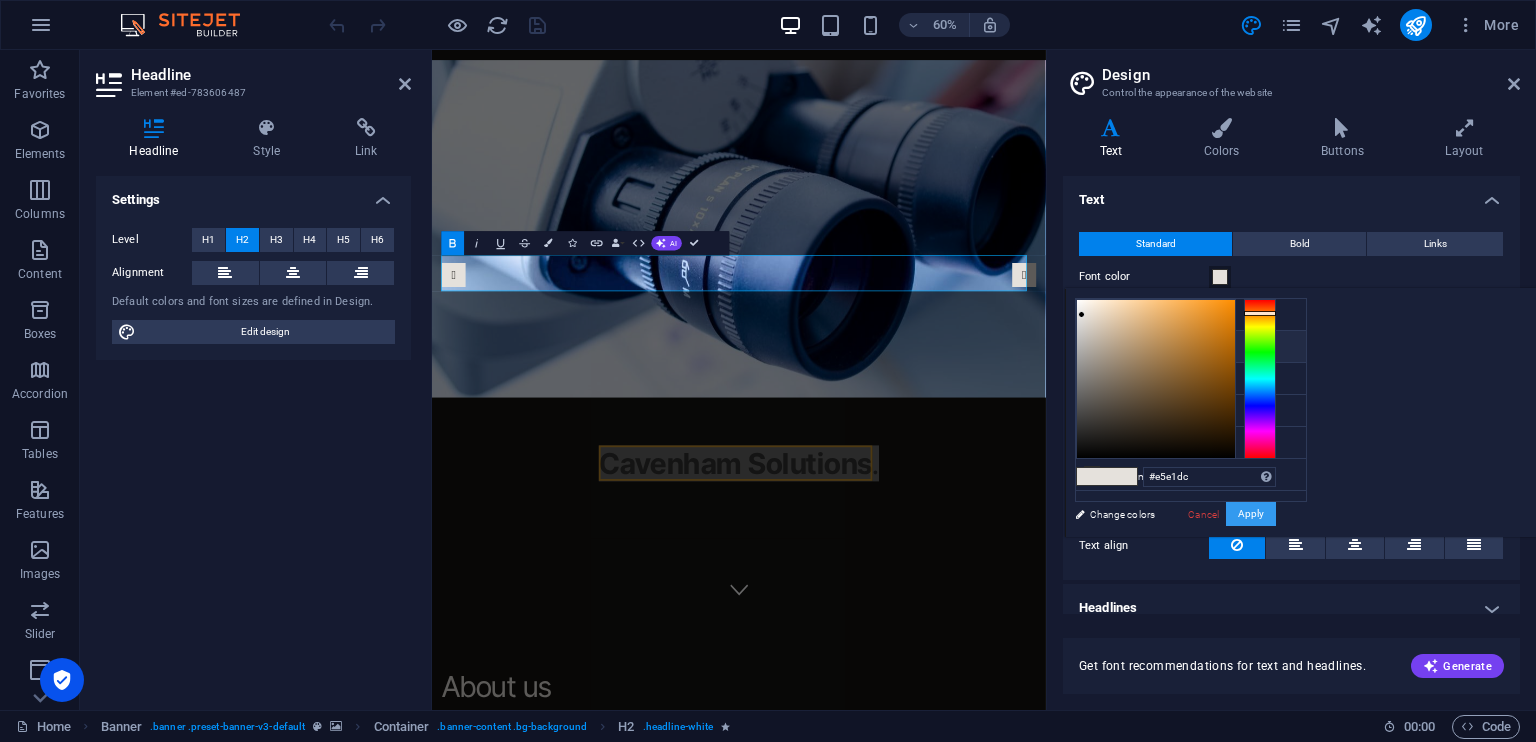 click on "Apply" at bounding box center (1251, 514) 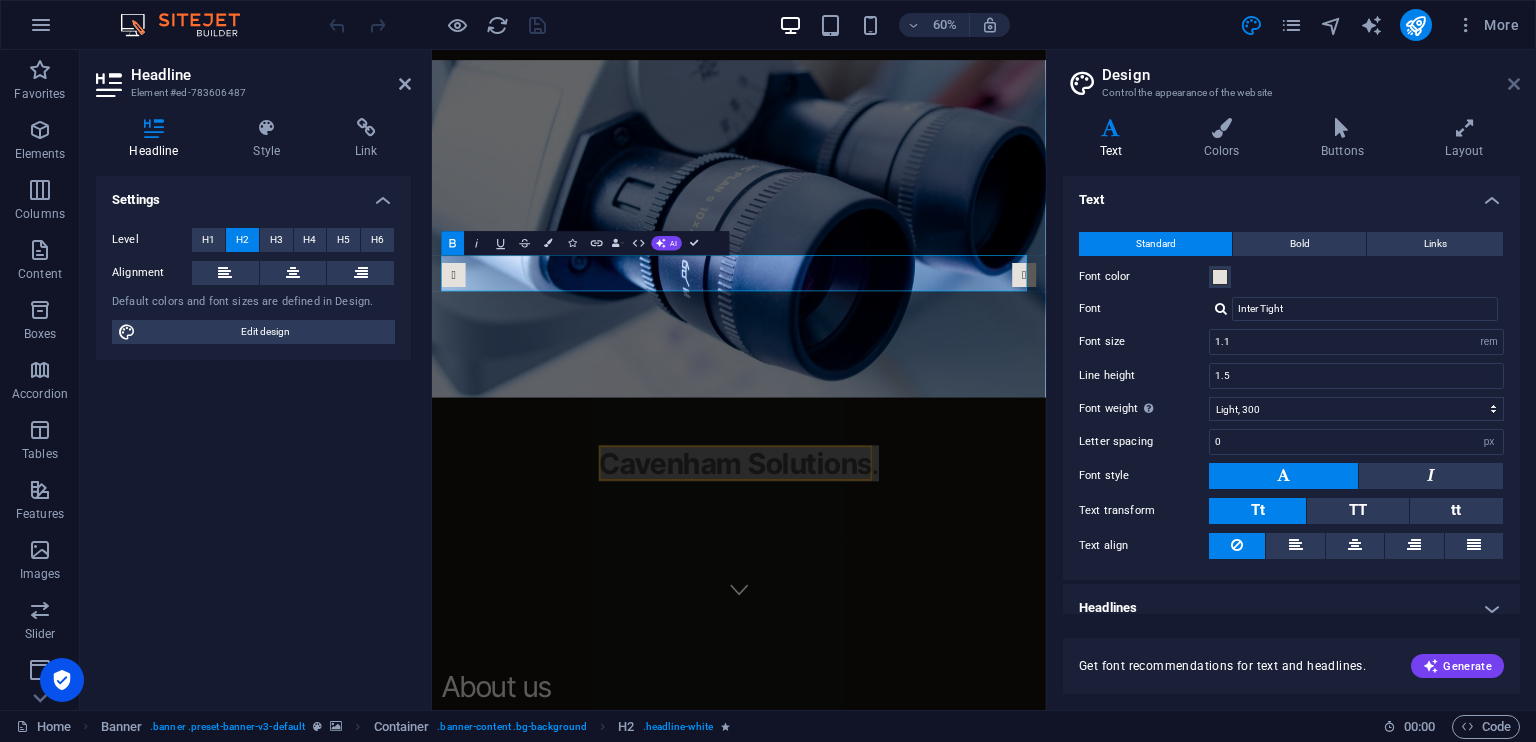 click at bounding box center [1514, 84] 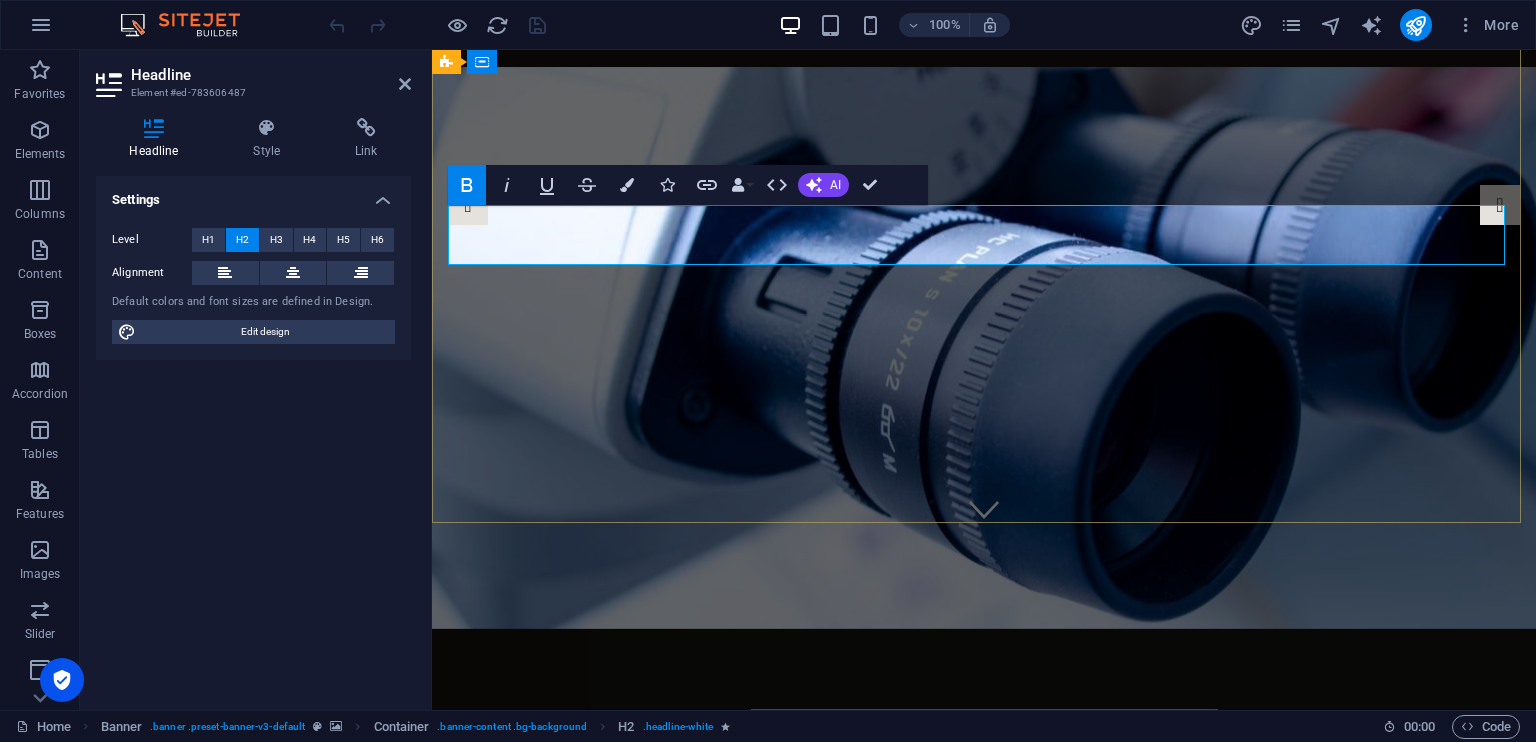 click on "Cavenham Solutions ." at bounding box center [984, 739] 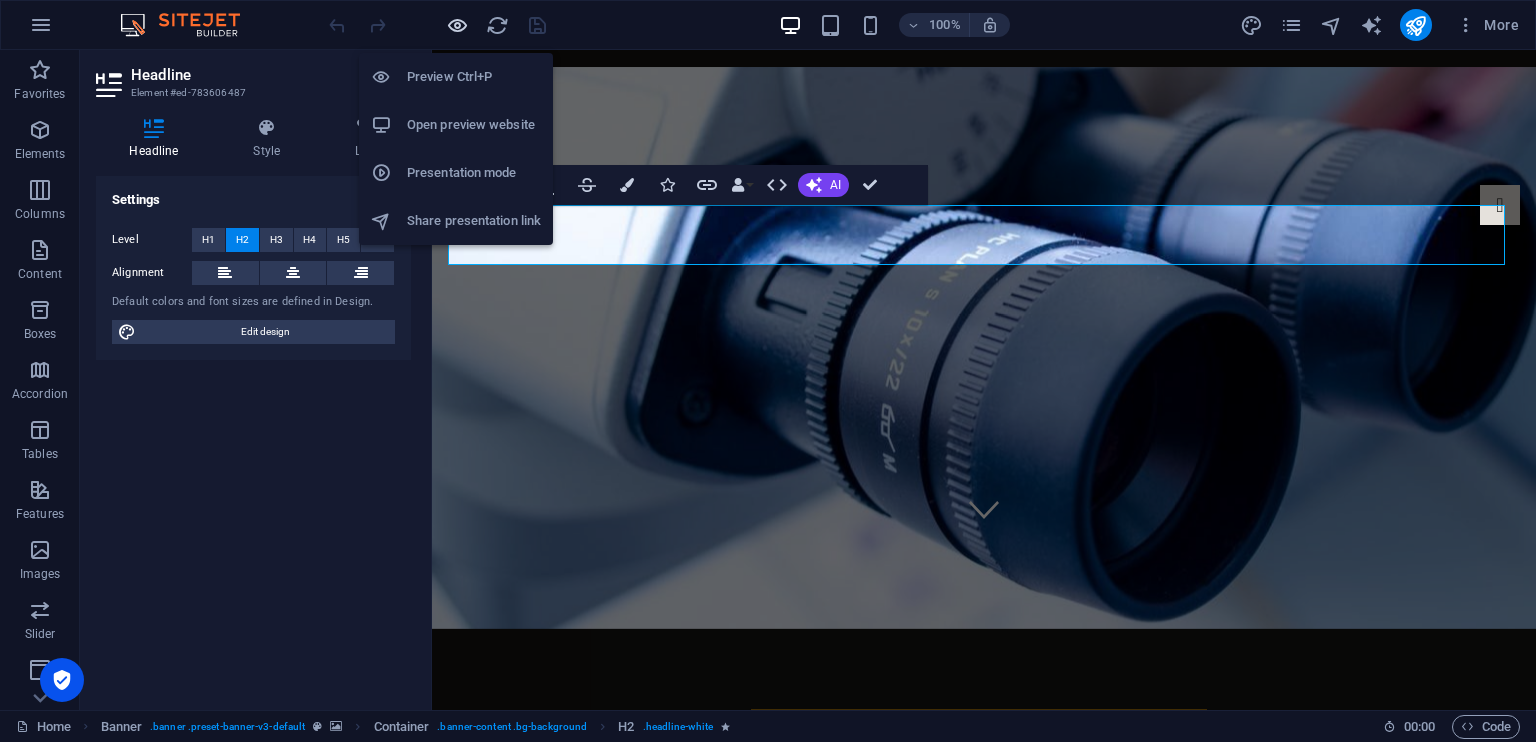 click at bounding box center (457, 25) 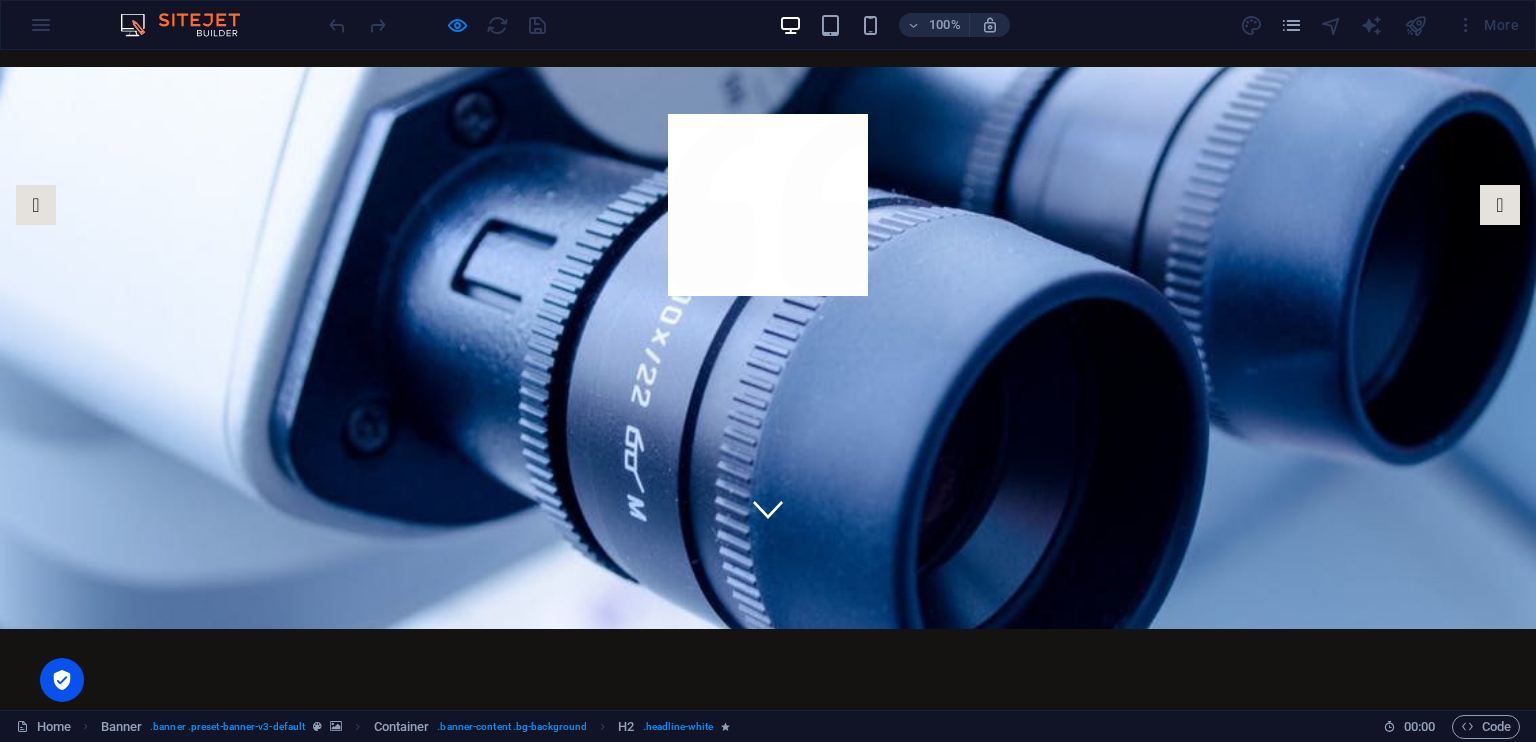 scroll, scrollTop: 0, scrollLeft: 0, axis: both 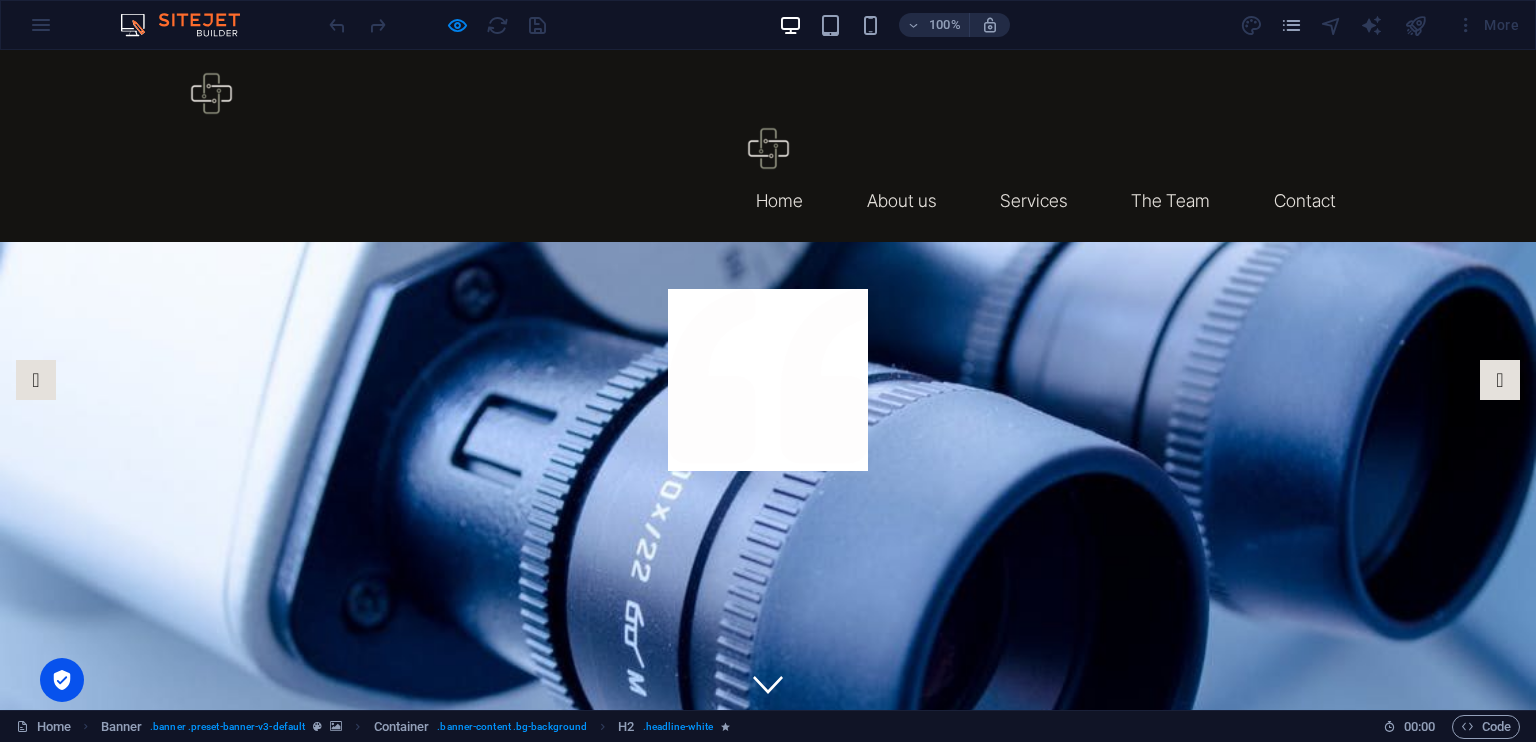 click on "Cavenham Solutions" at bounding box center (763, 913) 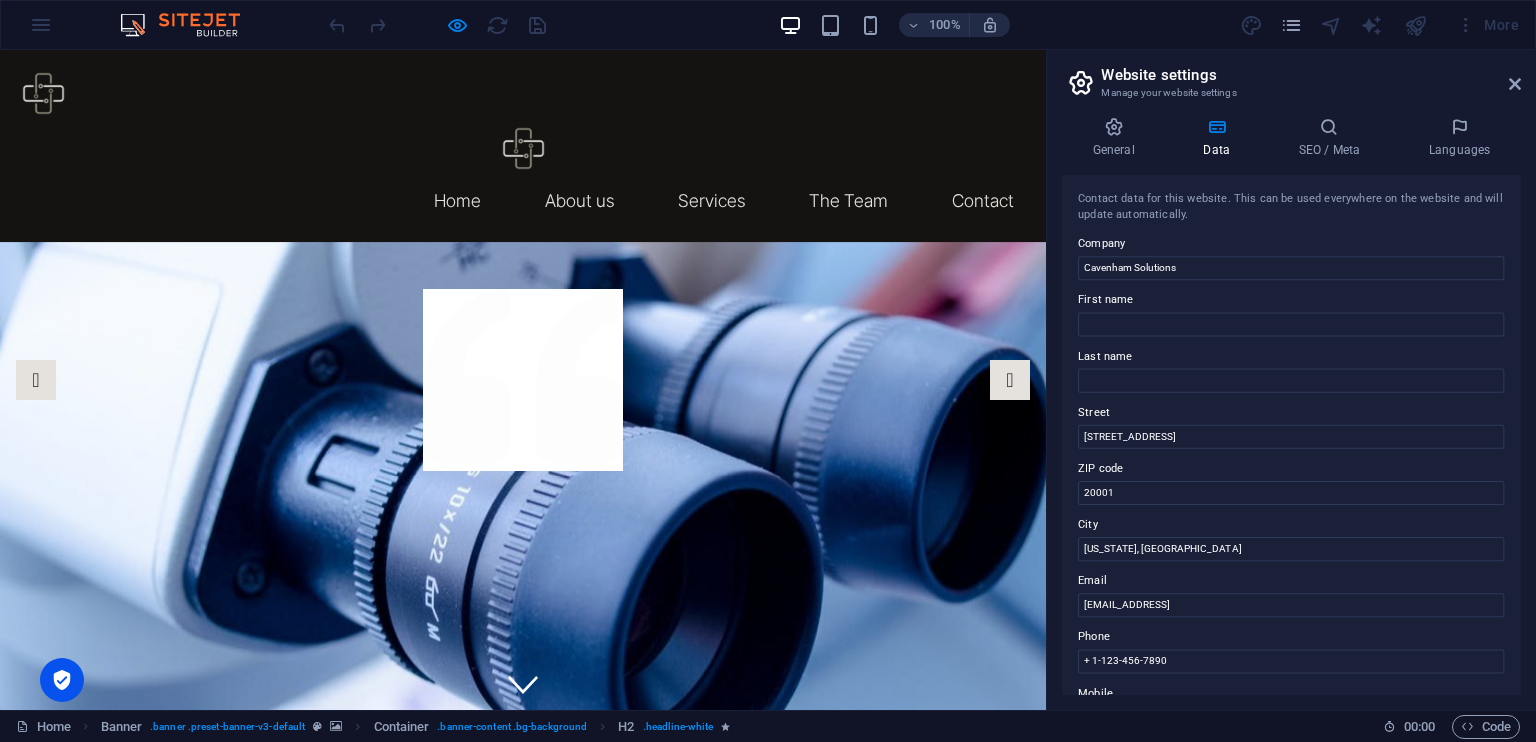 click on "Cavenham Solutions" at bounding box center (518, 913) 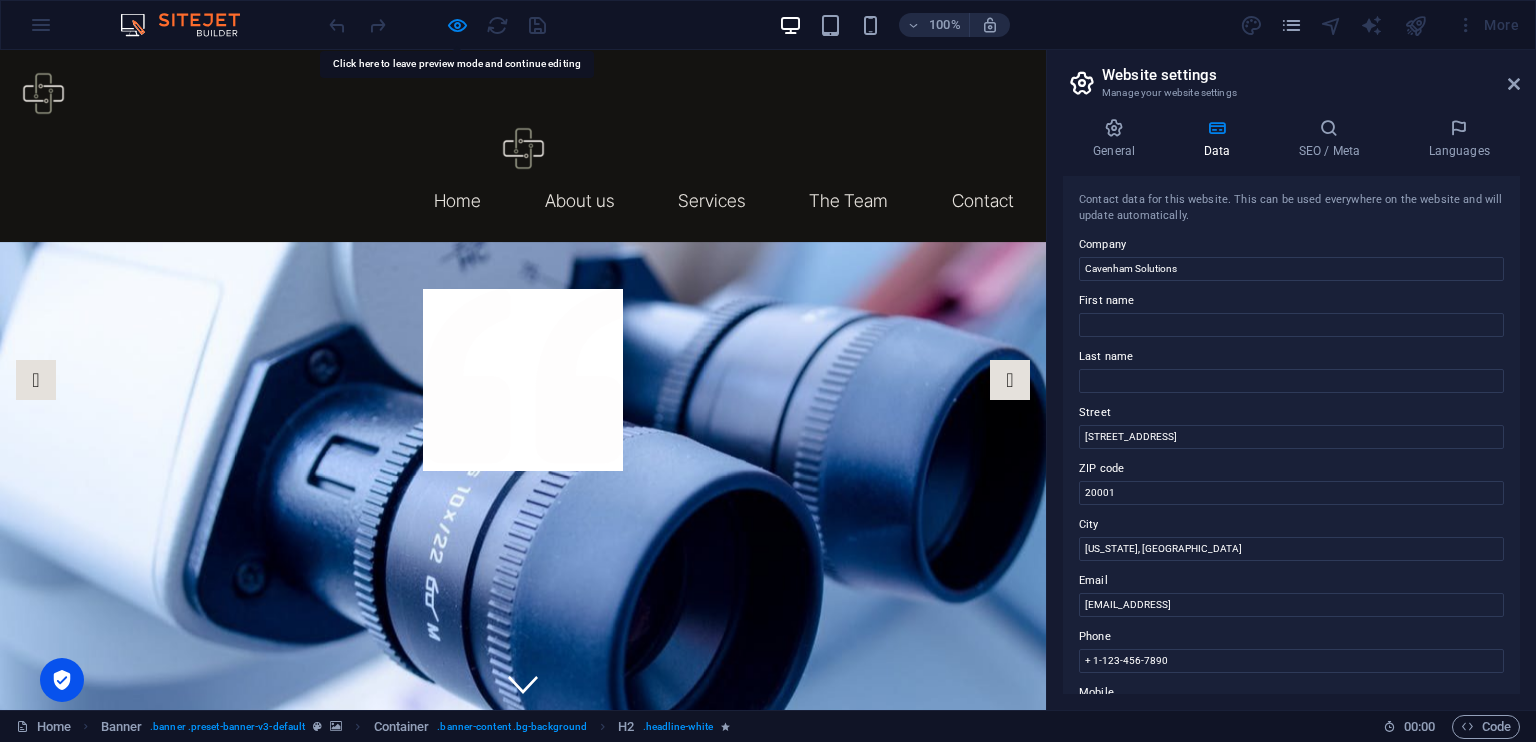 click on "Cavenham Solutions" at bounding box center (518, 913) 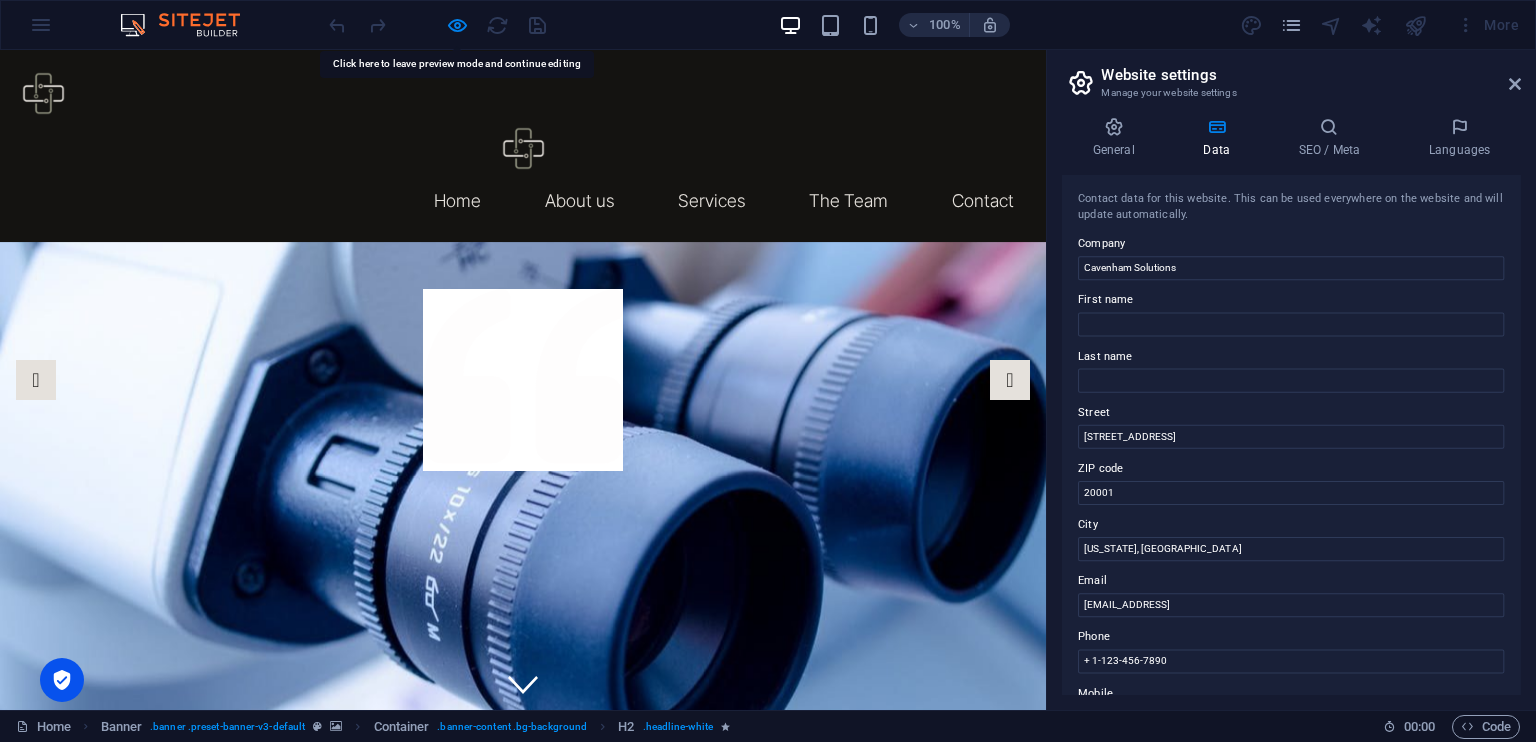 drag, startPoint x: 468, startPoint y: 402, endPoint x: 643, endPoint y: 410, distance: 175.18275 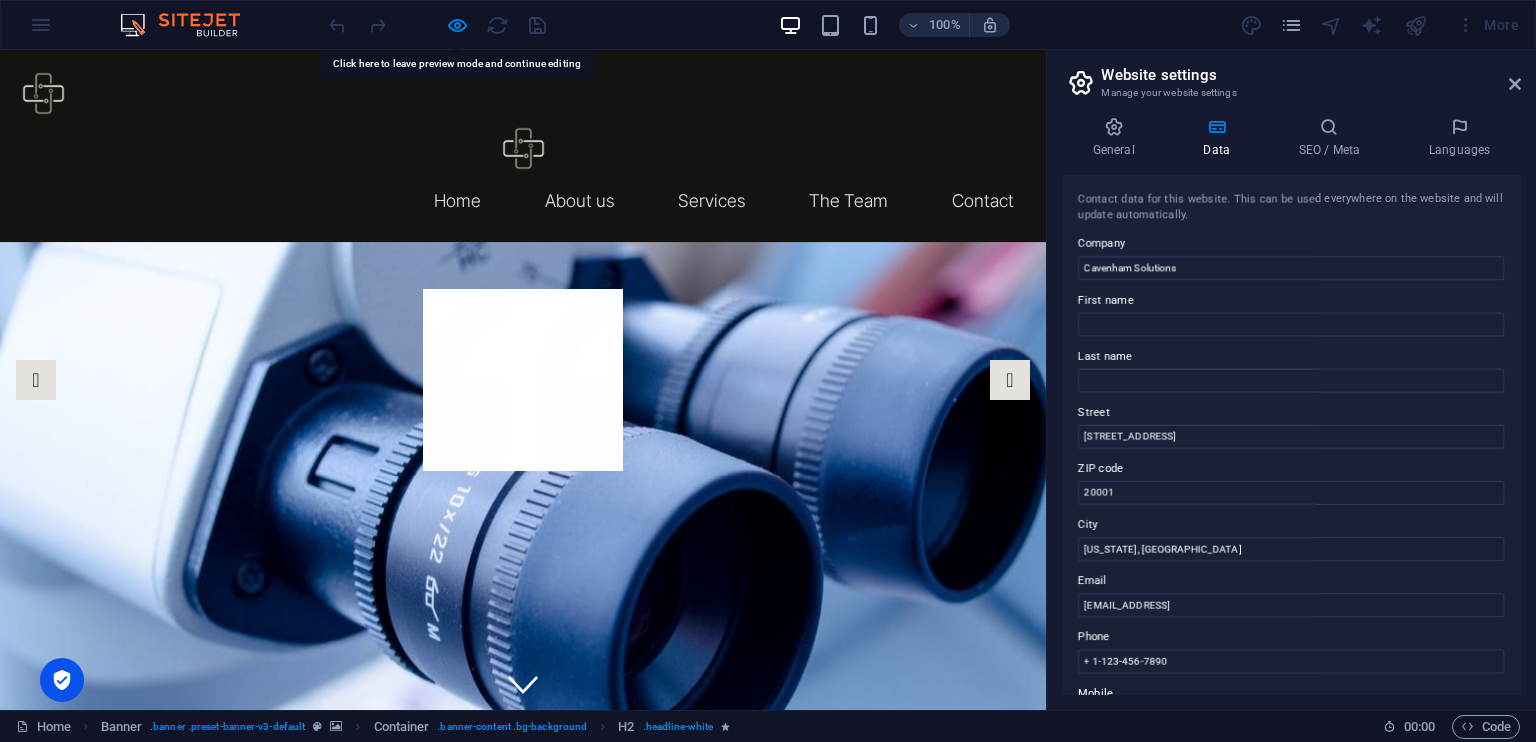 click on "Cavenham Solutions" at bounding box center [518, 913] 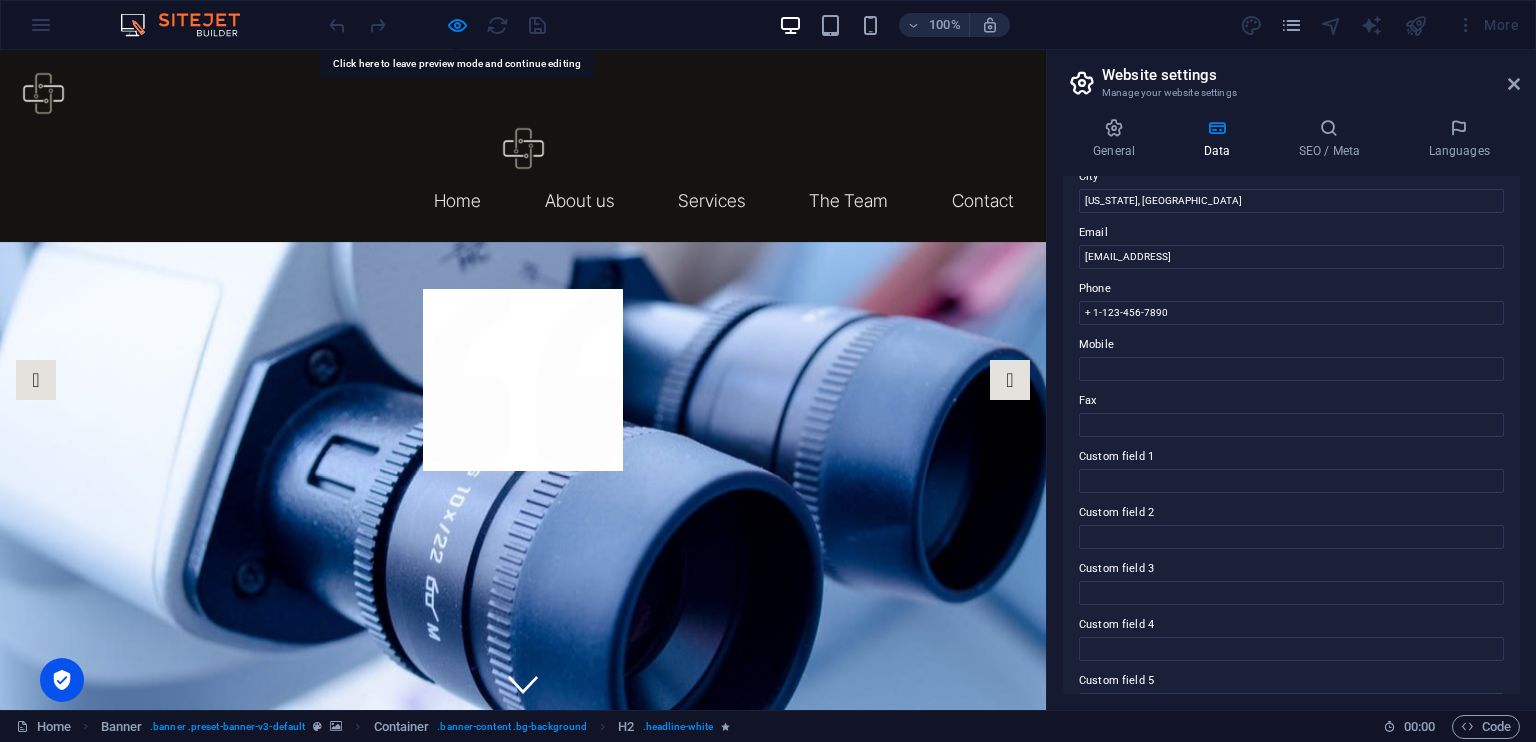 scroll, scrollTop: 441, scrollLeft: 0, axis: vertical 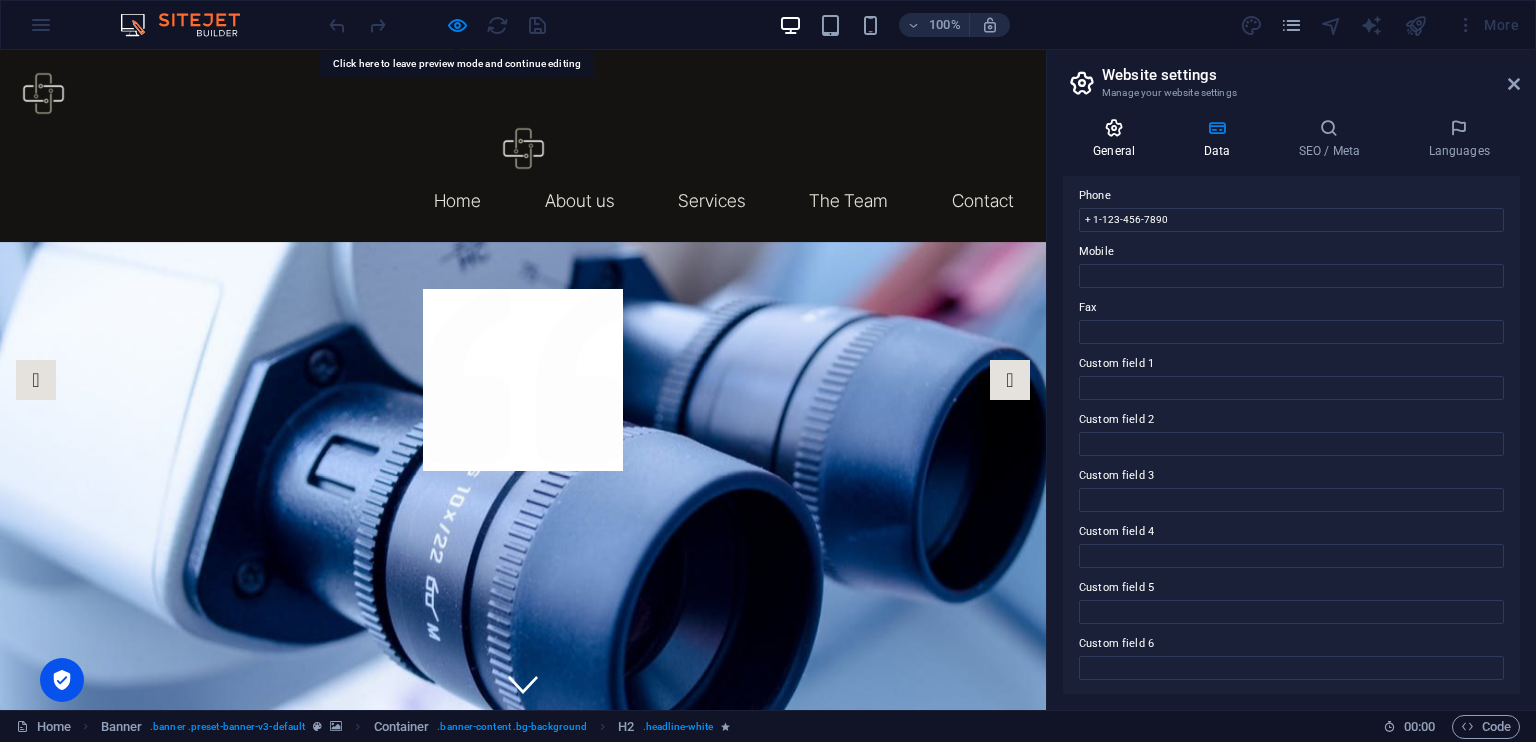 click on "General" at bounding box center [1118, 139] 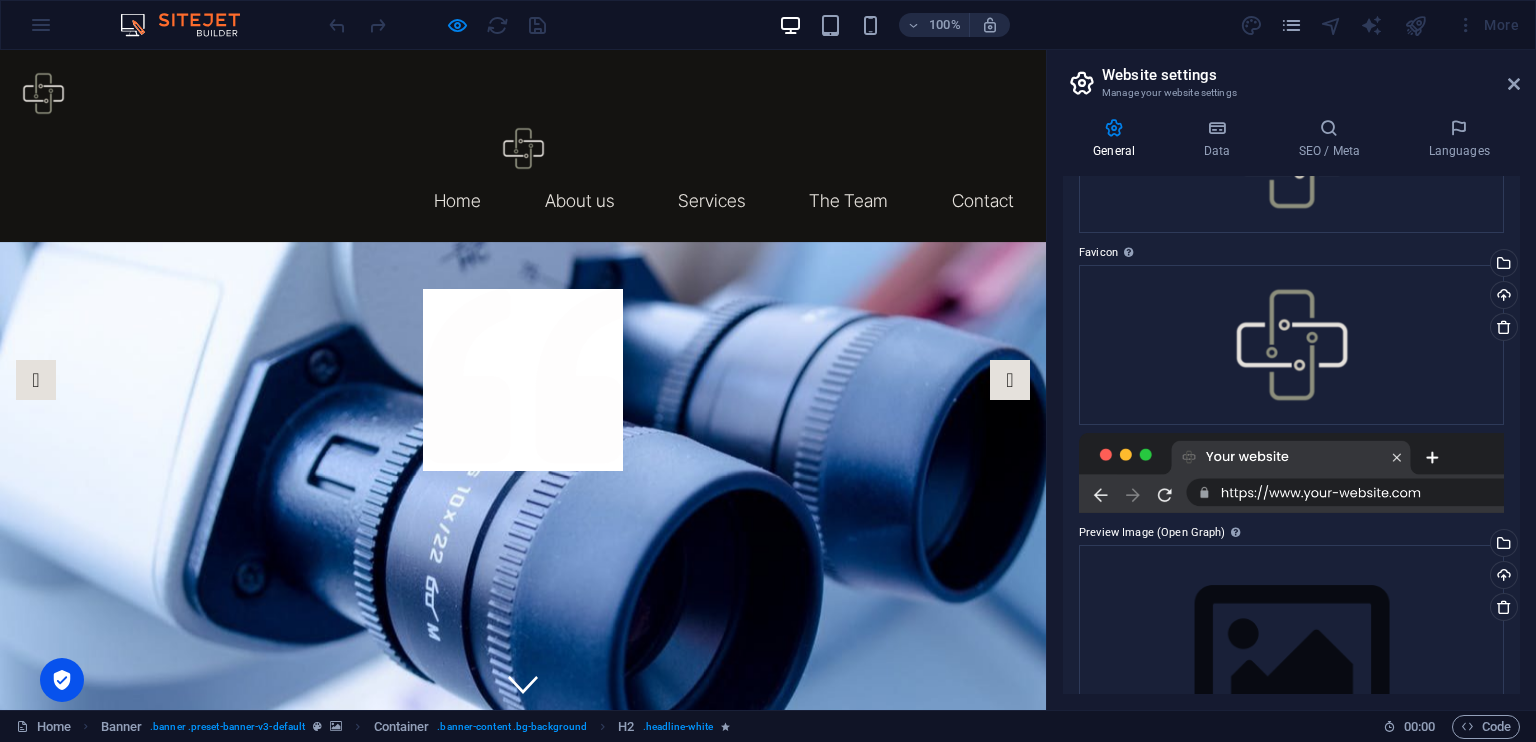 scroll, scrollTop: 294, scrollLeft: 0, axis: vertical 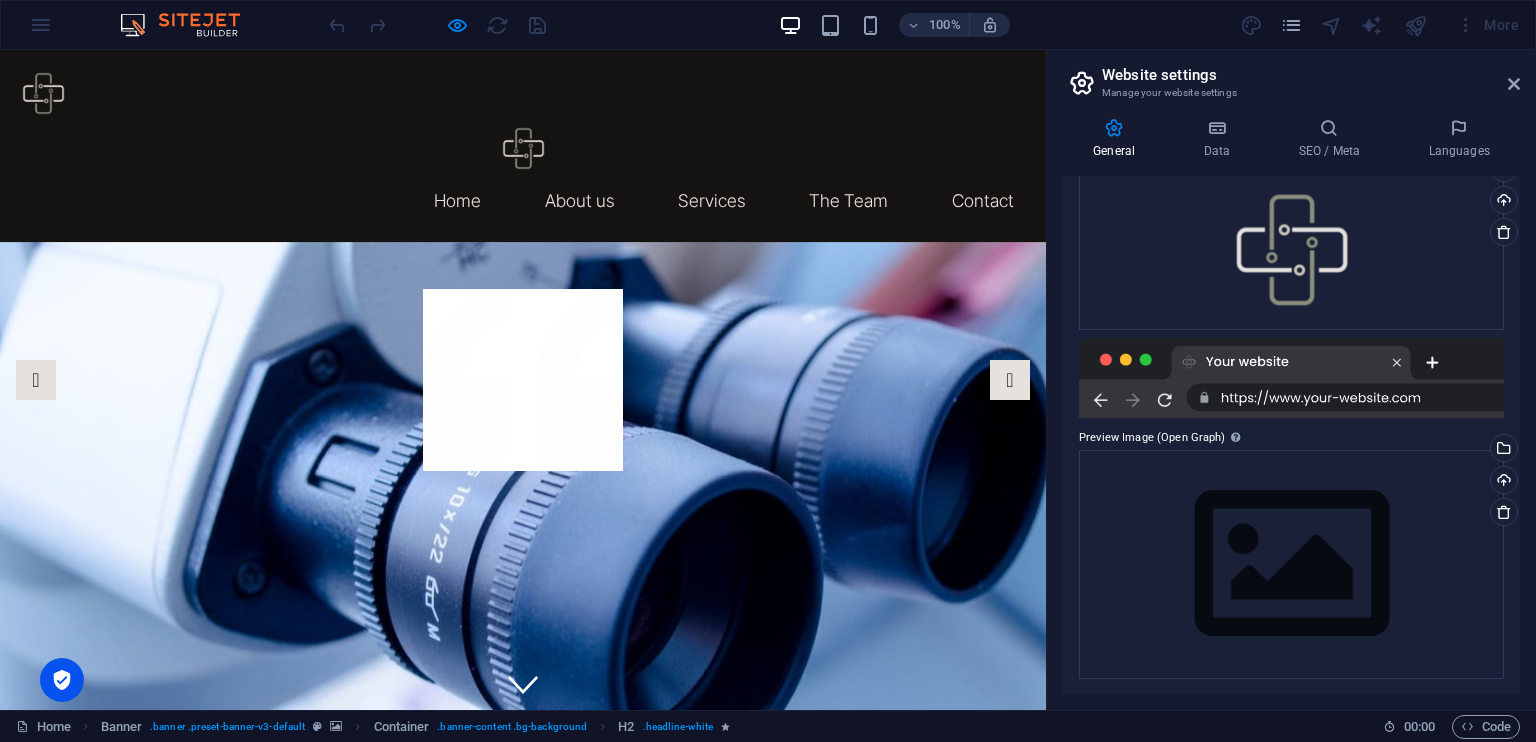 click on "More" at bounding box center (1383, 25) 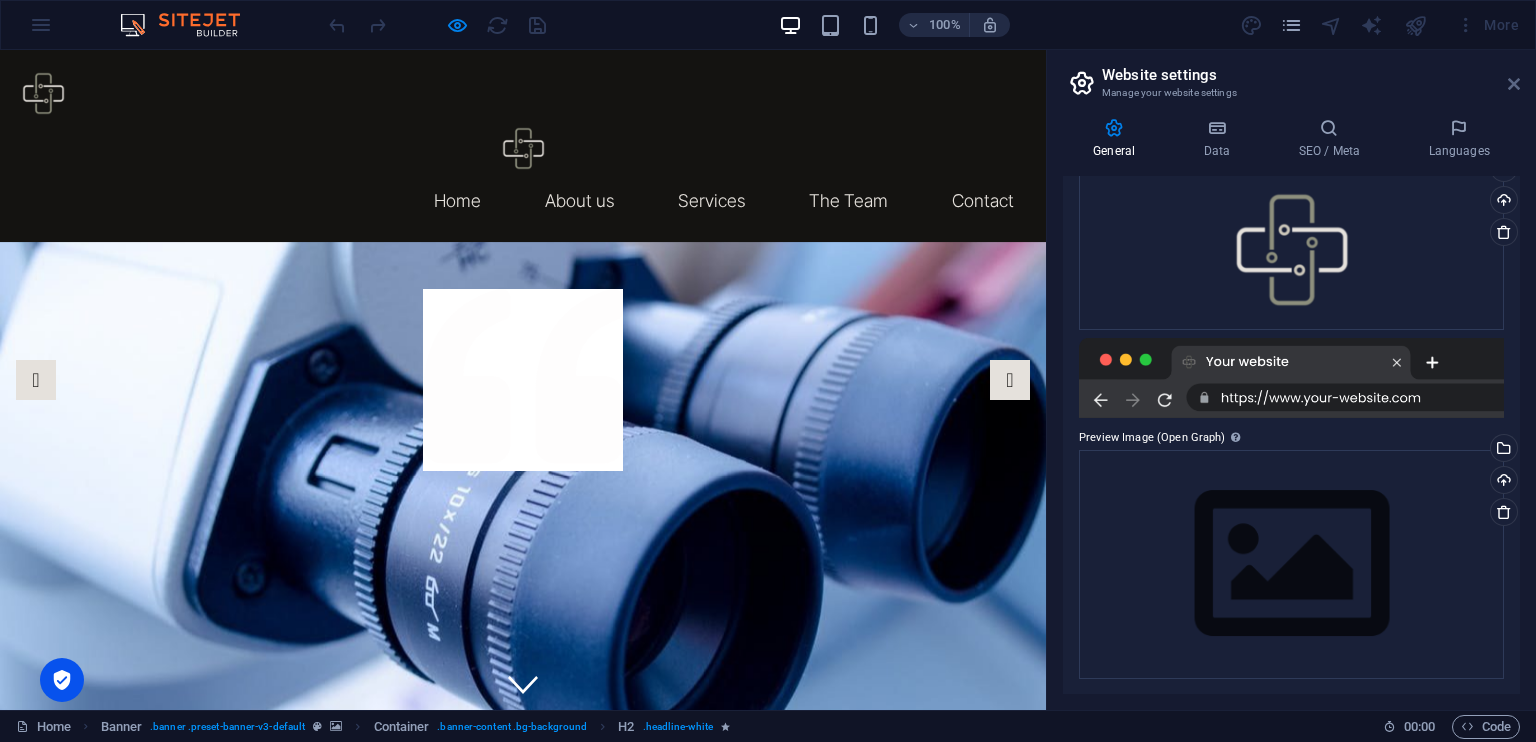 click at bounding box center (1514, 84) 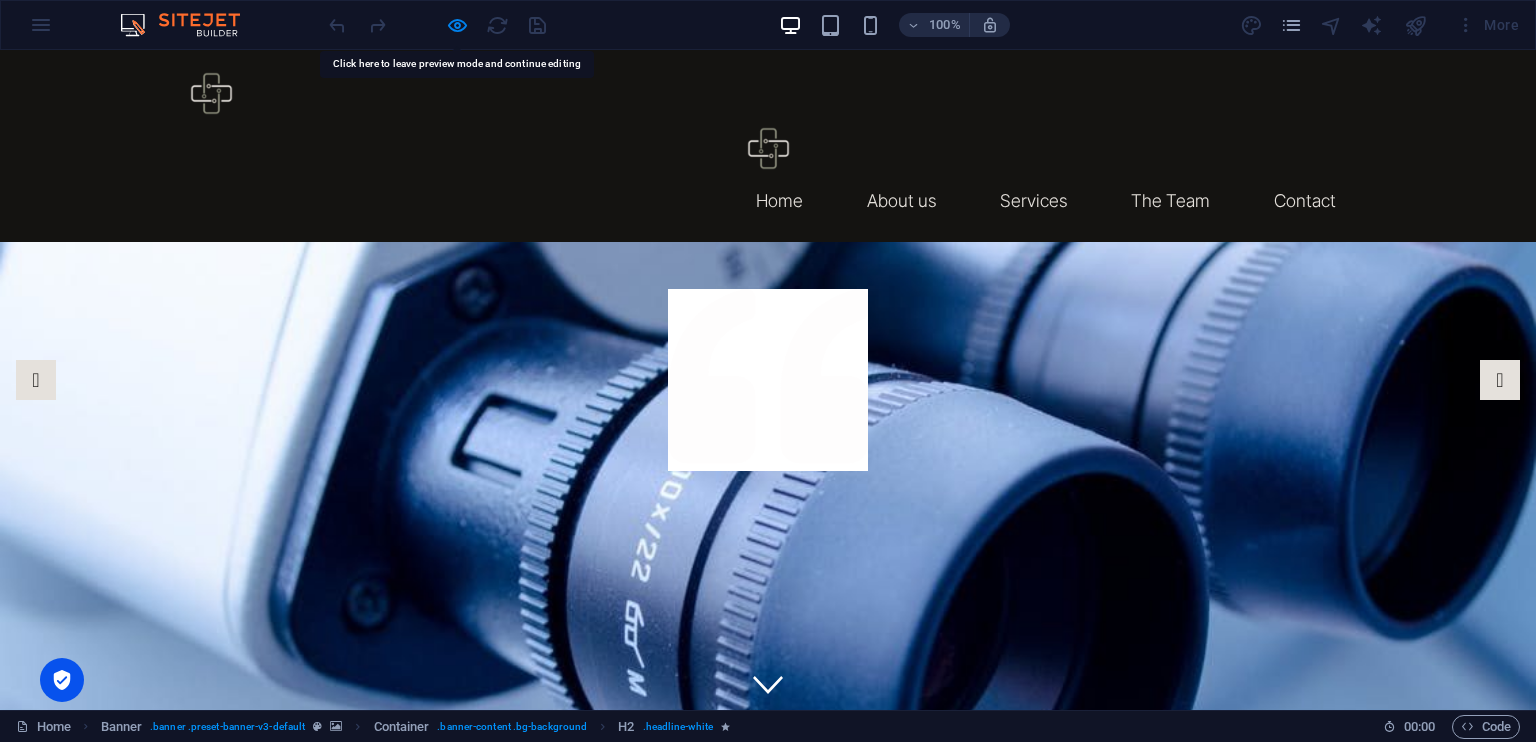 drag, startPoint x: 831, startPoint y: 411, endPoint x: 755, endPoint y: 415, distance: 76.105194 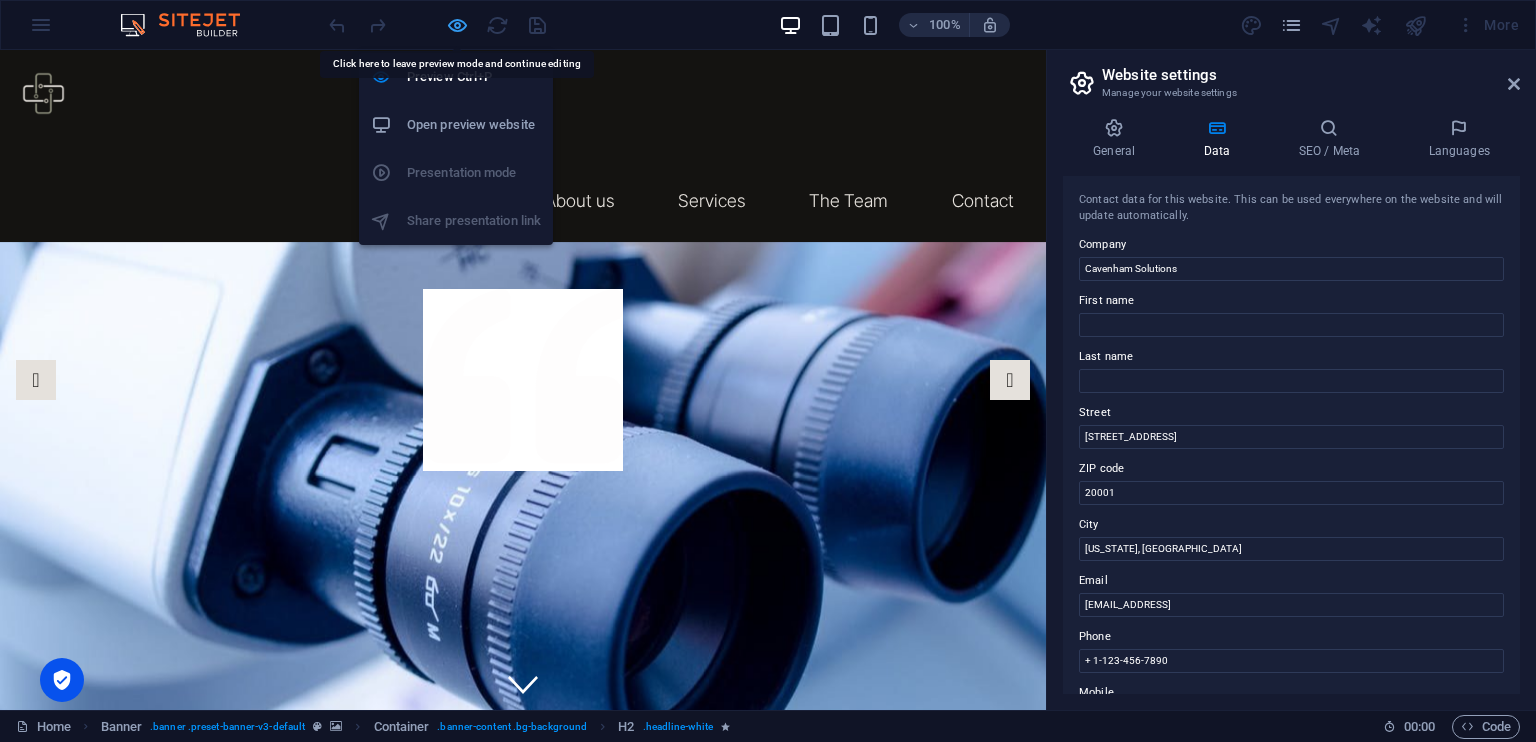 click at bounding box center (457, 25) 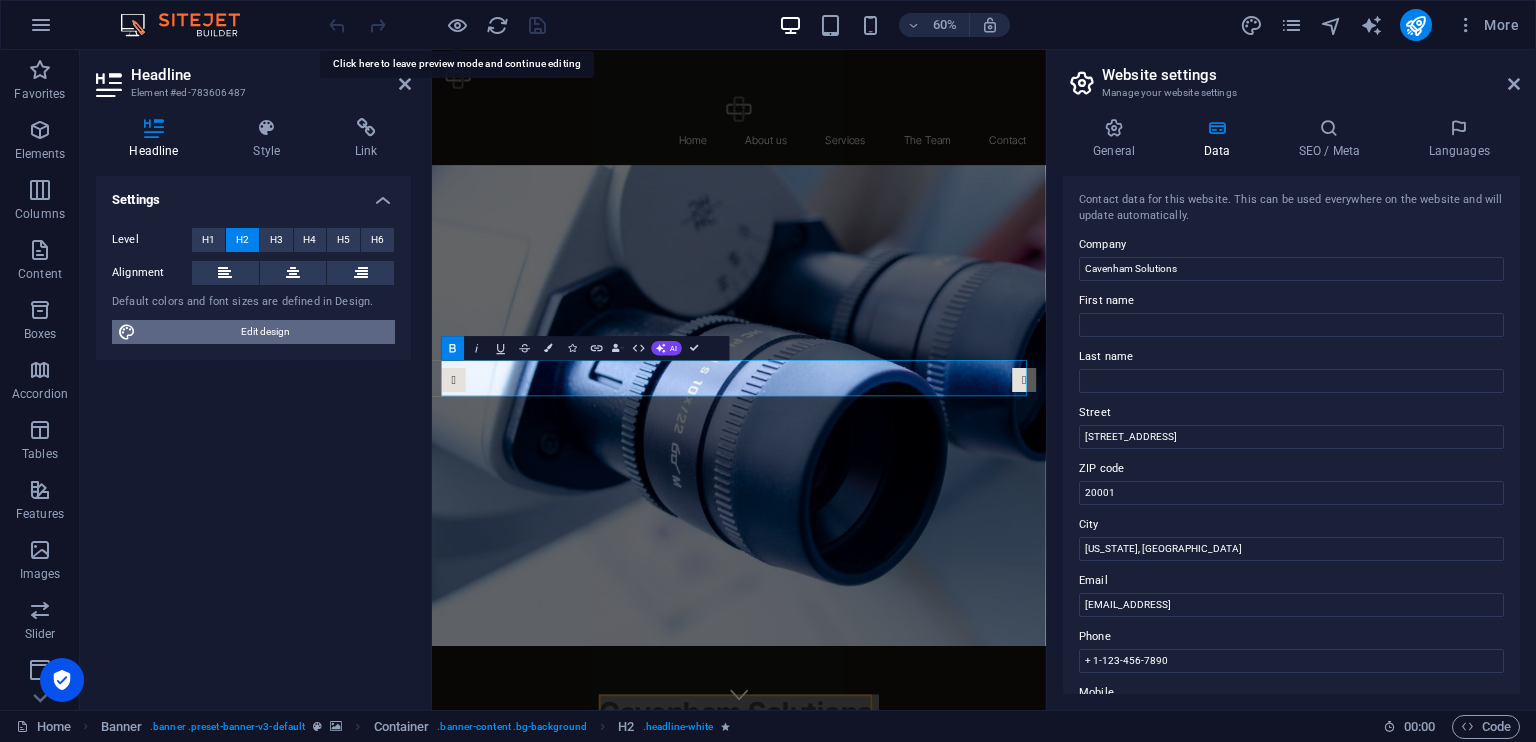click on "Edit design" at bounding box center [265, 332] 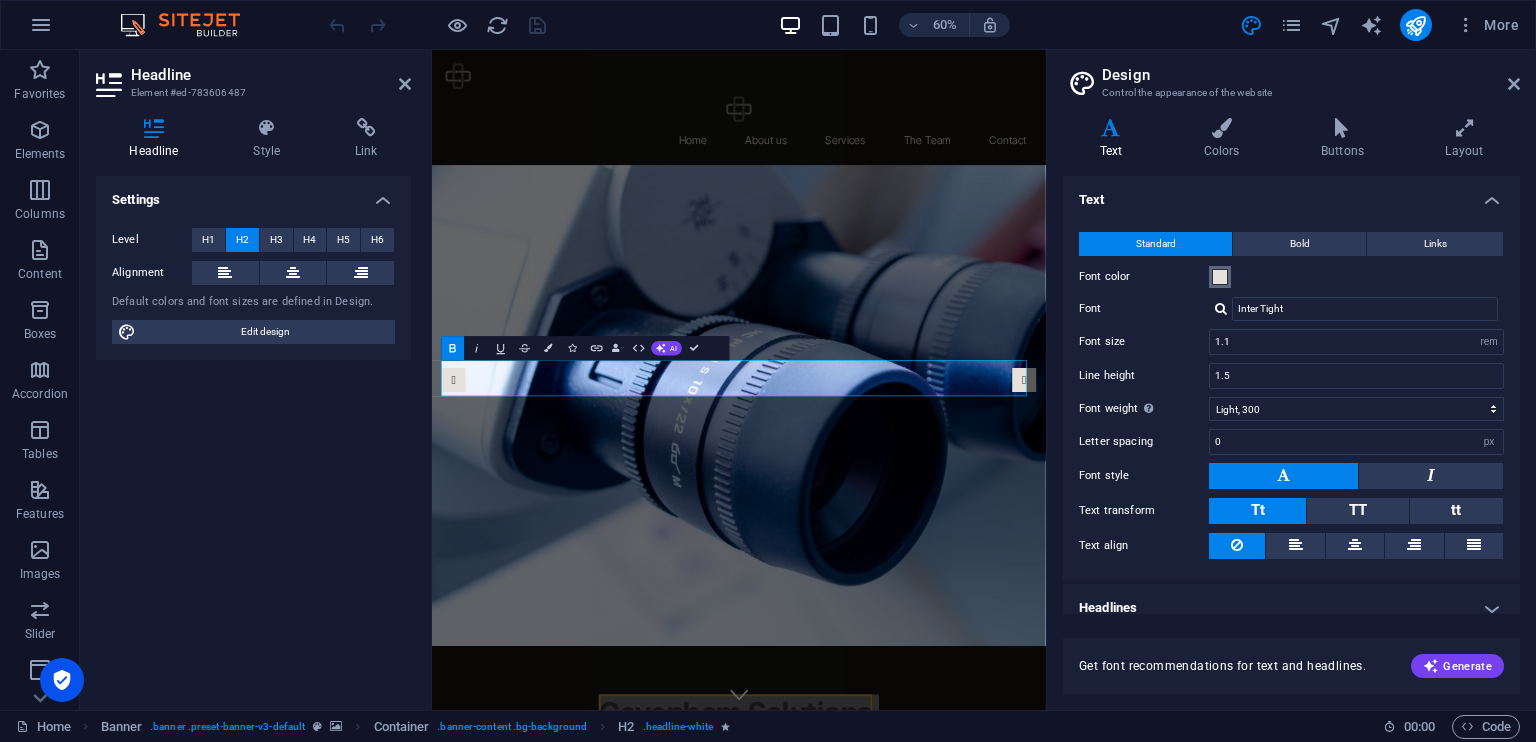 click on "Font color" at bounding box center [1220, 277] 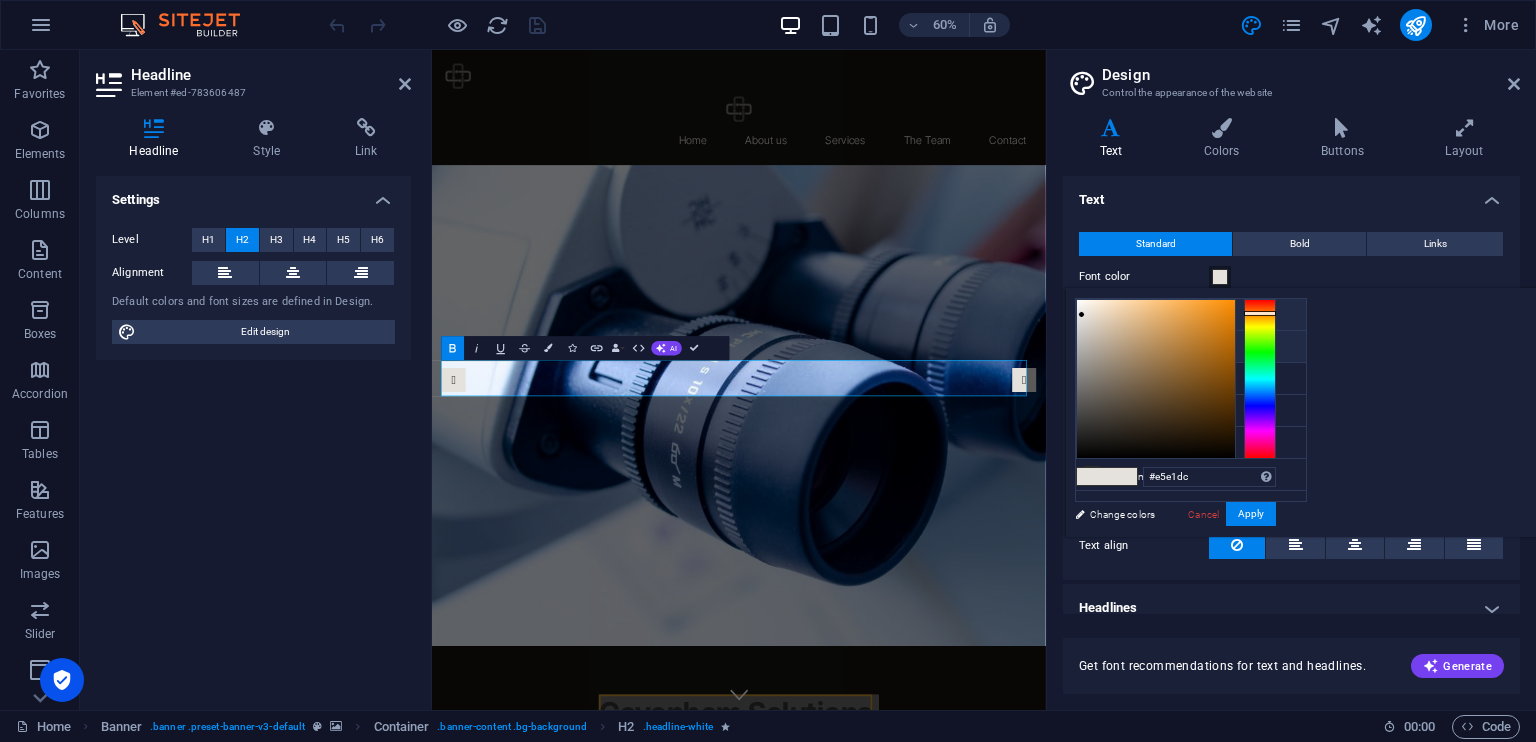 click on "#141311" at bounding box center (1210, 318) 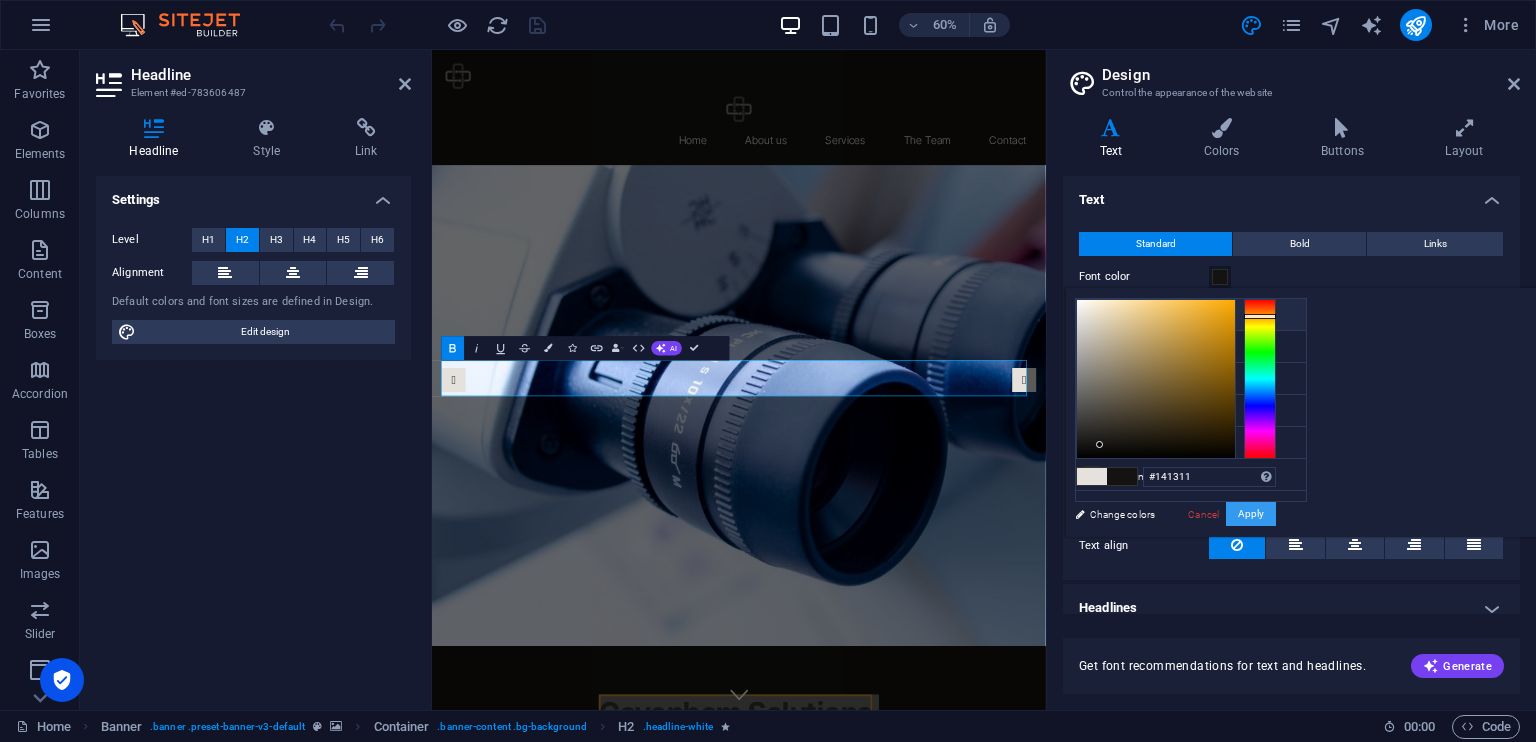 click on "Apply" at bounding box center [1251, 514] 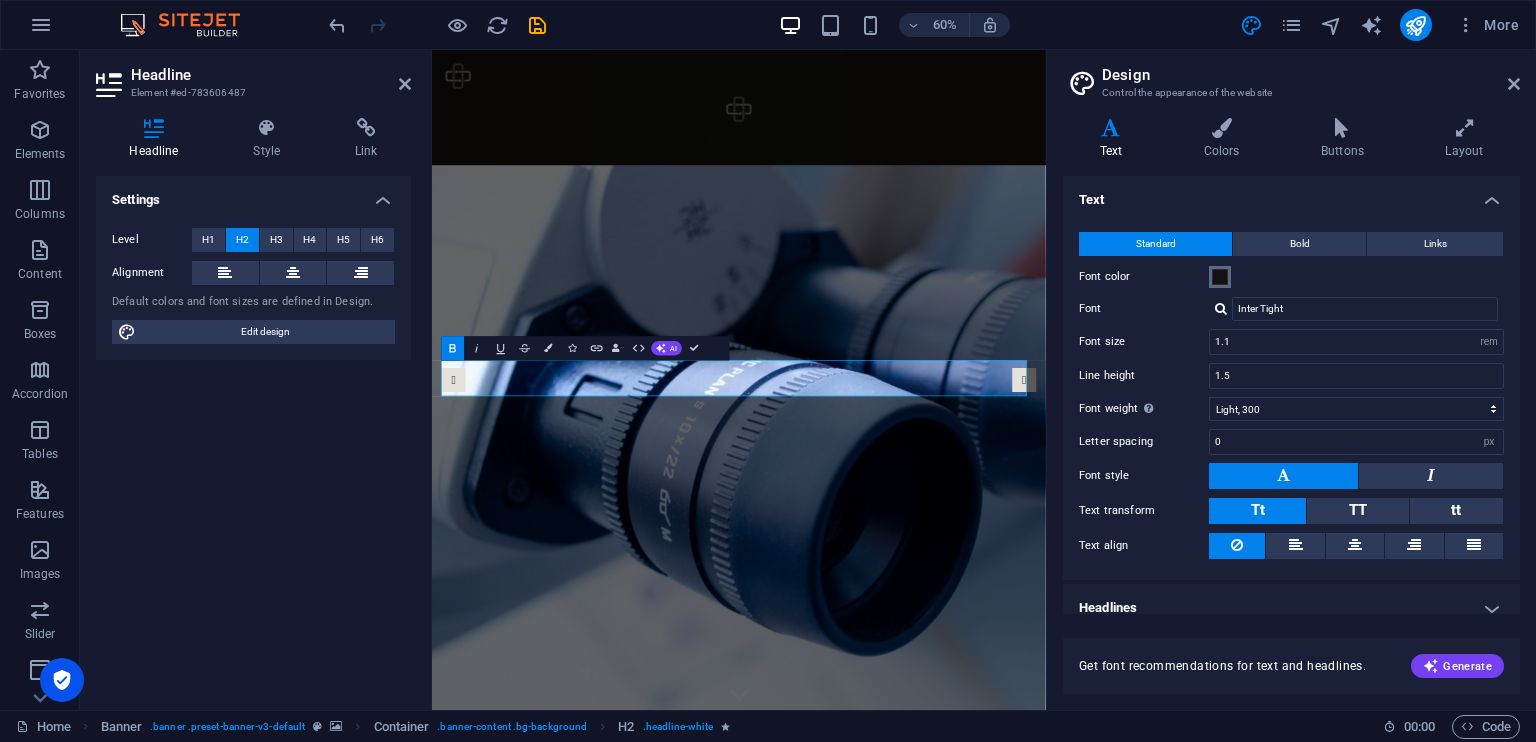 click at bounding box center (1220, 277) 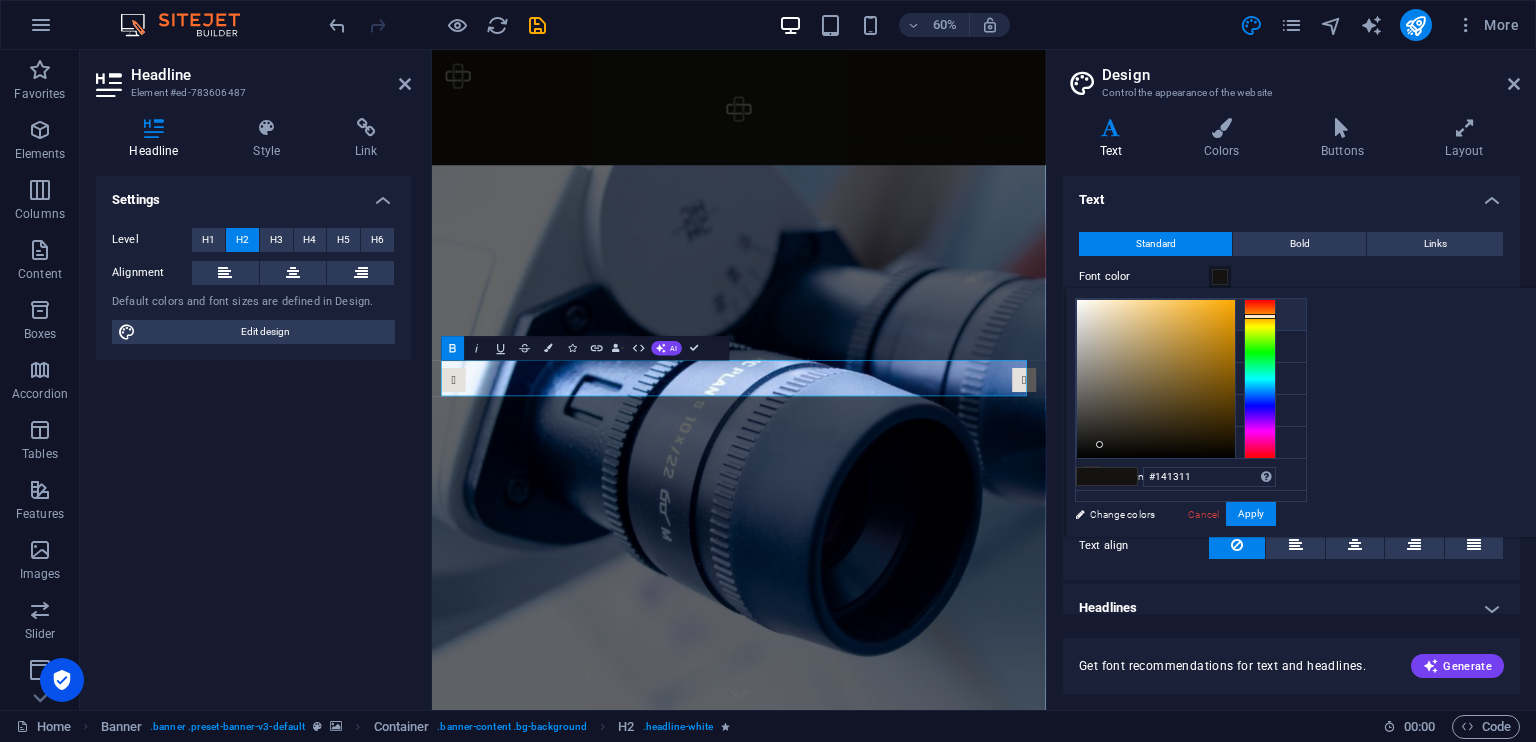 click on "less
Background color
#141311
Primary color
#e5e1dc
Secondary color
#8d8f7b
Font color
#141311" at bounding box center [1300, 412] 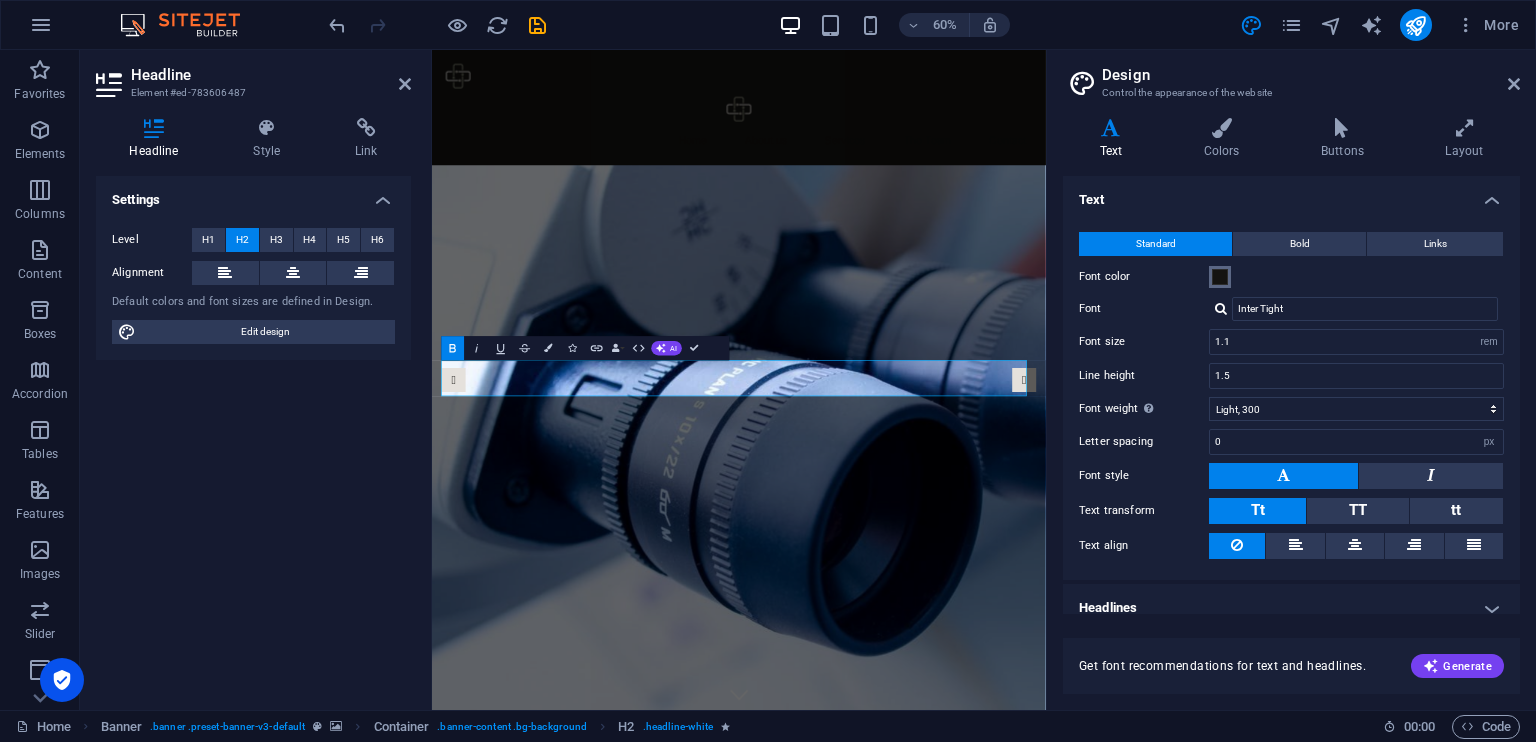 click at bounding box center (1220, 277) 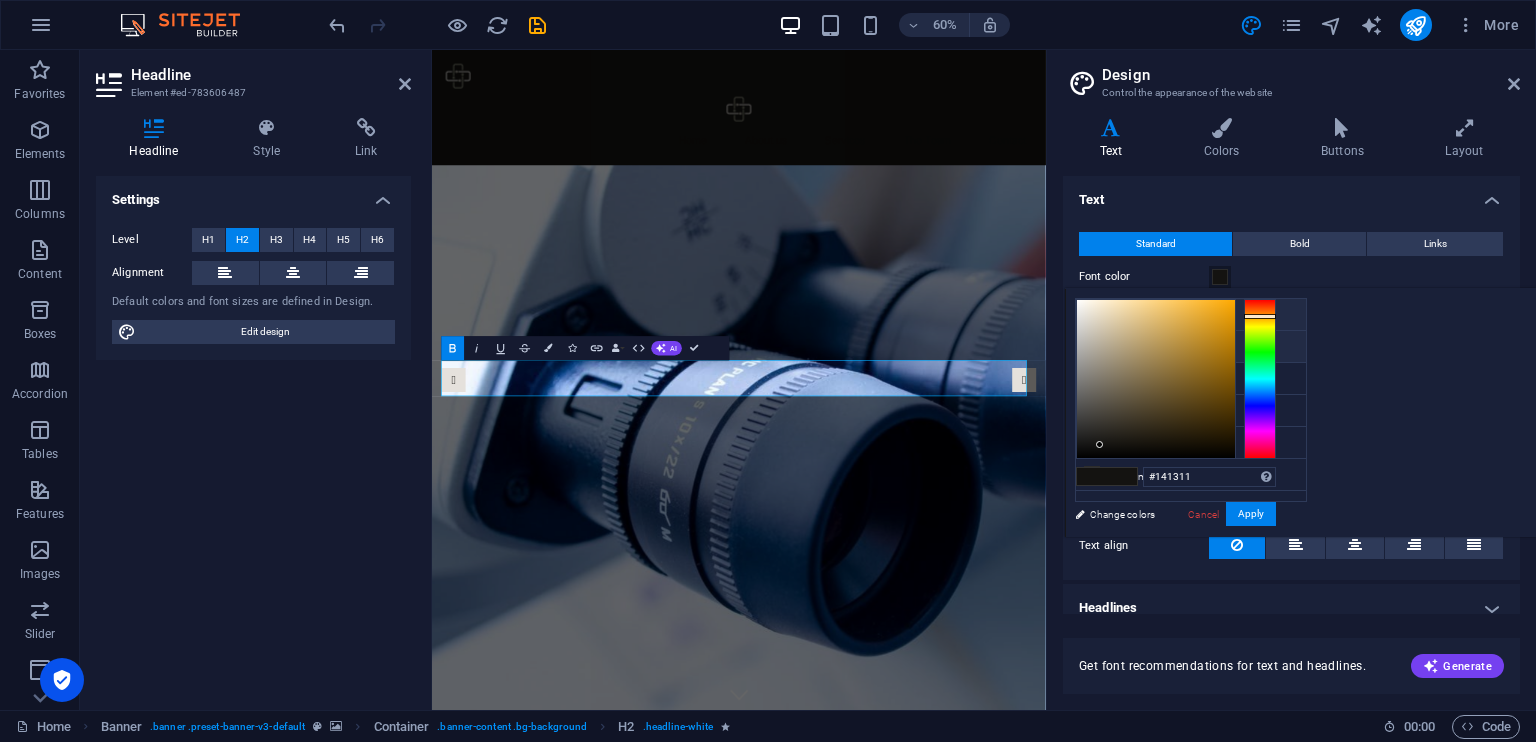 click on "Primary color
#e5e1dc" at bounding box center (1191, 347) 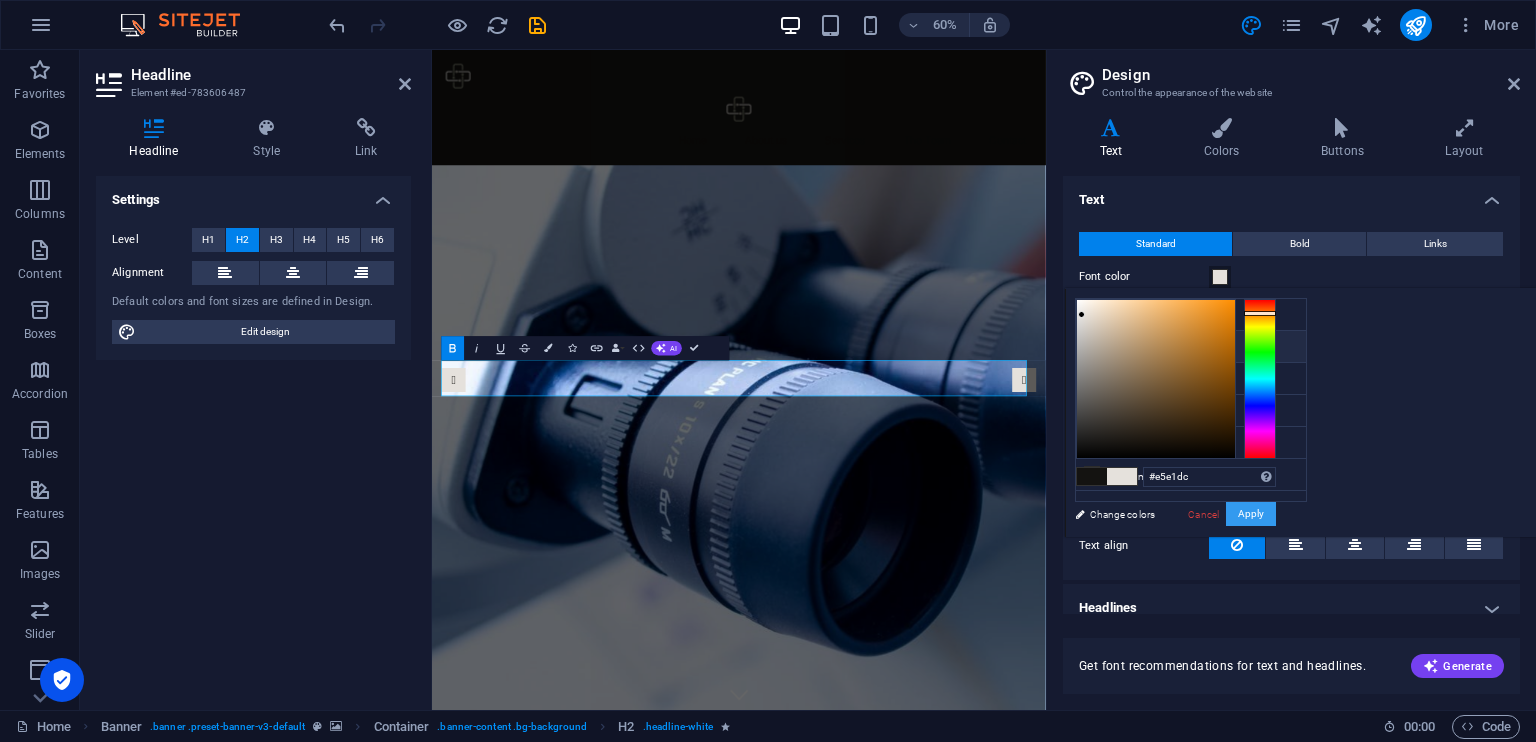 click on "Apply" at bounding box center [1251, 514] 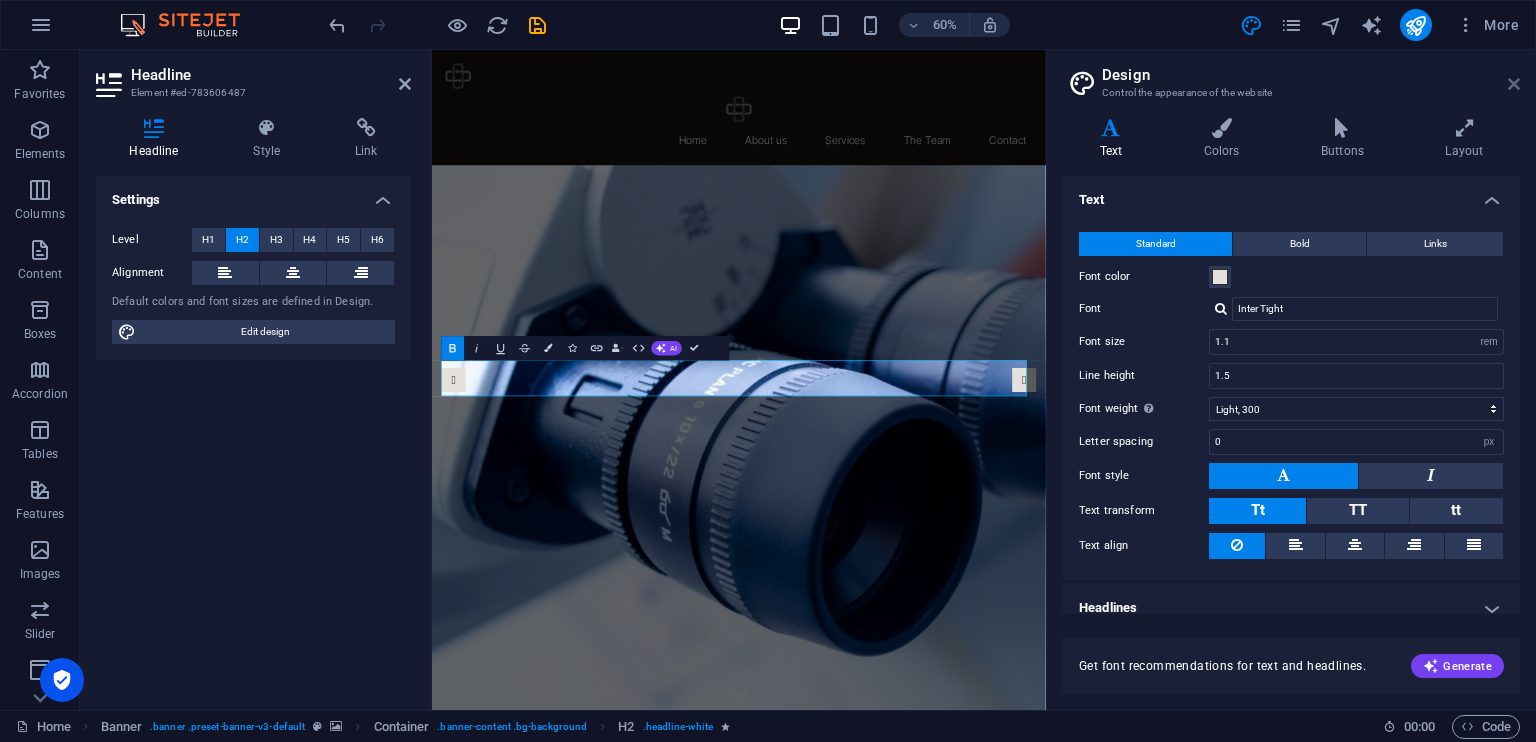 click at bounding box center (1514, 84) 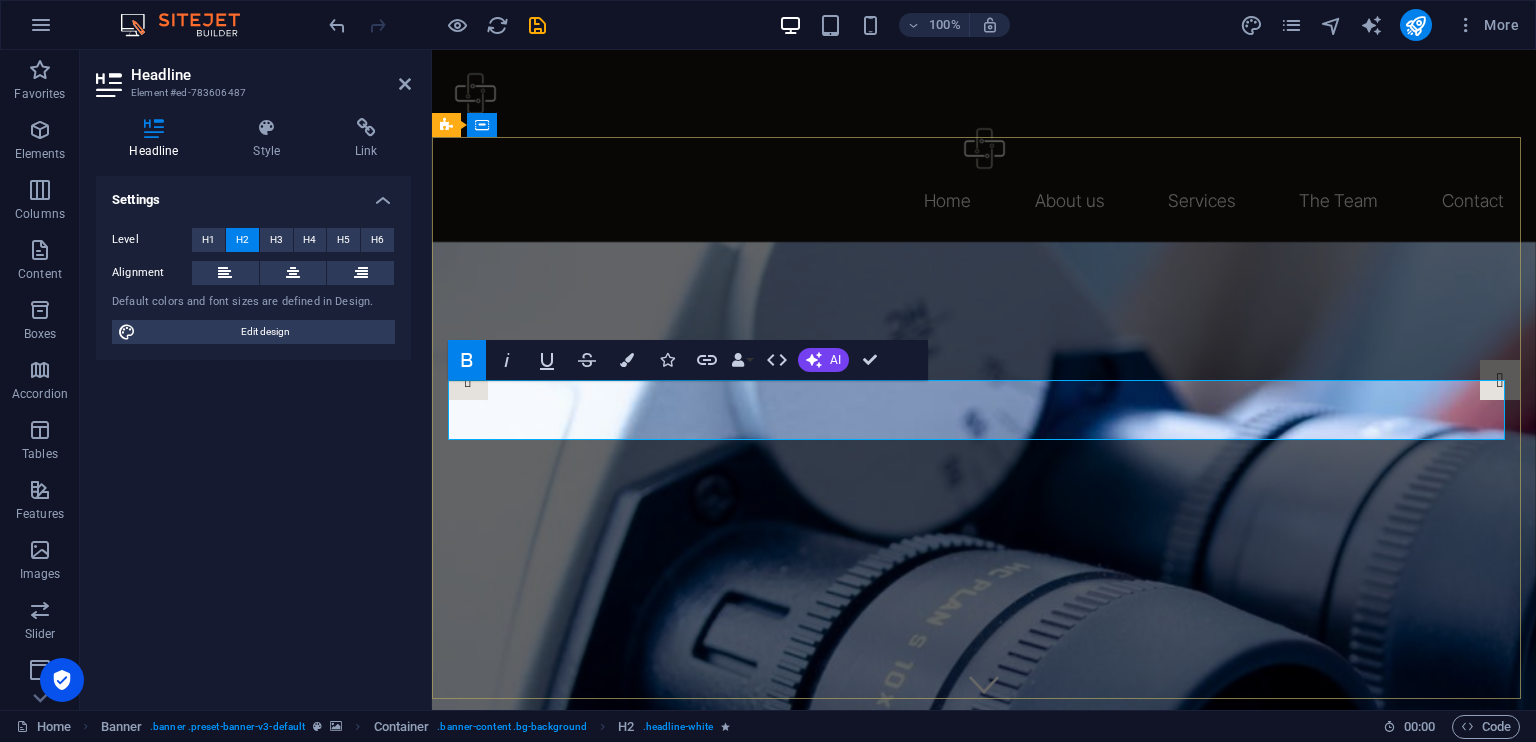 click on "Cavenham Solutions" at bounding box center [979, 1287] 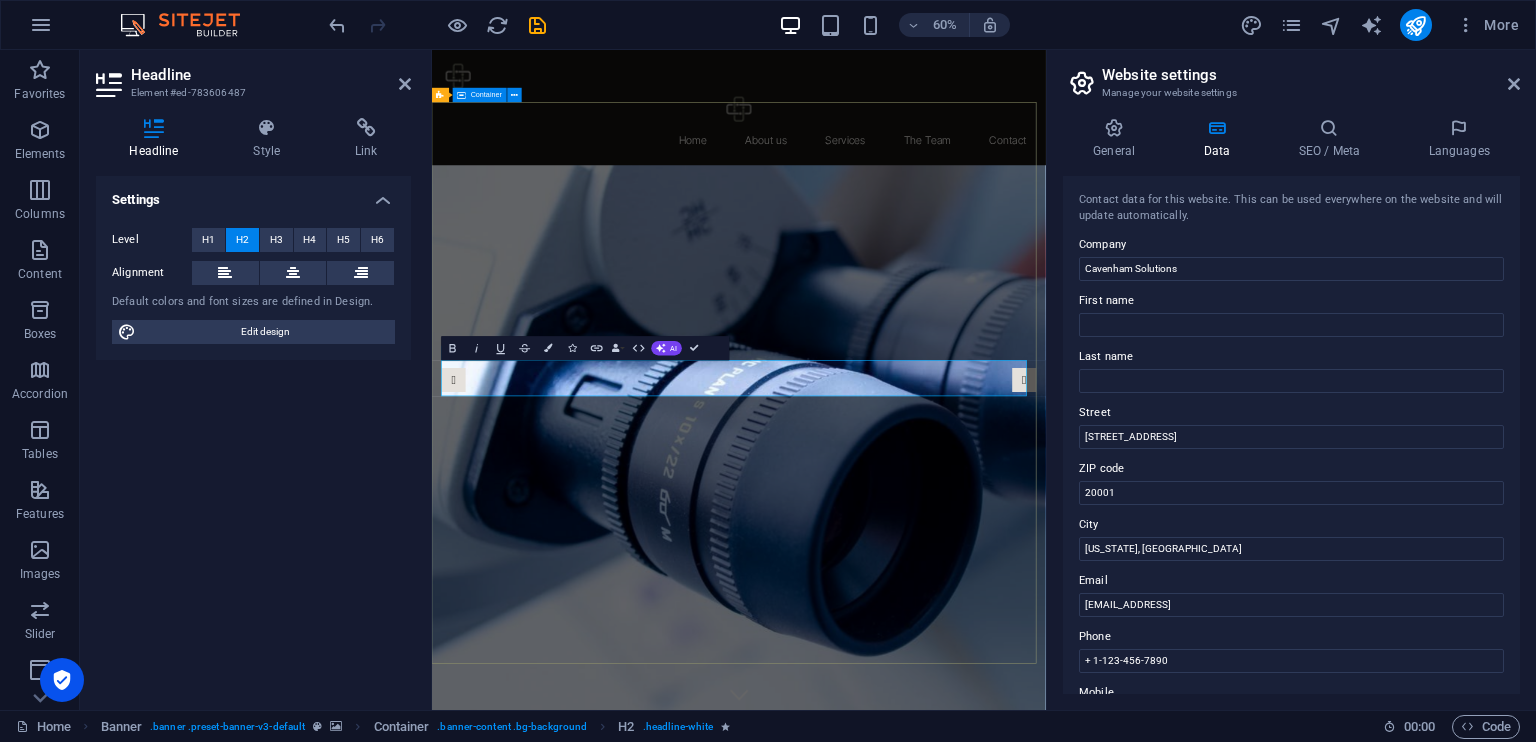 click on "Cavenham Solutions ." at bounding box center [943, 1295] 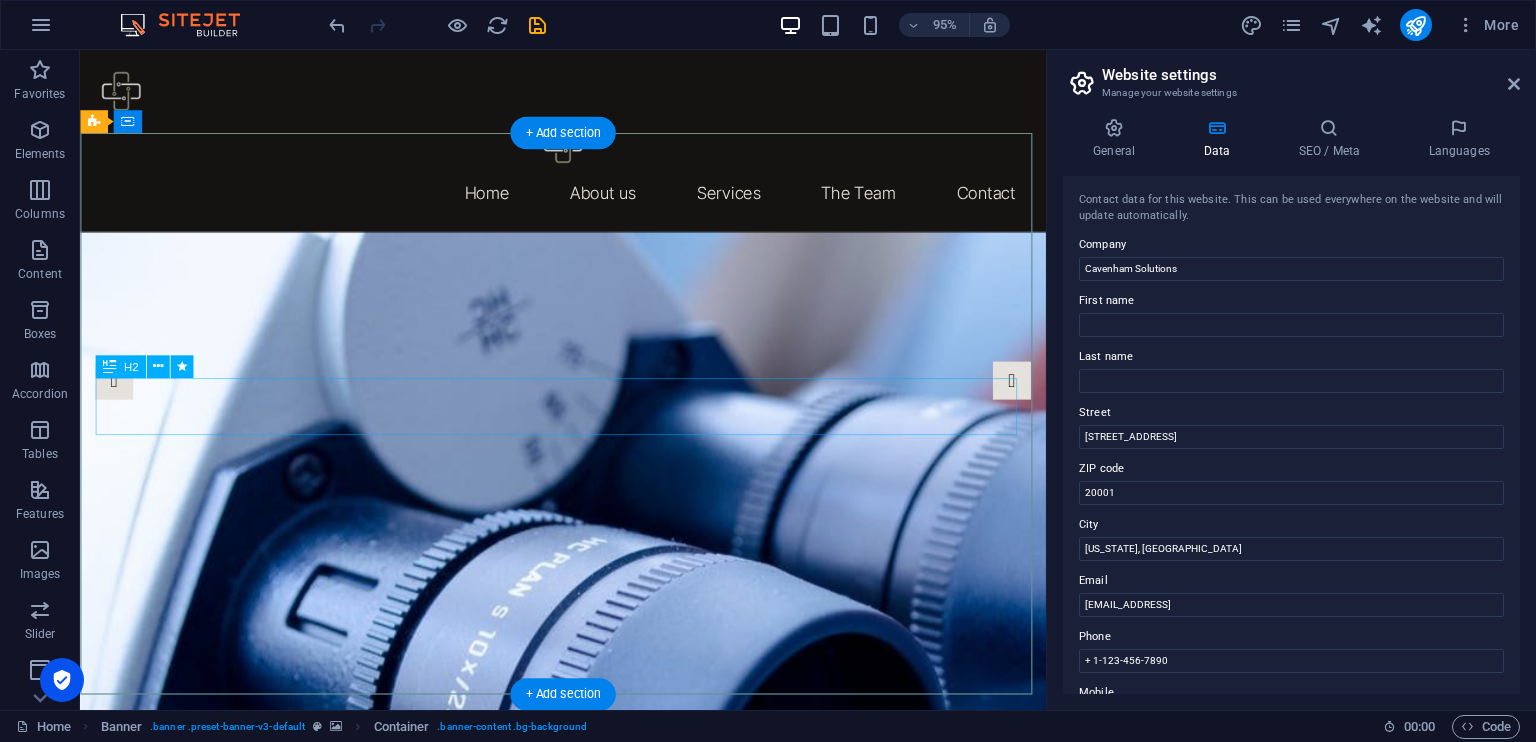 click on "Cavenham Solutions" at bounding box center (583, 1287) 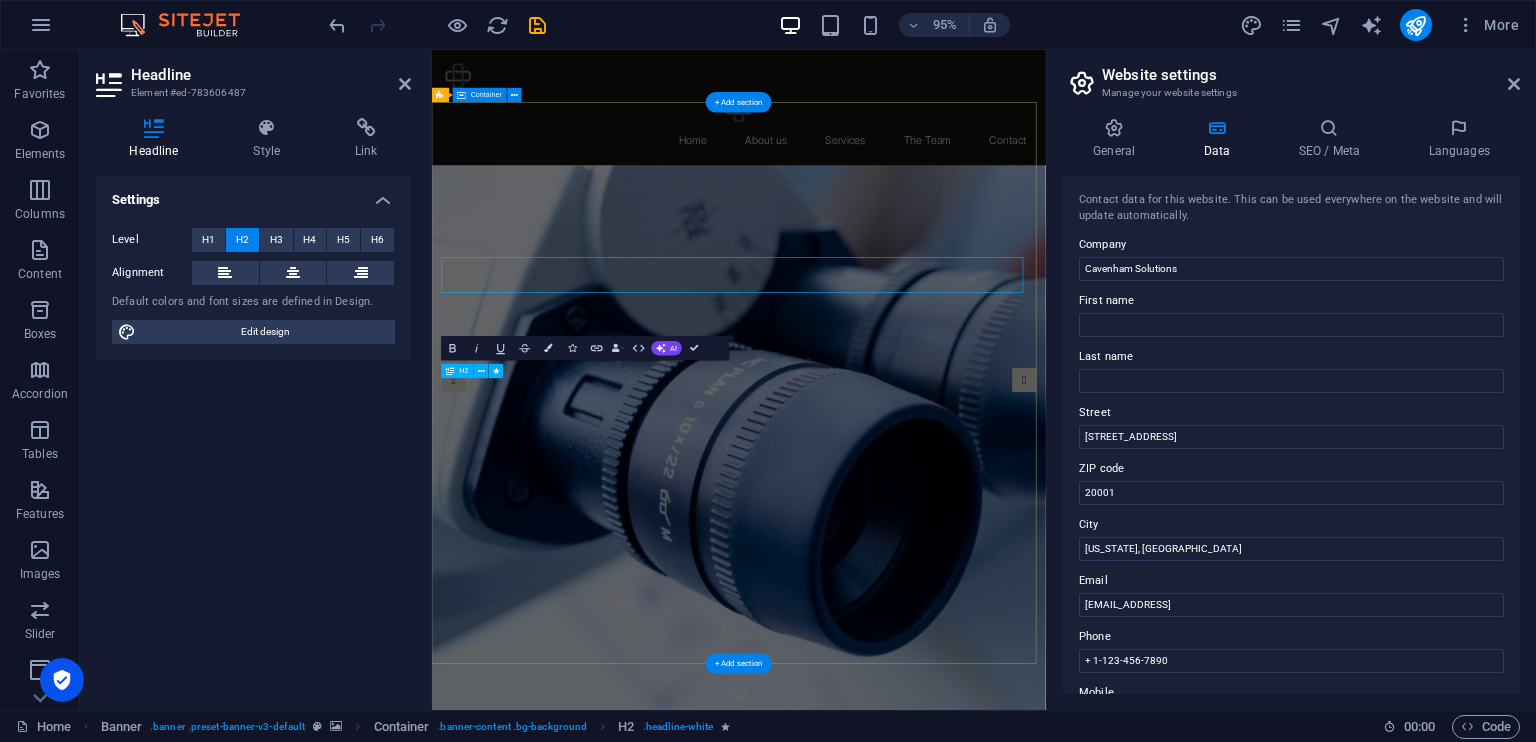drag, startPoint x: 1018, startPoint y: 429, endPoint x: 773, endPoint y: 650, distance: 329.9485 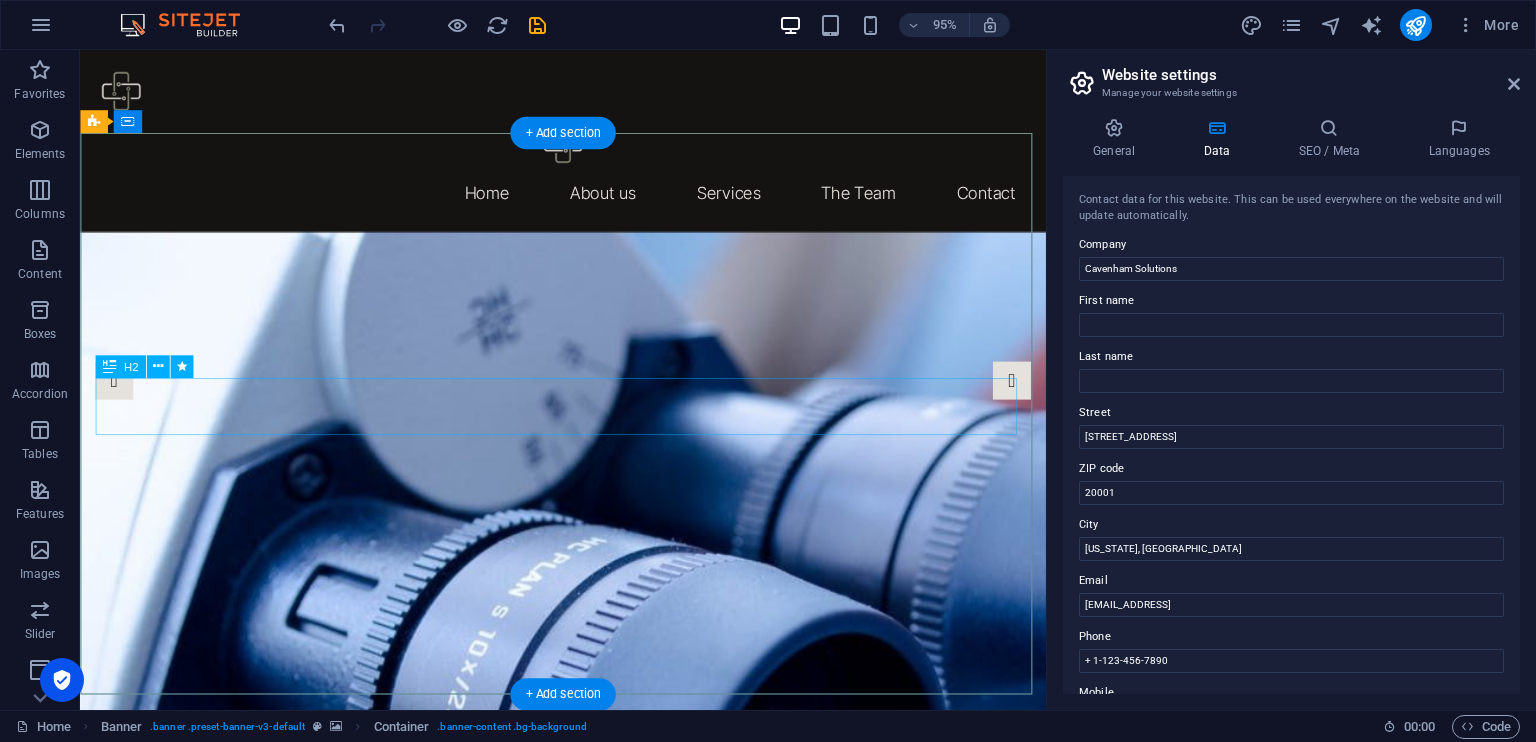 click on "Cavenham Solutions" at bounding box center (583, 1287) 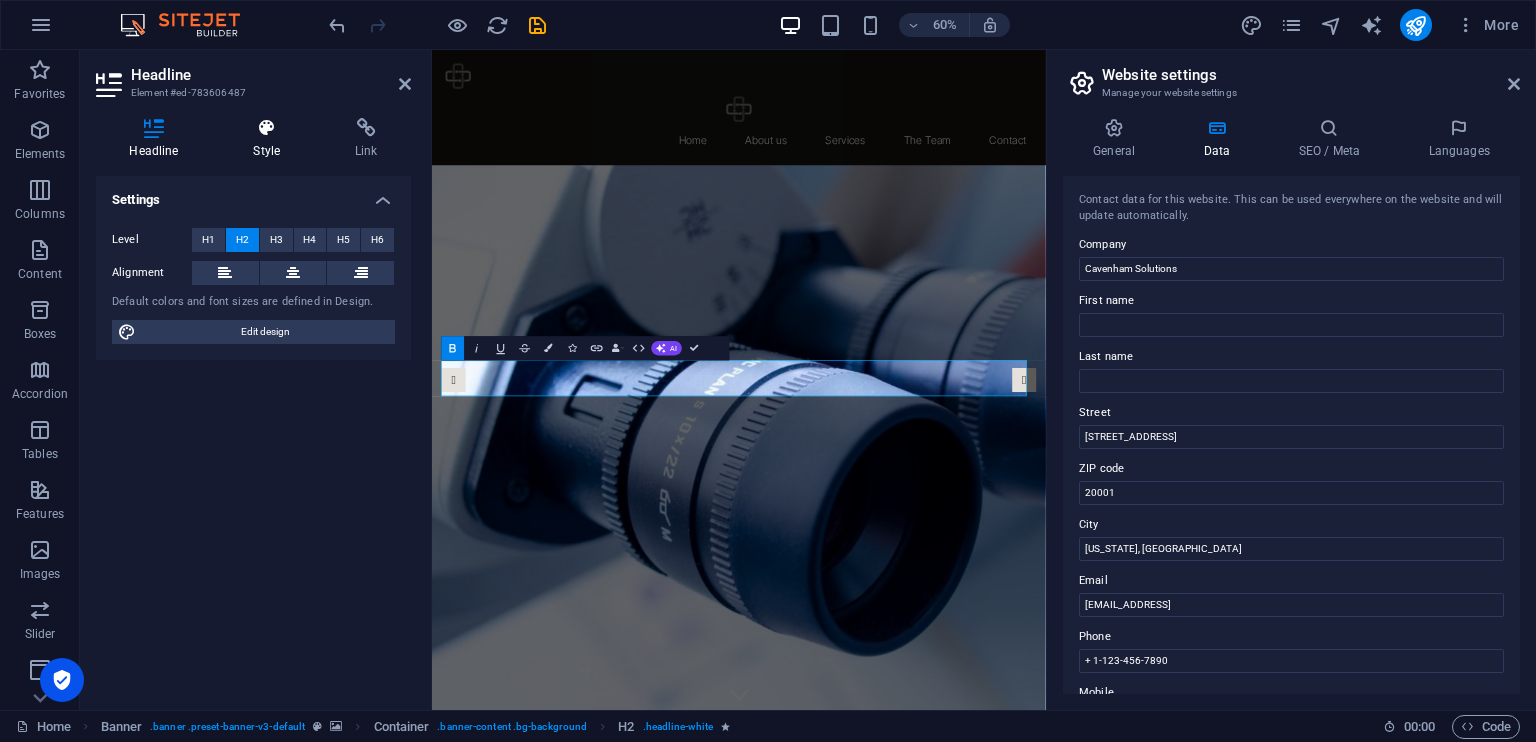 click at bounding box center (267, 128) 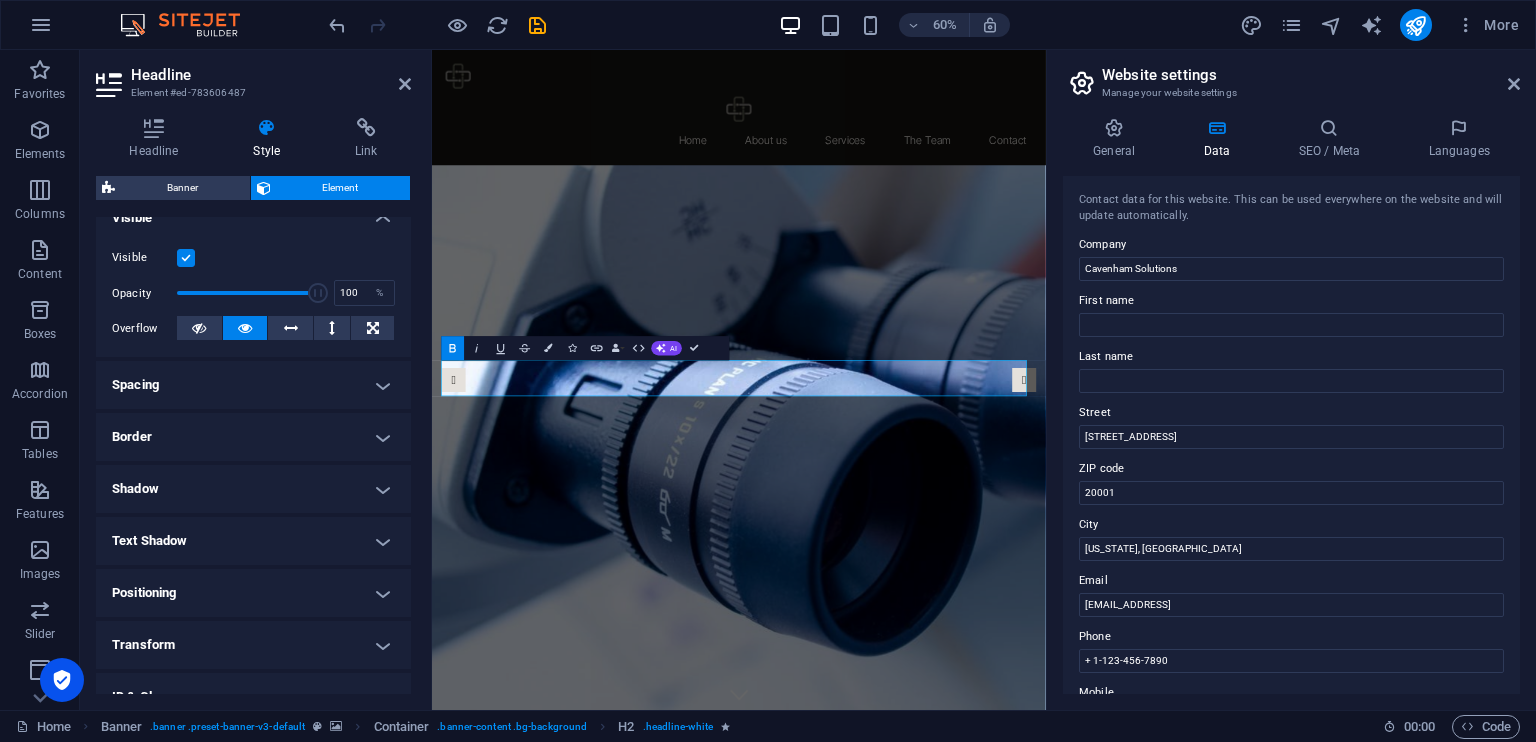 scroll, scrollTop: 223, scrollLeft: 0, axis: vertical 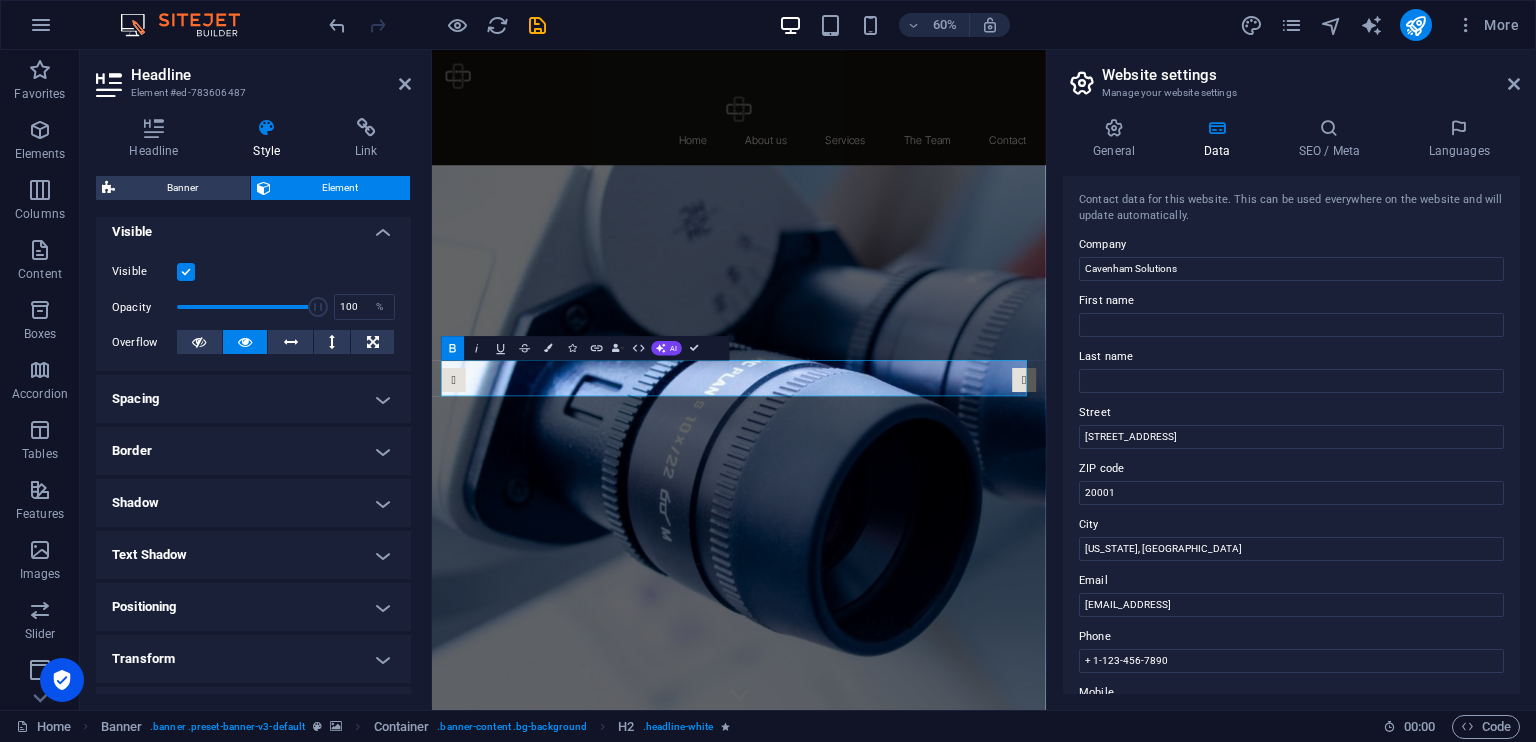 click on "Spacing" at bounding box center [253, 399] 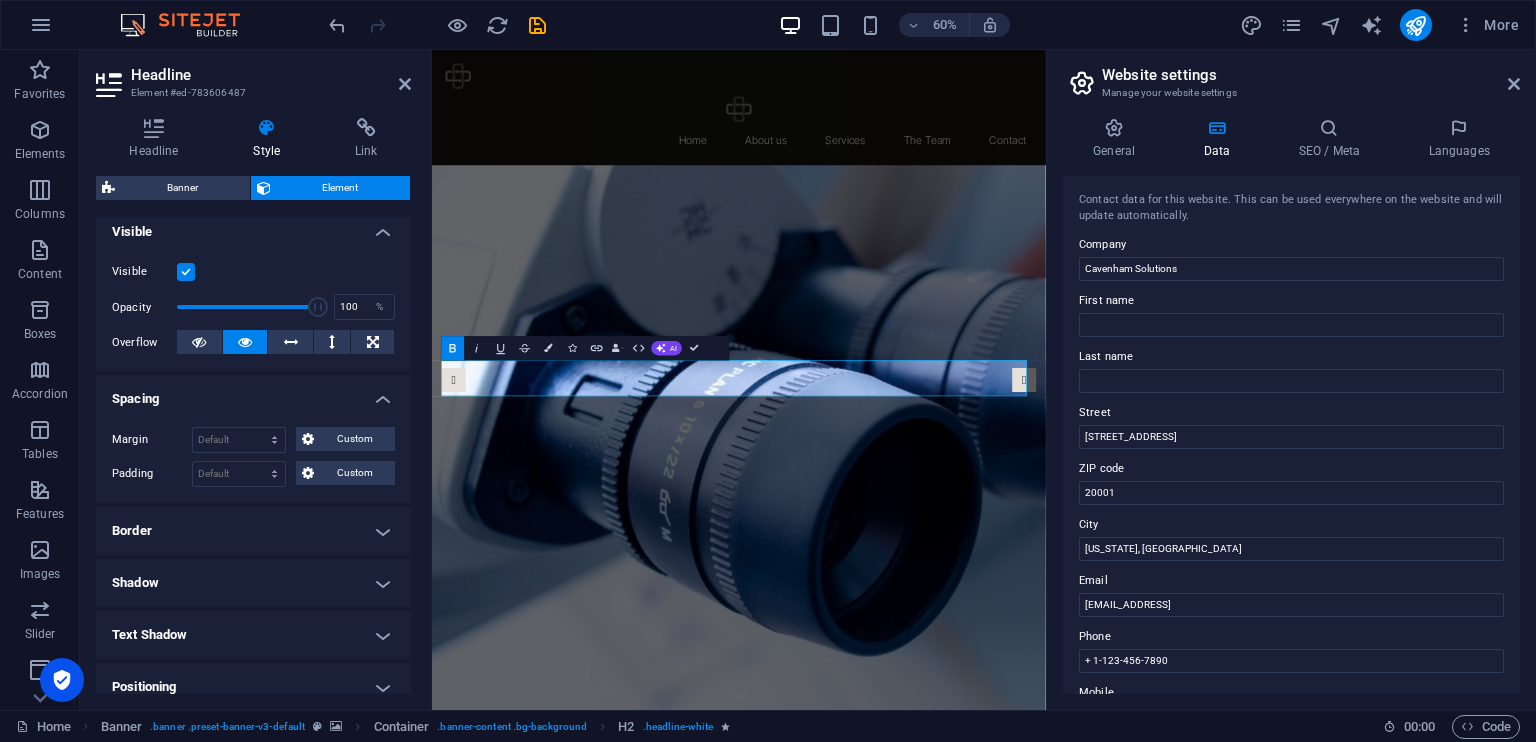 click on "Spacing" at bounding box center (253, 393) 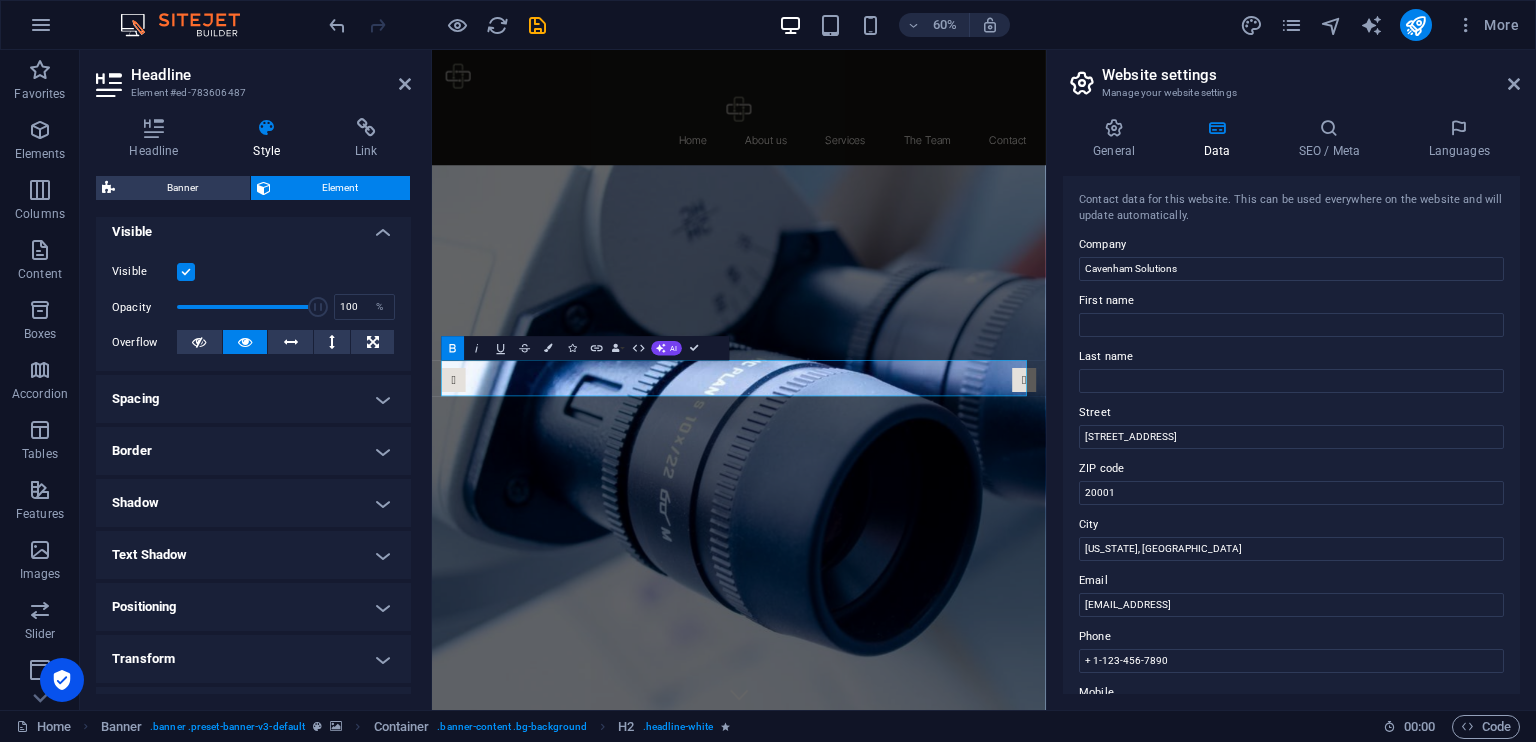 click on "Border" at bounding box center [253, 451] 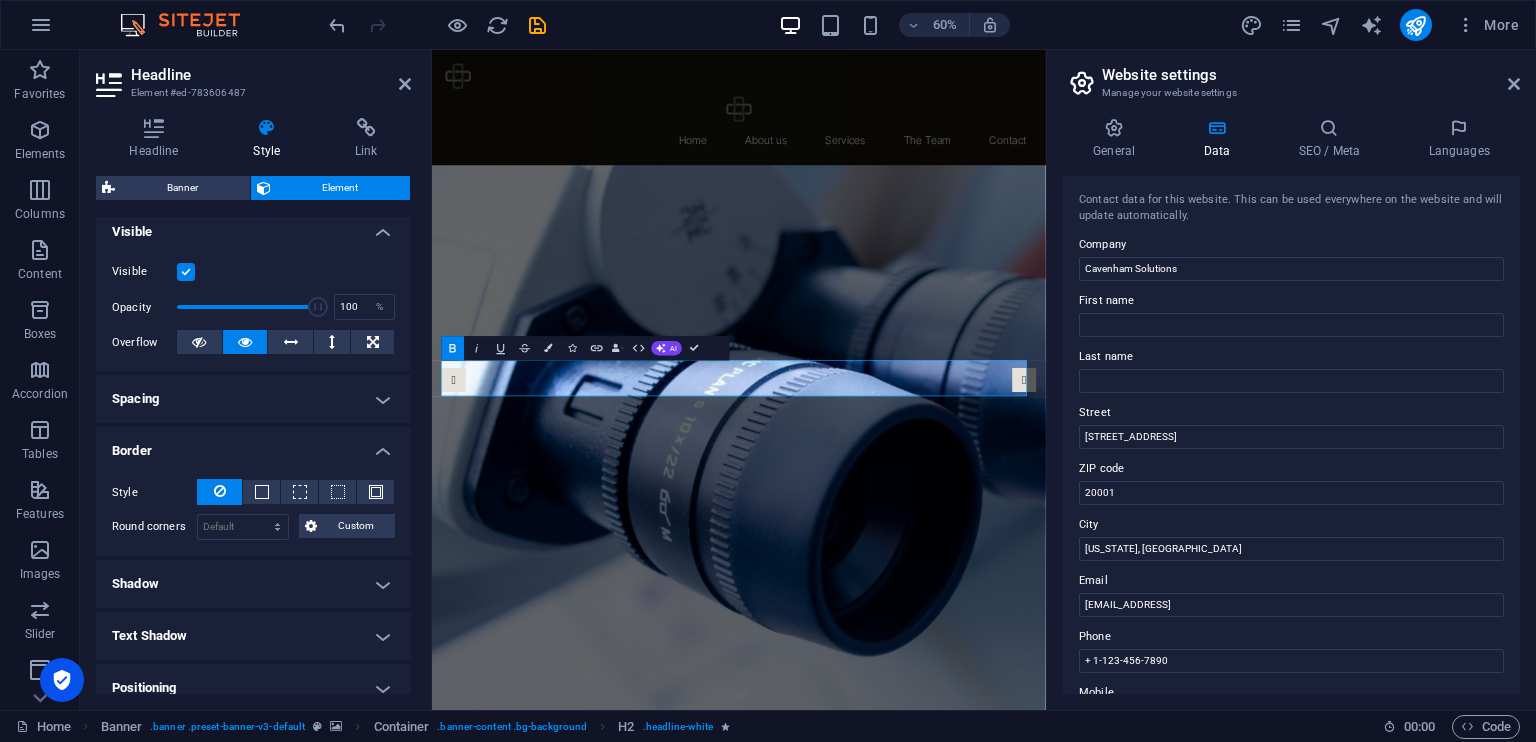 scroll, scrollTop: 447, scrollLeft: 0, axis: vertical 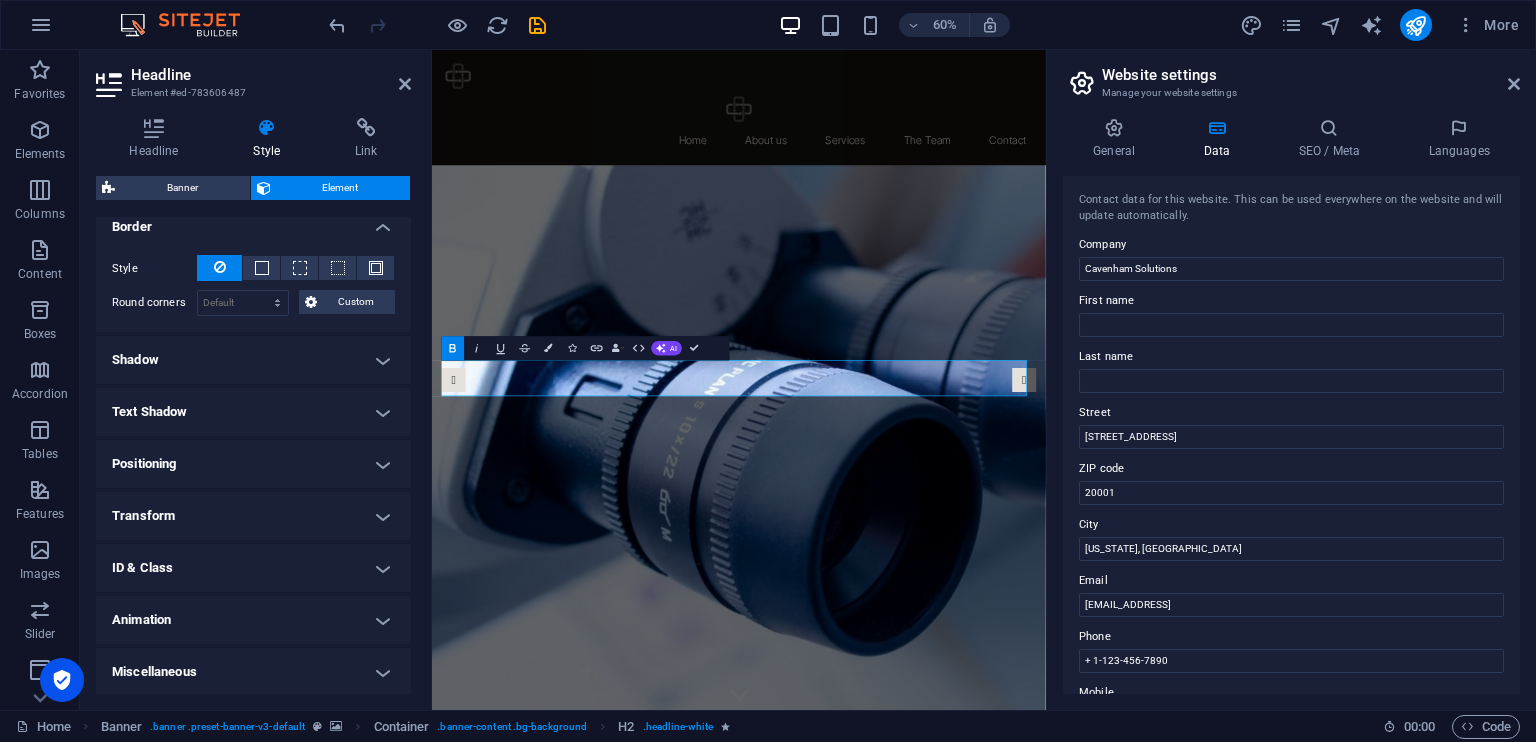 click on "Shadow" at bounding box center (253, 360) 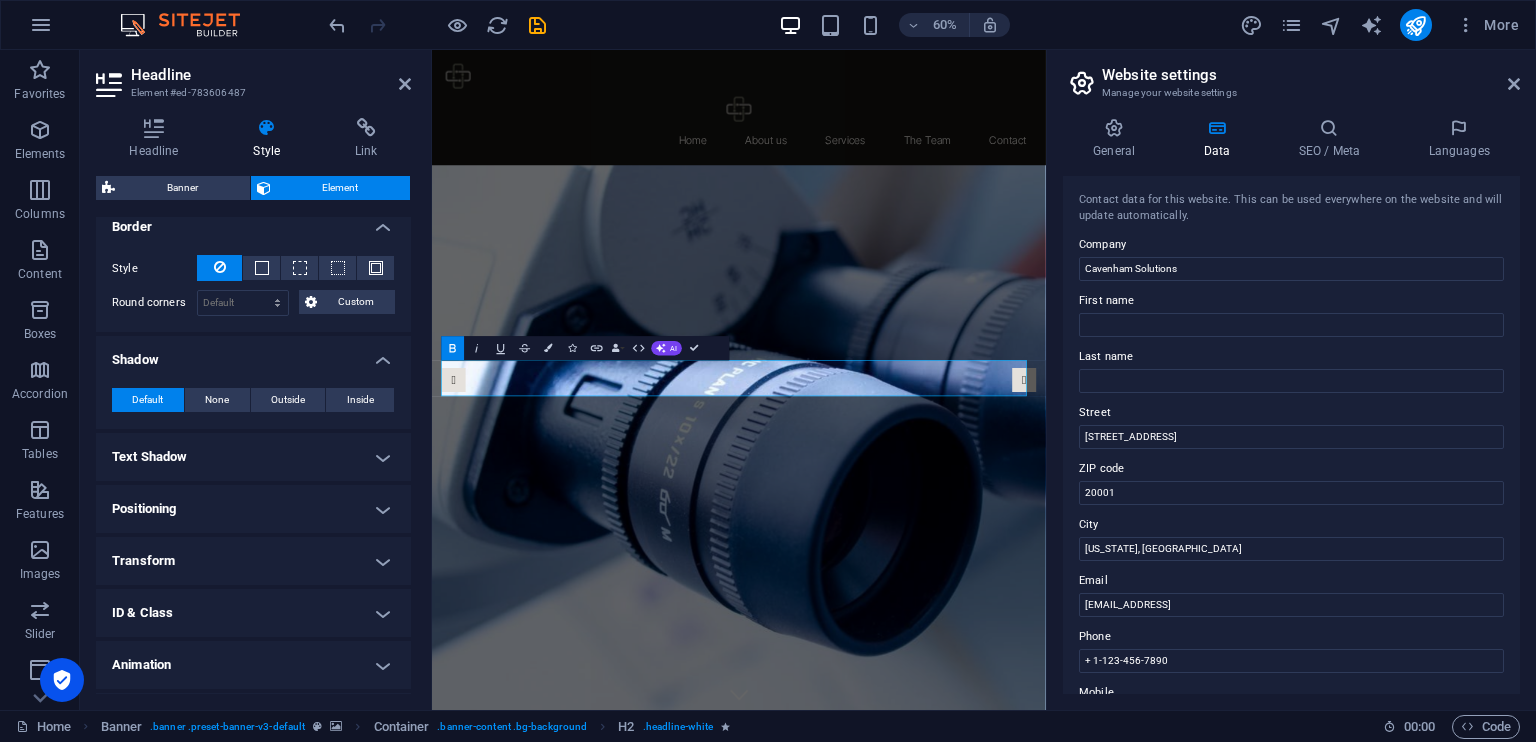 click on "Text Shadow" at bounding box center [253, 457] 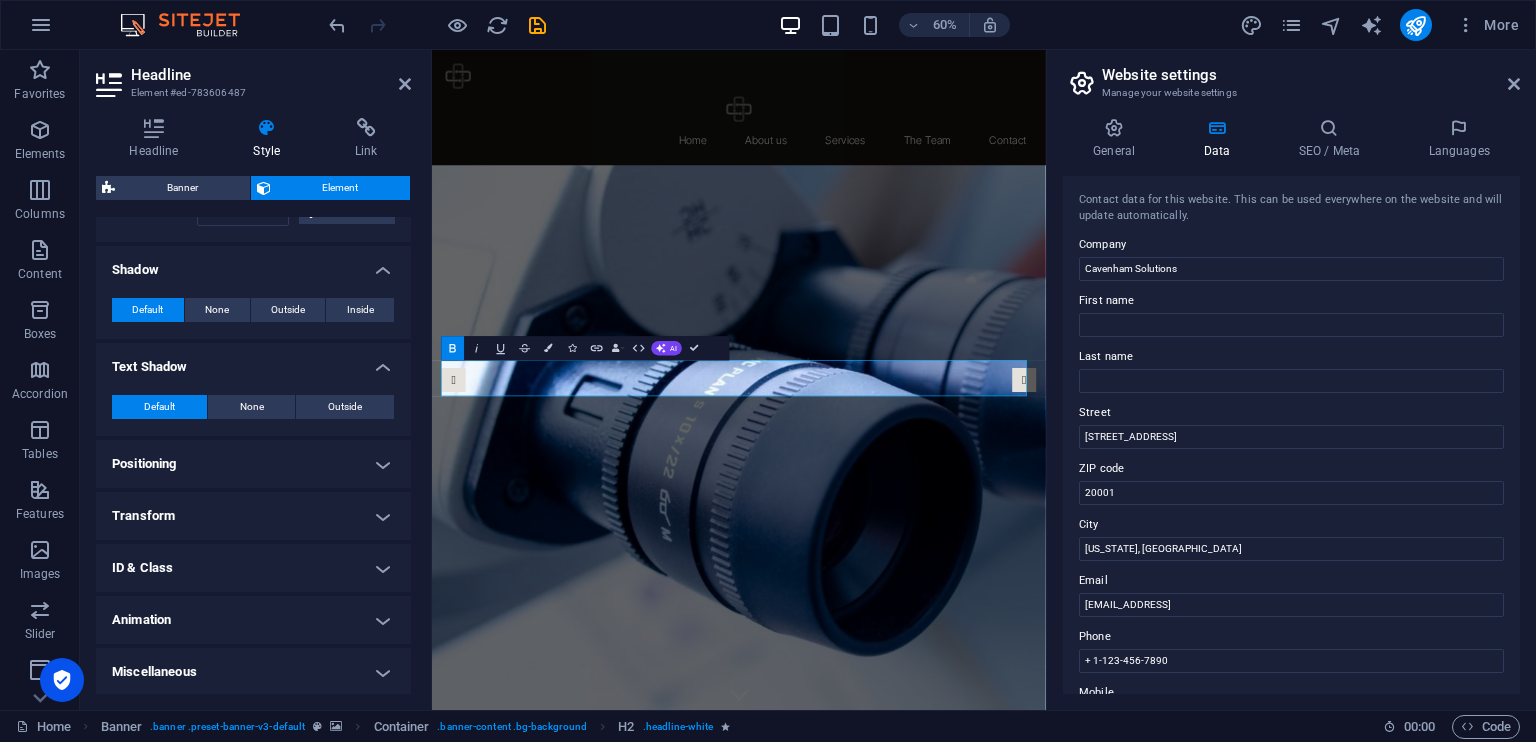 scroll, scrollTop: 537, scrollLeft: 0, axis: vertical 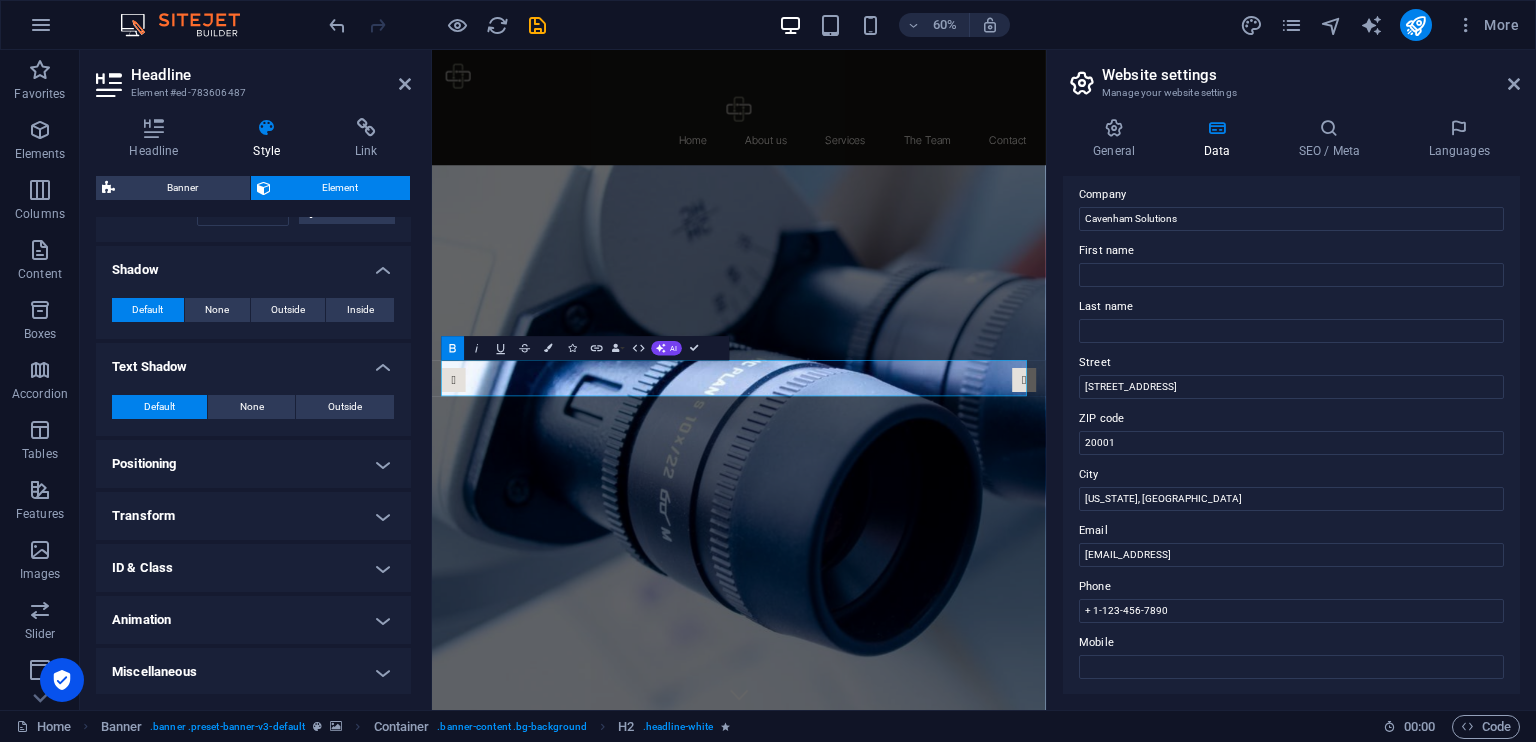 click on "General  Data  SEO / Meta  Languages Website name cavenhamsolutions.com Logo Drag files here, click to choose files or select files from Files or our free stock photos & videos Select files from the file manager, stock photos, or upload file(s) Upload Favicon Set the favicon of your website here. A favicon is a small icon shown in the browser tab next to your website title. It helps visitors identify your website. Drag files here, click to choose files or select files from Files or our free stock photos & videos Select files from the file manager, stock photos, or upload file(s) Upload Preview Image (Open Graph) This image will be shown when the website is shared on social networks Drag files here, click to choose files or select files from Files or our free stock photos & videos Select files from the file manager, stock photos, or upload file(s) Upload Contact data for this website. This can be used everywhere on the website and will update automatically. Company Cavenham Solutions First name Last name City" at bounding box center (1291, 406) 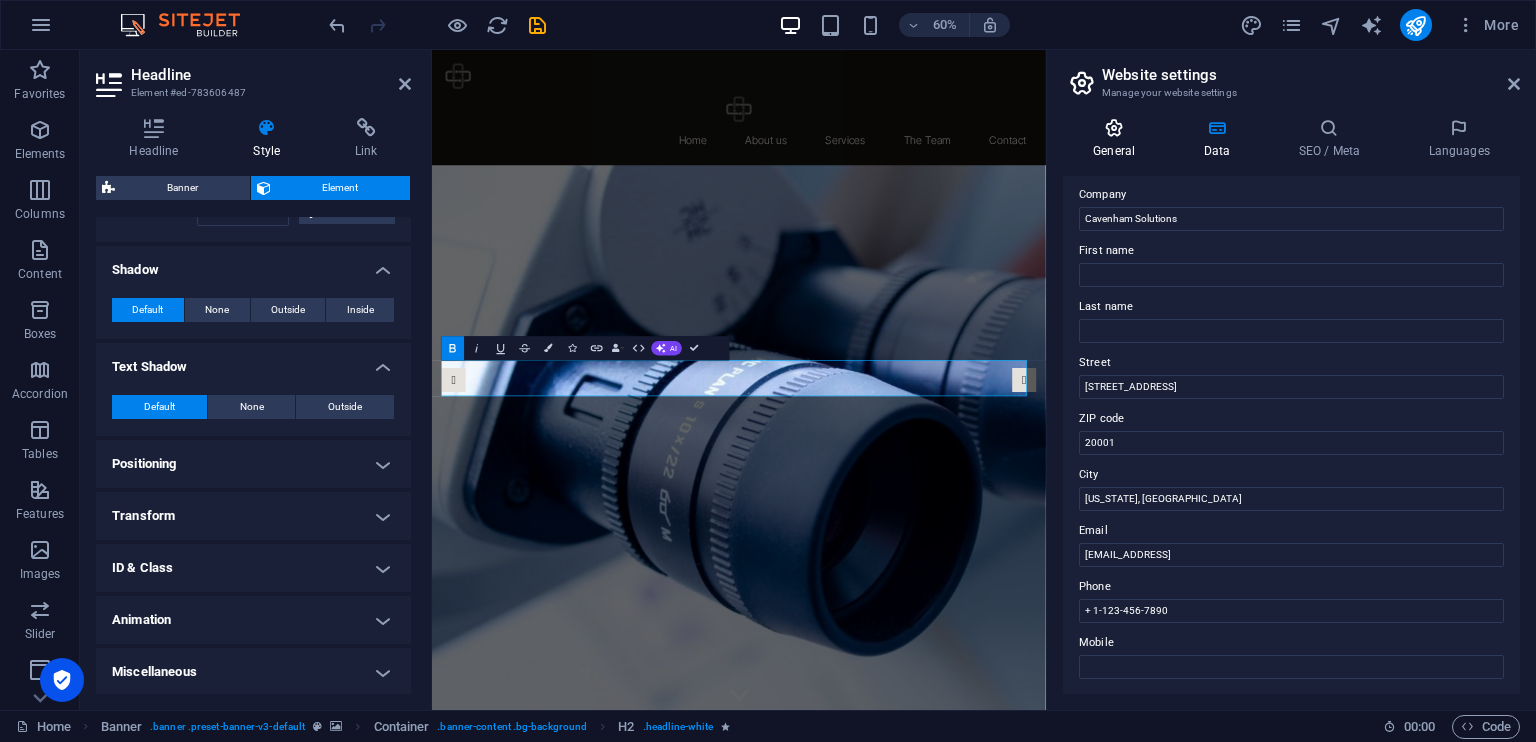 click on "General" at bounding box center (1118, 139) 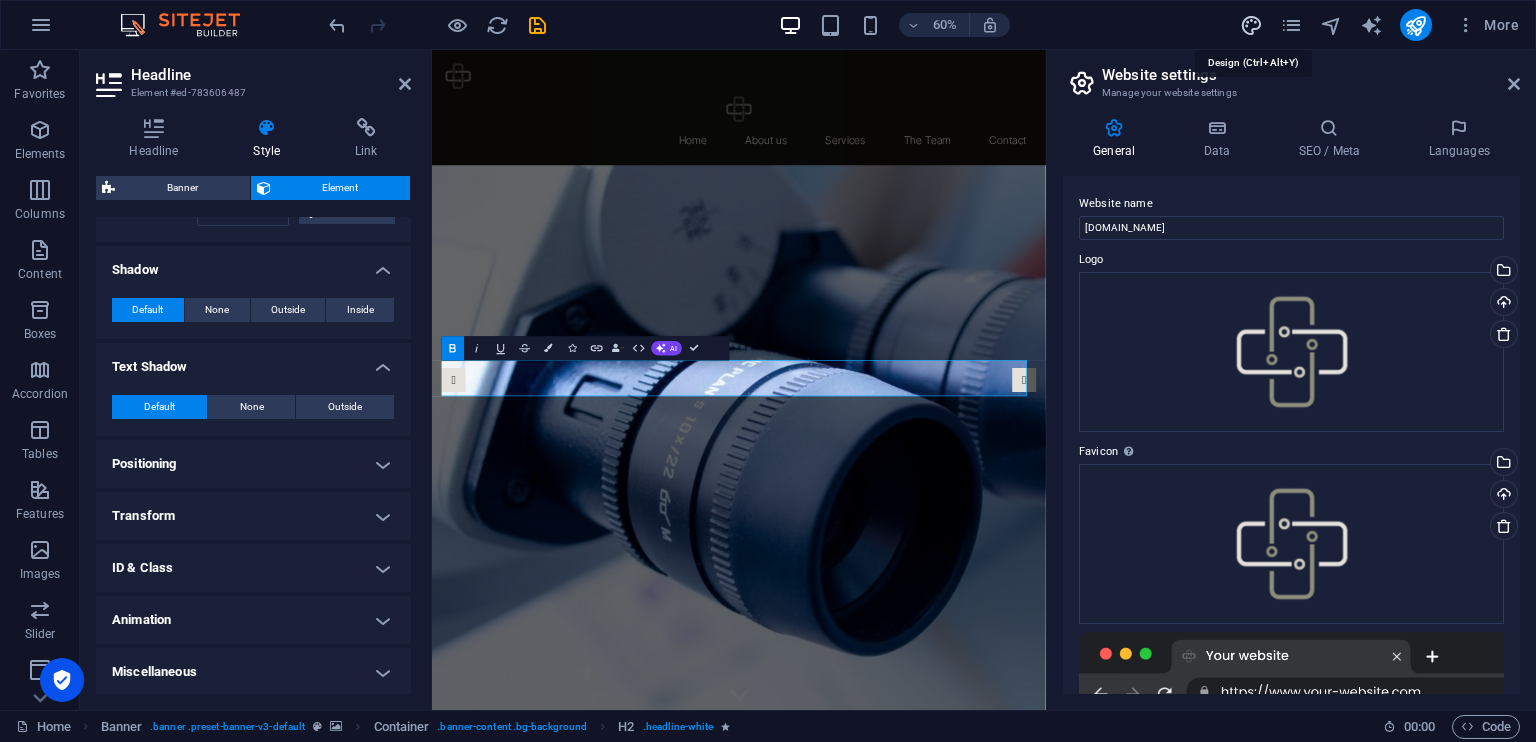 click at bounding box center [1251, 25] 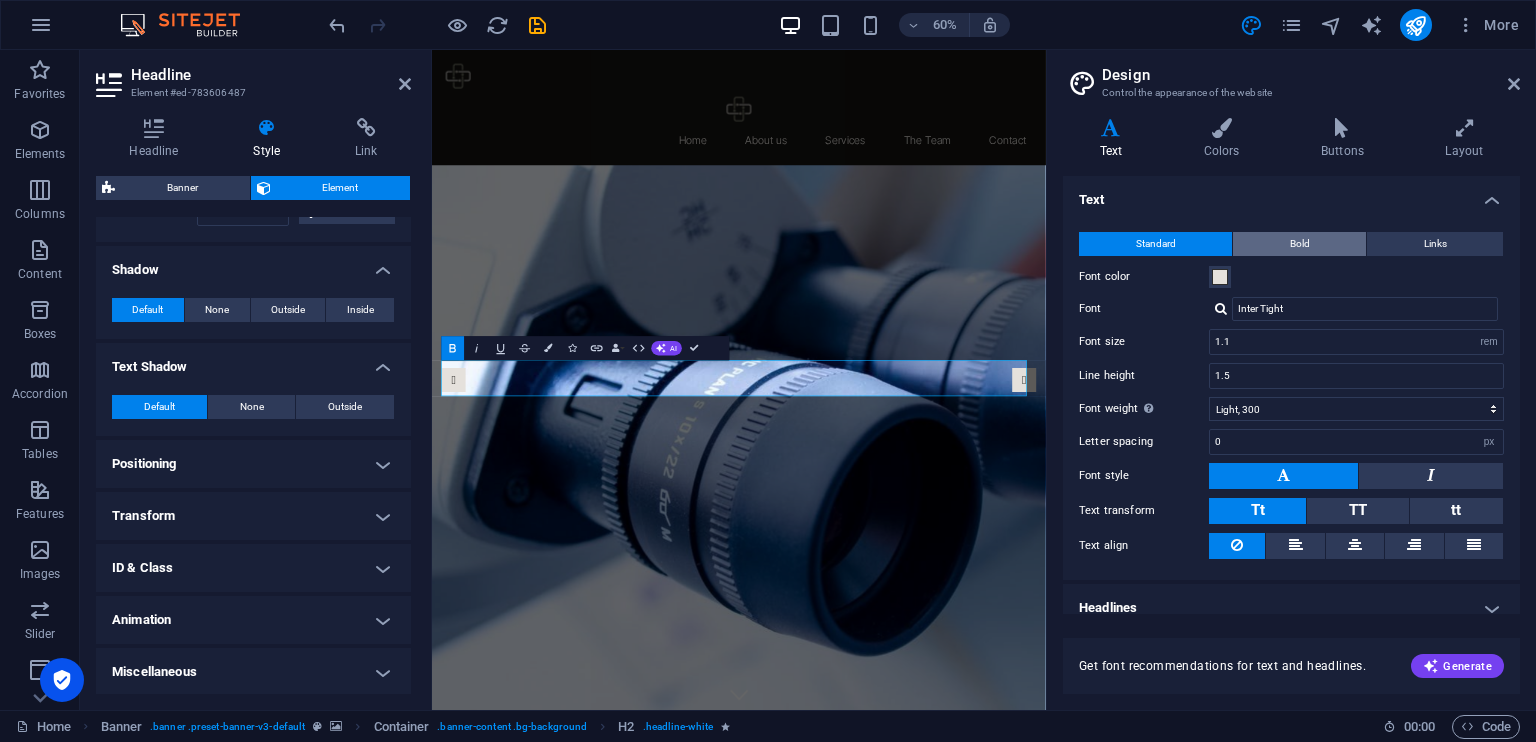 click on "Bold" at bounding box center [1299, 244] 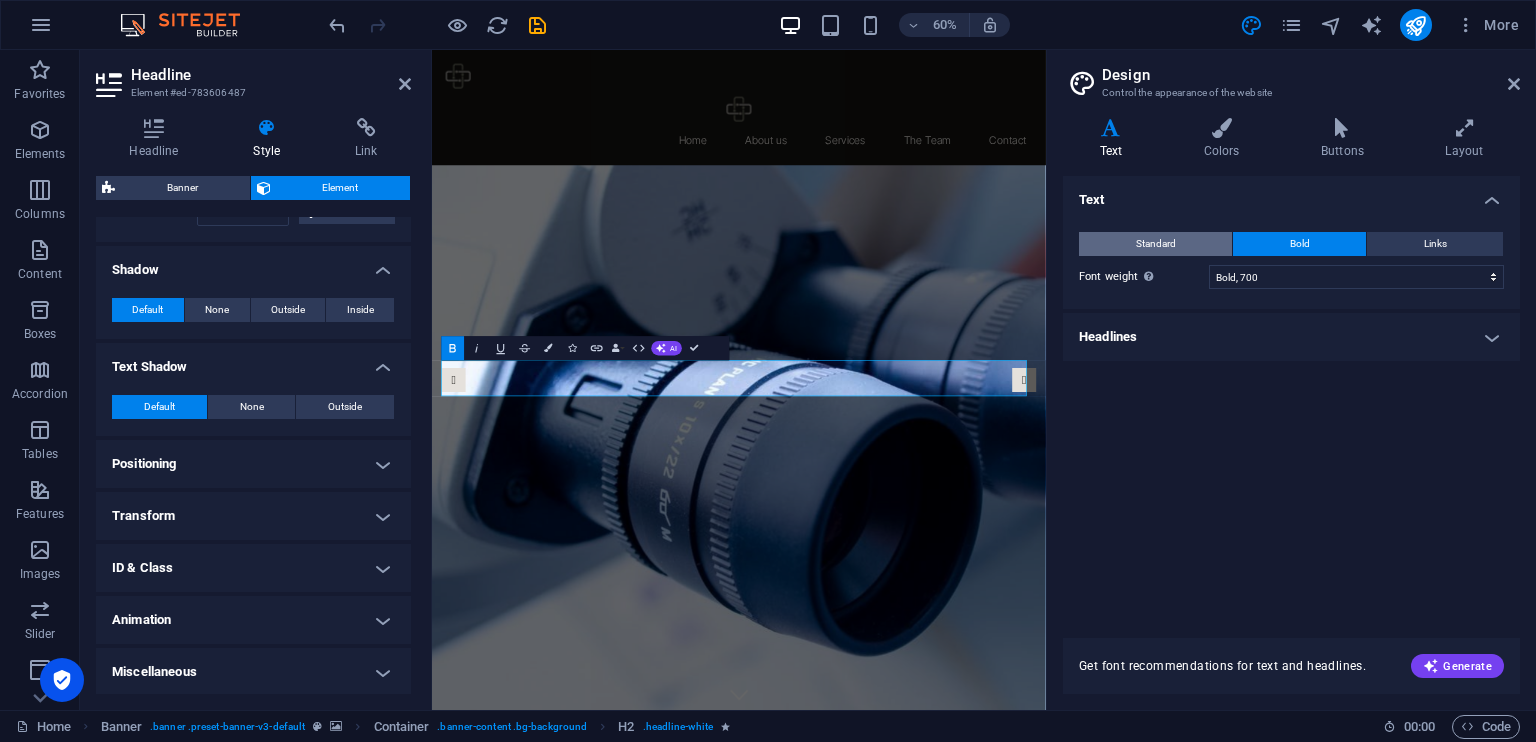 click on "Standard" at bounding box center [1155, 244] 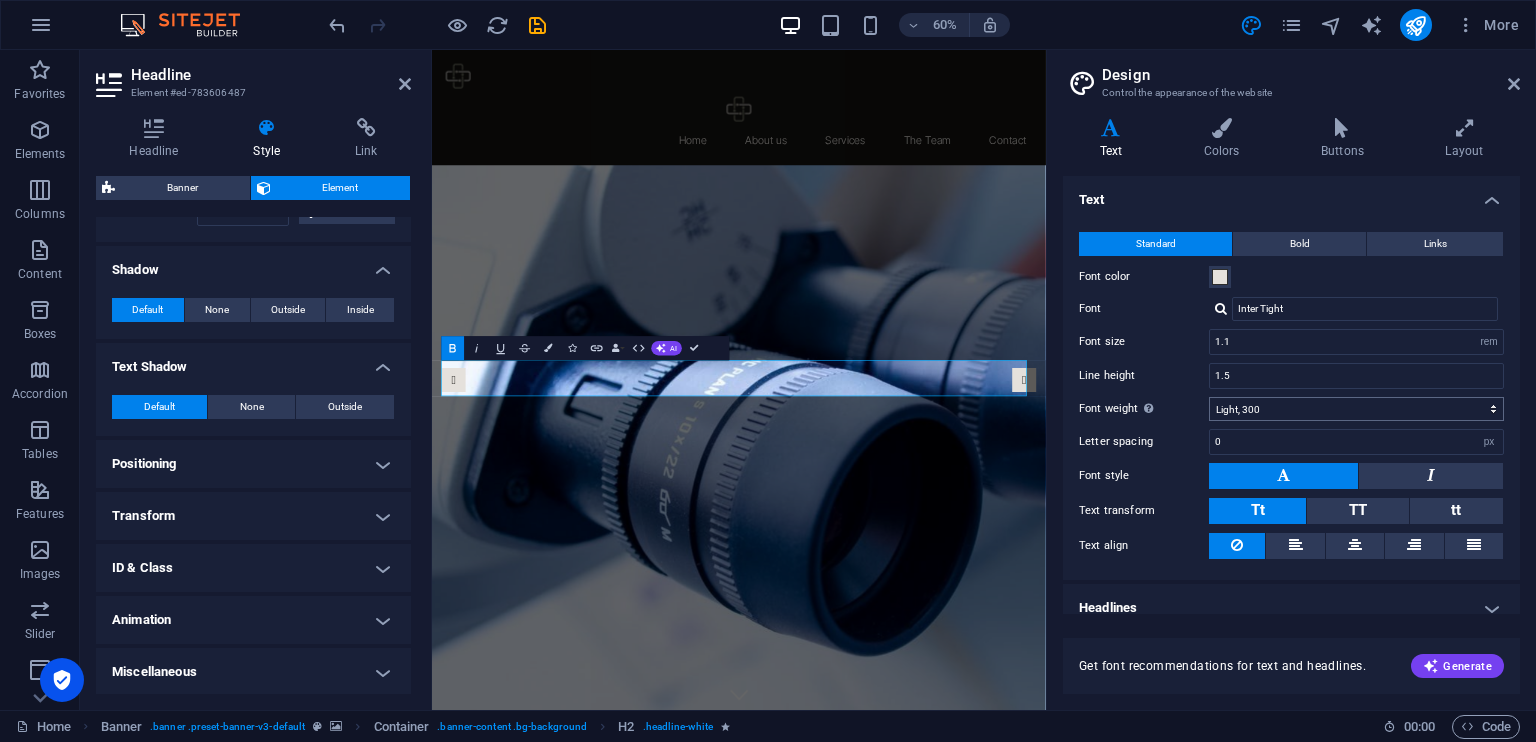 scroll, scrollTop: 14, scrollLeft: 0, axis: vertical 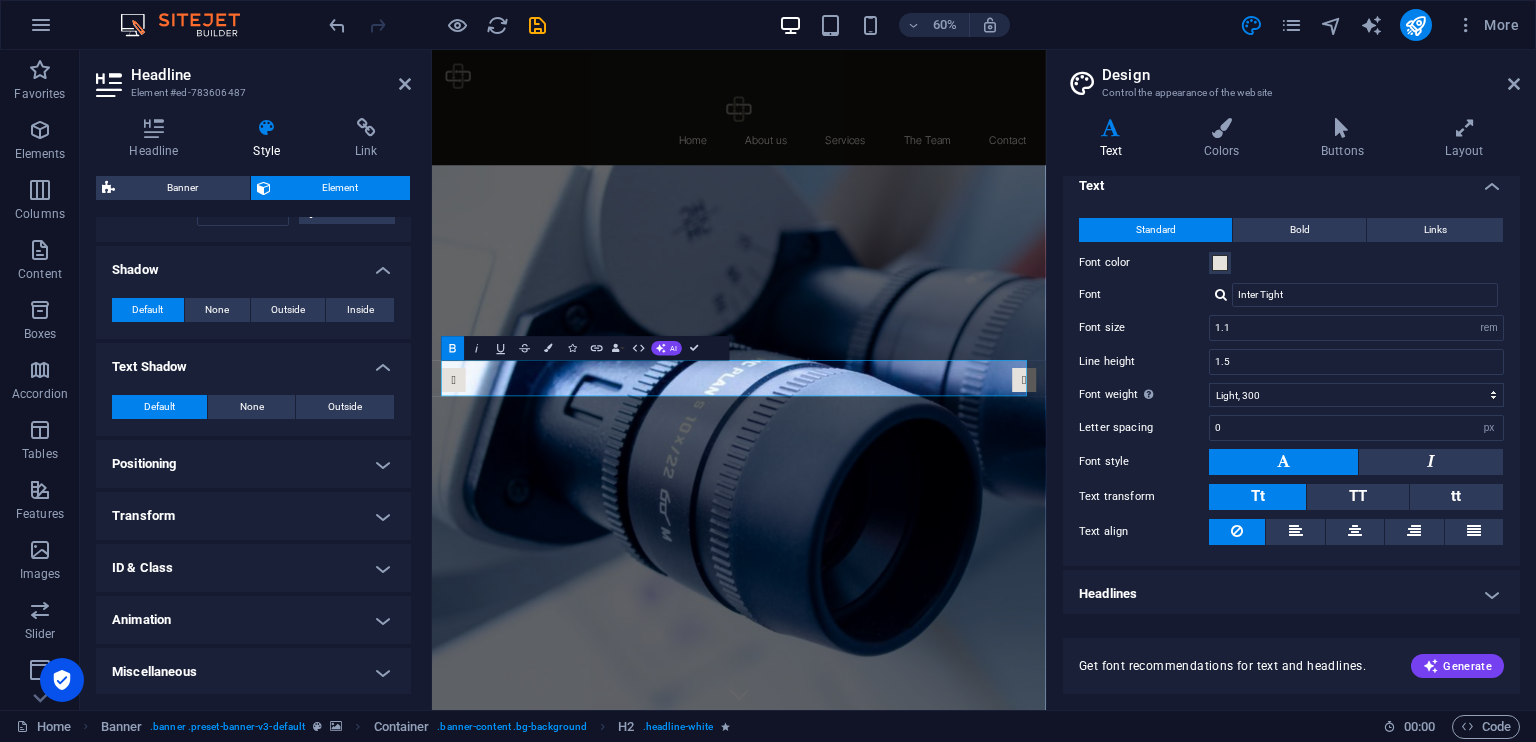 click on "Headlines" at bounding box center (1291, 594) 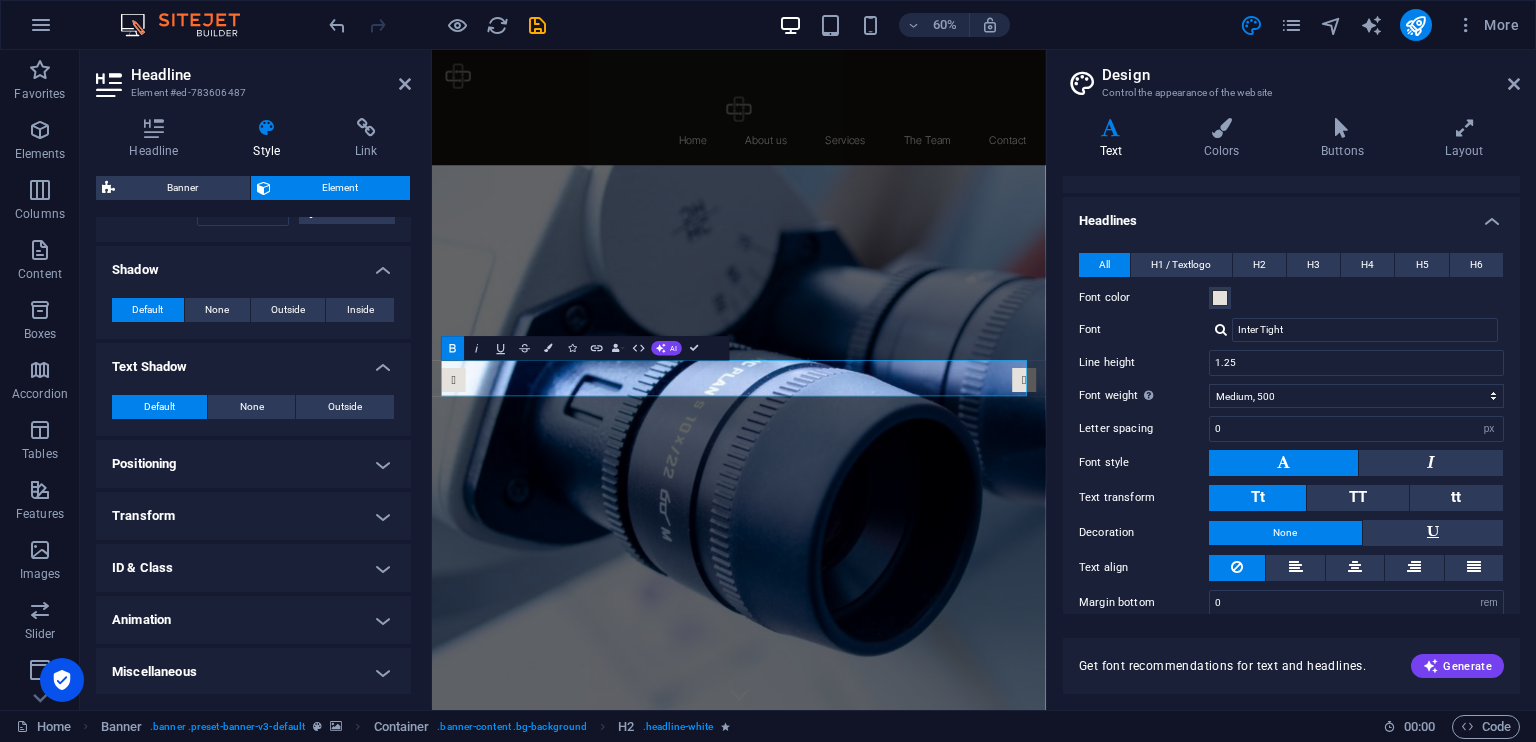 scroll, scrollTop: 402, scrollLeft: 0, axis: vertical 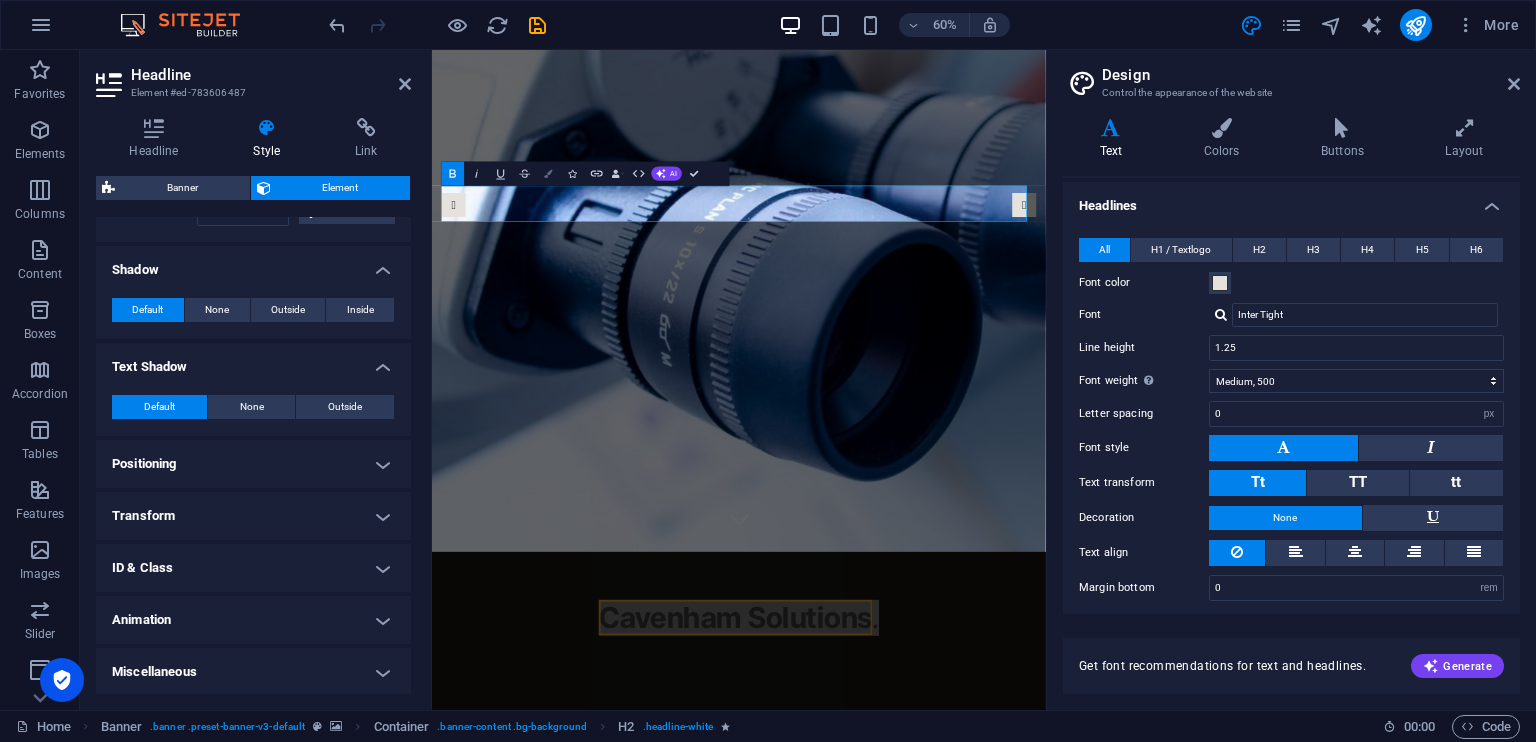 click at bounding box center [549, 173] 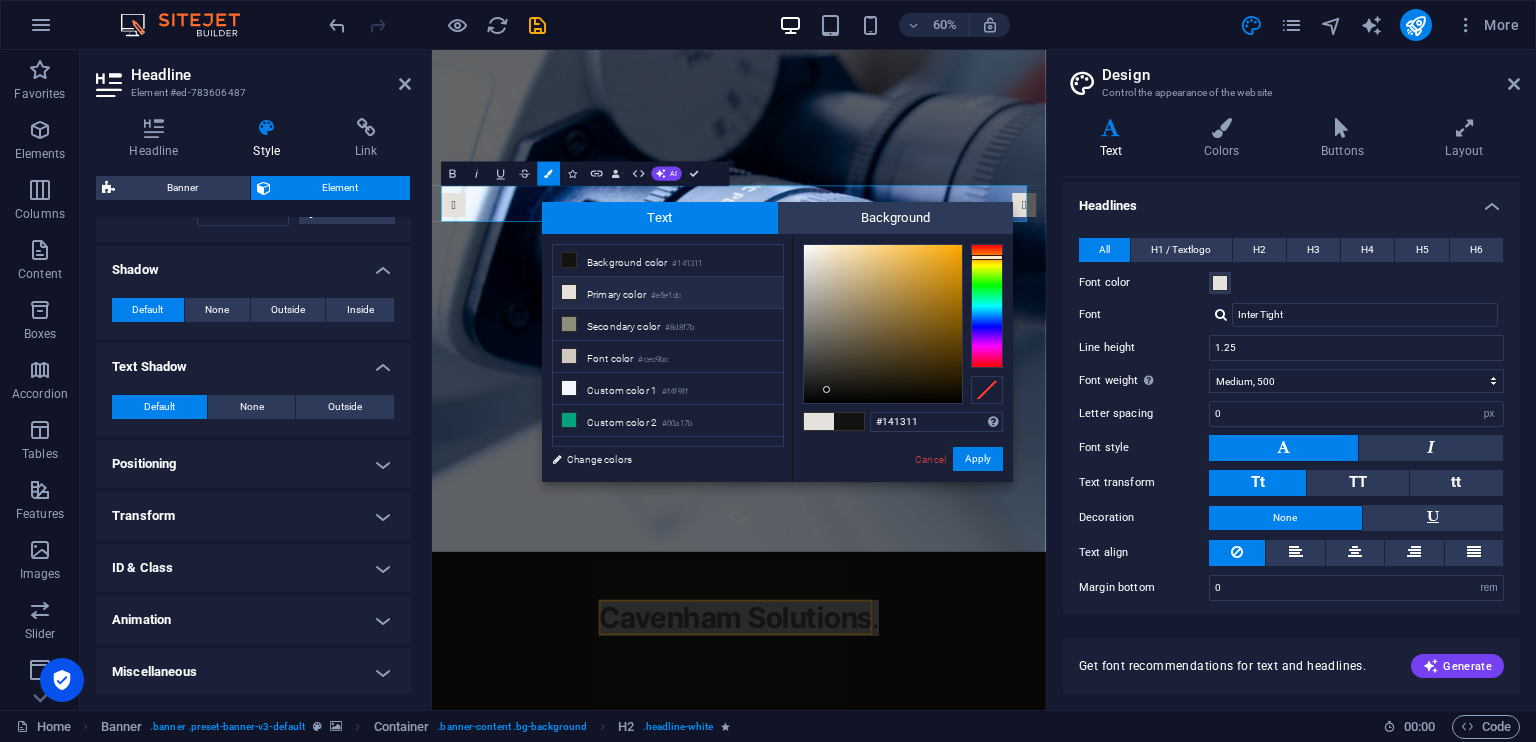 click on "Primary color
#e5e1dc" at bounding box center (668, 293) 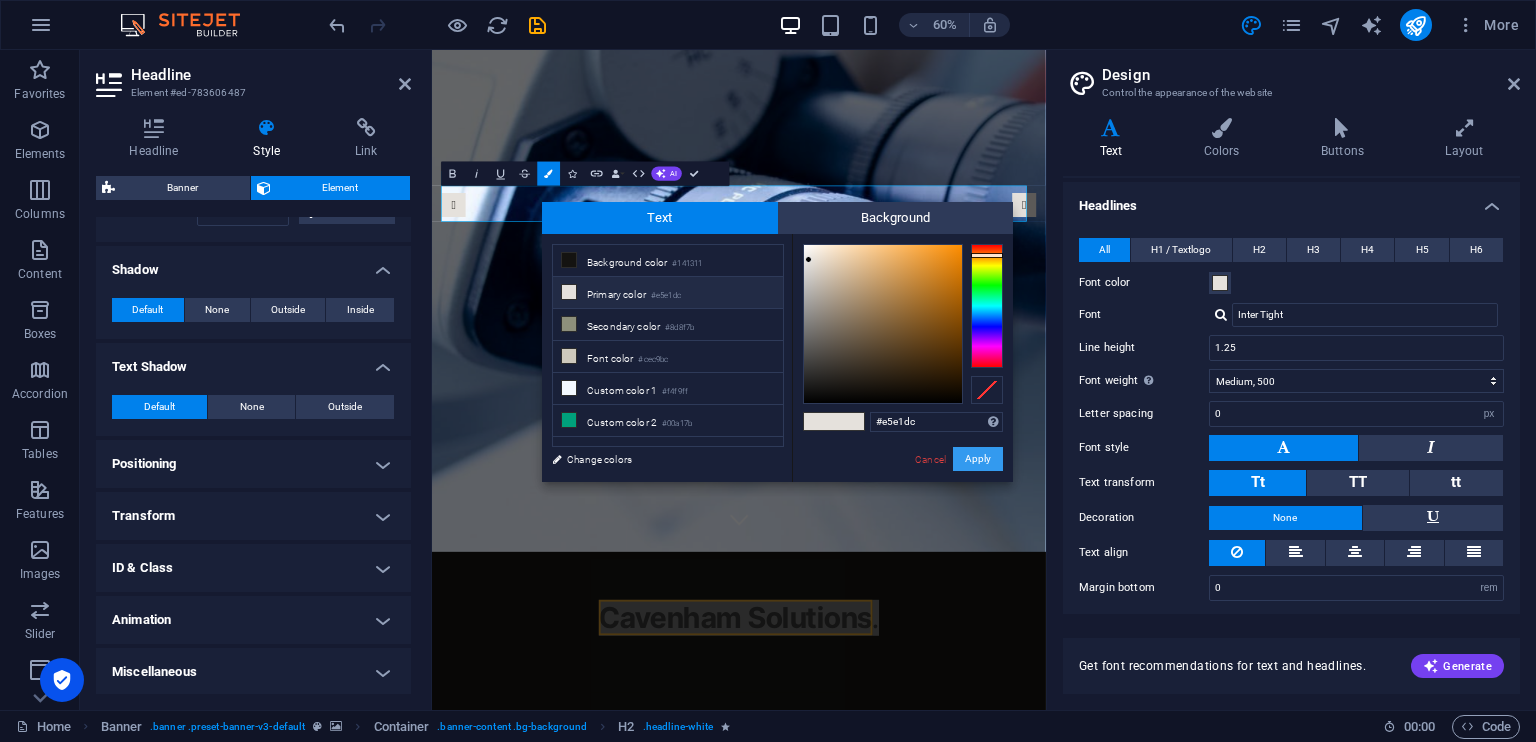 click on "Apply" at bounding box center (978, 459) 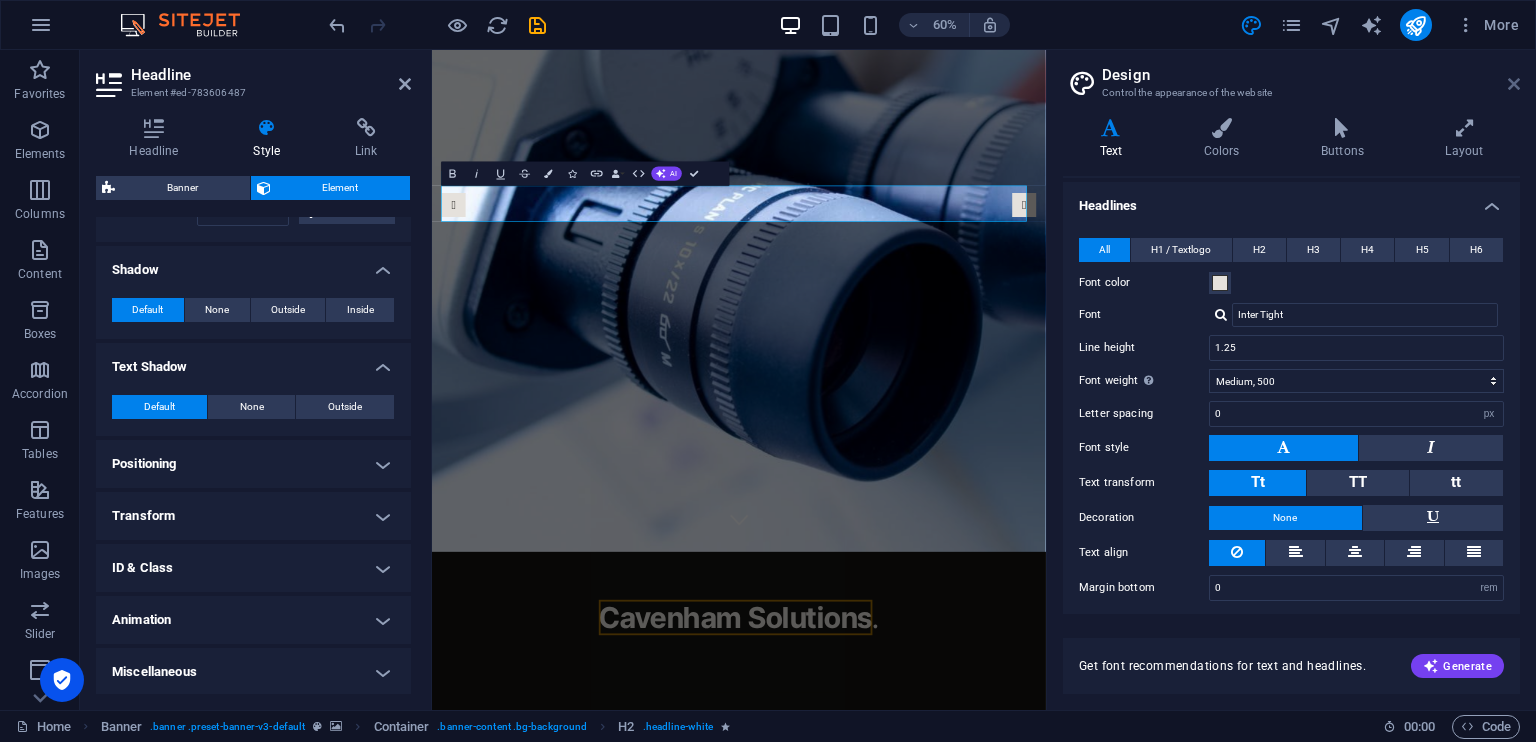 click at bounding box center [1514, 84] 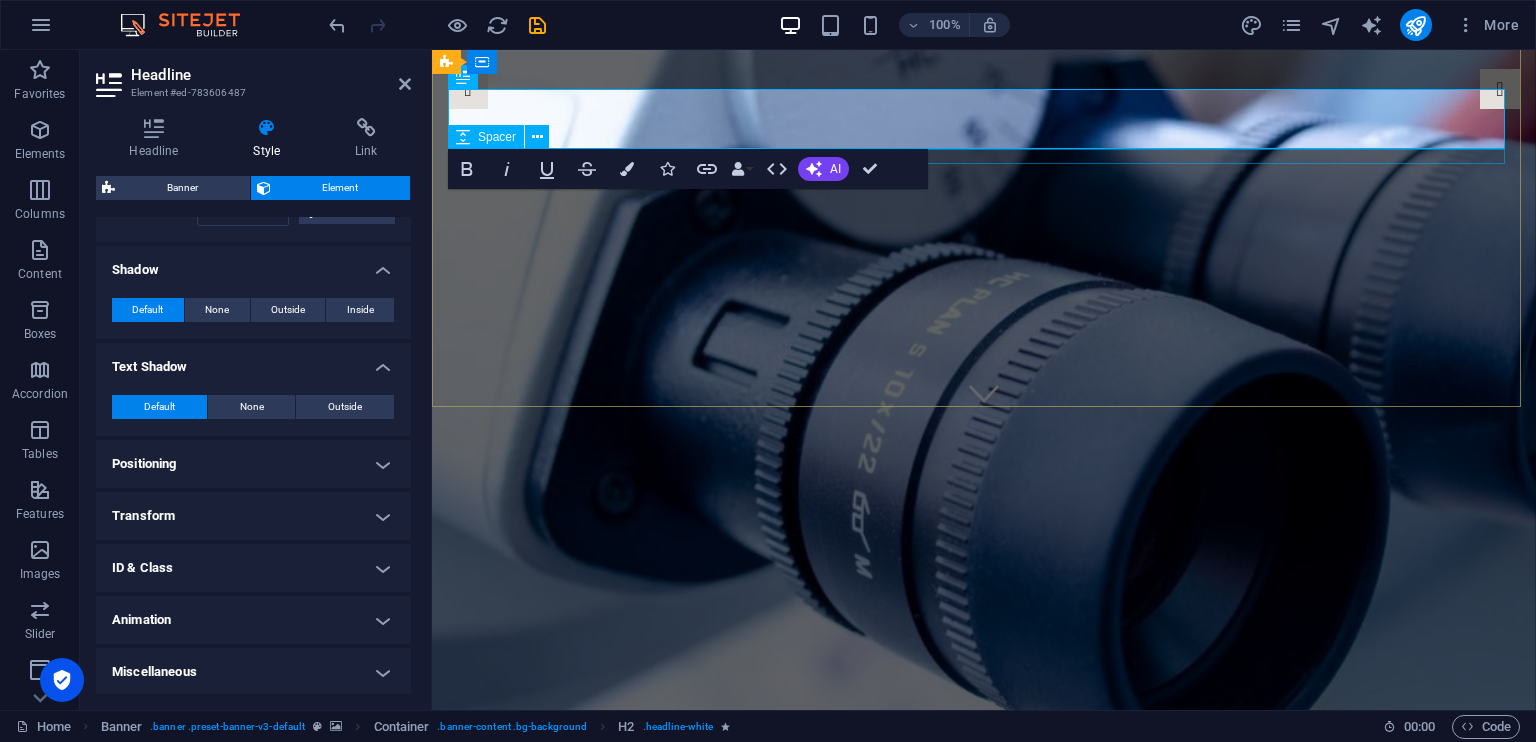 click on "​ ​ Cavenham Solutions .​" at bounding box center [984, 1004] 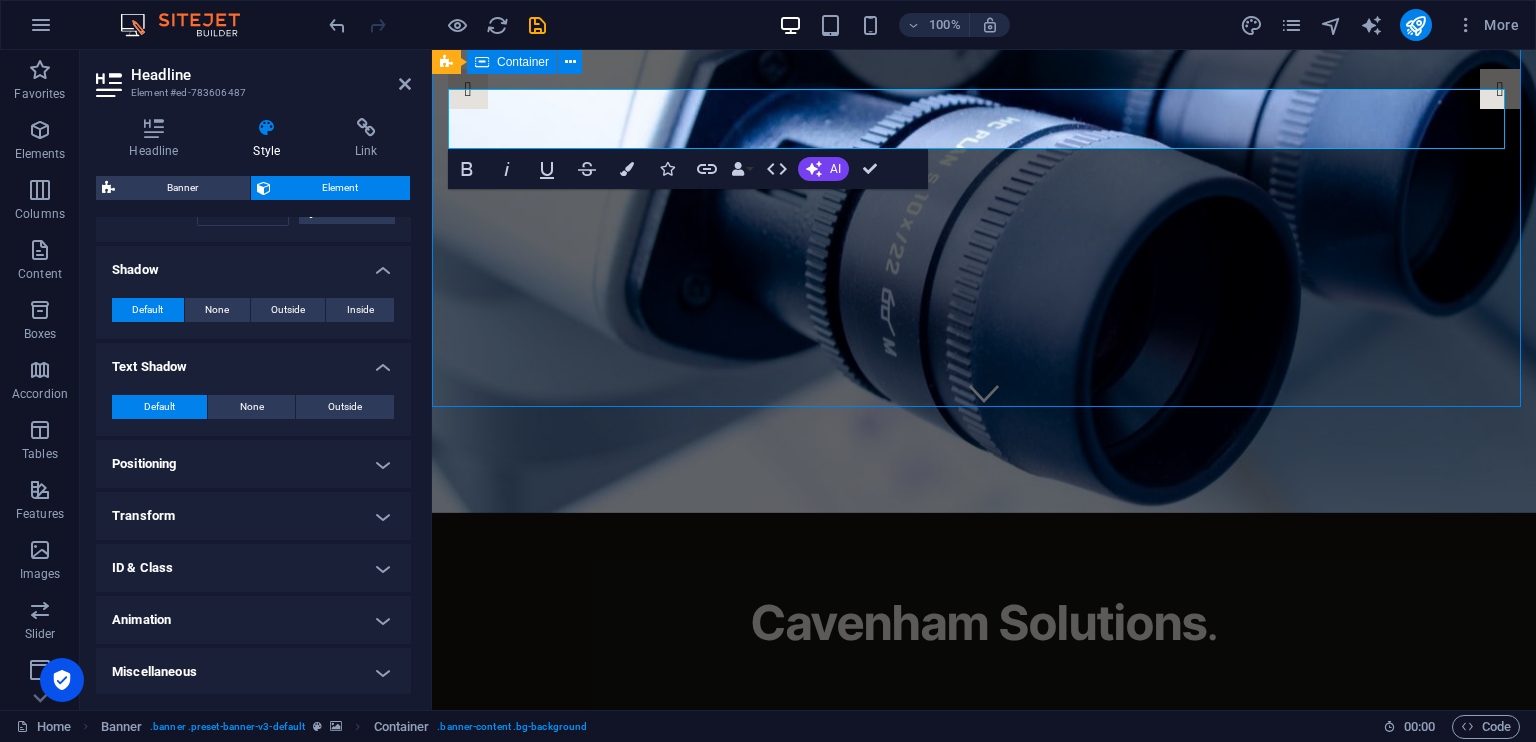 click on "Cavenham Solutions ." at bounding box center [984, 630] 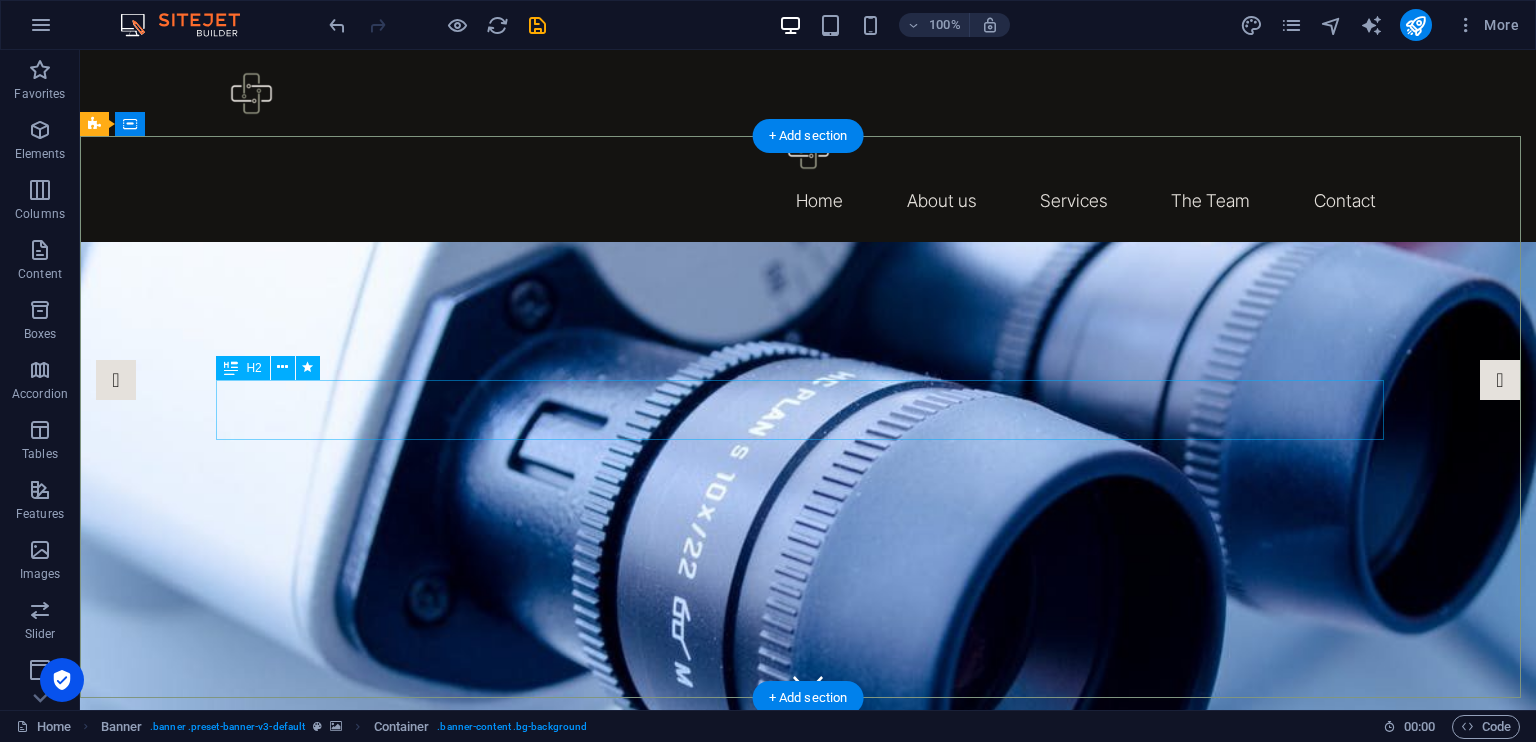 scroll, scrollTop: 0, scrollLeft: 0, axis: both 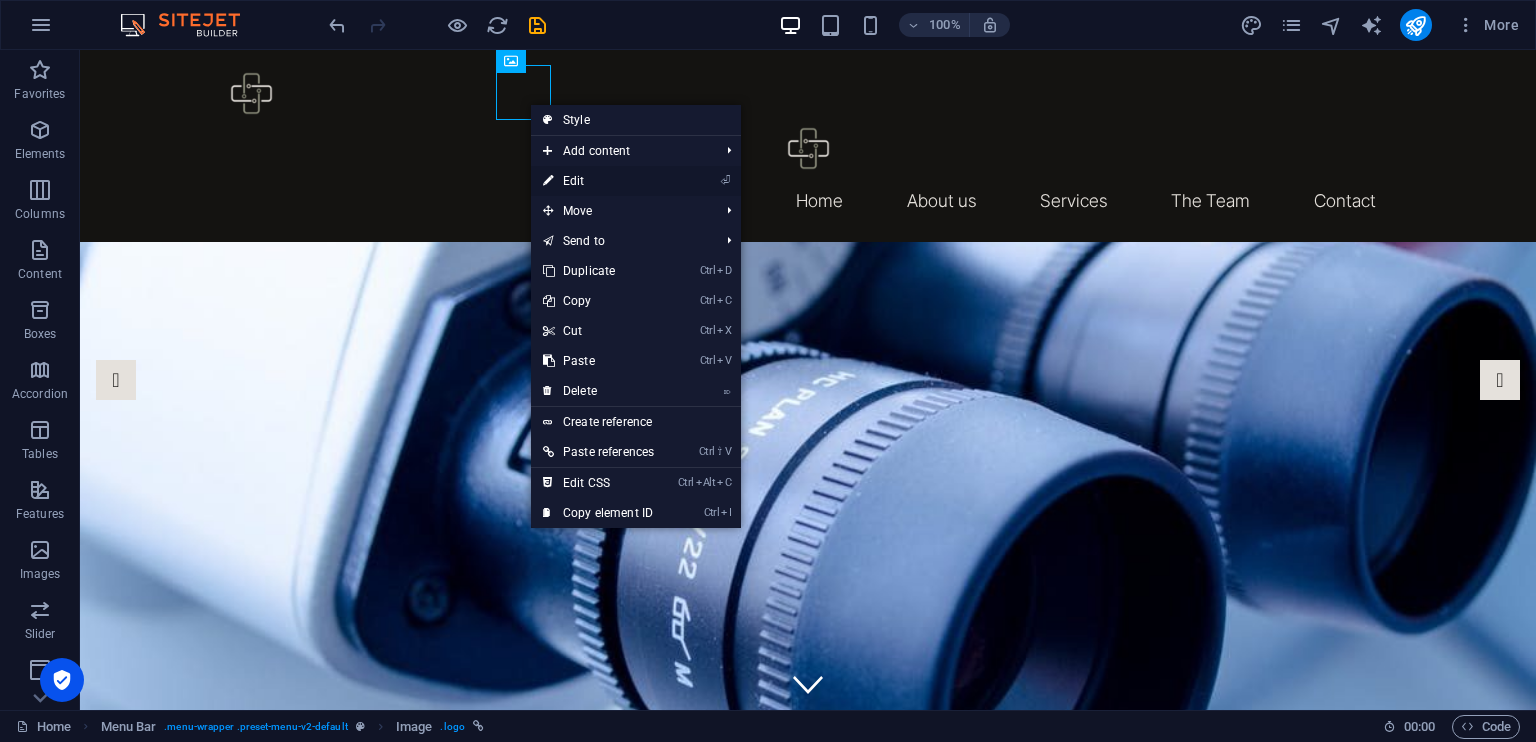 click on "⏎  Edit" at bounding box center [598, 181] 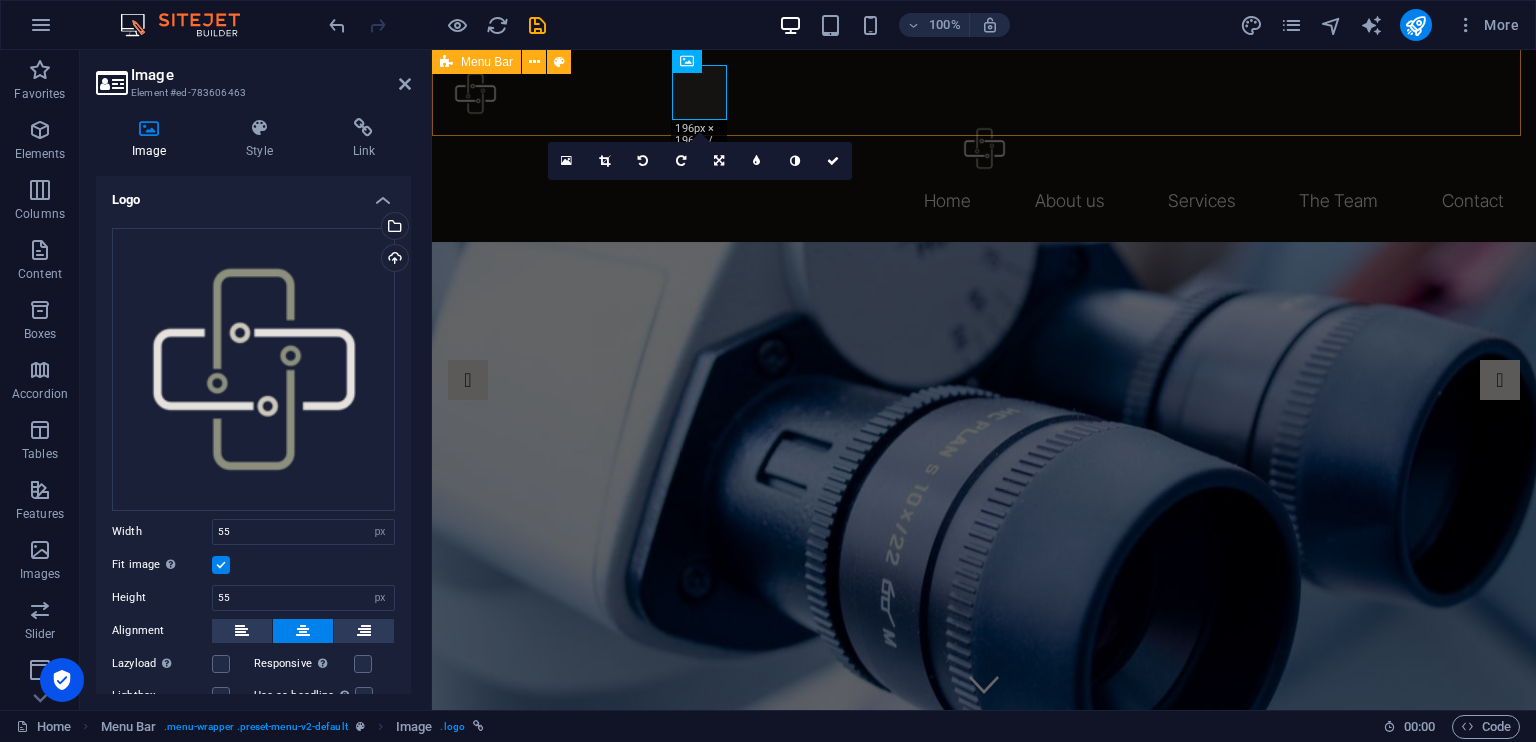 click on "Home About us Services The Team Contact" at bounding box center (984, 146) 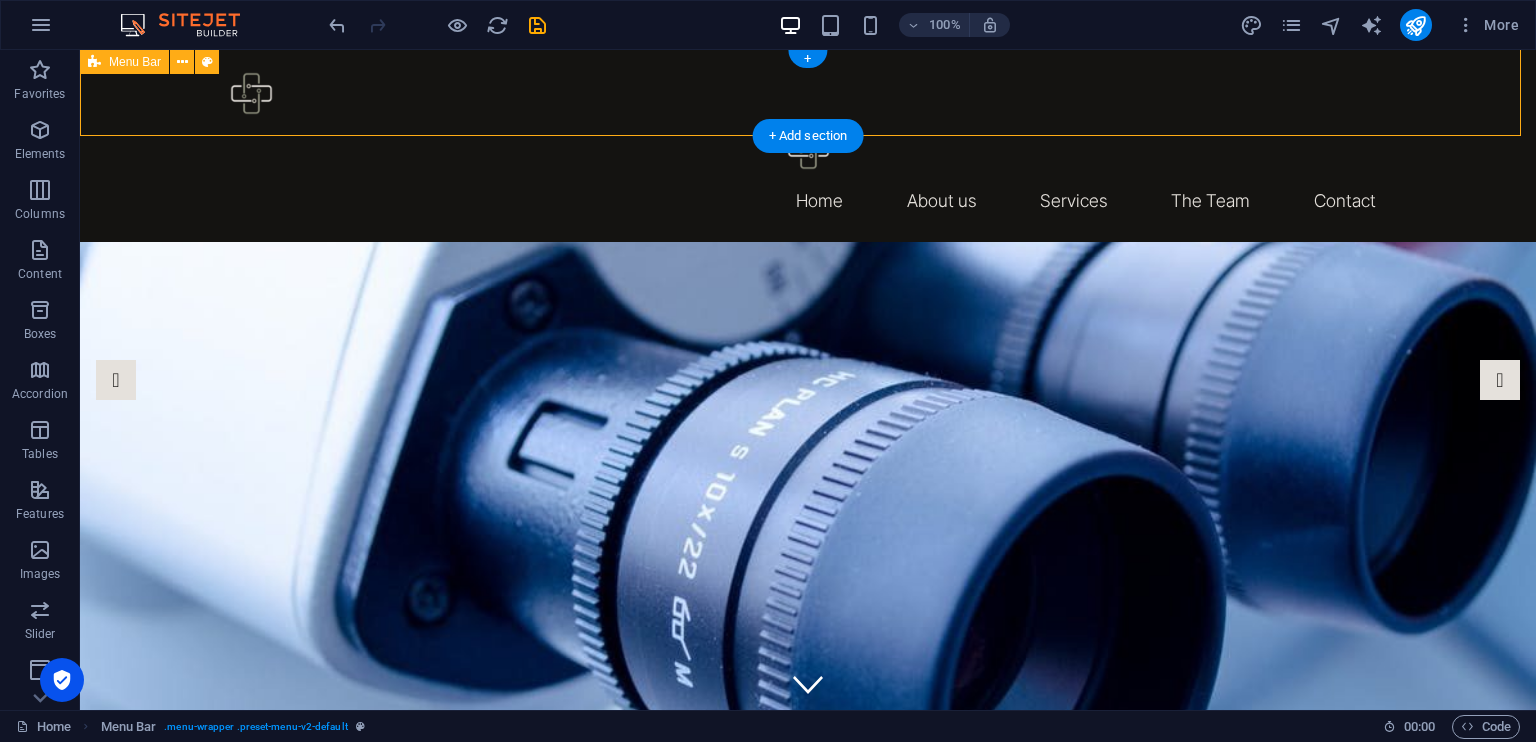 click on "Home About us Services The Team Contact" at bounding box center [808, 146] 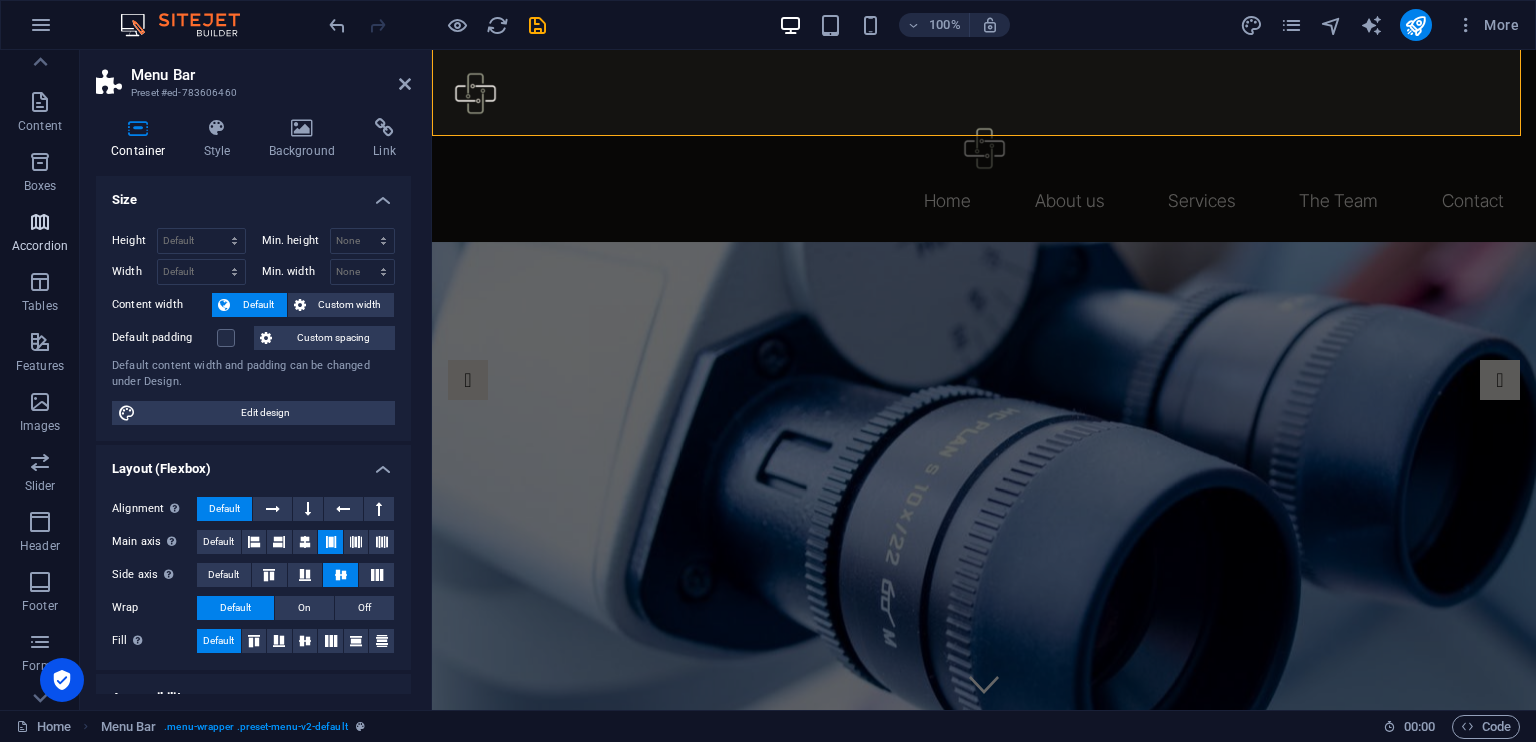 scroll, scrollTop: 0, scrollLeft: 0, axis: both 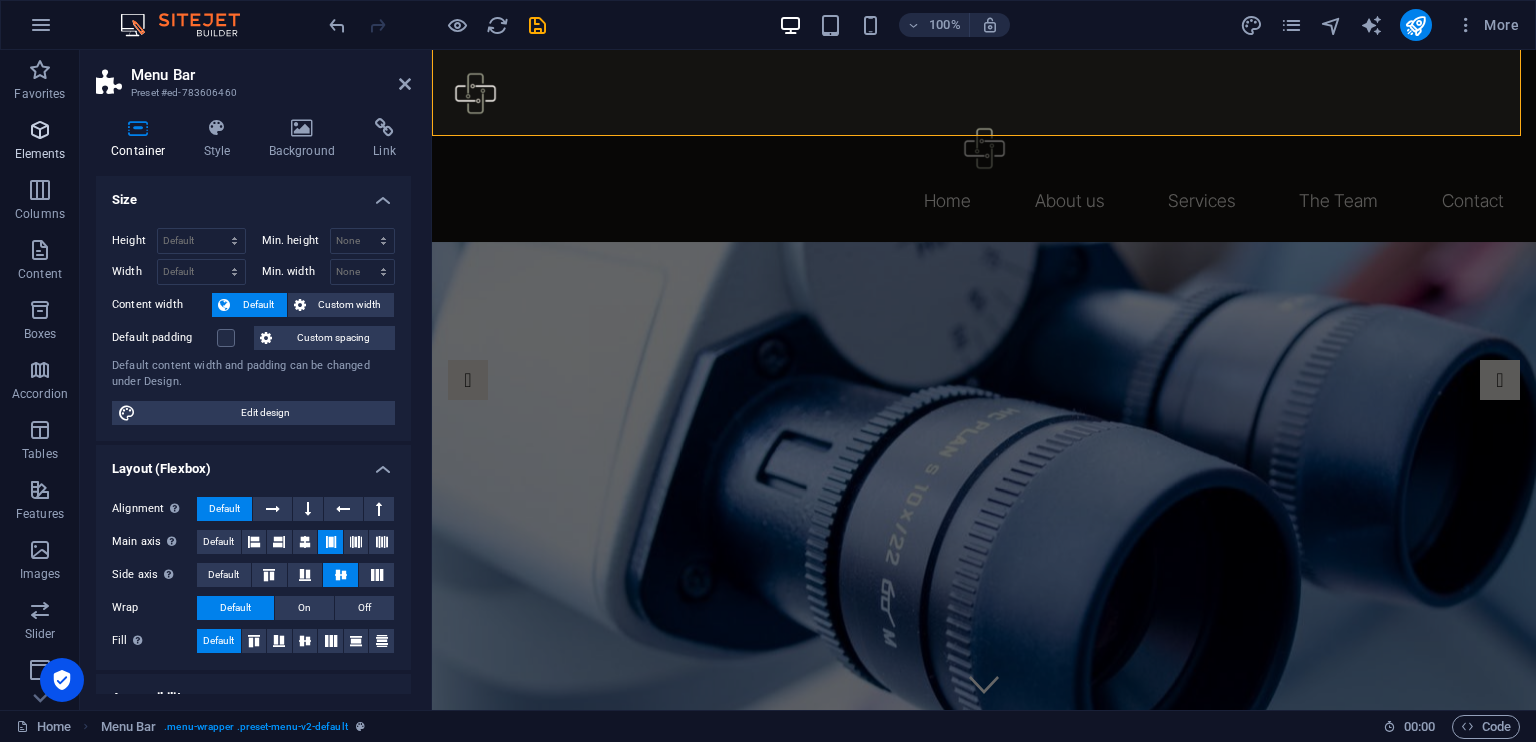 click at bounding box center (40, 130) 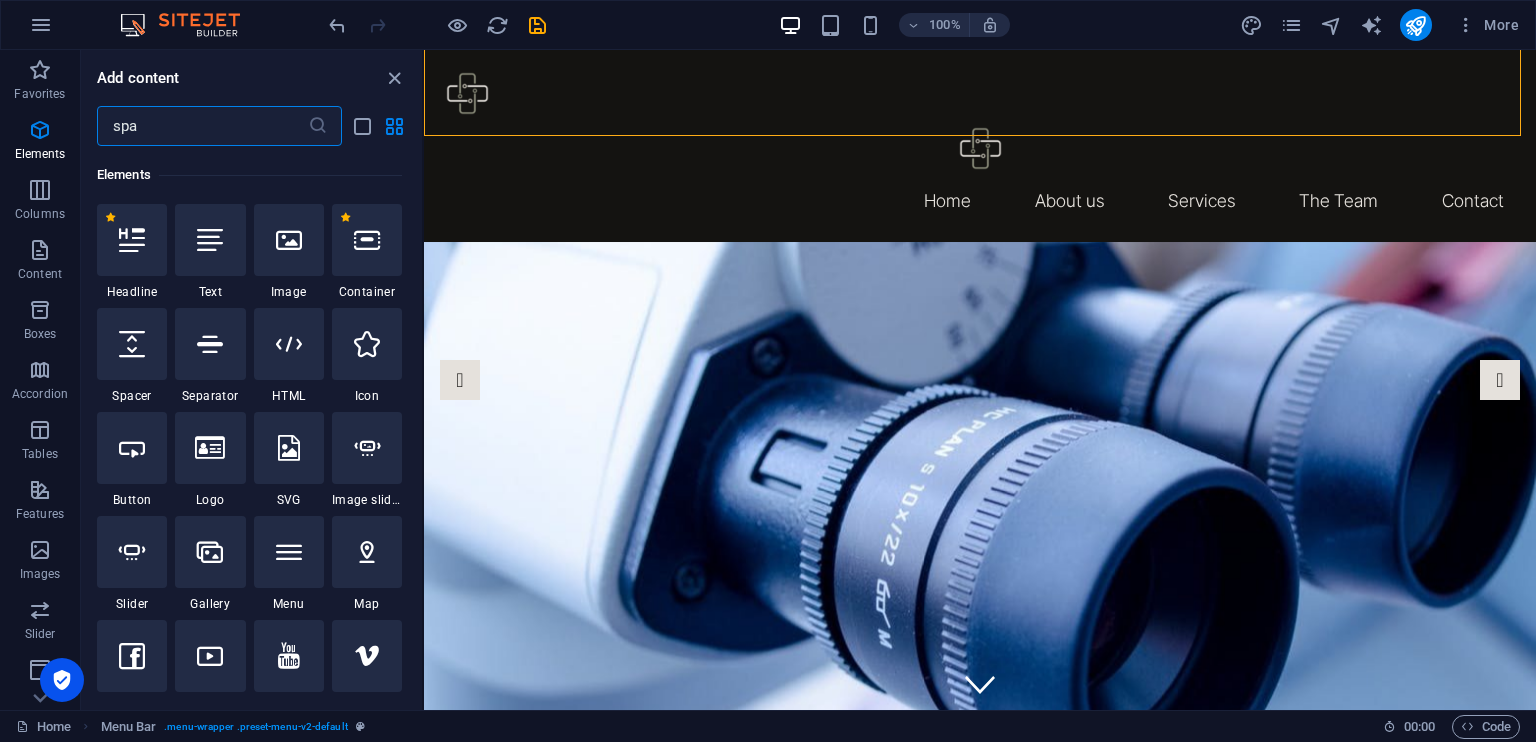 scroll, scrollTop: 0, scrollLeft: 0, axis: both 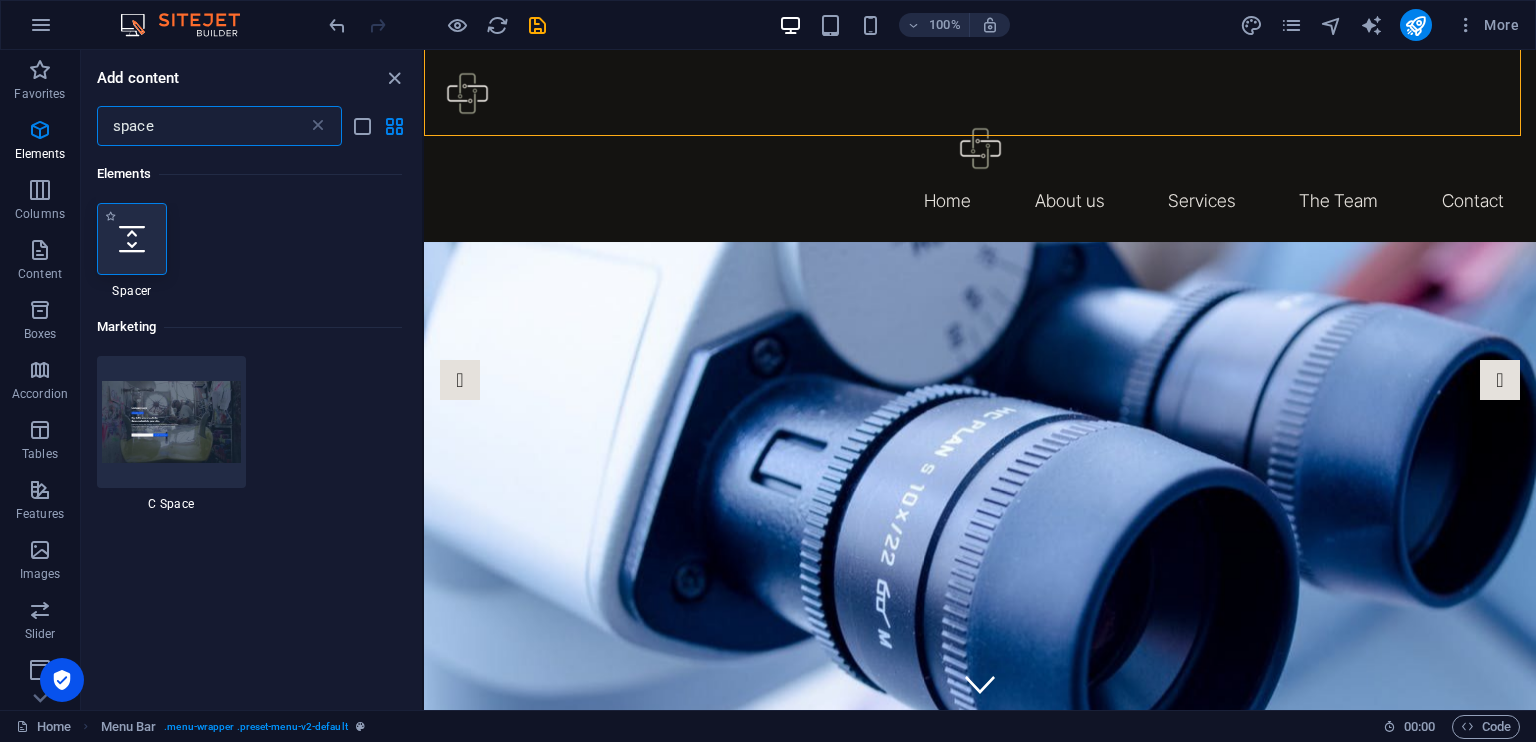 type on "space" 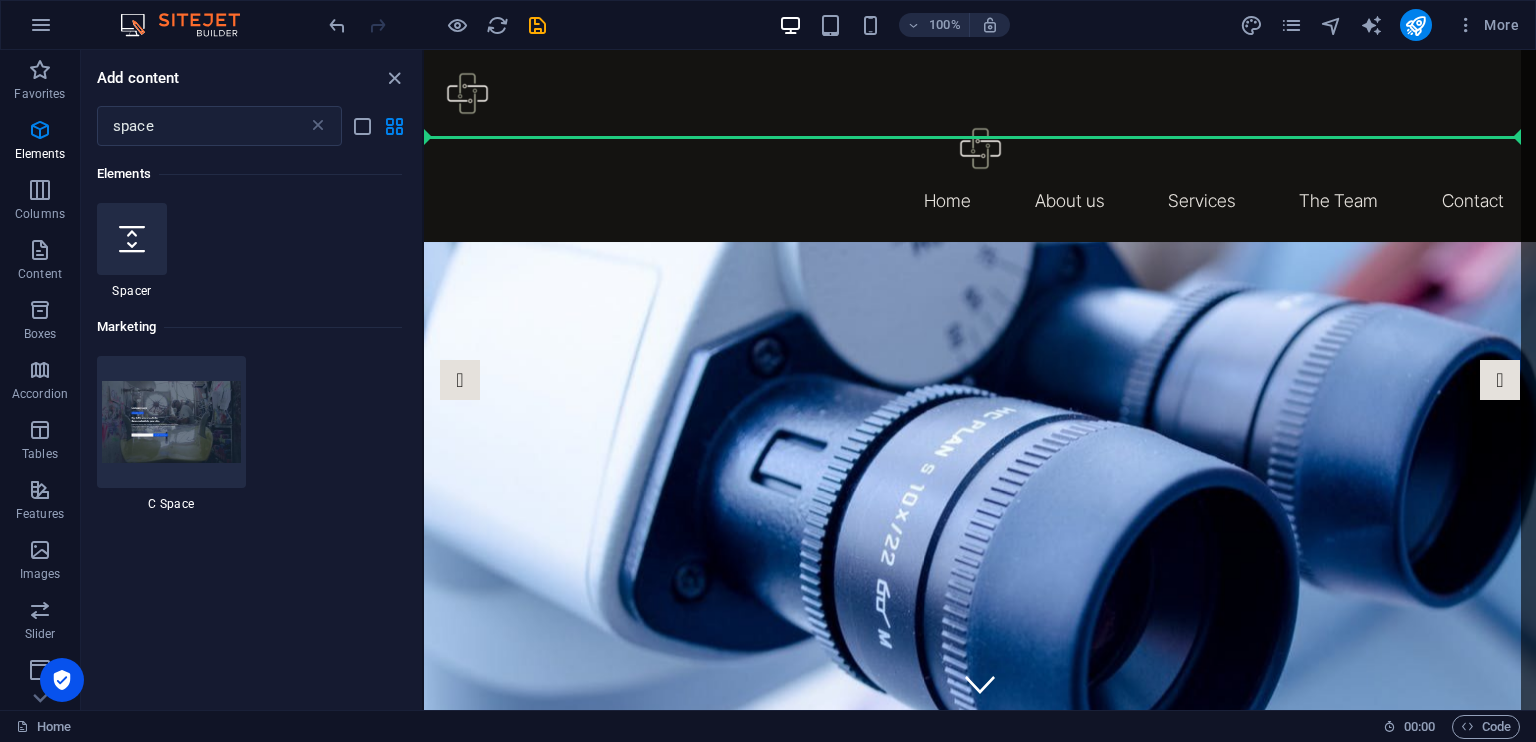 scroll, scrollTop: 0, scrollLeft: 0, axis: both 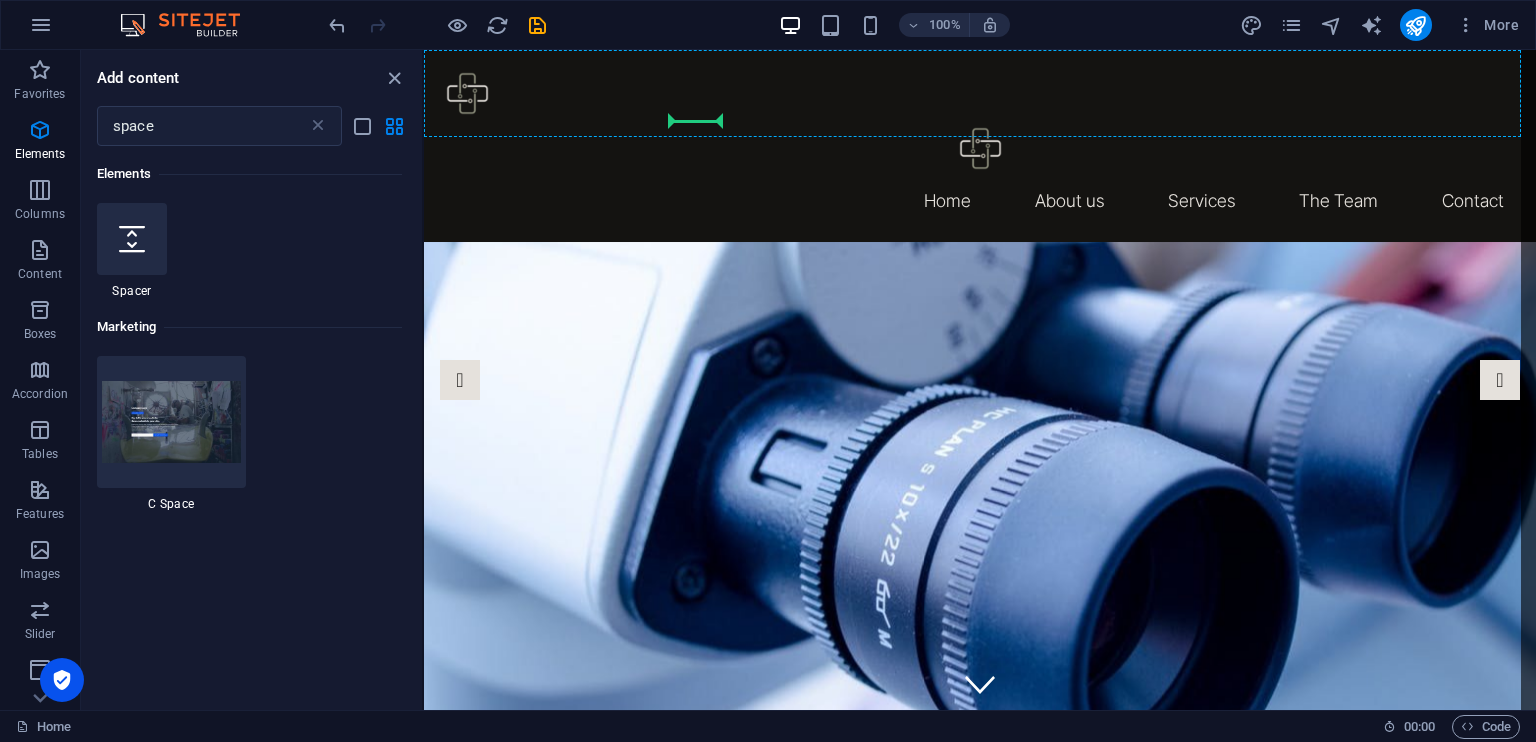 select on "px" 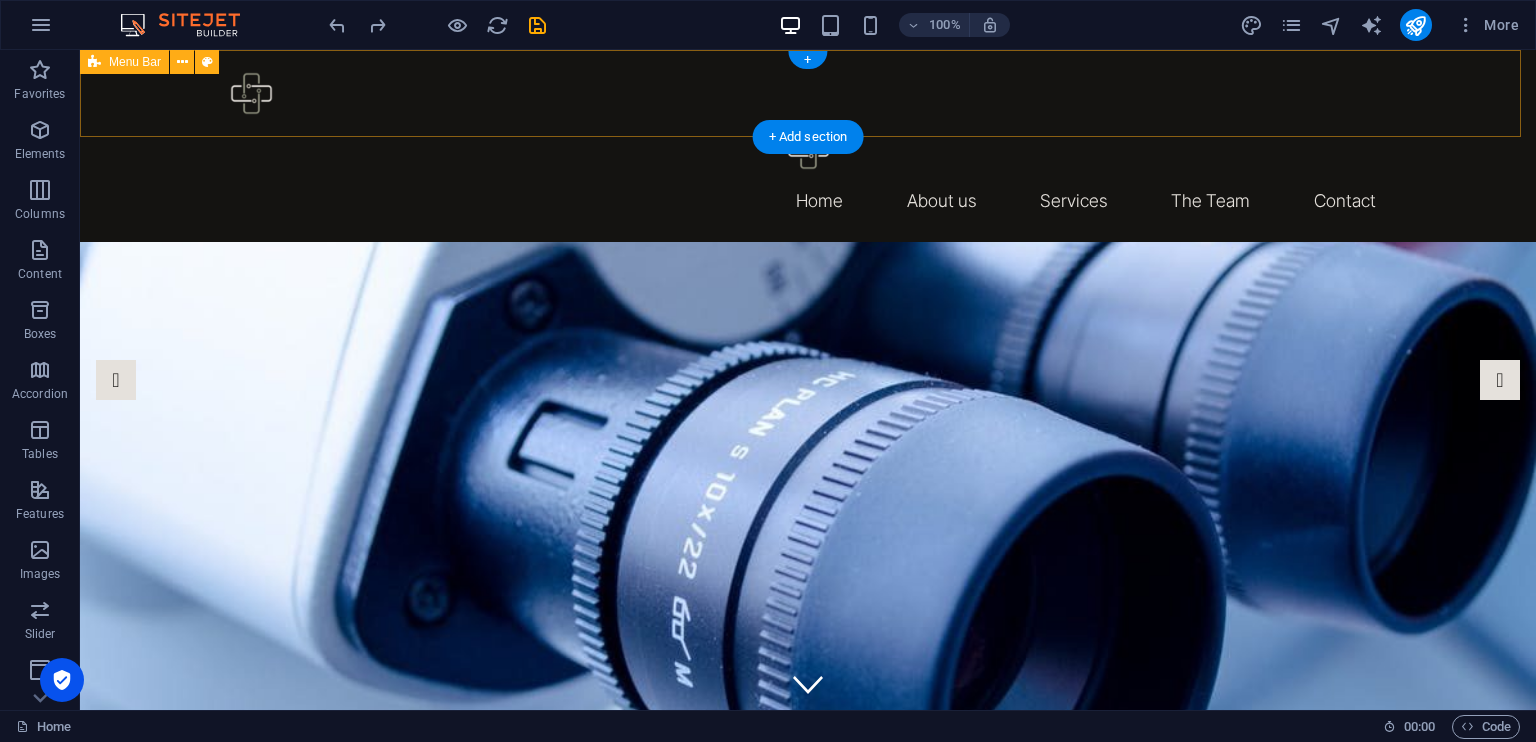 click on "Home About us Services The Team Contact" at bounding box center (808, 146) 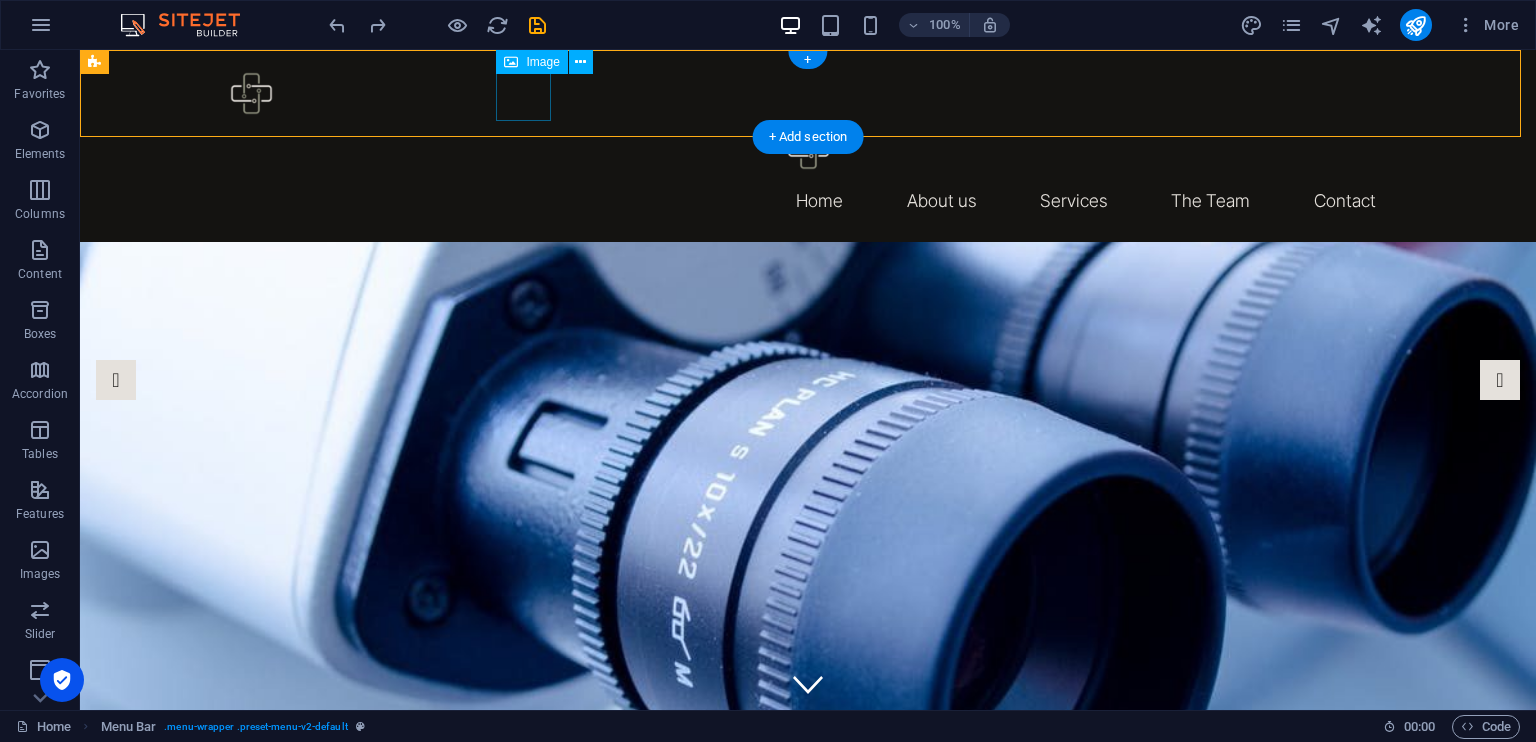 click at bounding box center [808, 148] 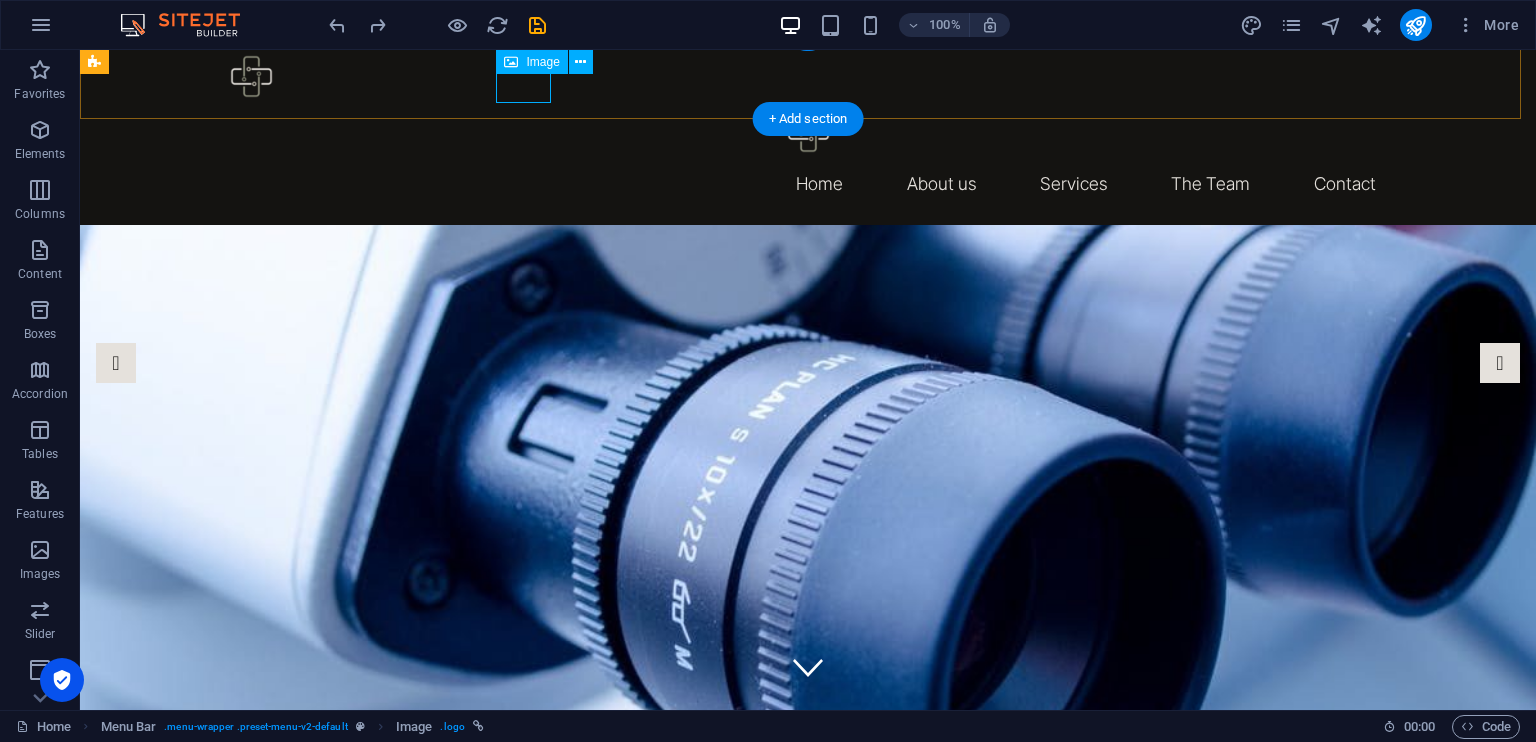 scroll, scrollTop: 0, scrollLeft: 0, axis: both 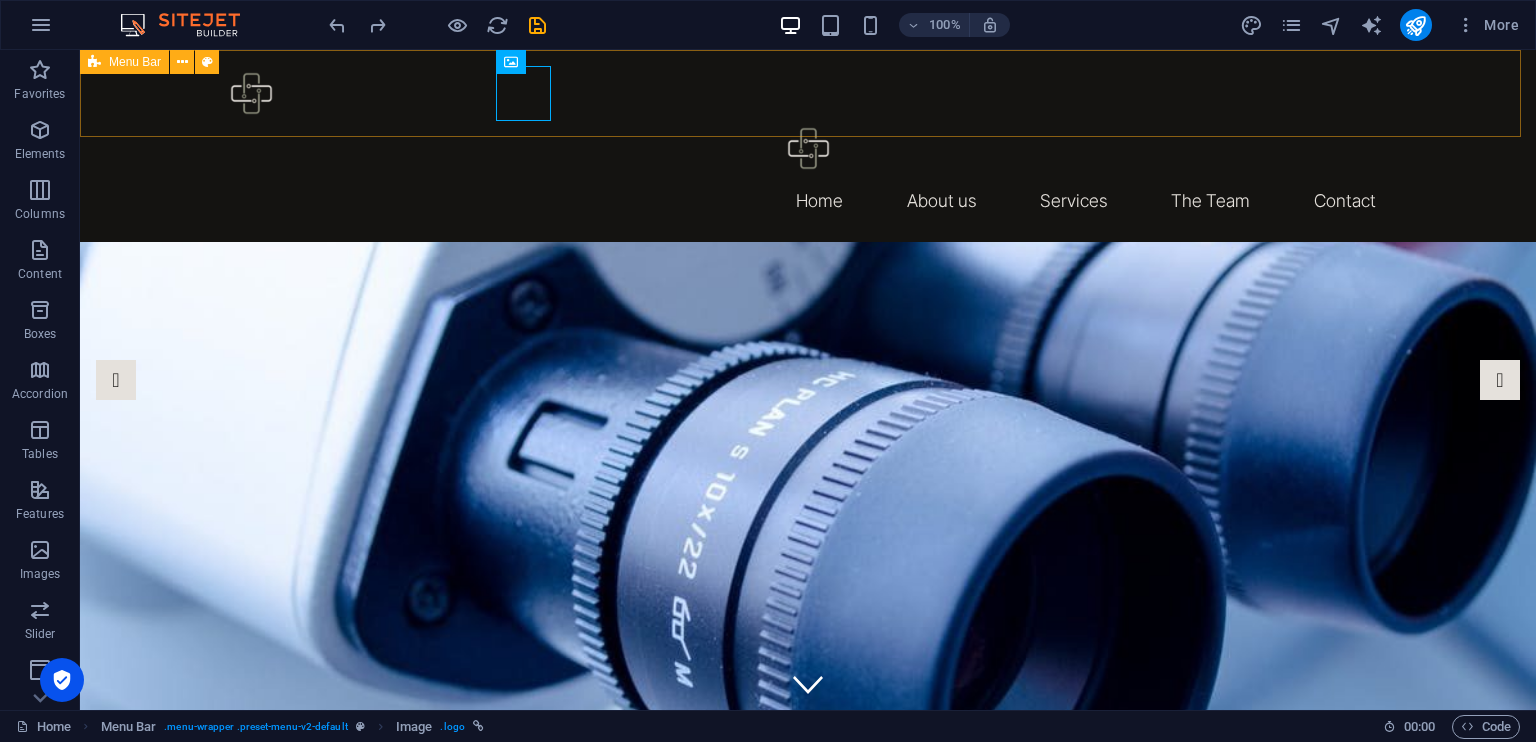 click on "Menu Bar" at bounding box center [124, 62] 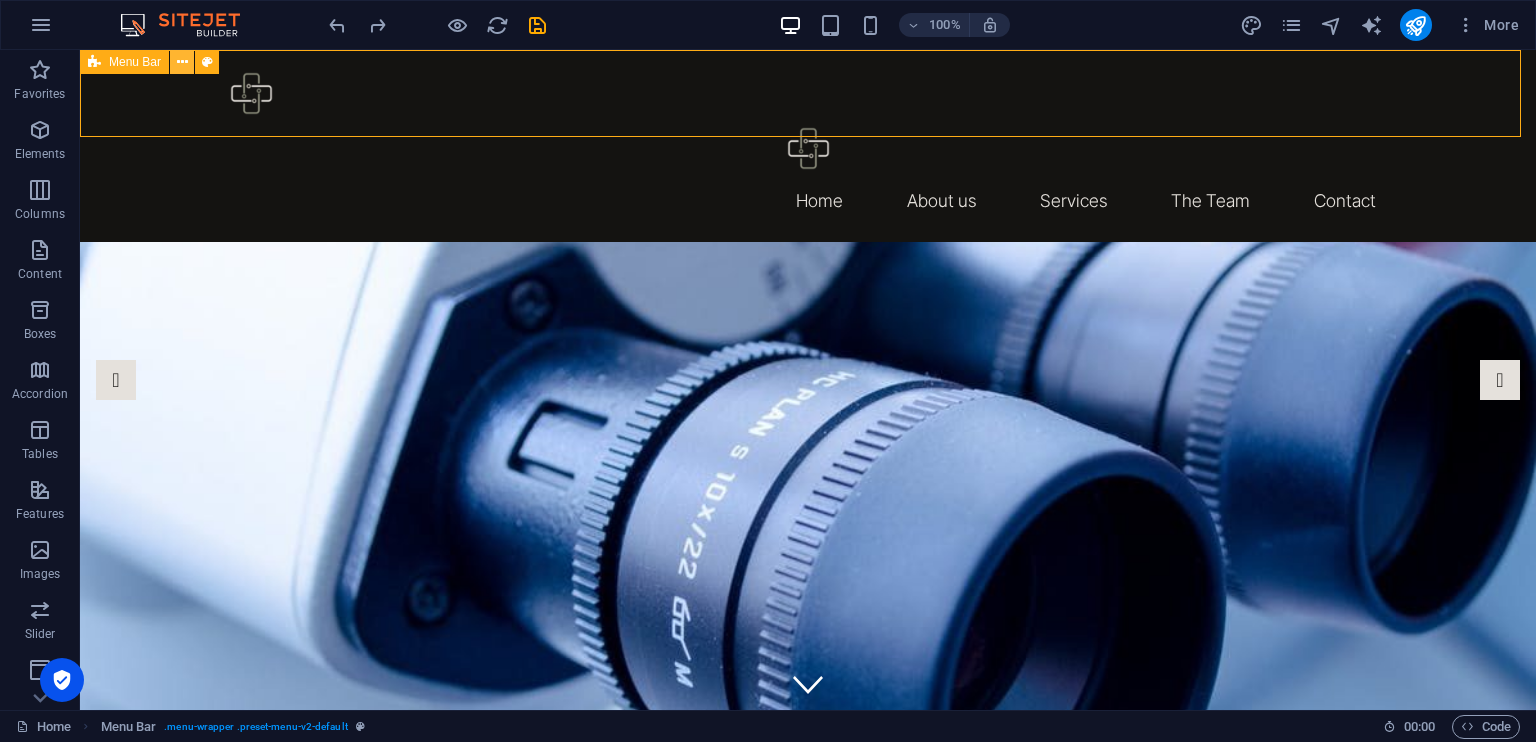 click at bounding box center (182, 62) 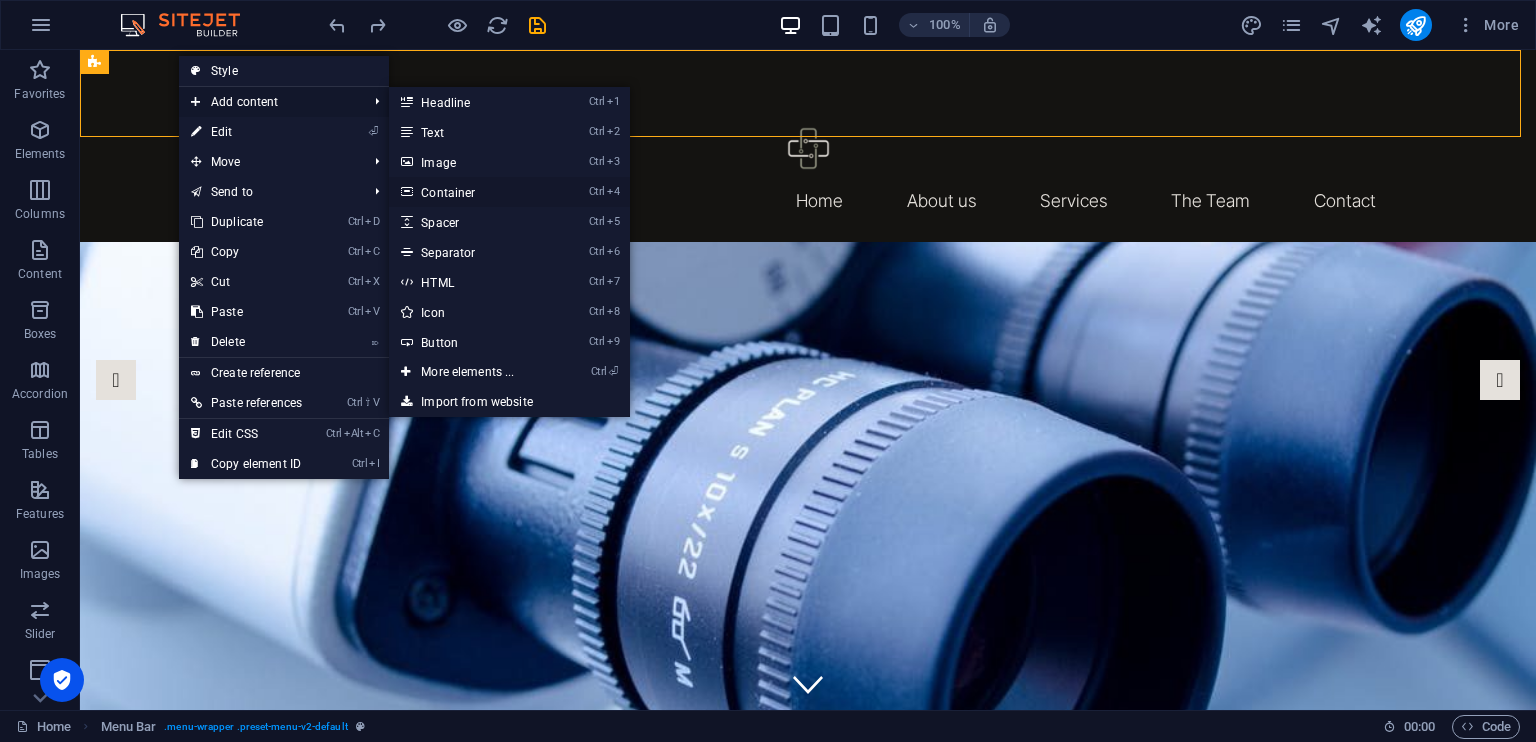 click on "Ctrl 4  Container" at bounding box center (471, 192) 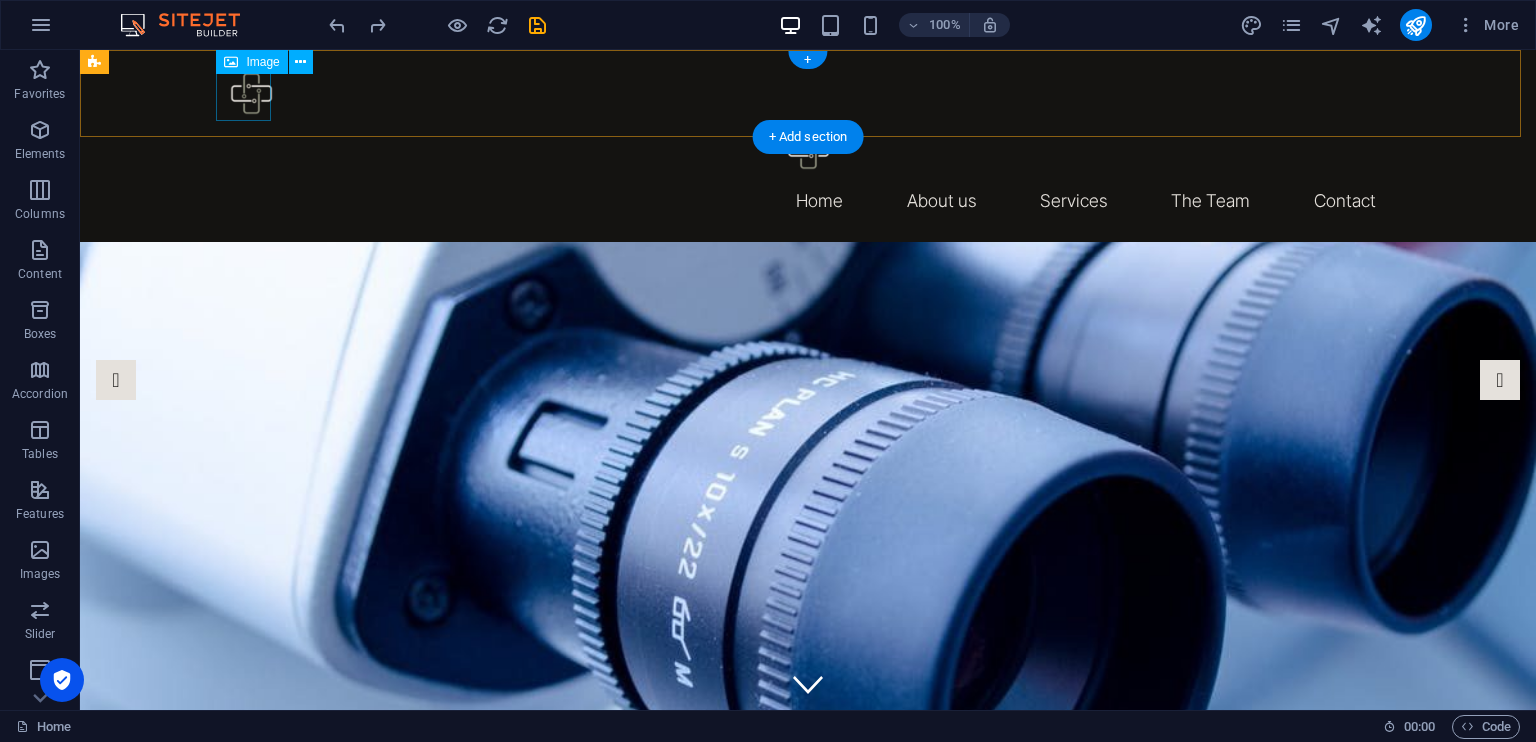 click at bounding box center (808, 93) 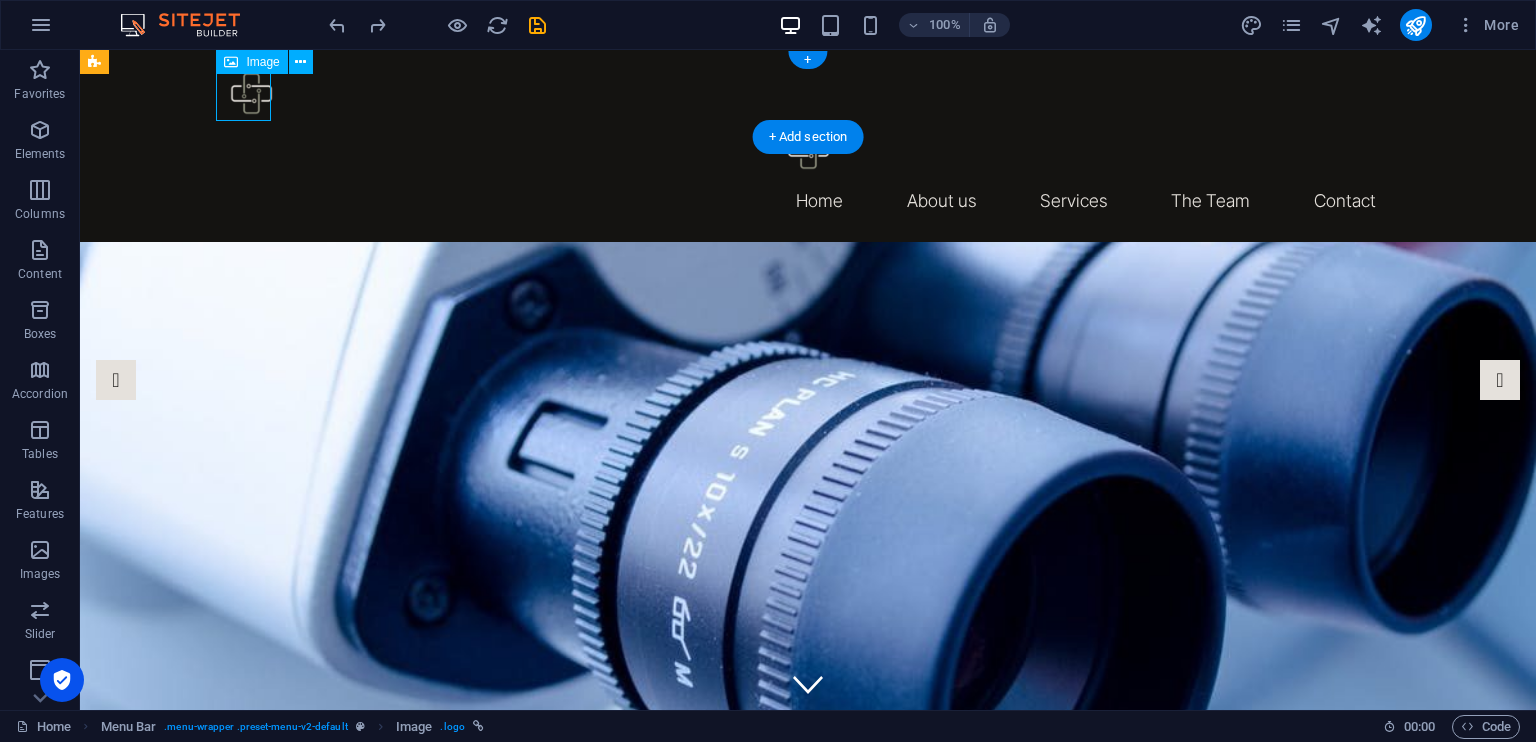 click at bounding box center (808, 93) 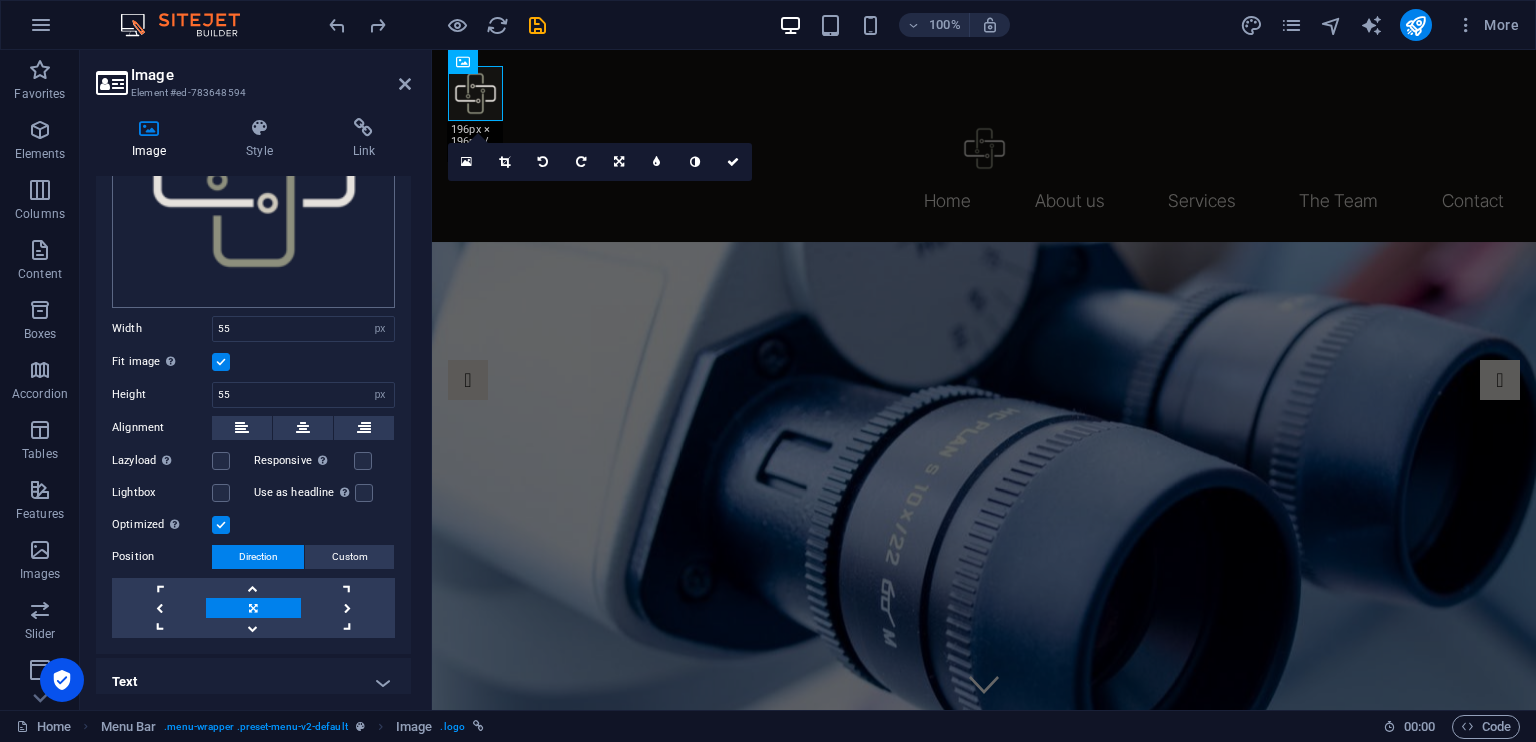 scroll, scrollTop: 209, scrollLeft: 0, axis: vertical 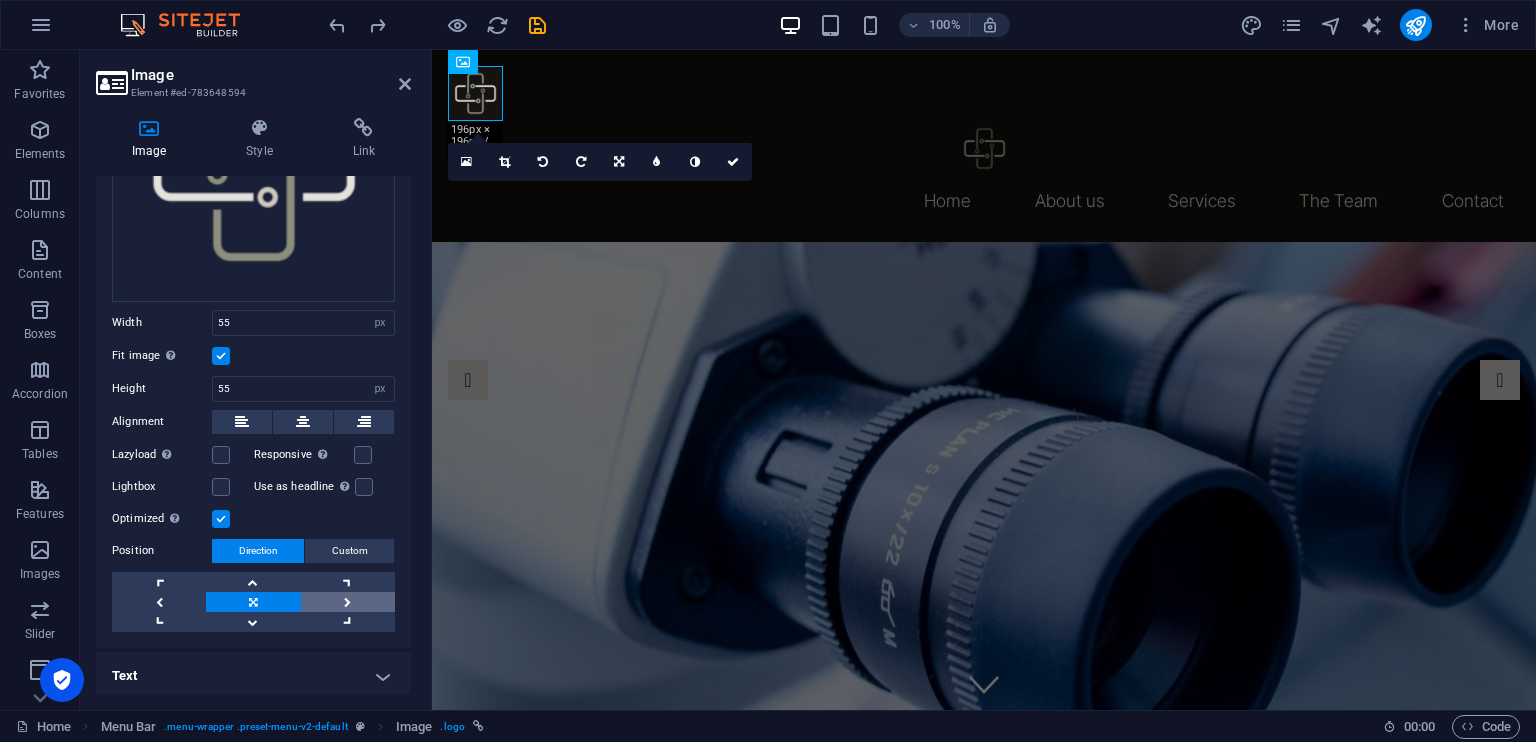 click at bounding box center (348, 602) 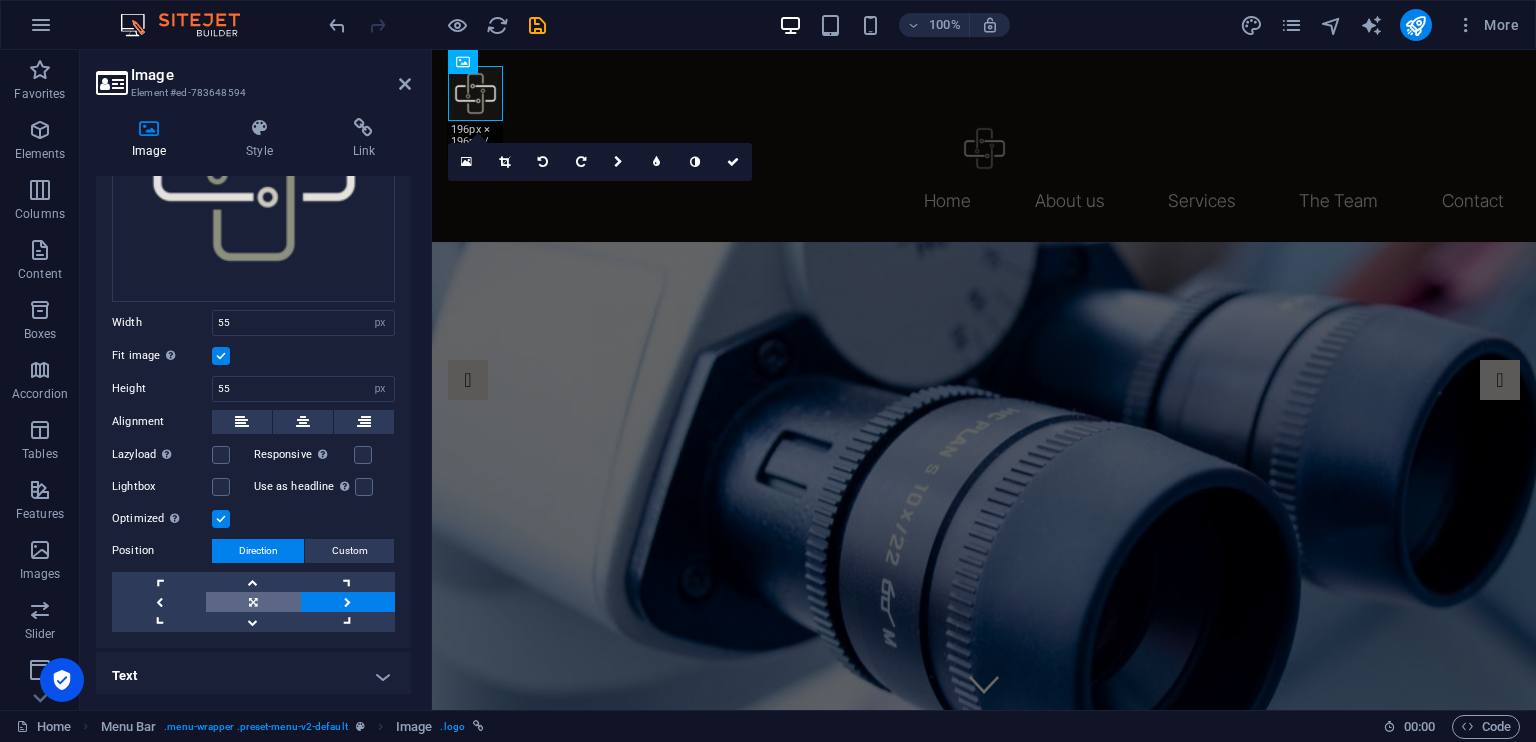 click at bounding box center [253, 602] 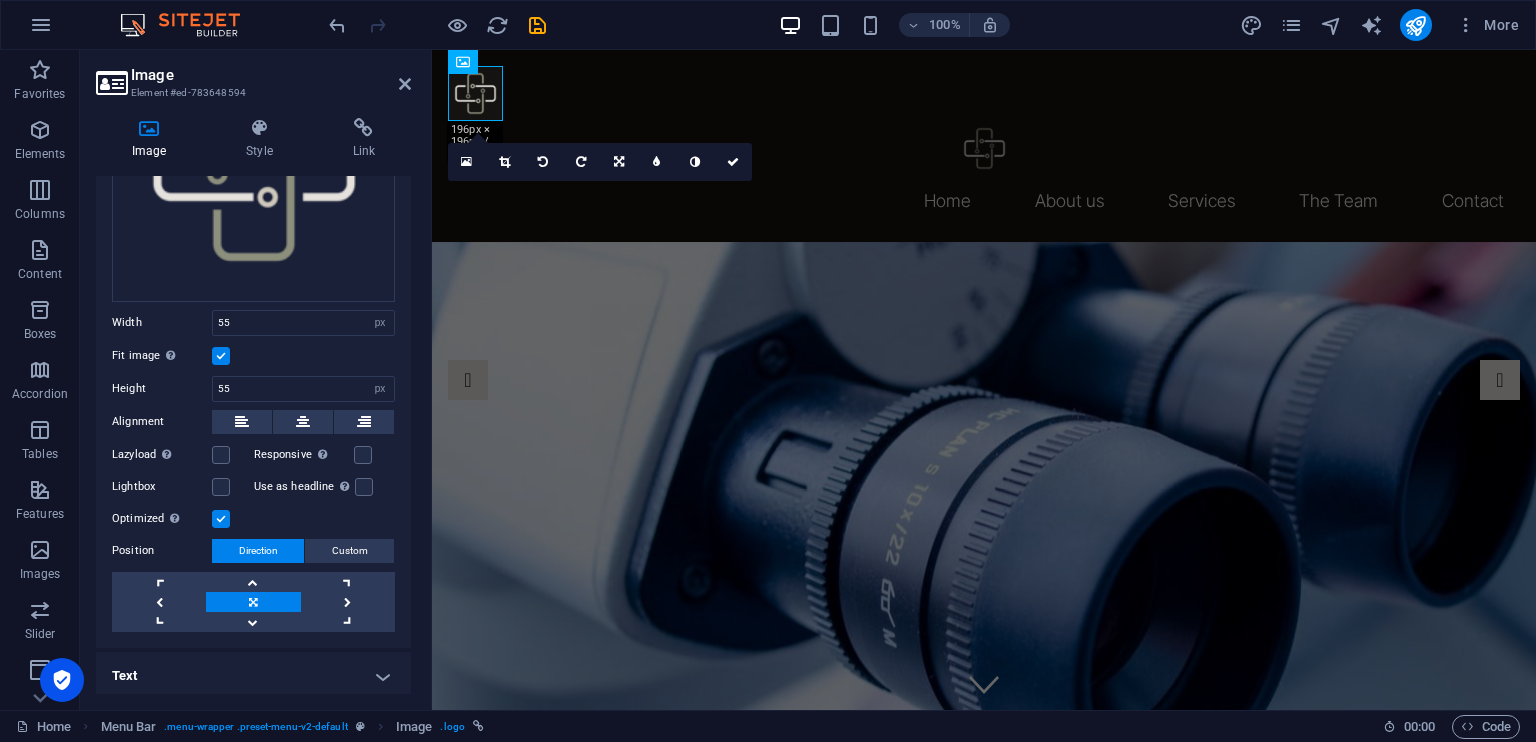 click on "Text" at bounding box center [253, 676] 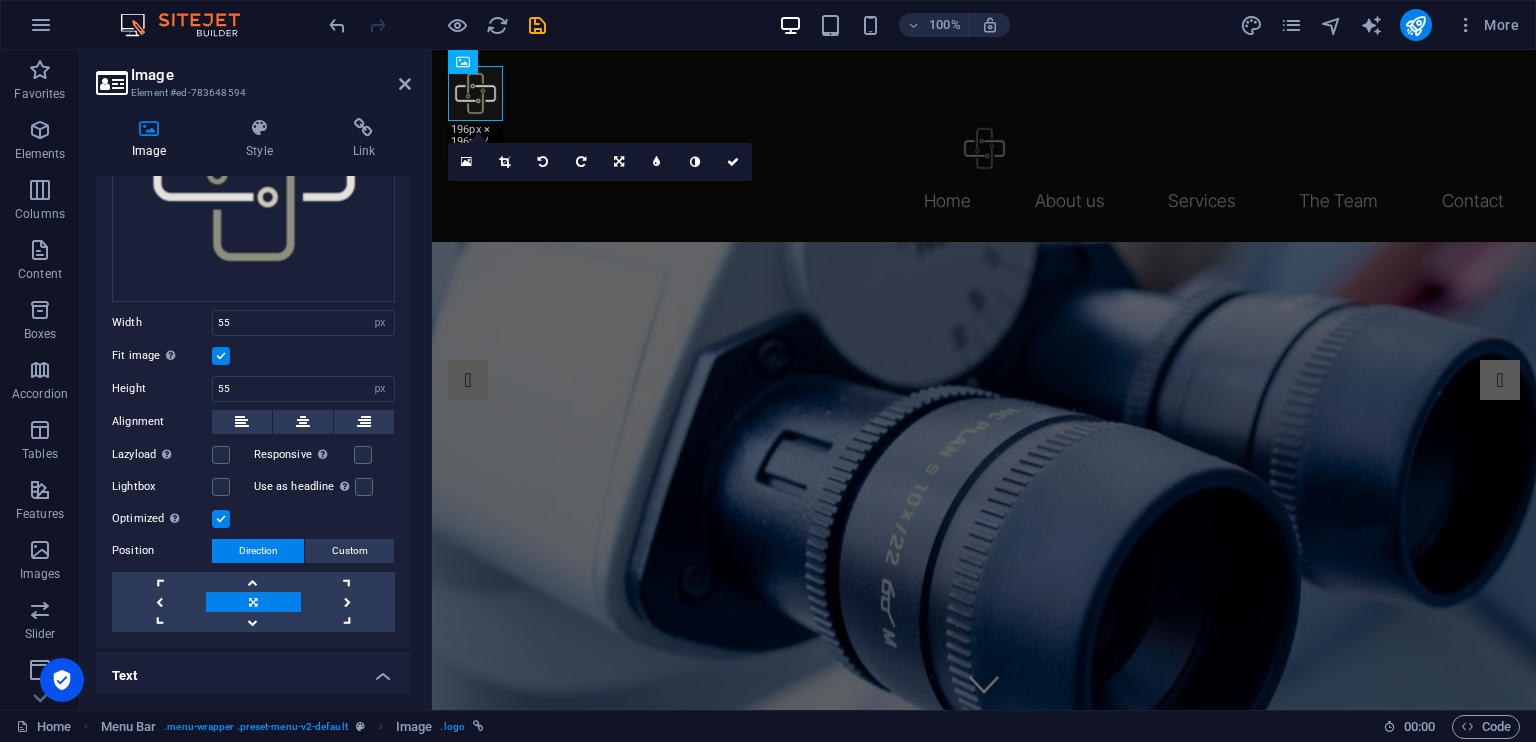 click on "Alternative text The alternative text is used by devices that cannot display images (e.g. image search engines) and should be added to every image to improve website accessibility. Image caption Paragraph Format Normal Heading 1 Heading 2 Heading 3 Heading 4 Heading 5 Heading 6 Code Font Family Arial Georgia Impact Tahoma Times New Roman Verdana Font Size 8 9 10 11 12 14 18 24 30 36 48 60 72 96 Bold Italic Underline Strikethrough Colors Icons Align Left Align Center Align Right Align Justify Unordered List Ordered List Insert Link Clear Formatting HTML" at bounding box center (253, 788) 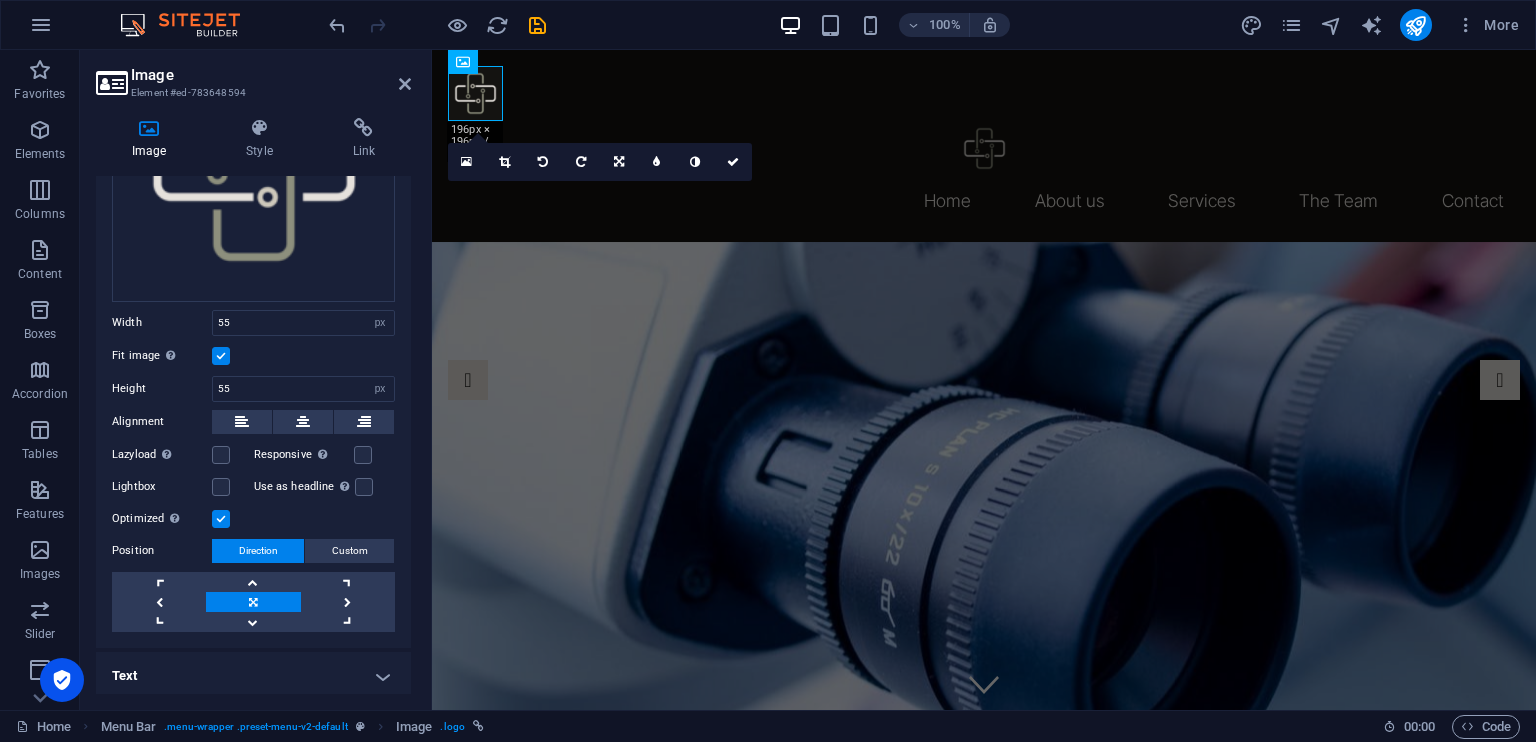 click on "Text" at bounding box center (253, 676) 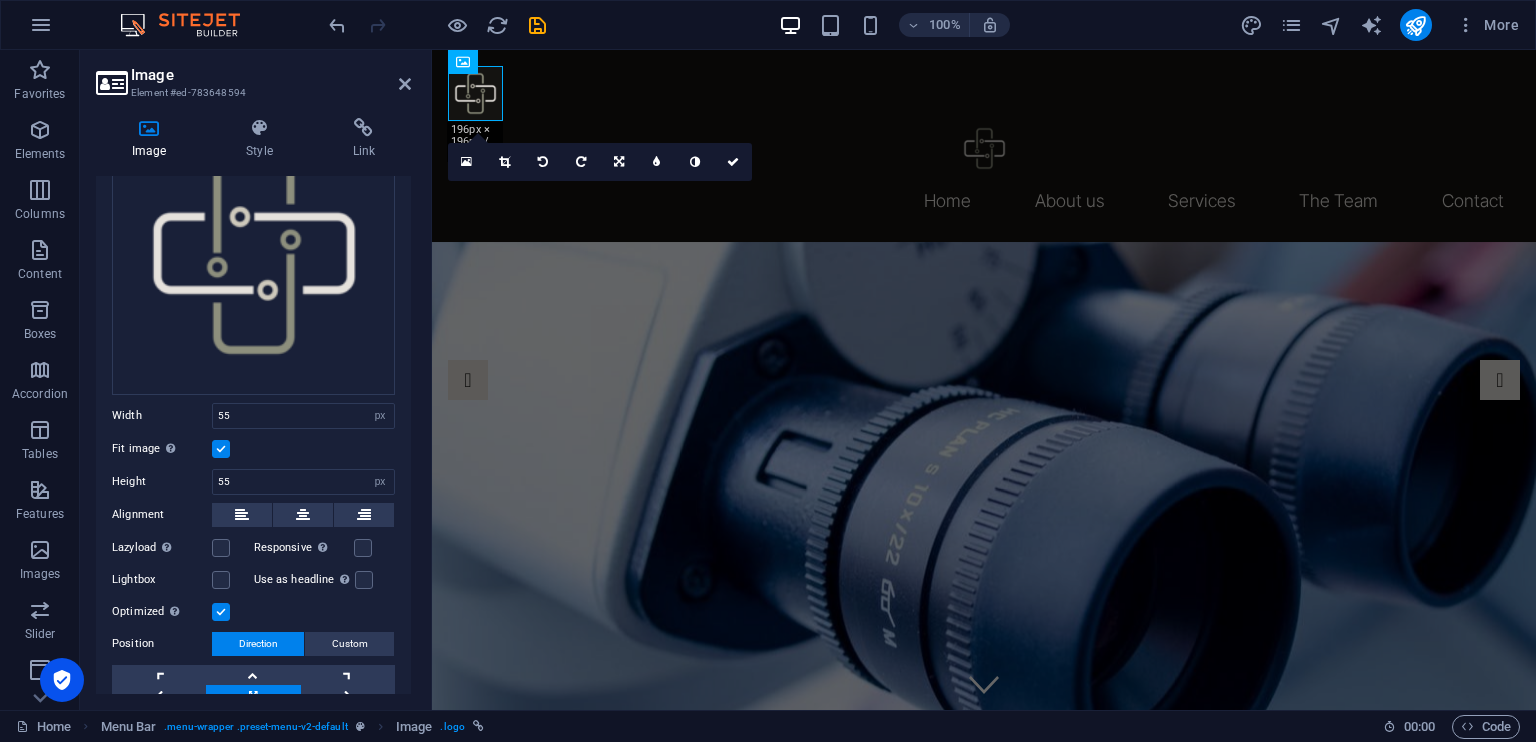 scroll, scrollTop: 0, scrollLeft: 0, axis: both 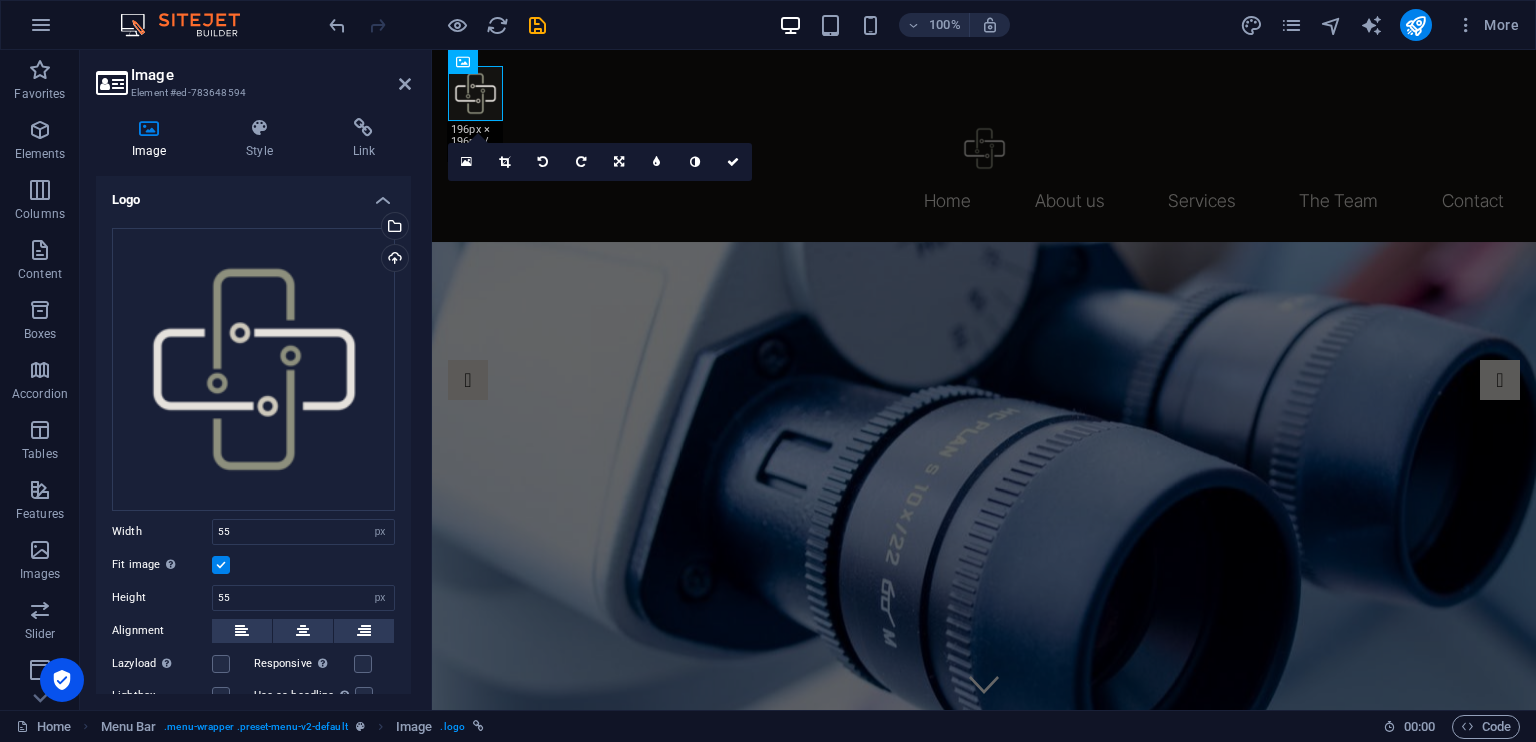 click on "Image Style Link Logo Drag files here, click to choose files or select files from Files or our free stock photos & videos Select files from the file manager, stock photos, or upload file(s) Upload Width 55 Default auto px rem % em vh vw Fit image Automatically fit image to a fixed width and height Height 55 Default auto px Alignment Lazyload Loading images after the page loads improves page speed. Responsive Automatically load retina image and smartphone optimized sizes. Lightbox Use as headline The image will be wrapped in an H1 headline tag. Useful for giving alternative text the weight of an H1 headline, e.g. for the logo. Leave unchecked if uncertain. Optimized Images are compressed to improve page speed. Position Direction Custom X offset 50 px rem % vh vw Y offset 50 px rem % vh vw Text Float No float Image left Image right Determine how text should behave around the image. Text Alternative text Image caption Paragraph Format Normal Heading 1 Heading 2 Heading 3 Heading 4 Heading 5 Heading 6 Code Arial" at bounding box center [253, 406] 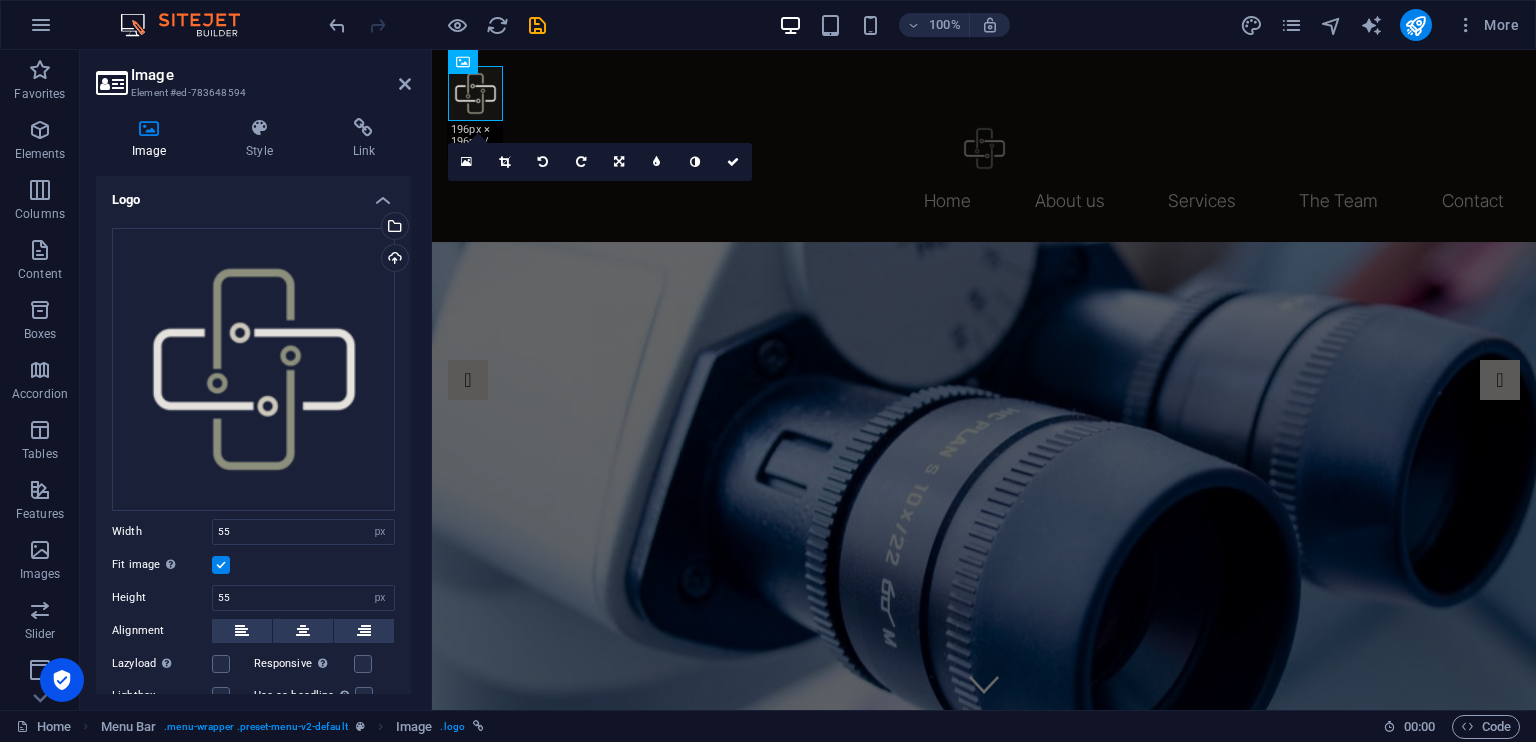 click on "Image Style Link Logo Drag files here, click to choose files or select files from Files or our free stock photos & videos Select files from the file manager, stock photos, or upload file(s) Upload Width 55 Default auto px rem % em vh vw Fit image Automatically fit image to a fixed width and height Height 55 Default auto px Alignment Lazyload Loading images after the page loads improves page speed. Responsive Automatically load retina image and smartphone optimized sizes. Lightbox Use as headline The image will be wrapped in an H1 headline tag. Useful for giving alternative text the weight of an H1 headline, e.g. for the logo. Leave unchecked if uncertain. Optimized Images are compressed to improve page speed. Position Direction Custom X offset 50 px rem % vh vw Y offset 50 px rem % vh vw Text Float No float Image left Image right Determine how text should behave around the image. Text Alternative text Image caption Paragraph Format Normal Heading 1 Heading 2 Heading 3 Heading 4 Heading 5 Heading 6 Code Arial" at bounding box center [253, 406] 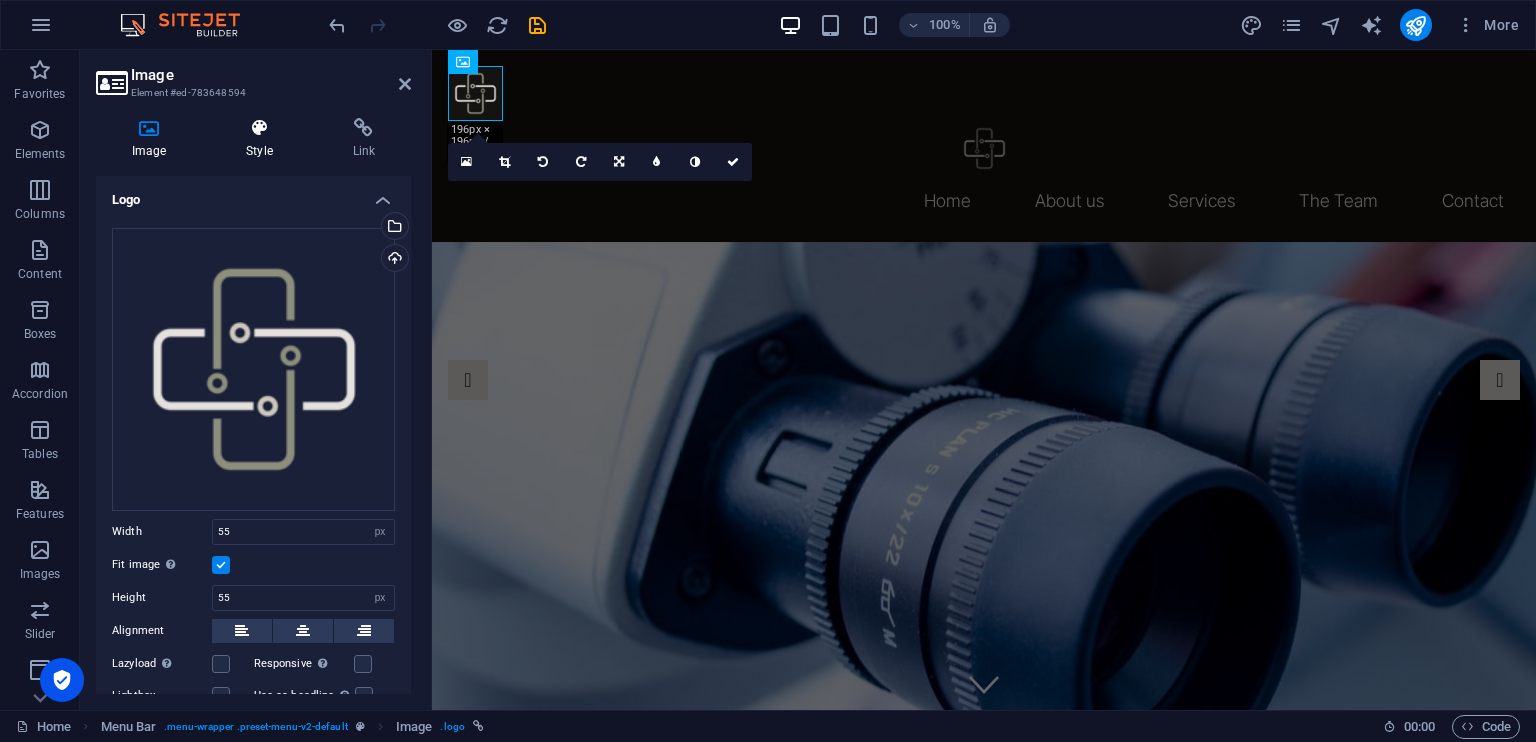 click at bounding box center (259, 128) 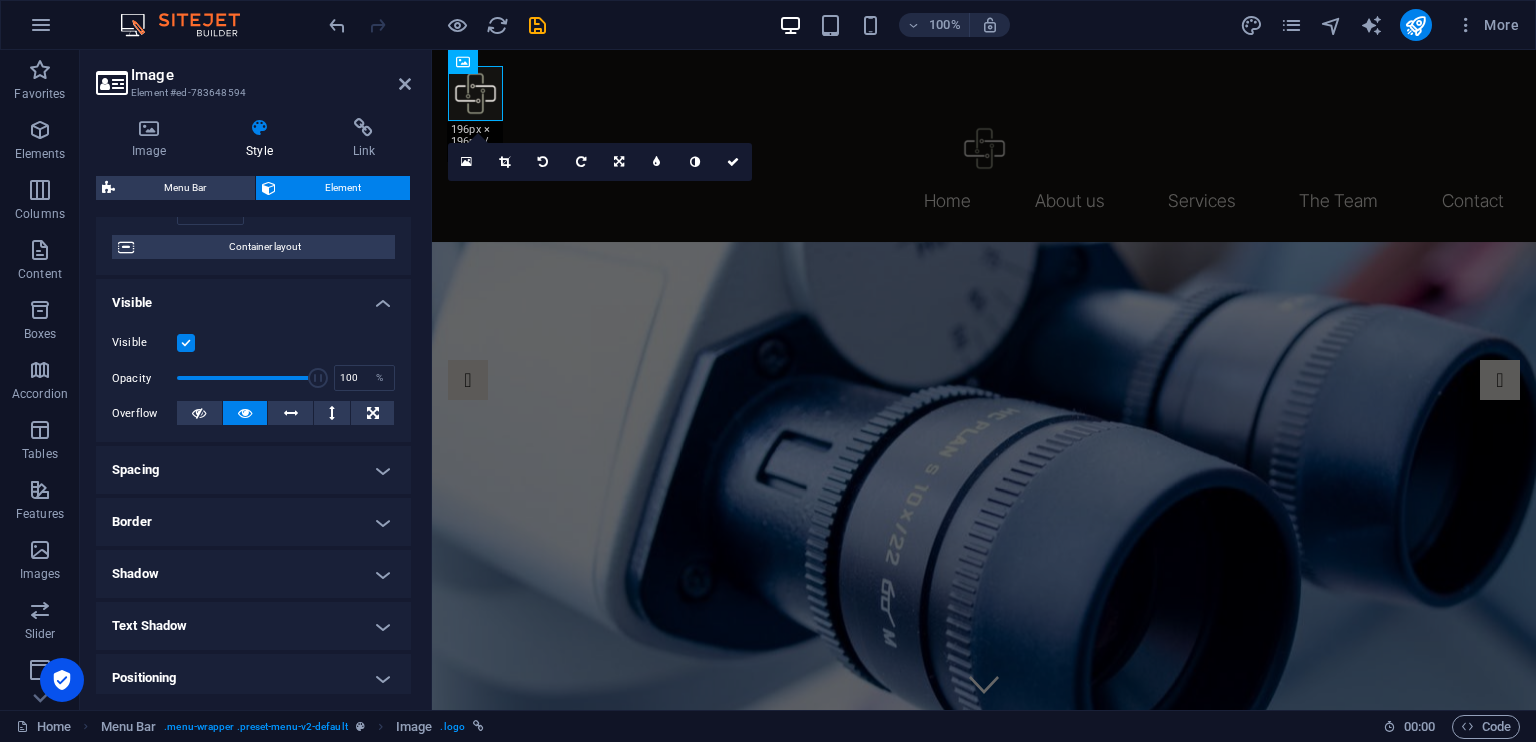 scroll, scrollTop: 154, scrollLeft: 0, axis: vertical 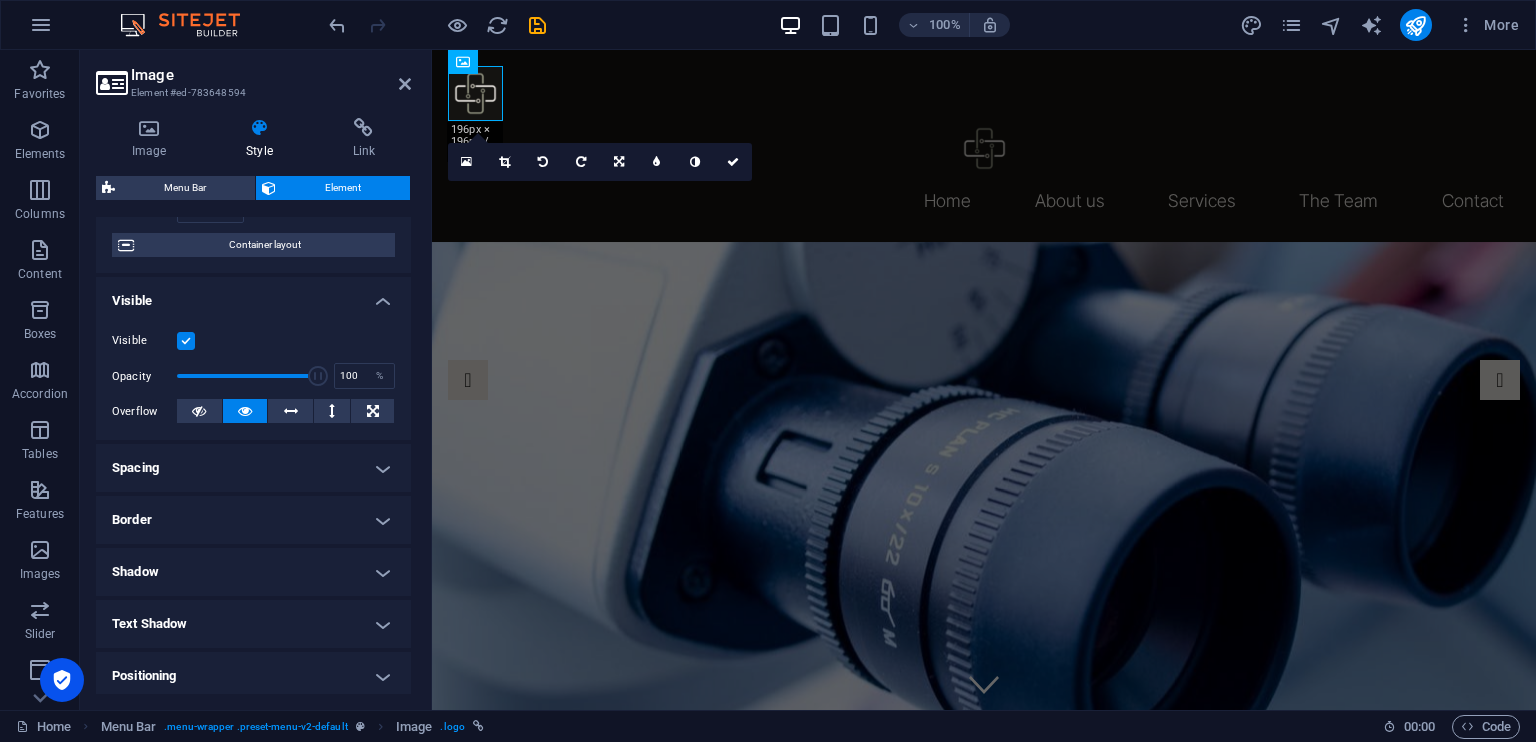 click on "Spacing" at bounding box center (253, 468) 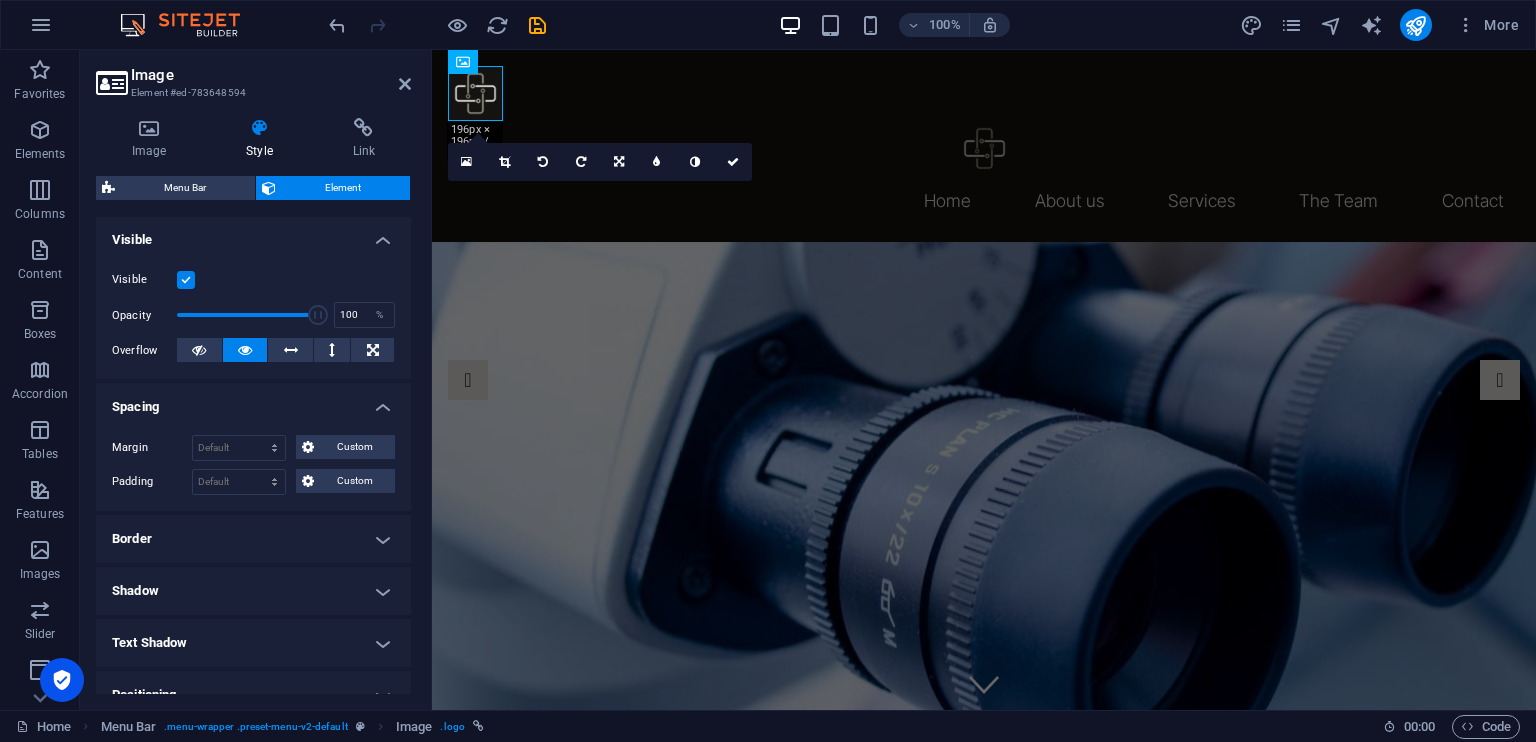 scroll, scrollTop: 218, scrollLeft: 0, axis: vertical 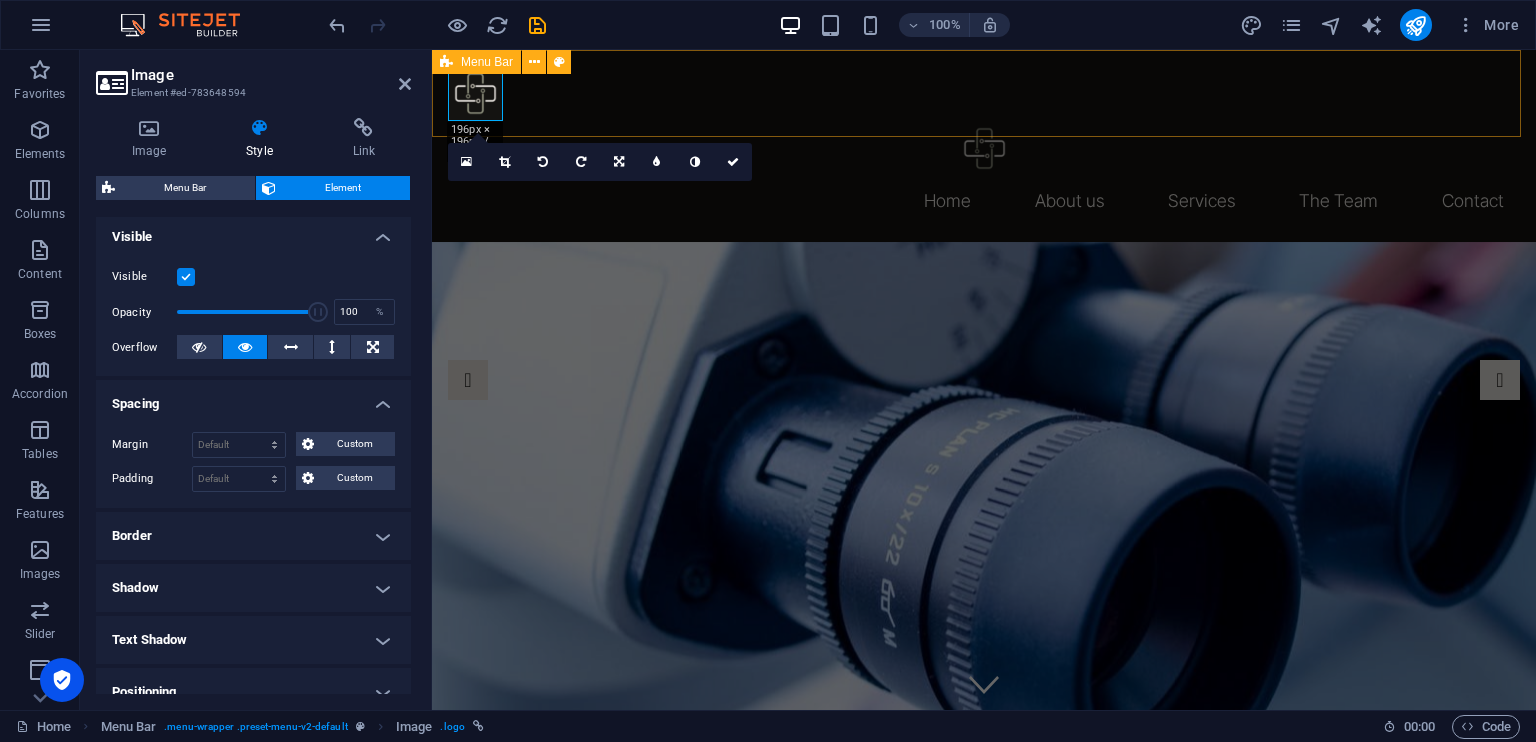 click on "Menu Bar" at bounding box center (476, 62) 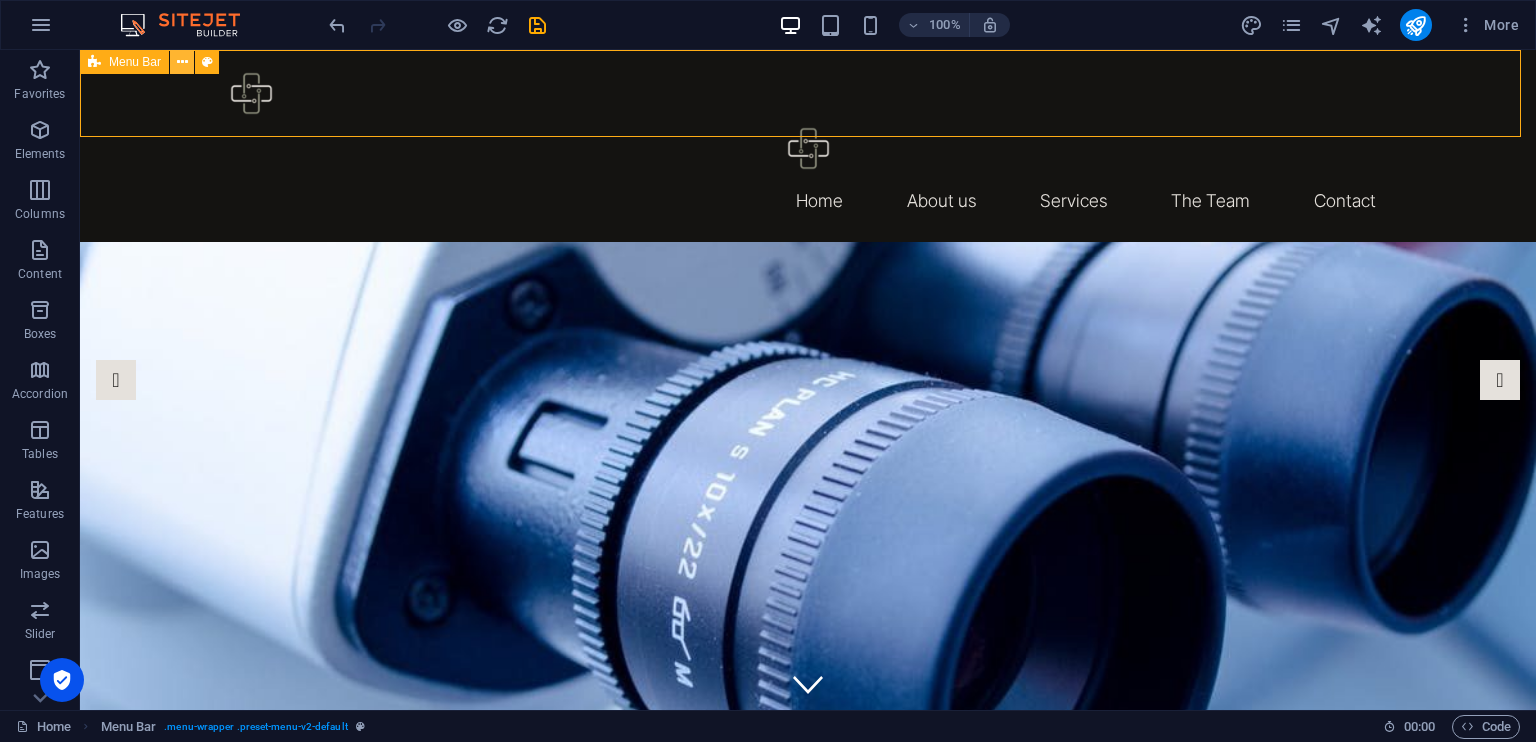 click at bounding box center [182, 62] 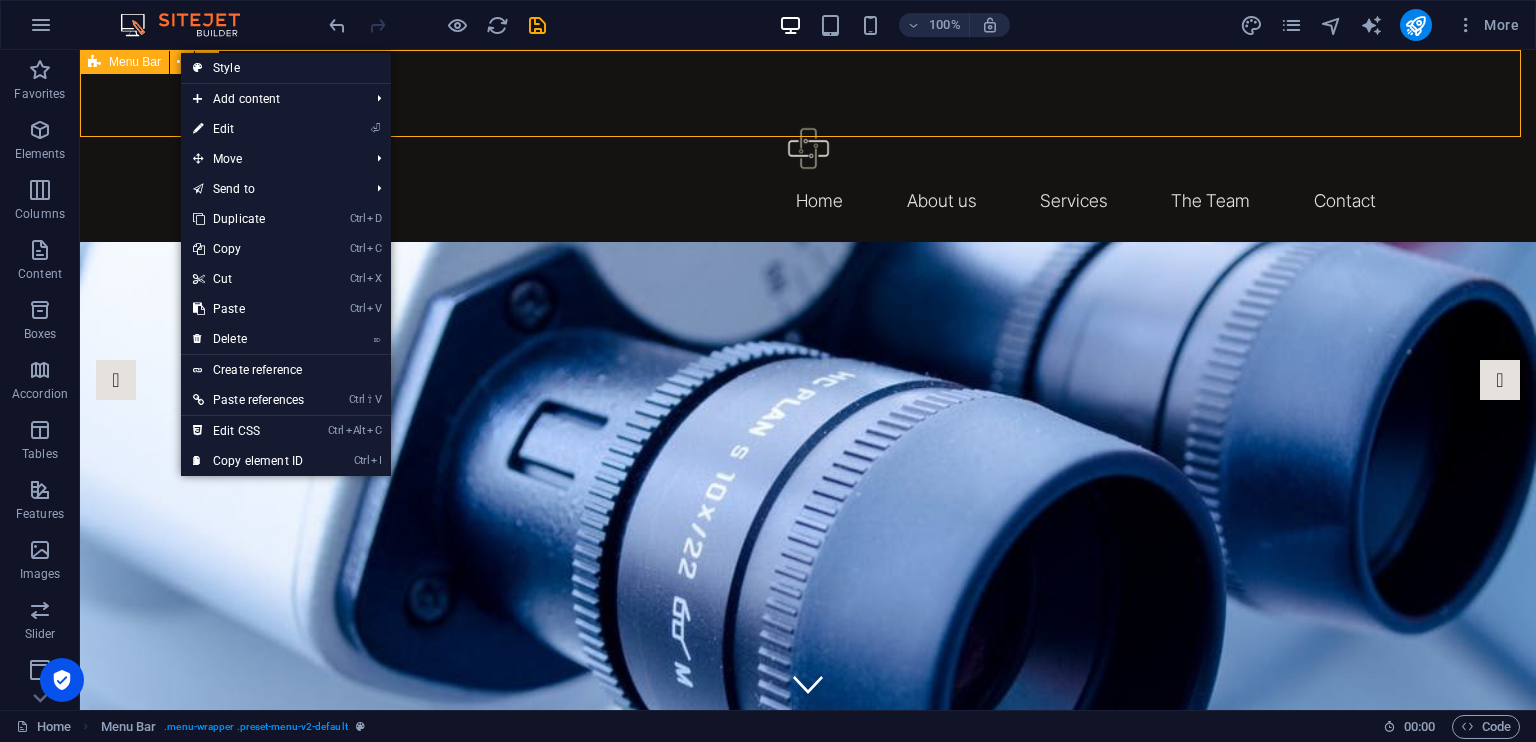 click on "Menu Bar" at bounding box center (135, 62) 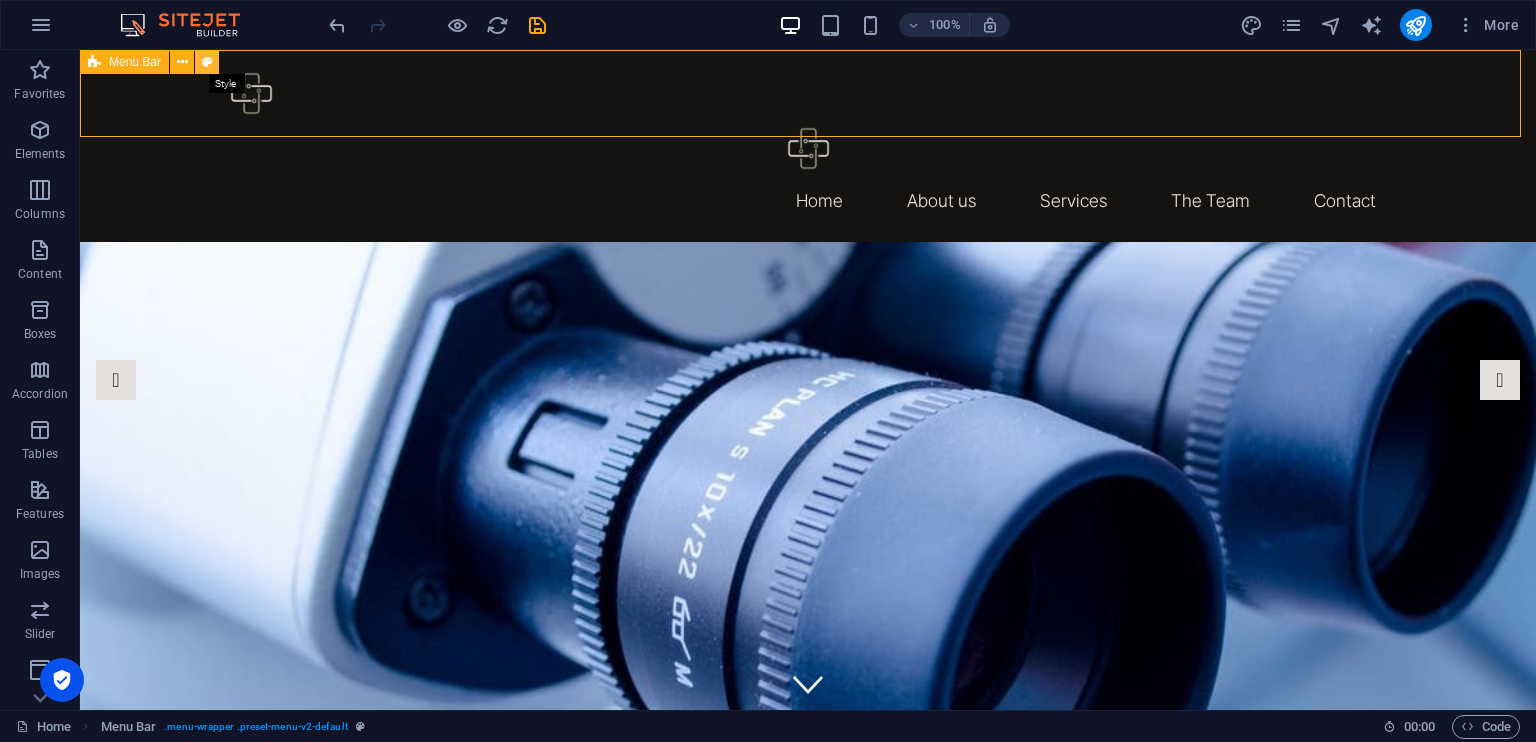 click at bounding box center [207, 62] 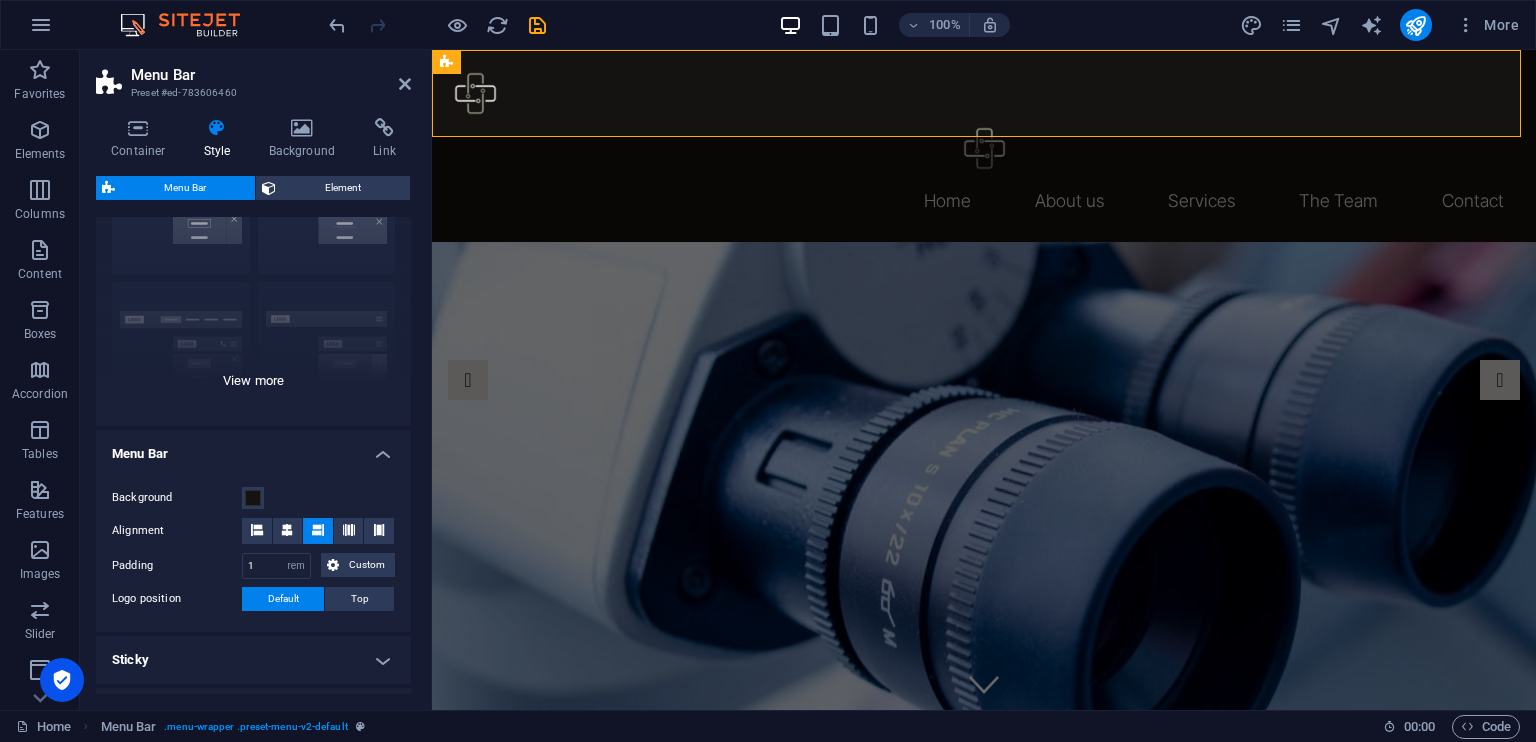 scroll, scrollTop: 130, scrollLeft: 0, axis: vertical 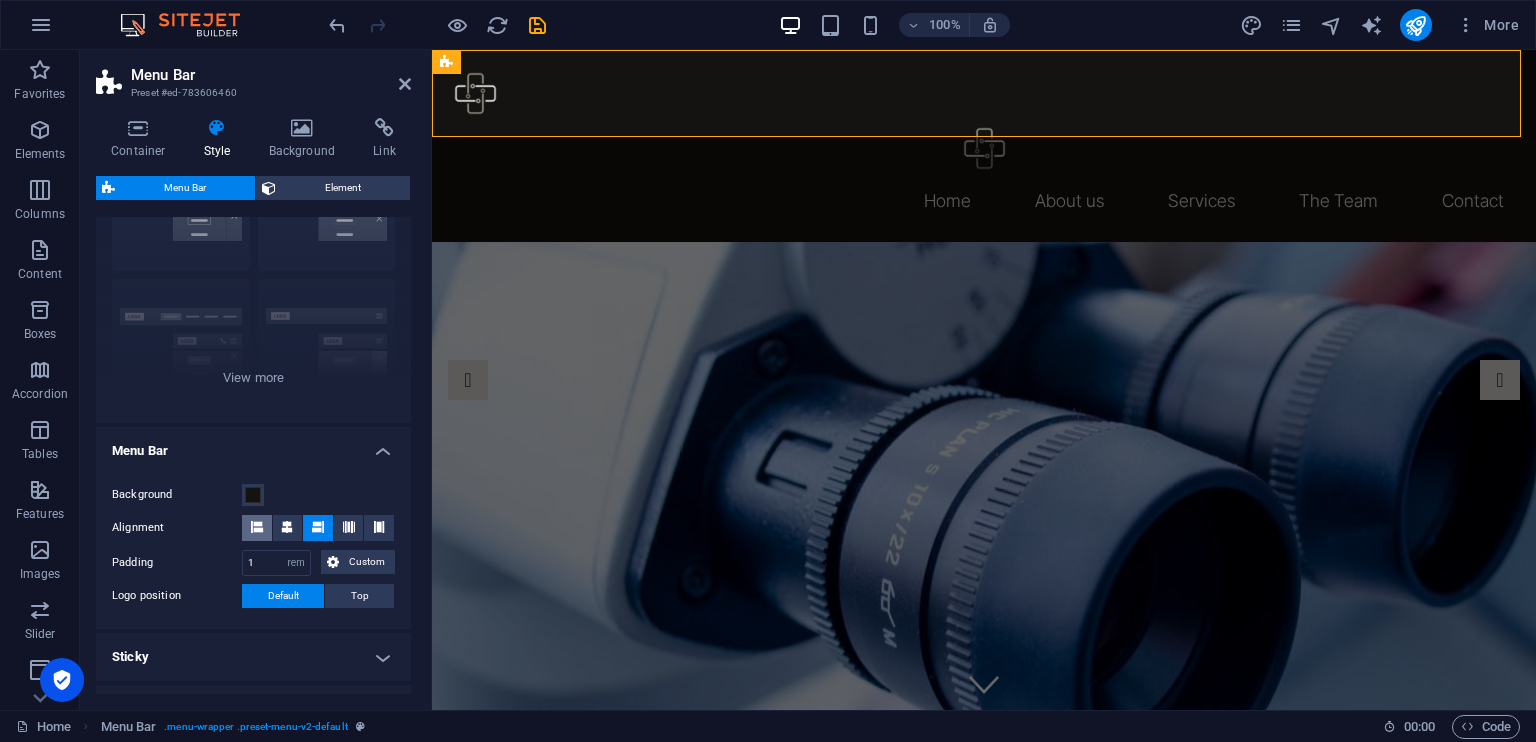 click at bounding box center (257, 527) 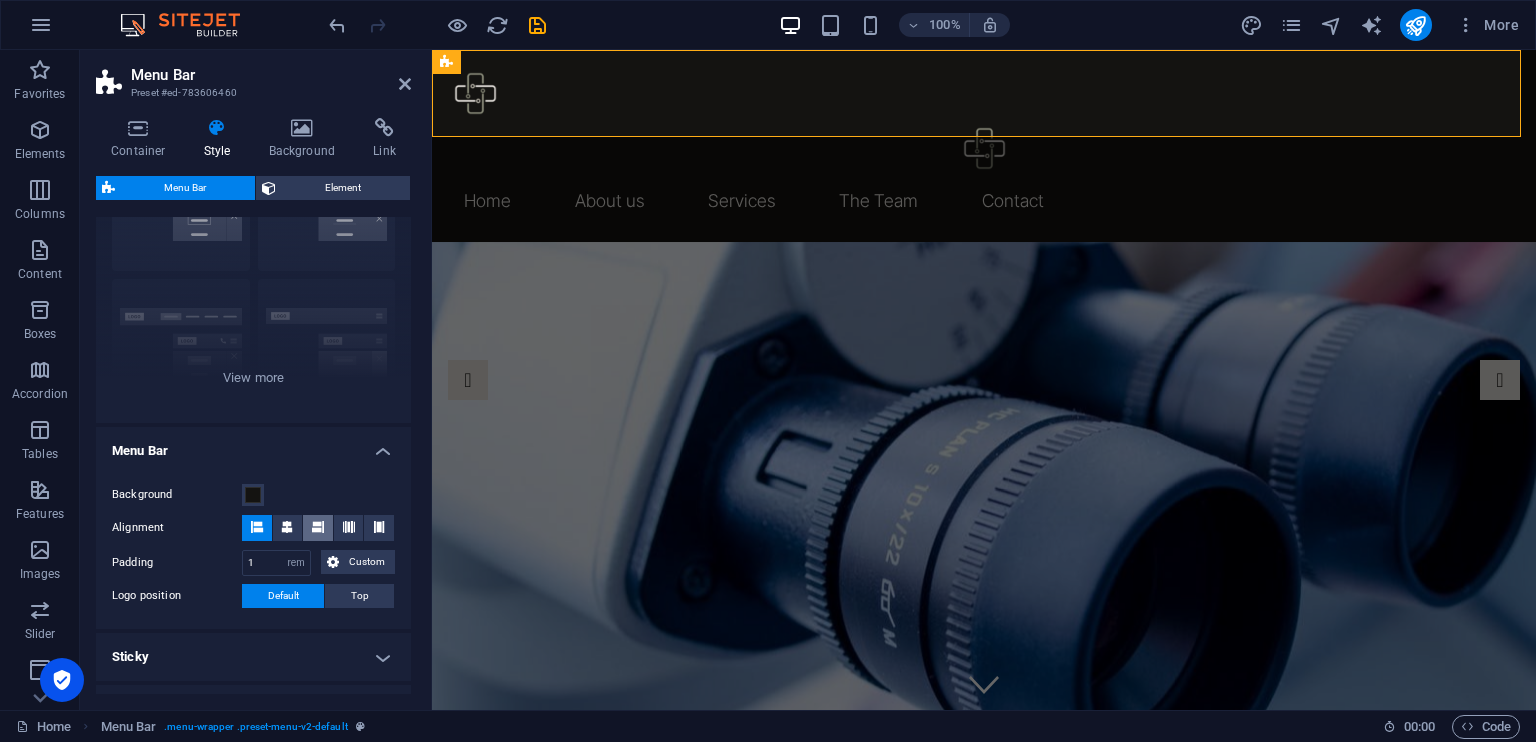 click at bounding box center [318, 527] 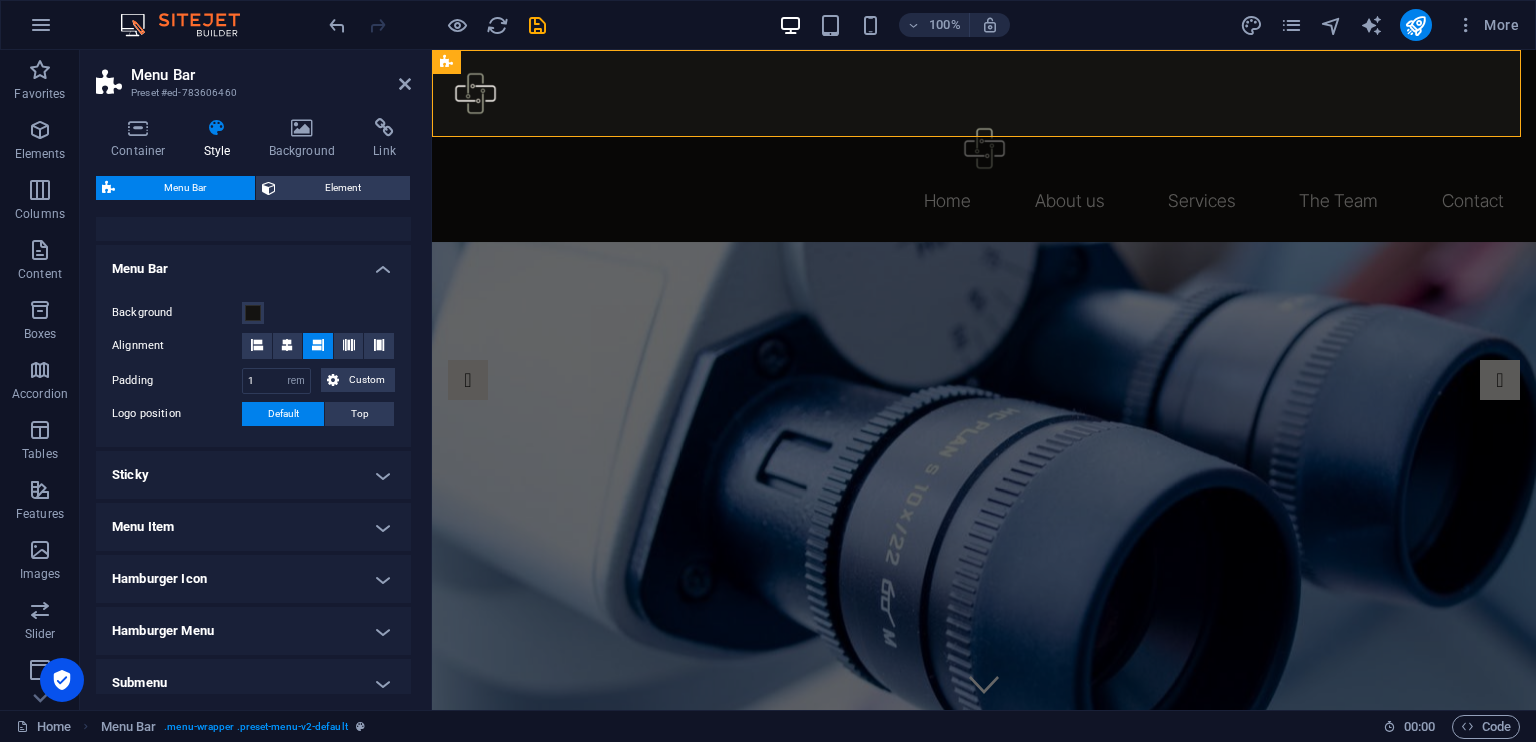 scroll, scrollTop: 403, scrollLeft: 0, axis: vertical 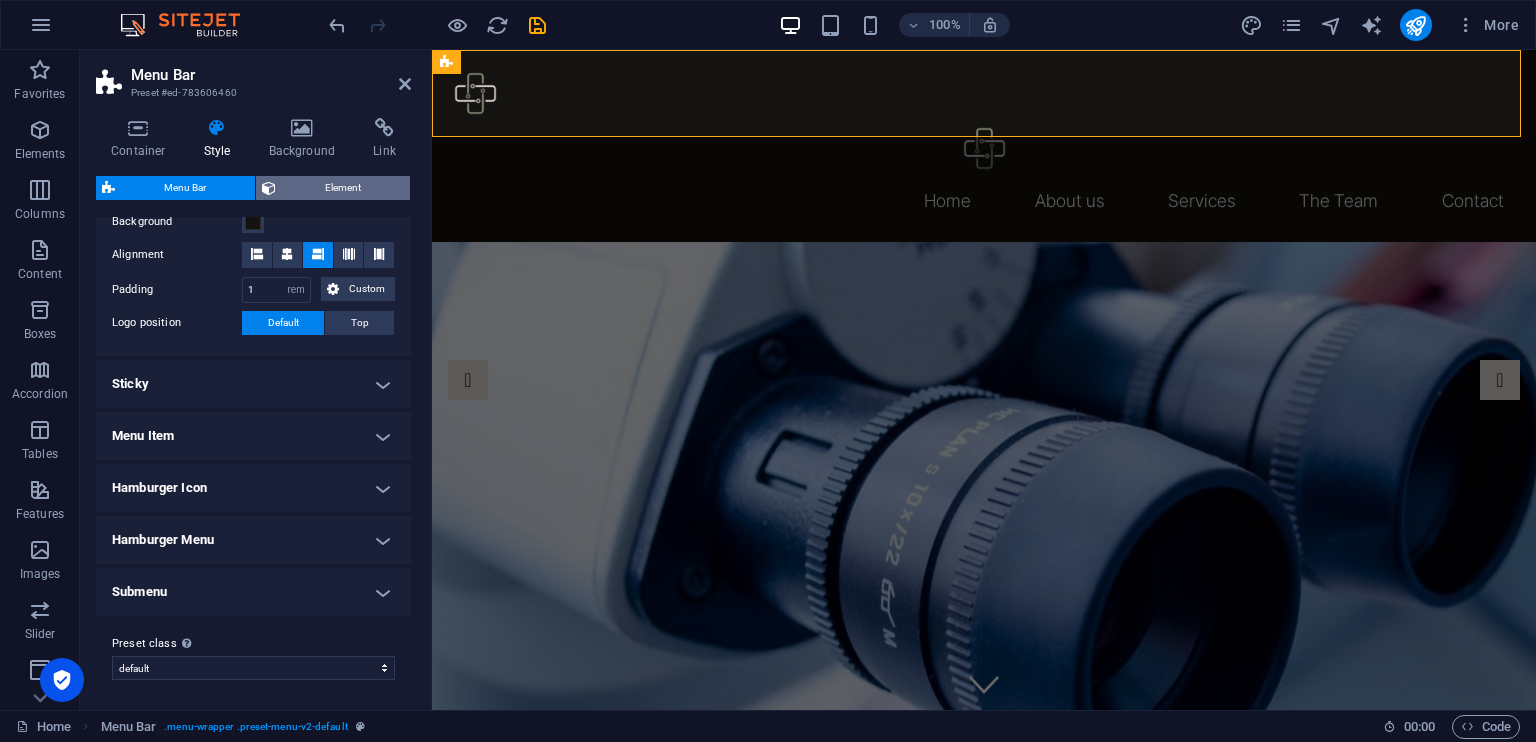 click on "Element" at bounding box center [343, 188] 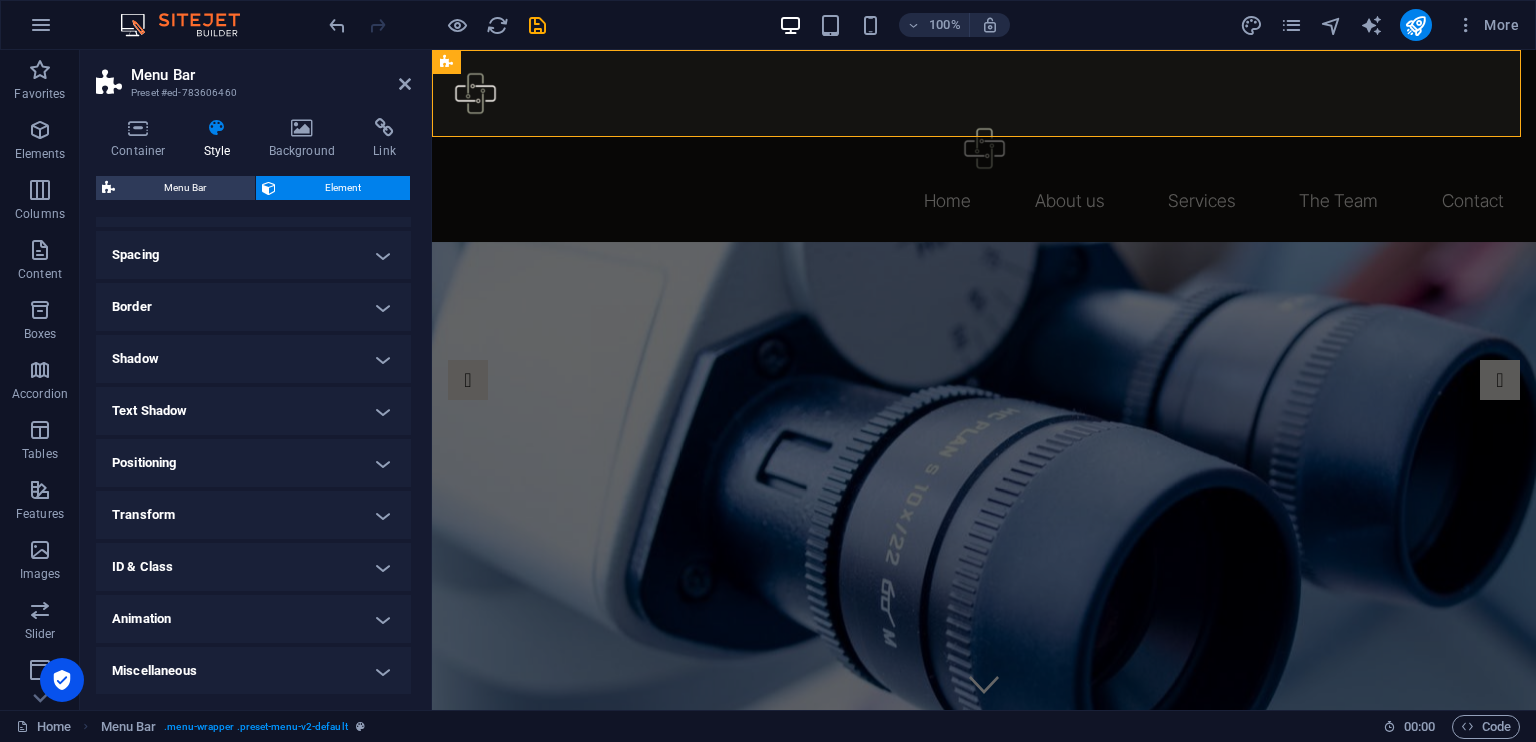 scroll, scrollTop: 6, scrollLeft: 0, axis: vertical 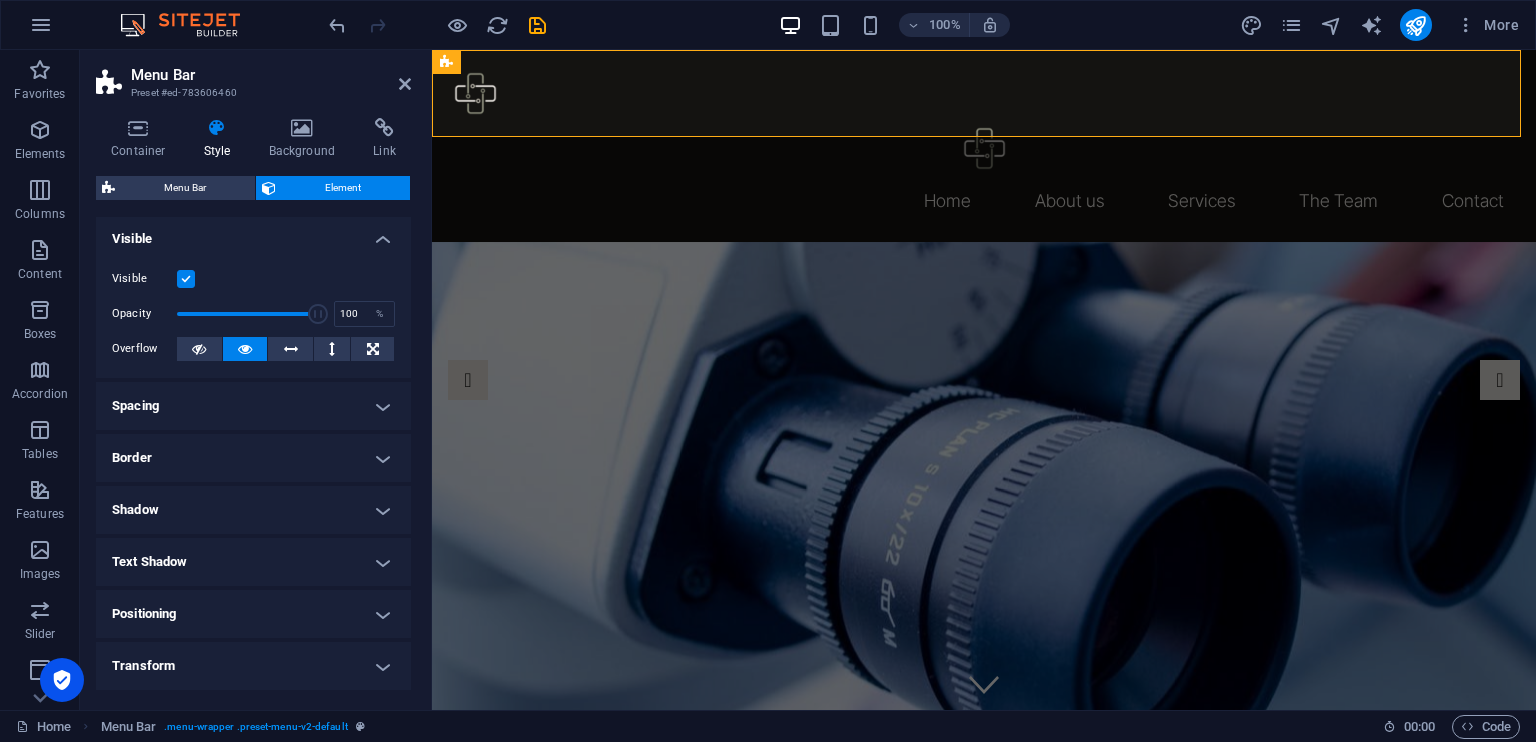 click on "Spacing" at bounding box center [253, 406] 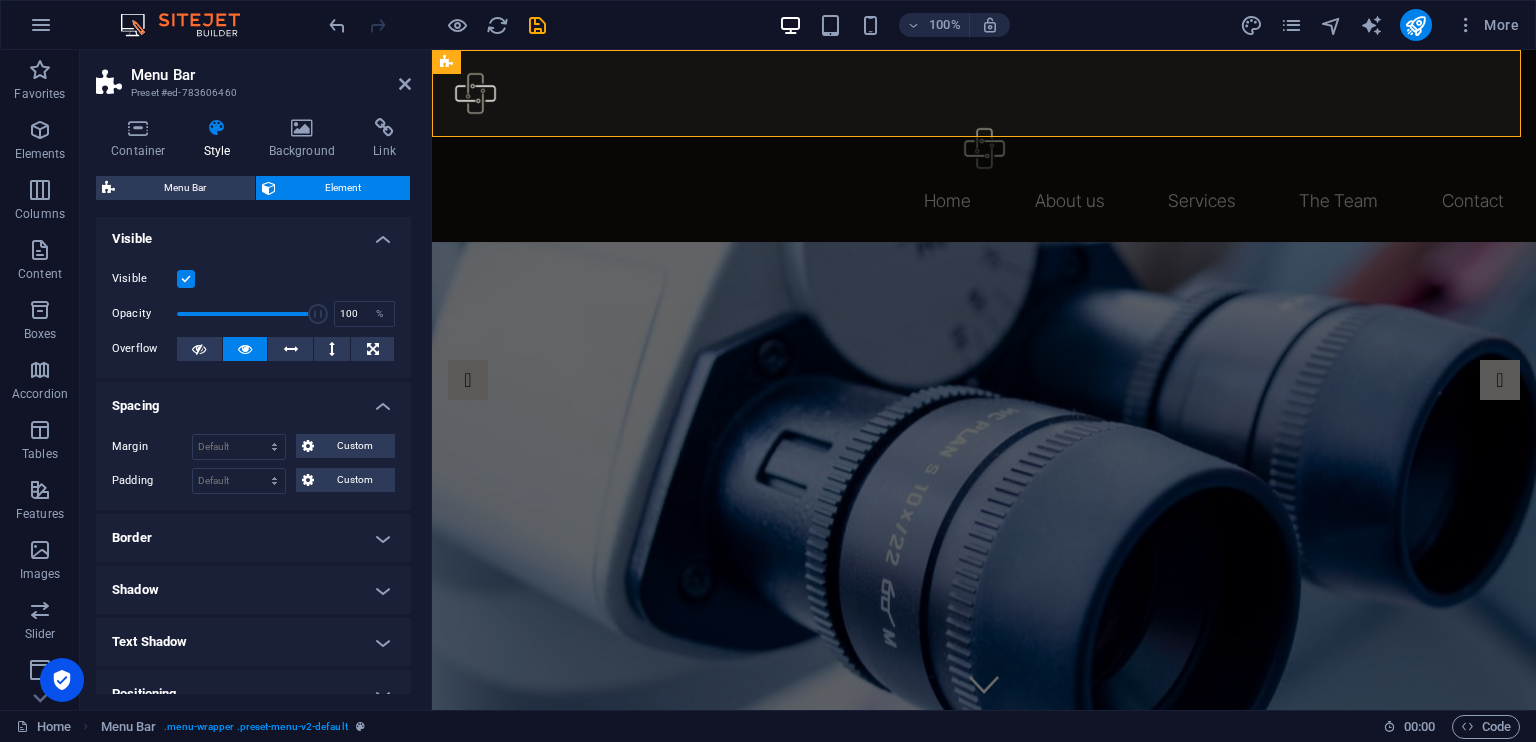 scroll, scrollTop: 236, scrollLeft: 0, axis: vertical 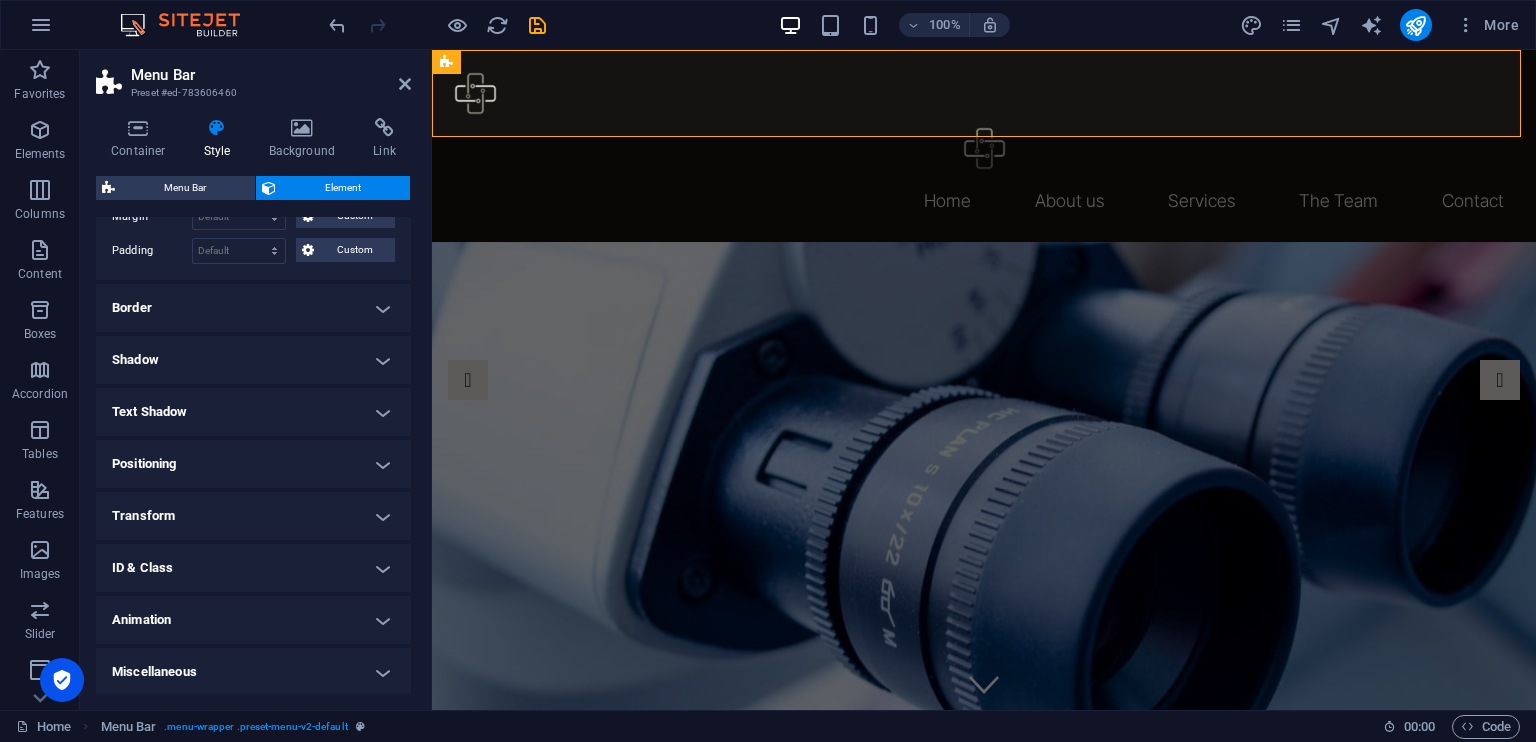 drag, startPoint x: 837, startPoint y: 423, endPoint x: 153, endPoint y: 140, distance: 740.2331 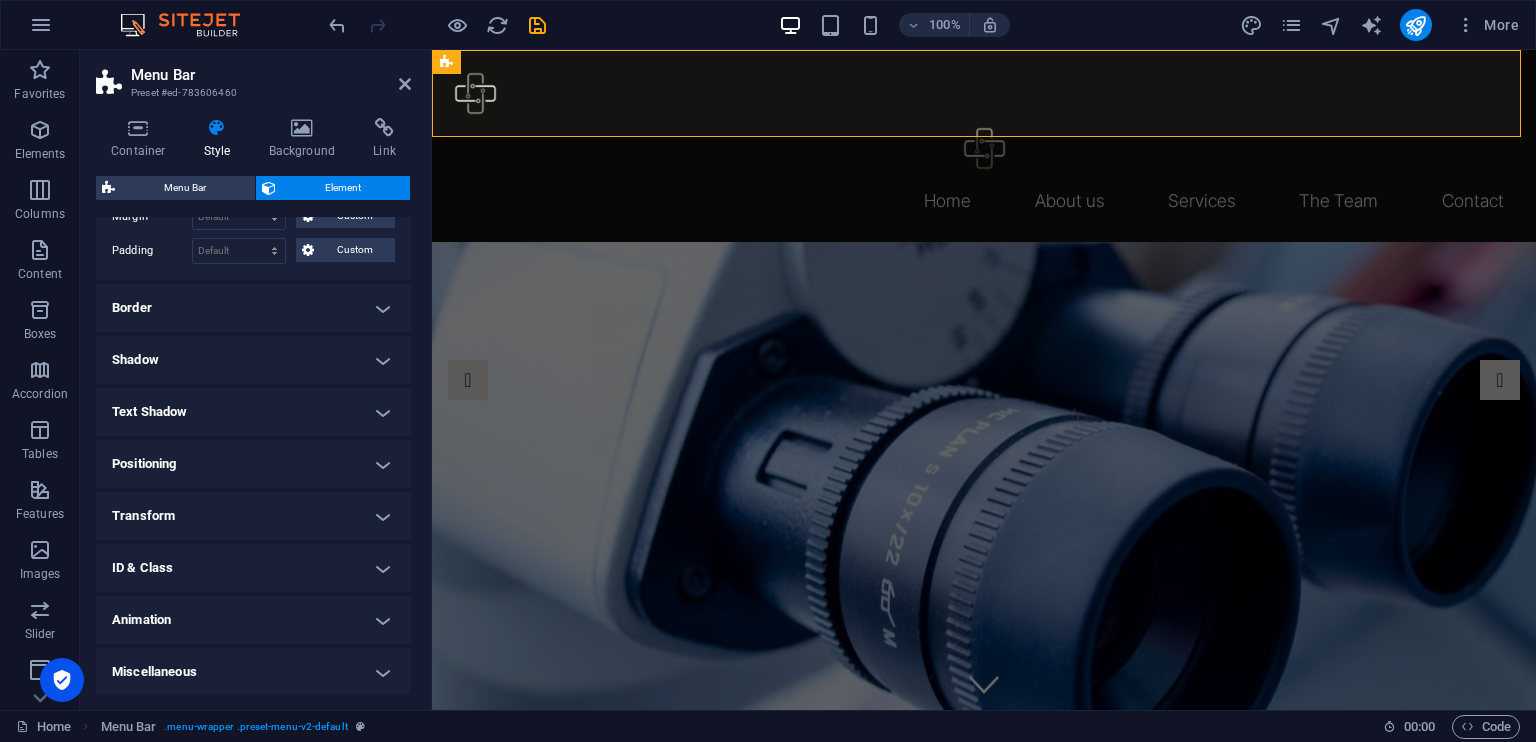 click on "Skip to main content
Home About us Services The Team Contact Cavenham Solutions . About us Lorem ipsum dolor sit amet, consetetur sadipscing elitr, sed diam nonumy eirmod tempor invidunt ut labore et dolore magna aliquyam erat, sed diam voluptua. At vero eos et accusam et justo duo dolores et ea rebum. Stet clita kasd gubergren, no sea takimata sanctus est Lorem ipsum dolor sit amet. Lorem ipsum dolor sit amet, consetetur sadipscing elitr, sed diam nonumy eirmod tempor invidunt ut labore et dolore magna aliquyam erat, sed diam voluptua.  At vero eos et accusam et justo duo dolores et ea rebum. Stet clita kasd gubergren, no sea takimata sanctus est Lorem ipsum dolor sit amet. Lorem ipsum dolor sit amet, consetetur sadipscing elitr, sed diam nonumy eirmod tempor invidunt ut labore et dolore magna aliquyam erat, sed diam voluptua. At vero eos et accusam et justo duo dolores et ea rebum. Stet clita kasd gubergren, no sea takimata sanctus est Lorem ipsum dolor sit amet.    Drop content here or  Add elements" at bounding box center [984, 5951] 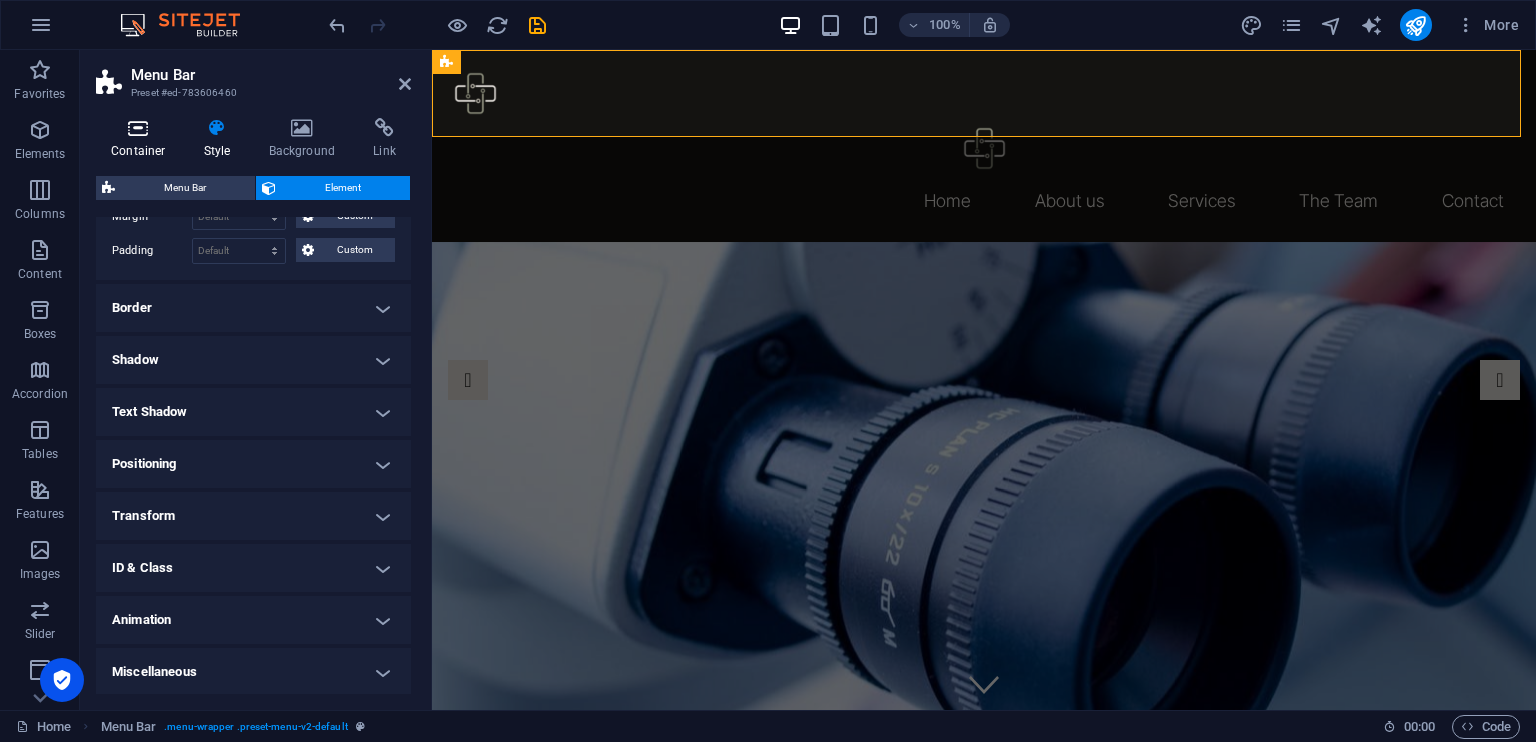 click on "Container" at bounding box center [142, 139] 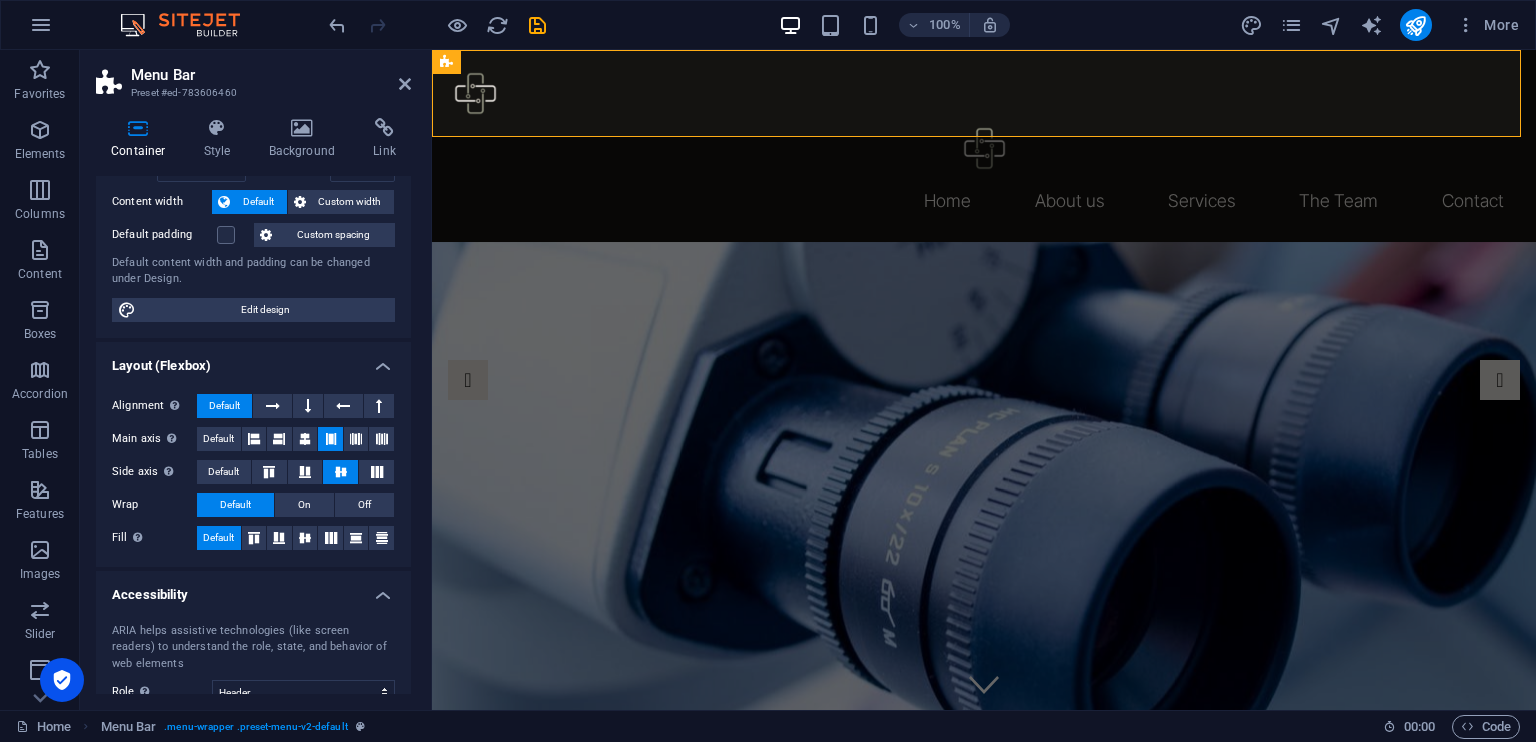 scroll, scrollTop: 96, scrollLeft: 0, axis: vertical 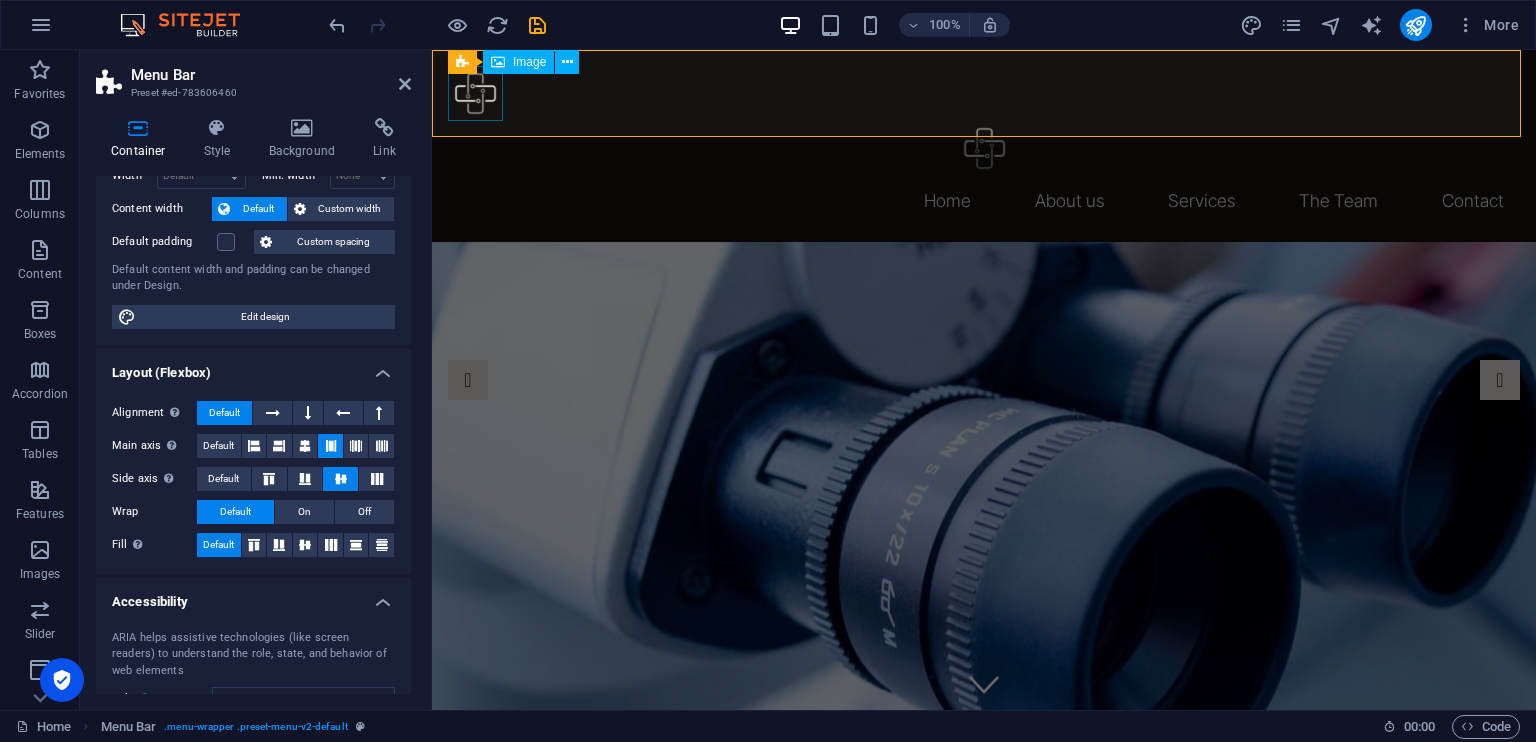 click at bounding box center [984, 93] 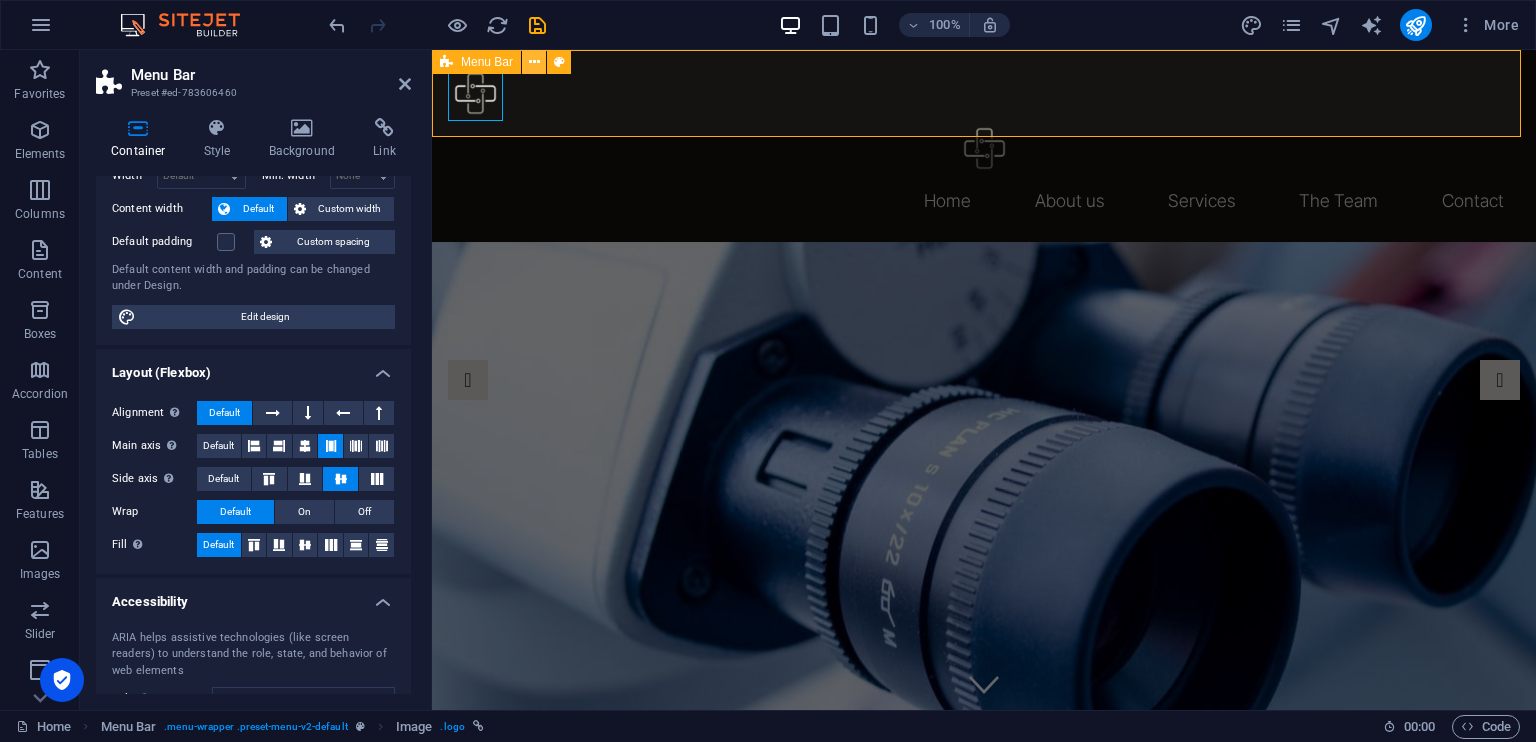 click at bounding box center [534, 62] 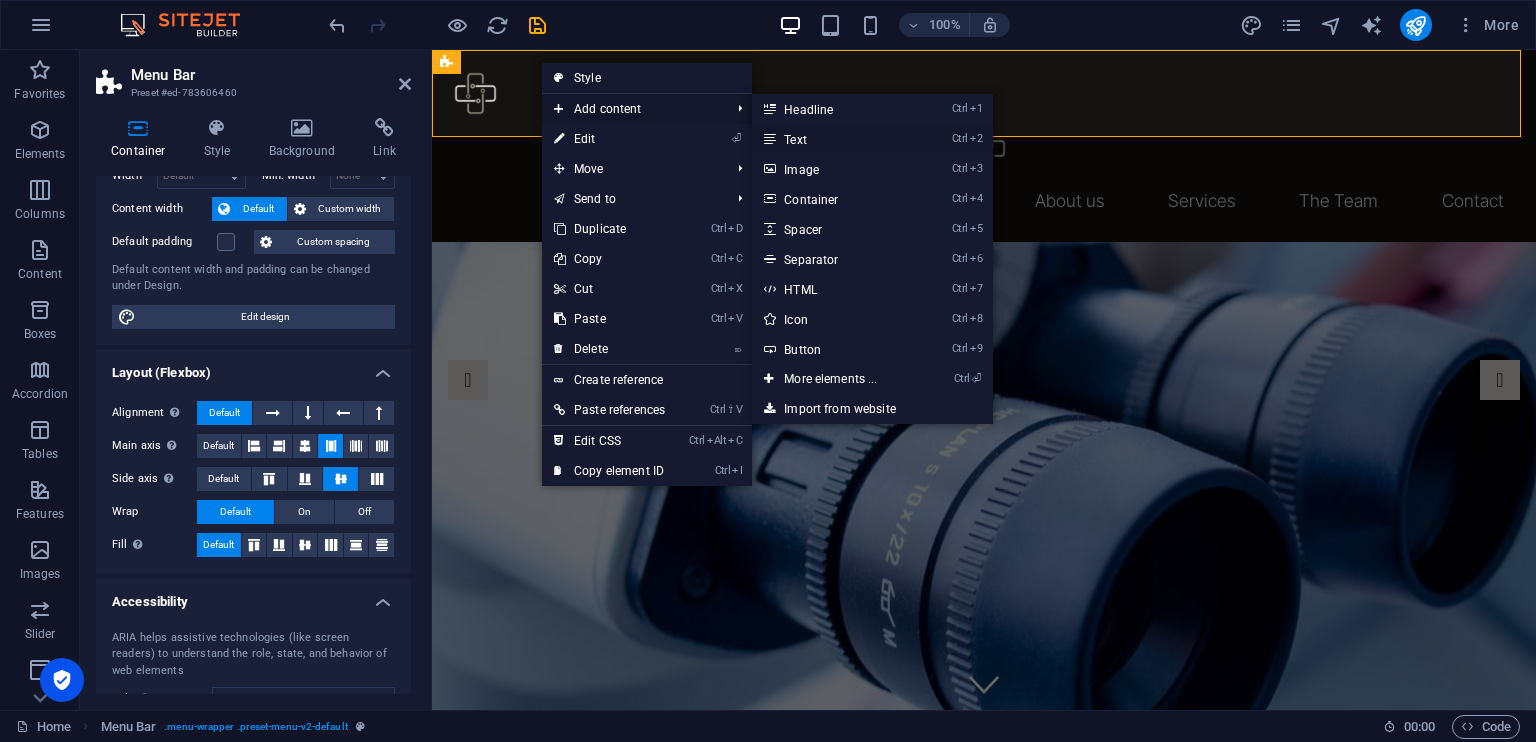 click on "Ctrl 2  Text" at bounding box center (834, 139) 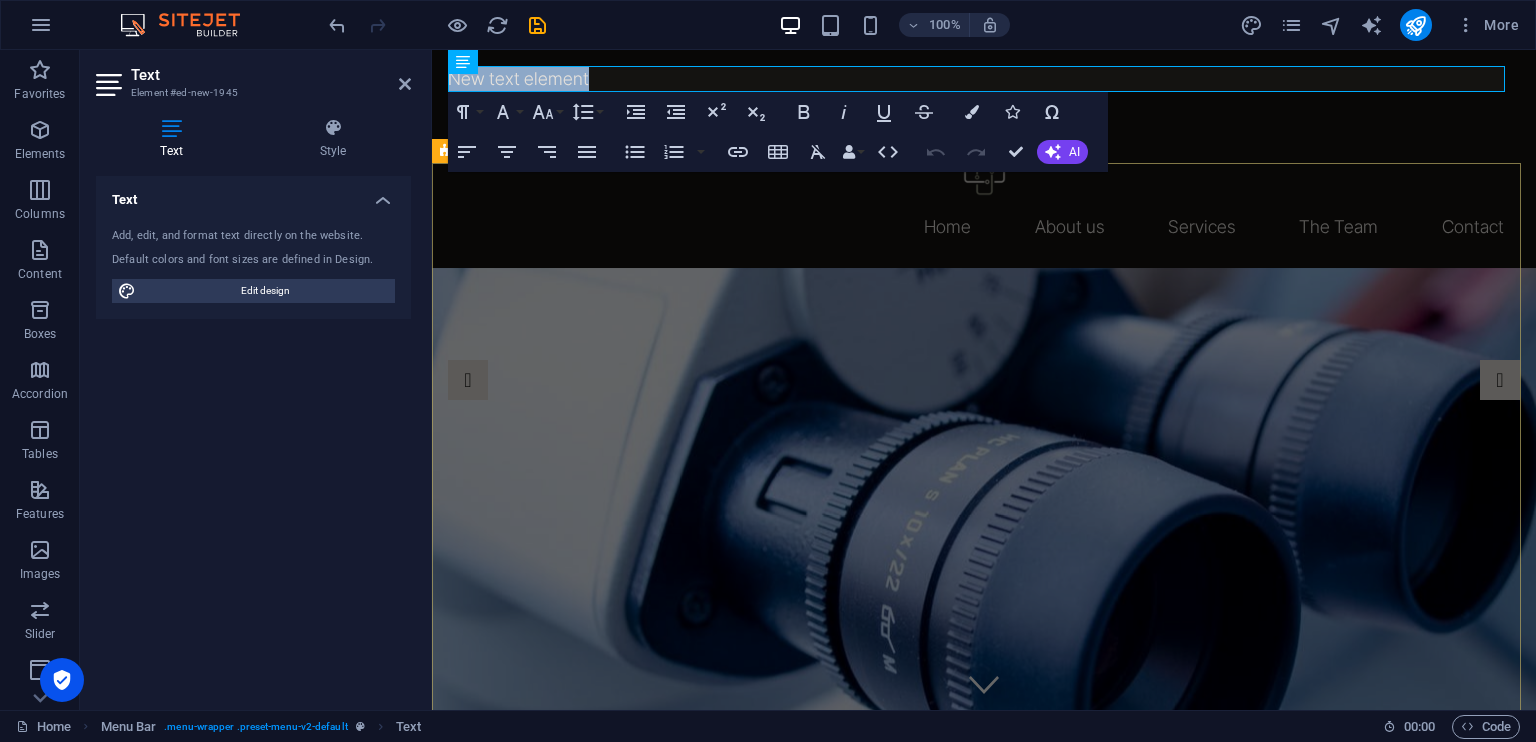 click on "Cavenham Solutions ." at bounding box center (984, 947) 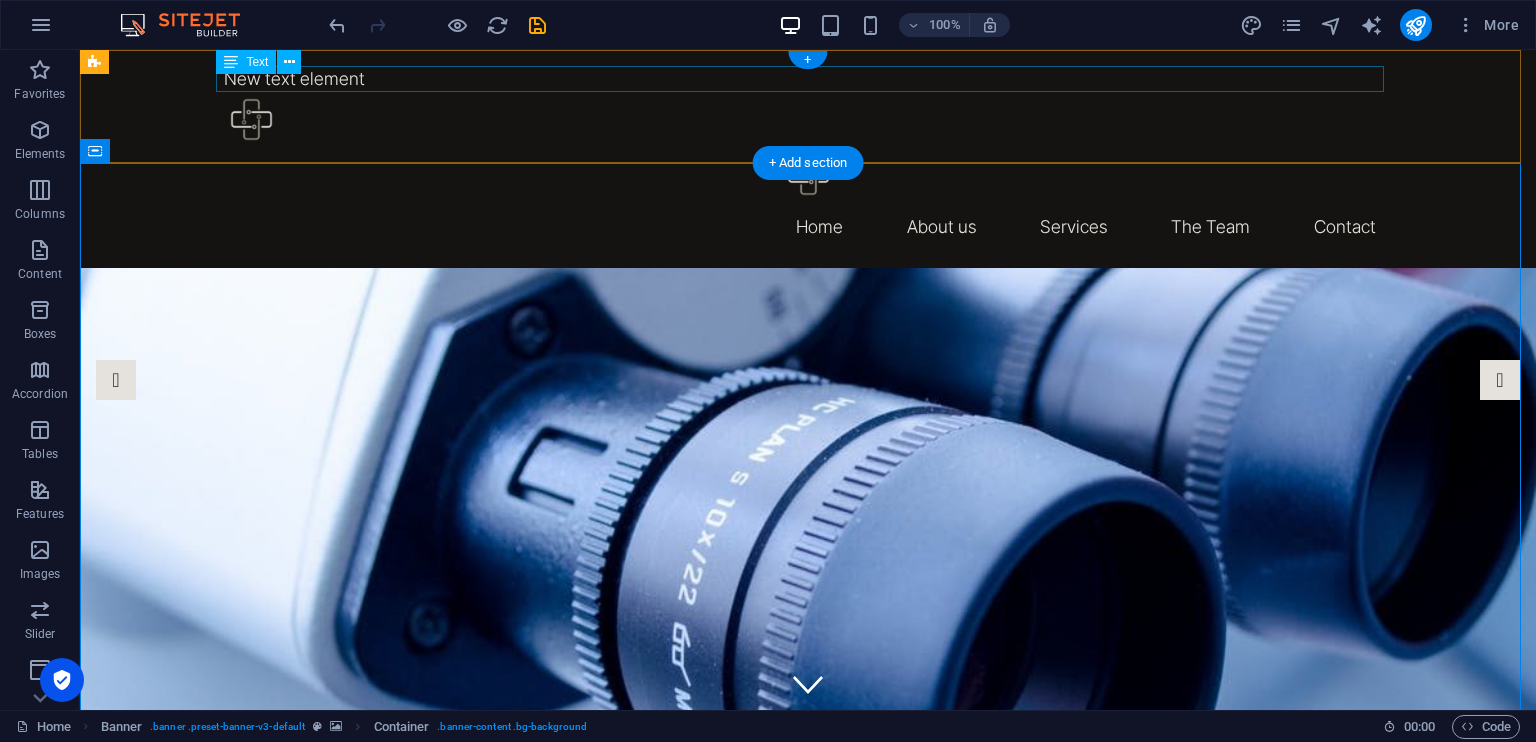 click on "New text element" at bounding box center (808, 79) 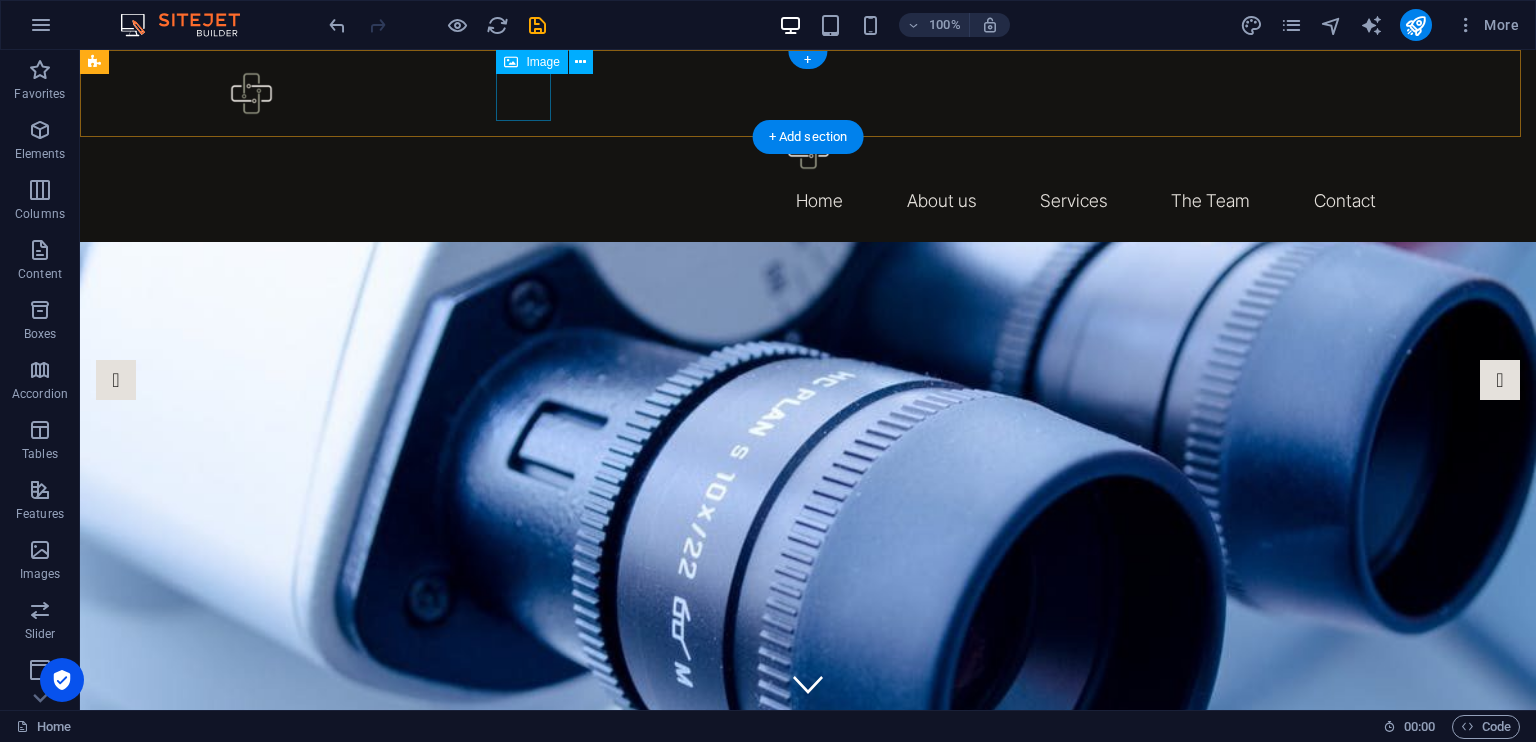 click at bounding box center [808, 148] 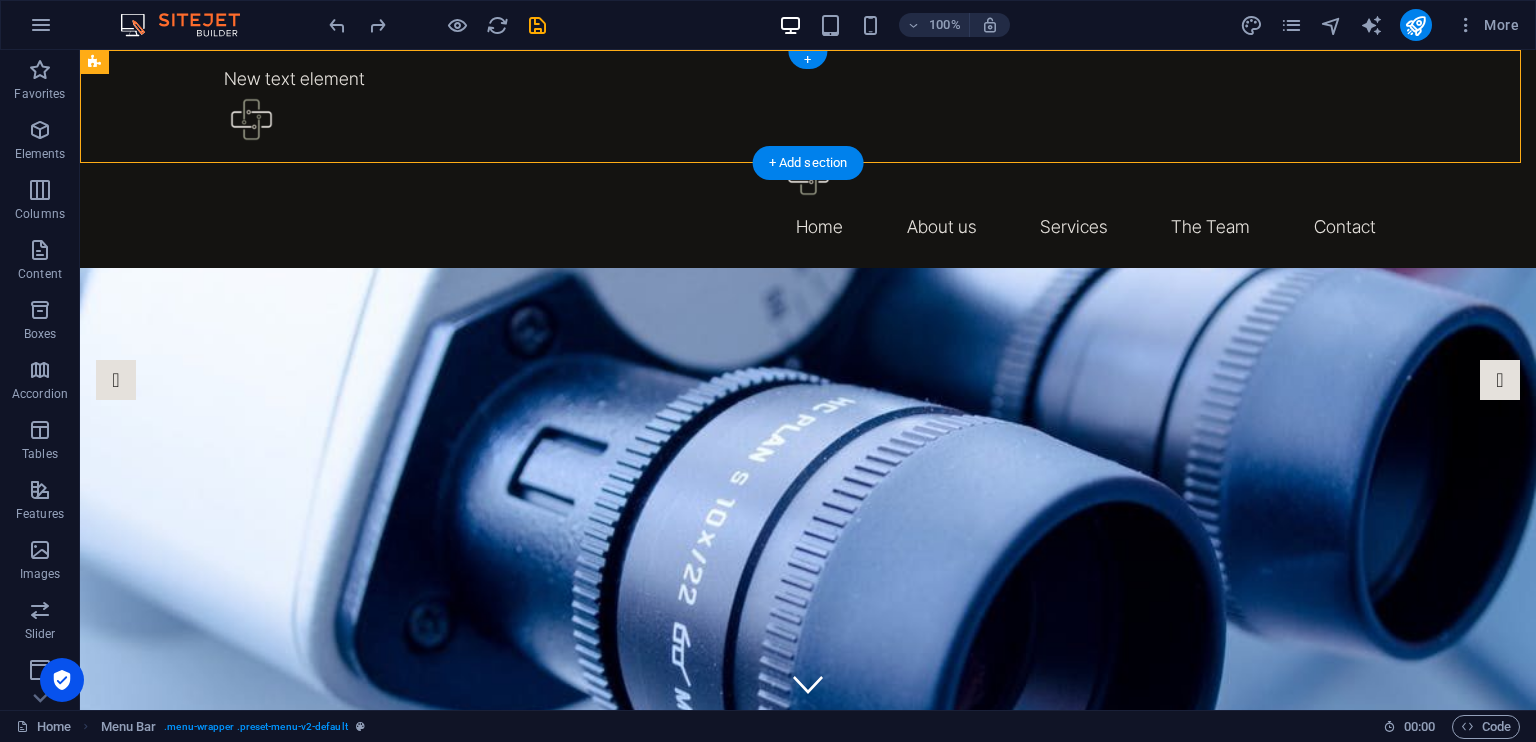drag, startPoint x: 324, startPoint y: 80, endPoint x: 408, endPoint y: 123, distance: 94.36631 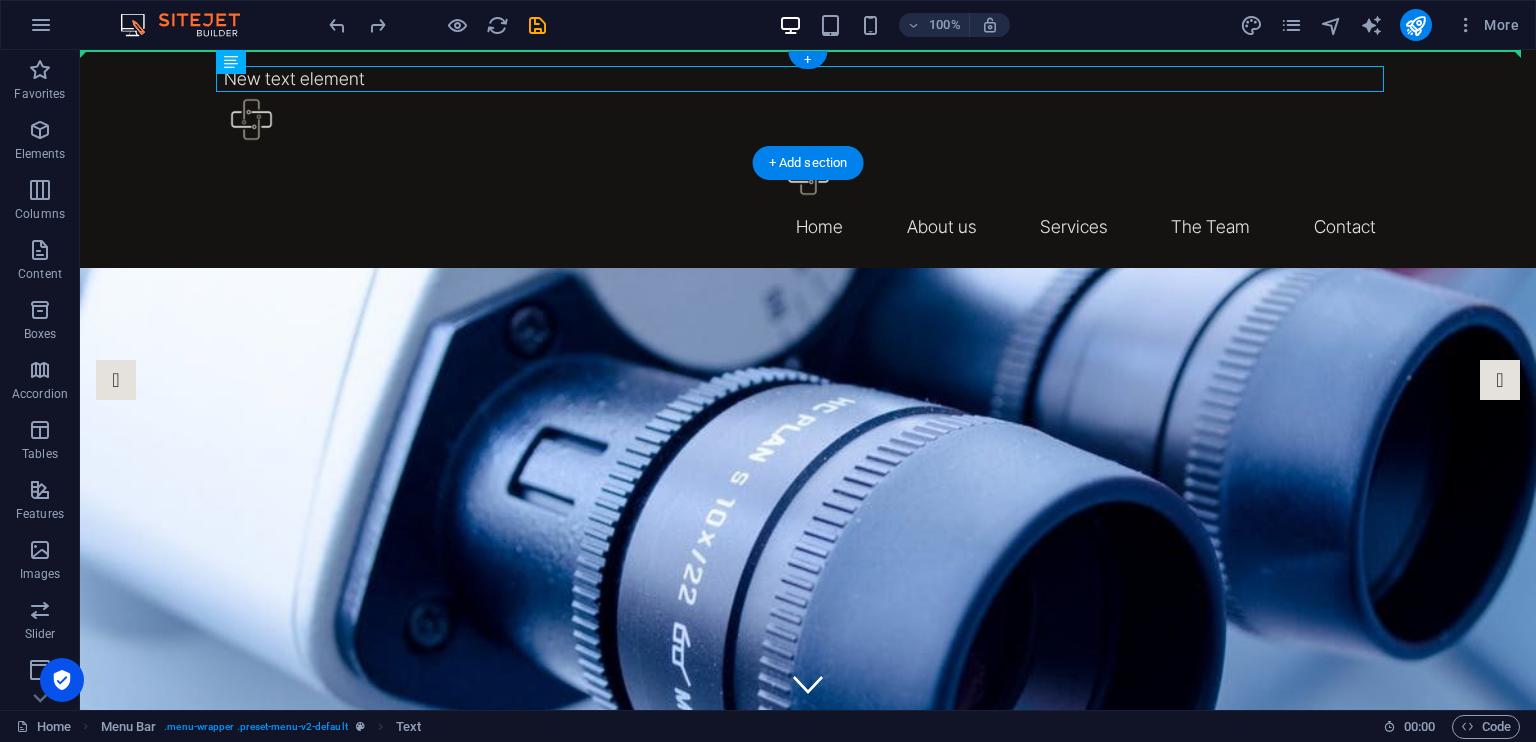 drag, startPoint x: 346, startPoint y: 80, endPoint x: 396, endPoint y: 97, distance: 52.810986 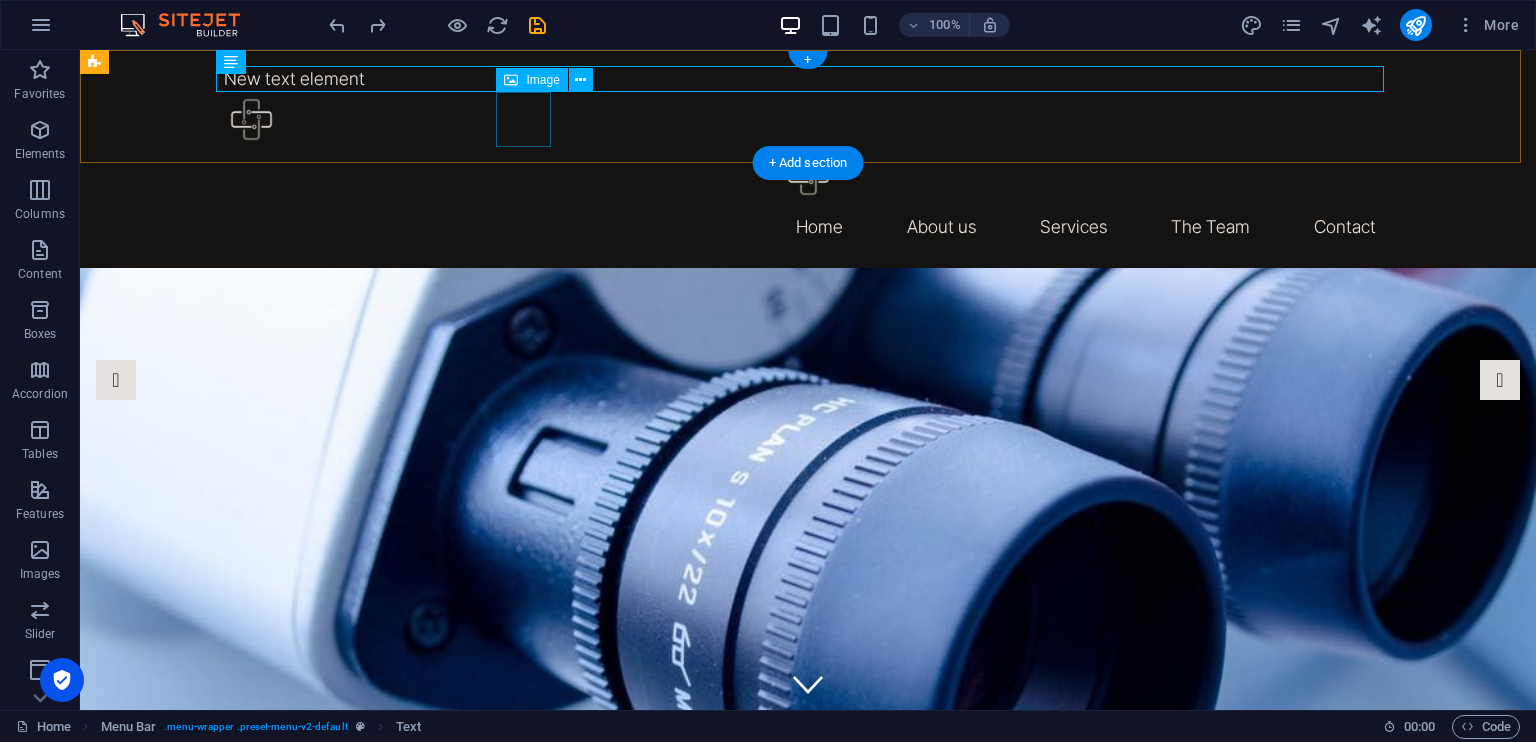 click at bounding box center (808, 174) 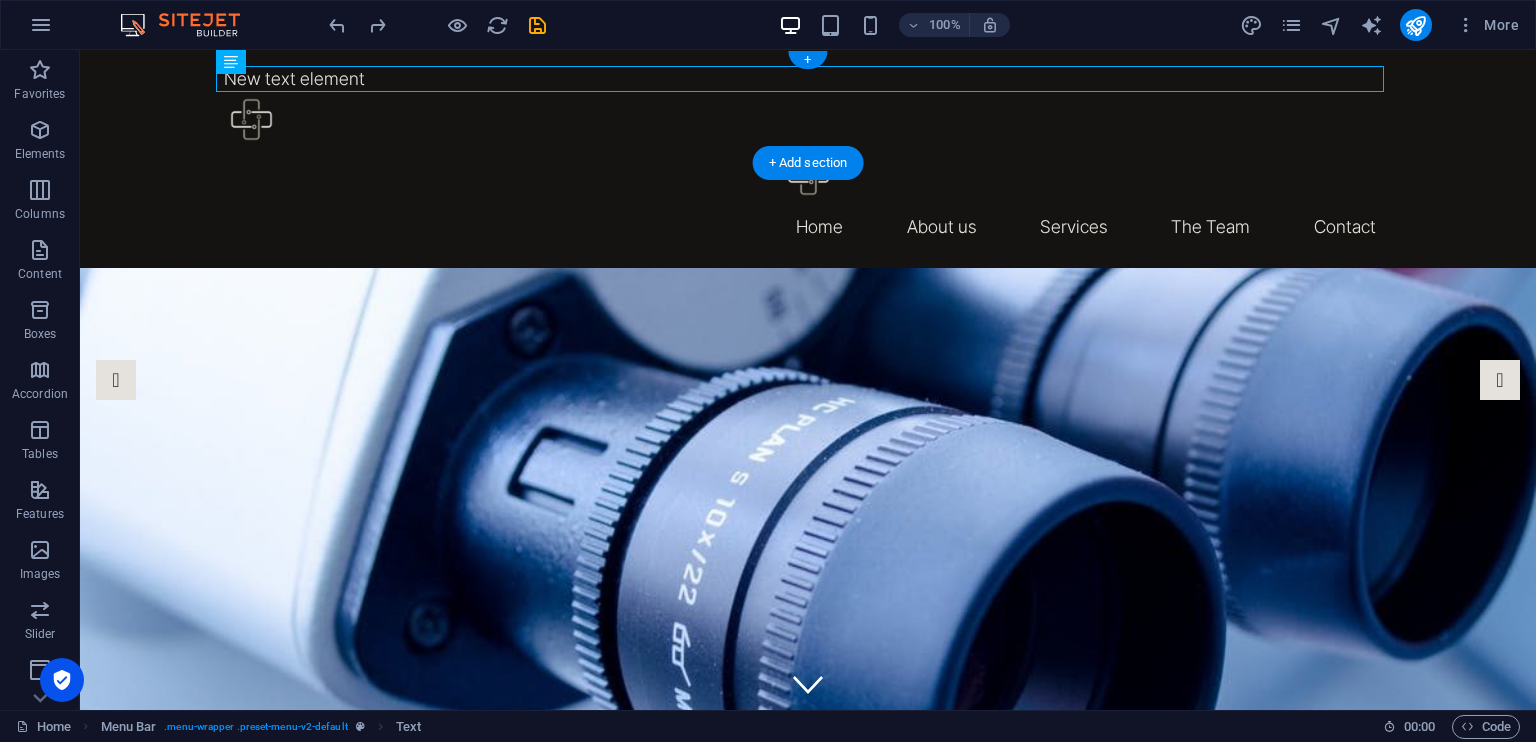 drag, startPoint x: 388, startPoint y: 70, endPoint x: 436, endPoint y: 87, distance: 50.92151 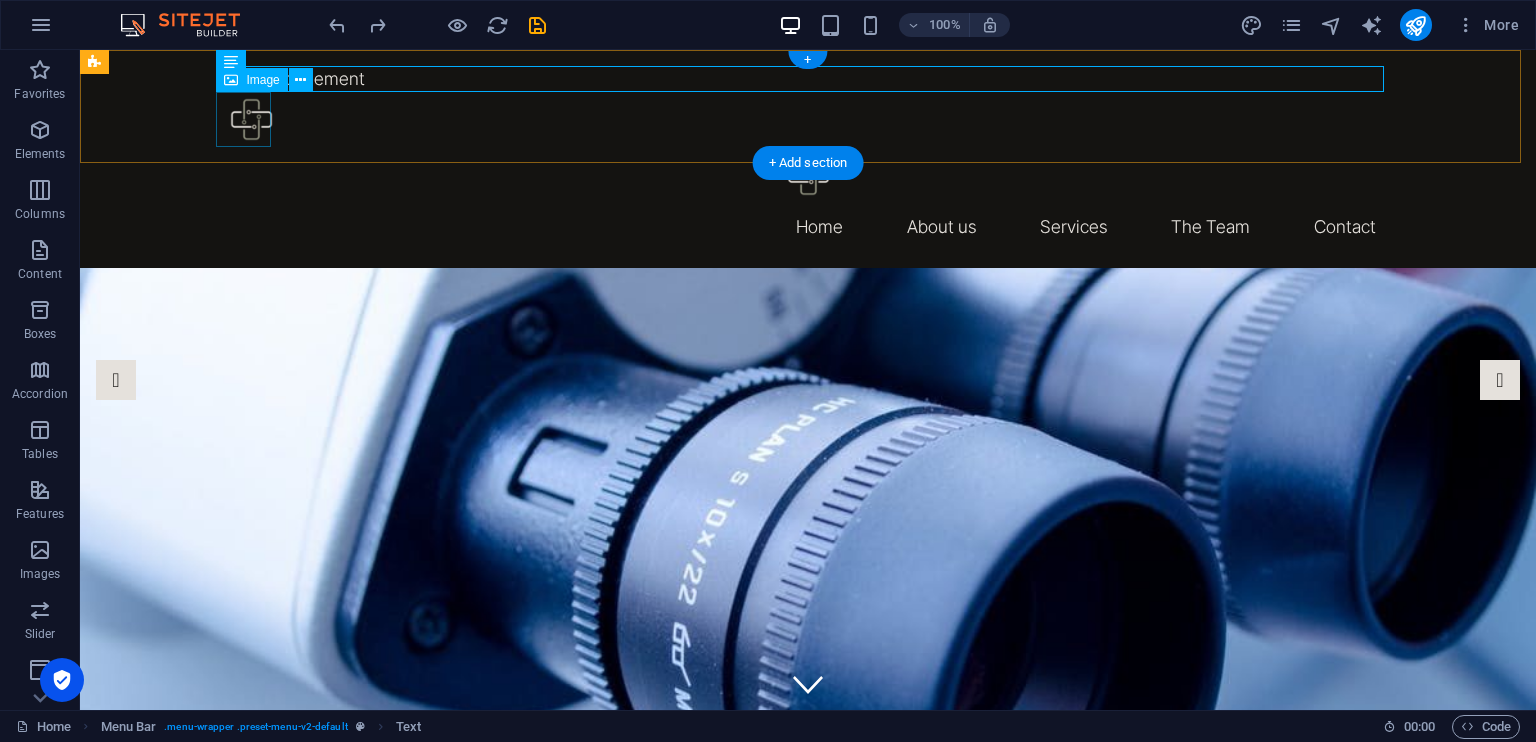 click at bounding box center (808, 119) 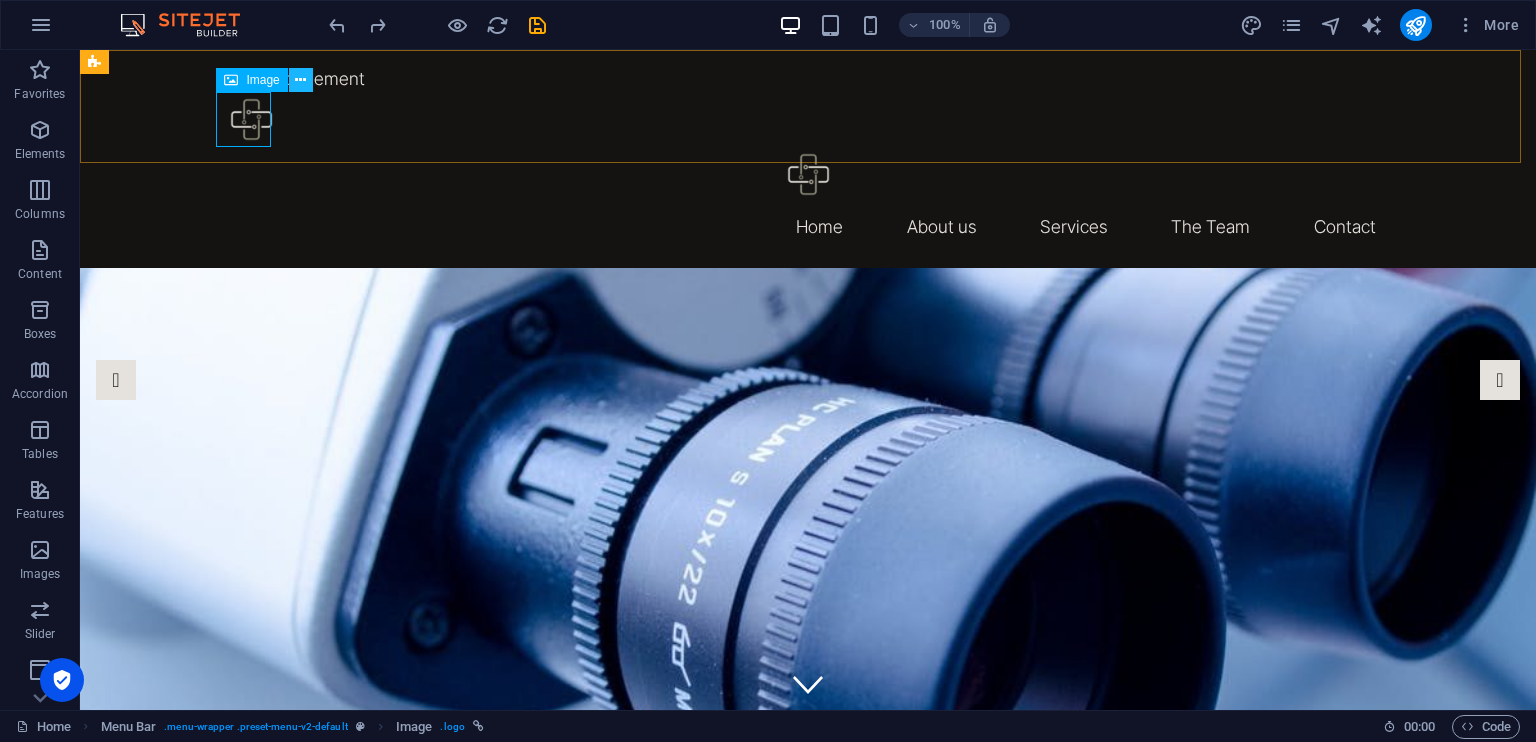 click at bounding box center [301, 80] 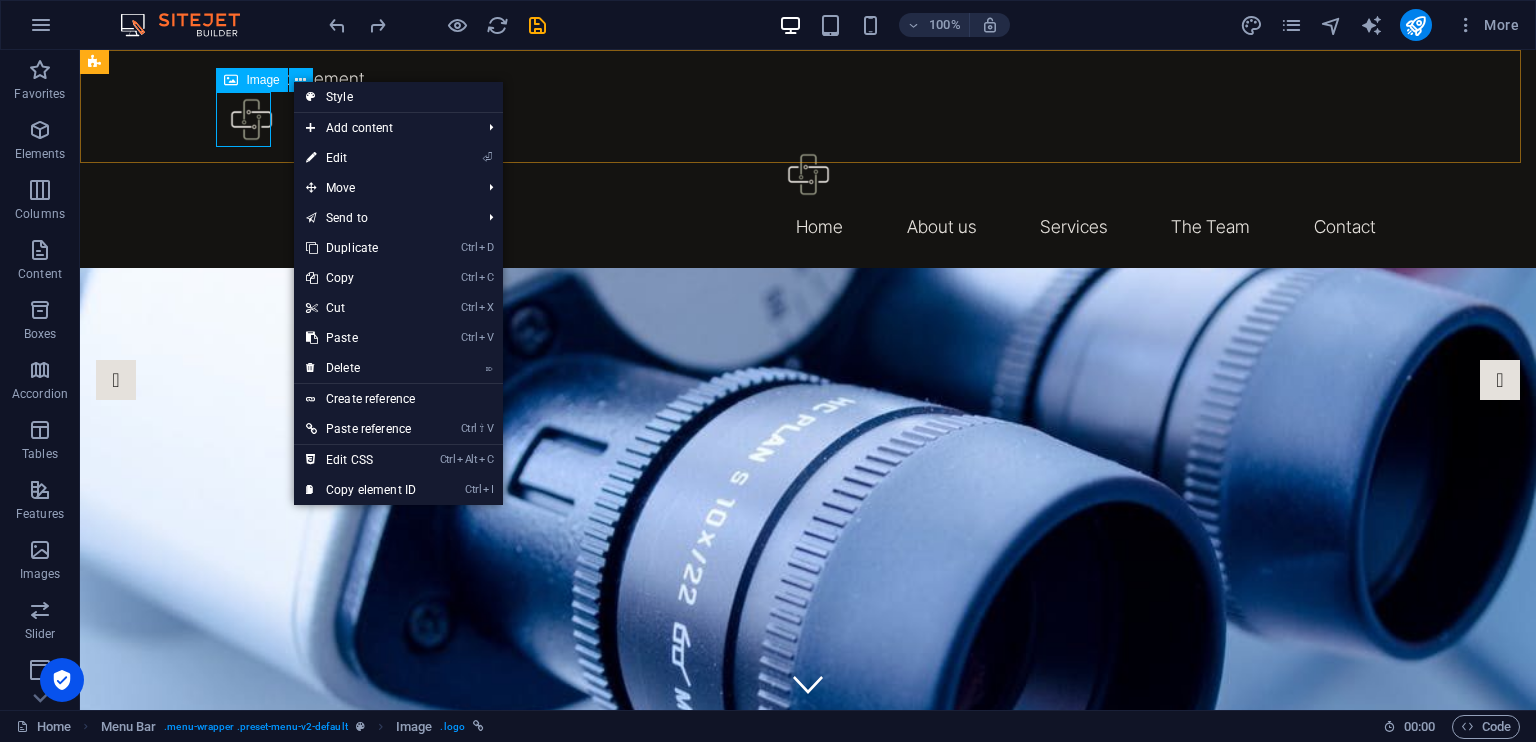 click at bounding box center (231, 80) 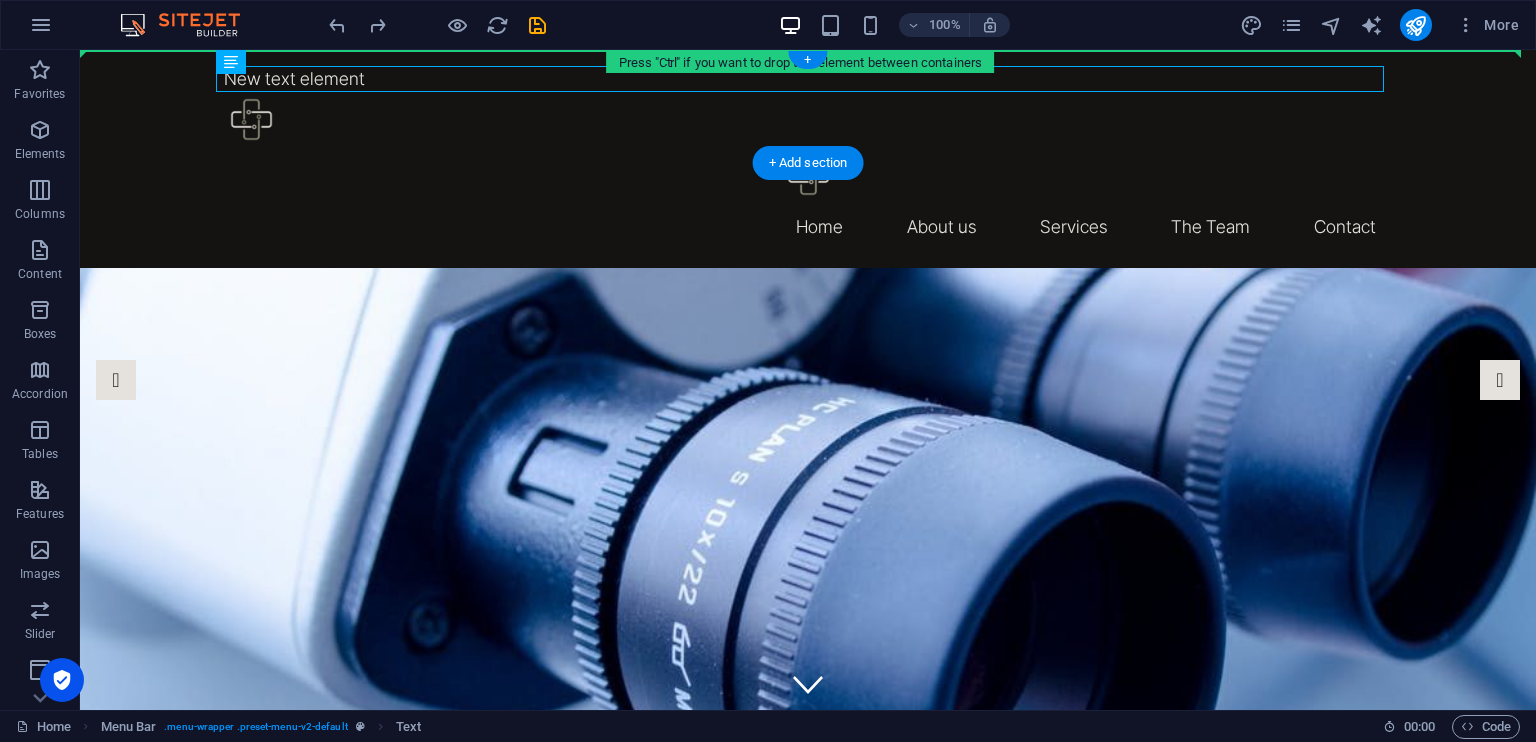 drag, startPoint x: 359, startPoint y: 81, endPoint x: 424, endPoint y: 97, distance: 66.94027 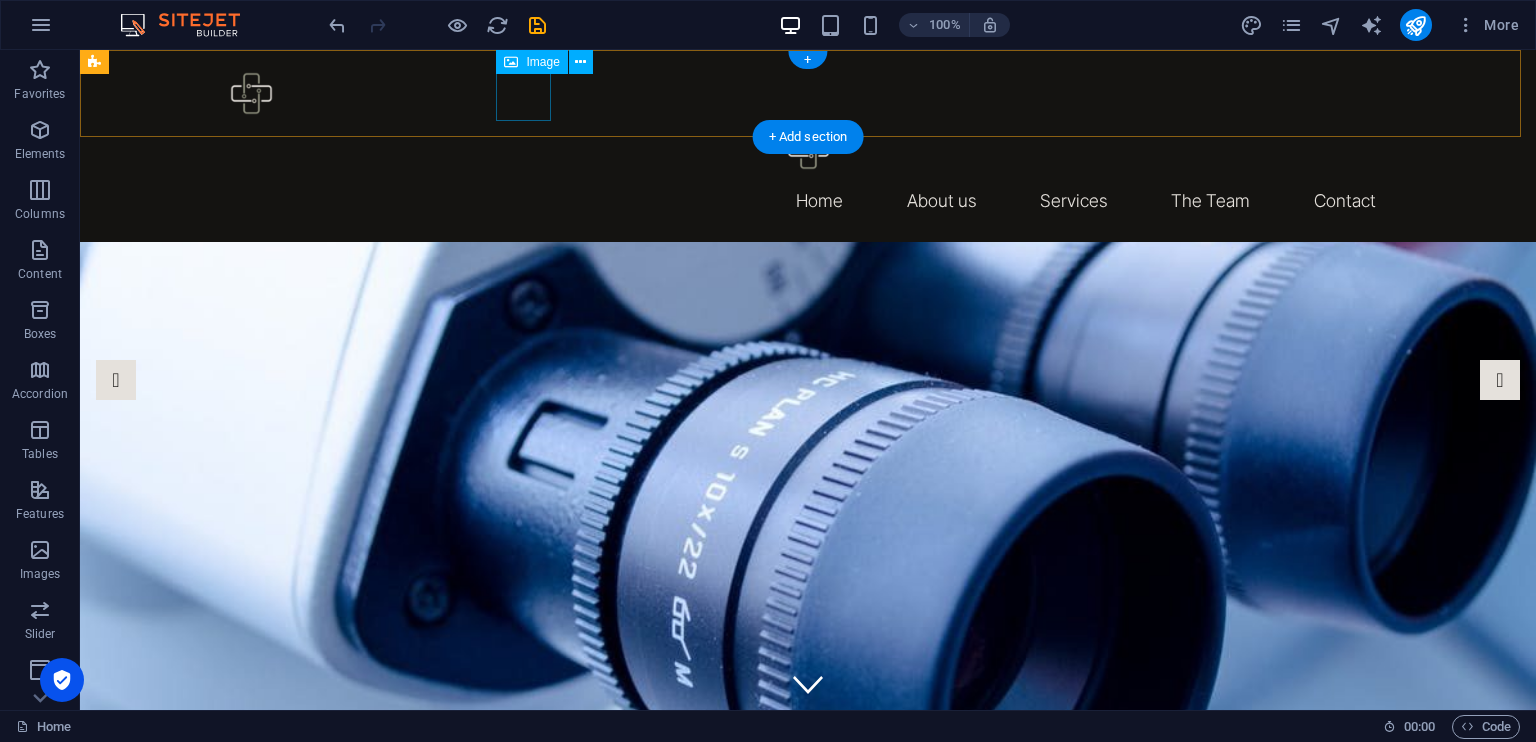 click at bounding box center (808, 148) 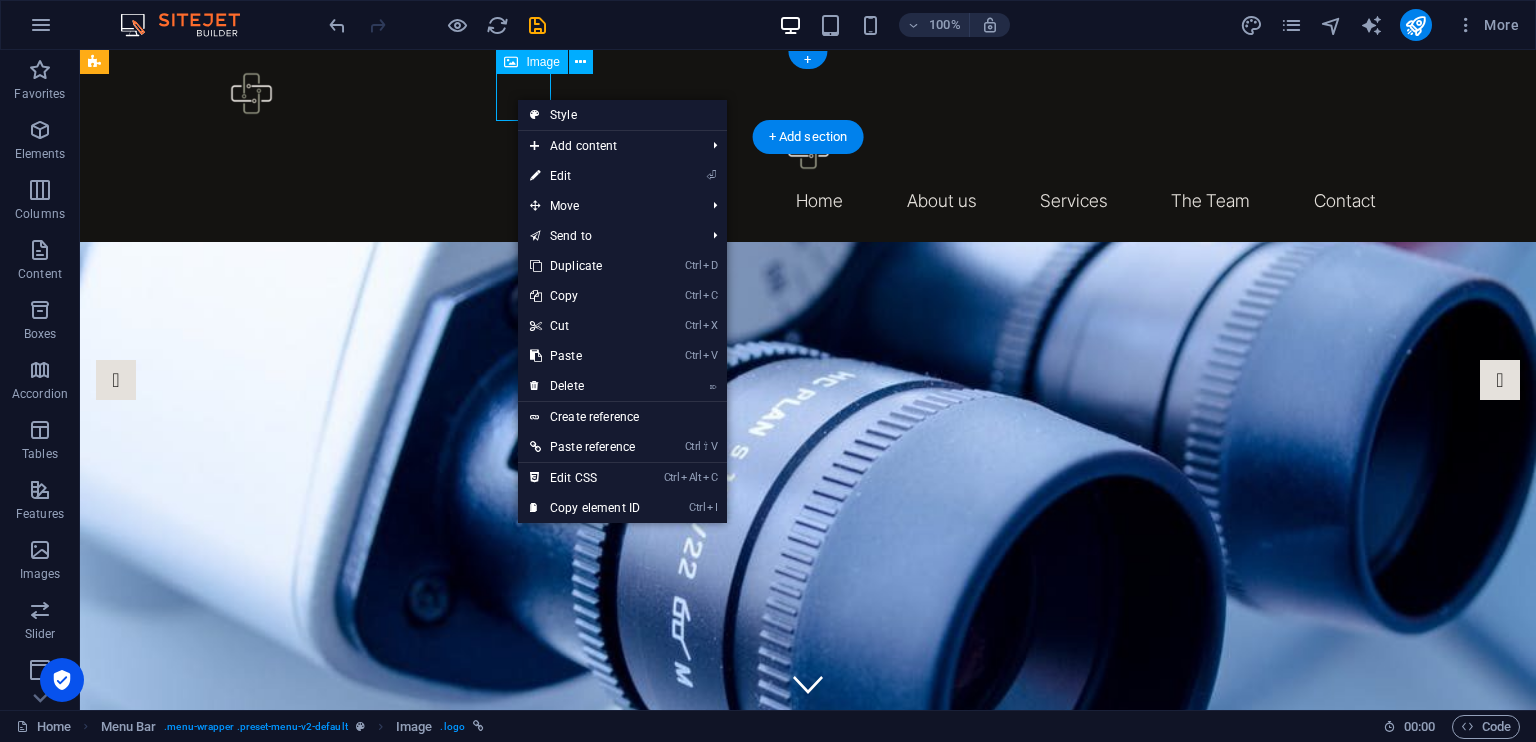click at bounding box center [808, 148] 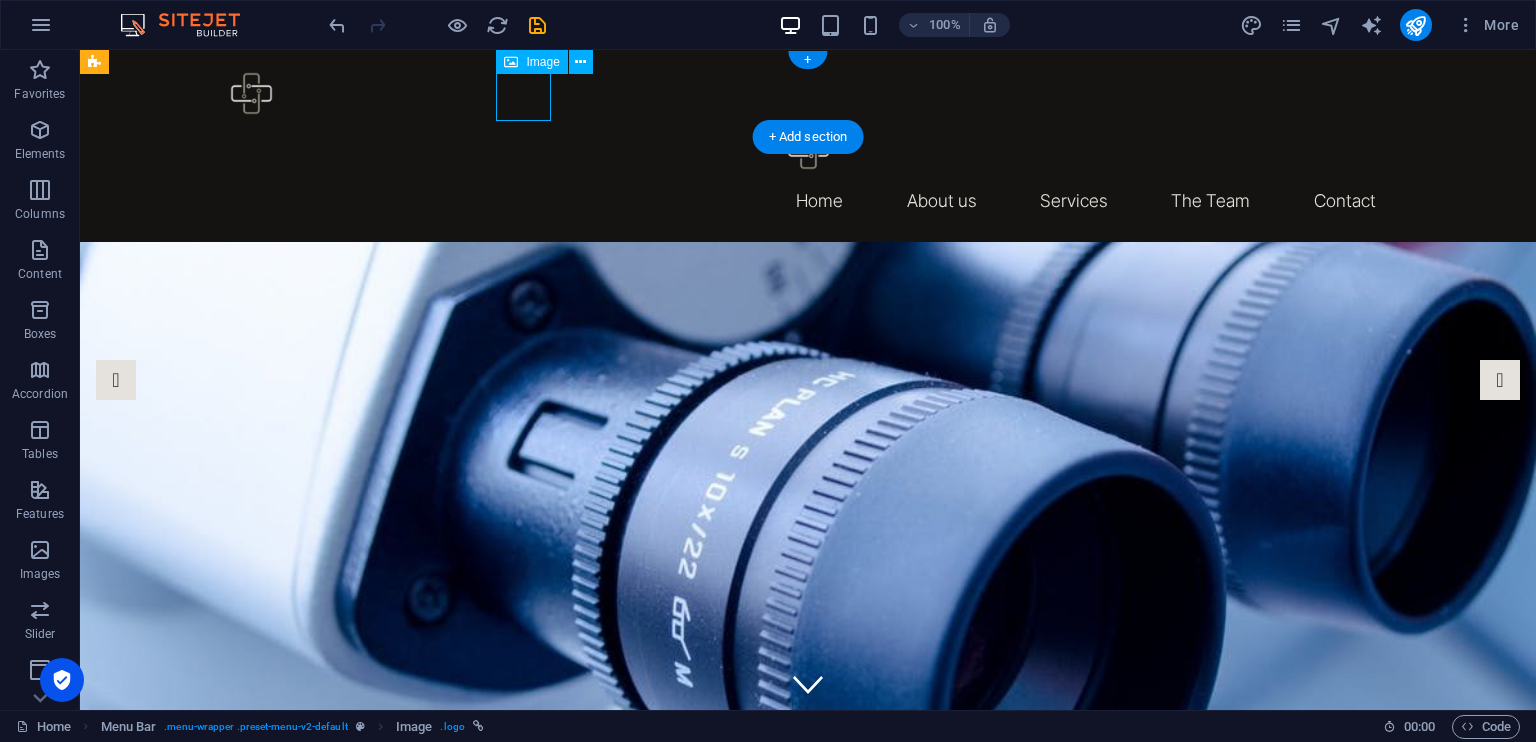 click at bounding box center [808, 148] 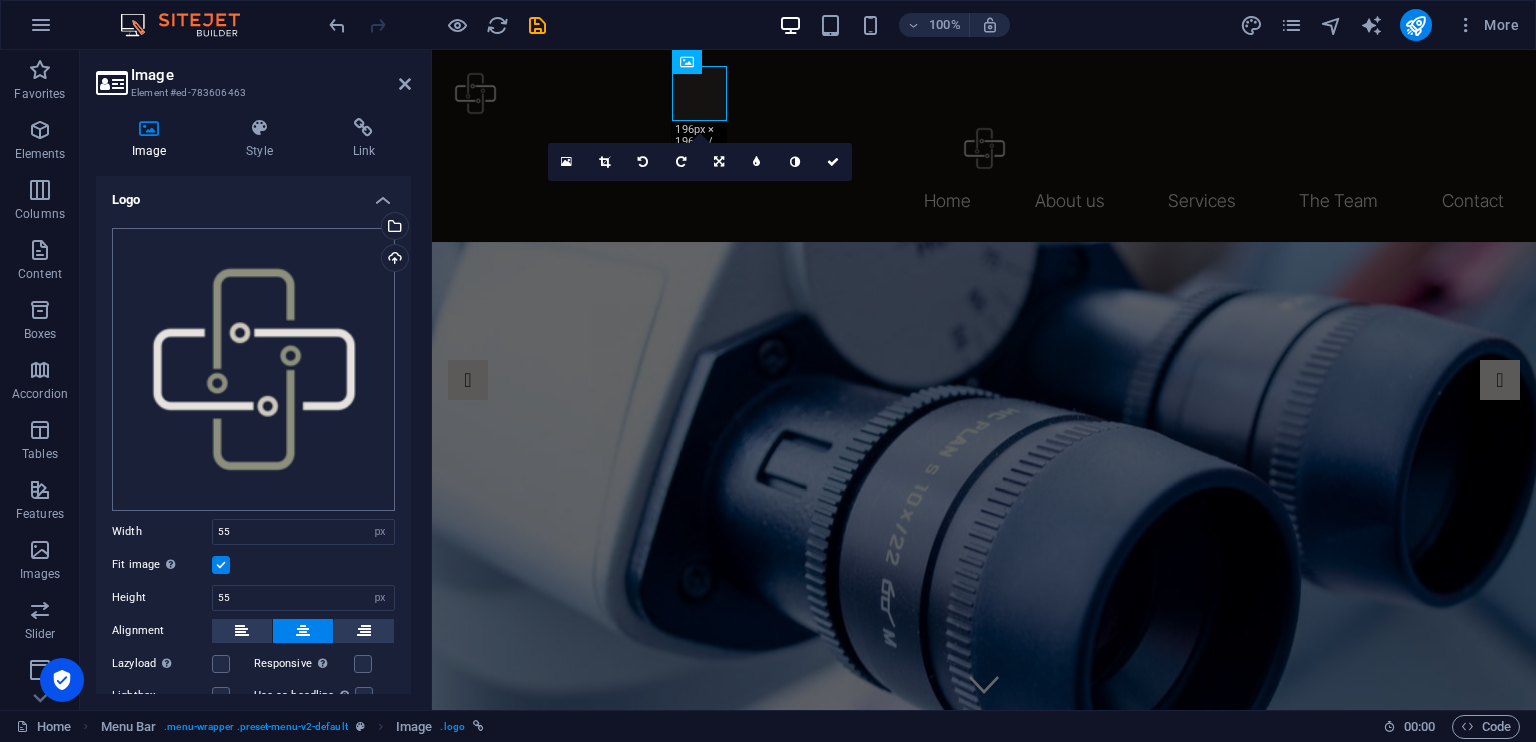 scroll, scrollTop: 209, scrollLeft: 0, axis: vertical 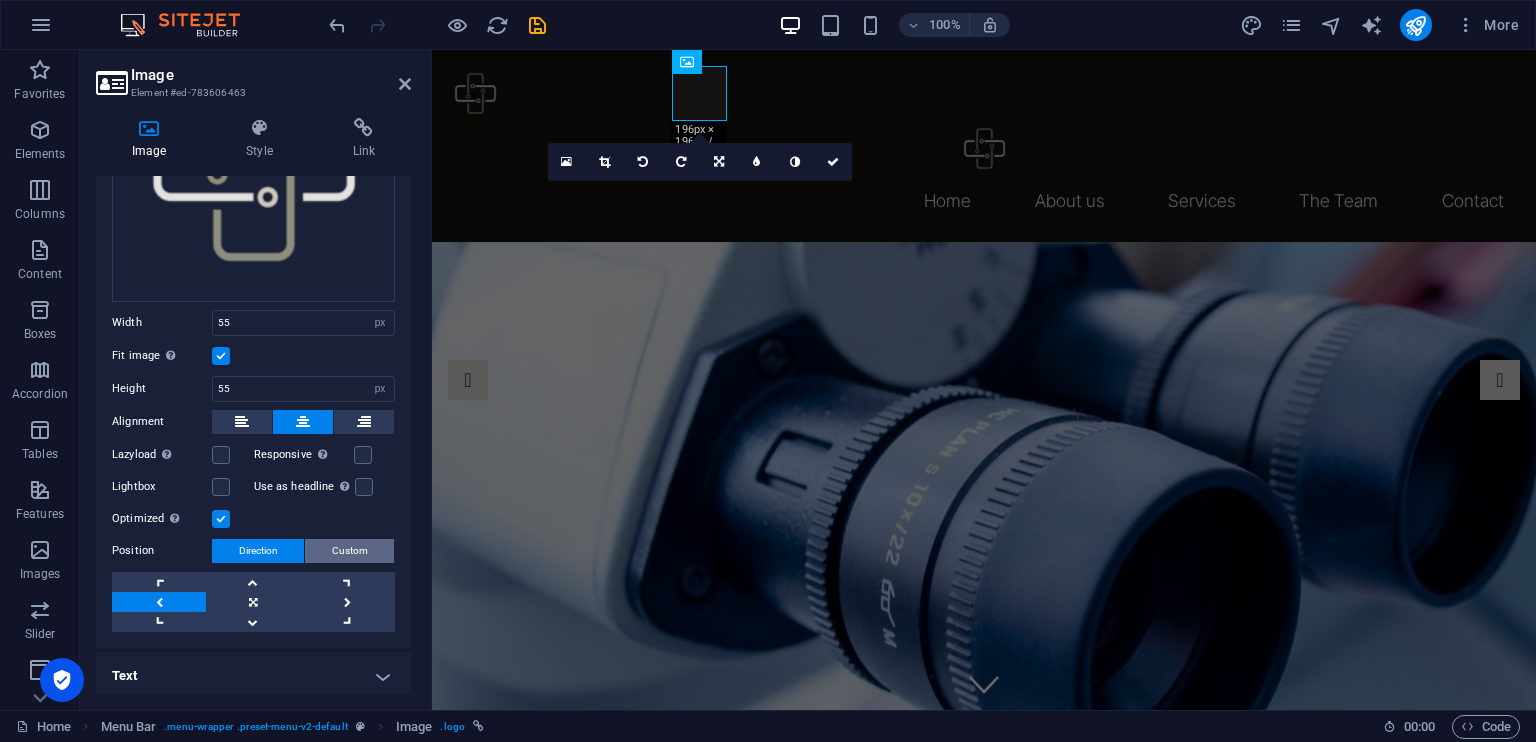 click on "Custom" at bounding box center (350, 551) 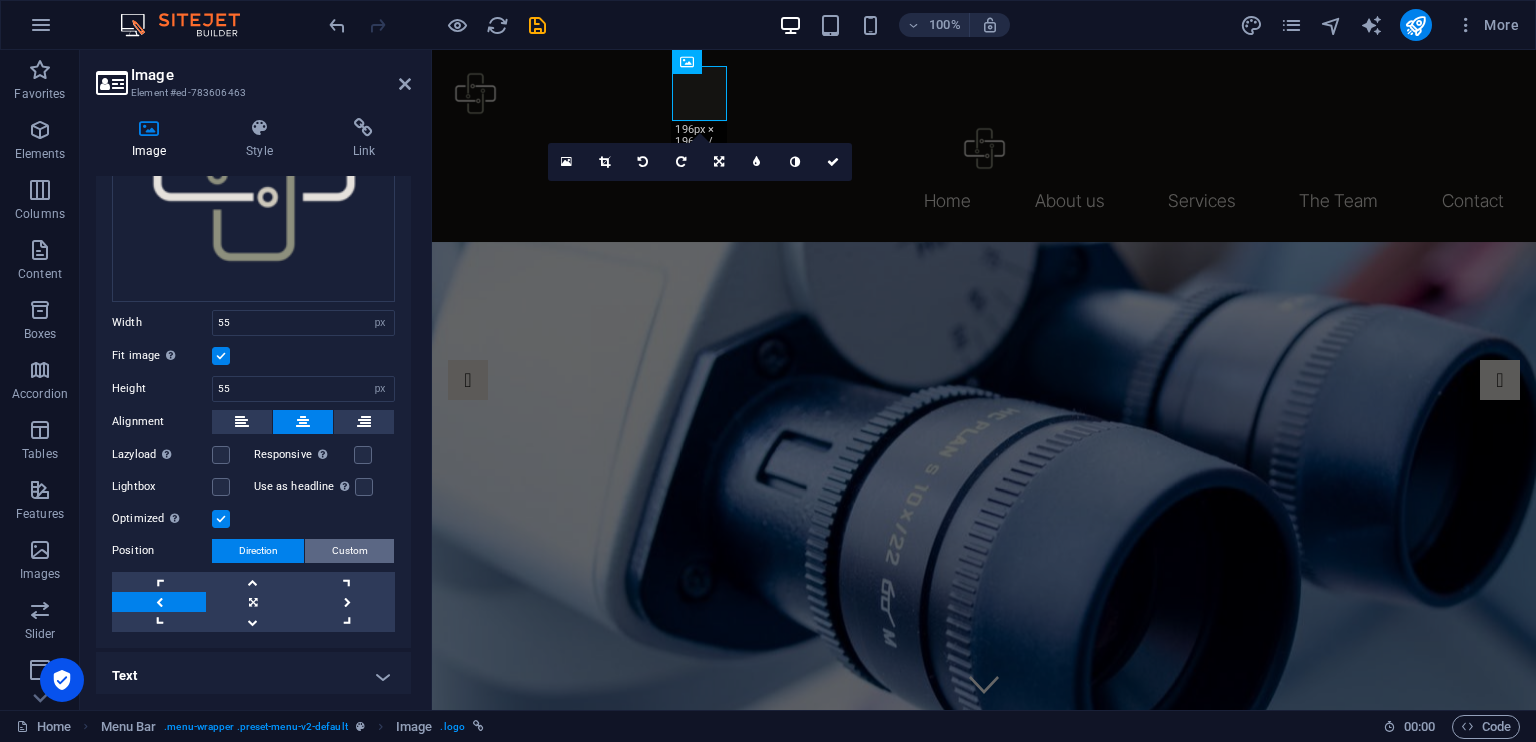 scroll, scrollTop: 184, scrollLeft: 0, axis: vertical 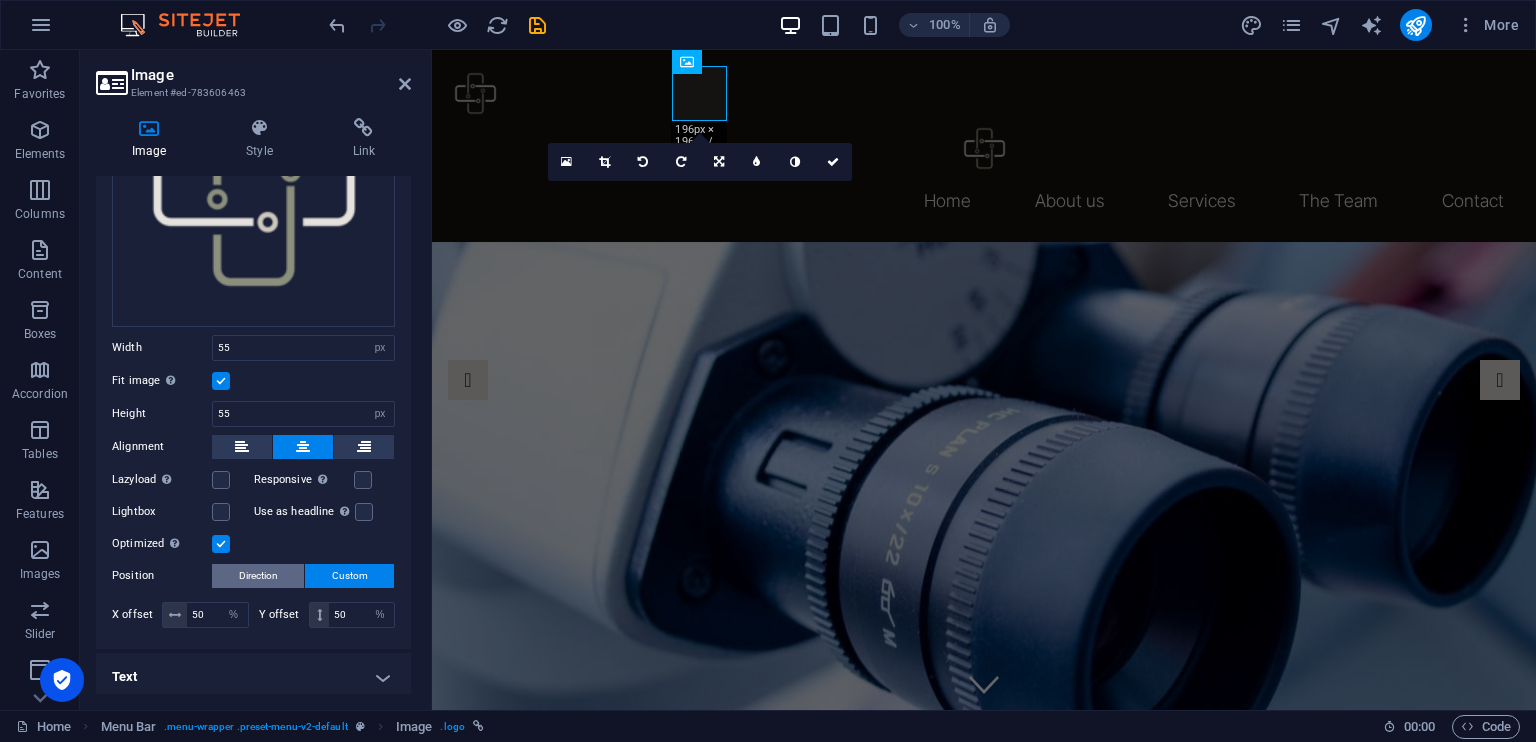 click on "Direction" at bounding box center (258, 576) 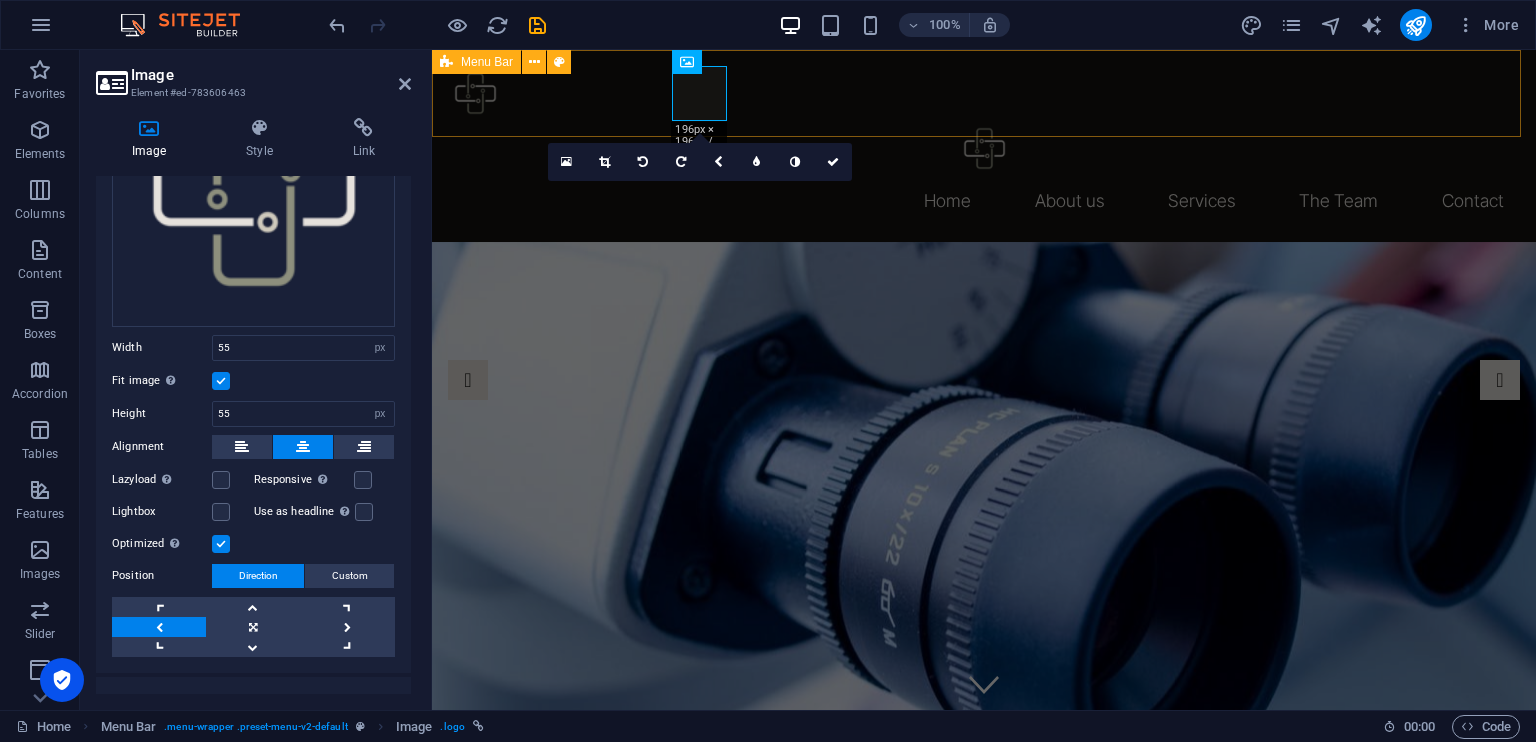 click on "Home About us Services The Team Contact" at bounding box center [984, 146] 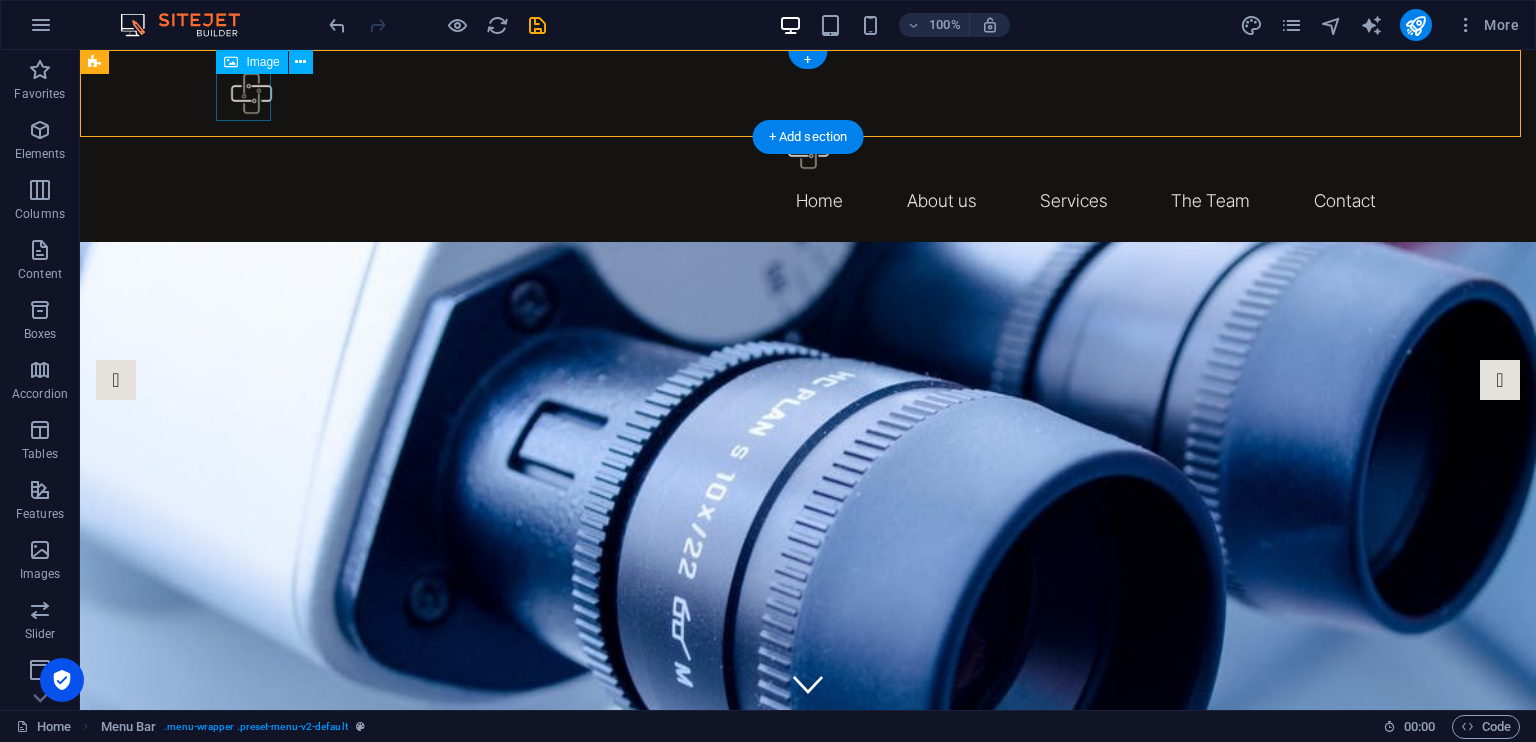 click at bounding box center (808, 93) 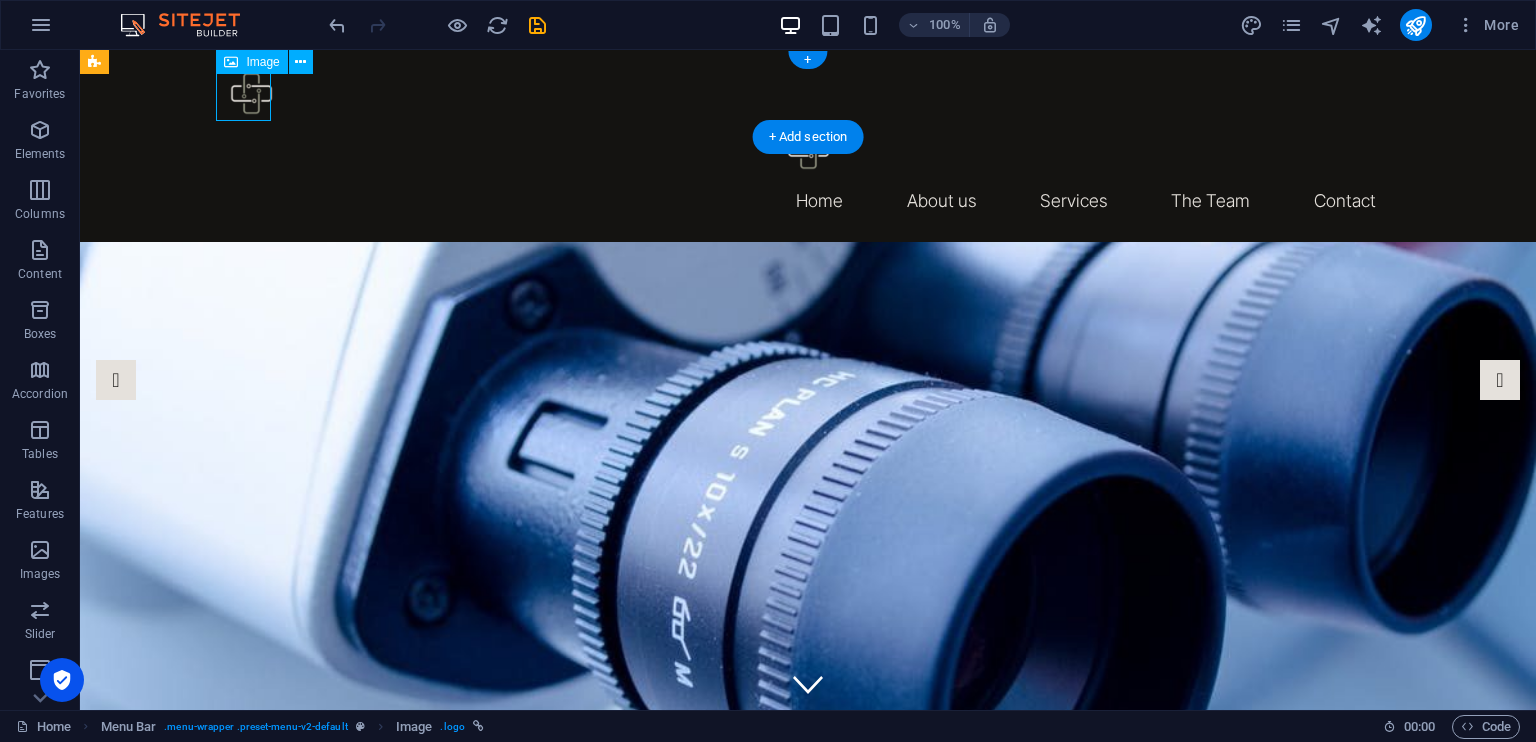 click at bounding box center (808, 93) 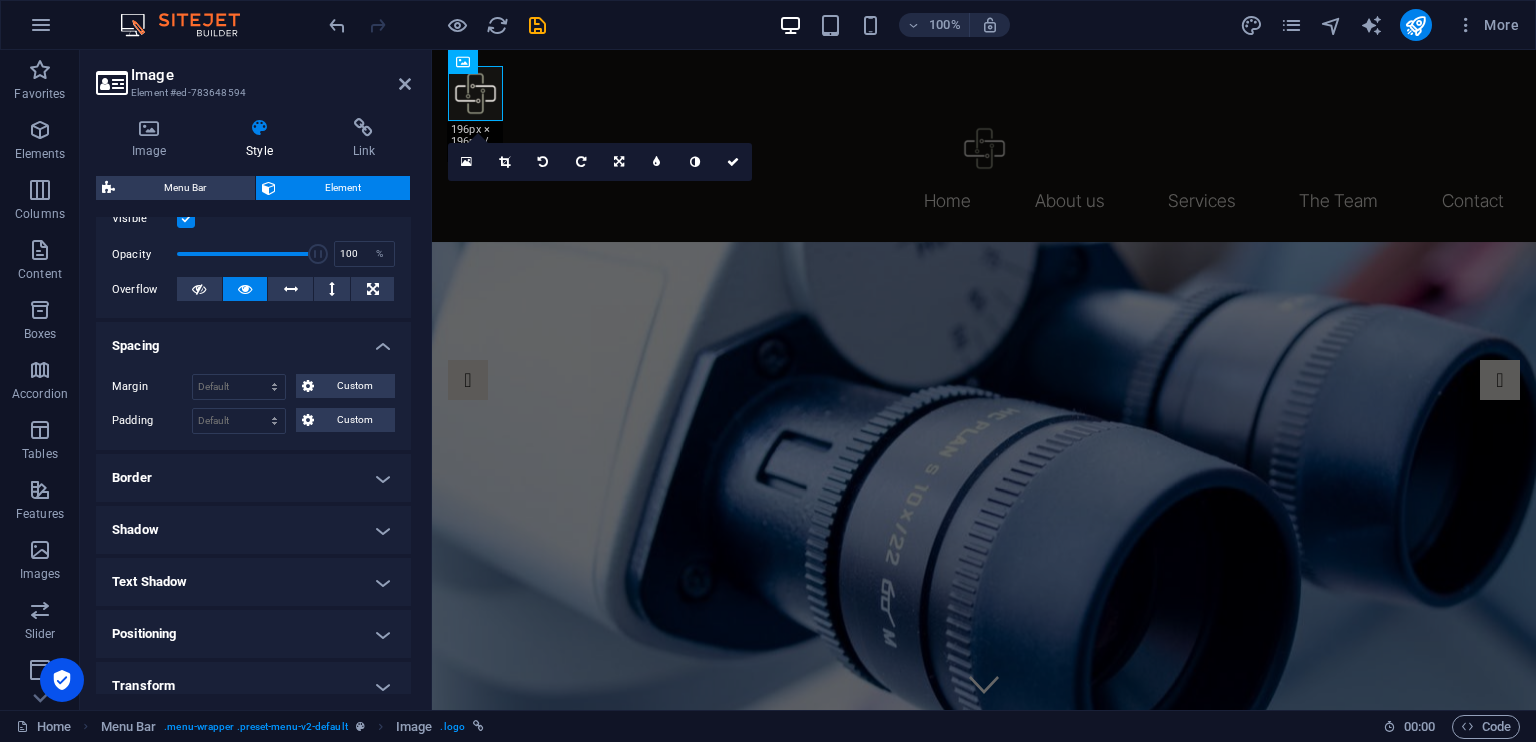 scroll, scrollTop: 446, scrollLeft: 0, axis: vertical 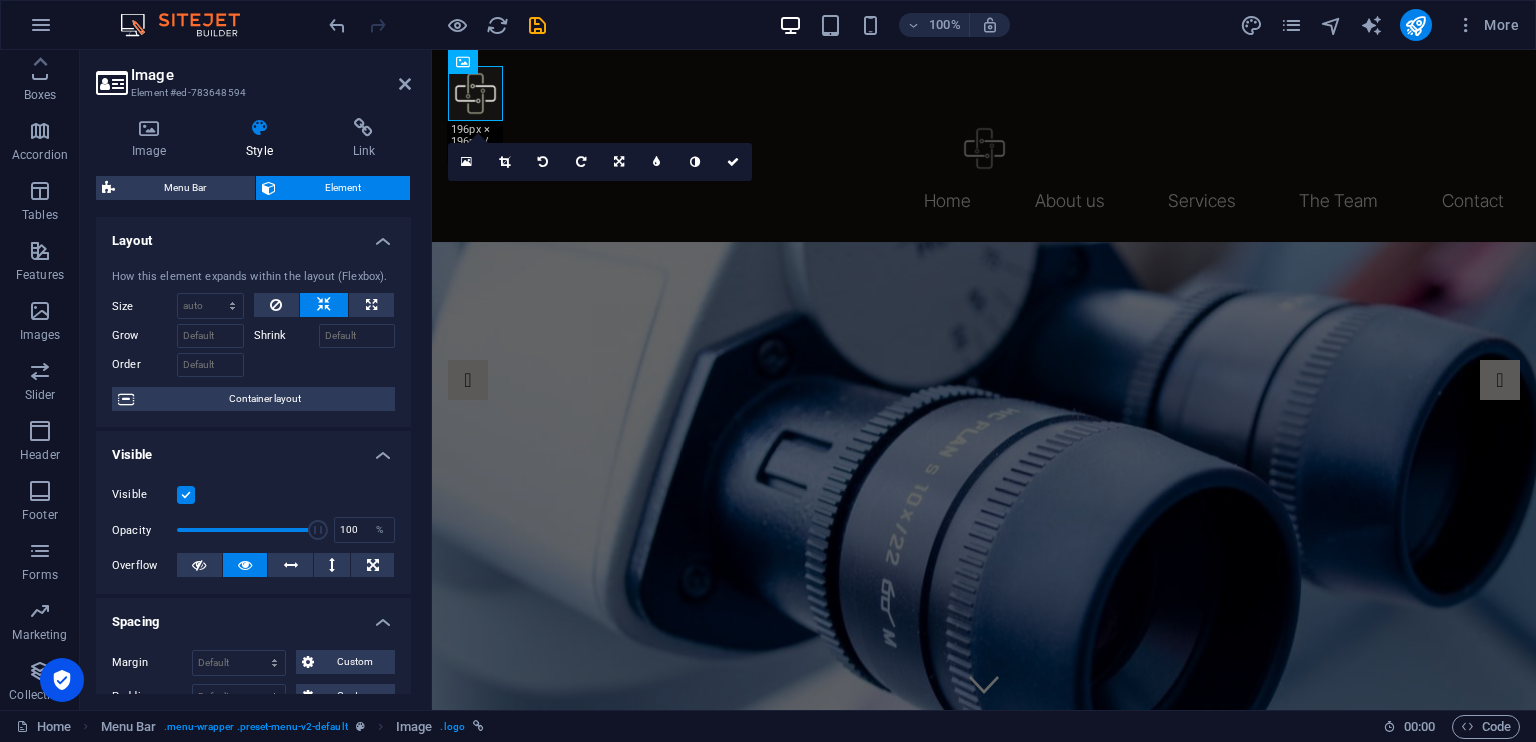 click on "Layout" at bounding box center (253, 235) 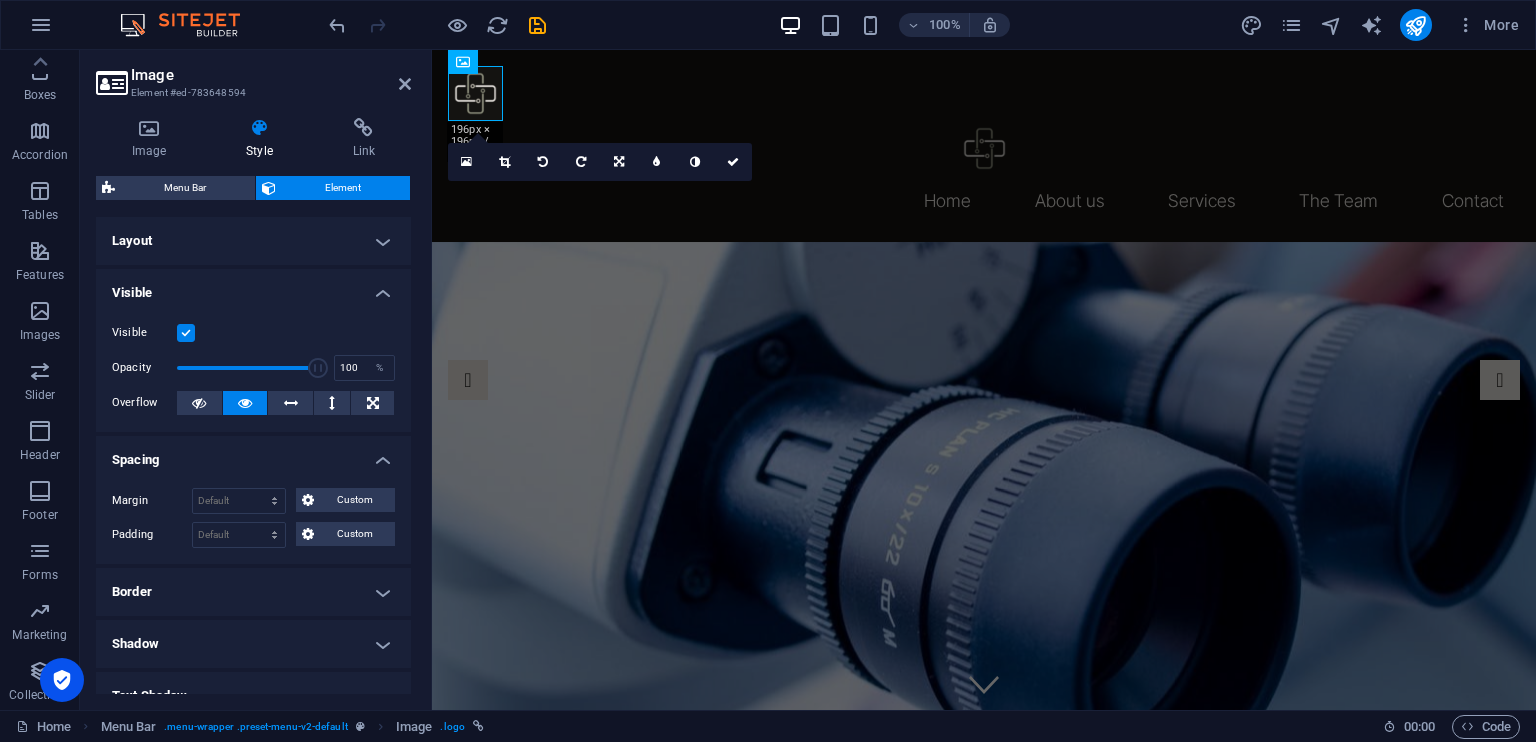 click on "Visible" at bounding box center (253, 287) 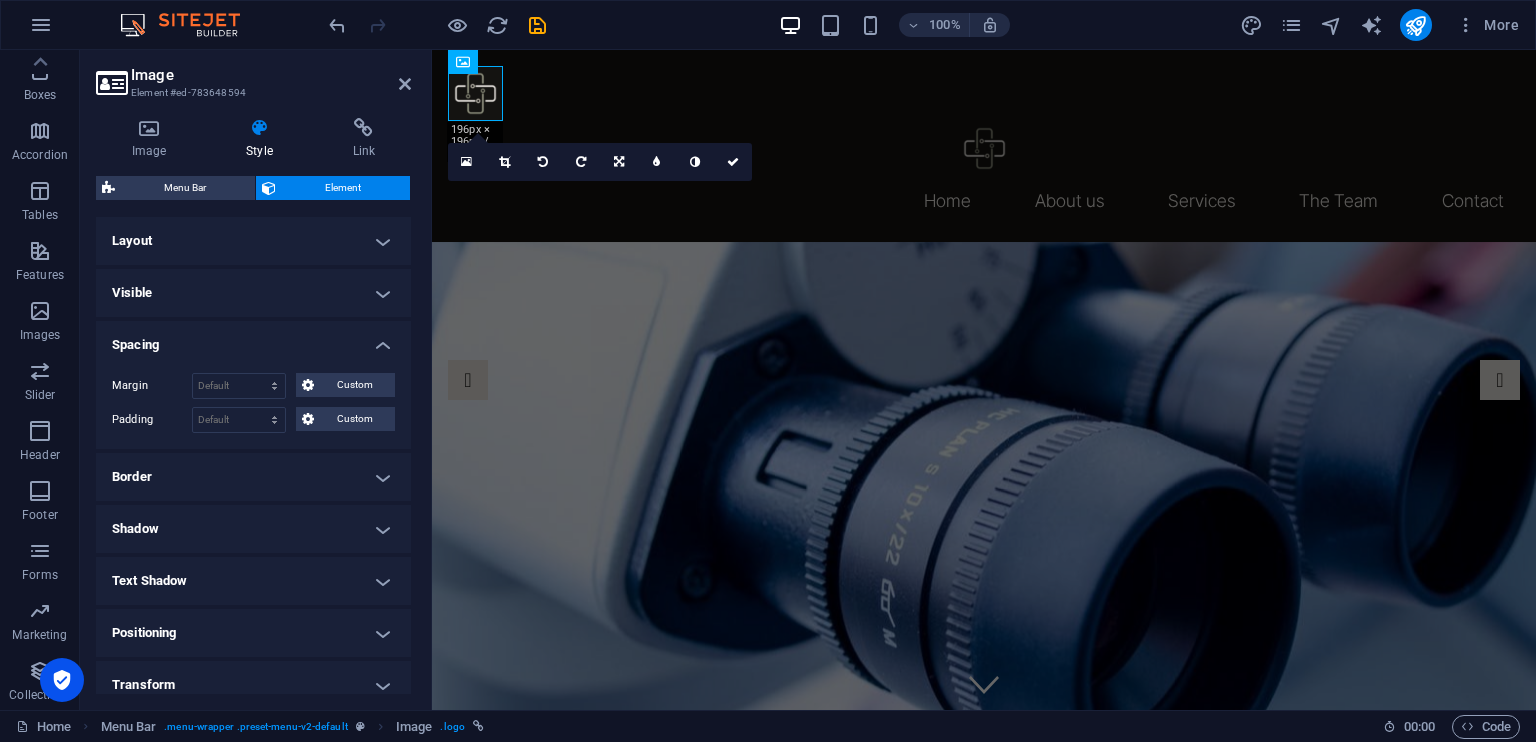 click on "Spacing" at bounding box center (253, 339) 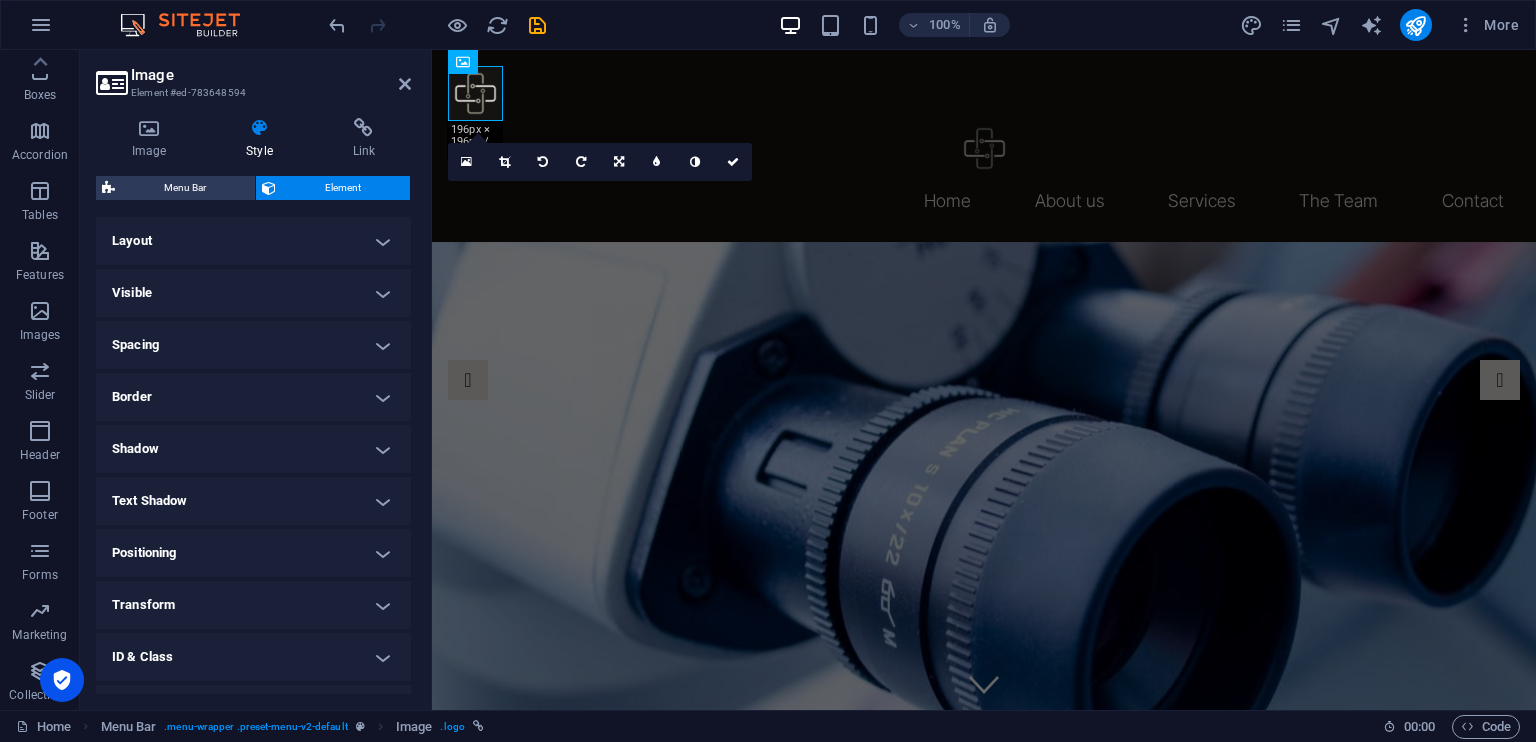 scroll, scrollTop: 90, scrollLeft: 0, axis: vertical 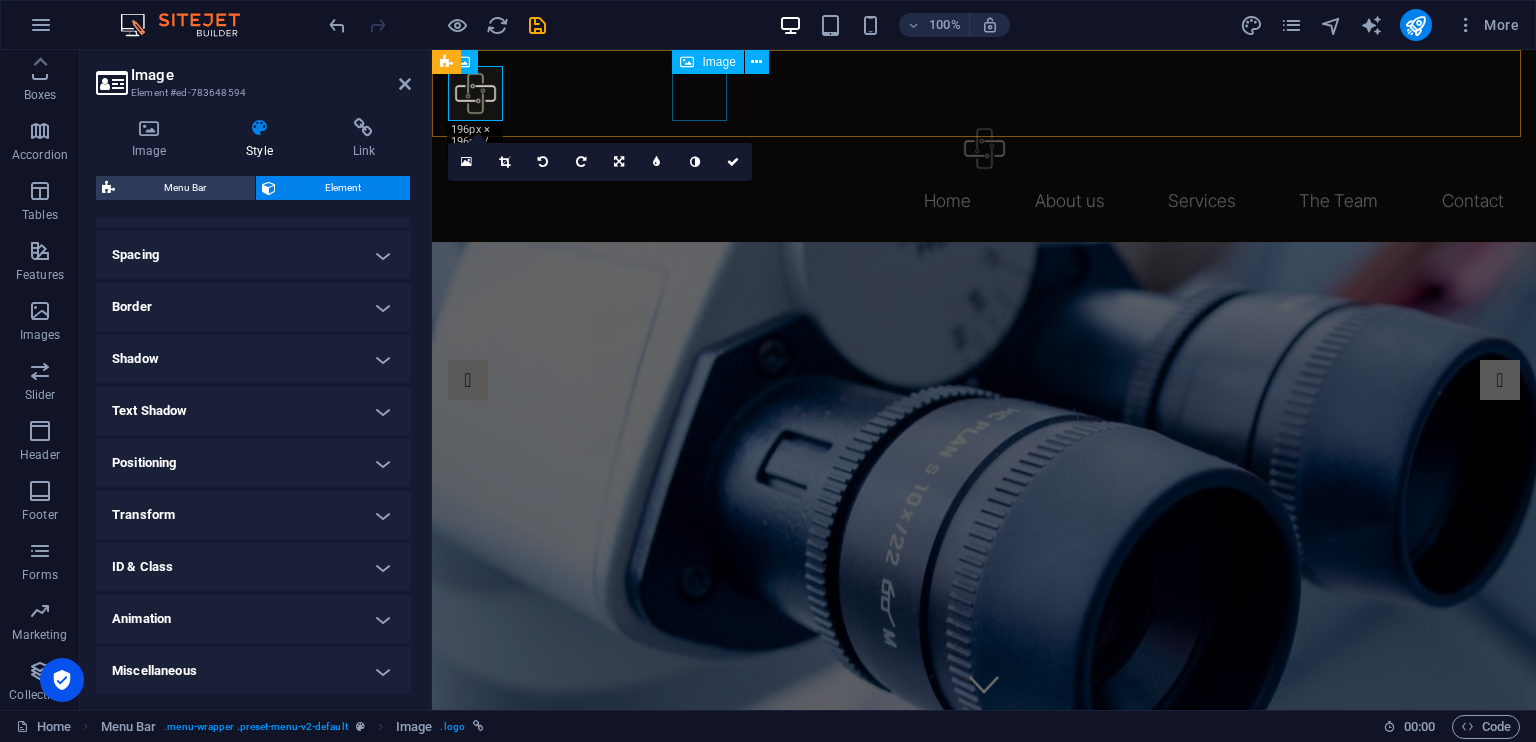 click at bounding box center [984, 148] 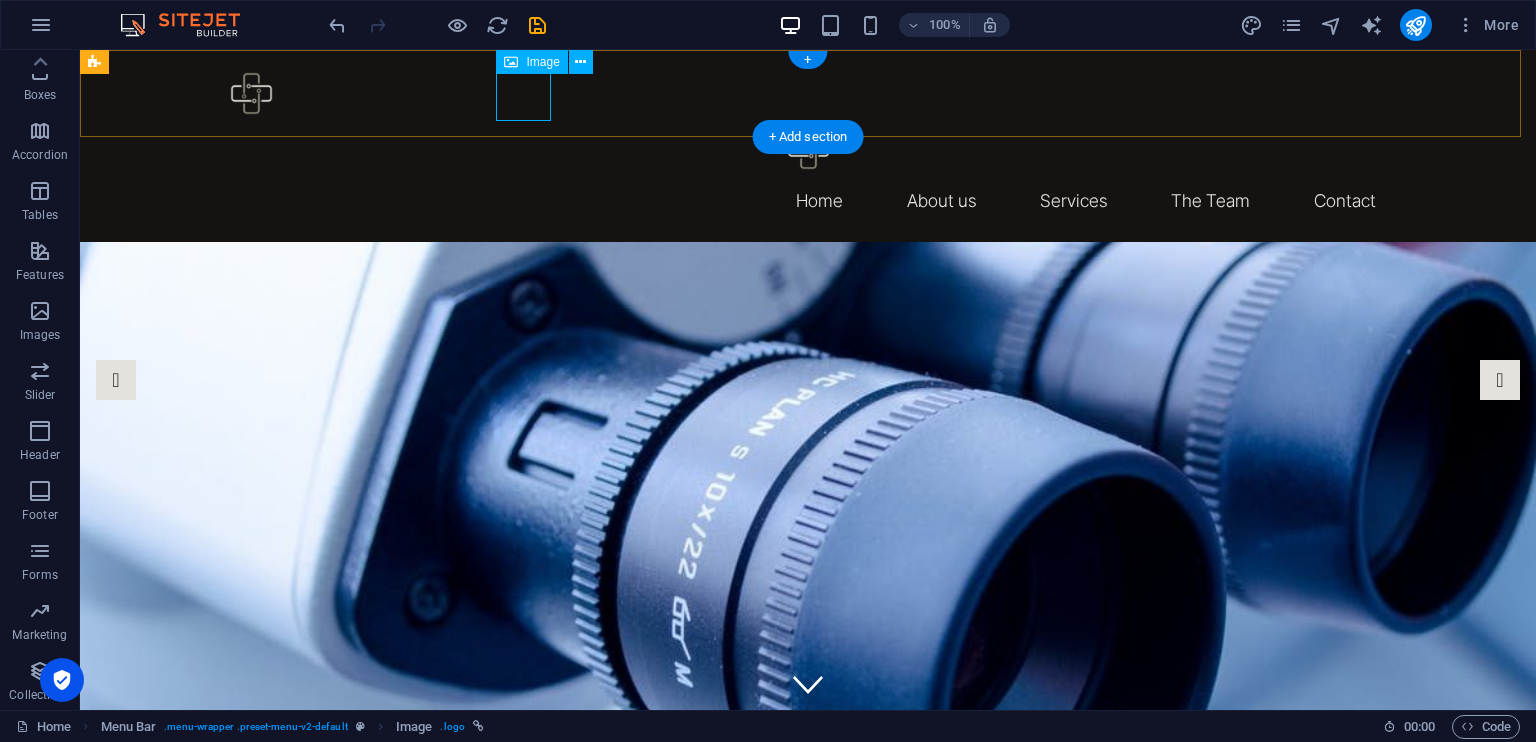 click at bounding box center [808, 148] 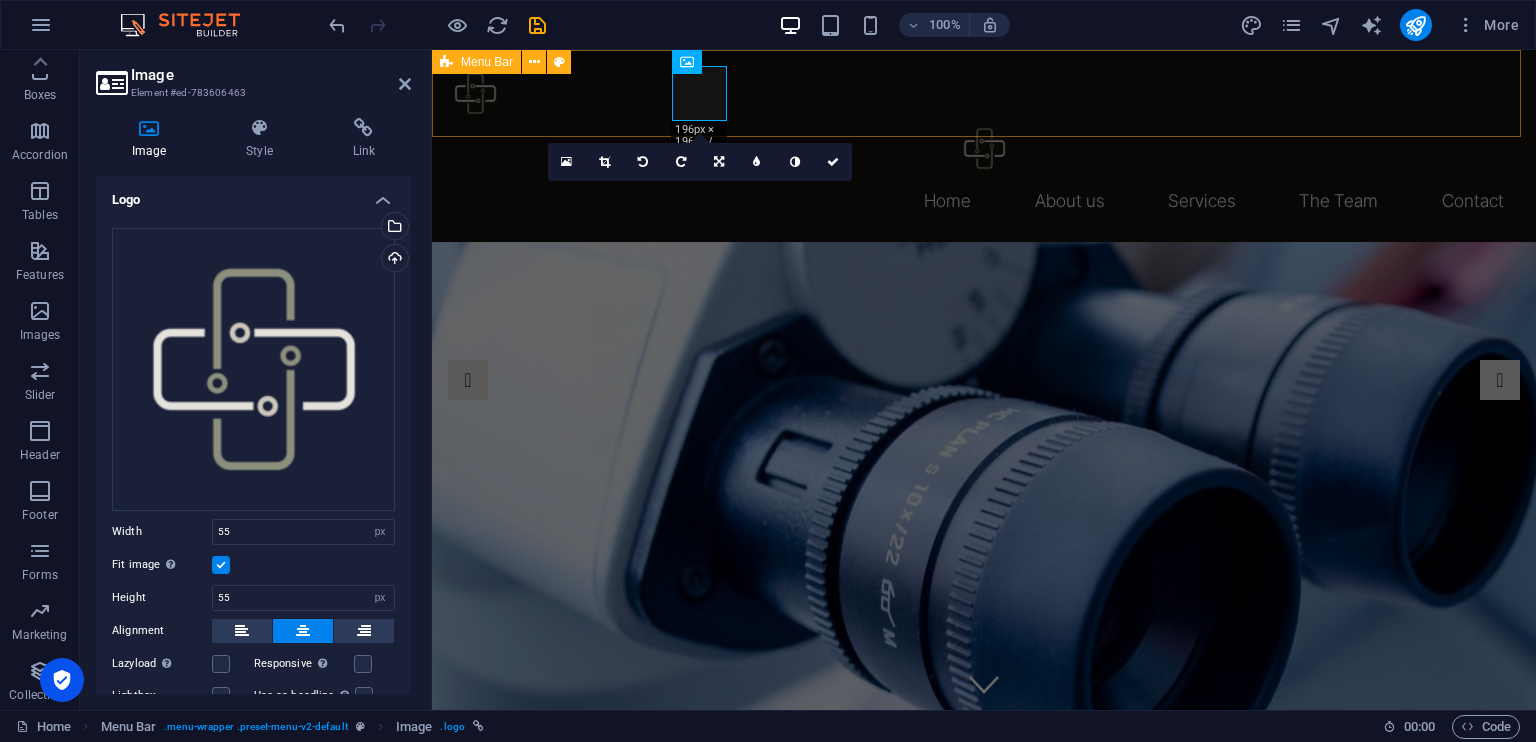click on "Home About us Services The Team Contact" at bounding box center [984, 146] 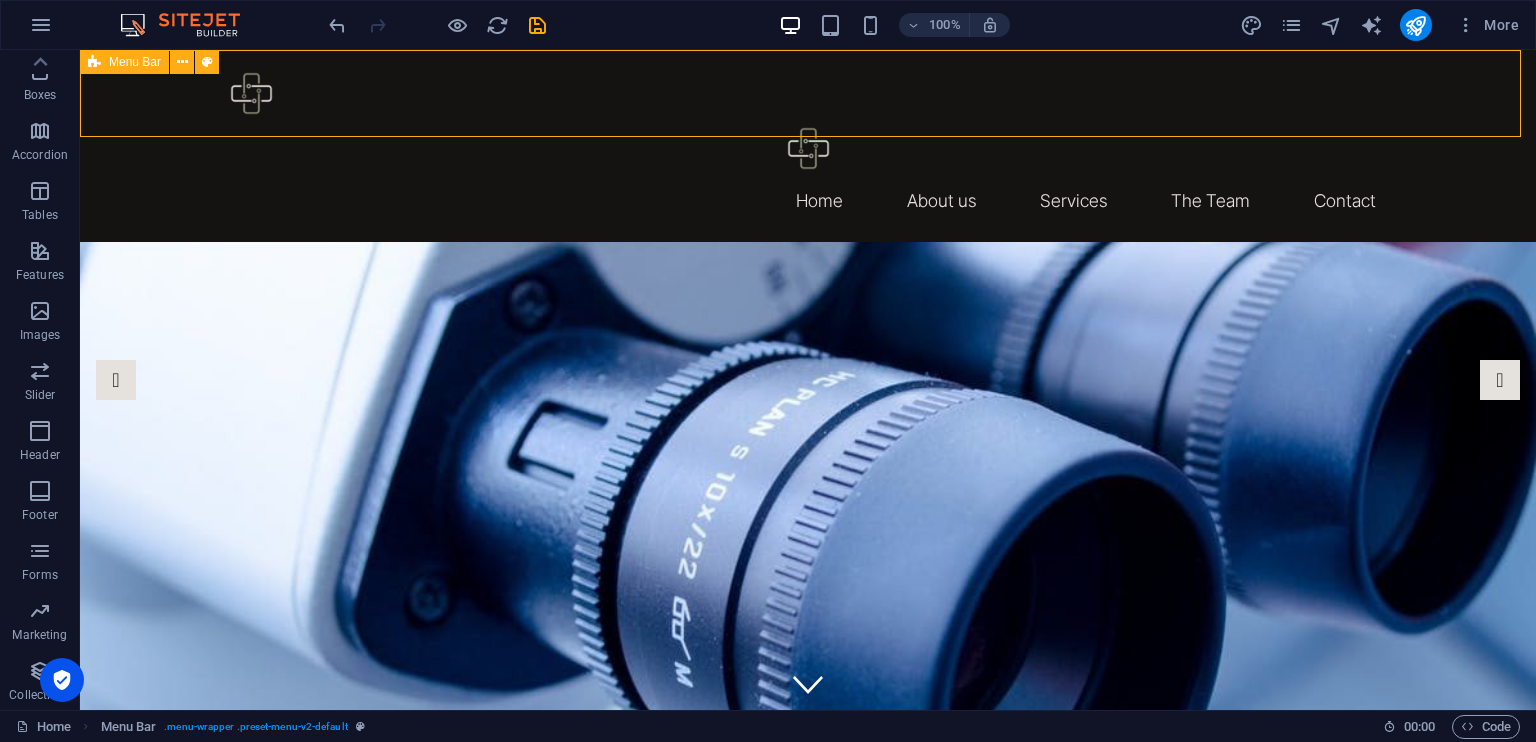 click on "Menu Bar" at bounding box center [124, 62] 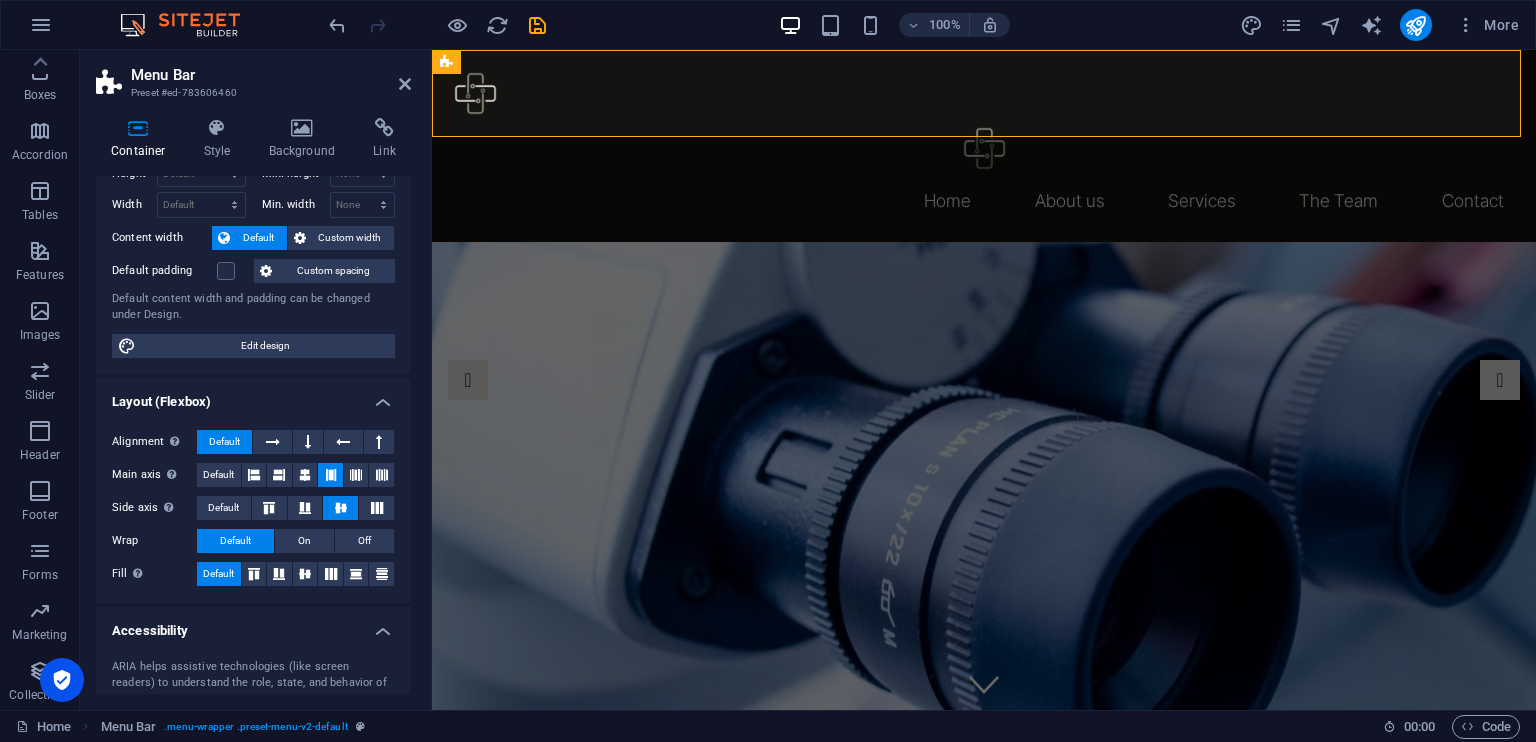 scroll, scrollTop: 64, scrollLeft: 0, axis: vertical 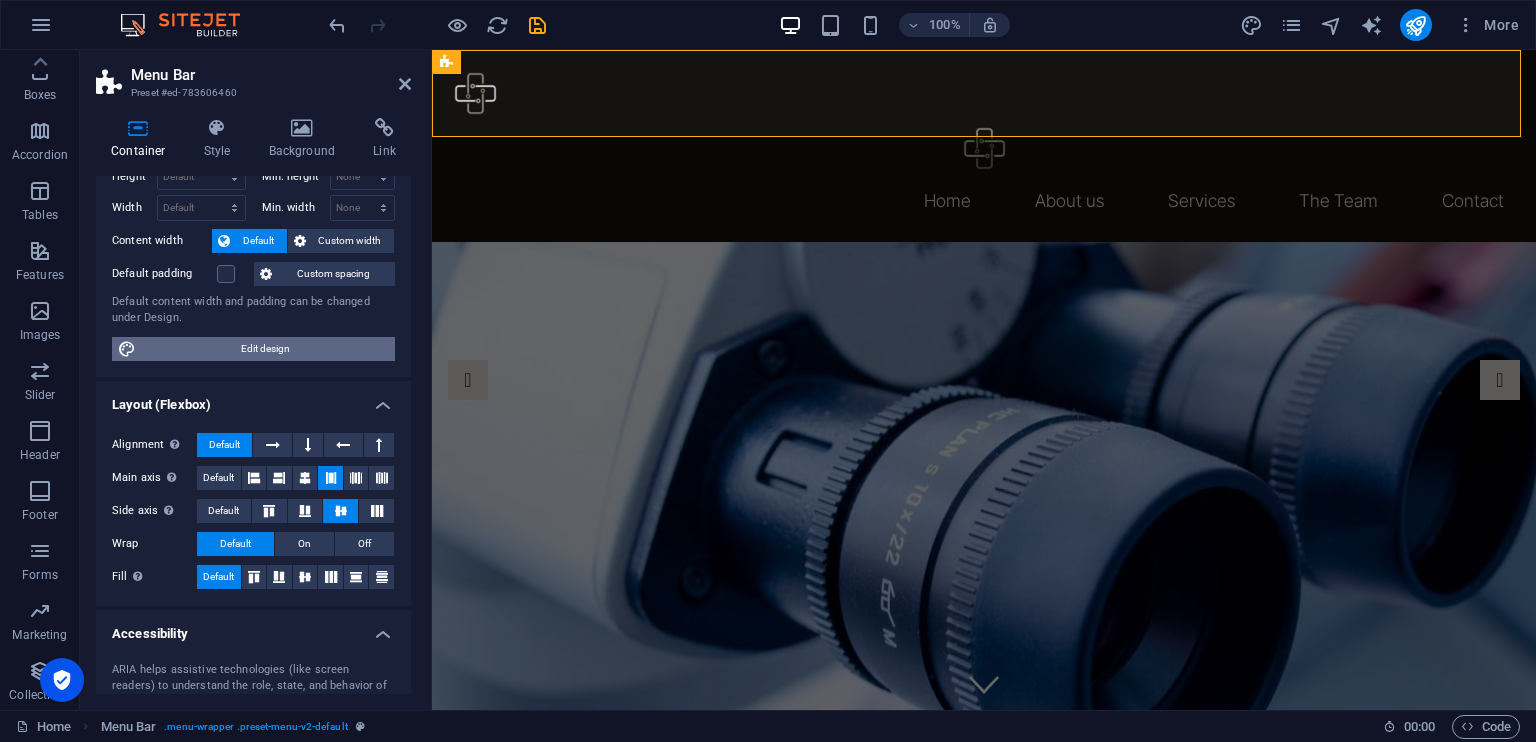 click on "Edit design" at bounding box center [265, 349] 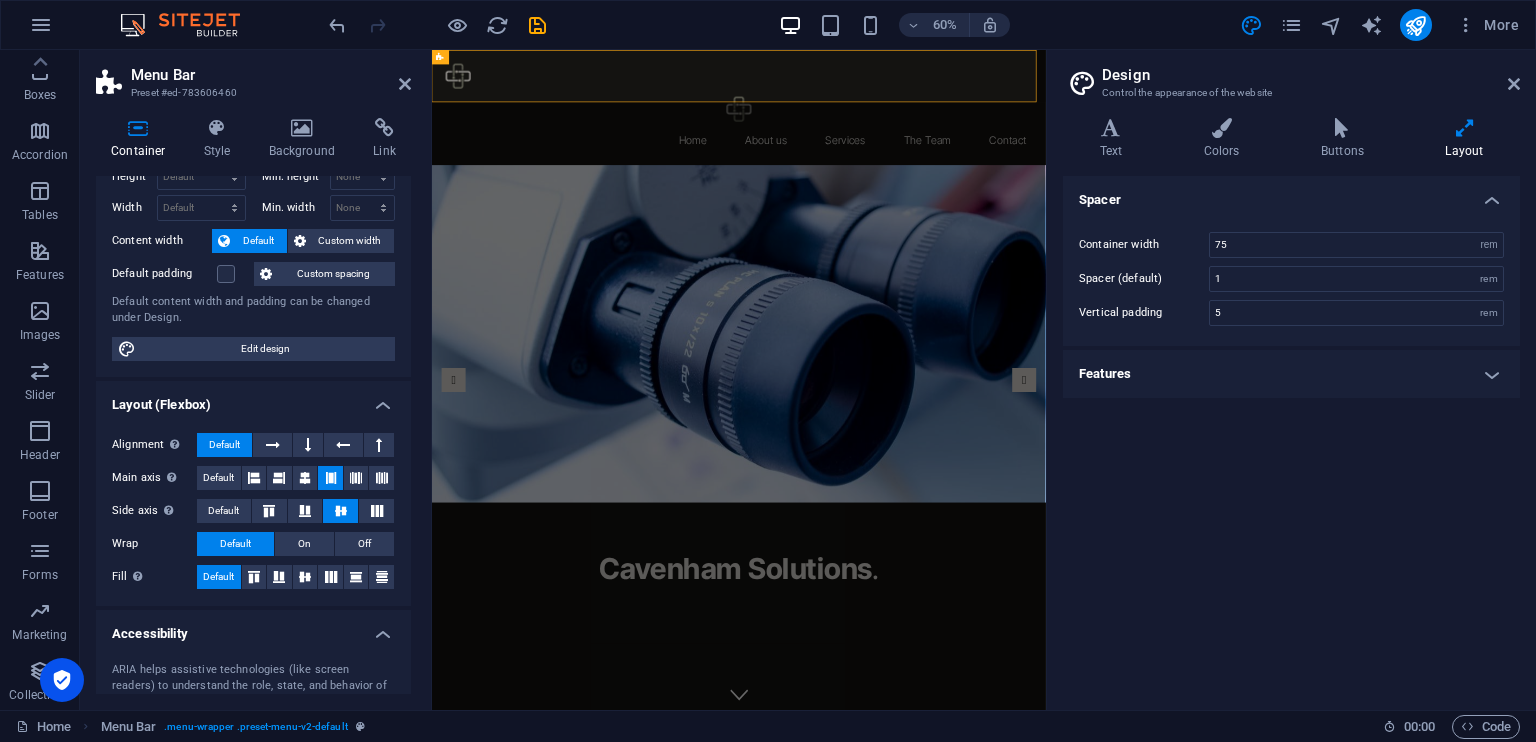 click on "Features" at bounding box center [1291, 374] 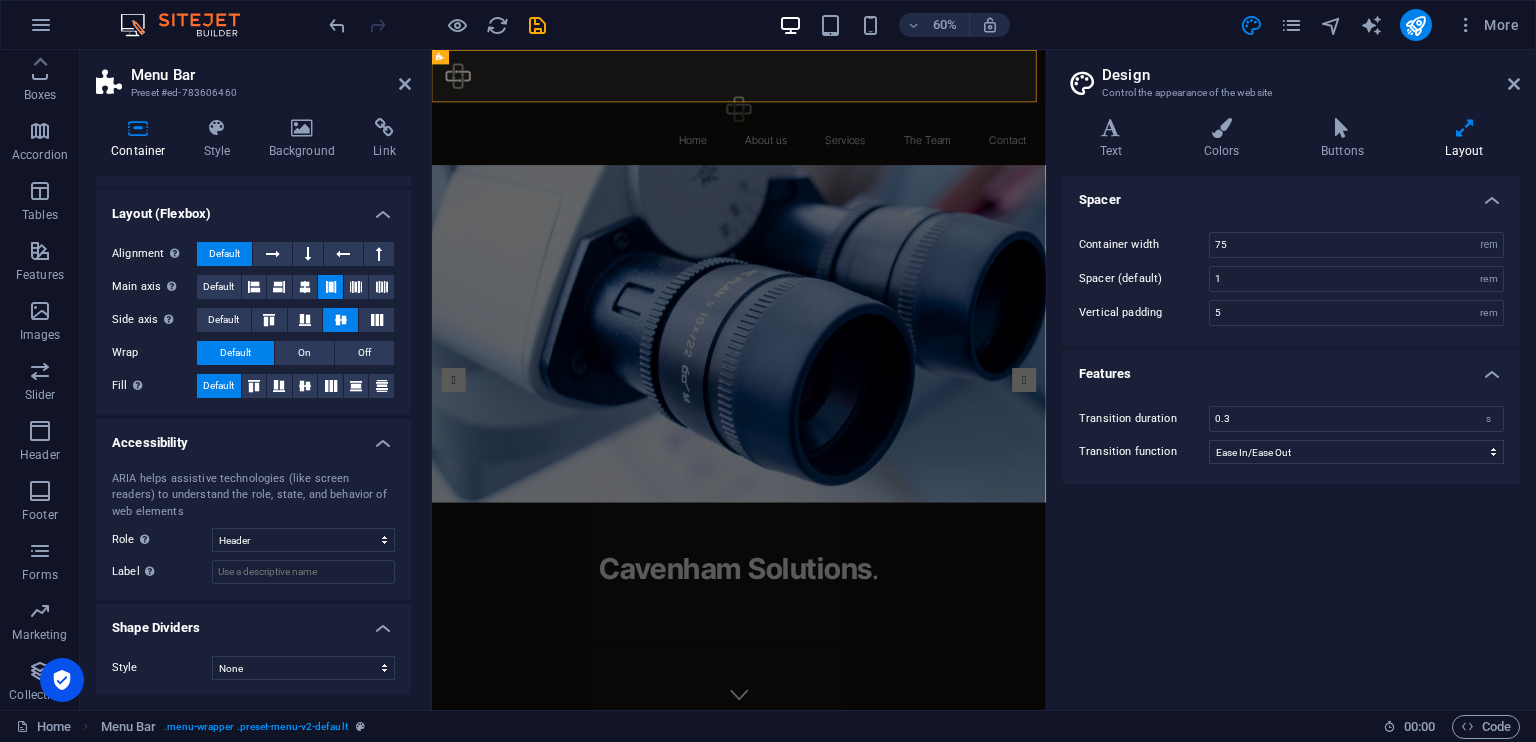 scroll, scrollTop: 0, scrollLeft: 0, axis: both 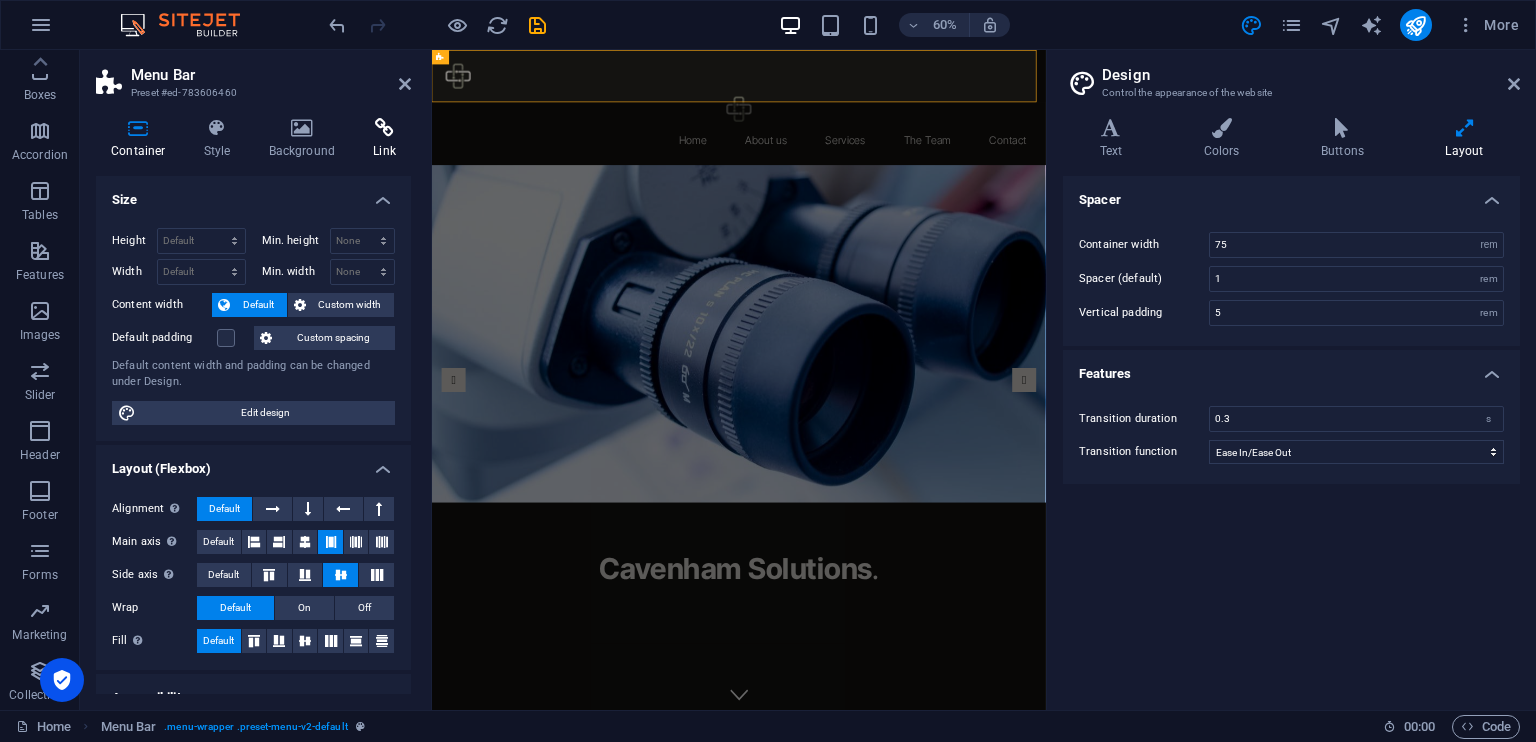click on "Link" at bounding box center (384, 139) 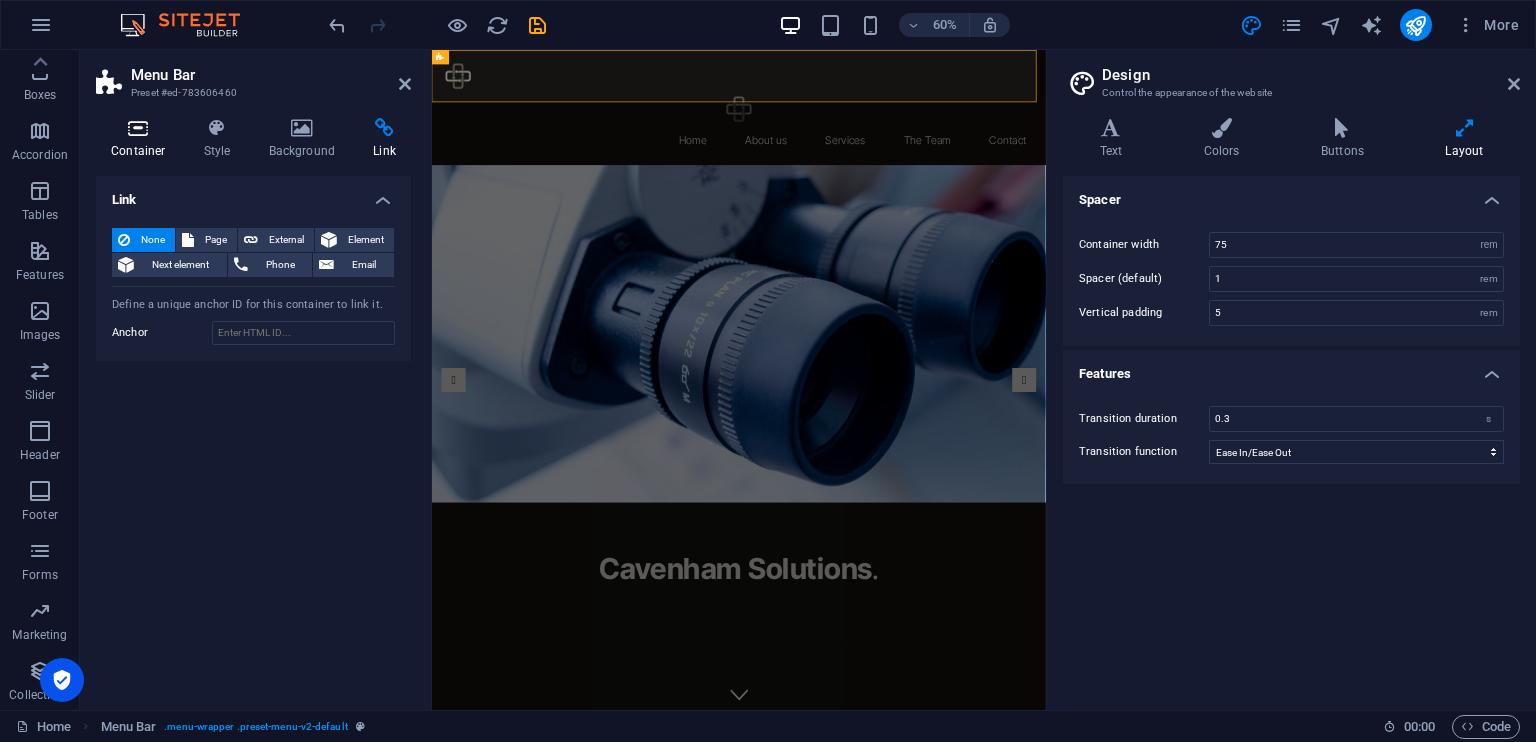 click at bounding box center [138, 128] 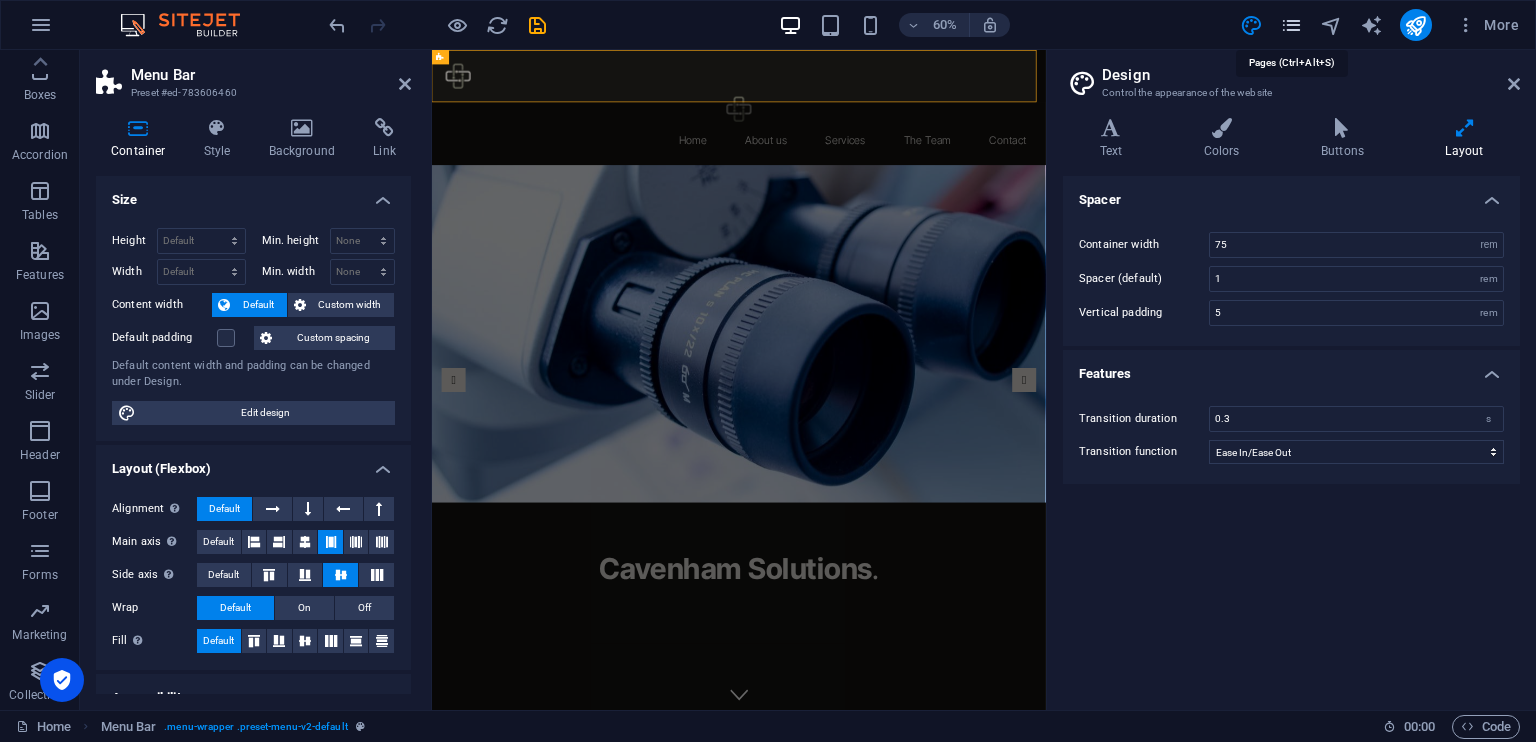 click at bounding box center [1291, 25] 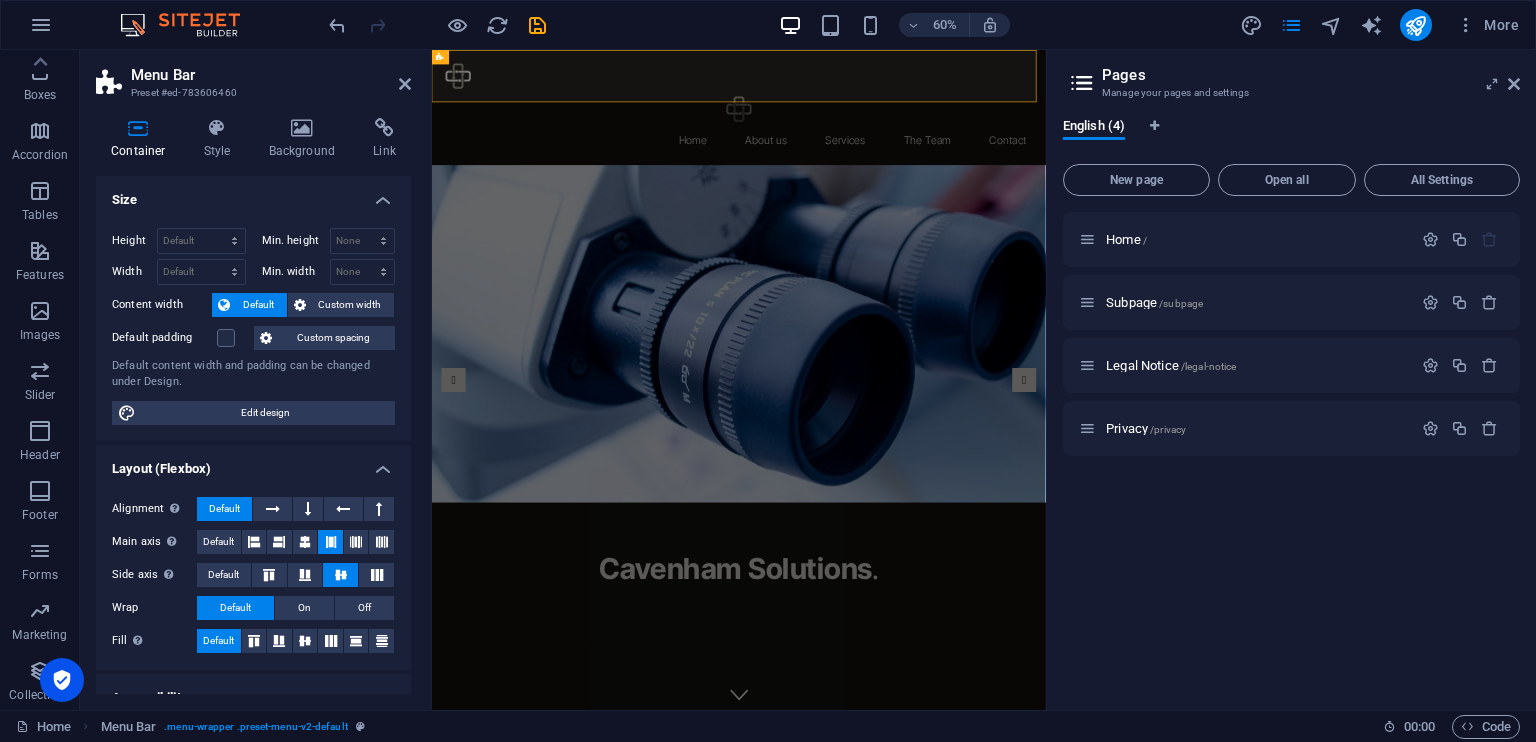 click on "More" at bounding box center [1383, 25] 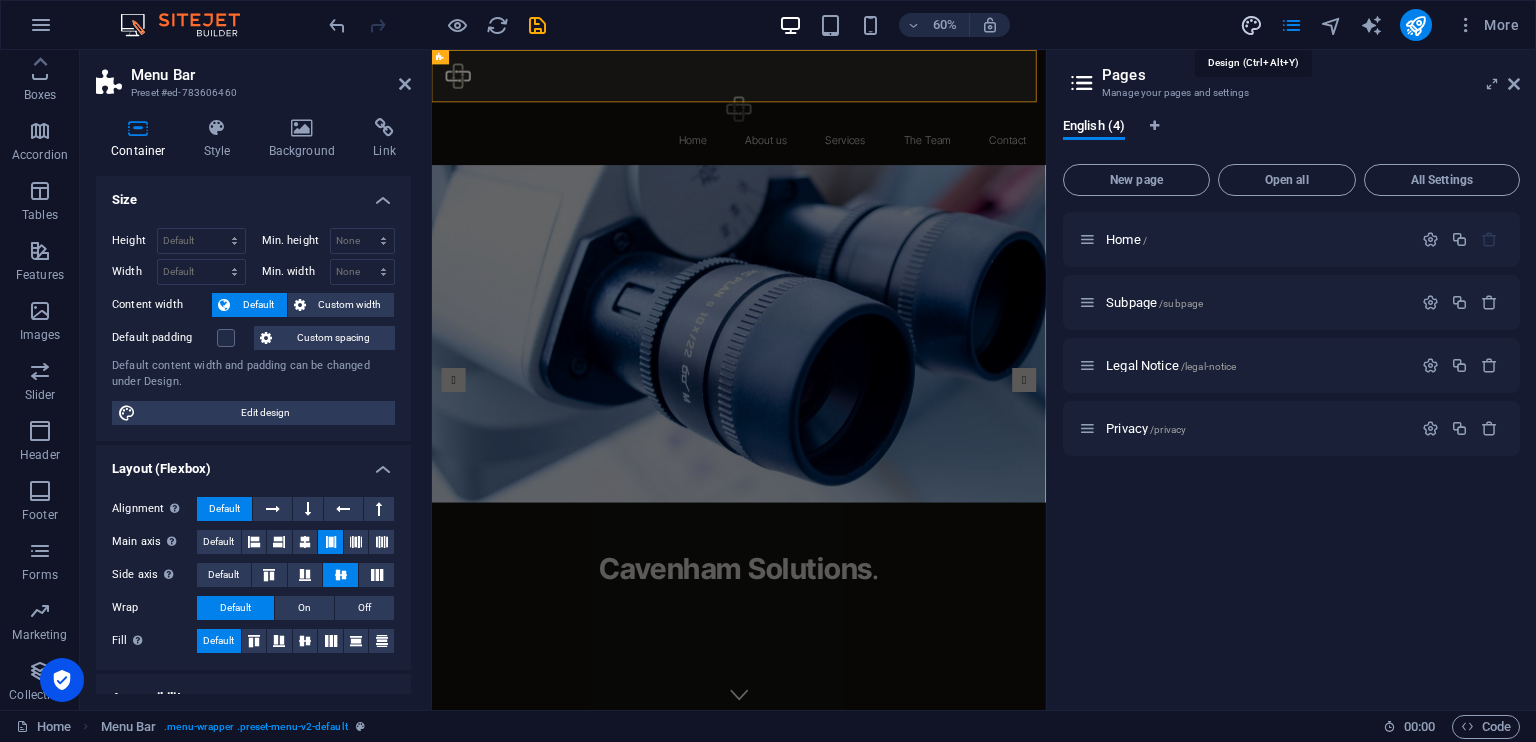 click at bounding box center [1251, 25] 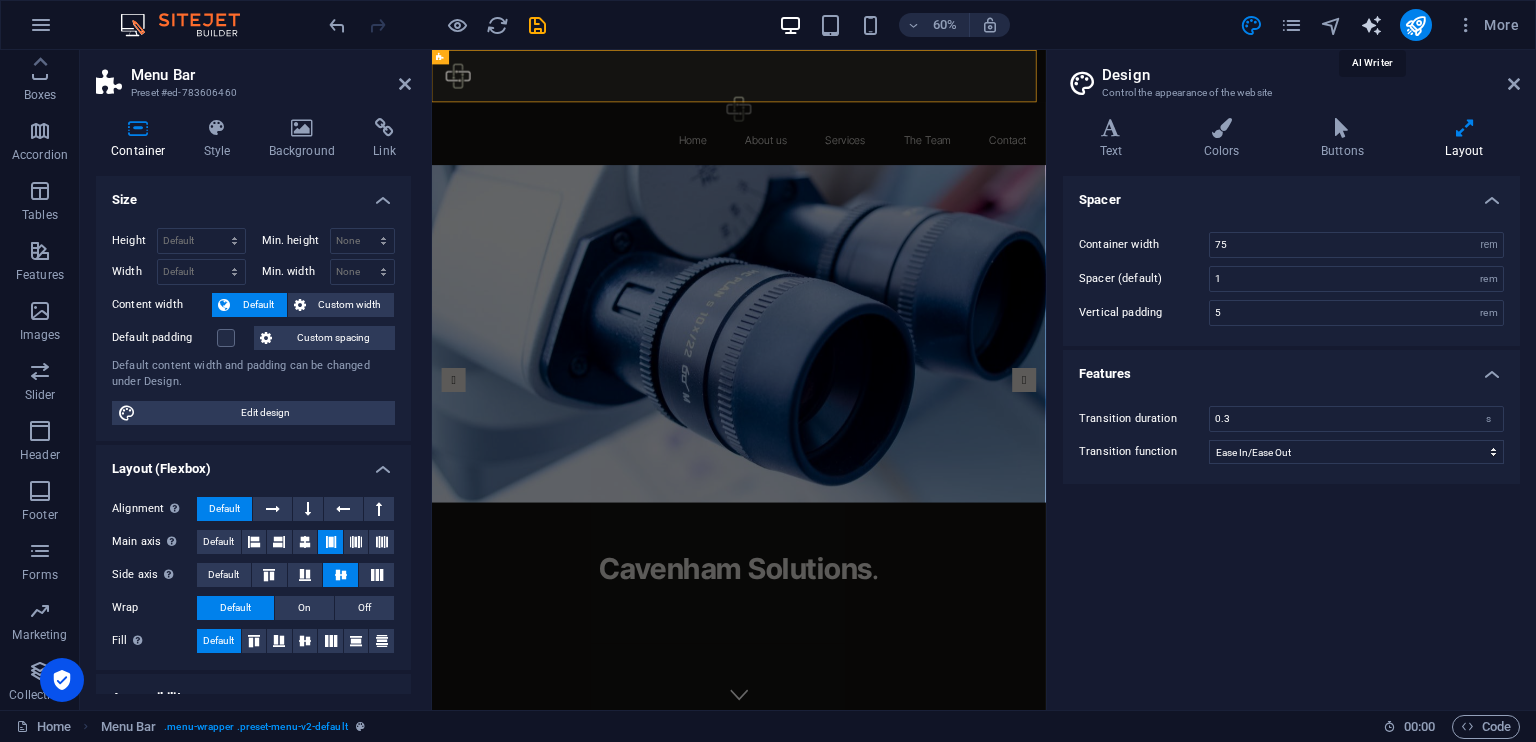 click at bounding box center [1371, 25] 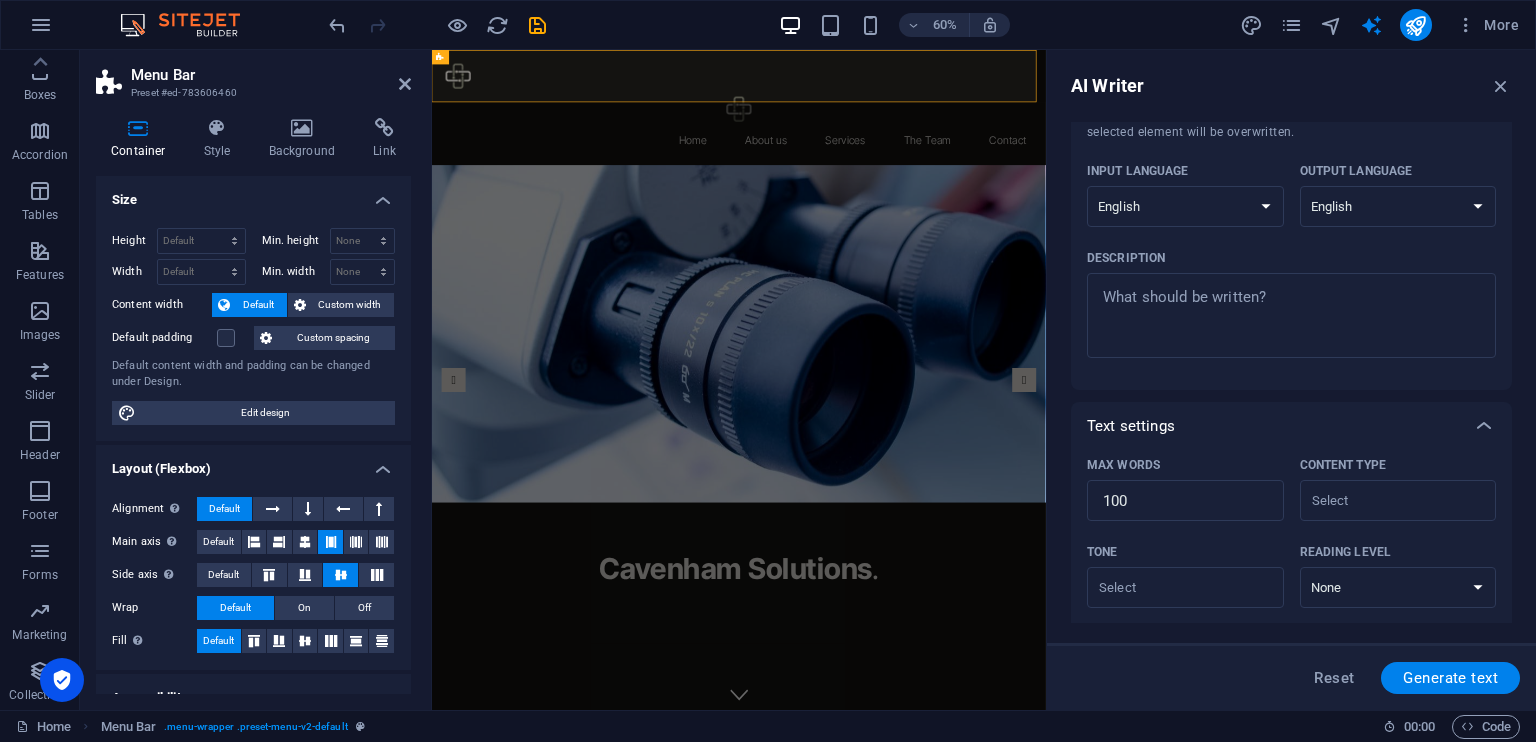 scroll, scrollTop: 0, scrollLeft: 0, axis: both 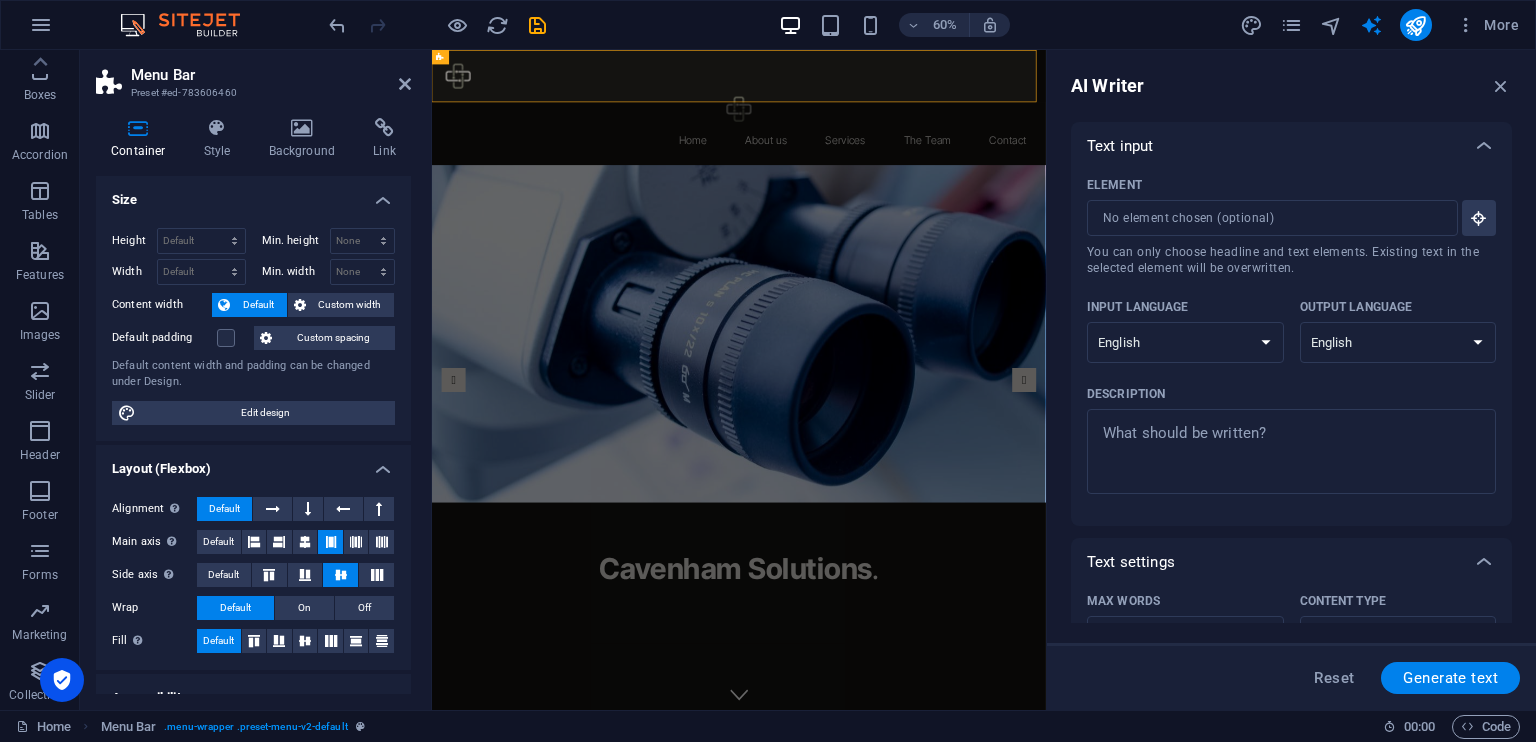 click on "More" at bounding box center [1383, 25] 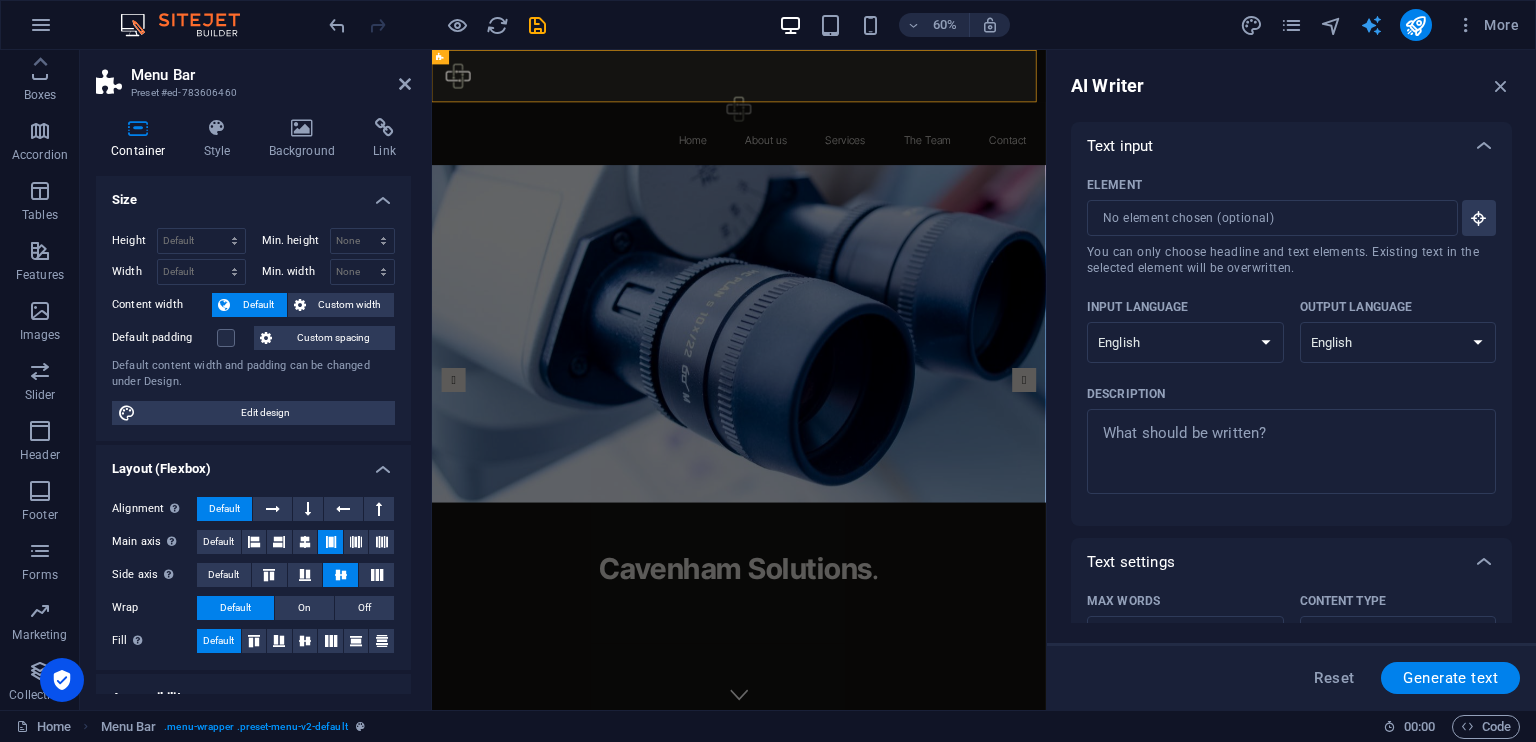 click at bounding box center (1371, 25) 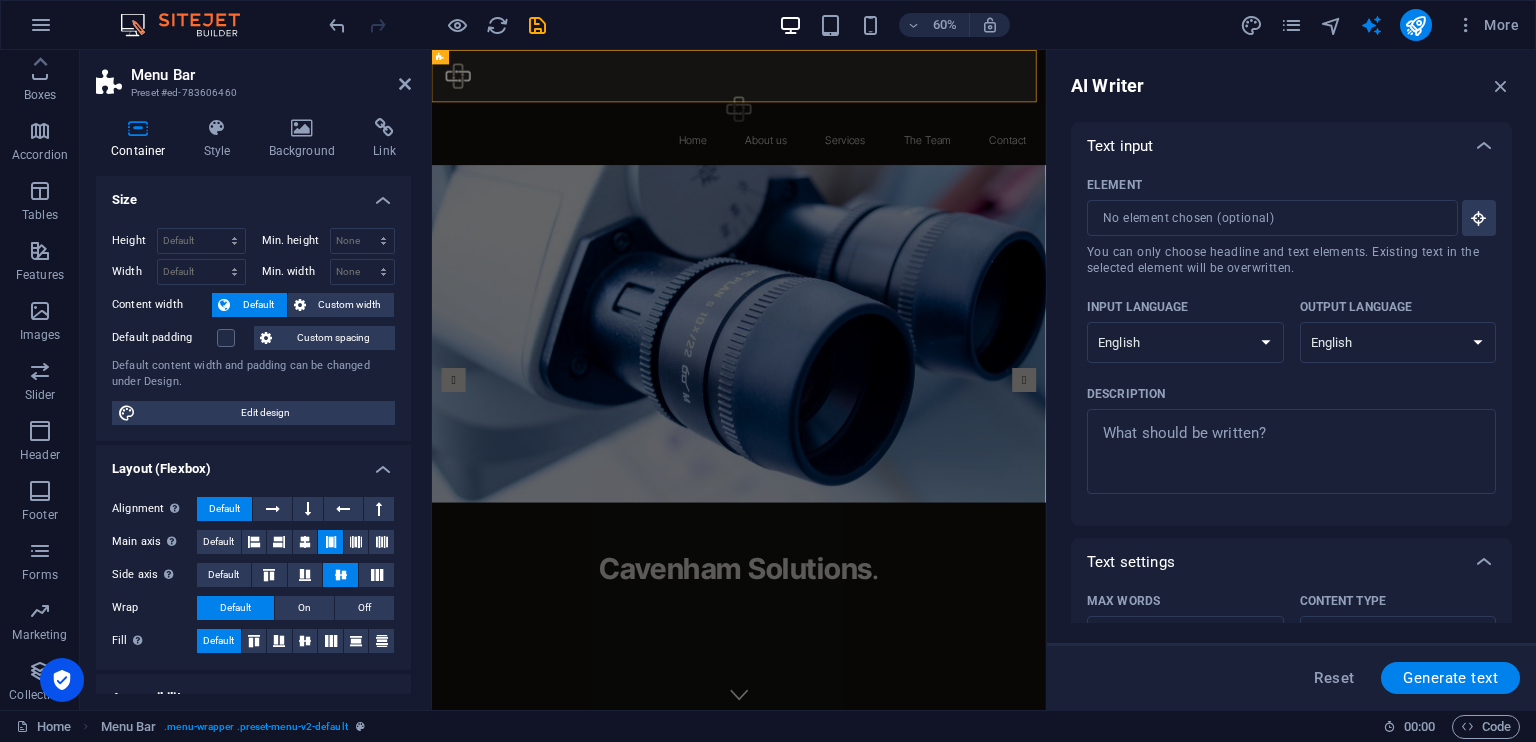 click on "You can only choose headline and text elements. Existing text in the selected element will be overwritten." at bounding box center [1291, 260] 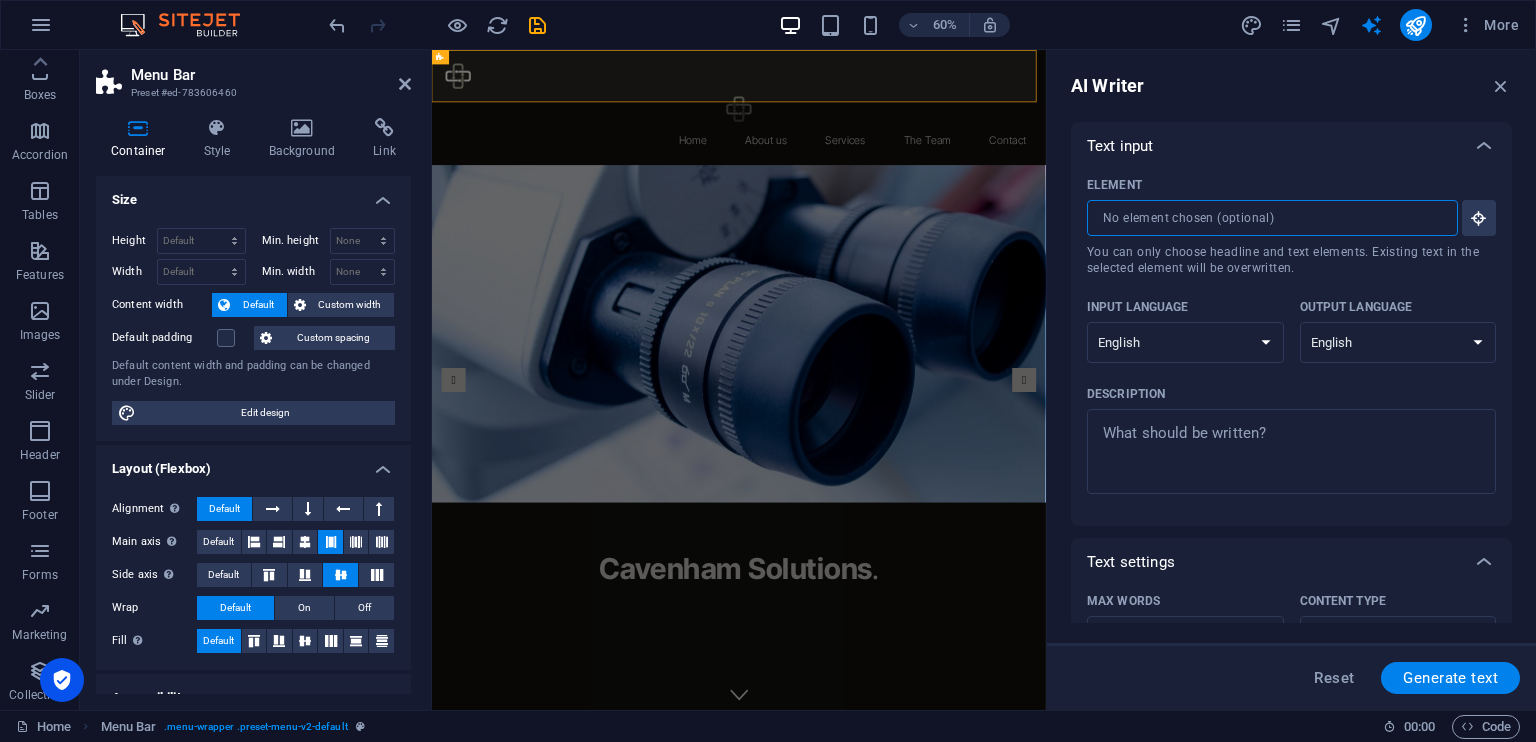 click on "Size" at bounding box center [253, 194] 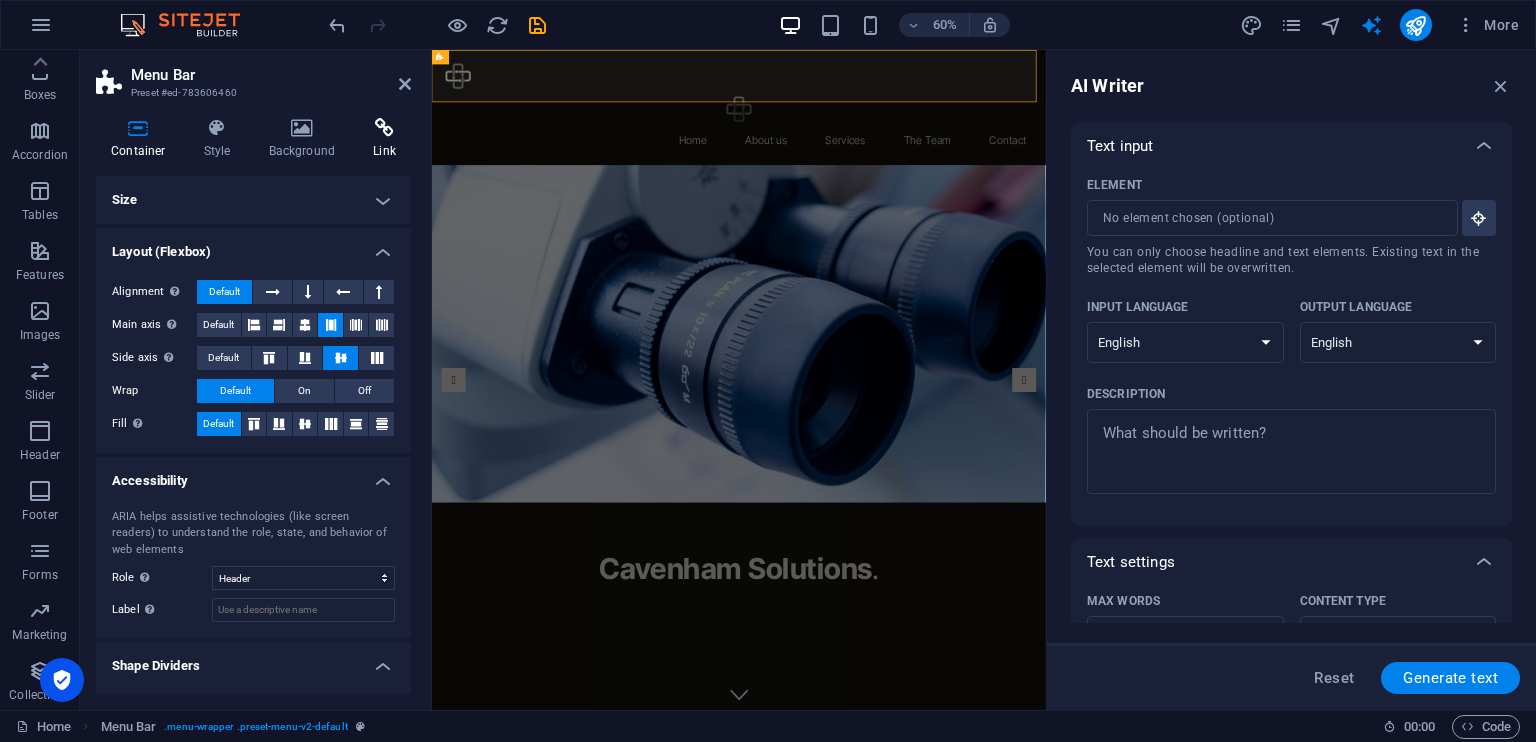click at bounding box center (384, 128) 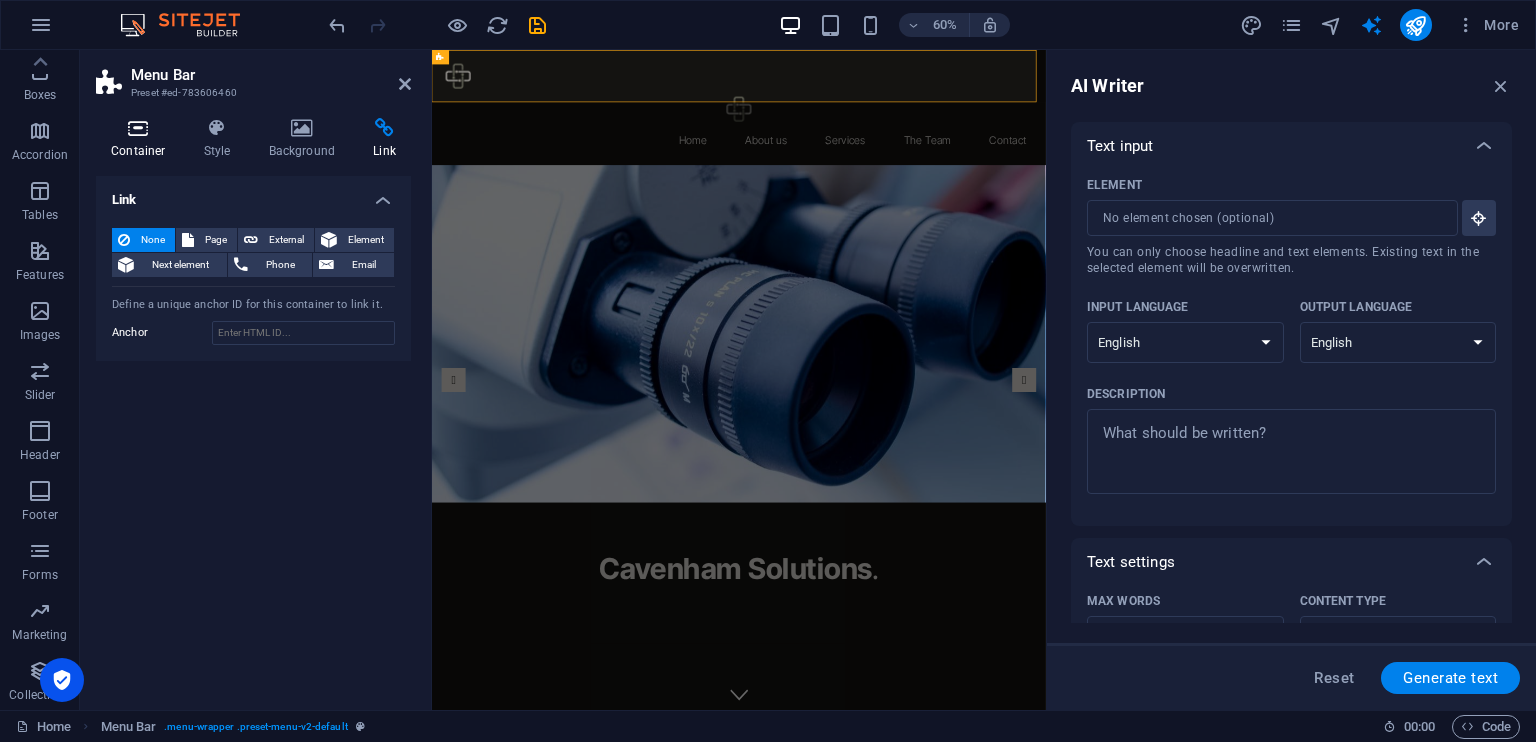 click at bounding box center (138, 128) 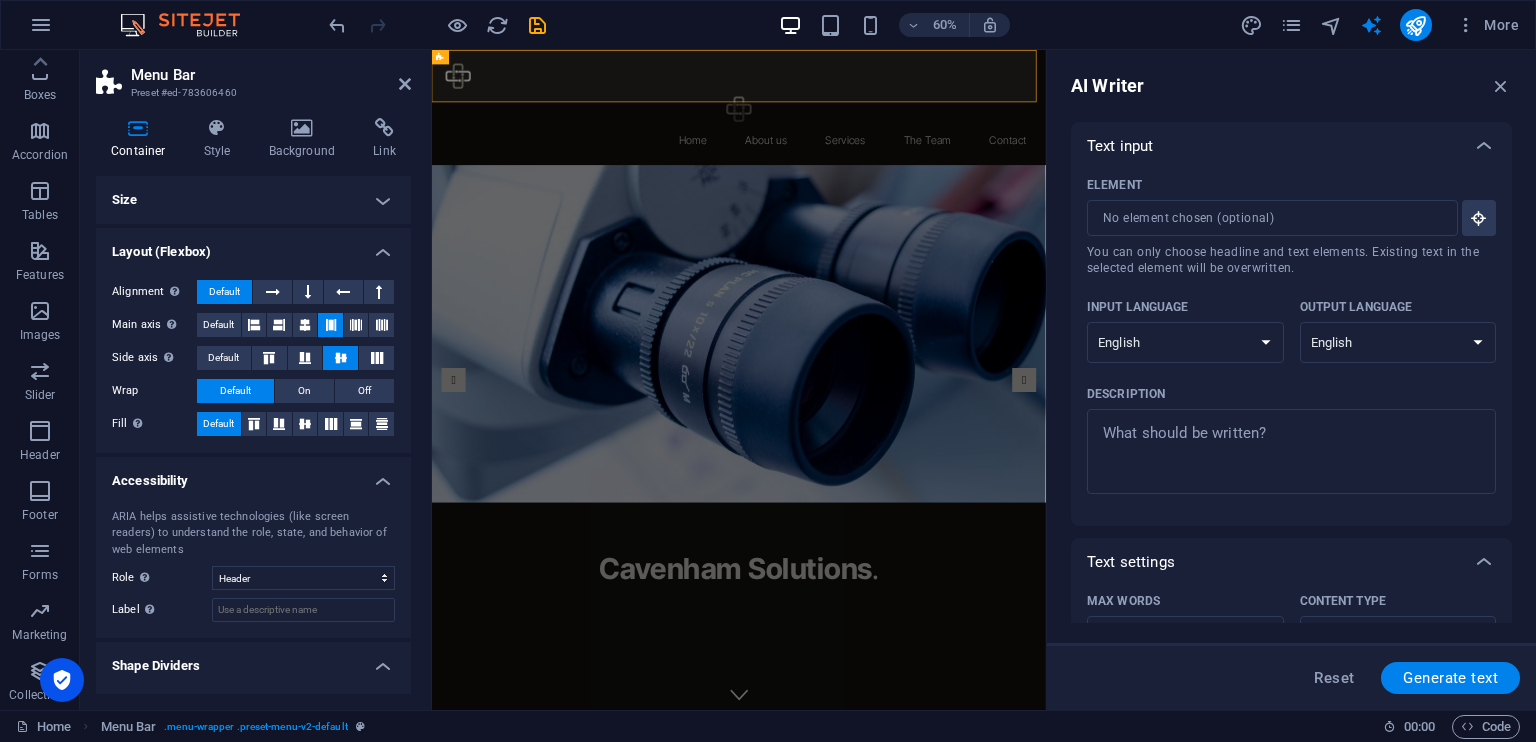 click on "Preset #ed-783606460" at bounding box center [251, 93] 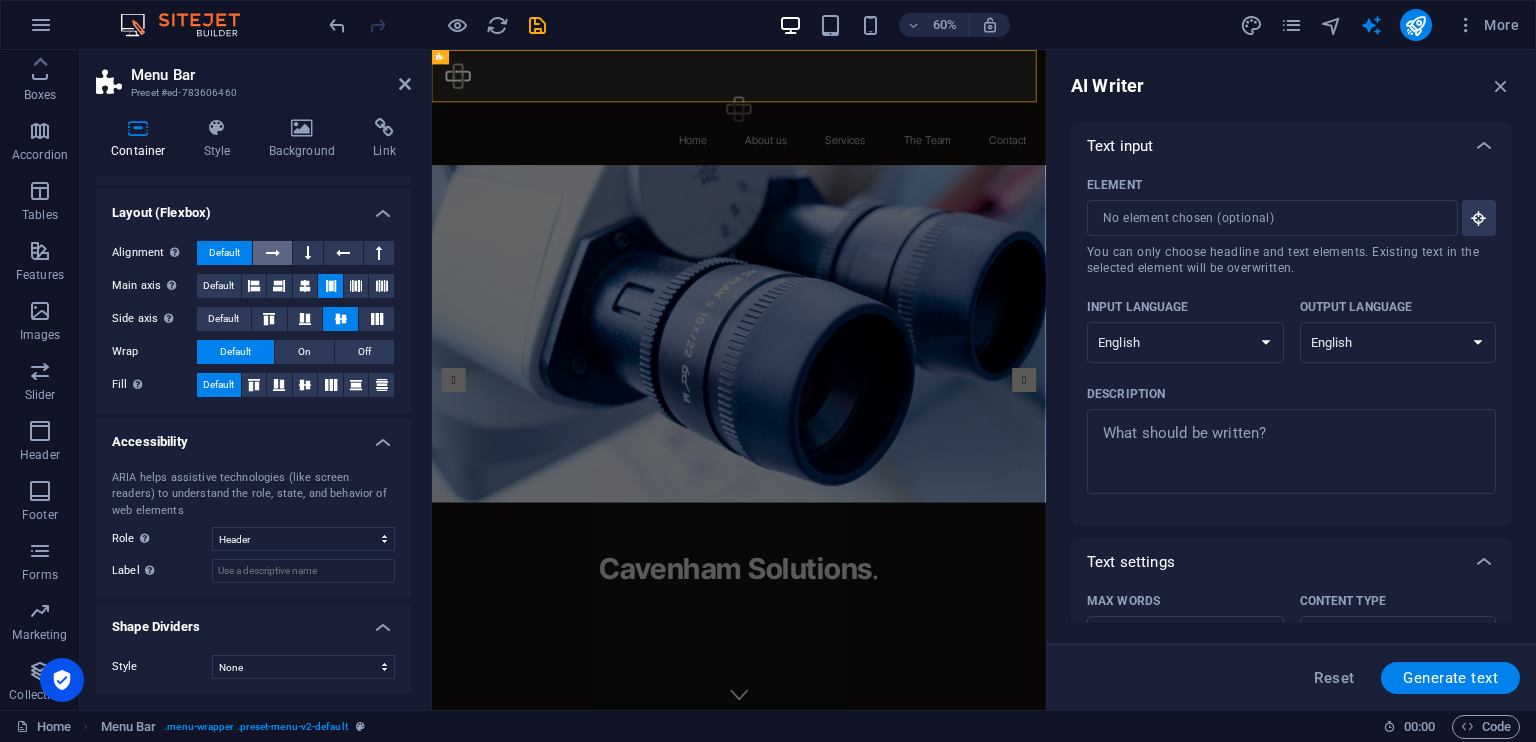 scroll, scrollTop: 0, scrollLeft: 0, axis: both 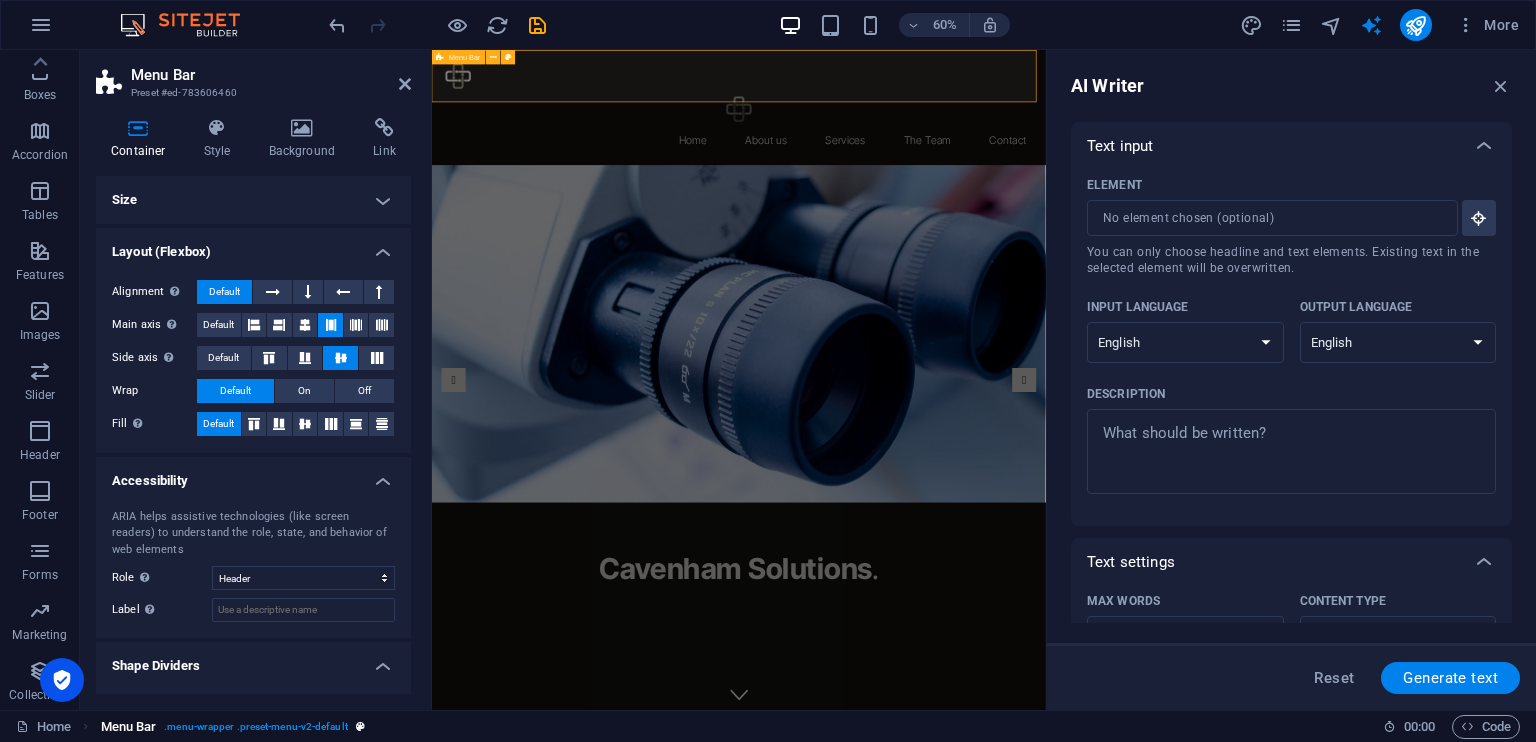 click on "Menu Bar . menu-wrapper .preset-menu-v2-default" at bounding box center [233, 727] 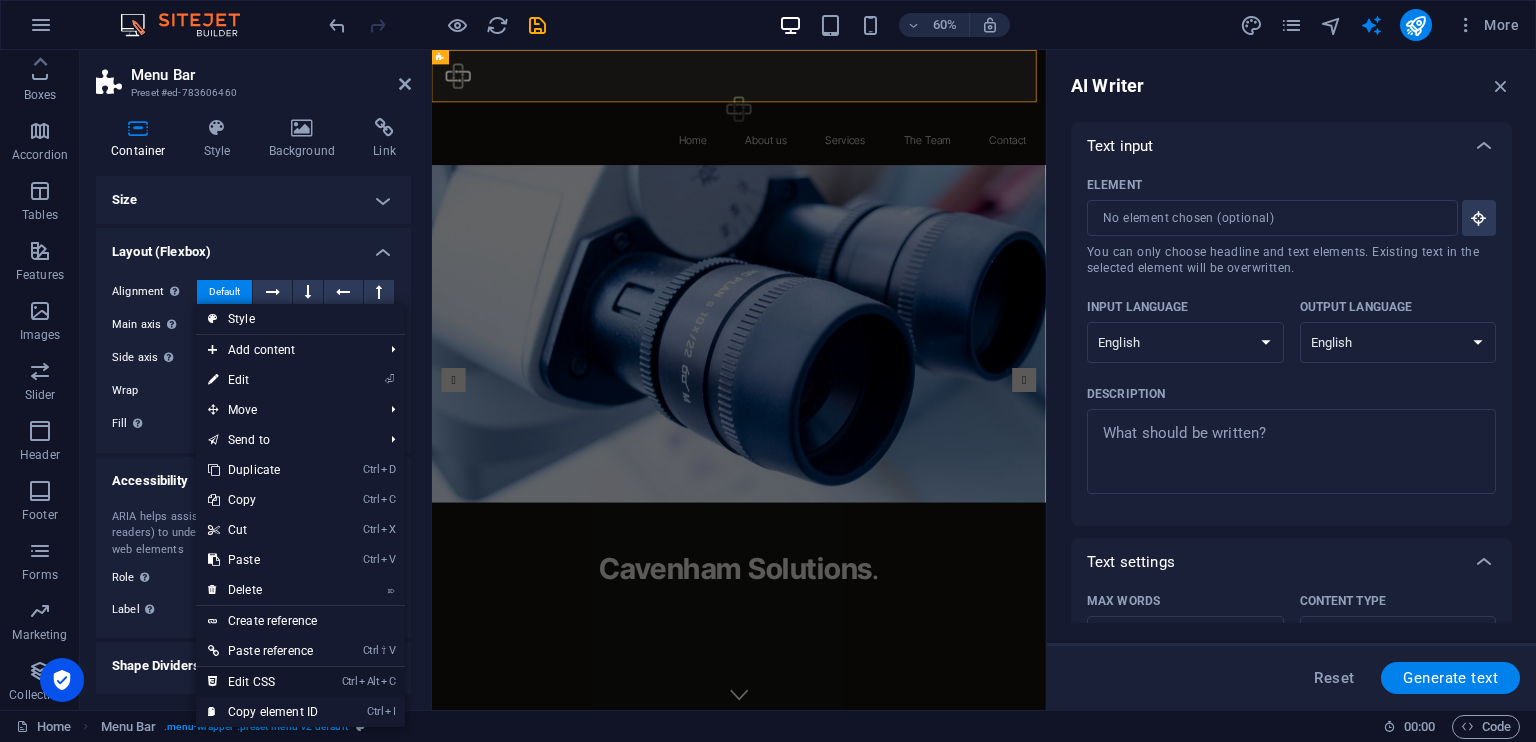 click on "Ctrl Alt C  Edit CSS" at bounding box center (263, 682) 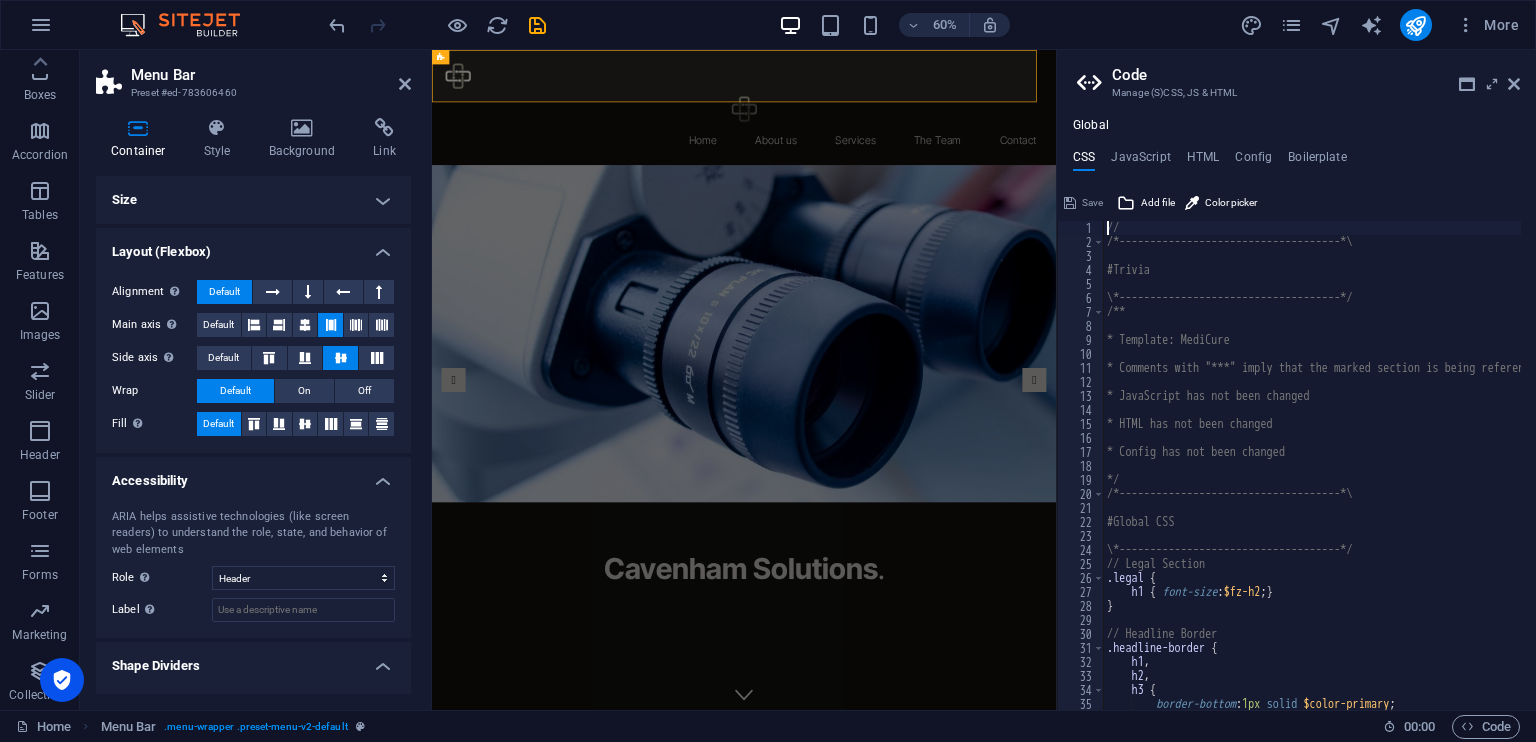 type on "@include menu-v2(" 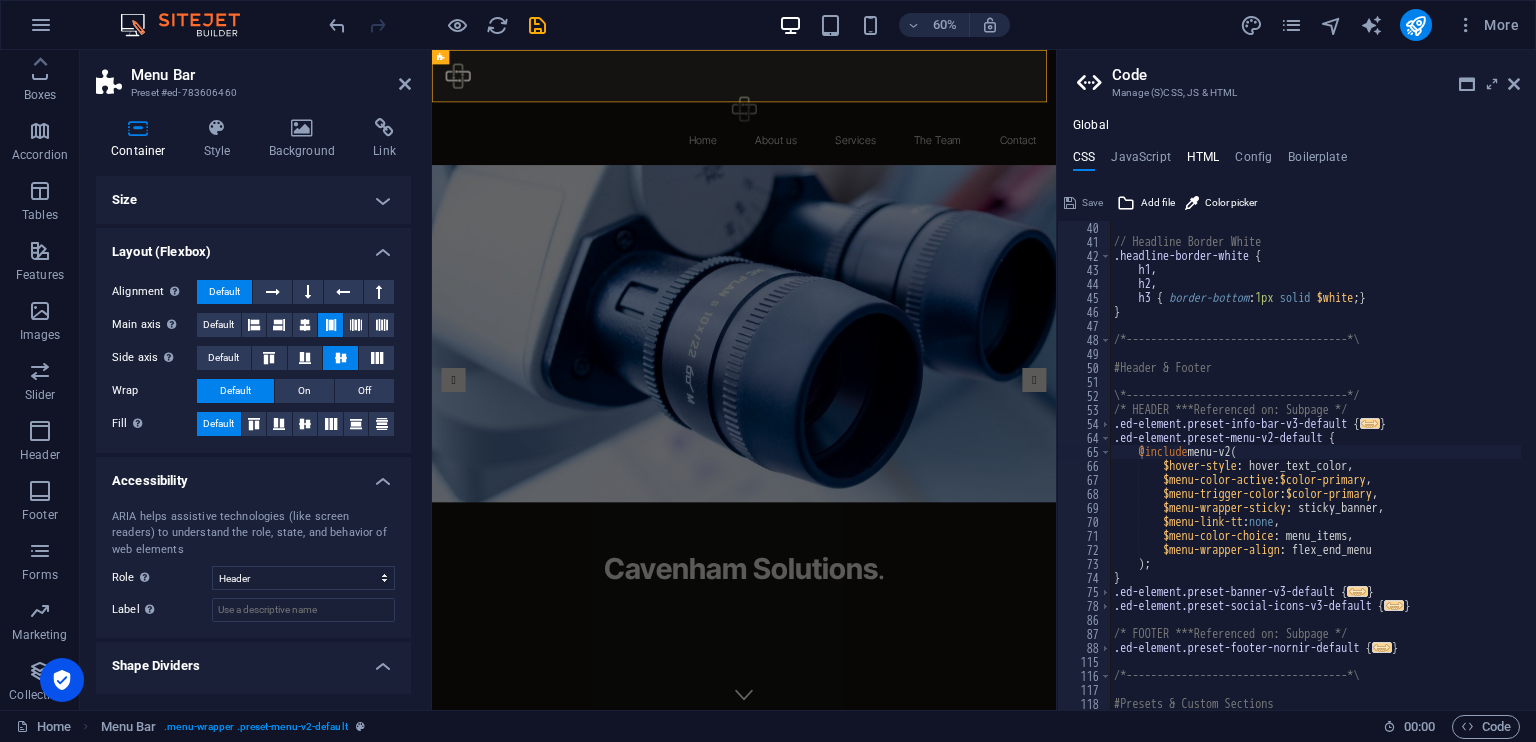 click on "HTML" at bounding box center [1203, 161] 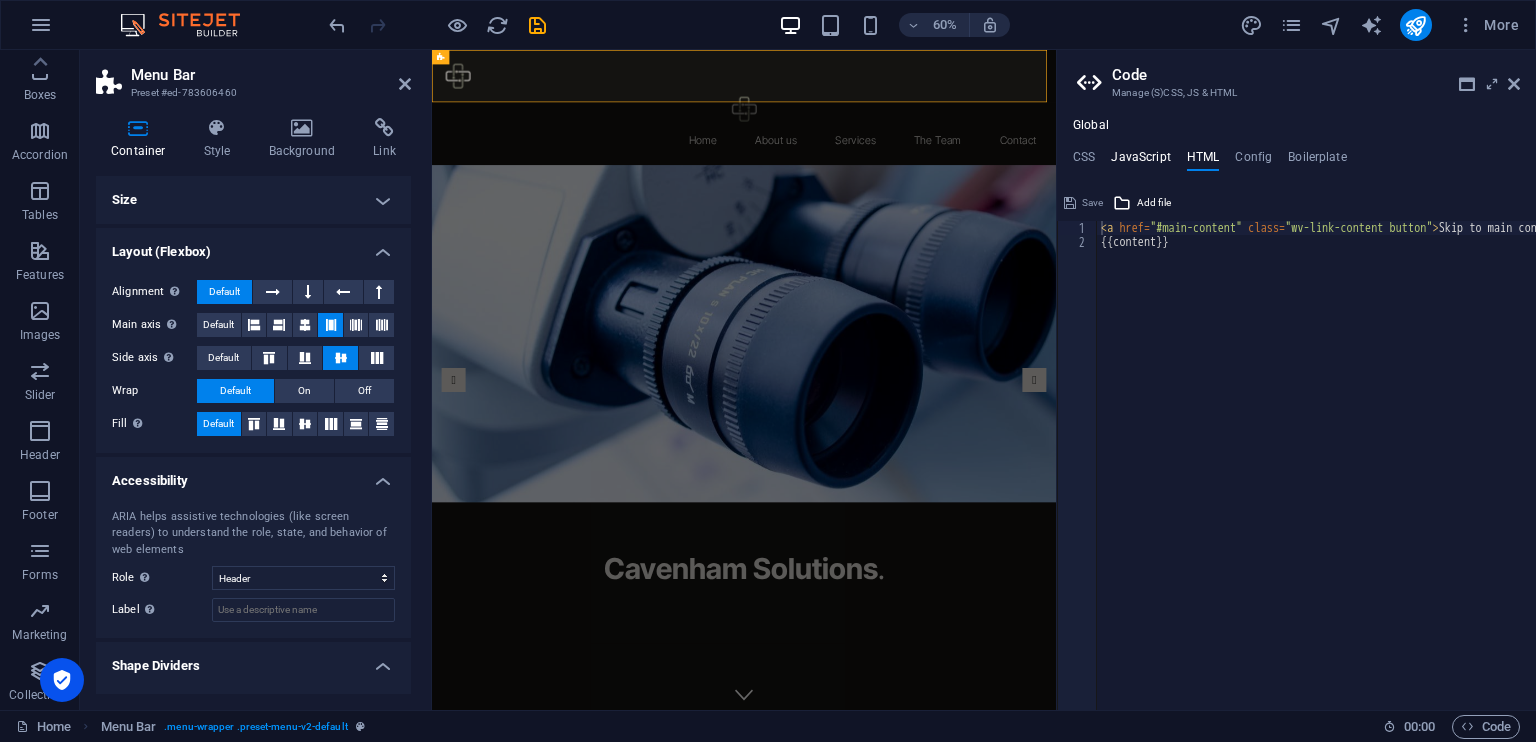 click on "JavaScript" at bounding box center [1140, 161] 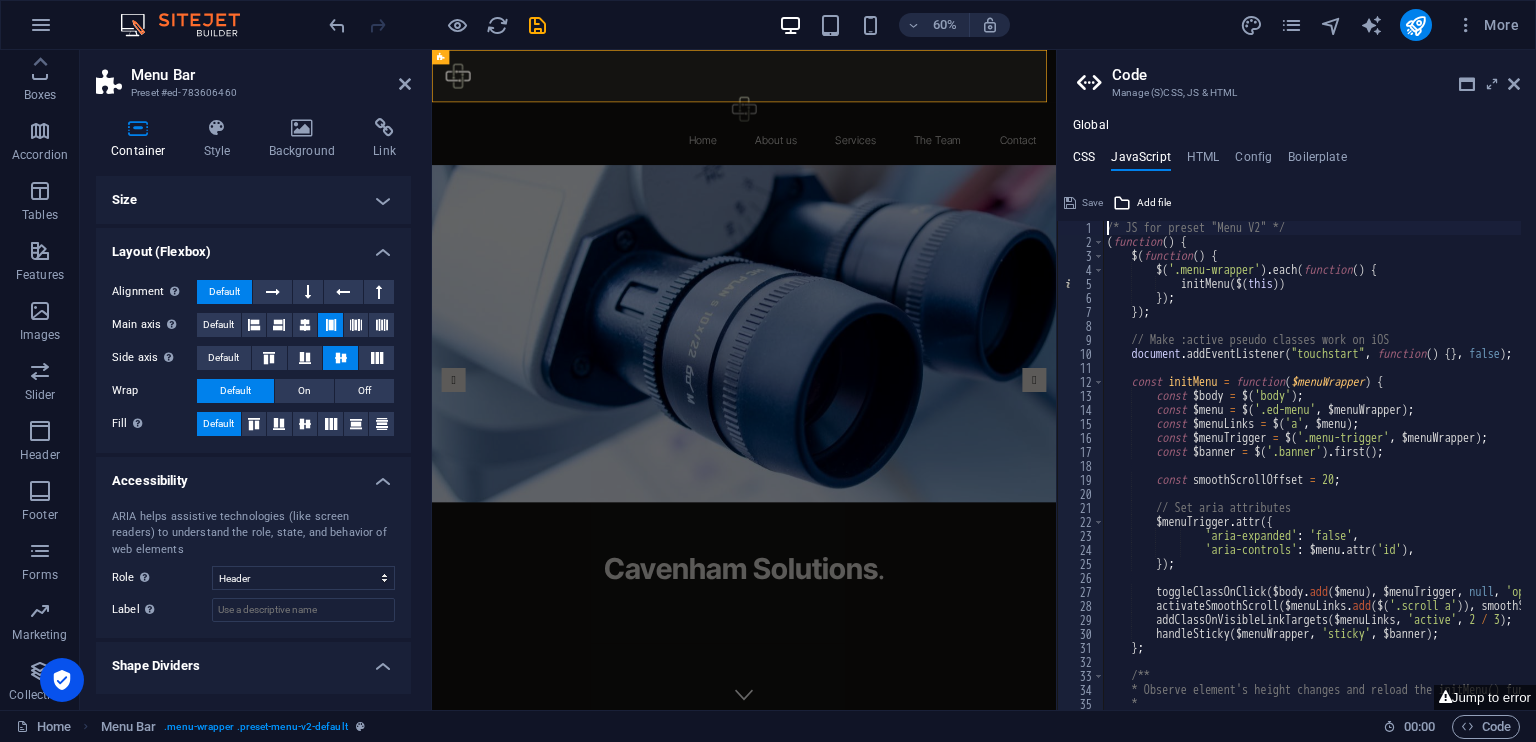click on "CSS" at bounding box center (1084, 161) 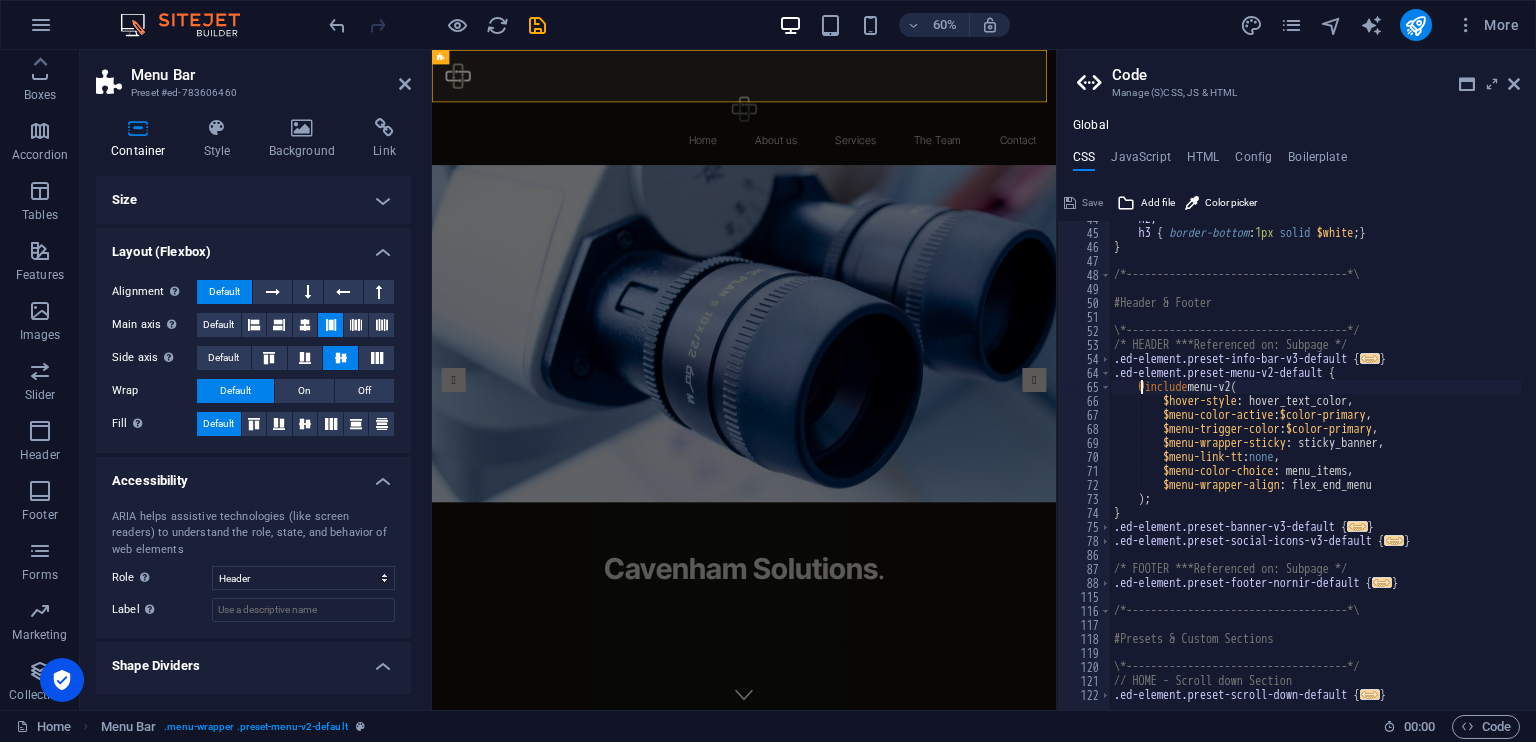 scroll, scrollTop: 611, scrollLeft: 0, axis: vertical 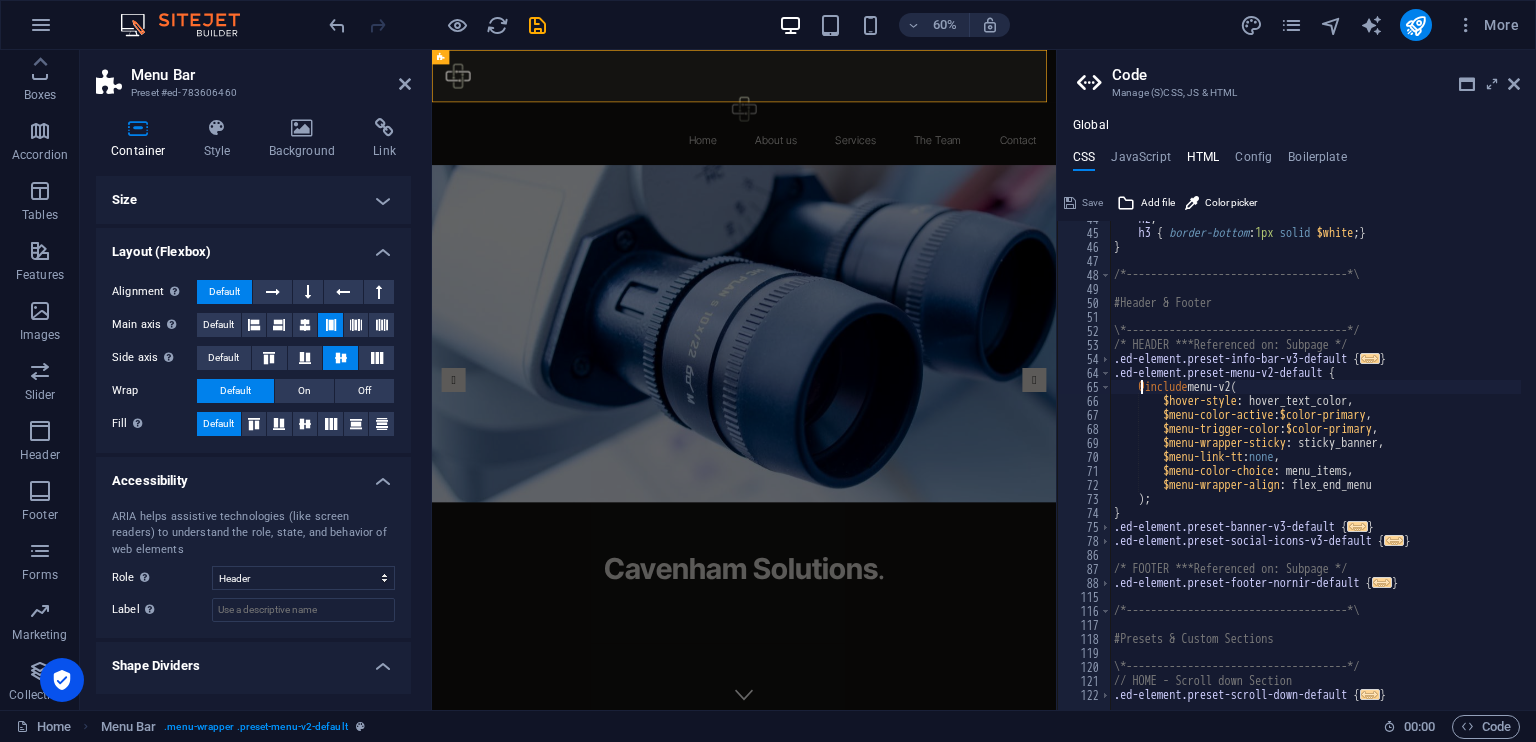 click on "HTML" at bounding box center [1203, 161] 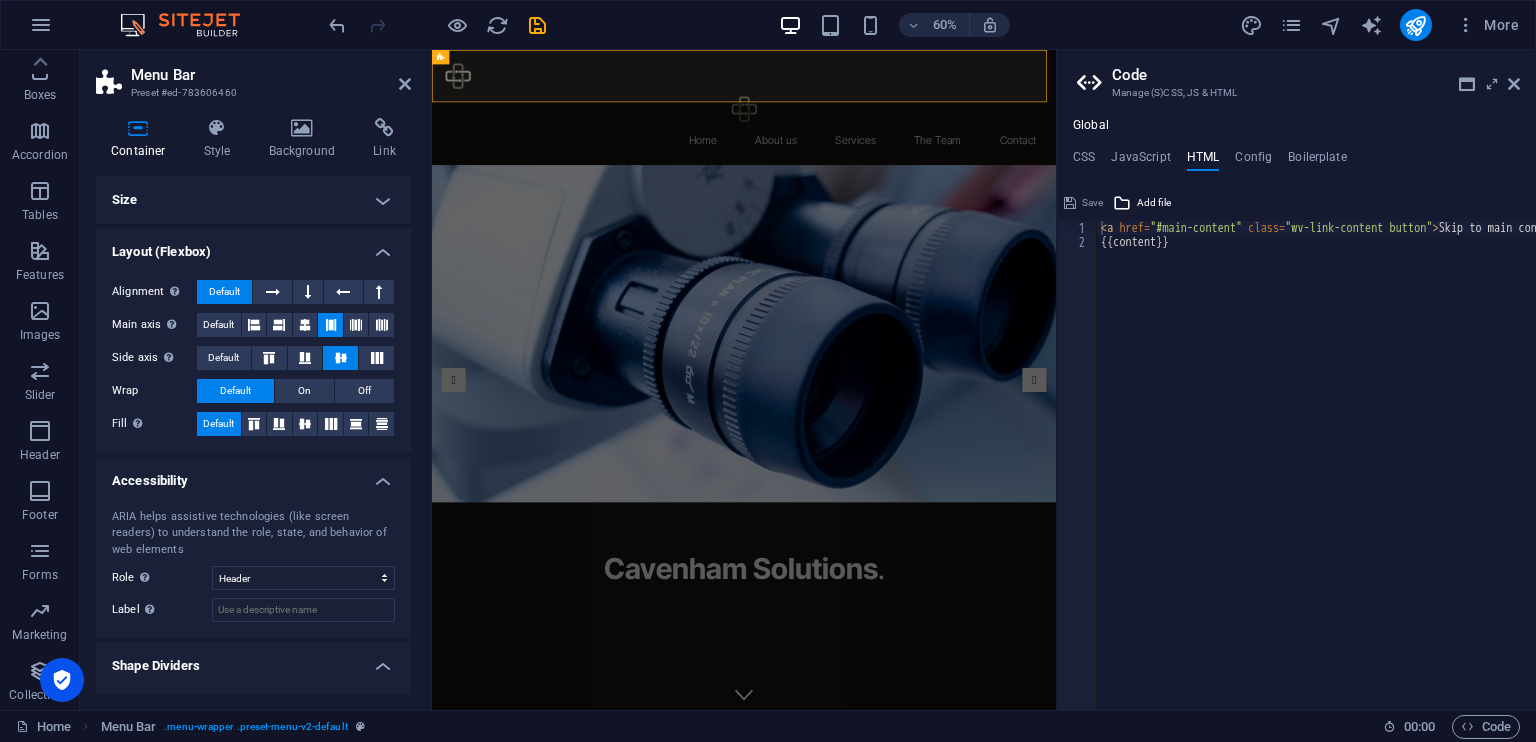 click on "CSS JavaScript HTML Config Boilerplate" at bounding box center (1296, 161) 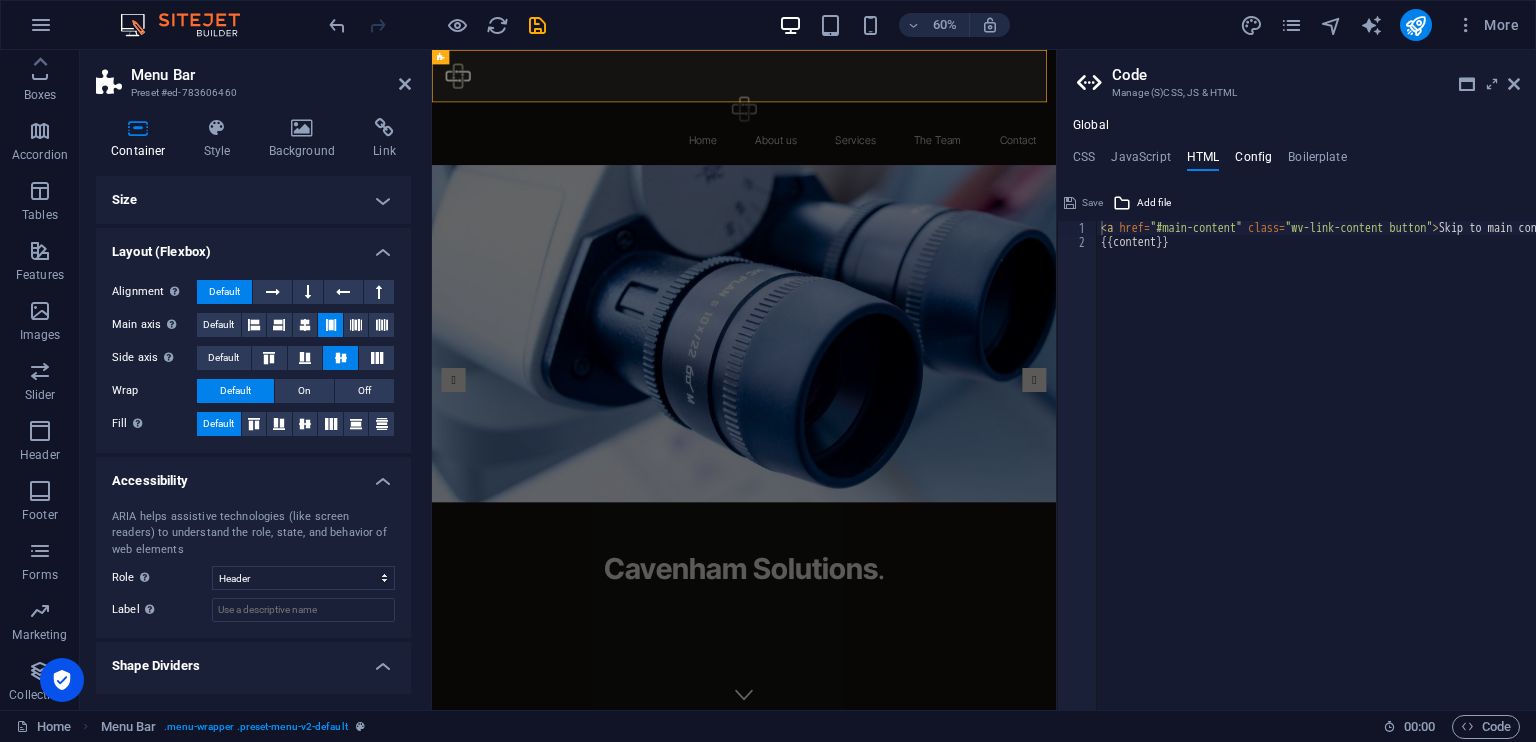 click on "Config" at bounding box center (1253, 161) 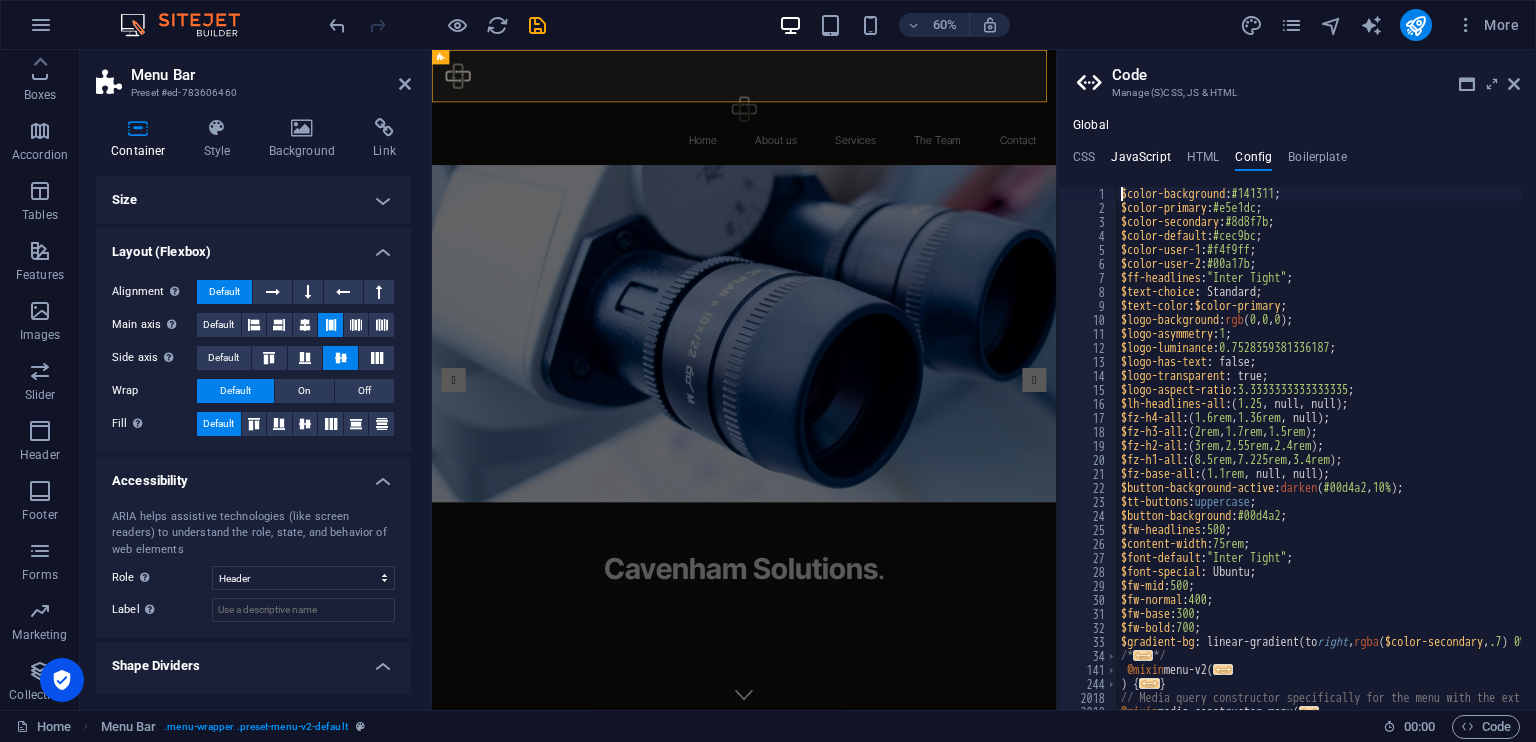 click on "JavaScript" at bounding box center [1140, 161] 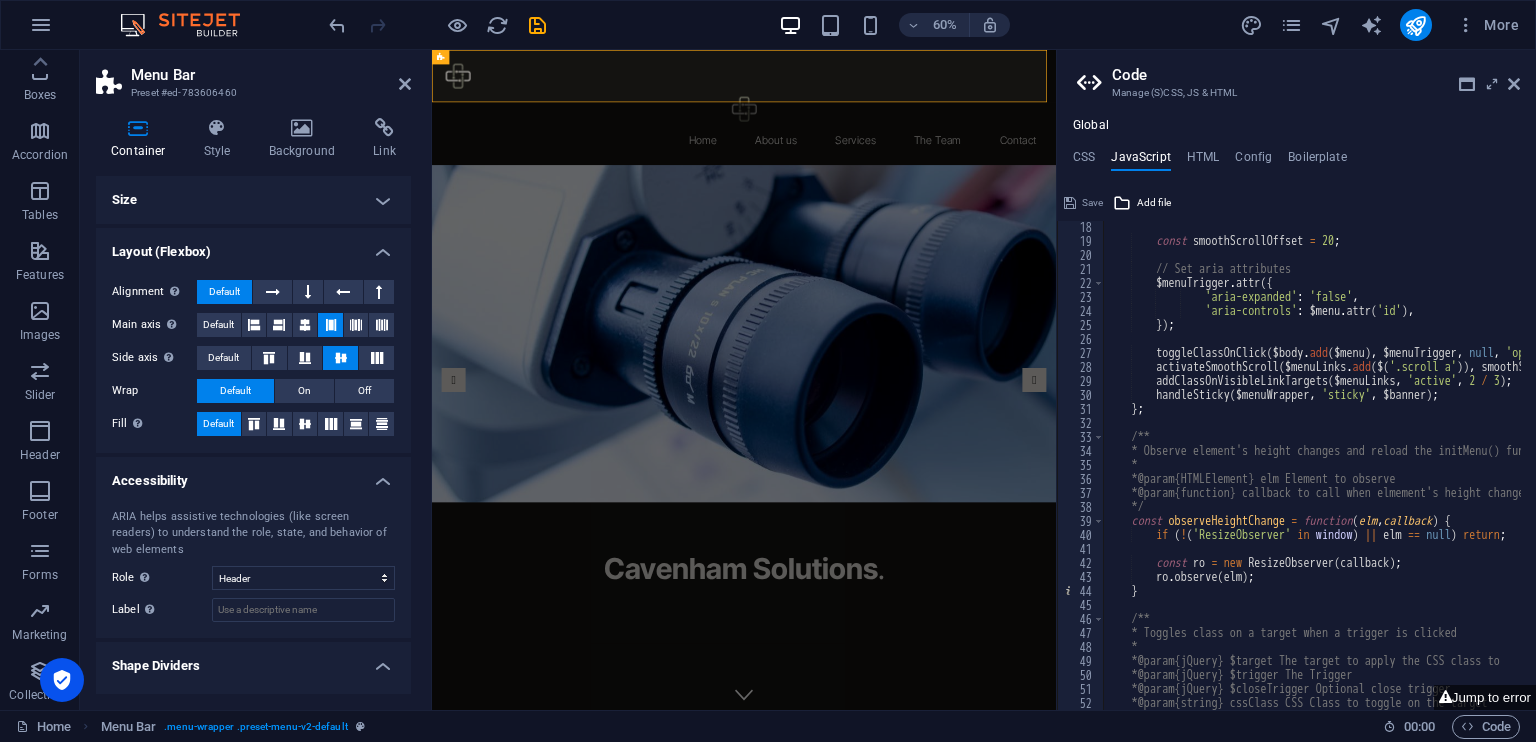 scroll, scrollTop: 232, scrollLeft: 0, axis: vertical 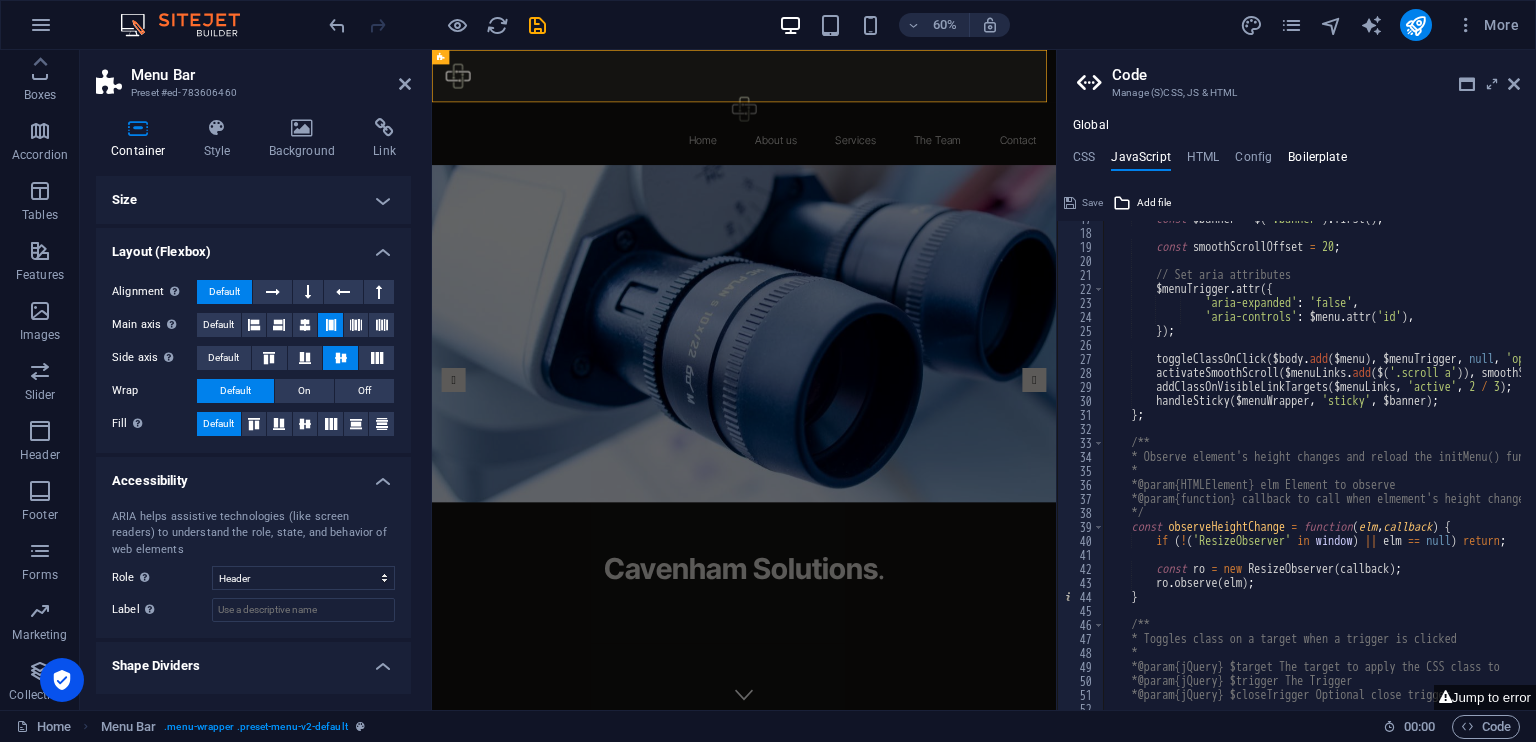 click on "Boilerplate" at bounding box center [1317, 161] 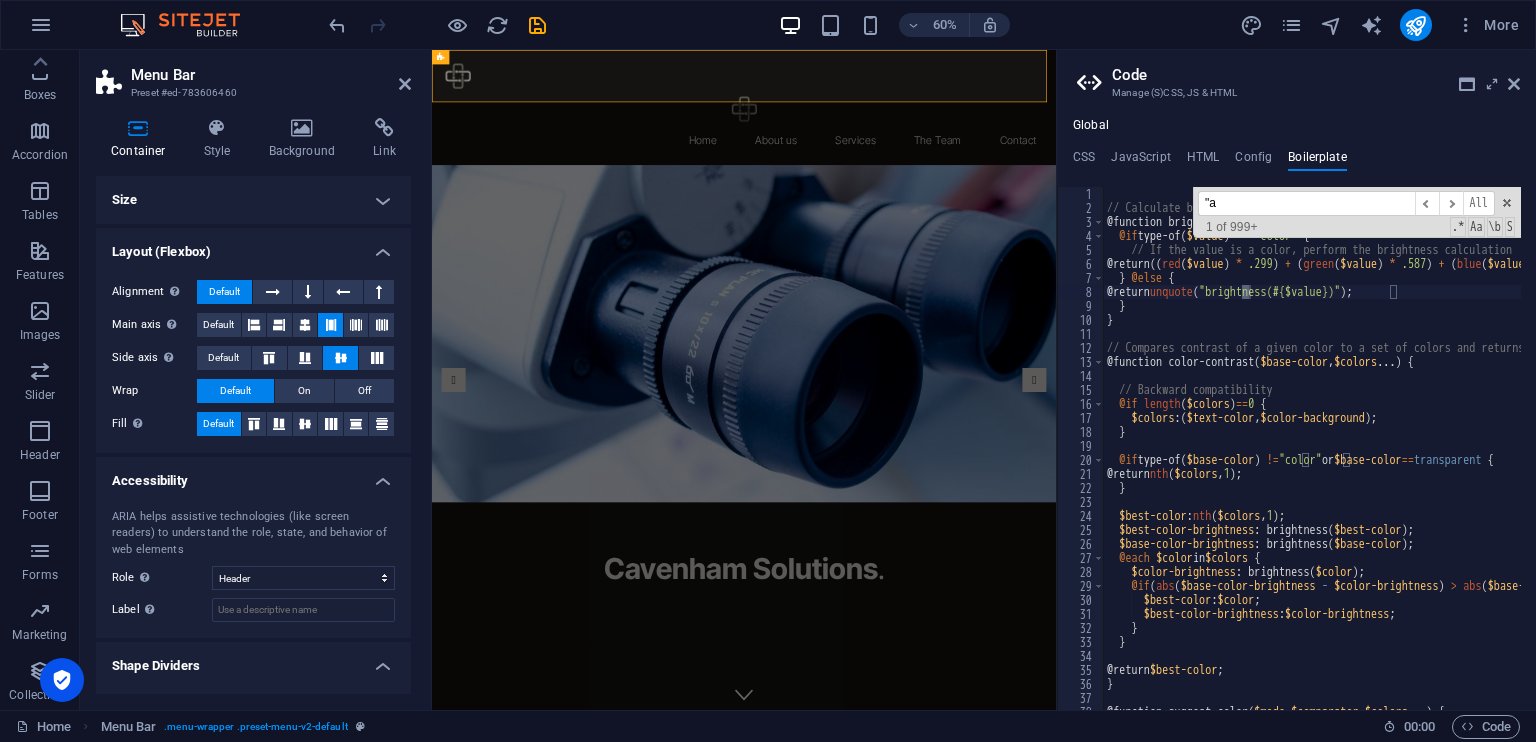 scroll, scrollTop: 1690, scrollLeft: 0, axis: vertical 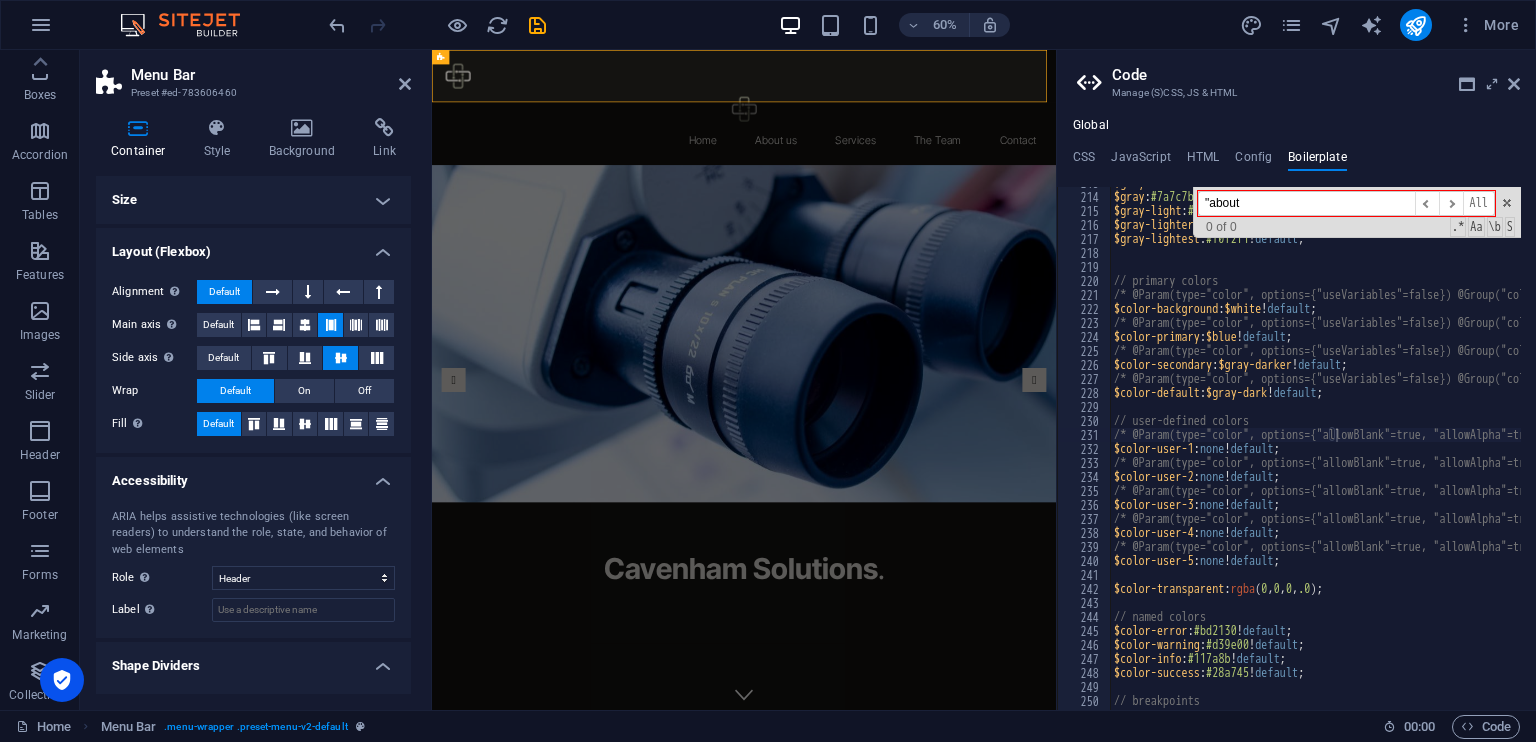 type on """ 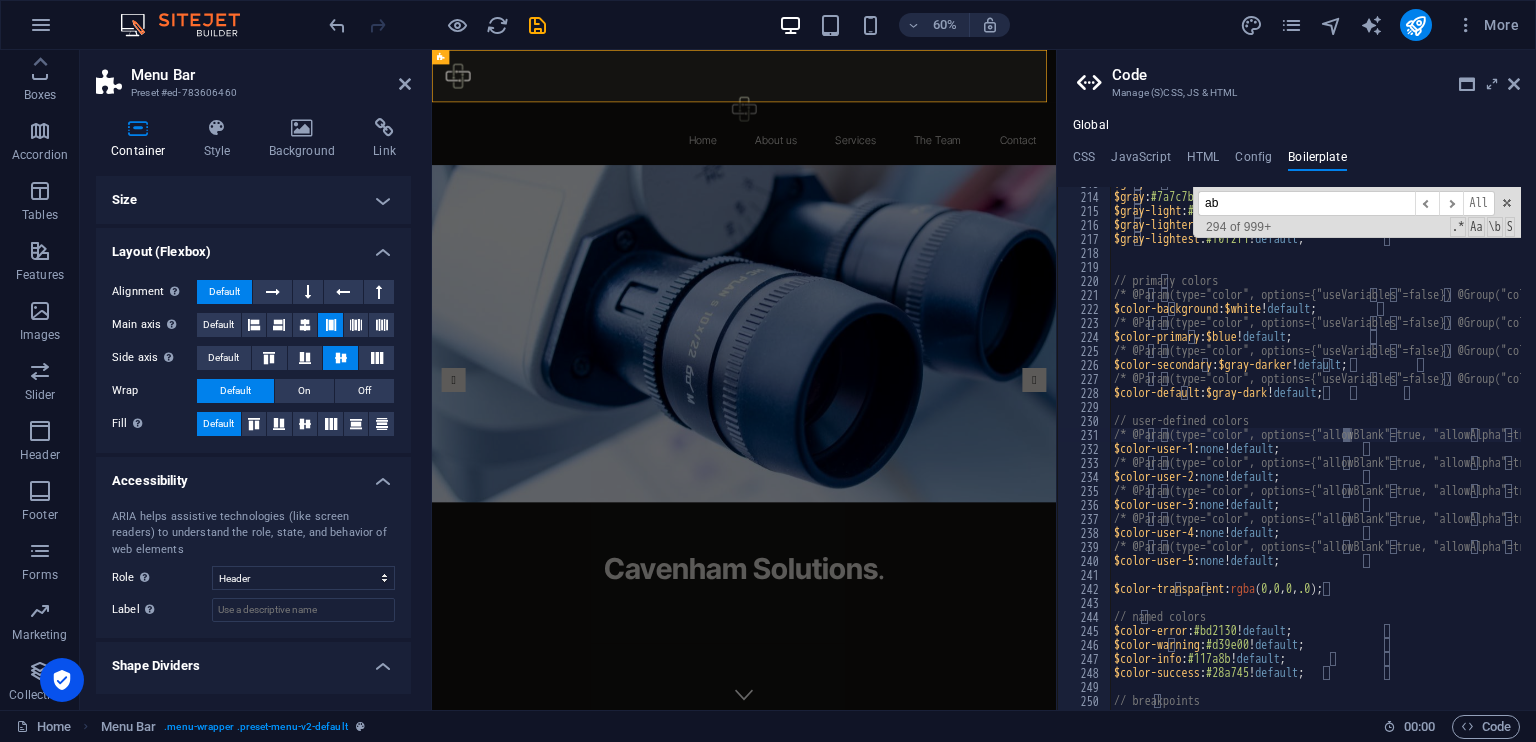 scroll, scrollTop: 0, scrollLeft: 146, axis: horizontal 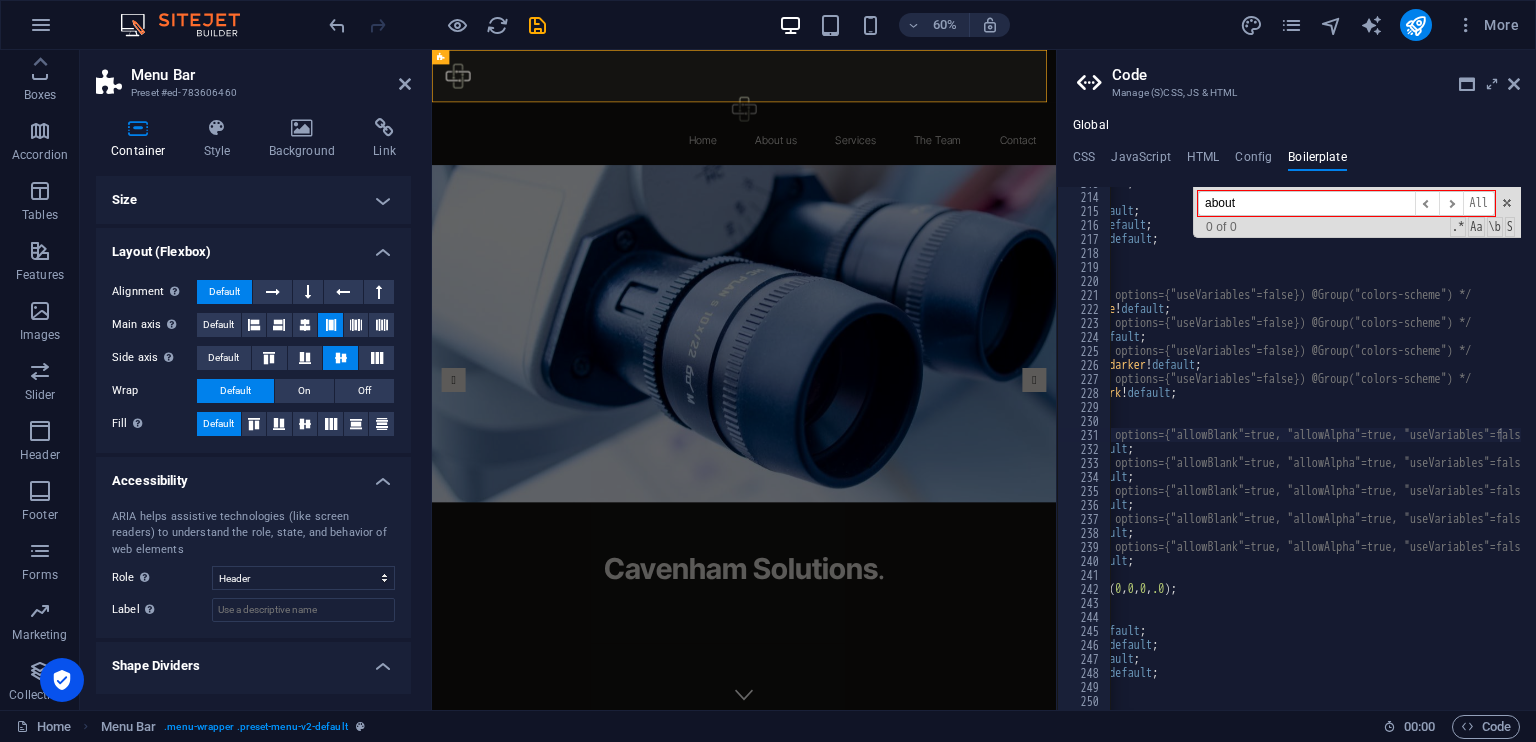 type on "about" 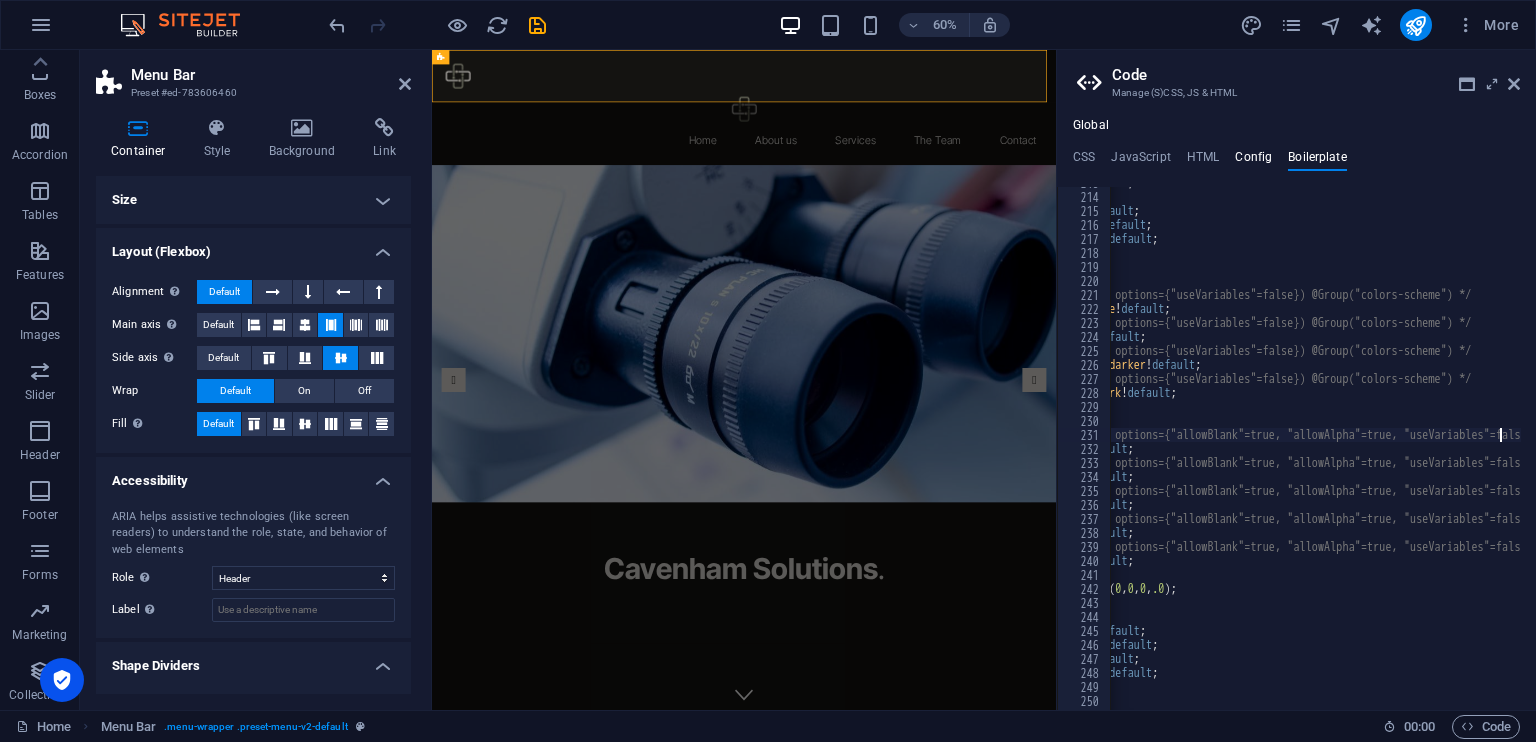 click on "Config" at bounding box center [1253, 161] 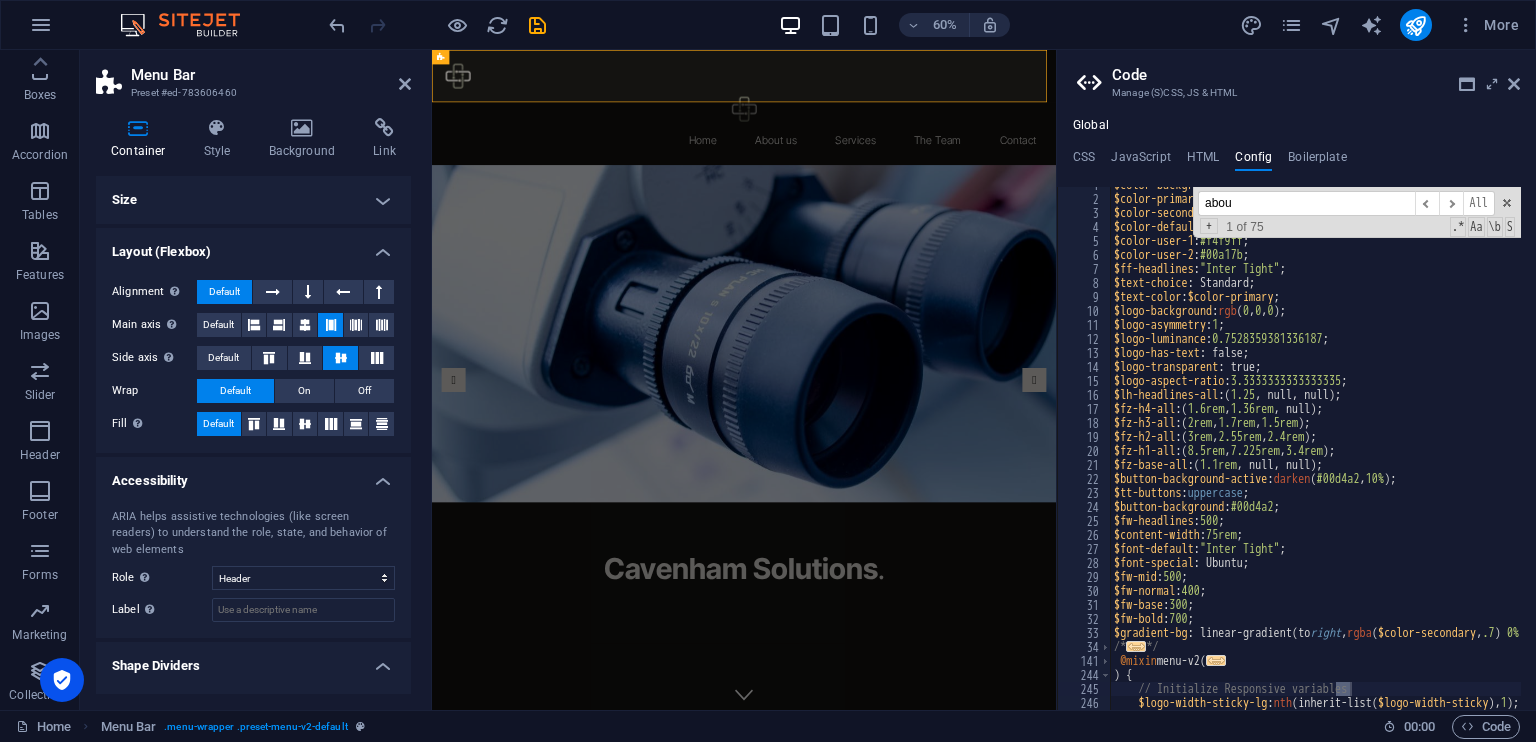 scroll, scrollTop: 25435, scrollLeft: 0, axis: vertical 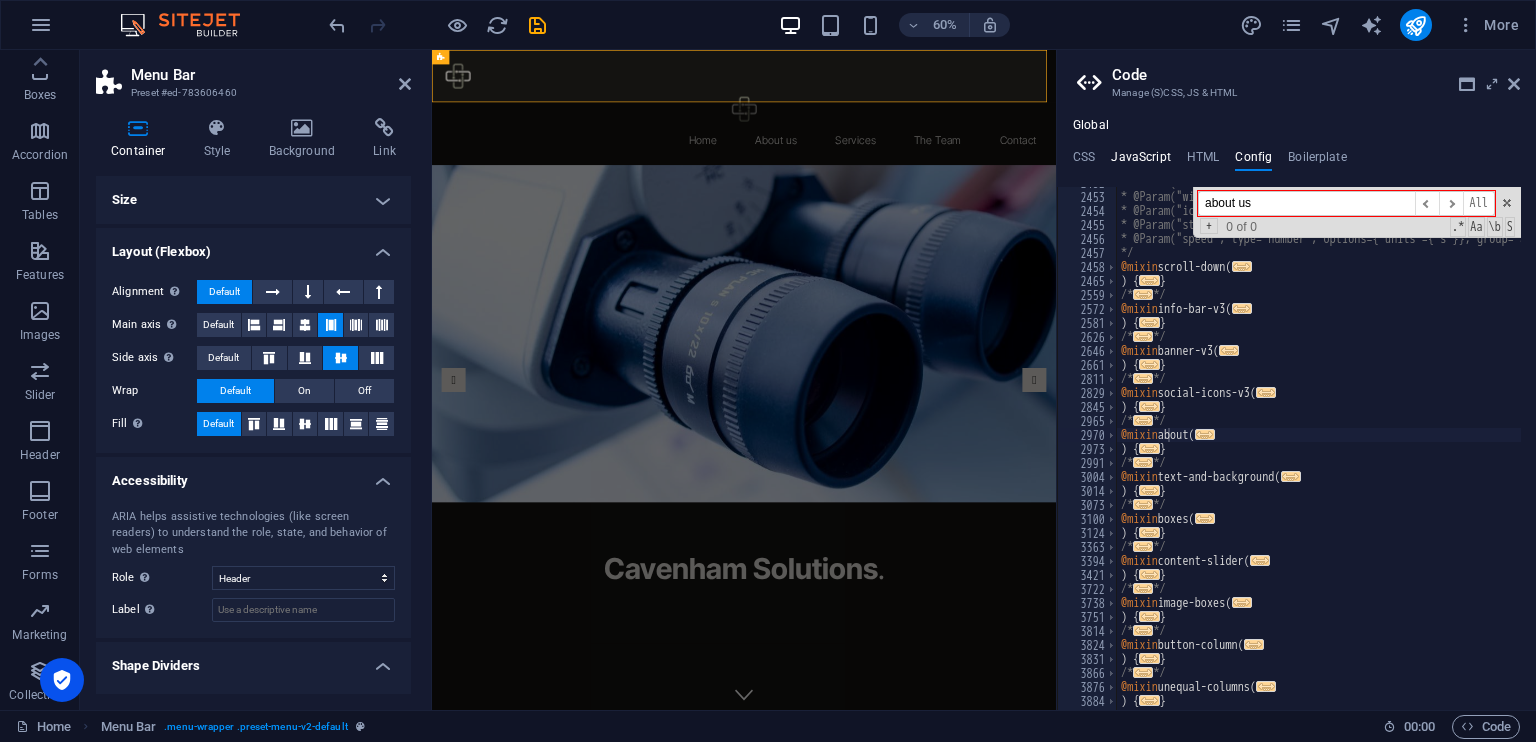 type on "about us" 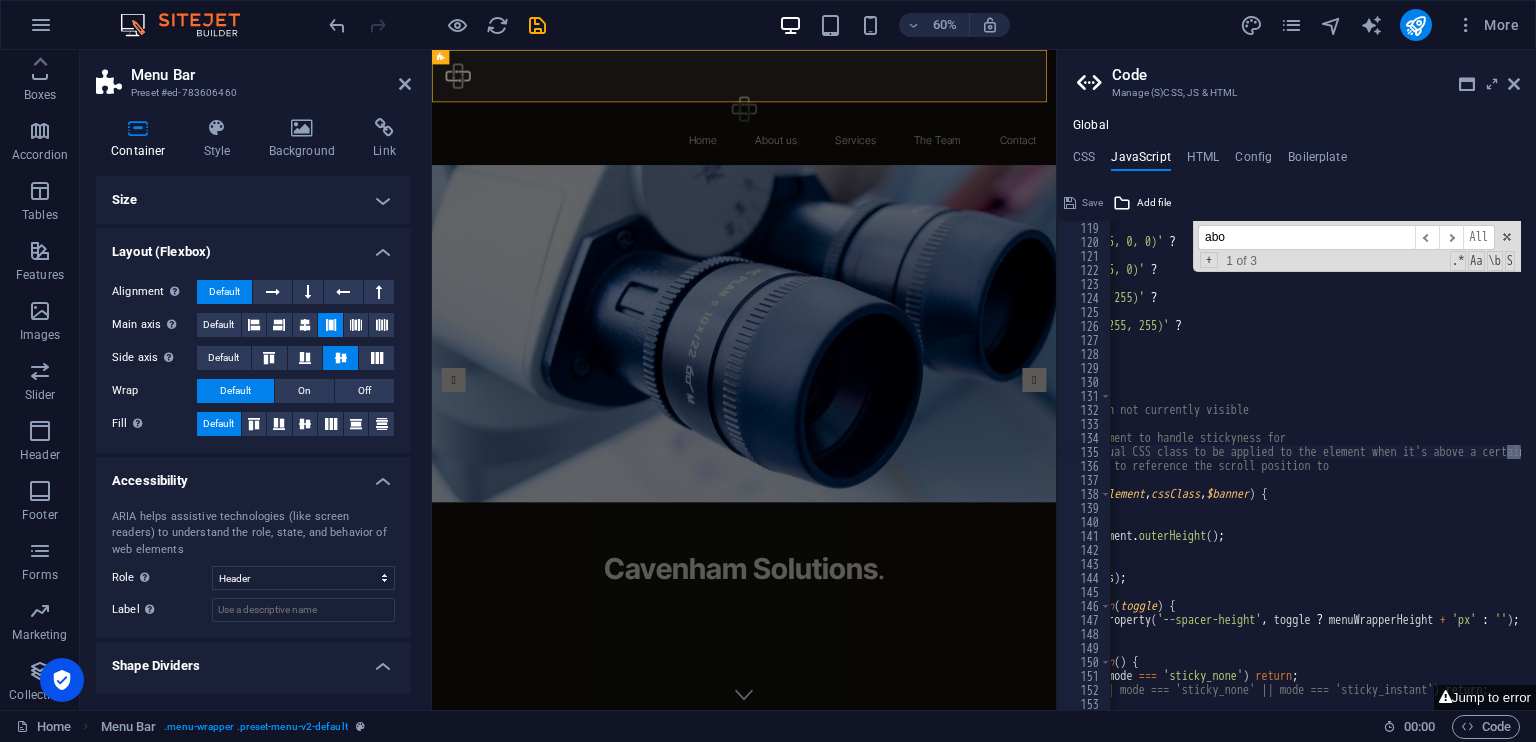 scroll, scrollTop: 1652, scrollLeft: 0, axis: vertical 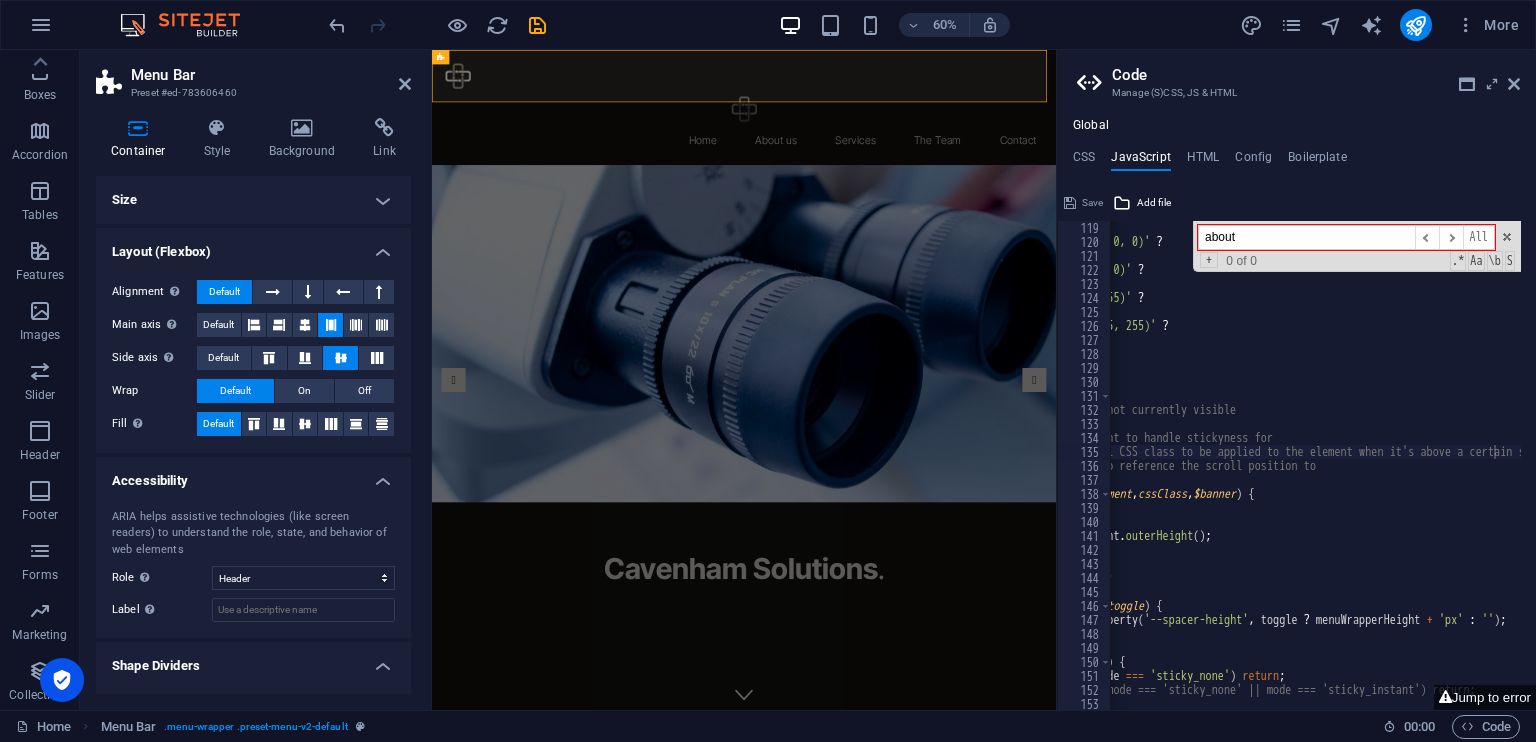 type on "about" 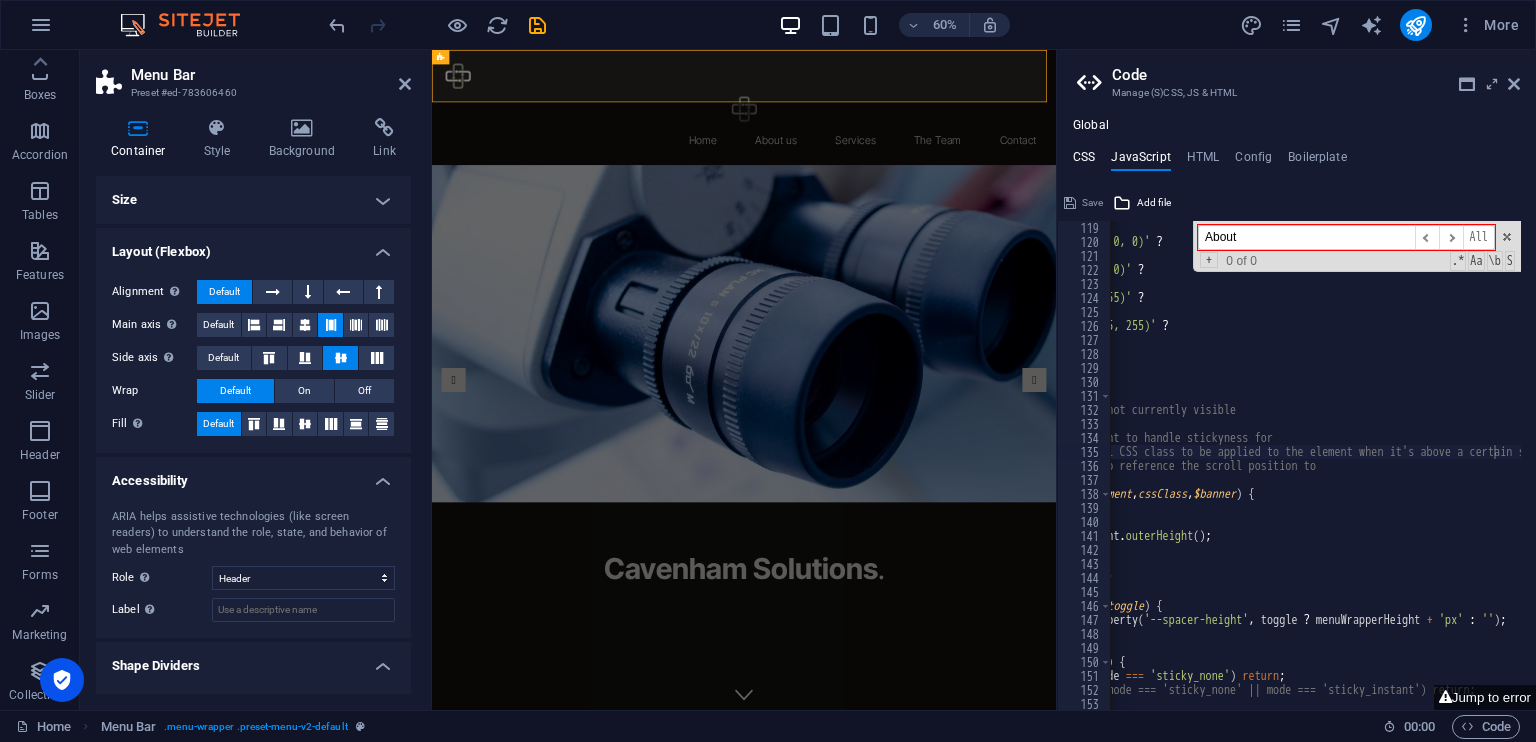 type on "About" 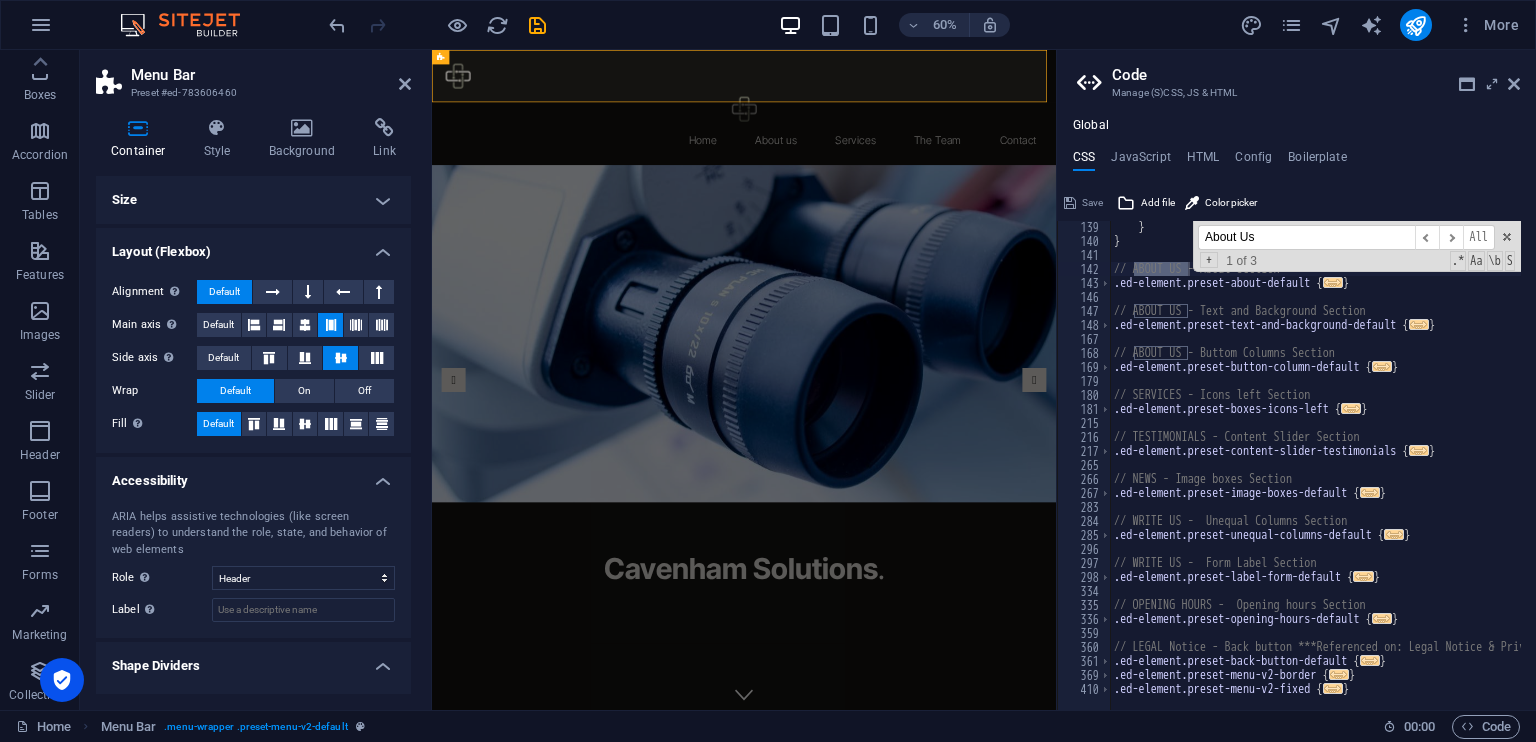 scroll, scrollTop: 1316, scrollLeft: 0, axis: vertical 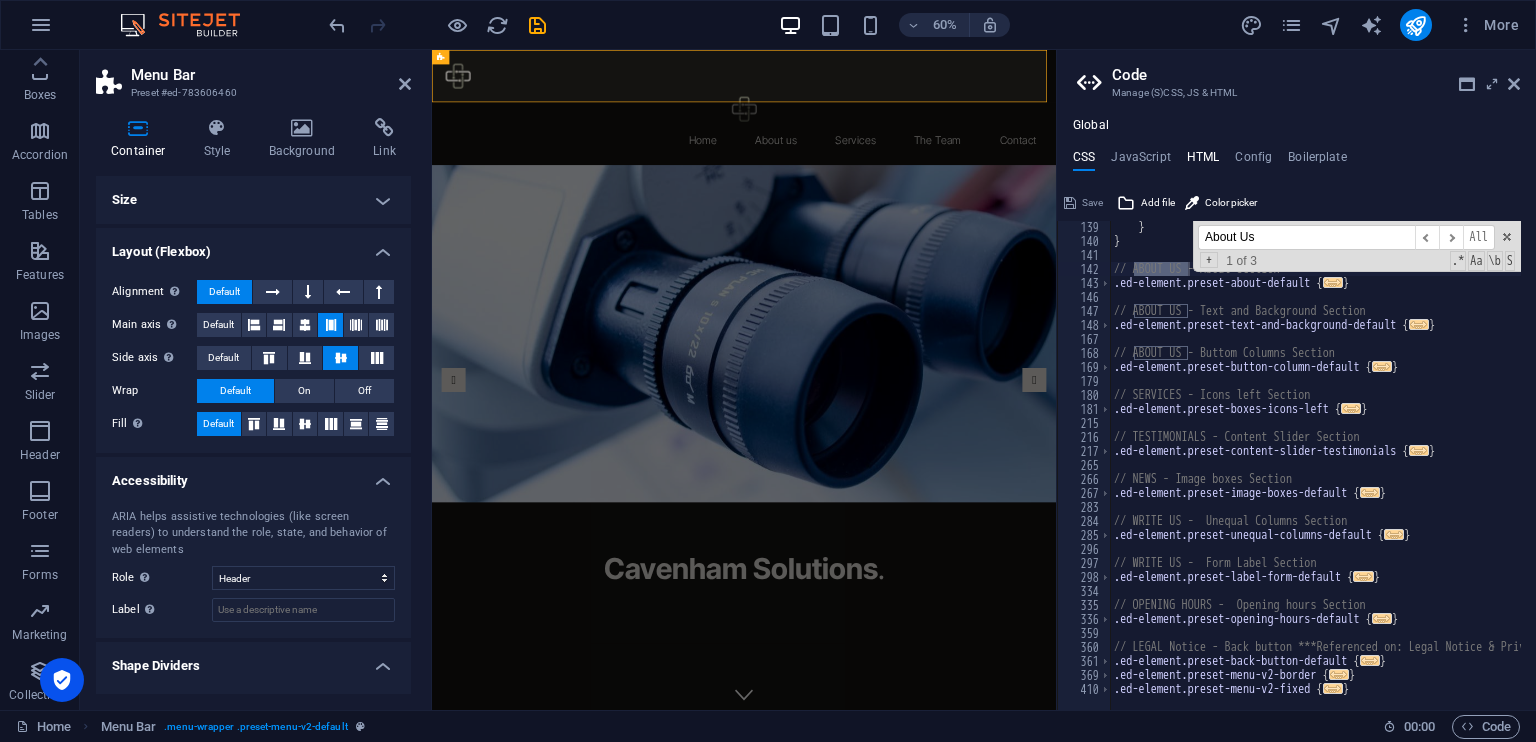 type on "About Us" 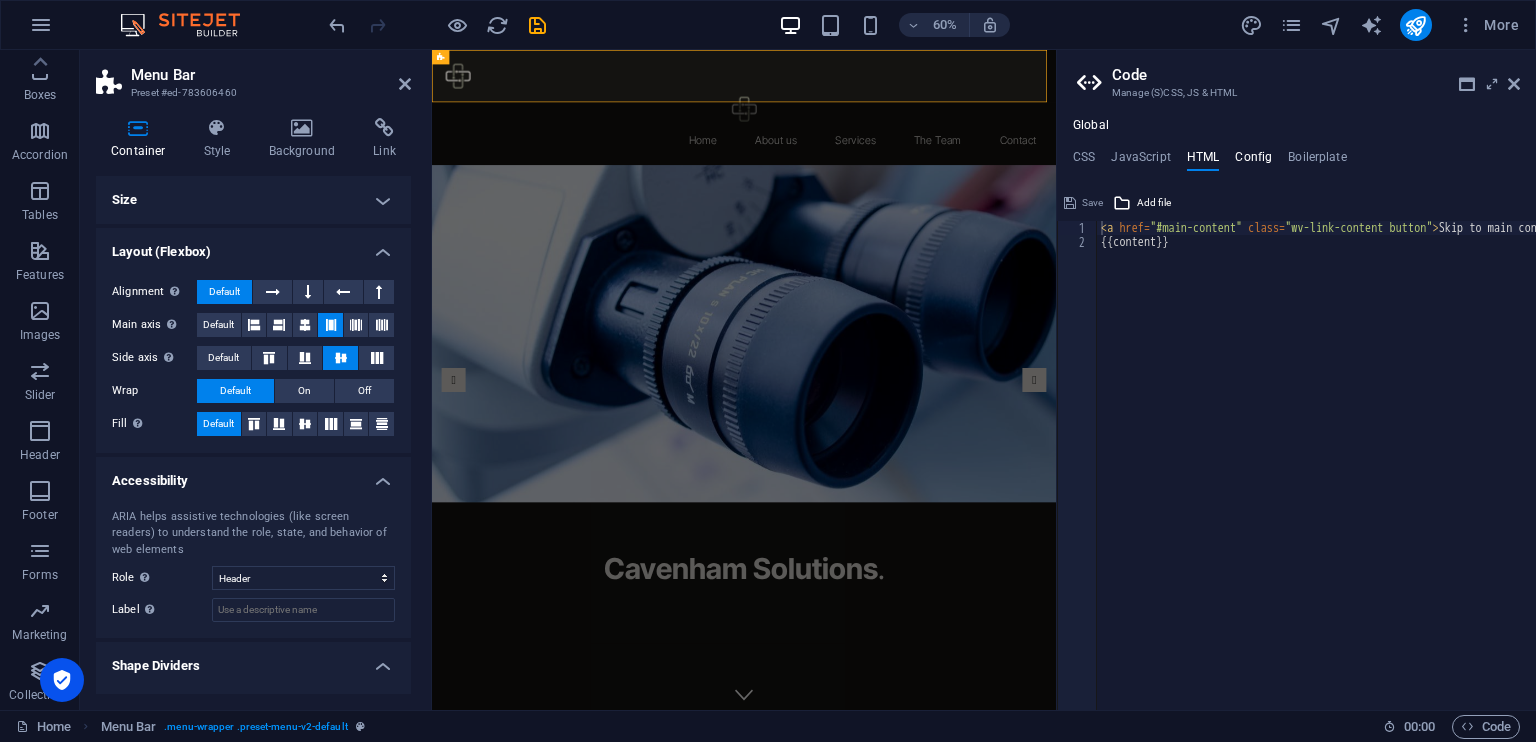 click on "Config" at bounding box center (1253, 161) 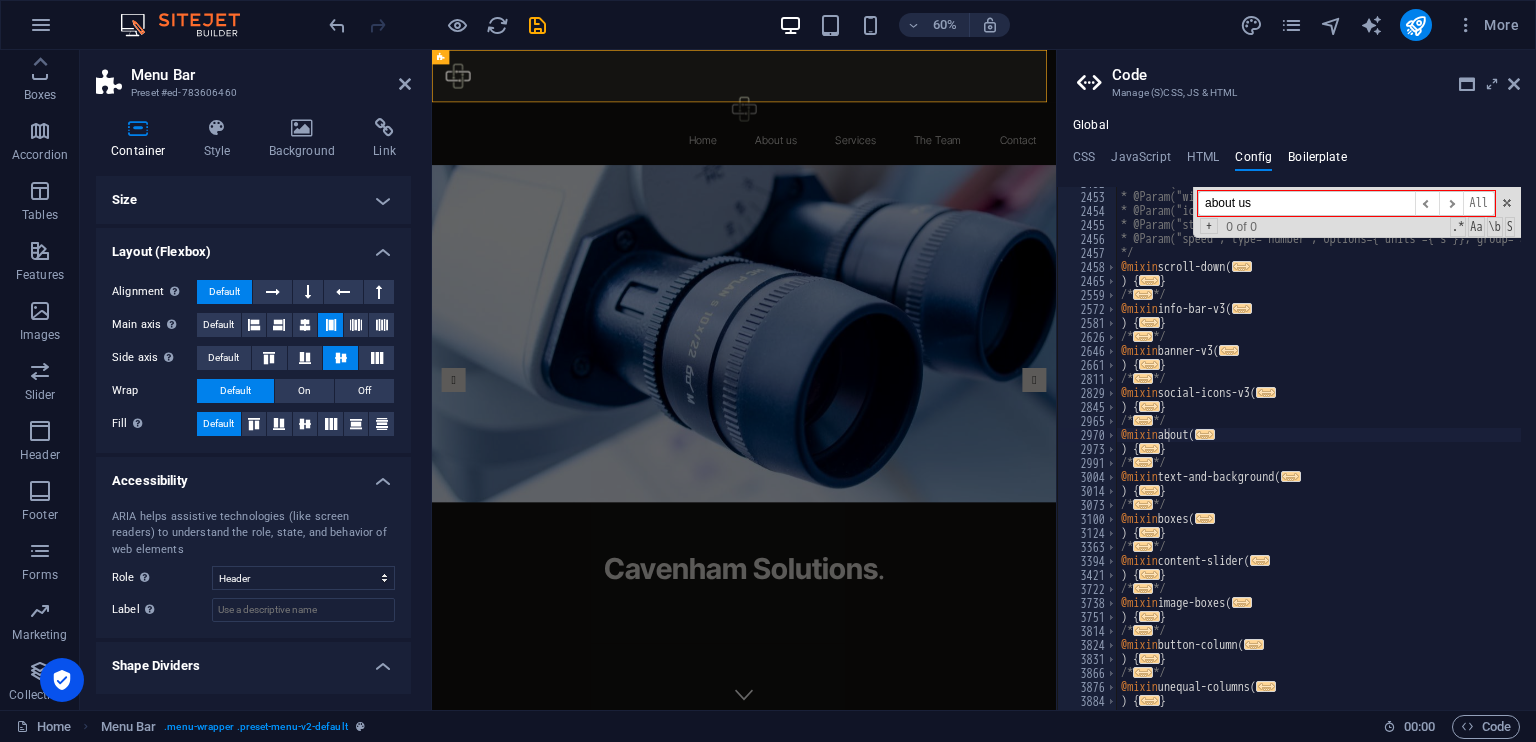 click on "Boilerplate" at bounding box center (1317, 161) 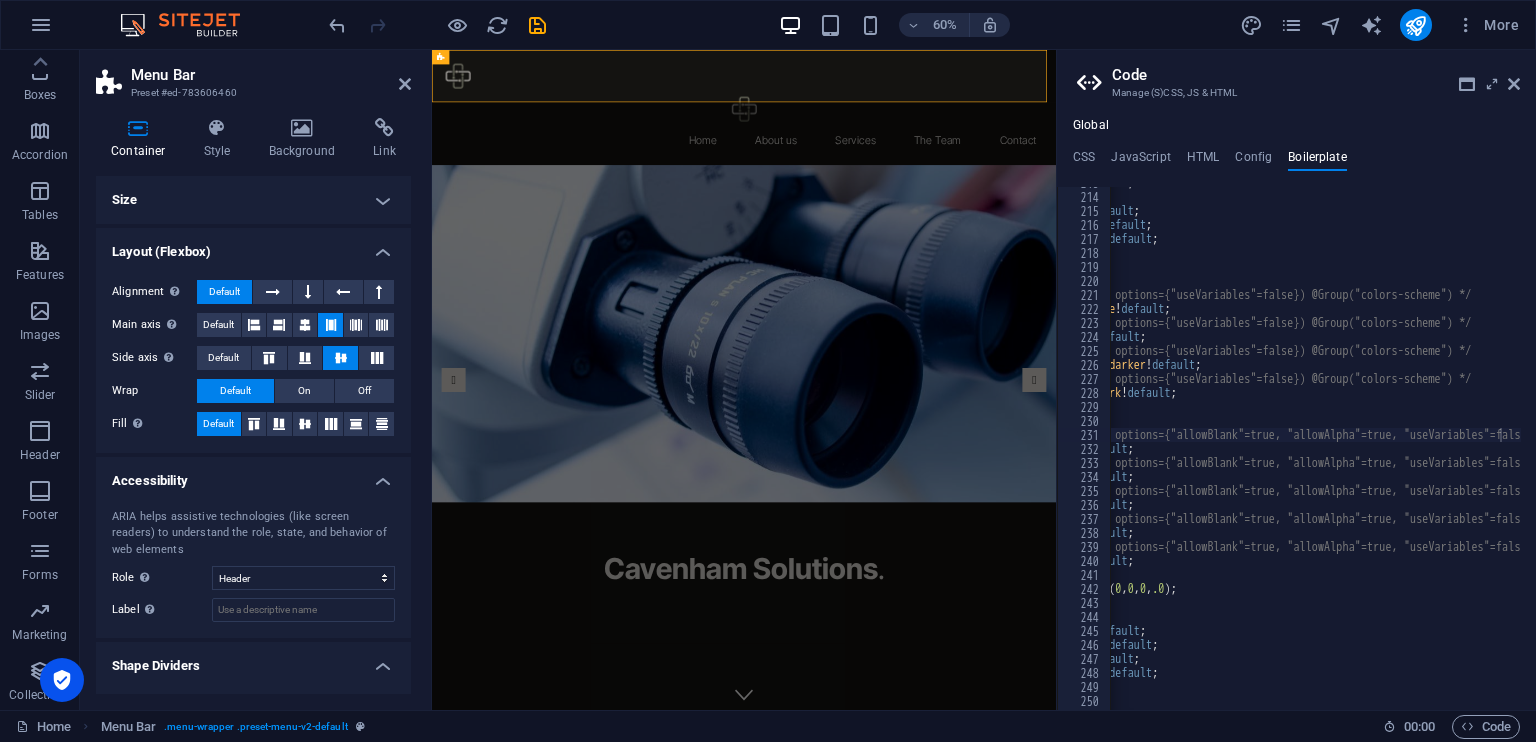 click on "Global CSS JavaScript HTML Config Boilerplate @include menu-v2( 139 140 141 142 143 146 147 148 167 168 169 179 180 181 215 216 217 265 266 267 283 284 285 296 297 298 334 335 336 359 360 361 369 410      } } // ABOUT US - About Section   .ed-element.preset-about-default   { ... } // ABOUT US - Text and Background Section   .ed-element.preset-text-and-background-default   { ... } // ABOUT US - Buttom Columns Section   .ed-element.preset-button-column-default   { ... } // SERVICES - Icons left Section   .ed-element.preset-boxes-icons-left   { ... } // TESTIMONIALS - Content Slider Section   .ed-element.preset-content-slider-testimonials   { ... } // NEWS - Image boxes Section   .ed-element.preset-image-boxes-default   { ... } // WRITE US -  Unequal Columns Section   .ed-element.preset-unequal-columns-default   { ... } // WRITE US -  Form Label Section   .ed-element.preset-label-form-default   { ... } // OPENING HOURS -  Opening hours Section   .ed-element.preset-opening-hours-default   { ... }   { ... }   { }" at bounding box center (1296, 414) 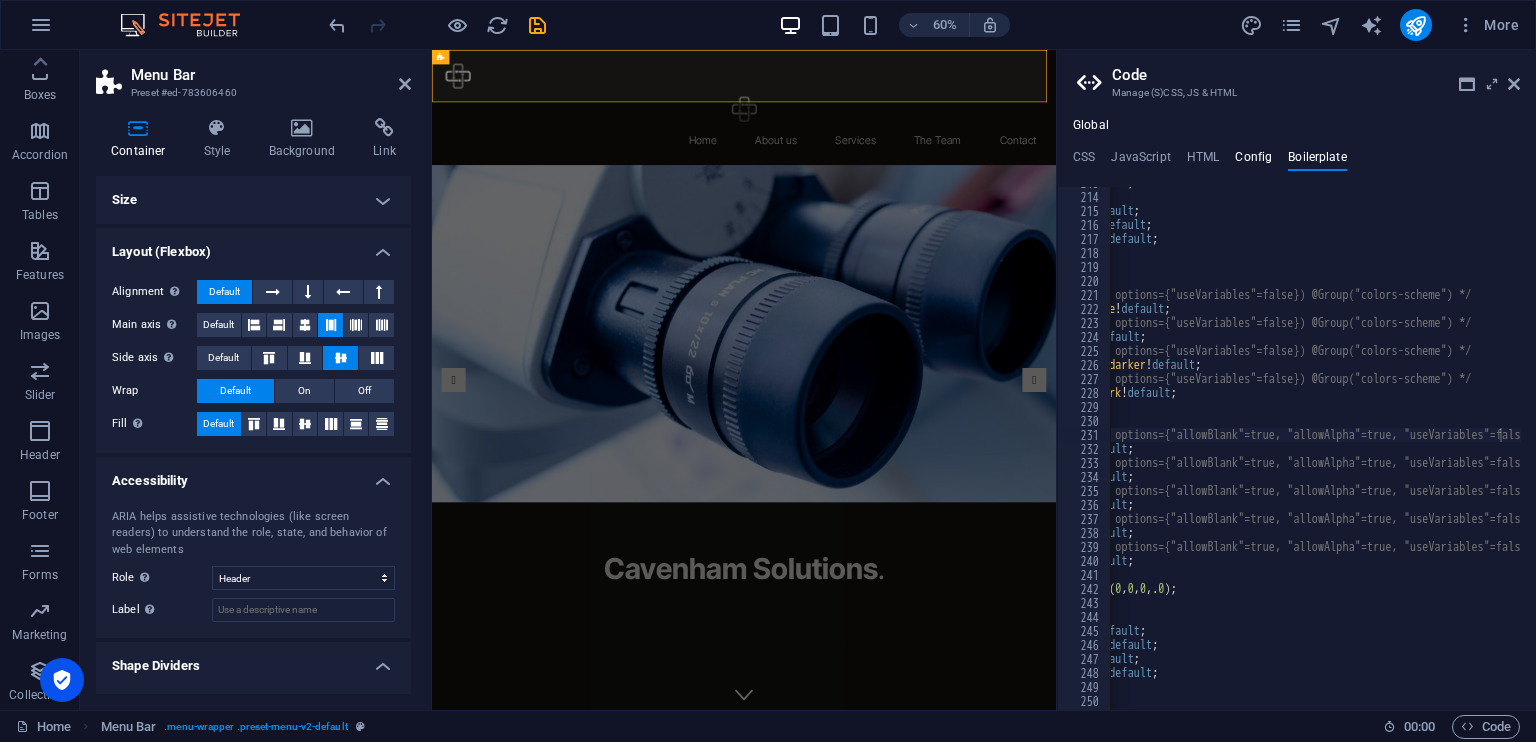 click on "Config" at bounding box center (1253, 161) 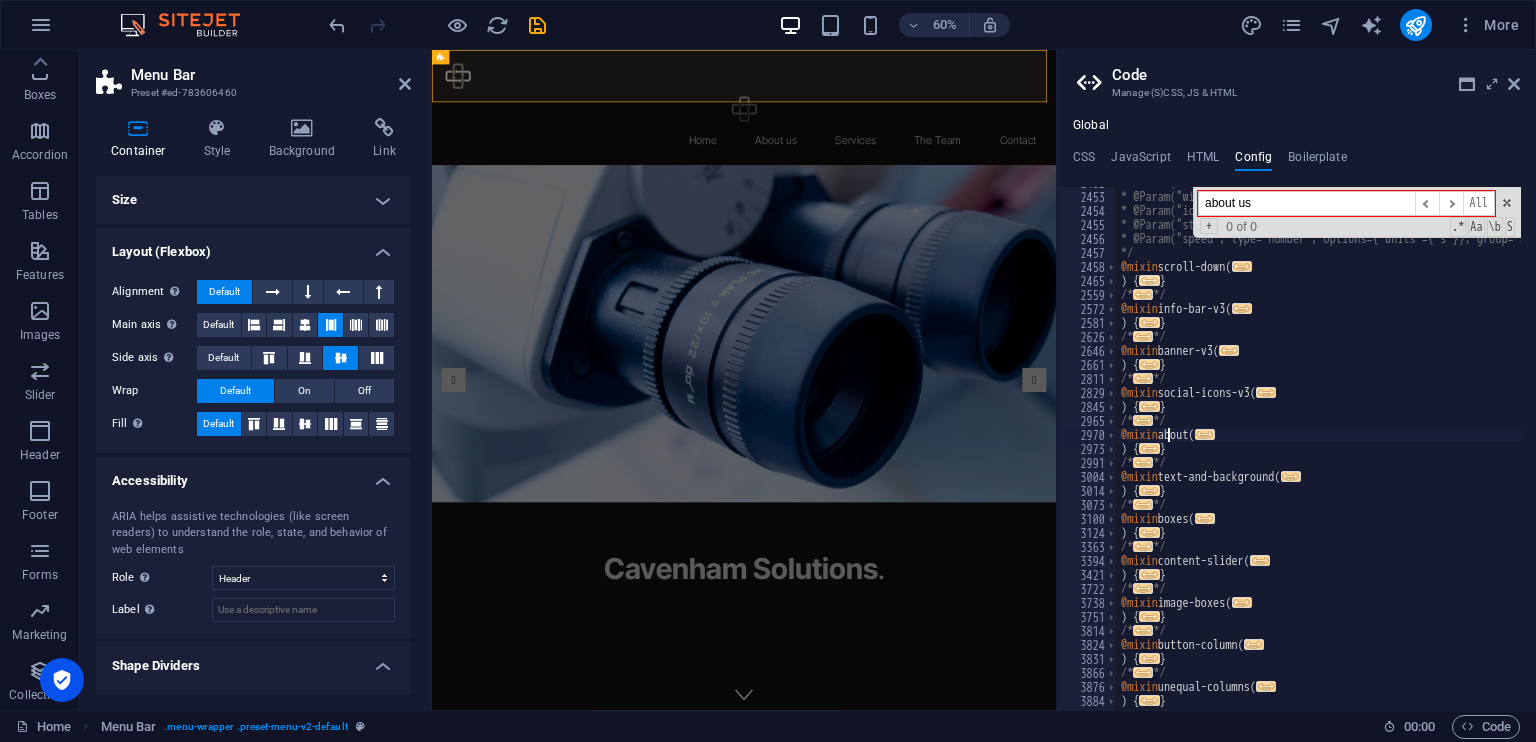 click on "..." at bounding box center (1149, 280) 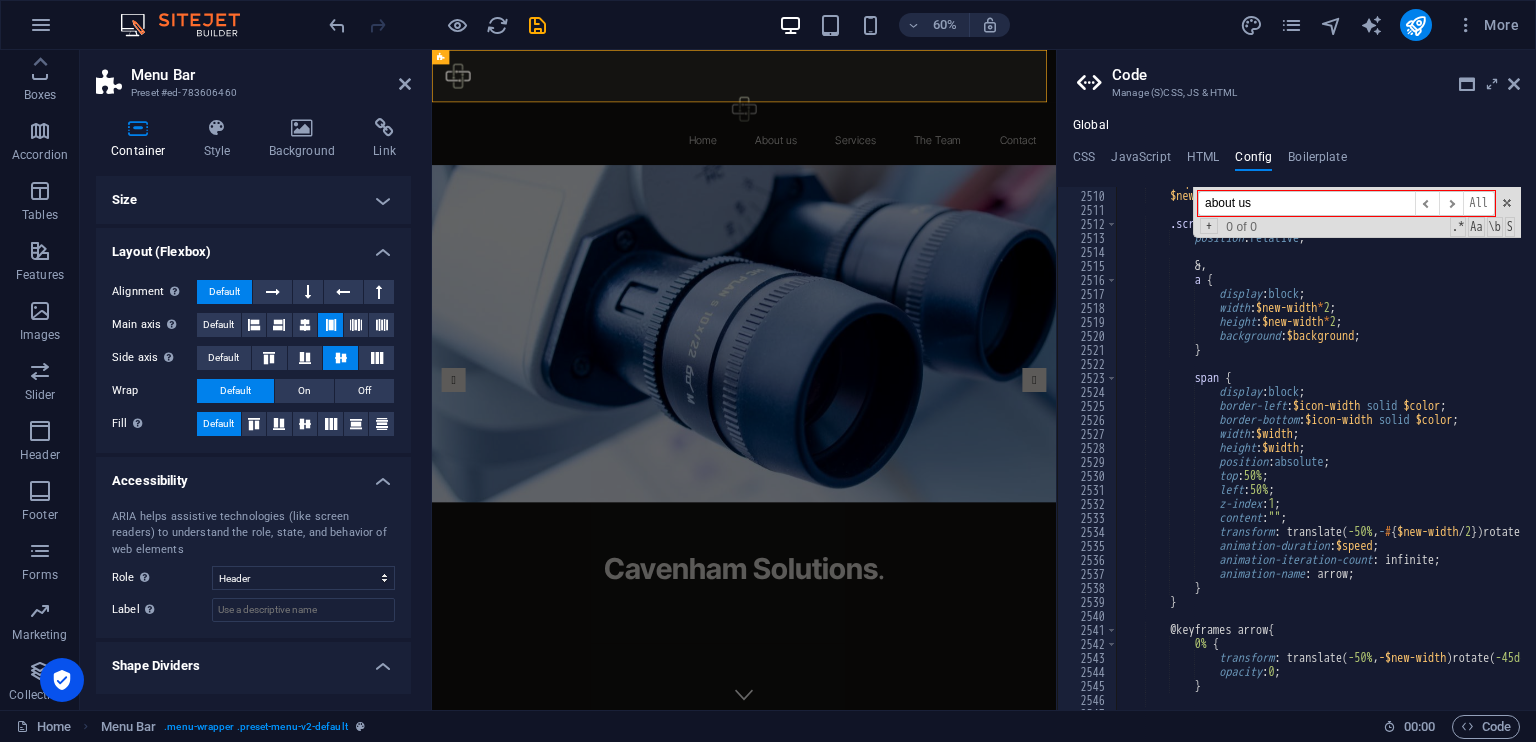 scroll, scrollTop: 26388, scrollLeft: 0, axis: vertical 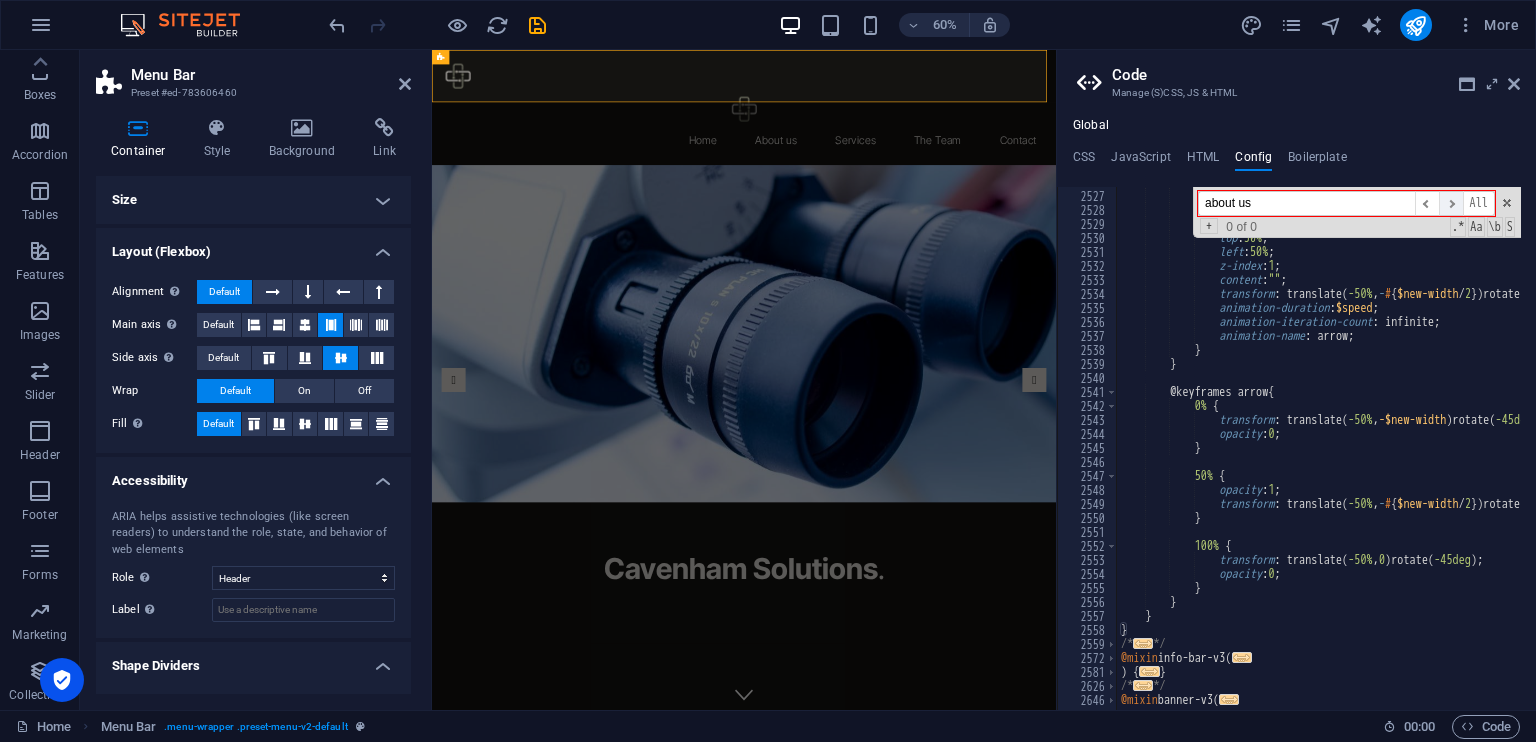 click on "​" at bounding box center [1451, 203] 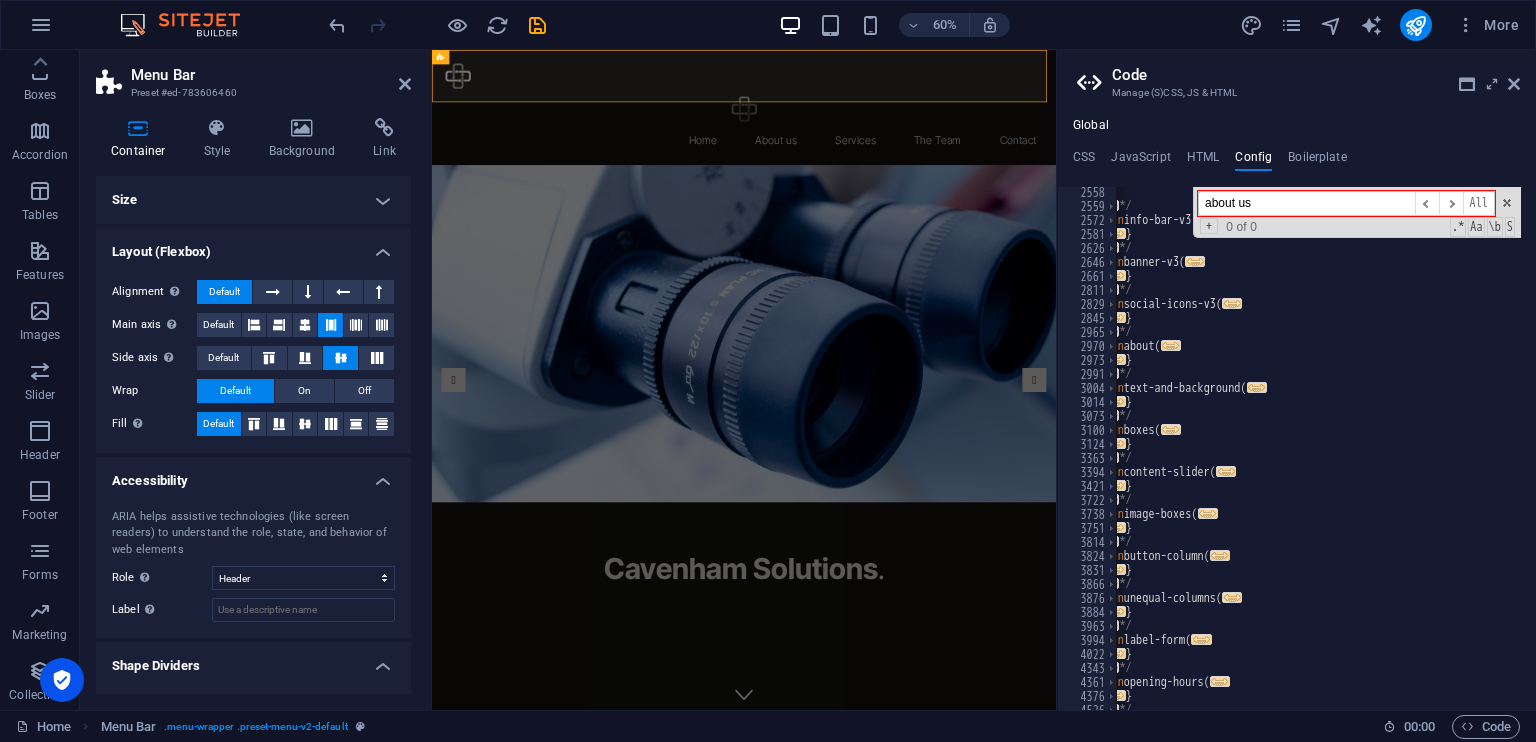 scroll, scrollTop: 26916, scrollLeft: 0, axis: vertical 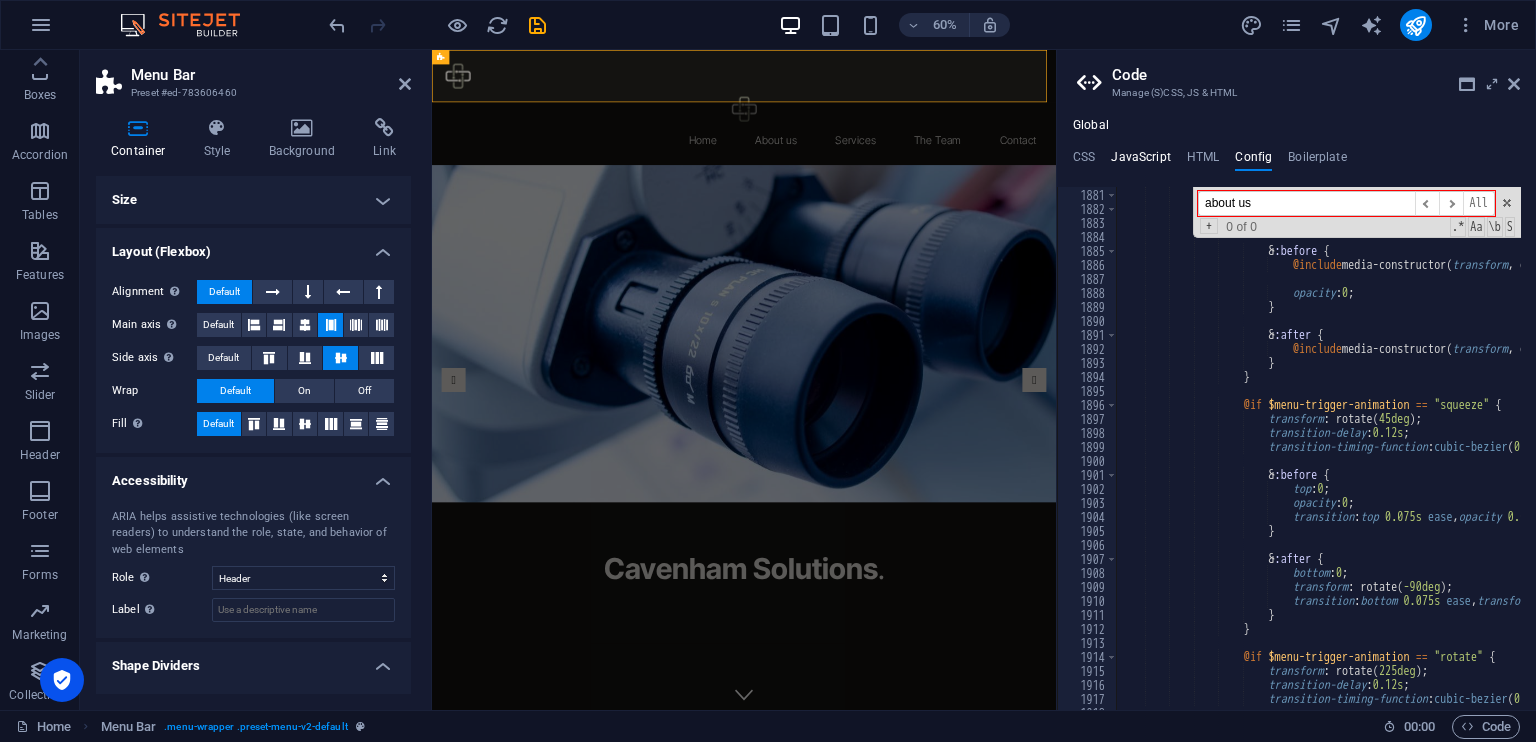 click on "JavaScript" at bounding box center (1140, 161) 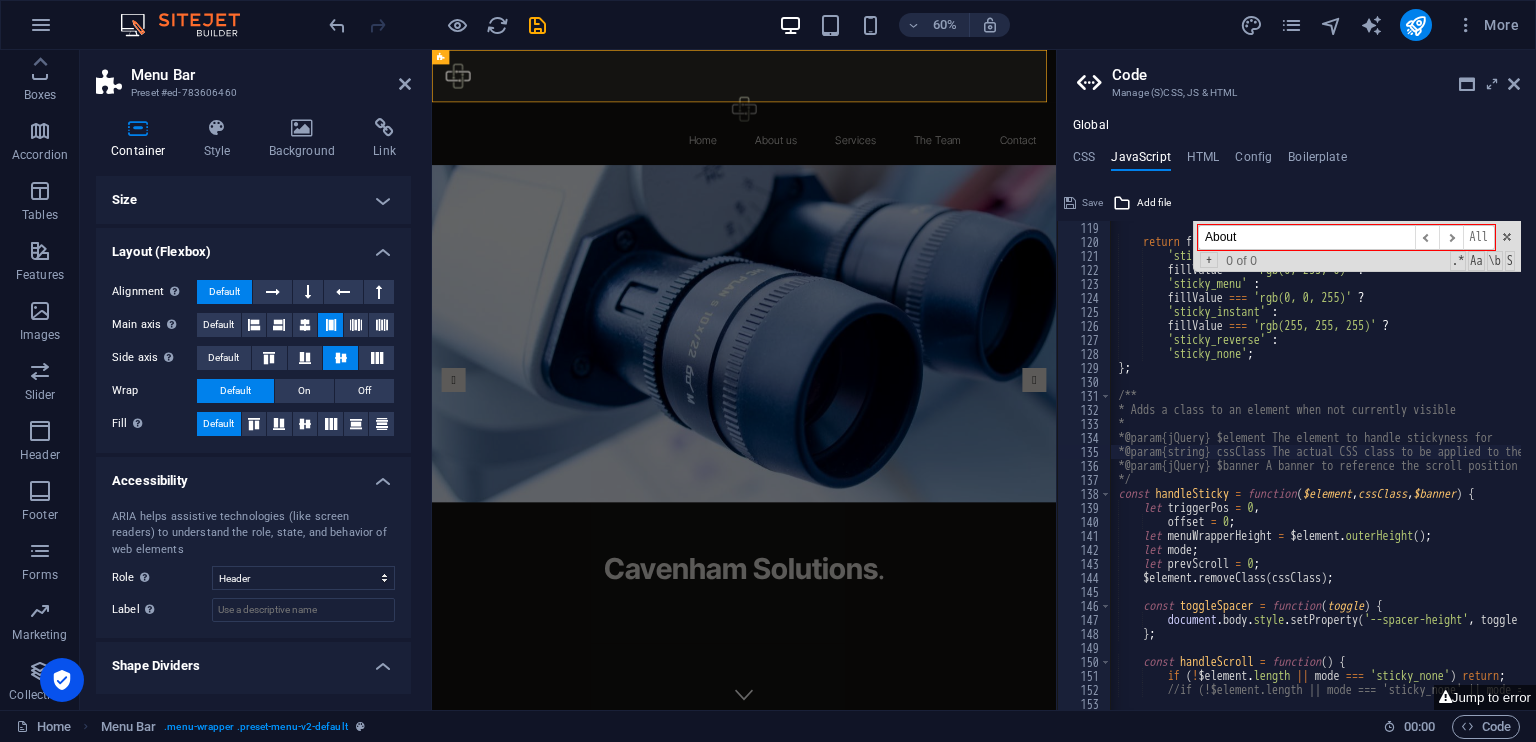 scroll, scrollTop: 0, scrollLeft: 0, axis: both 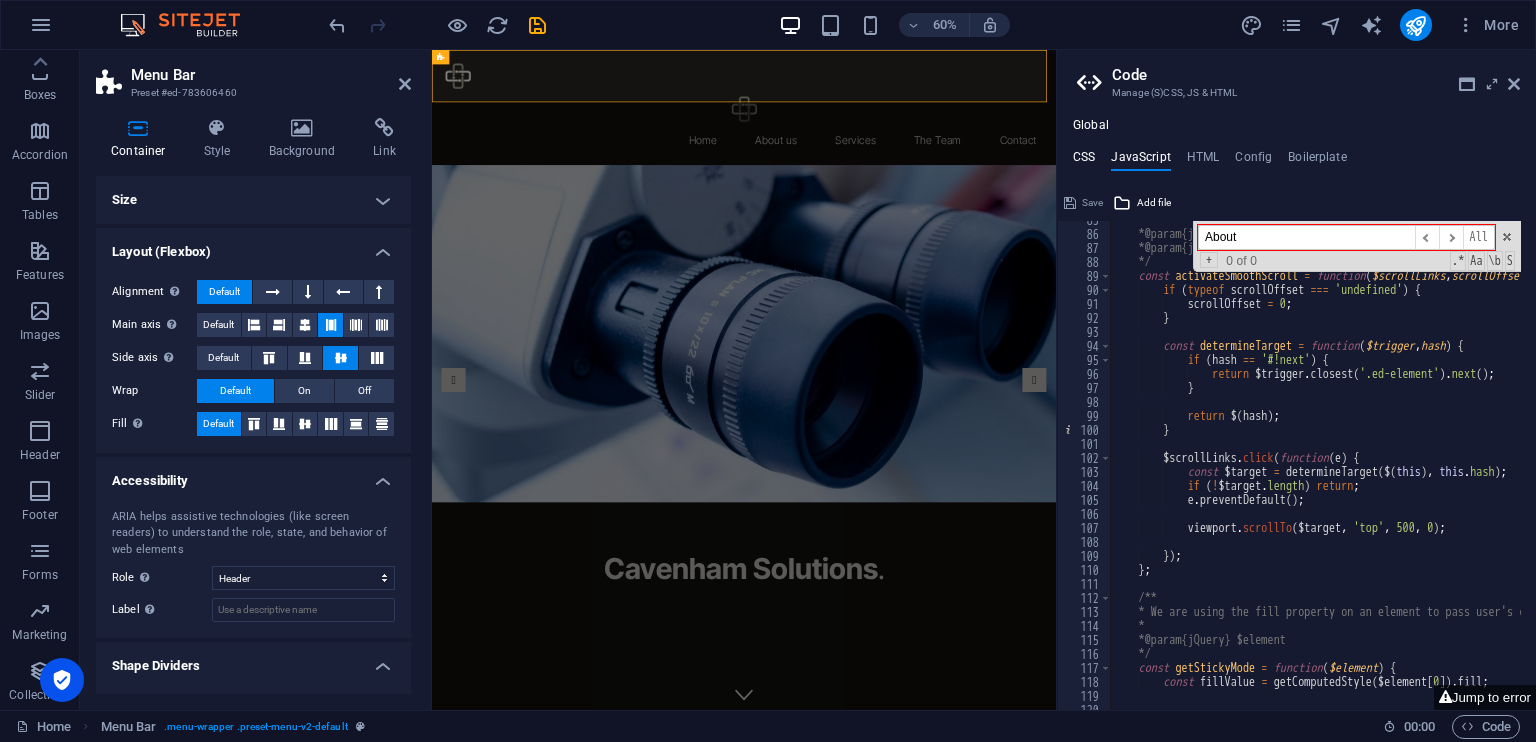 click on "CSS" at bounding box center [1084, 161] 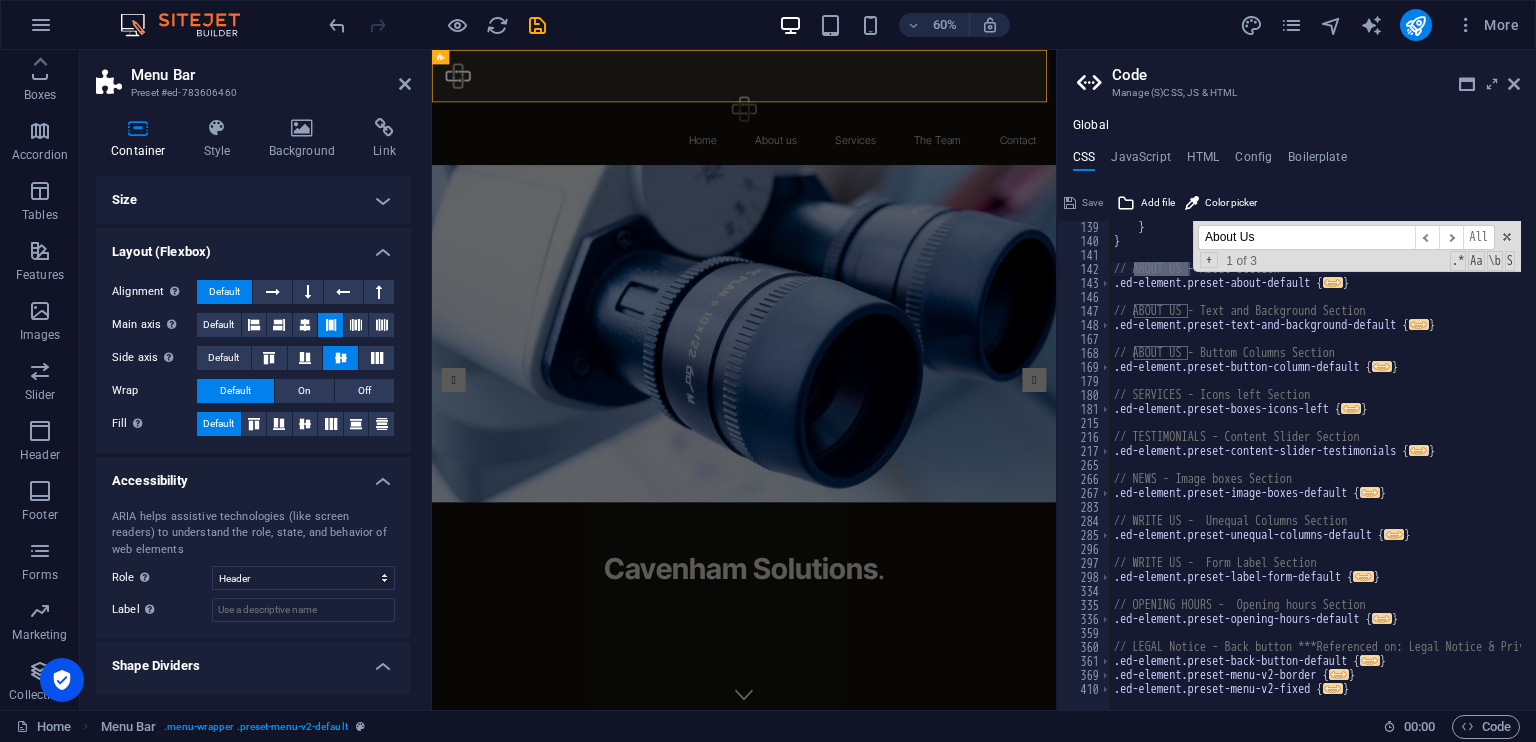 click on "About Us" at bounding box center (1306, 237) 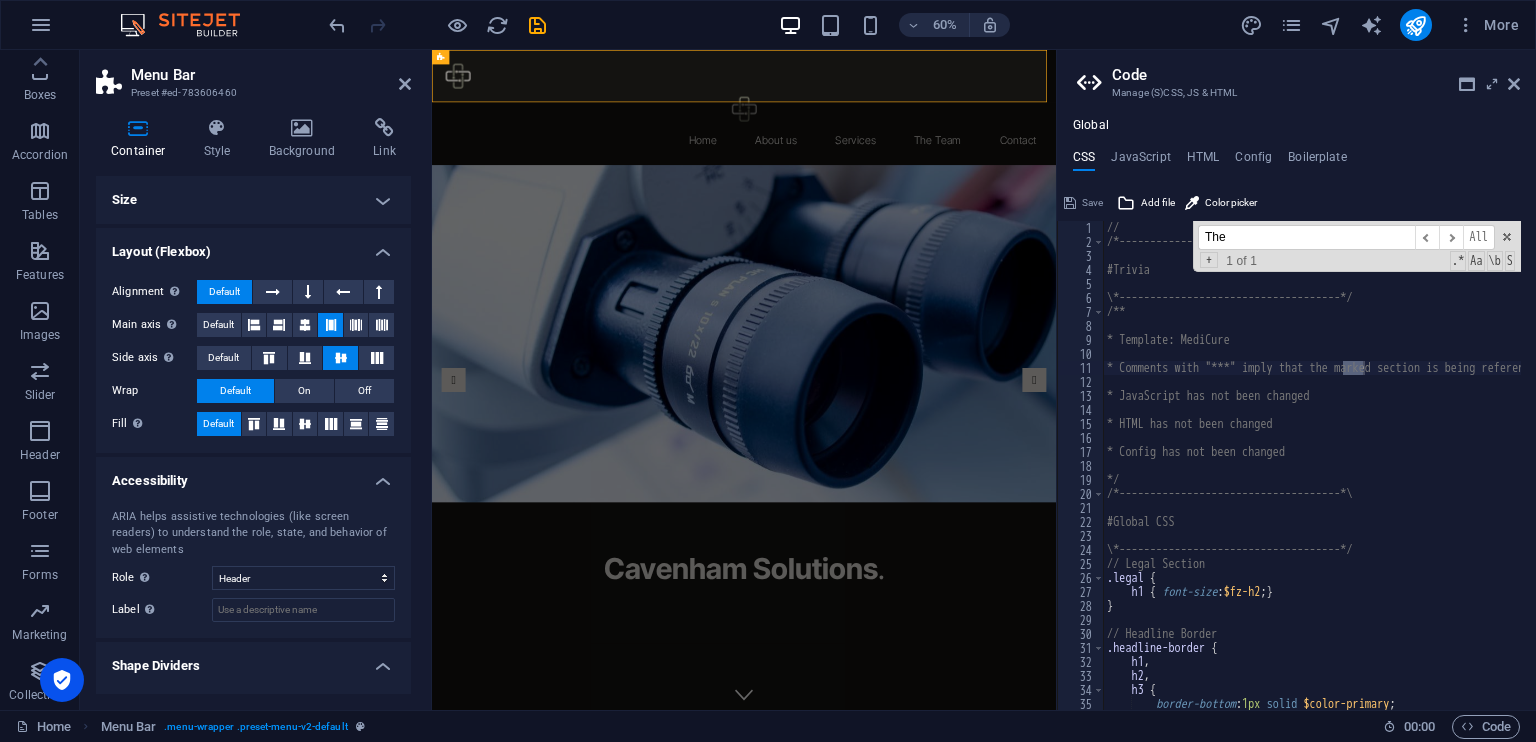 scroll, scrollTop: 0, scrollLeft: 0, axis: both 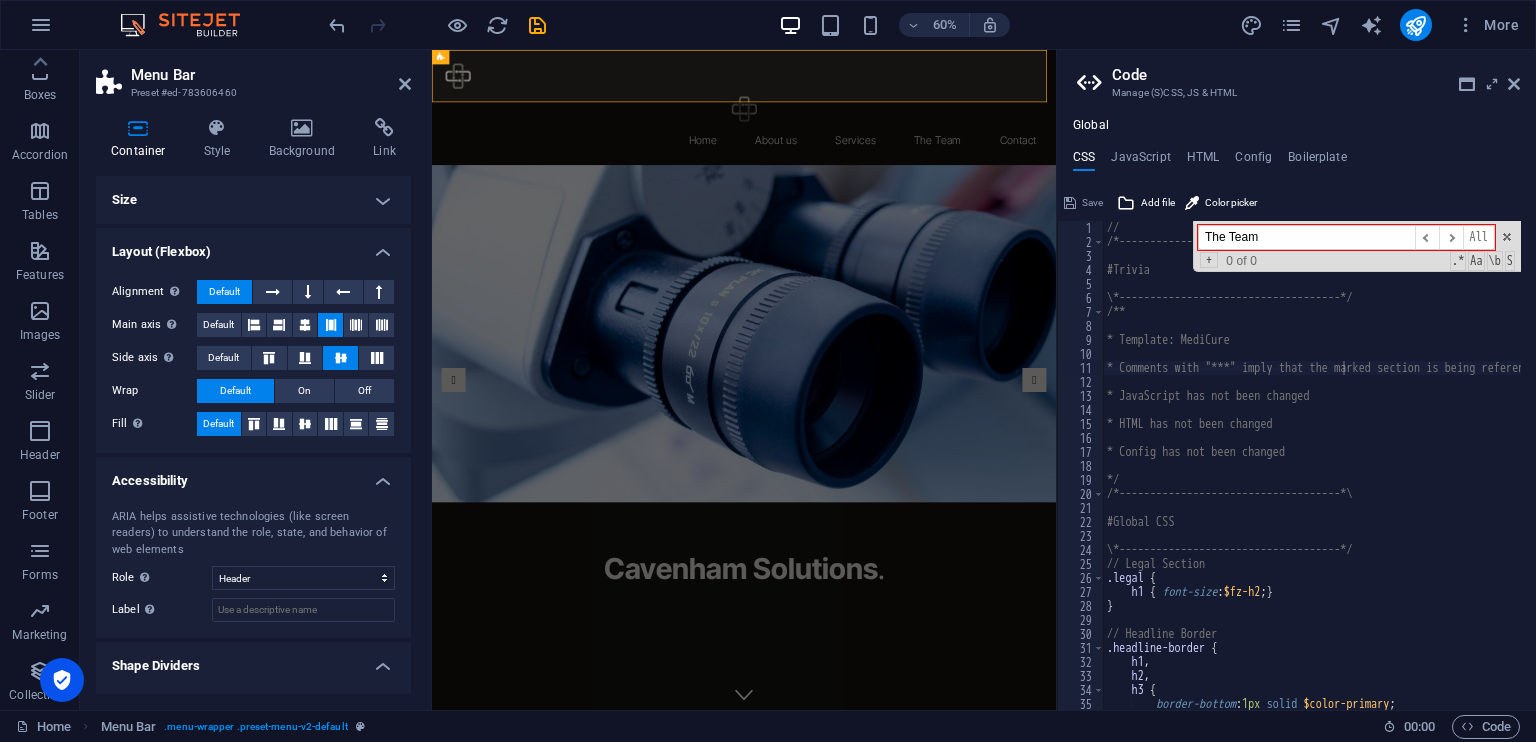 type on "The Team" 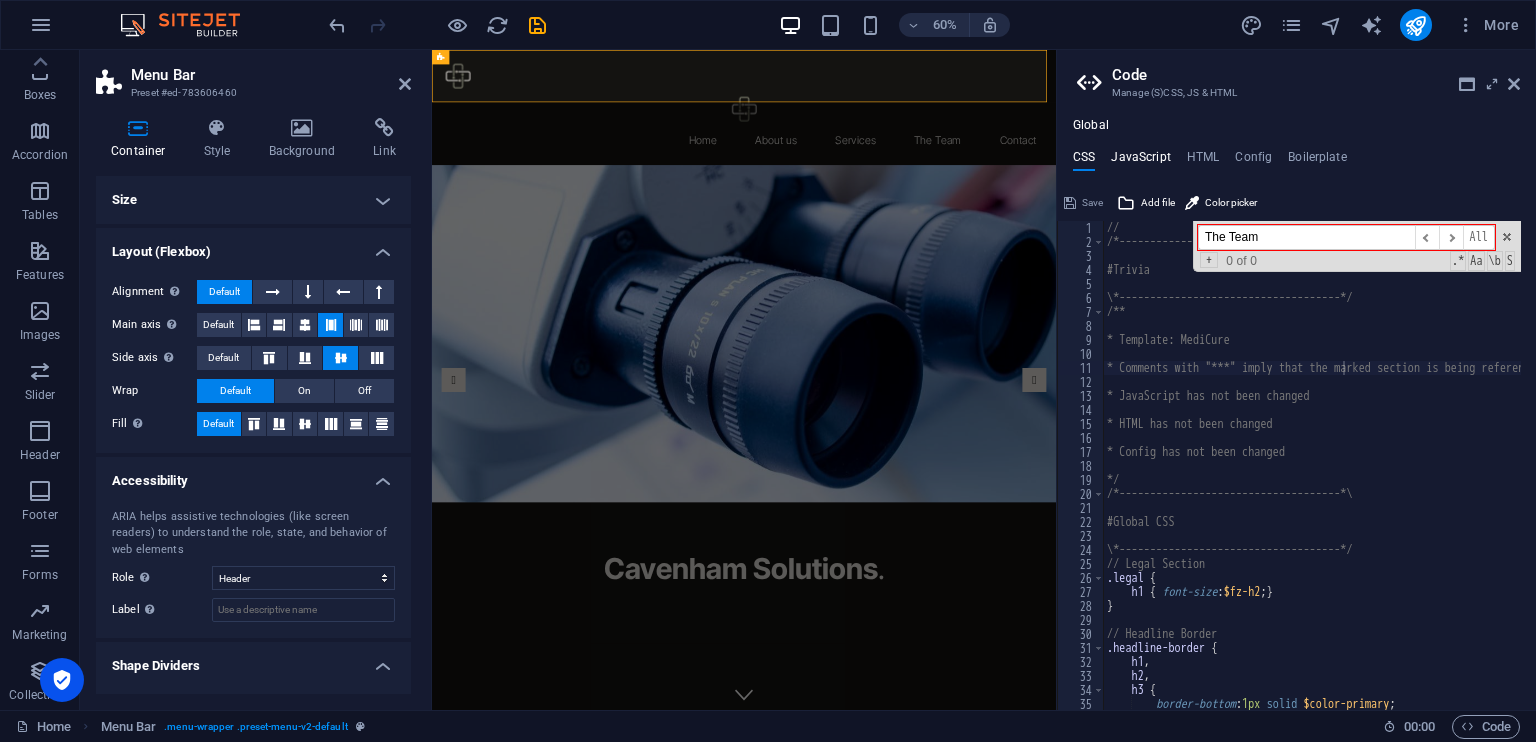 click on "JavaScript" at bounding box center (1140, 161) 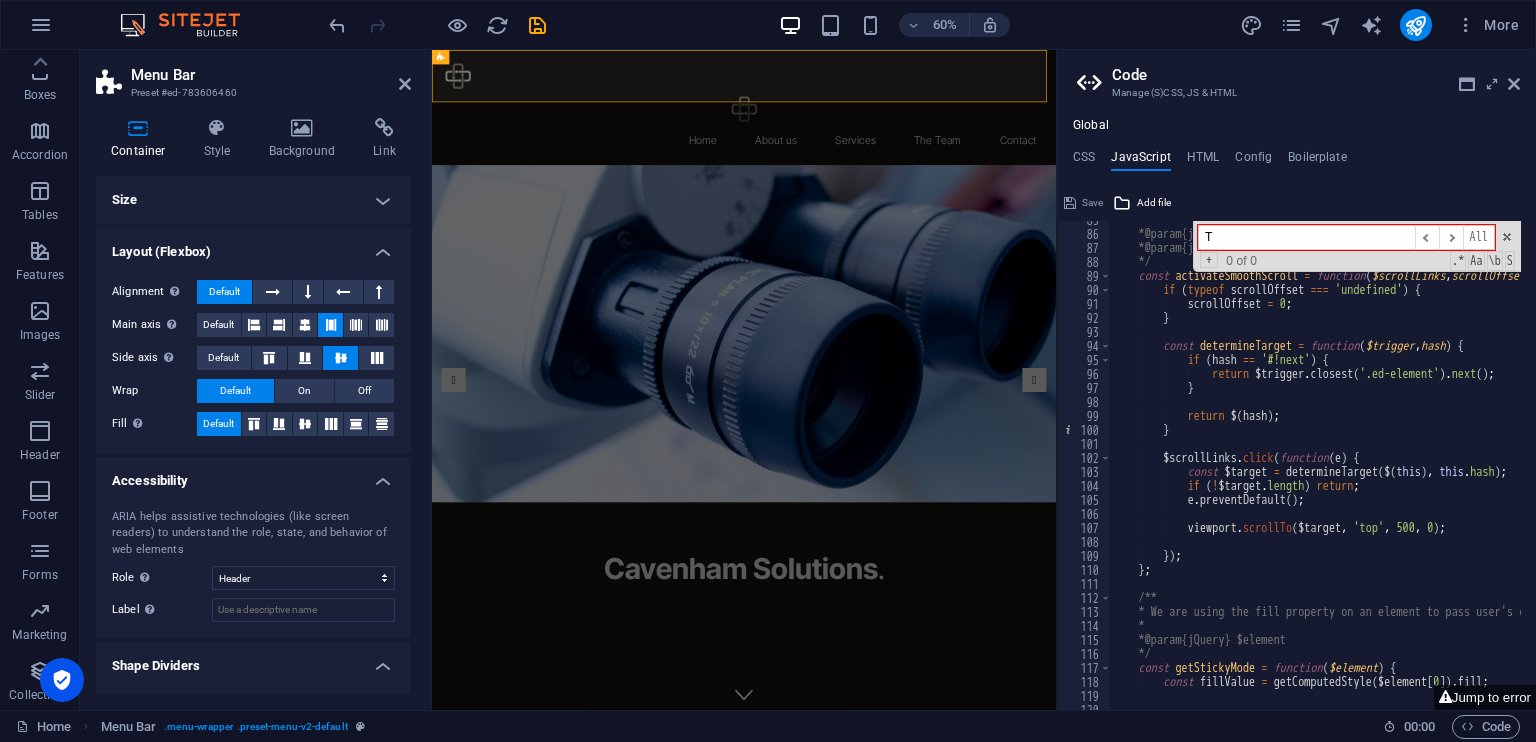 scroll, scrollTop: 1652, scrollLeft: 0, axis: vertical 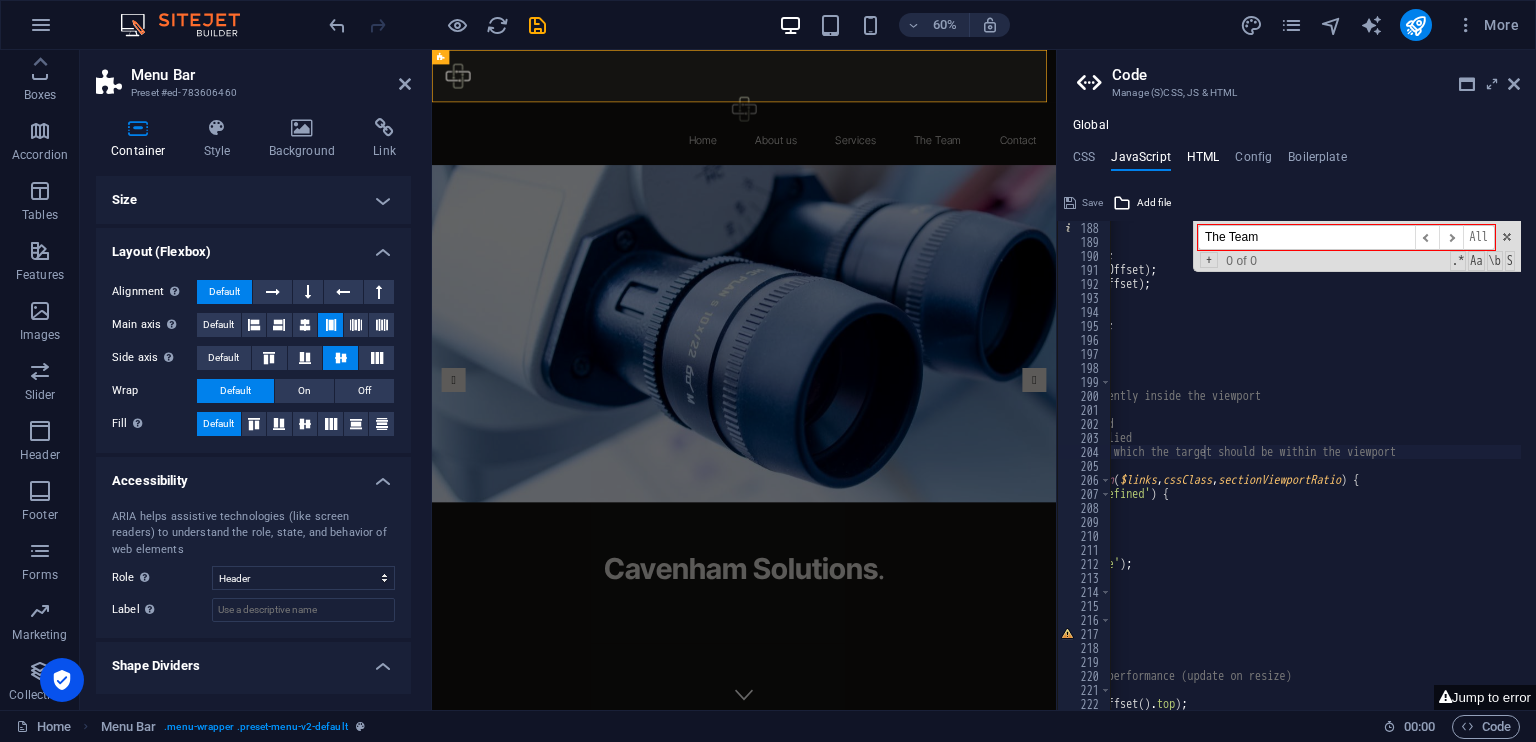 type on "The Team" 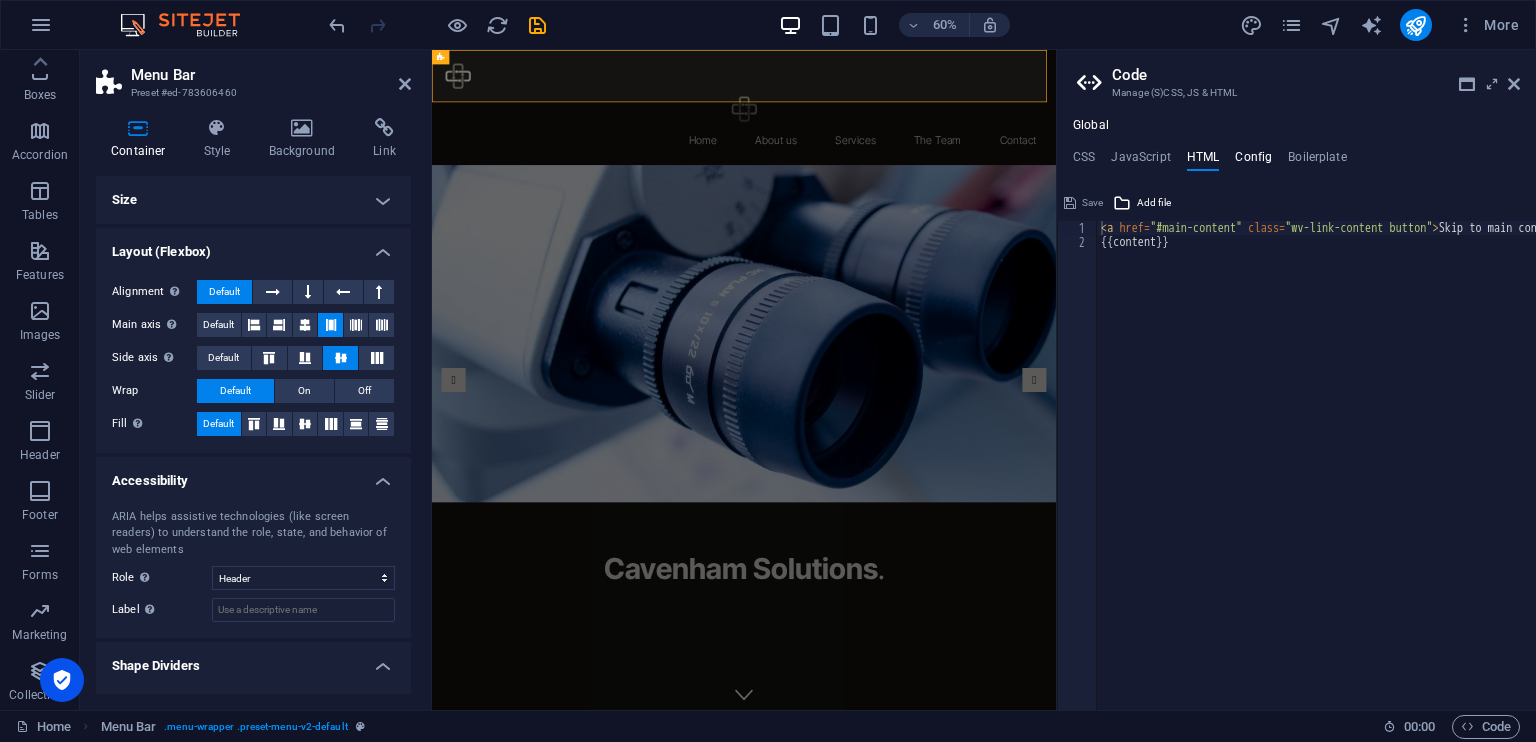 click on "Config" at bounding box center (1253, 161) 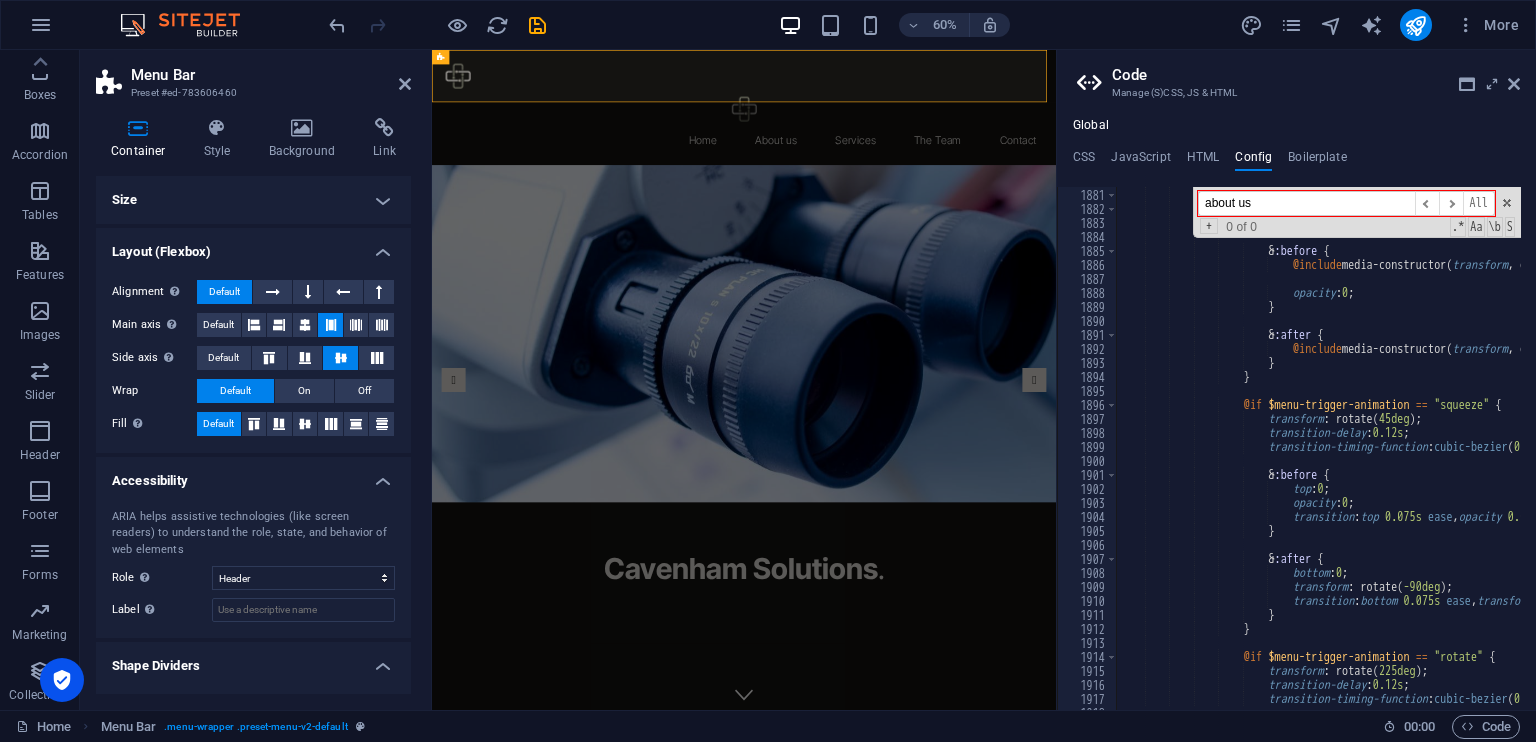 click on "about us" at bounding box center [1306, 203] 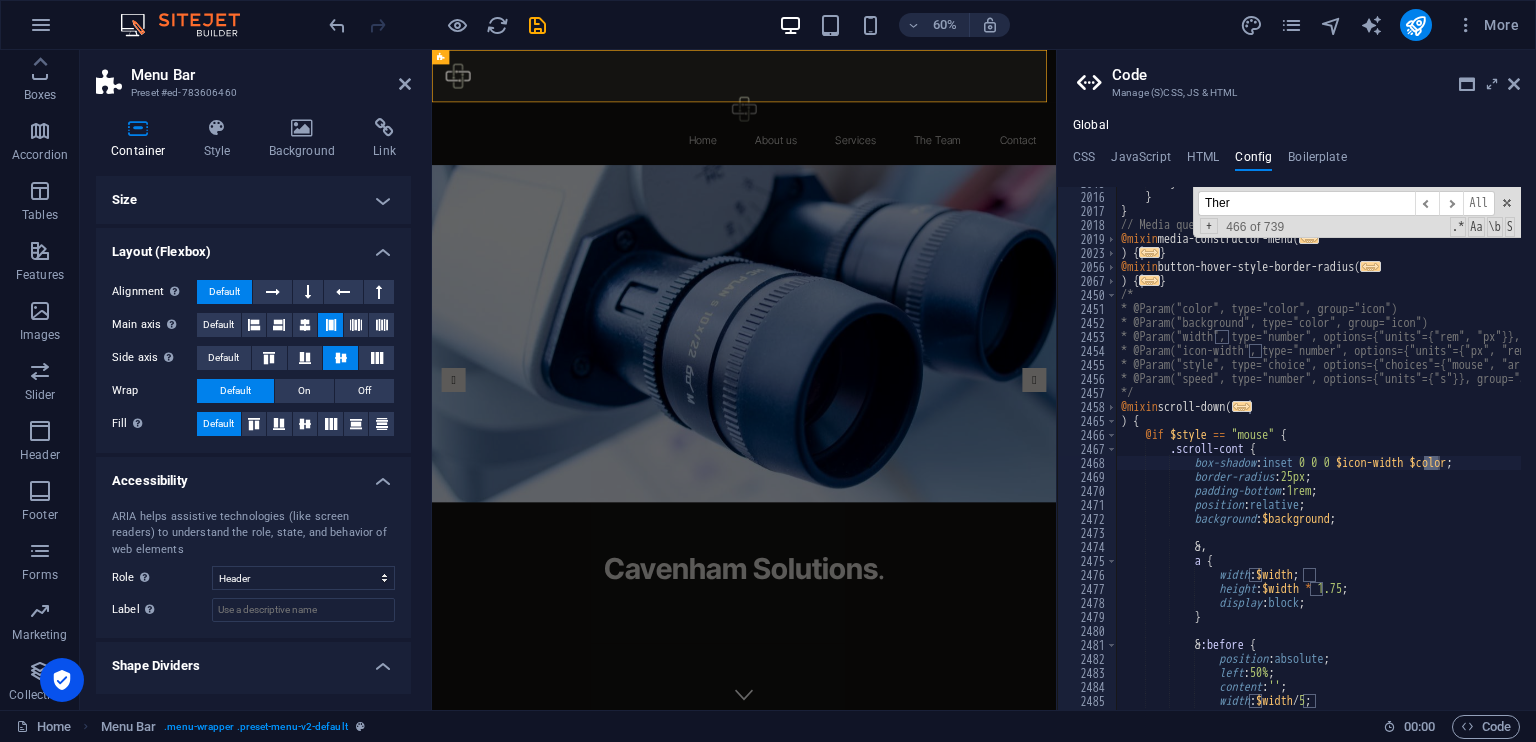scroll, scrollTop: 26975, scrollLeft: 0, axis: vertical 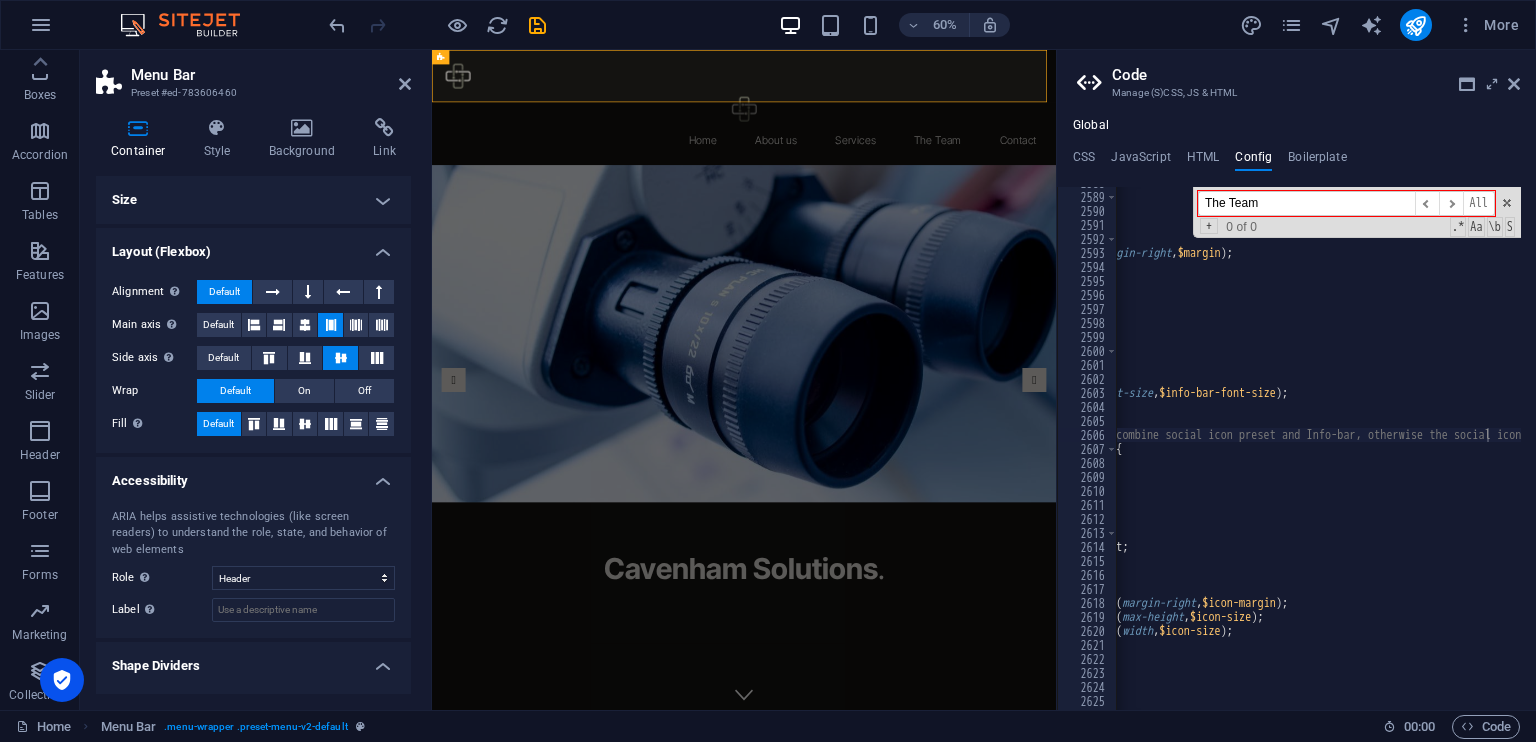 type on "The Team" 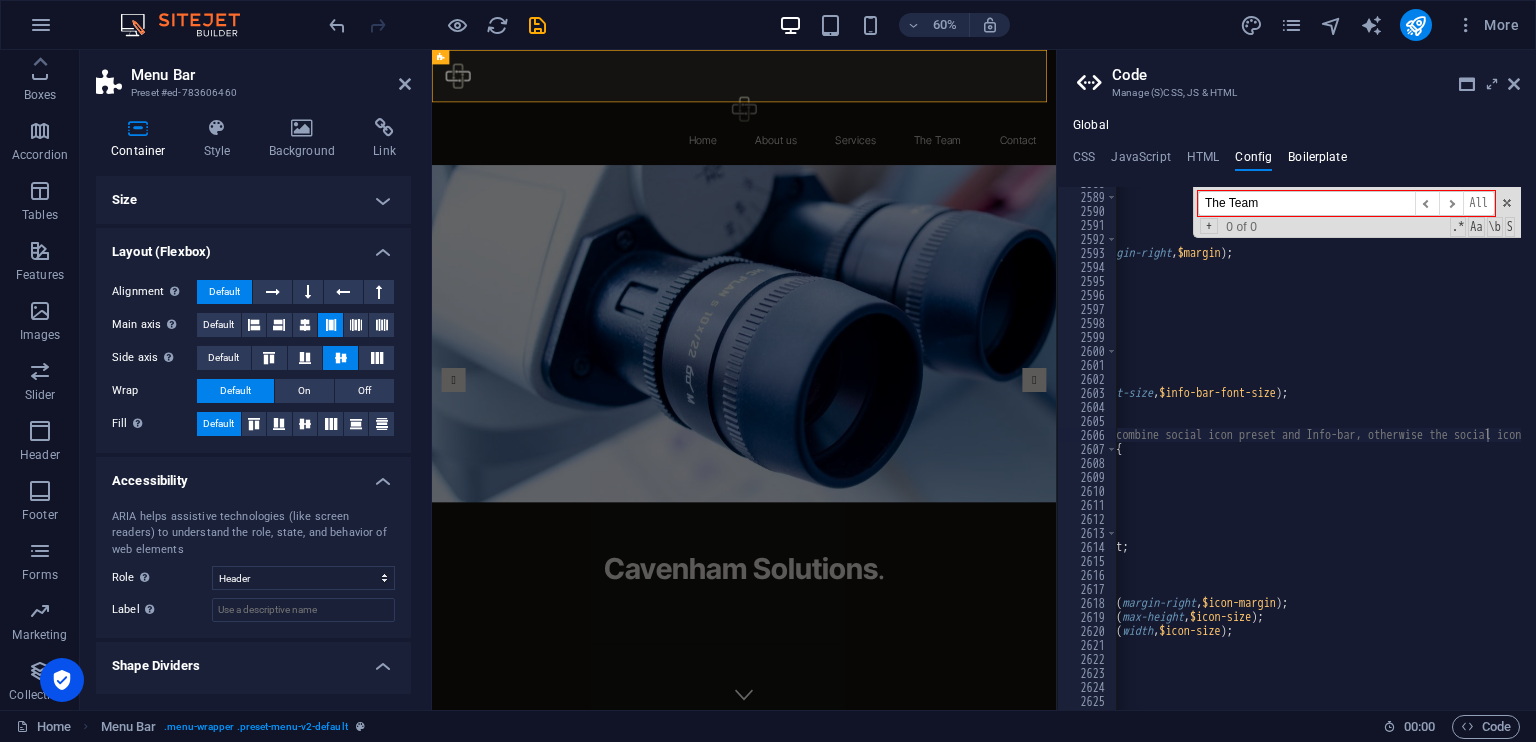 click on "Boilerplate" at bounding box center (1317, 161) 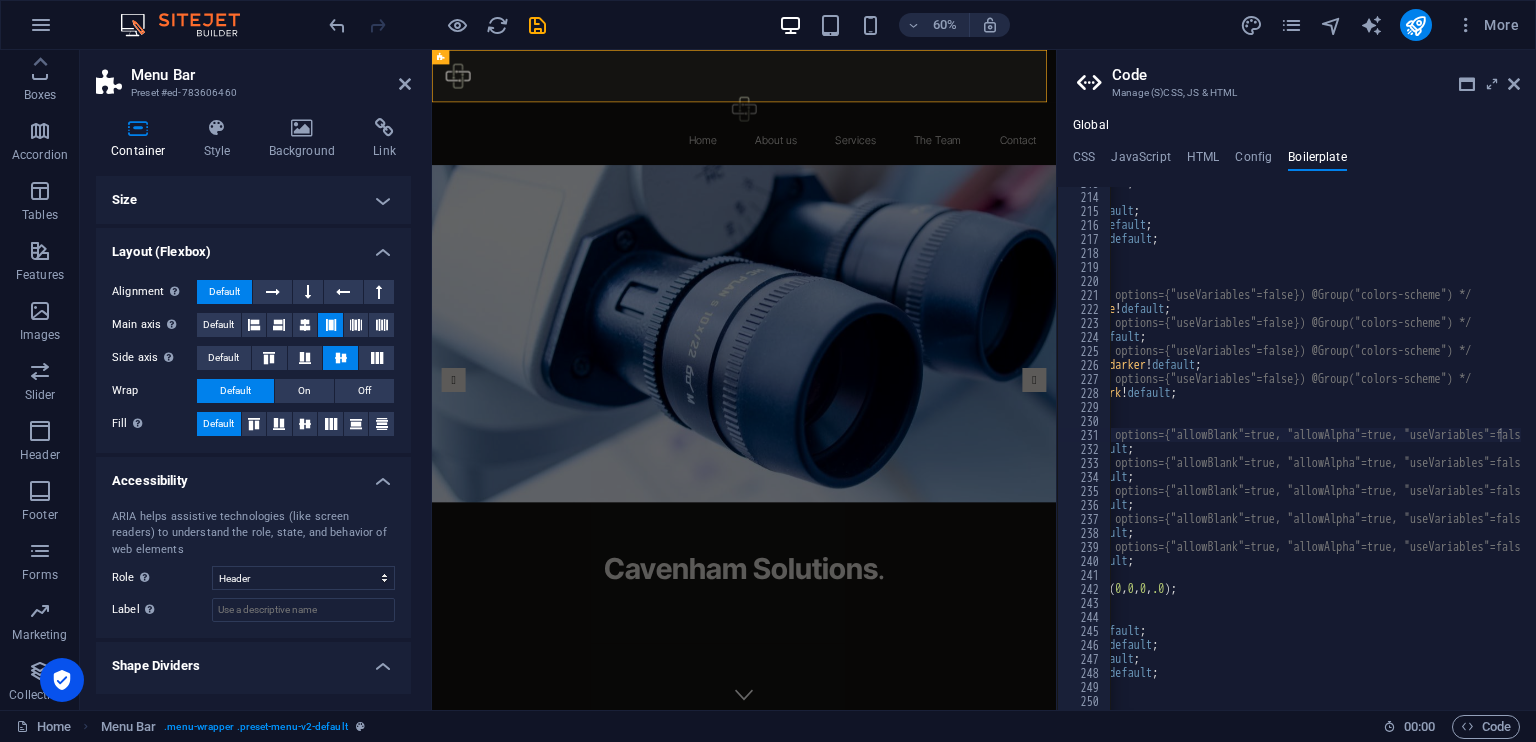 click on "$gray-dark :                  #5a5c5b  ! default ; $gray :                       #7a7c7b  ! default ; $gray-light :                 #9a9c9b  ! default ; $gray-lighter :               #cacccb  ! default ; $gray-lightest :              #f0f2f1  ! default ; // primary colors /* @Param(type="color", options={"useVariables"=false}) @Group("colors-scheme") */ $color-background :           $white  ! default ; /* @Param(type="color", options={"useVariables"=false}) @Group("colors-scheme") */ $color-primary :              $blue  ! default ; /* @Param(type="color", options={"useVariables"=false}) @Group("colors-scheme") */ $color-secondary :            $gray-darker  ! default ; /* @Param(type="color", options={"useVariables"=false}) @Group("colors-scheme") */ $color-default :              $gray-dark  ! default ; // user-defined colors /* @Param(type="color", options={"allowBlank"=true, "allowAlpha"=true, "useVariables"=false}) @Group("colors-customize") */ $color-user-1 :               none  ! default ; $color-user-2 ;" at bounding box center (1857, 444) 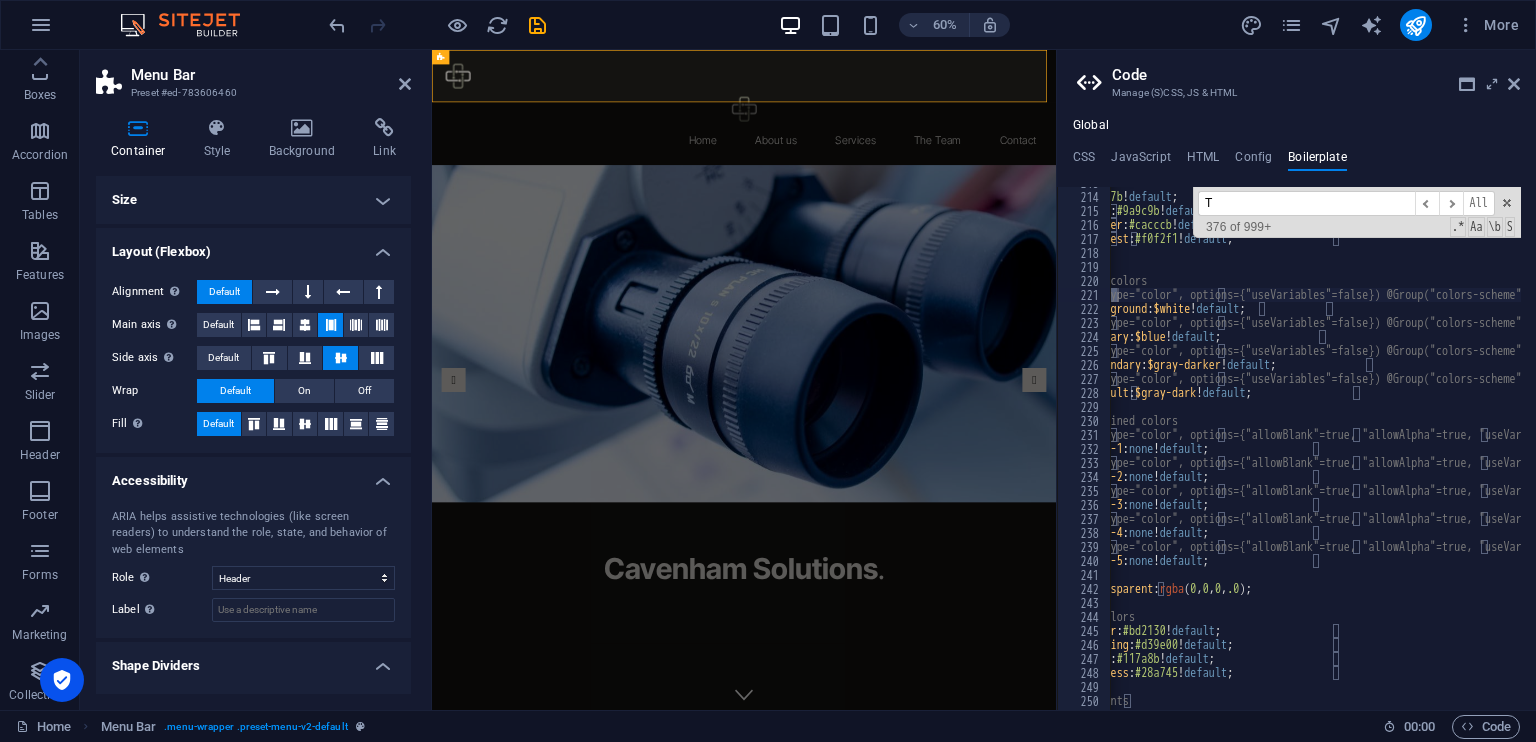 scroll, scrollTop: 0, scrollLeft: 71, axis: horizontal 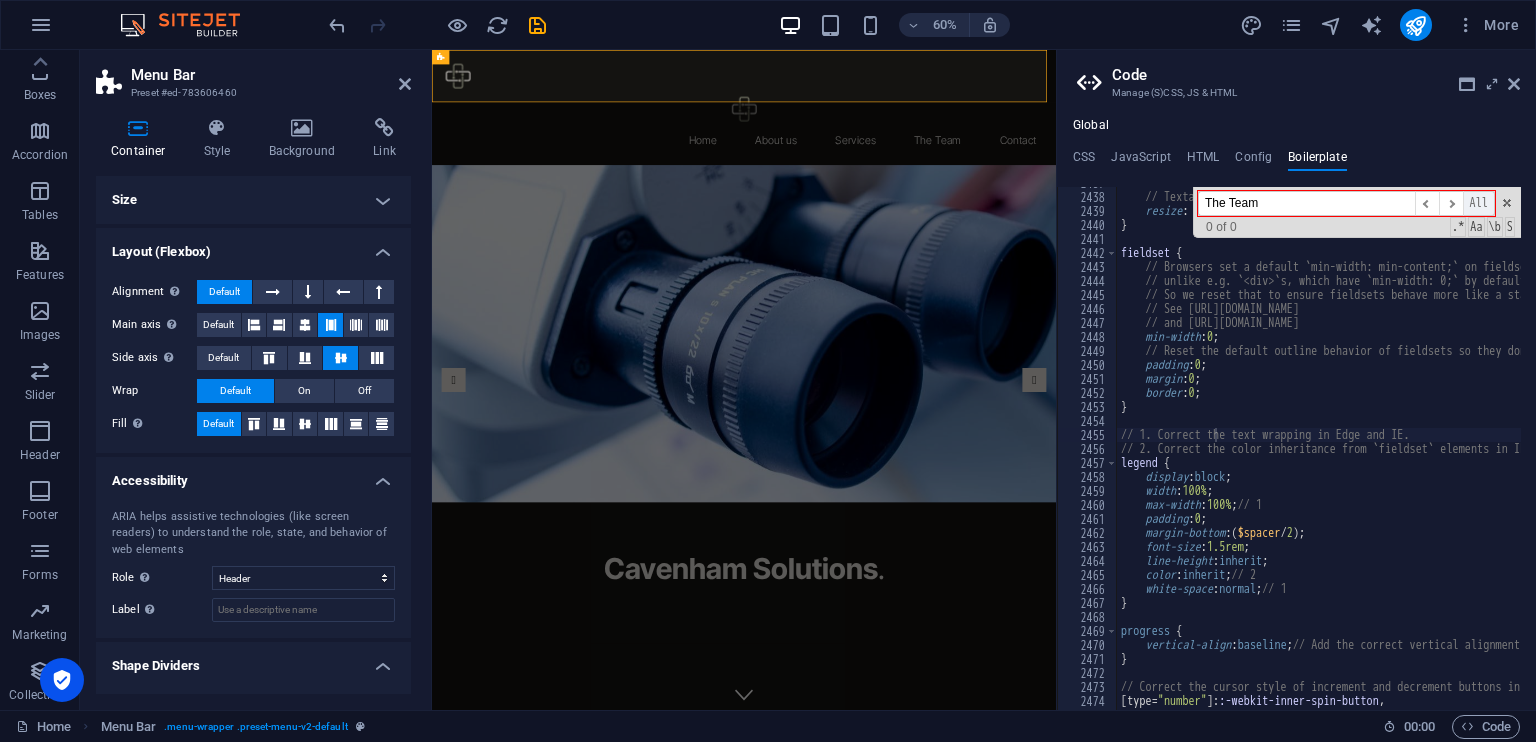 type on "The Team" 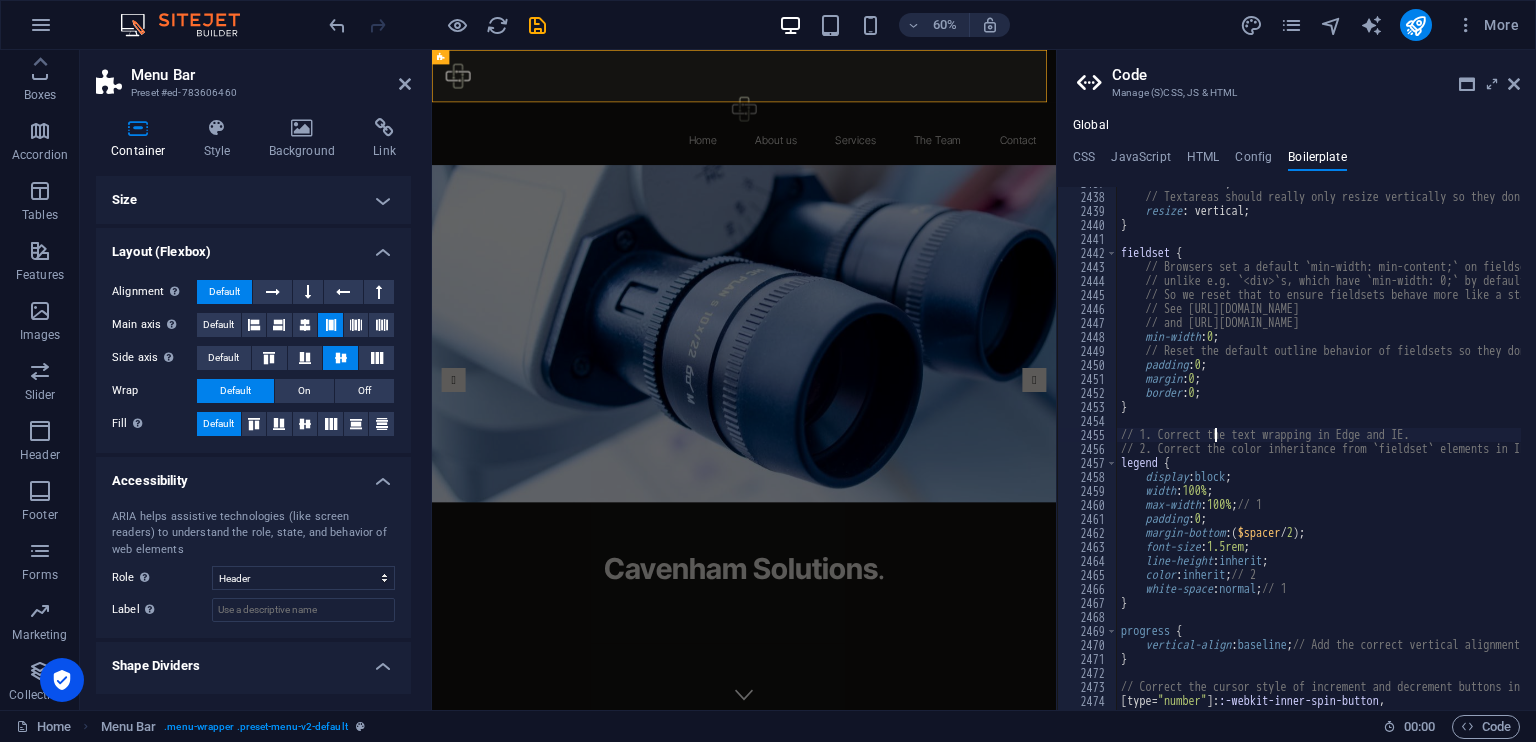 click on "Code" at bounding box center (1316, 75) 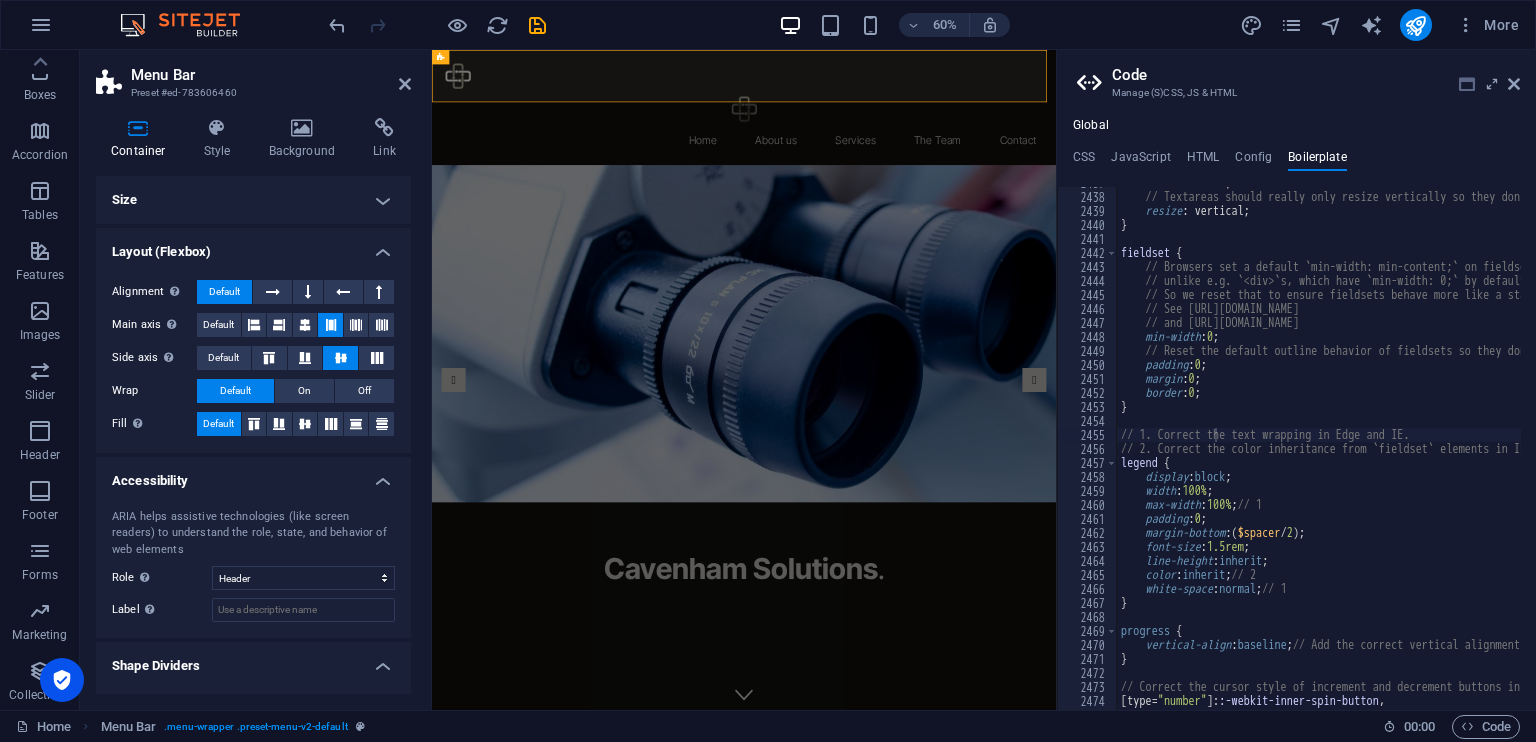 click at bounding box center (1467, 84) 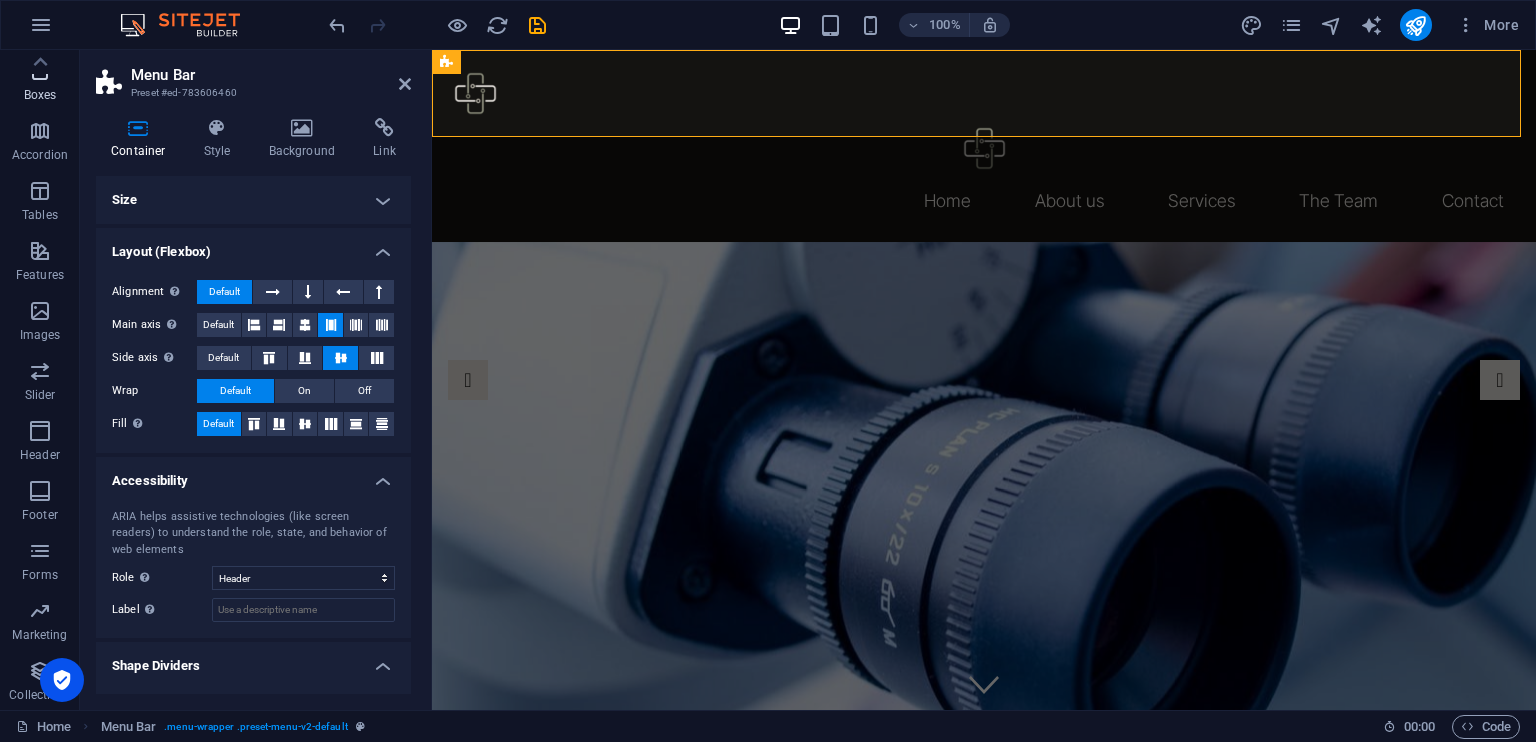 scroll, scrollTop: 0, scrollLeft: 0, axis: both 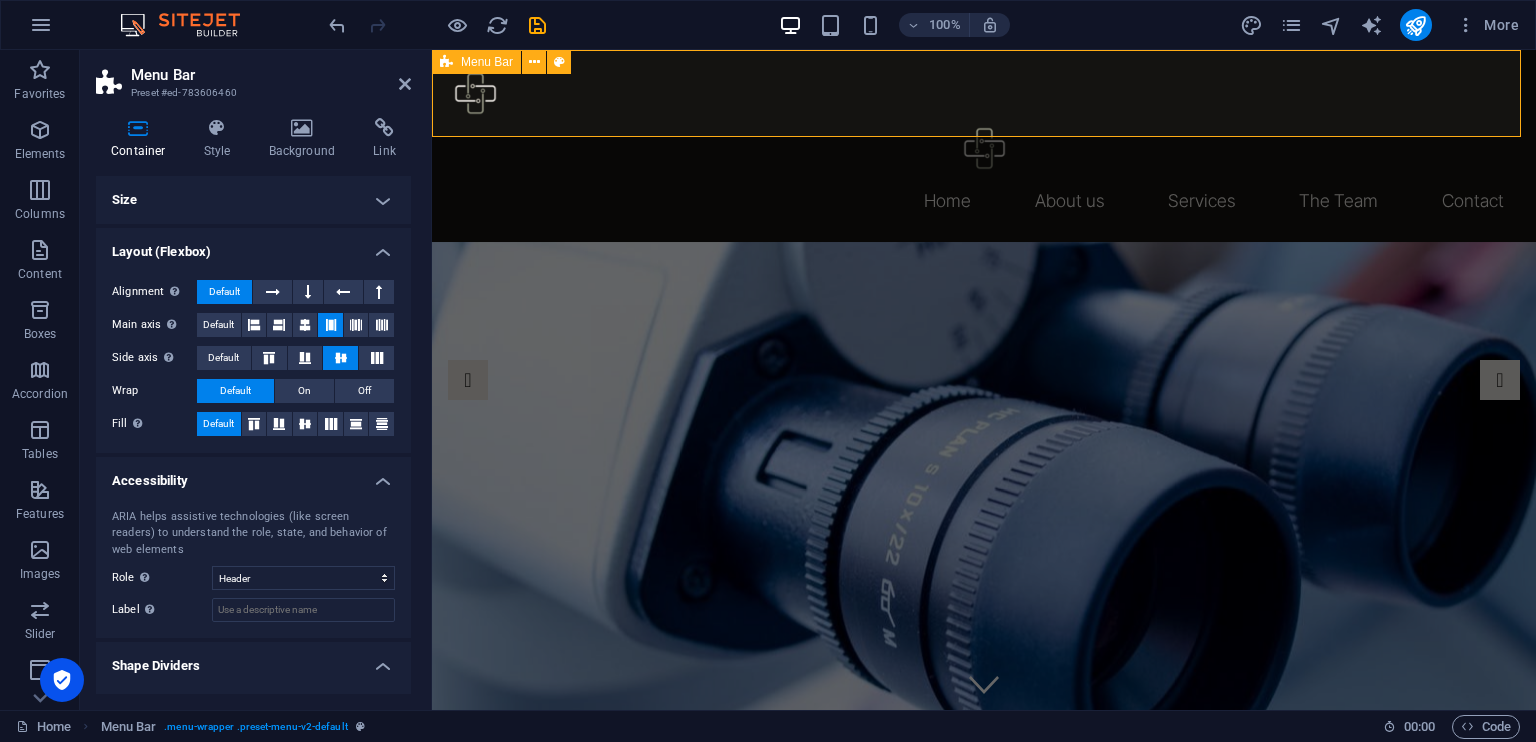 click on "Home About us Services The Team Contact" at bounding box center (984, 146) 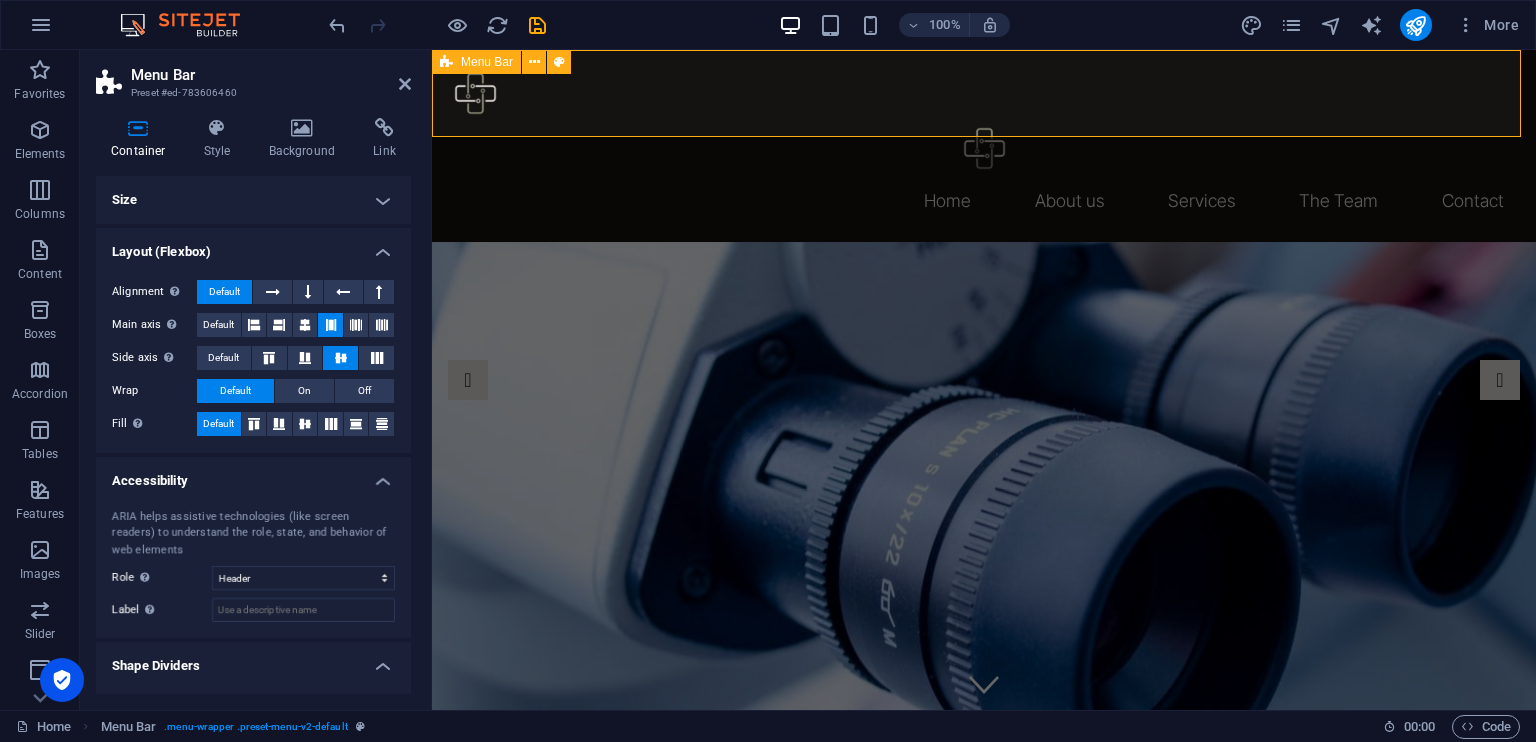 click on "Home About us Services The Team Contact" at bounding box center [984, 146] 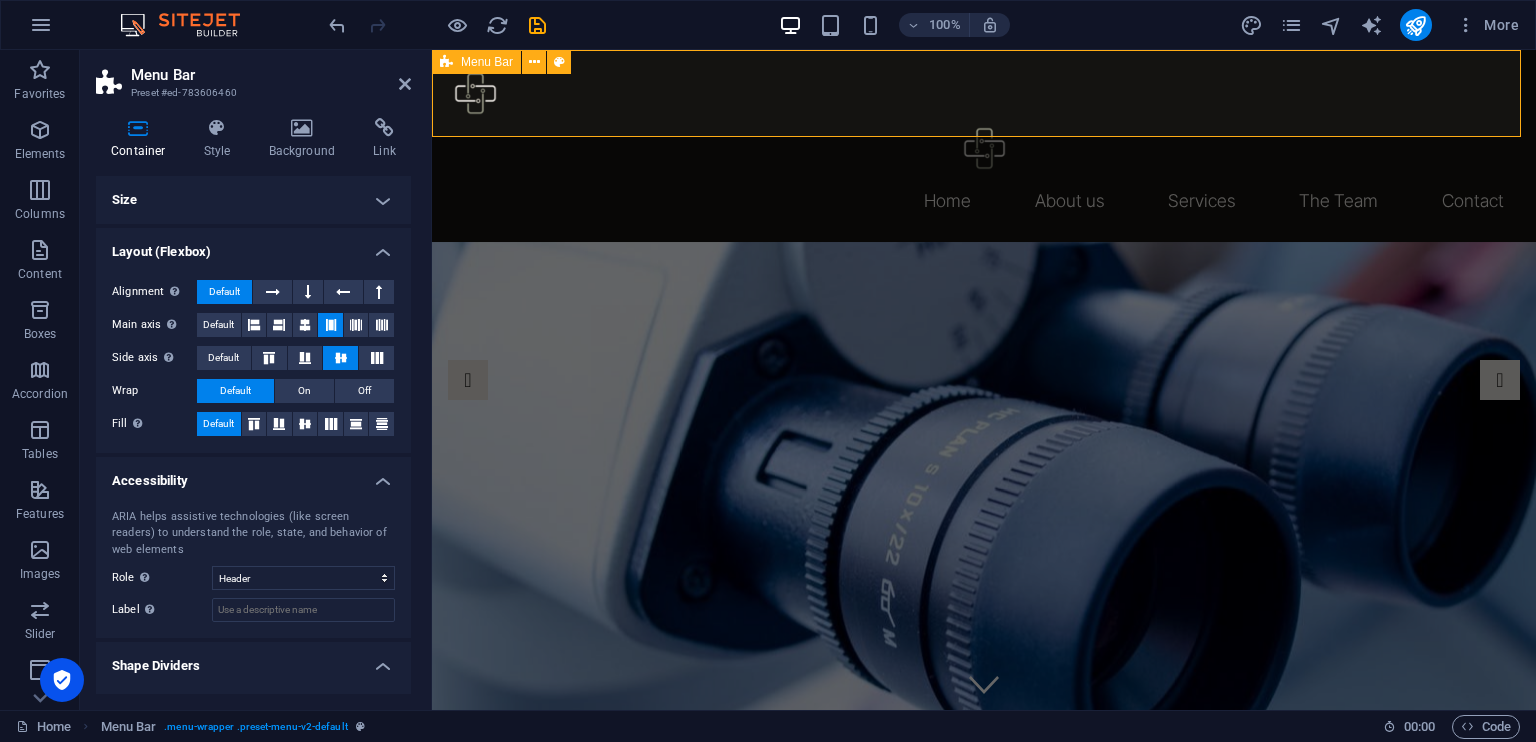 click on "Home About us Services The Team Contact" at bounding box center [984, 146] 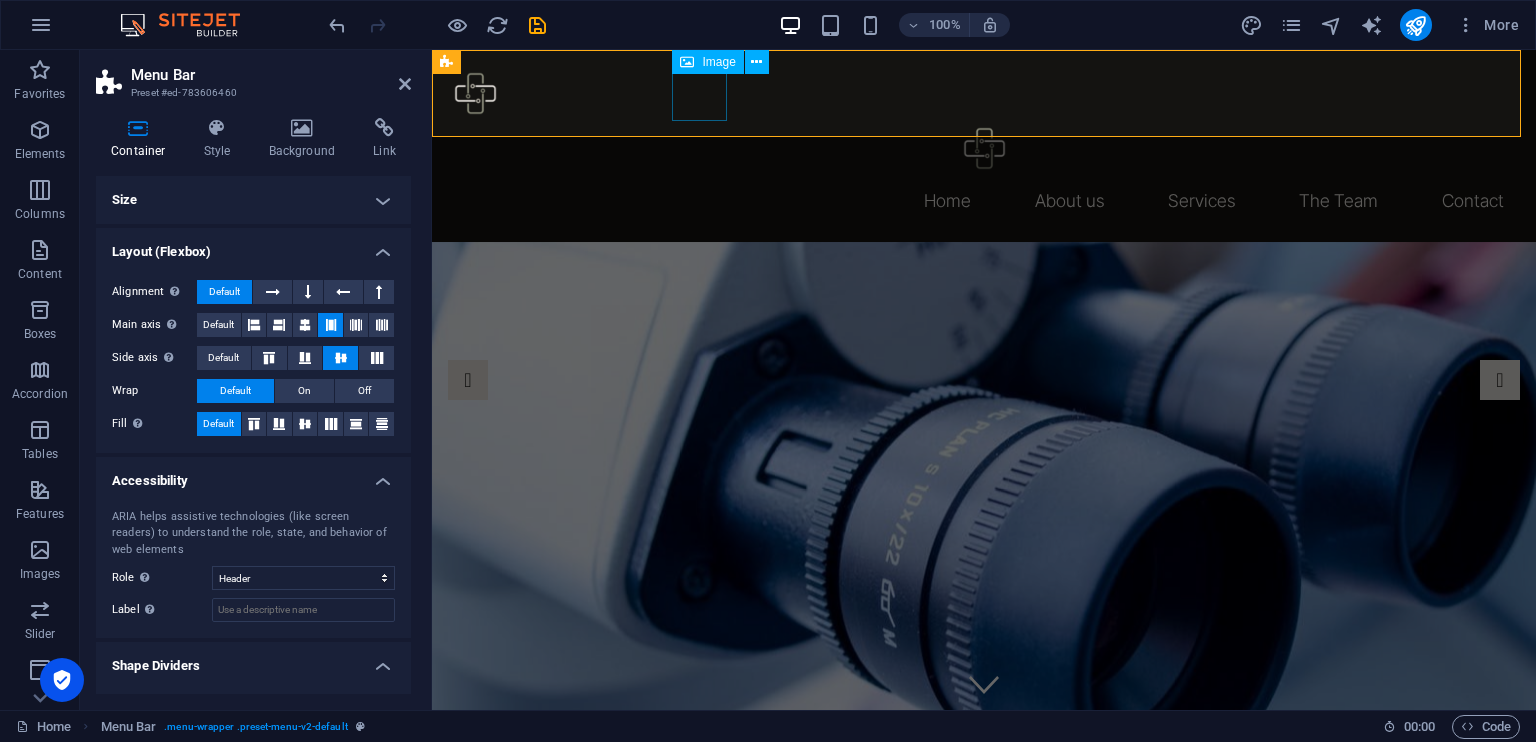 click at bounding box center [984, 148] 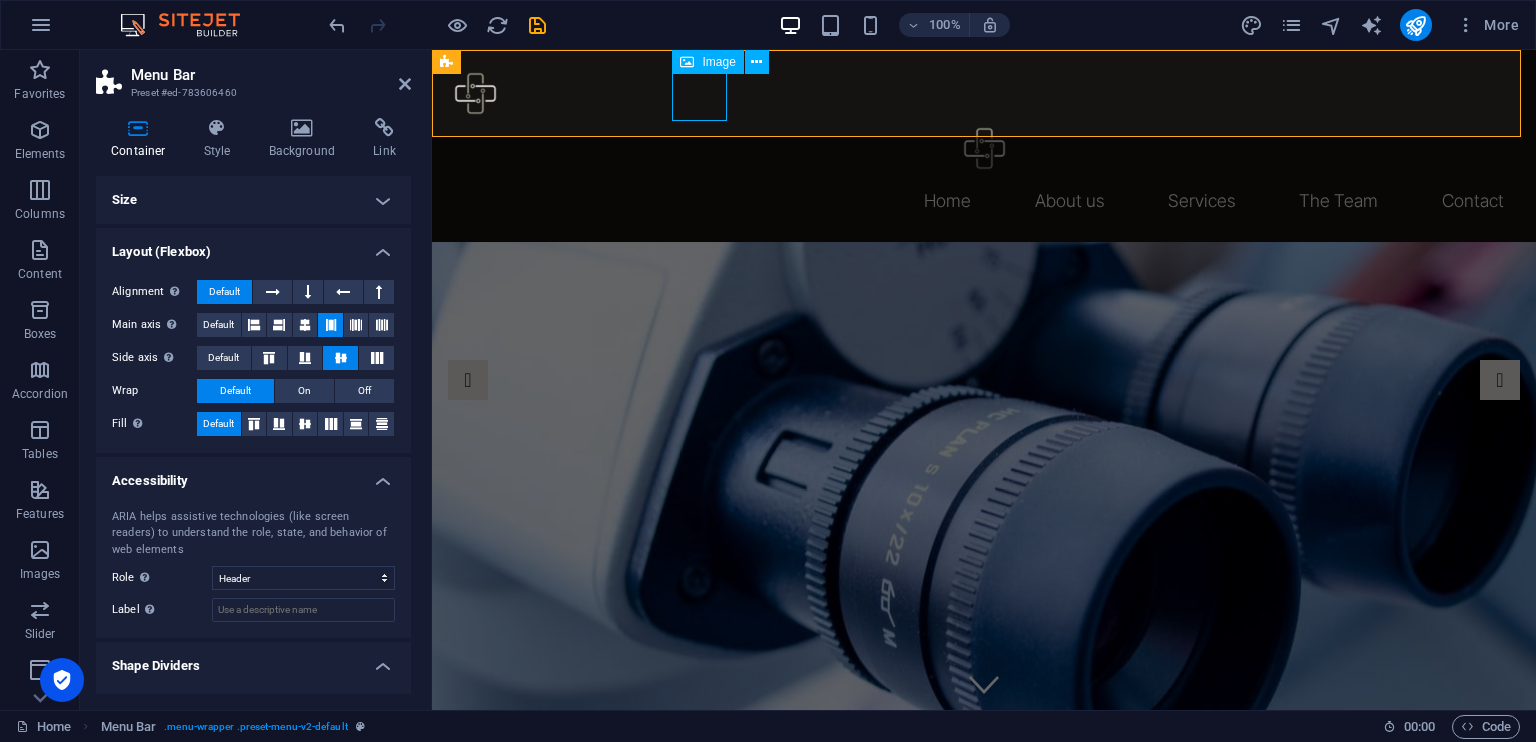 click at bounding box center (984, 148) 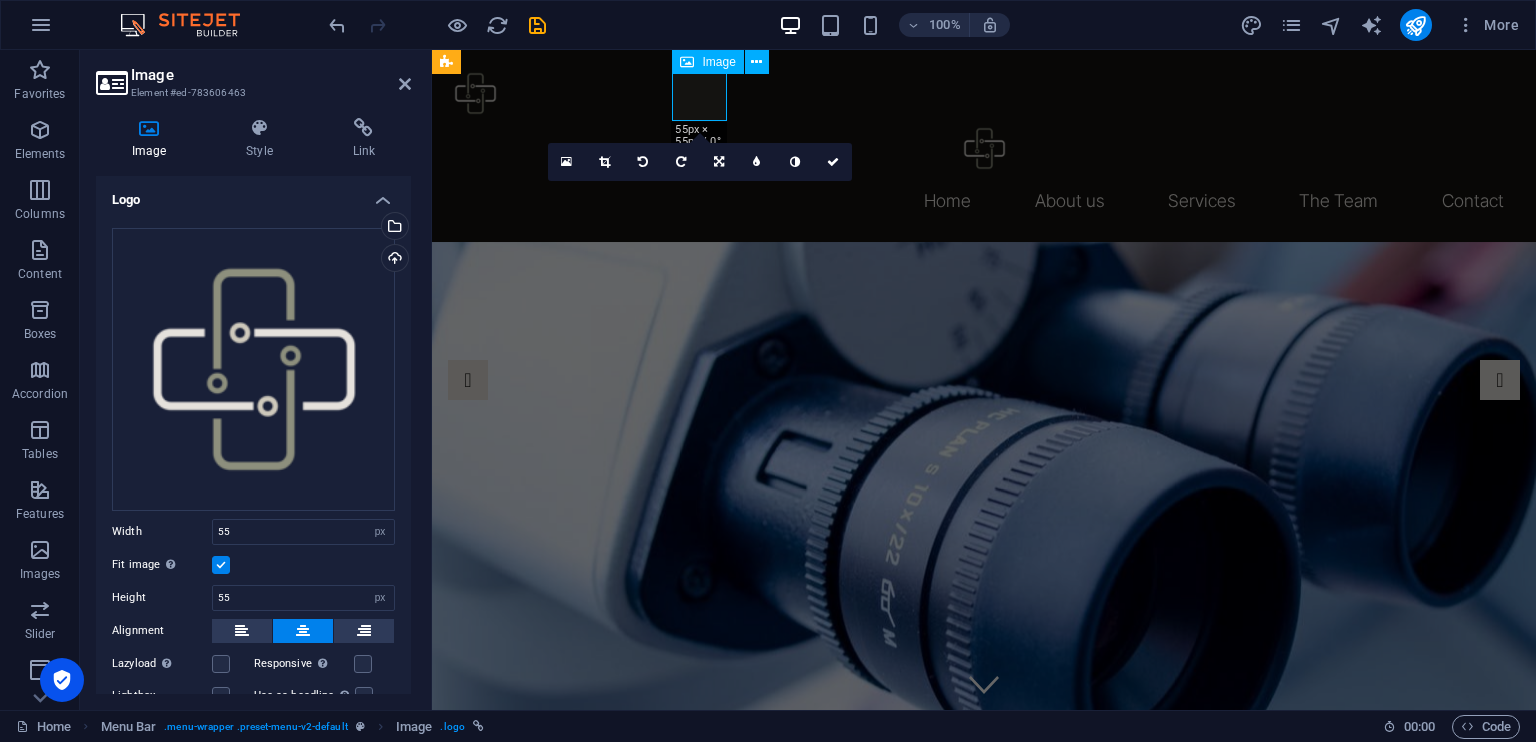 click at bounding box center (984, 148) 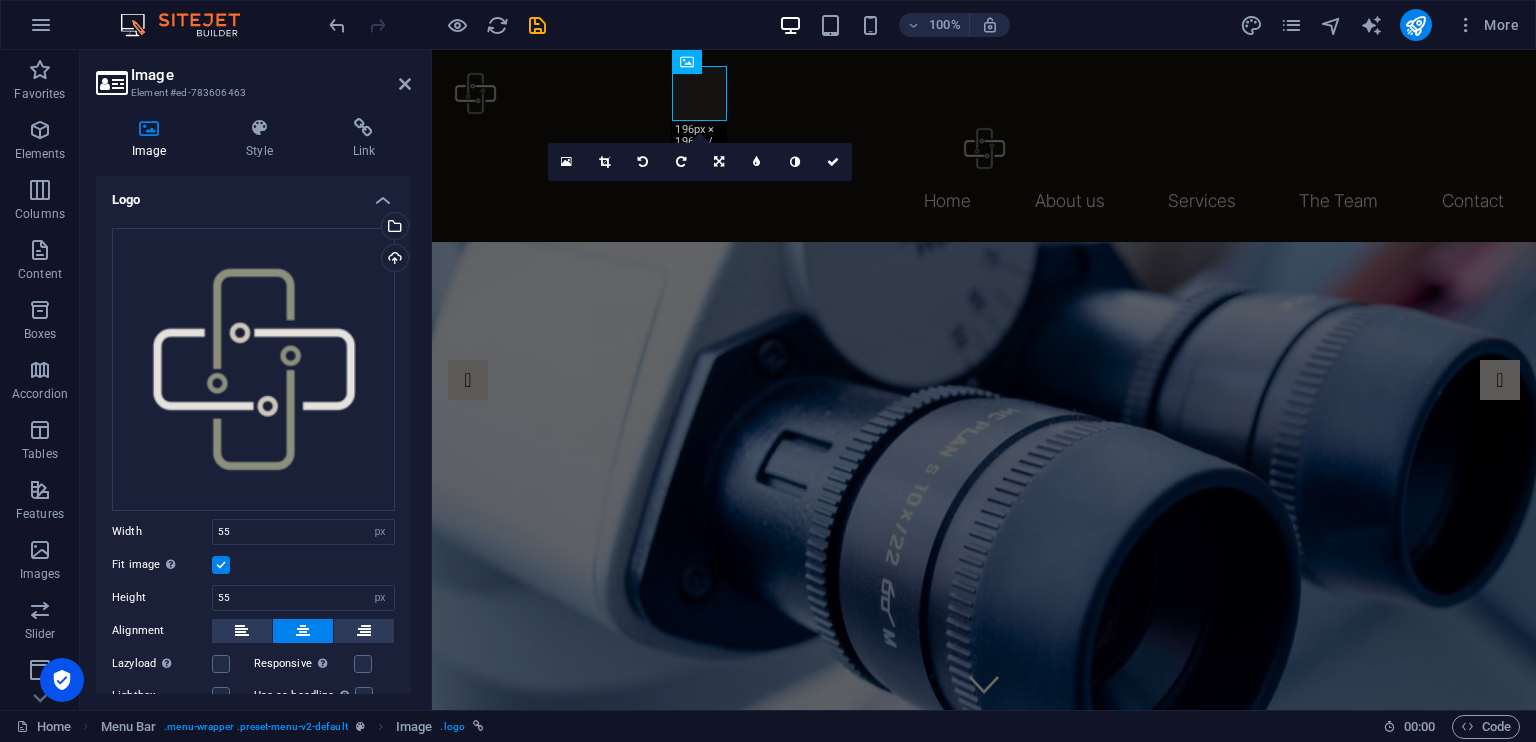 click on "Element #ed-783606463" at bounding box center [251, 93] 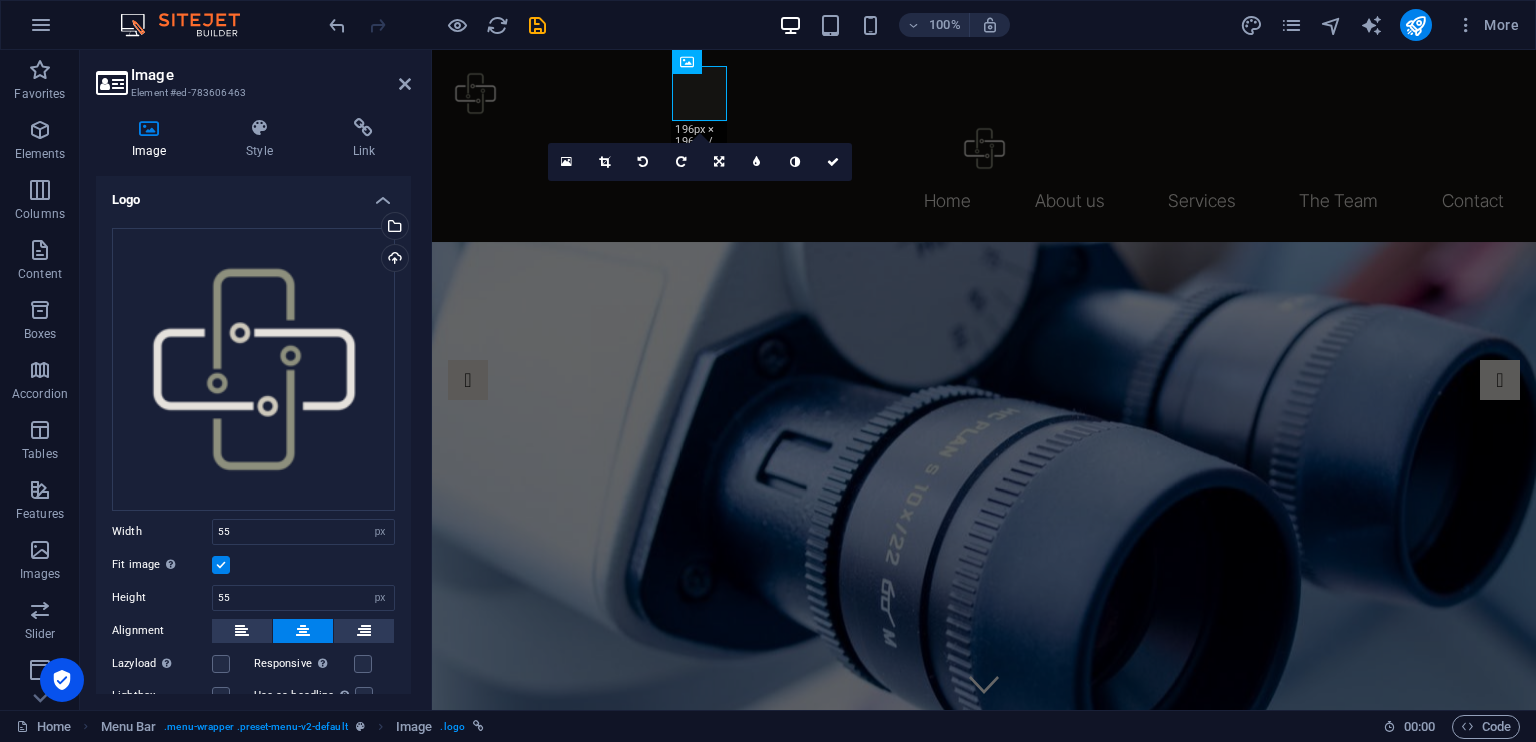 click on "Element #ed-783606463" at bounding box center [251, 93] 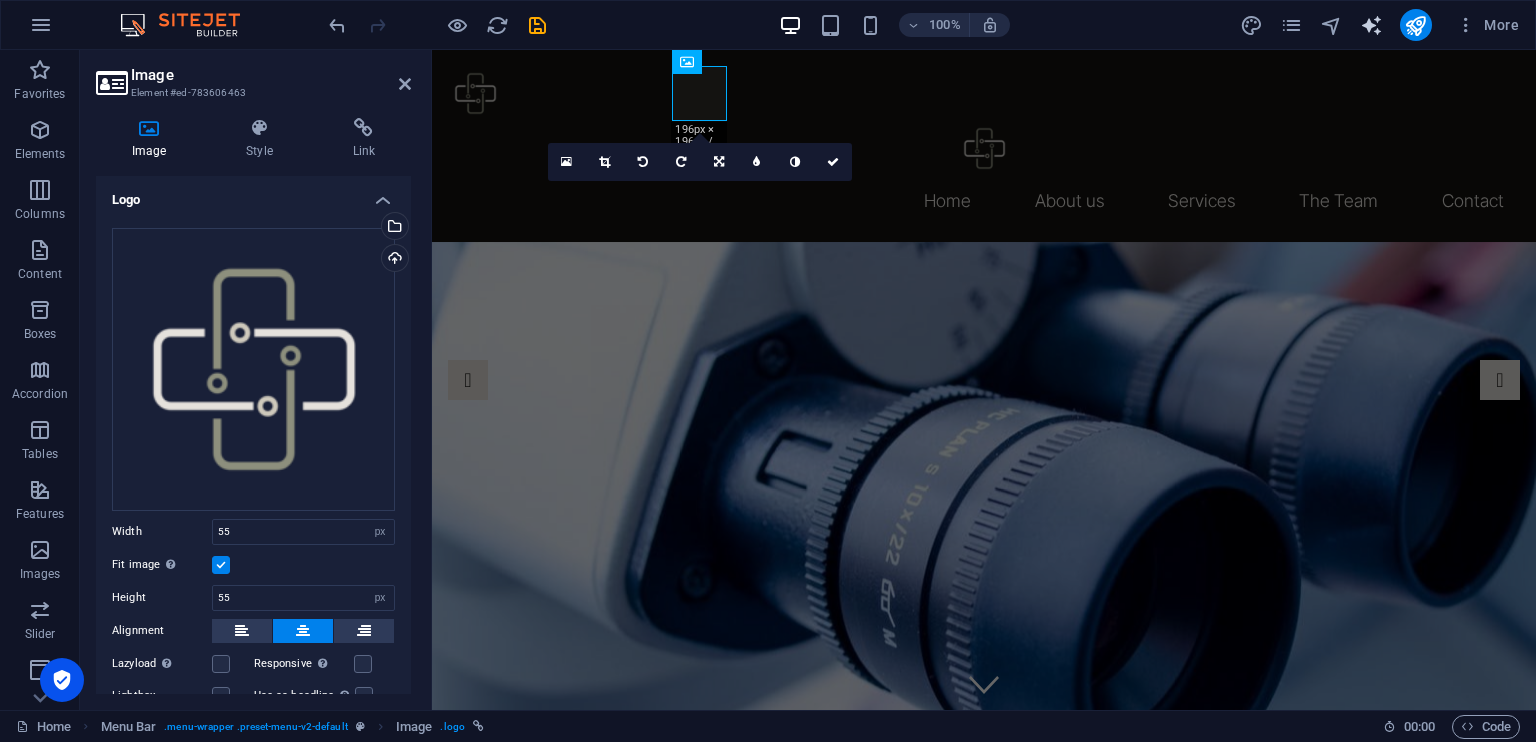 click at bounding box center [1371, 25] 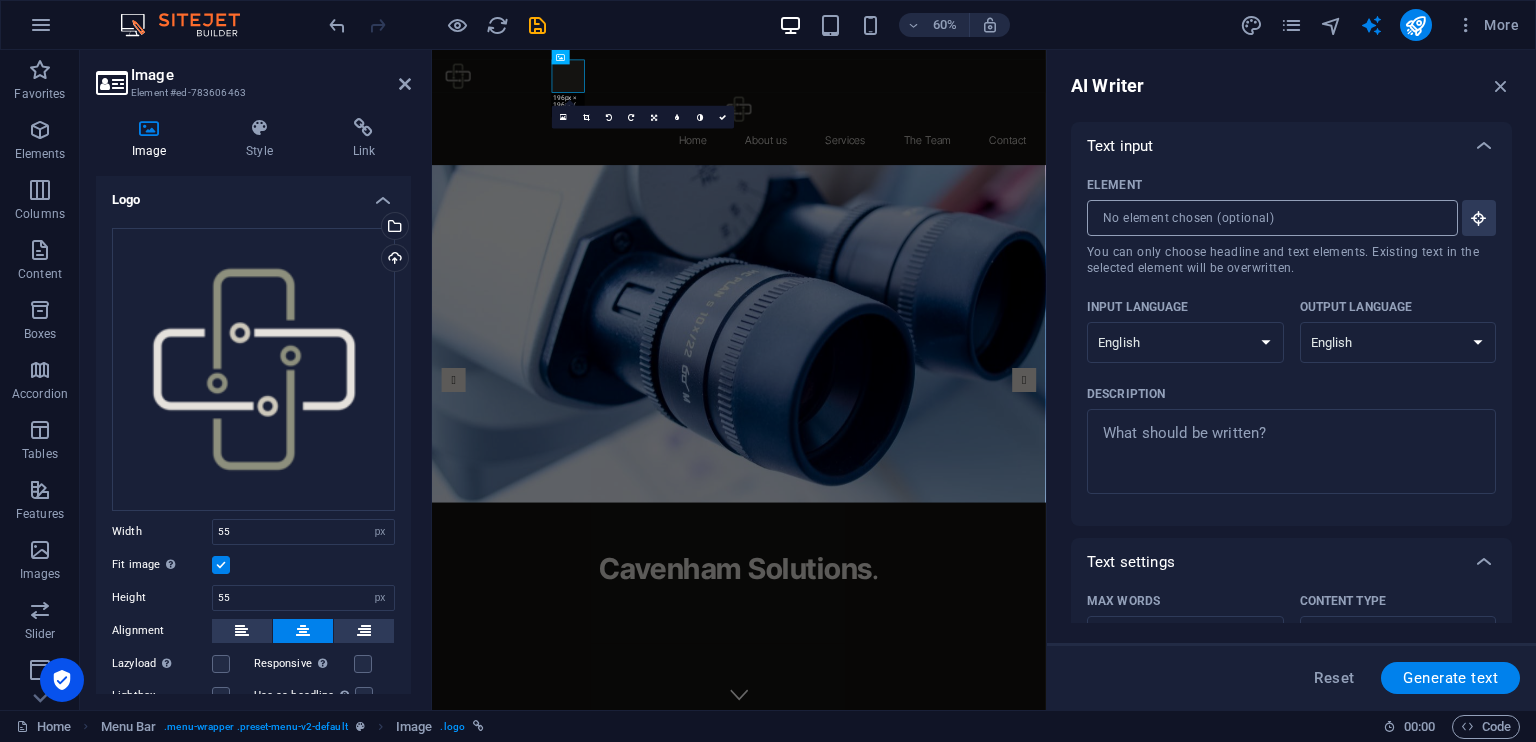 click on "Element ​ You can only choose headline and text elements. Existing text in the selected element will be overwritten." at bounding box center [1265, 218] 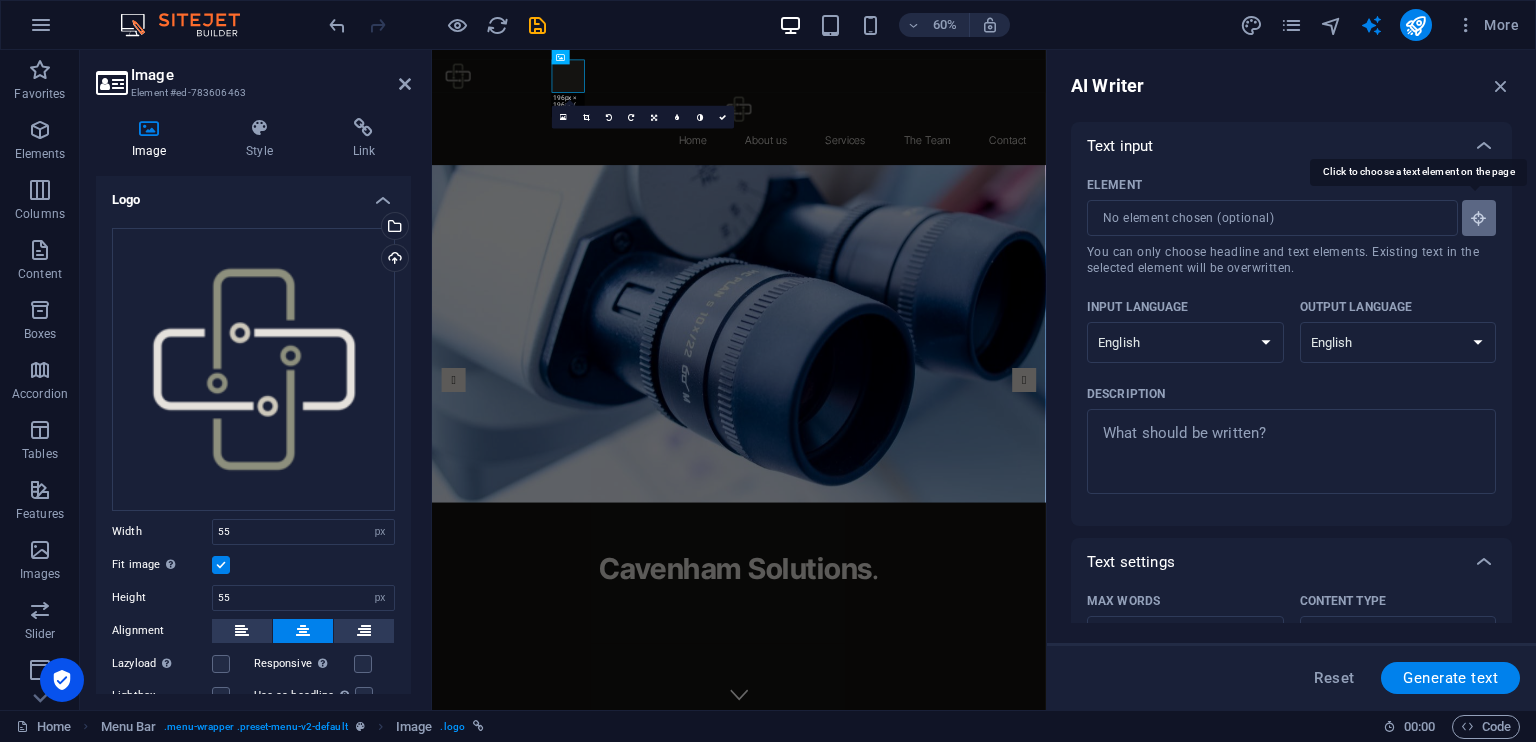 click at bounding box center [1479, 218] 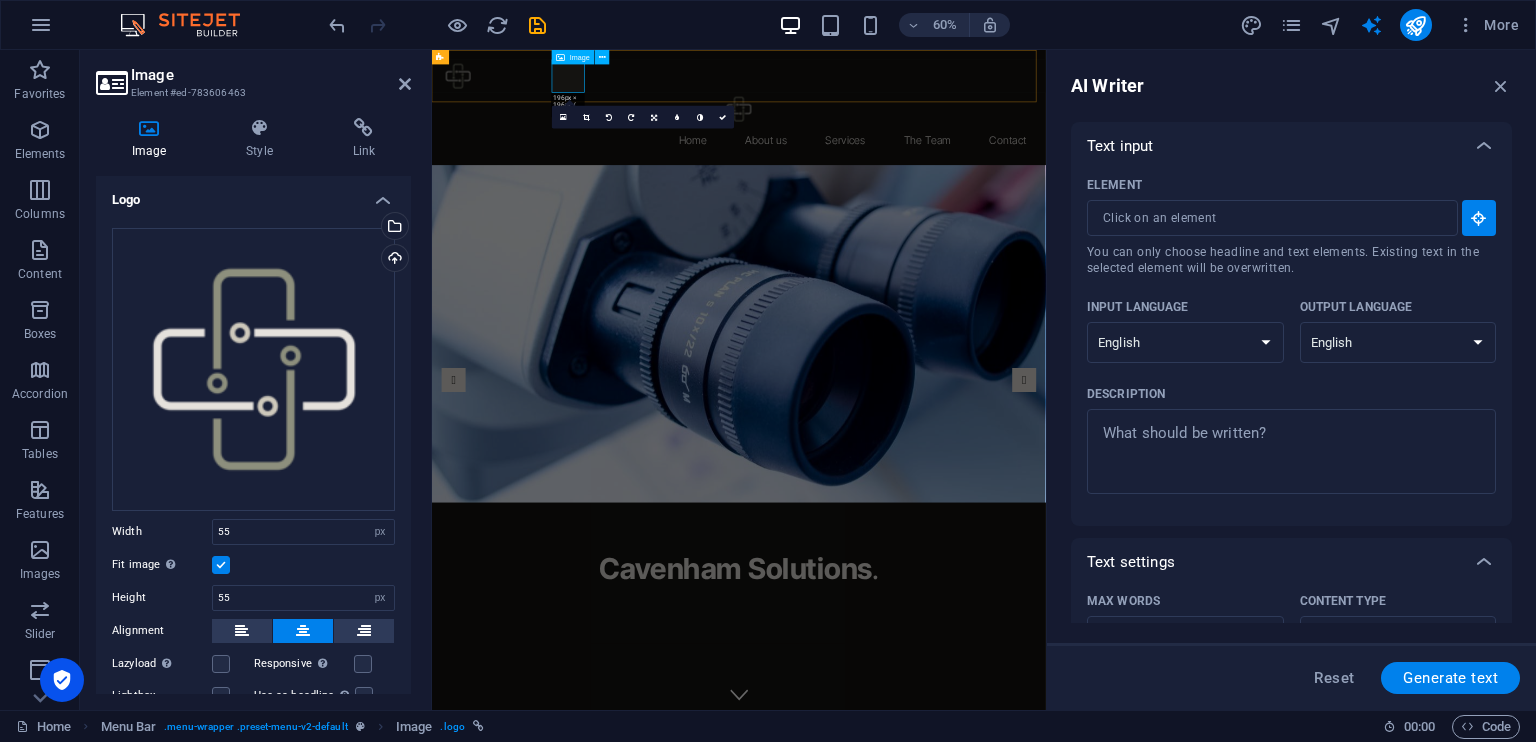 click at bounding box center [943, 148] 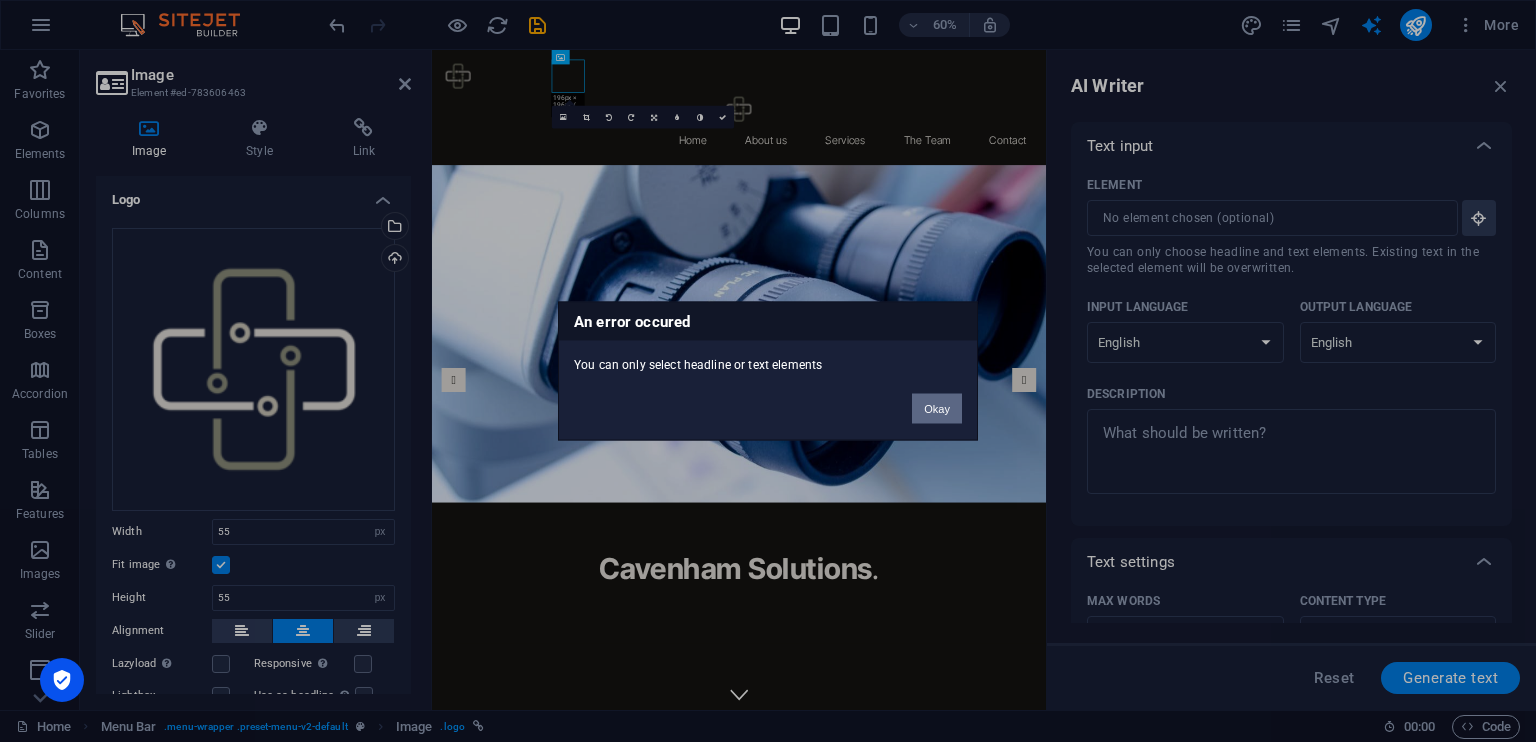 click on "Okay" at bounding box center [937, 409] 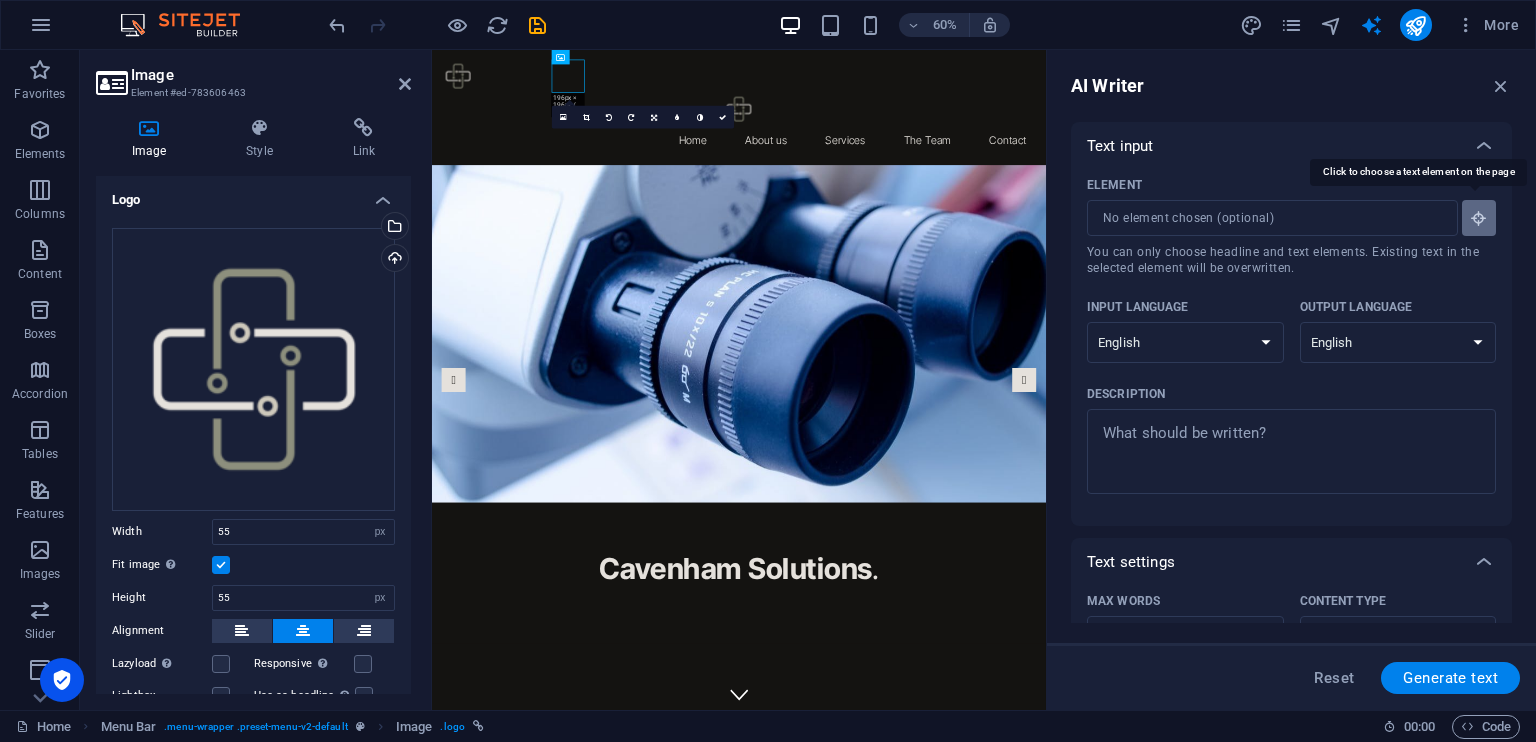 click at bounding box center (1479, 218) 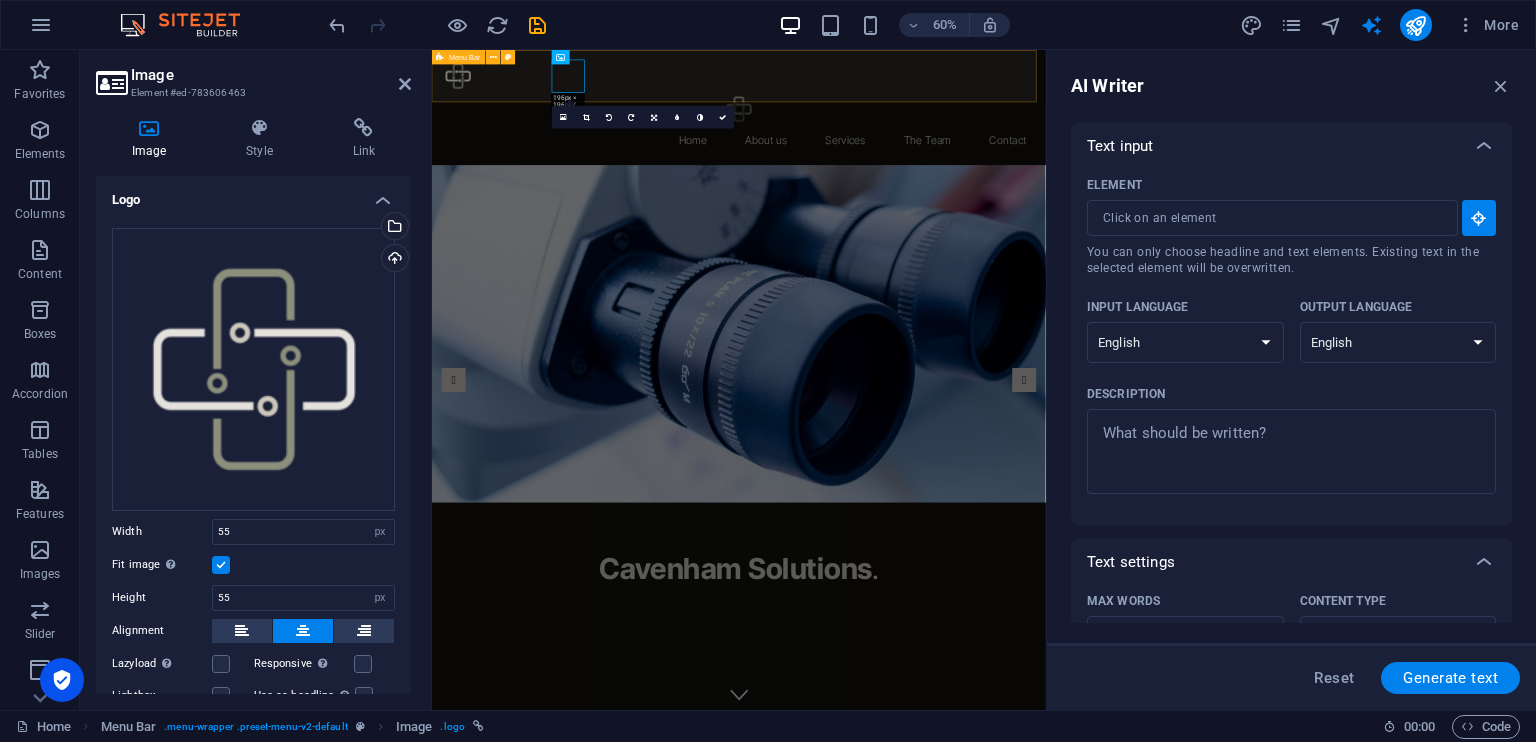 click on "Home About us Services The Team Contact" at bounding box center [943, 146] 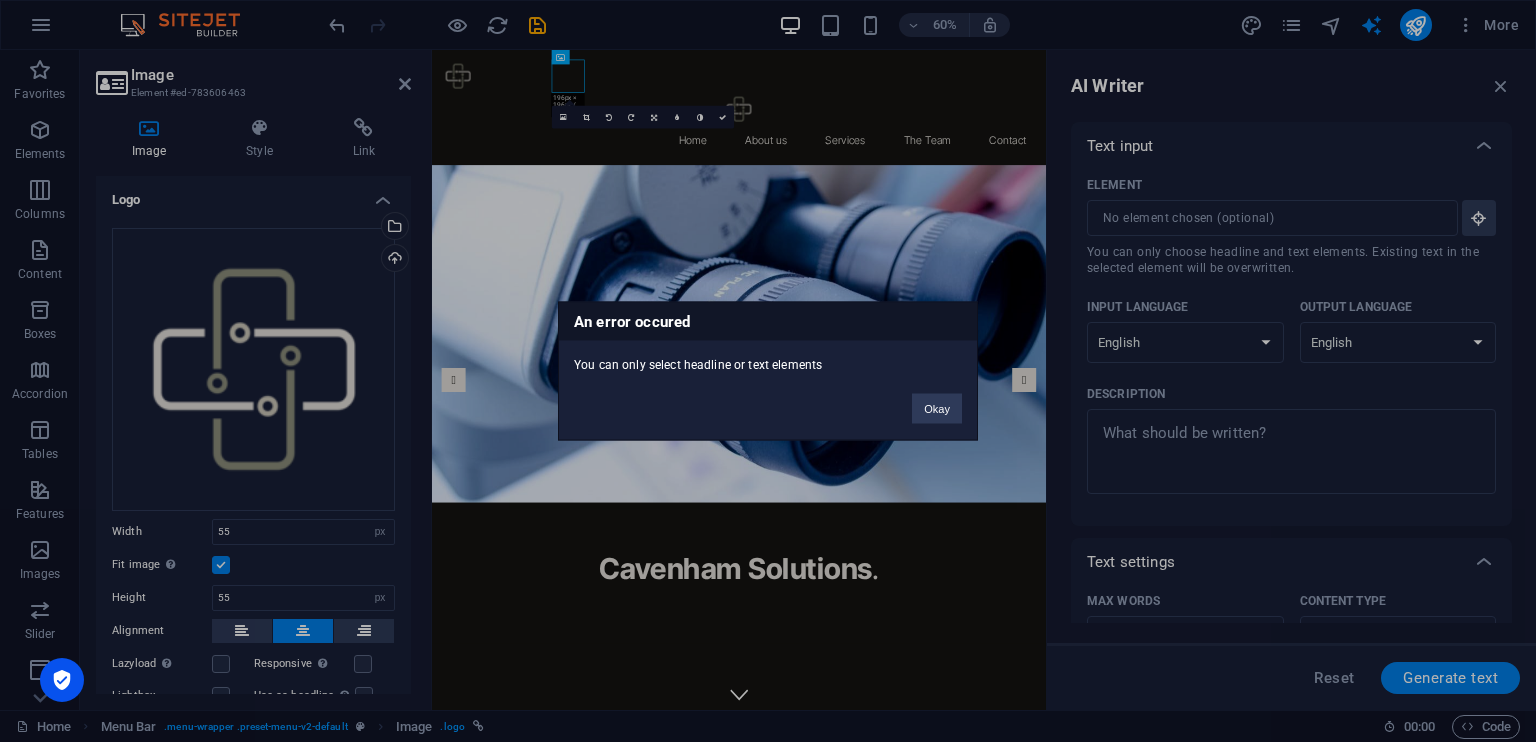 click on "Okay" at bounding box center (937, 399) 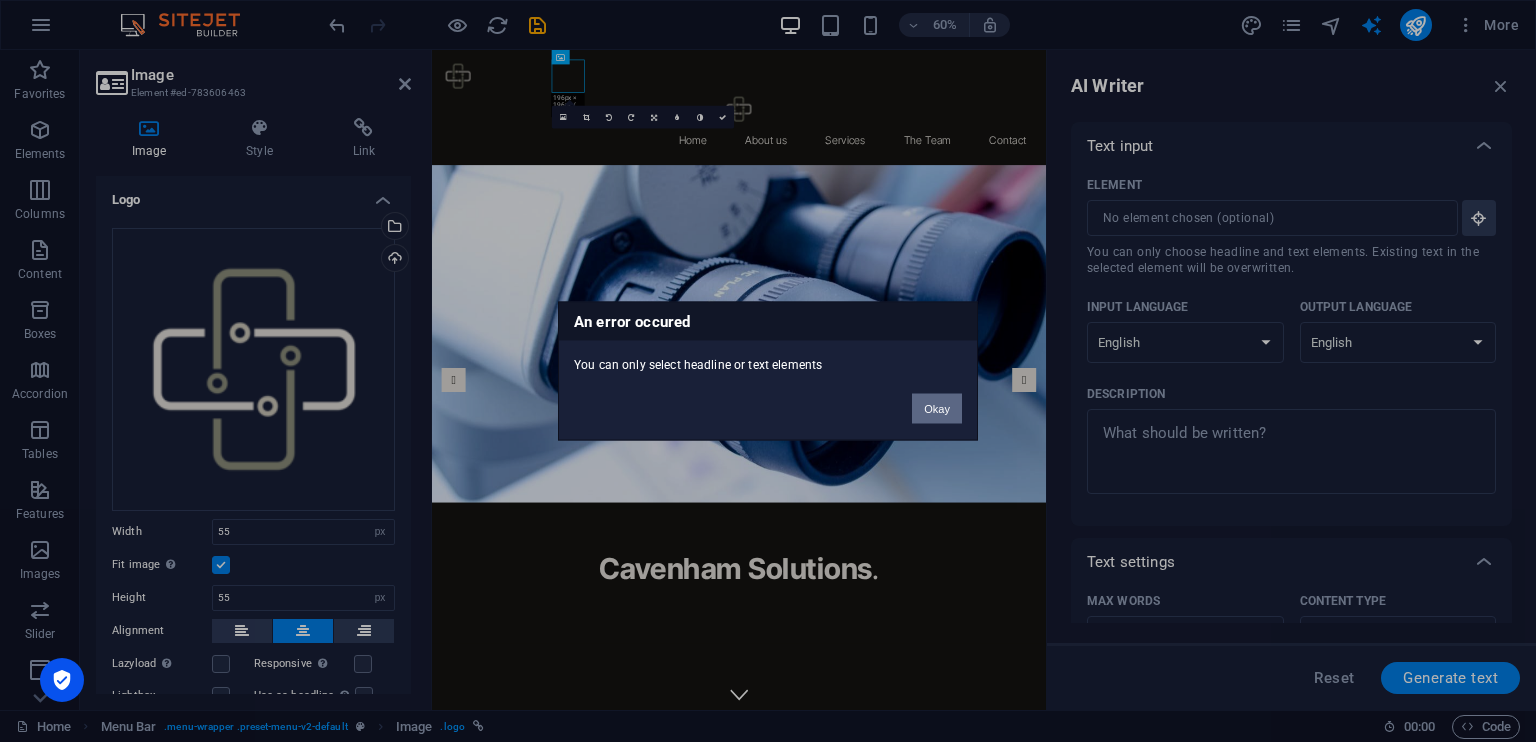 click on "Okay" at bounding box center (937, 409) 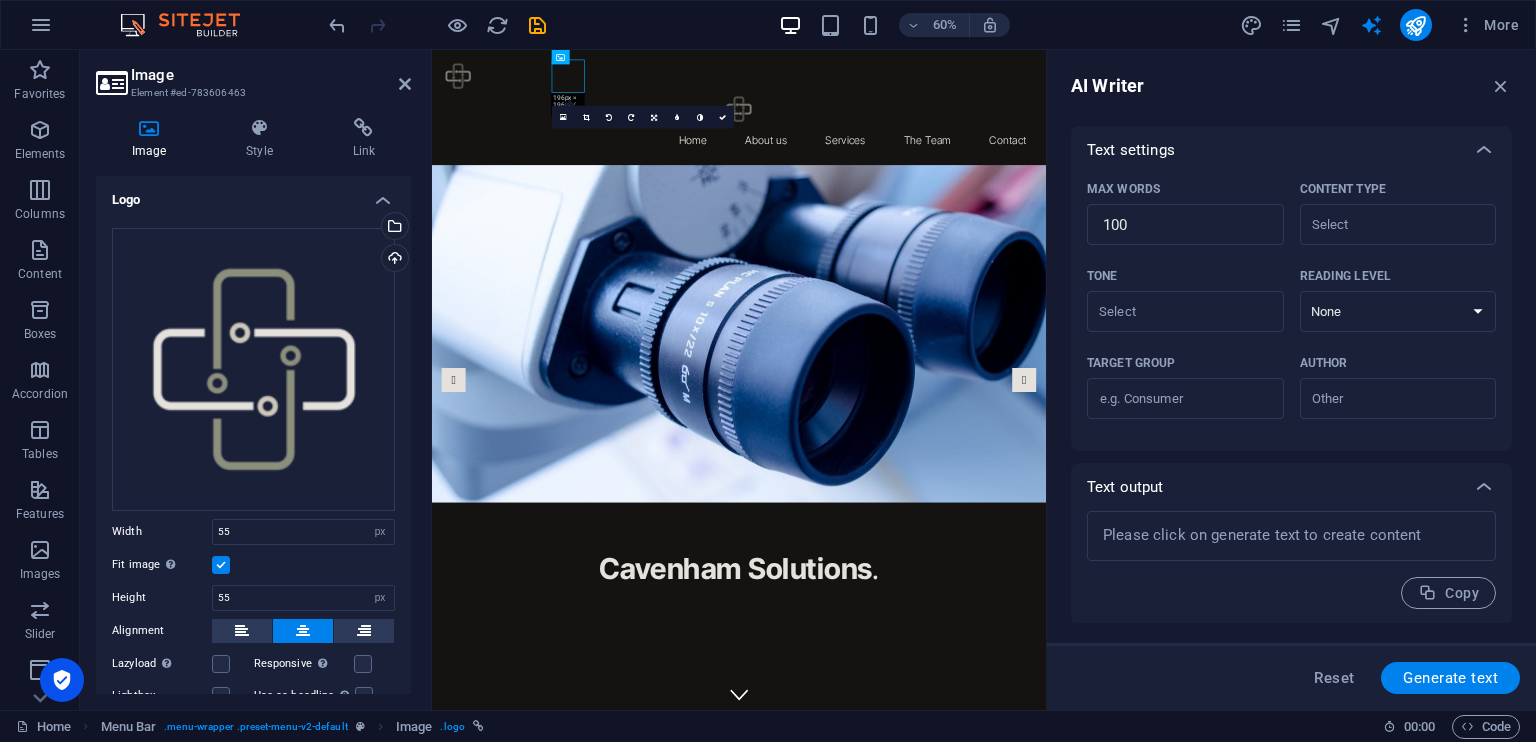 scroll, scrollTop: 0, scrollLeft: 0, axis: both 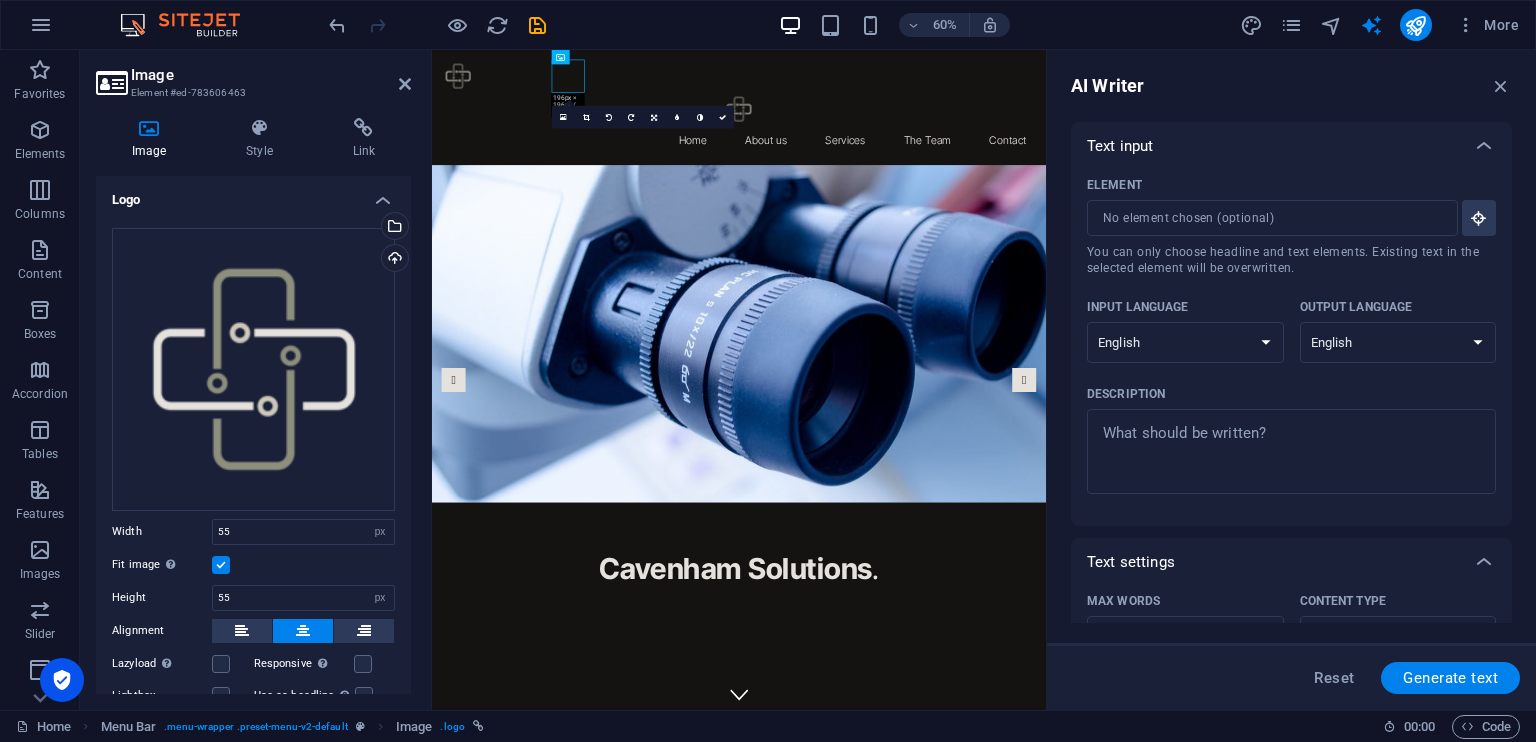 click on "AI Writer Text input Element ​ You can only choose headline and text elements. Existing text in the selected element will be overwritten. Input language Albanian Arabic Armenian Awadhi Azerbaijani Bashkir Basque Belarusian Bengali Bhojpuri Bosnian Brazilian Portuguese Bulgarian Cantonese (Yue) Catalan Chhattisgarhi Chinese Croatian Czech Danish Dogri Dutch English Estonian Faroese Finnish French Galician Georgian German Greek Gujarati Haryanvi Hindi Hungarian Indonesian Irish Italian Japanese Javanese Kannada Kashmiri Kazakh Konkani Korean Kyrgyz Latvian Lithuanian Macedonian Maithili Malay Maltese Mandarin Mandarin Chinese Marathi Marwari Min Nan Moldovan Mongolian Montenegrin Nepali Norwegian Oriya Pashto Persian (Farsi) Polish Portuguese Punjabi Rajasthani Romanian Russian Sanskrit Santali Serbian Sindhi Sinhala Slovak Slovene Slovenian Spanish Ukrainian Urdu Uzbek Vietnamese Welsh Wu Output language Albanian Arabic Armenian Awadhi Azerbaijani Bashkir Basque Belarusian Bengali Bhojpuri Bosnian Bulgarian" at bounding box center (1291, 380) 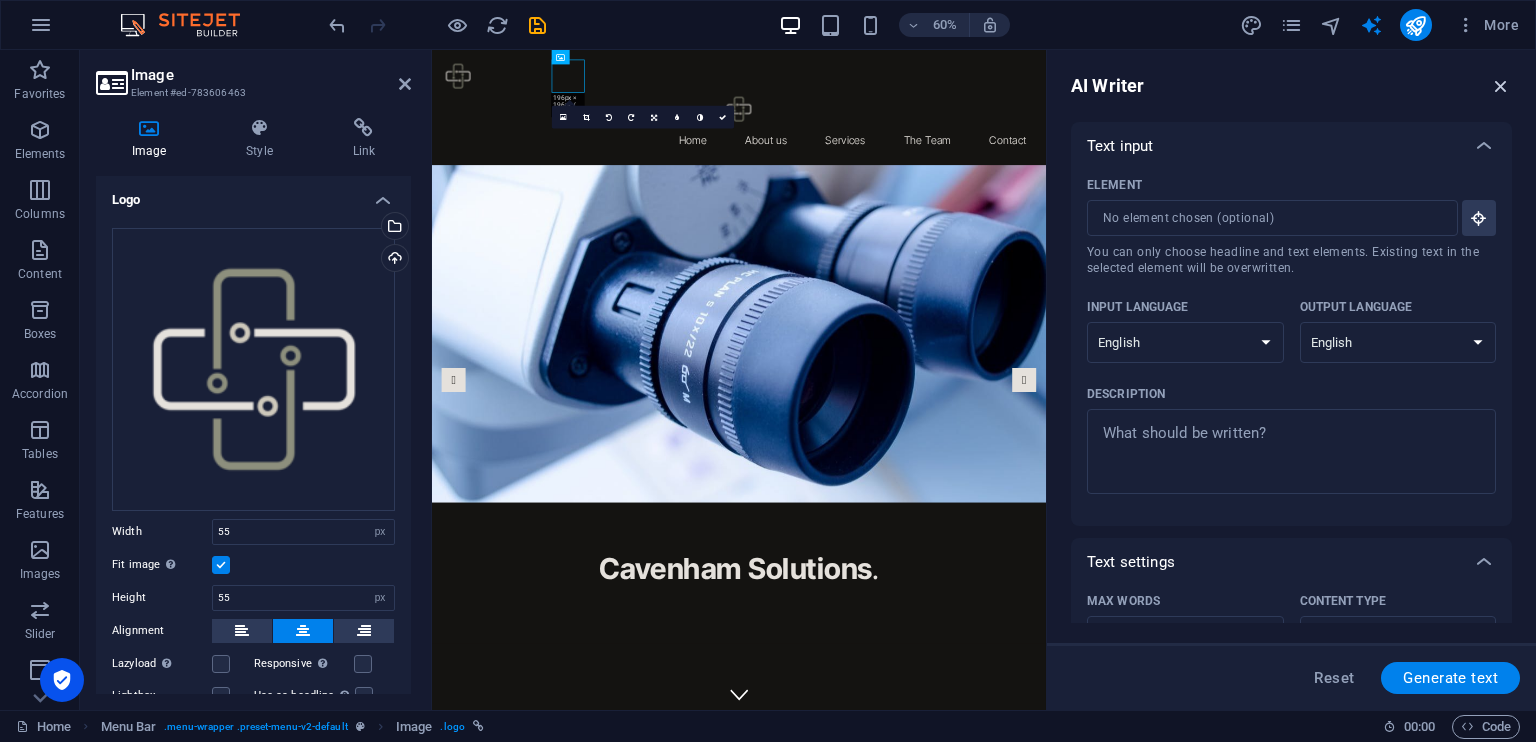 click at bounding box center (1501, 86) 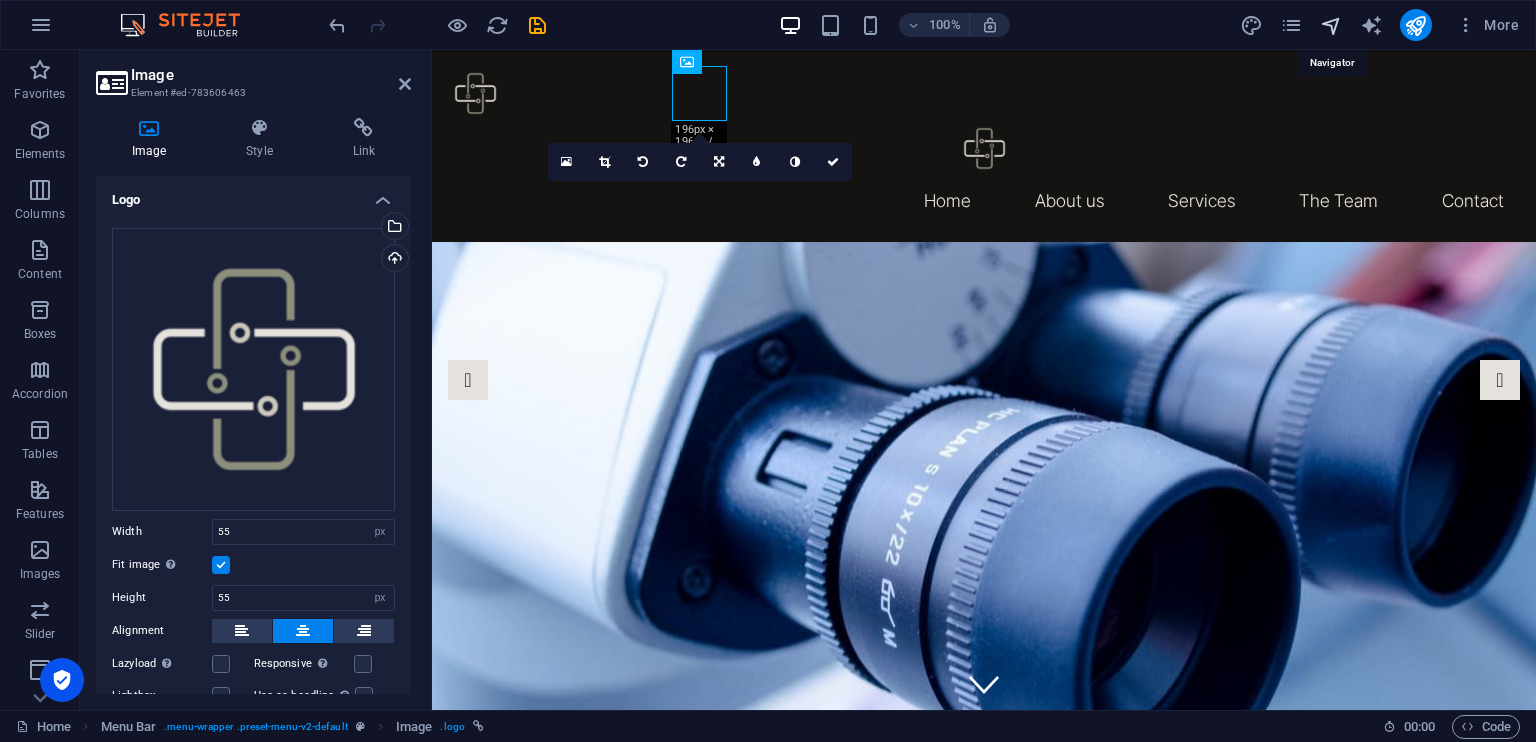 click at bounding box center (1331, 25) 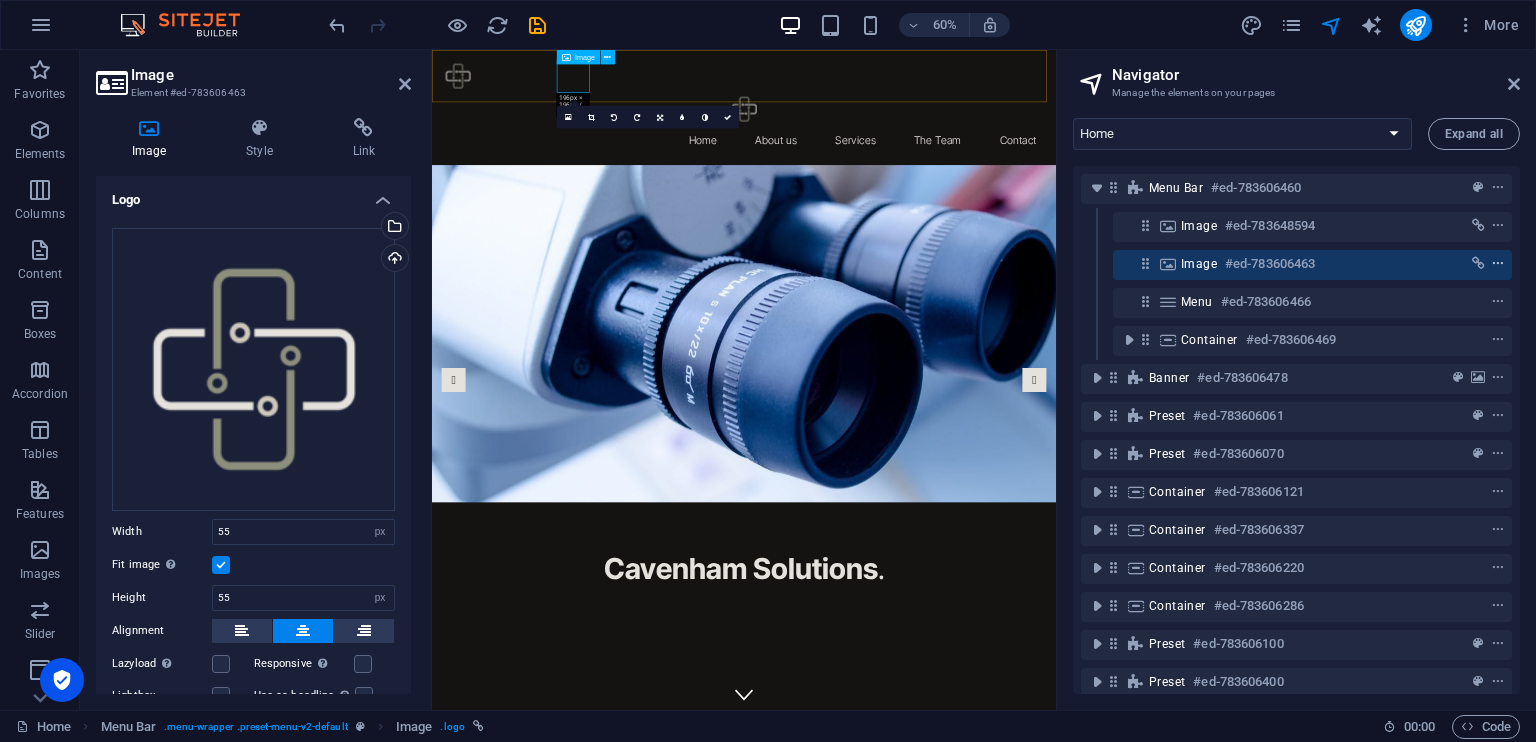 click at bounding box center (1498, 264) 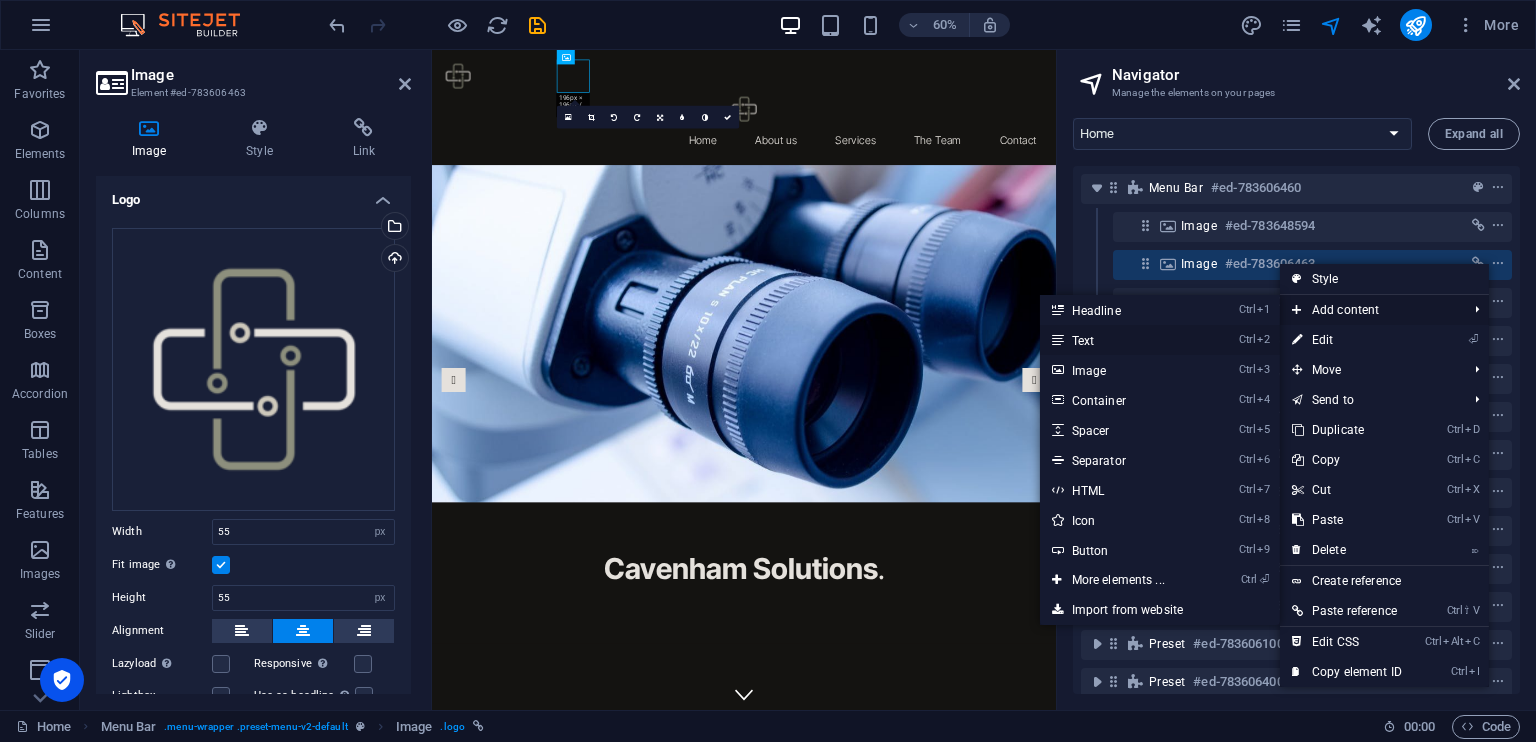 click on "Ctrl 2  Text" at bounding box center [1122, 340] 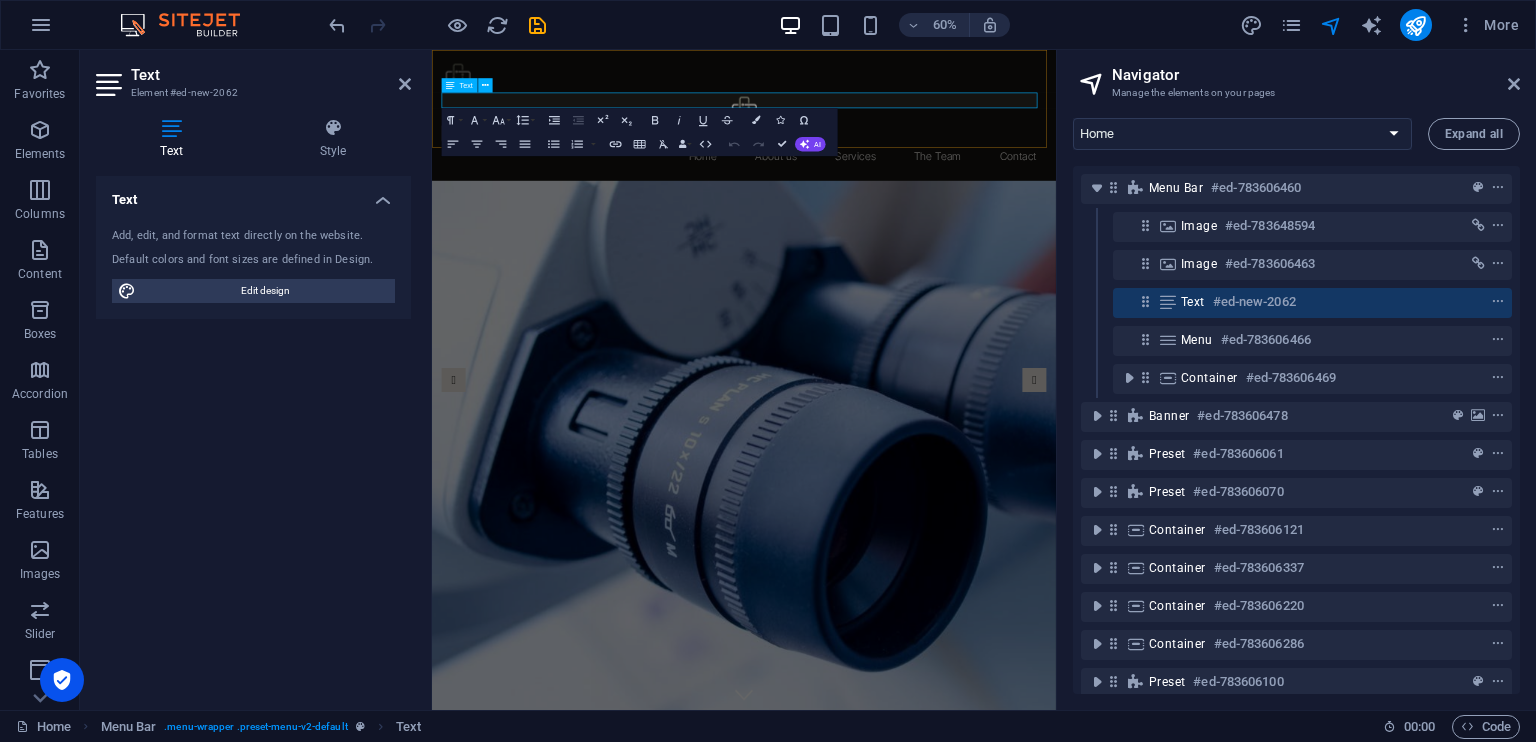 click on "#ed-new-2062" at bounding box center (1254, 302) 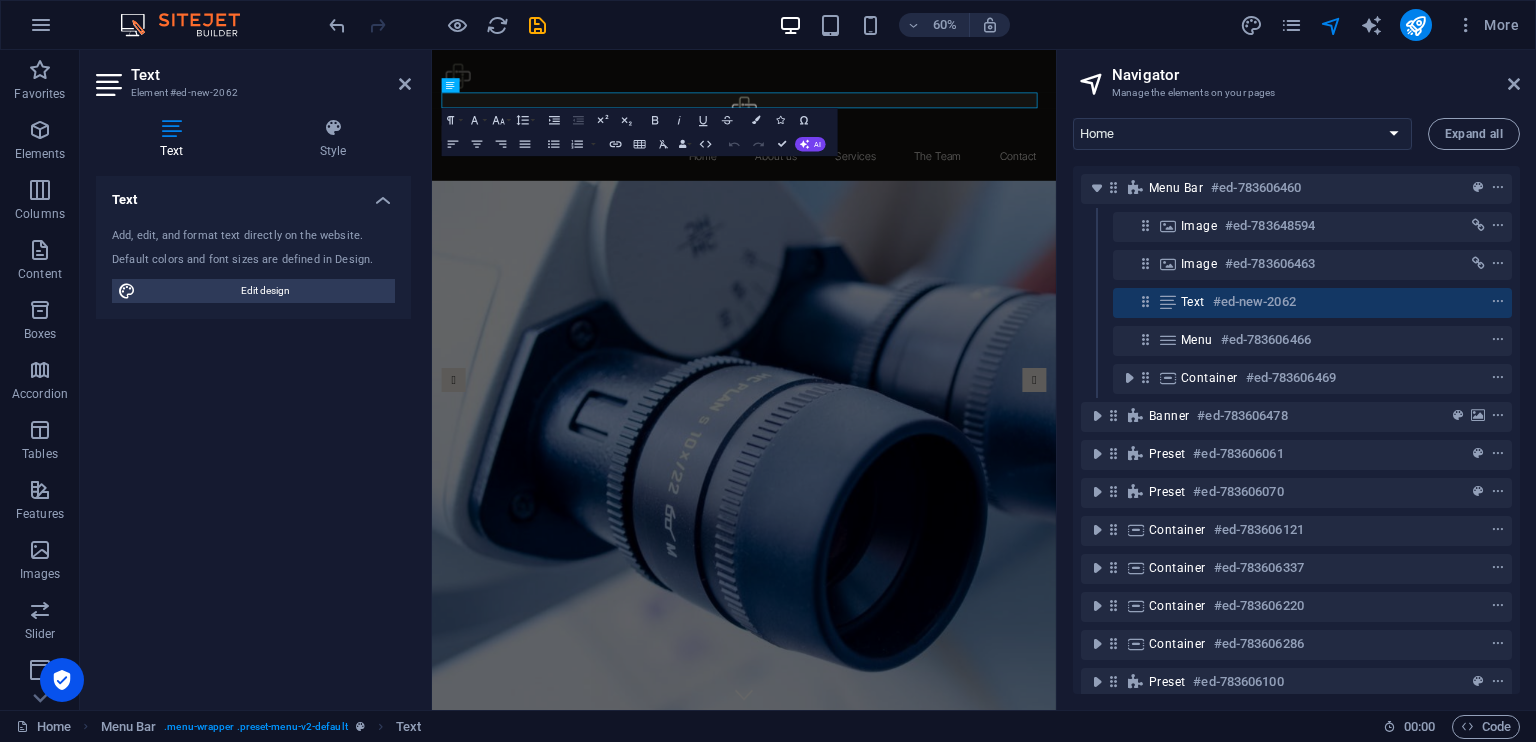 click on "Image #ed-783606463" at bounding box center [1296, 265] 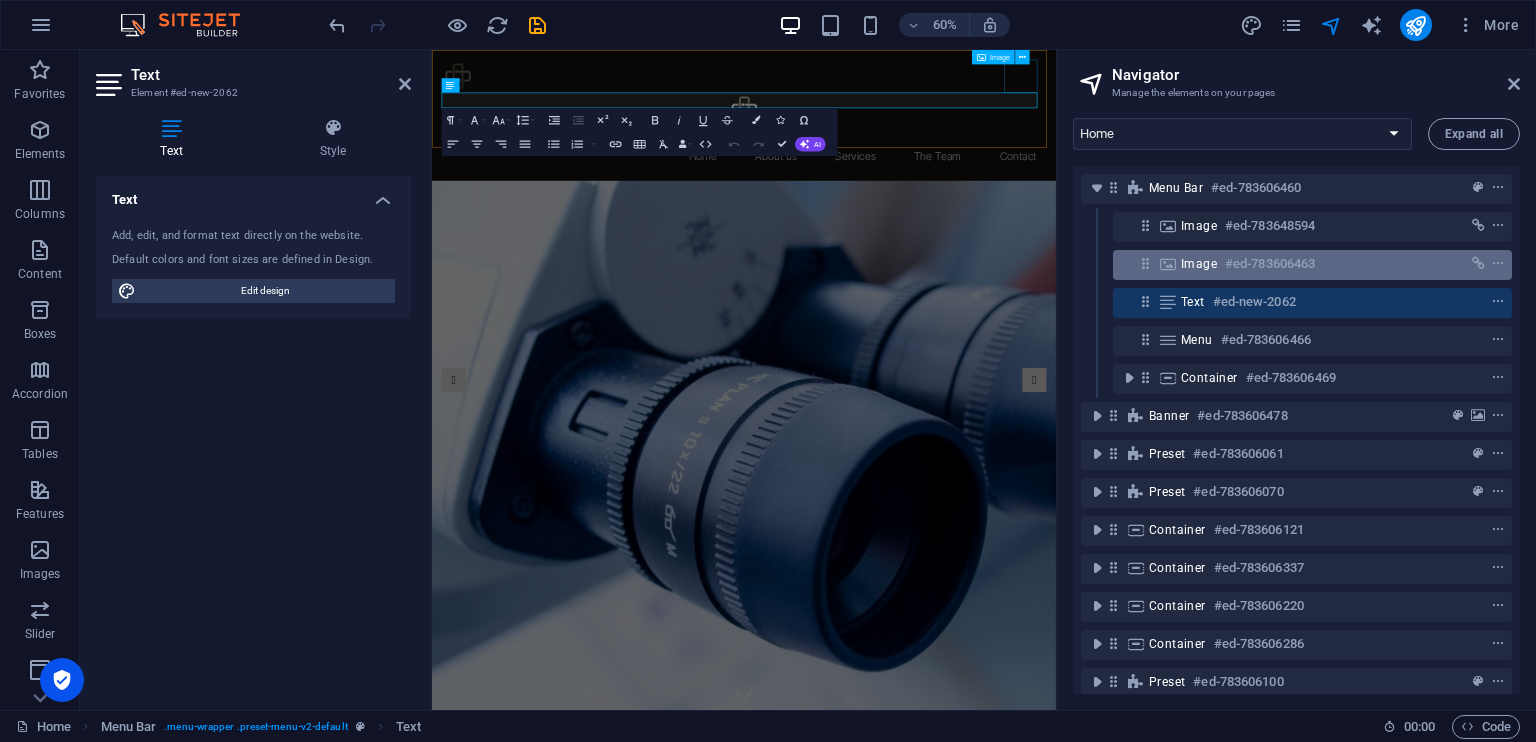 click on "Image #ed-783606463" at bounding box center (1312, 265) 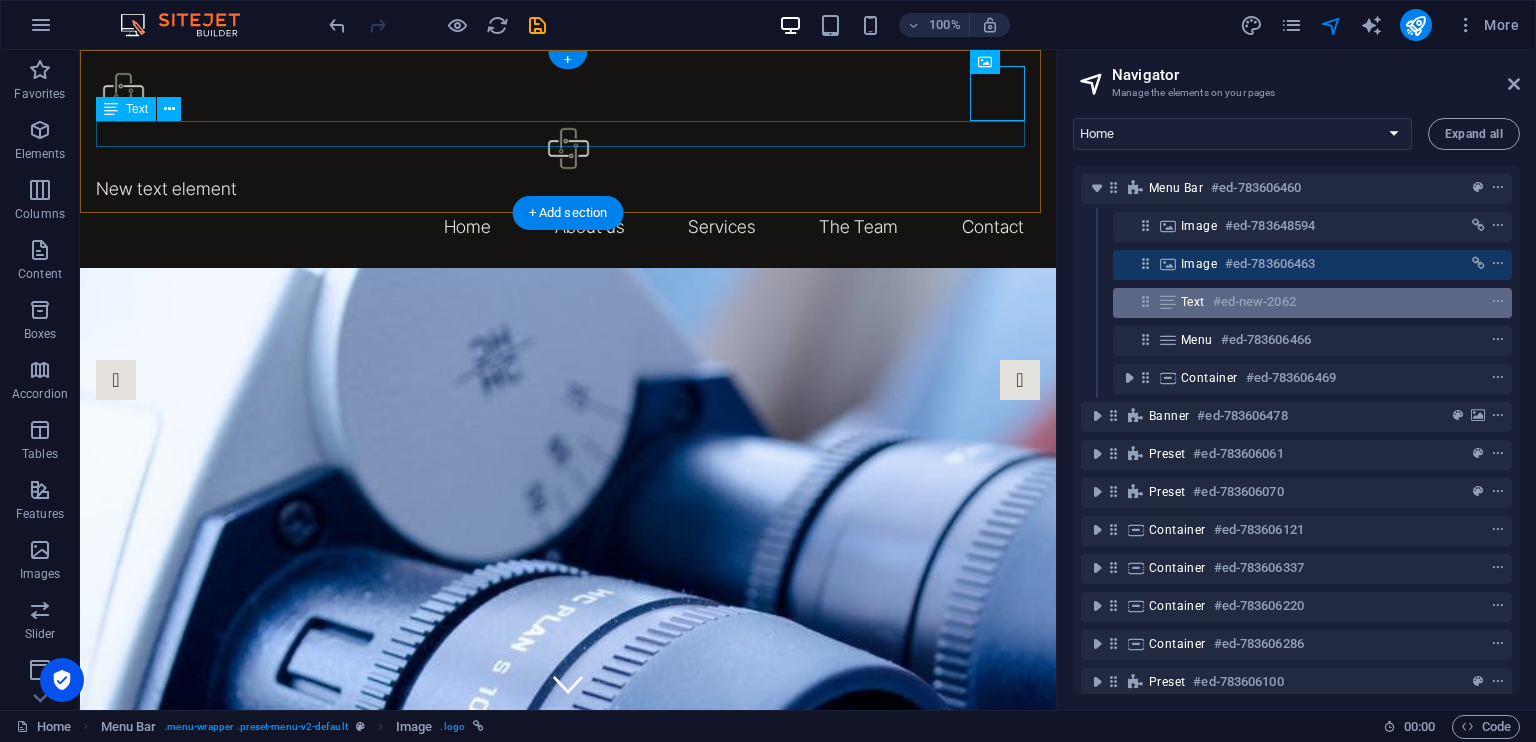 click on "#ed-new-2062" at bounding box center [1254, 302] 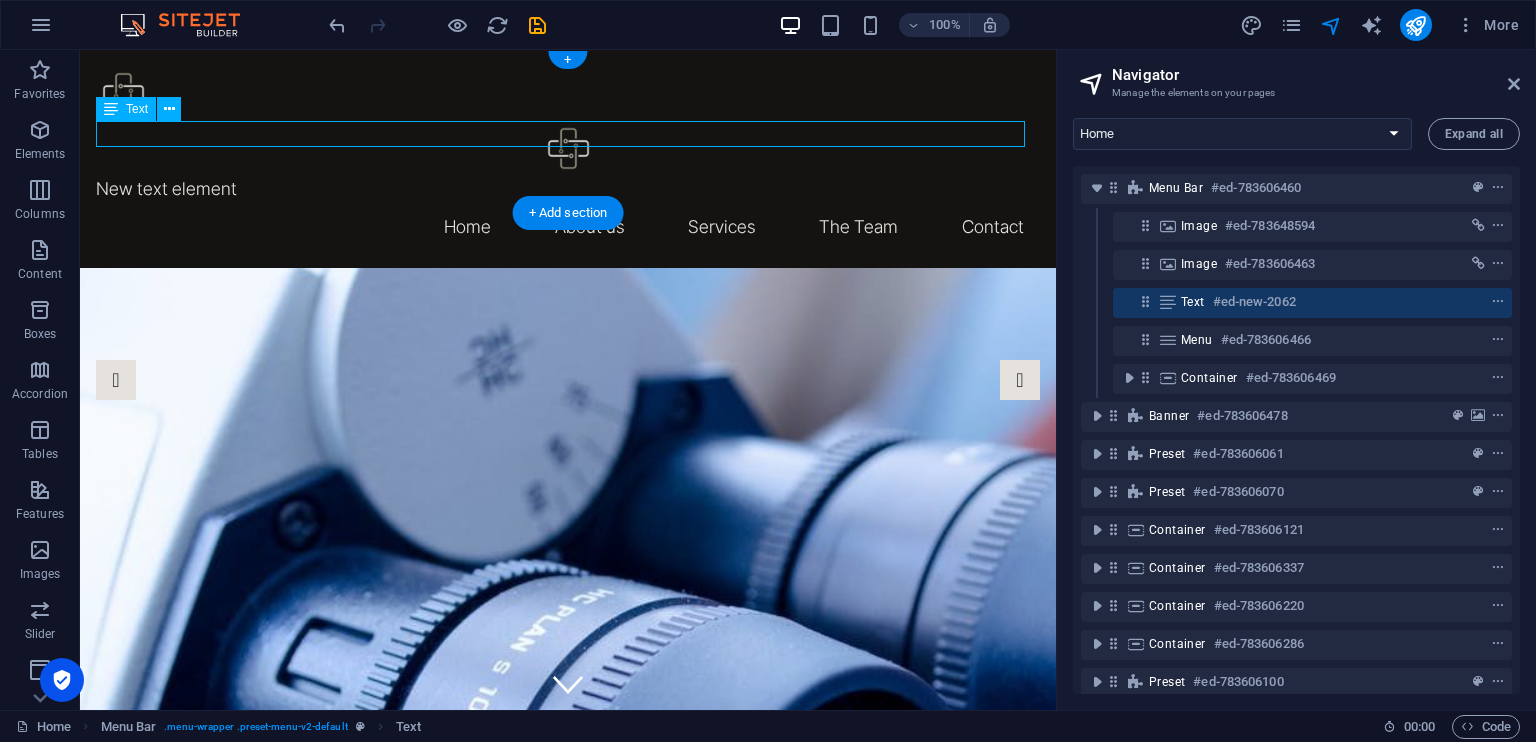 click on "#ed-new-2062" at bounding box center [1254, 302] 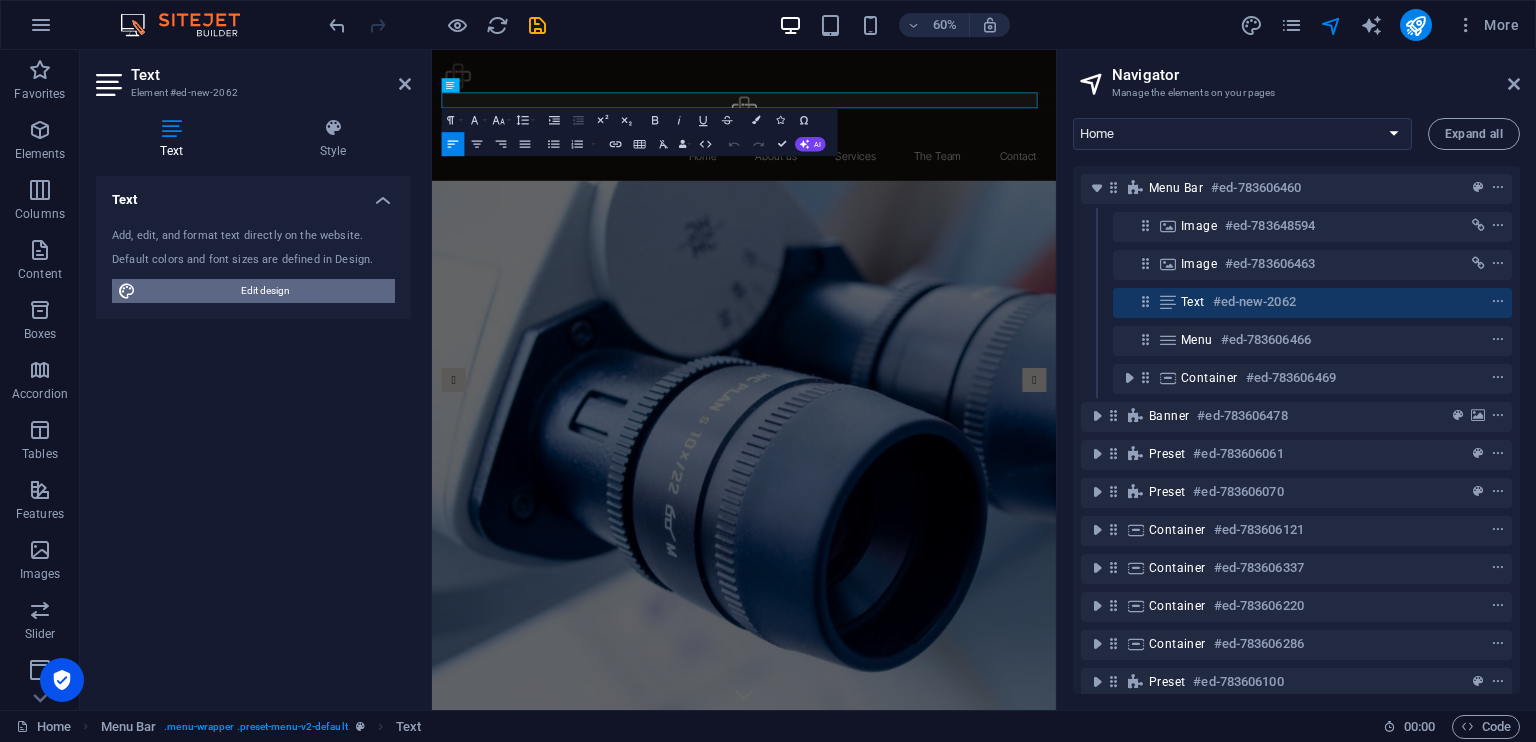 click on "Edit design" at bounding box center [265, 291] 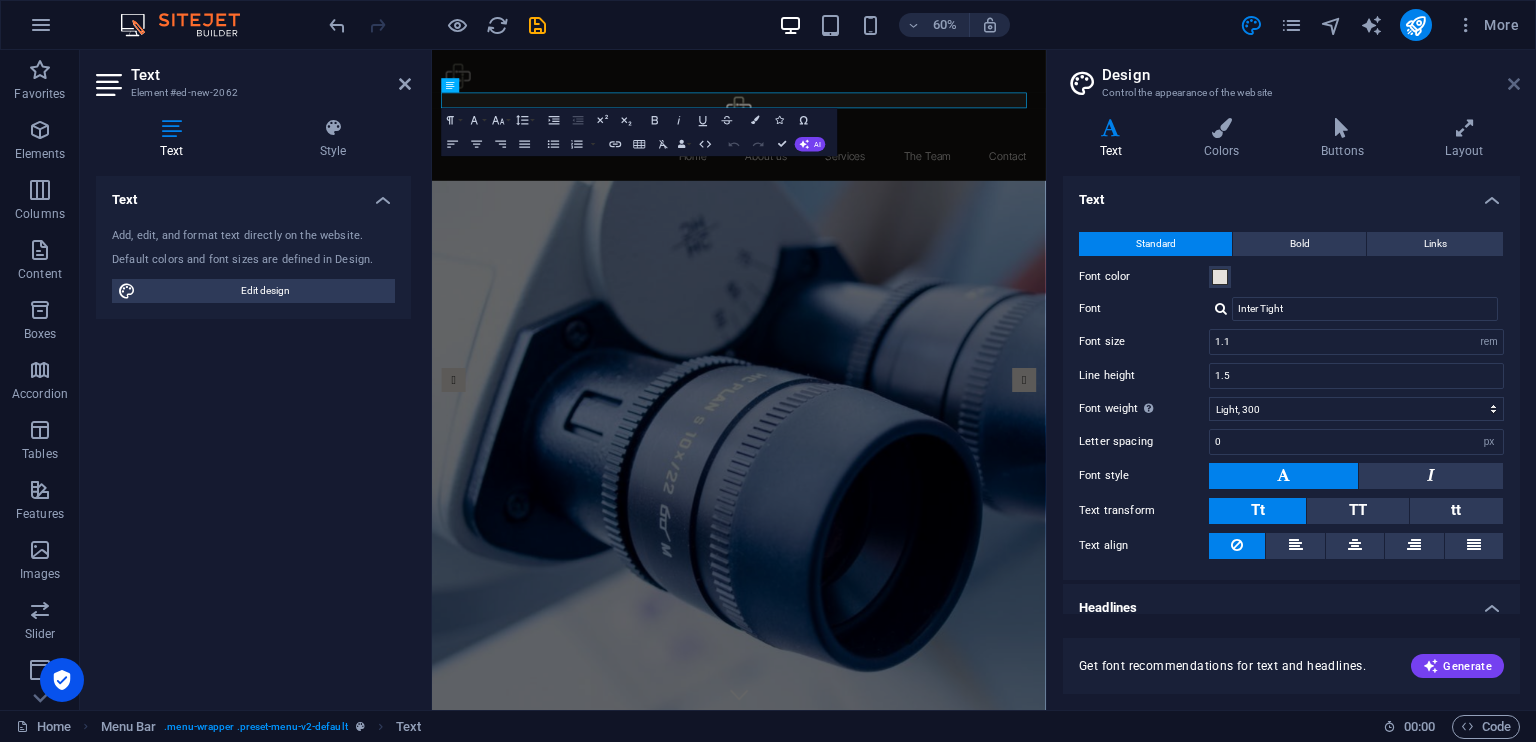 click at bounding box center (1514, 84) 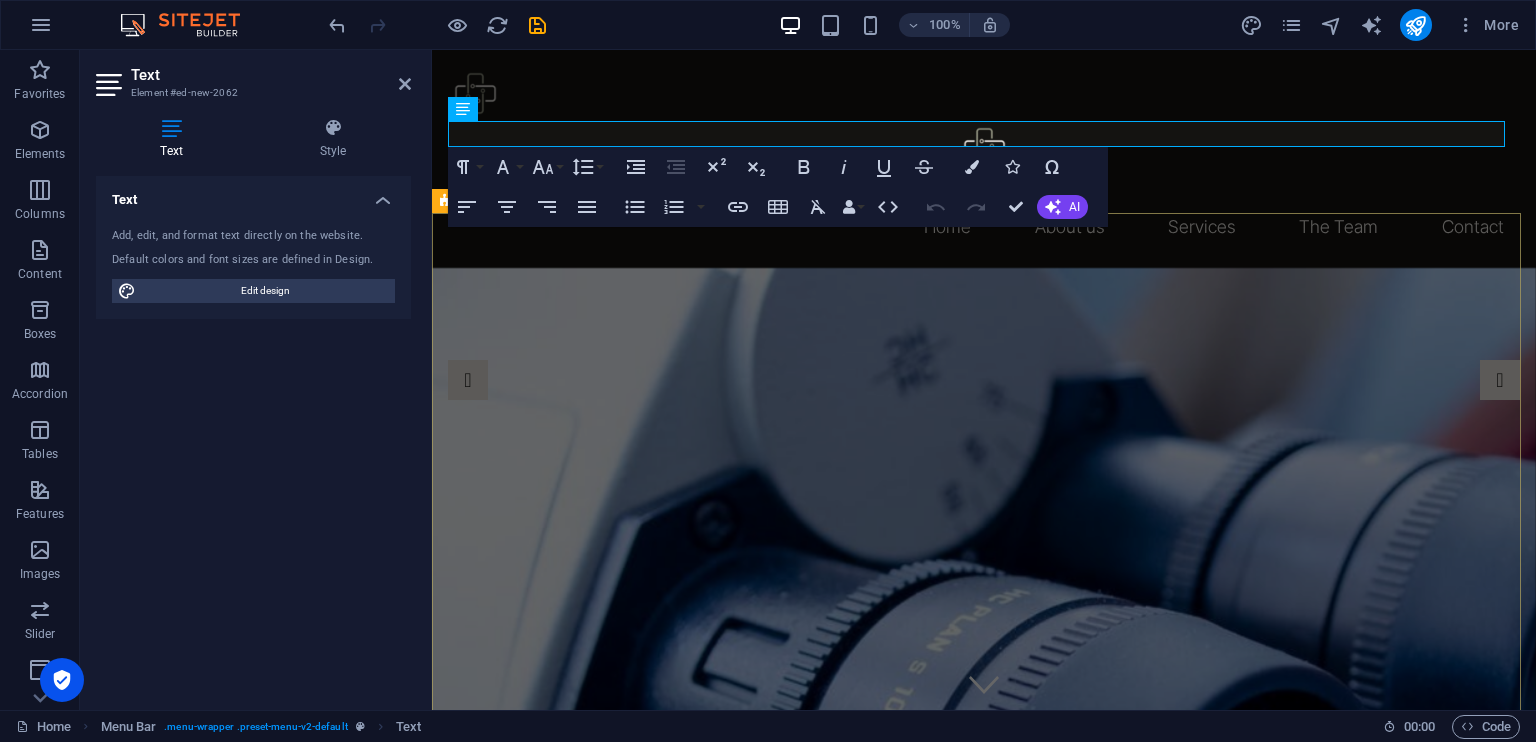 click on "Cavenham Solutions ." at bounding box center (984, 1321) 